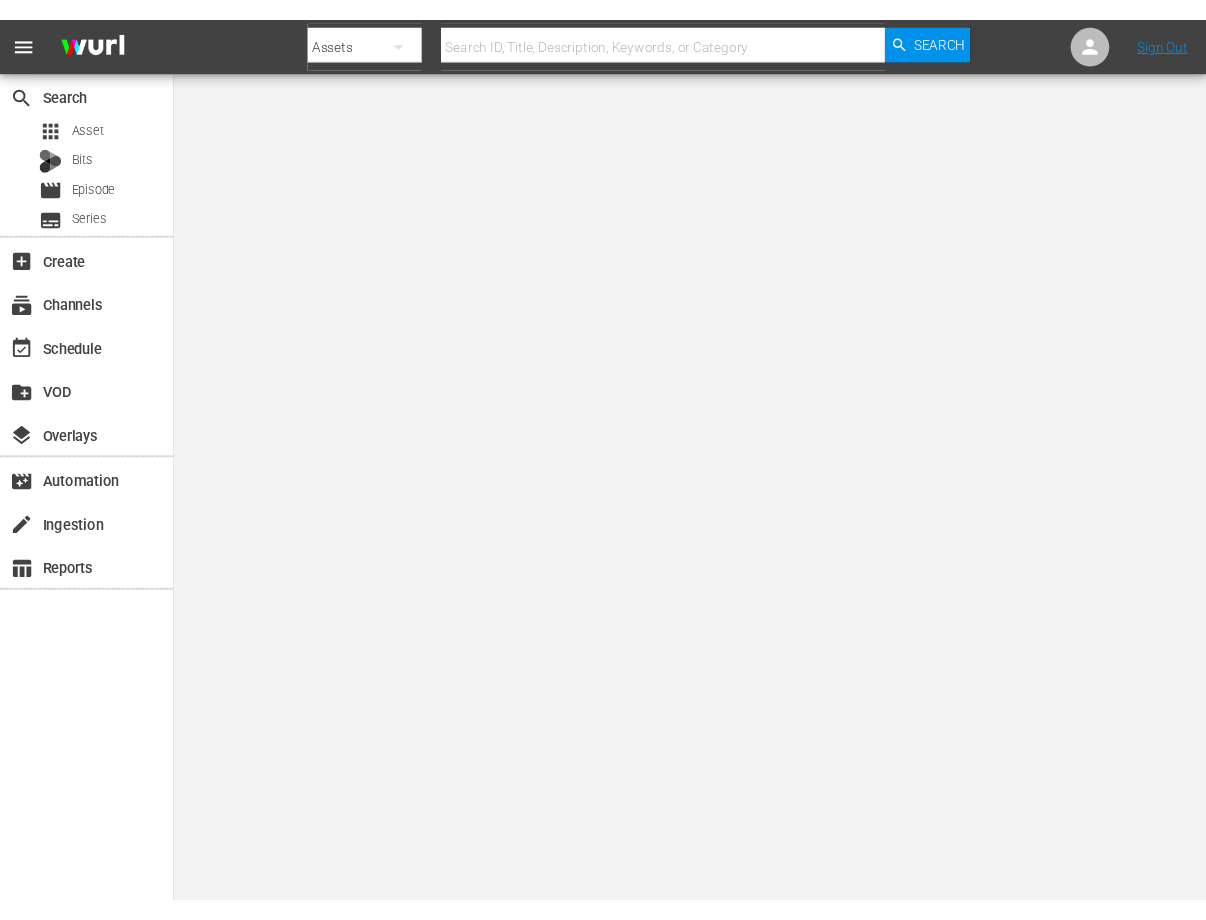 scroll, scrollTop: 0, scrollLeft: 0, axis: both 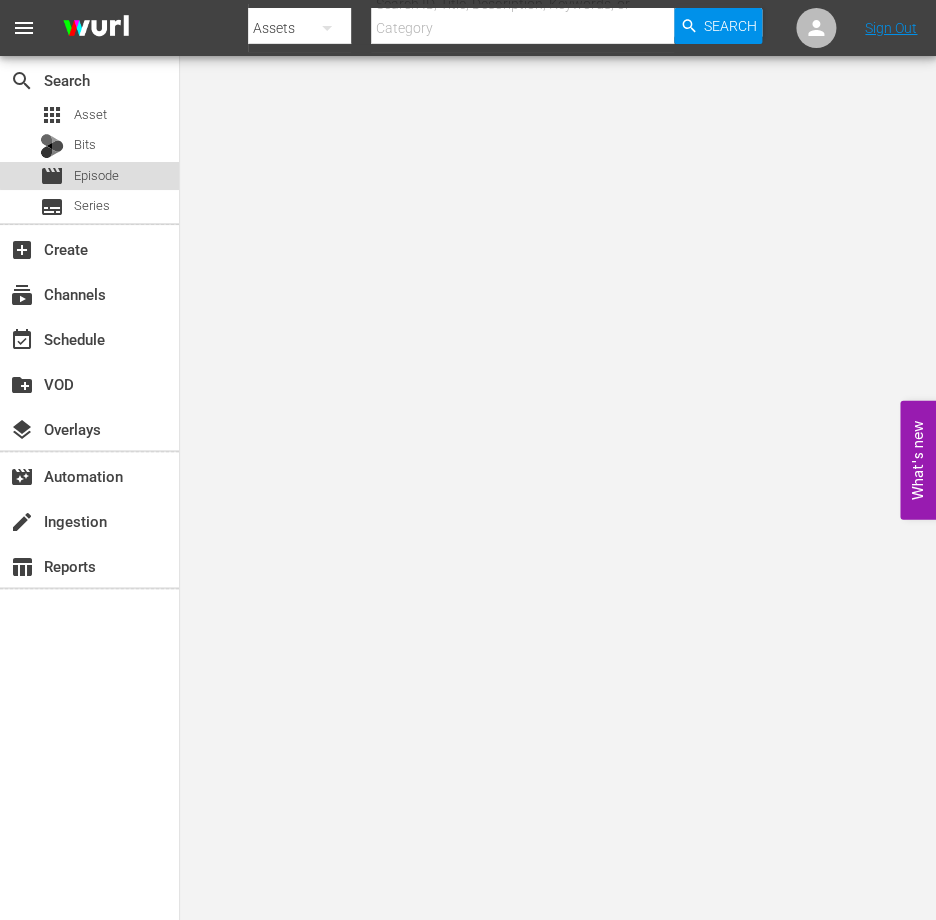 click on "movie Episode" at bounding box center (89, 176) 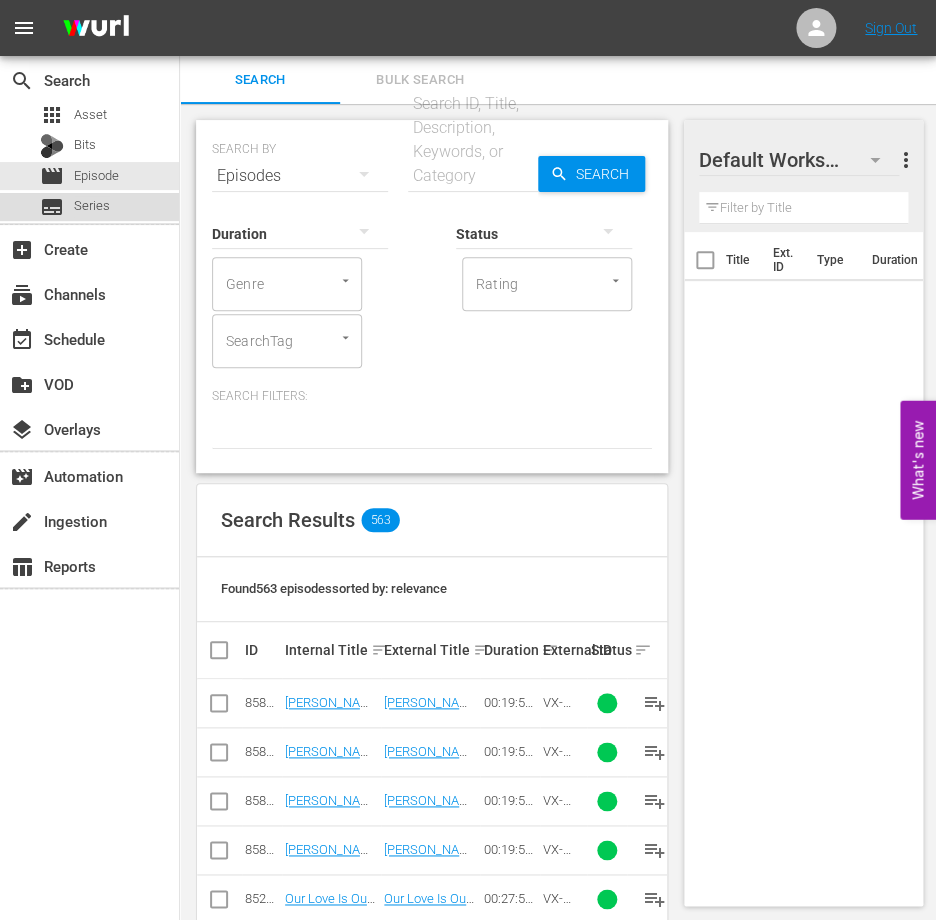 click on "Series" at bounding box center [92, 206] 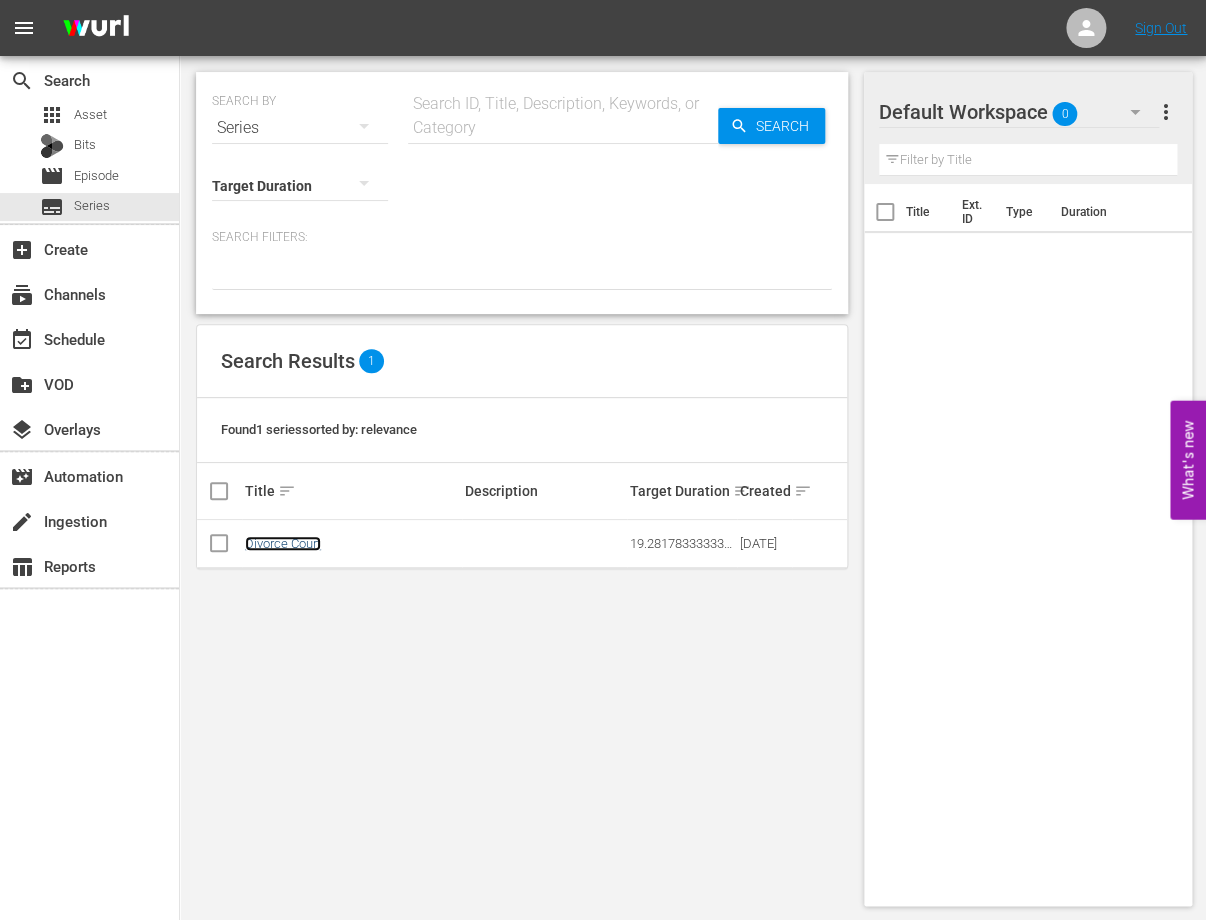 click on "Divorce Court" at bounding box center [283, 543] 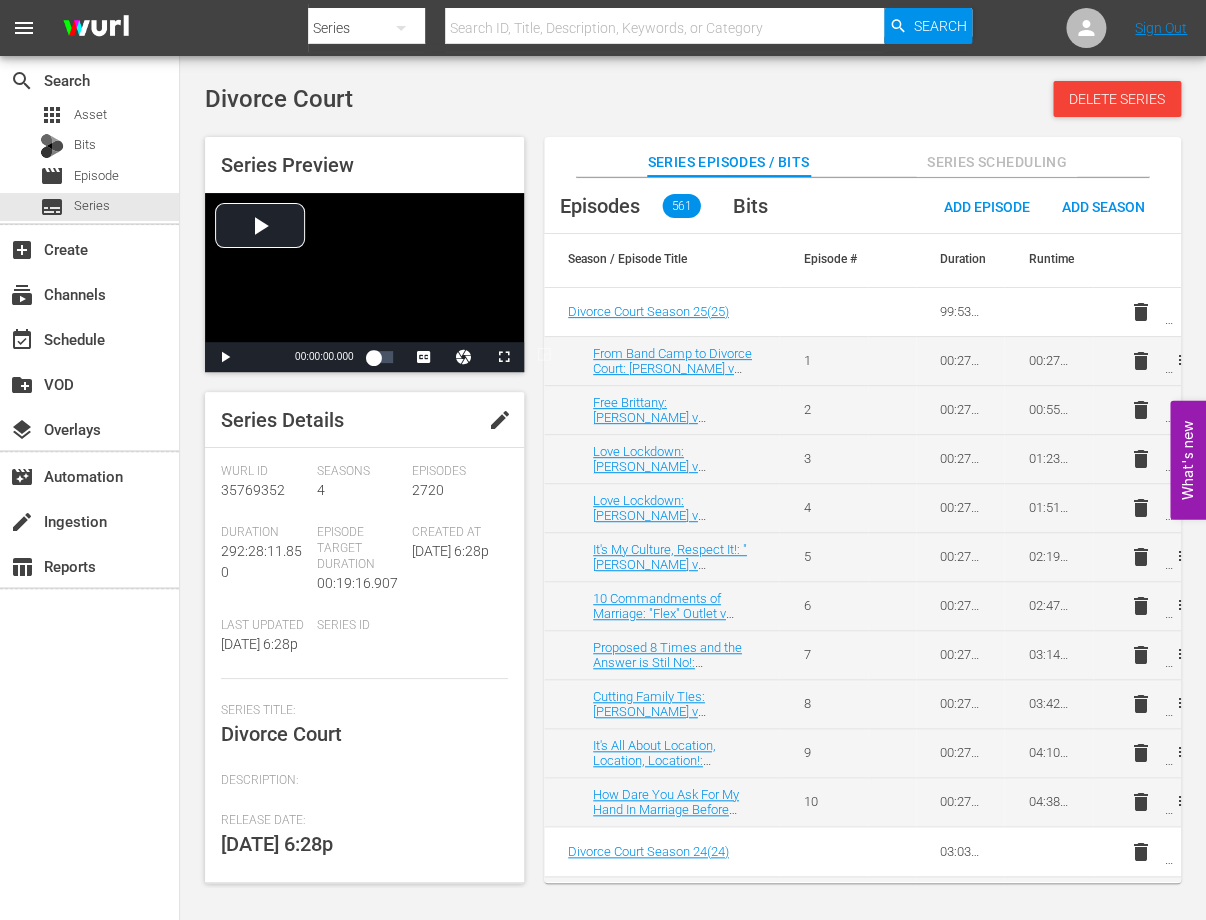 scroll, scrollTop: 0, scrollLeft: 0, axis: both 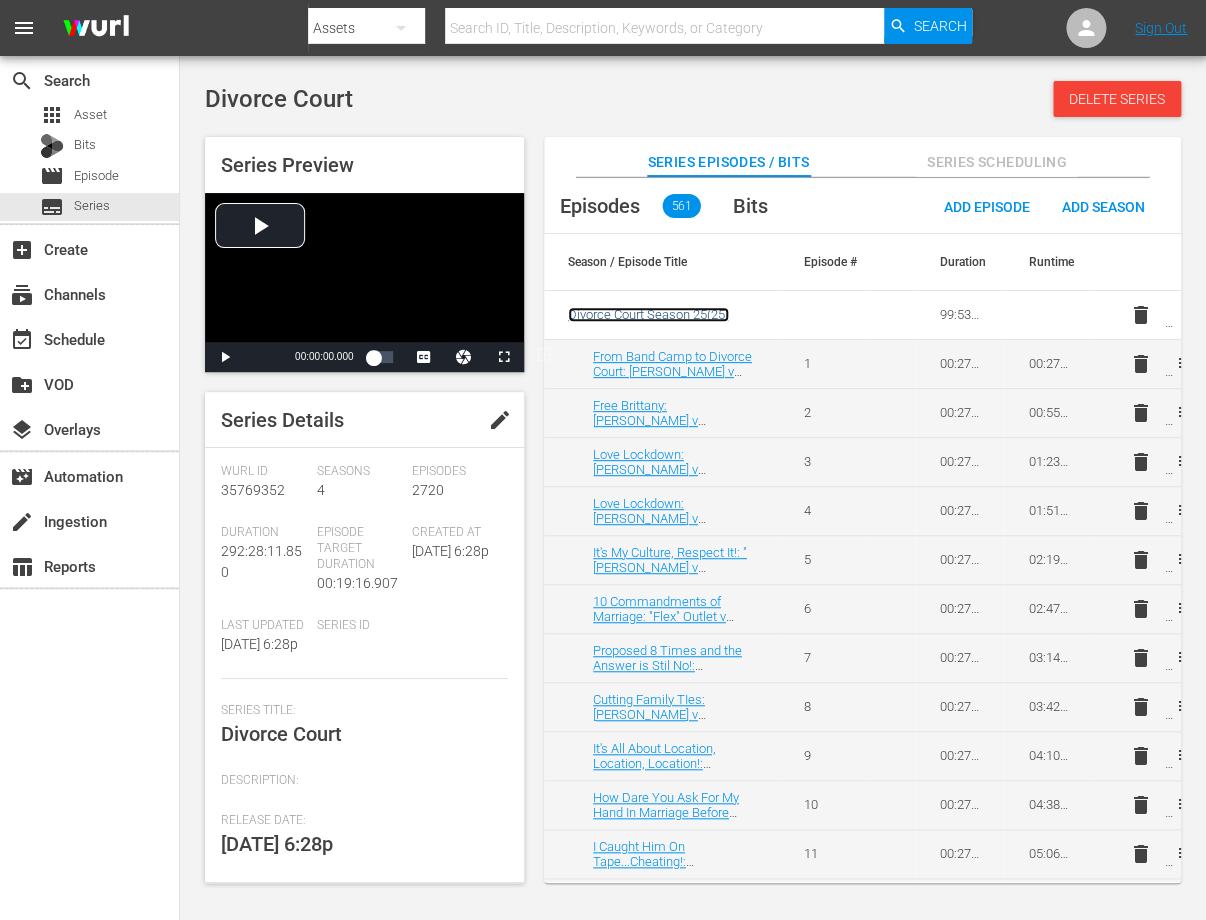 click on "Divorce Court Season 25  ( 25 )" at bounding box center [648, 314] 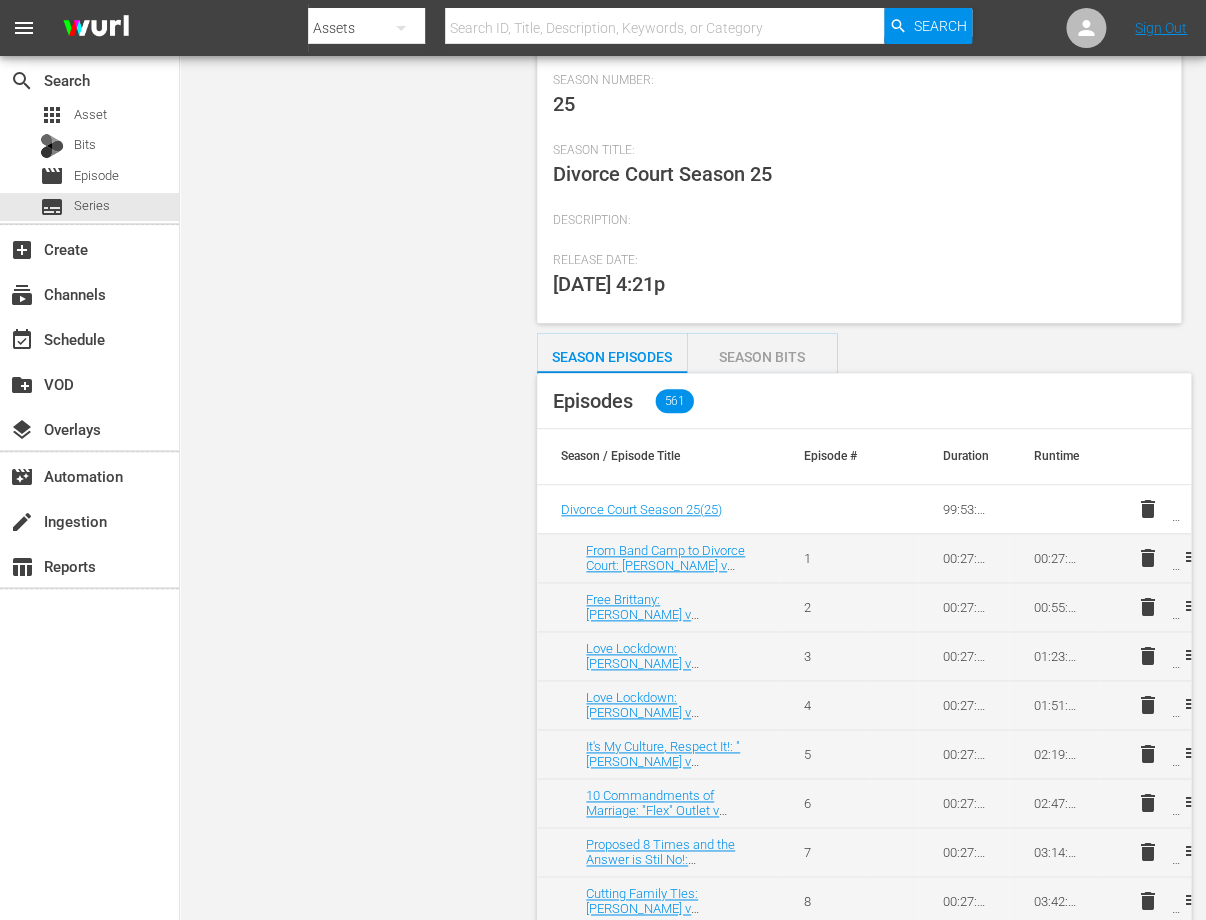 scroll, scrollTop: 0, scrollLeft: 0, axis: both 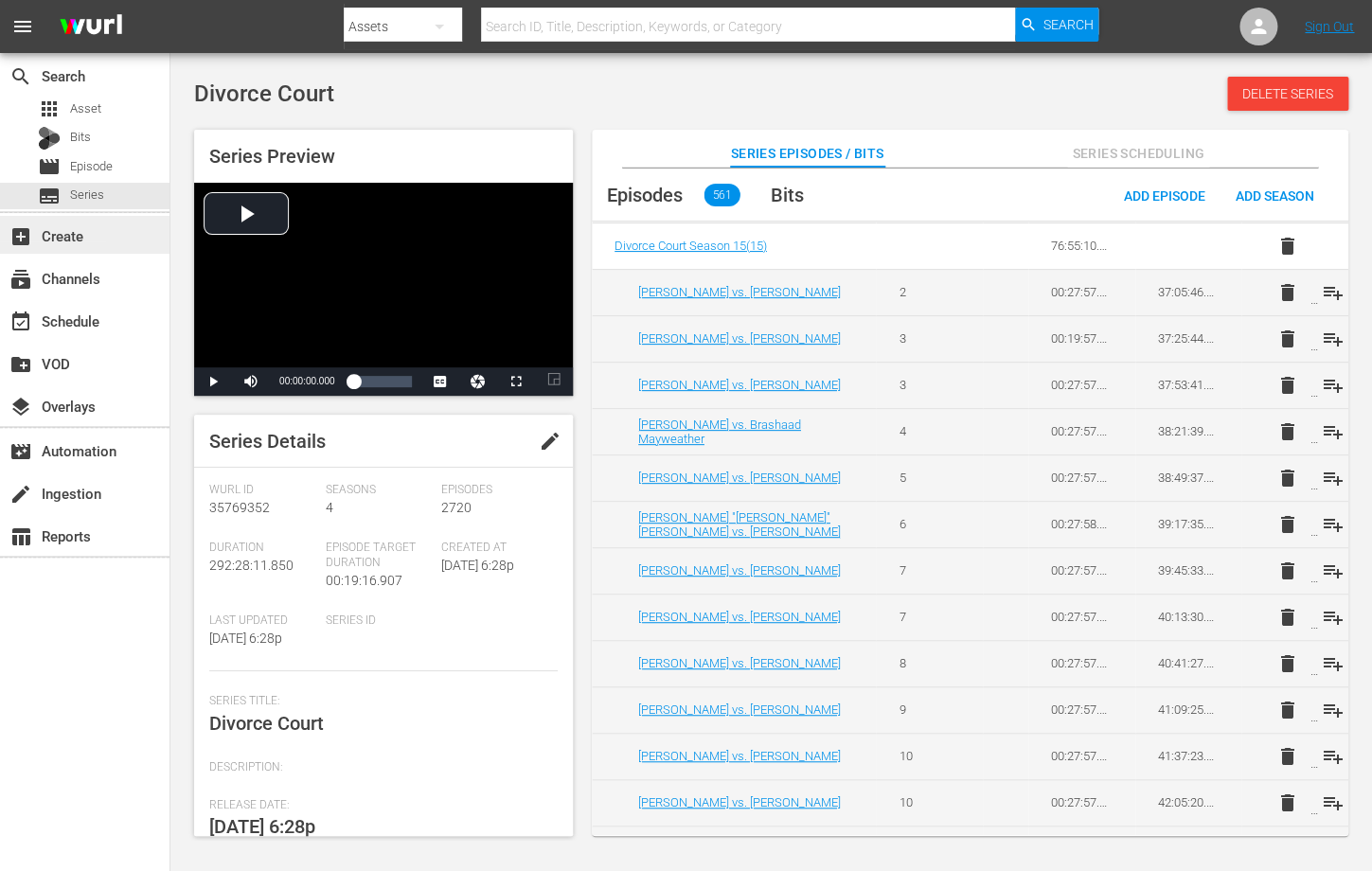 click on "add_box   Create" at bounding box center (53, 233) 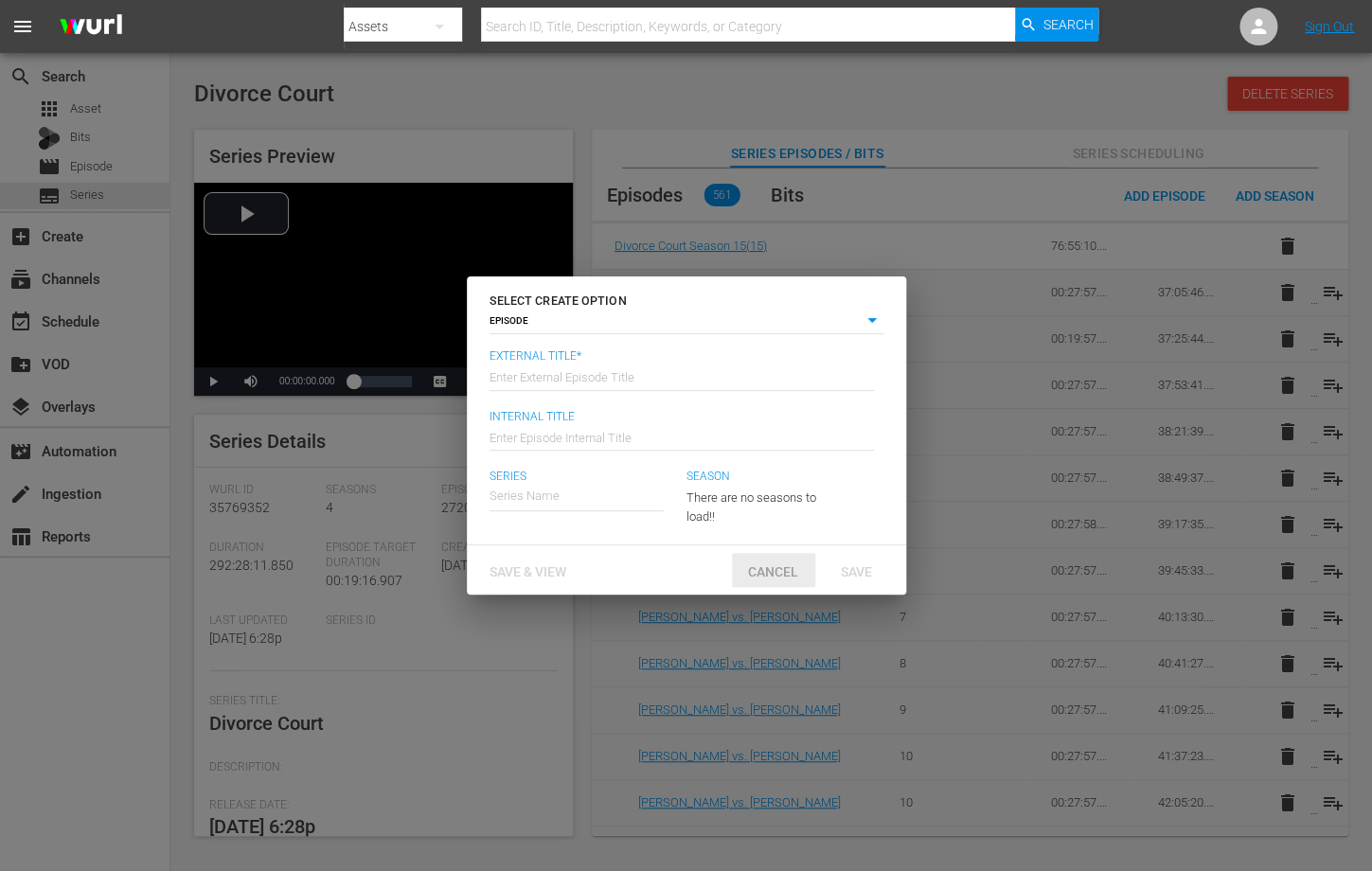 click on "Cancel" at bounding box center (773, 572) 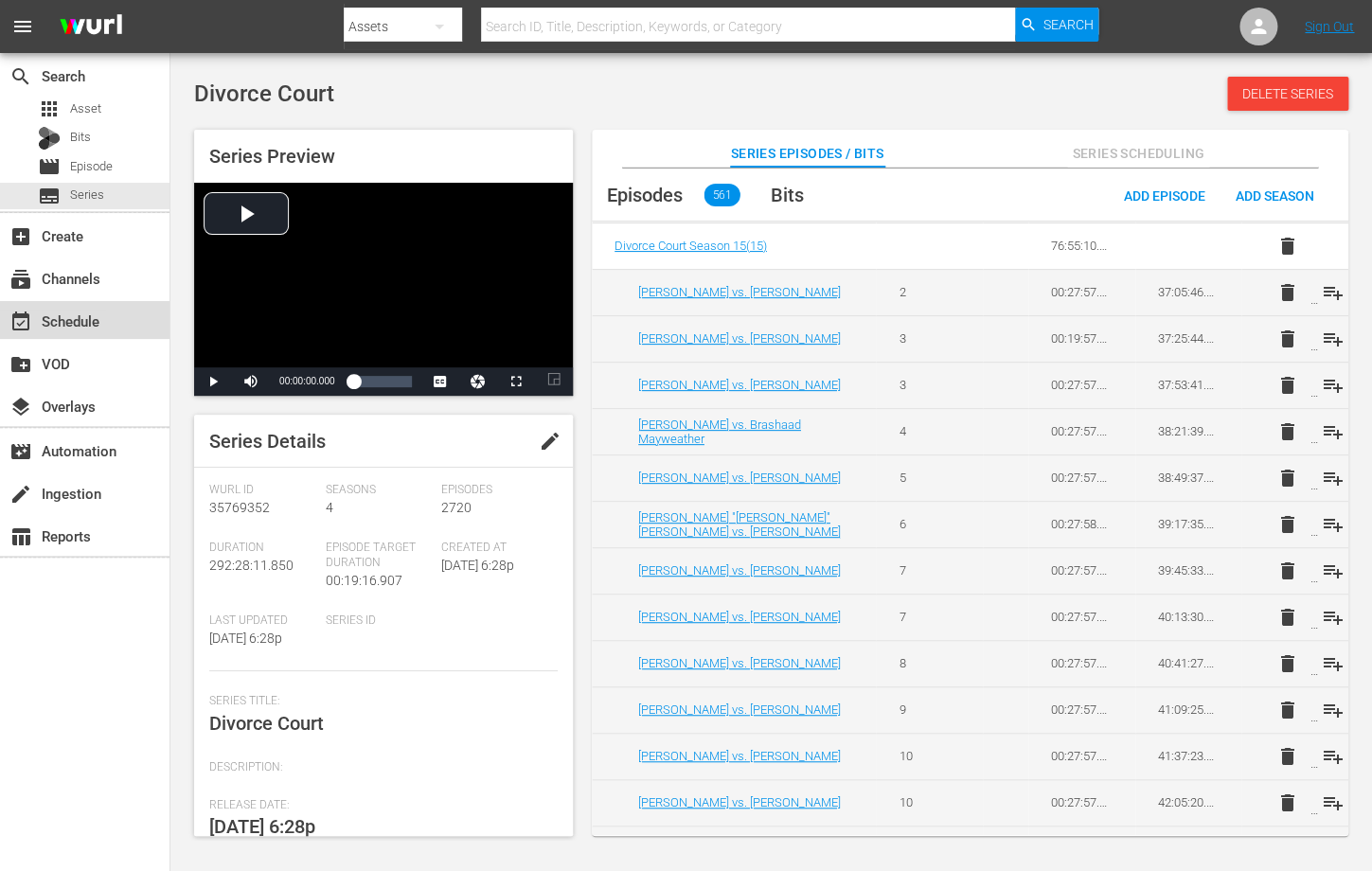 click on "event_available   Schedule" at bounding box center (53, 318) 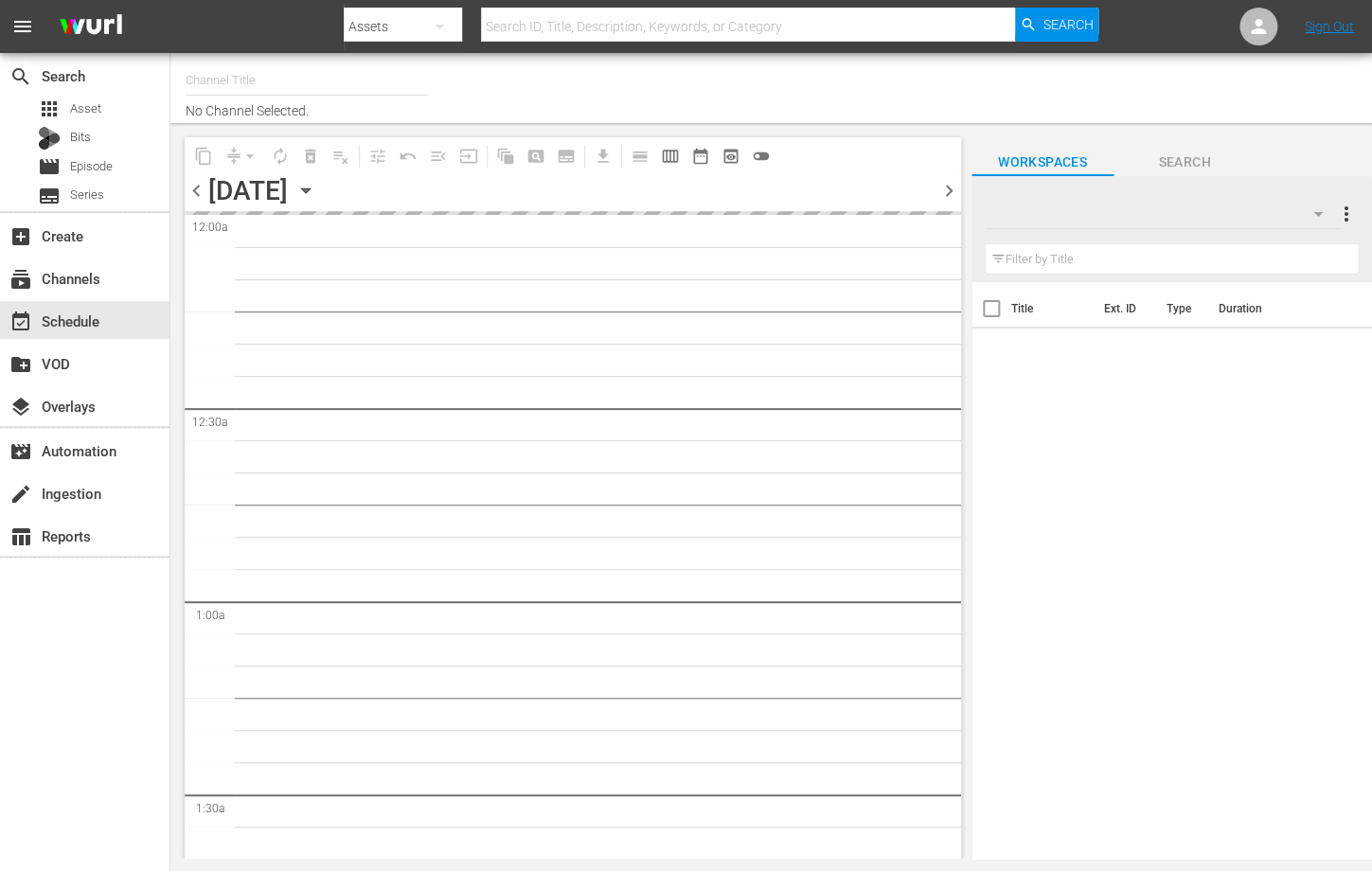 type on "Divorce Court (1590)" 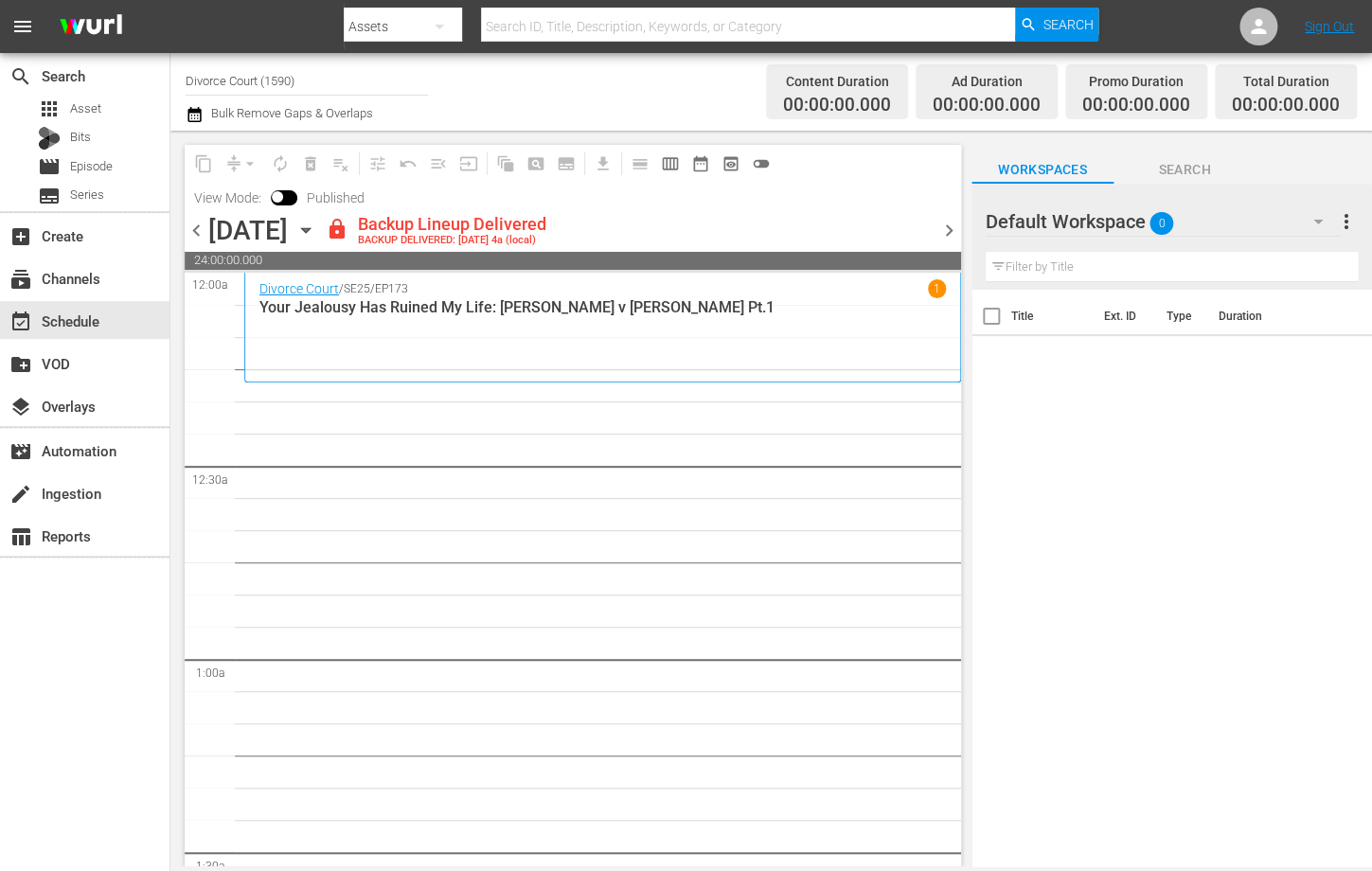 click on "lock" at bounding box center [337, 229] 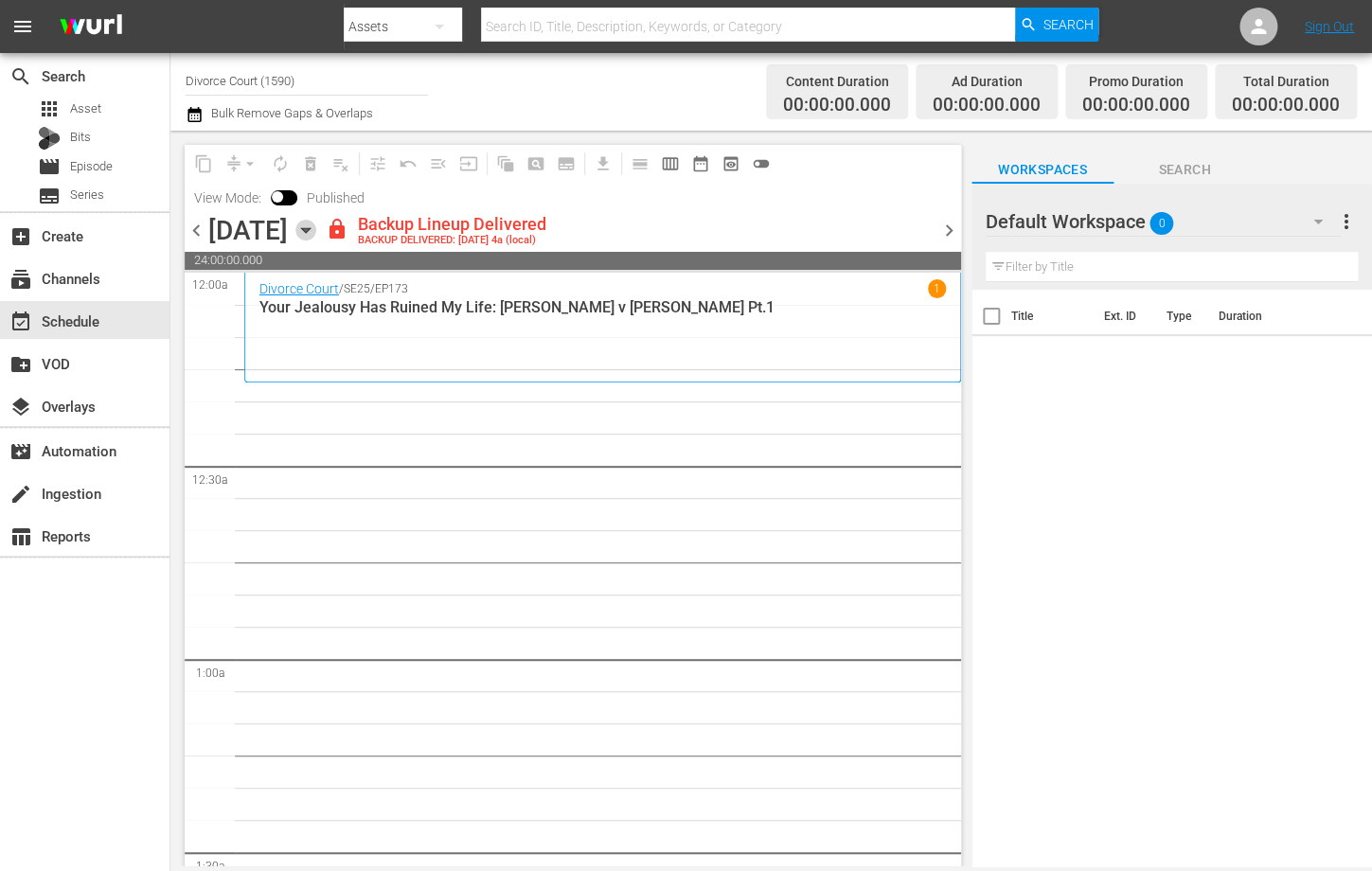 click 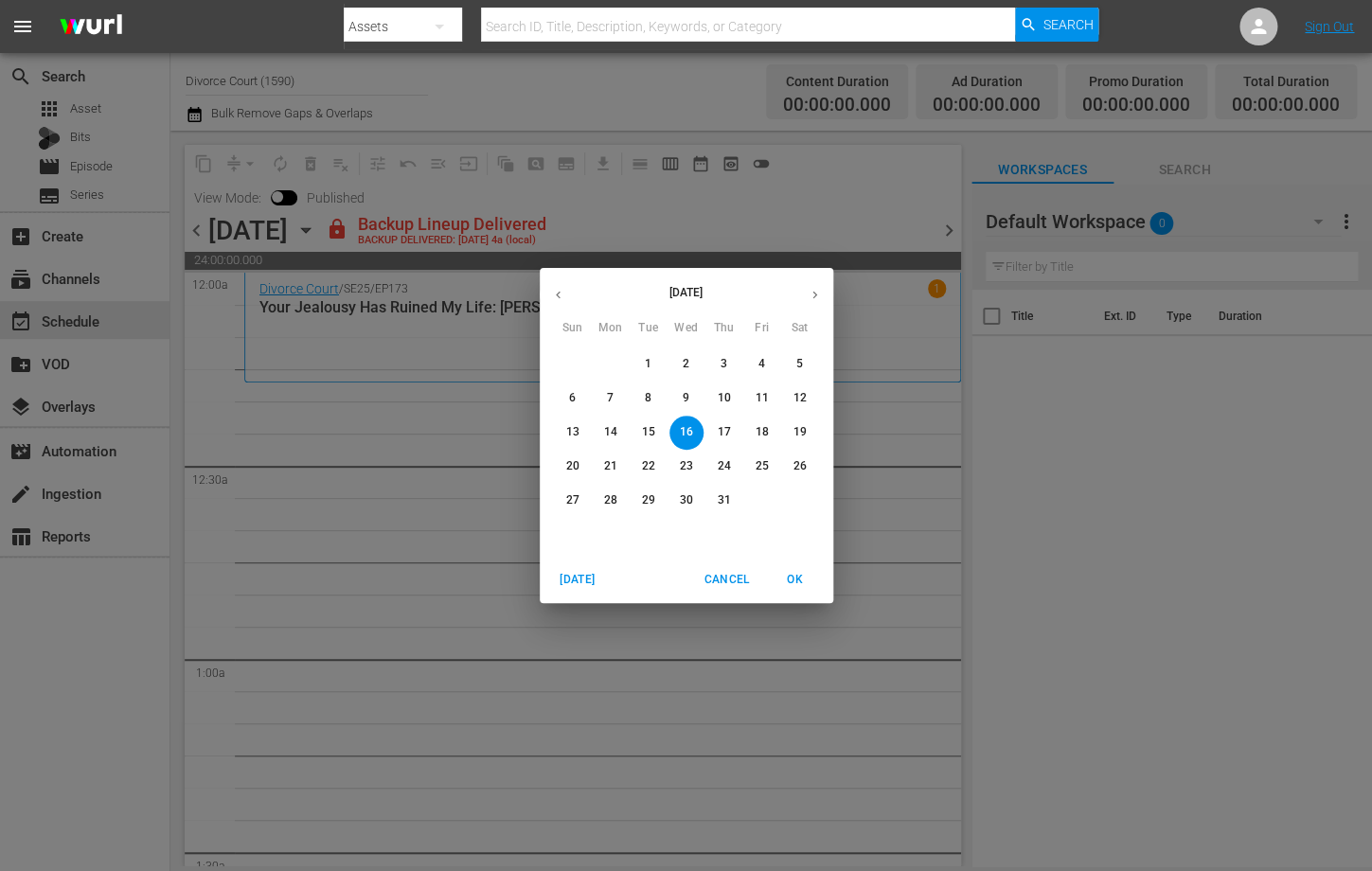 click on "July 2025 Sun Mon Tue Wed Thu Fri Sat 29 30 1 2 3 4 5 6 7 8 9 10 11 12 13 14 15 16 17 18 19 20 21 22 23 24 25 26 27 28 29 30 31 1 2 Today Cancel OK" at bounding box center (686, 436) 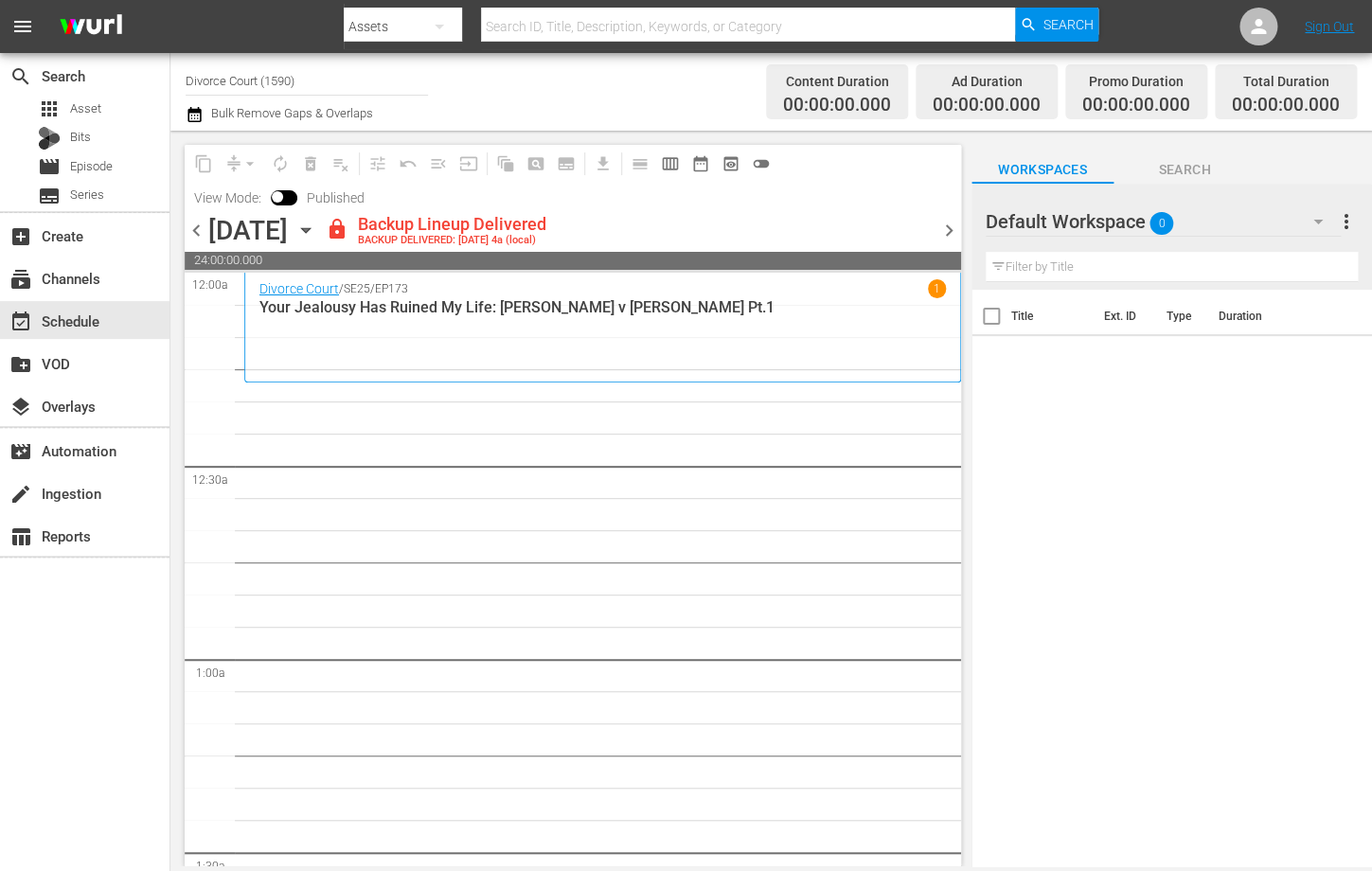 click on "chevron_right" at bounding box center [949, 230] 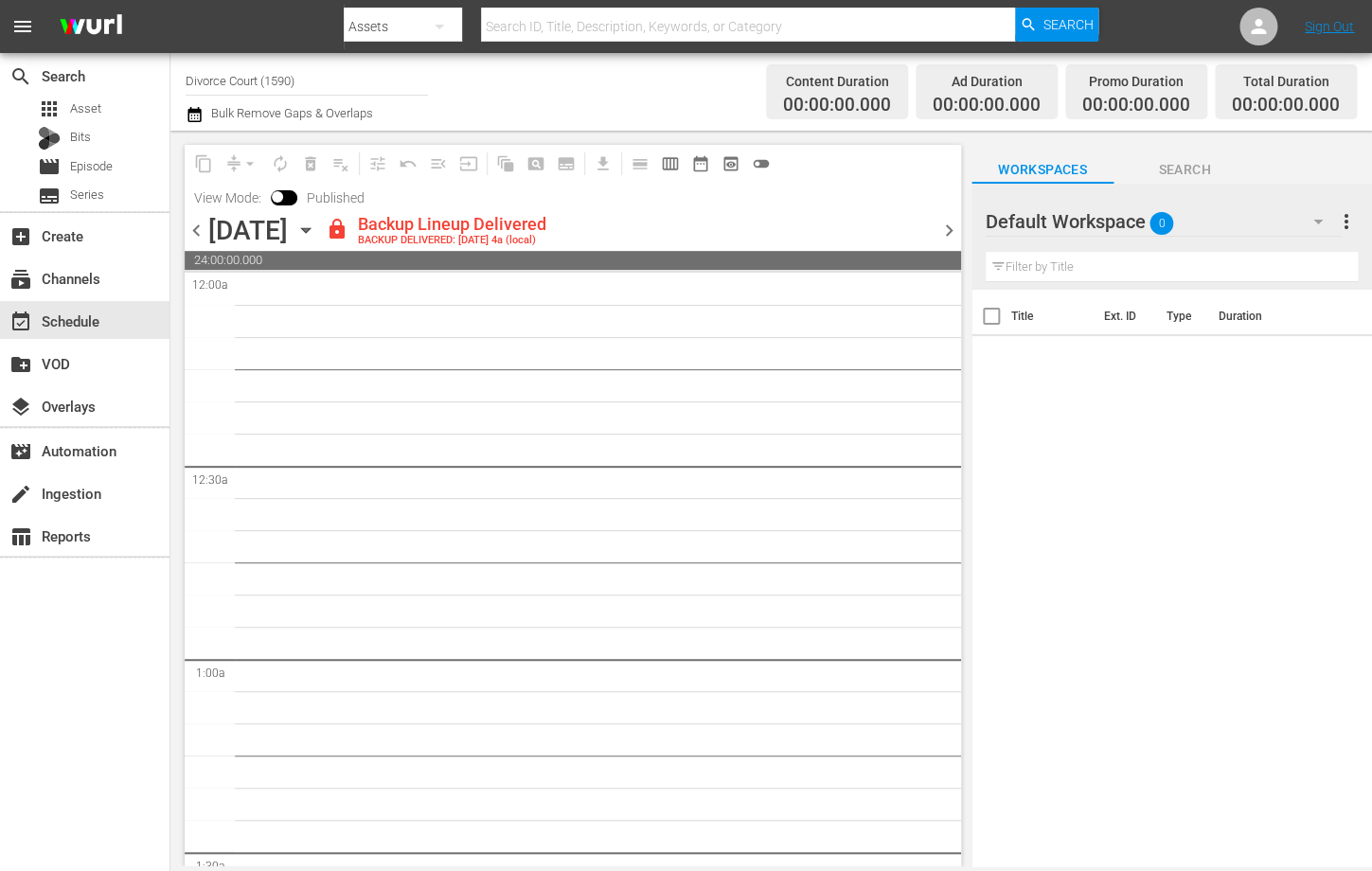click on "Backup Lineup Delivered" at bounding box center [452, 224] 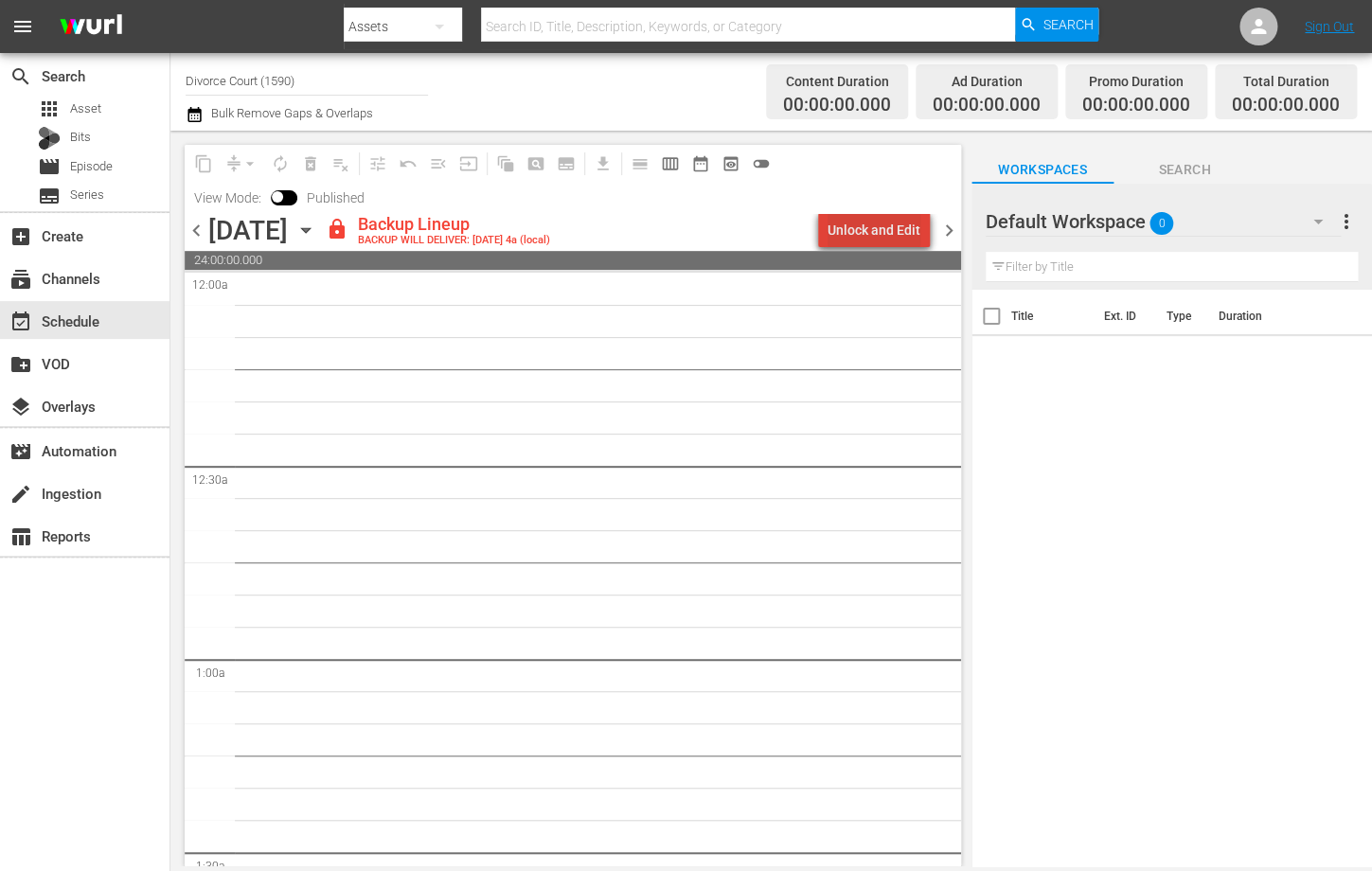 click on "Unlock and Edit" at bounding box center [874, 230] 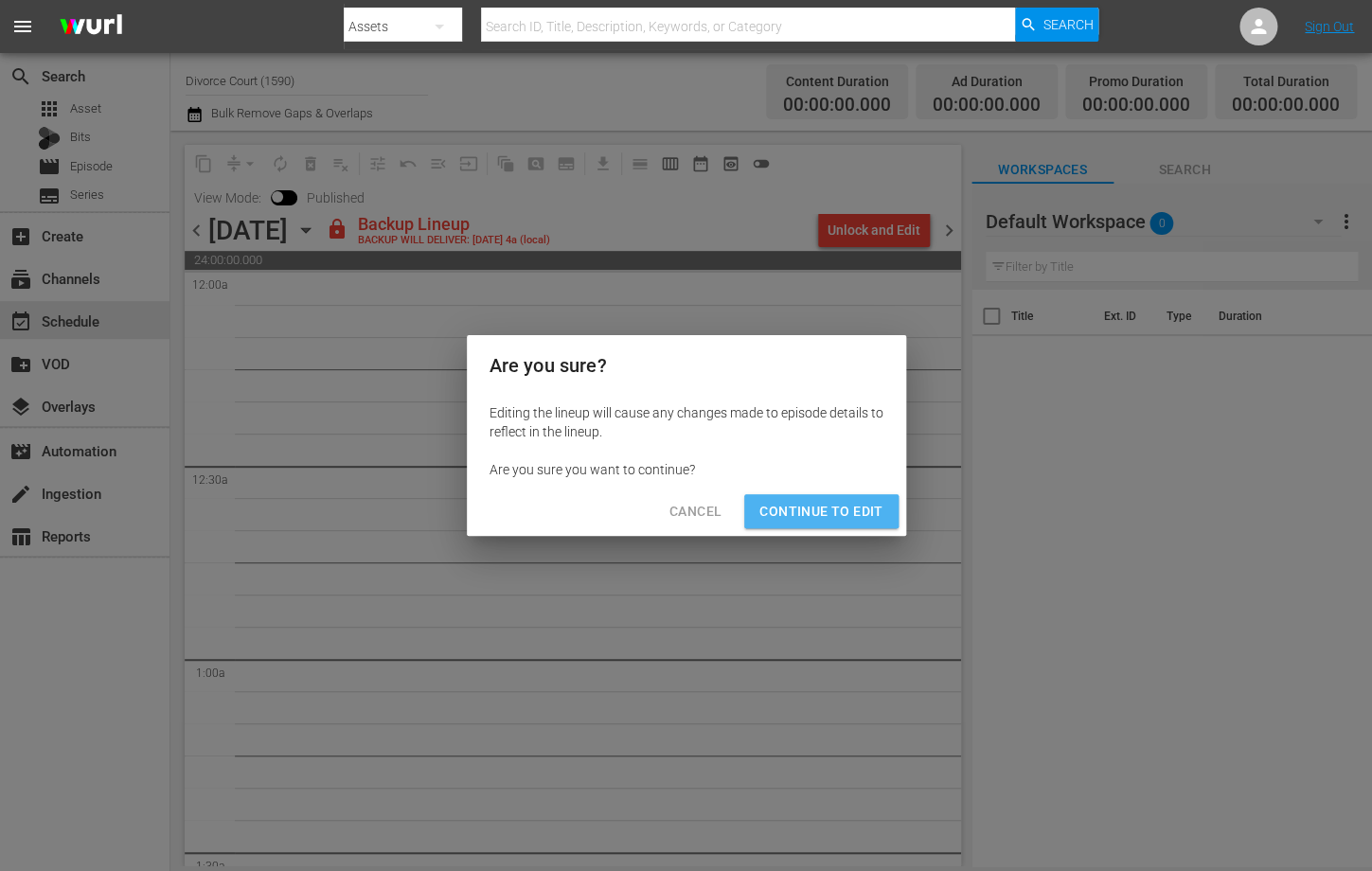 click on "Continue to Edit" at bounding box center (821, 511) 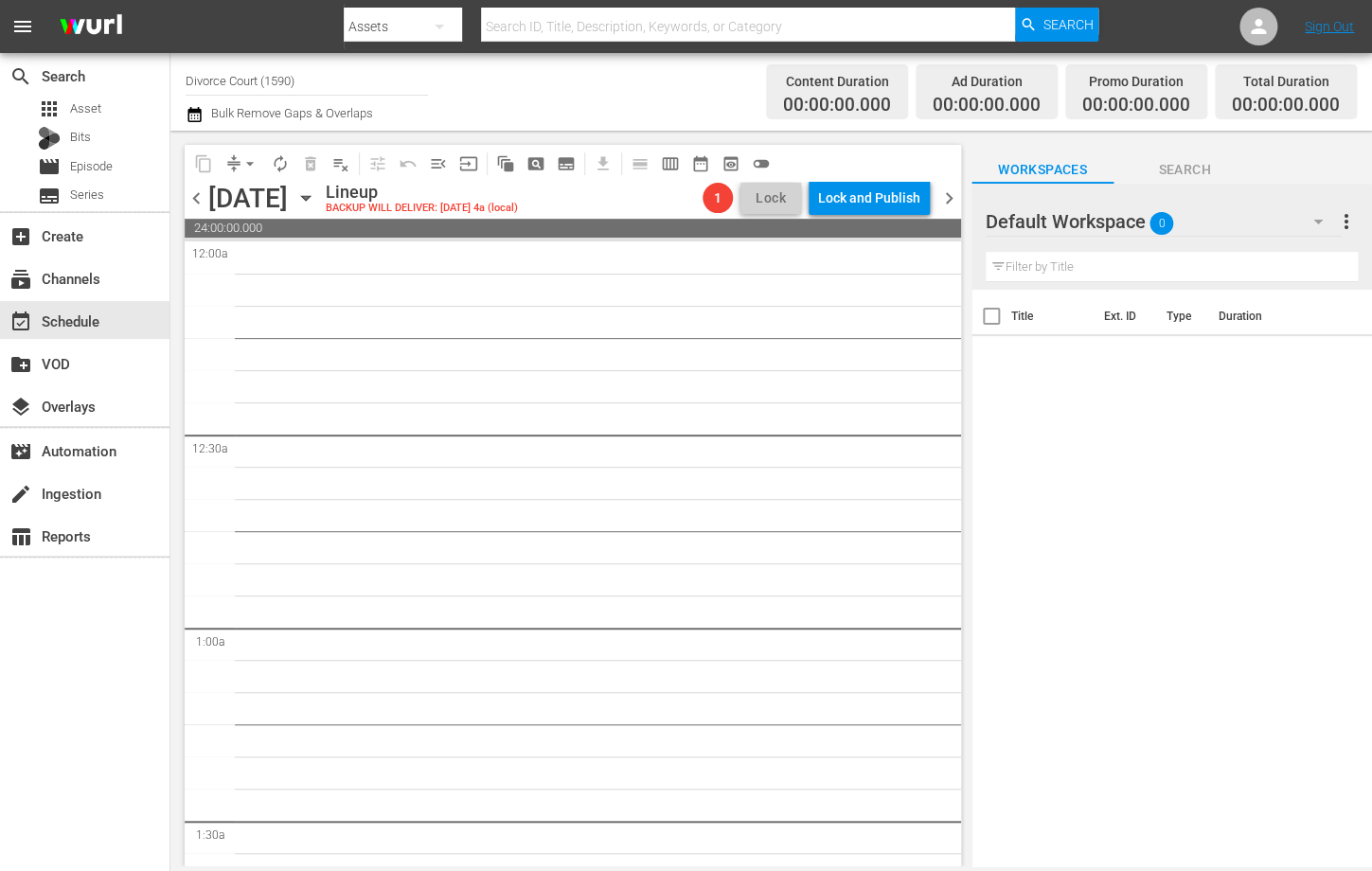 click on "chevron_right" at bounding box center [949, 198] 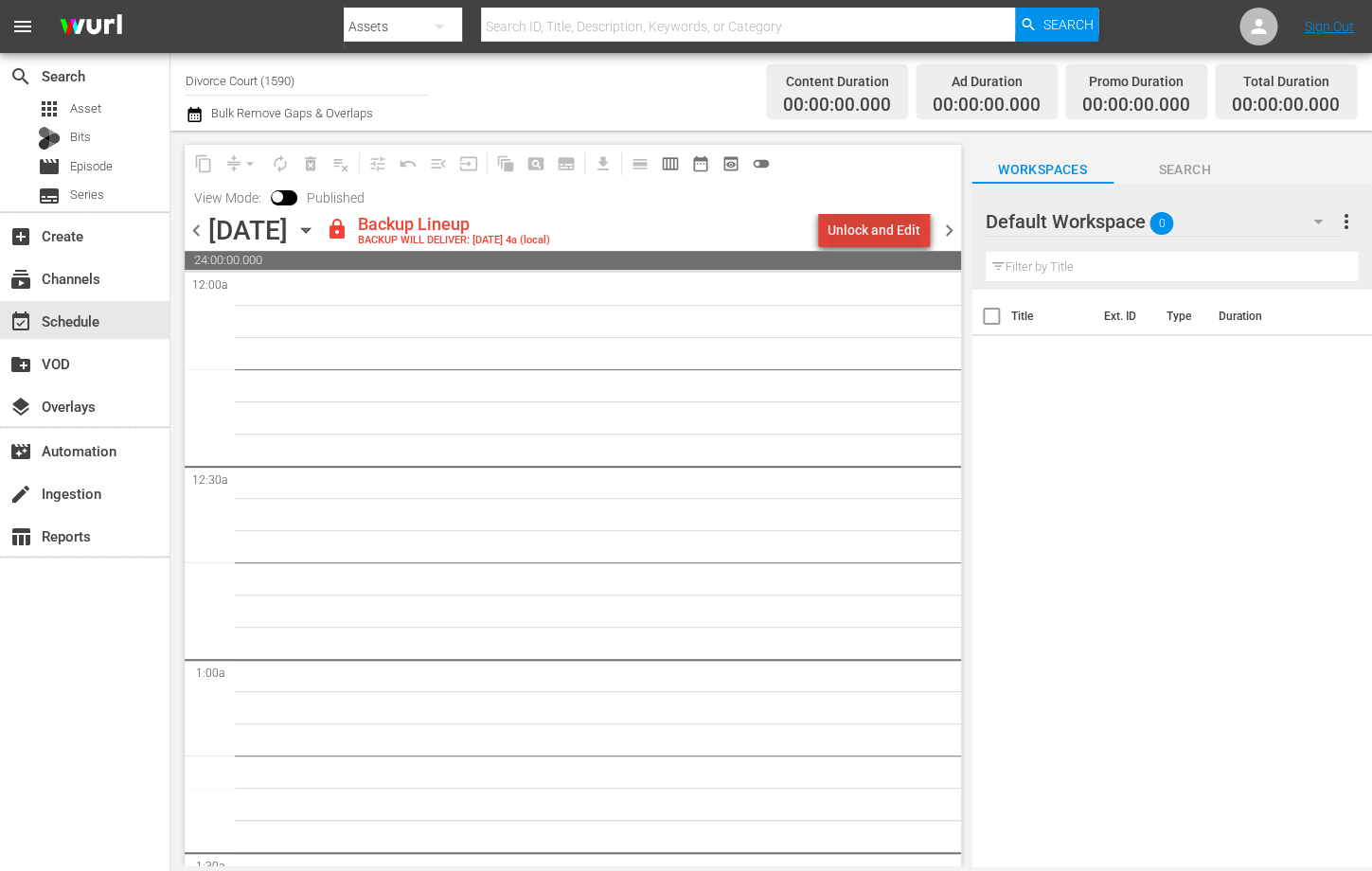 click on "Unlock and Edit" at bounding box center (874, 230) 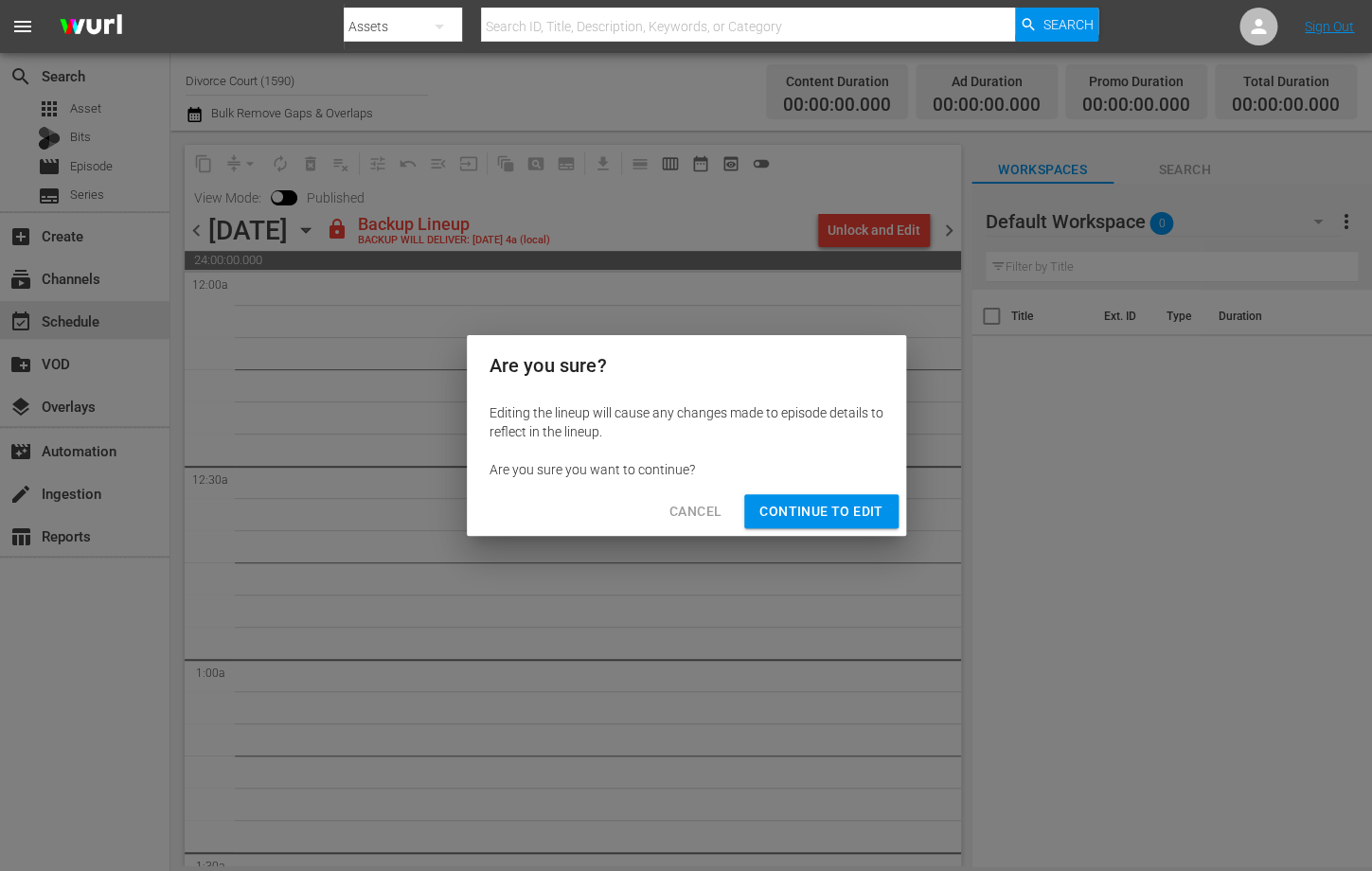 click on "Continue to Edit" at bounding box center (821, 511) 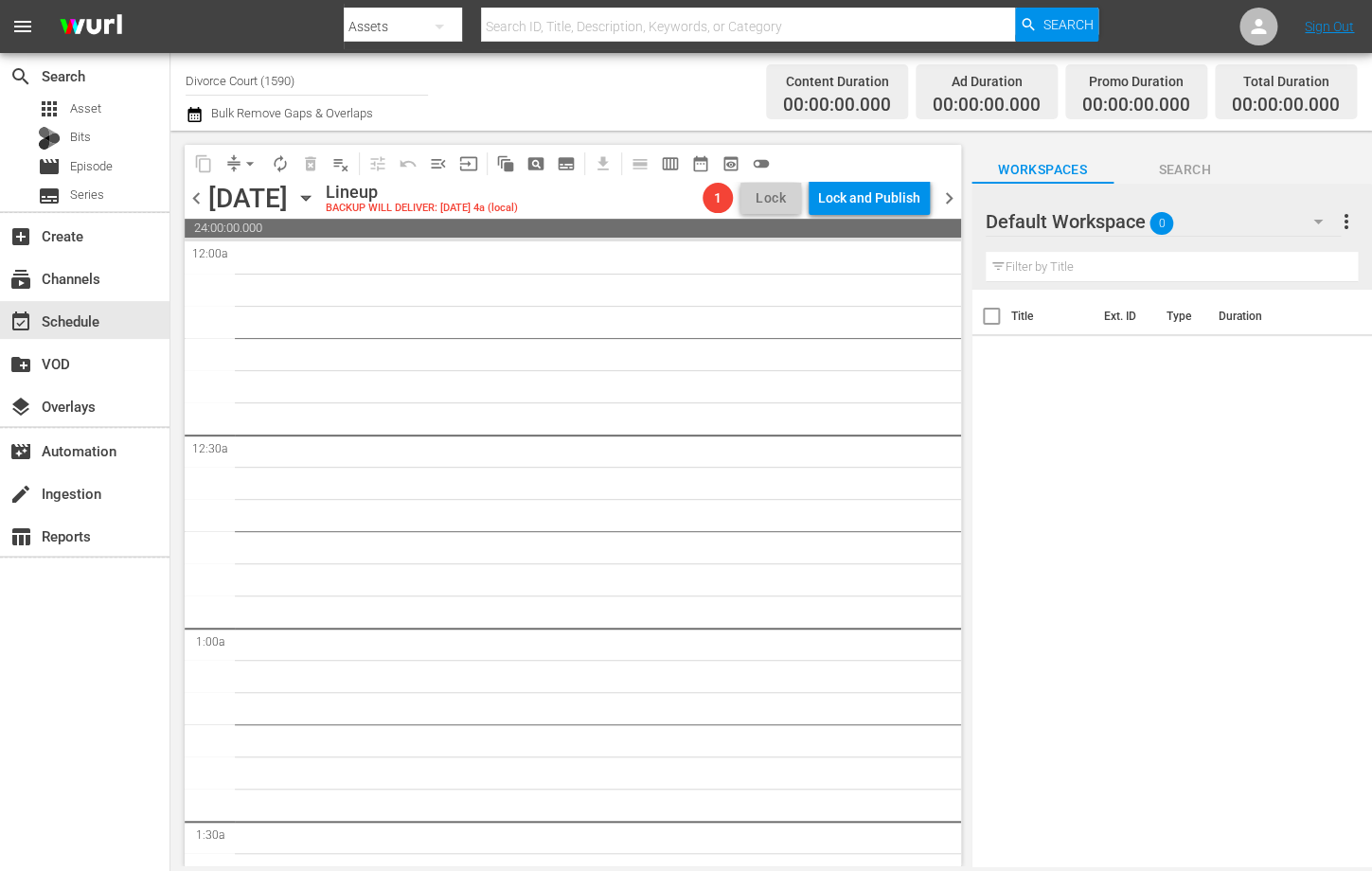 click on "chevron_right" at bounding box center [949, 198] 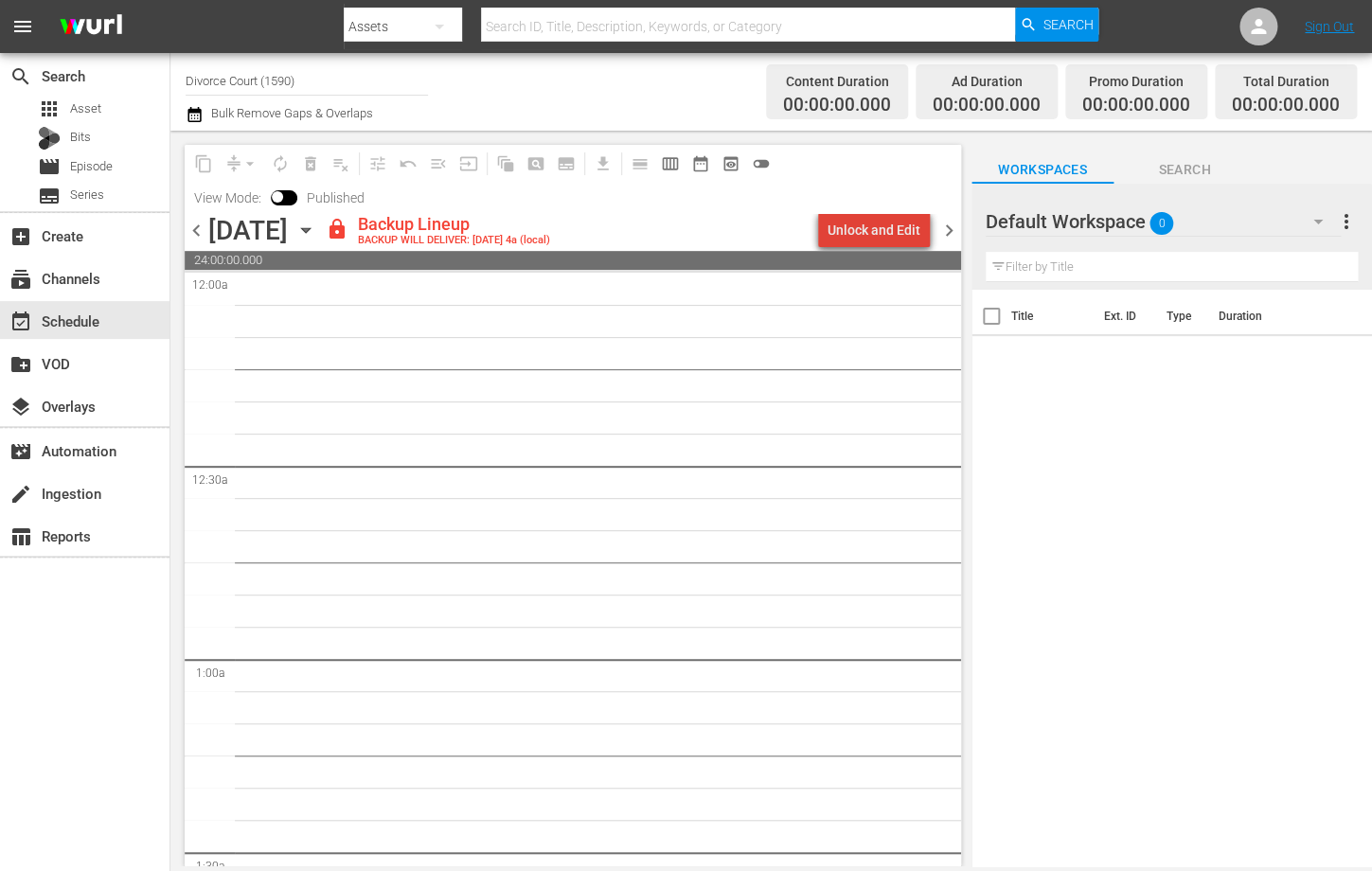 click on "Unlock and Edit" at bounding box center (874, 230) 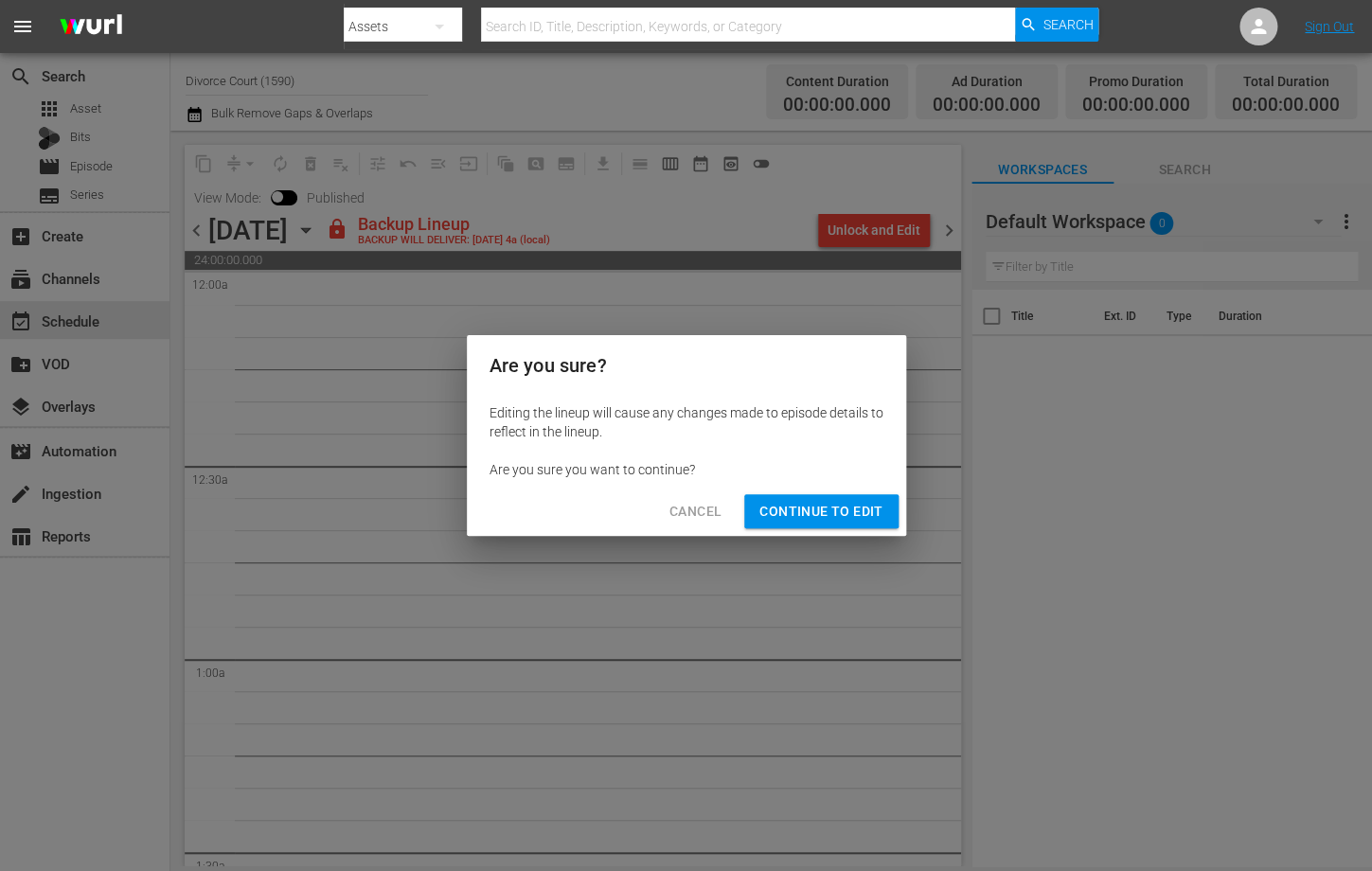 click on "Continue to Edit" at bounding box center (821, 511) 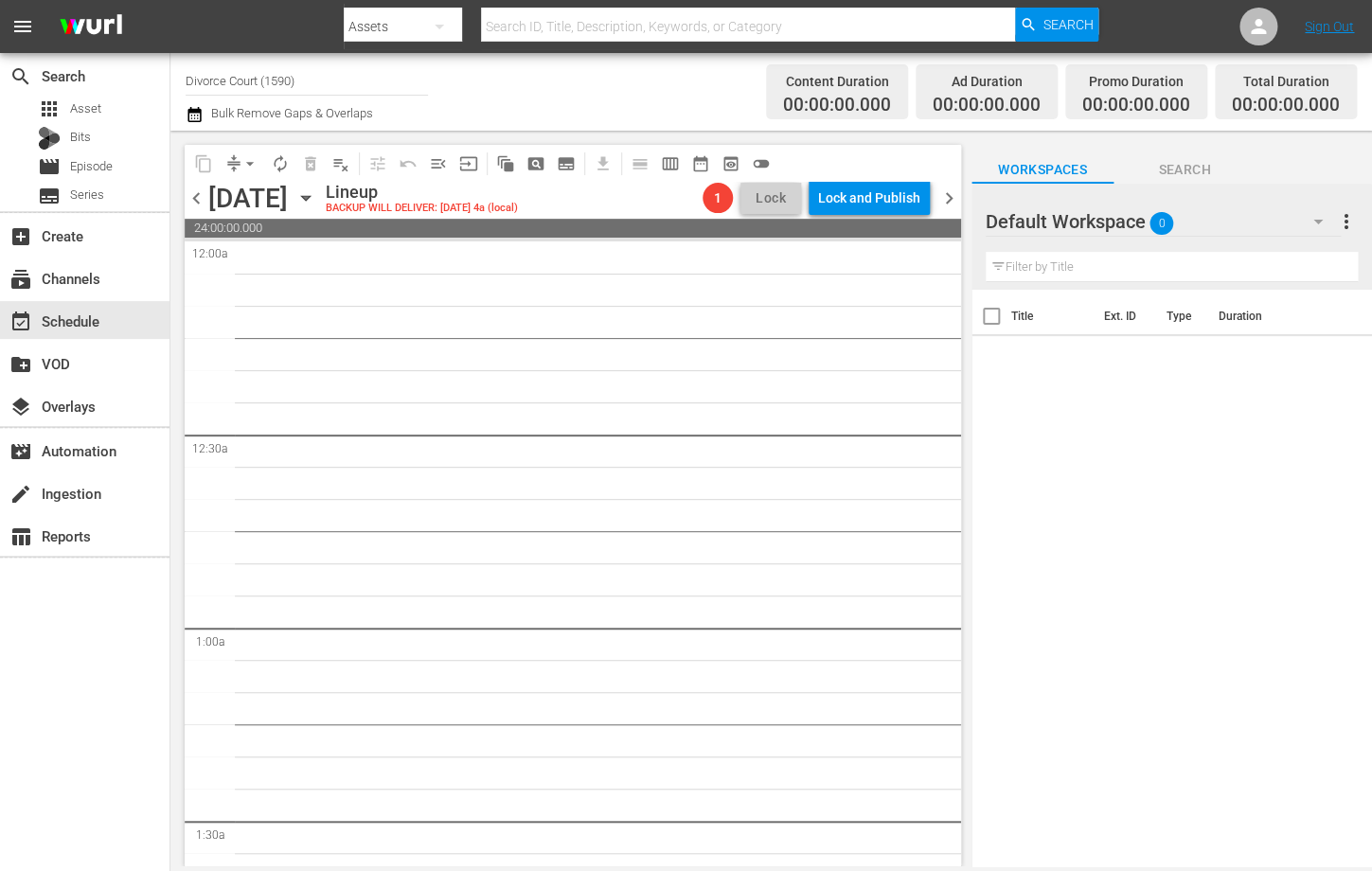 click on "chevron_right" at bounding box center (949, 198) 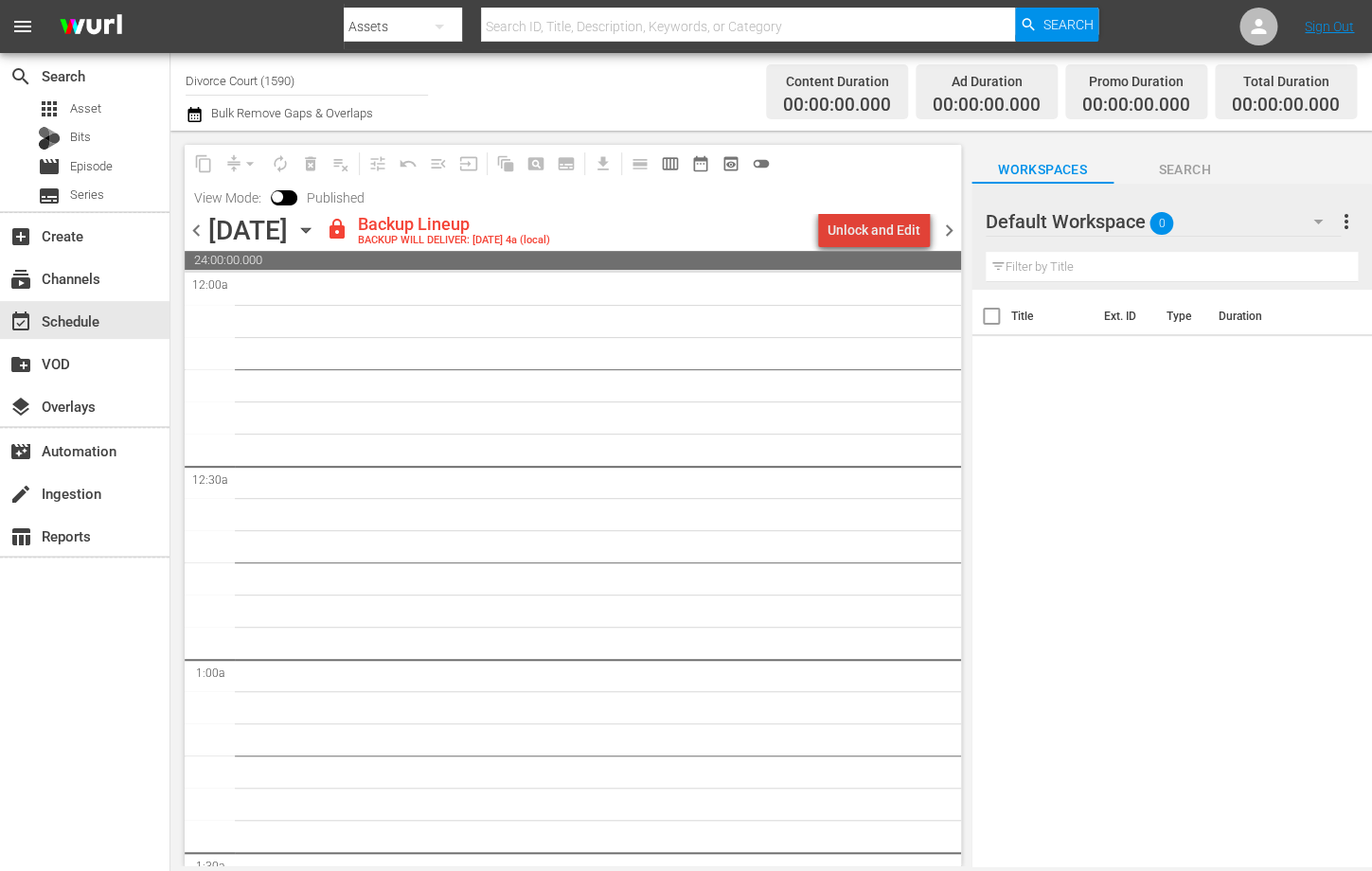click on "Unlock and Edit" at bounding box center [874, 230] 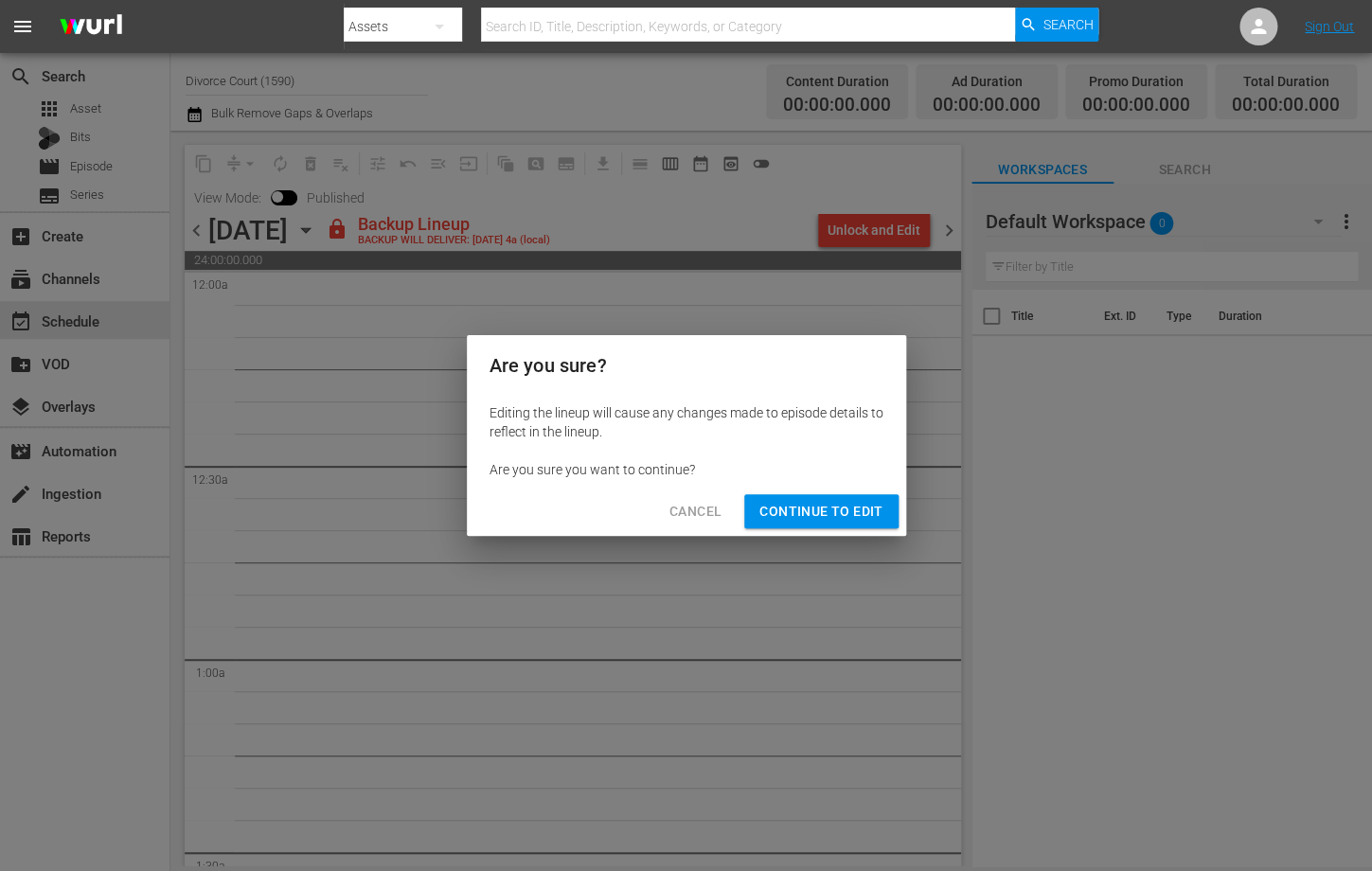 click on "Continue to Edit" at bounding box center [821, 511] 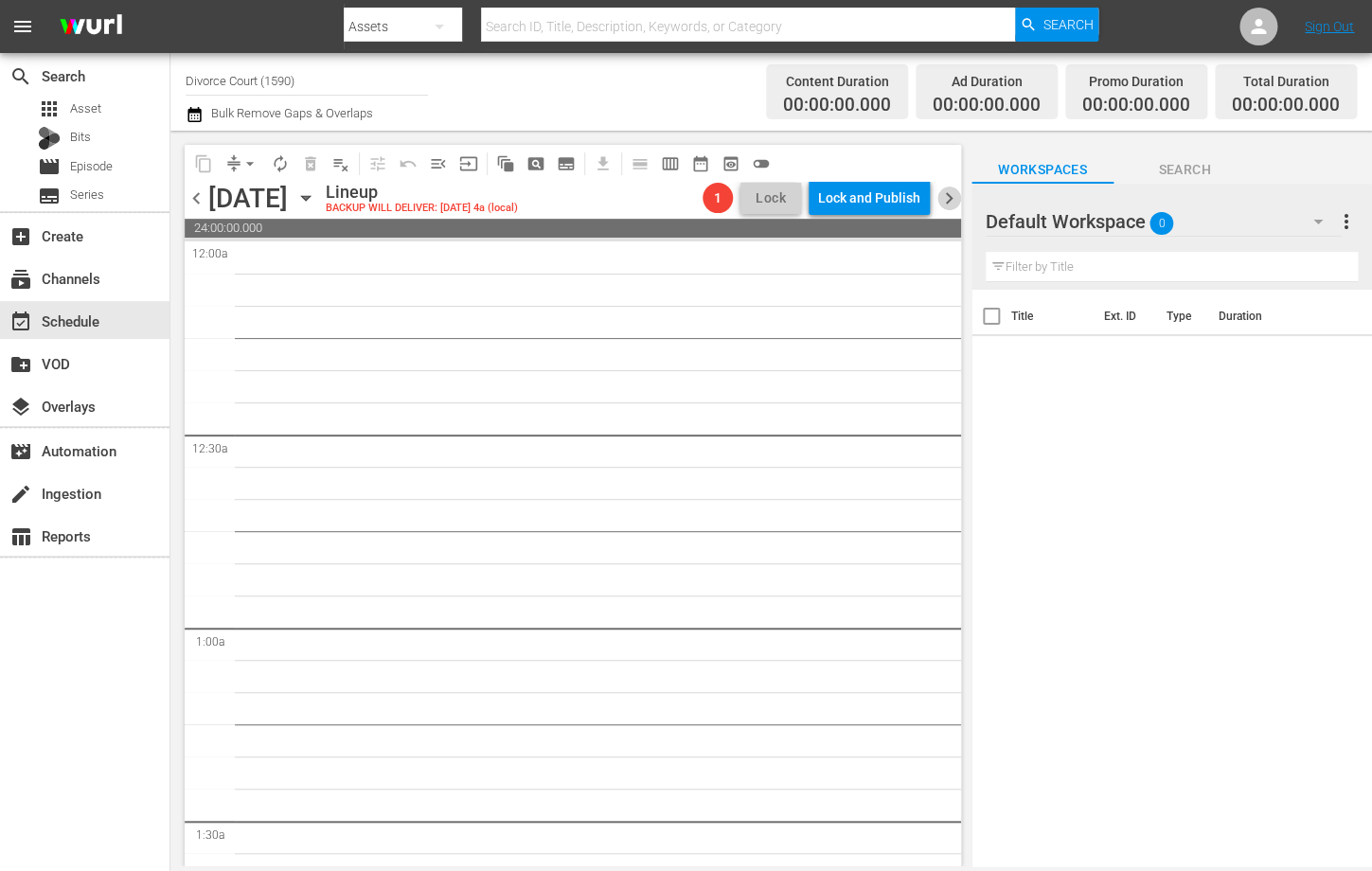 click on "chevron_right" at bounding box center [949, 198] 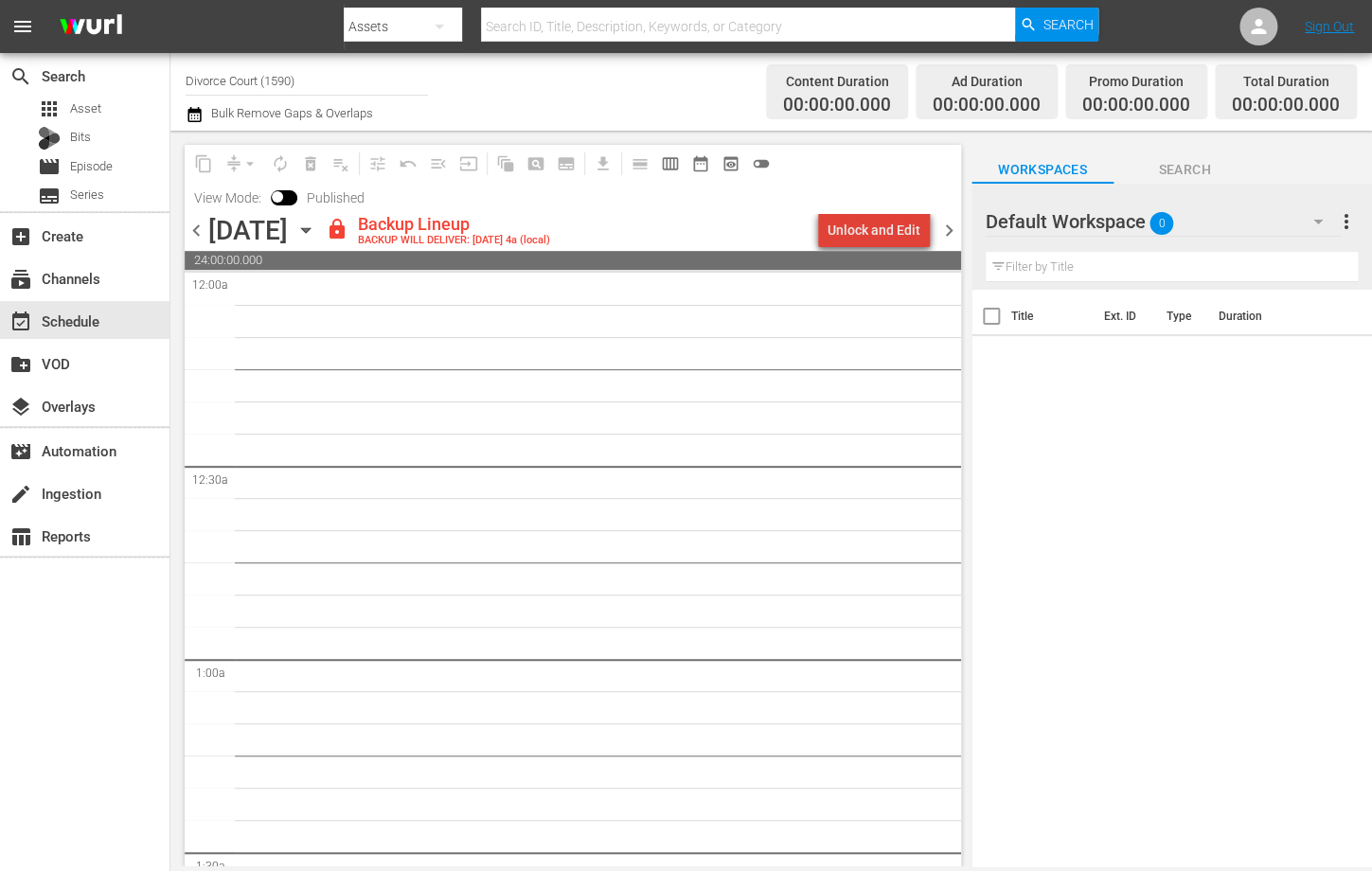 click on "Unlock and Edit" at bounding box center [874, 230] 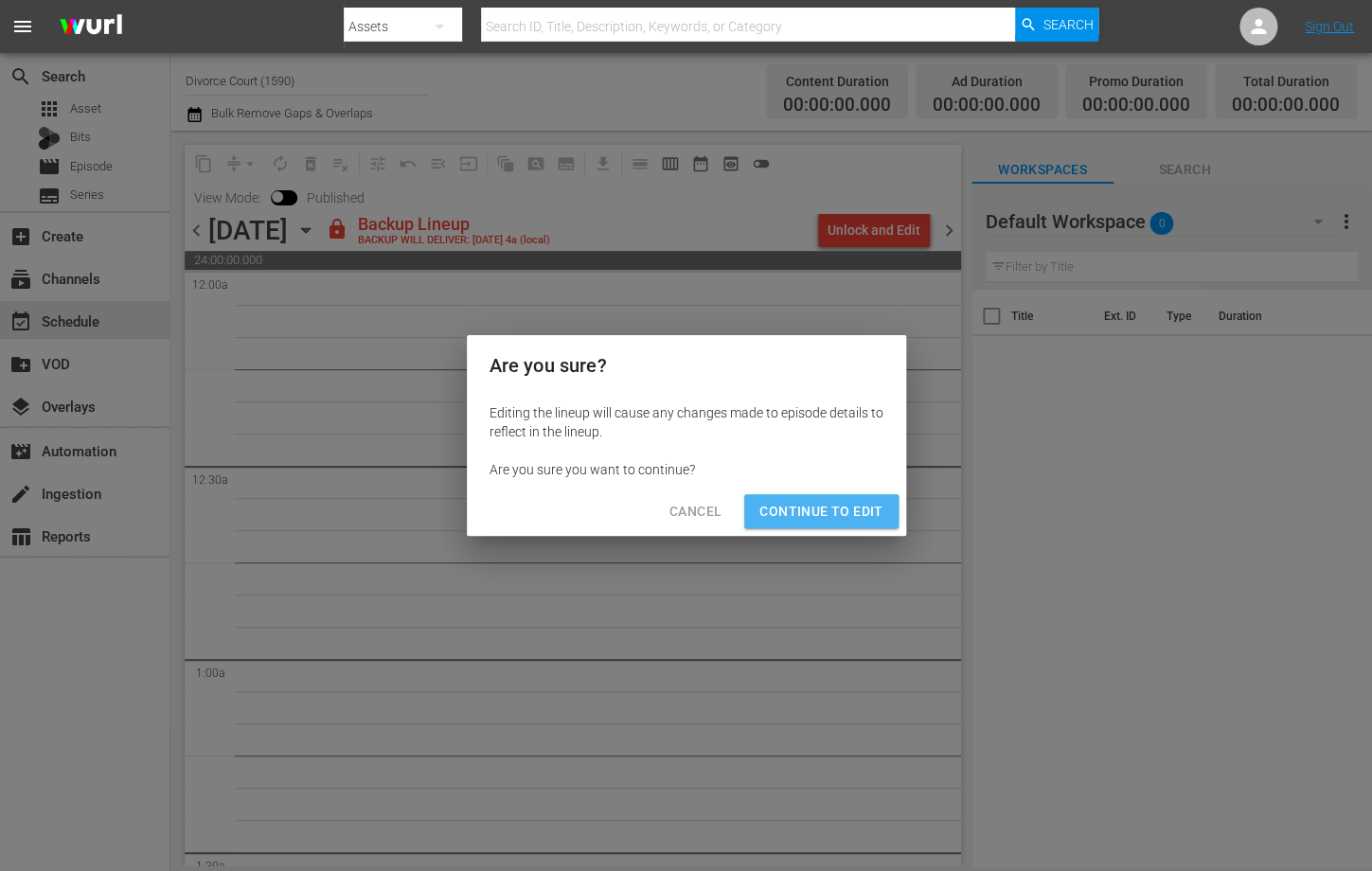 click on "Continue to Edit" at bounding box center (821, 511) 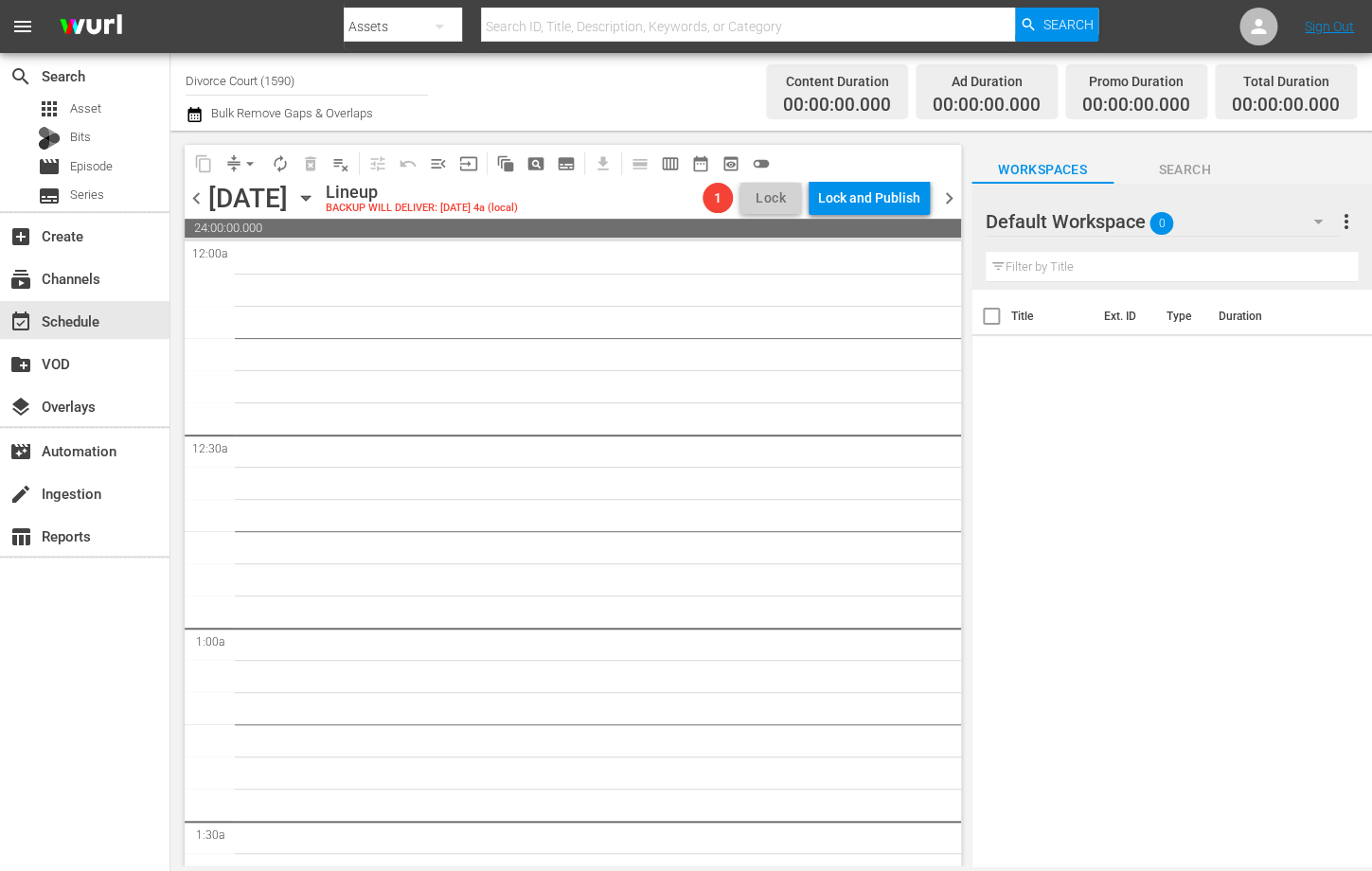click on "chevron_right" at bounding box center [949, 198] 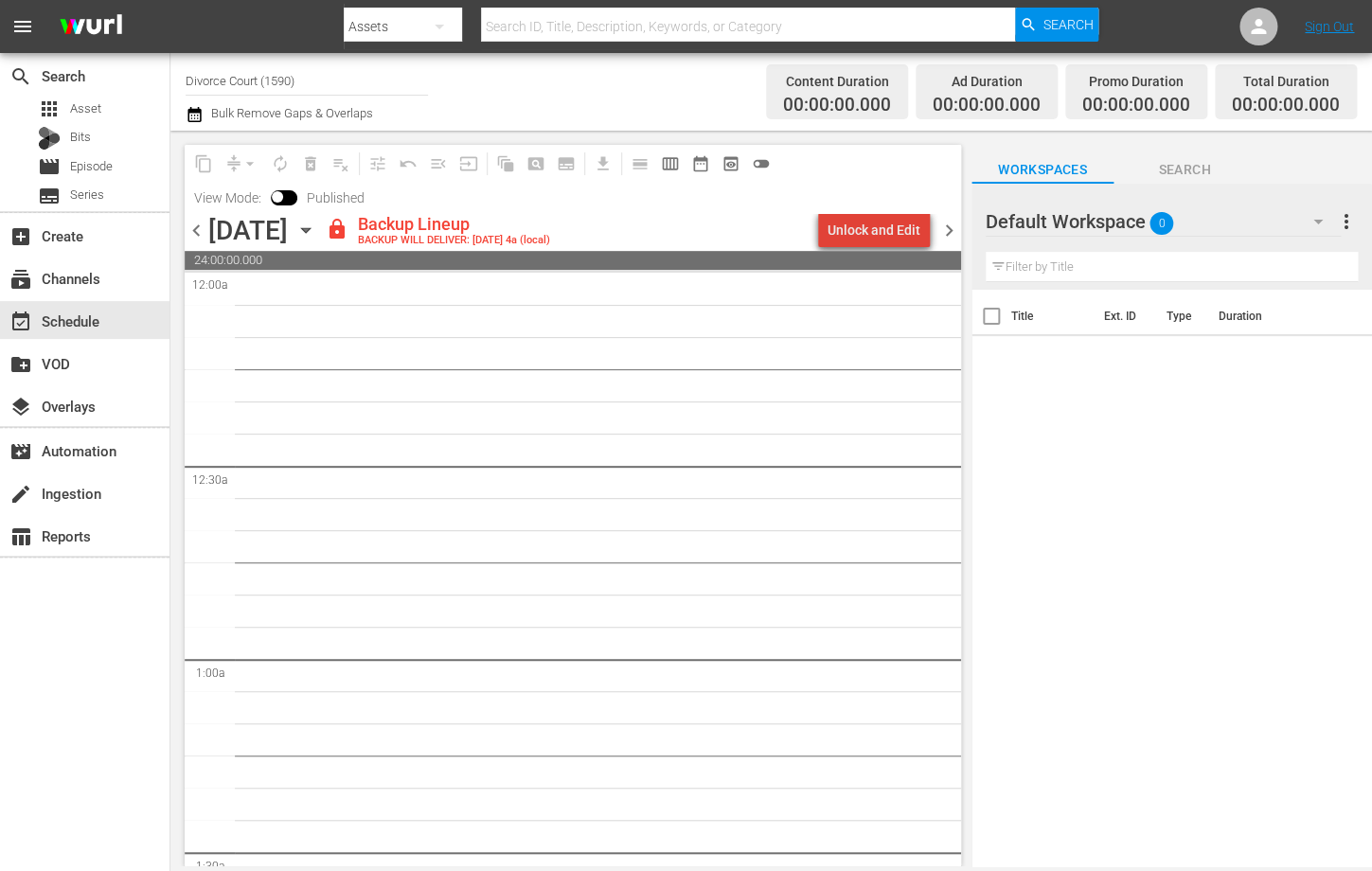 click on "Unlock and Edit" at bounding box center (874, 230) 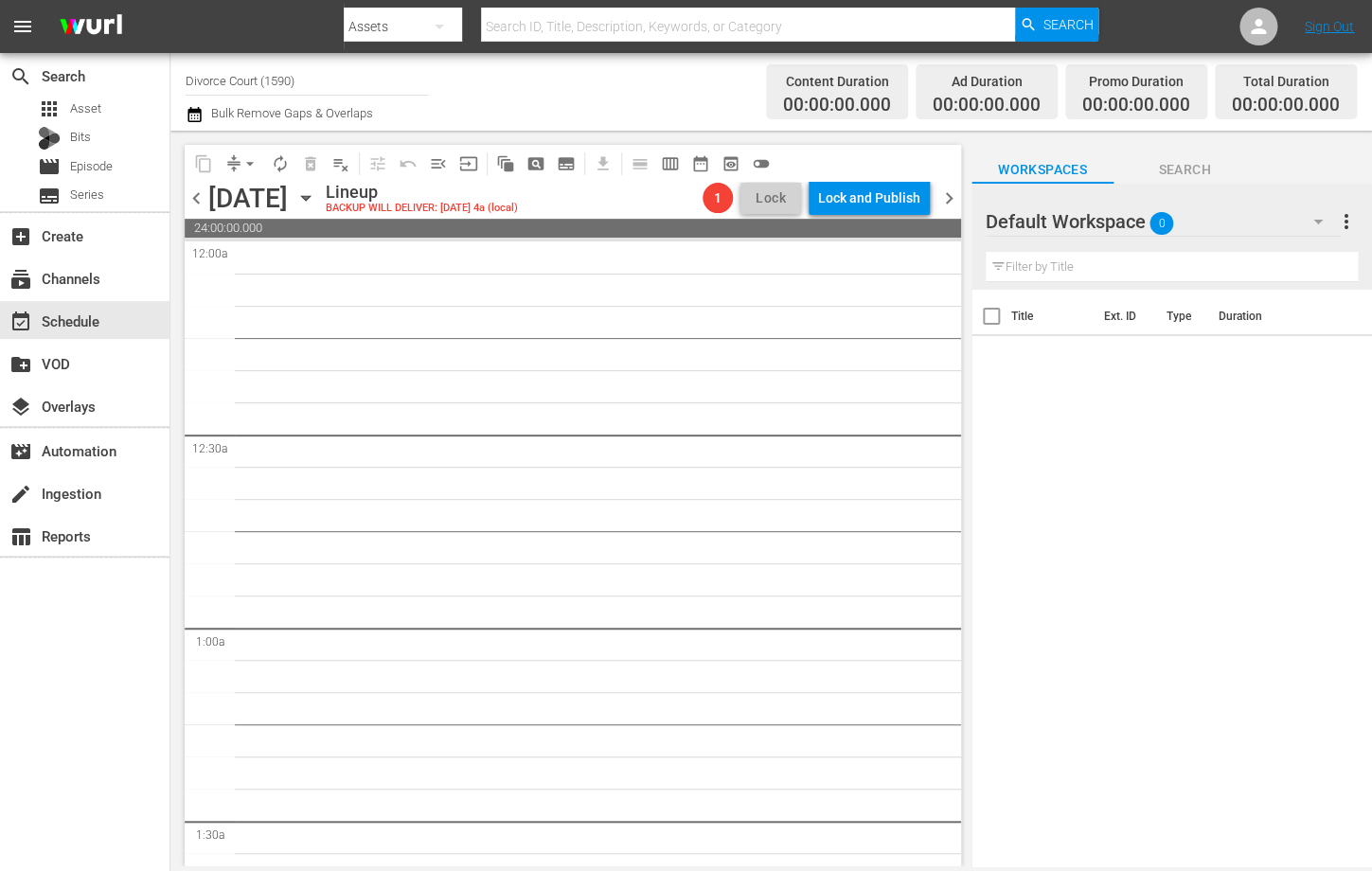 click on "chevron_right" at bounding box center (949, 198) 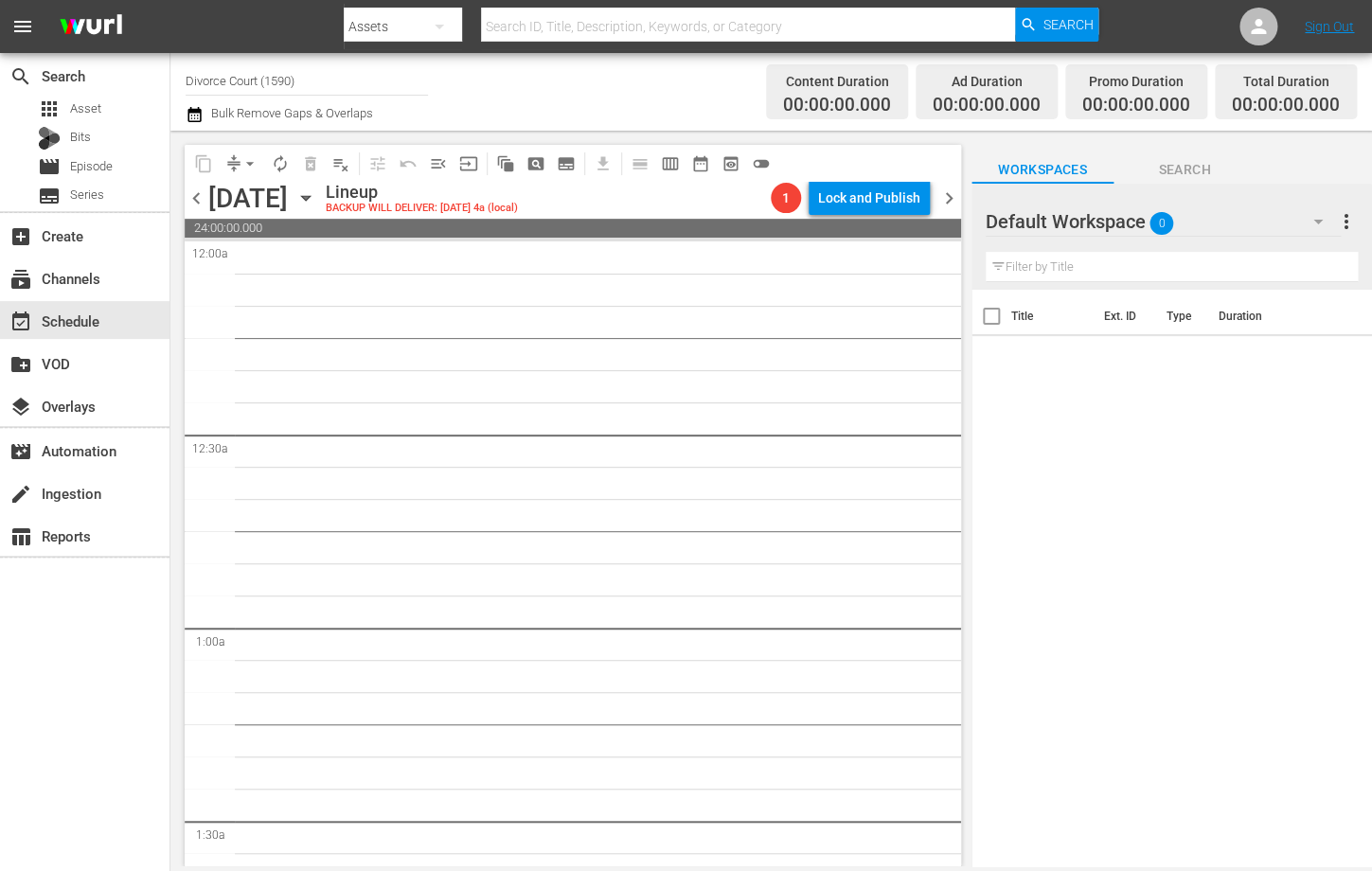 click on "chevron_right" at bounding box center (949, 198) 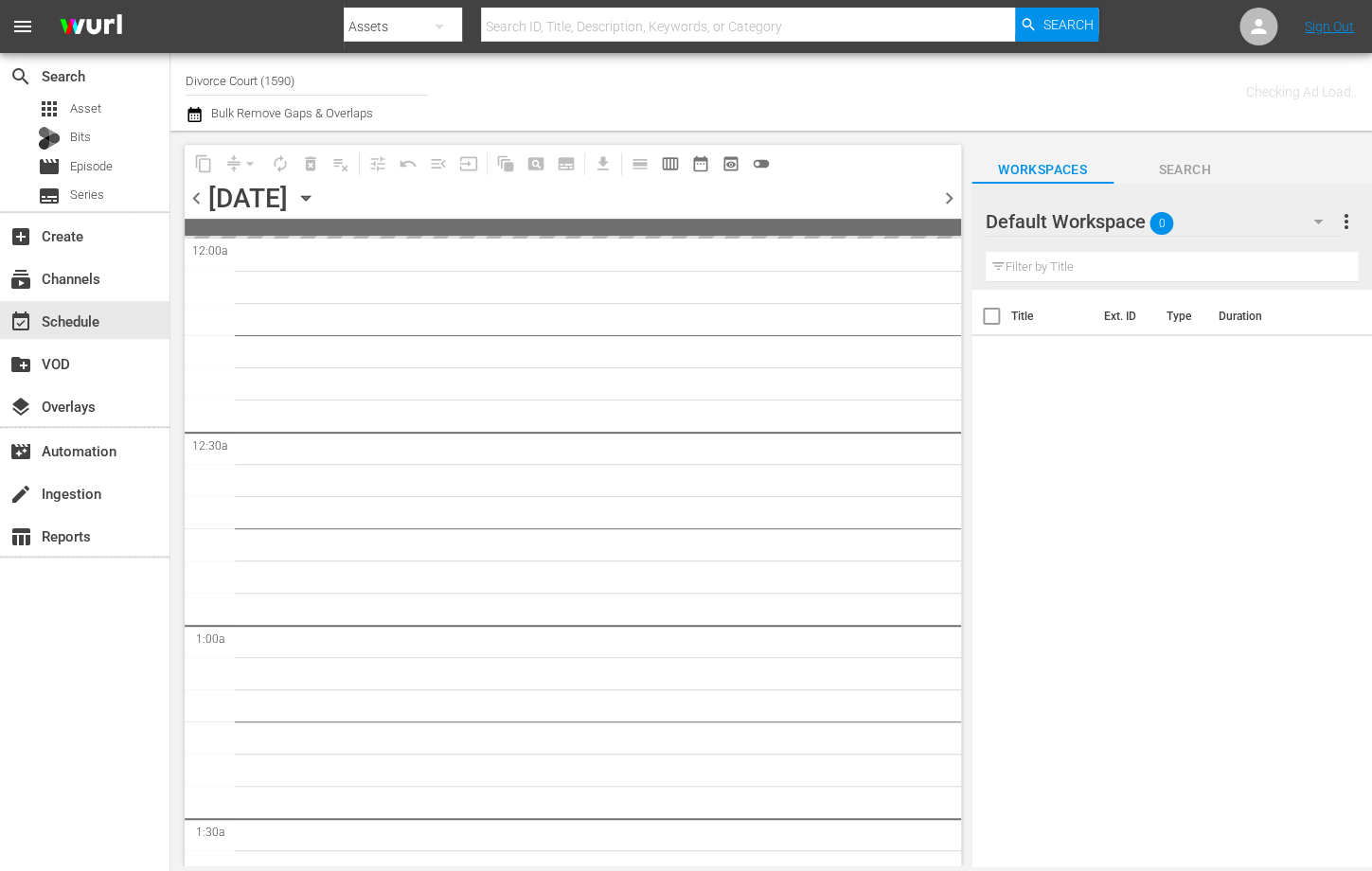 click on "chevron_left" at bounding box center [196, 198] 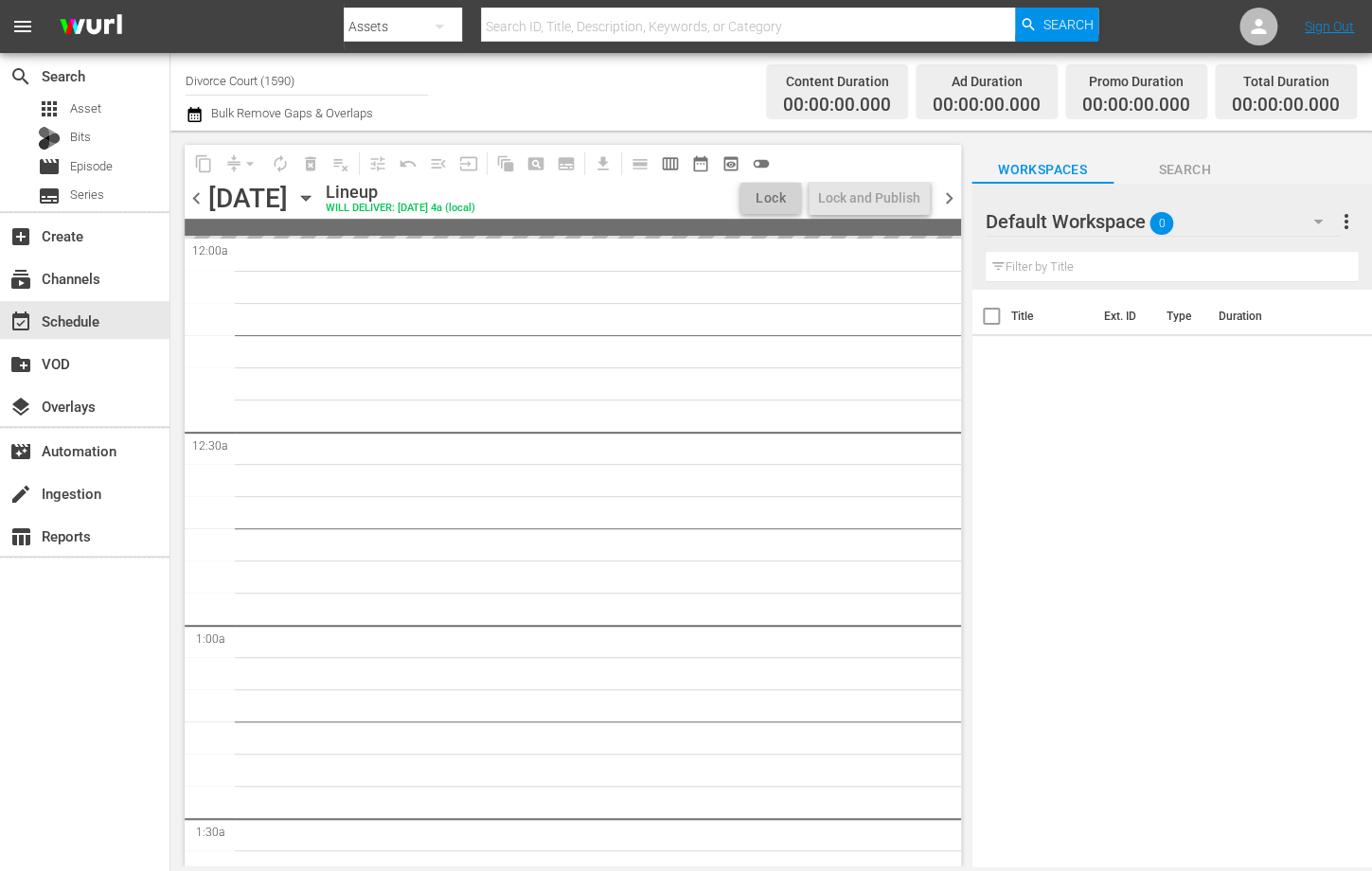 click on "chevron_left" at bounding box center (196, 198) 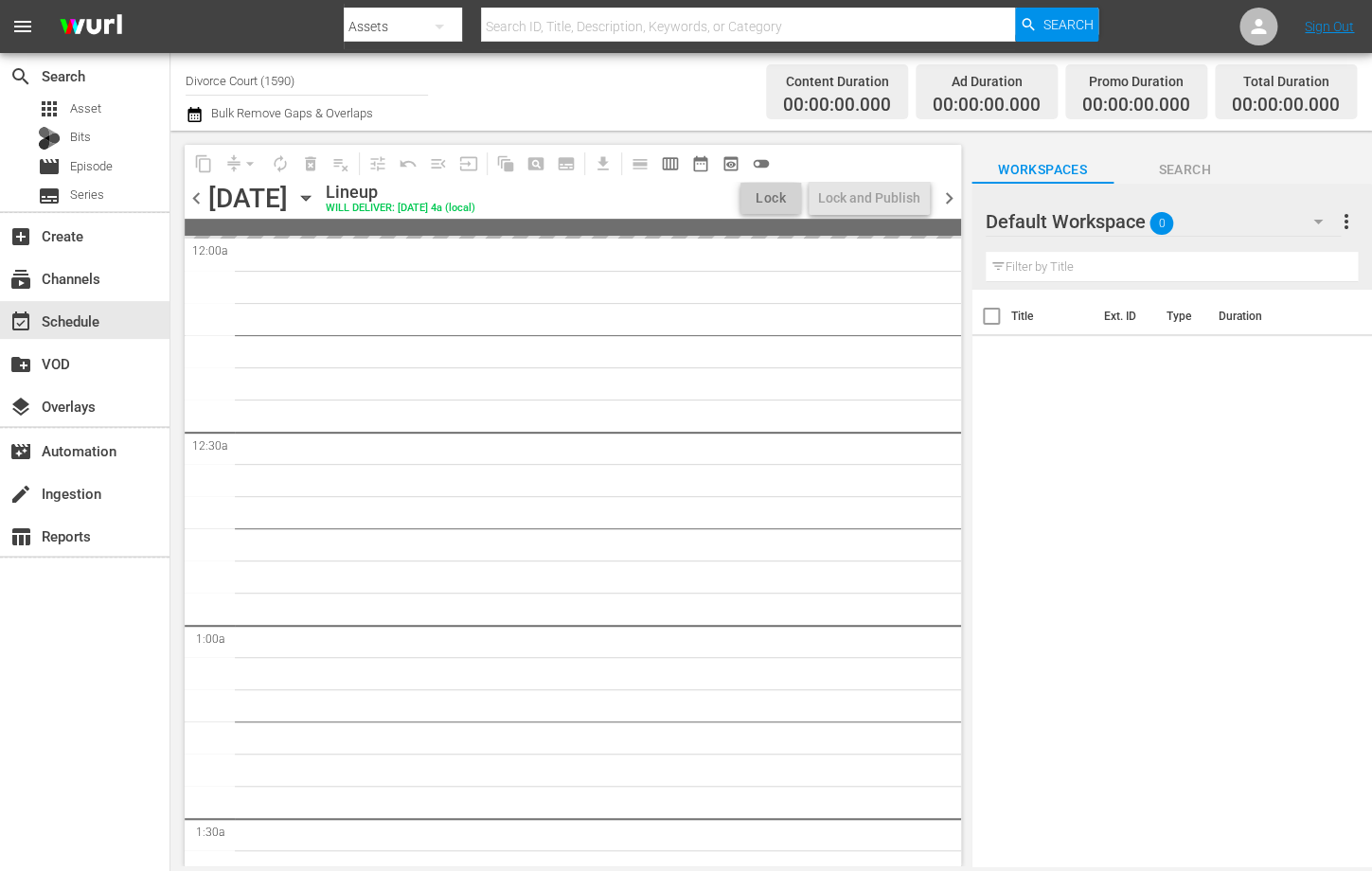 click on "chevron_left" at bounding box center [196, 198] 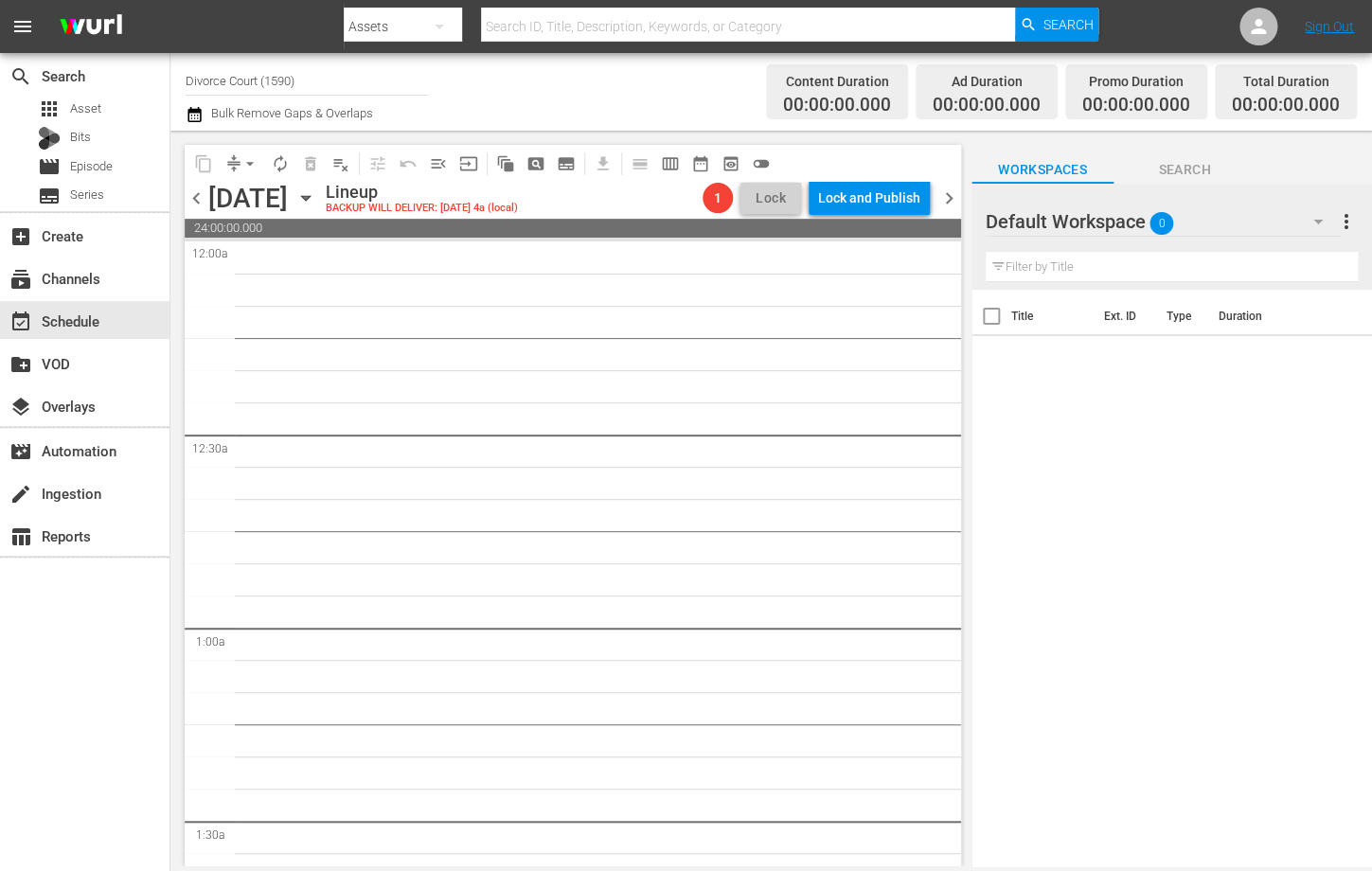 click on "chevron_left" at bounding box center (196, 198) 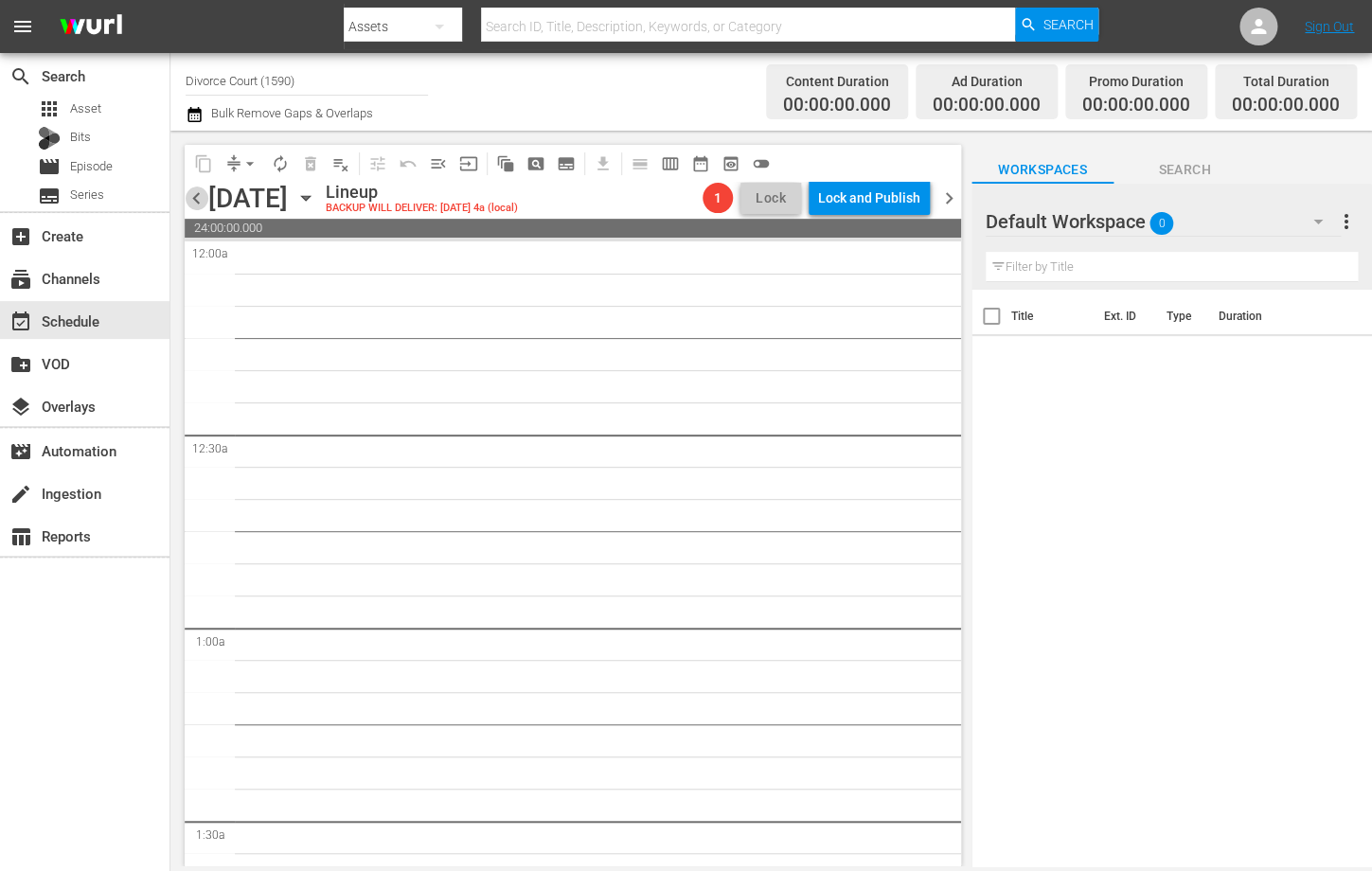 click on "chevron_left" at bounding box center (196, 198) 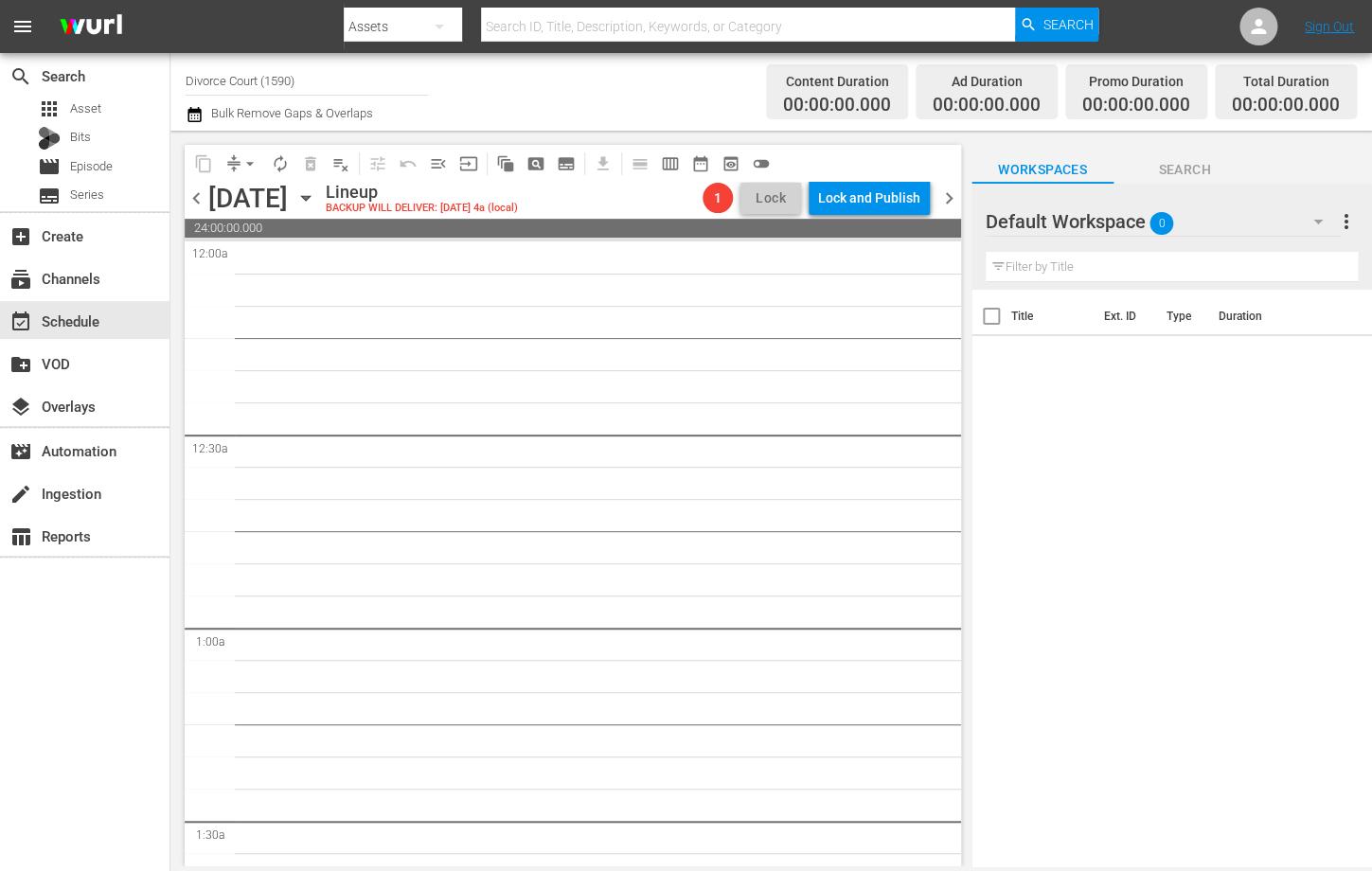 click on "chevron_left" at bounding box center (196, 198) 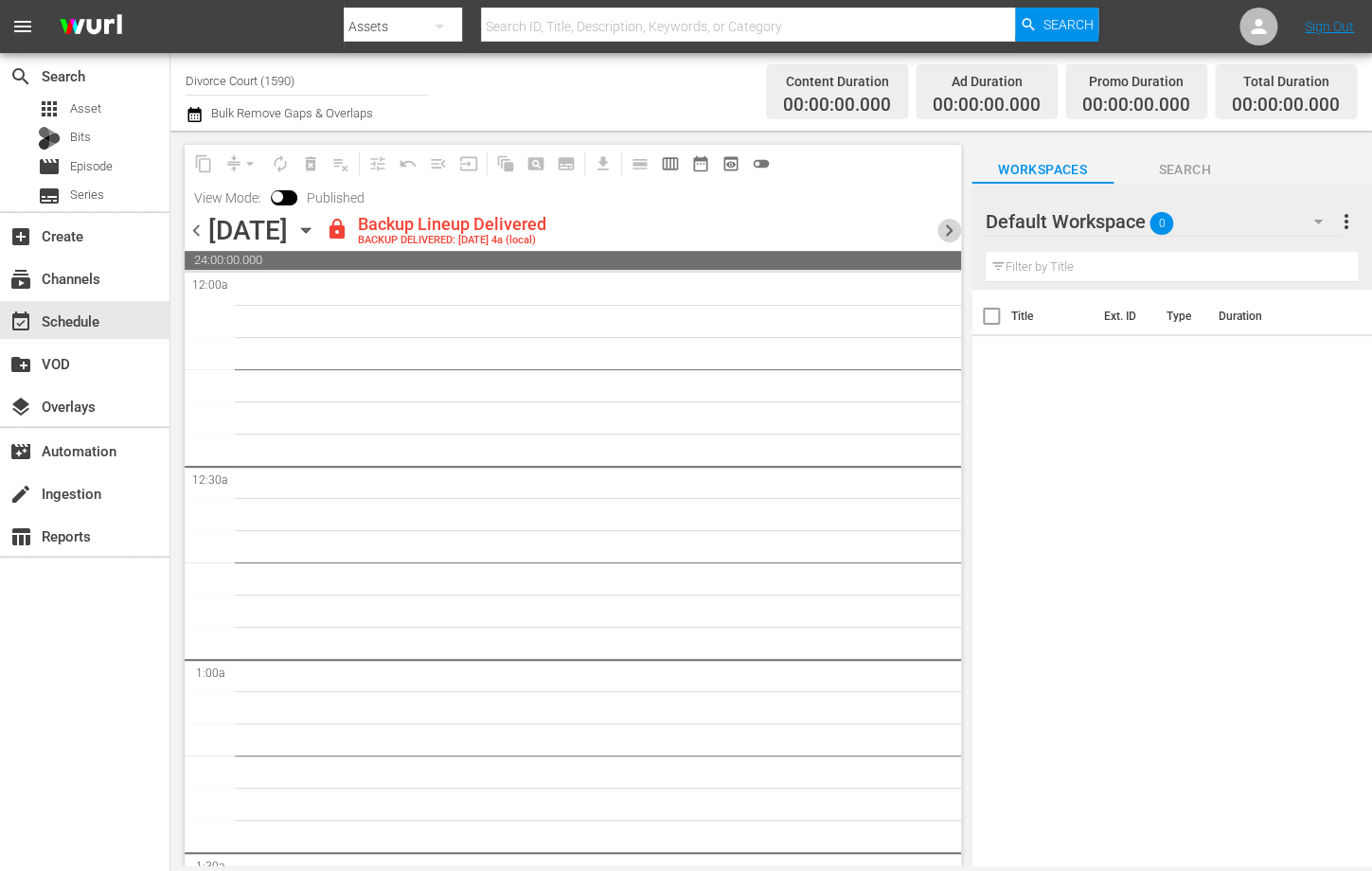 click on "chevron_right" at bounding box center (949, 230) 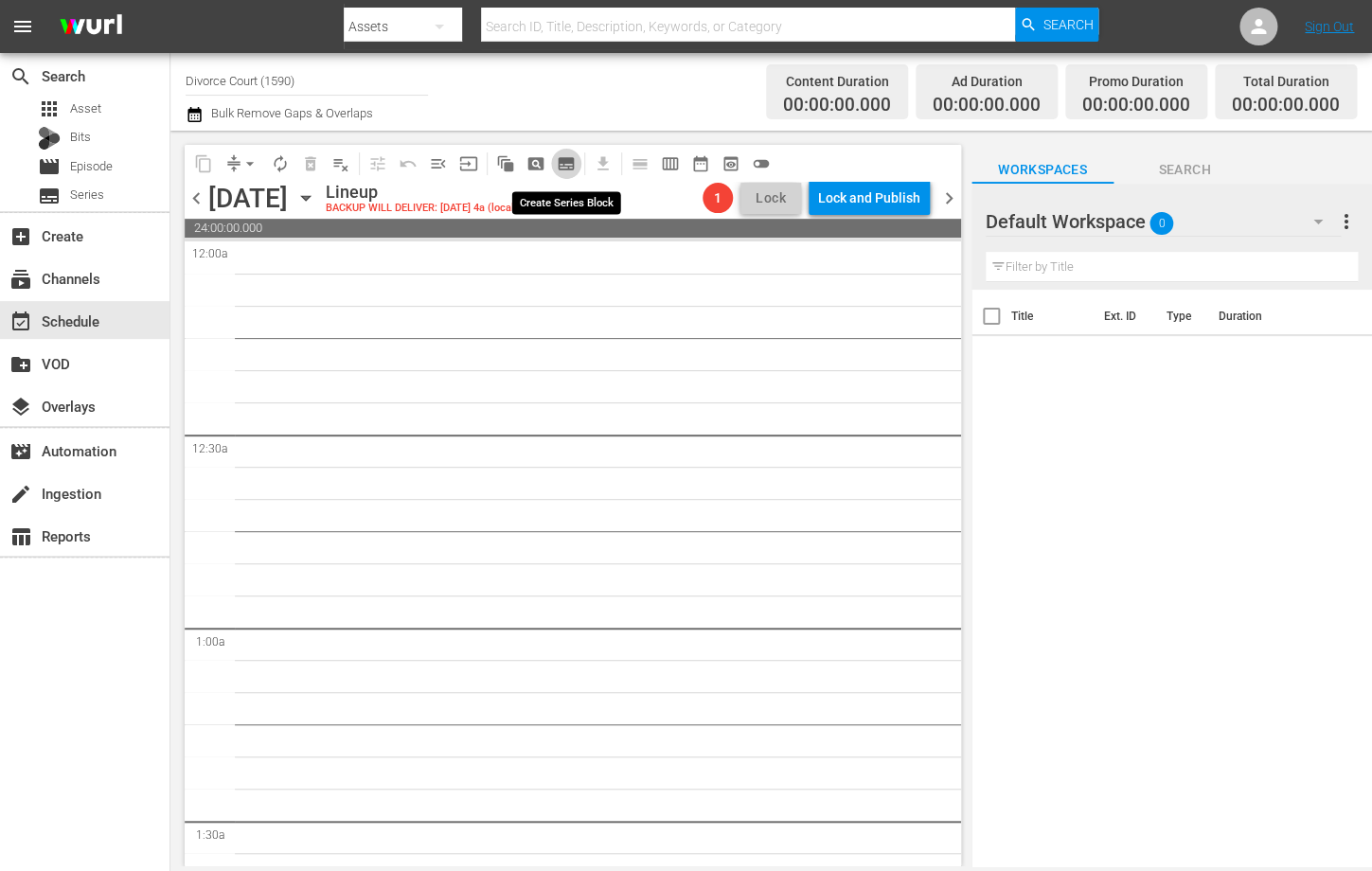click on "subtitles_outlined" at bounding box center [566, 164] 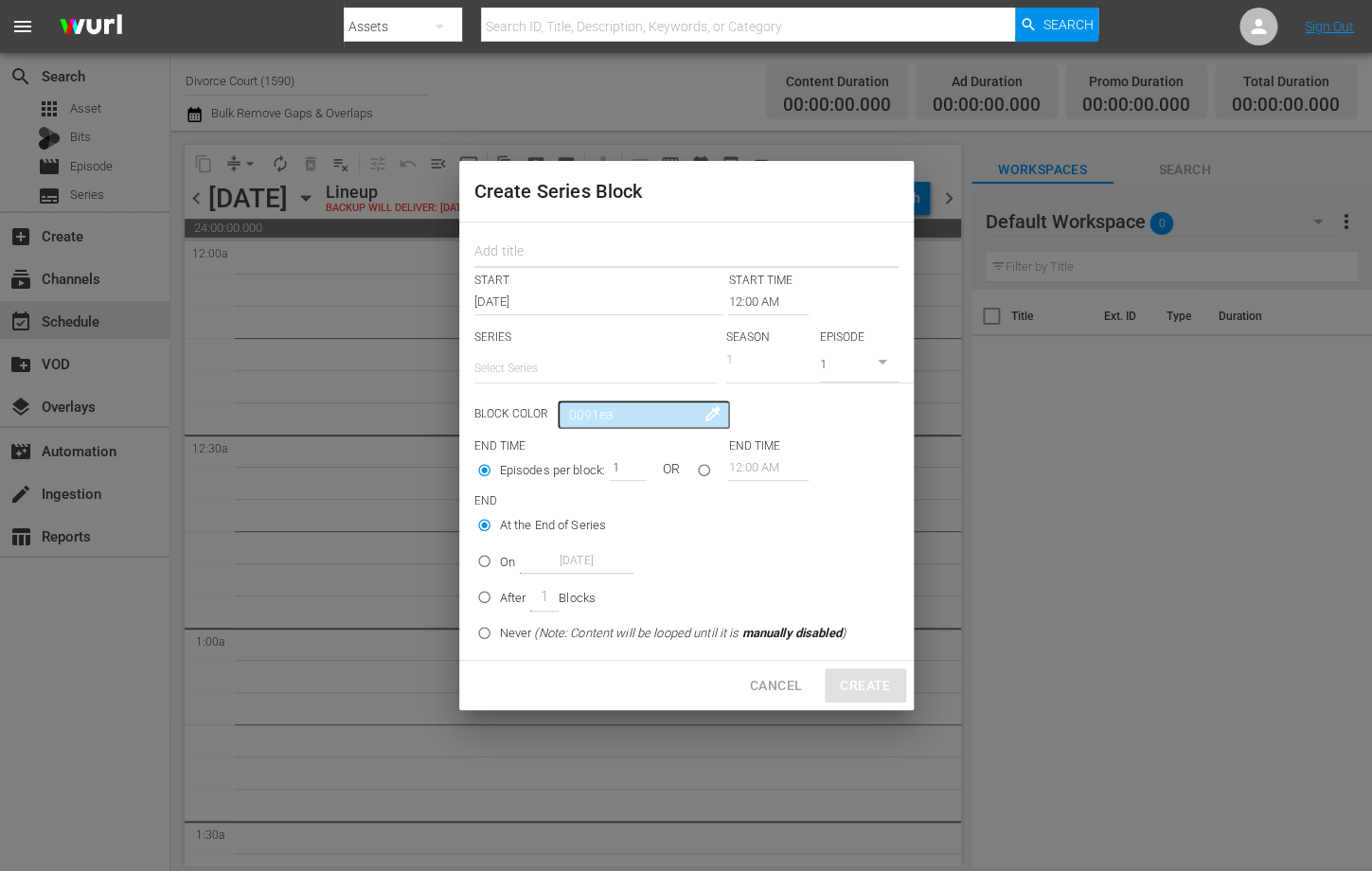 click at bounding box center (686, 253) 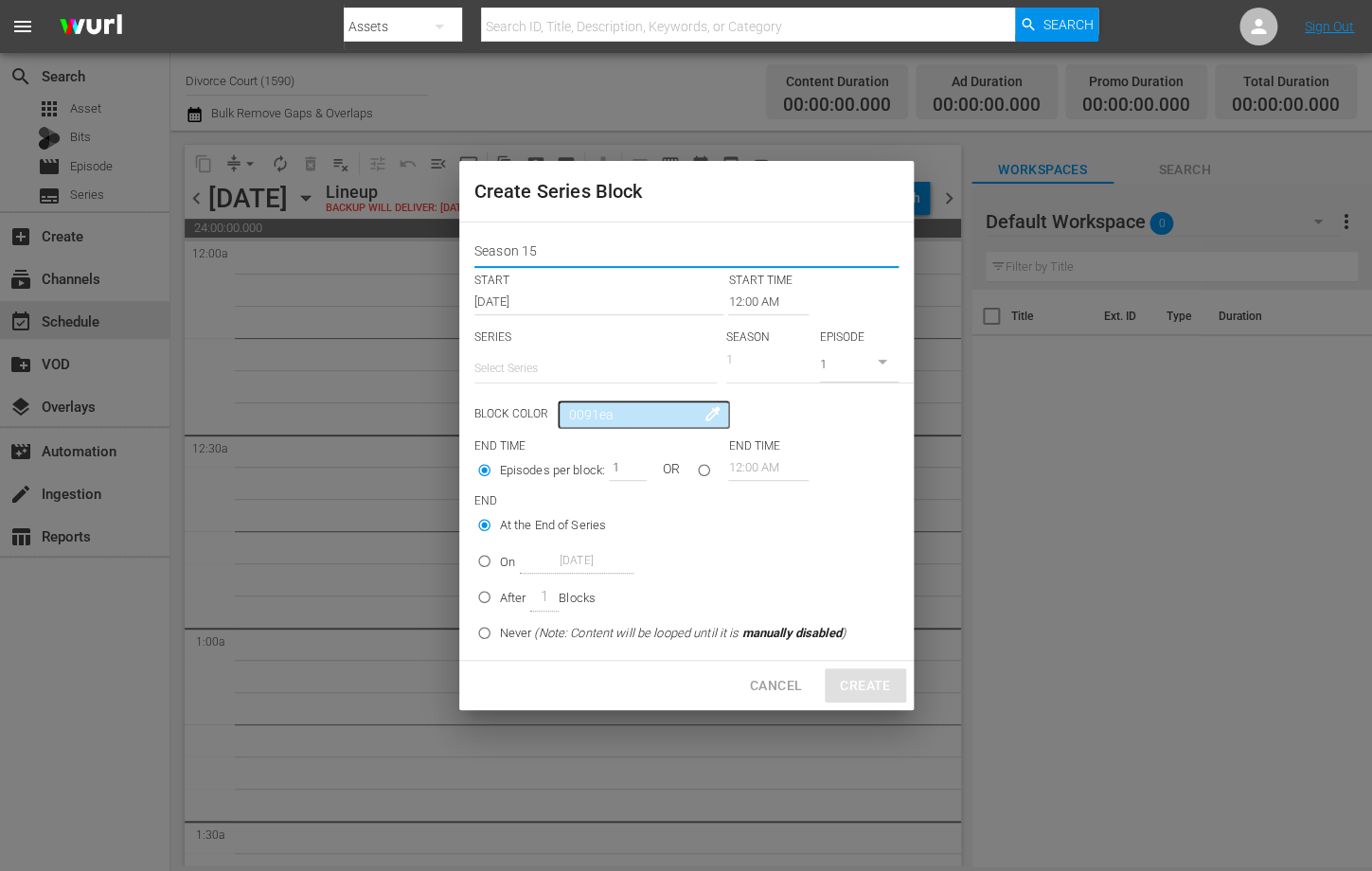 type on "Season 15" 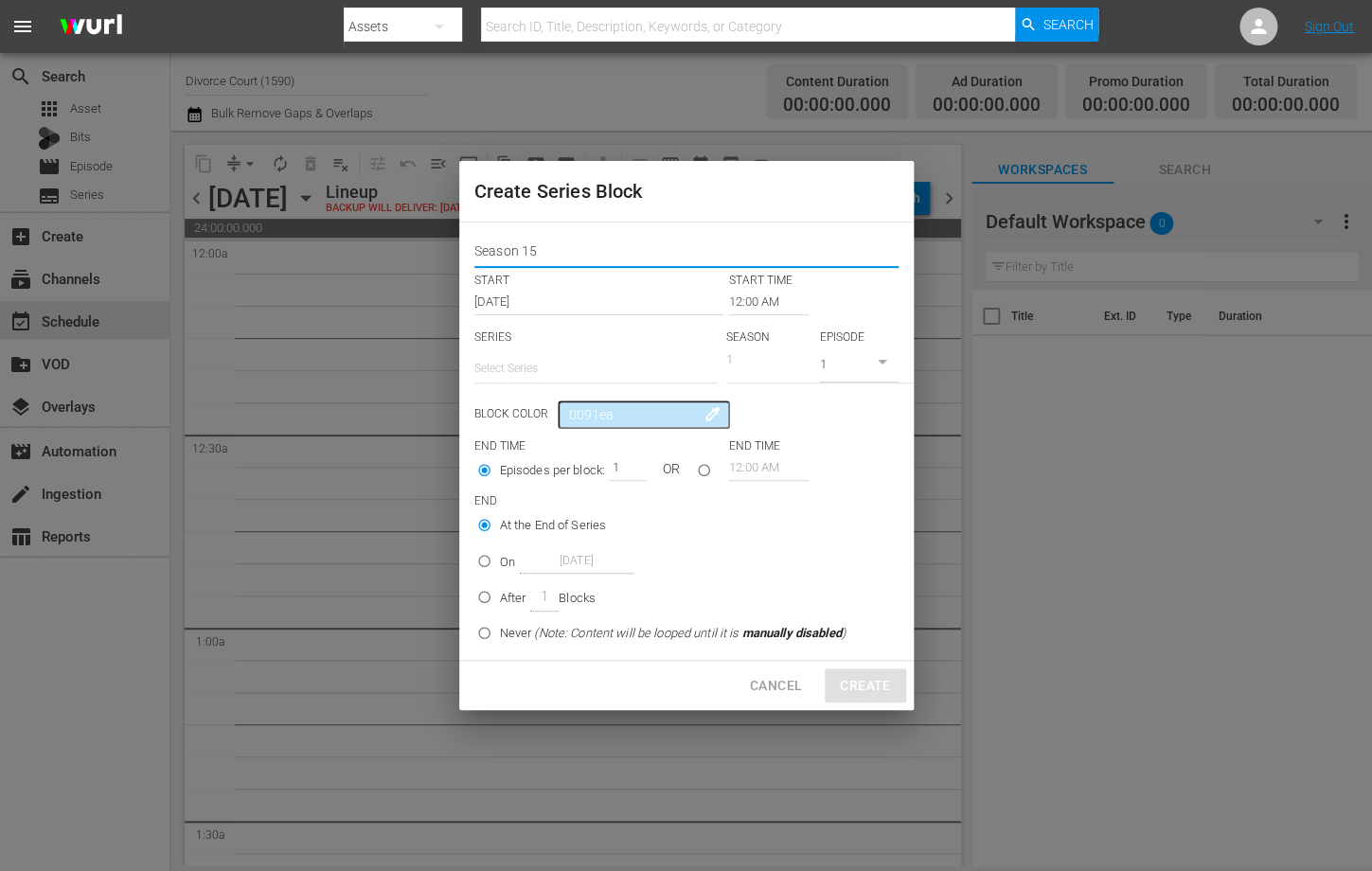 click at bounding box center [596, 368] 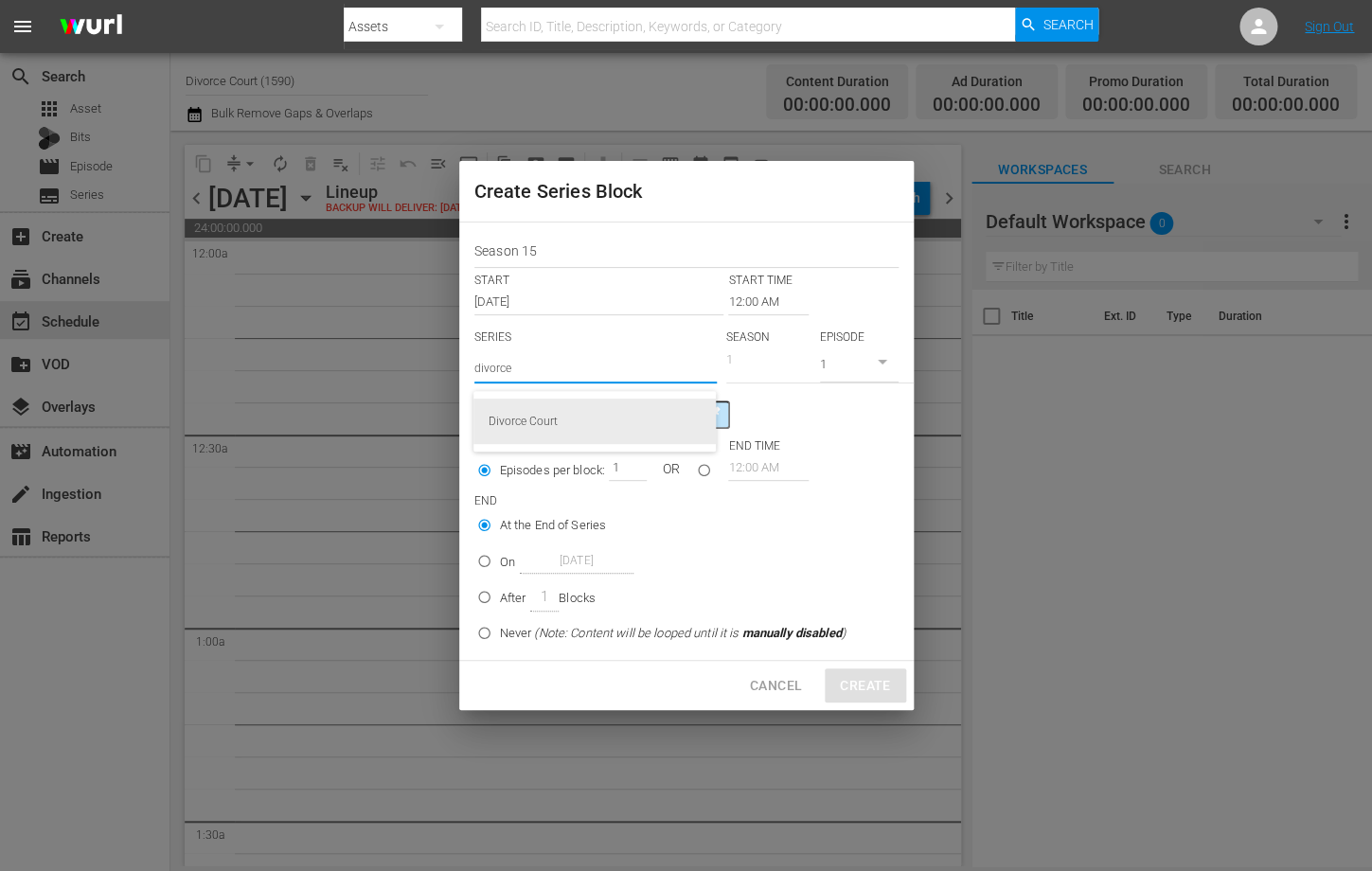 click on "Divorce Court" at bounding box center (595, 421) 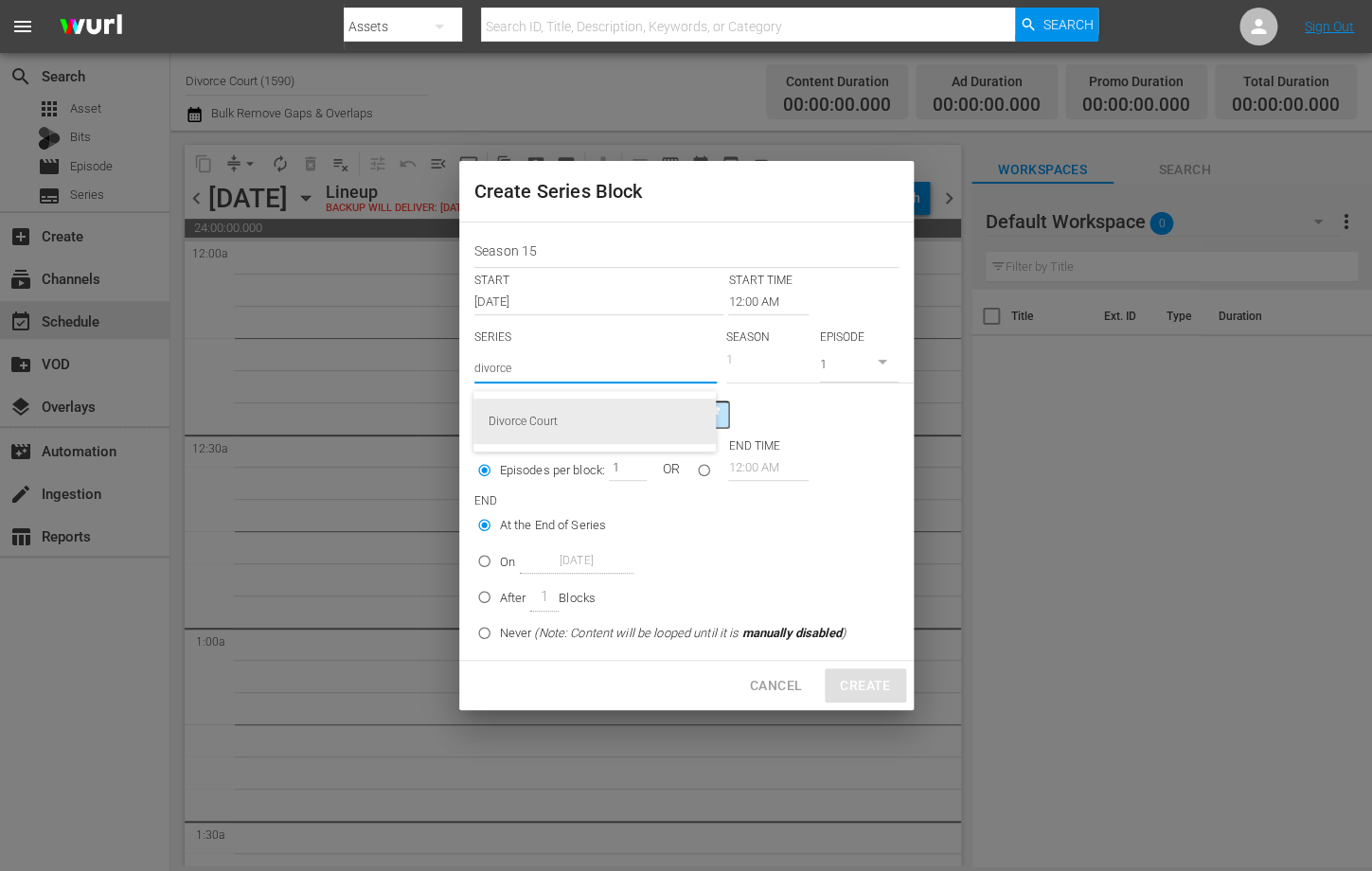 type on "Divorce Court" 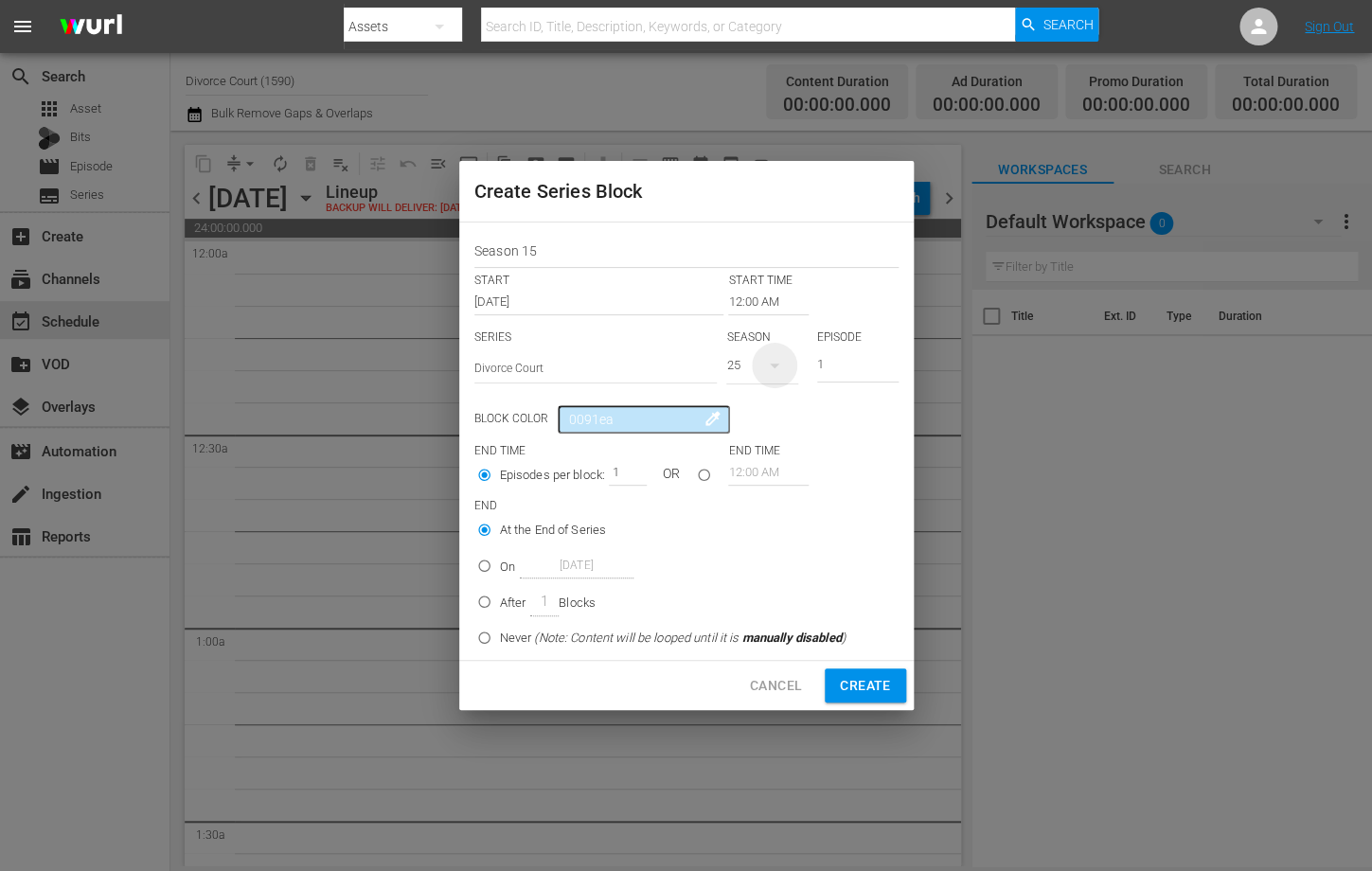 click 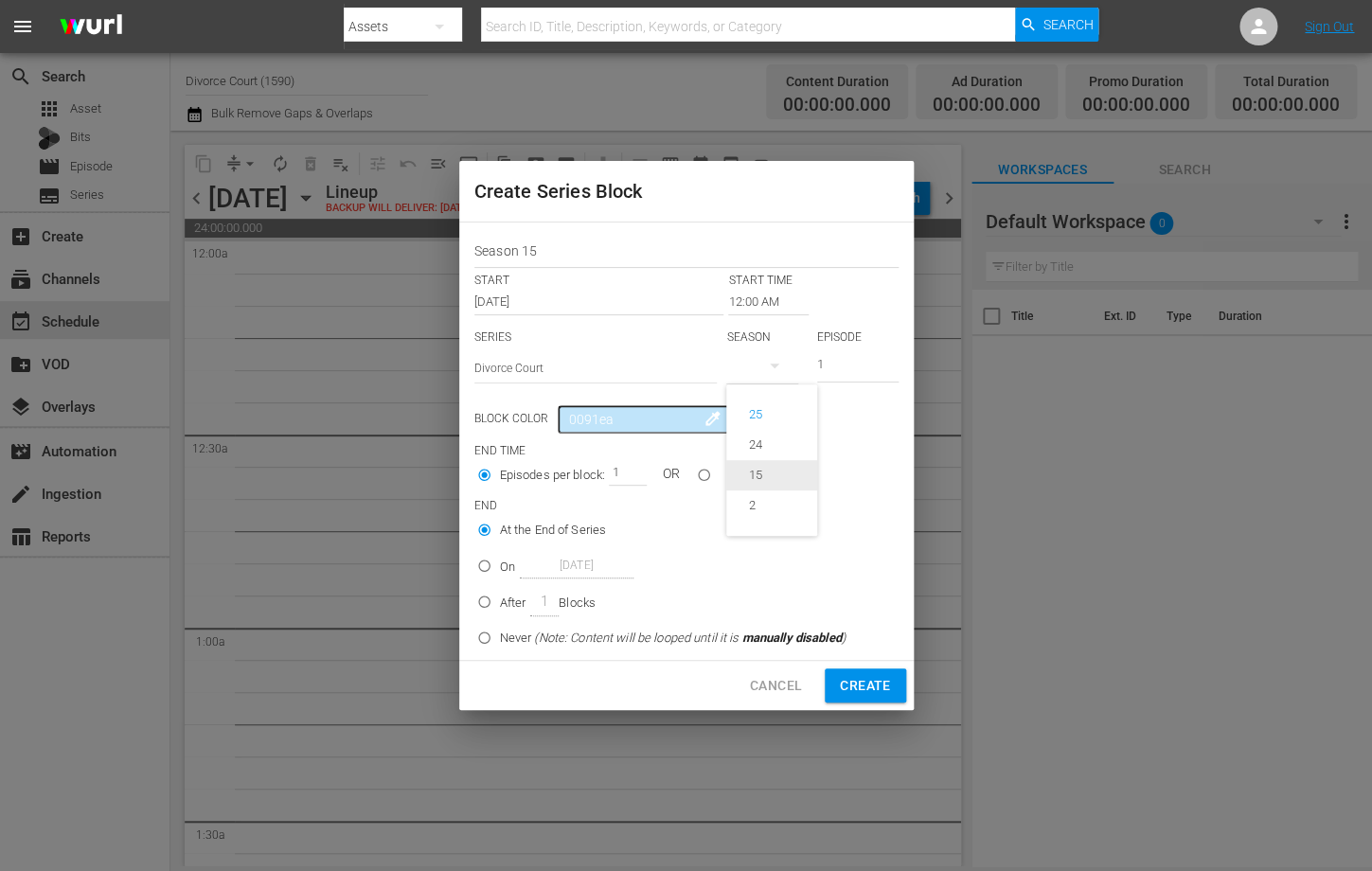 click on "15" at bounding box center [756, 475] 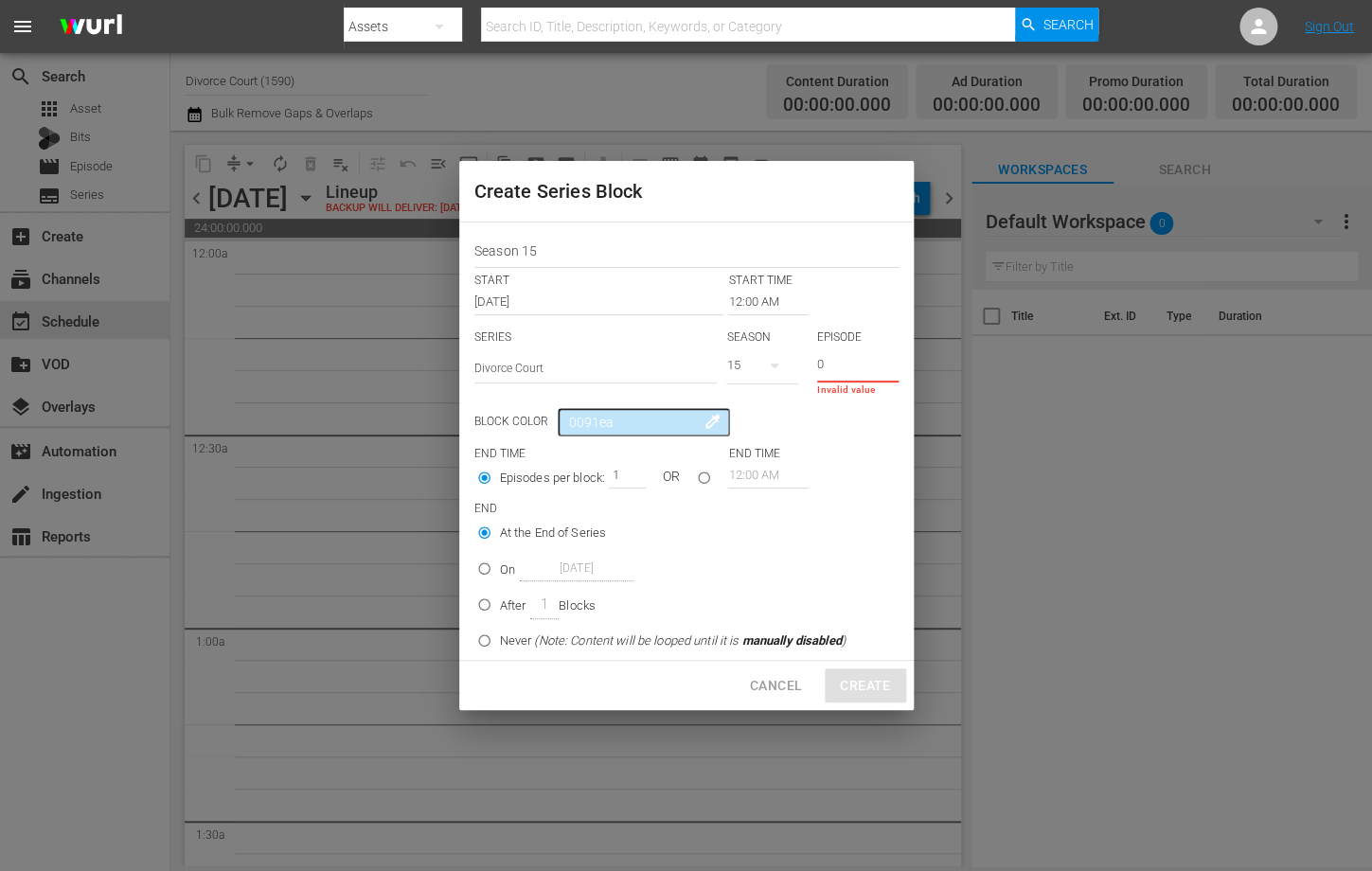 click on "0" at bounding box center [858, 366] 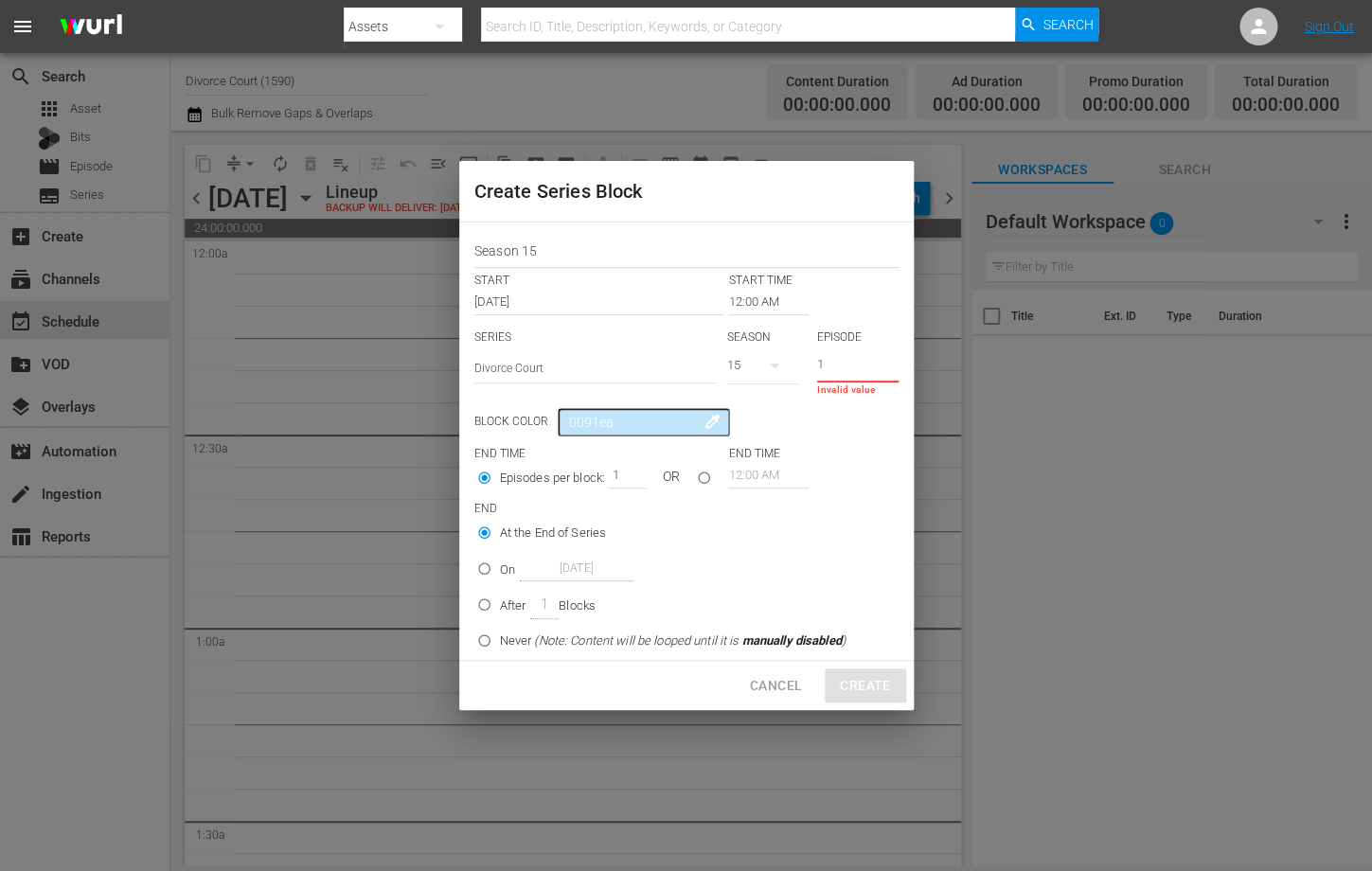 click on "1" at bounding box center (858, 366) 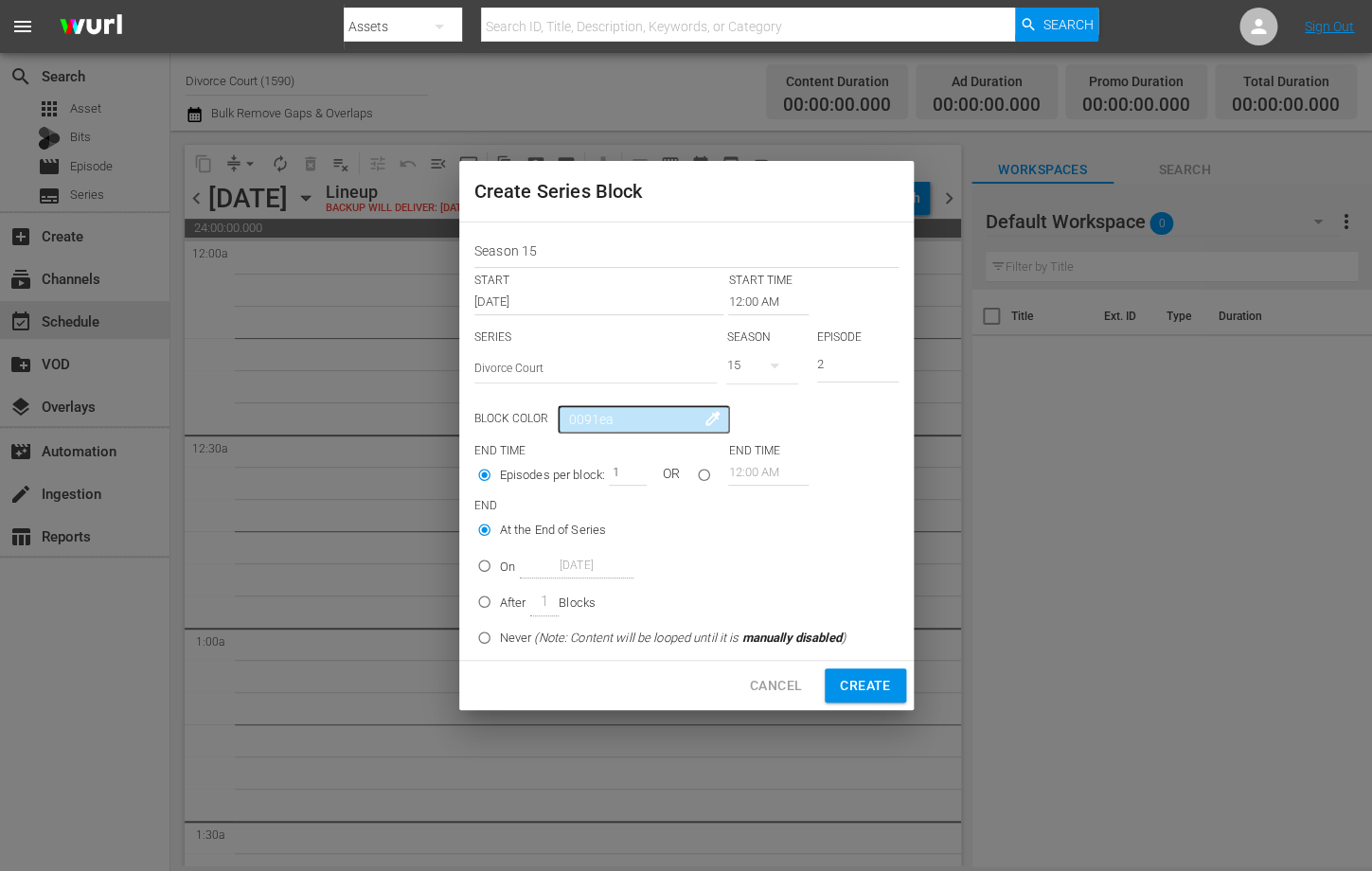 type on "2" 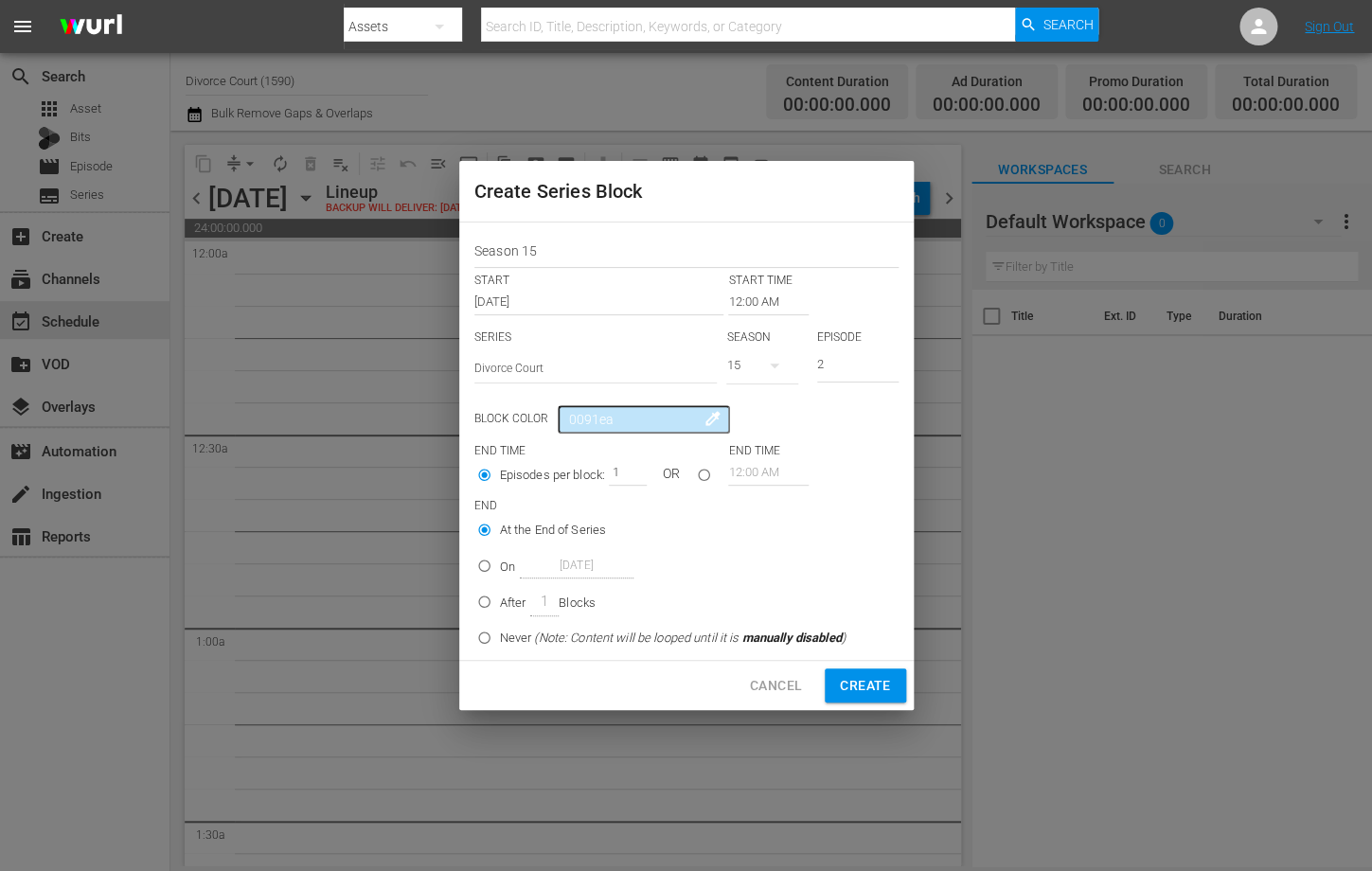 click on "2" at bounding box center [858, 366] 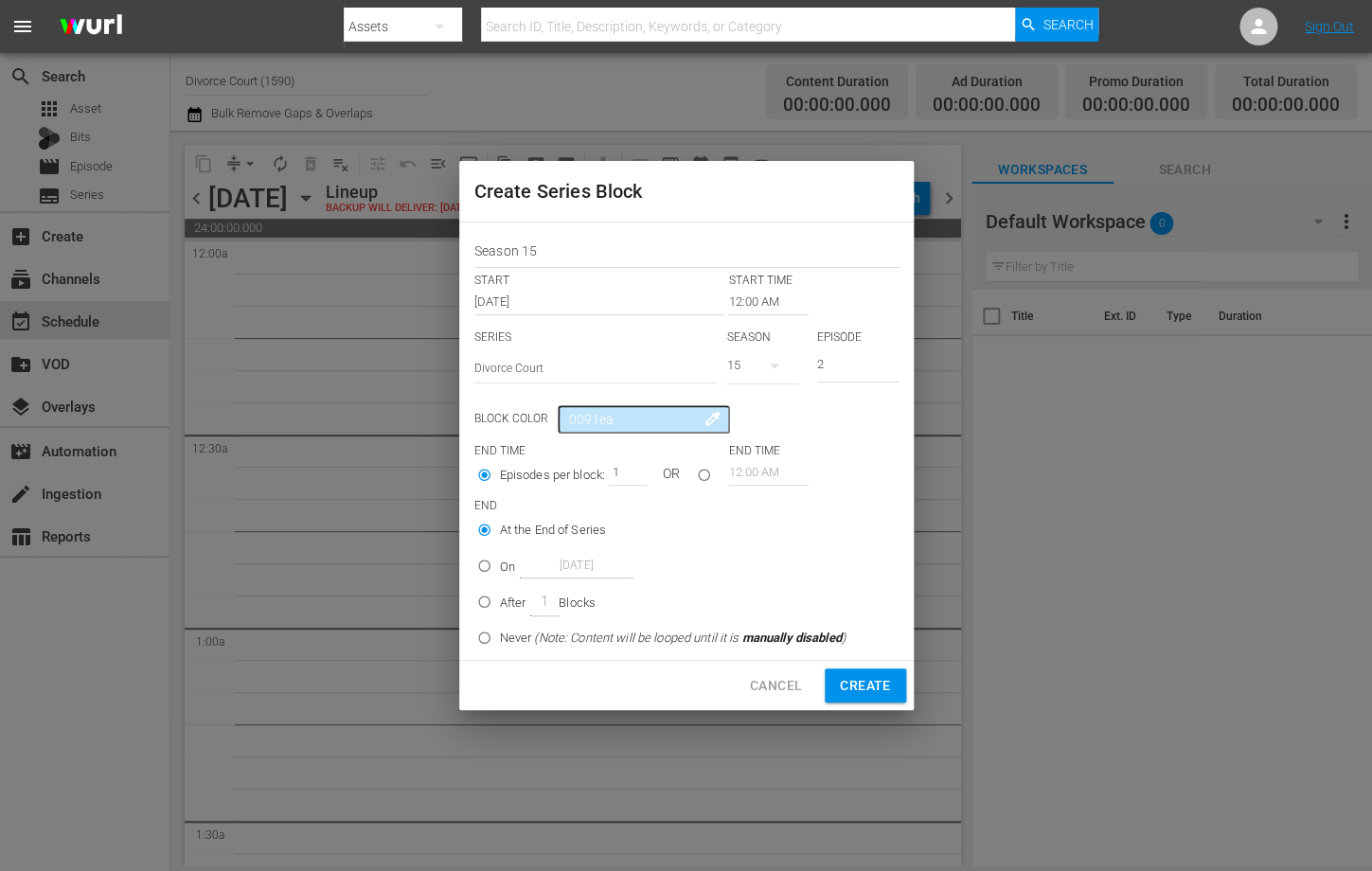 click on "12:00 AM" at bounding box center (768, 302) 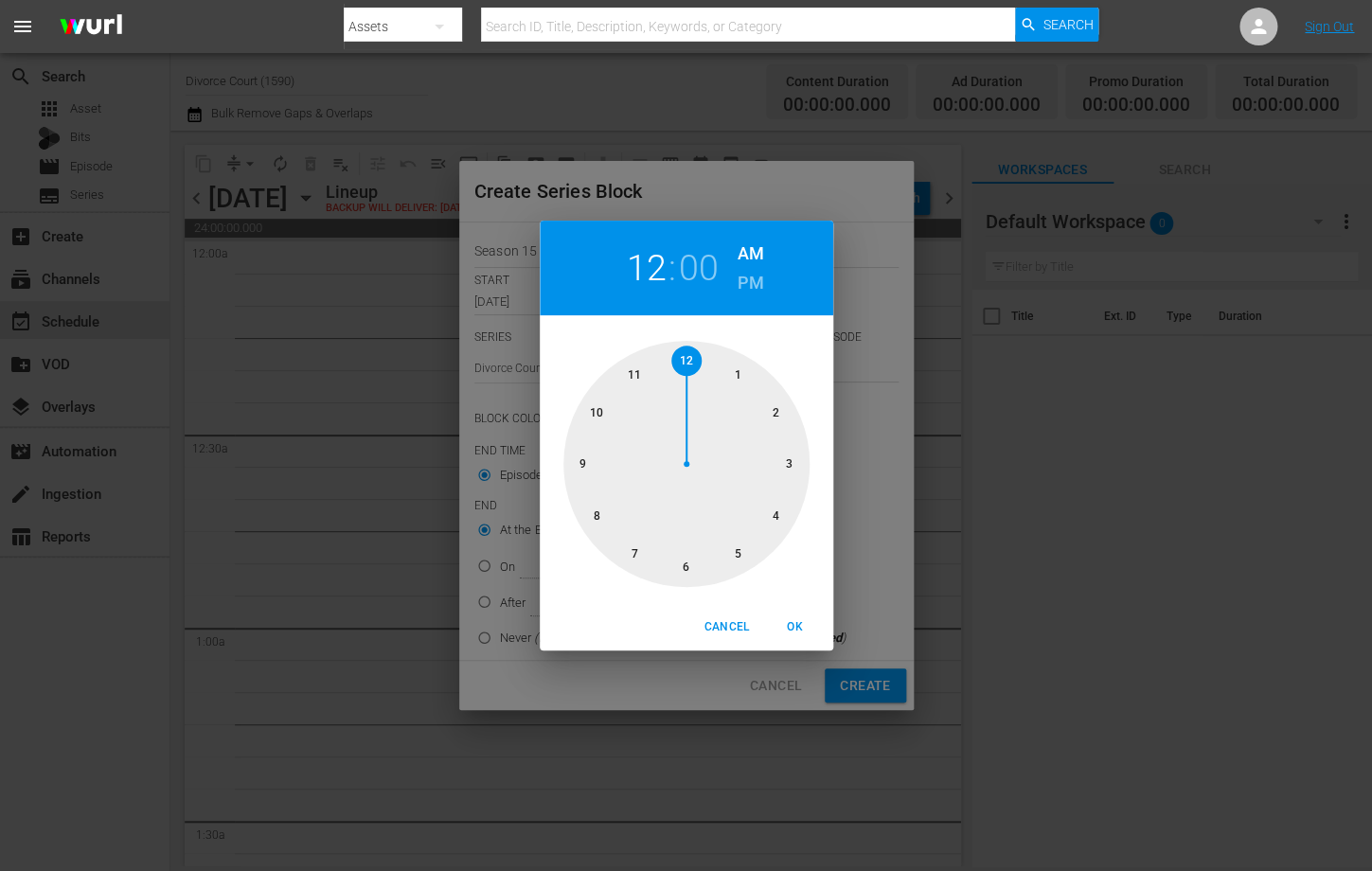 click on "12 : 00 AM PM 1 2 3 4 5 6 7 8 9 10 11 12 Cancel OK" at bounding box center [686, 436] 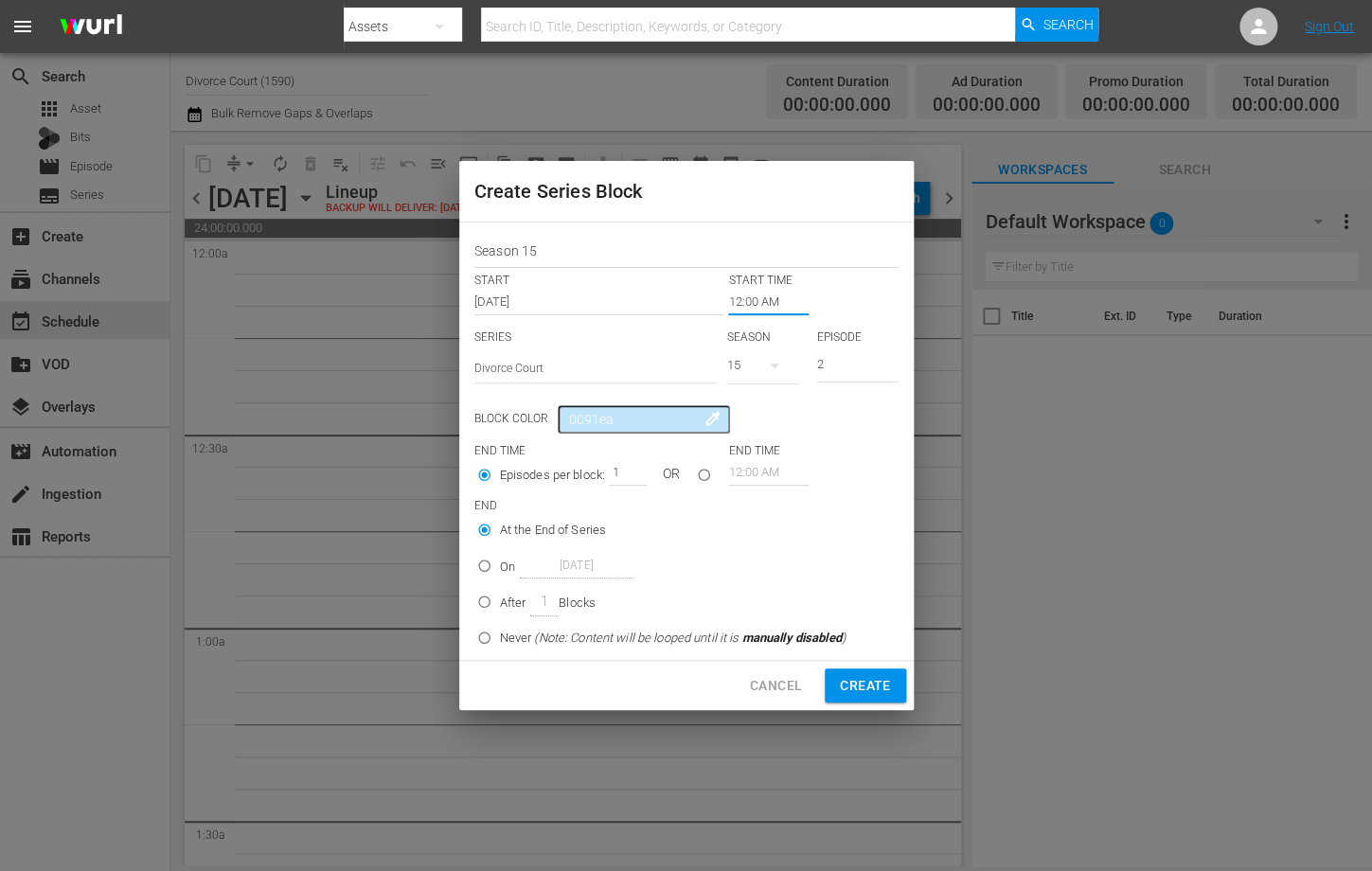 click on "12:00 AM" at bounding box center (768, 302) 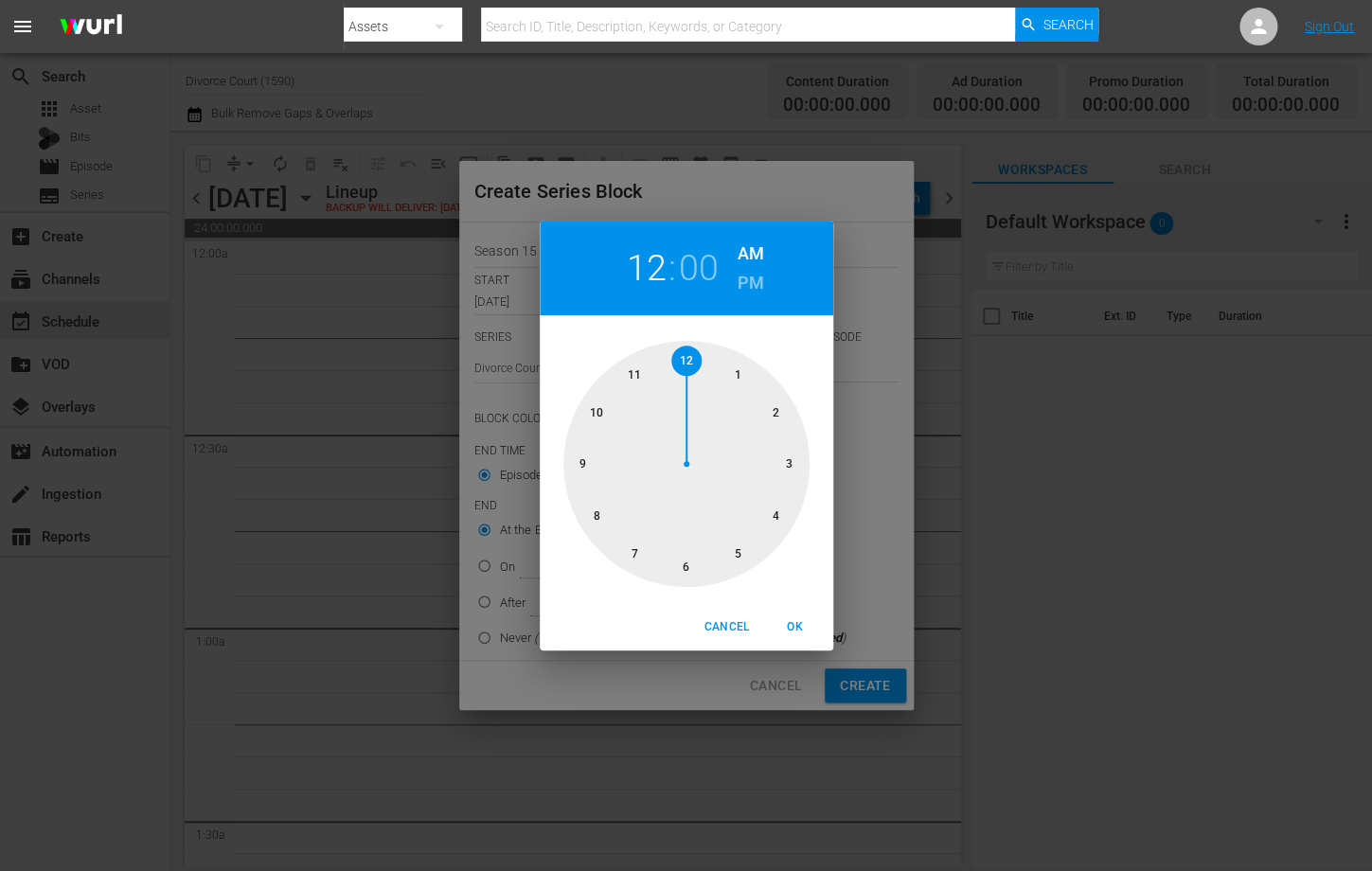 click on "PM" at bounding box center [750, 283] 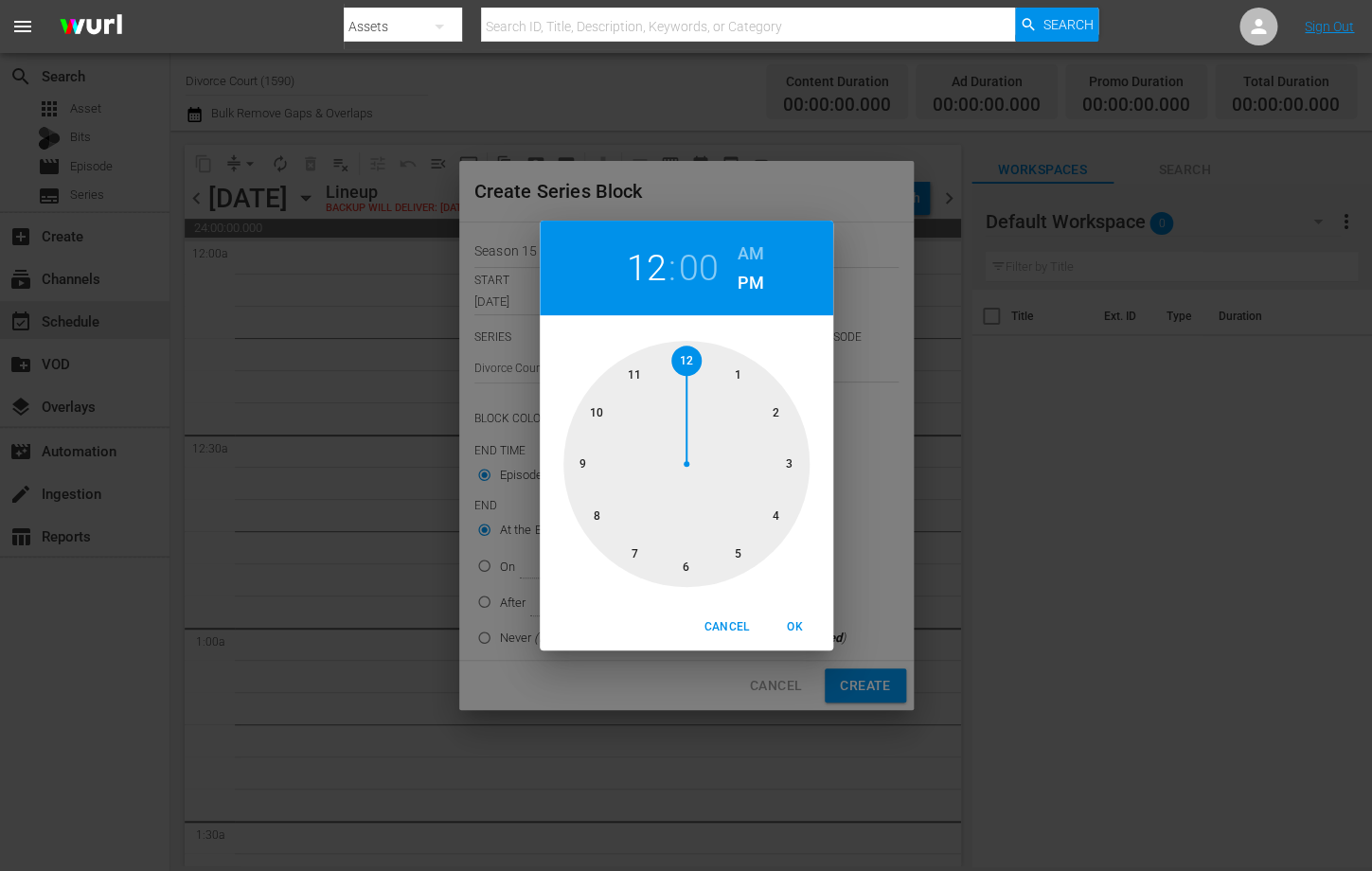 click on "12 : 00 AM PM 1 2 3 4 5 6 7 8 9 10 11 12 Cancel OK" at bounding box center [686, 436] 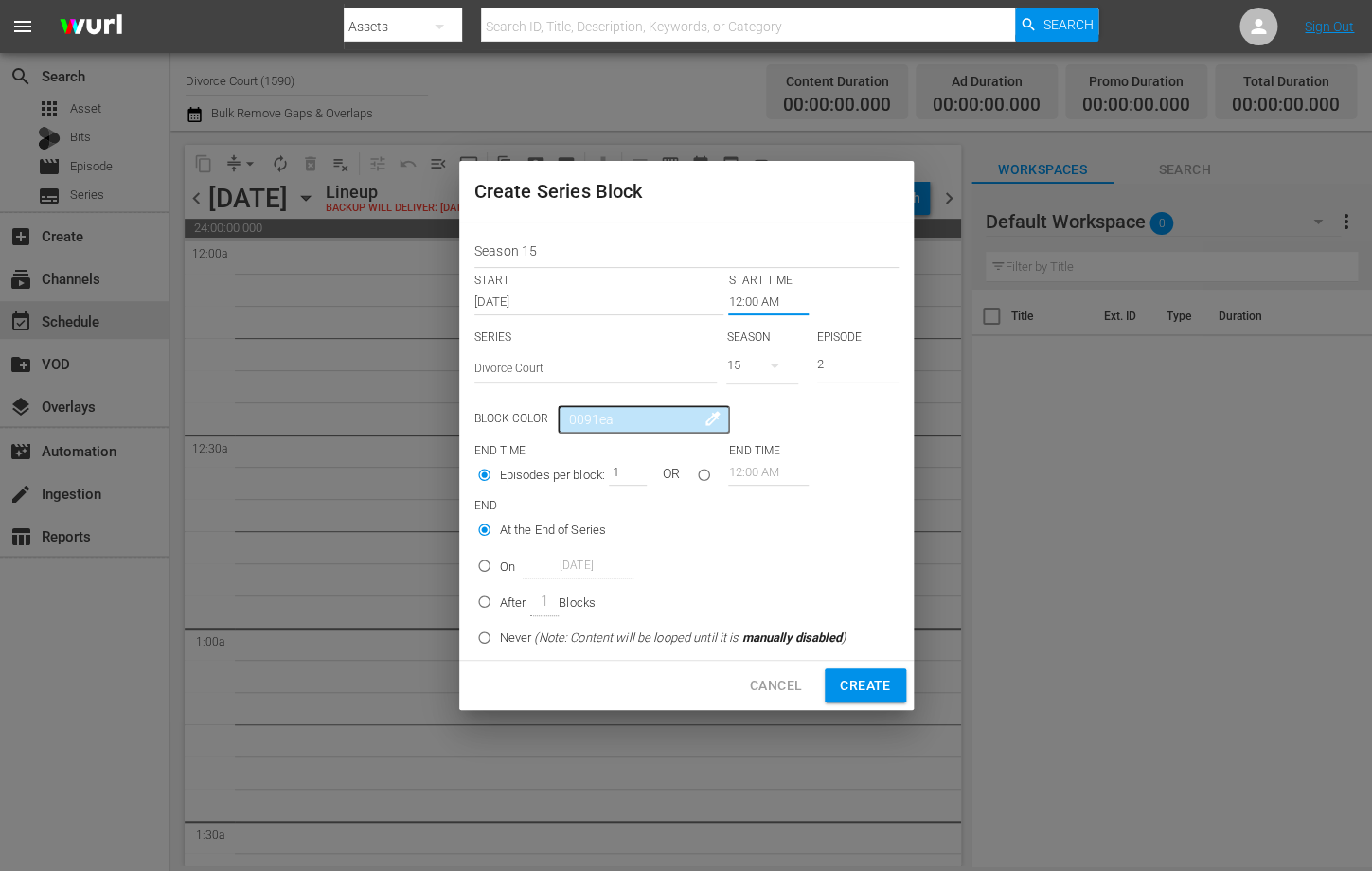 click on "12:00 AM" at bounding box center [768, 302] 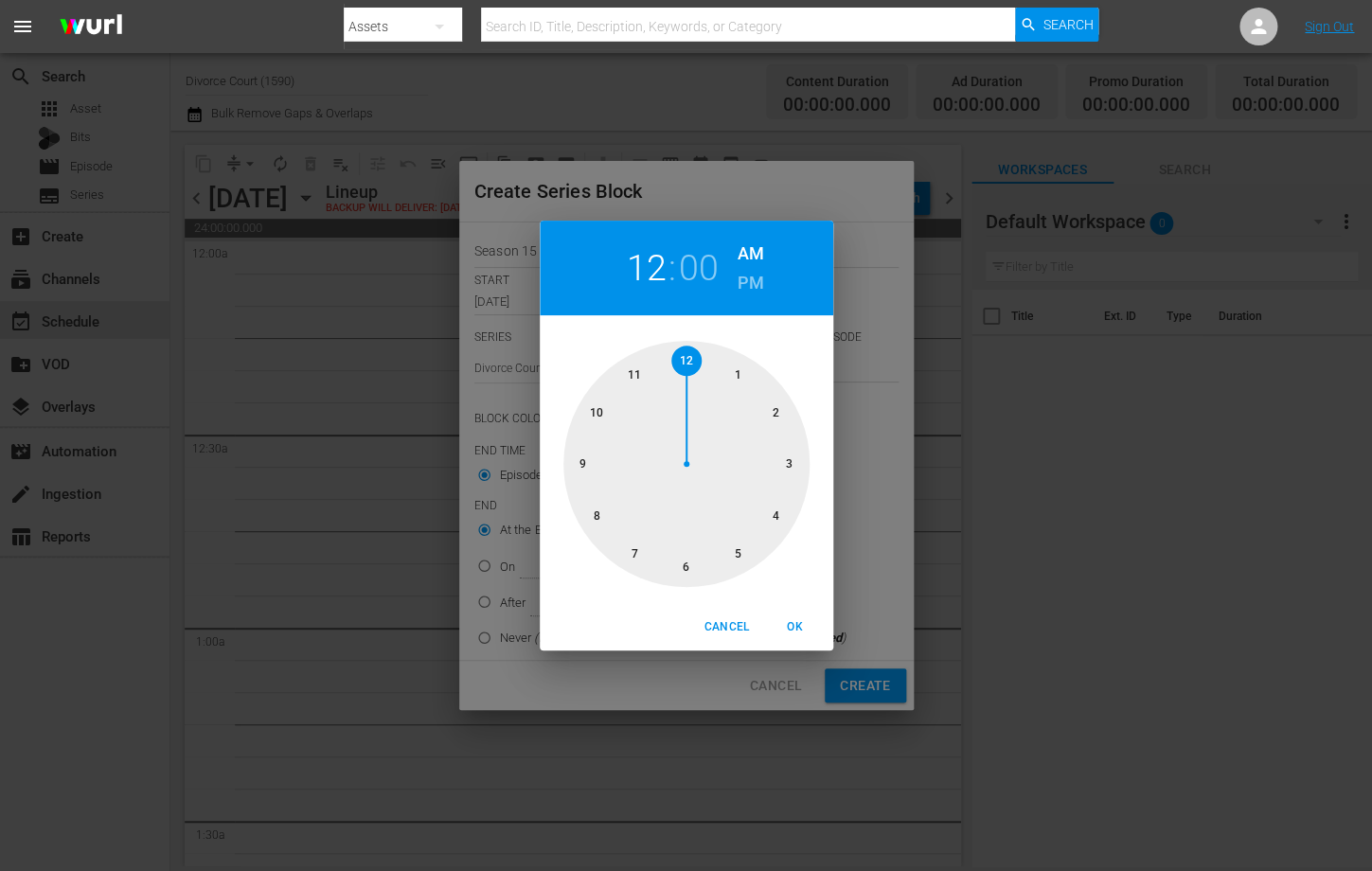 click on "12 : 00 AM PM 1 2 3 4 5 6 7 8 9 10 11 12 Cancel OK" at bounding box center (686, 436) 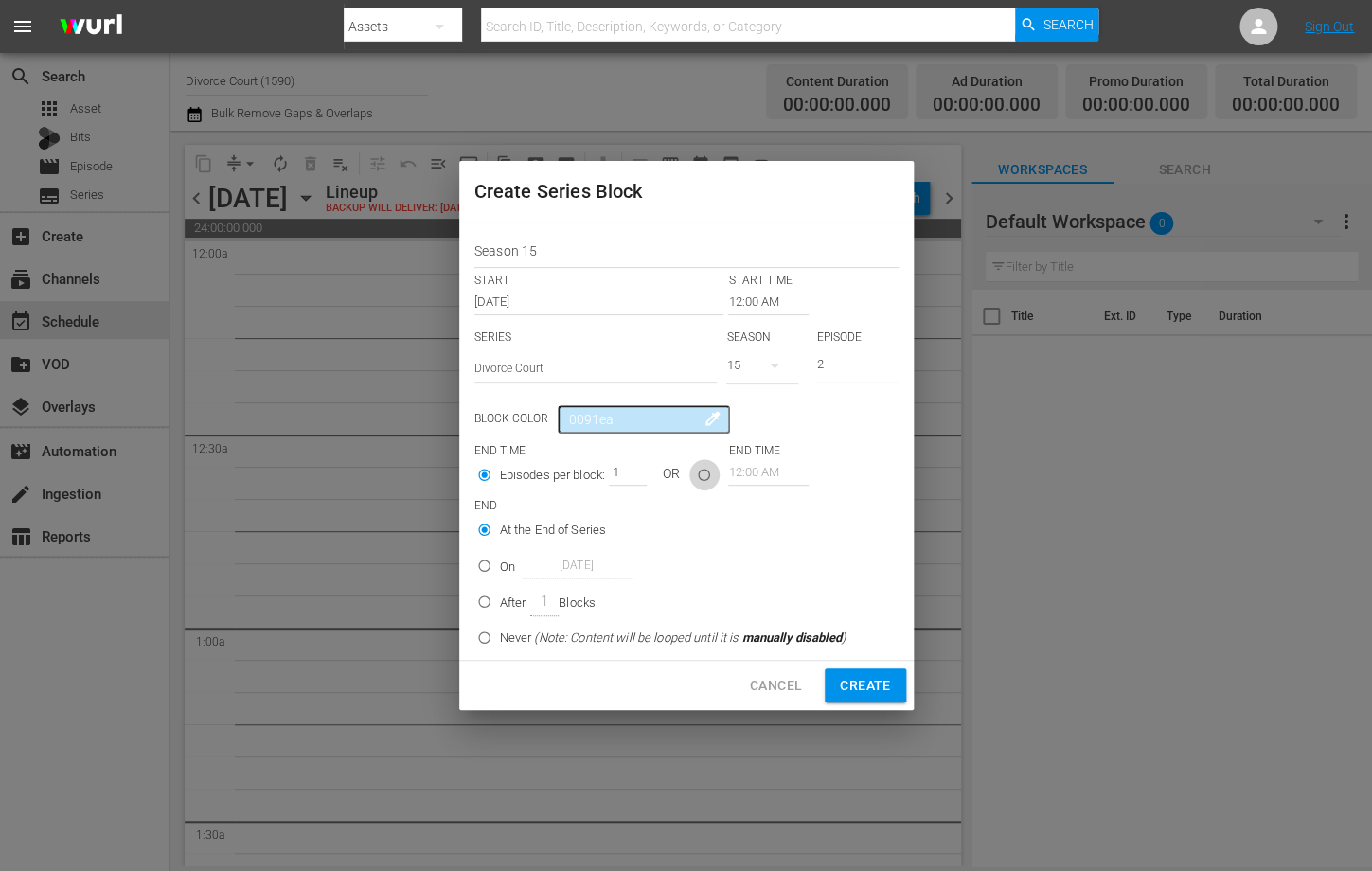 click at bounding box center [704, 478] 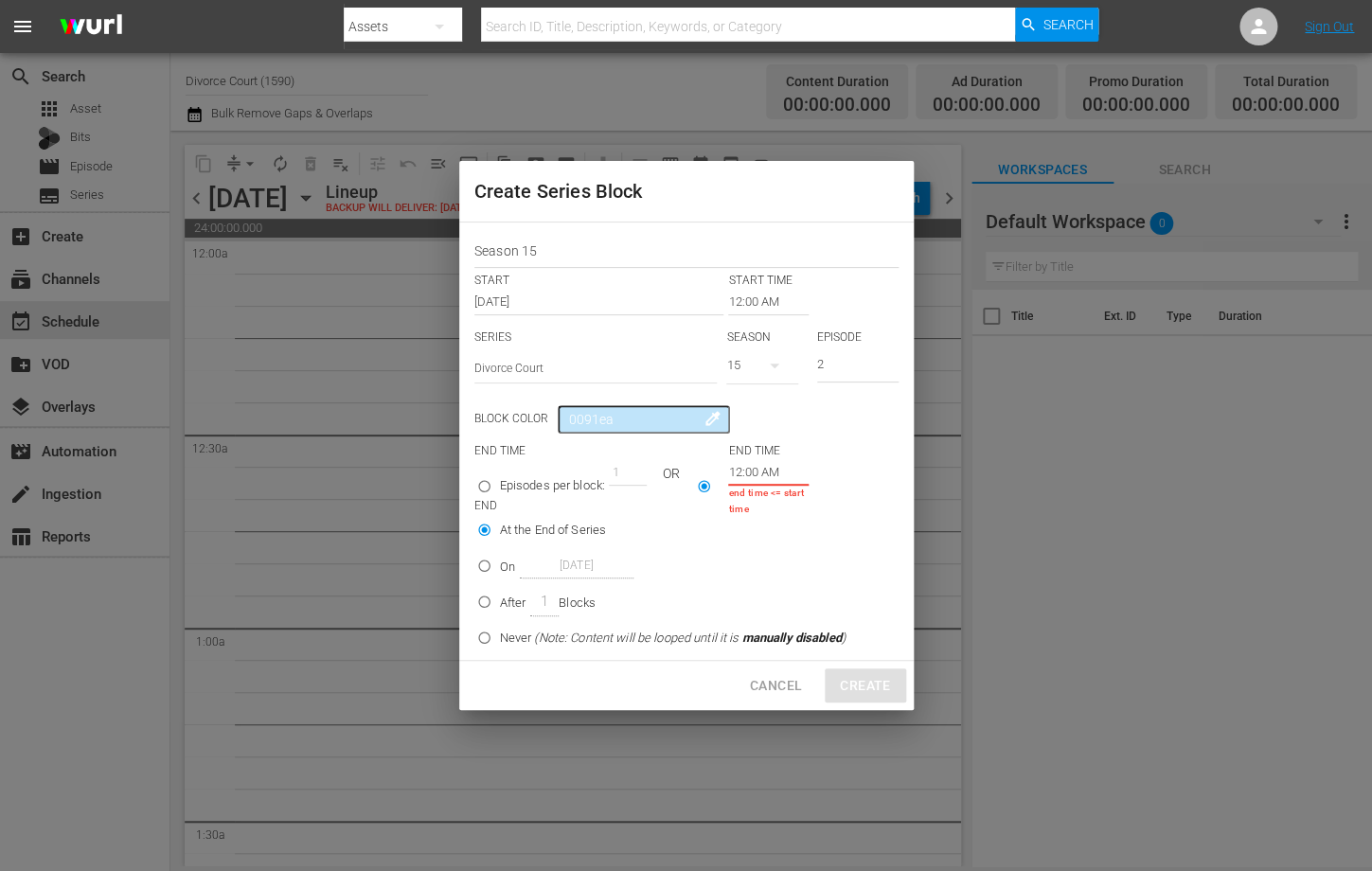 click on "Episodes per block:" at bounding box center [484, 489] 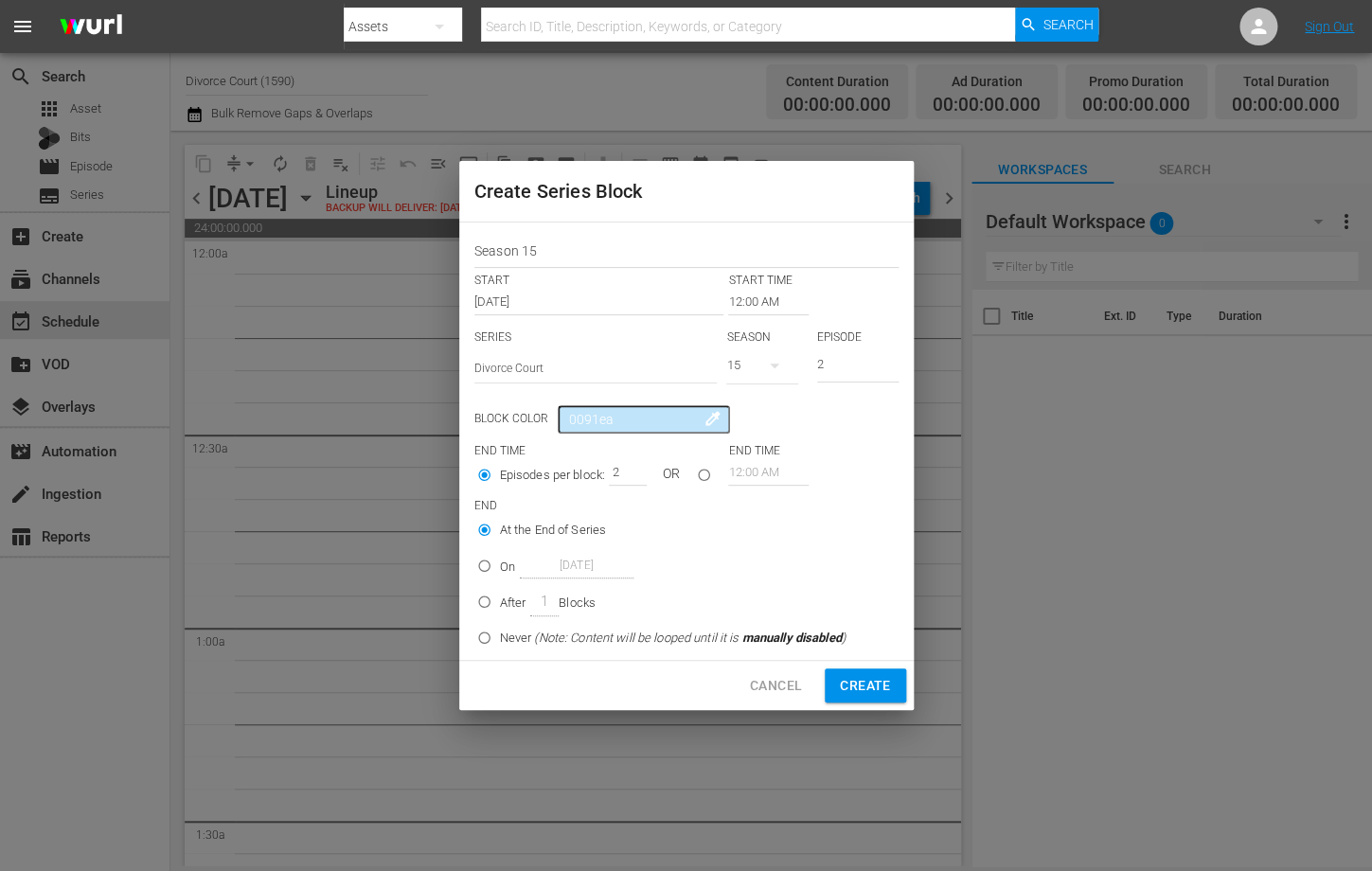 click on "2" at bounding box center [623, 472] 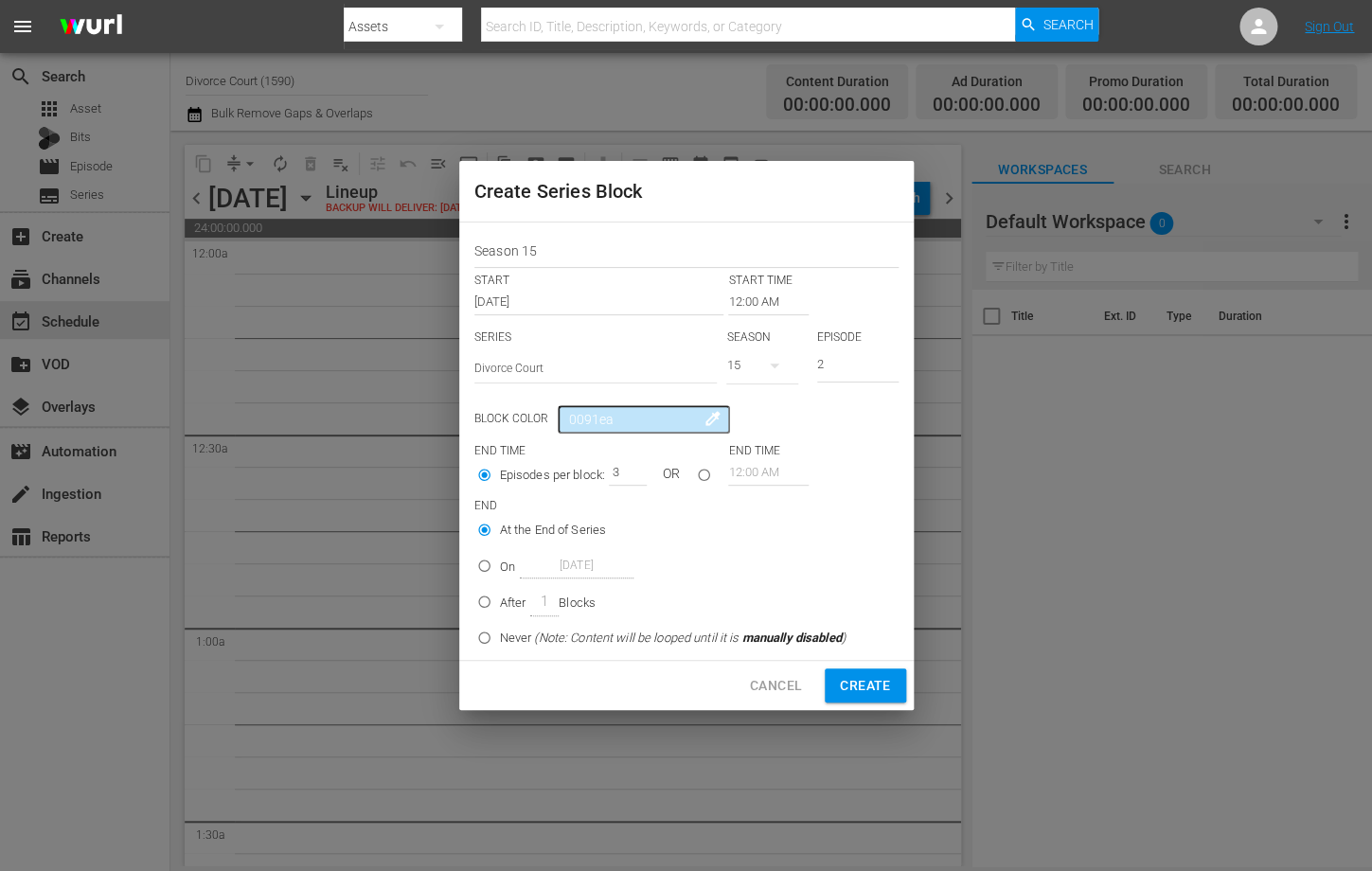 click on "3" at bounding box center [623, 472] 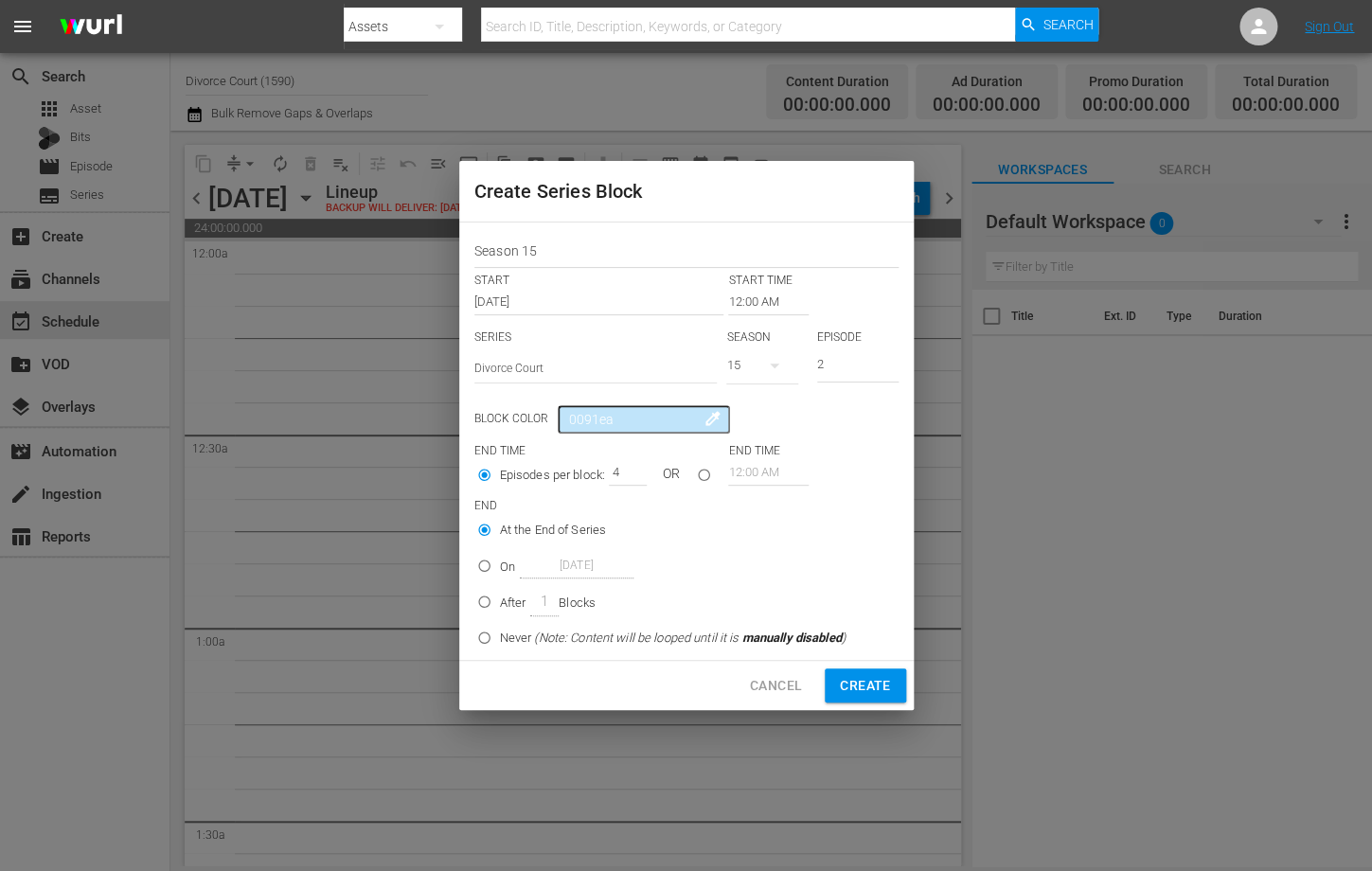 click on "4" at bounding box center [623, 472] 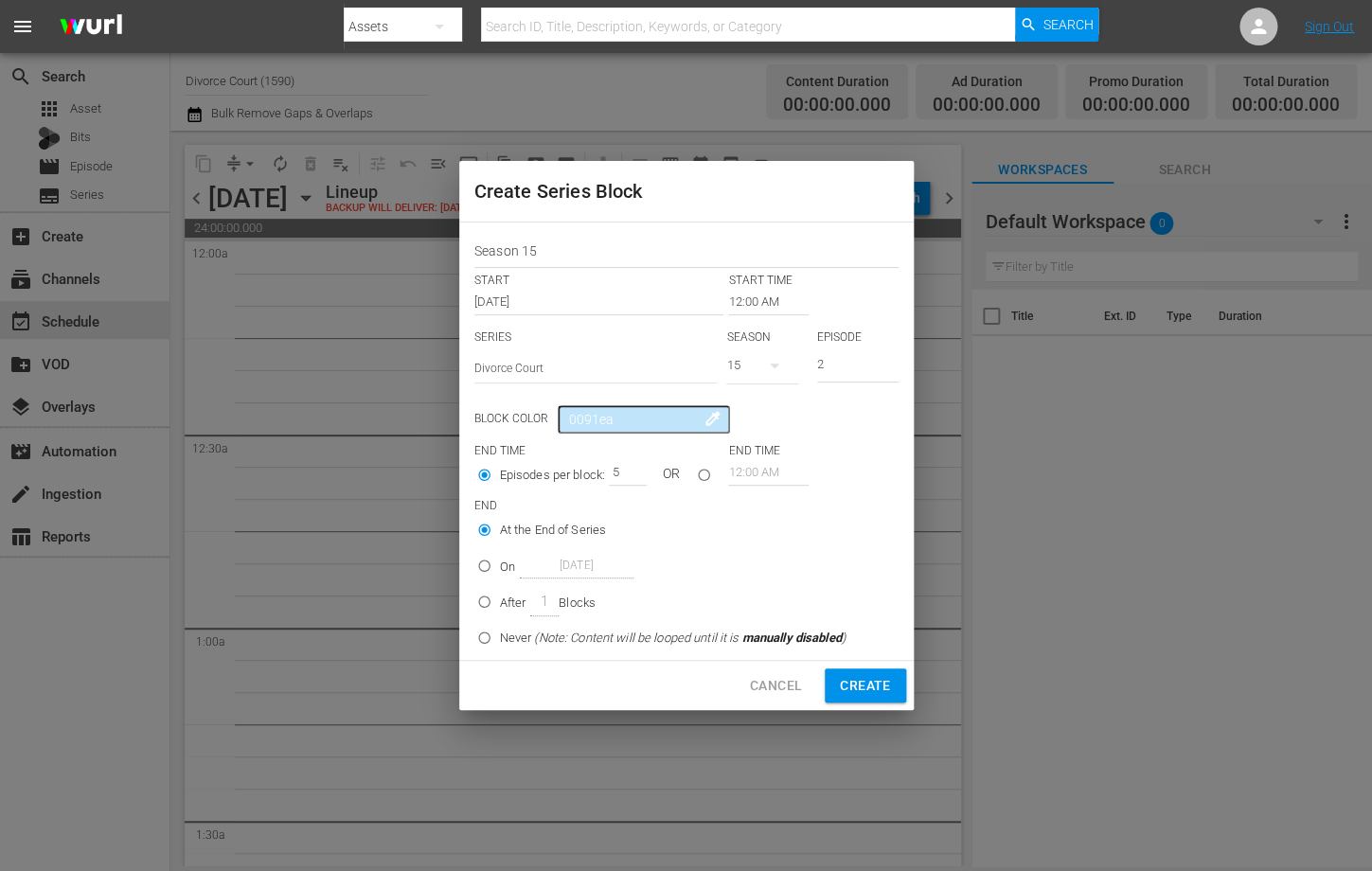 click on "5" at bounding box center [623, 472] 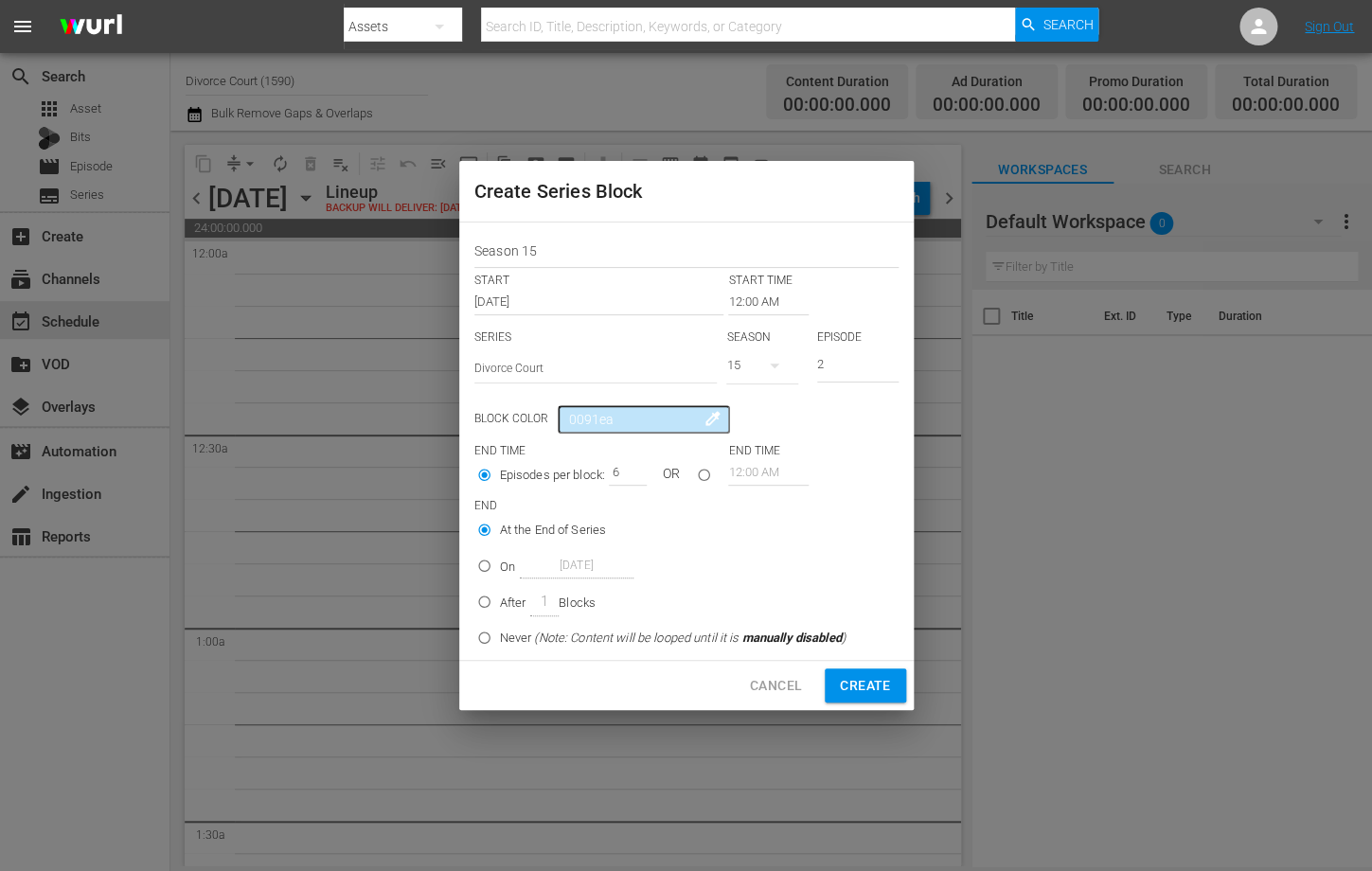 click on "6" at bounding box center (623, 472) 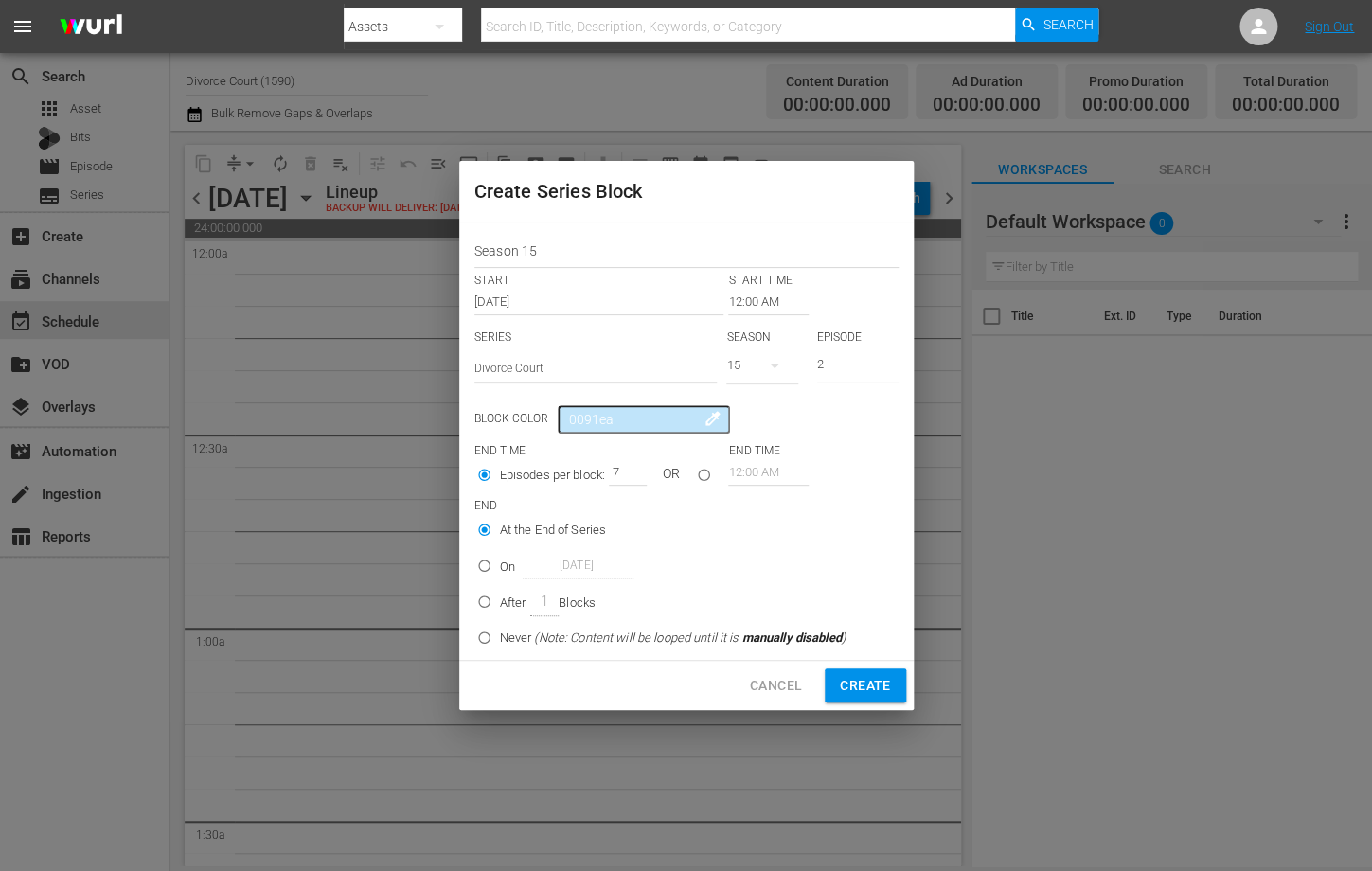 click on "7" at bounding box center (623, 472) 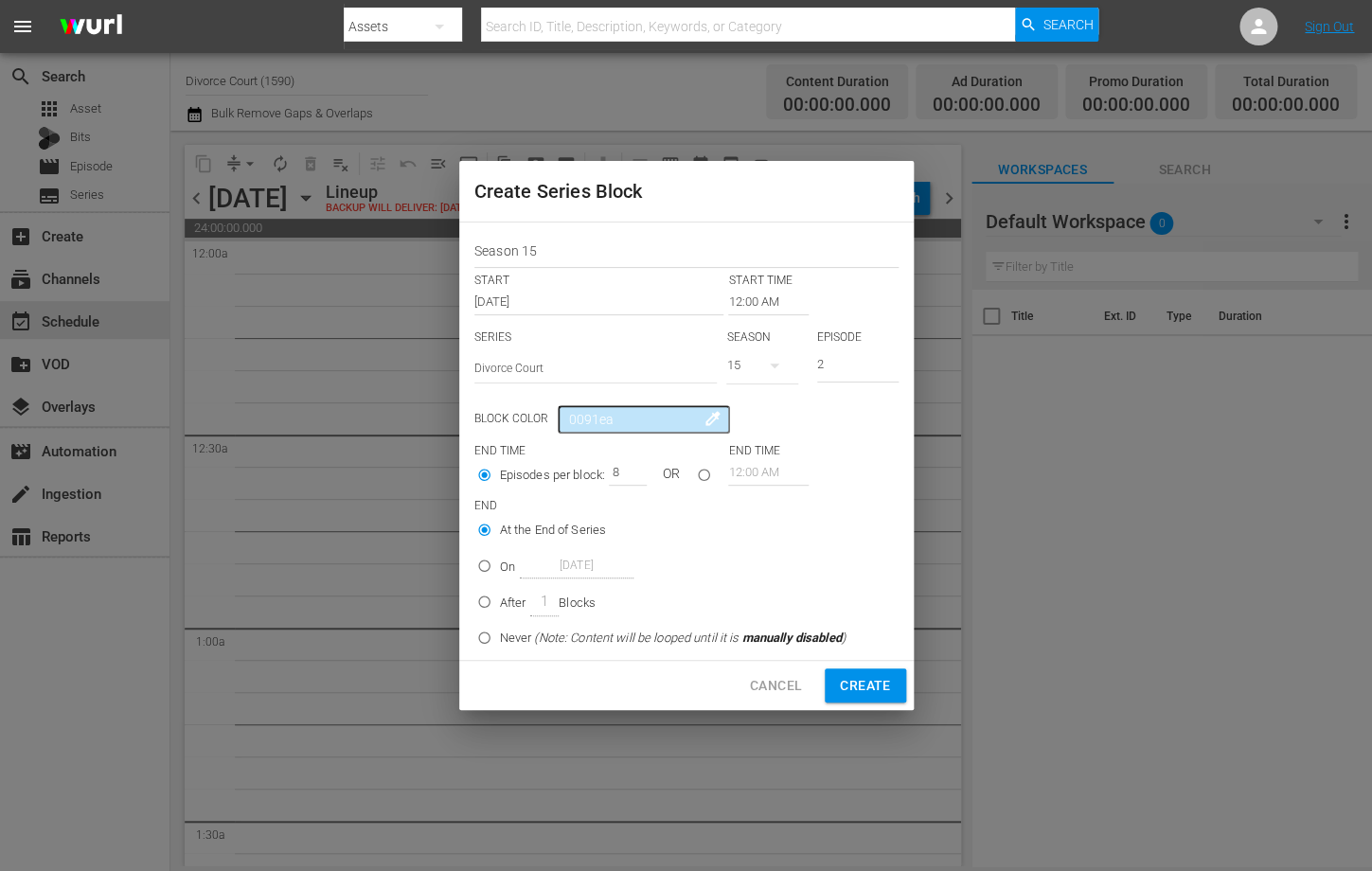 click on "8" at bounding box center (623, 472) 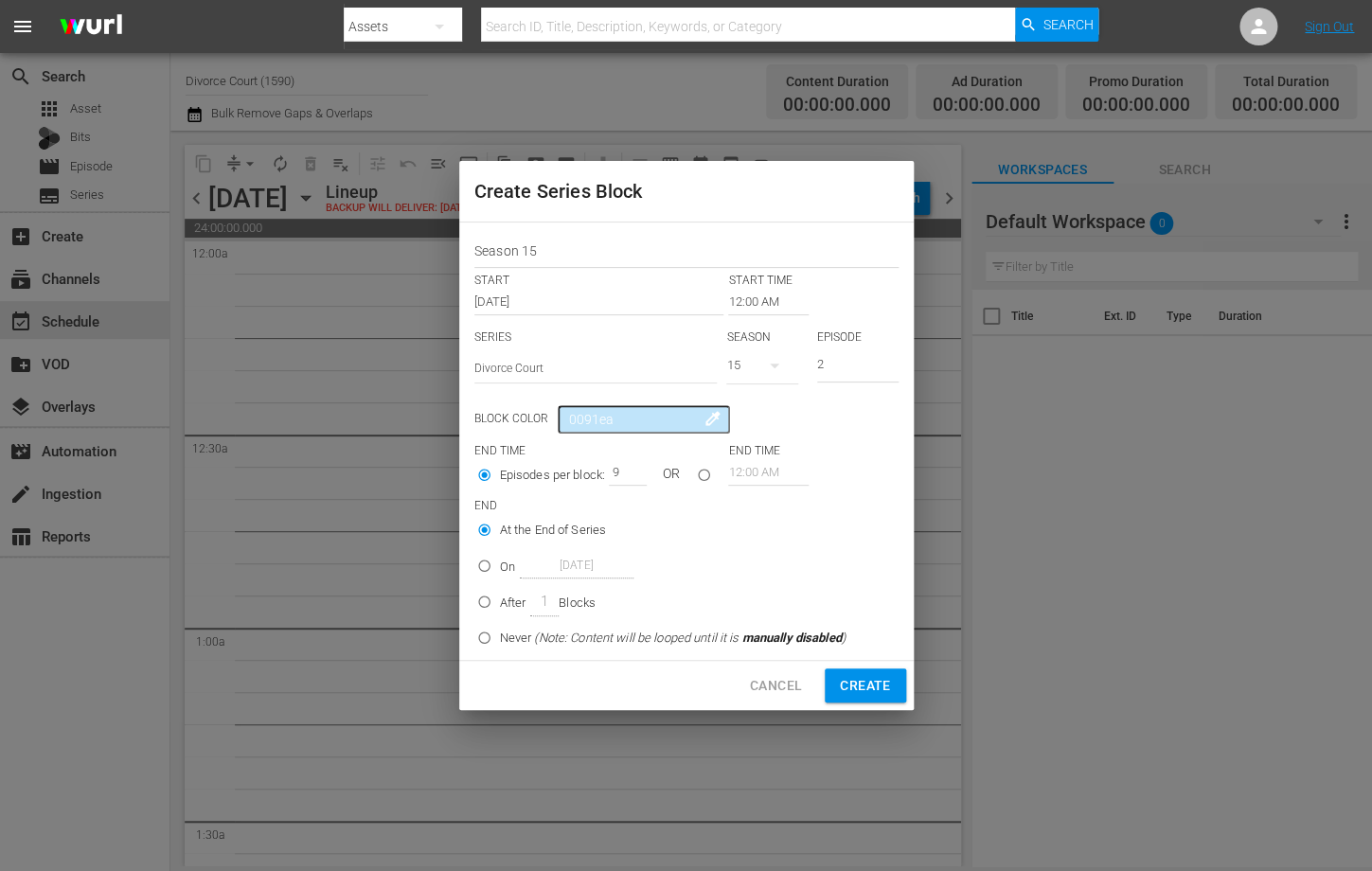 click on "9" at bounding box center (623, 472) 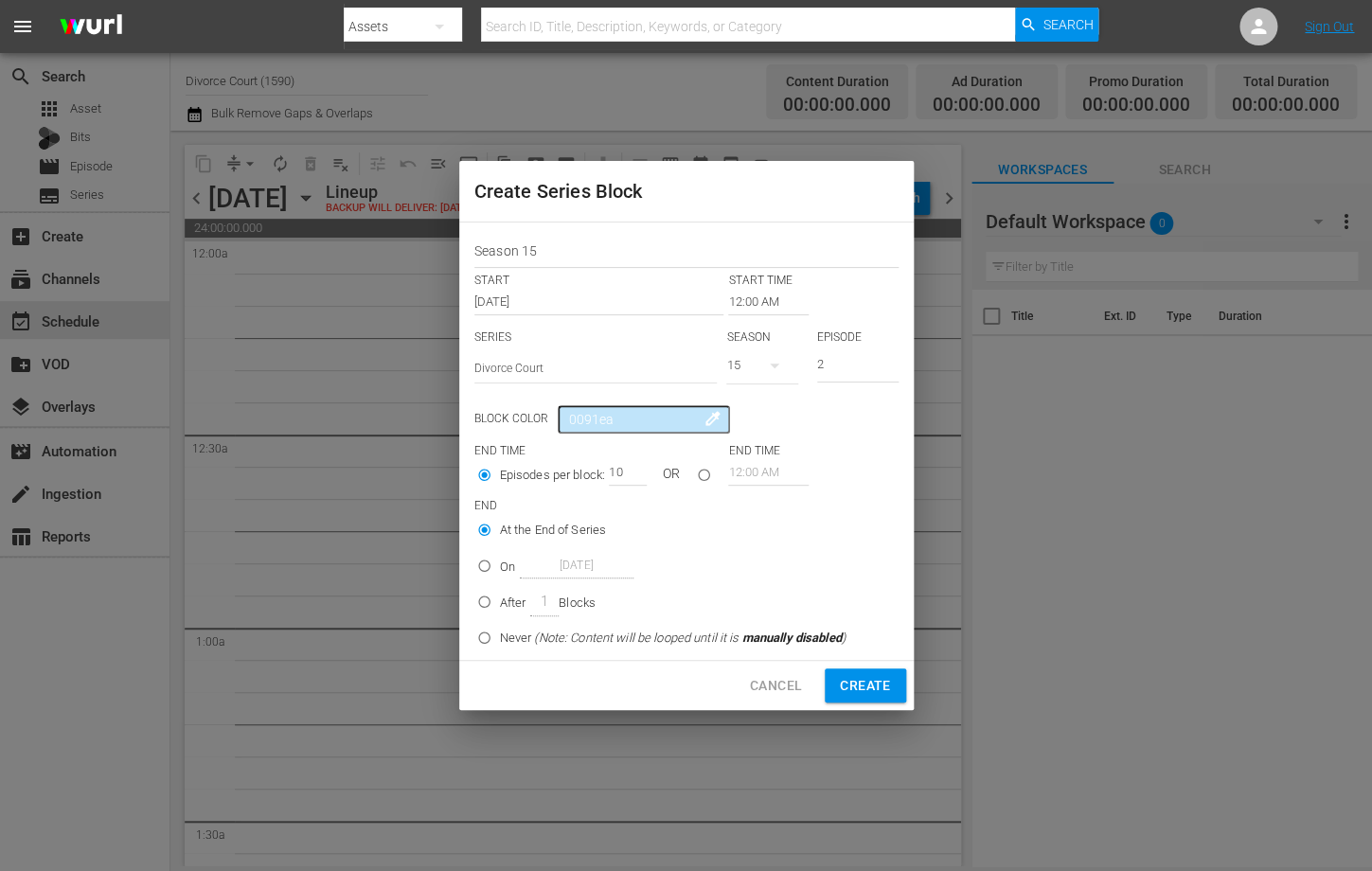 type on "10" 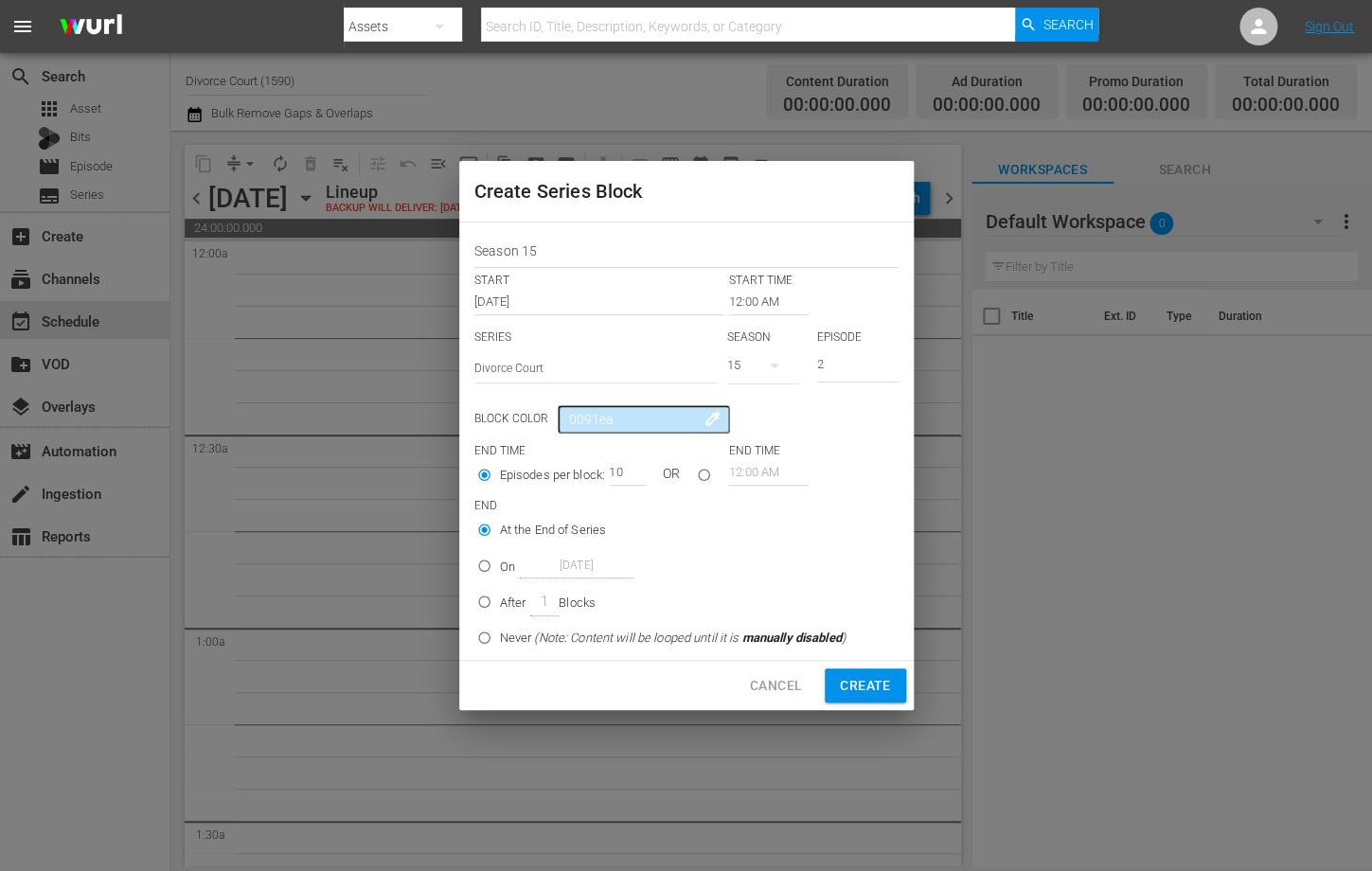 click on "On Jul 18th 2025" at bounding box center (484, 569) 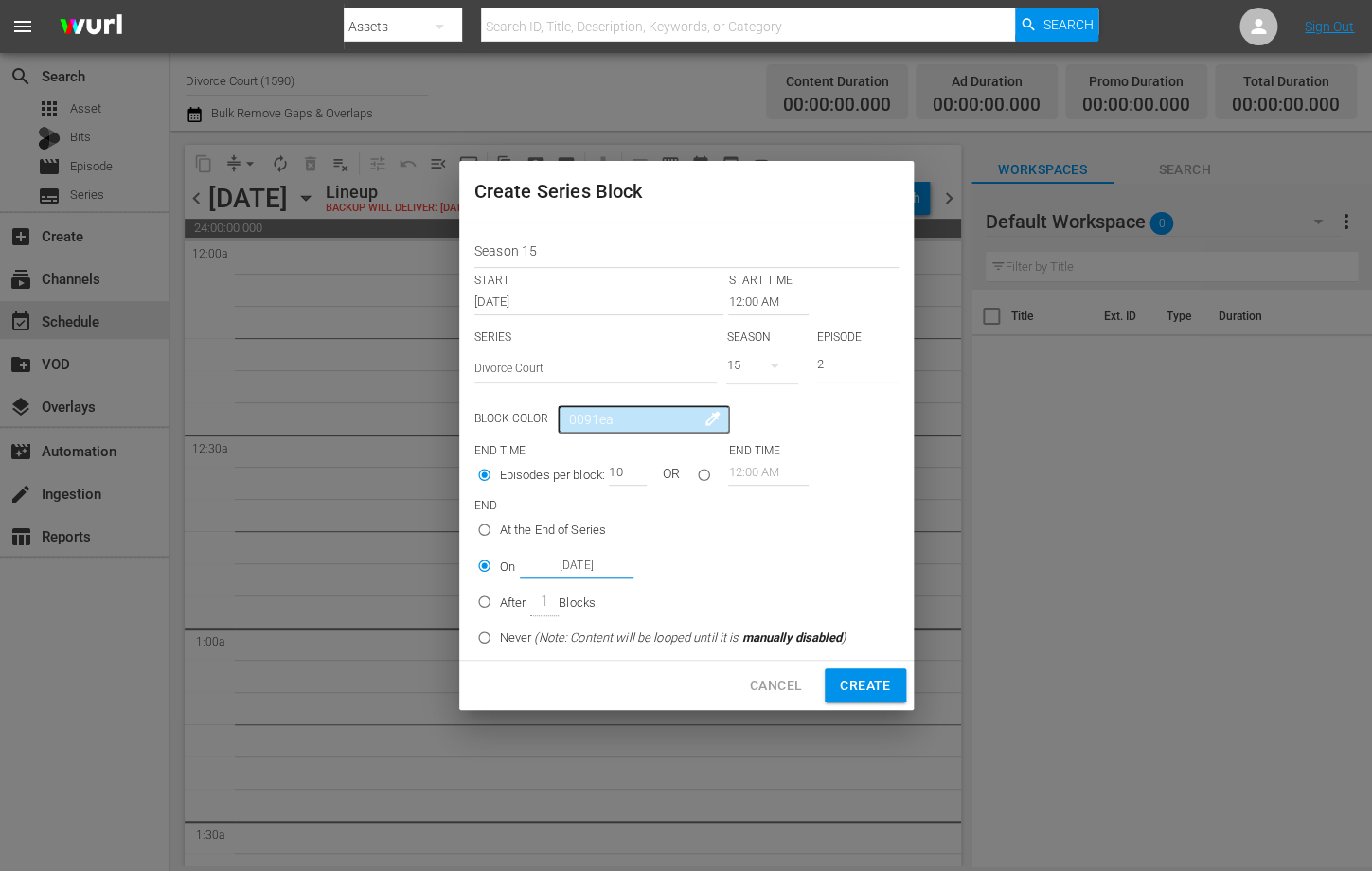 click on "Jul 18th 2025" at bounding box center (577, 565) 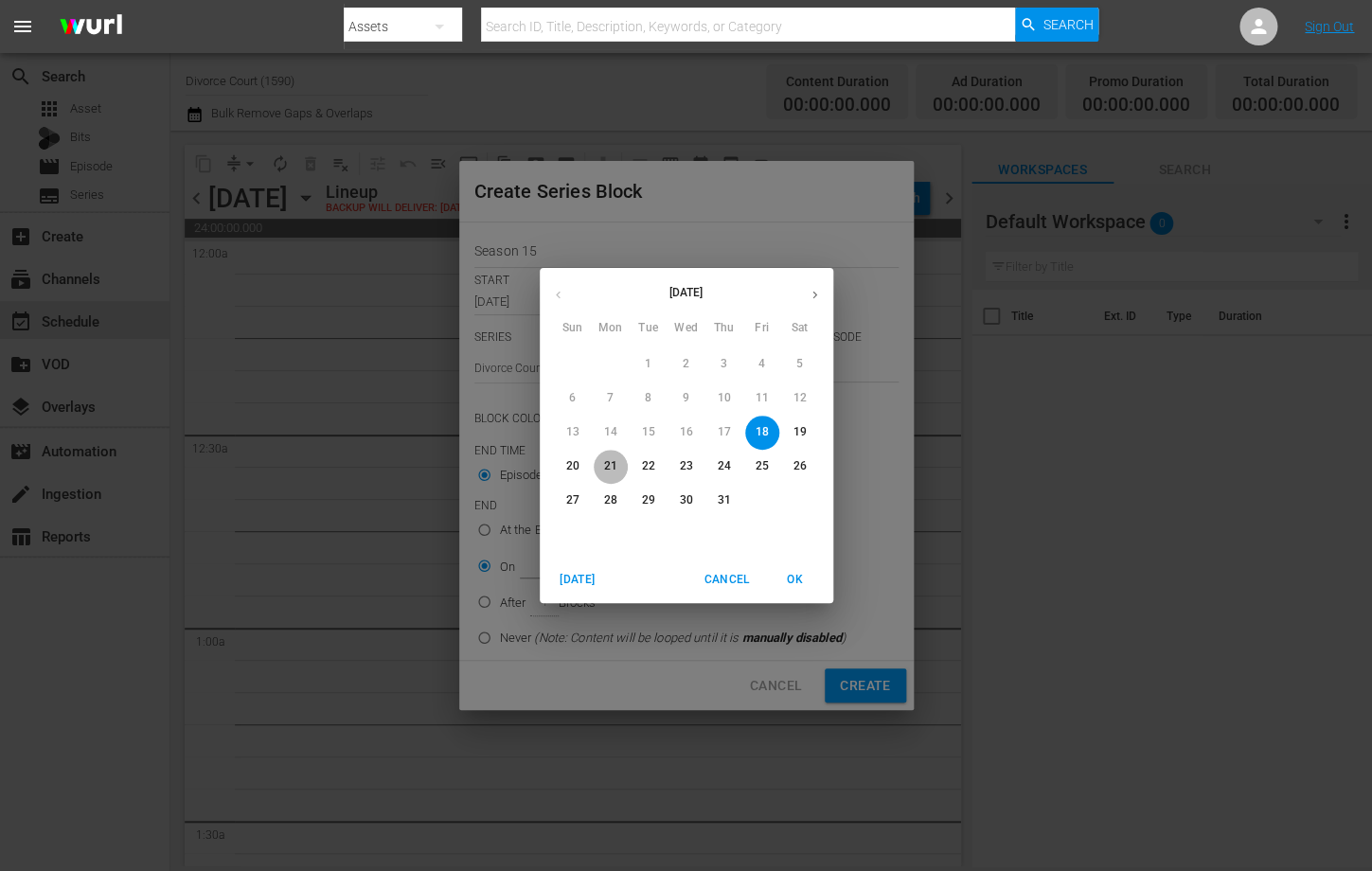 click on "21" at bounding box center (611, 466) 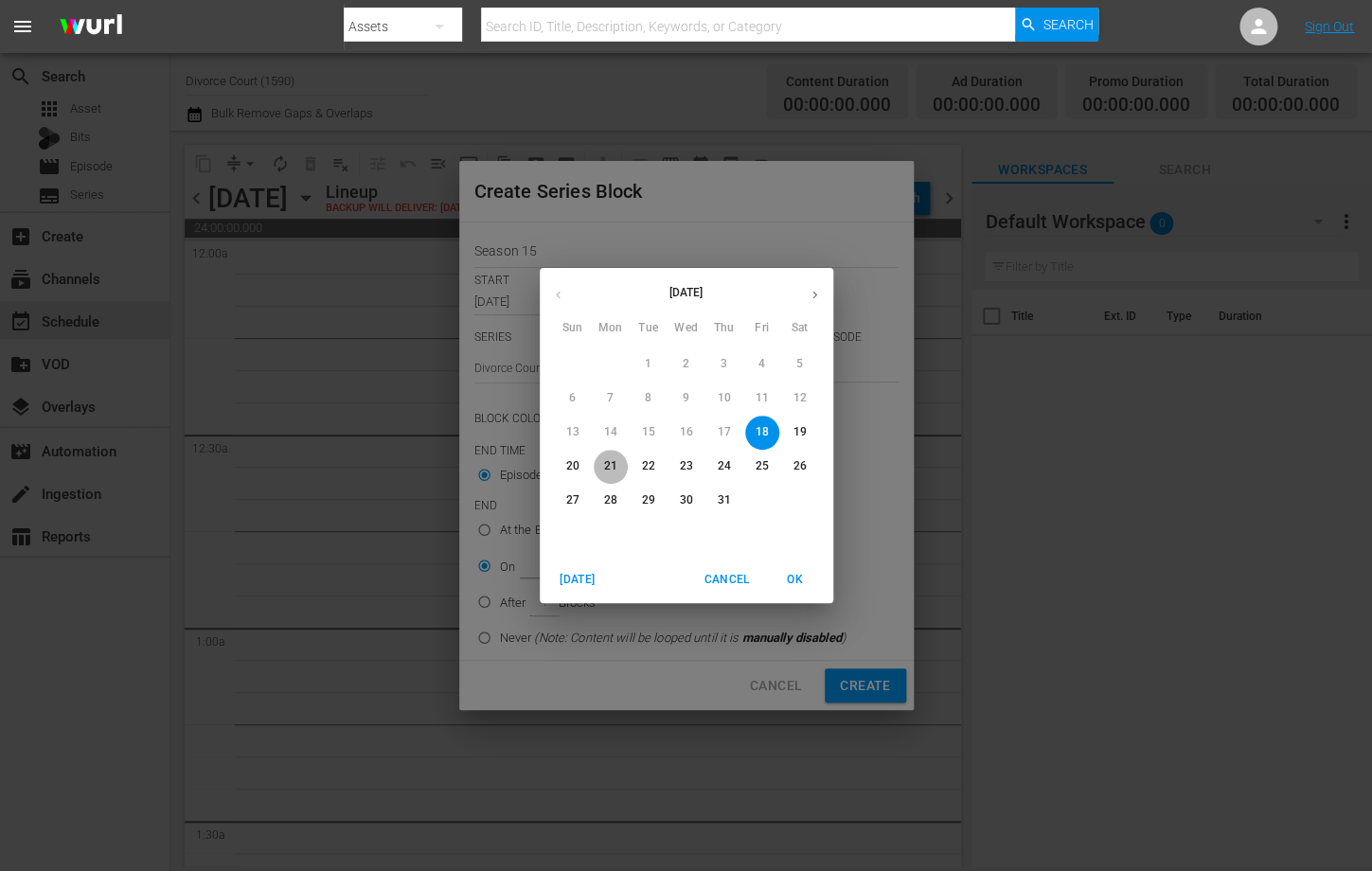 type on "Jul 21st 2025" 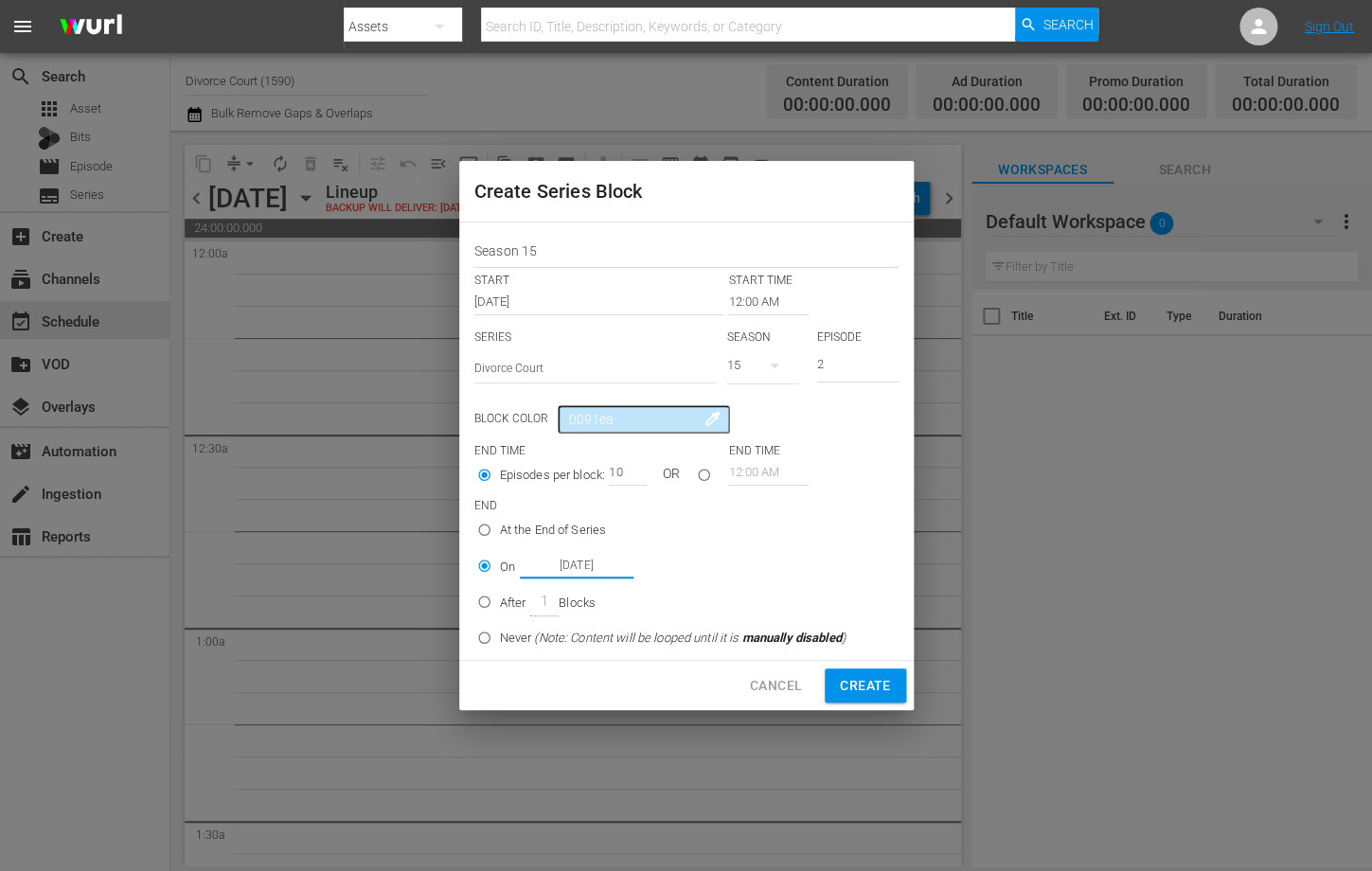click on "Create" at bounding box center [864, 685] 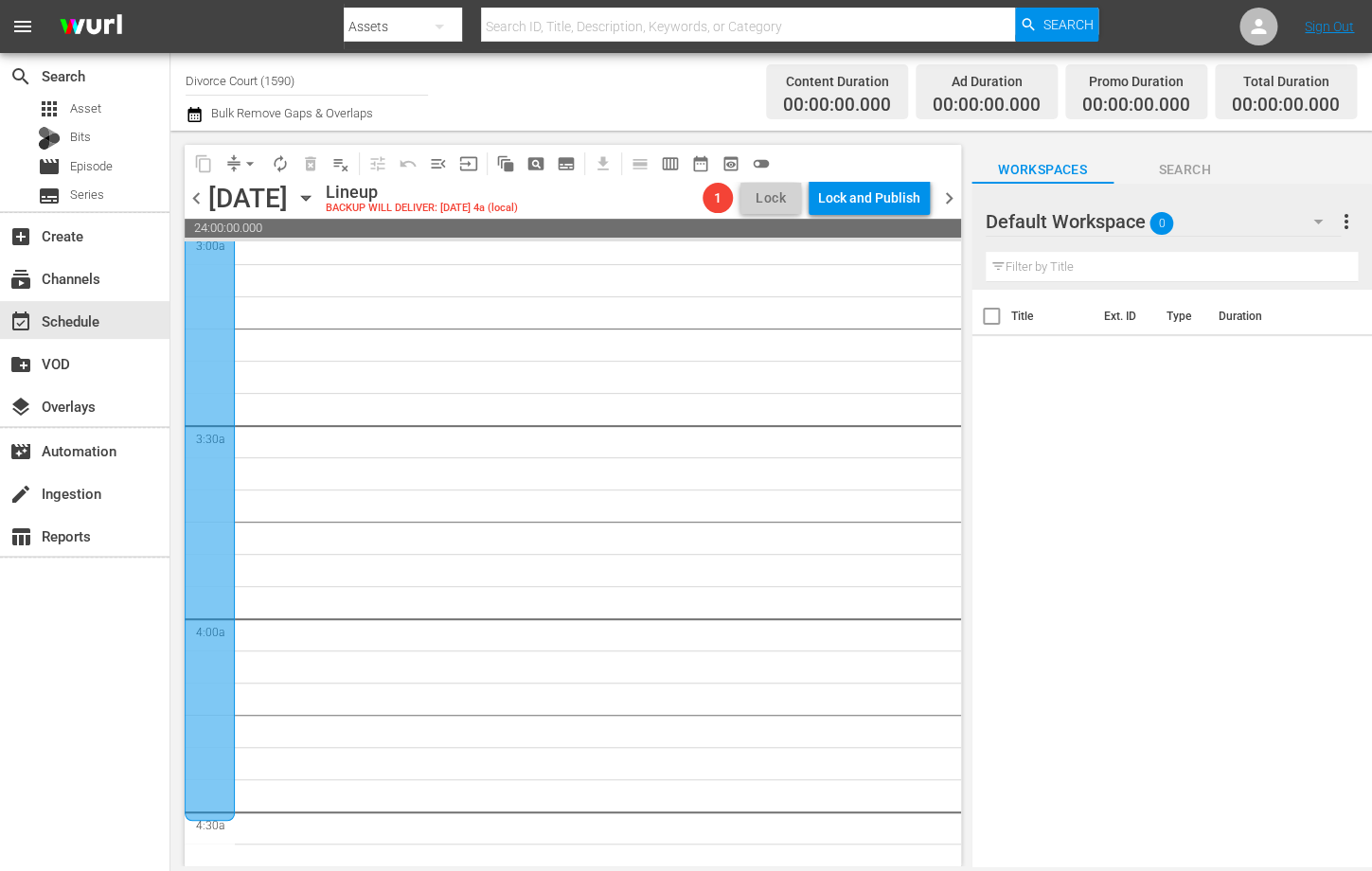 scroll, scrollTop: 1122, scrollLeft: 0, axis: vertical 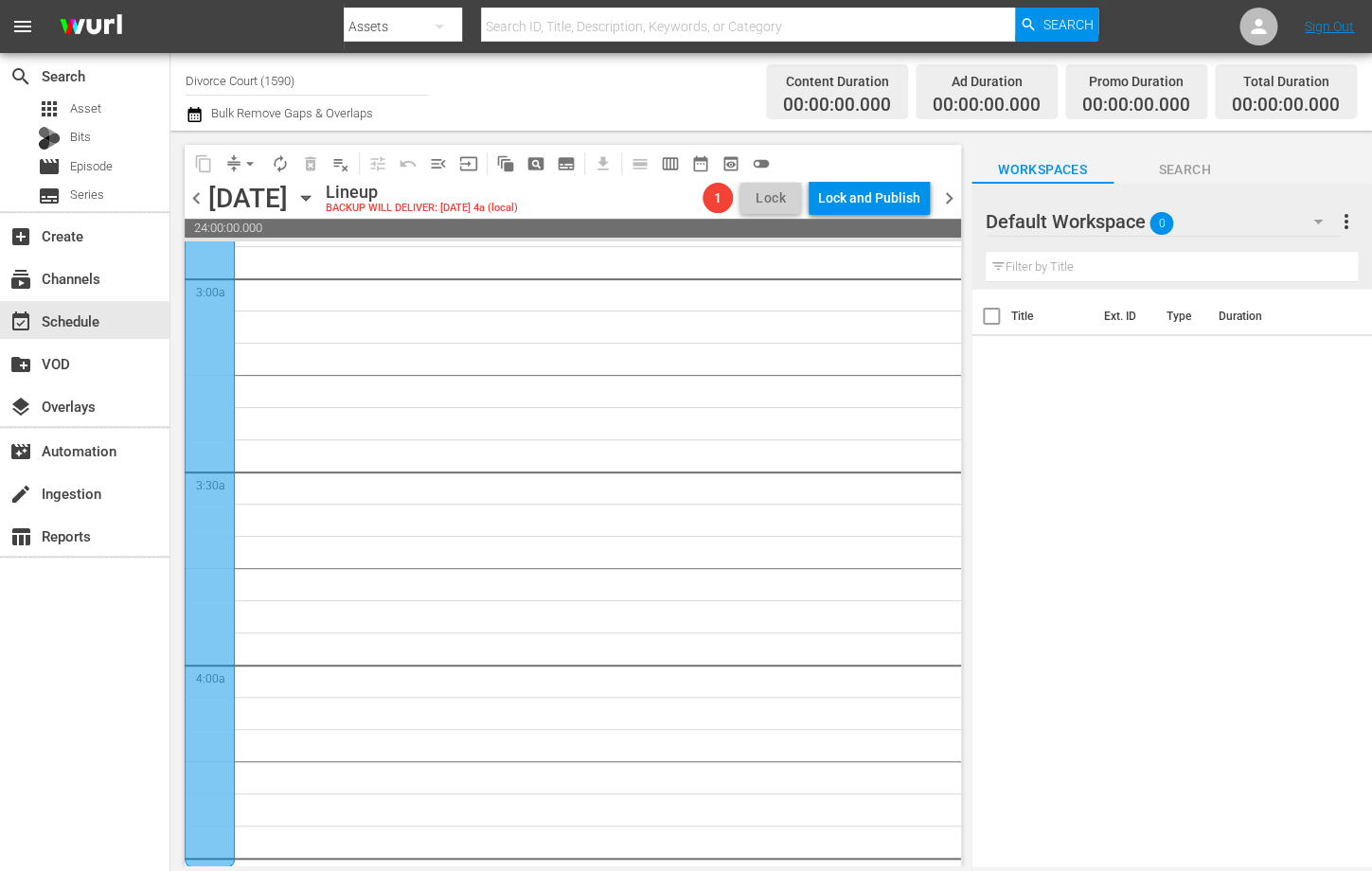 click at bounding box center (209, -7) 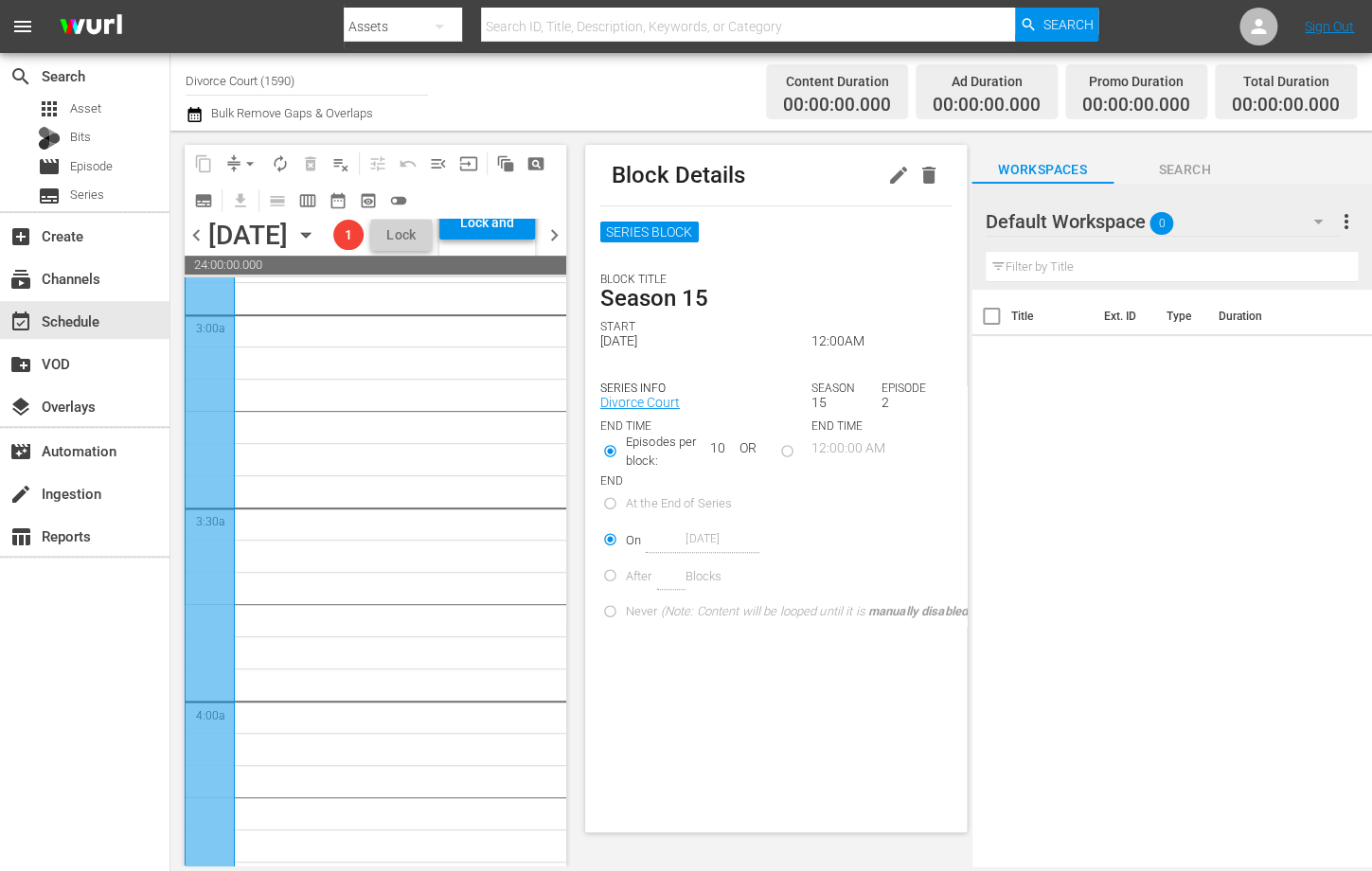 click on "18" at bounding box center [405, 3791] 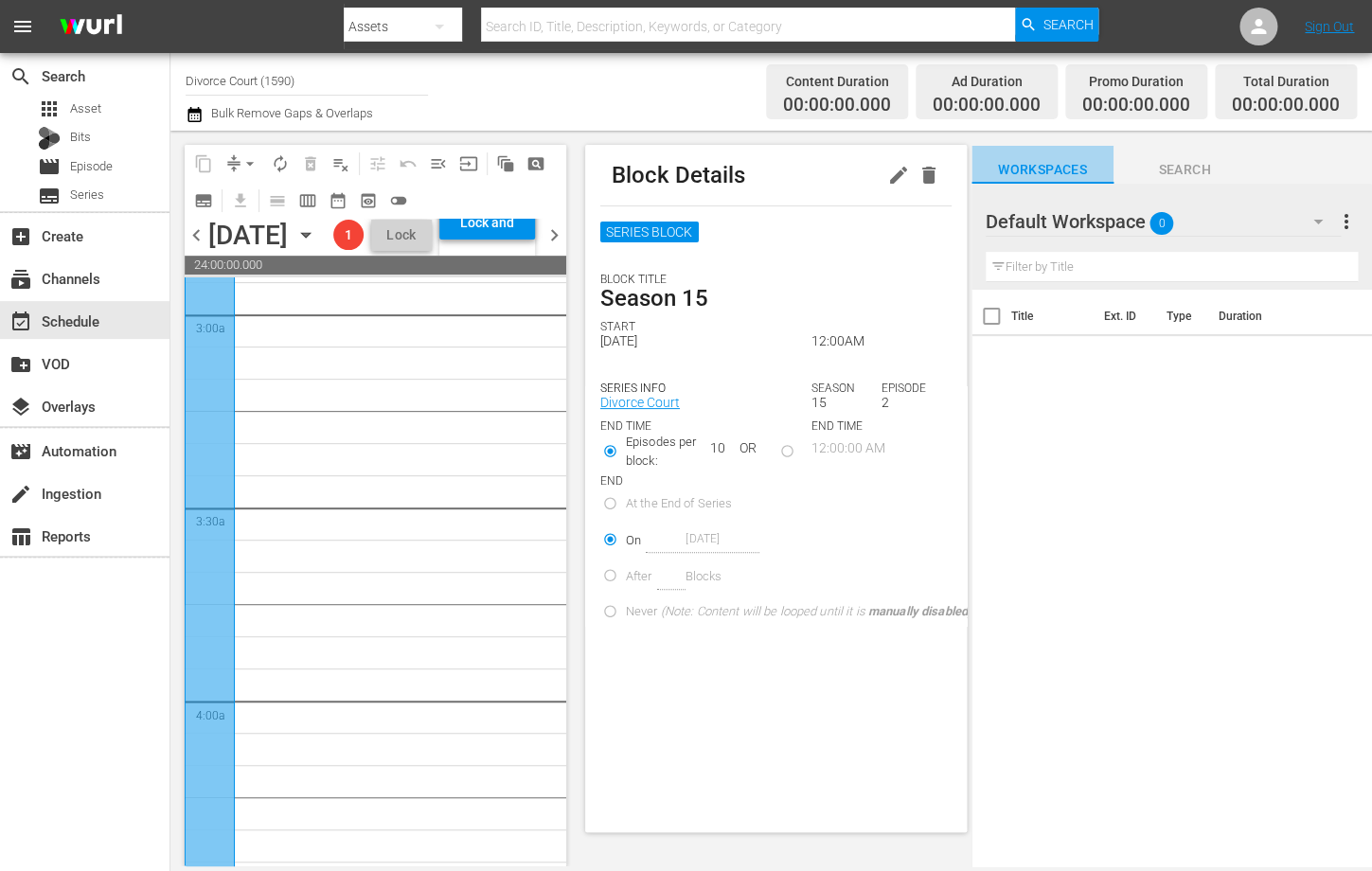 click on "Workspaces" at bounding box center (1042, 165) 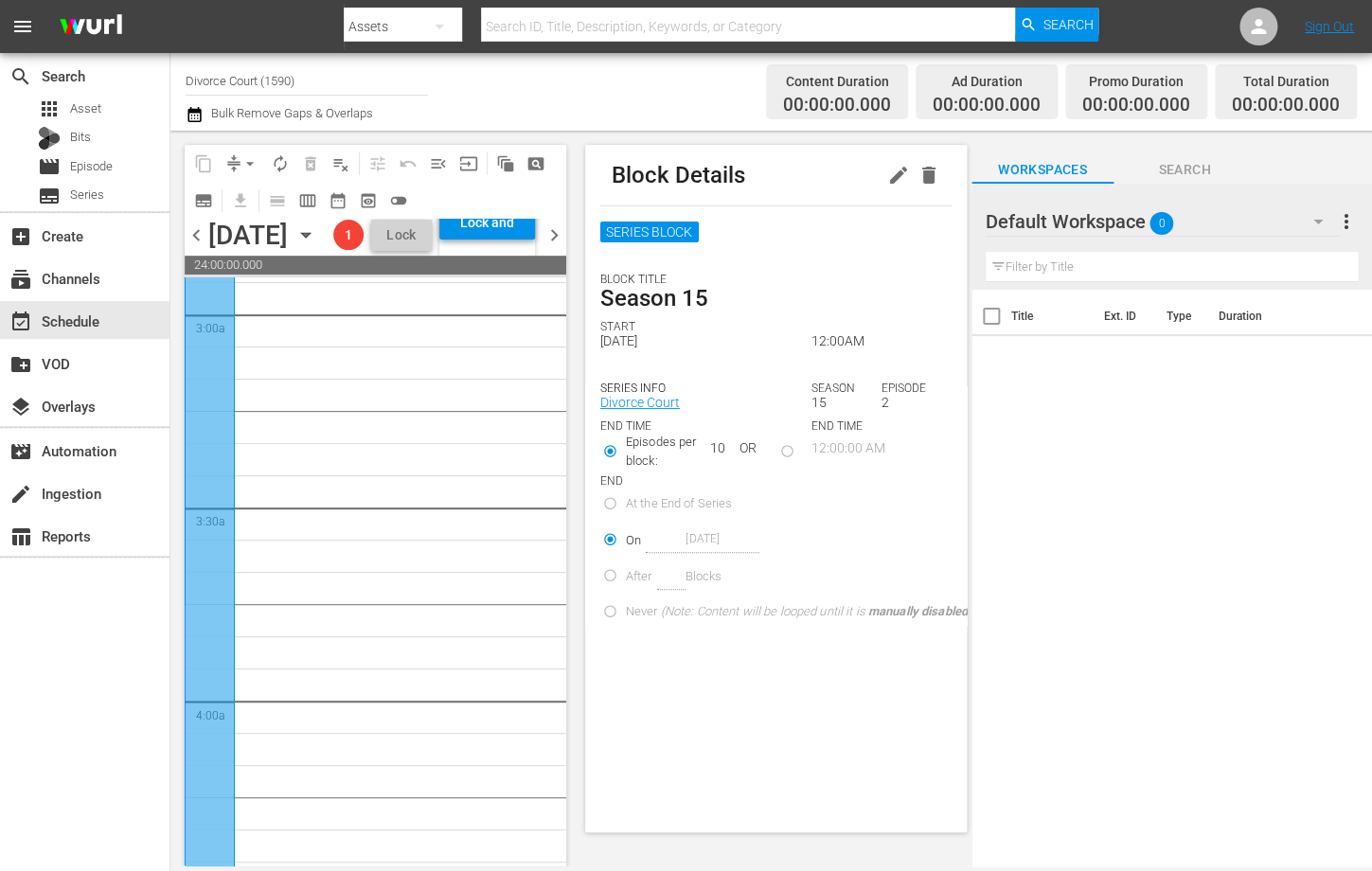 click on "18" at bounding box center [405, 3791] 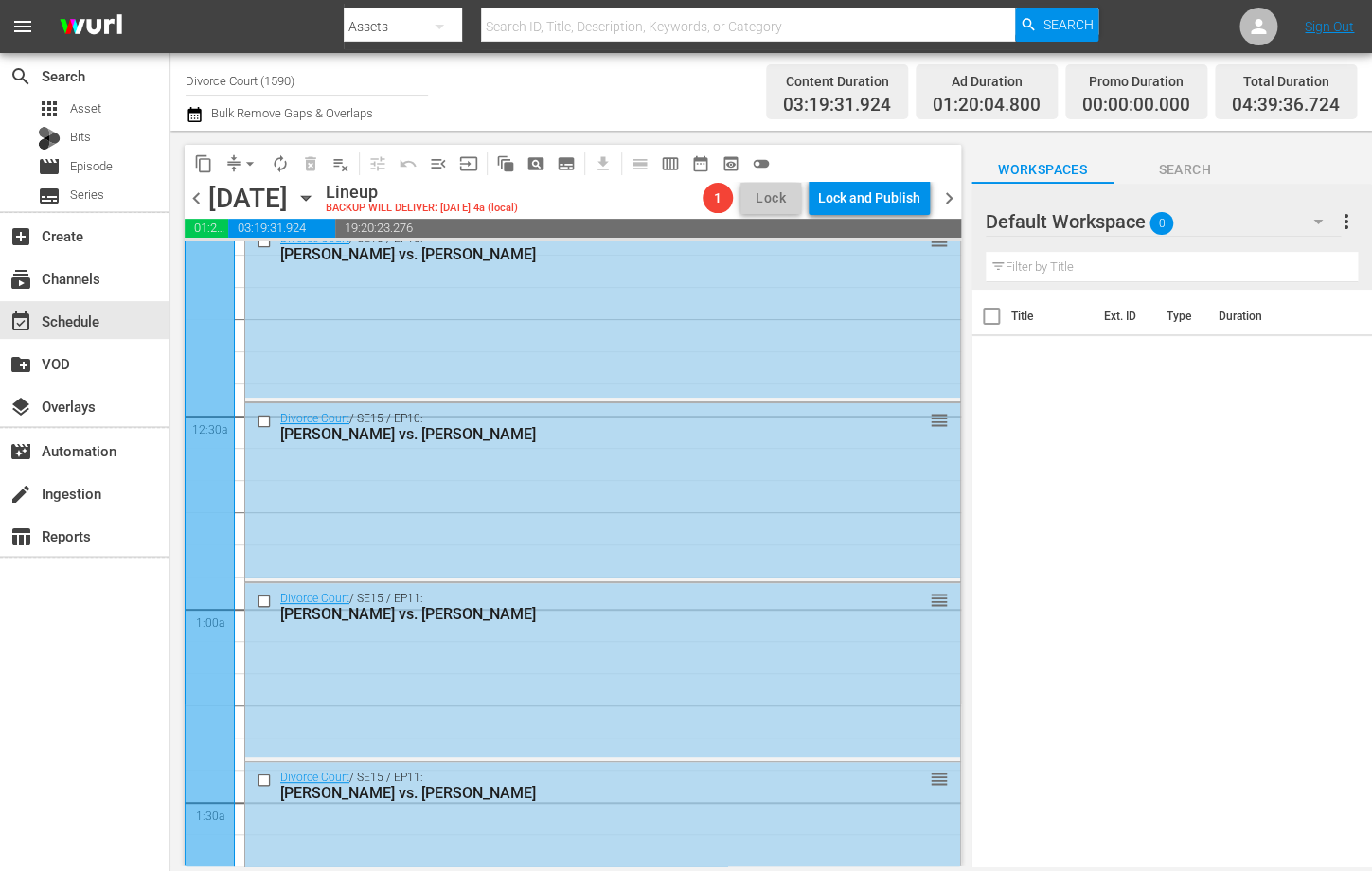 scroll, scrollTop: 0, scrollLeft: 0, axis: both 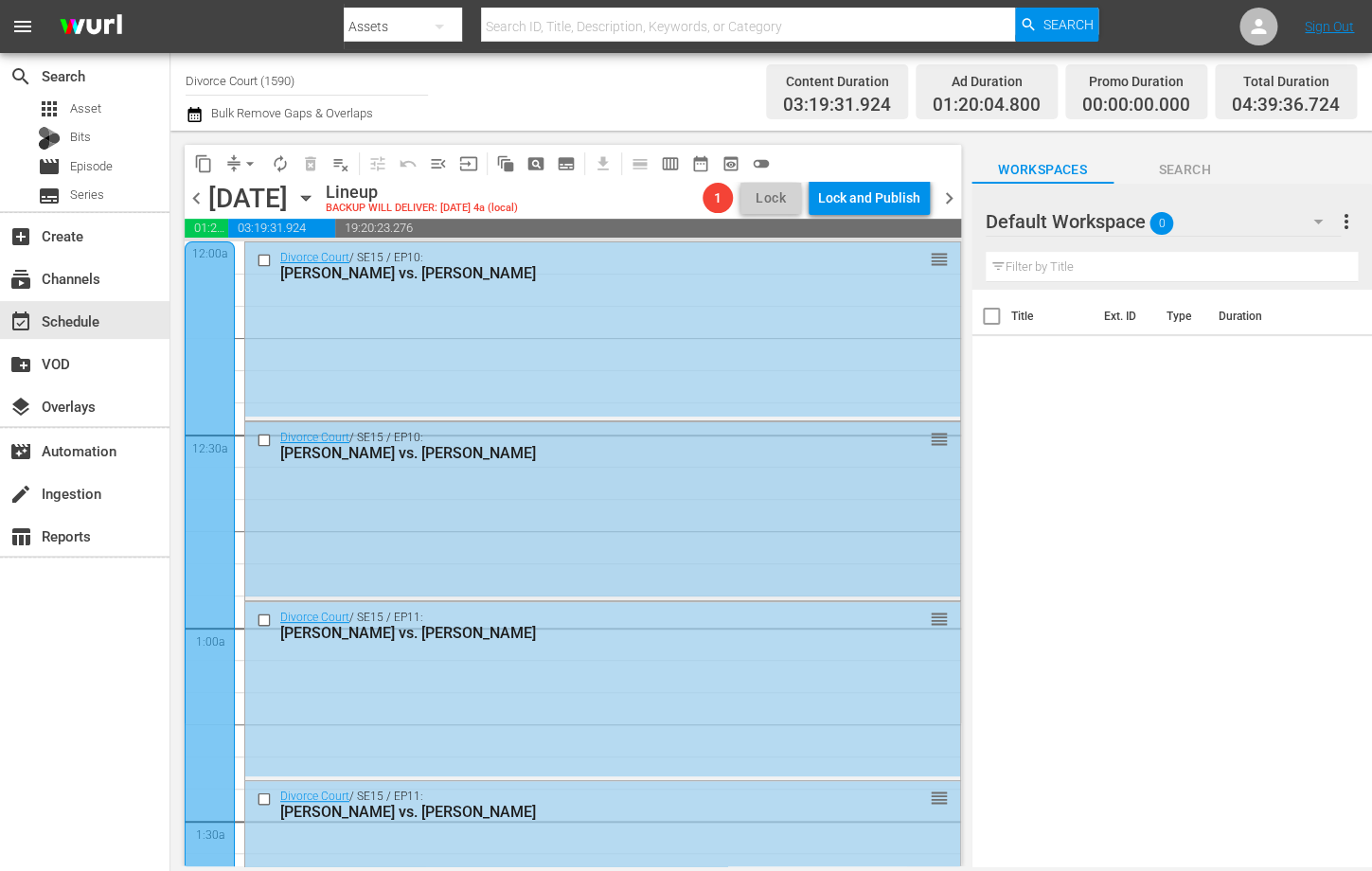 click at bounding box center [266, 439] 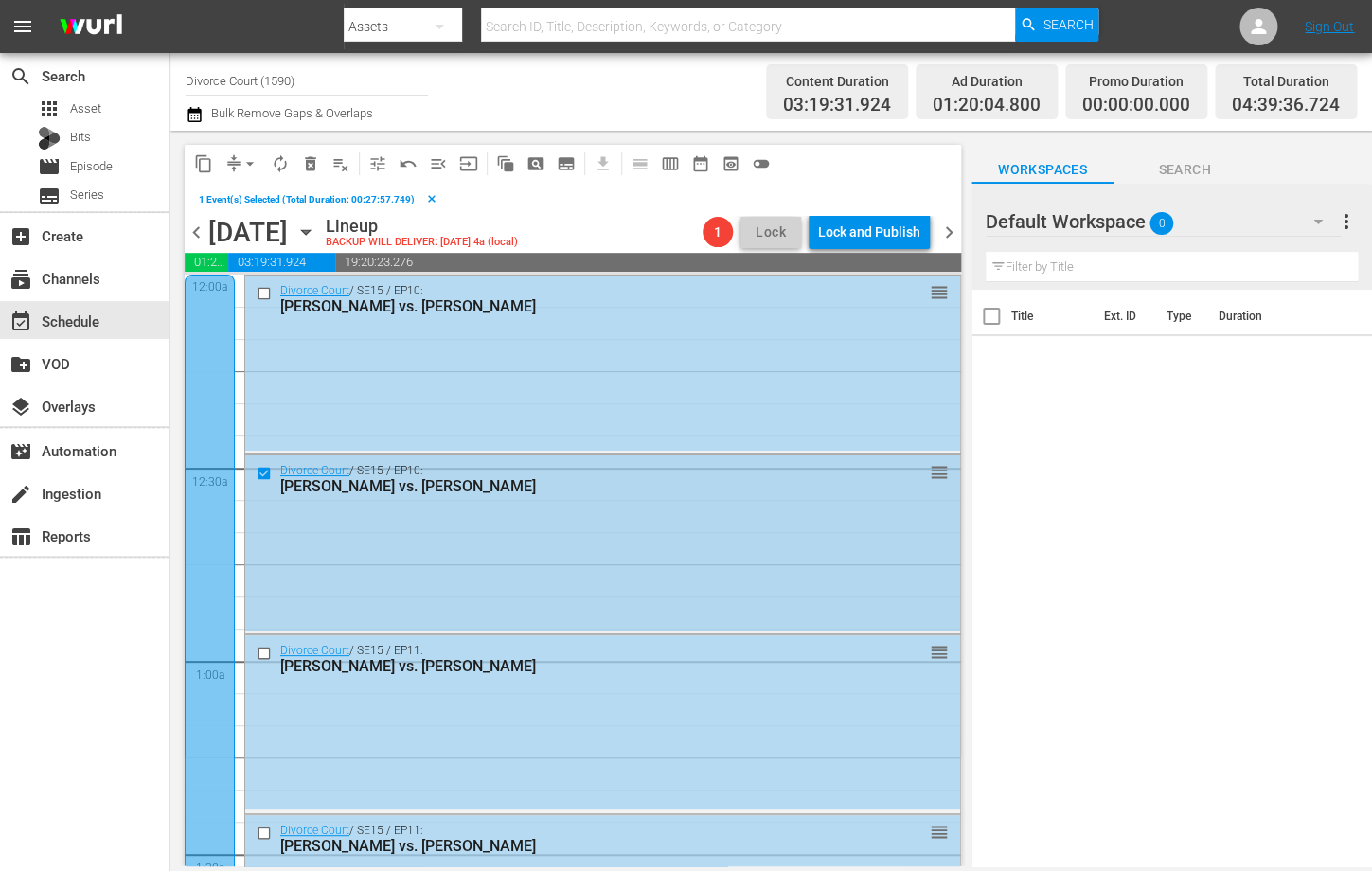 click at bounding box center (266, 473) 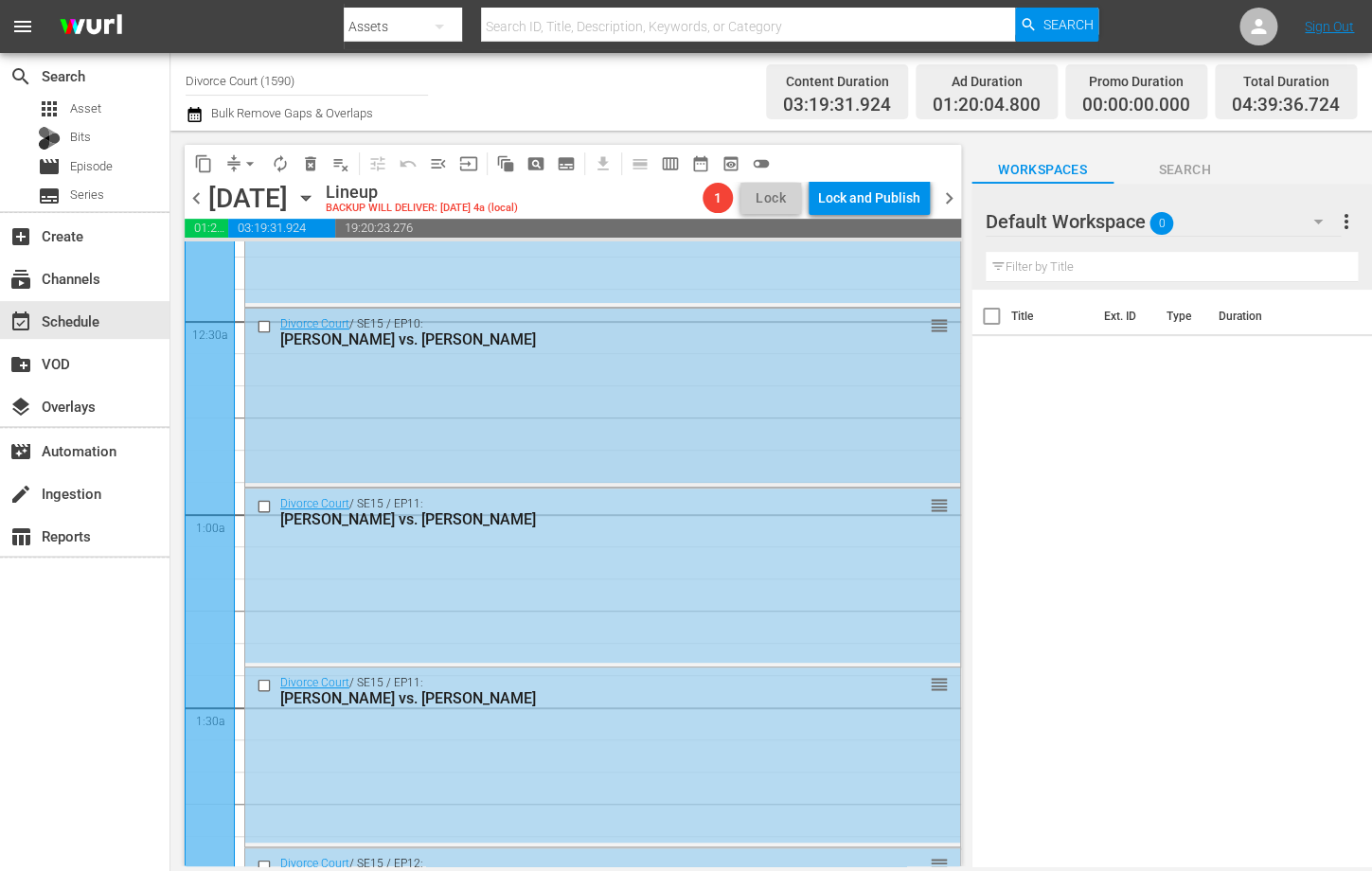 scroll, scrollTop: 0, scrollLeft: 0, axis: both 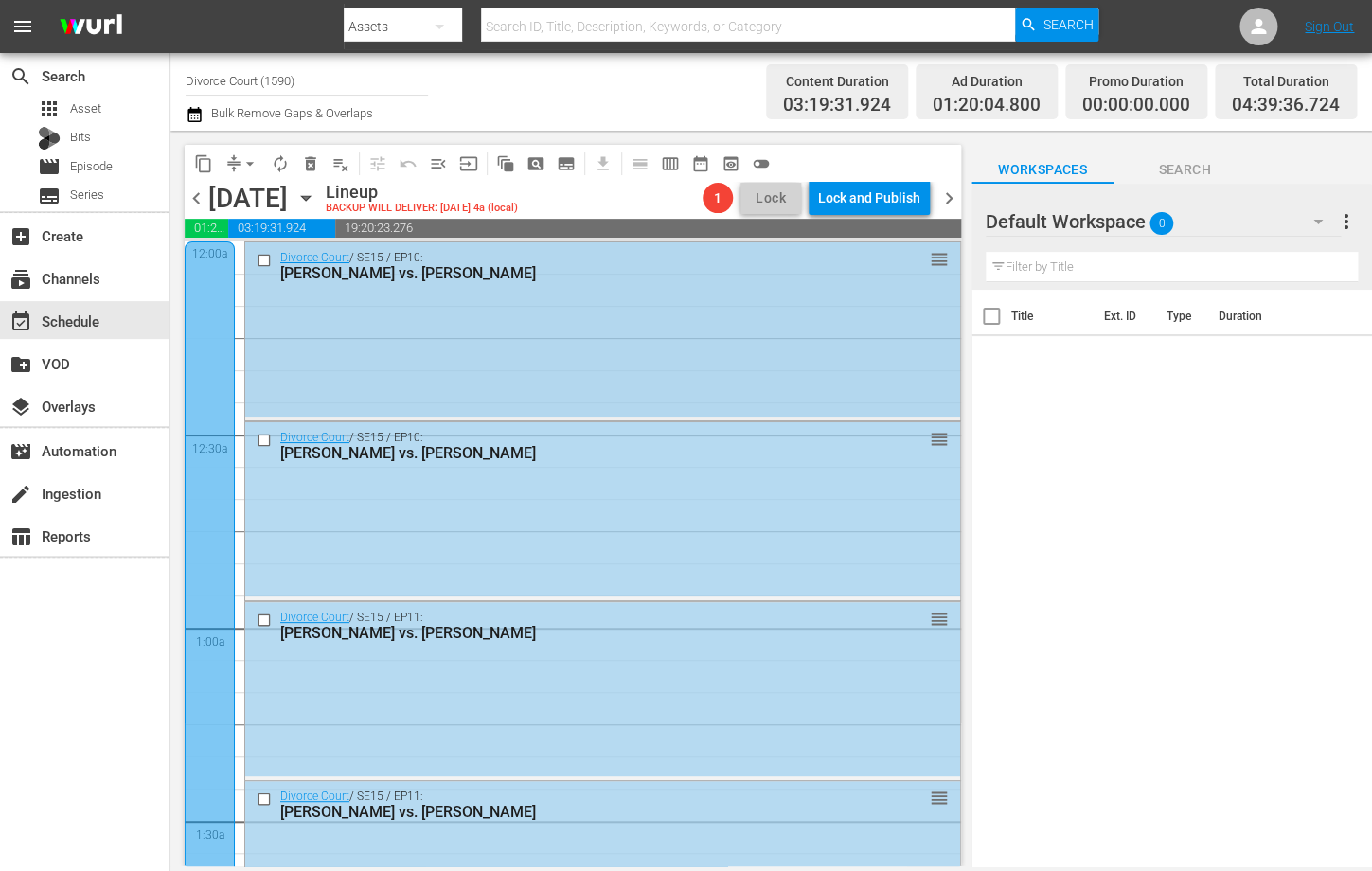 click on "reorder" at bounding box center (939, 259) 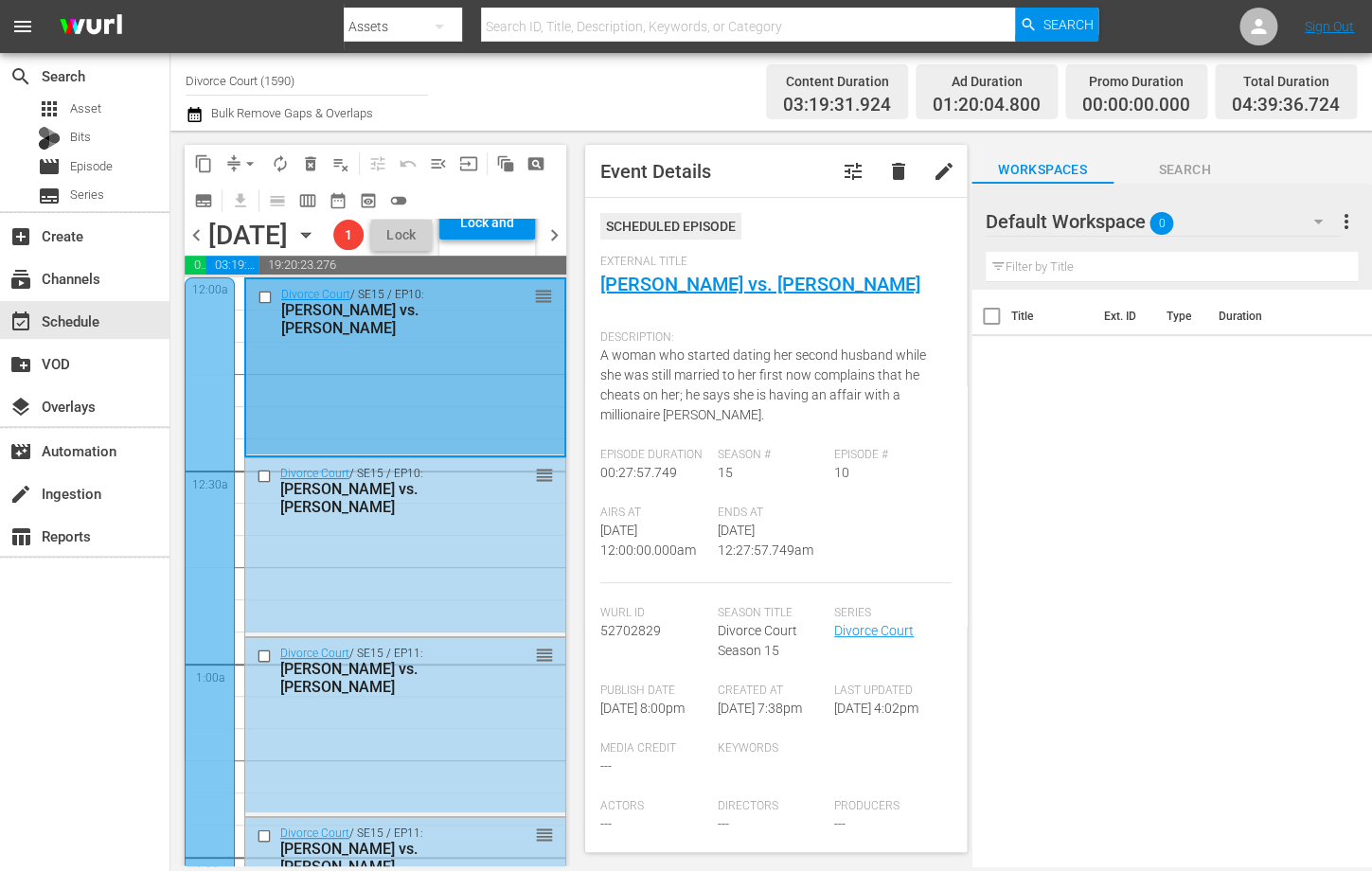 click on "reorder" at bounding box center [543, 296] 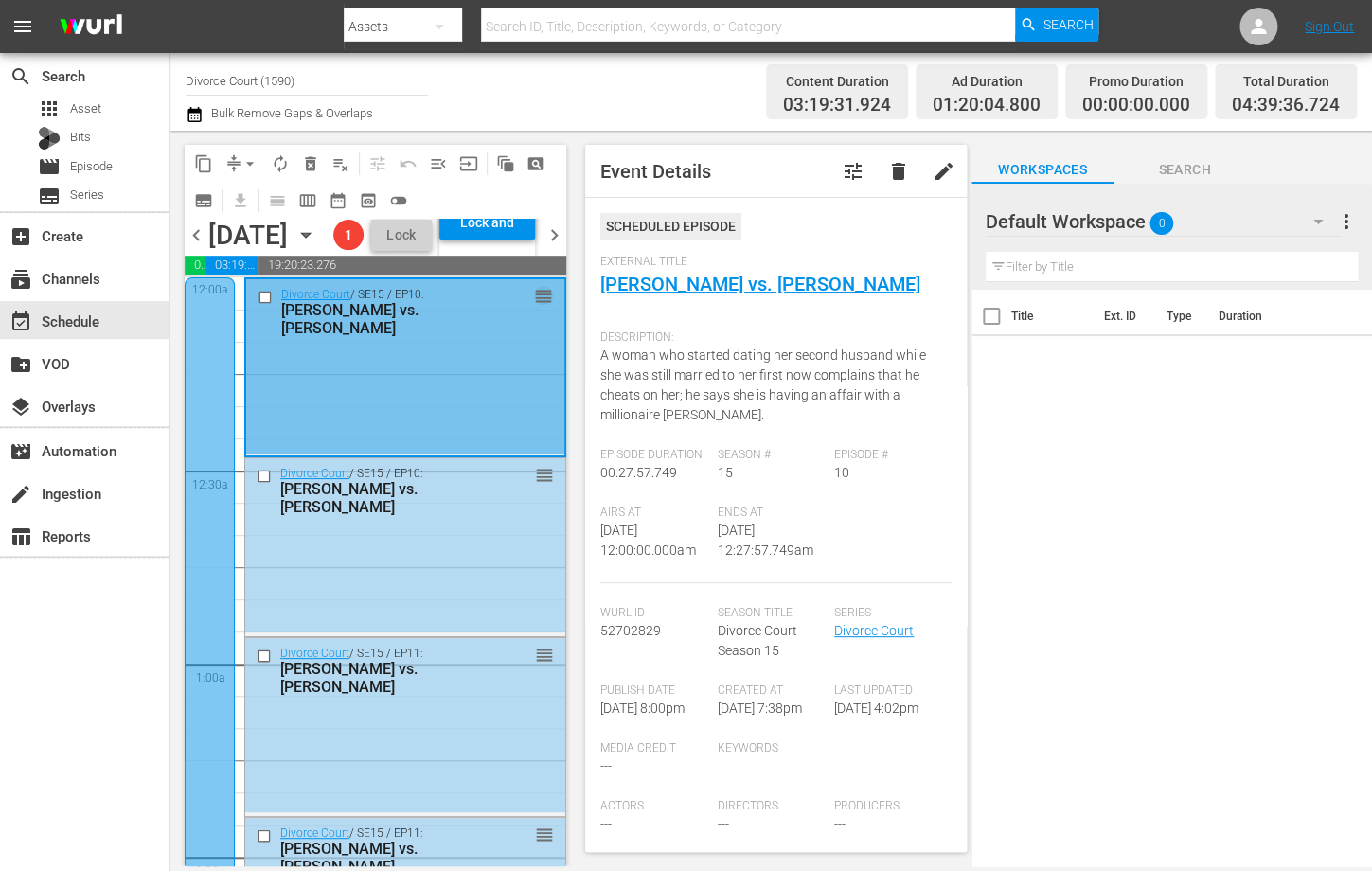click on "reorder" at bounding box center (543, 296) 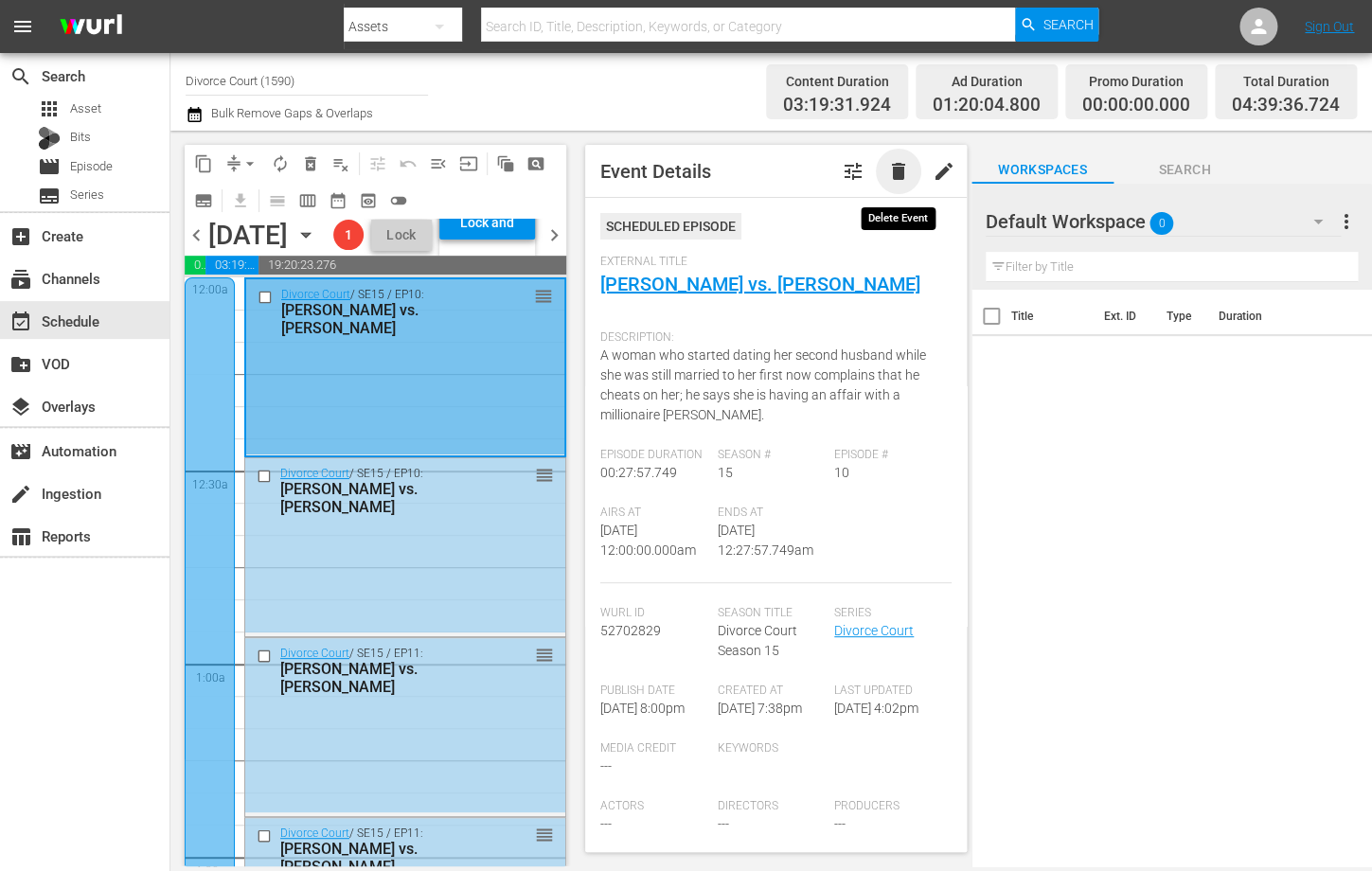 click on "delete" at bounding box center [899, 171] 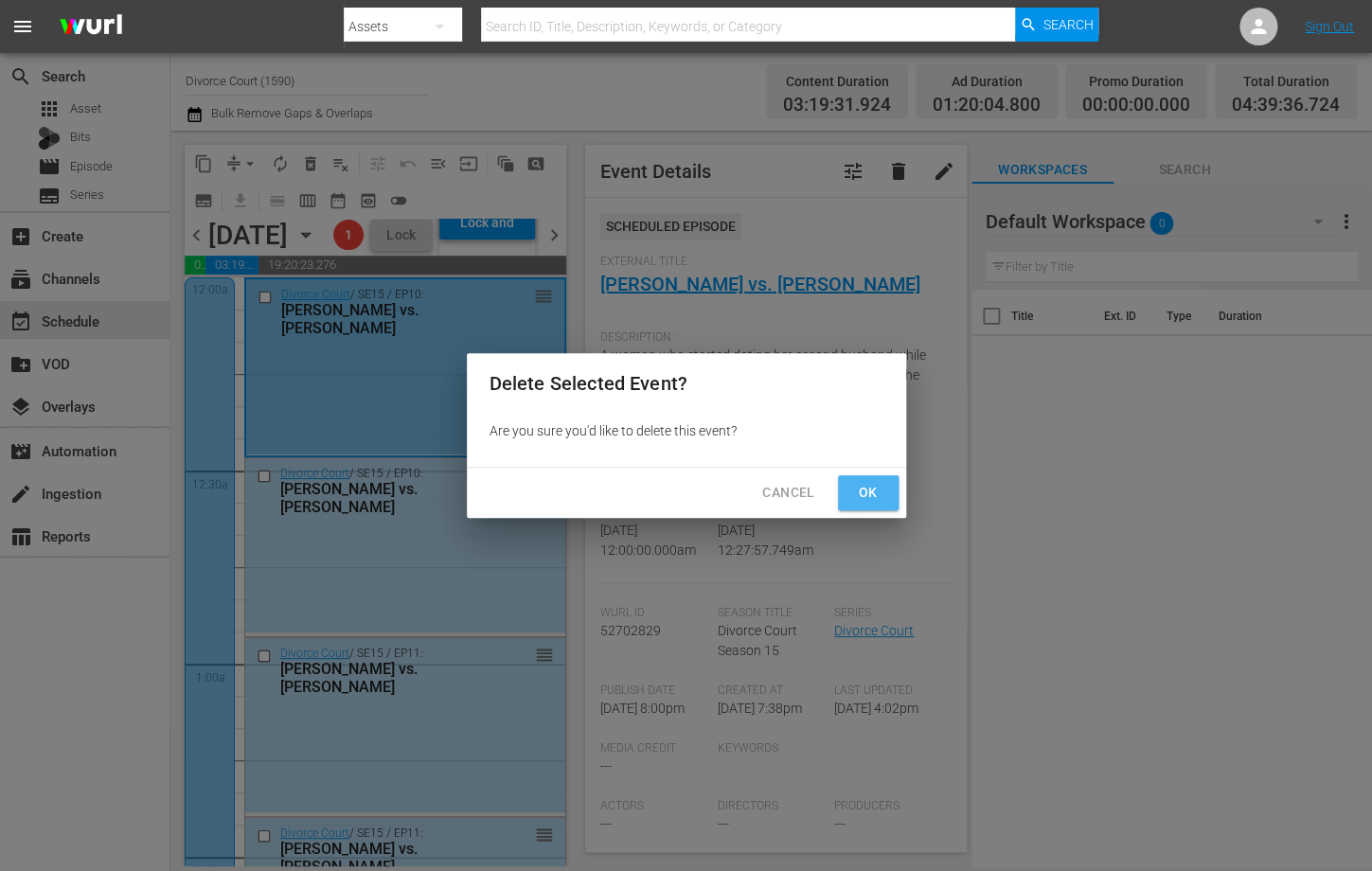 click on "Ok" at bounding box center [868, 492] 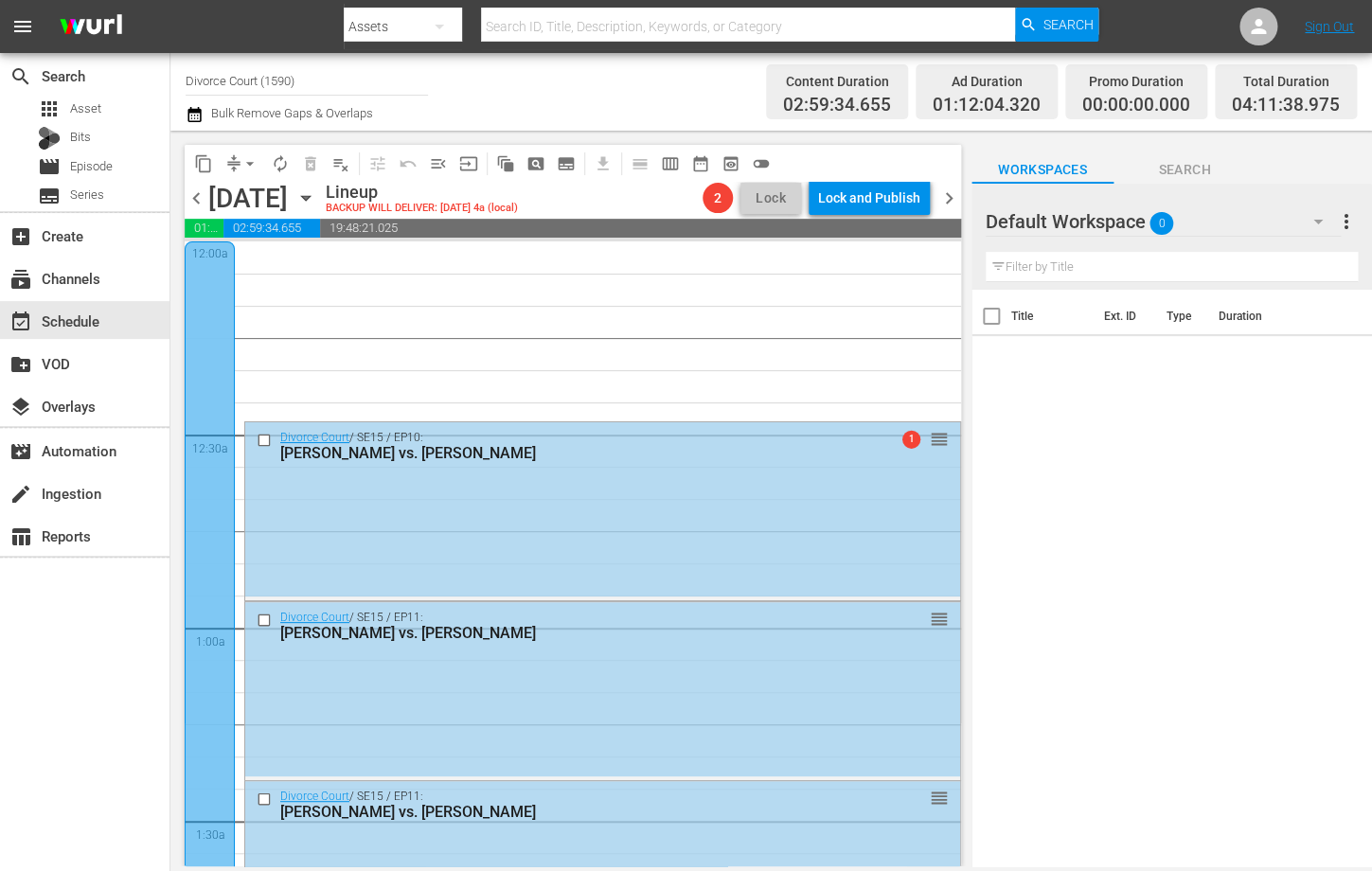 click at bounding box center (209, 1141) 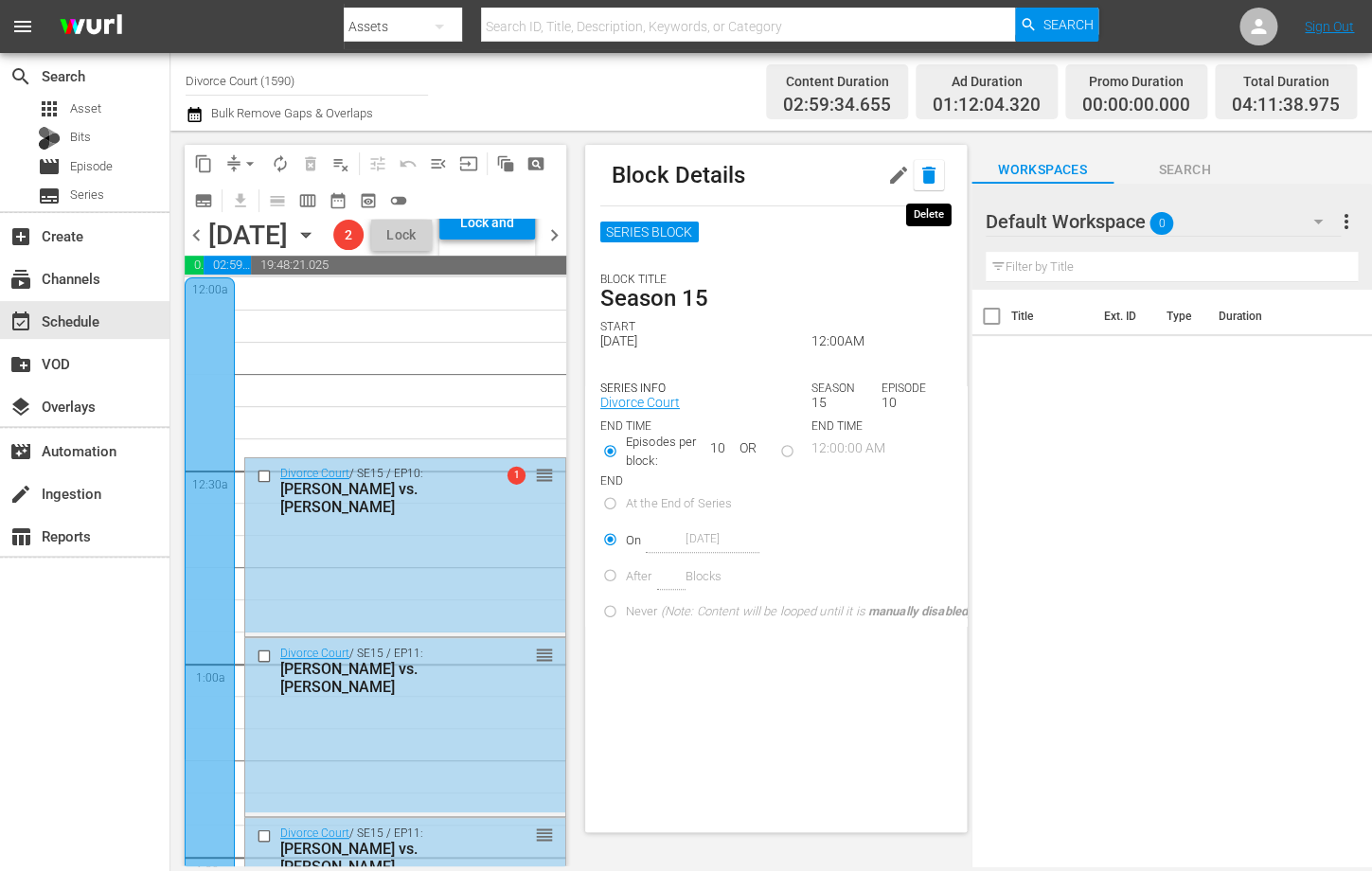 click 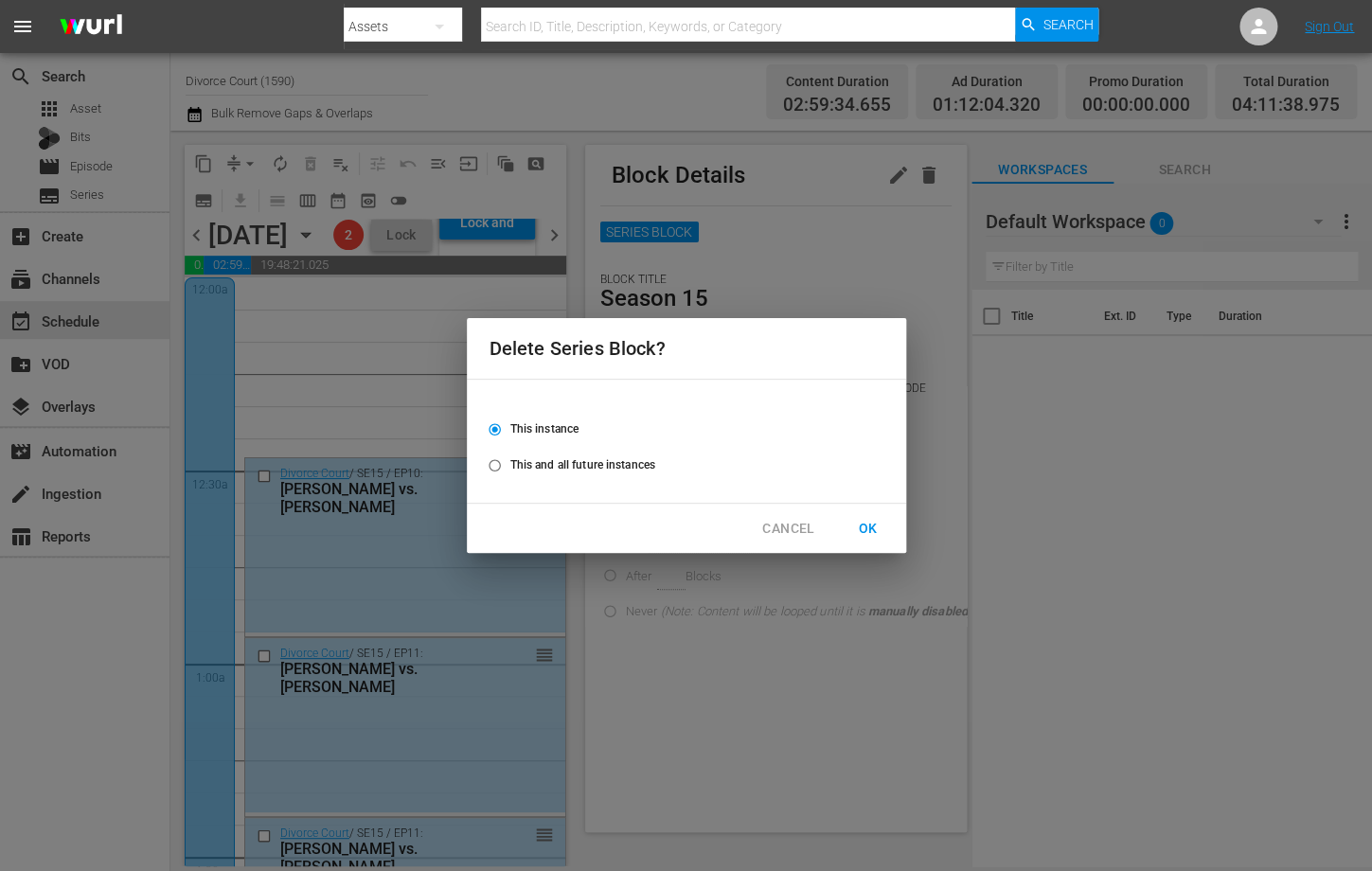 click on "This and all future instances" at bounding box center (494, 469) 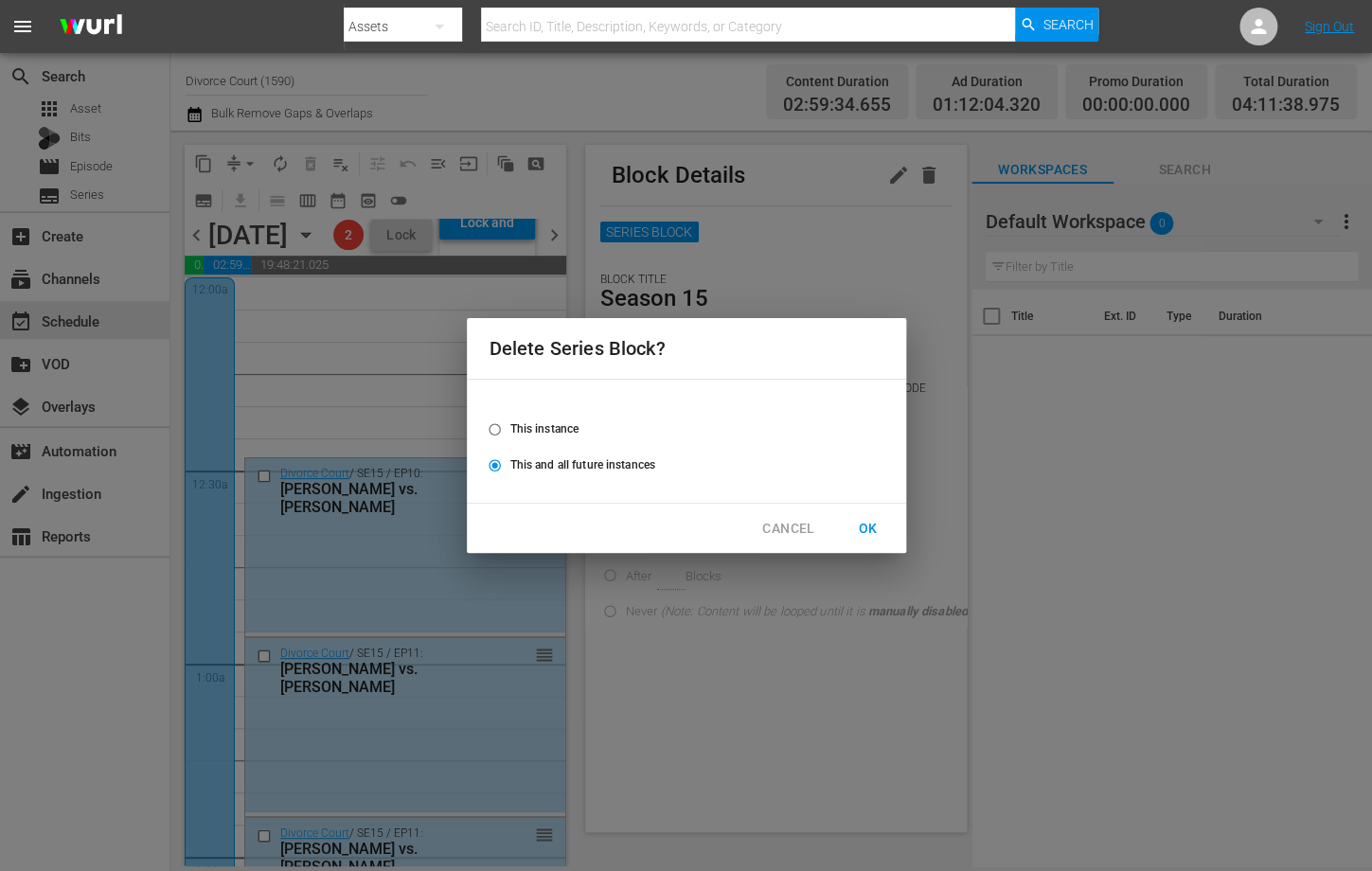 radio on "true" 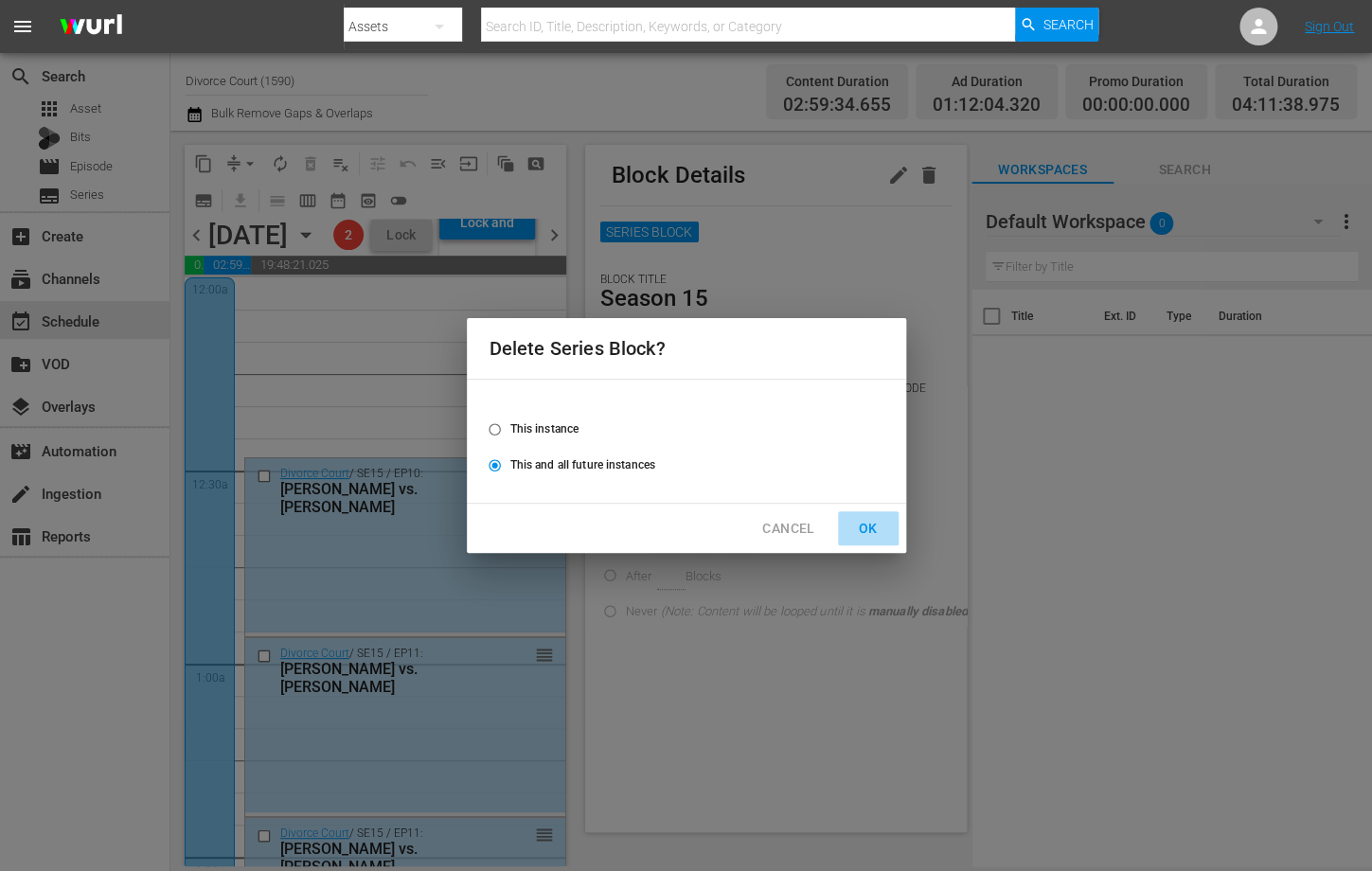 click on "OK" at bounding box center (868, 528) 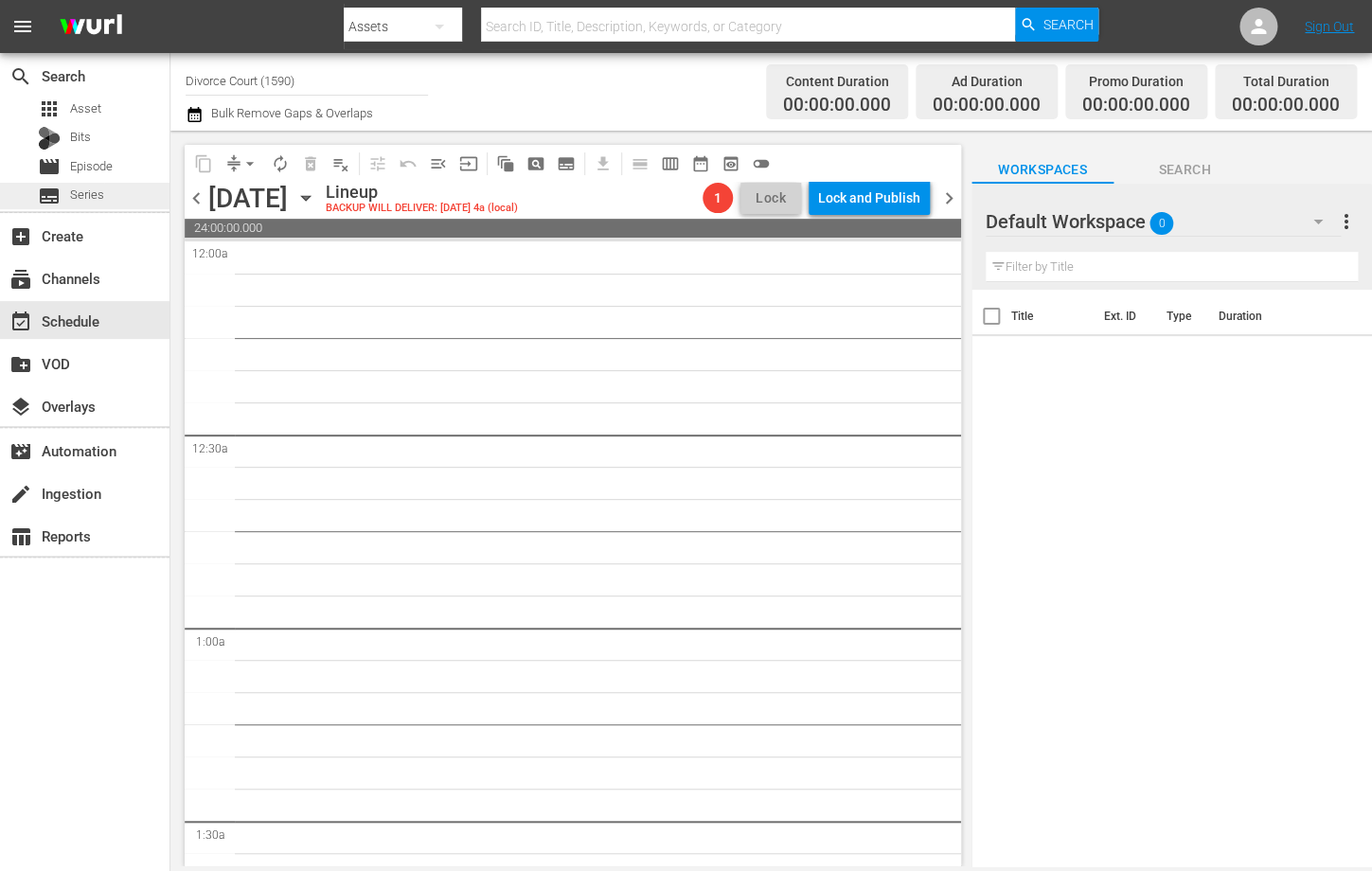 click on "Series" at bounding box center [87, 195] 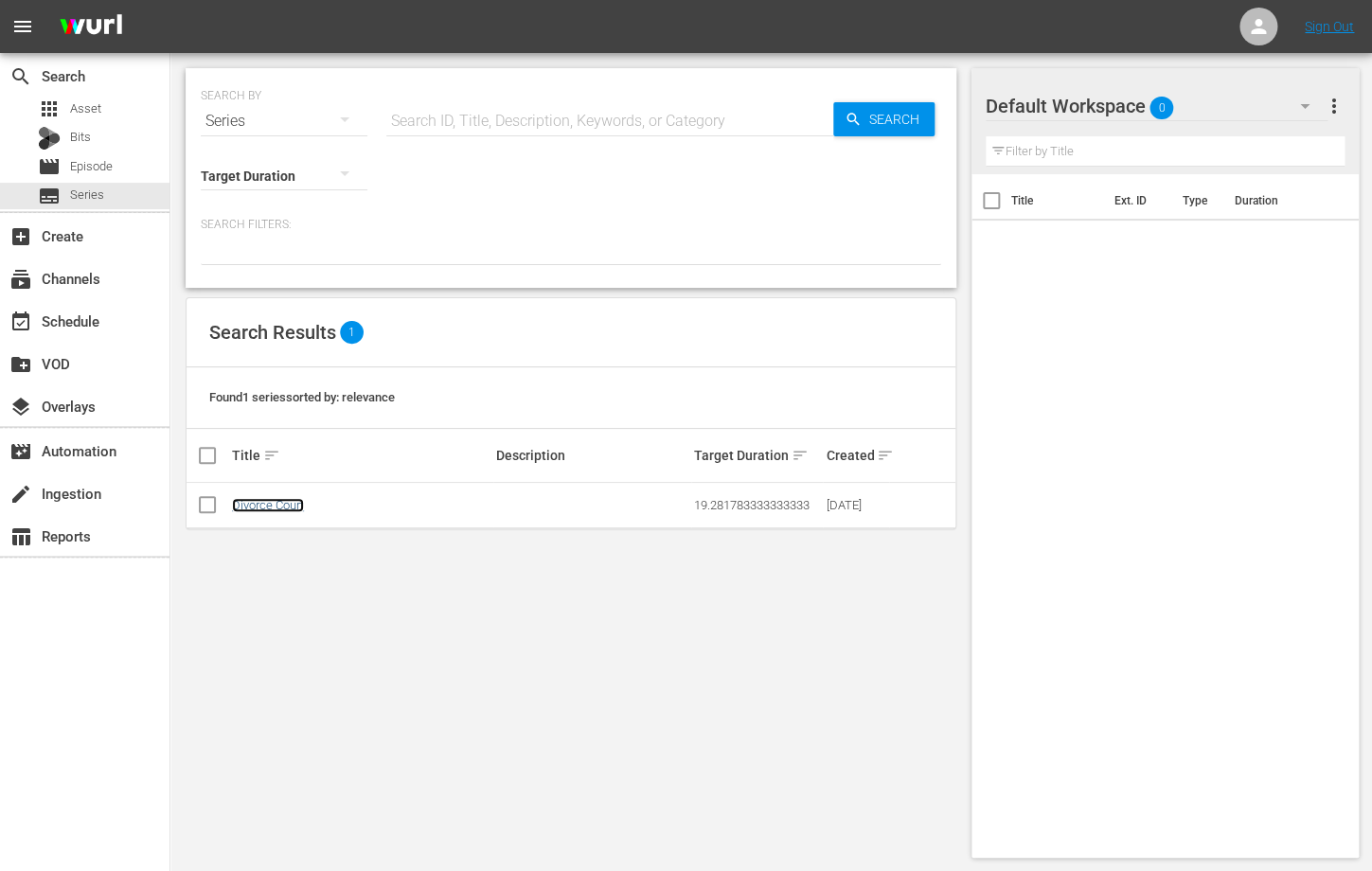 click on "Divorce Court" at bounding box center (268, 505) 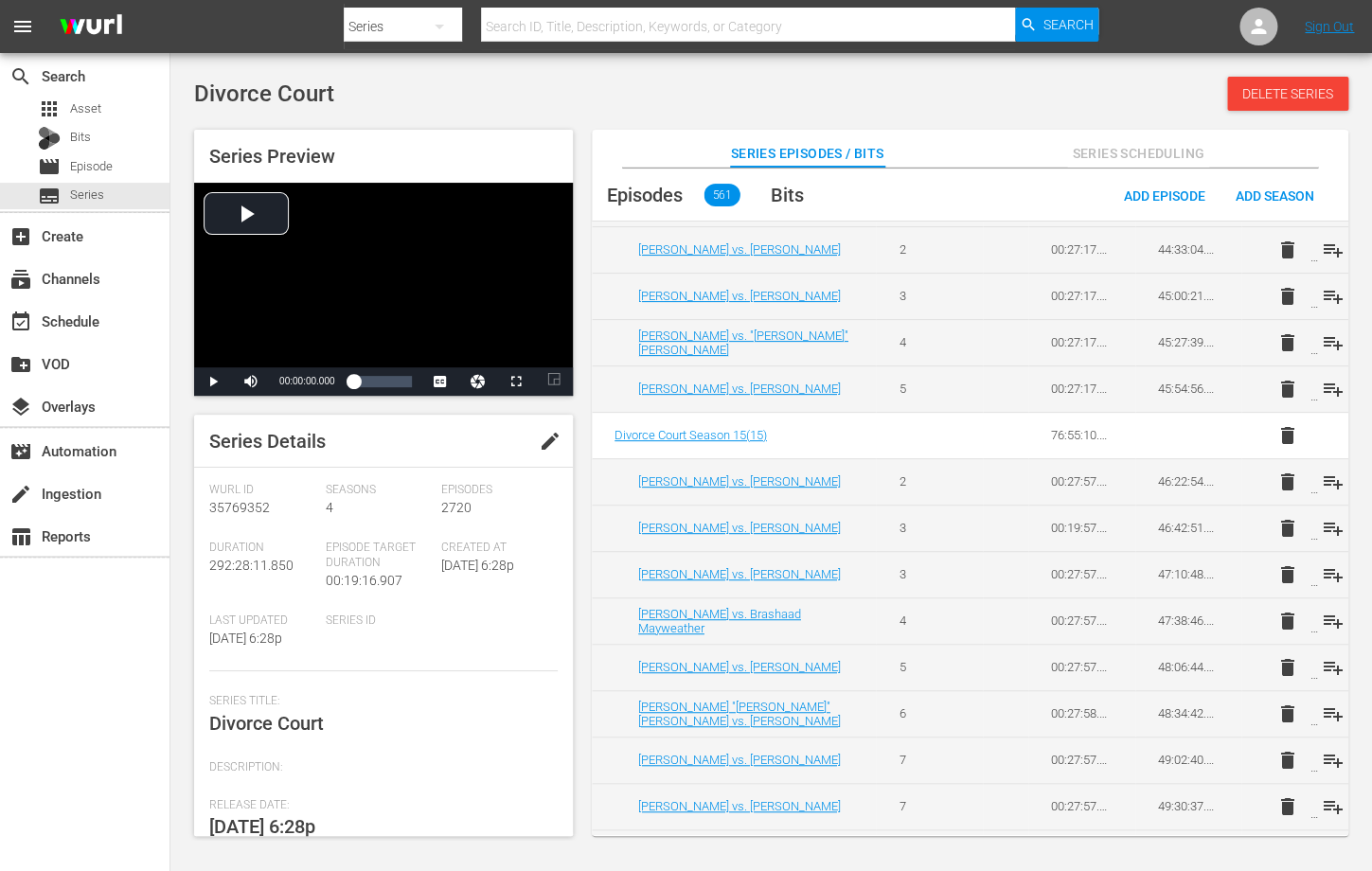 scroll, scrollTop: 4660, scrollLeft: 0, axis: vertical 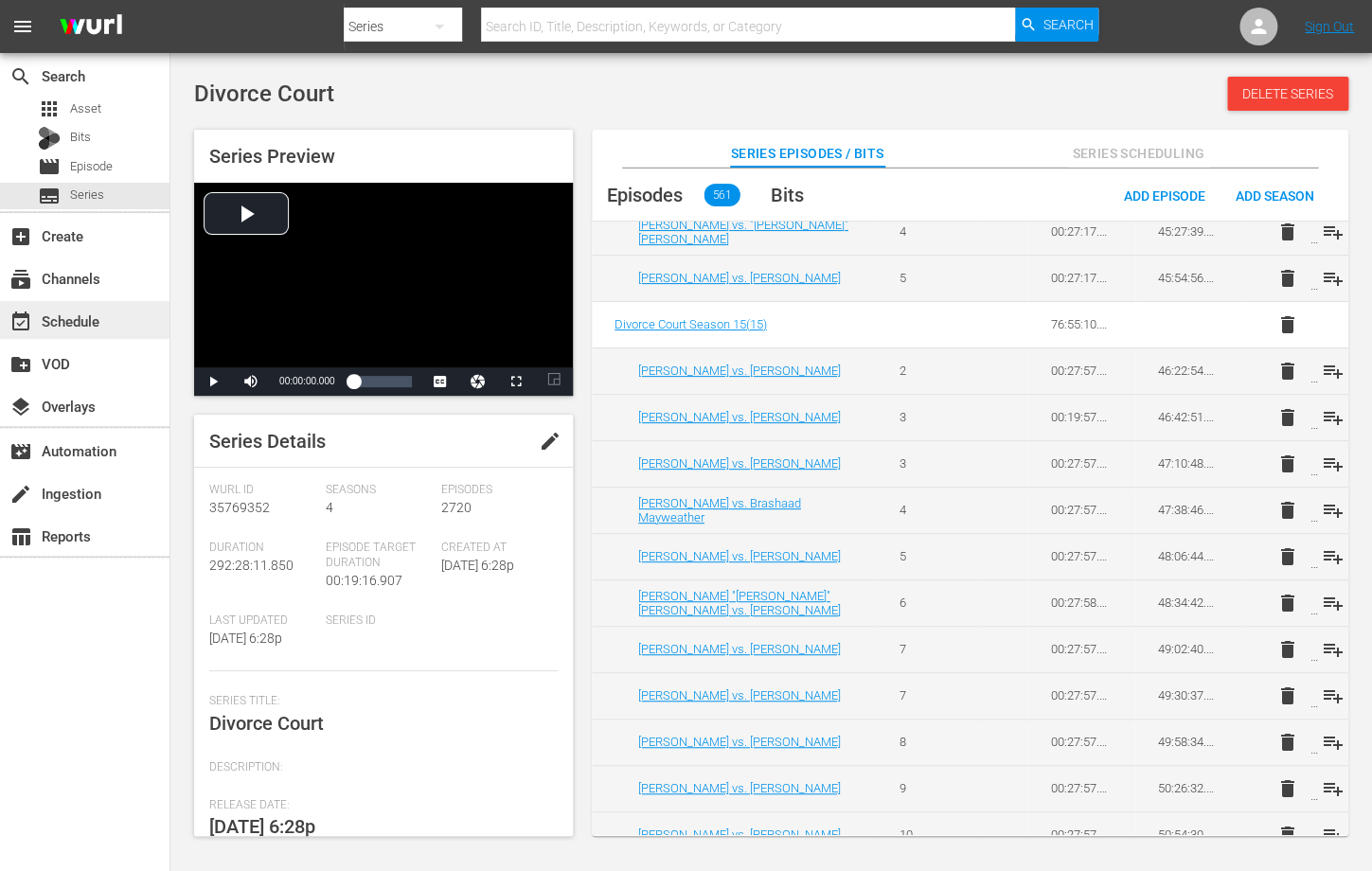 click on "event_available   Schedule" at bounding box center (53, 318) 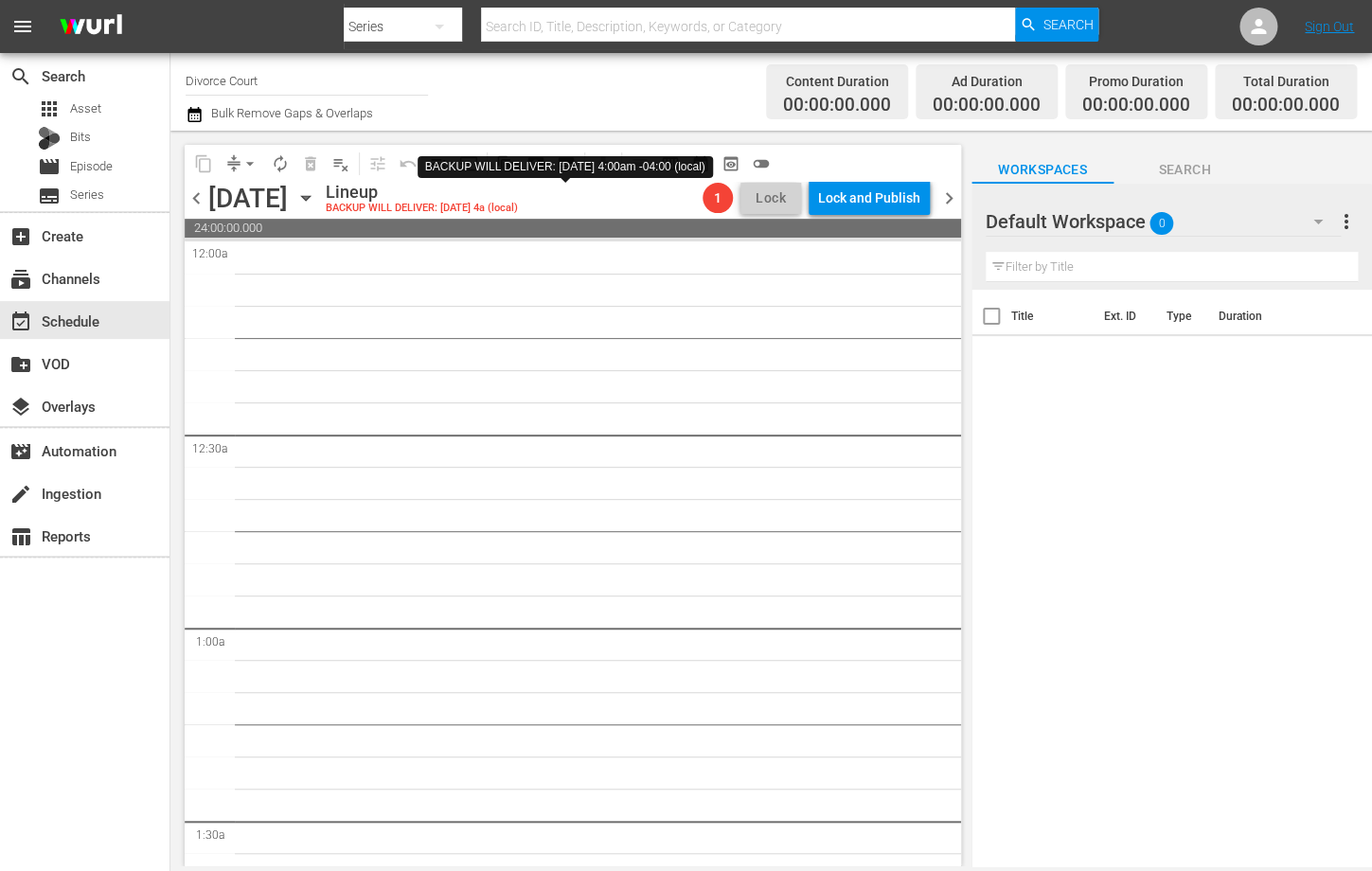 click on "BACKUP WILL DELIVER: 7/18 @ 4a (local)" at bounding box center [421, 208] 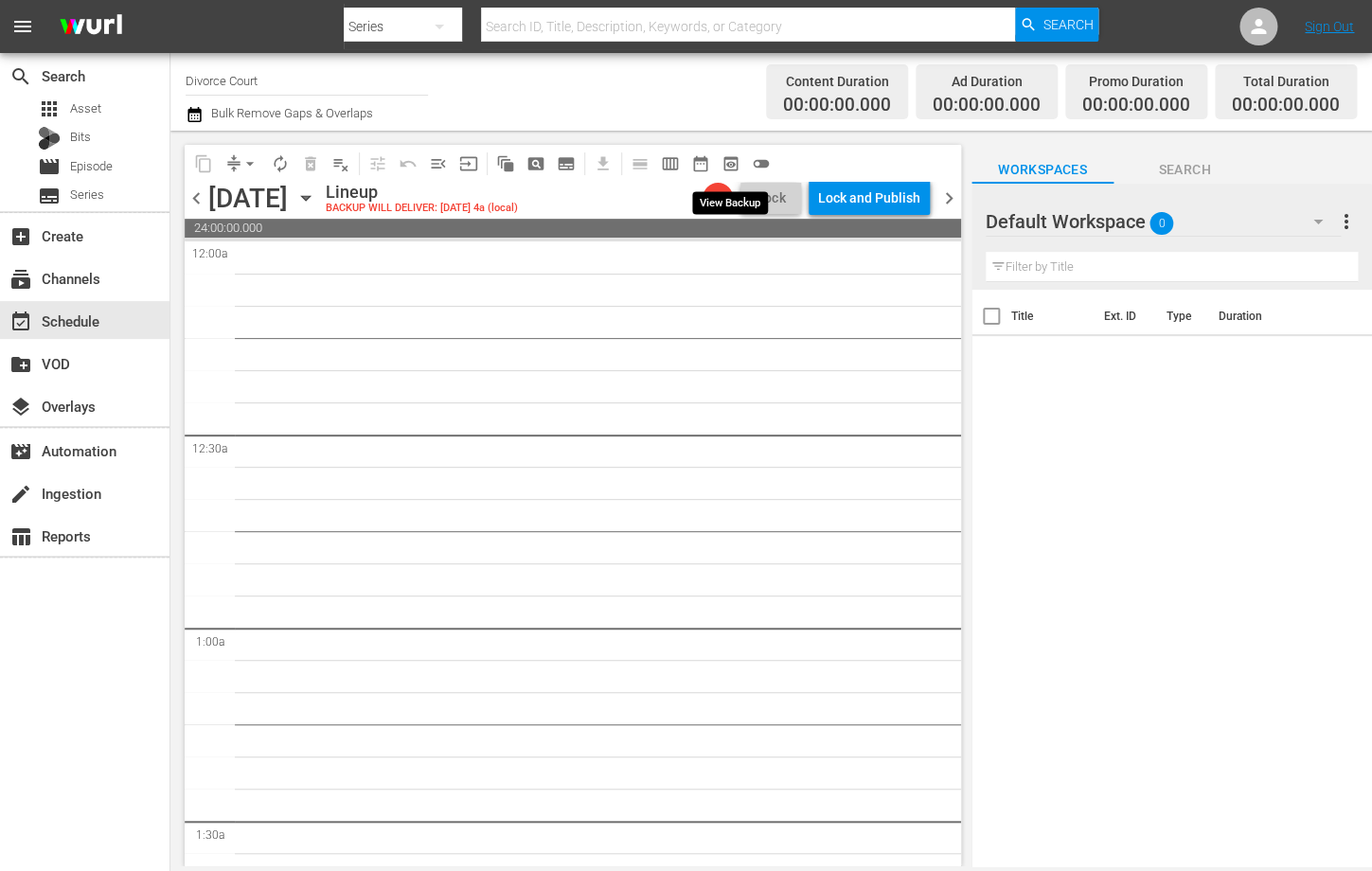 click on "preview_outlined" at bounding box center [731, 164] 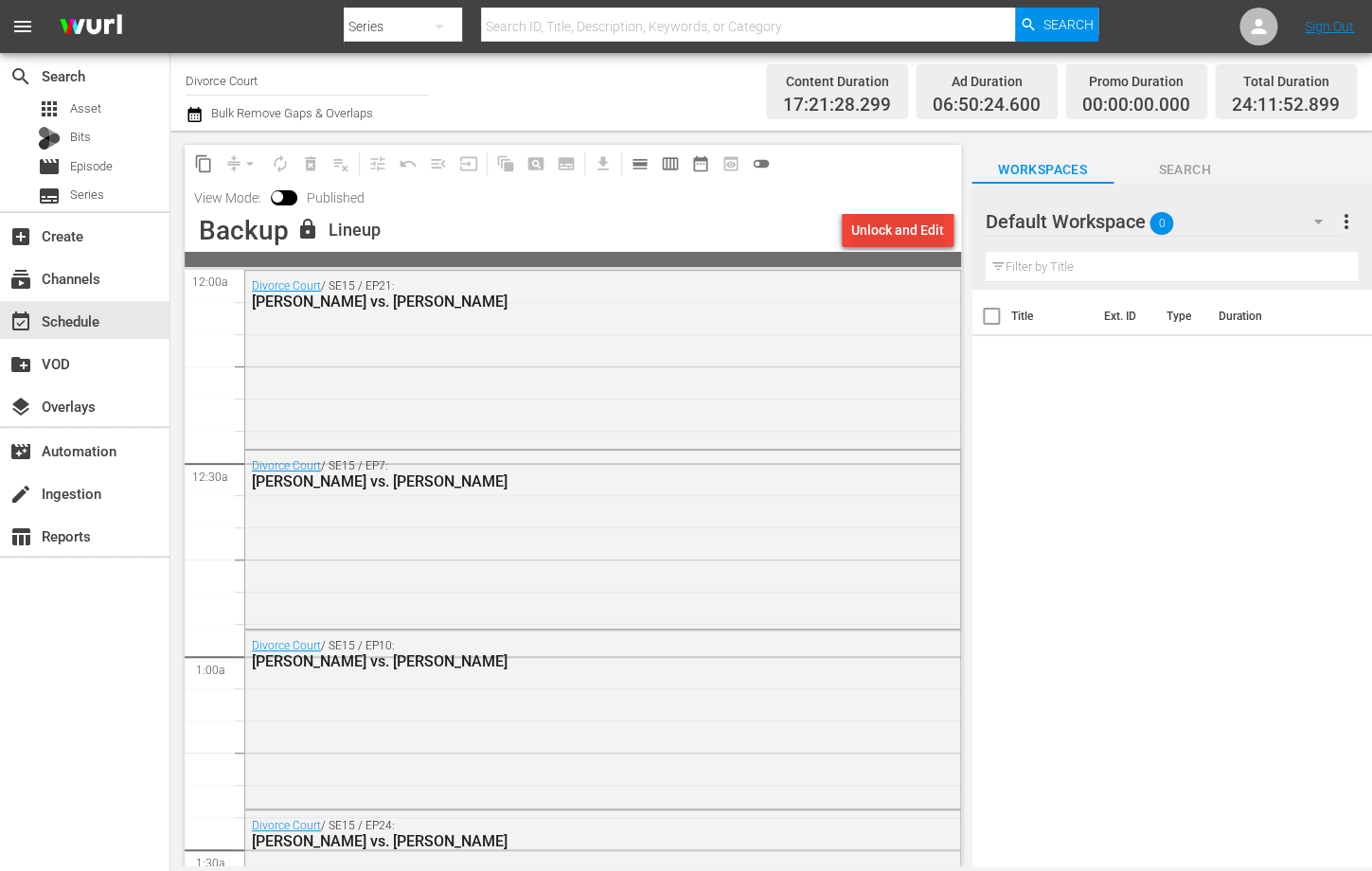 click on "Unlock and Edit" at bounding box center [898, 230] 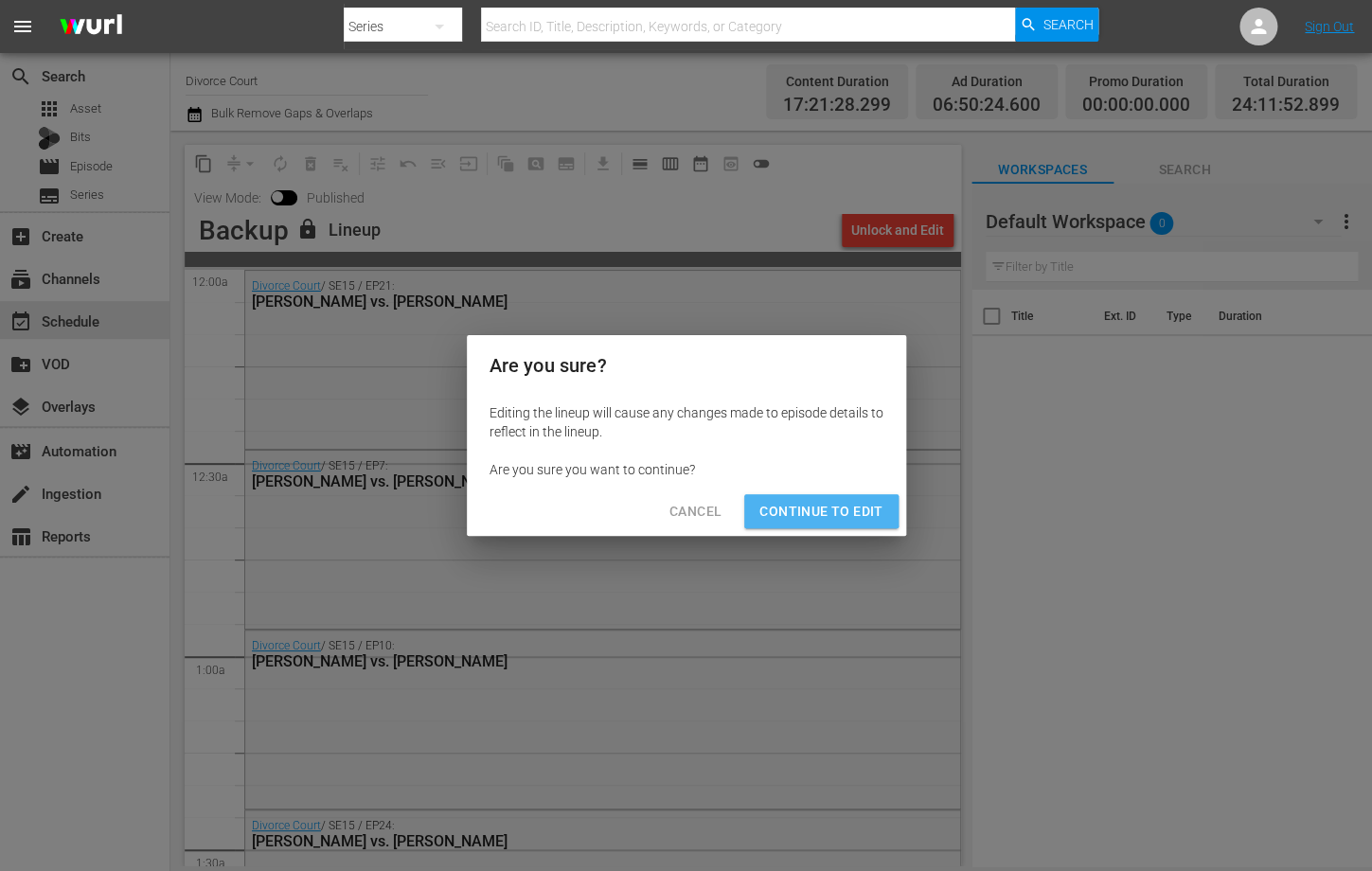 click on "Continue to Edit" at bounding box center [821, 511] 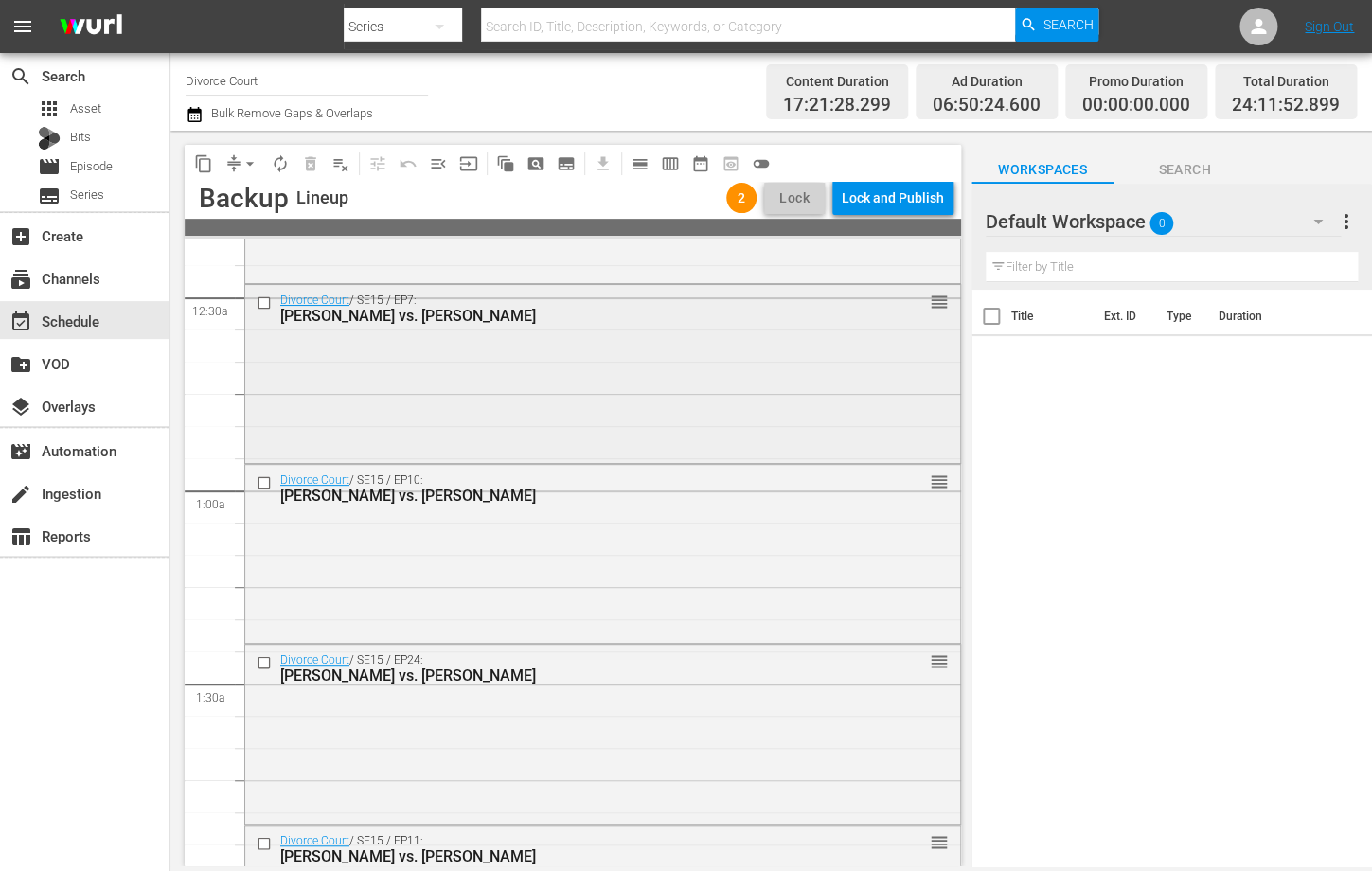 scroll, scrollTop: 126, scrollLeft: 0, axis: vertical 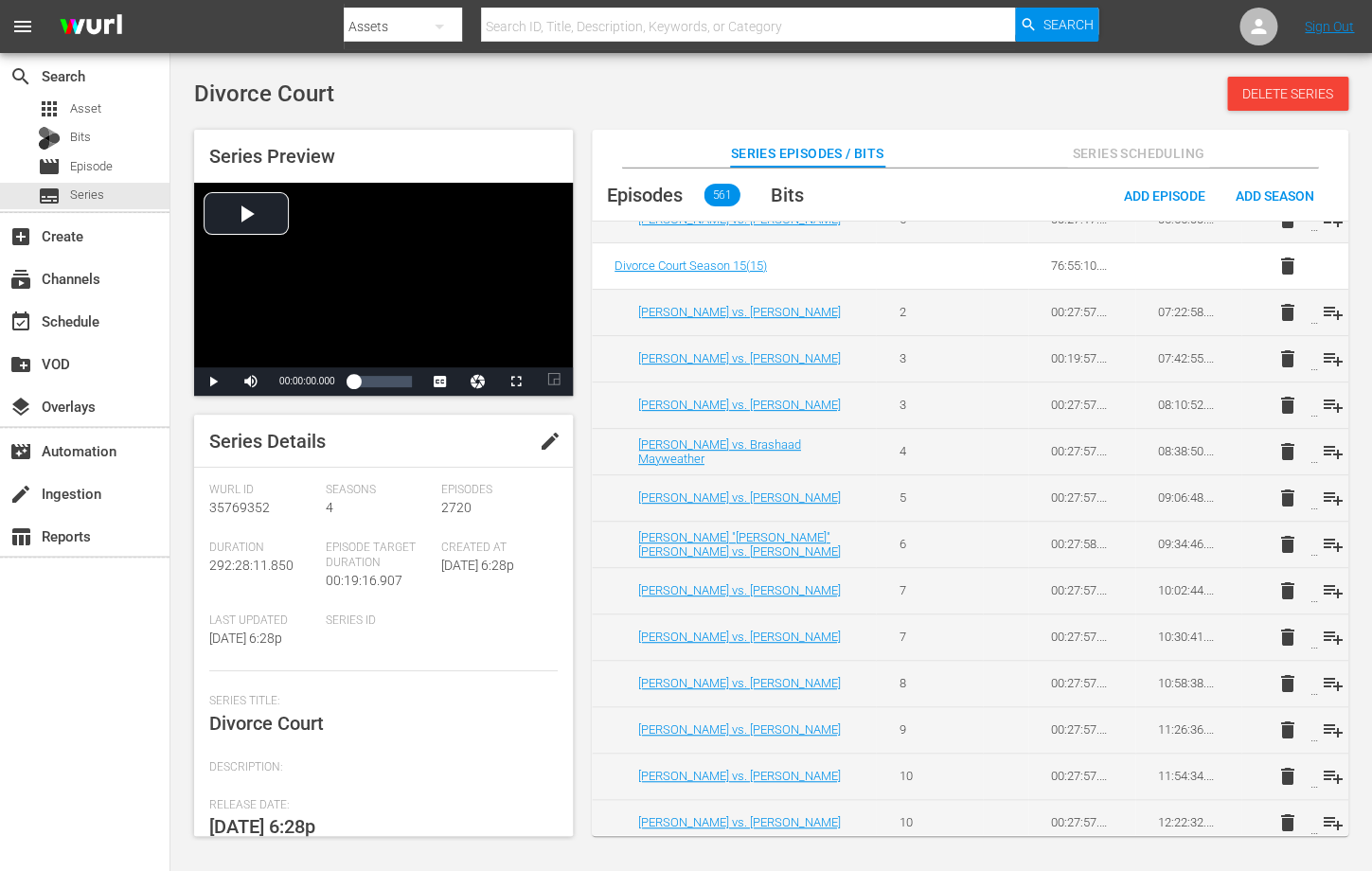click on "00:19:57.196" at bounding box center (1081, 358) 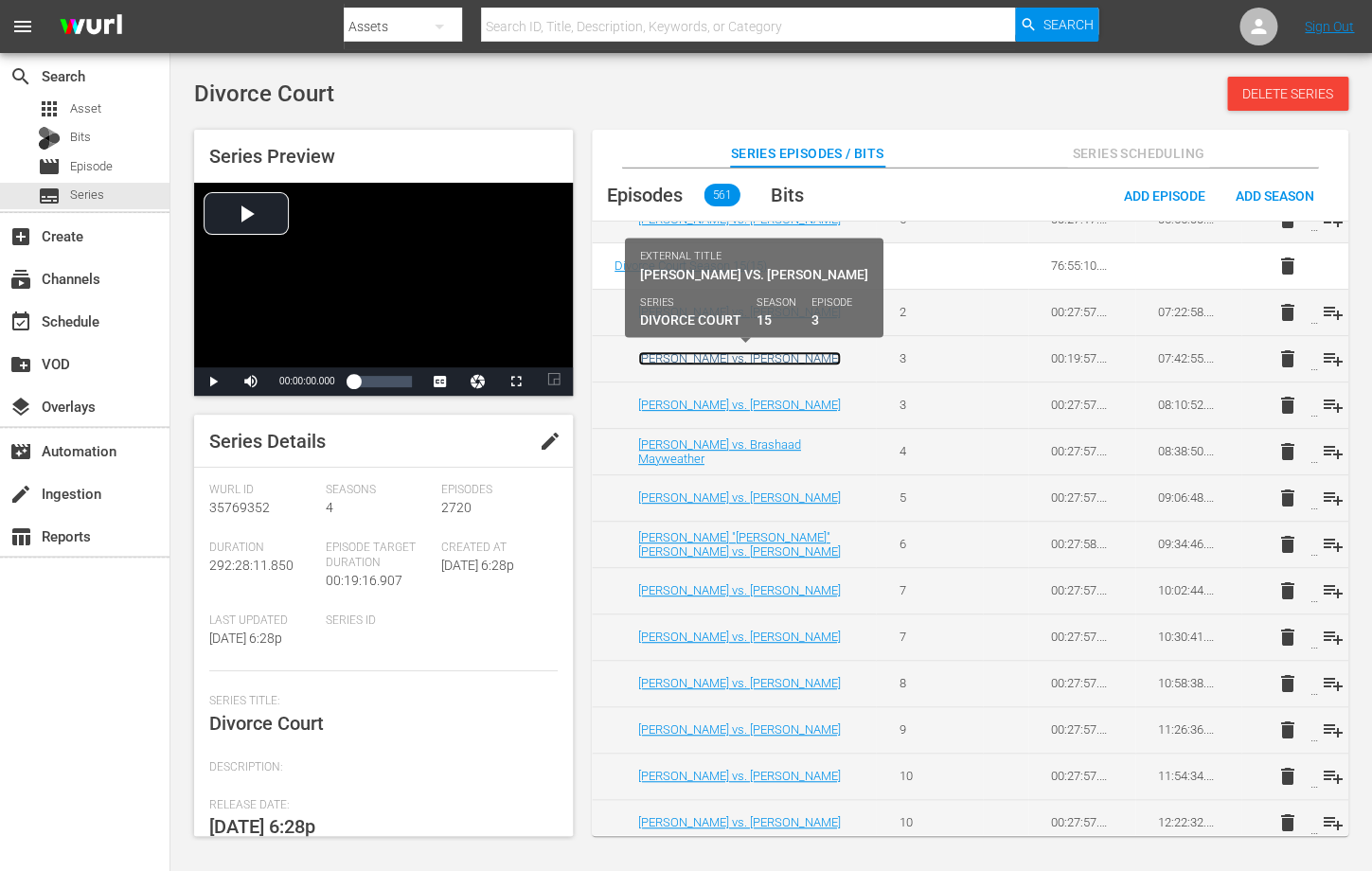 click on "[PERSON_NAME] vs. [PERSON_NAME]" at bounding box center (739, 358) 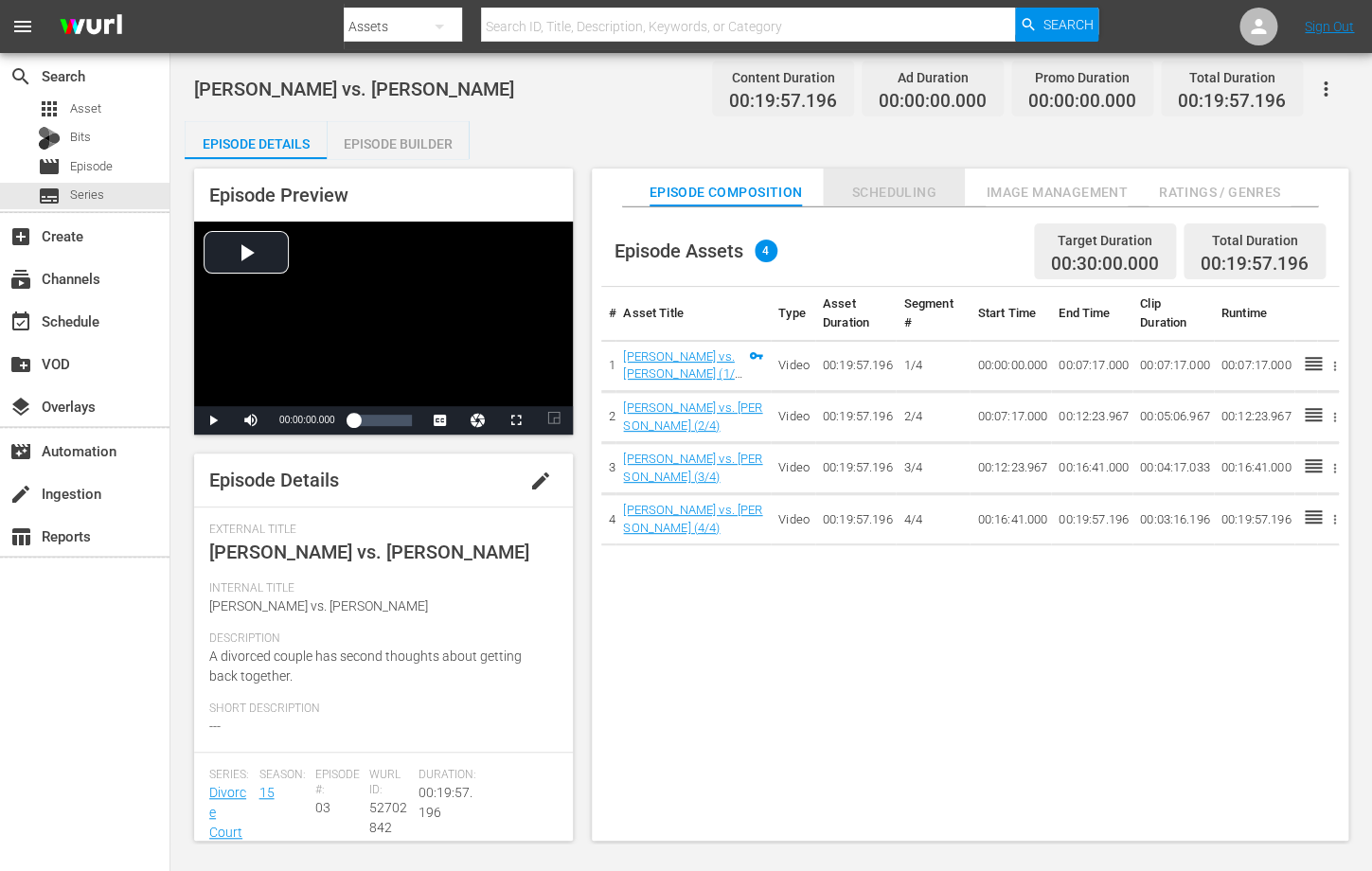 click on "Scheduling" at bounding box center (894, 192) 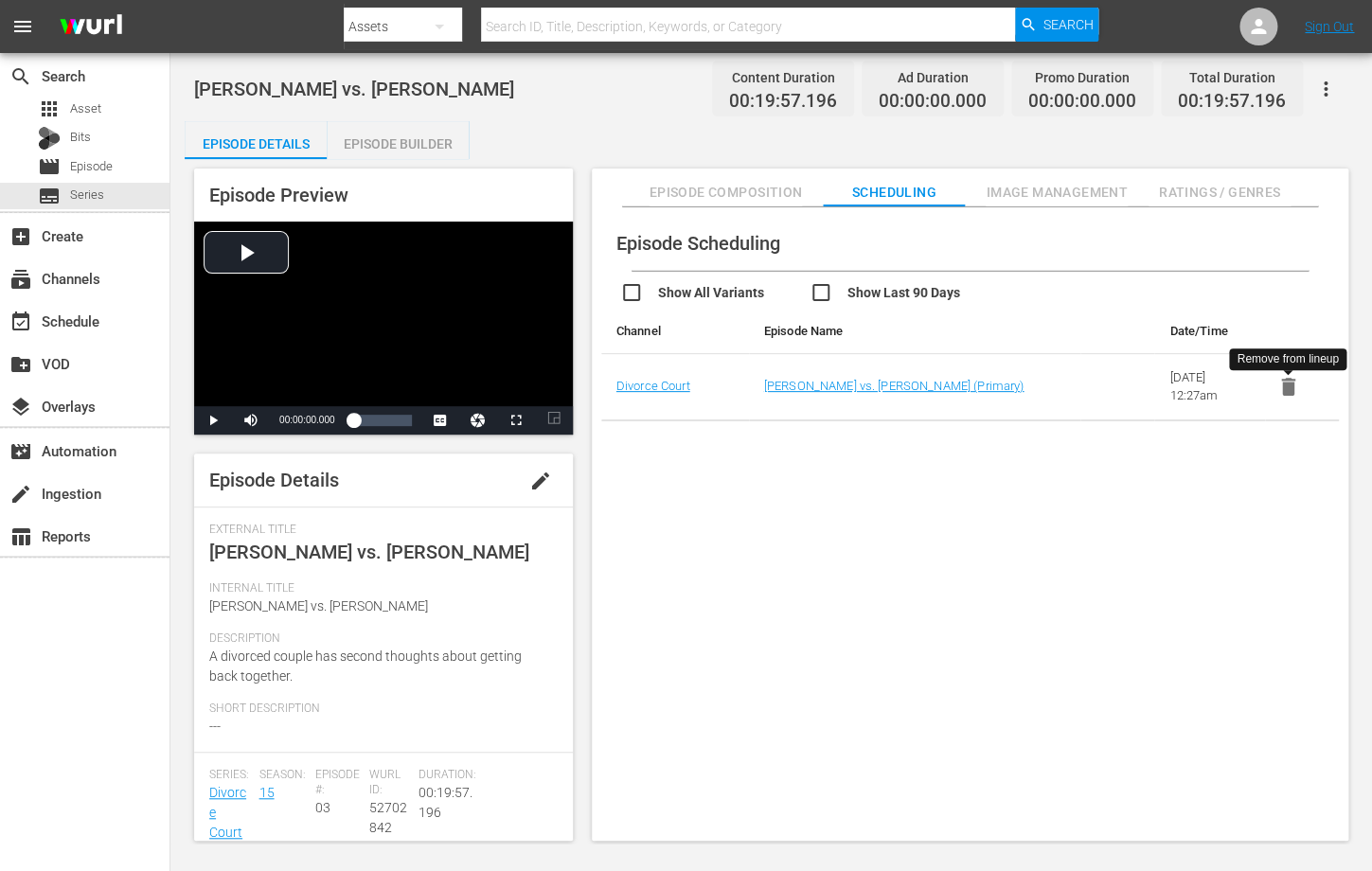 click 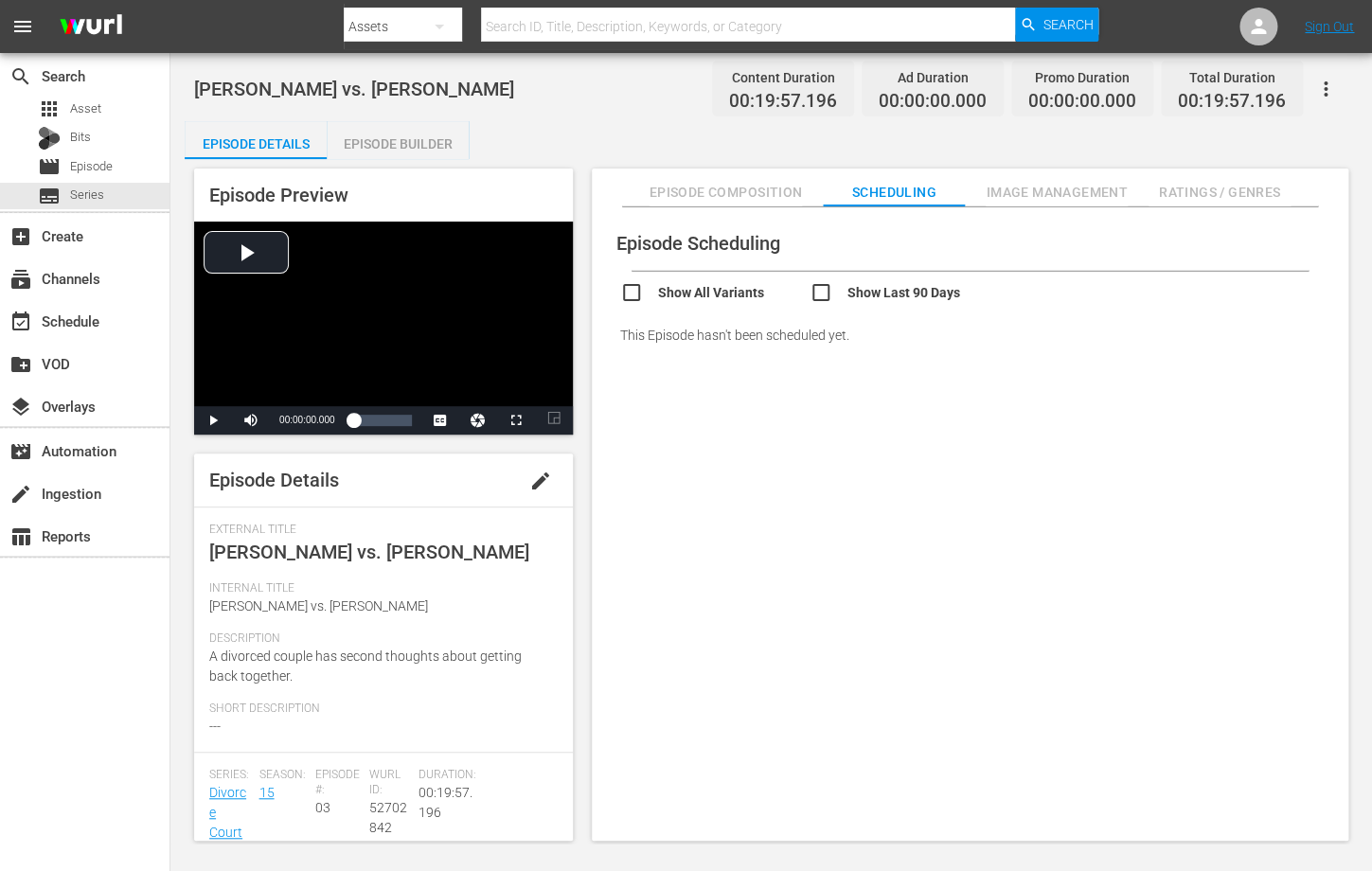 click on "Episode Composition" at bounding box center (726, 192) 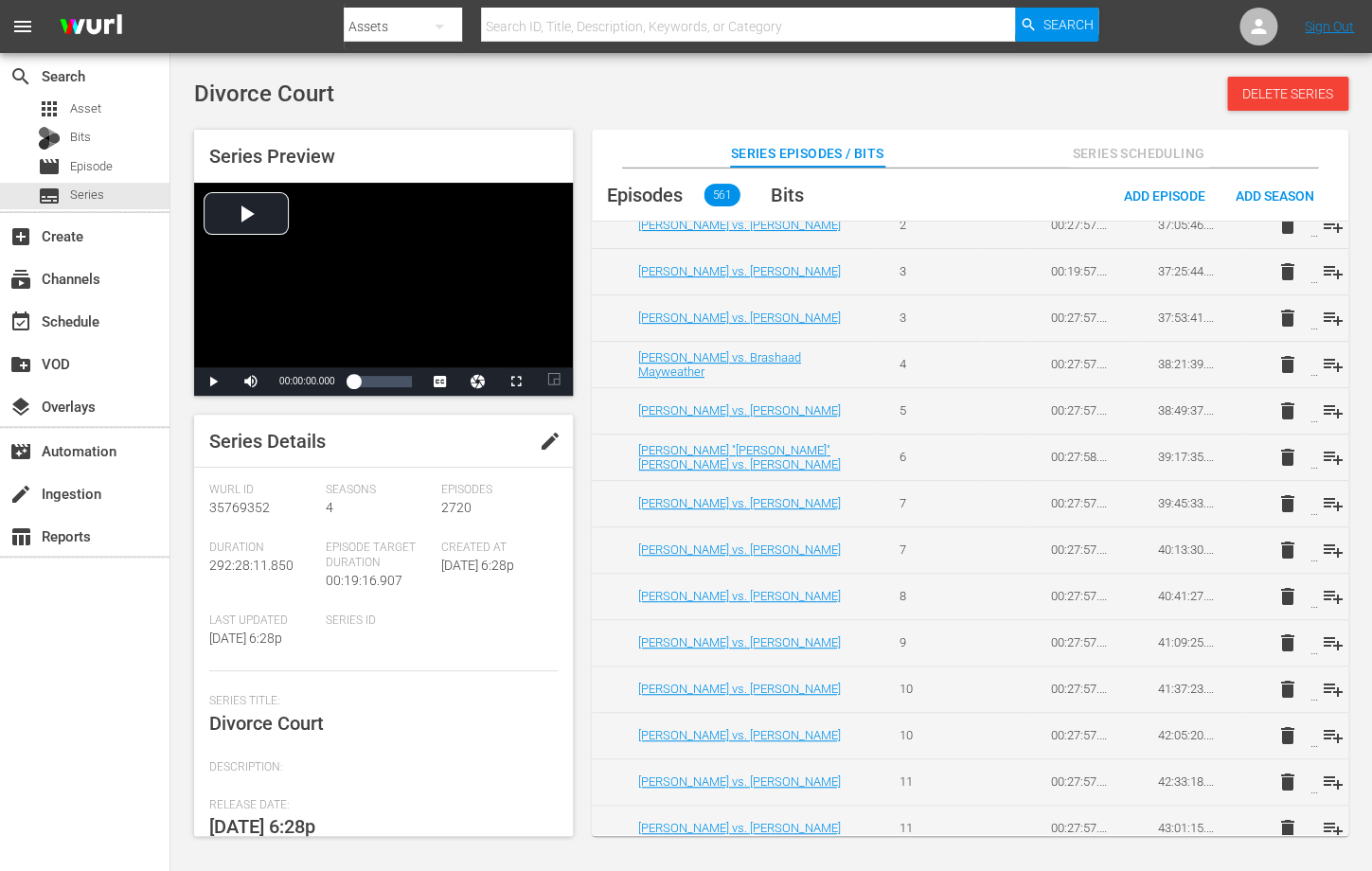 scroll, scrollTop: 3857, scrollLeft: 0, axis: vertical 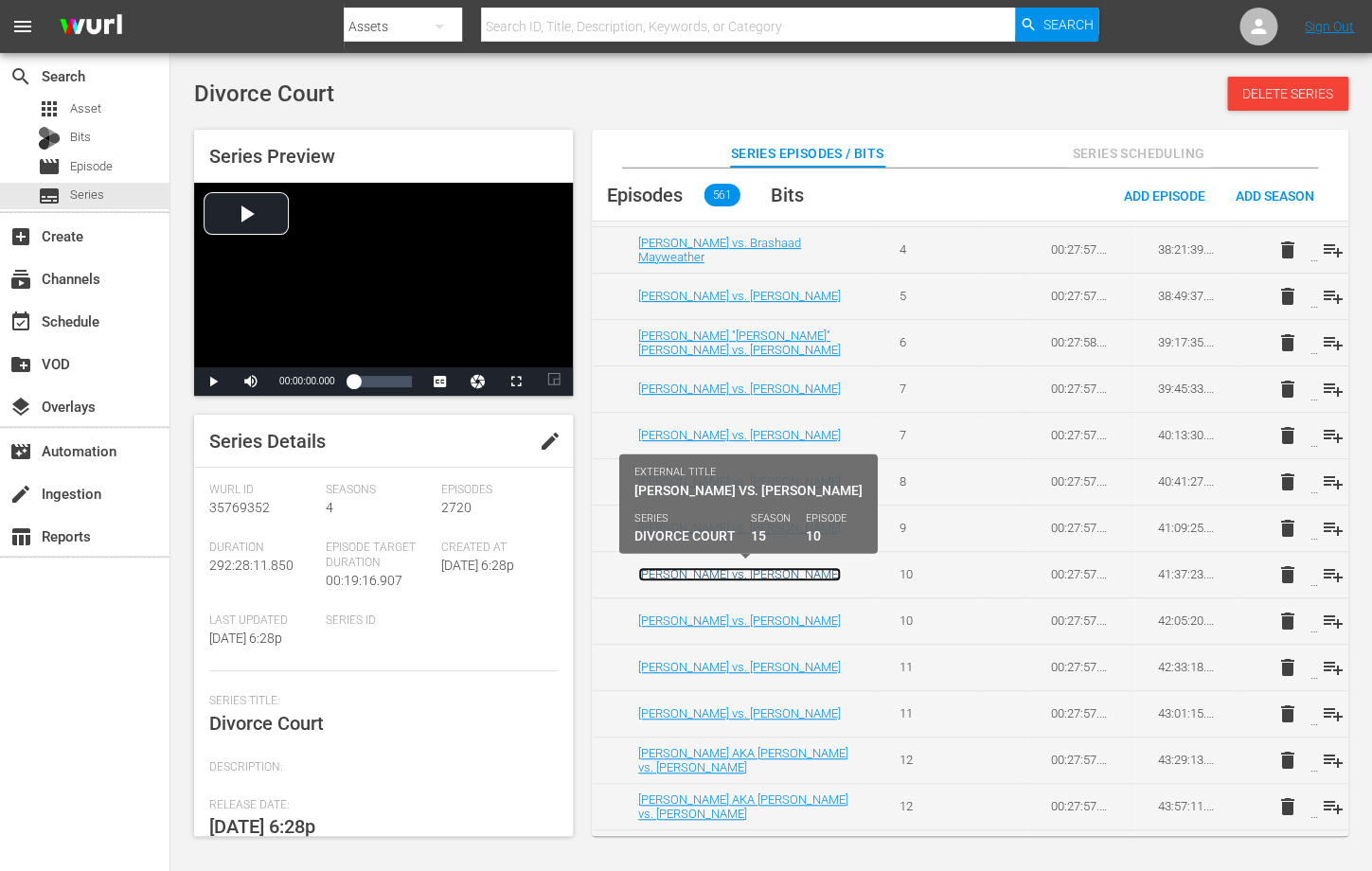 click on "[PERSON_NAME] vs. [PERSON_NAME]" at bounding box center [739, 574] 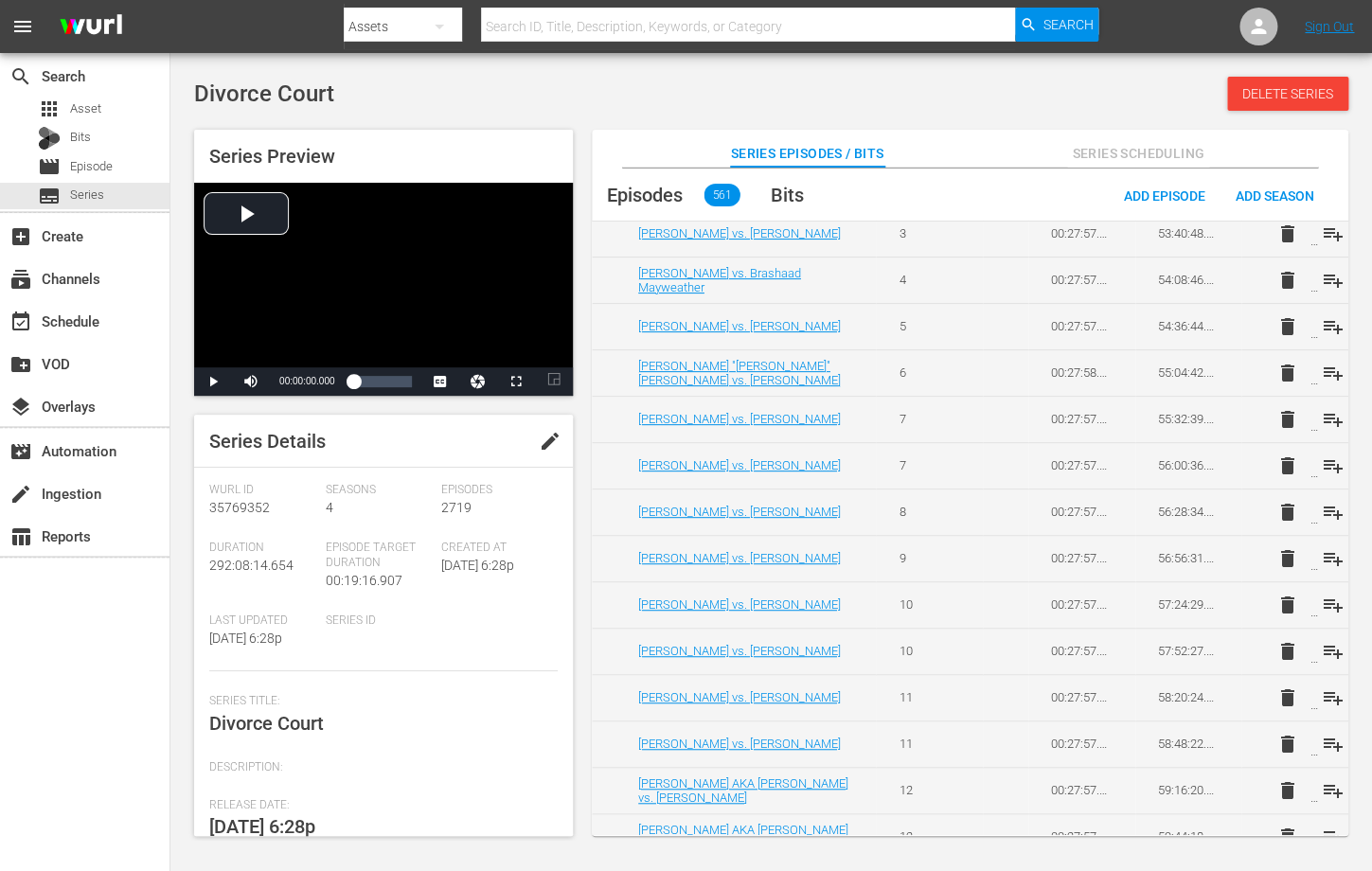 scroll, scrollTop: 5523, scrollLeft: 0, axis: vertical 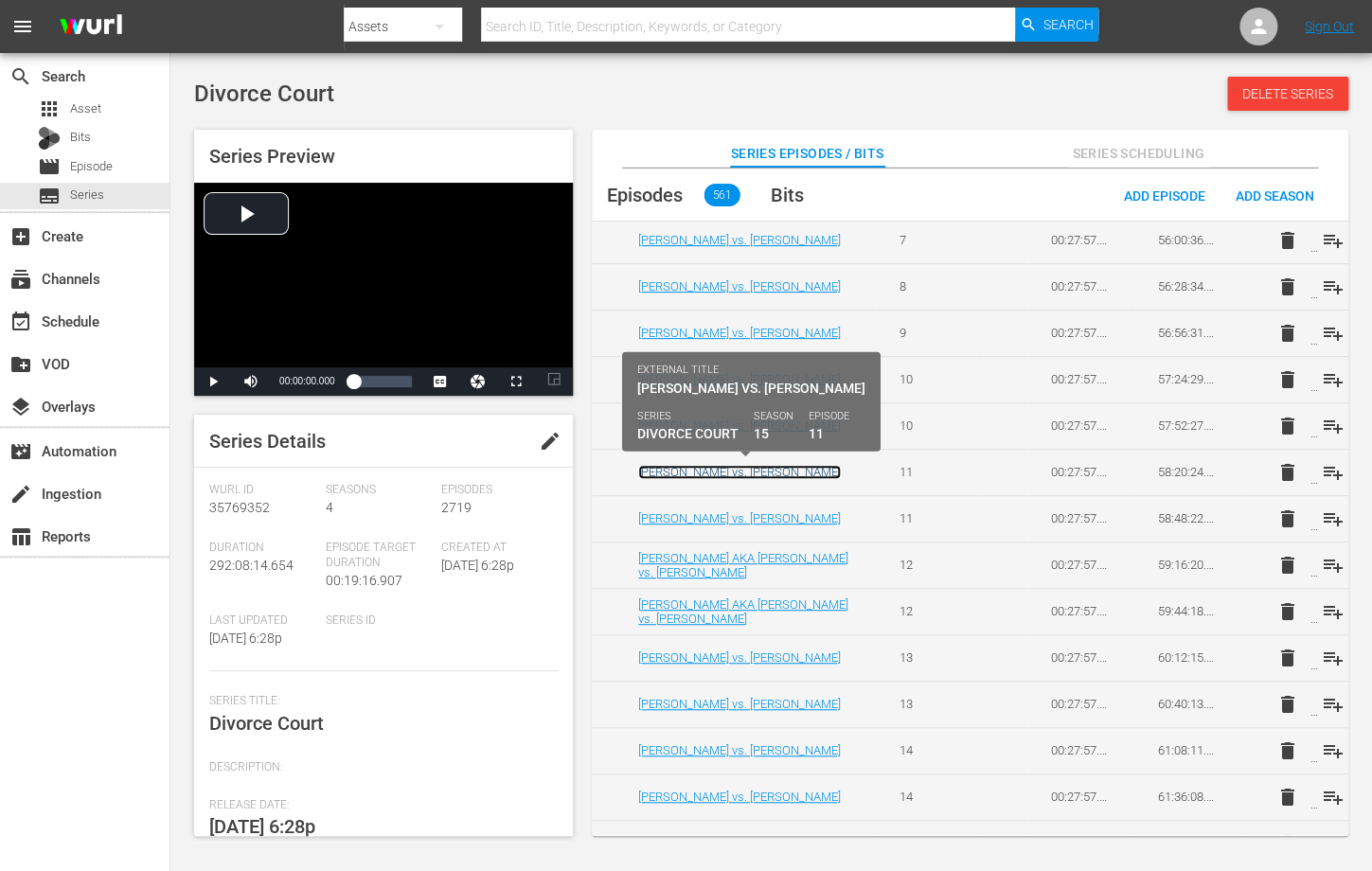 click on "Jonille Doyle vs. Joshua Doyle" at bounding box center (739, 471) 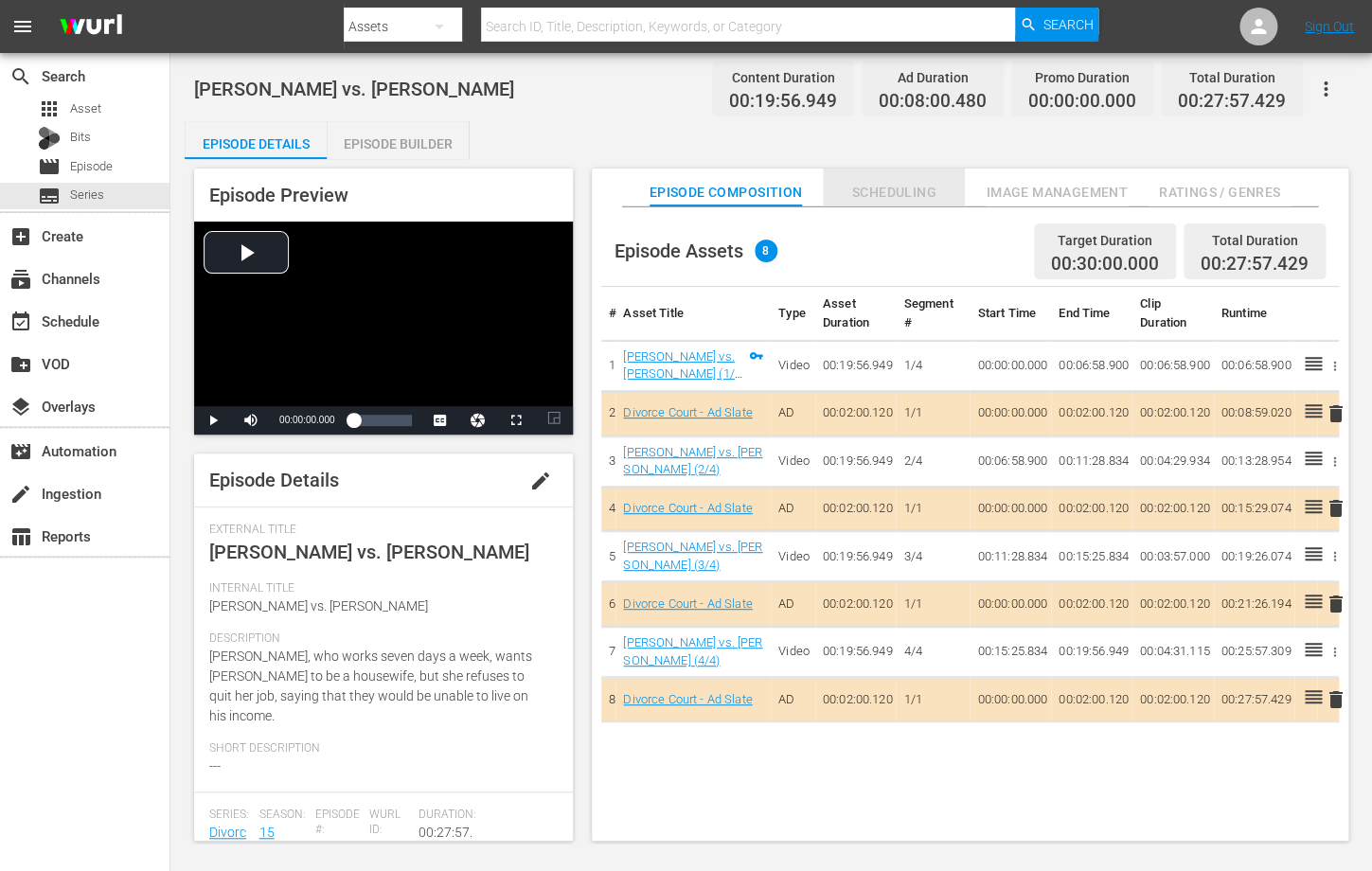 click on "Scheduling" at bounding box center [894, 192] 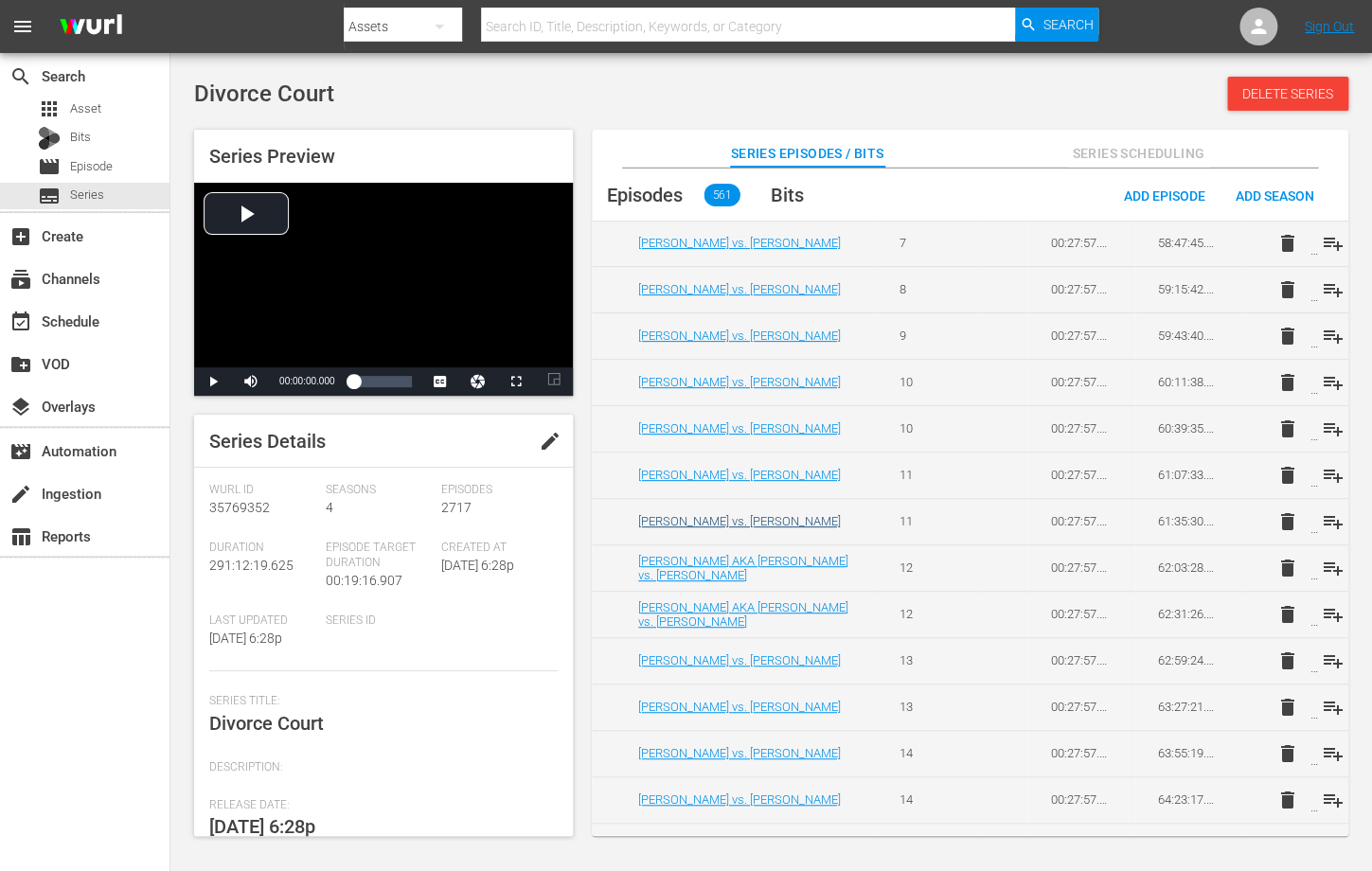 scroll, scrollTop: 6046, scrollLeft: 0, axis: vertical 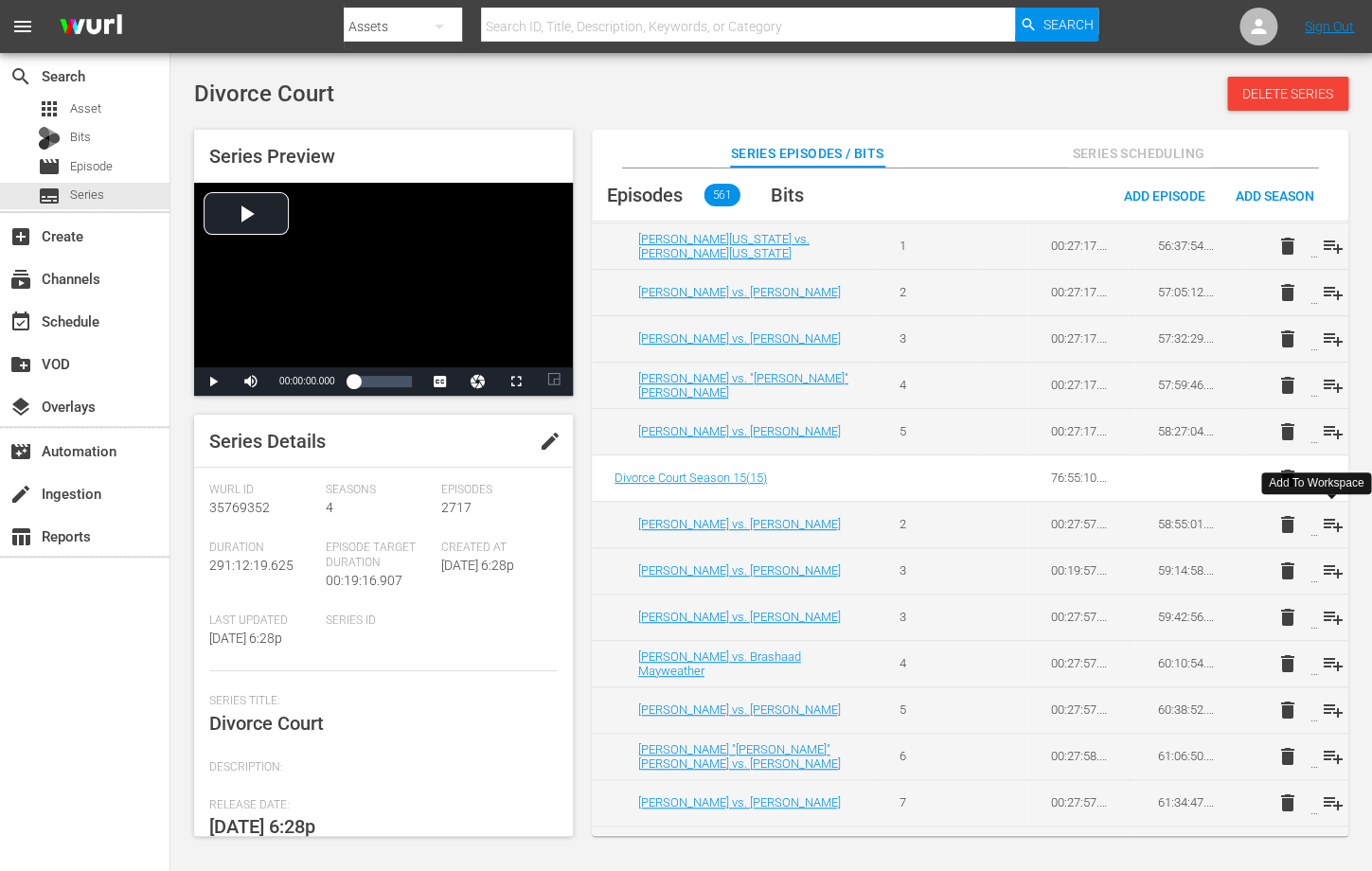 click on "playlist_add" at bounding box center (1332, 524) 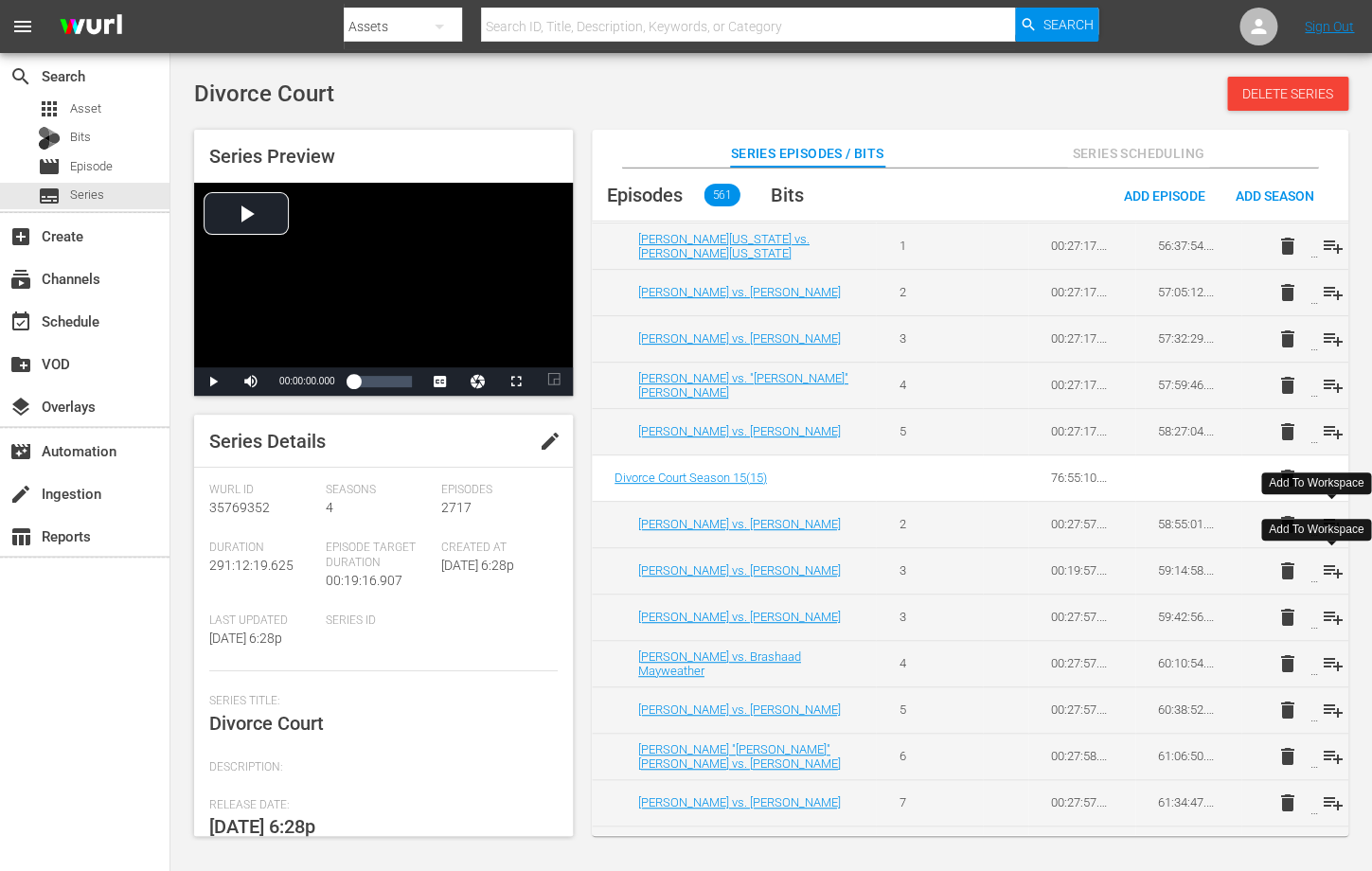 click on "playlist_add" at bounding box center [1332, 571] 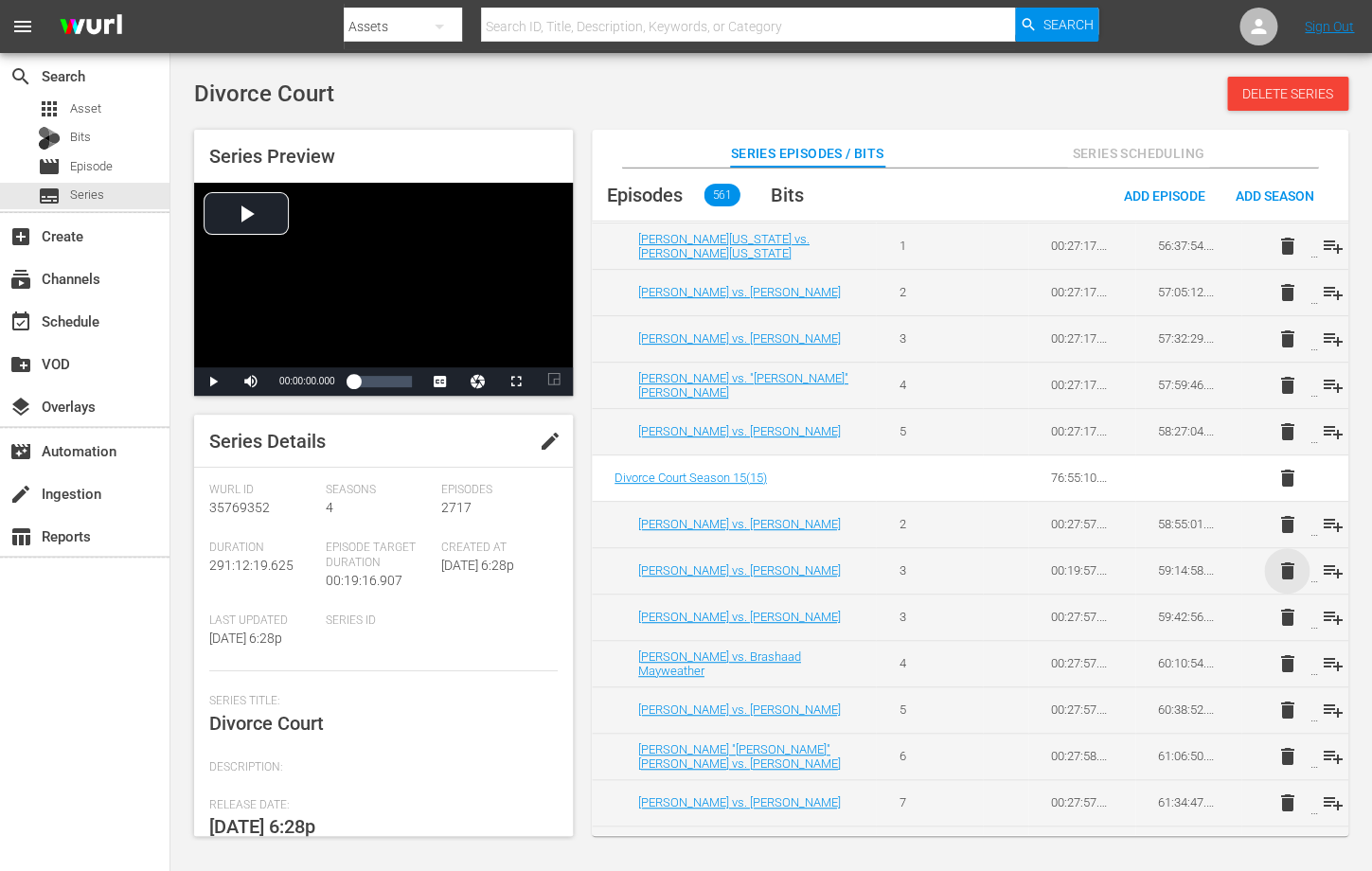 click on "delete" at bounding box center (1287, 571) 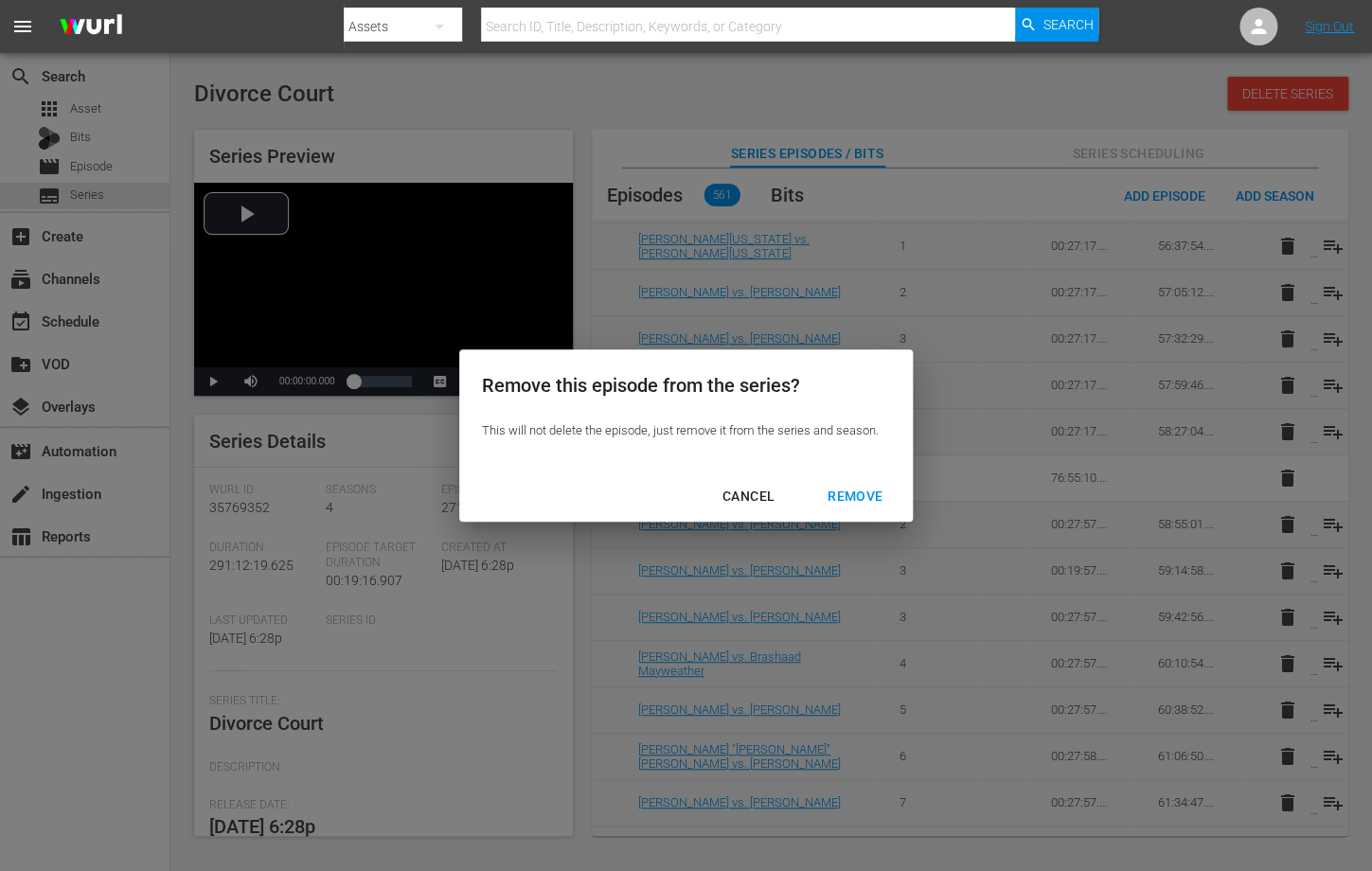 click on "REMOVE" at bounding box center (855, 496) 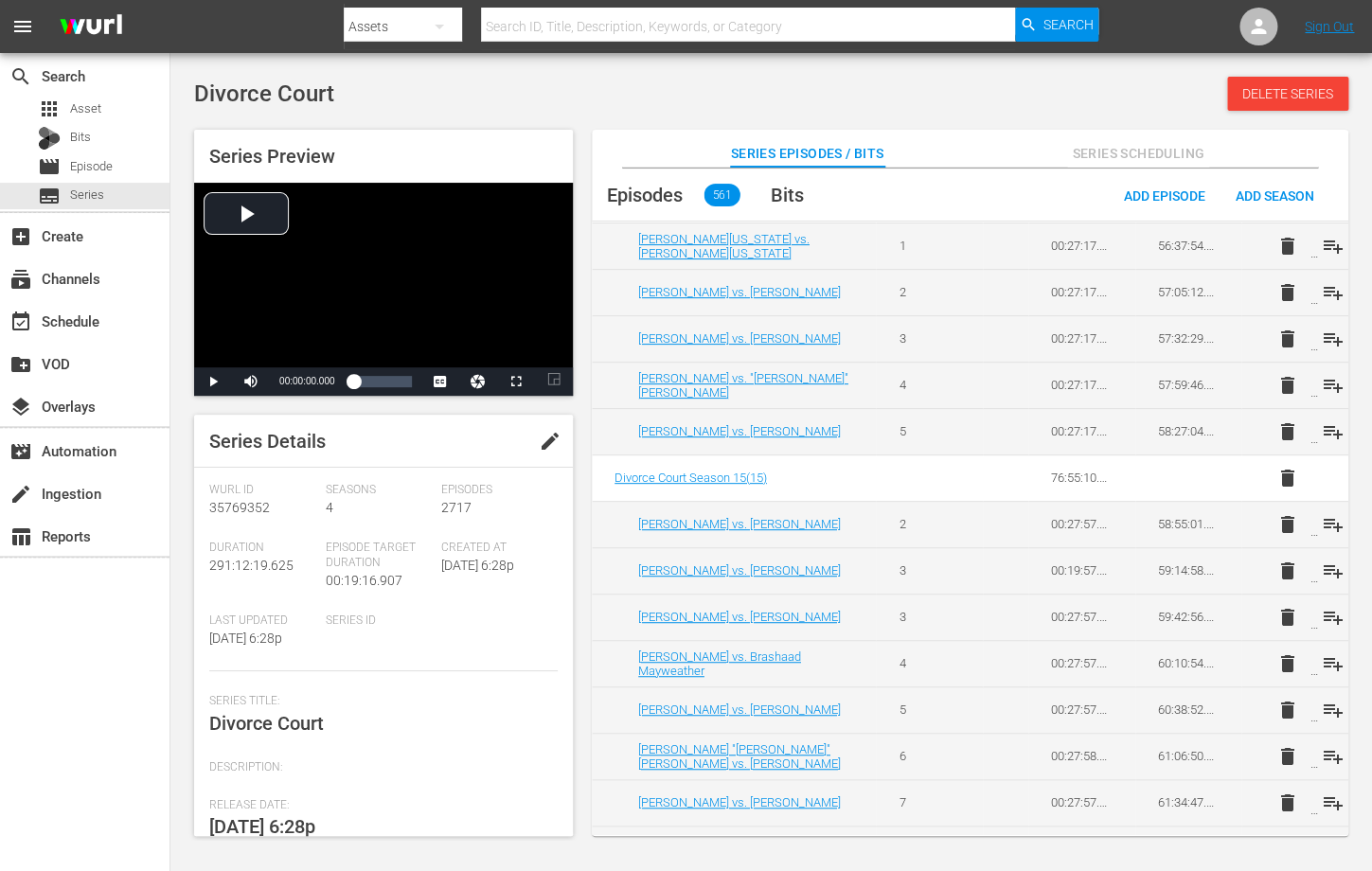 type 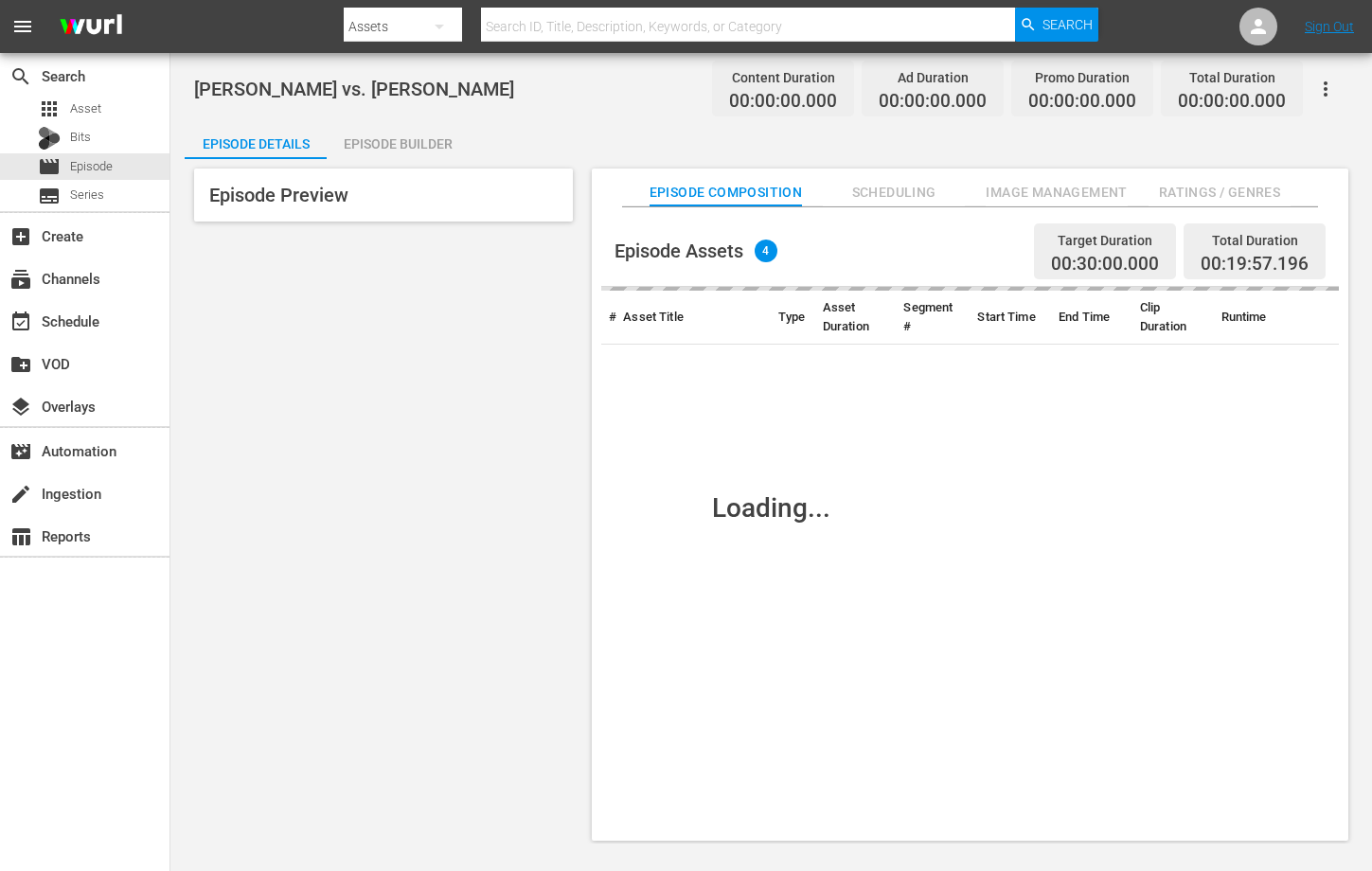 scroll, scrollTop: 0, scrollLeft: 0, axis: both 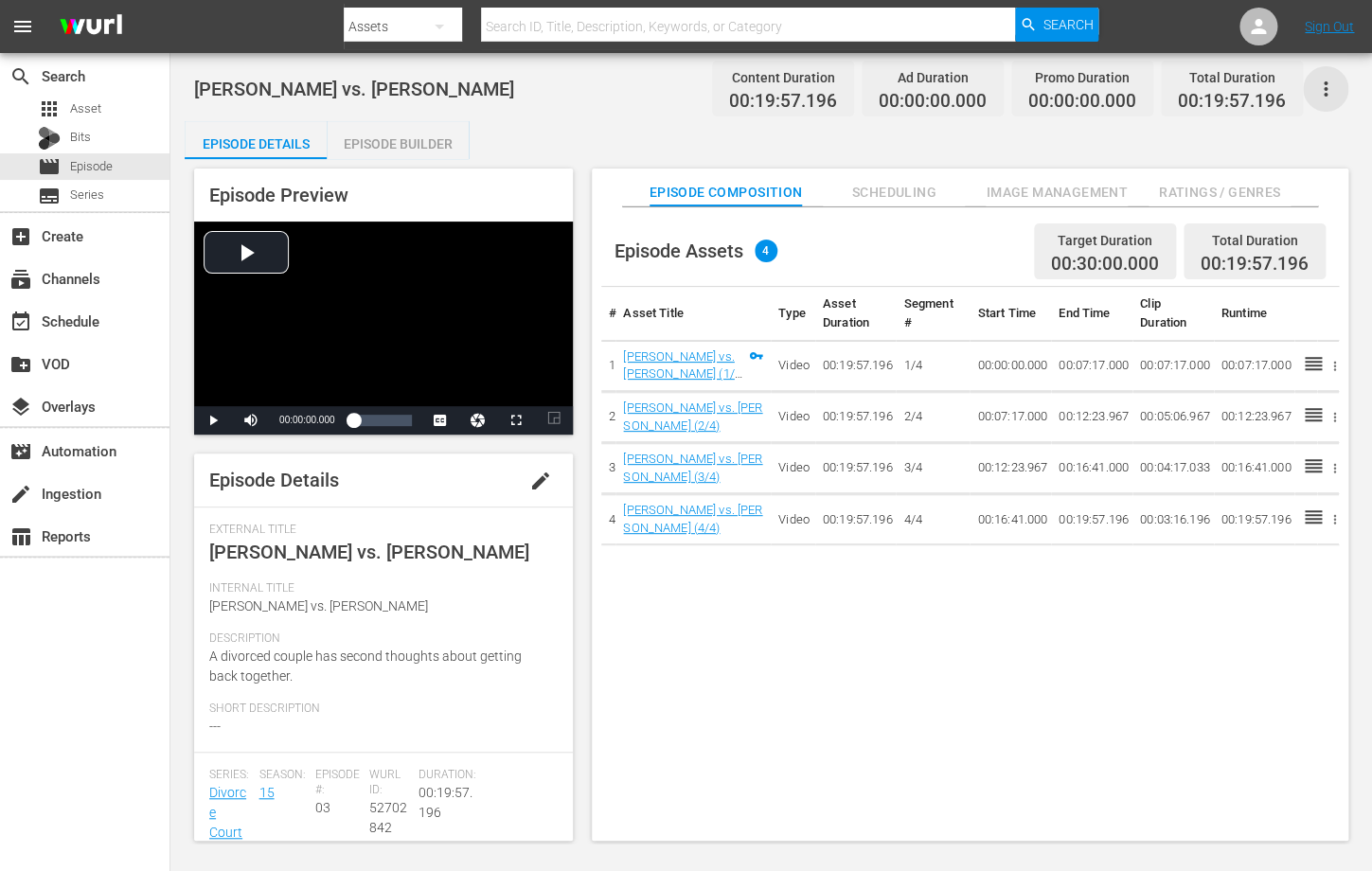 click 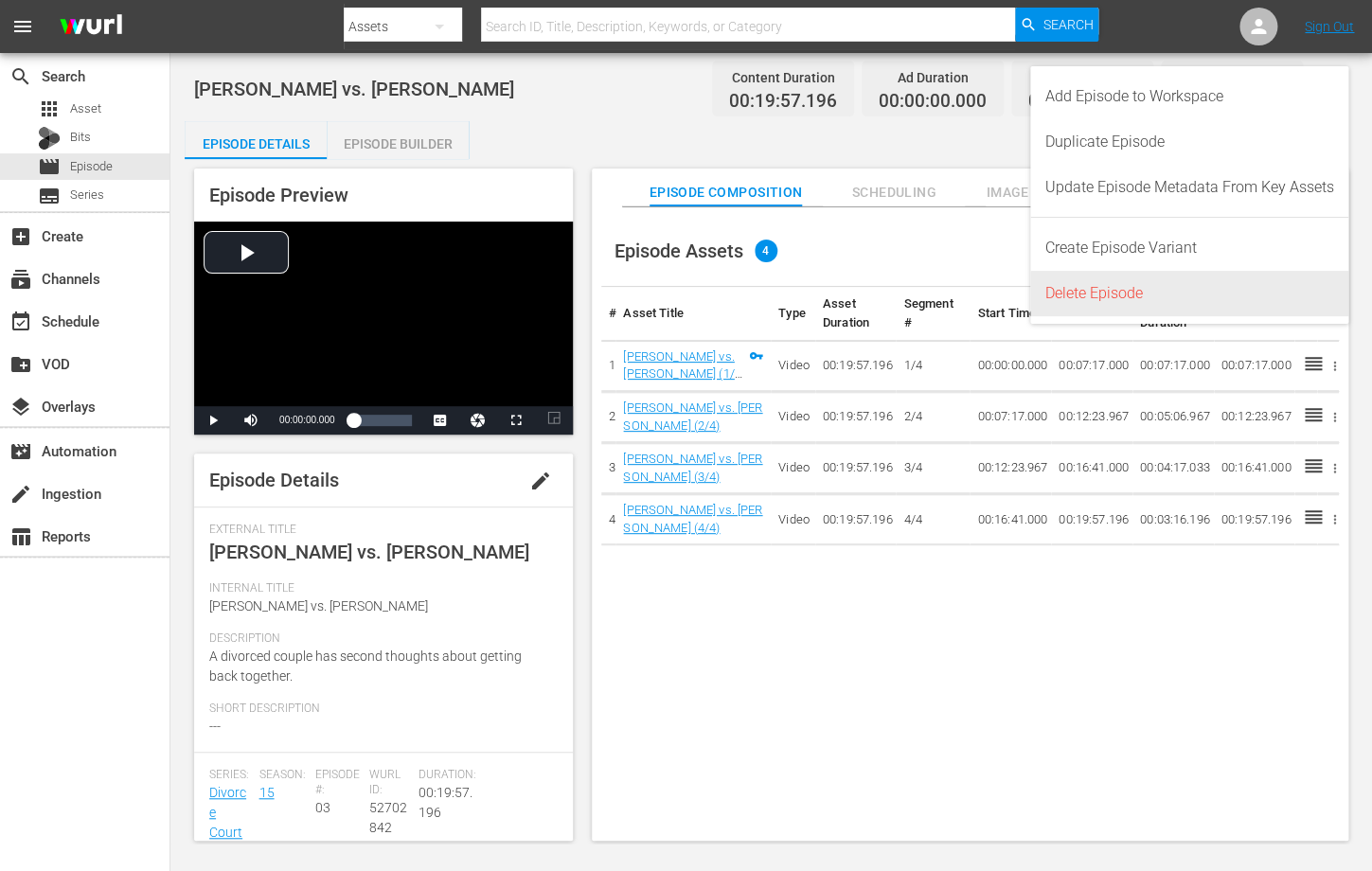 click on "Delete Episode" at bounding box center (1189, 293) 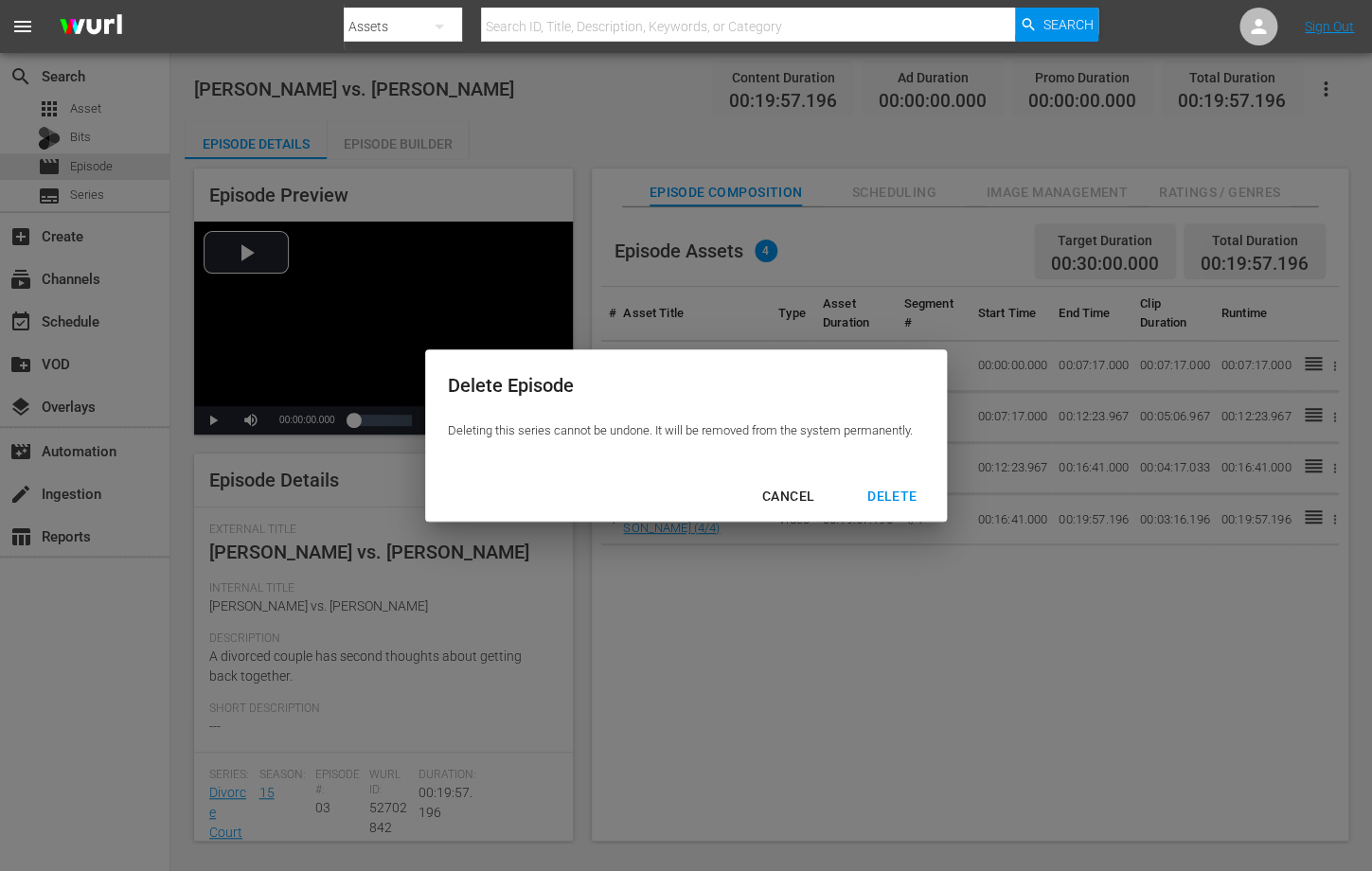 click on "DELETE" at bounding box center (892, 496) 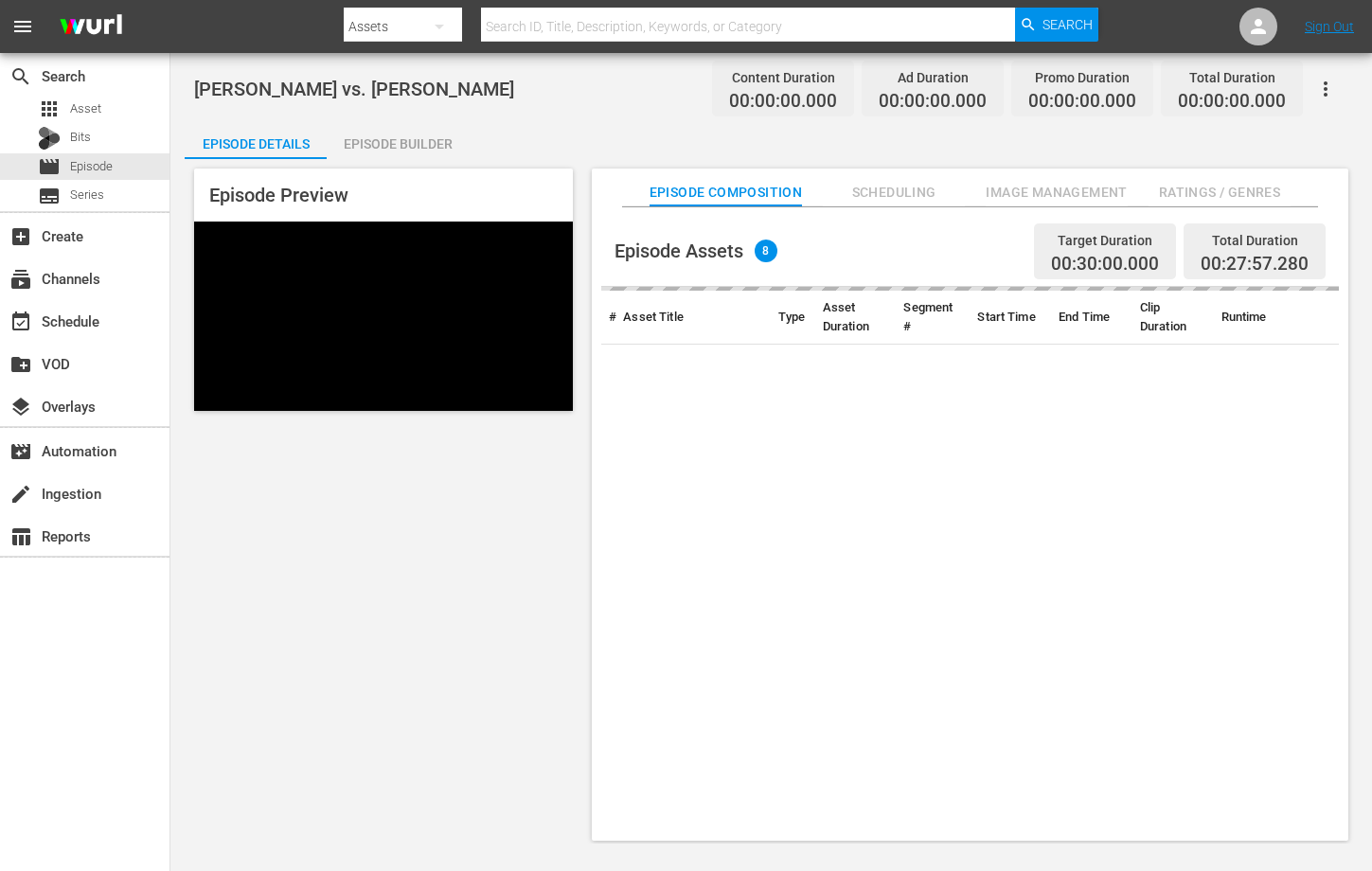 scroll, scrollTop: 0, scrollLeft: 0, axis: both 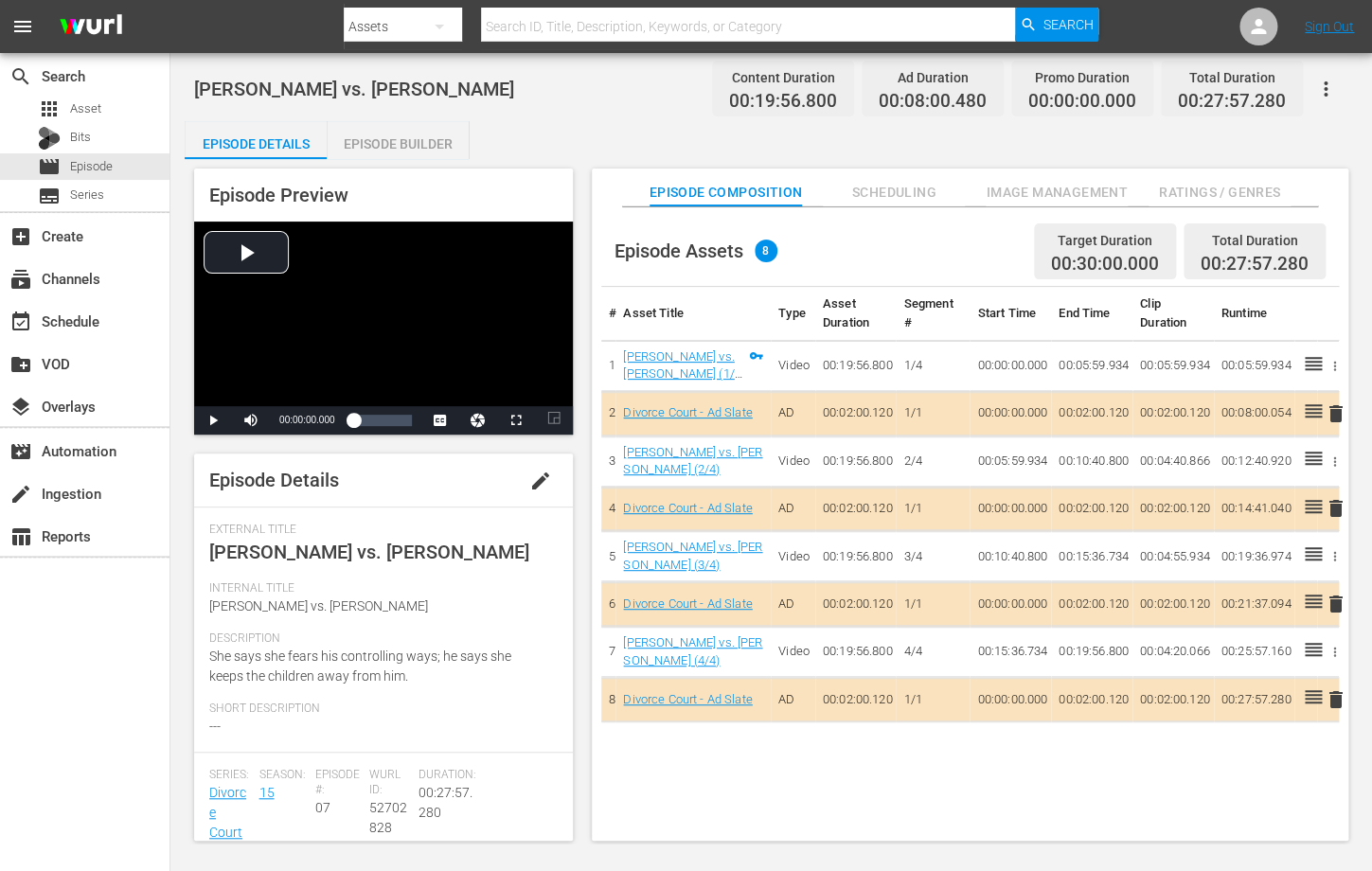 click on "Scheduling" at bounding box center [894, 192] 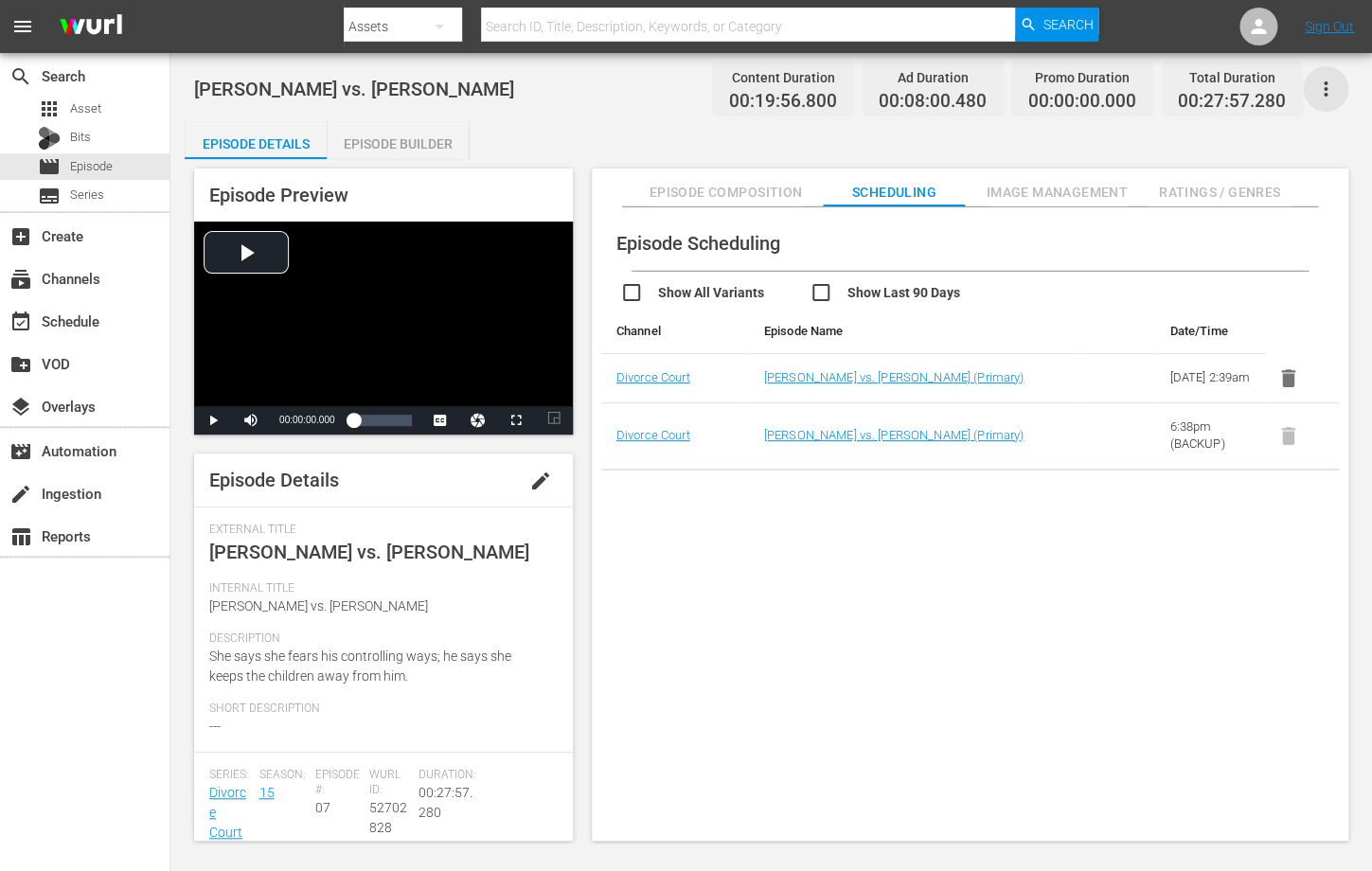 click 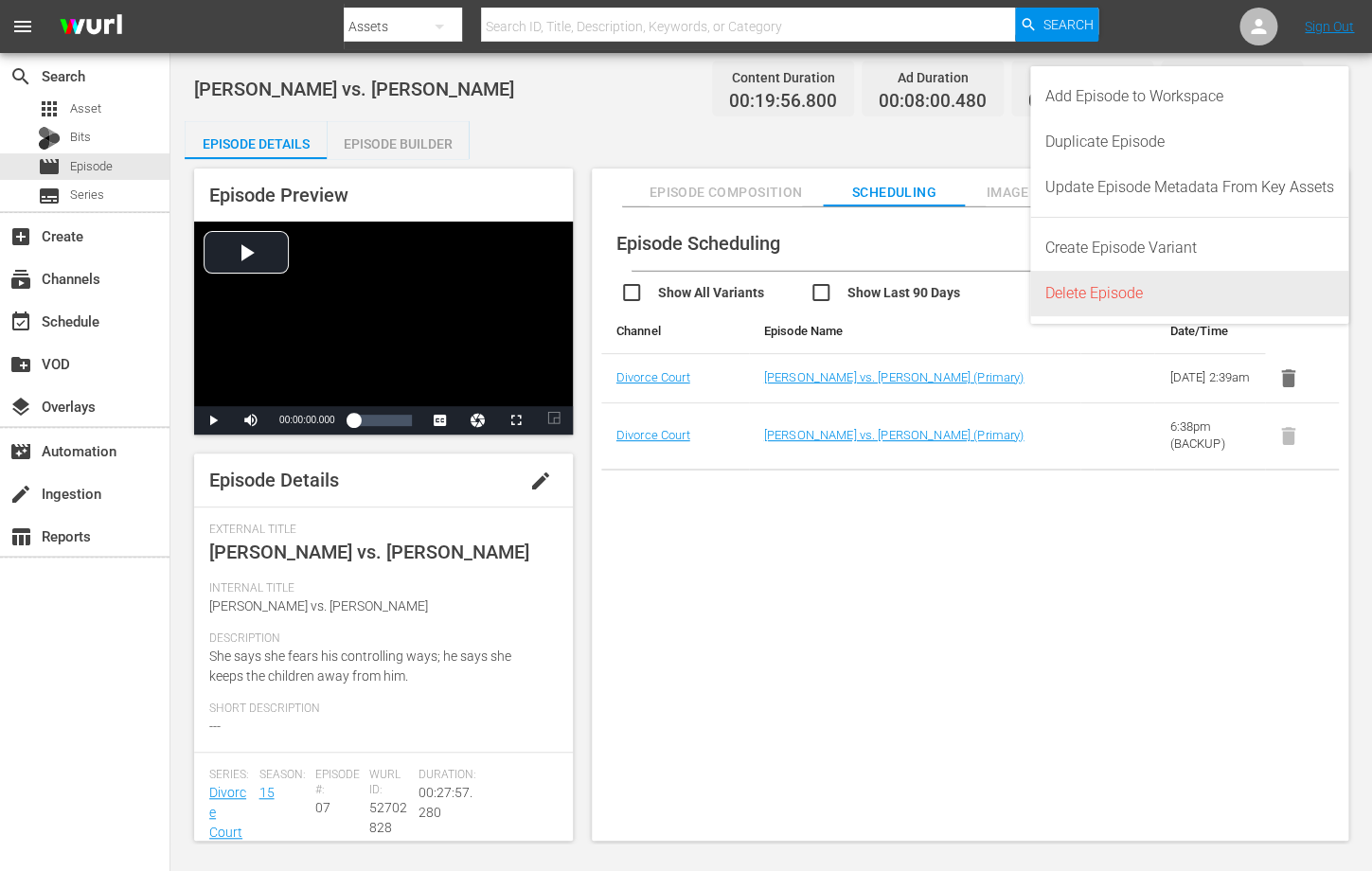 click on "Delete Episode" at bounding box center (1189, 293) 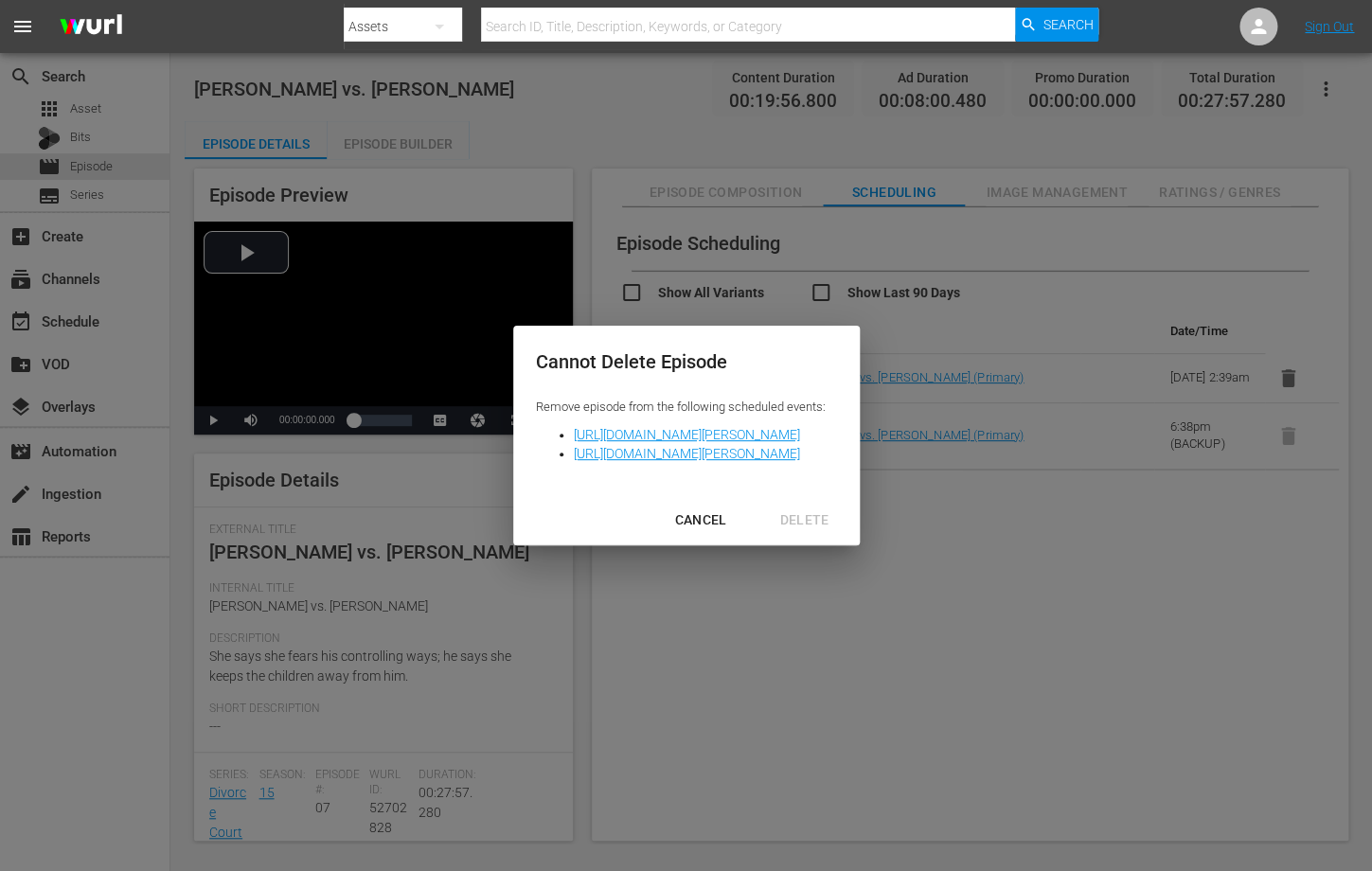 click on "Cannot Delete Episode Remove episode from the following scheduled events: https://platform.wurl.com/main/scheduler/1590/2025-07-18 https://platform.wurl.com/main/scheduler/1590/1970-01-15 CANCEL DELETE" at bounding box center [686, 436] 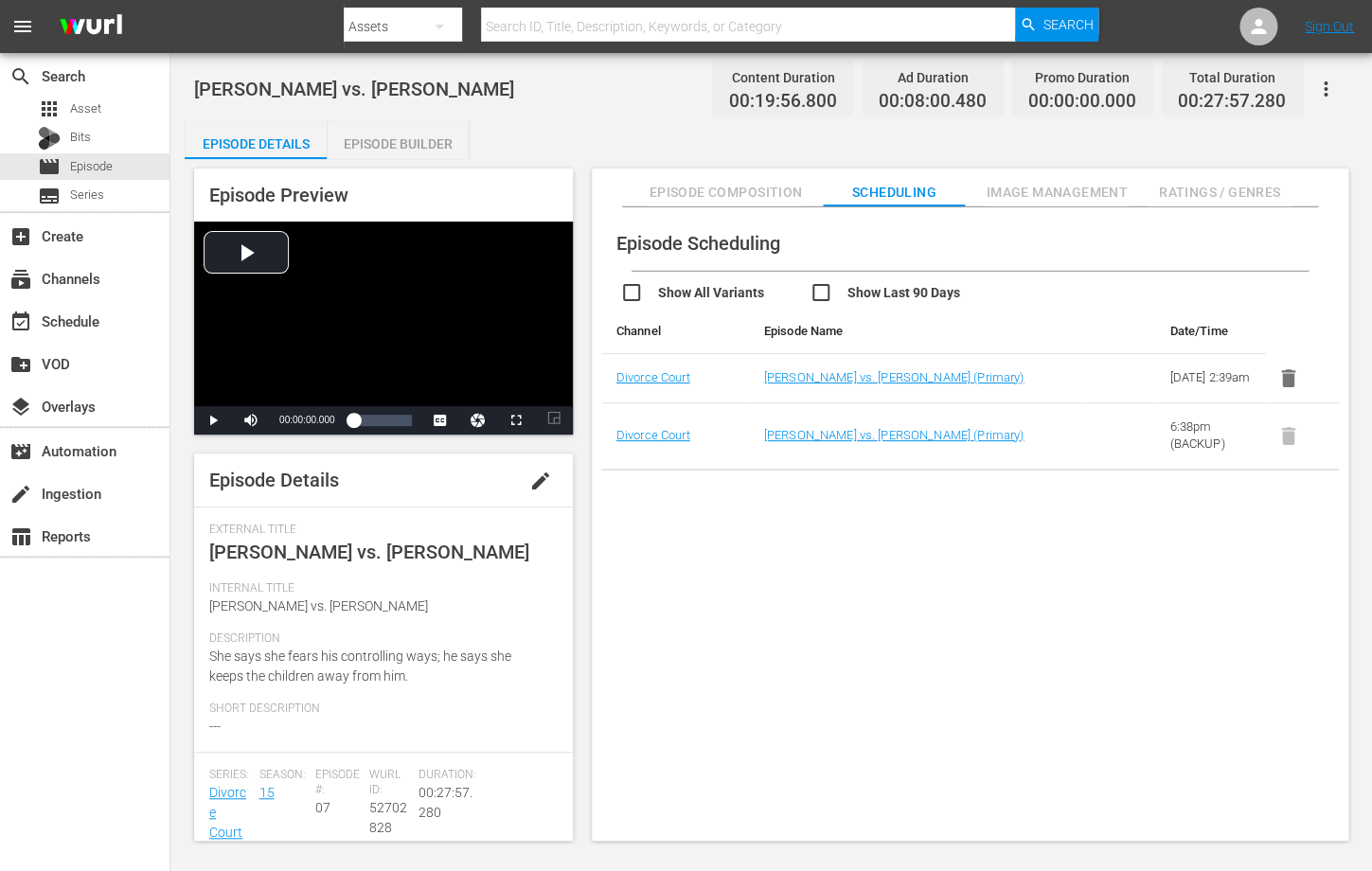 click 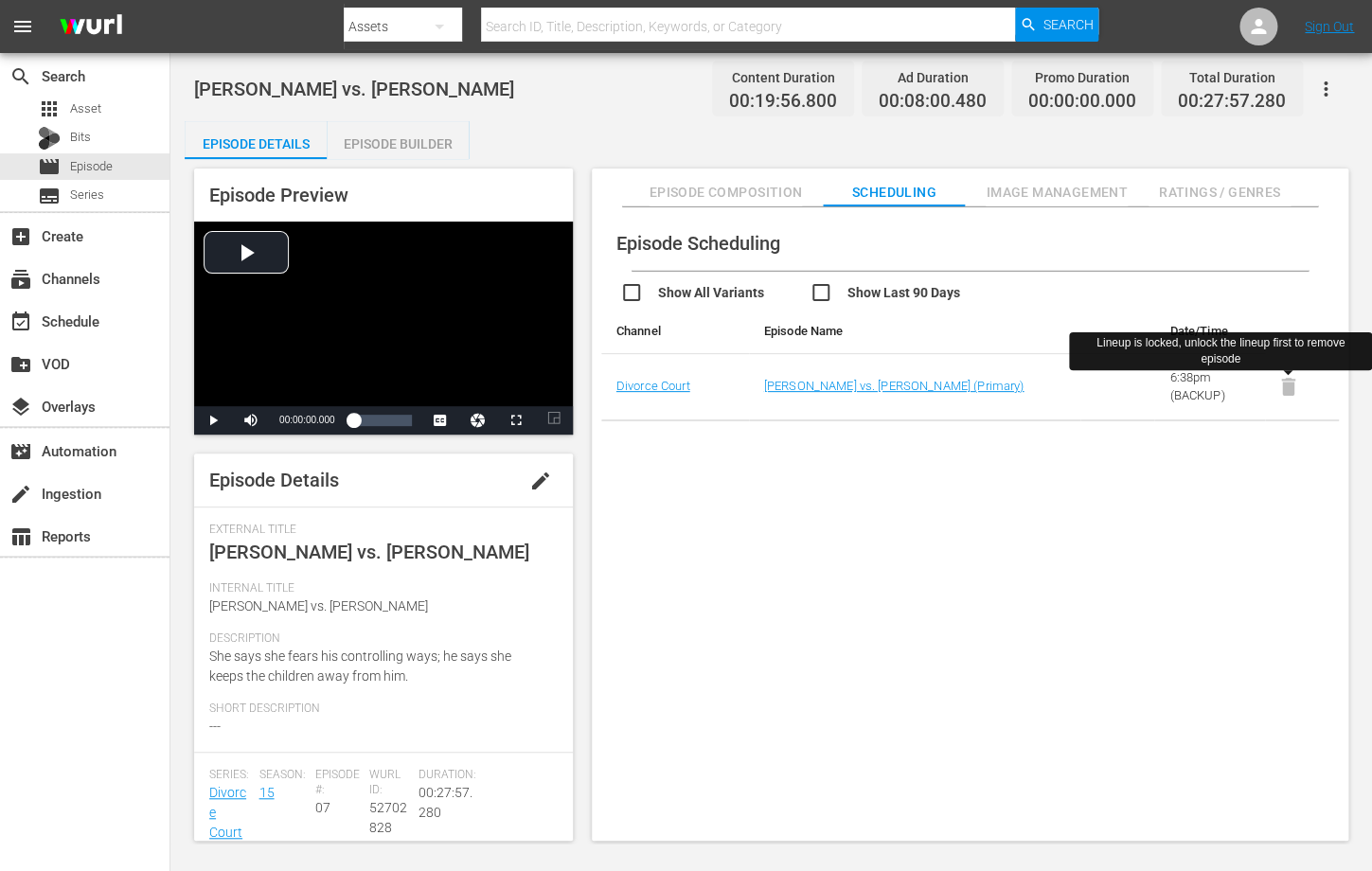 click at bounding box center [1288, 385] 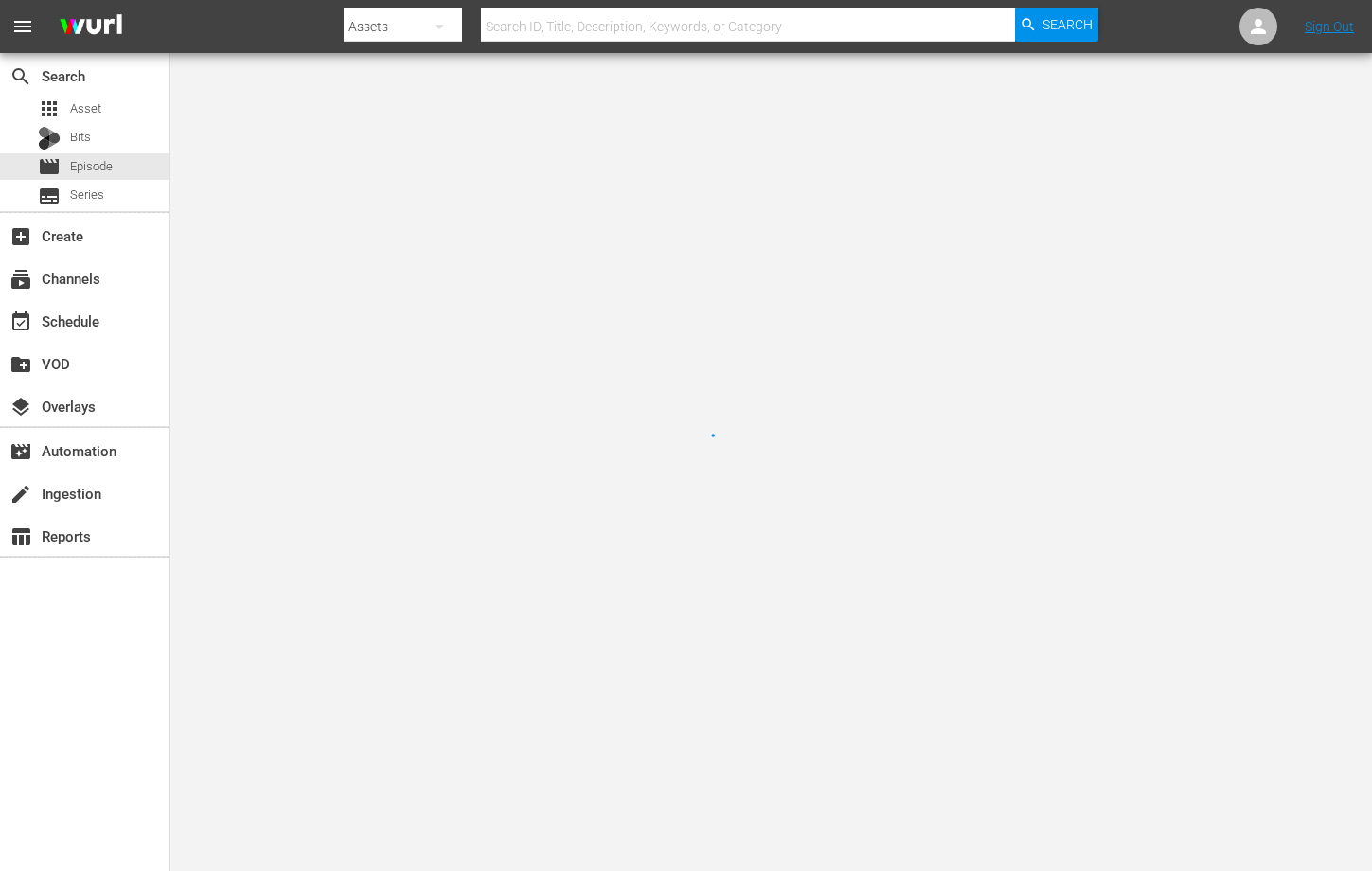scroll, scrollTop: 0, scrollLeft: 0, axis: both 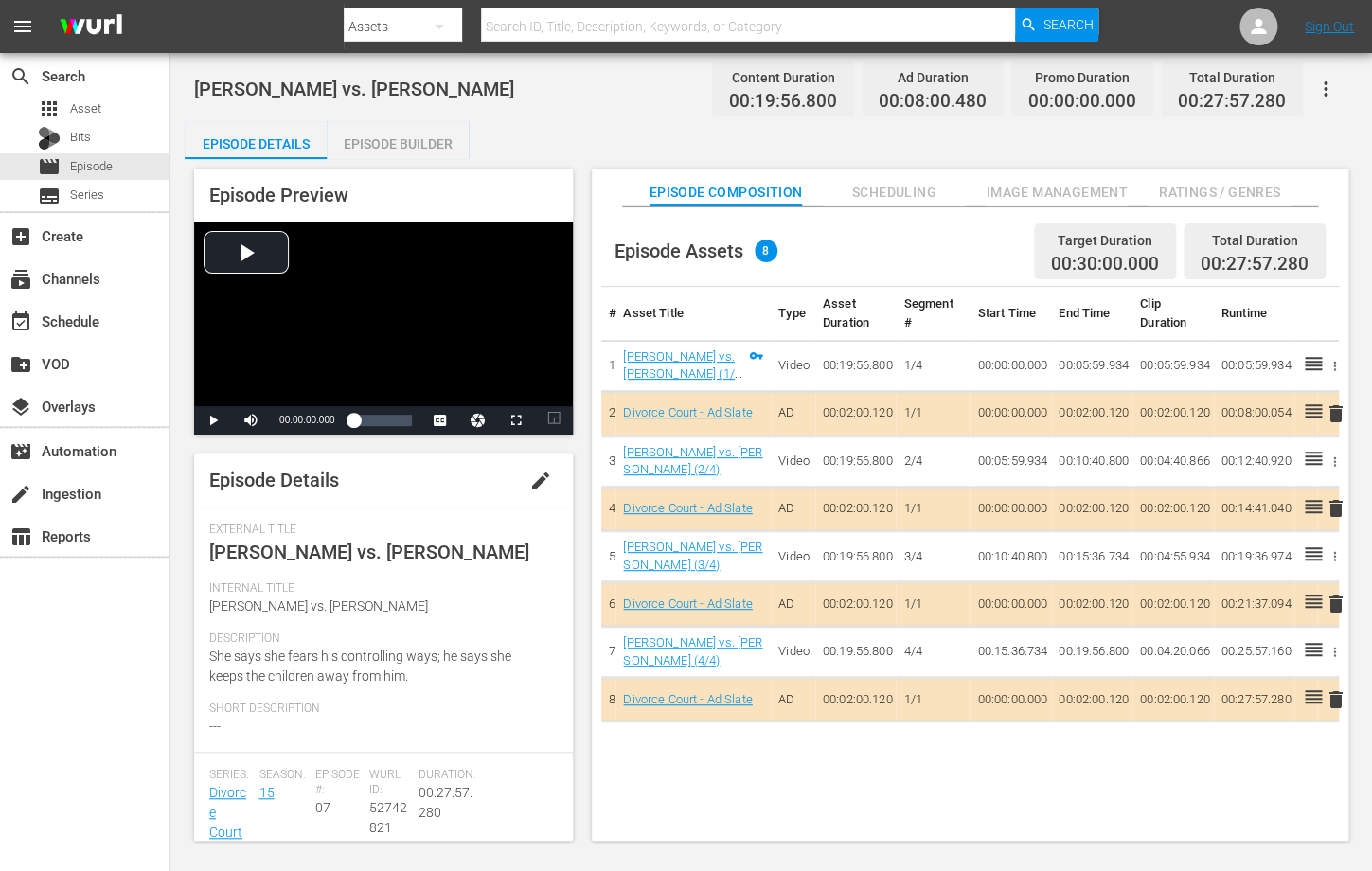 click on "Scheduling" at bounding box center [894, 192] 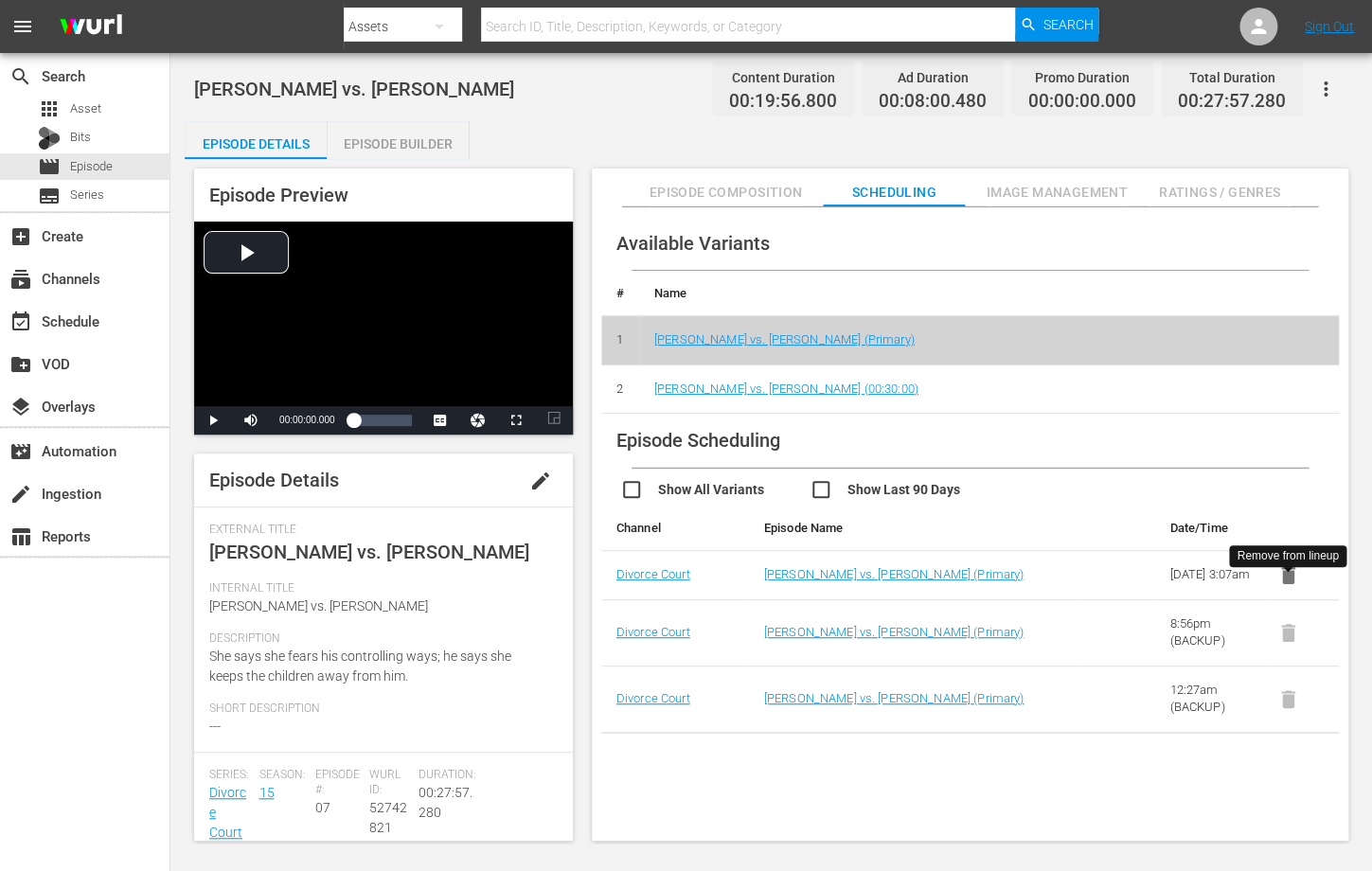 click 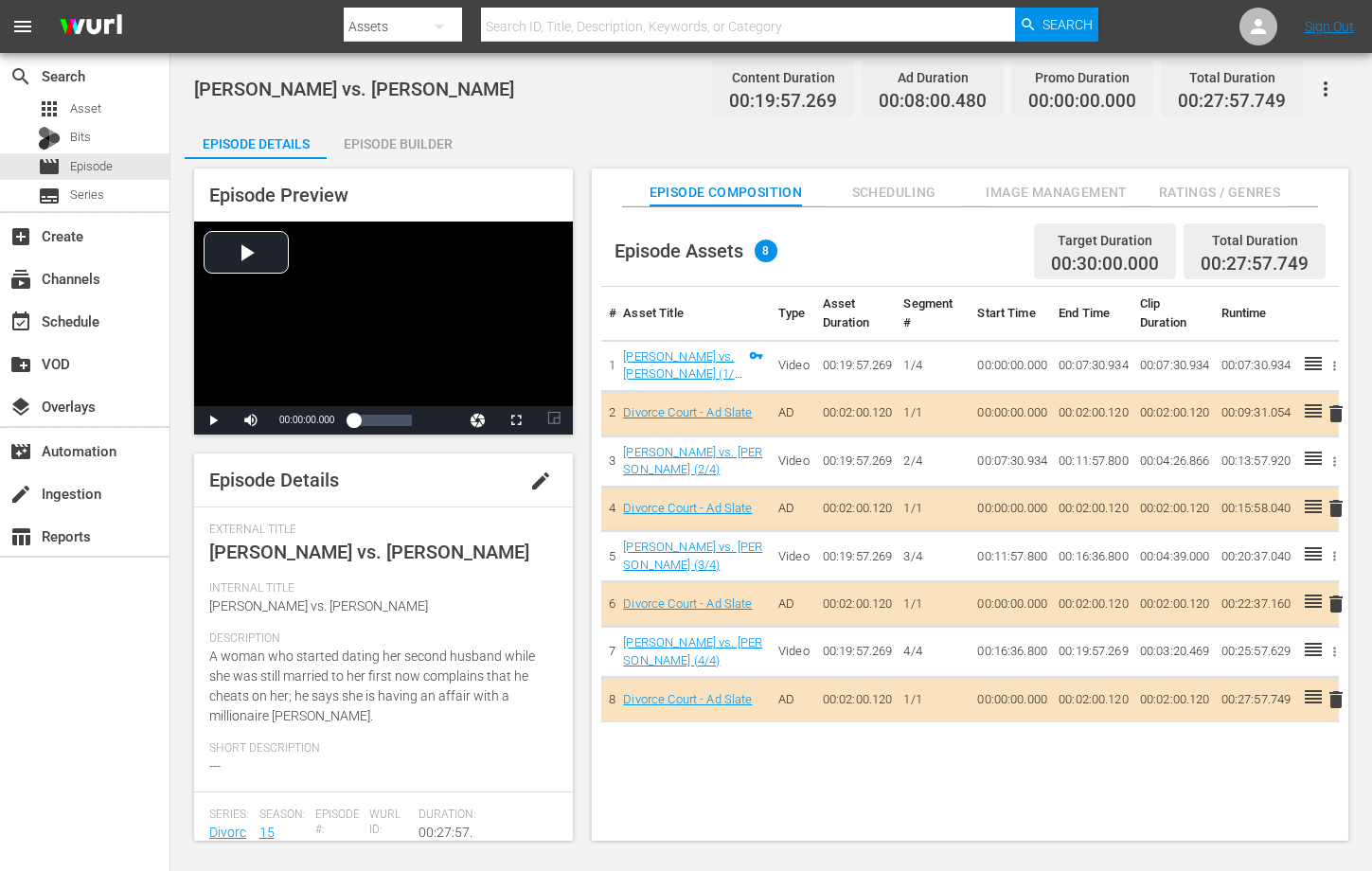 scroll, scrollTop: 0, scrollLeft: 0, axis: both 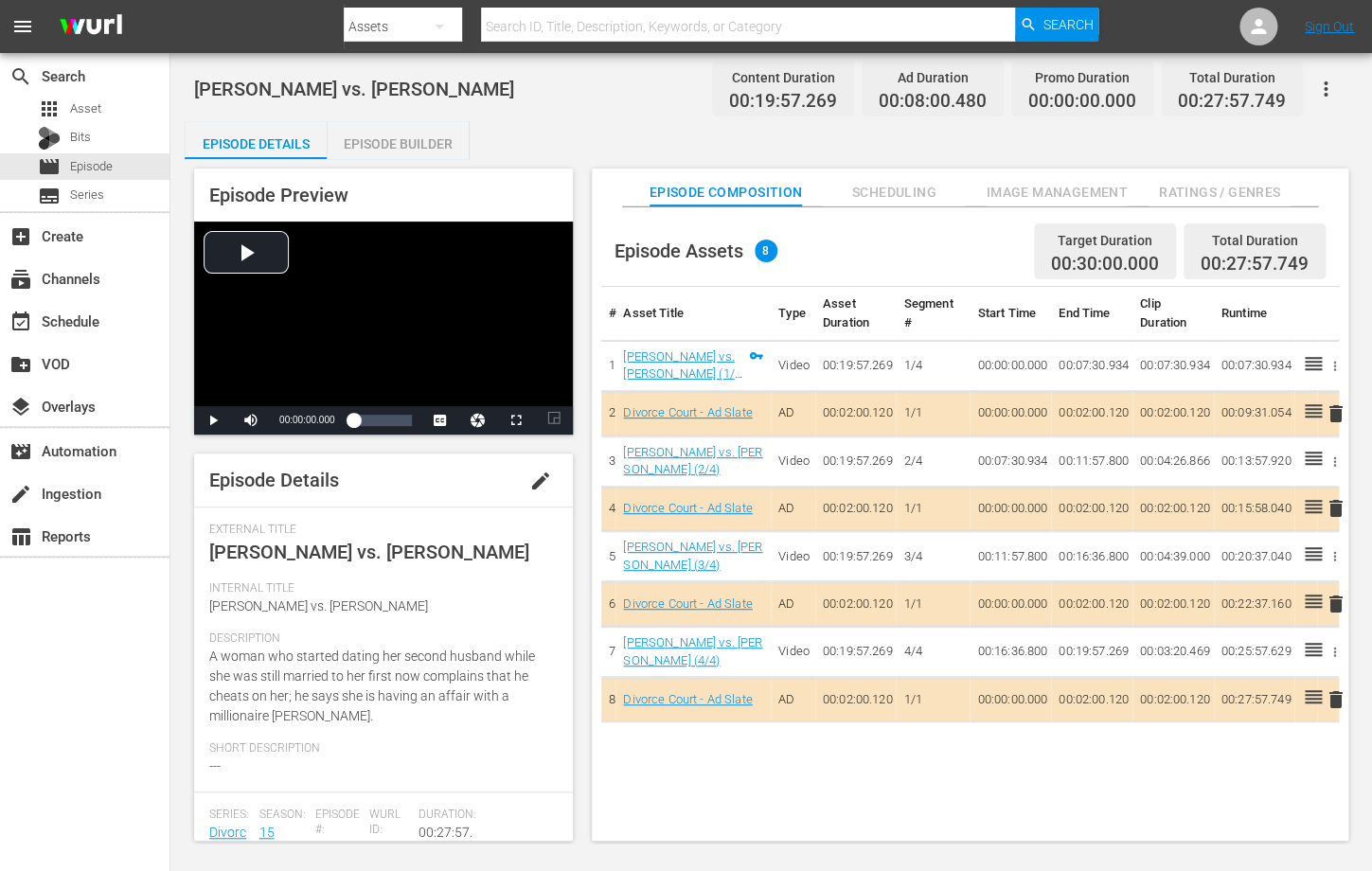 click on "Scheduling" at bounding box center [894, 192] 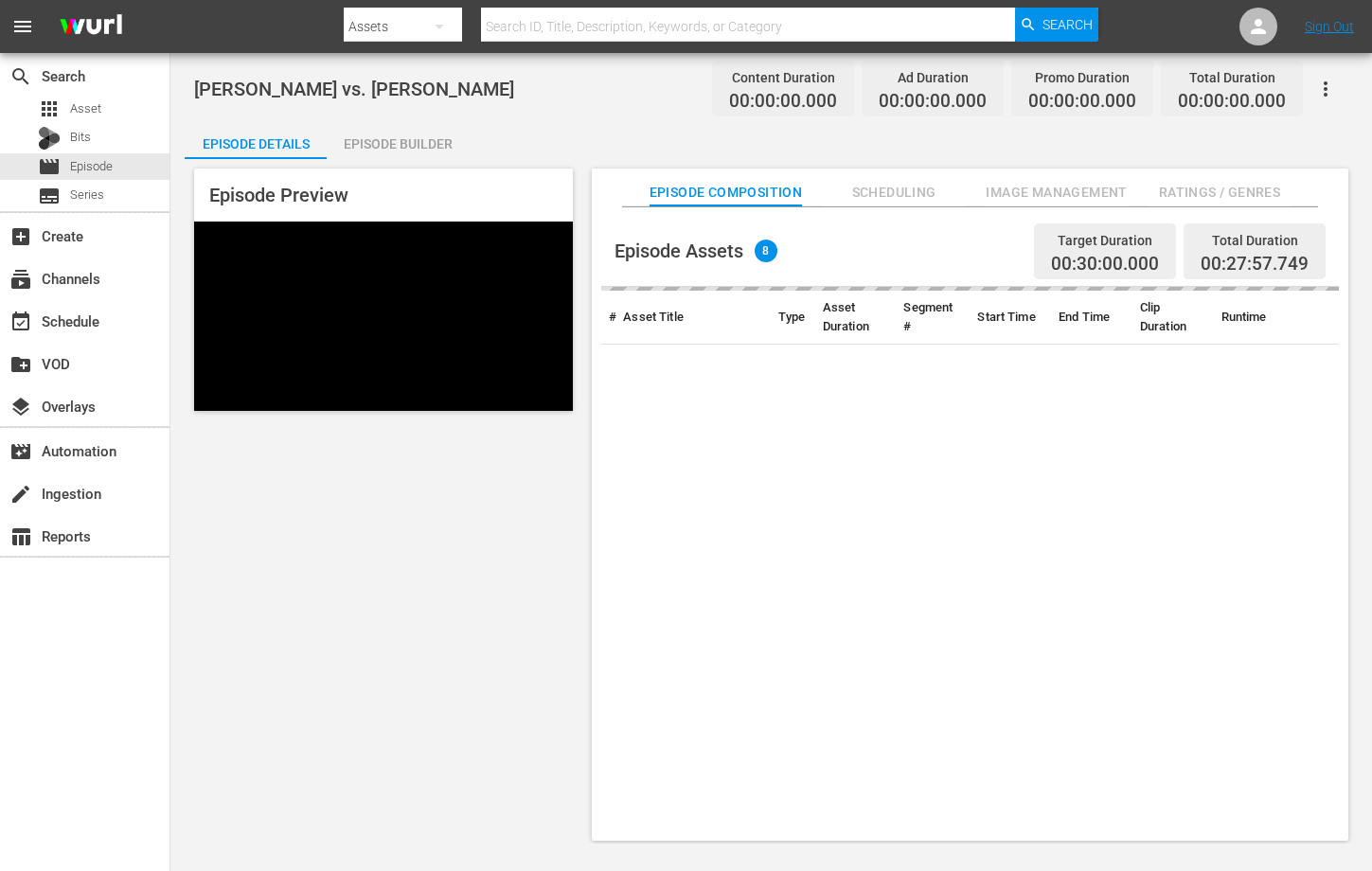 scroll, scrollTop: 0, scrollLeft: 0, axis: both 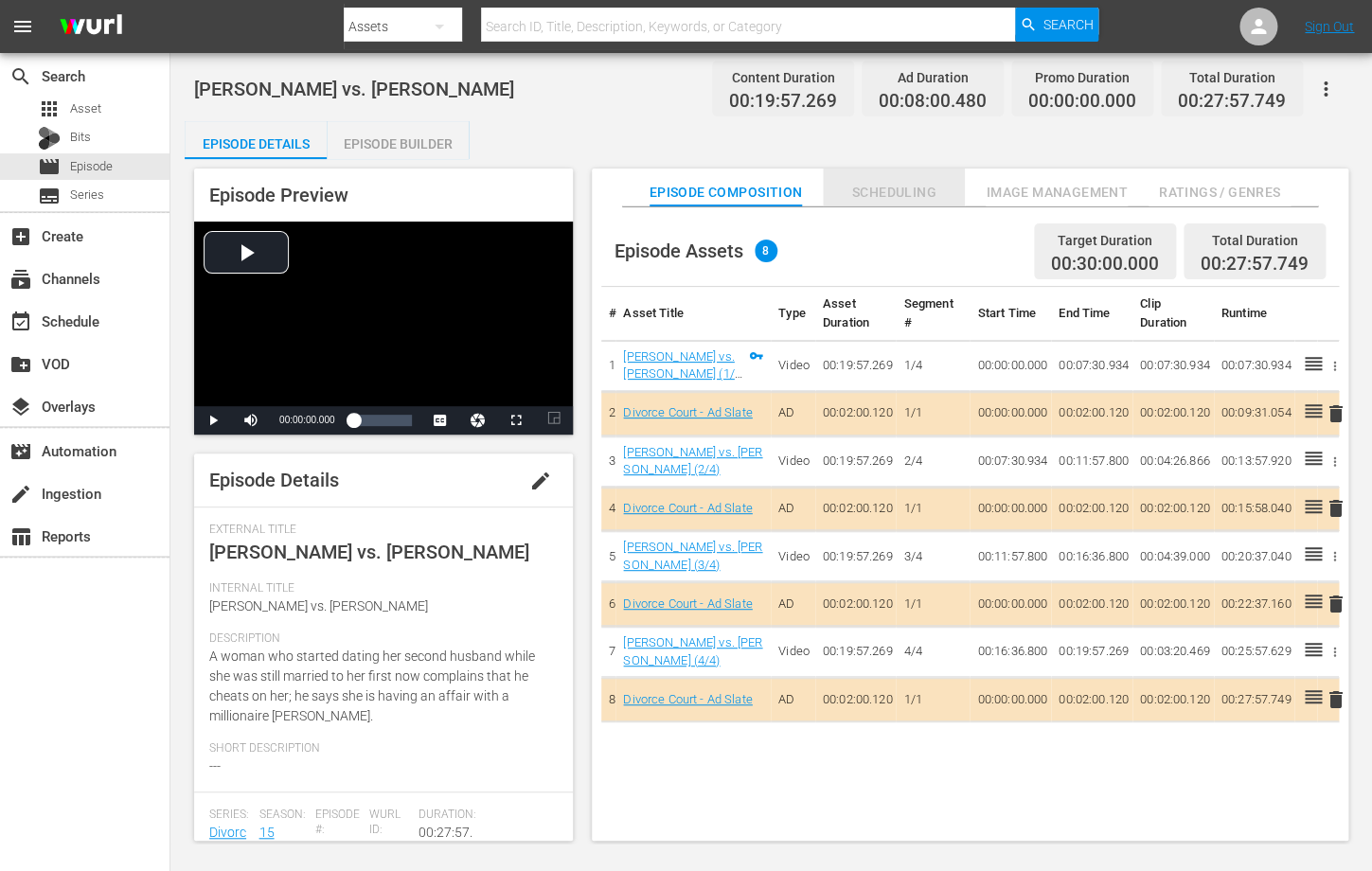 click on "Scheduling" at bounding box center (894, 192) 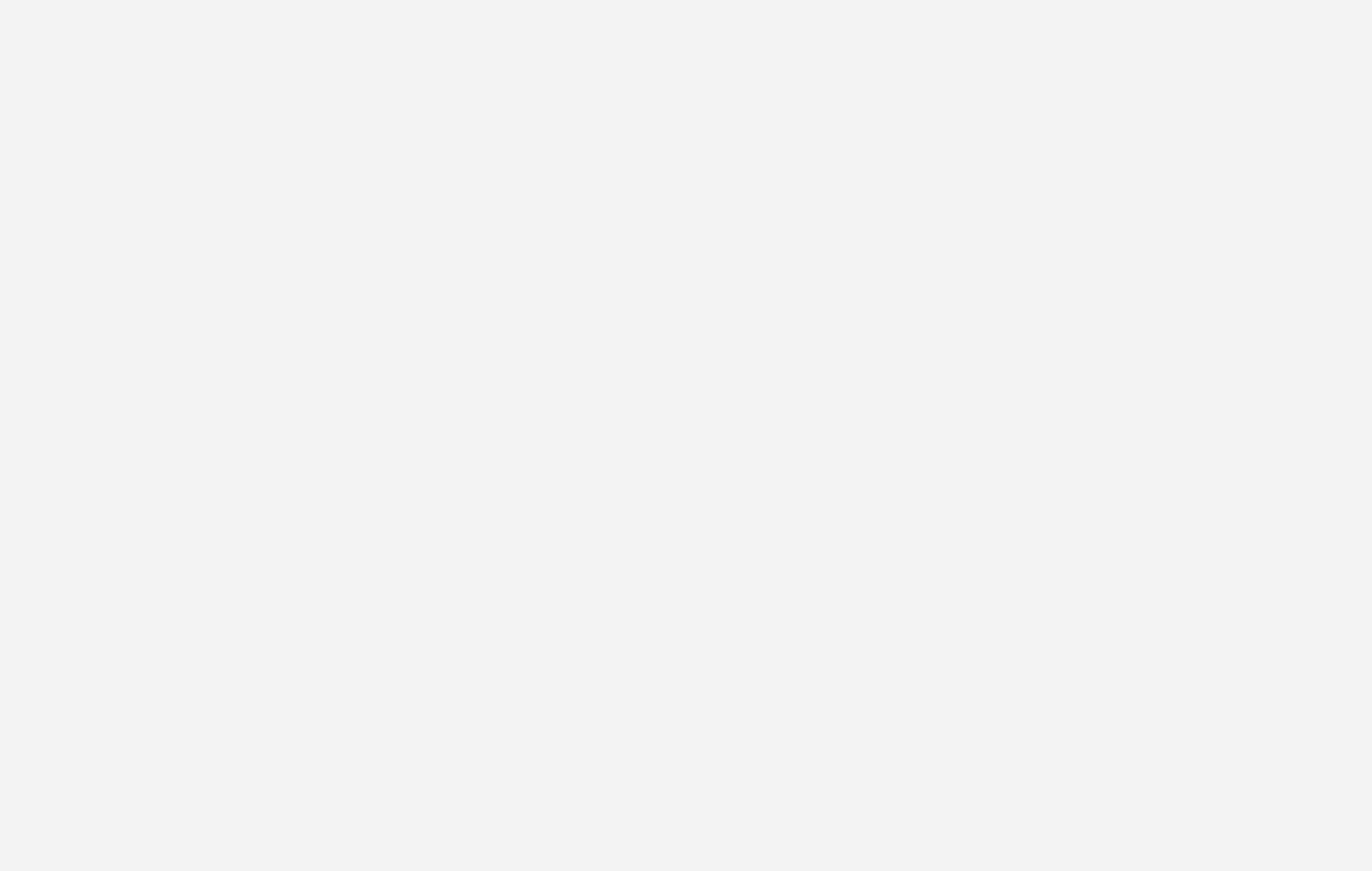scroll, scrollTop: 0, scrollLeft: 0, axis: both 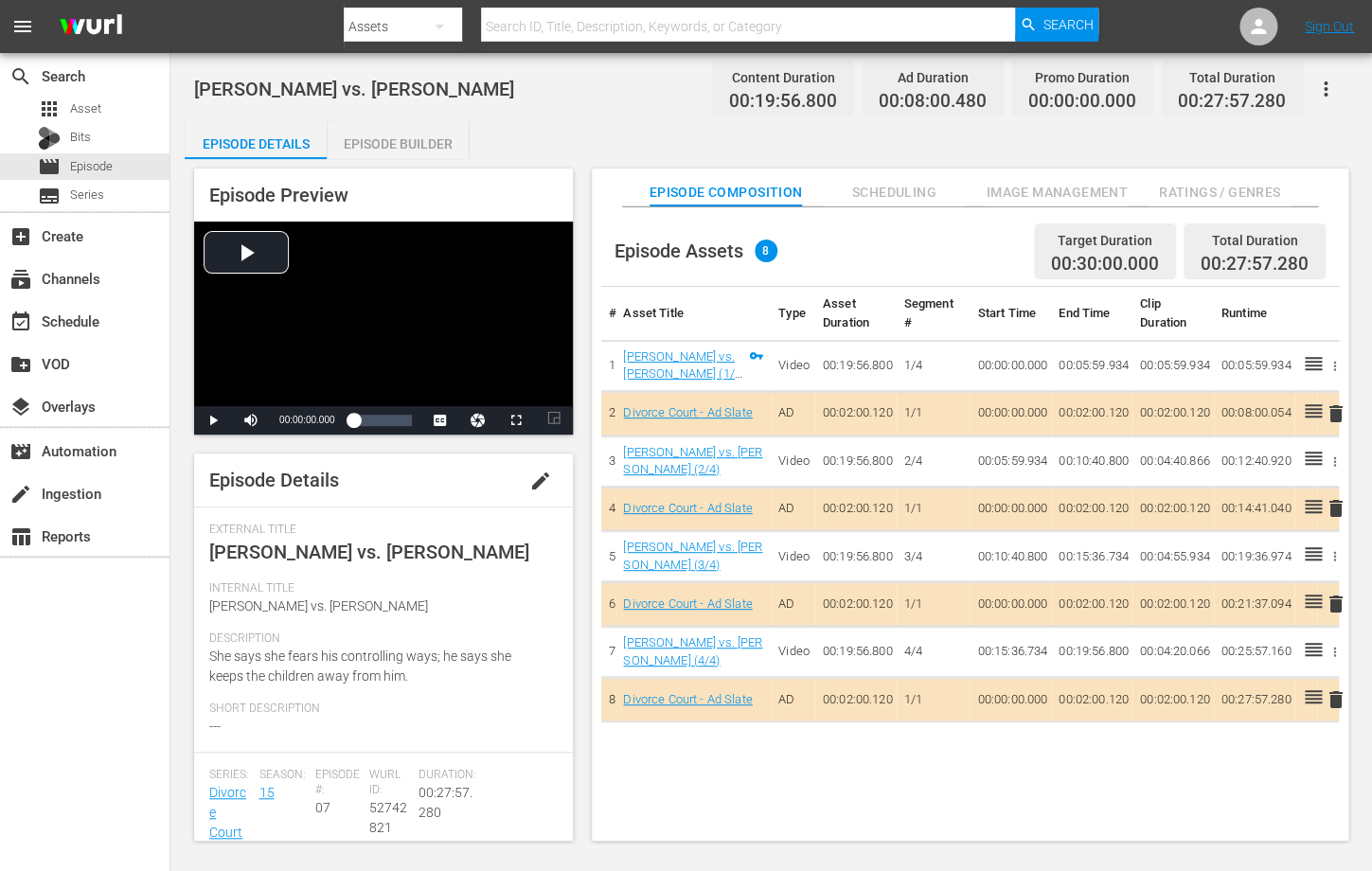 click on "Scheduling" at bounding box center (894, 192) 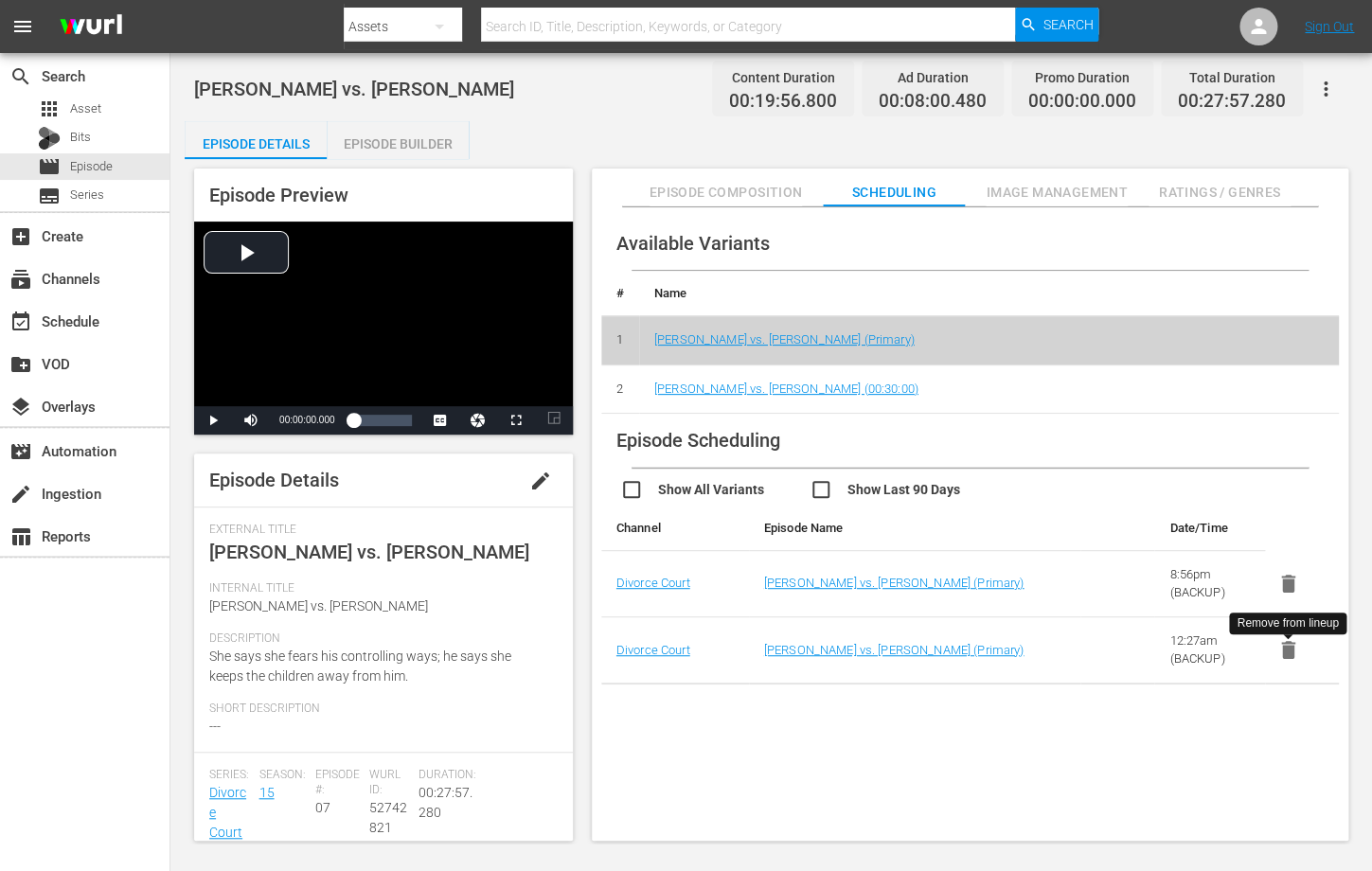 click 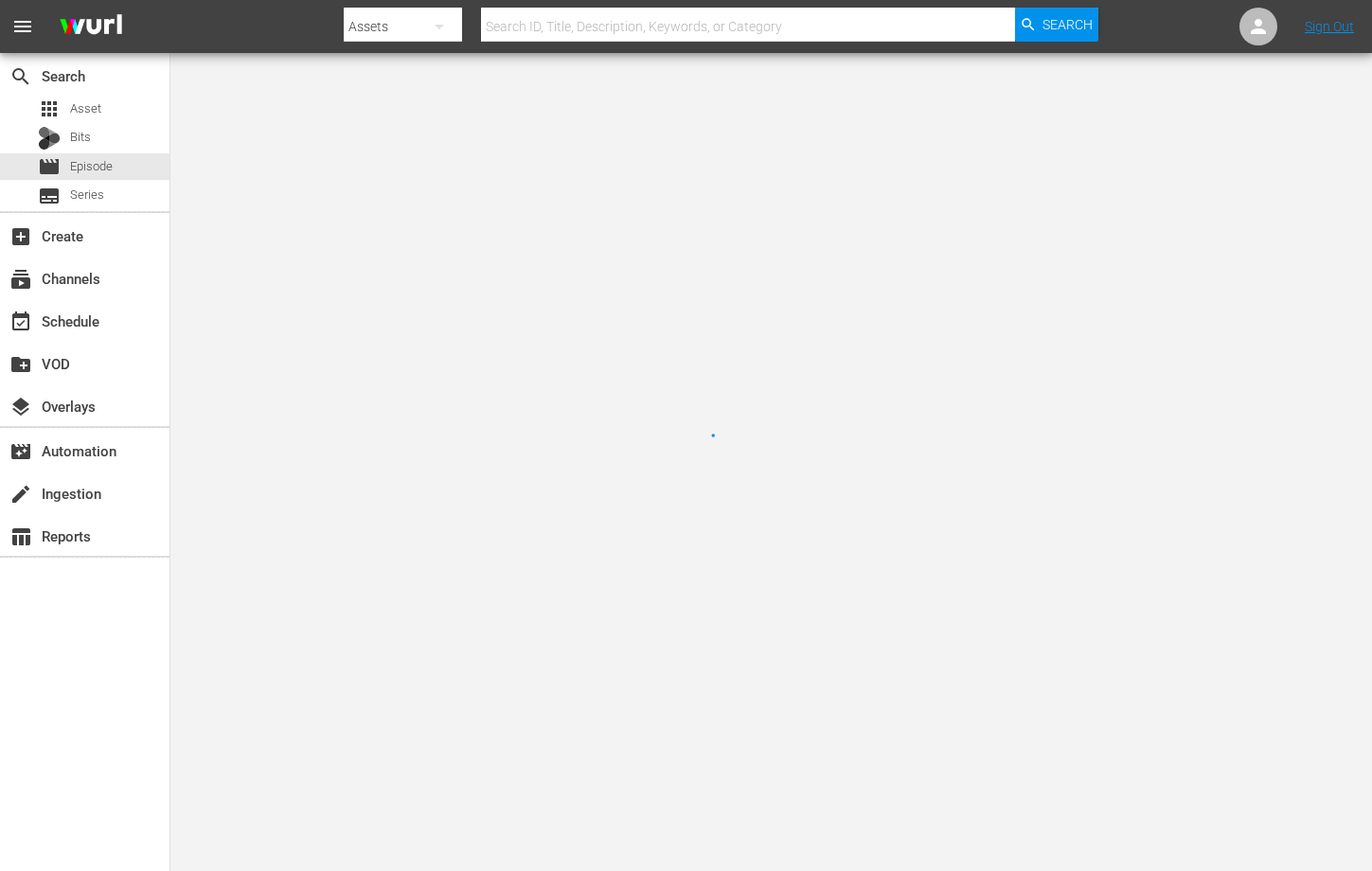 scroll, scrollTop: 0, scrollLeft: 0, axis: both 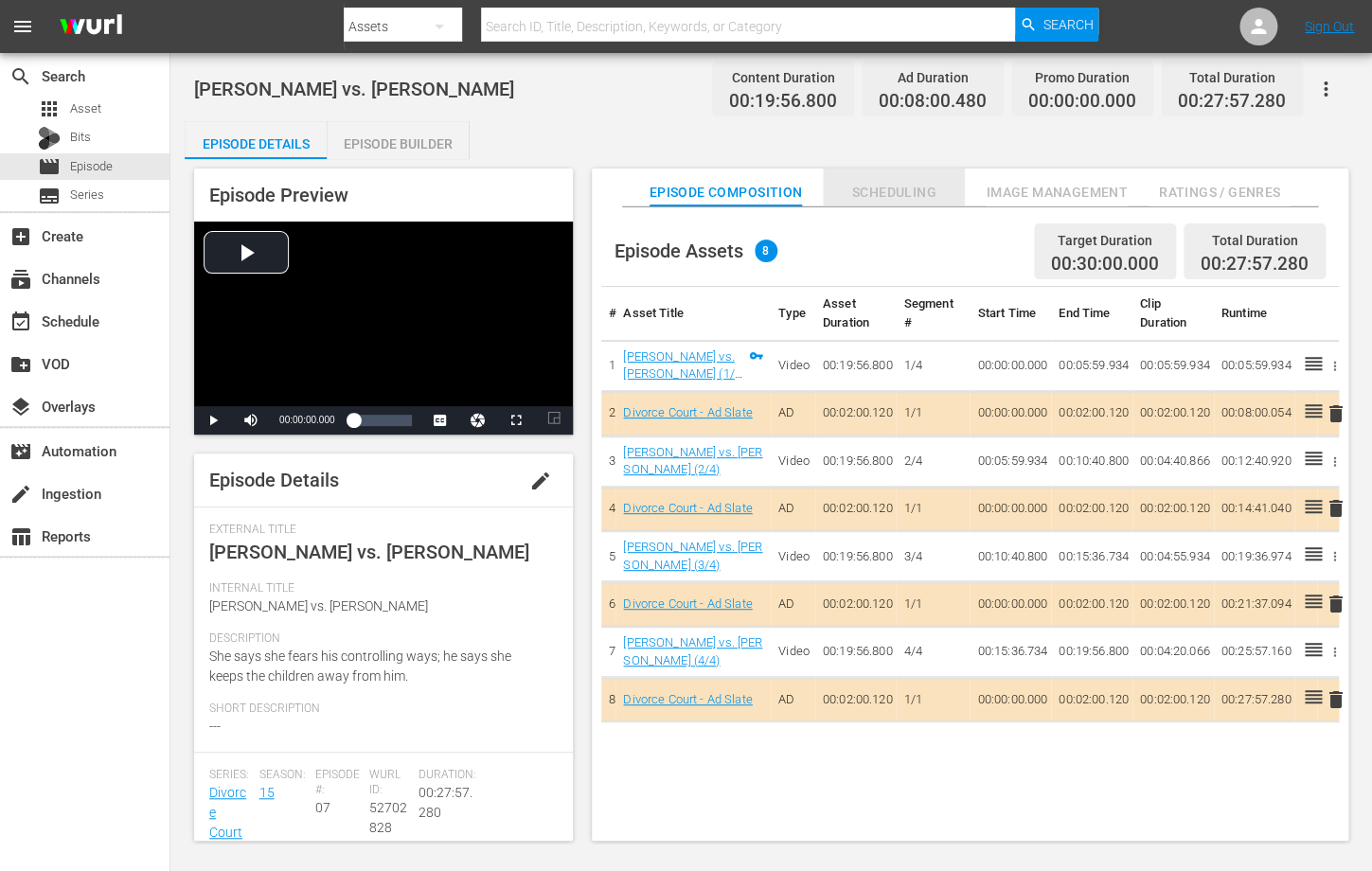 click on "Scheduling" at bounding box center [894, 192] 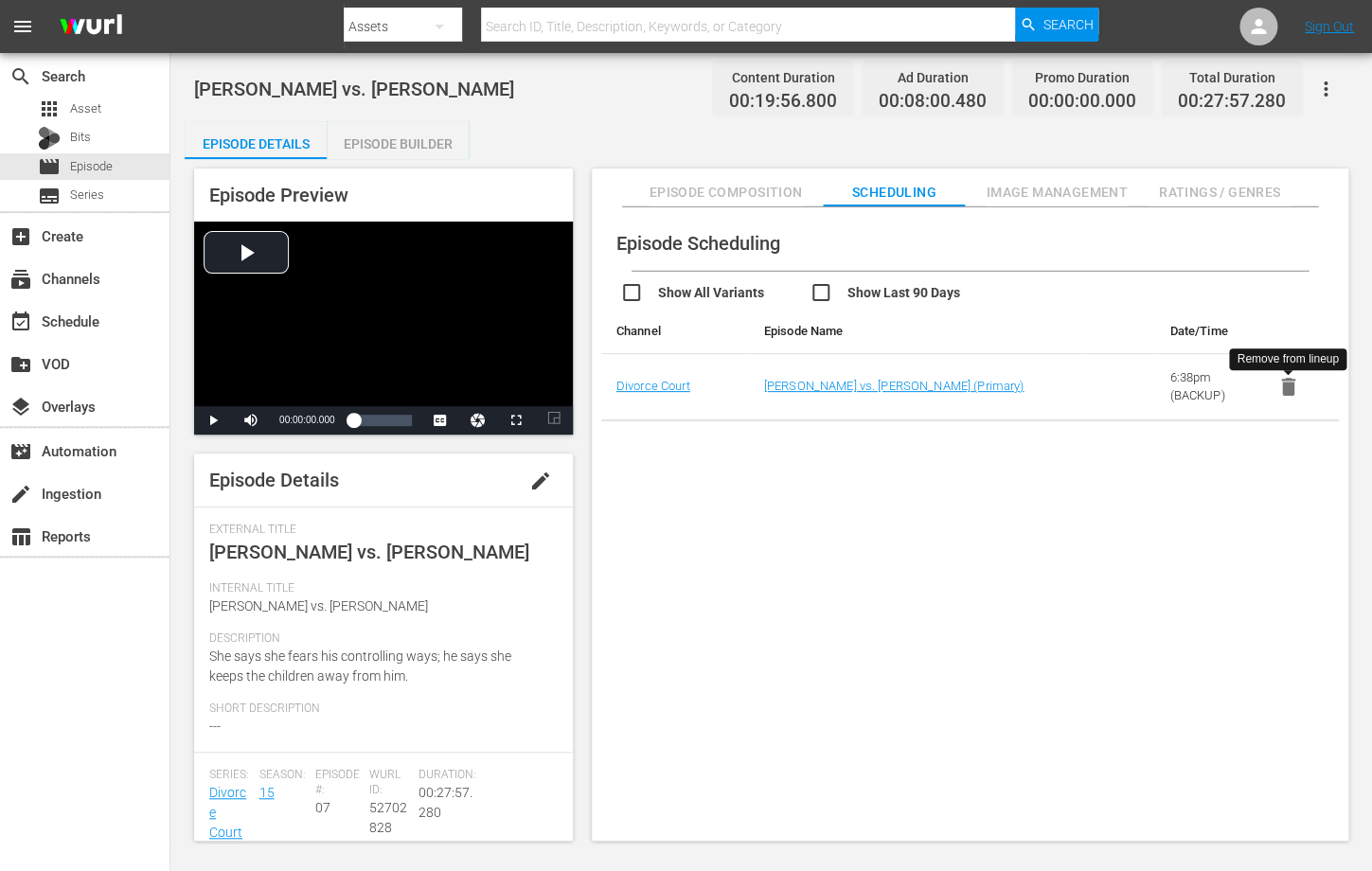 click 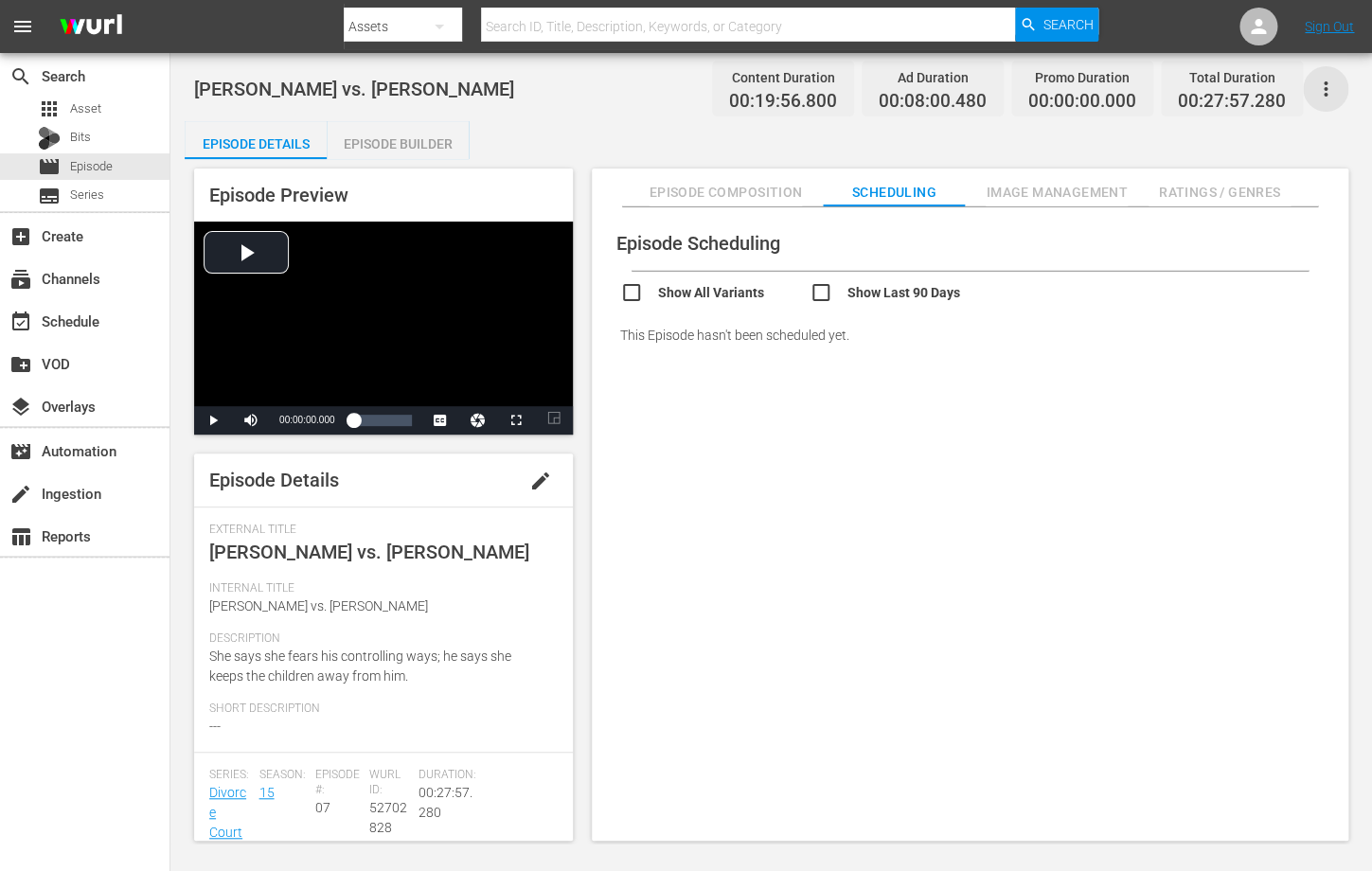click 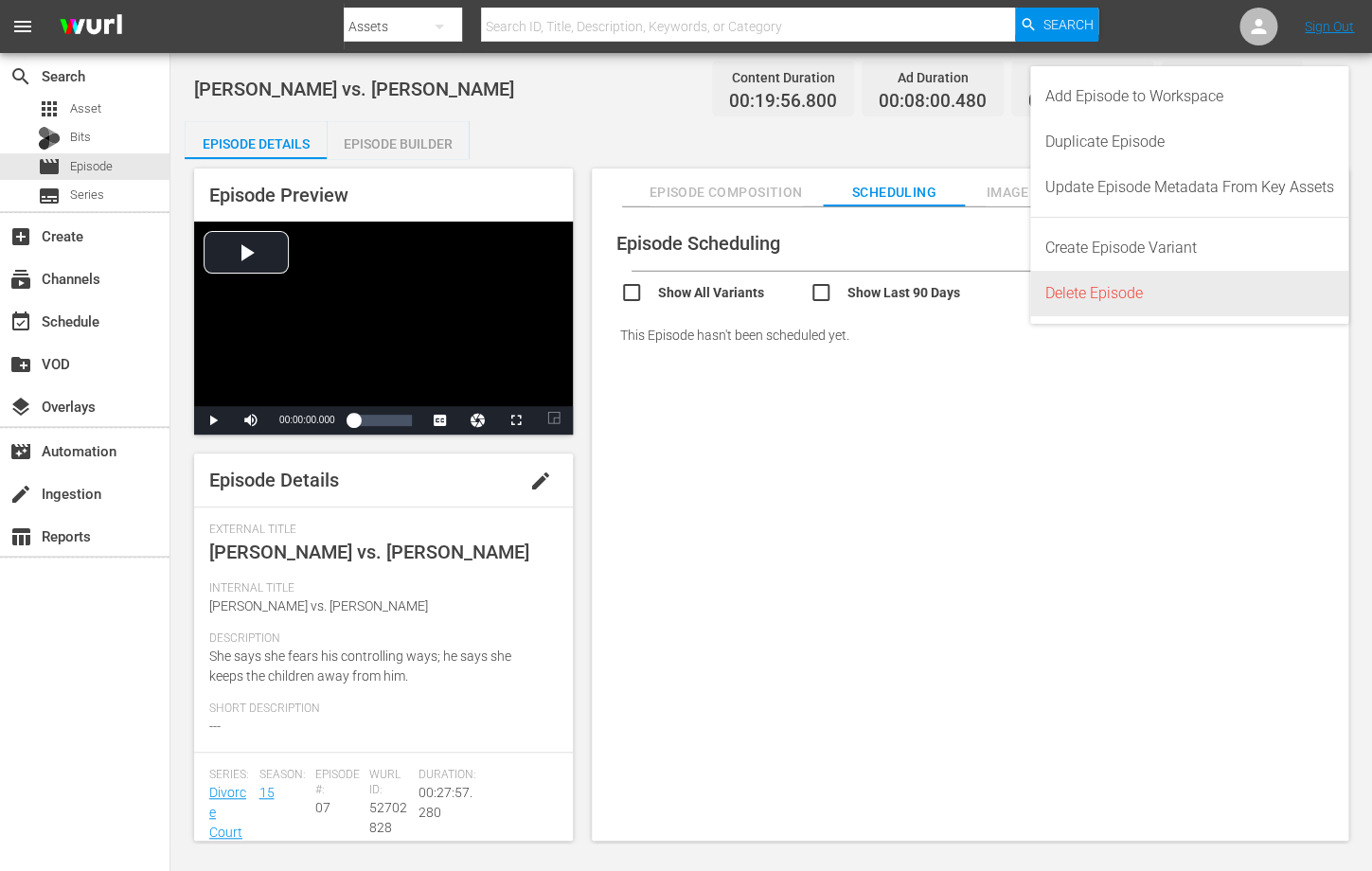click on "Delete Episode" at bounding box center [1189, 293] 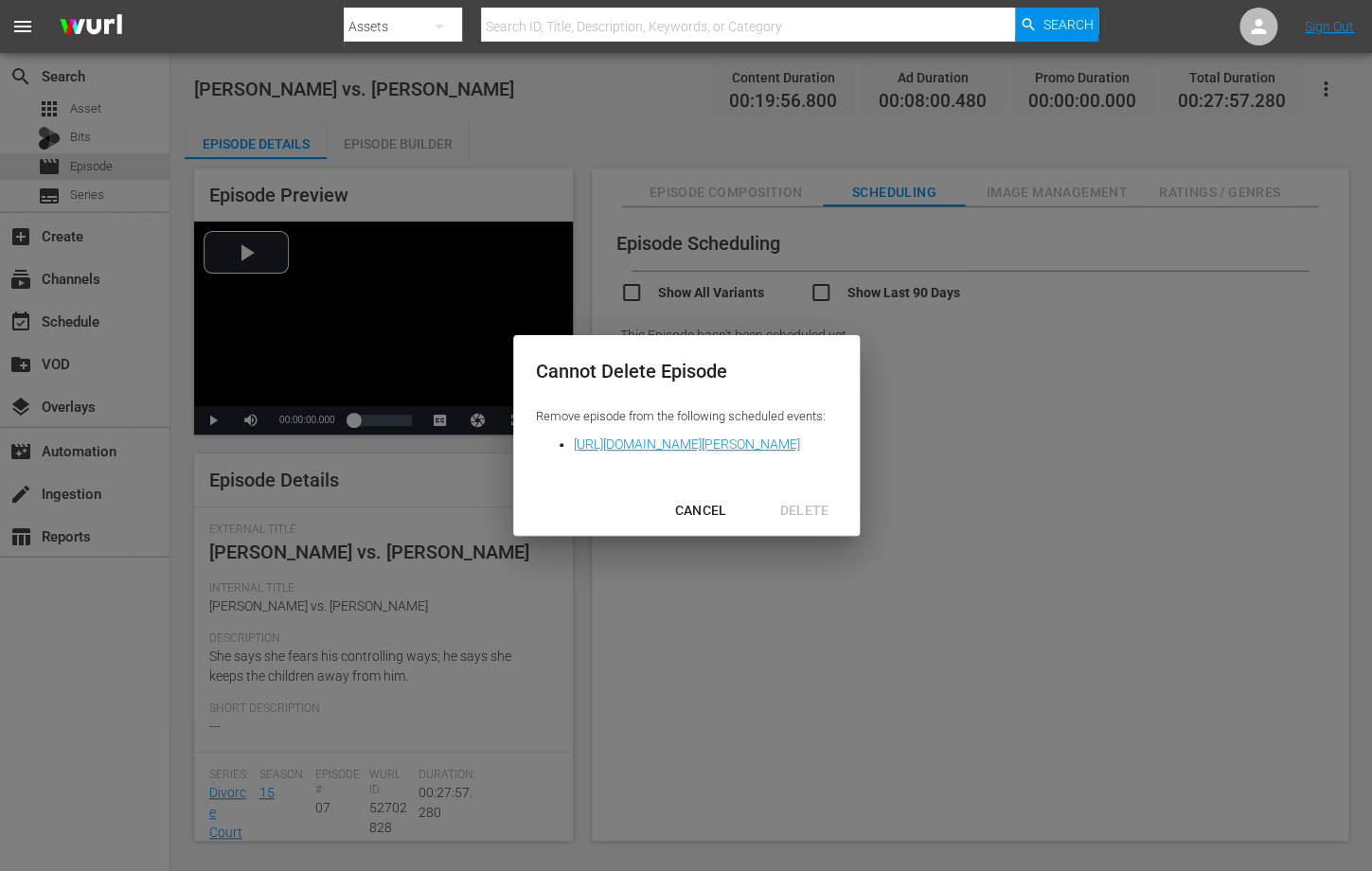 click on "CANCEL" at bounding box center [700, 510] 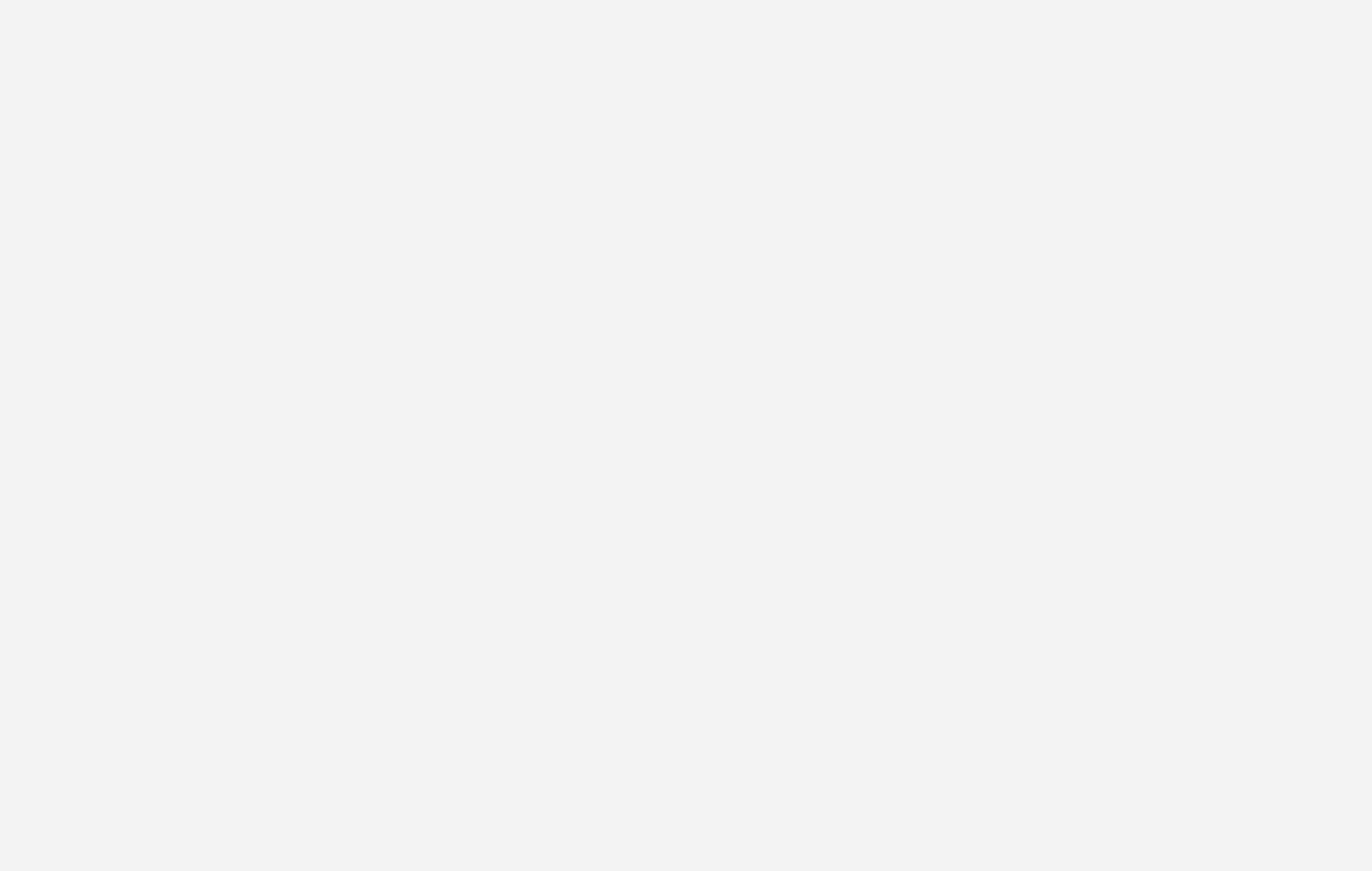 scroll, scrollTop: 0, scrollLeft: 0, axis: both 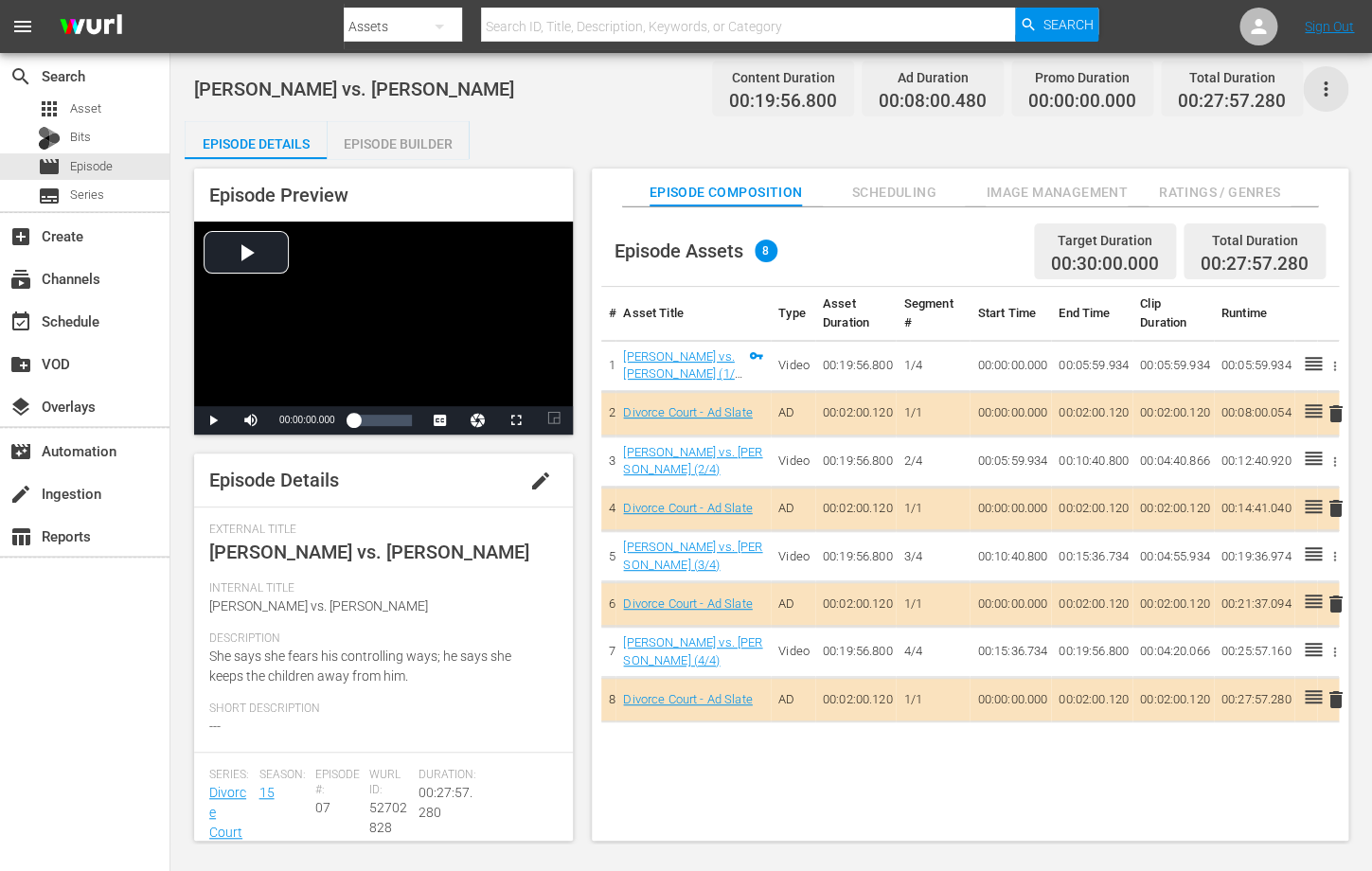 click 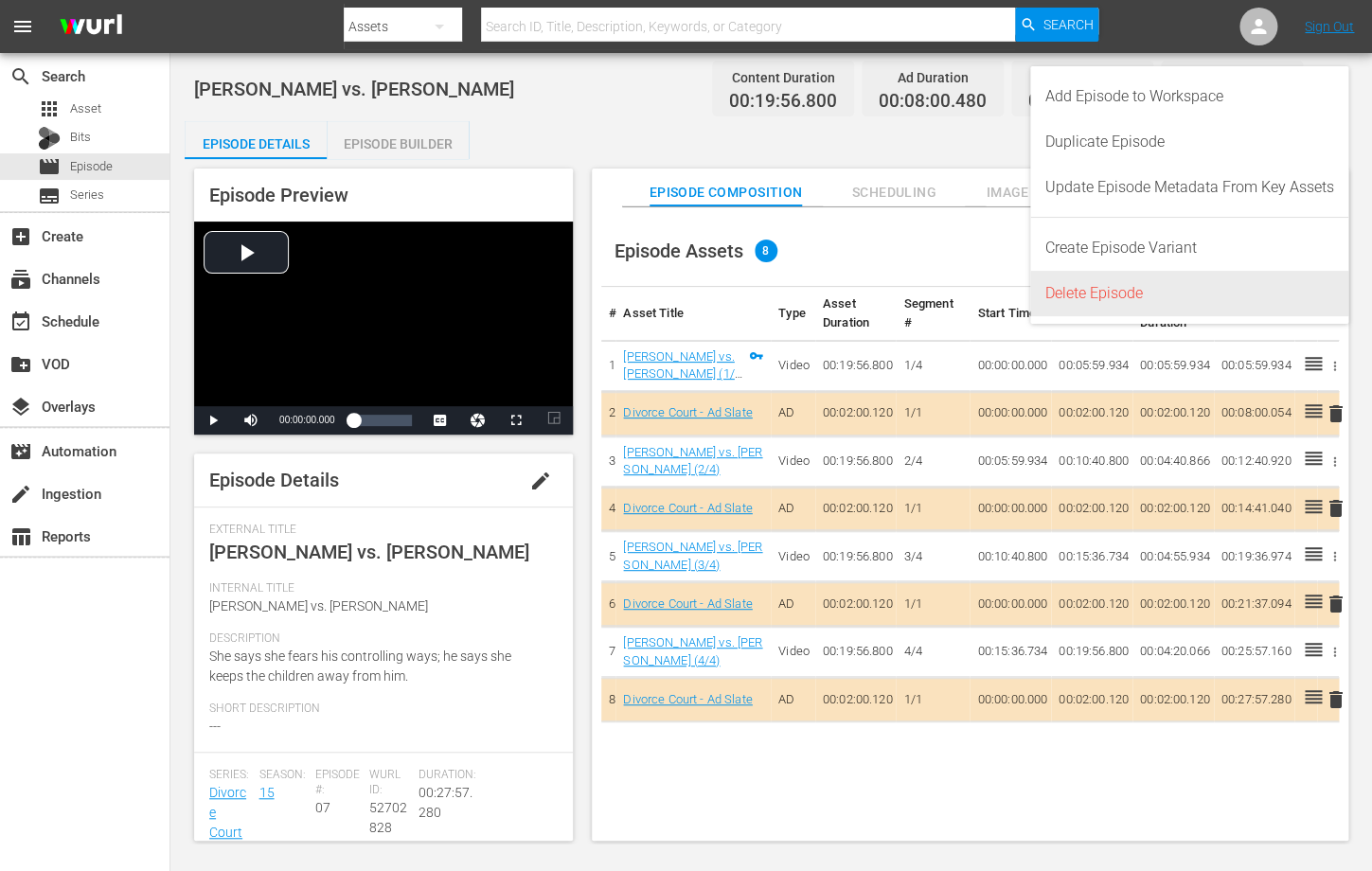 click on "Delete Episode" at bounding box center [1189, 293] 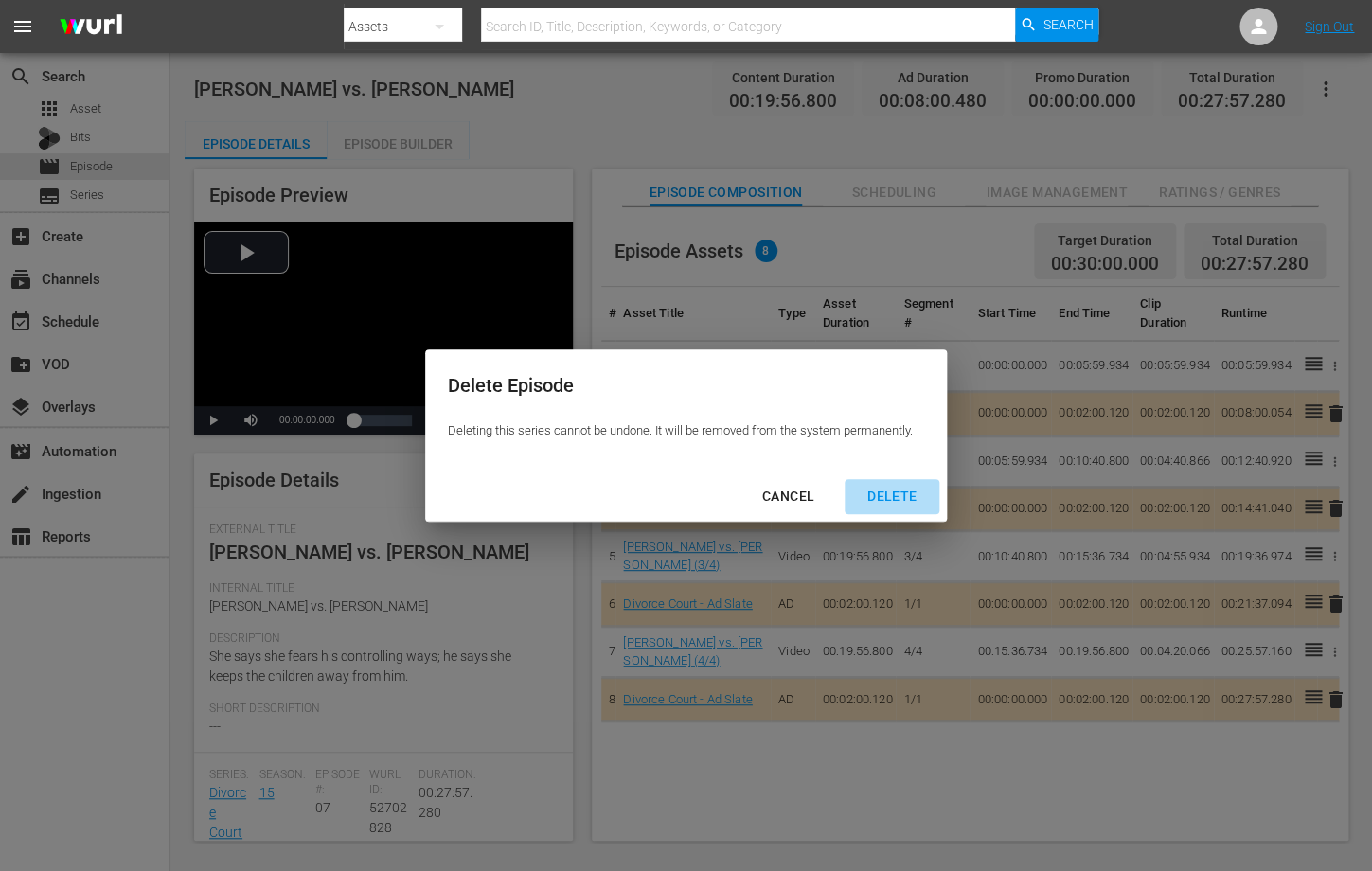 click on "DELETE" at bounding box center (892, 496) 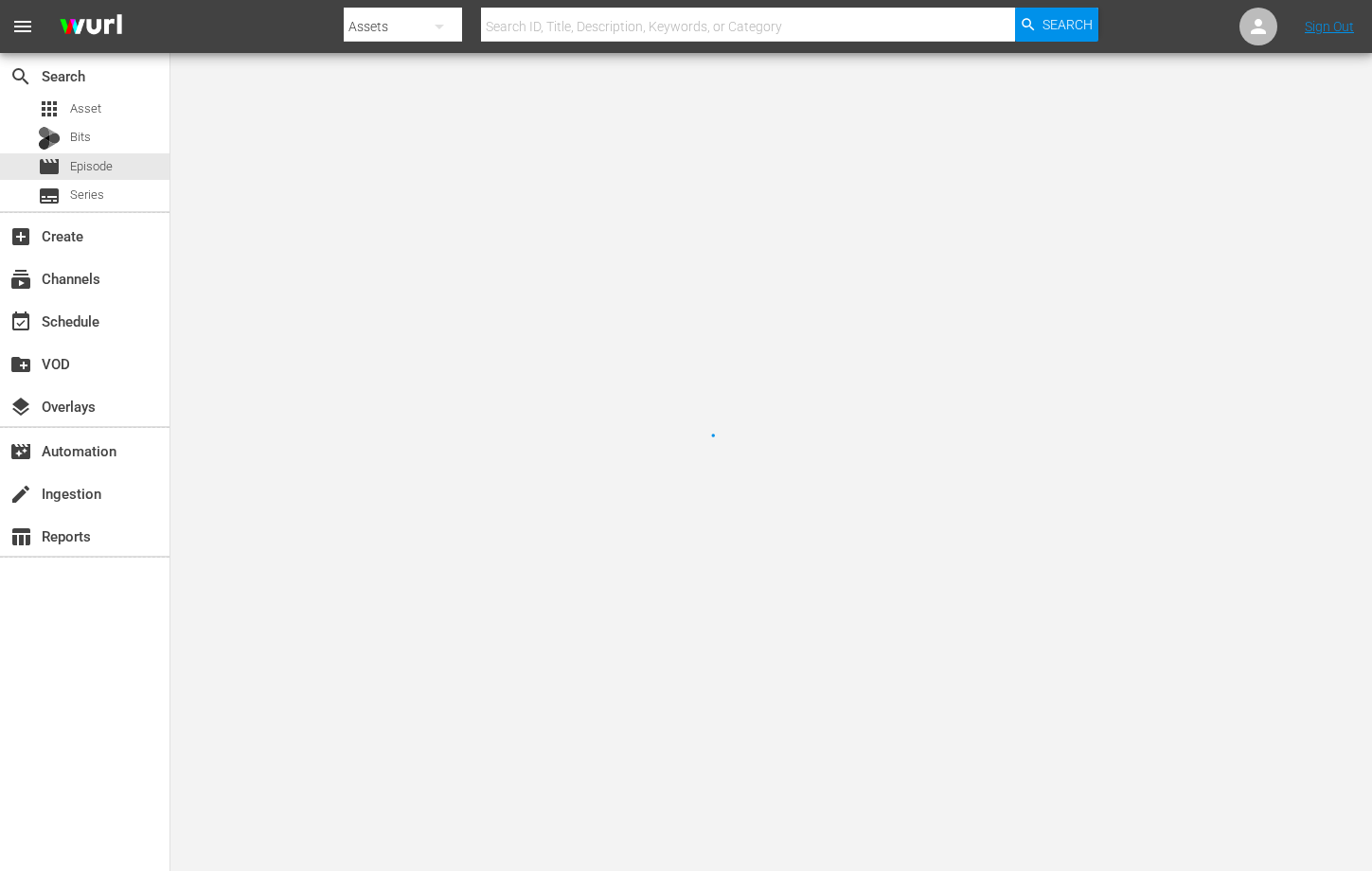 scroll, scrollTop: 0, scrollLeft: 0, axis: both 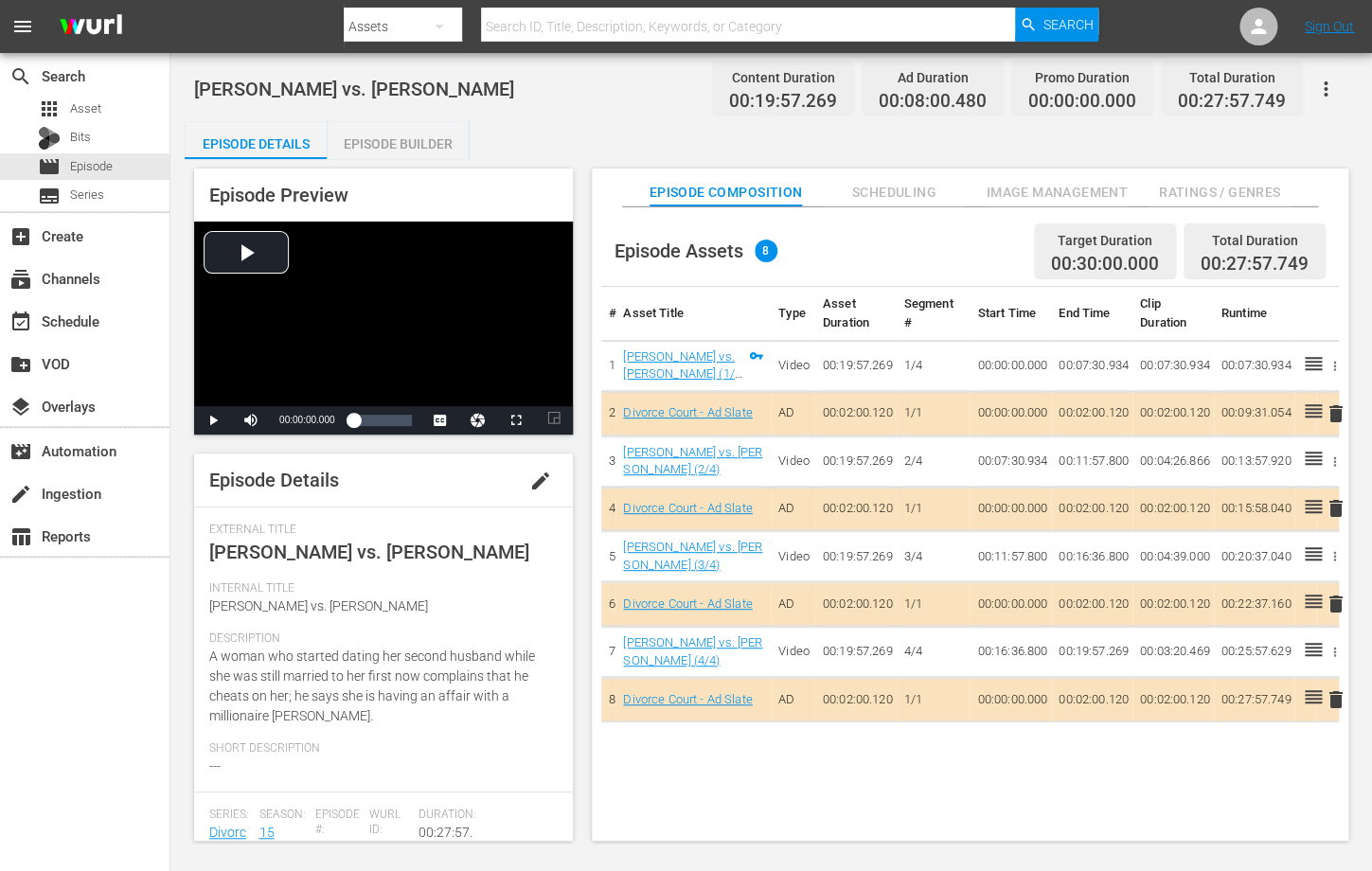 click on "Scheduling" at bounding box center (894, 192) 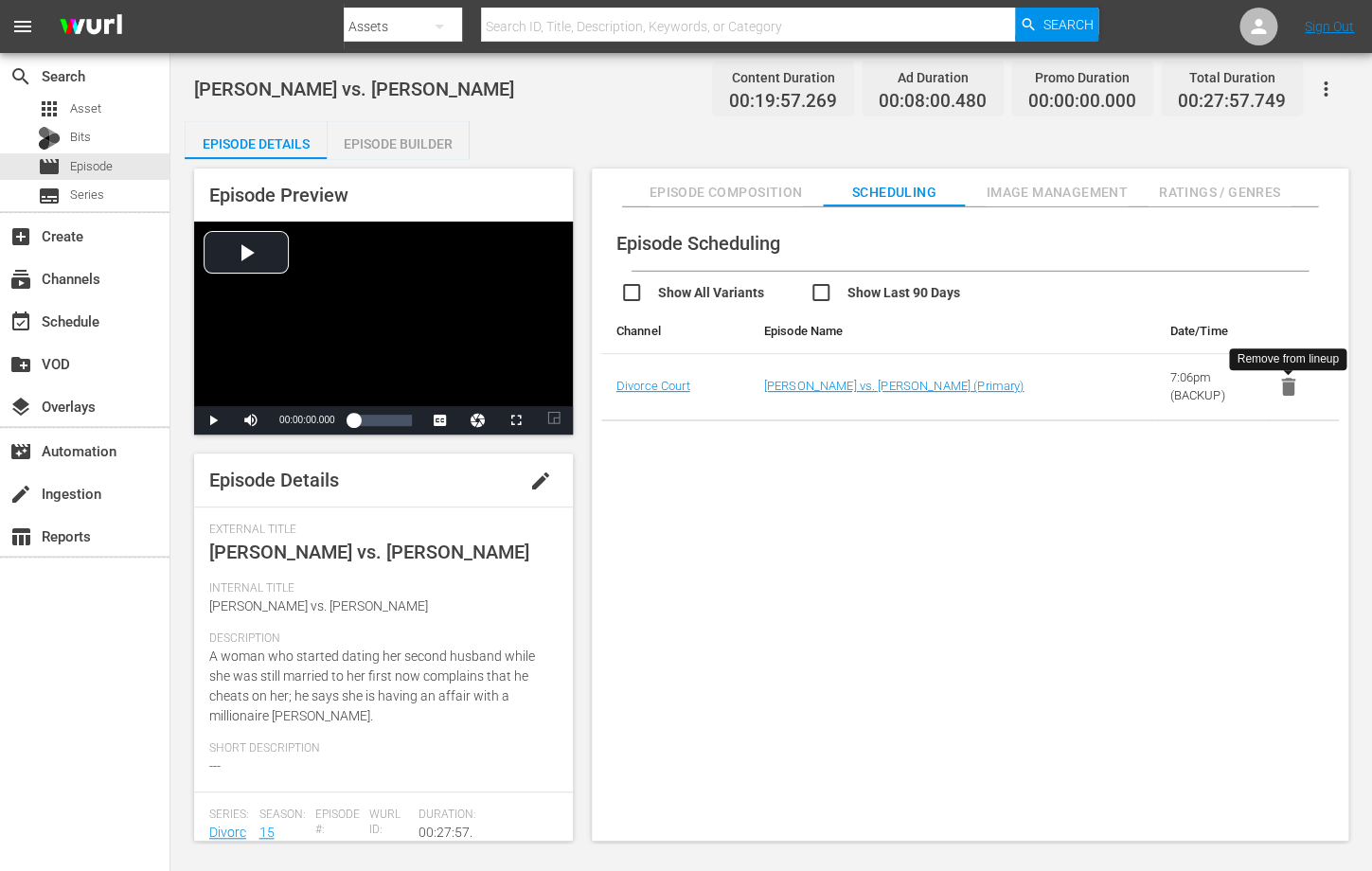 click 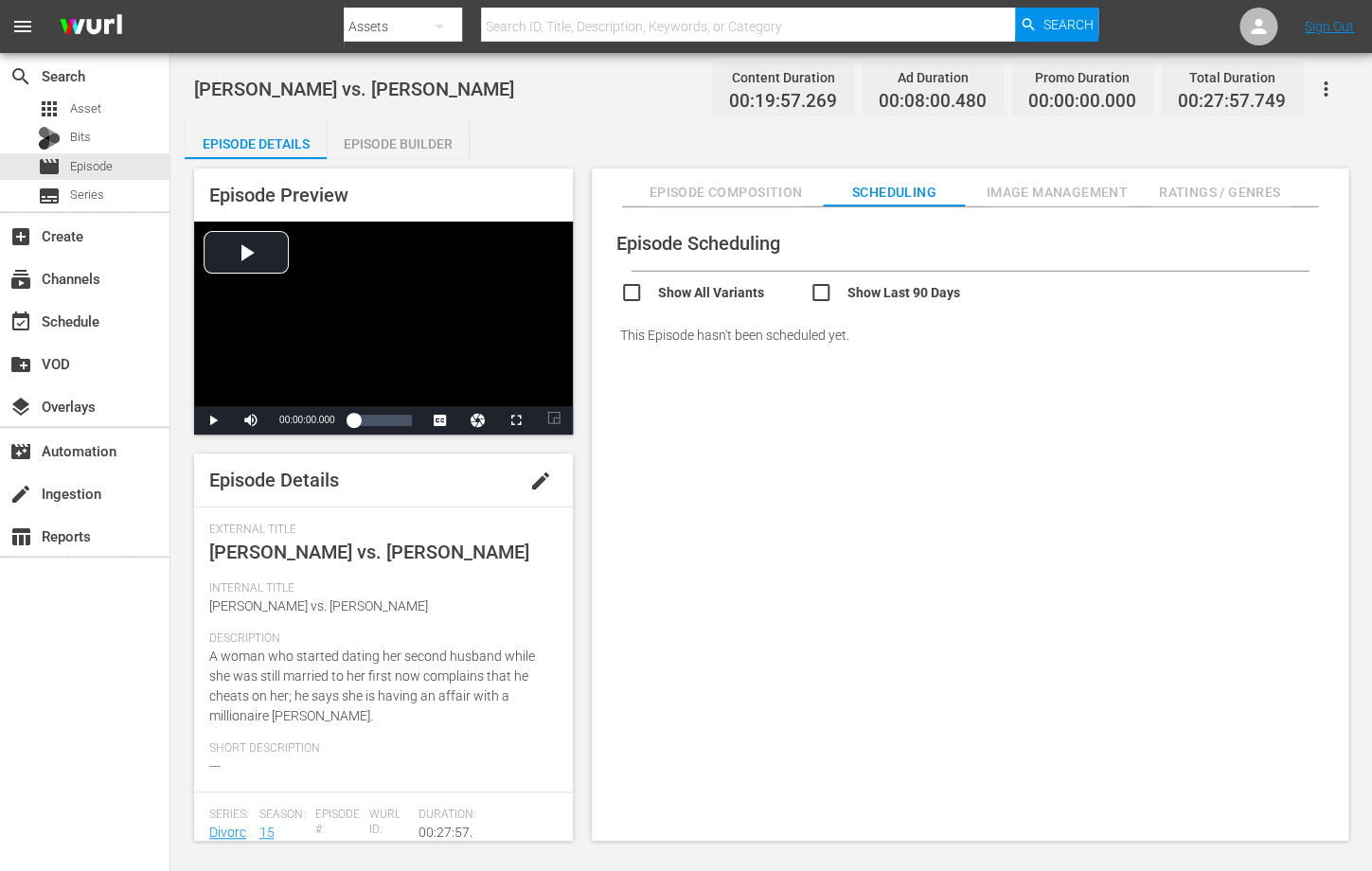 click 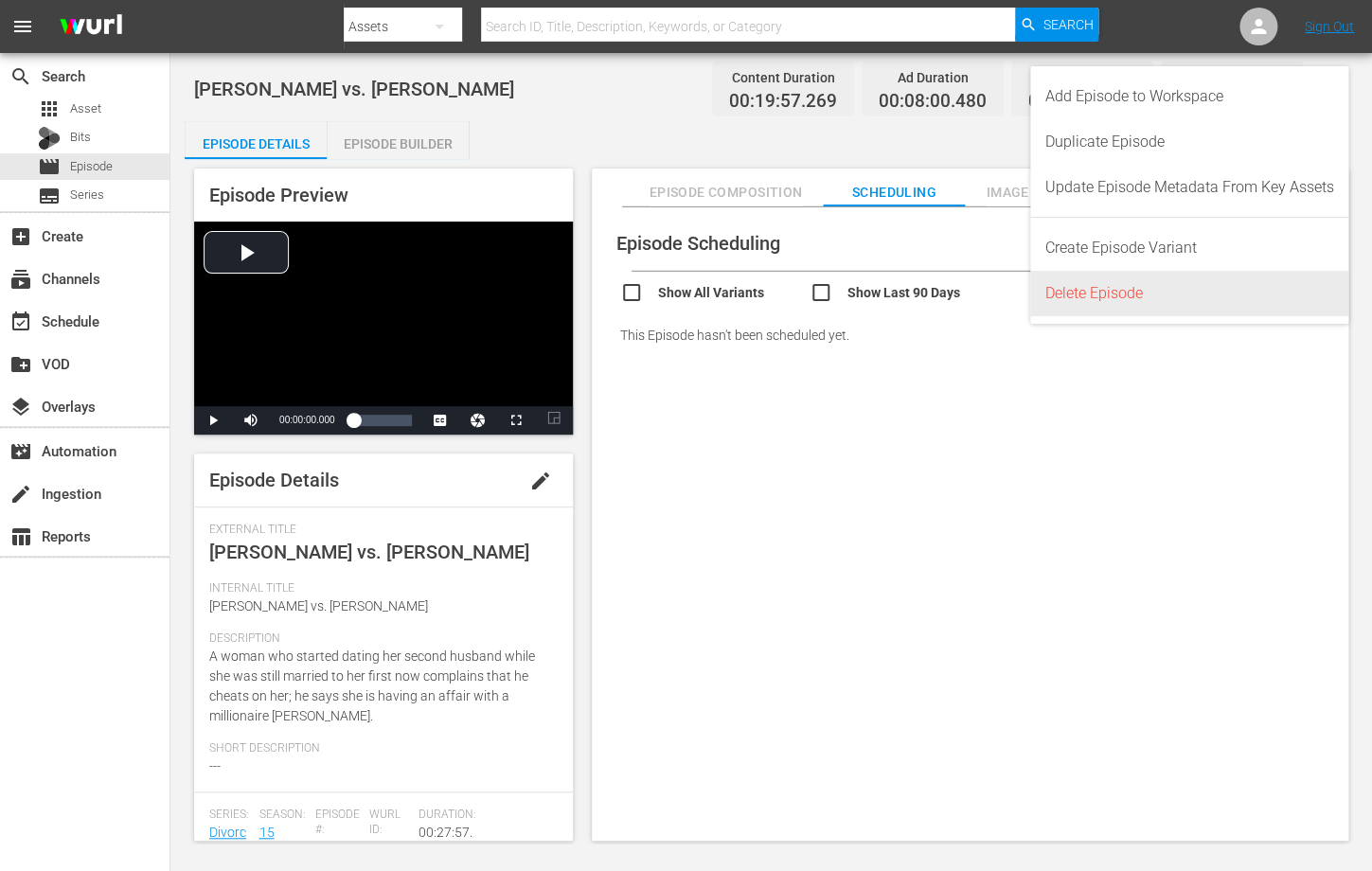 click on "Delete Episode" at bounding box center (1189, 293) 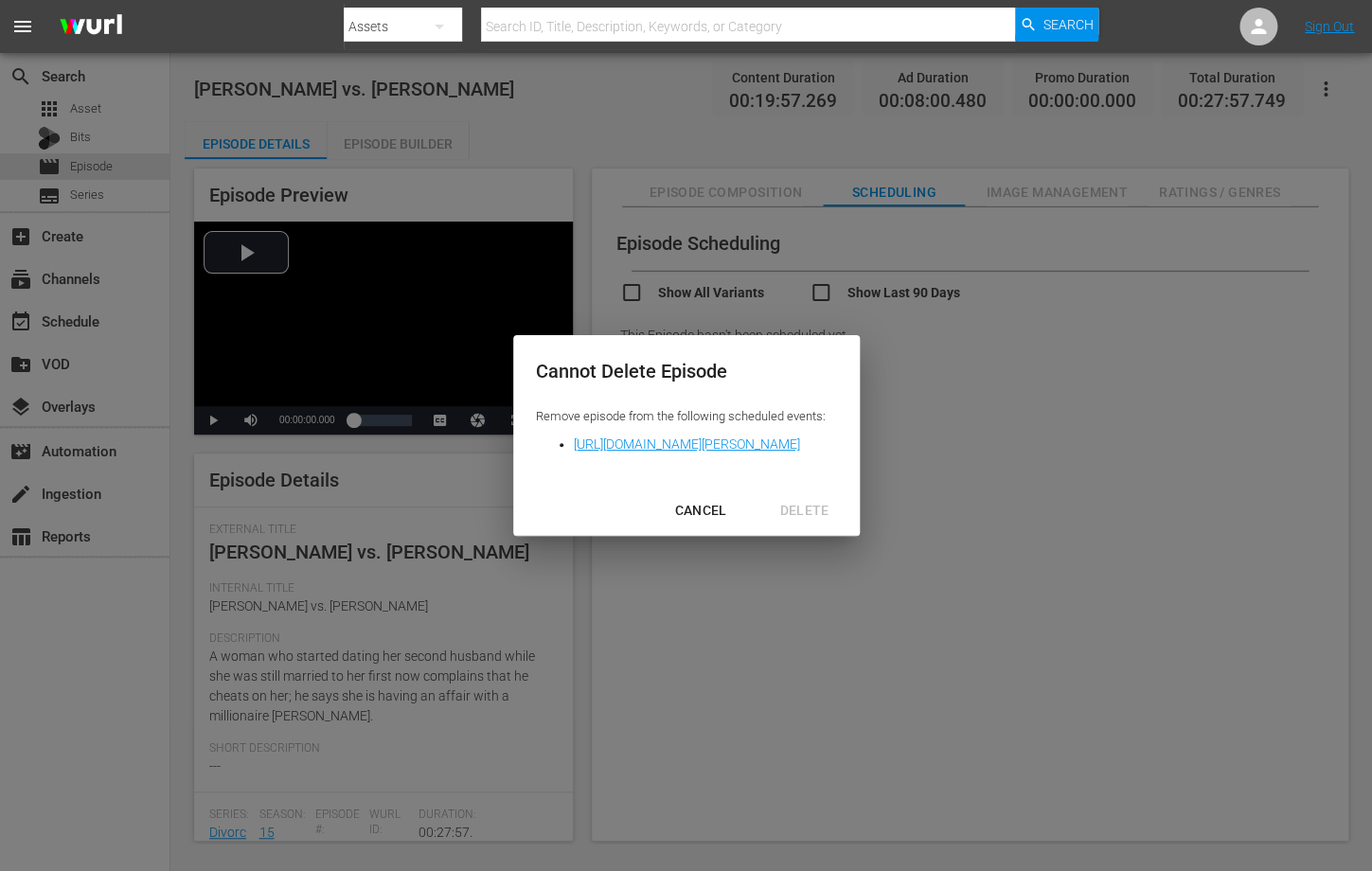 click on "CANCEL" at bounding box center (700, 510) 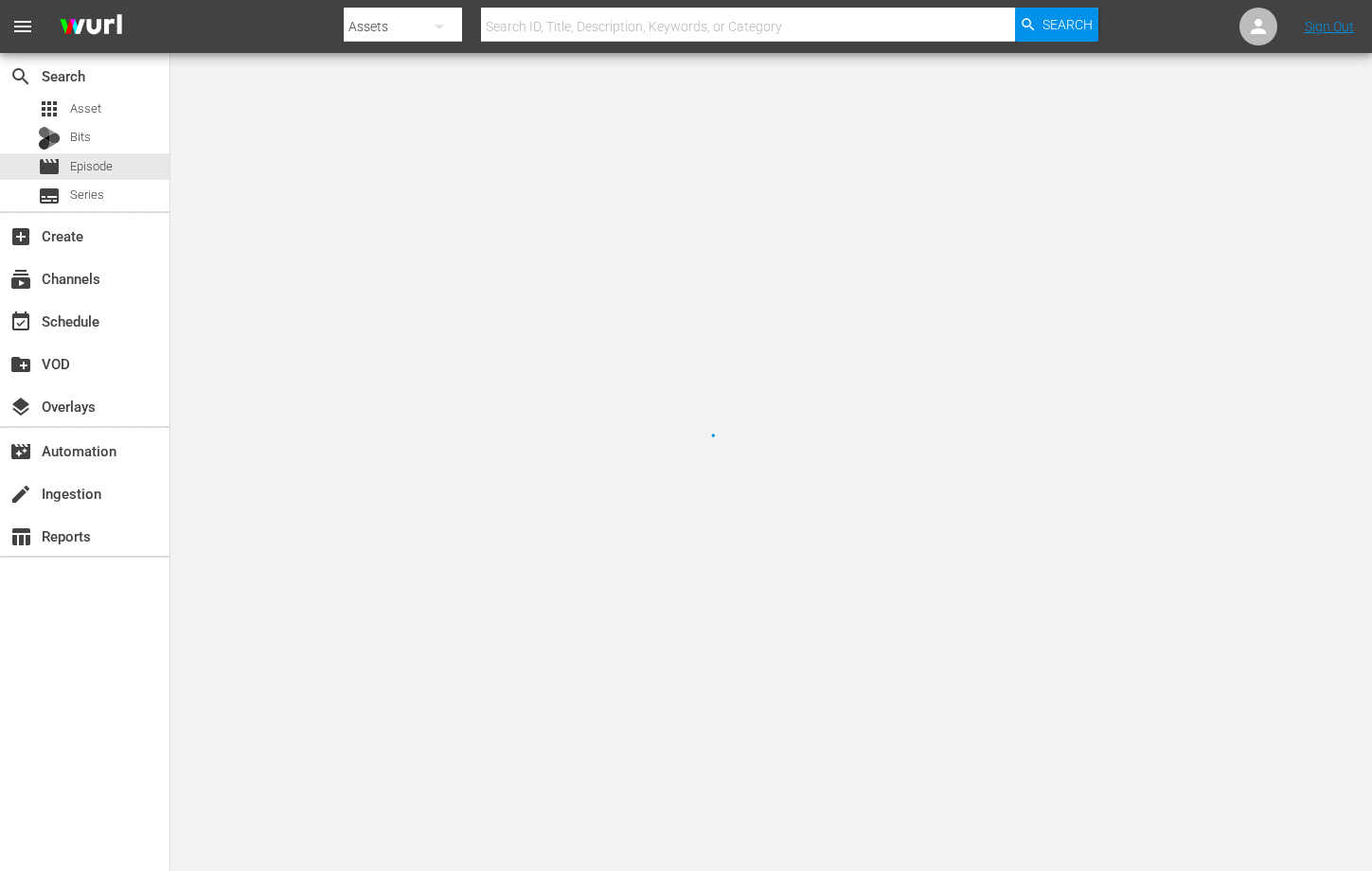 scroll, scrollTop: 0, scrollLeft: 0, axis: both 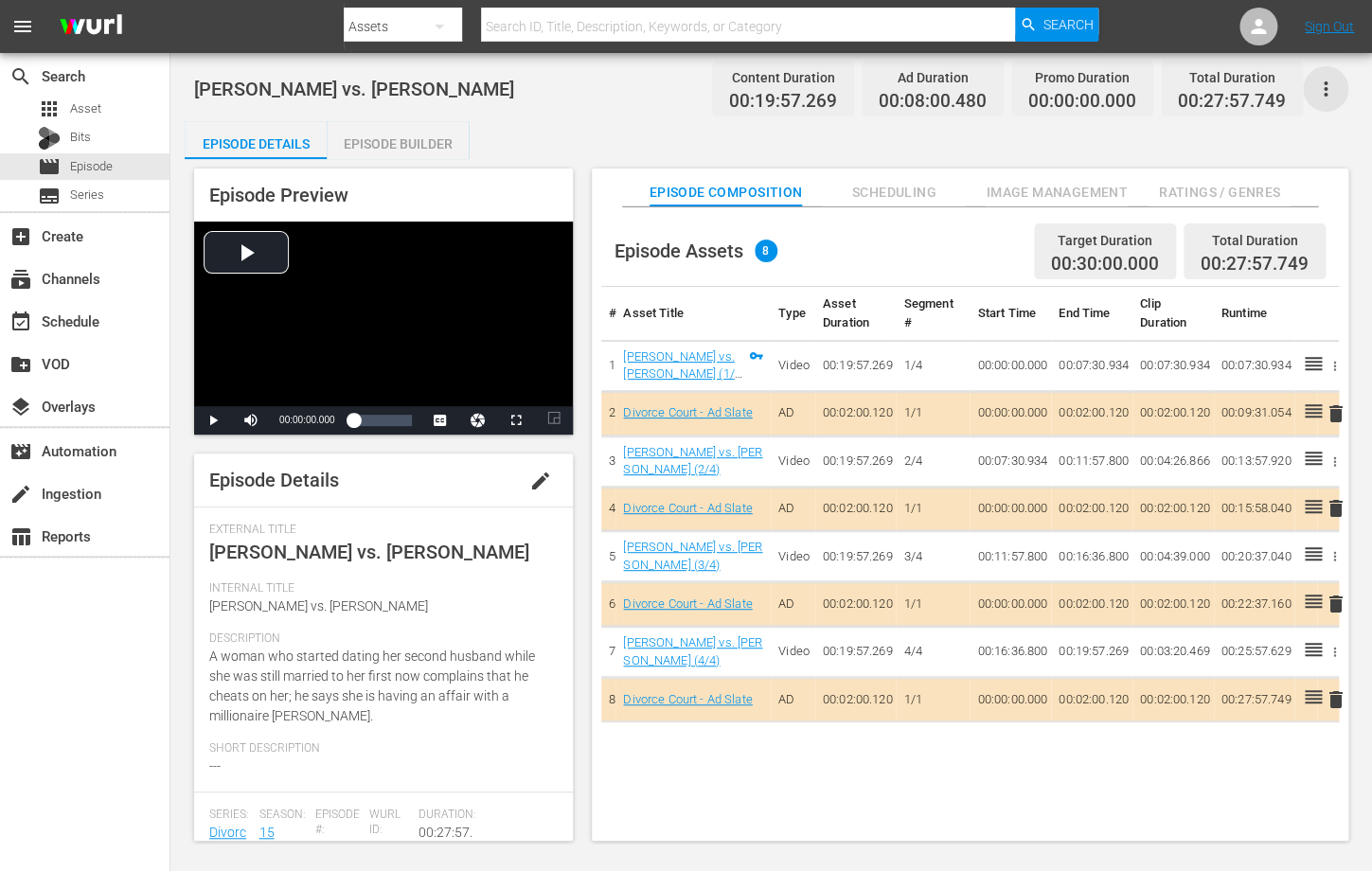 click 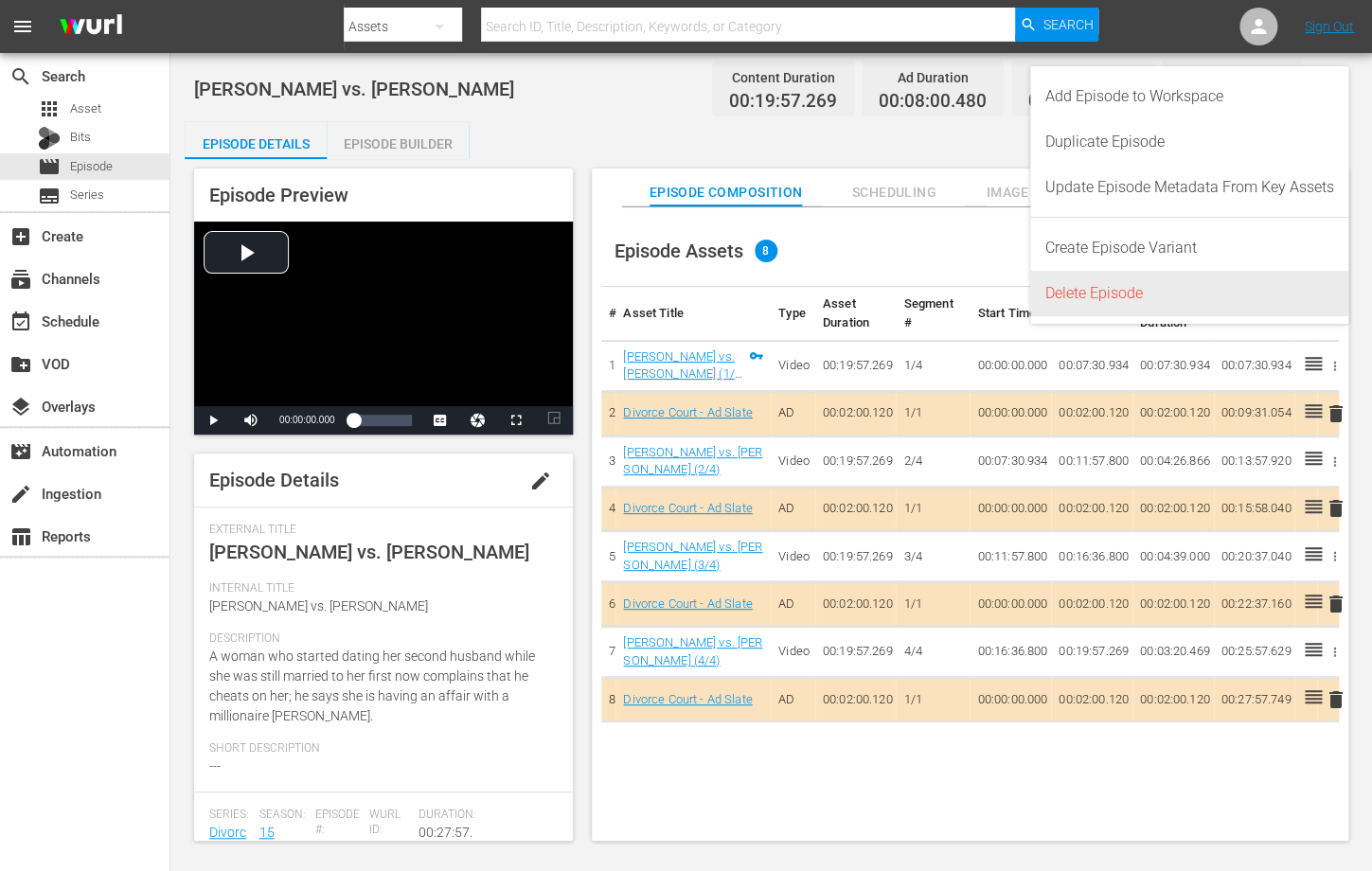 click on "Delete Episode" at bounding box center (1189, 293) 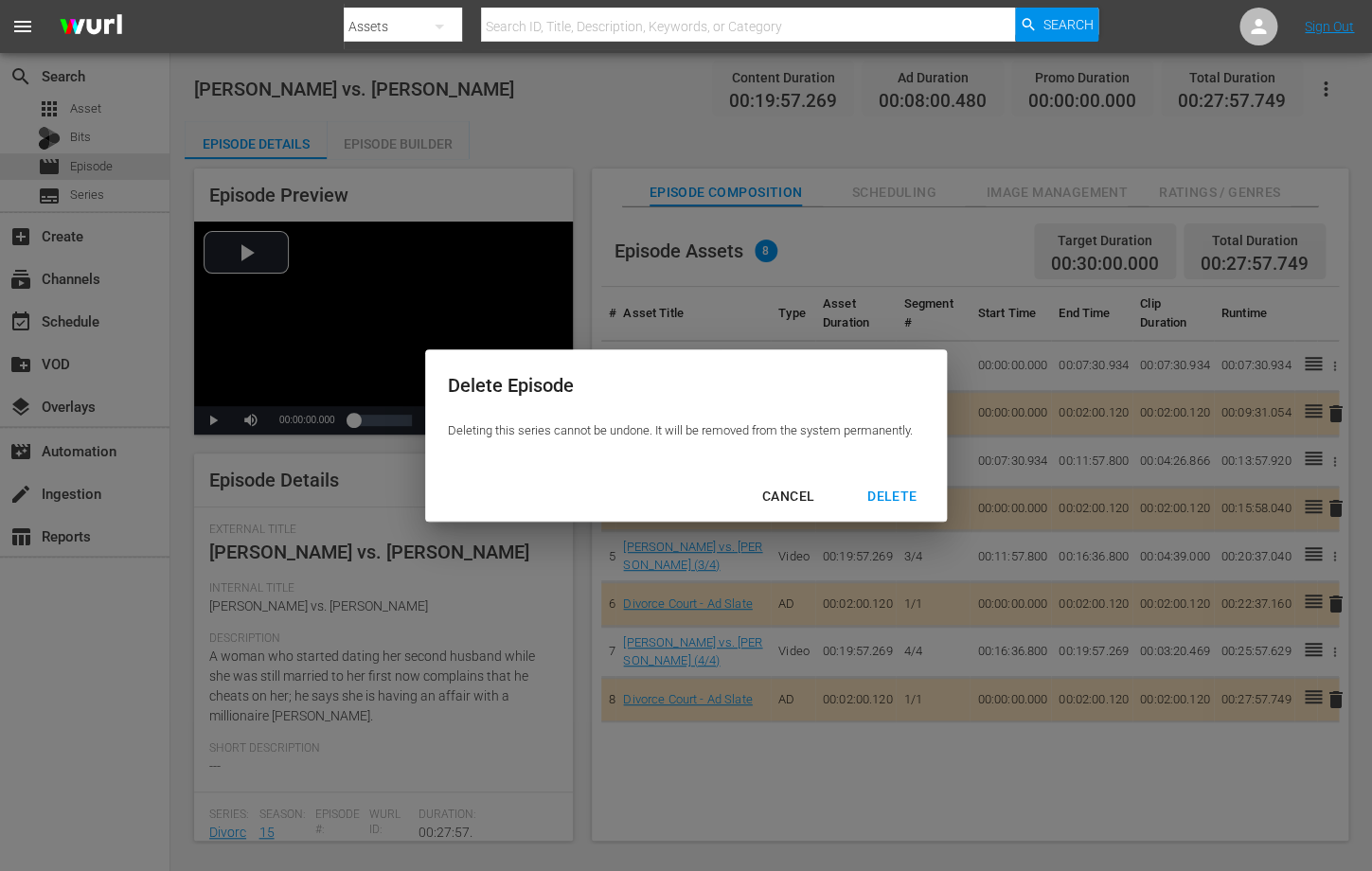 click on "DELETE" at bounding box center [892, 496] 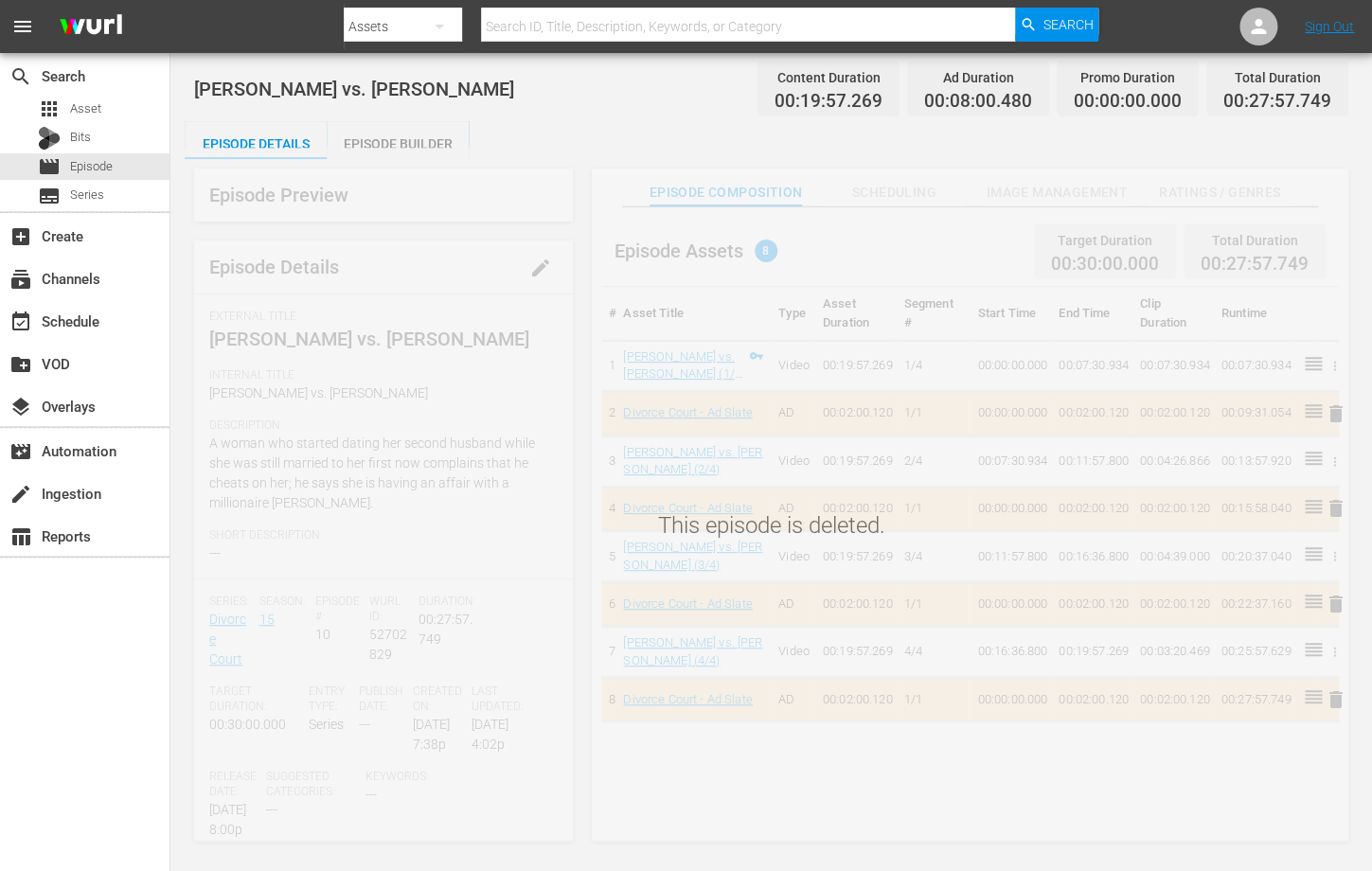click on "This episode is deleted." at bounding box center [772, 678] 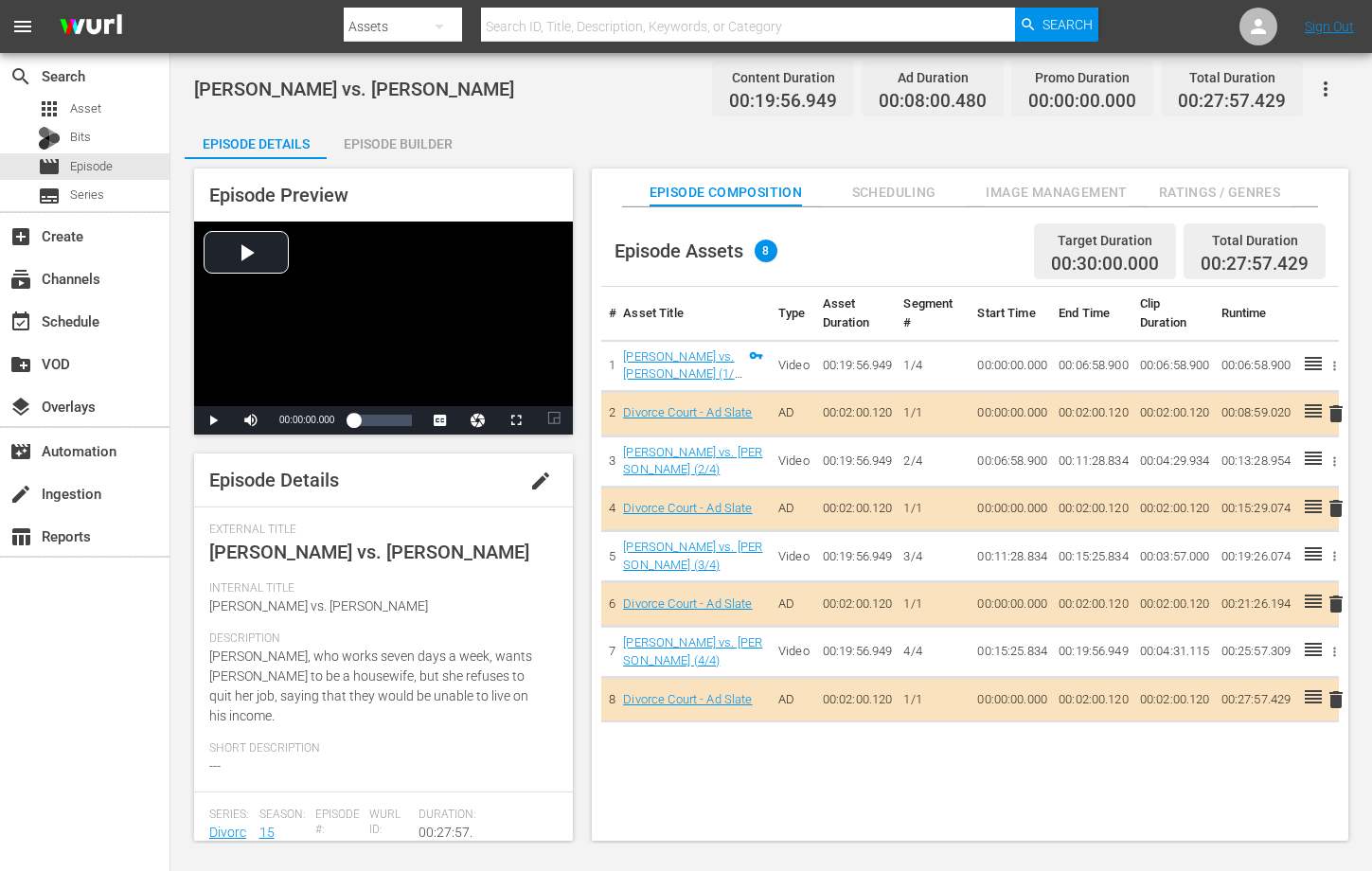 scroll, scrollTop: 0, scrollLeft: 0, axis: both 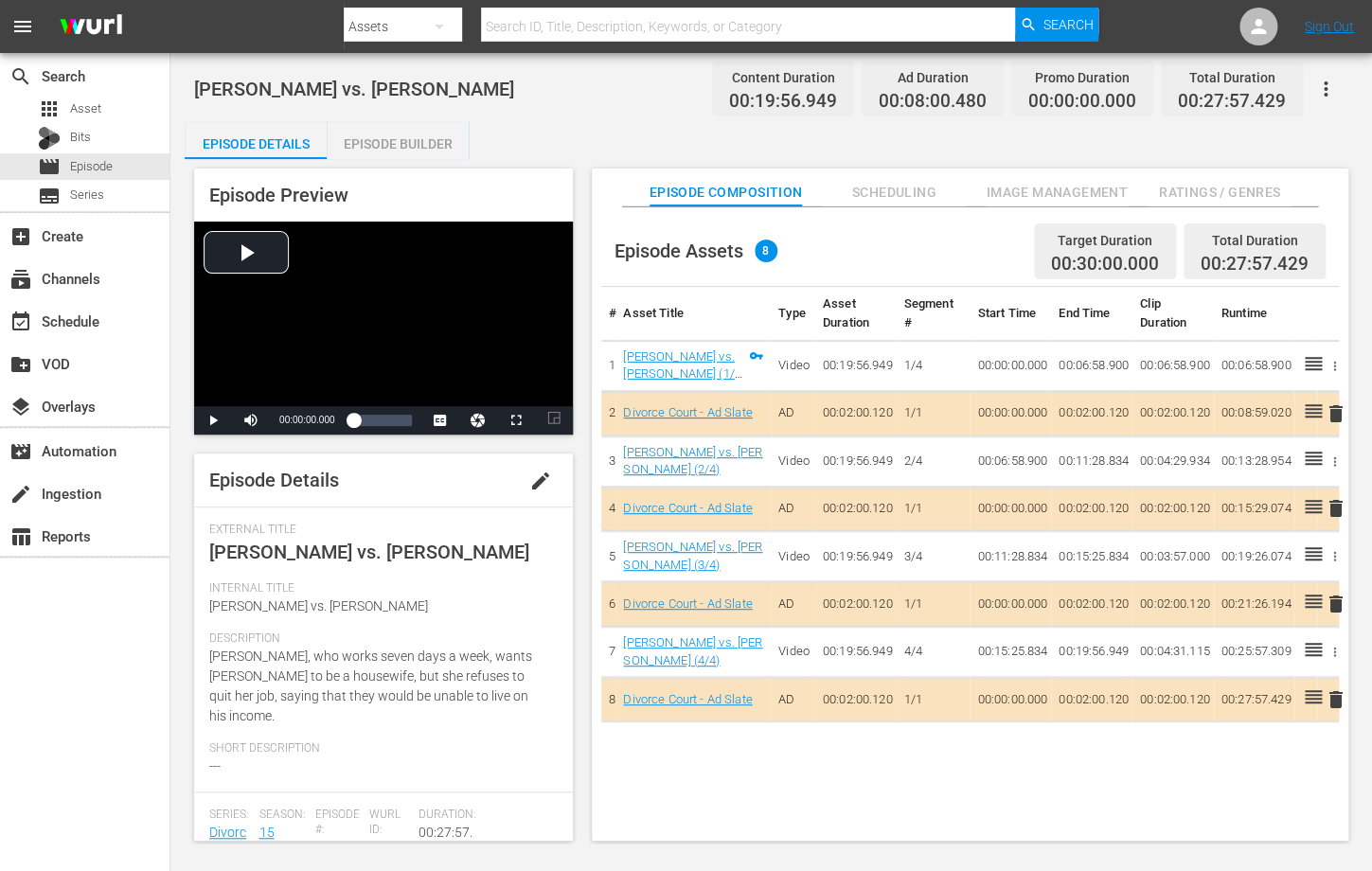 click on "Scheduling" at bounding box center [894, 192] 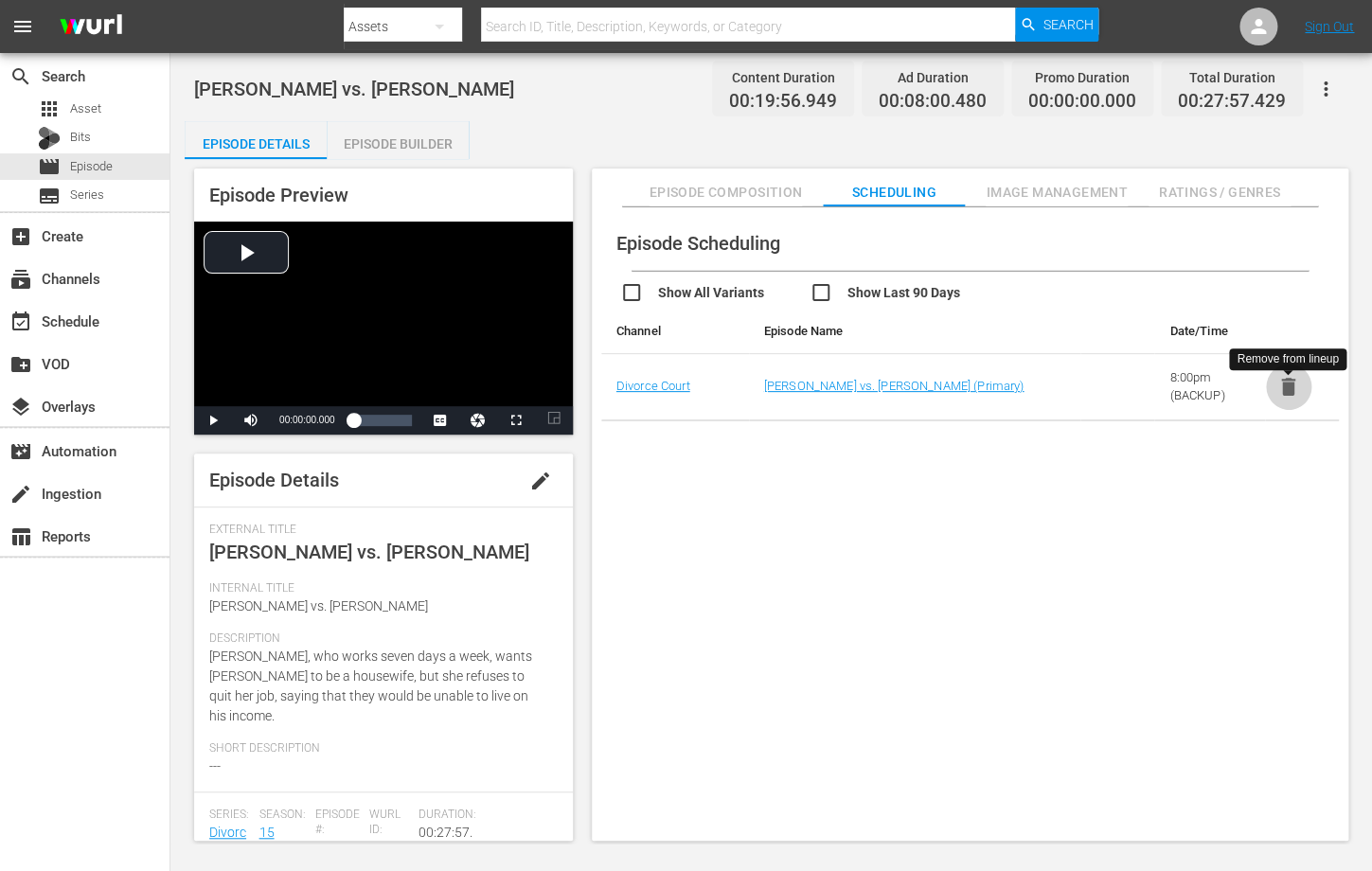 click 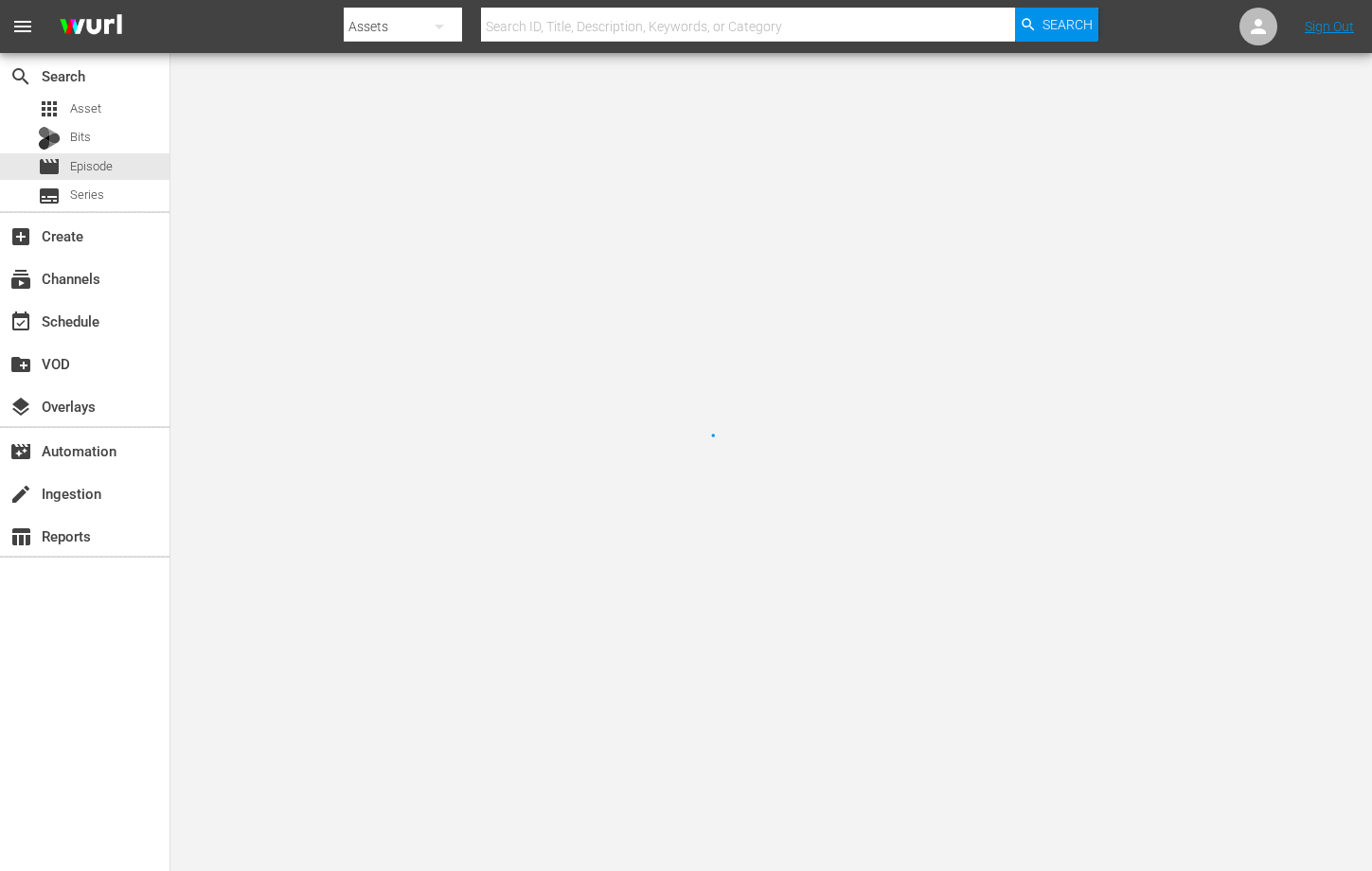 scroll, scrollTop: 0, scrollLeft: 0, axis: both 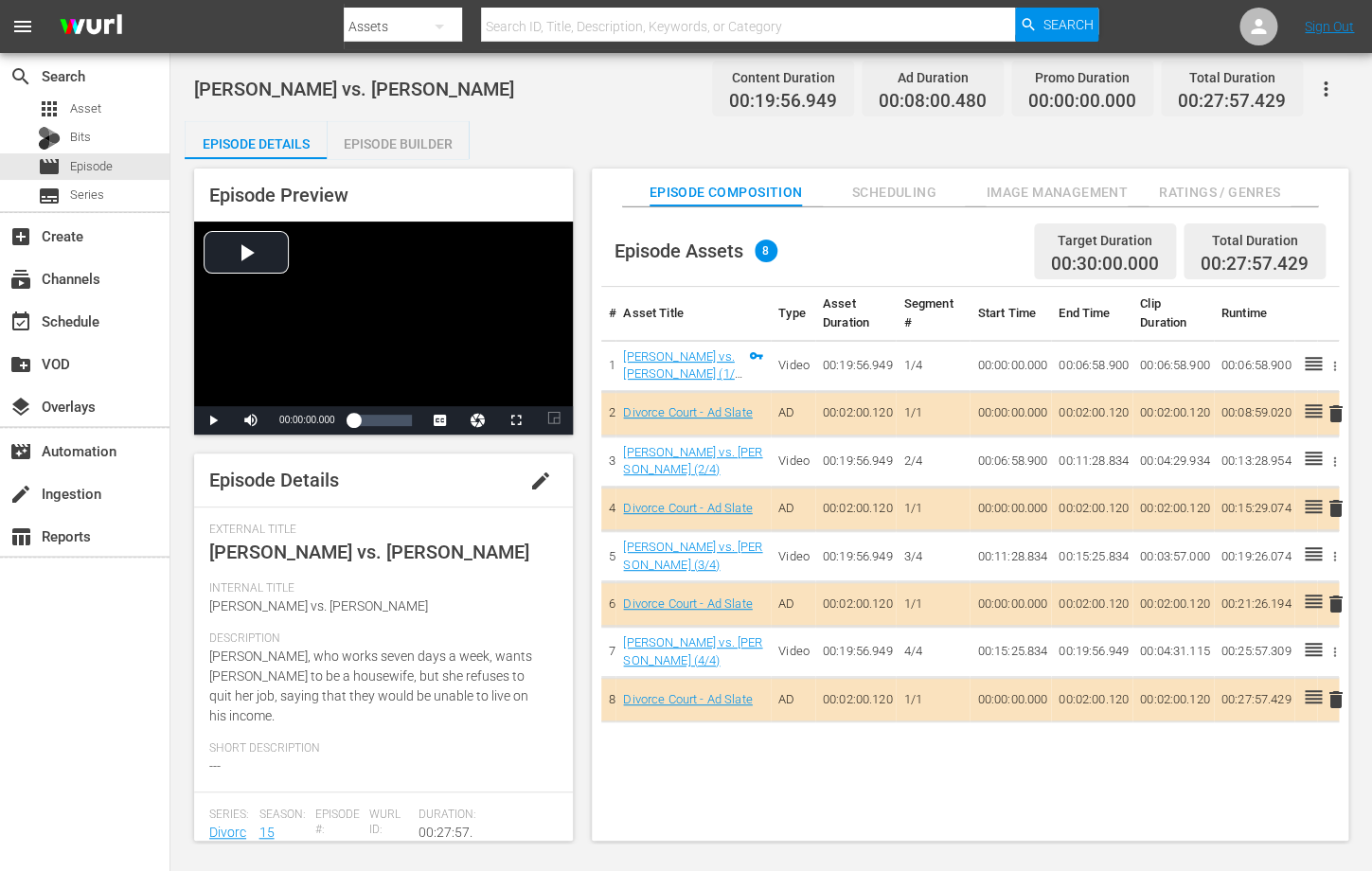 click on "Scheduling" at bounding box center (894, 192) 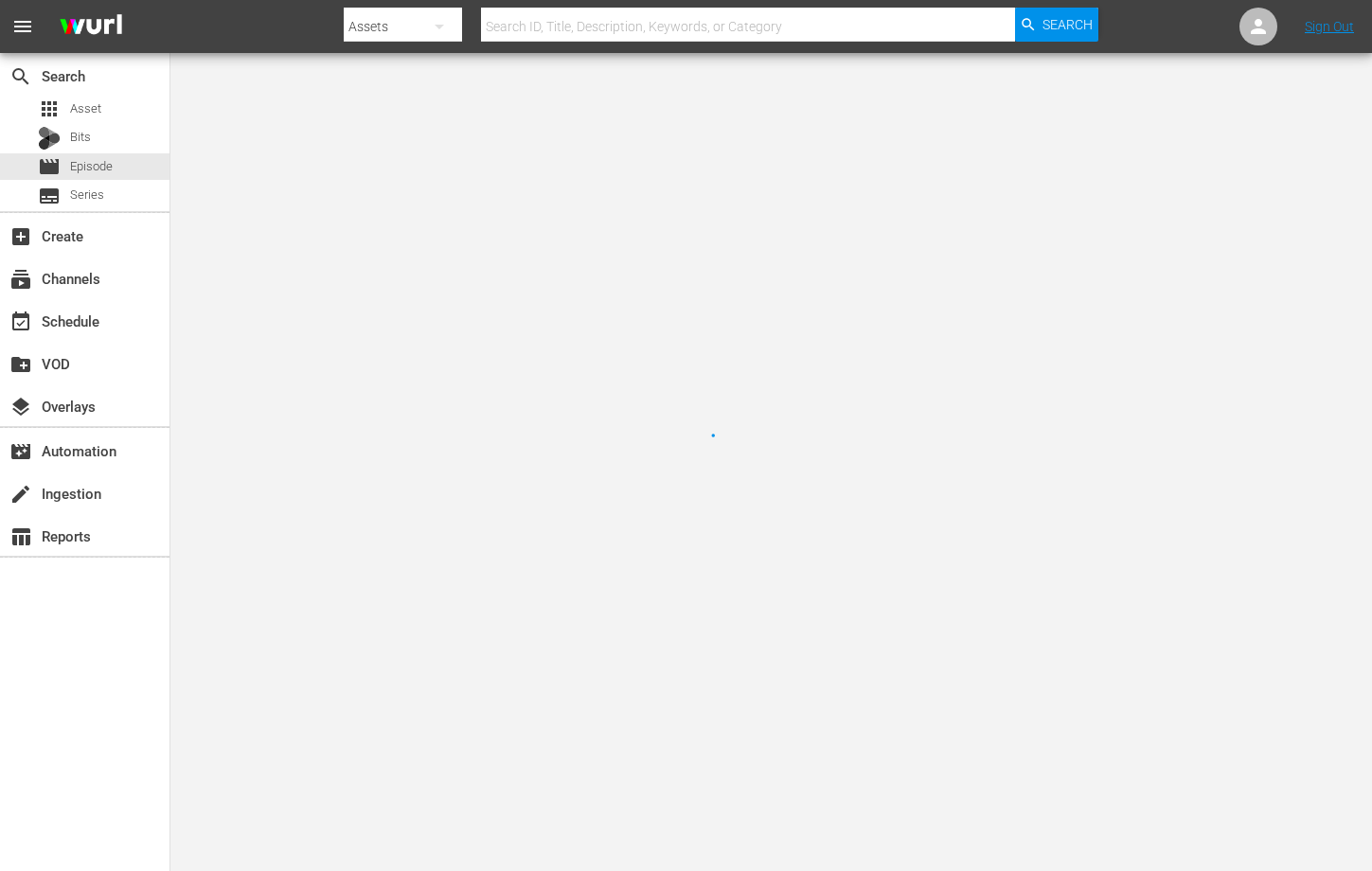 scroll, scrollTop: 0, scrollLeft: 0, axis: both 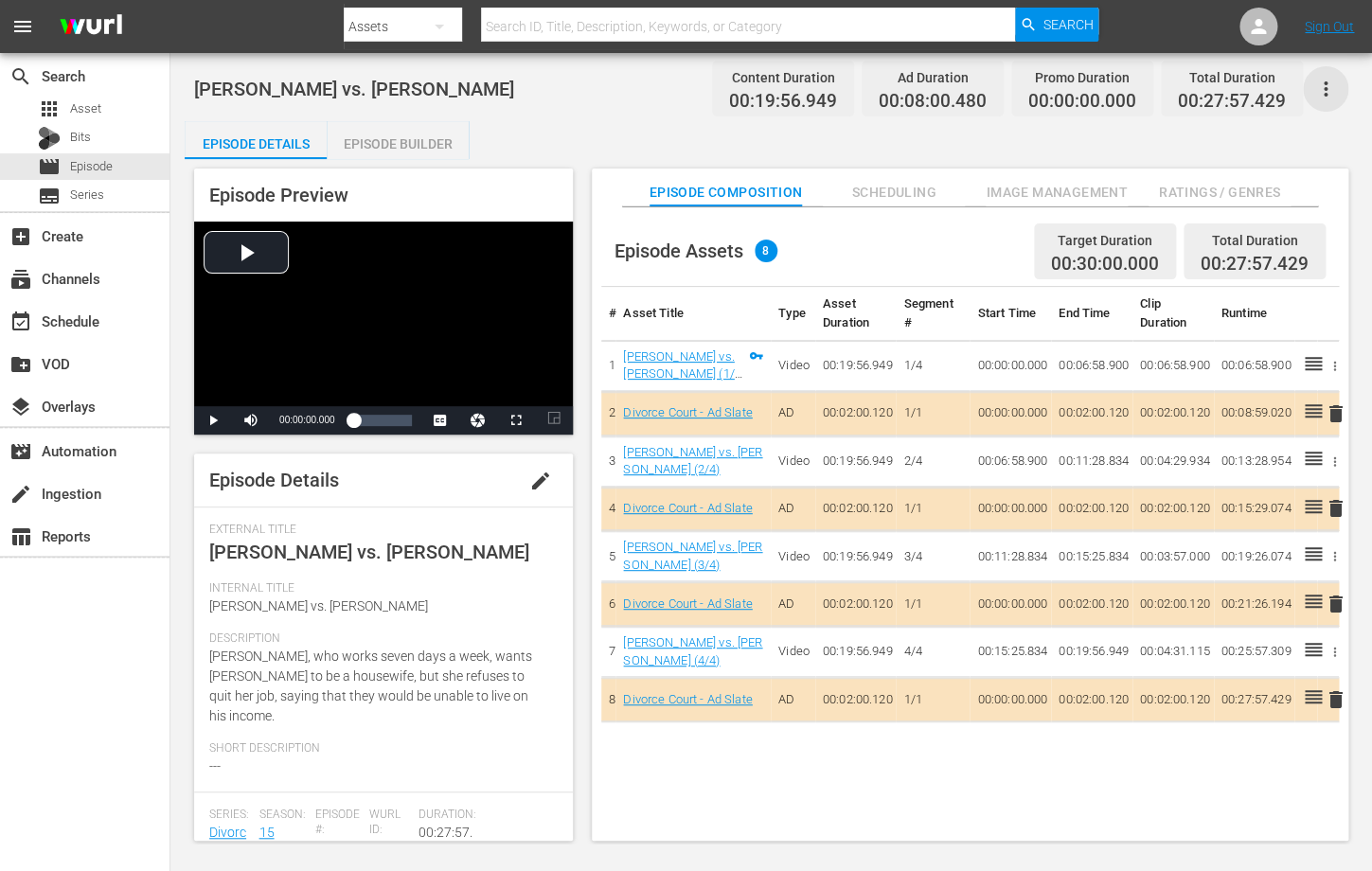 click 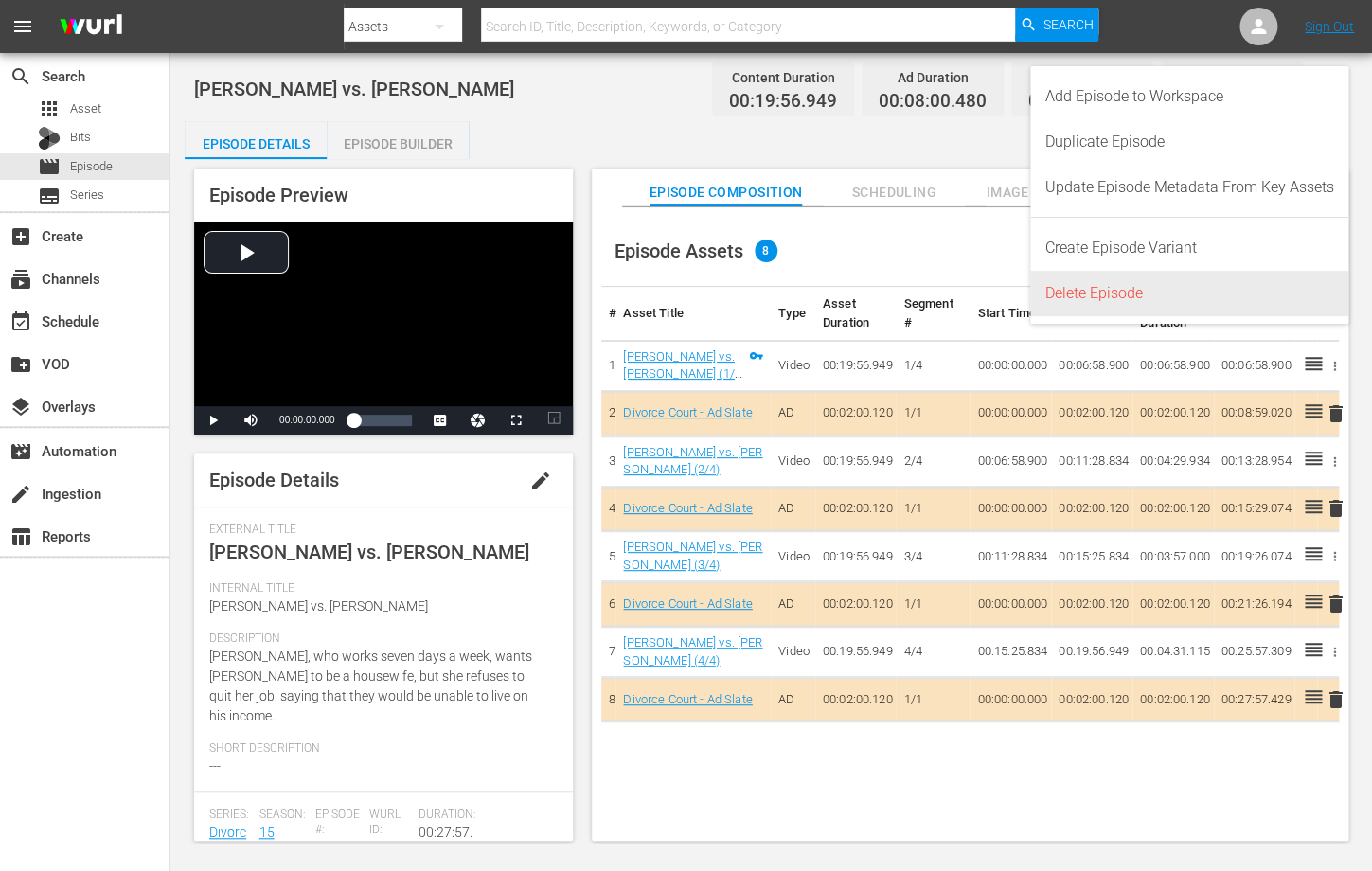 click on "Delete Episode" at bounding box center (1189, 293) 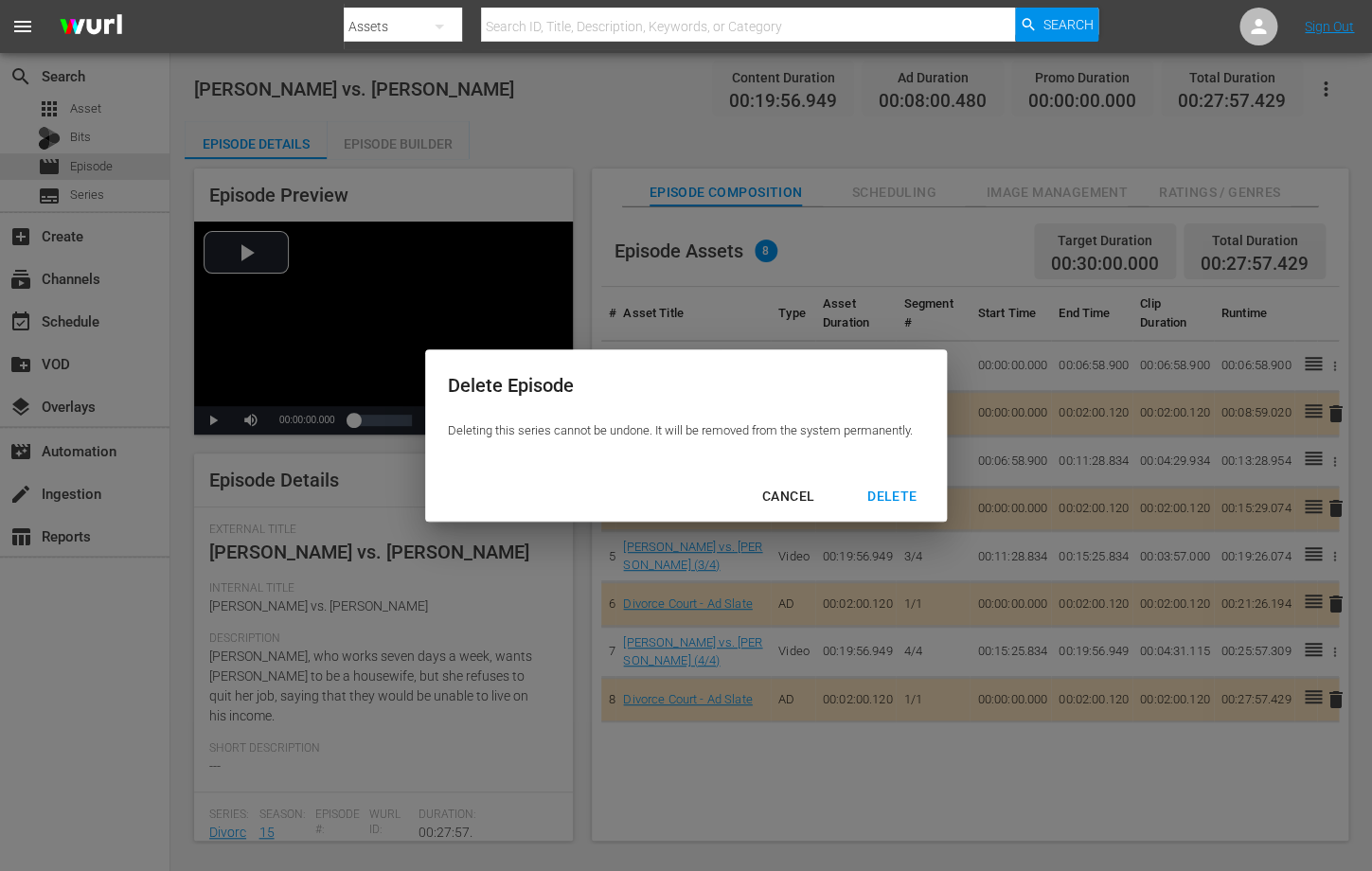 click on "DELETE" at bounding box center (892, 496) 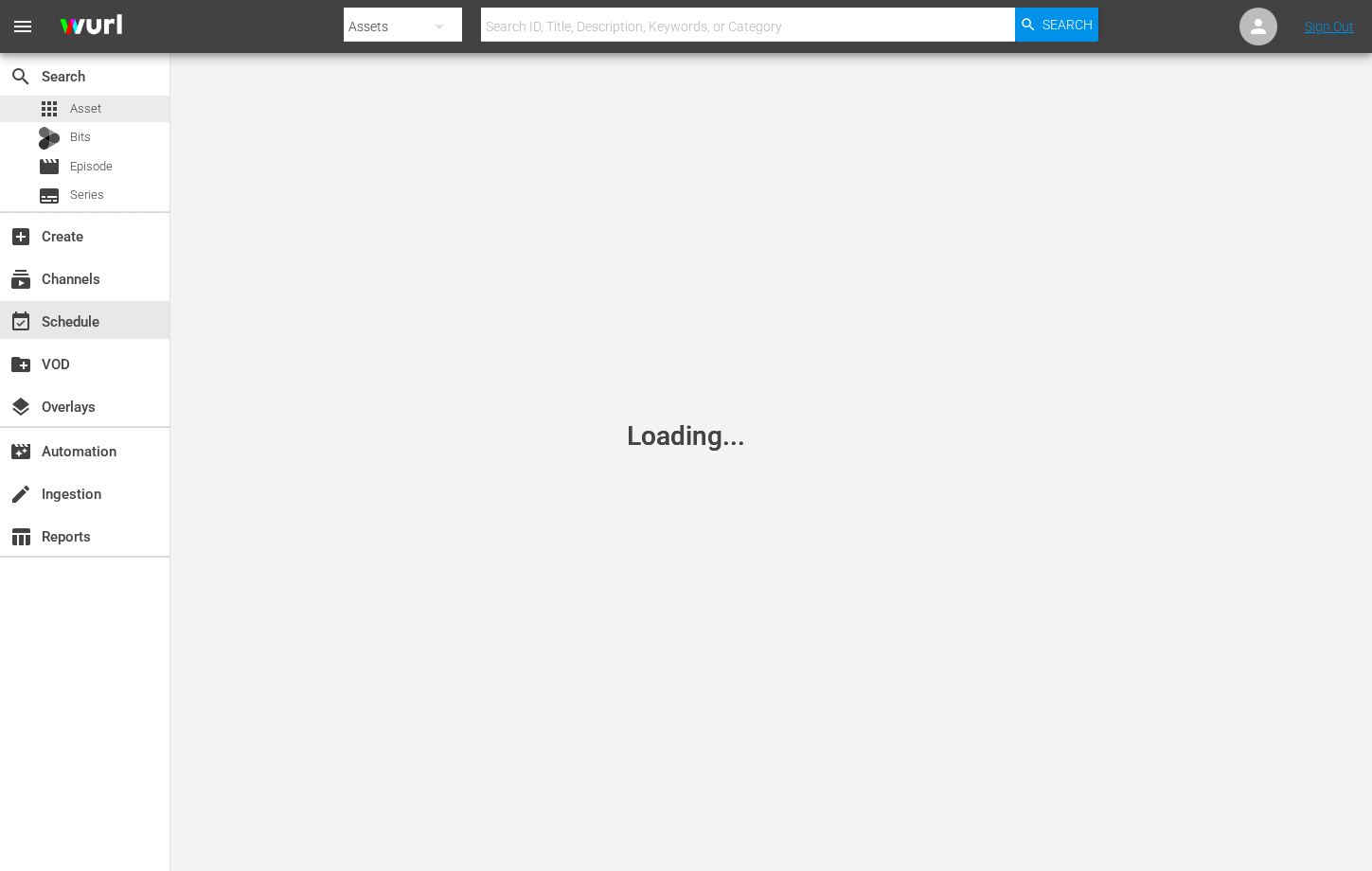 scroll, scrollTop: 0, scrollLeft: 0, axis: both 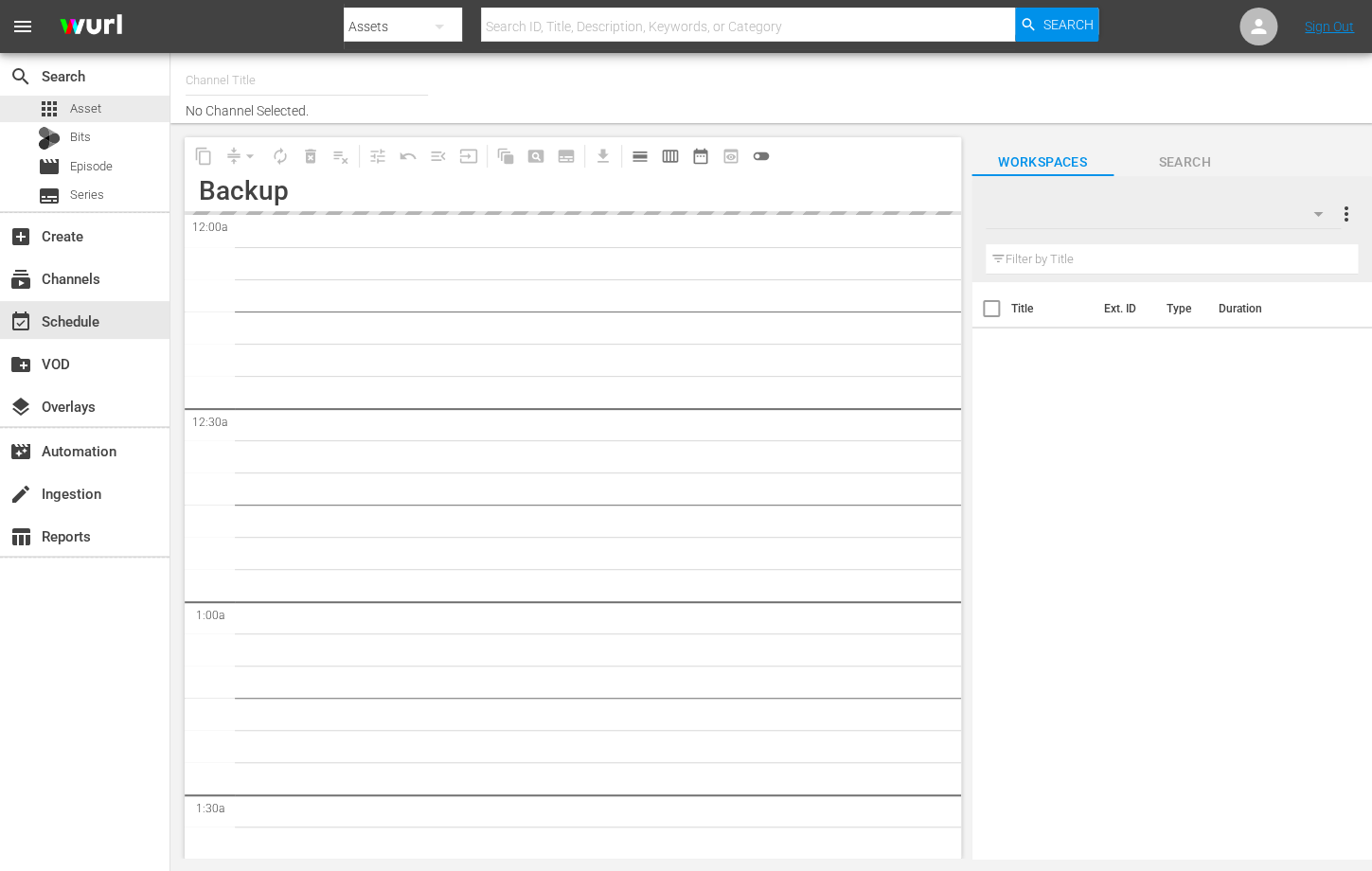 type on "Divorce Court (1590)" 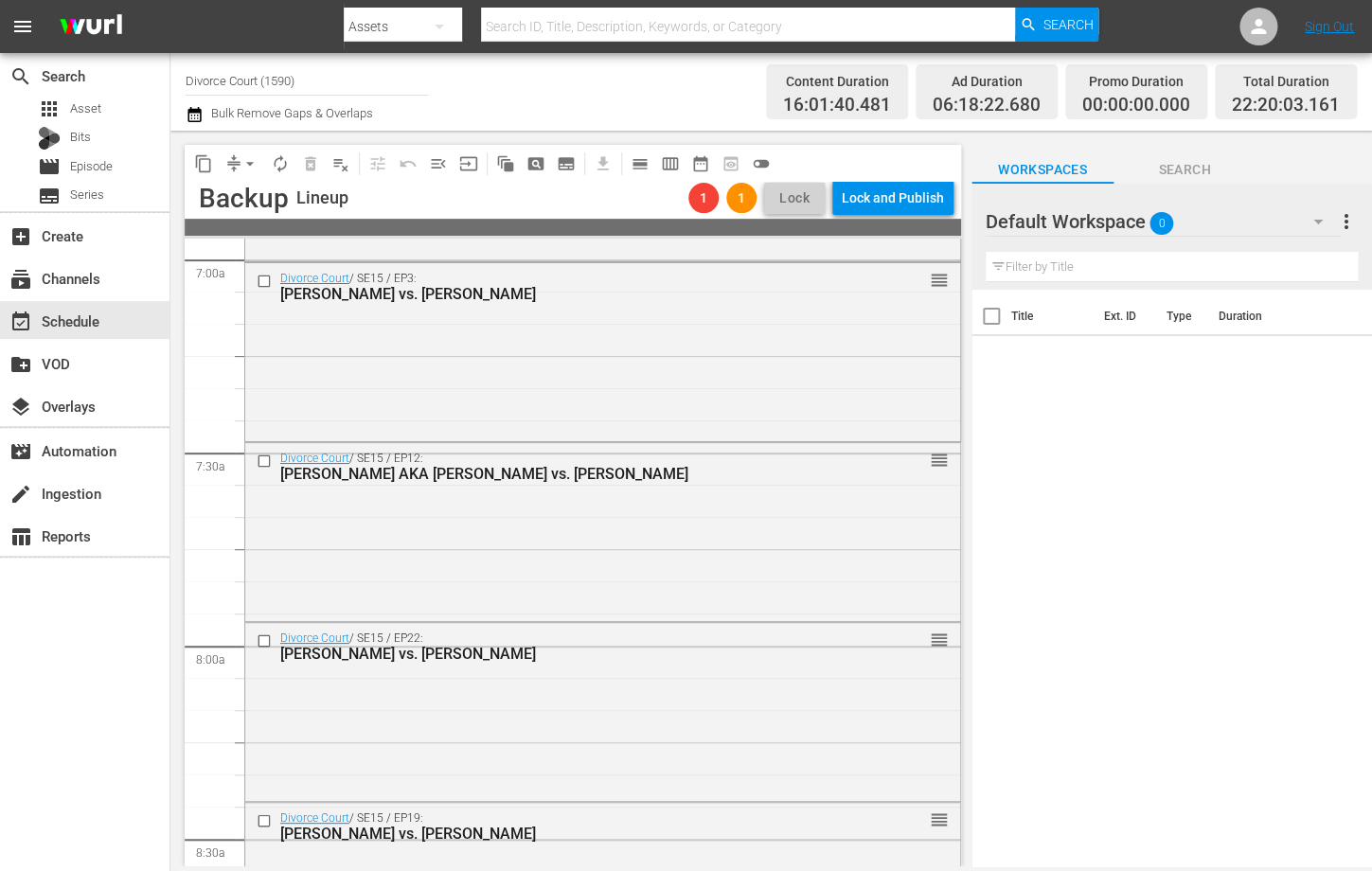 scroll, scrollTop: 2574, scrollLeft: 0, axis: vertical 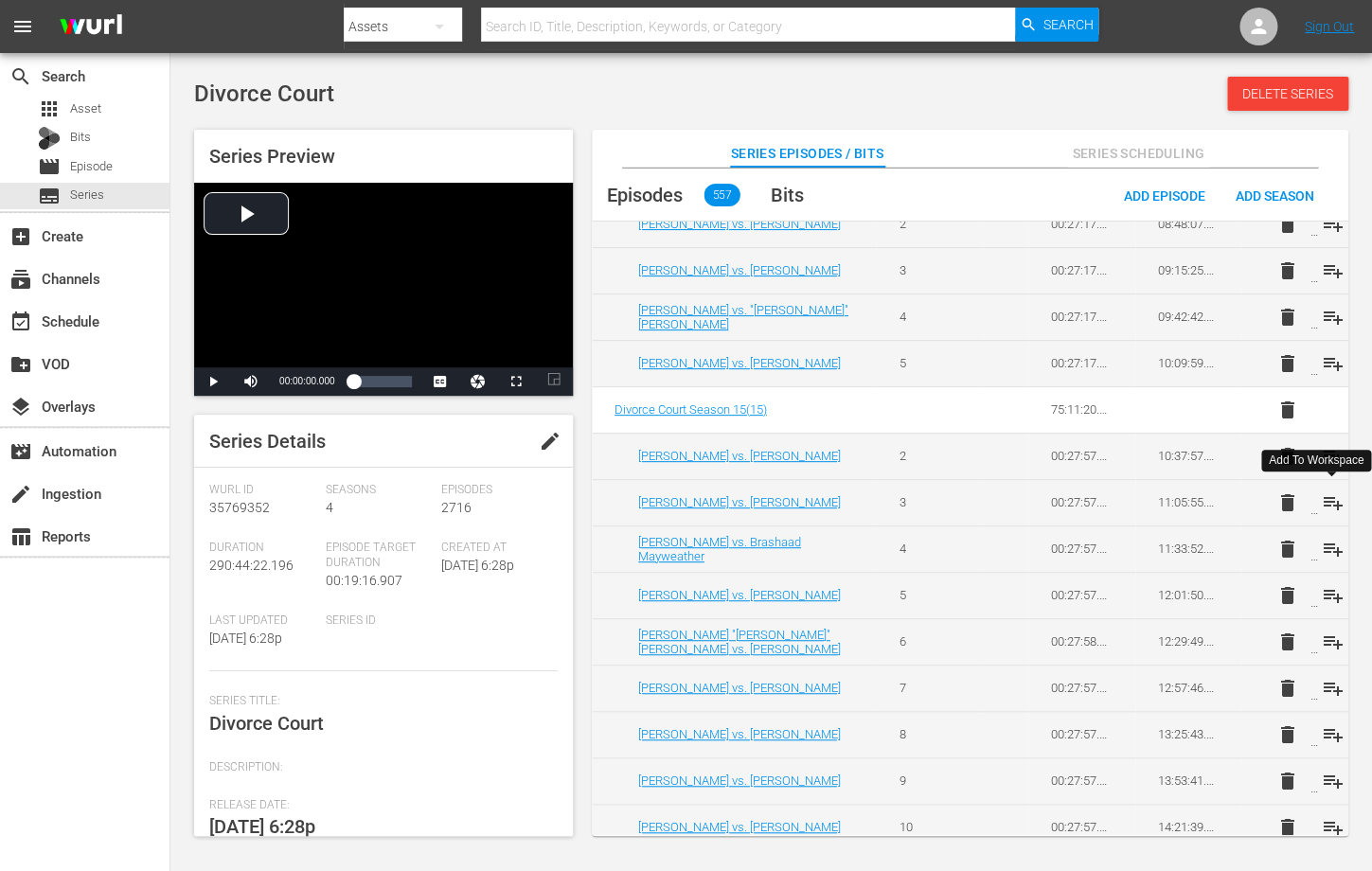 click on "playlist_add" at bounding box center (1332, 503) 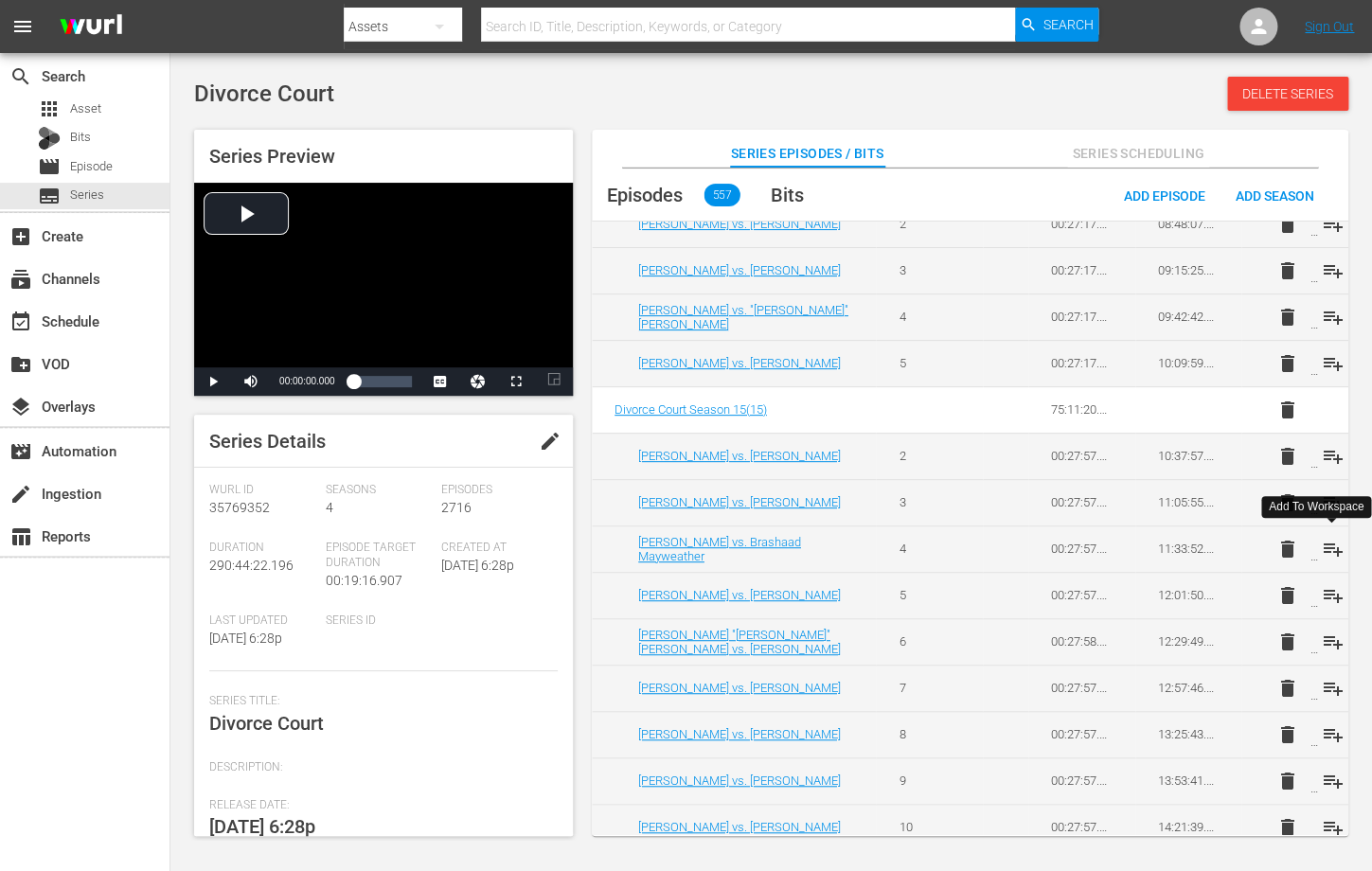 click on "playlist_add" at bounding box center (1332, 549) 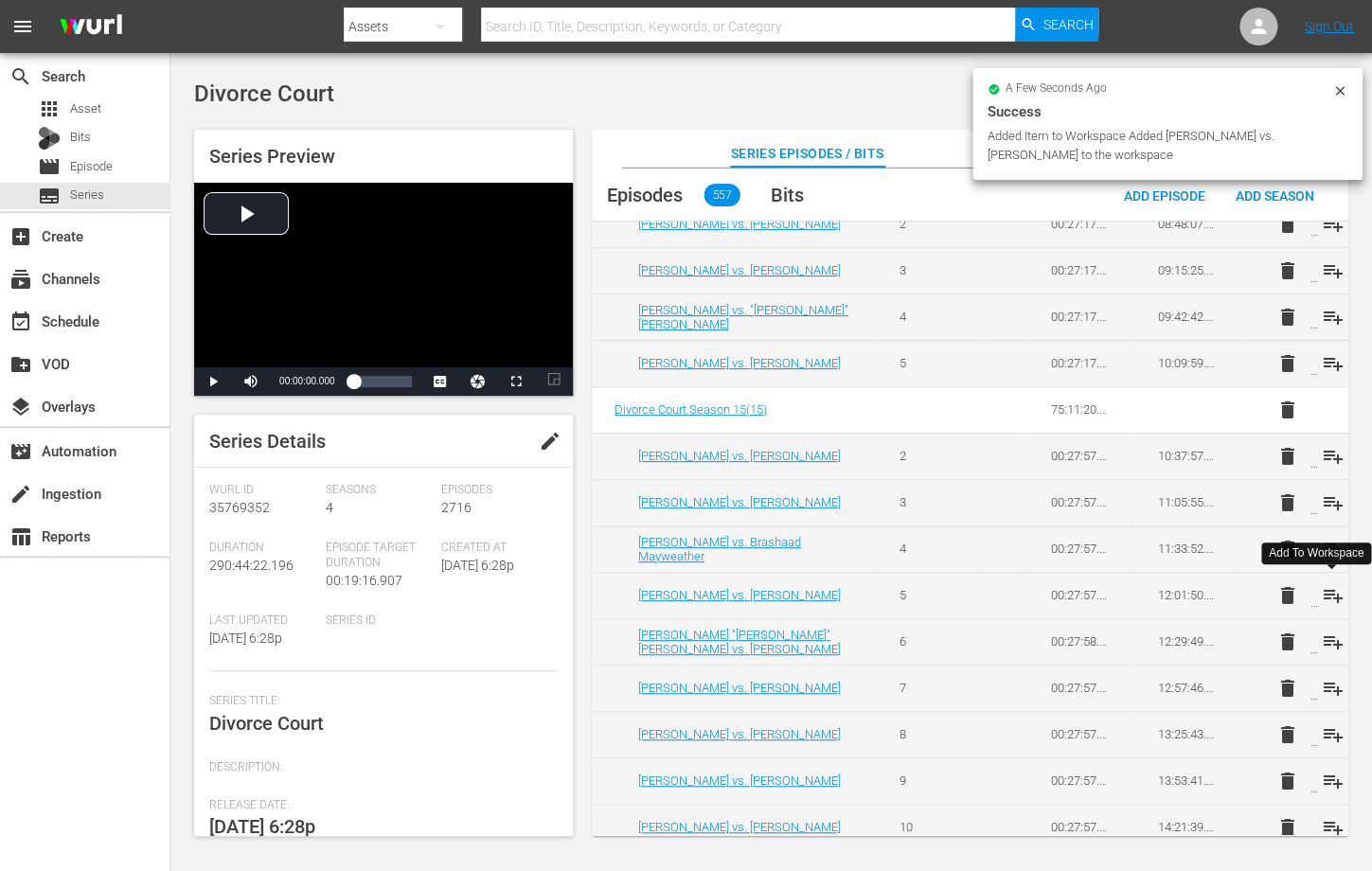 click on "playlist_add" at bounding box center (1332, 595) 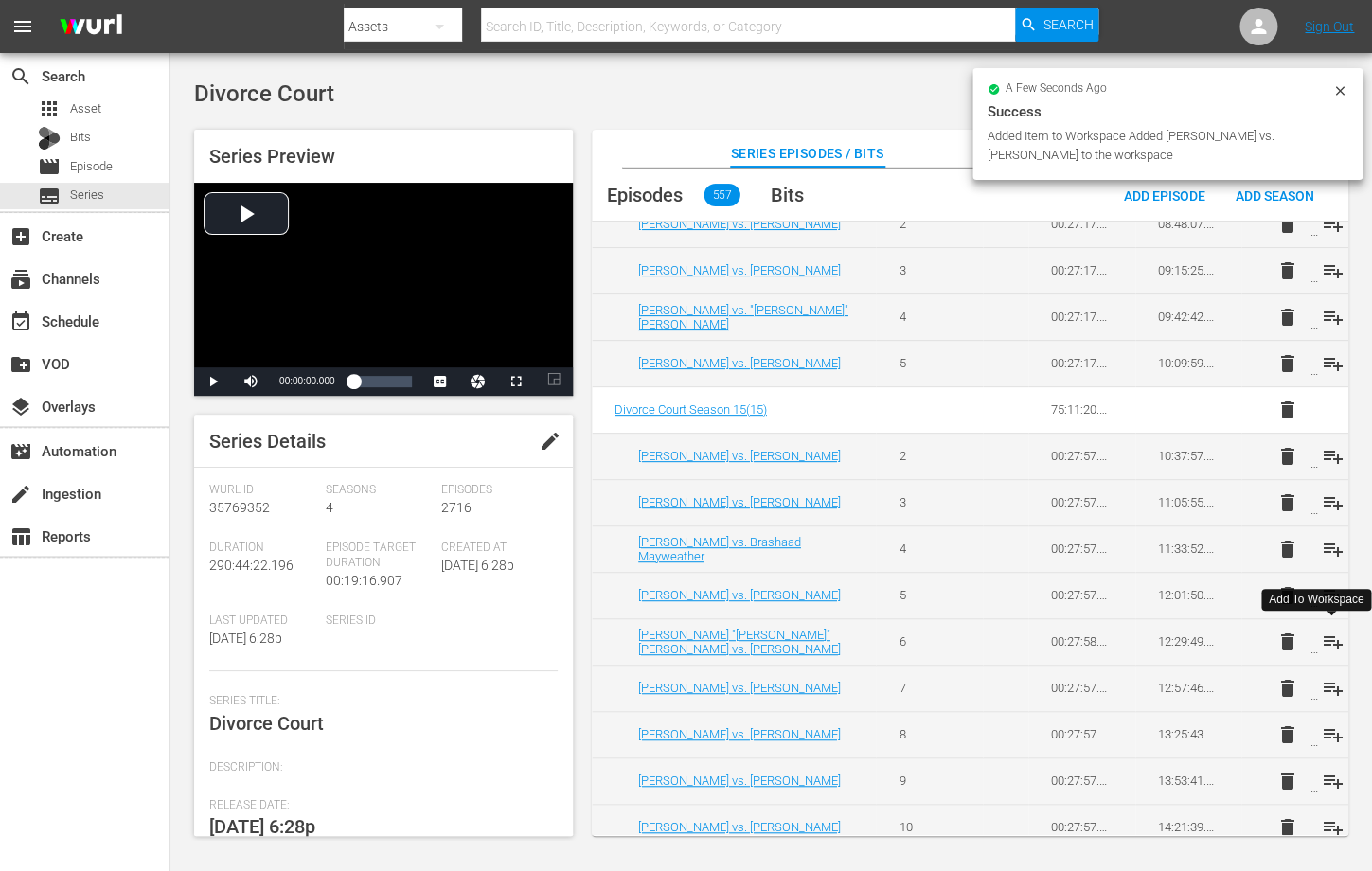 click on "playlist_add" at bounding box center (1332, 642) 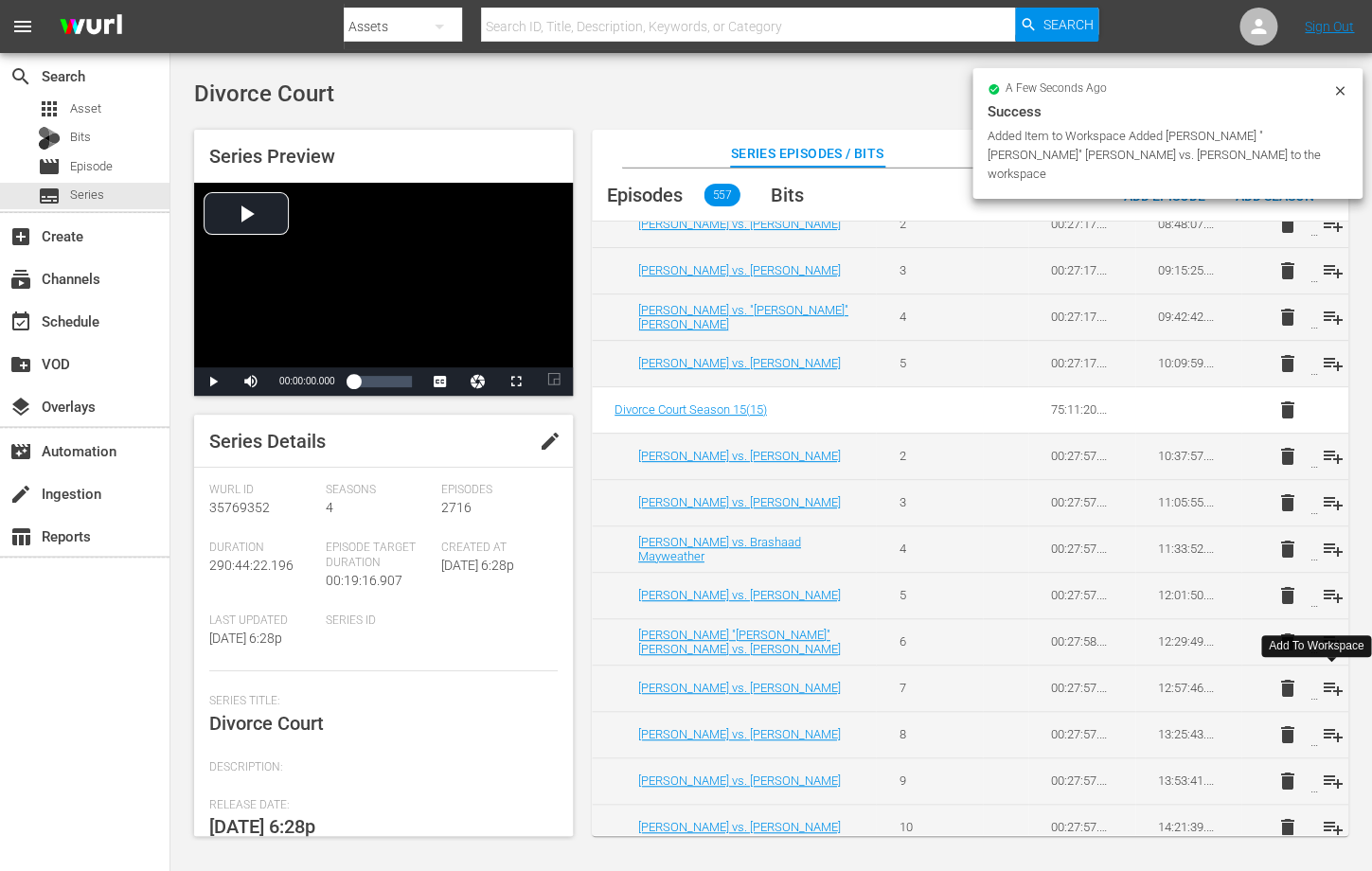 click on "playlist_add" at bounding box center (1332, 688) 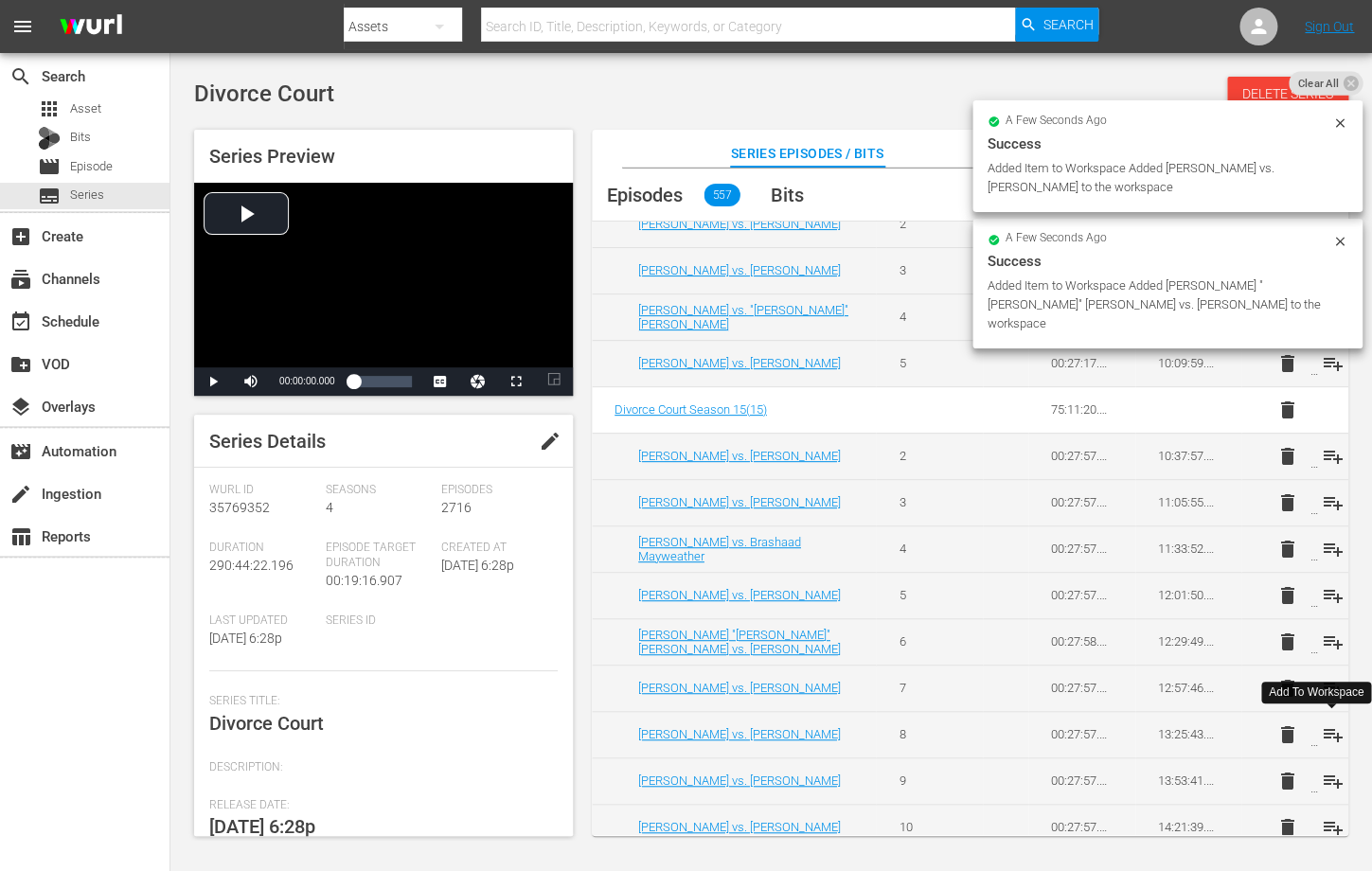 click on "playlist_add" at bounding box center (1332, 735) 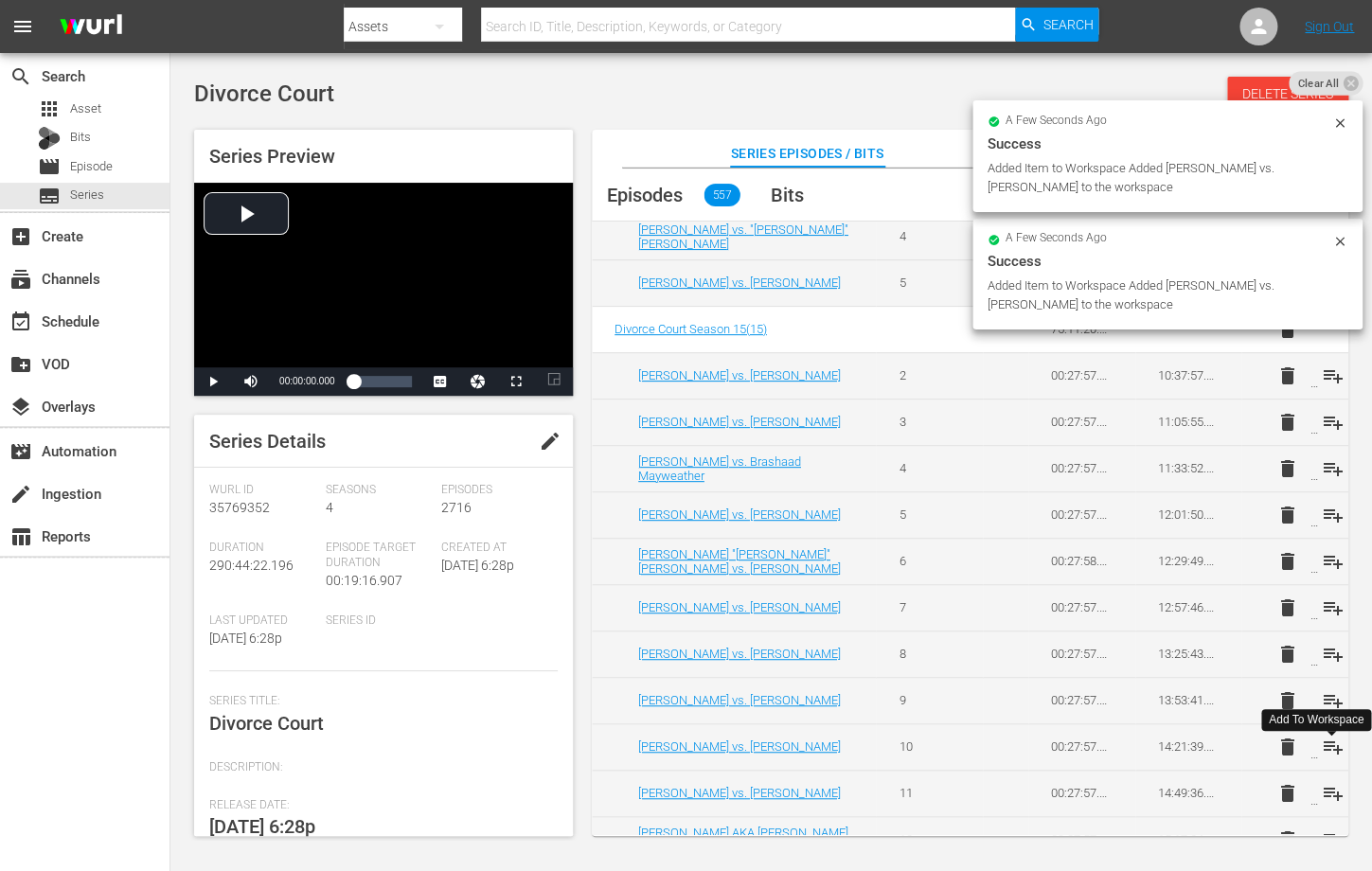 scroll, scrollTop: 1085, scrollLeft: 0, axis: vertical 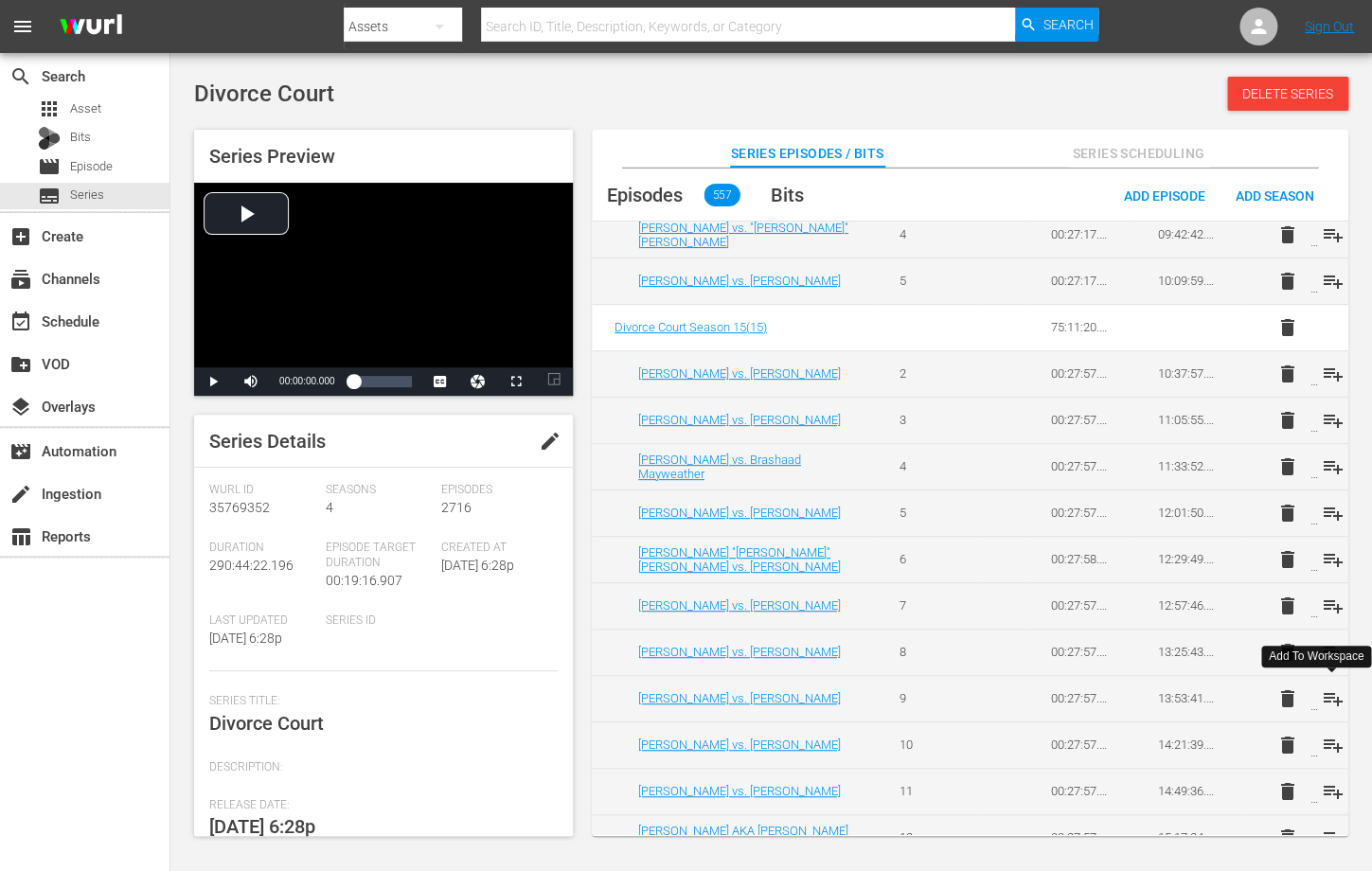click on "playlist_add" at bounding box center [1332, 699] 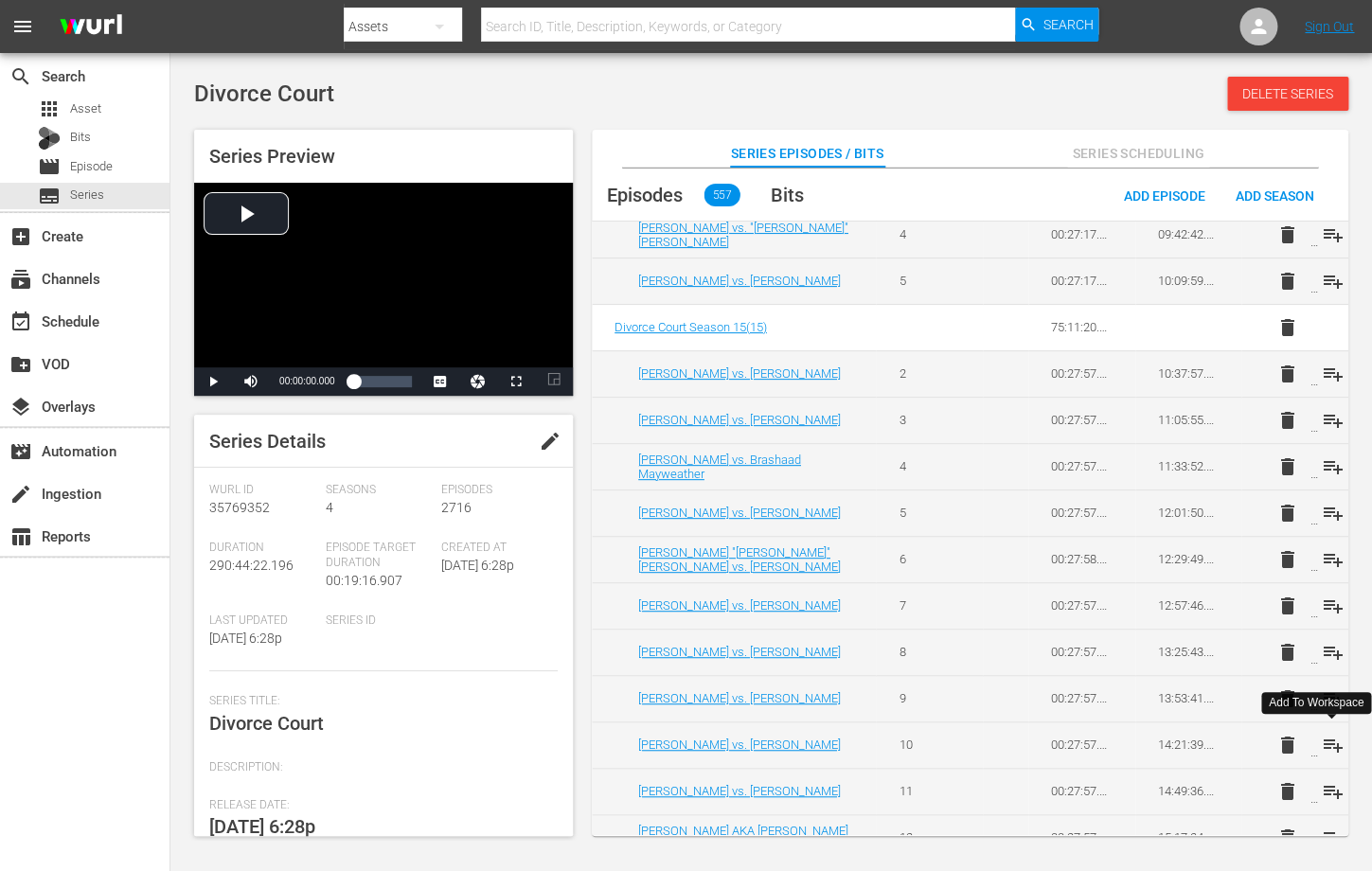 click on "playlist_add" at bounding box center [1332, 745] 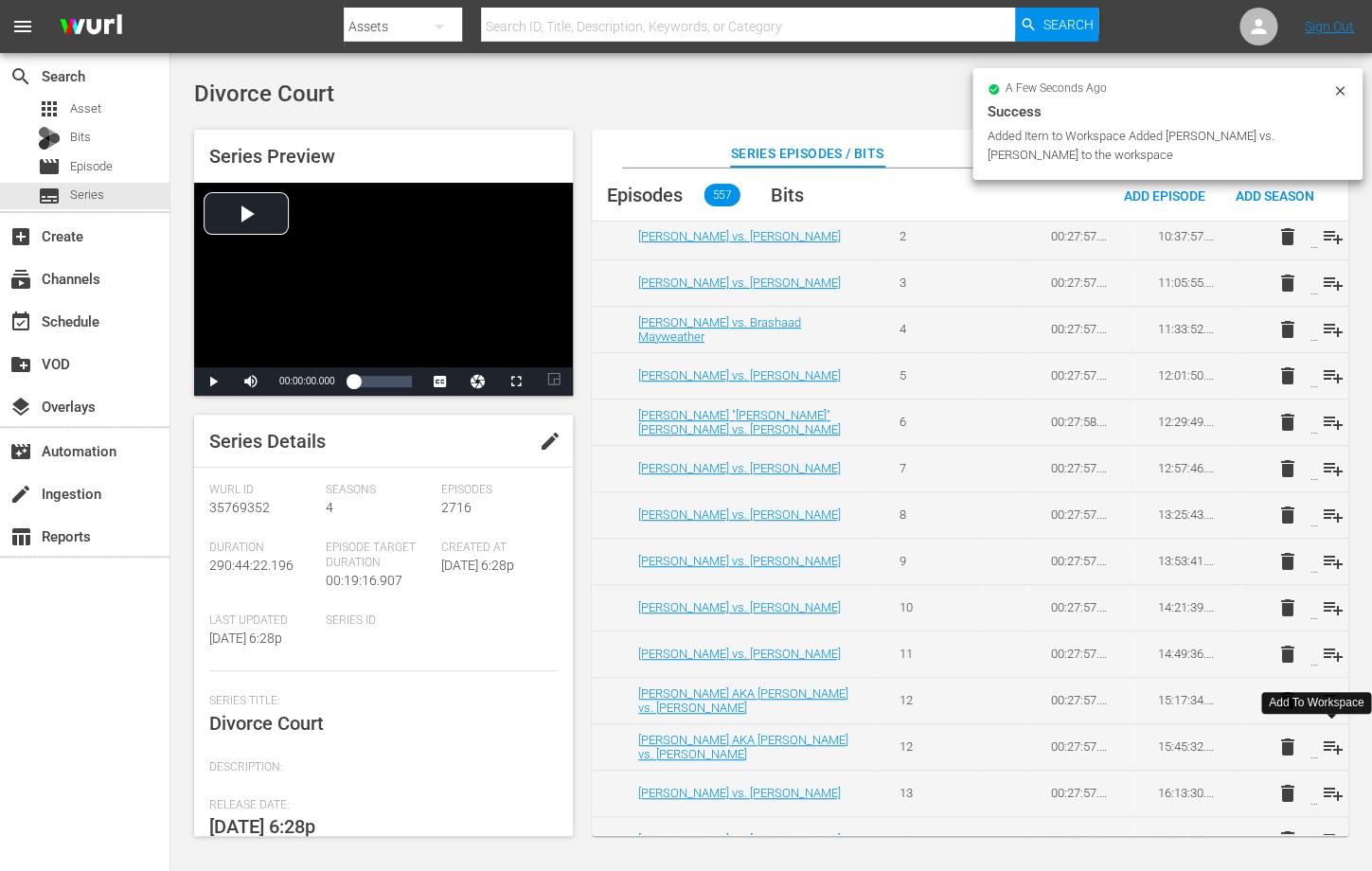 scroll, scrollTop: 1229, scrollLeft: 0, axis: vertical 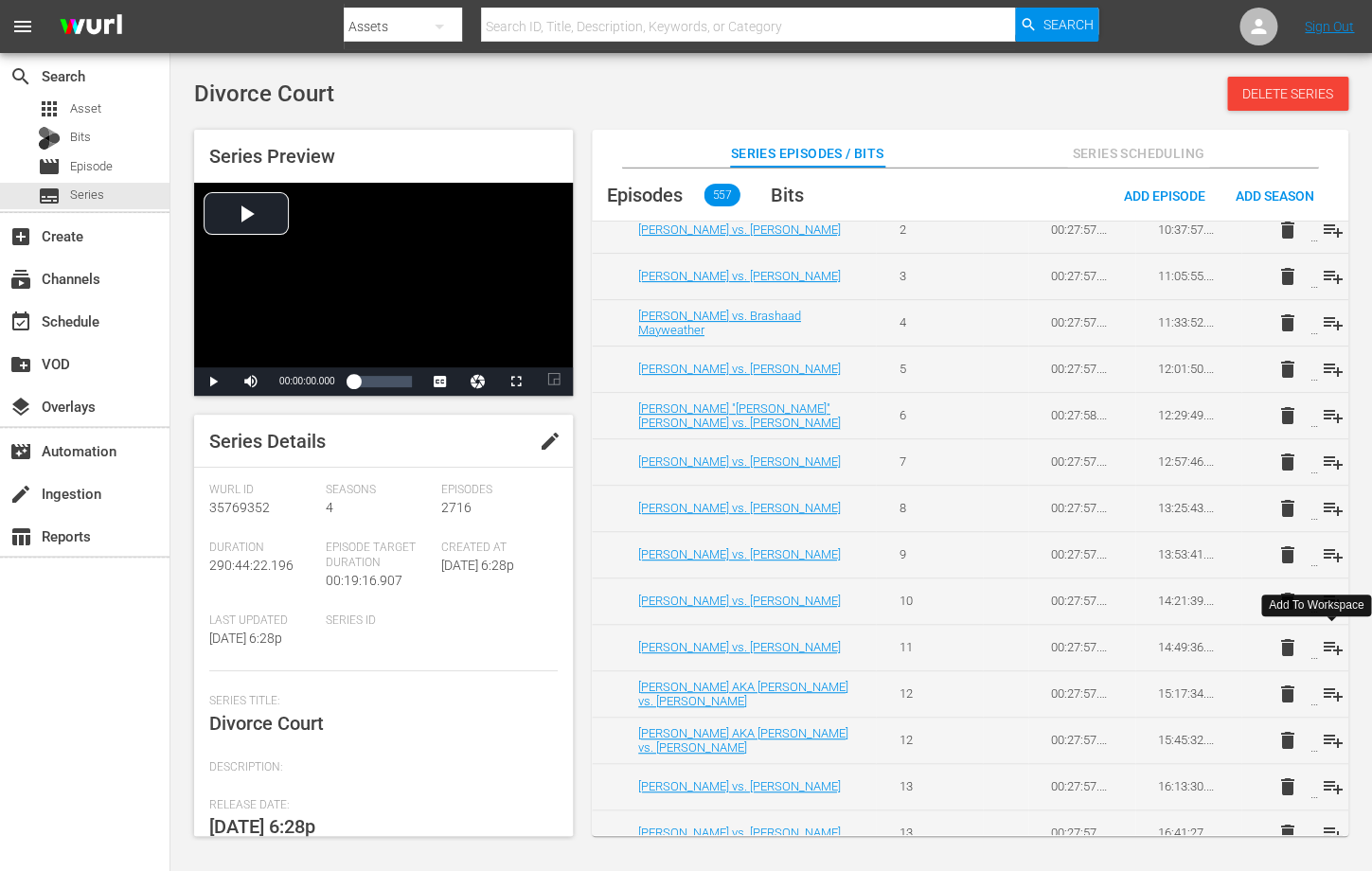 click on "playlist_add" at bounding box center [1332, 648] 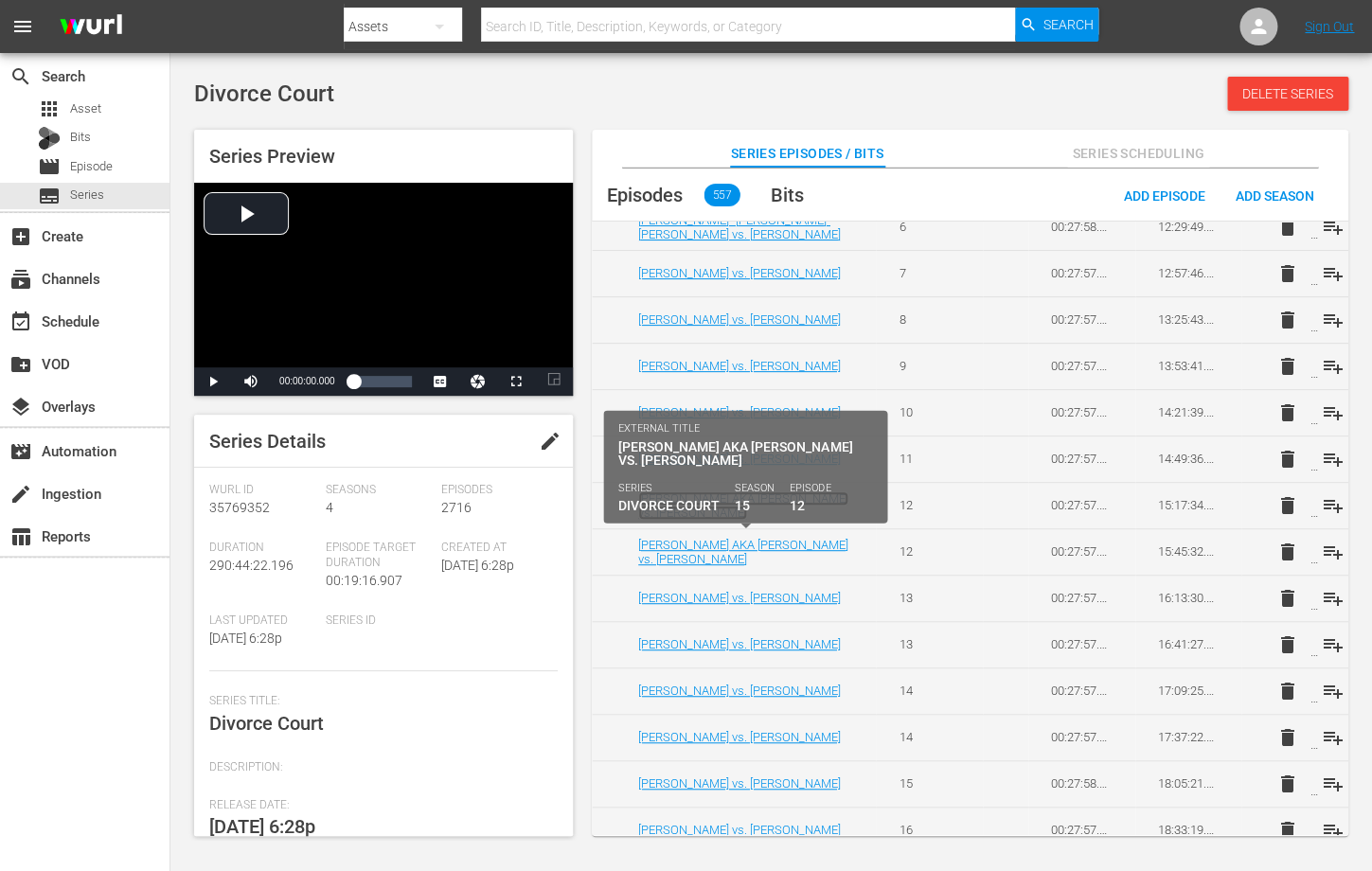 scroll, scrollTop: 1441, scrollLeft: 0, axis: vertical 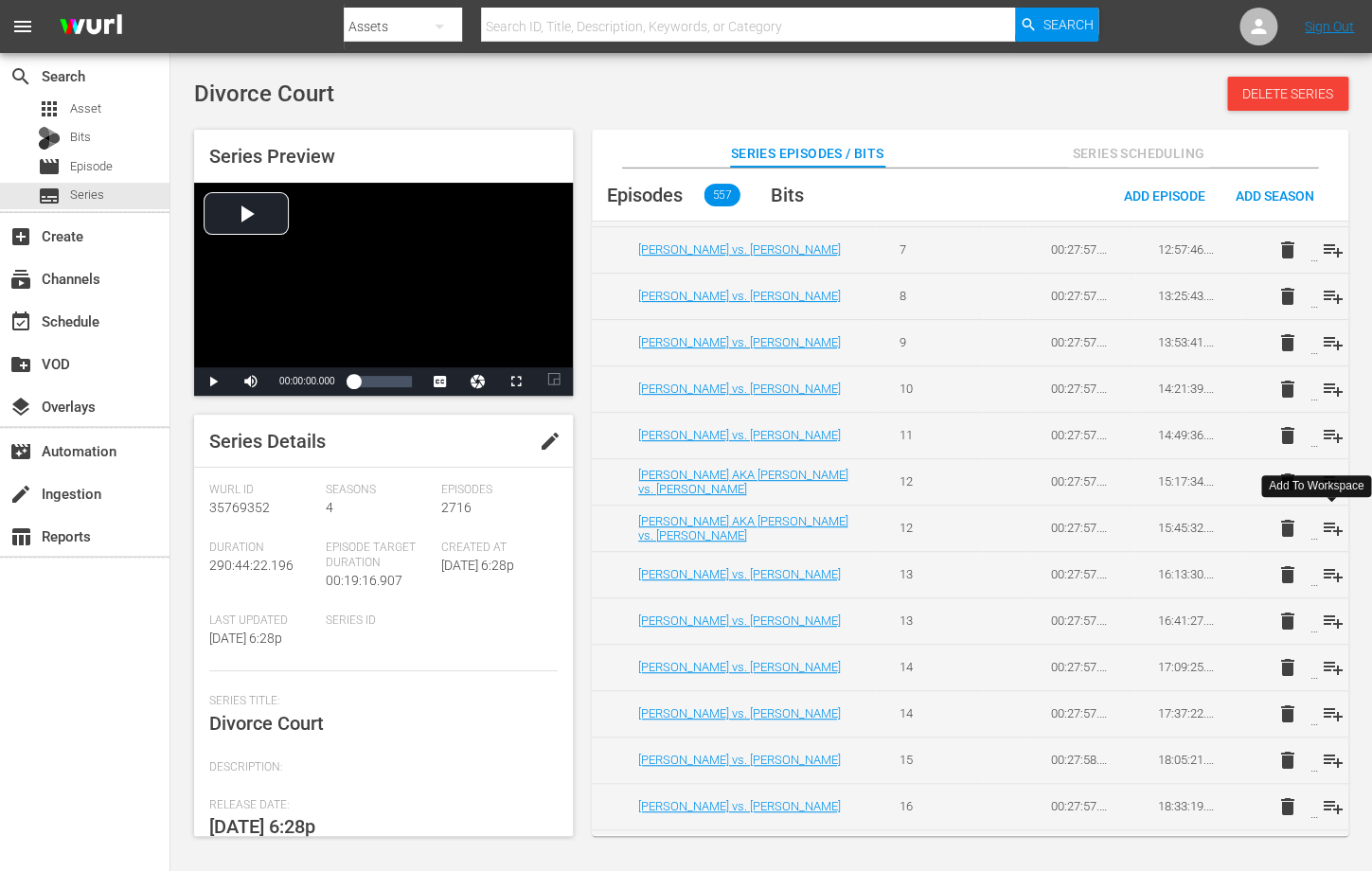 click on "playlist_add" at bounding box center [1332, 528] 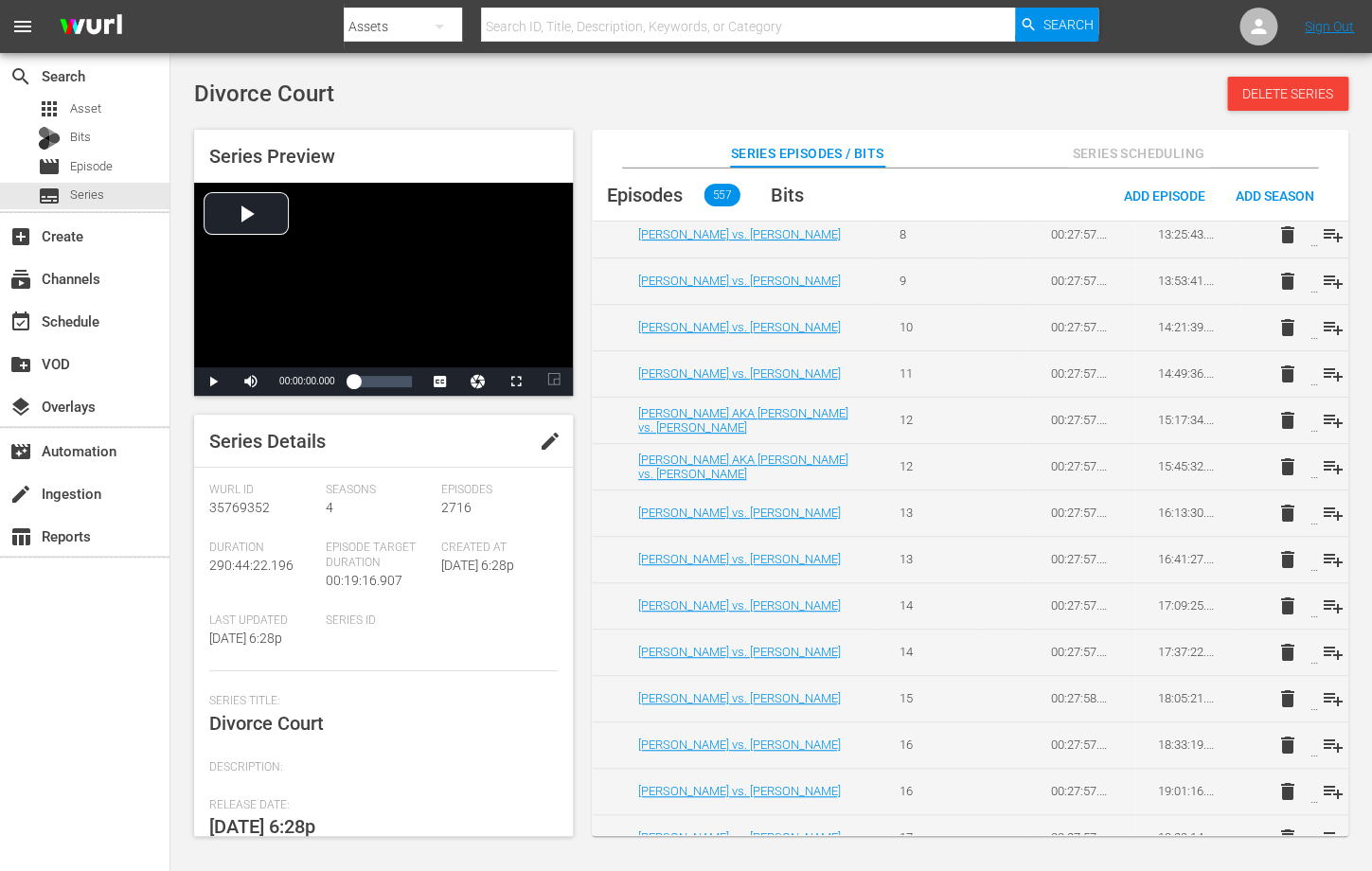 scroll, scrollTop: 1506, scrollLeft: 0, axis: vertical 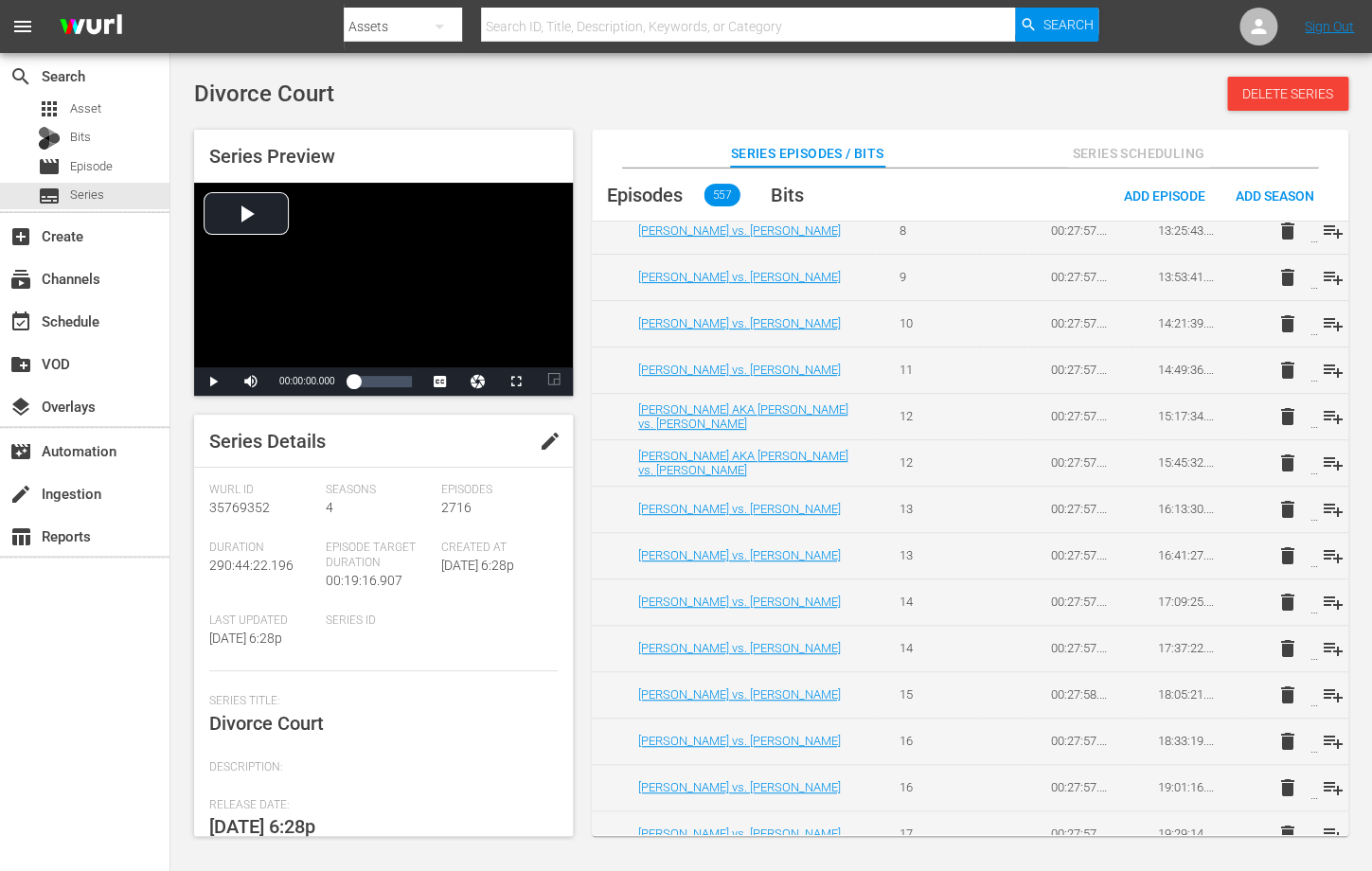click on "delete" at bounding box center [1287, 509] 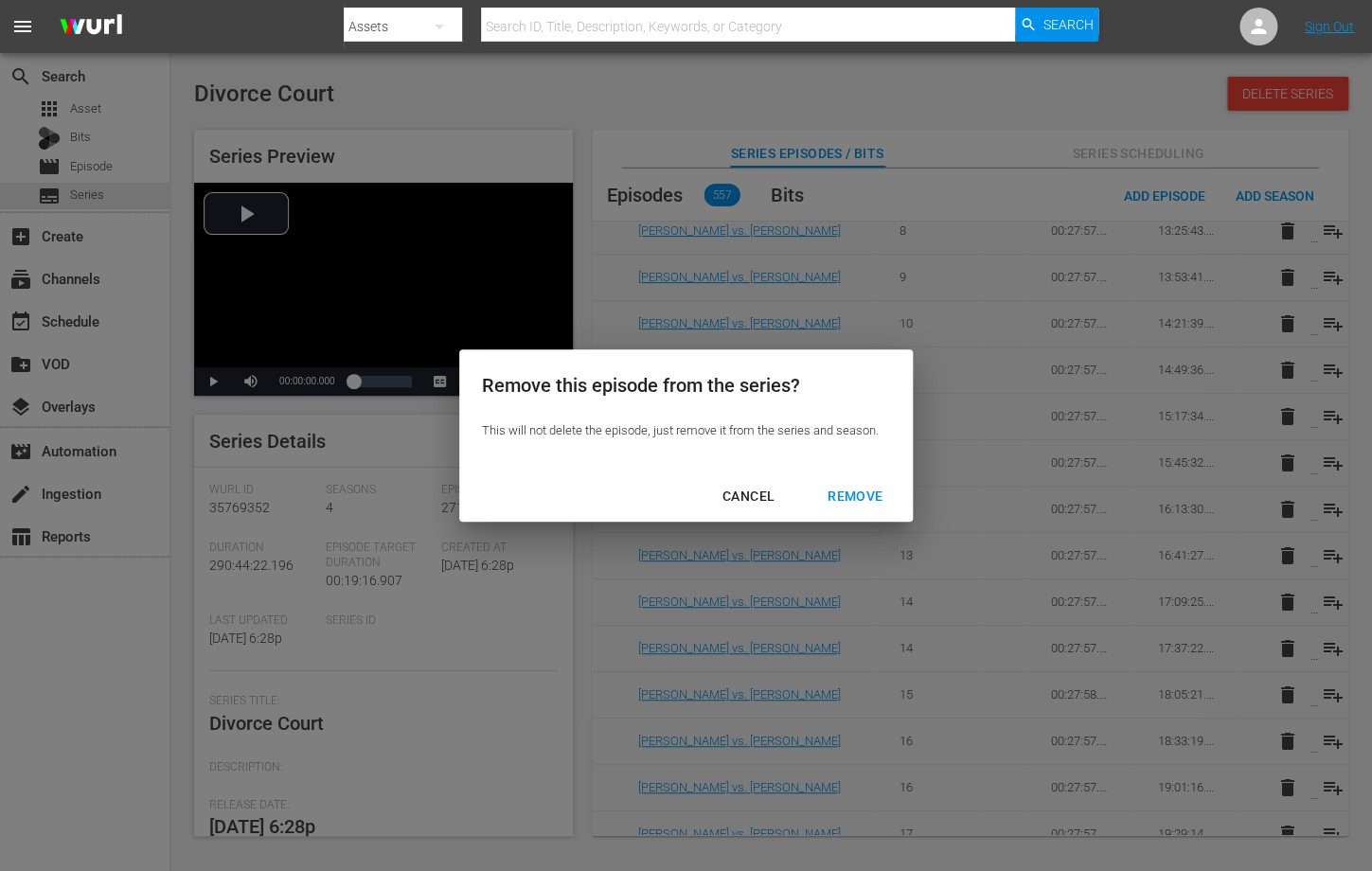 click on "REMOVE" at bounding box center [855, 496] 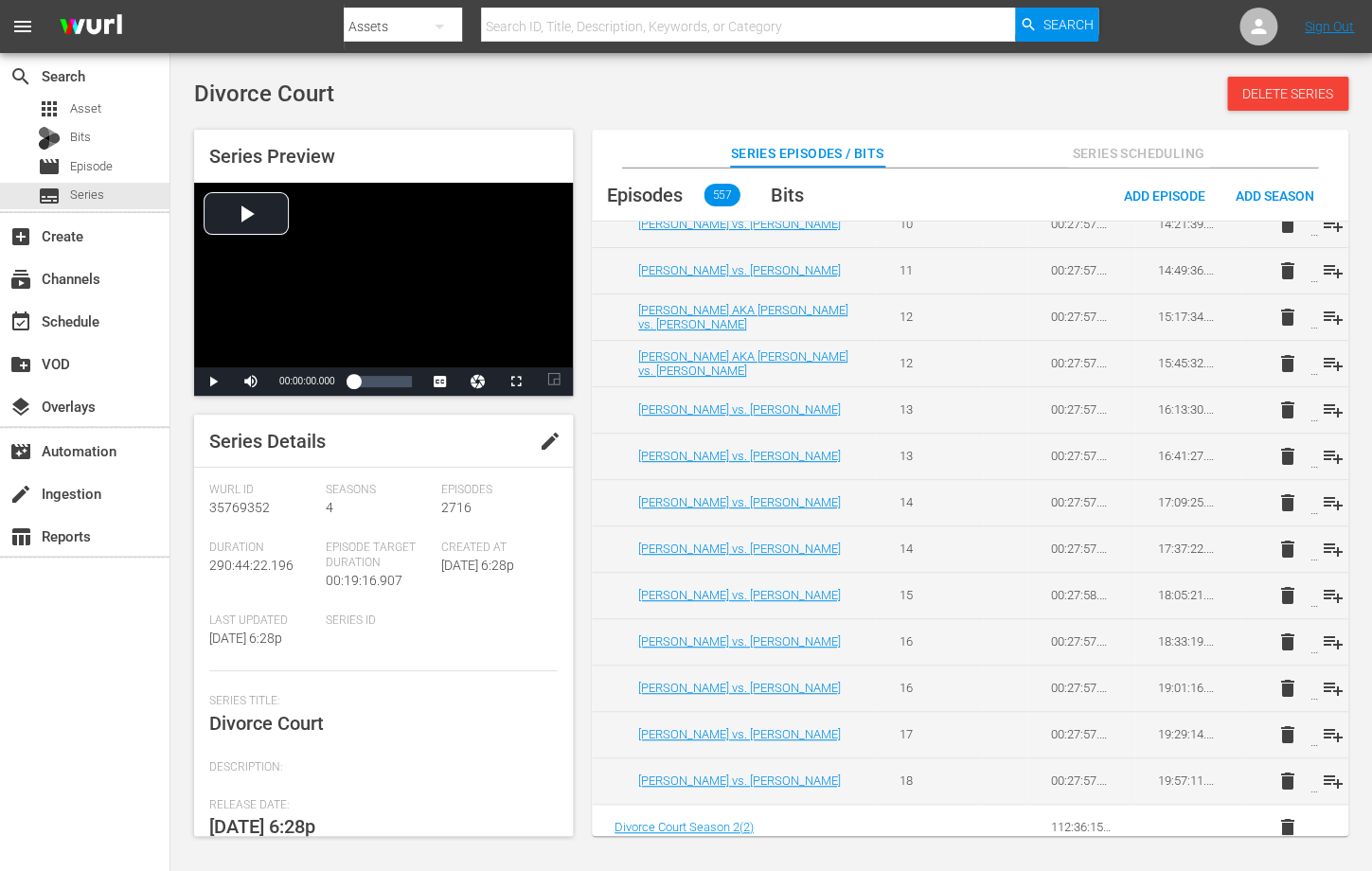 scroll, scrollTop: 1610, scrollLeft: 0, axis: vertical 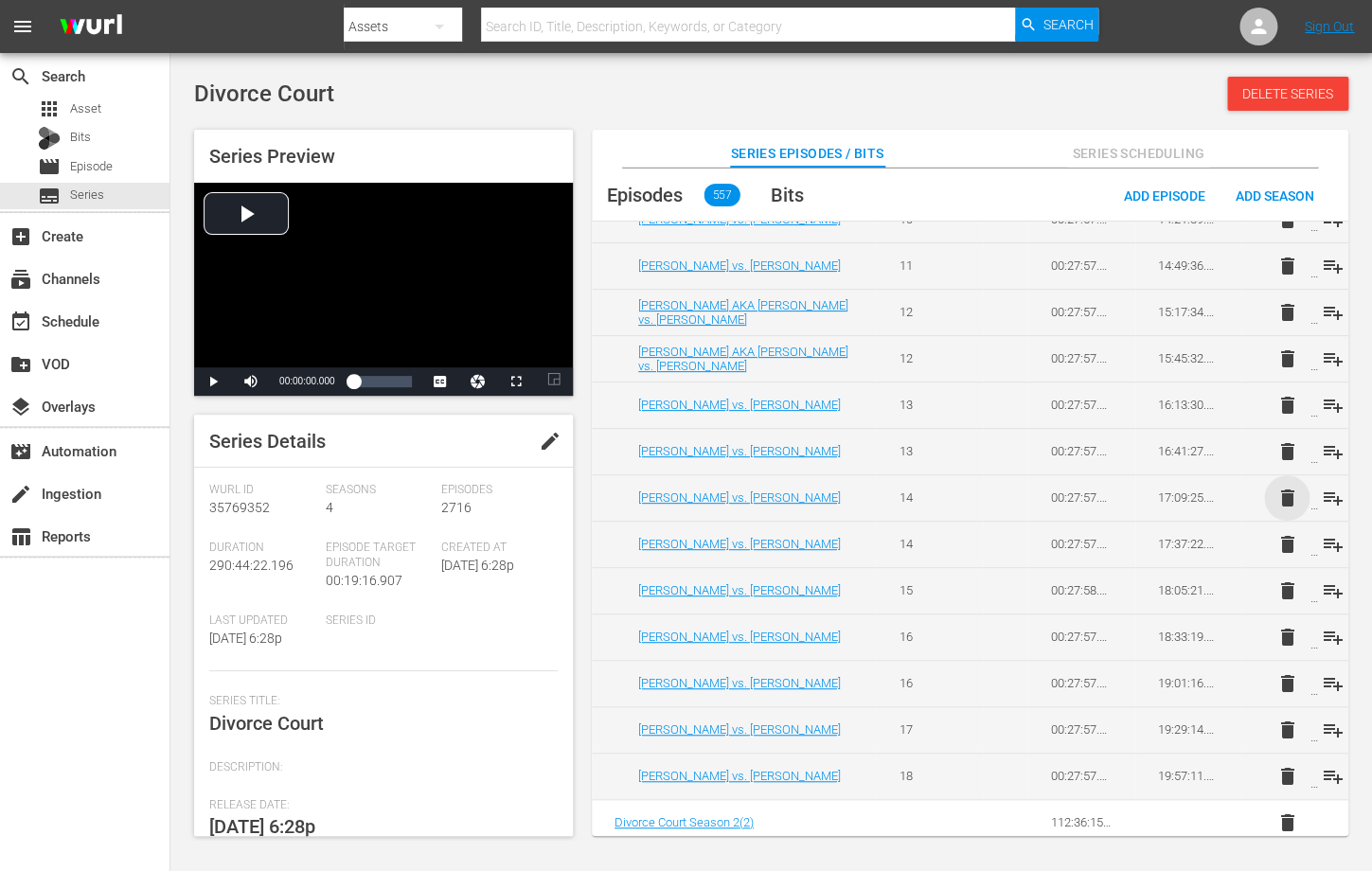 click on "delete" at bounding box center [1287, 498] 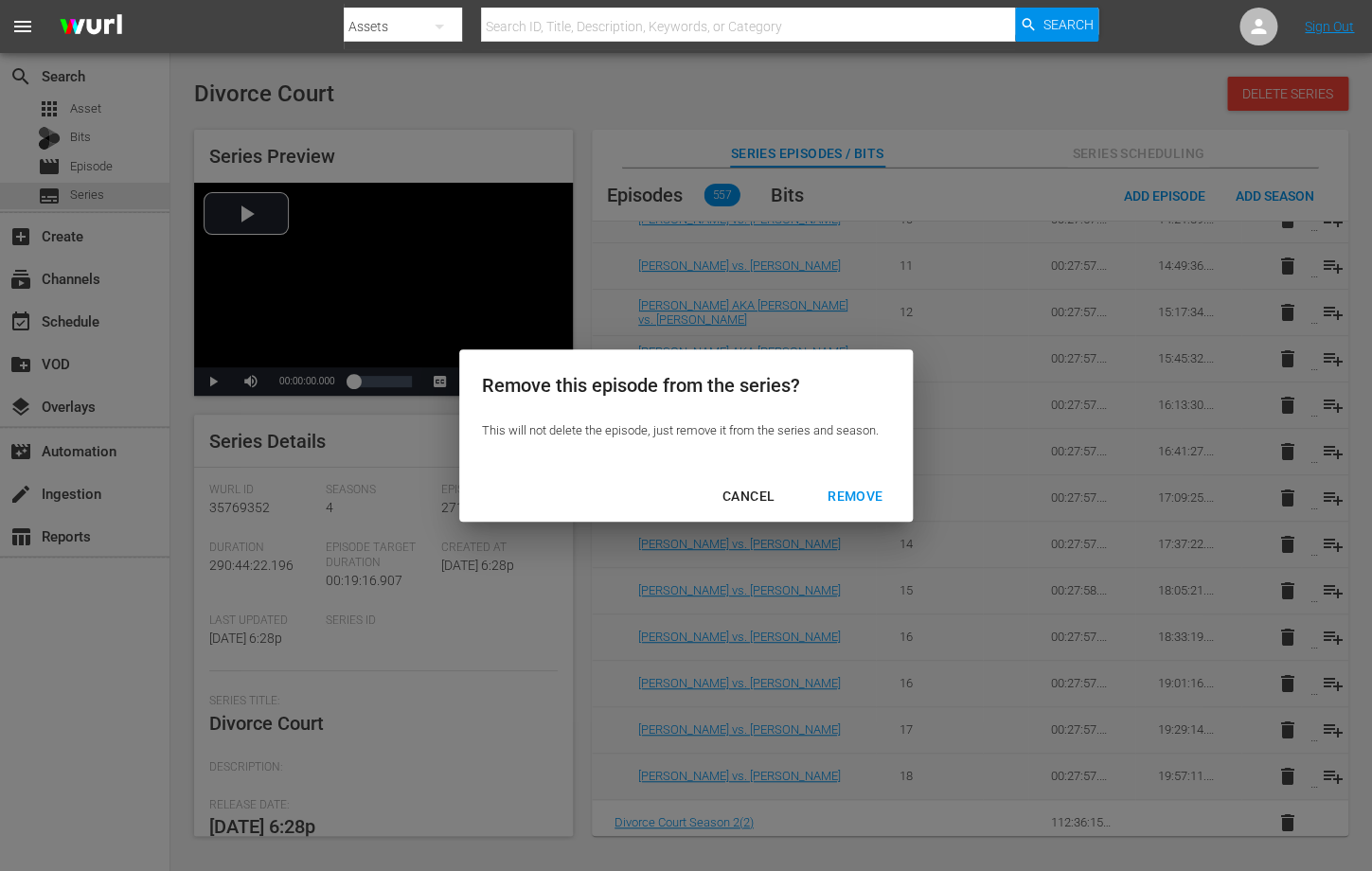 click on "REMOVE" at bounding box center (855, 496) 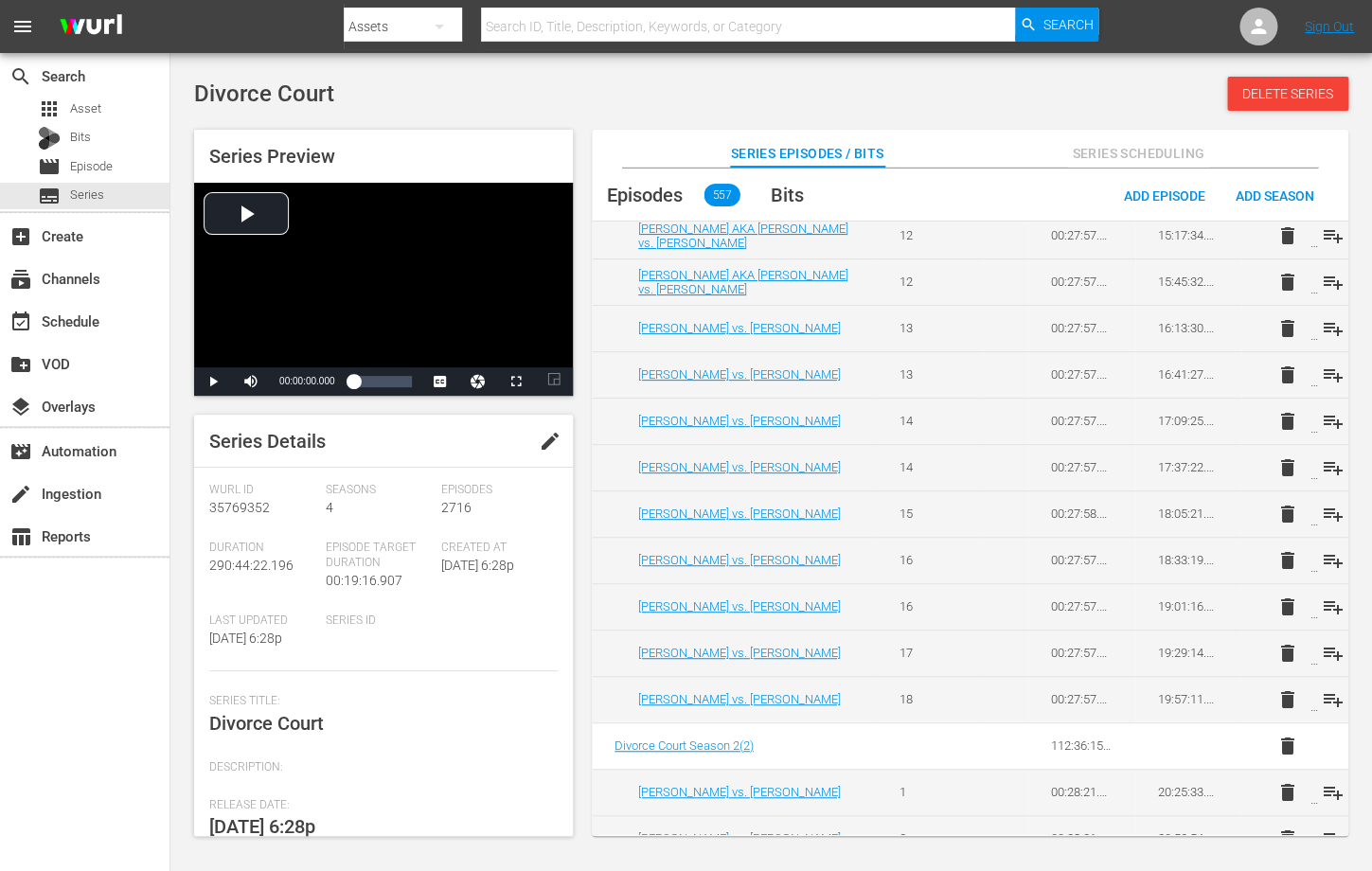 scroll, scrollTop: 1712, scrollLeft: 0, axis: vertical 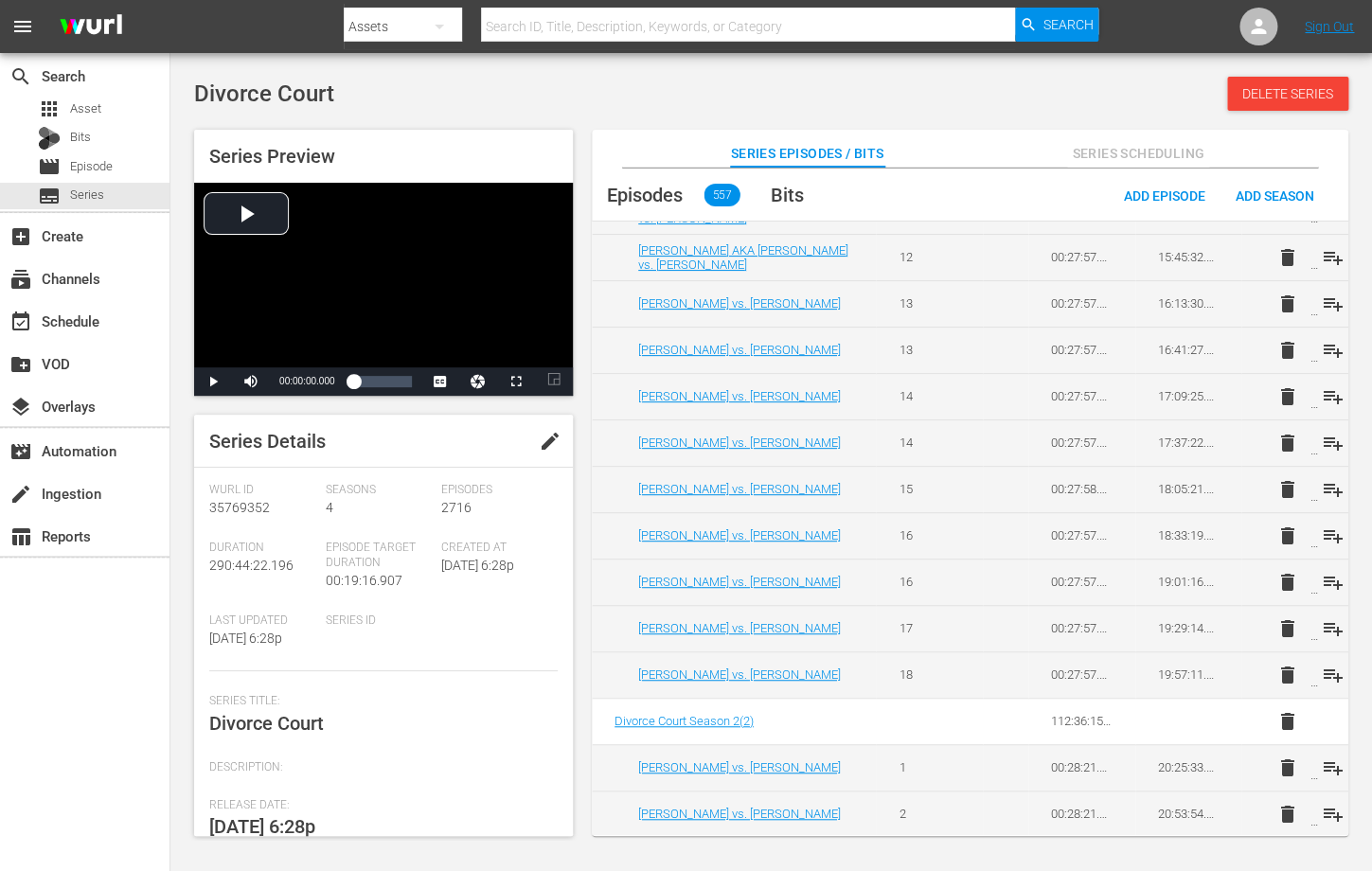click on "delete" at bounding box center [1287, 536] 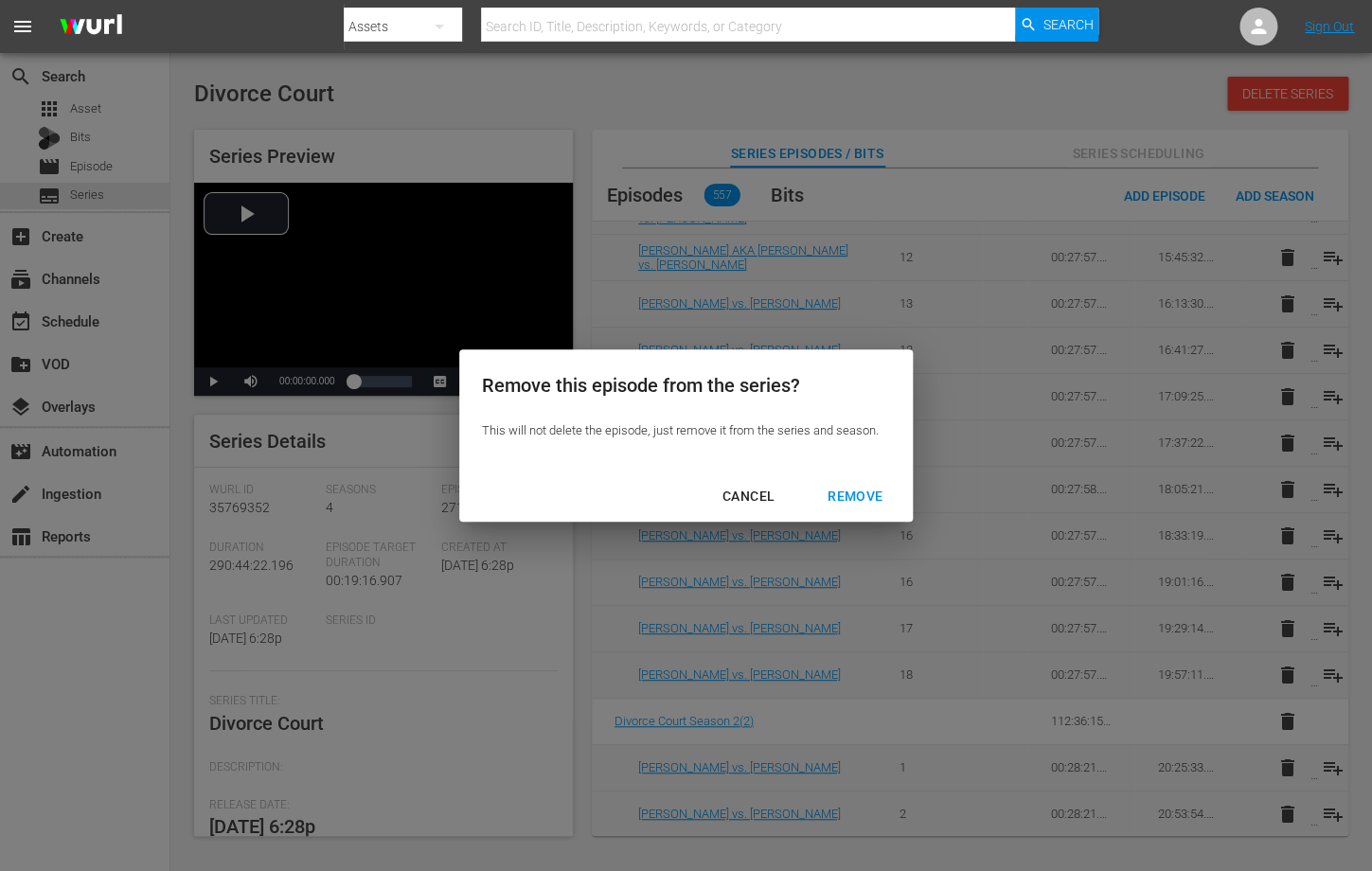 click on "REMOVE" at bounding box center (855, 496) 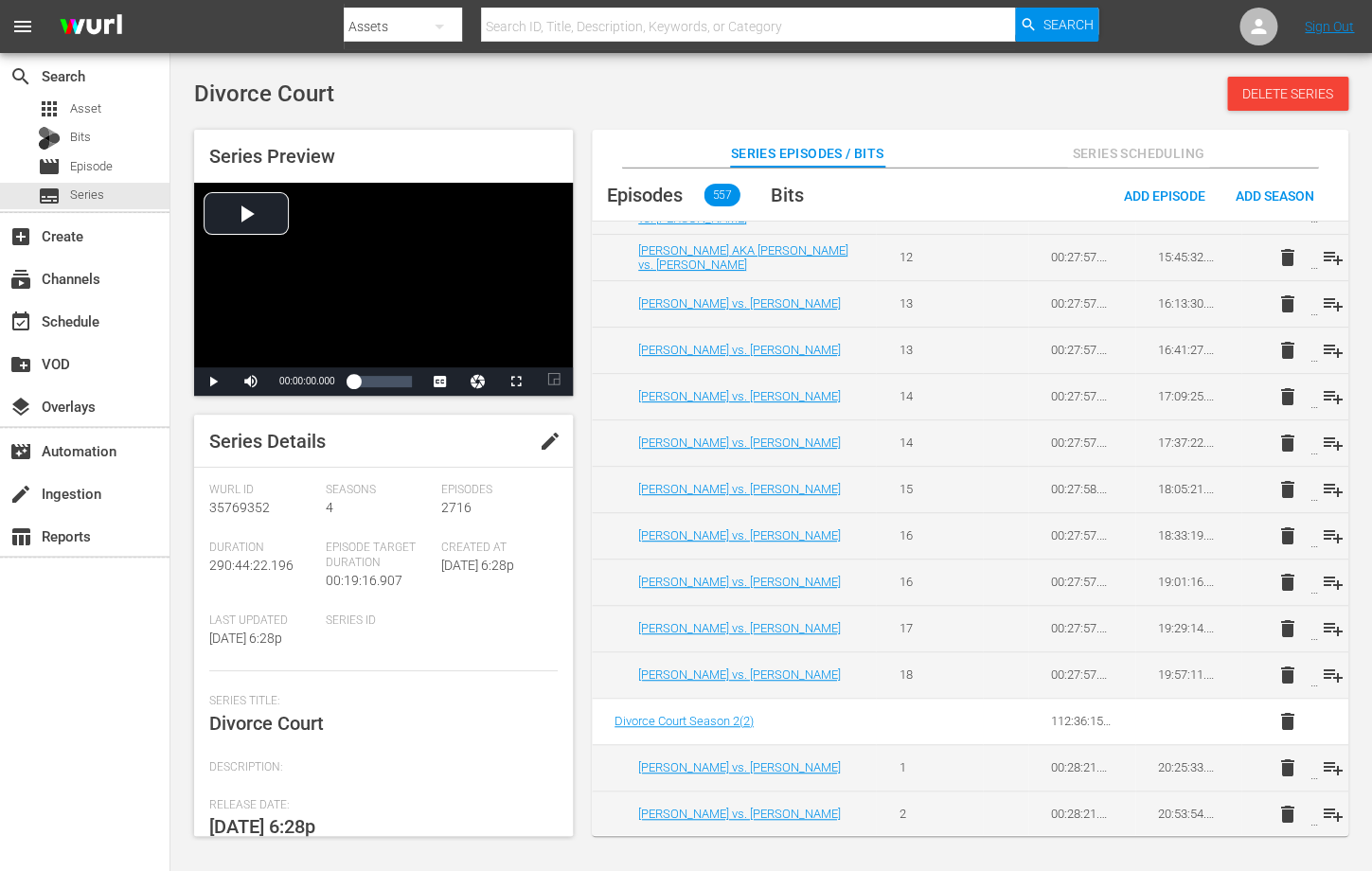 type 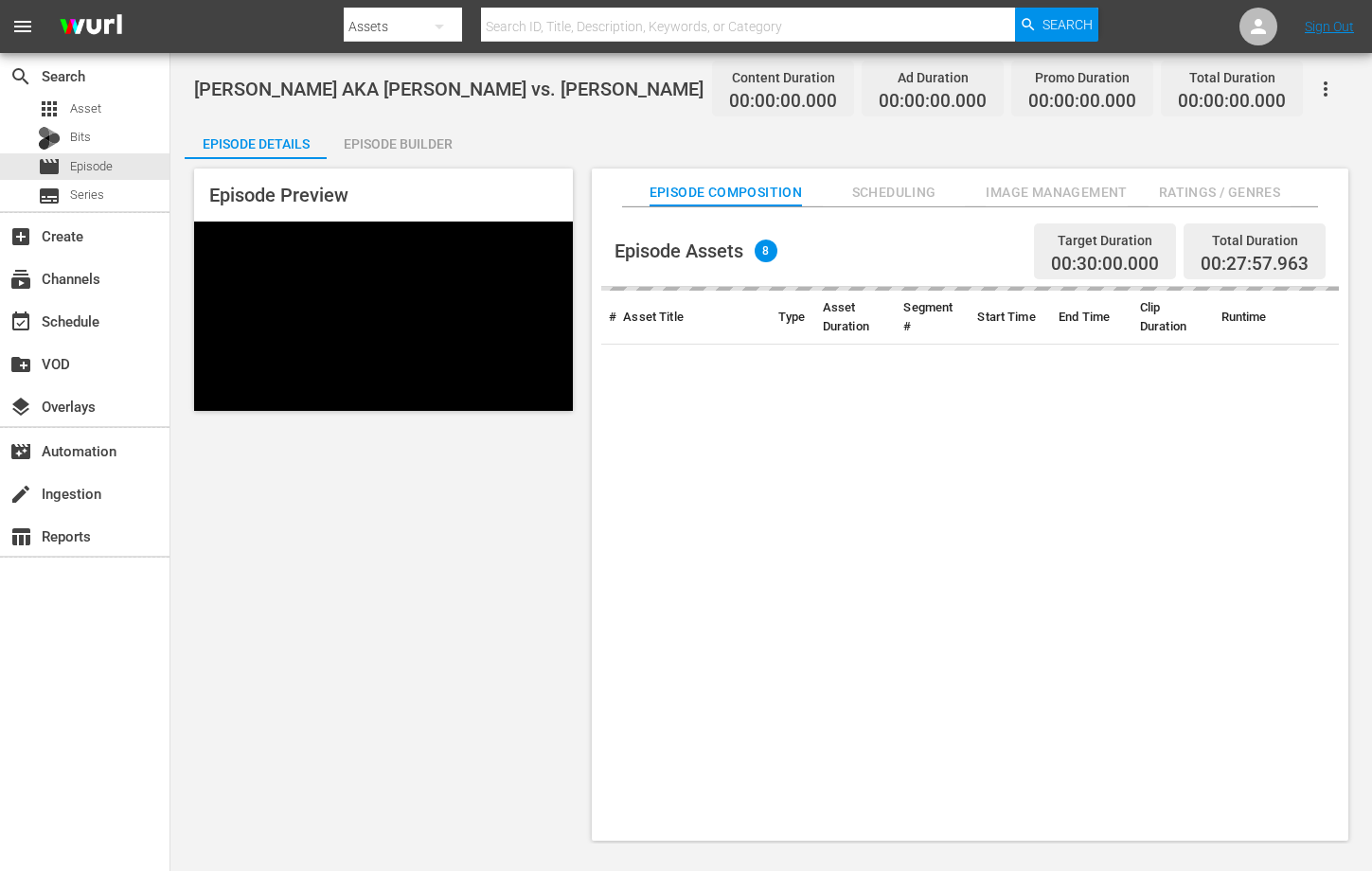 scroll, scrollTop: 0, scrollLeft: 0, axis: both 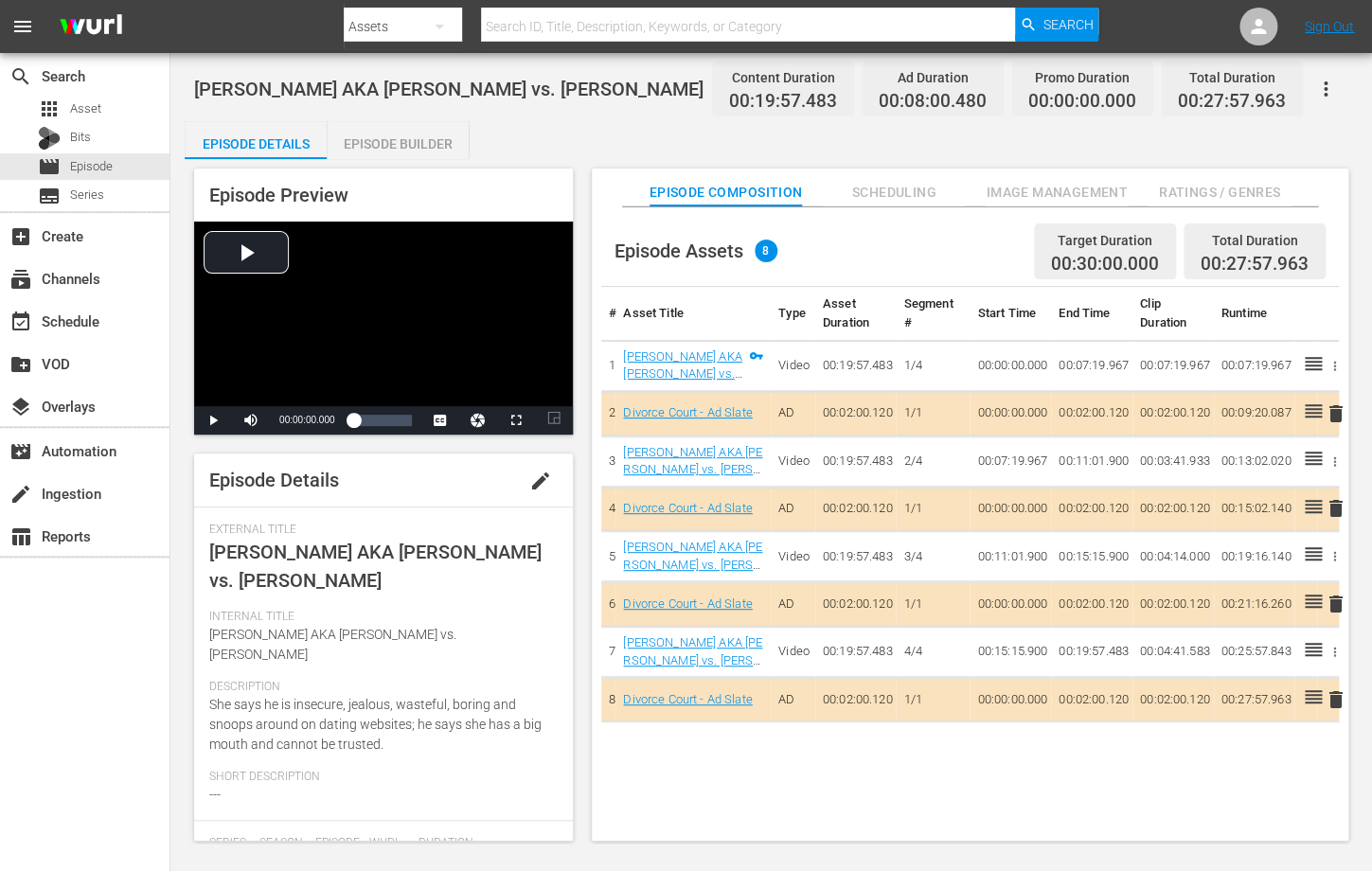 click on "Scheduling" at bounding box center [894, 192] 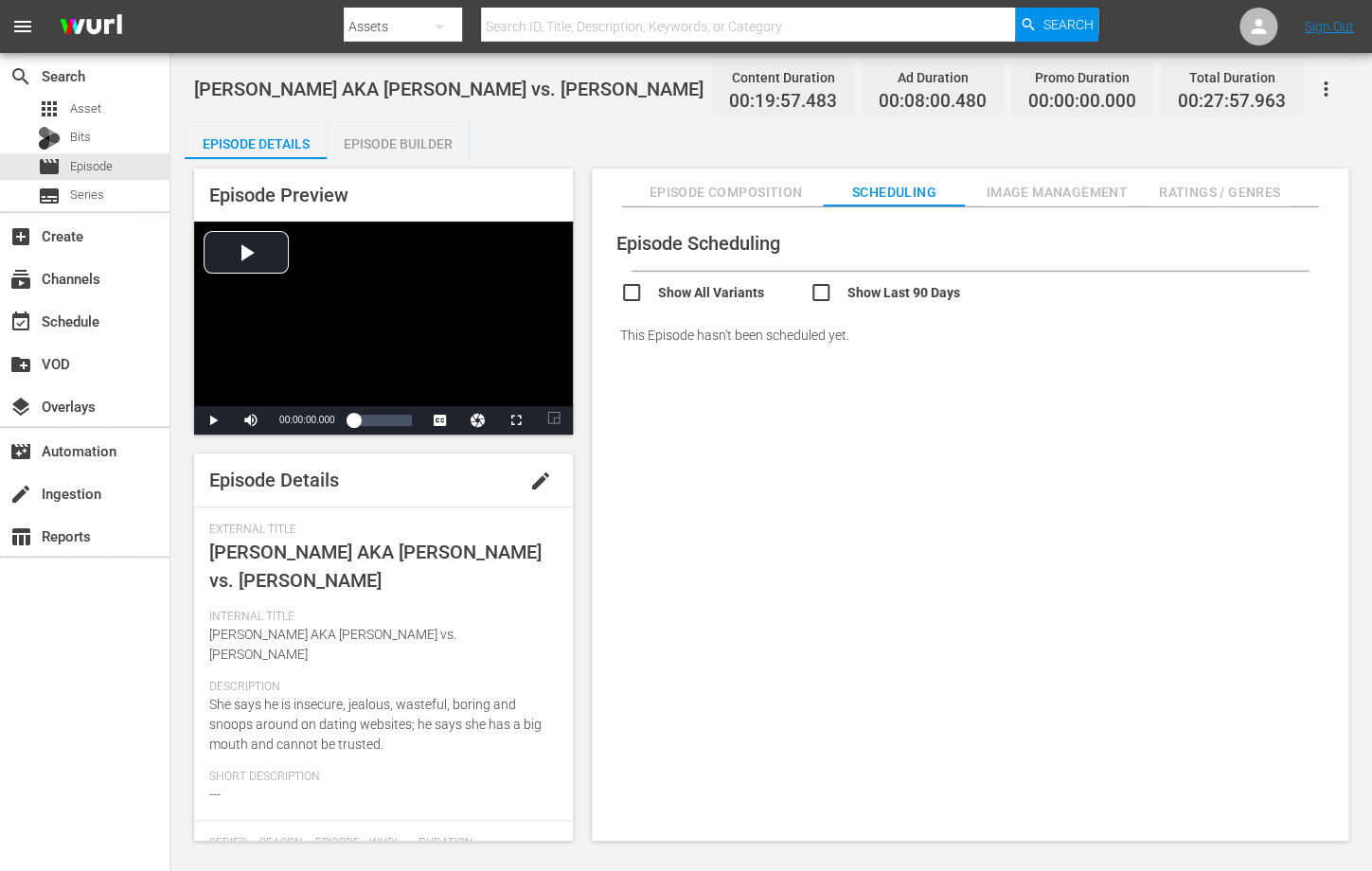 click 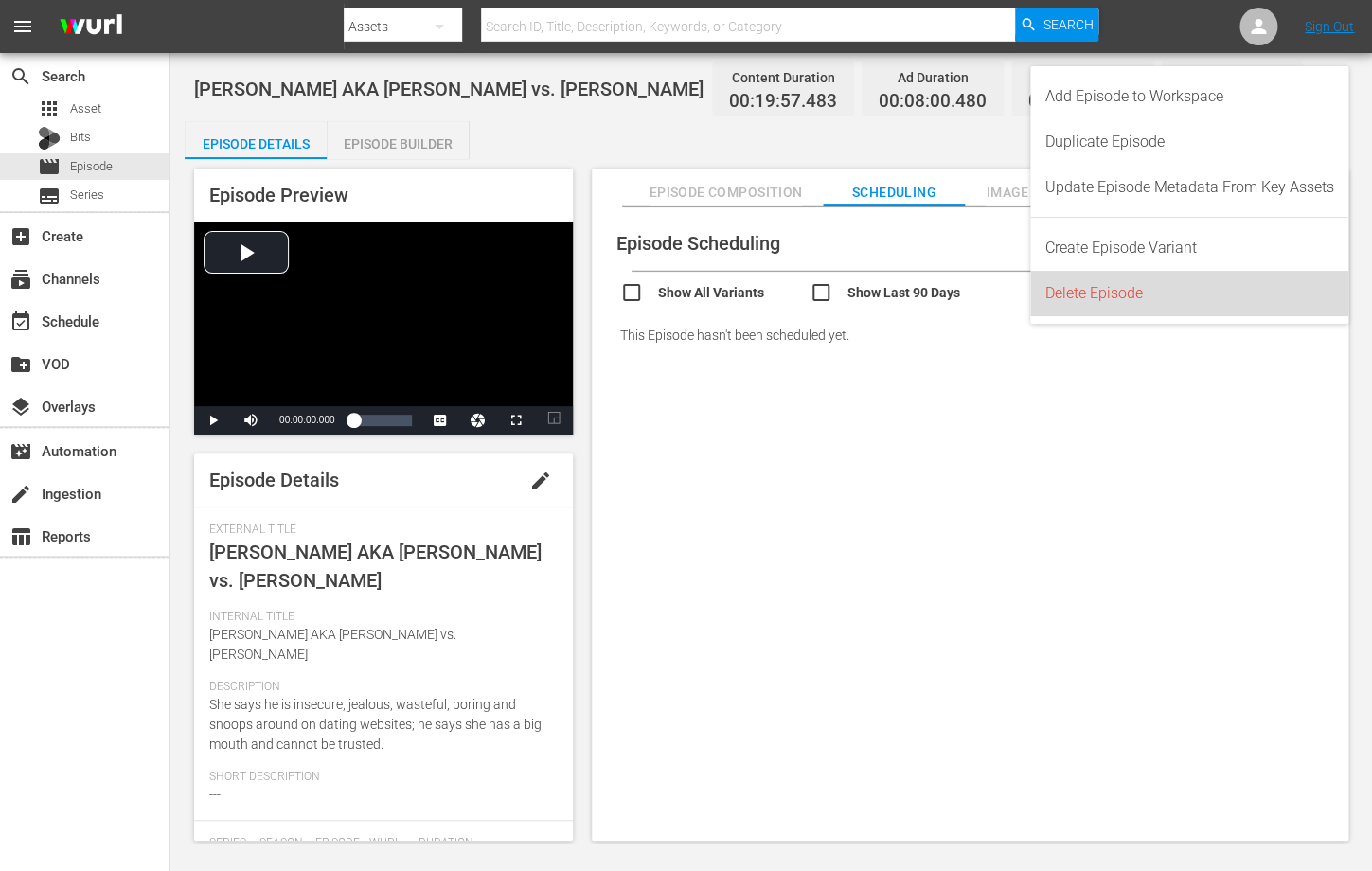 click on "Delete Episode" at bounding box center [1189, 293] 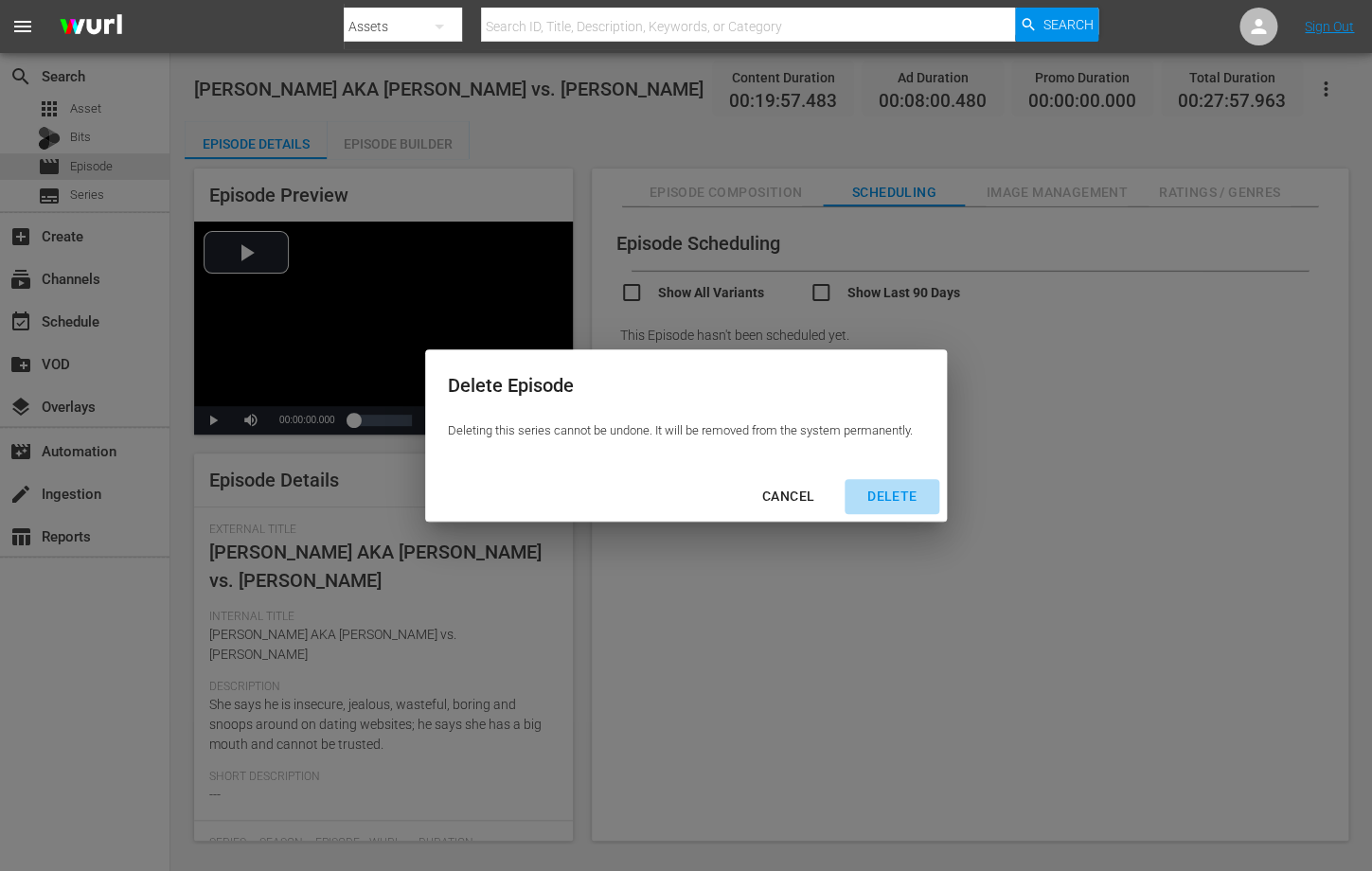 click on "DELETE" at bounding box center (892, 496) 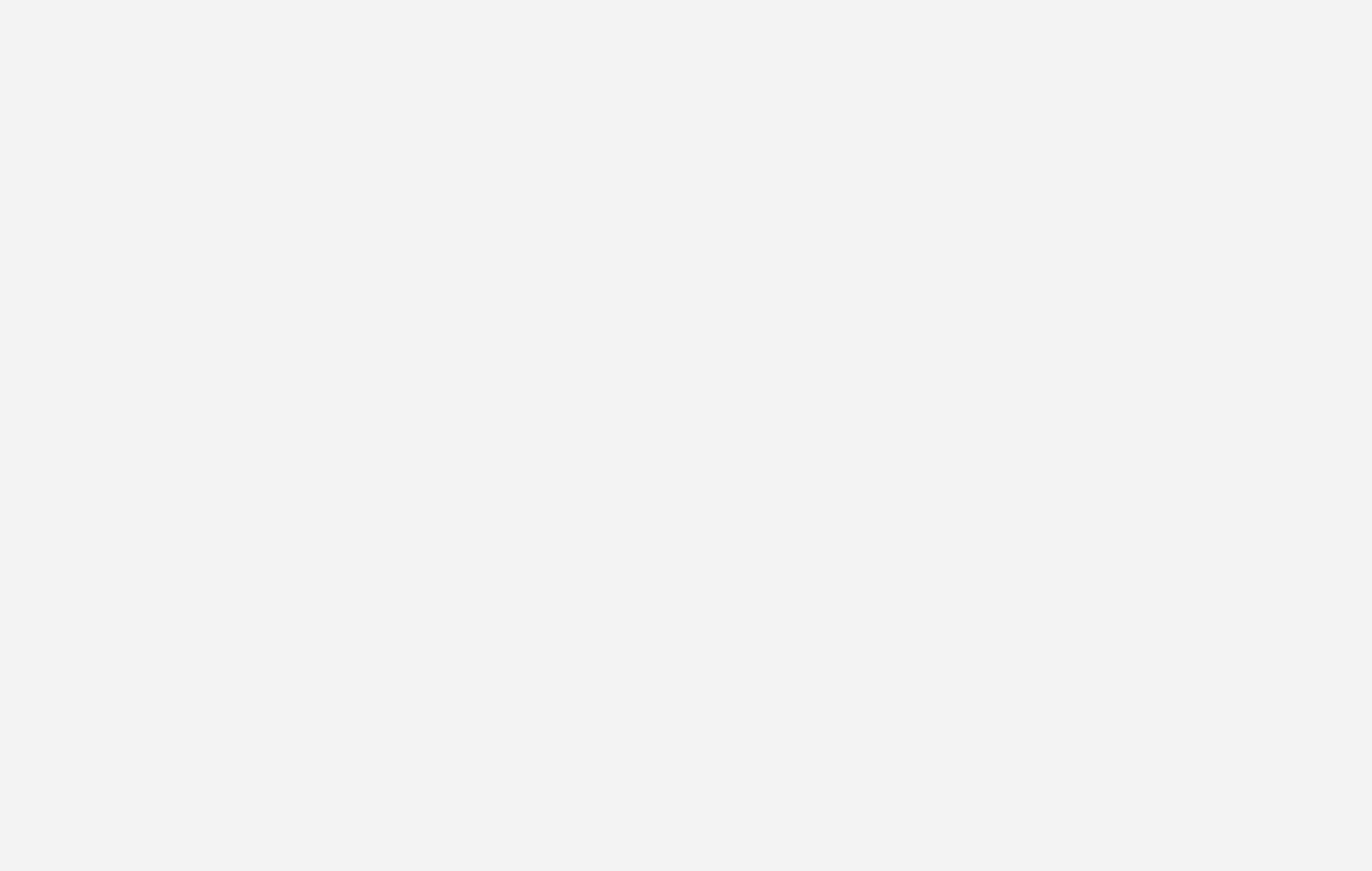 scroll, scrollTop: 0, scrollLeft: 0, axis: both 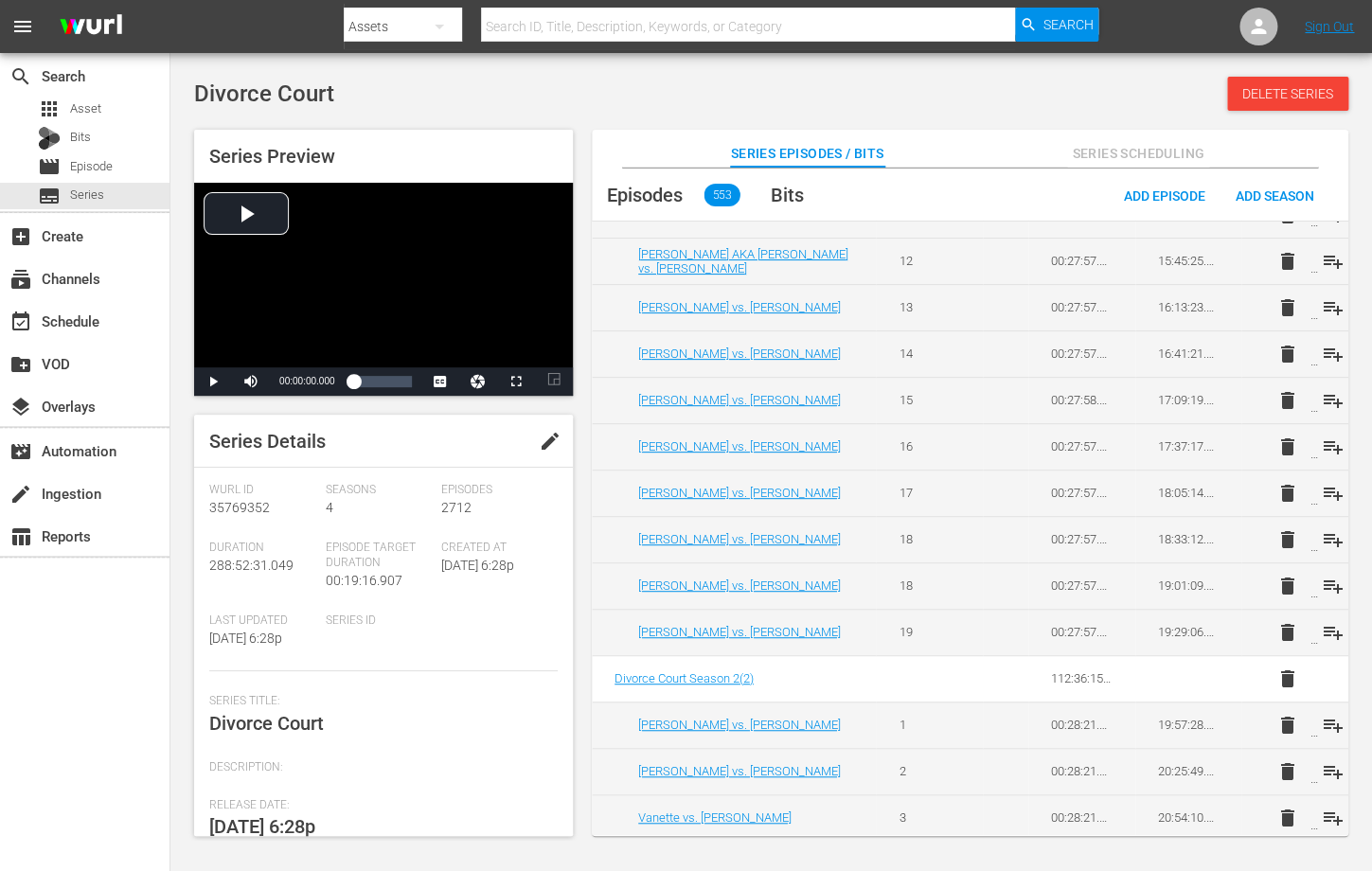 click on "delete" at bounding box center [1287, 540] 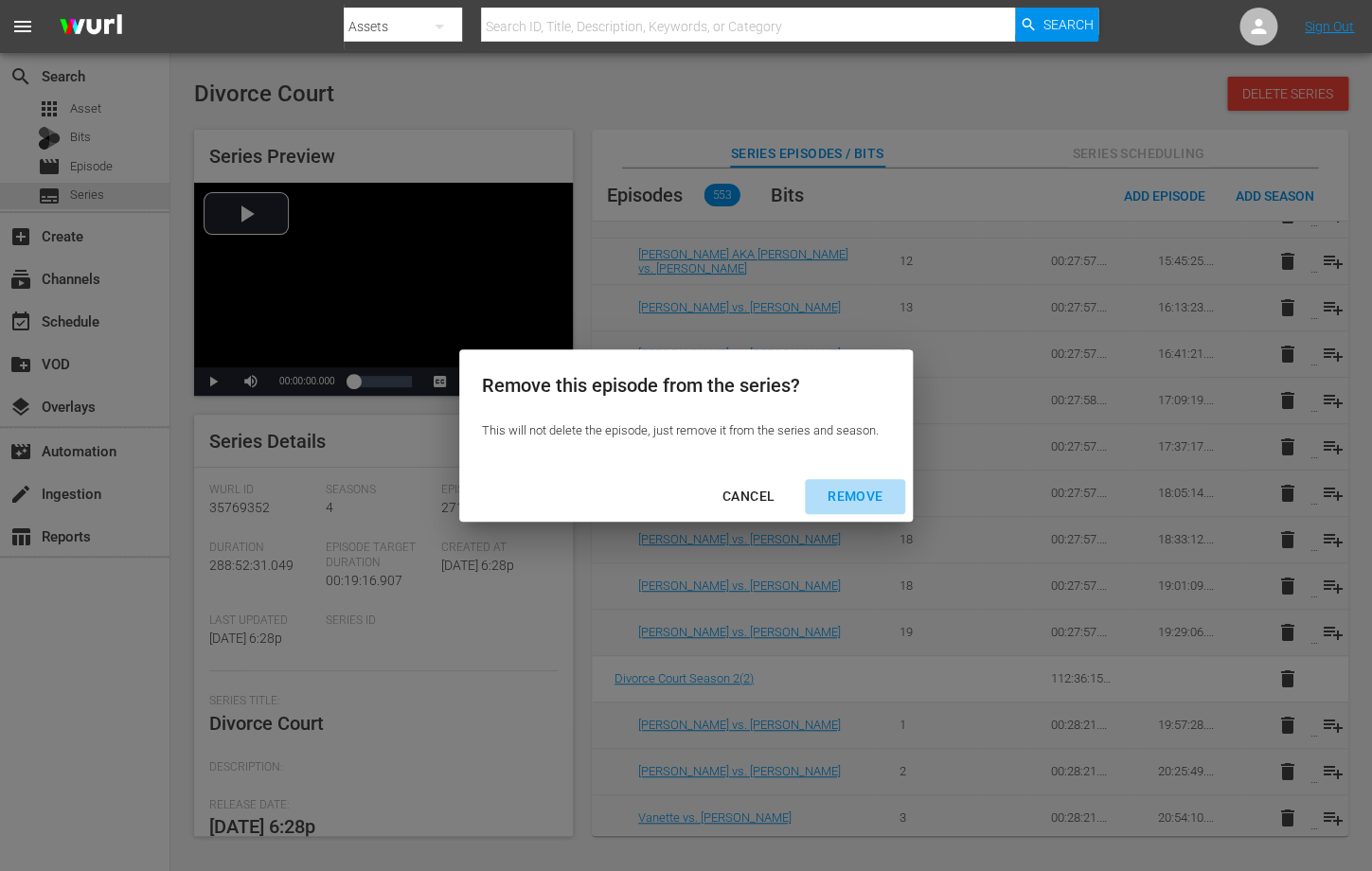 click on "REMOVE" at bounding box center [855, 496] 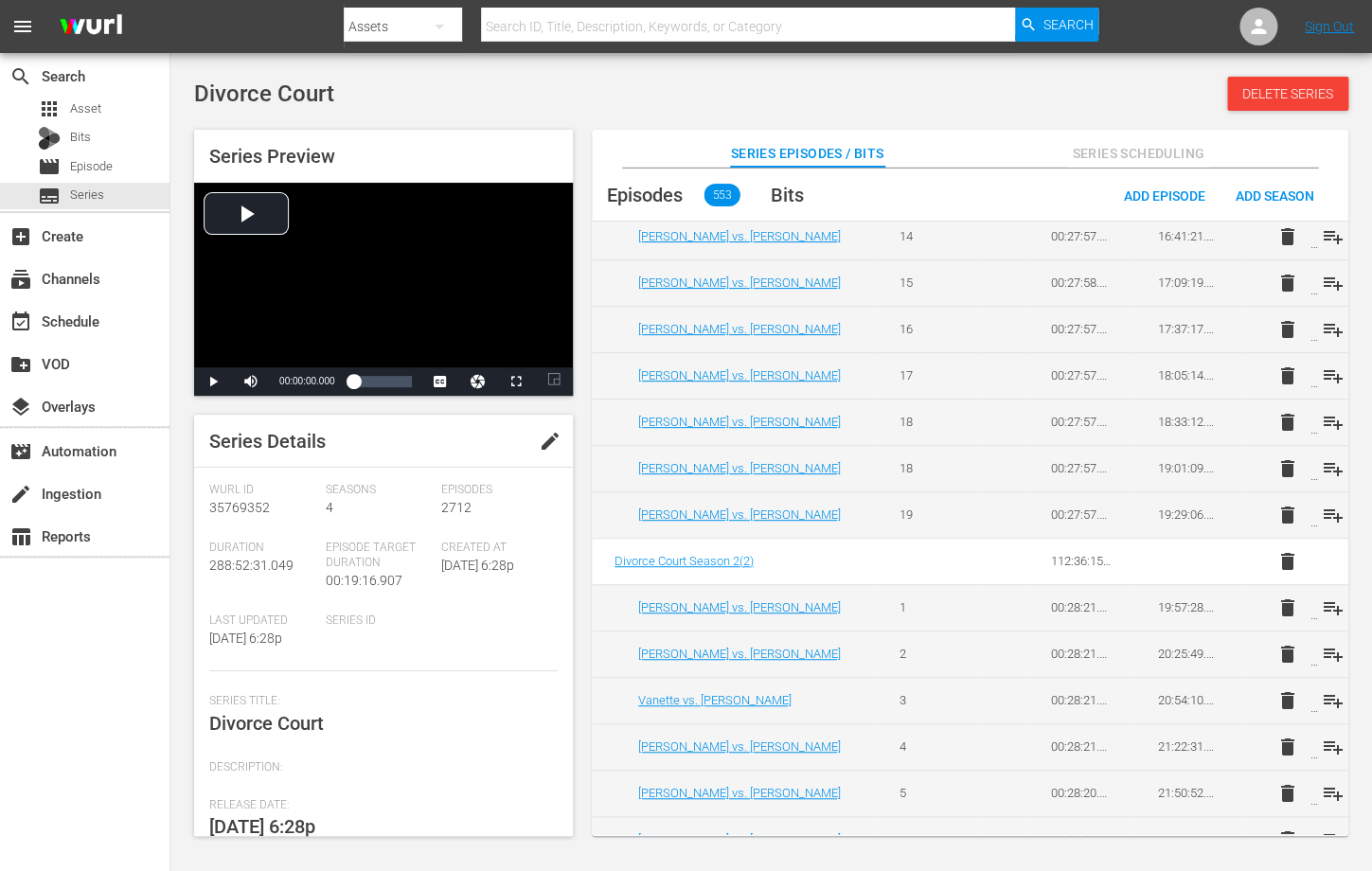 scroll, scrollTop: 1827, scrollLeft: 0, axis: vertical 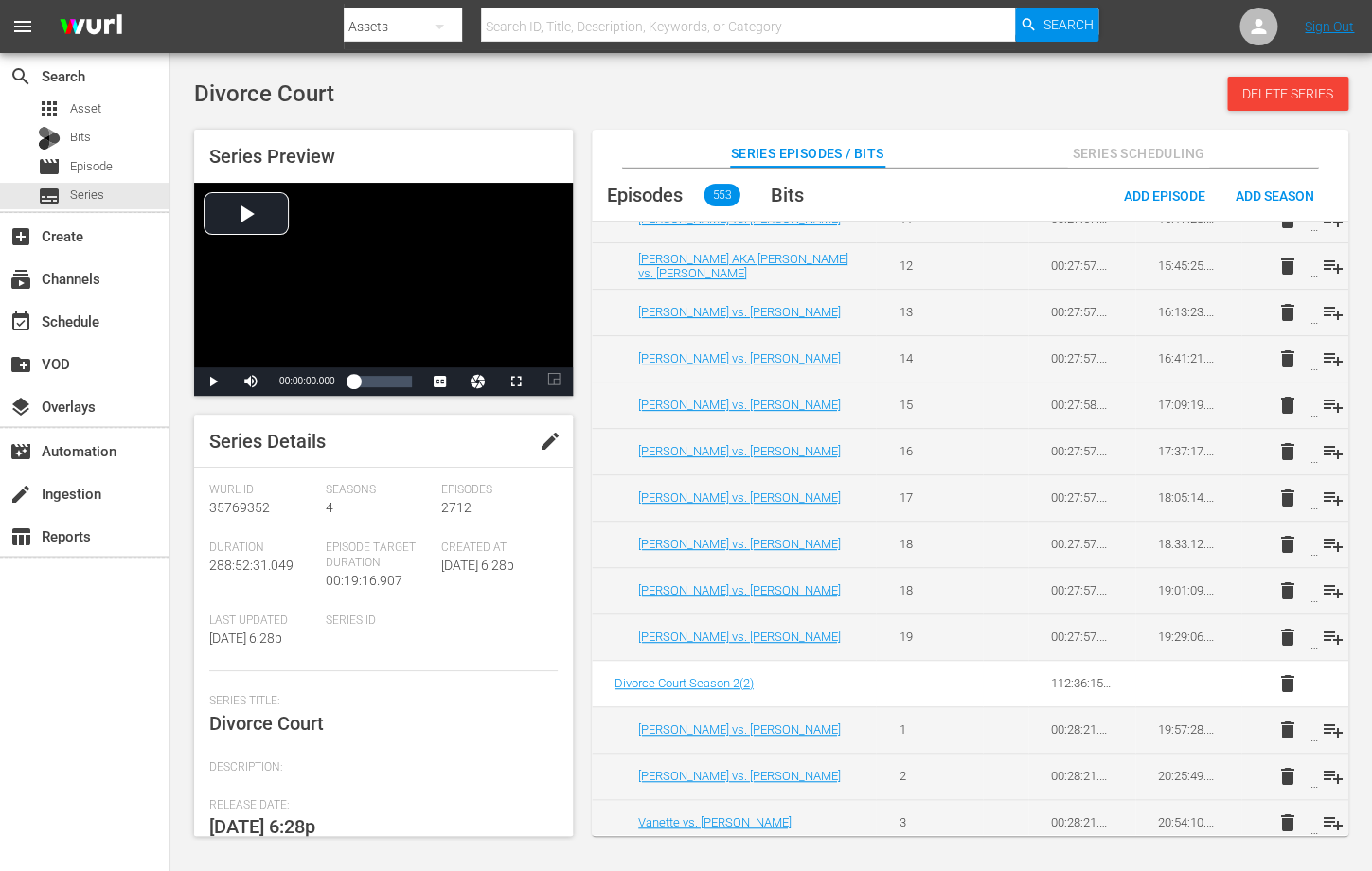 type 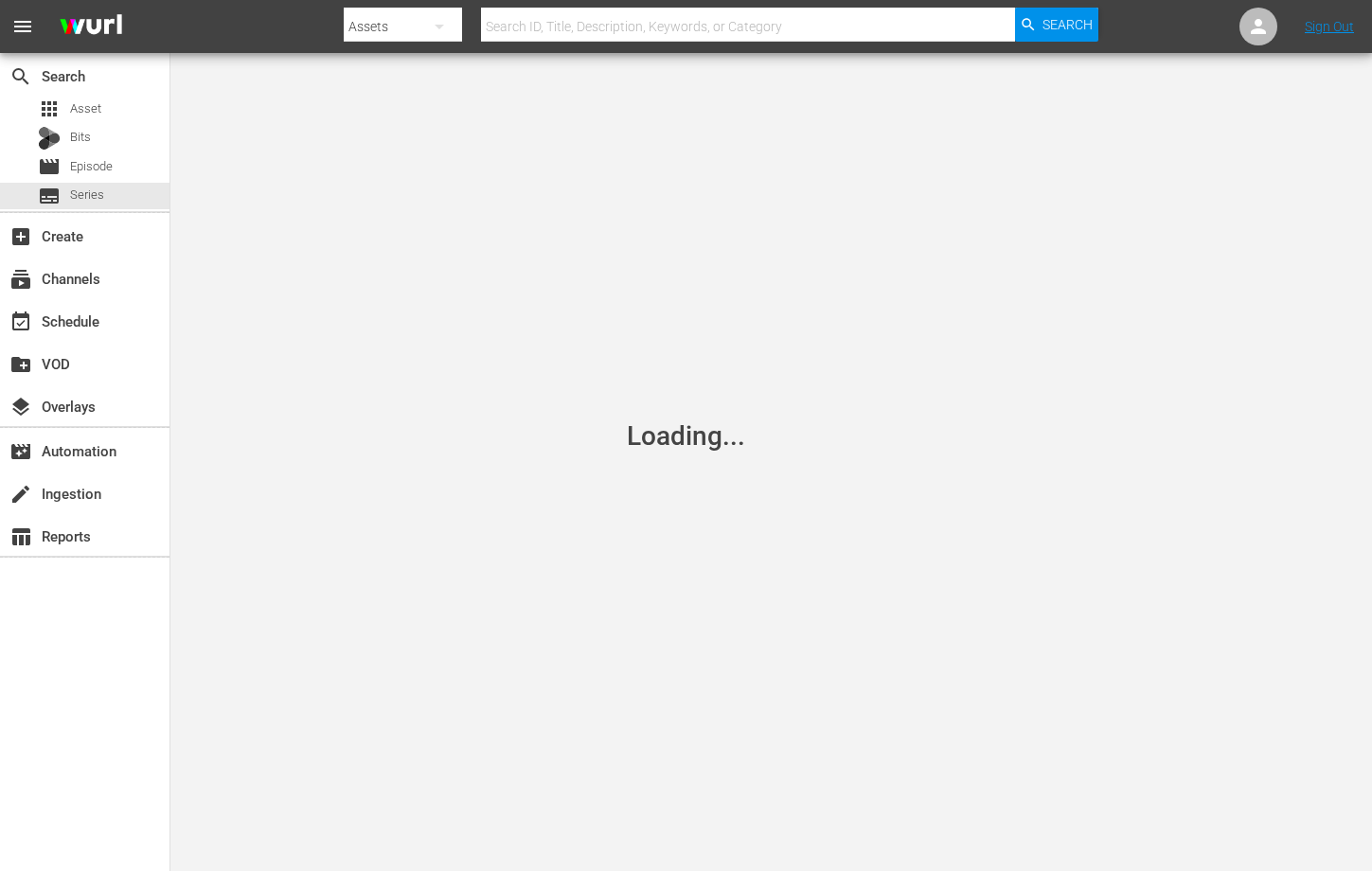 scroll, scrollTop: 0, scrollLeft: 0, axis: both 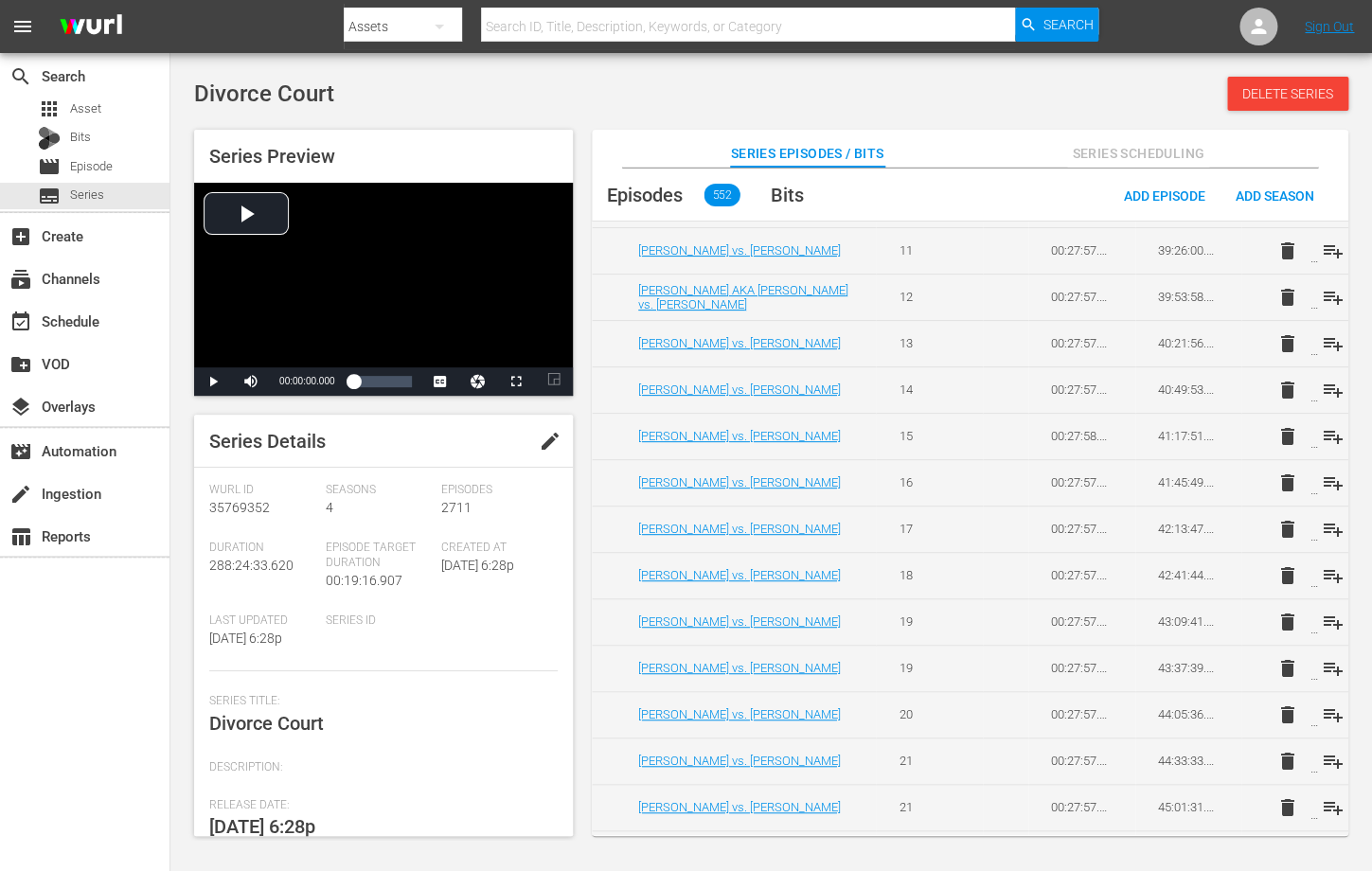 click on "delete" at bounding box center [1287, 622] 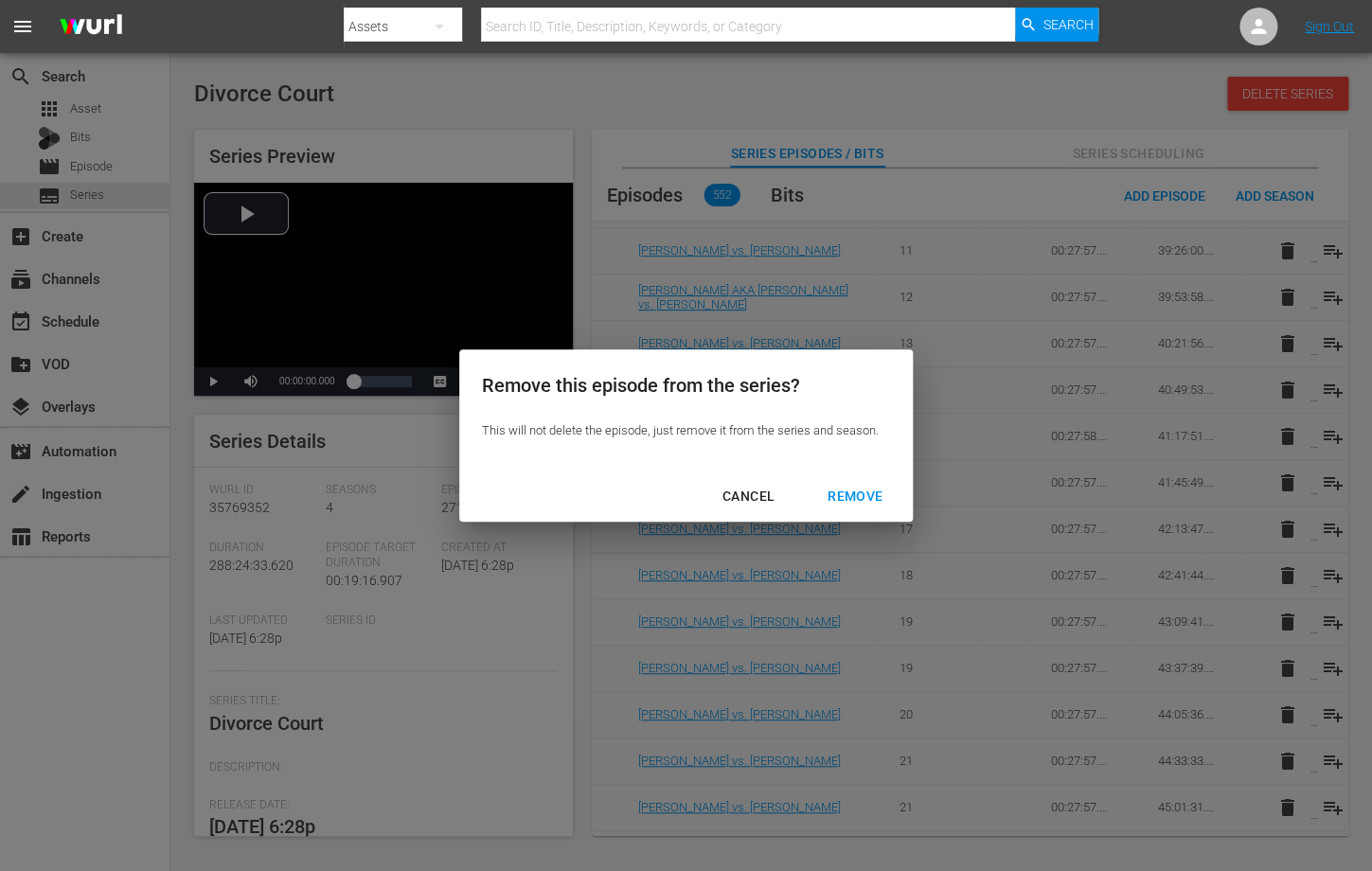 click on "REMOVE" at bounding box center [855, 496] 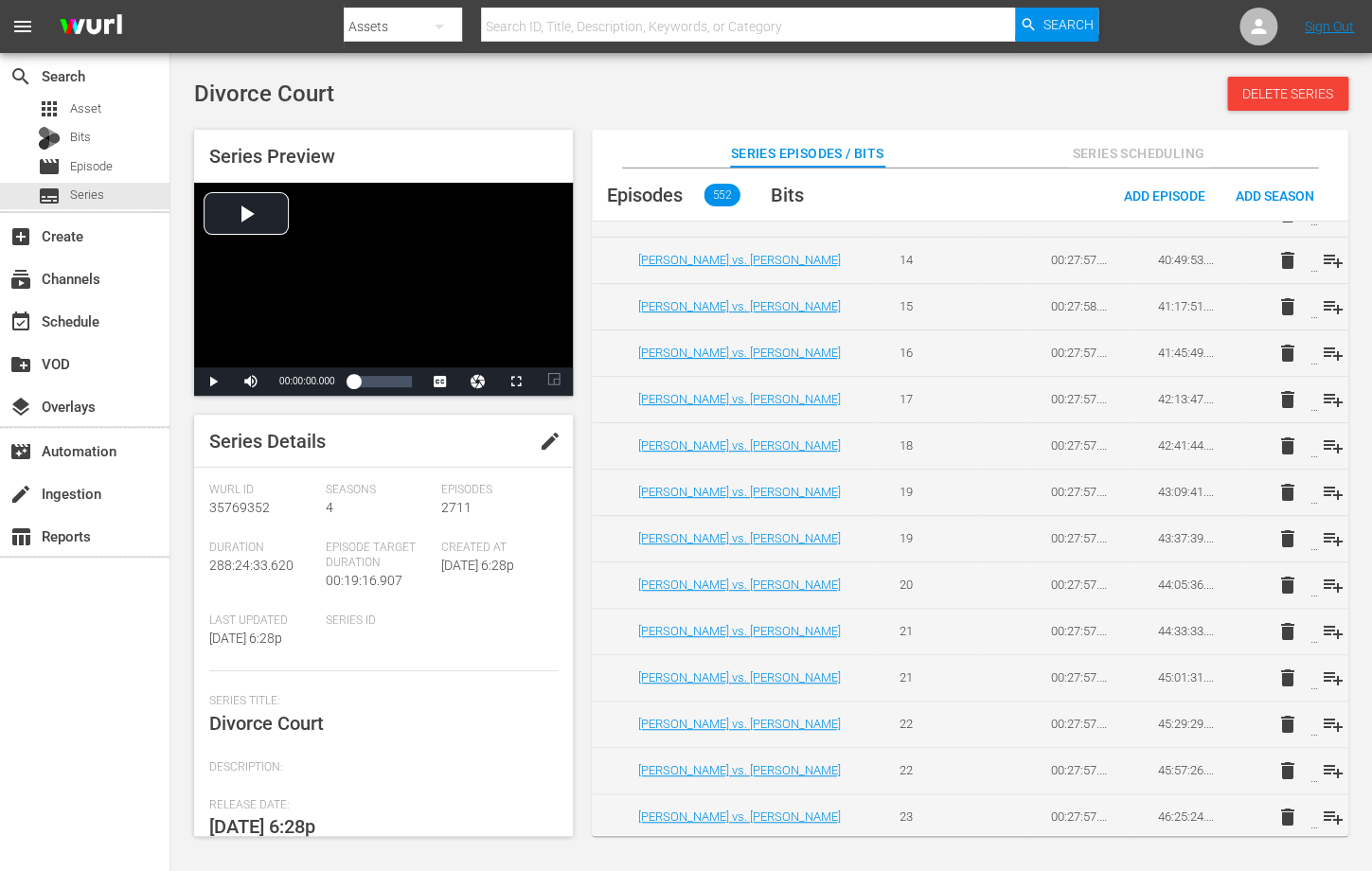 scroll, scrollTop: 4218, scrollLeft: 0, axis: vertical 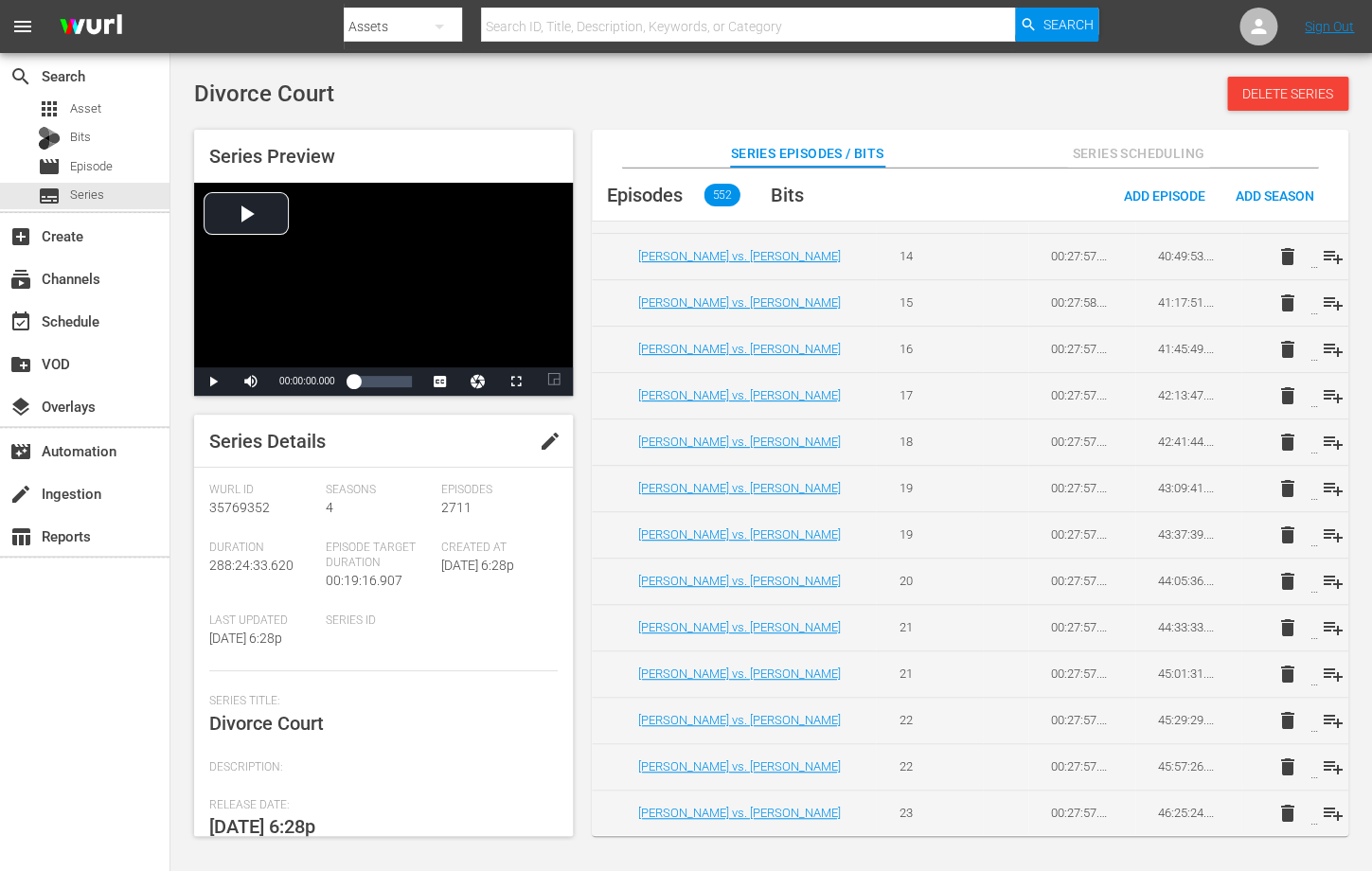 click on "delete" at bounding box center (1287, 628) 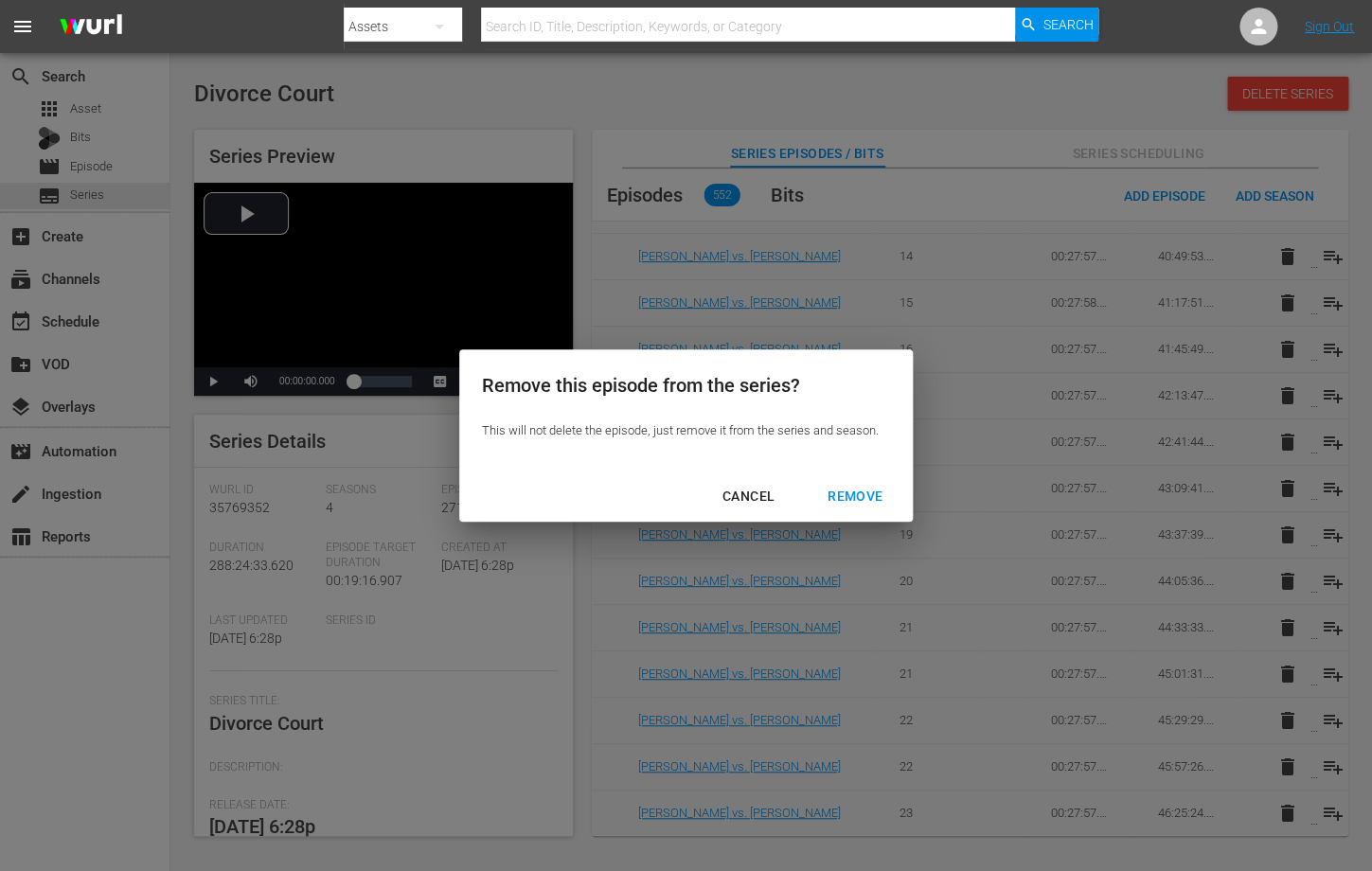 click on "REMOVE" at bounding box center [855, 496] 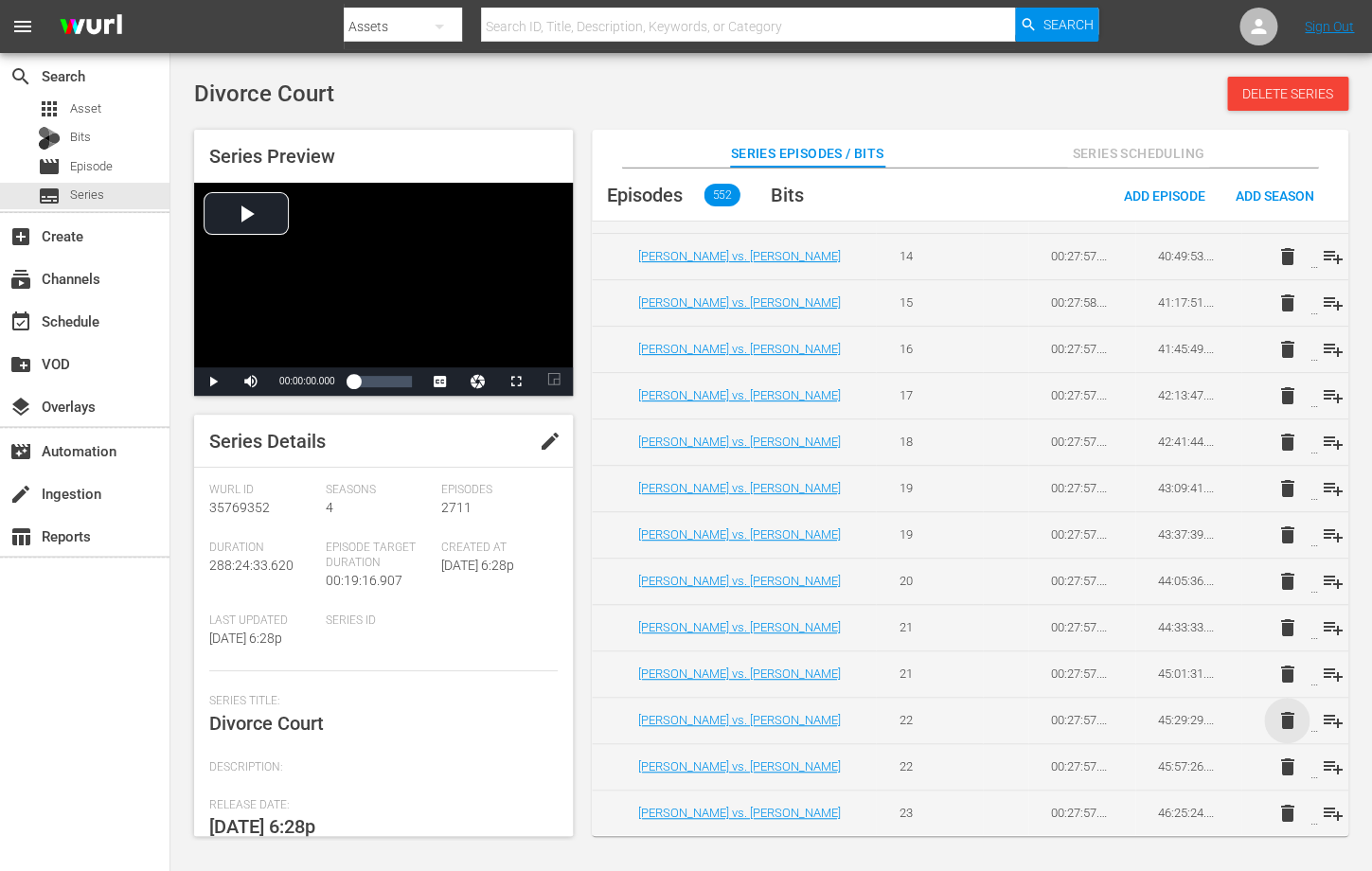 click on "delete" at bounding box center (1287, 720) 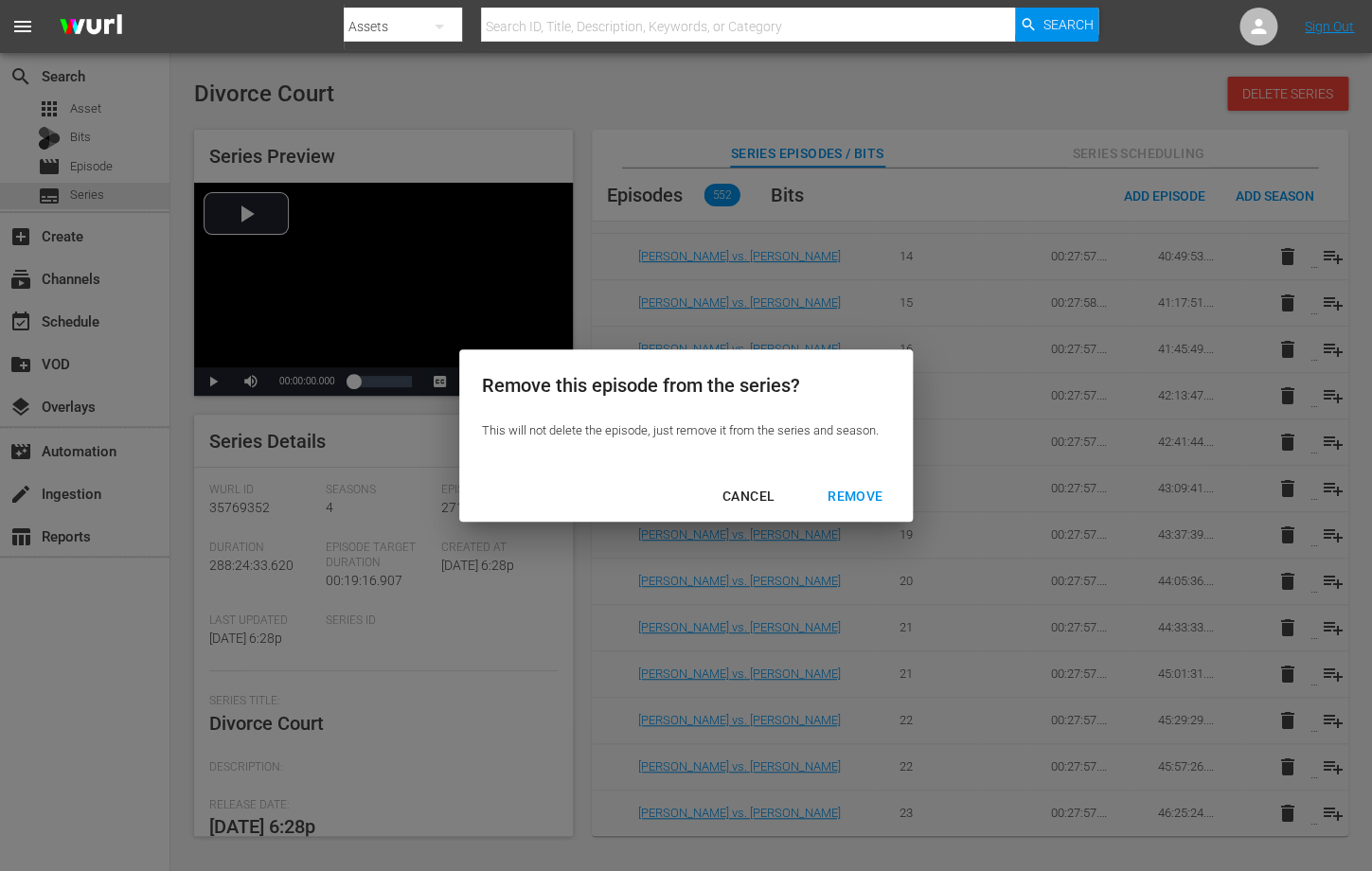 click on "REMOVE" at bounding box center [855, 496] 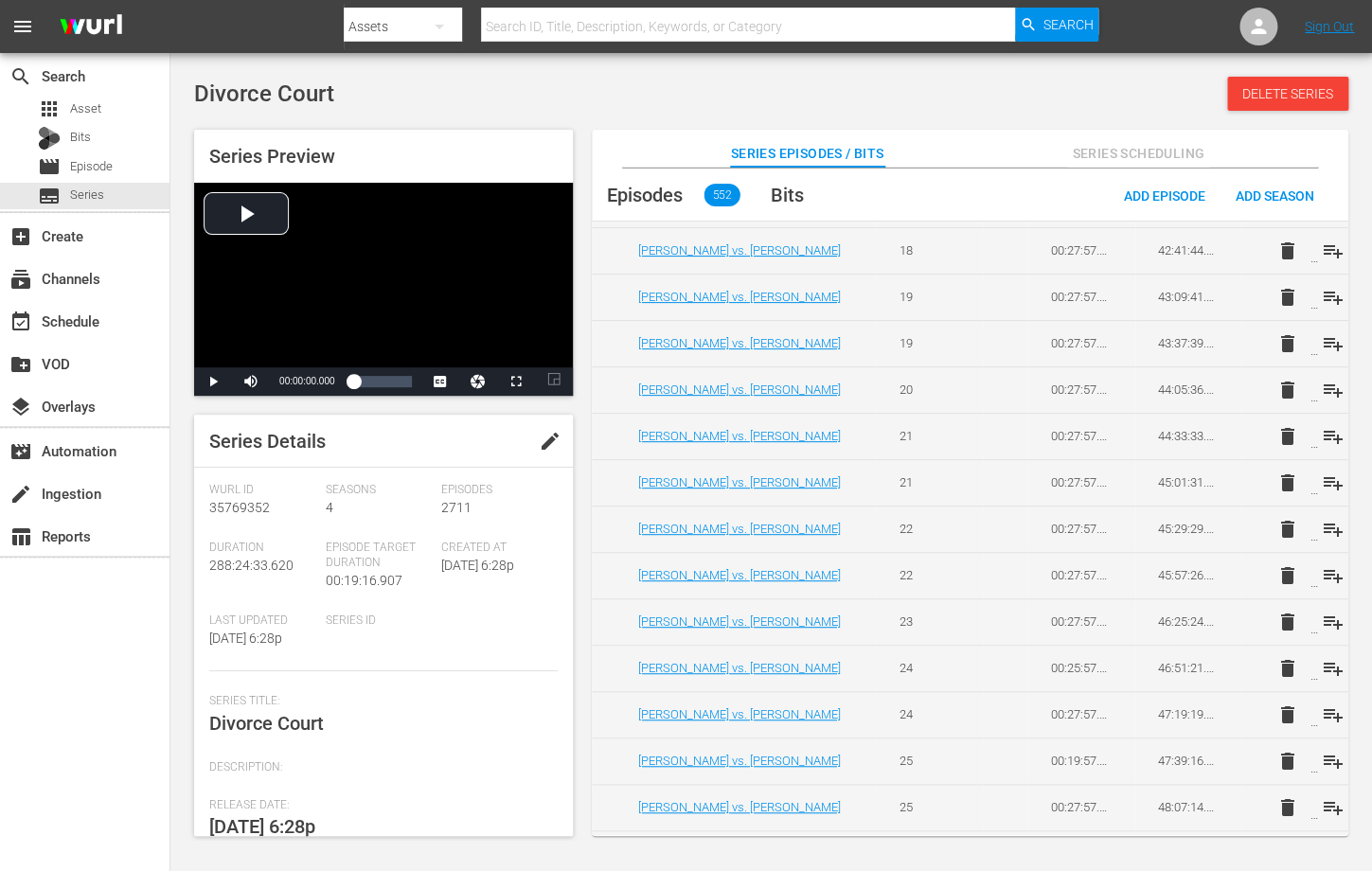 scroll, scrollTop: 4419, scrollLeft: 0, axis: vertical 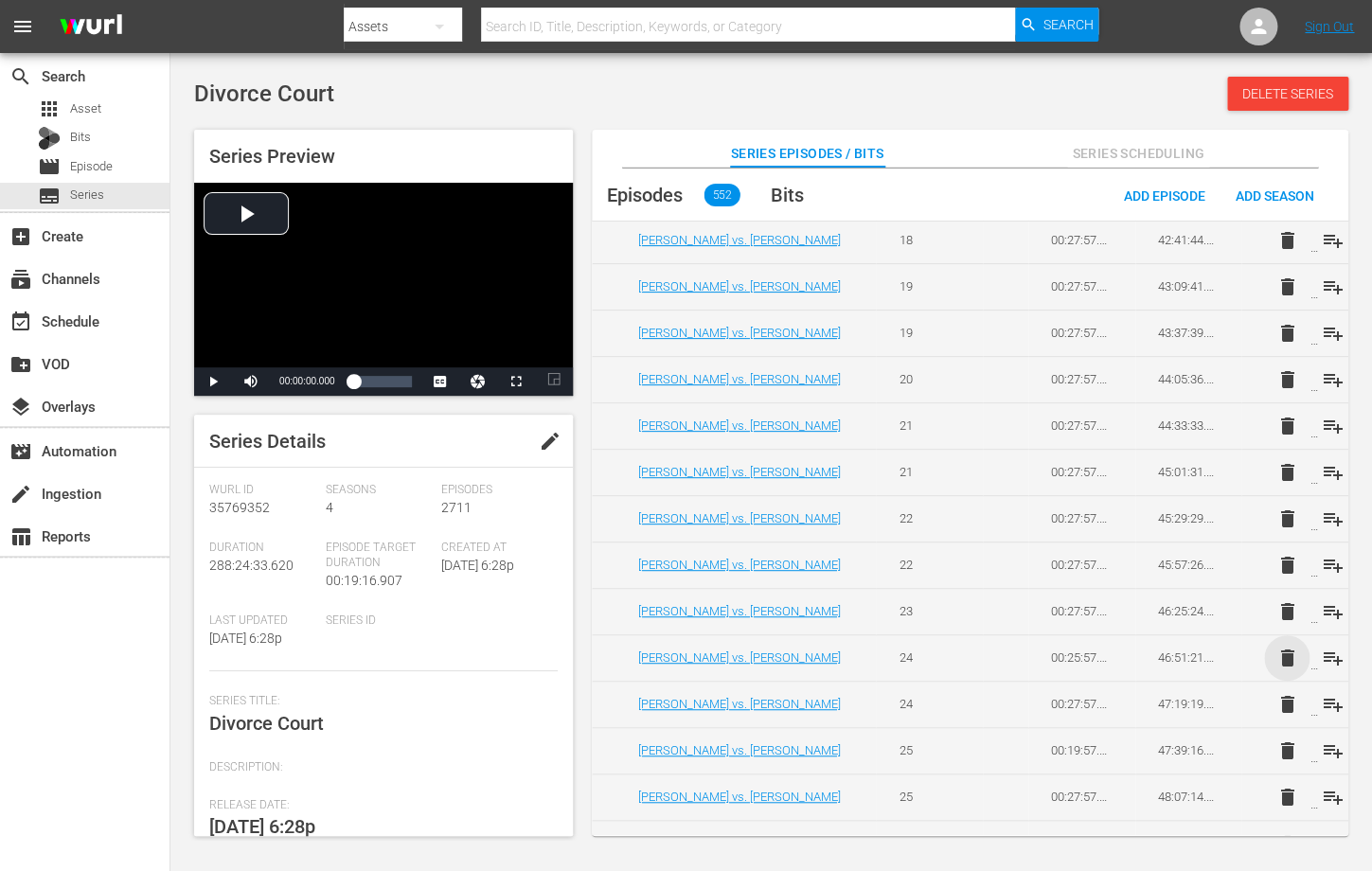 click on "delete" at bounding box center (1287, 658) 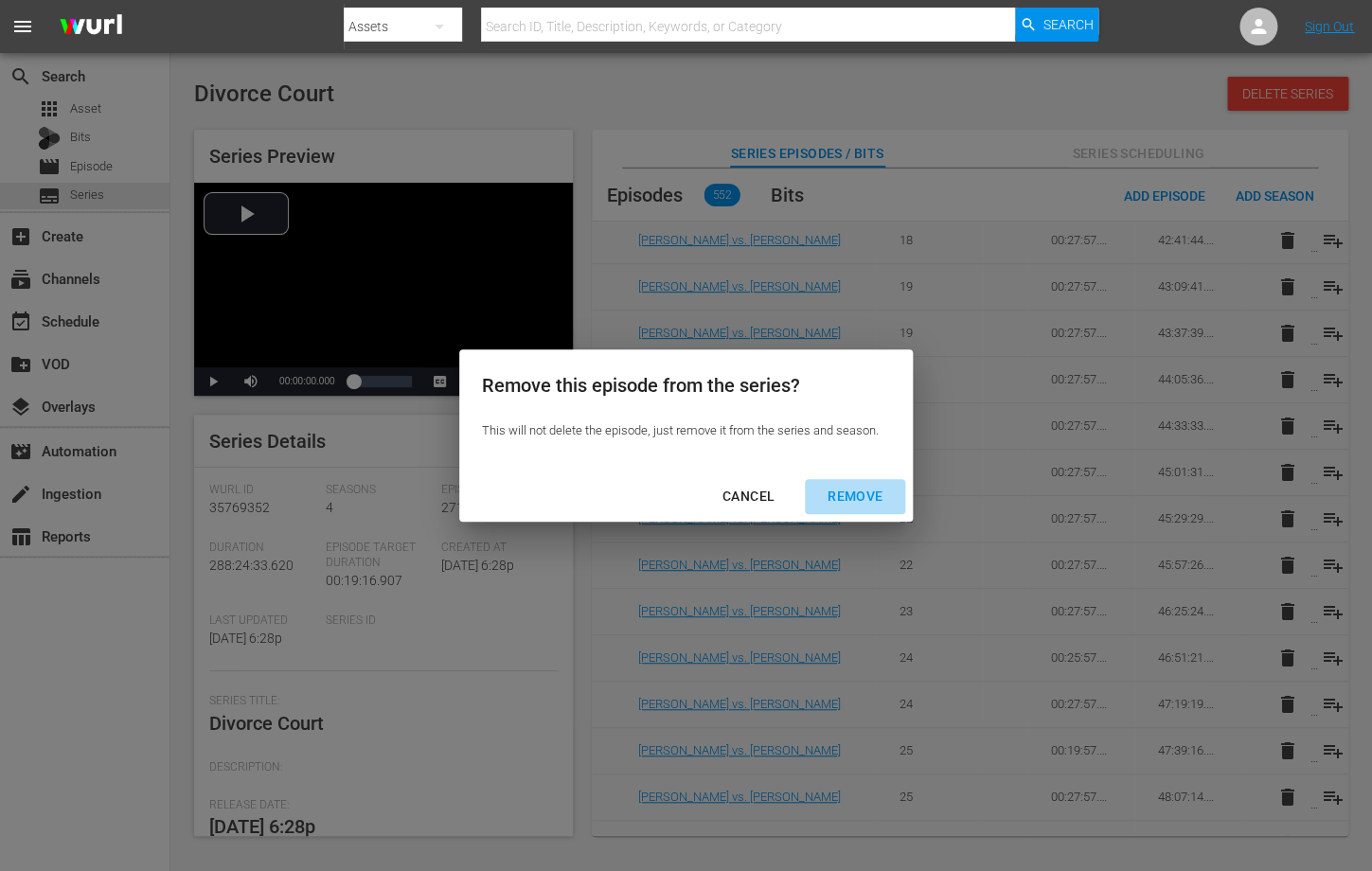 click on "REMOVE" at bounding box center [855, 496] 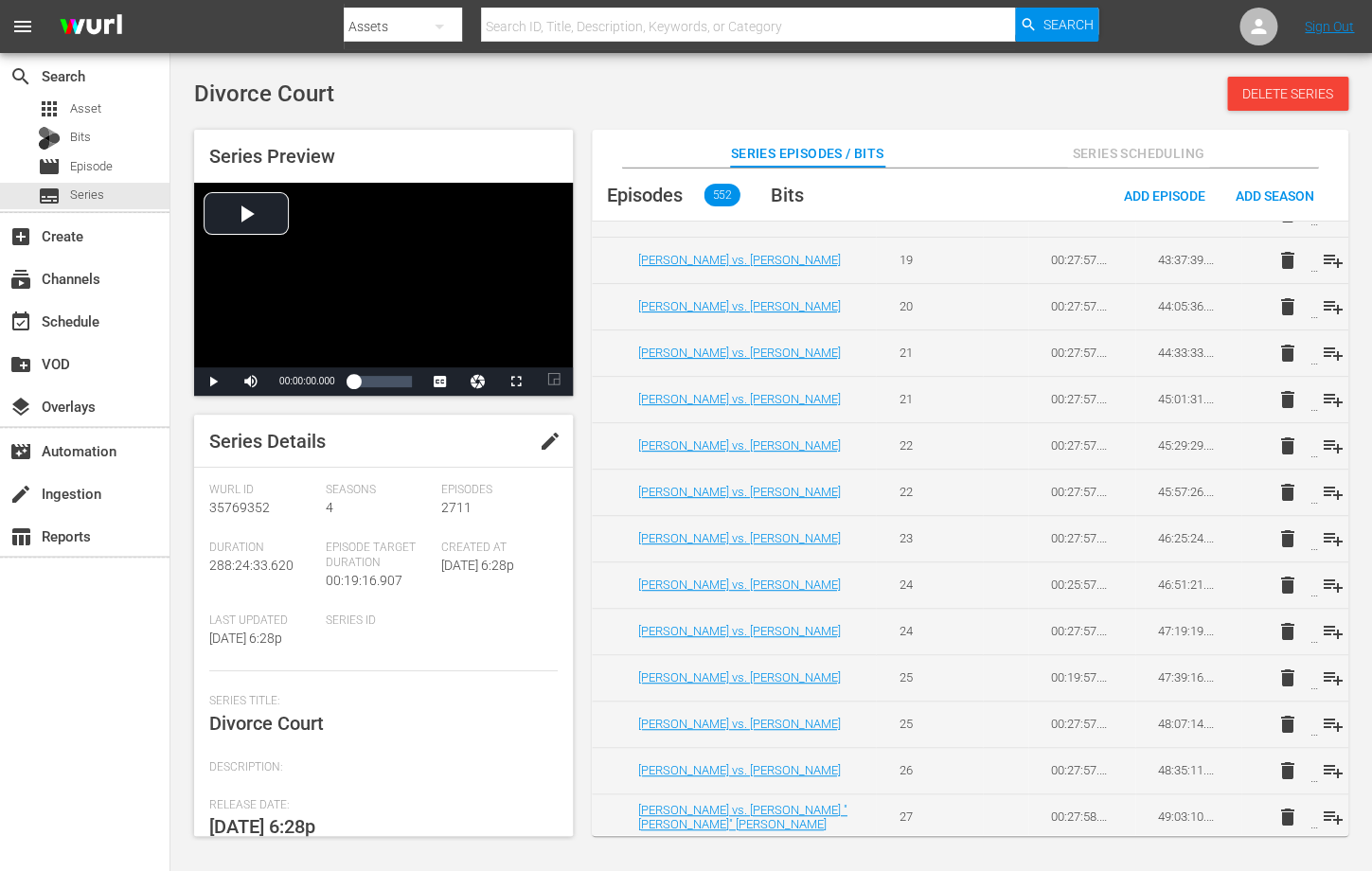 scroll, scrollTop: 4493, scrollLeft: 0, axis: vertical 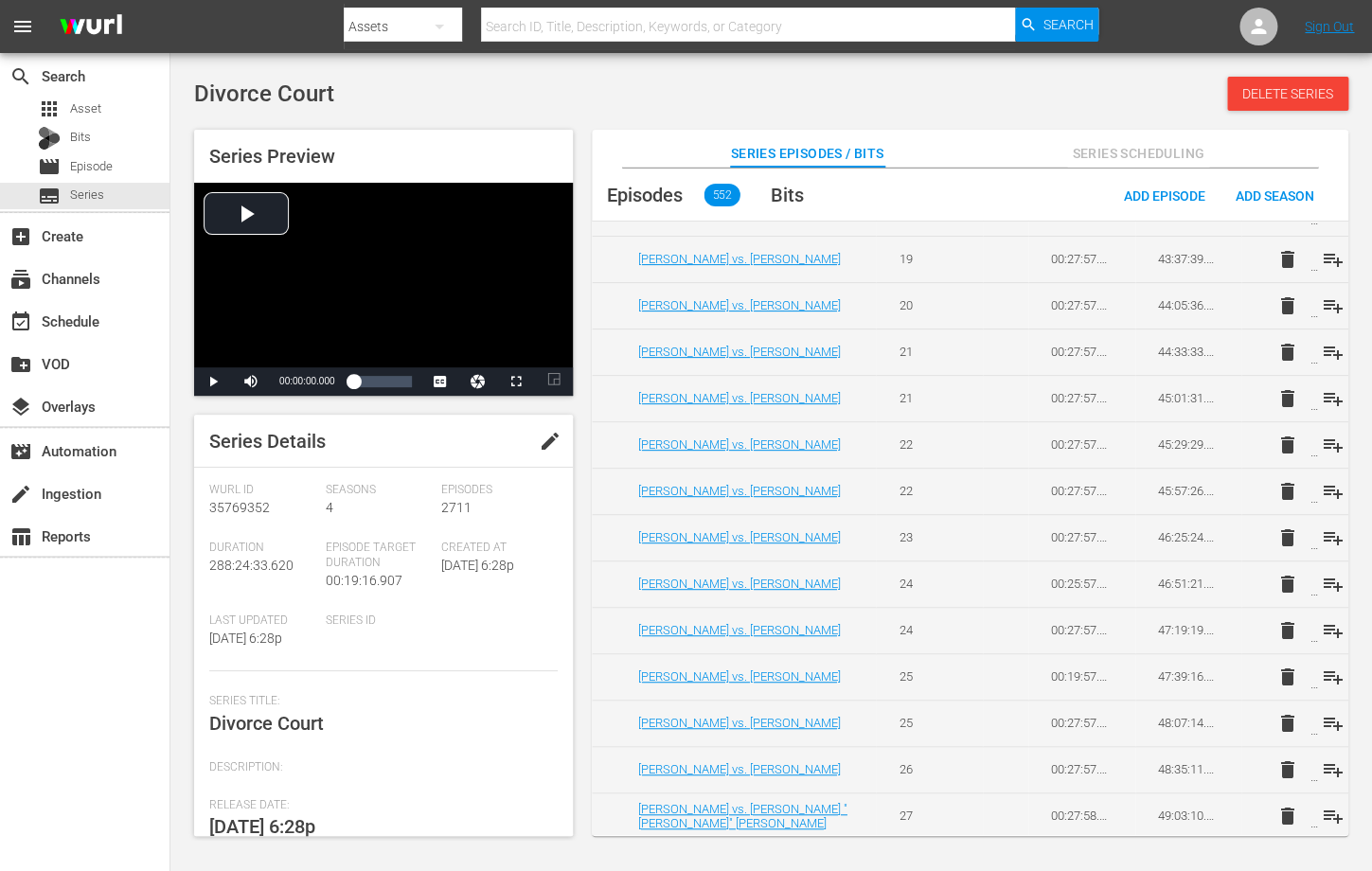 click on "delete" at bounding box center [1287, 677] 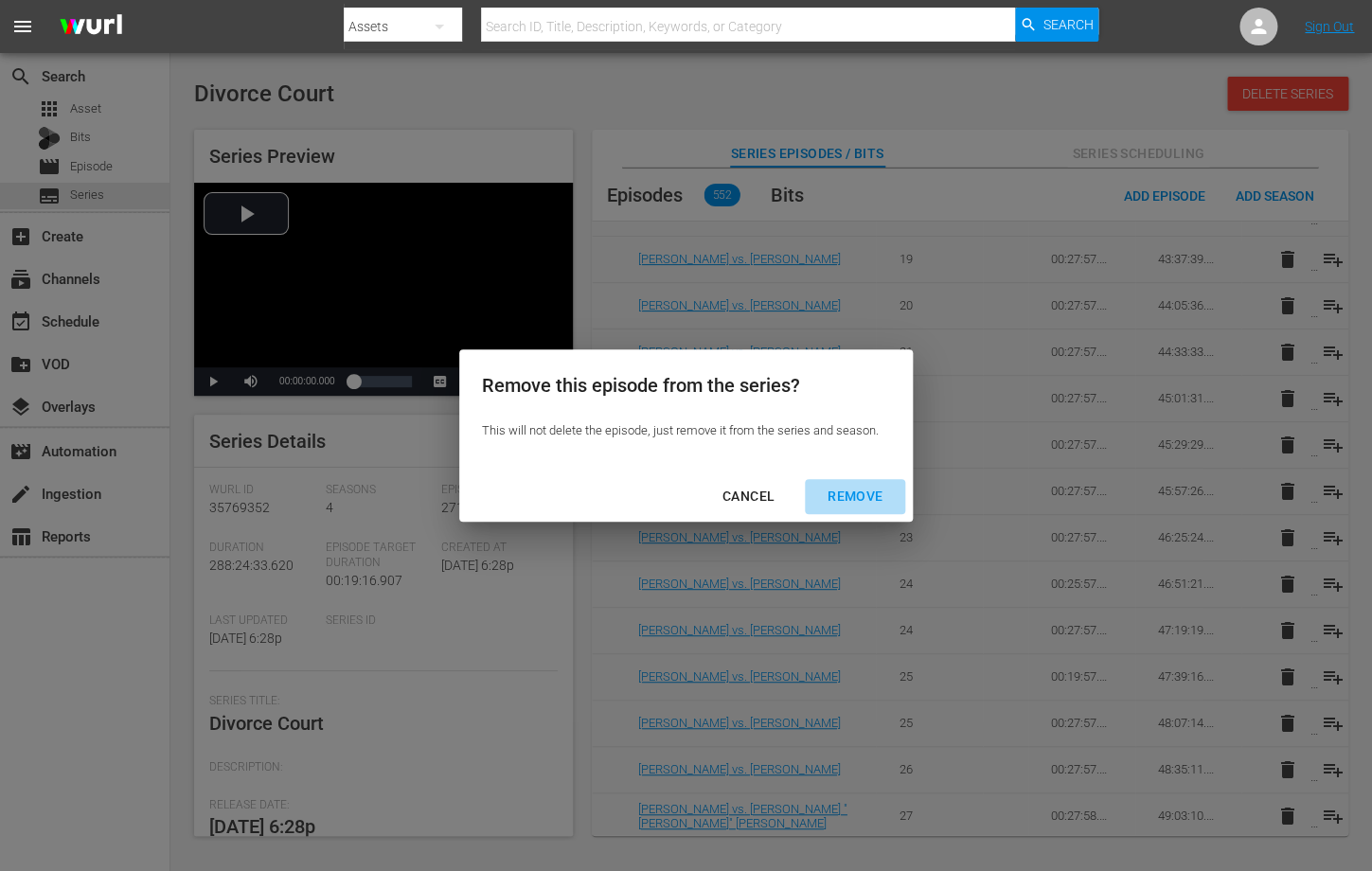 click on "REMOVE" at bounding box center [855, 496] 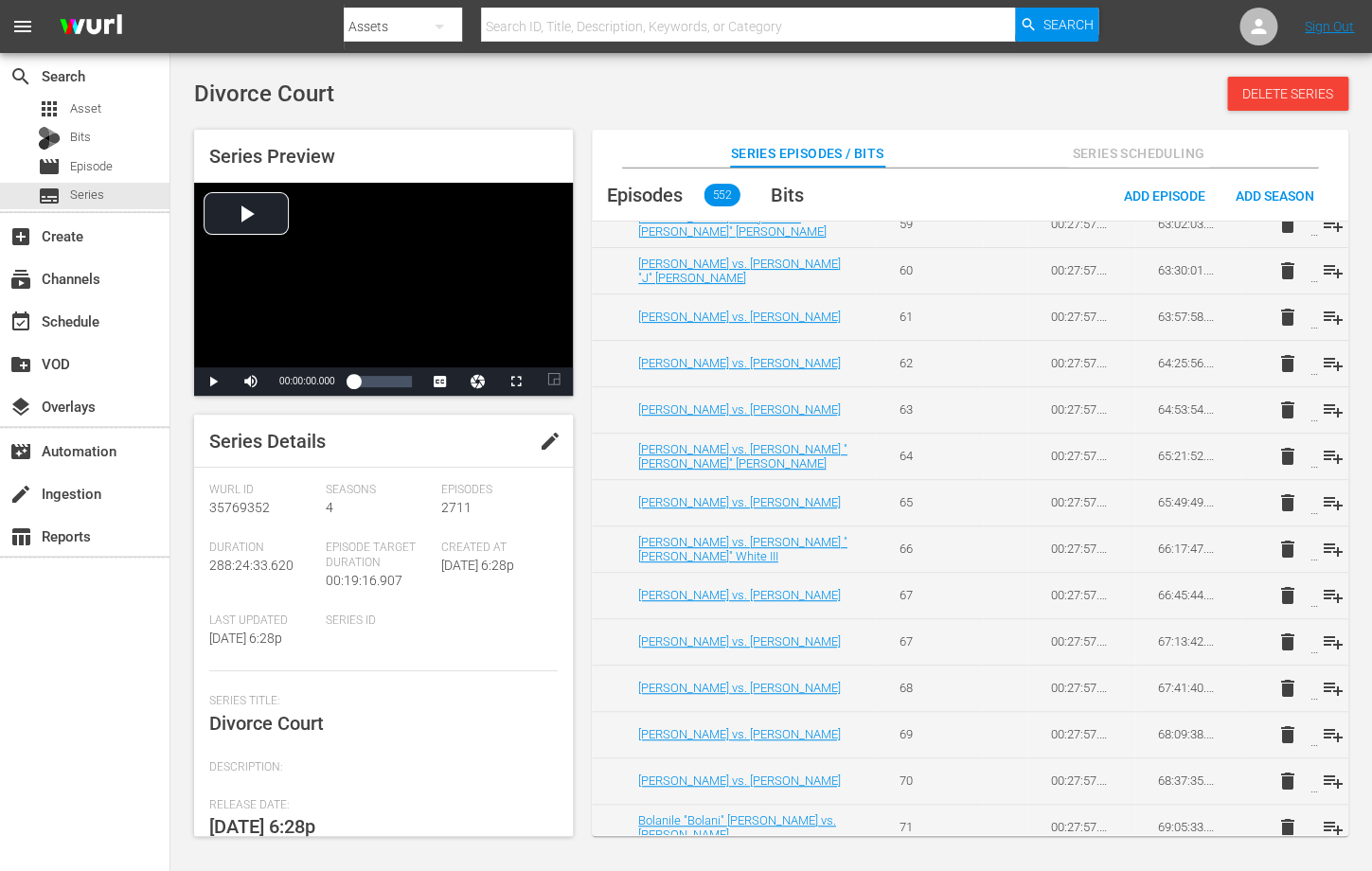 scroll, scrollTop: 6480, scrollLeft: 0, axis: vertical 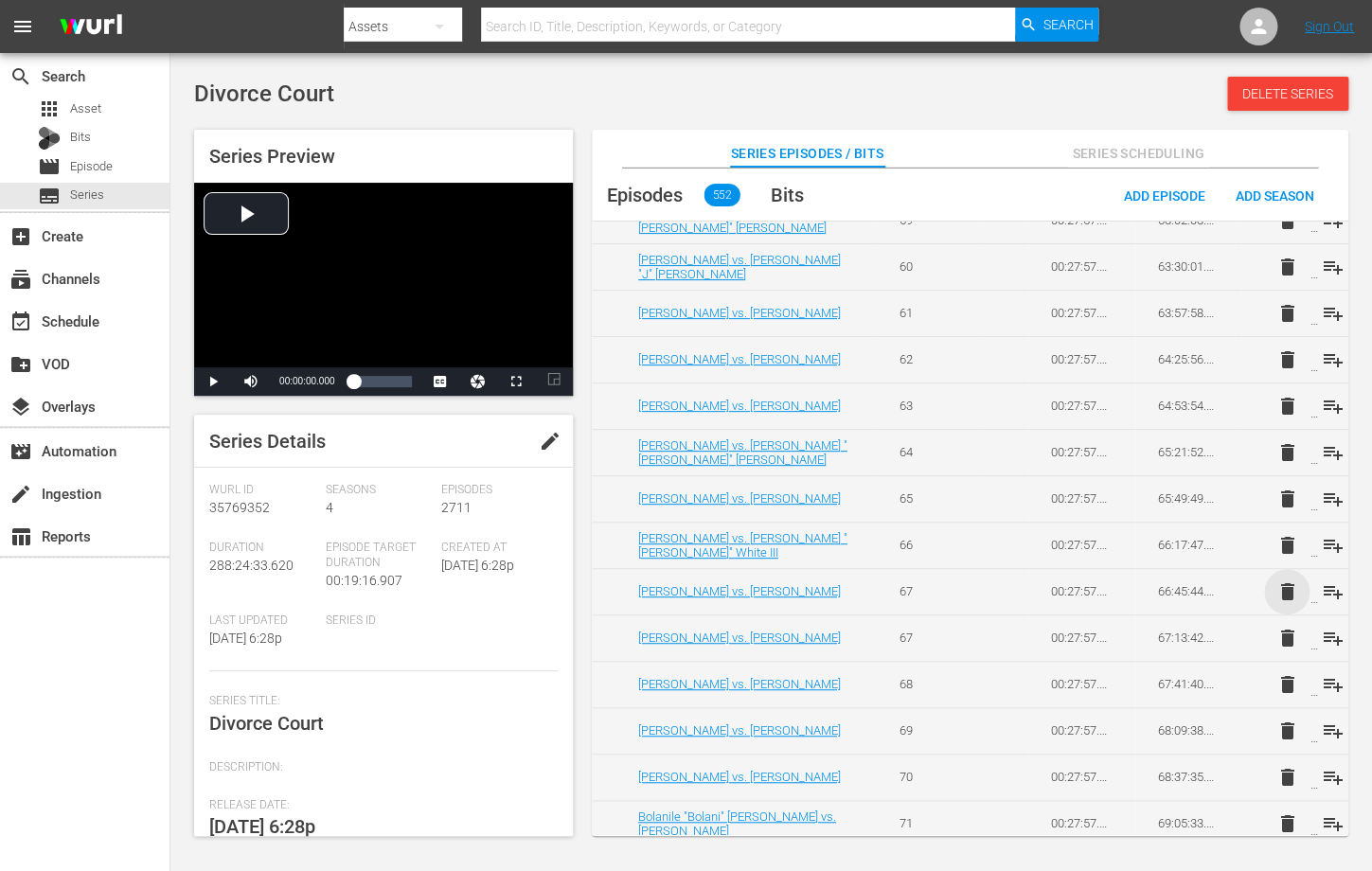click on "delete" at bounding box center (1287, 592) 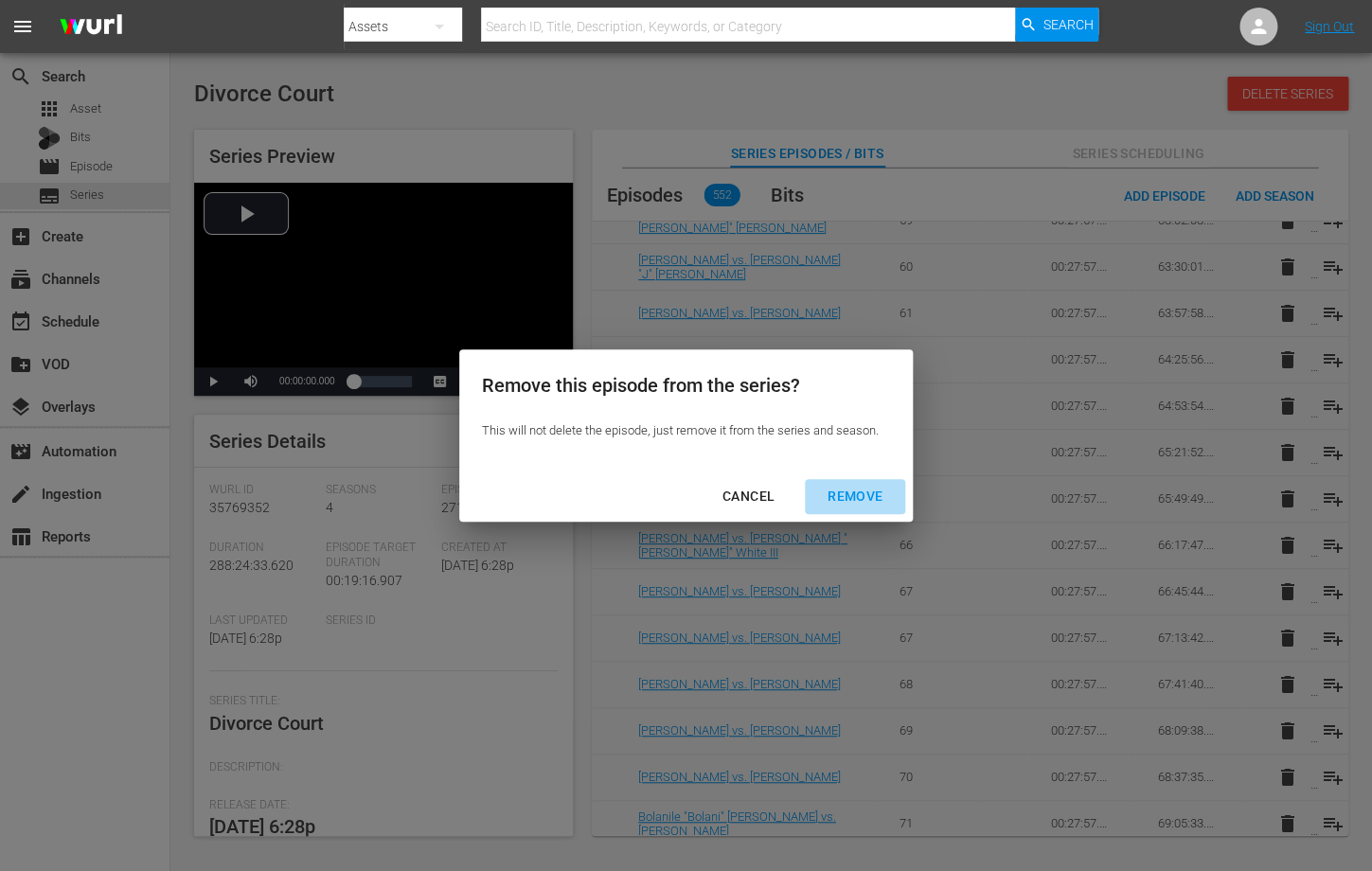 click on "REMOVE" at bounding box center (855, 496) 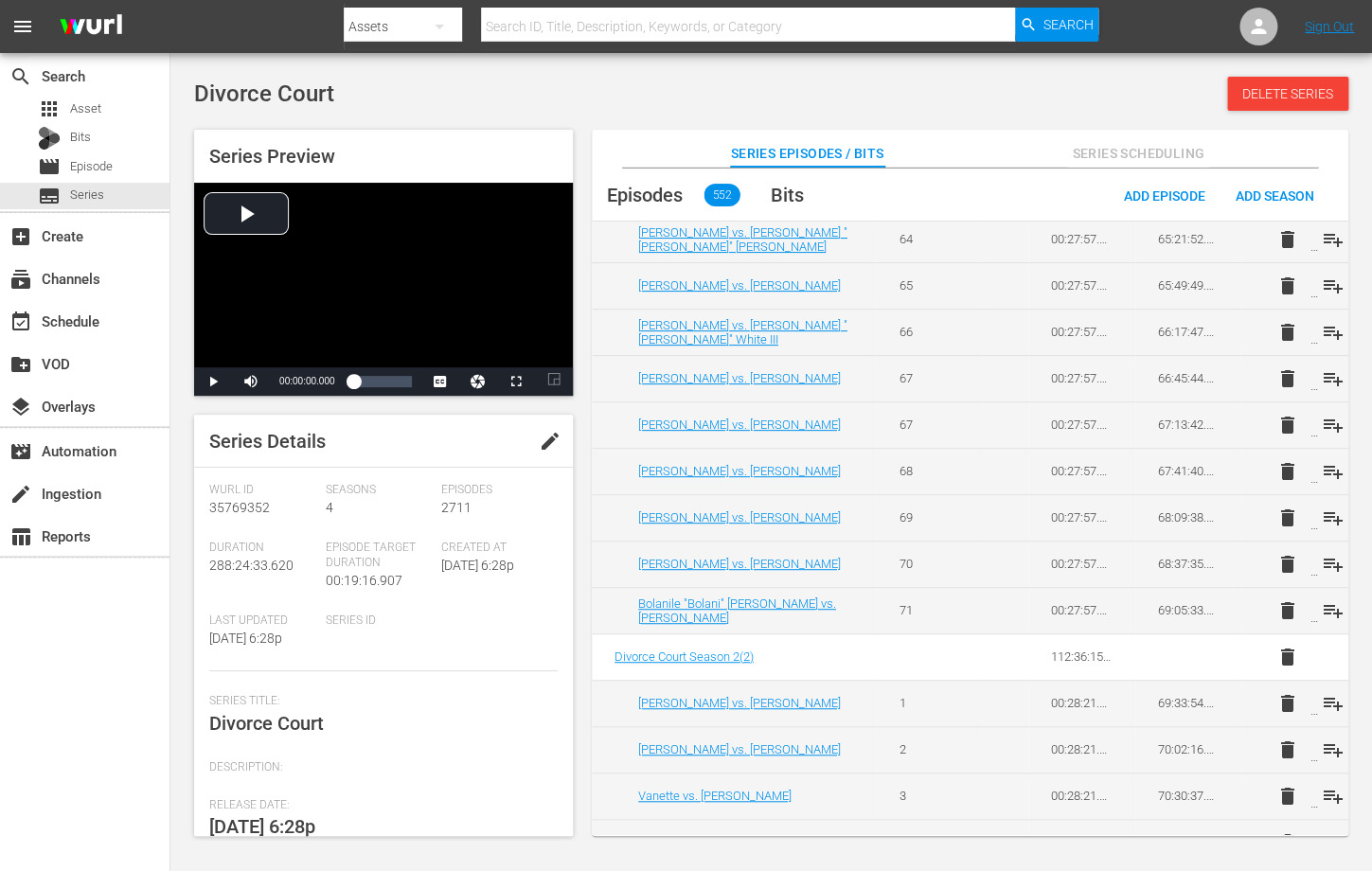 scroll, scrollTop: 6721, scrollLeft: 0, axis: vertical 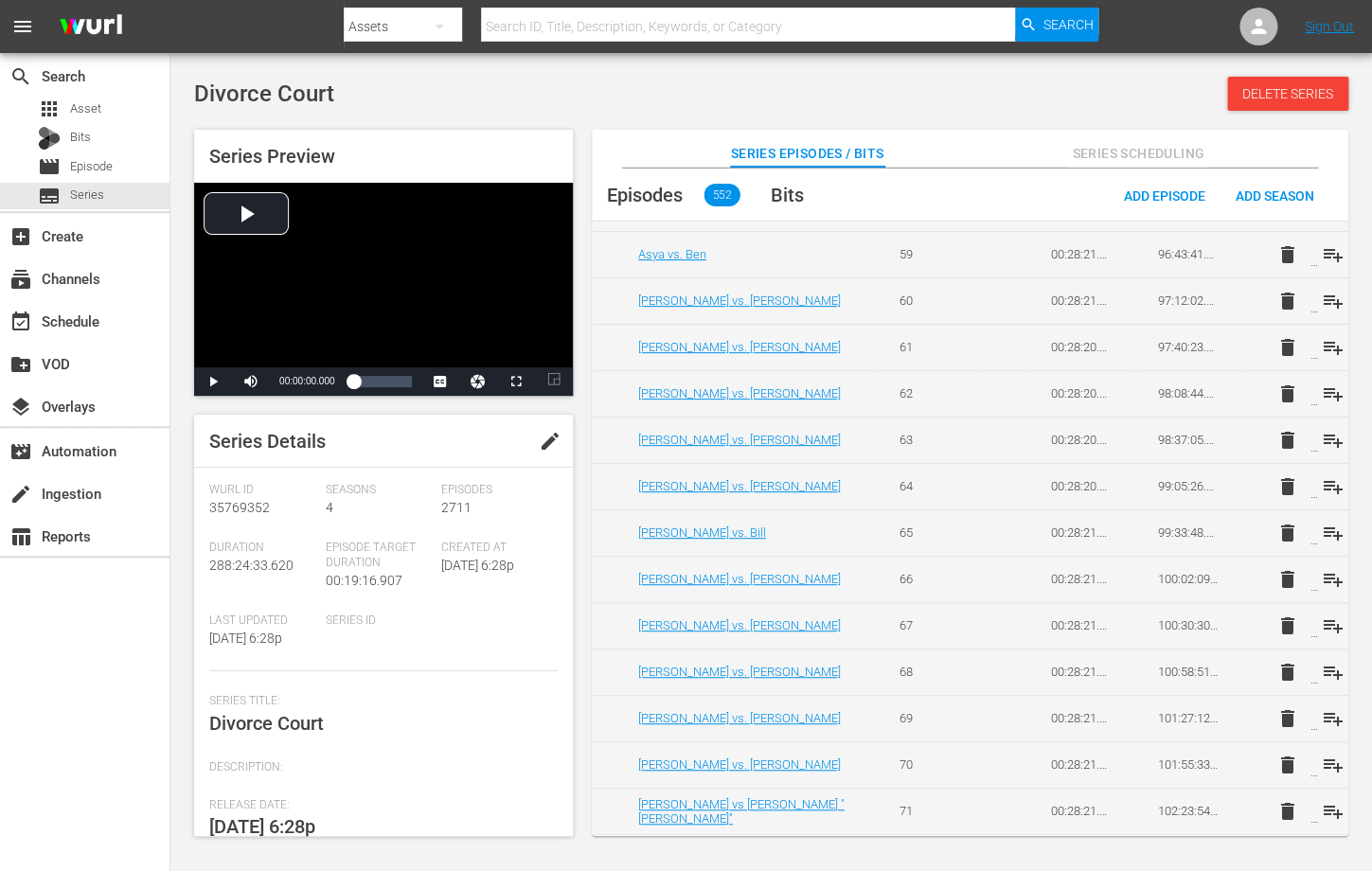type 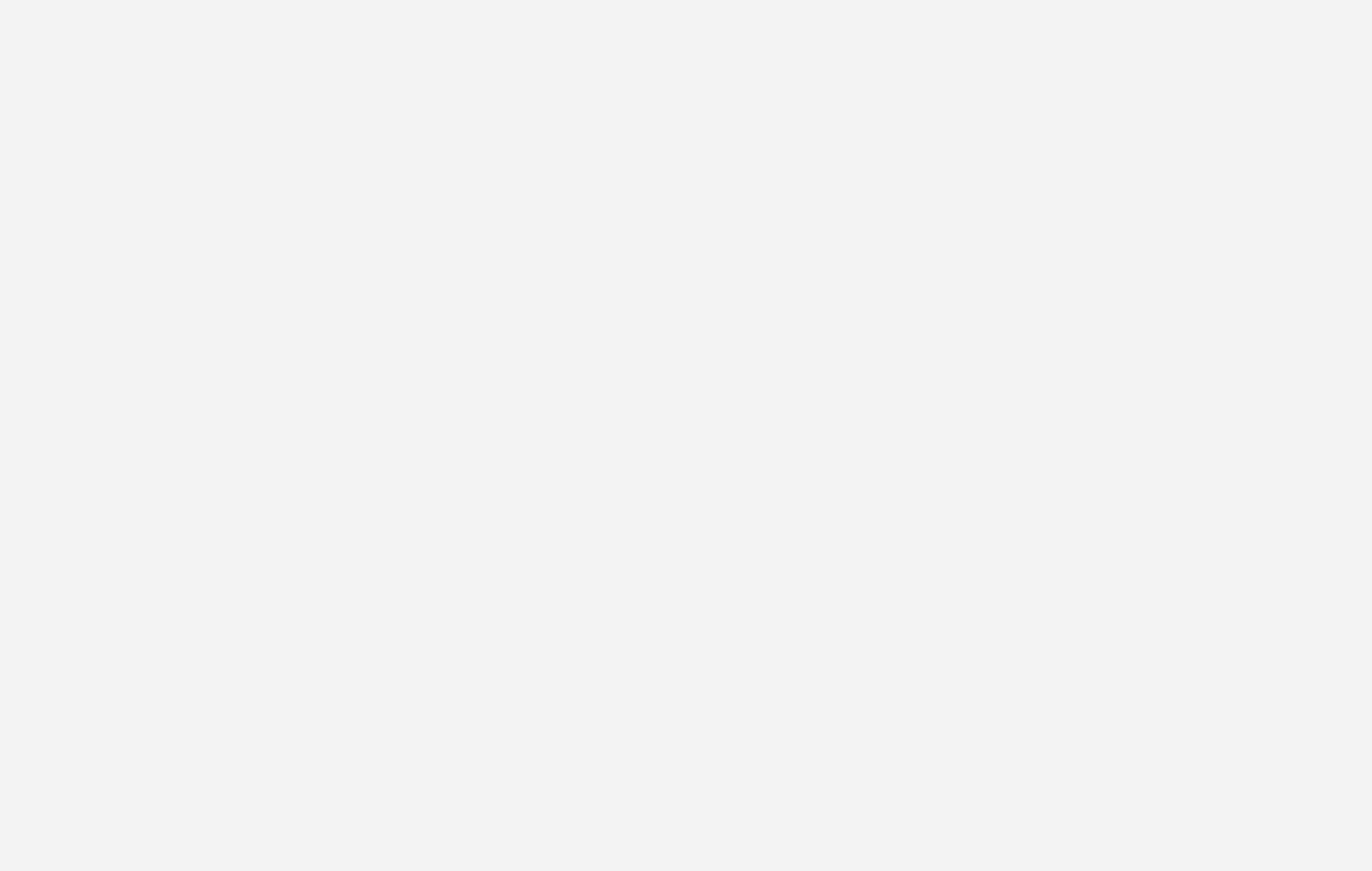 scroll, scrollTop: 0, scrollLeft: 0, axis: both 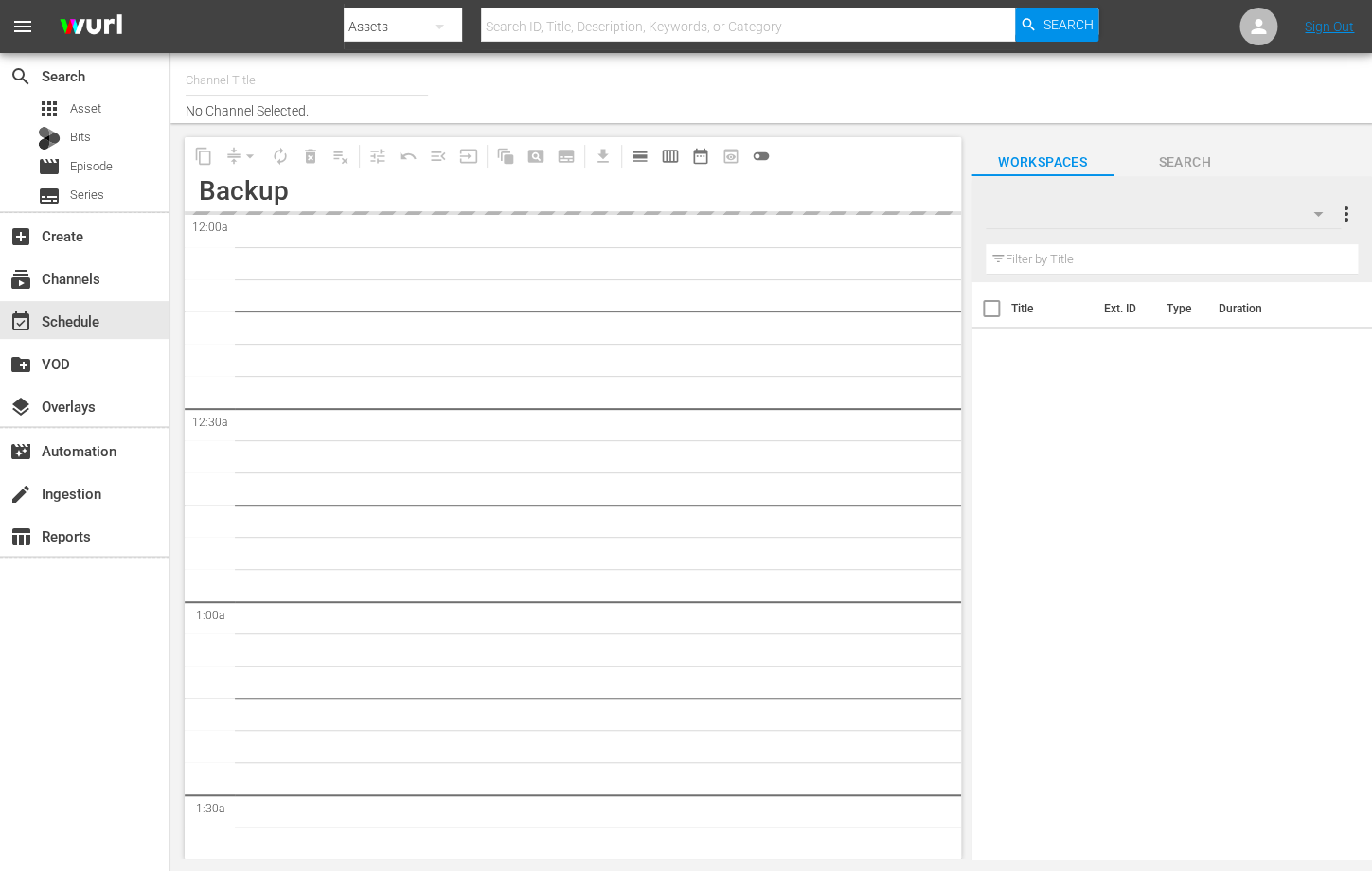 type on "Divorce Court (1590)" 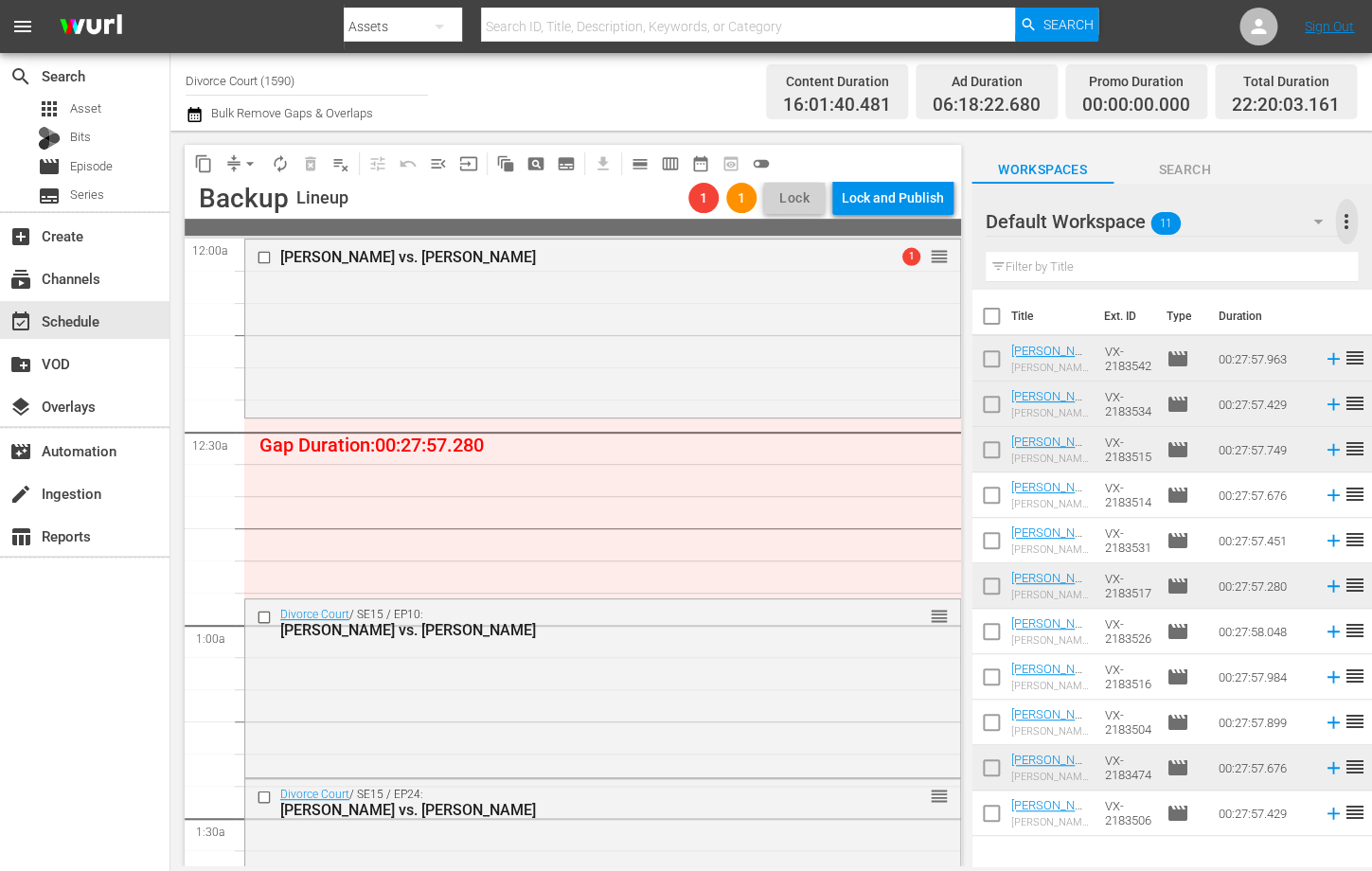 click on "more_vert" at bounding box center [1346, 222] 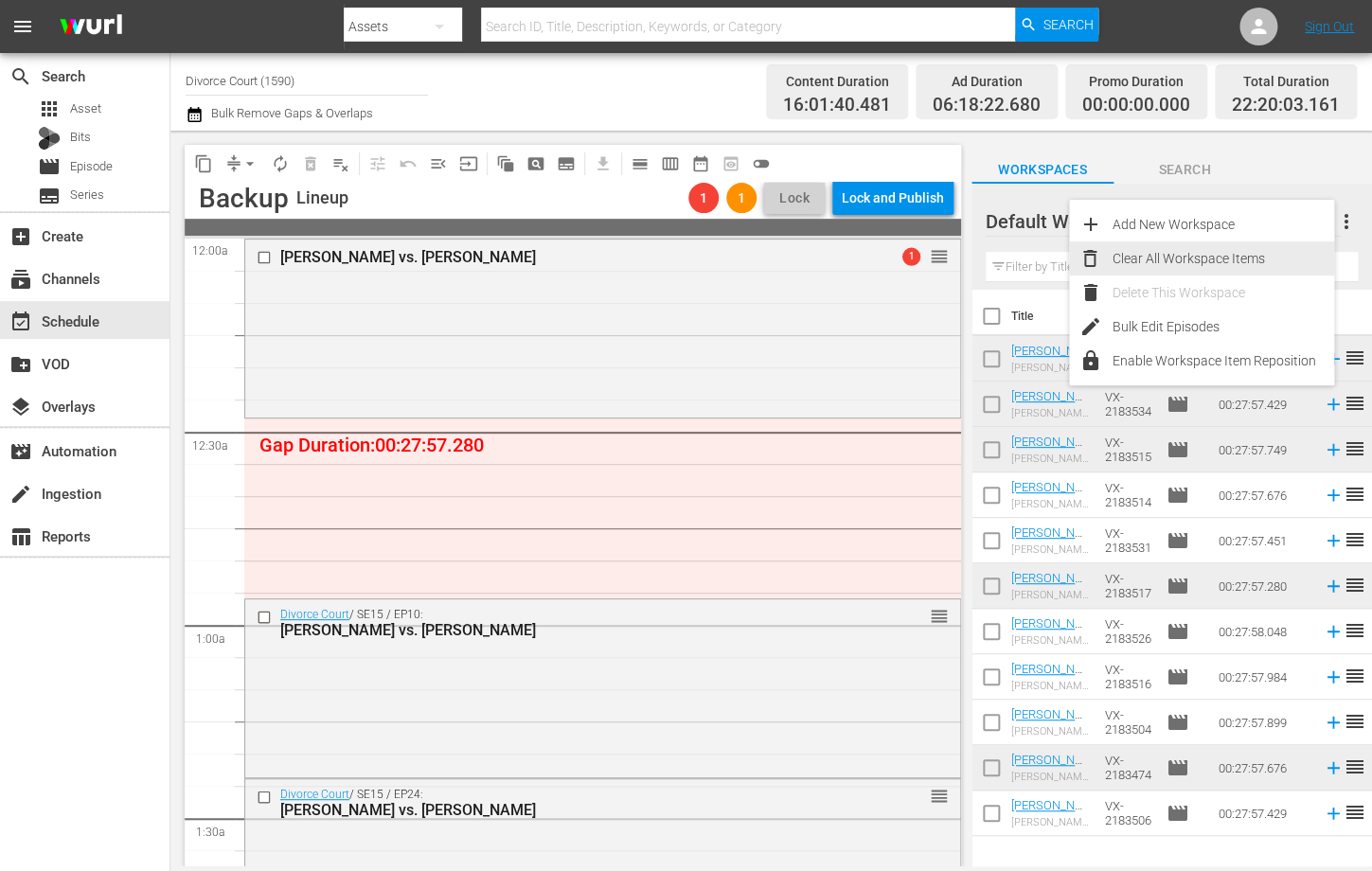 click on "Clear All Workspace Items" at bounding box center (1222, 258) 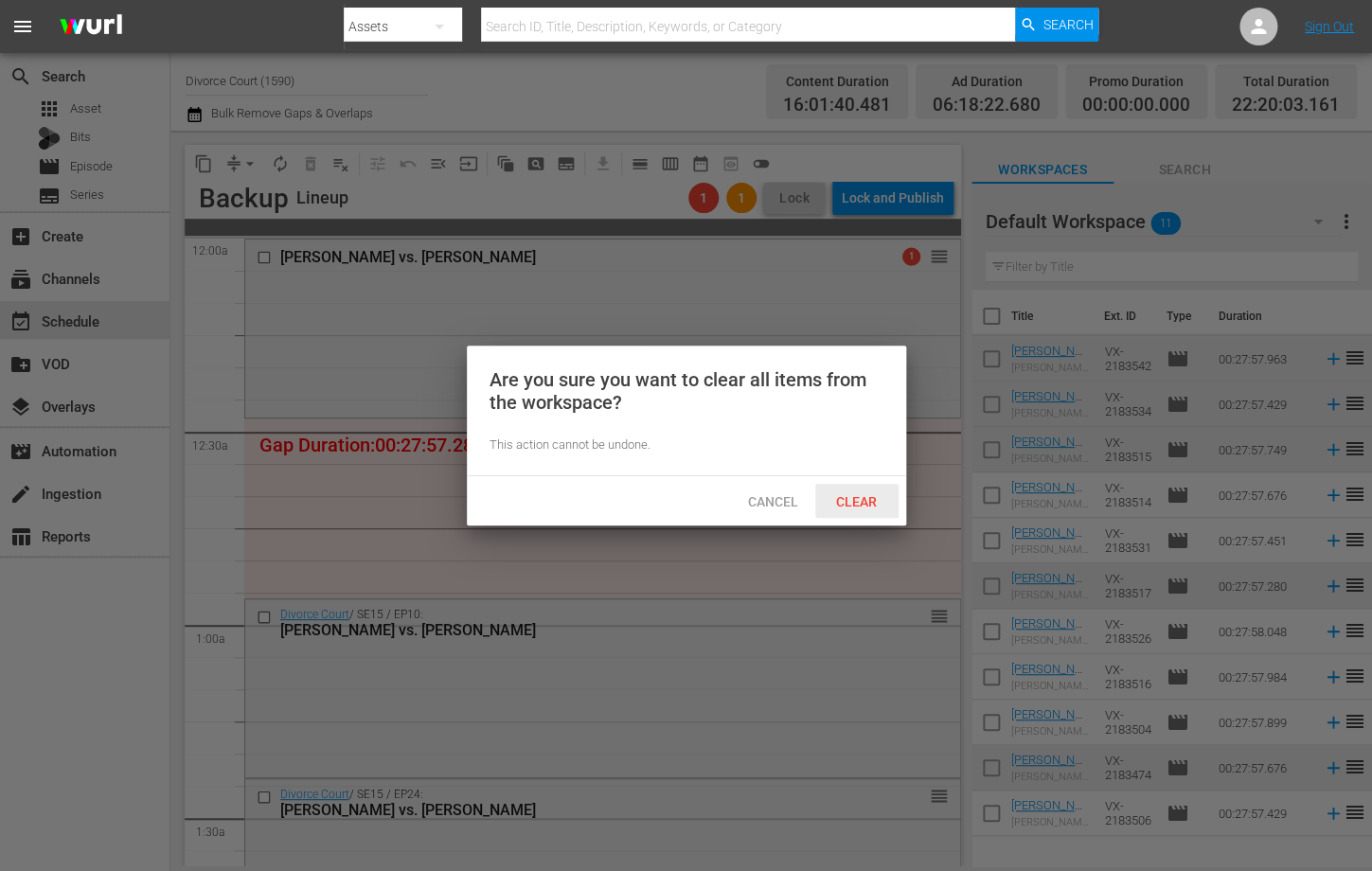 click on "Clear" at bounding box center (856, 502) 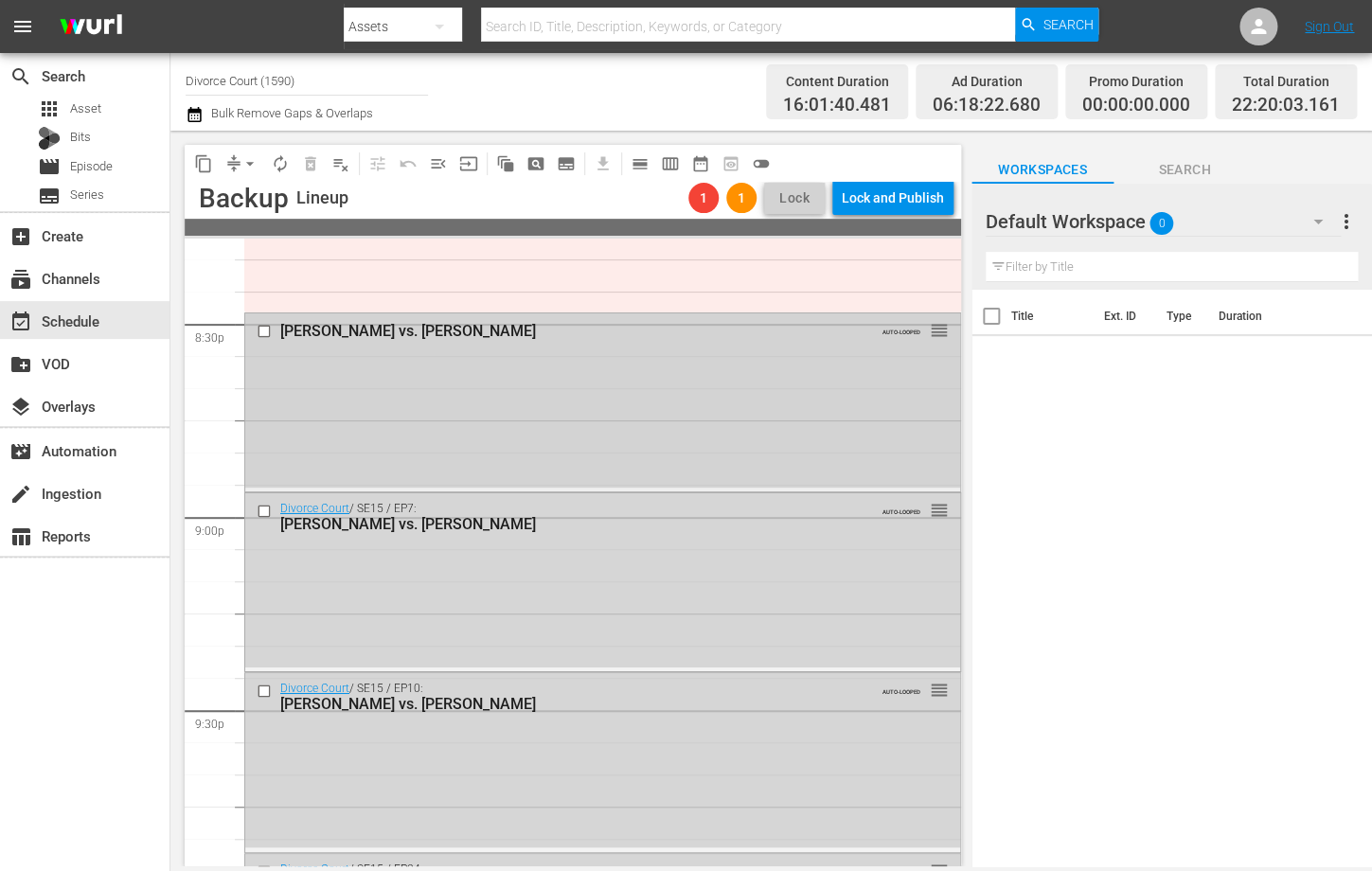 scroll, scrollTop: 7869, scrollLeft: 0, axis: vertical 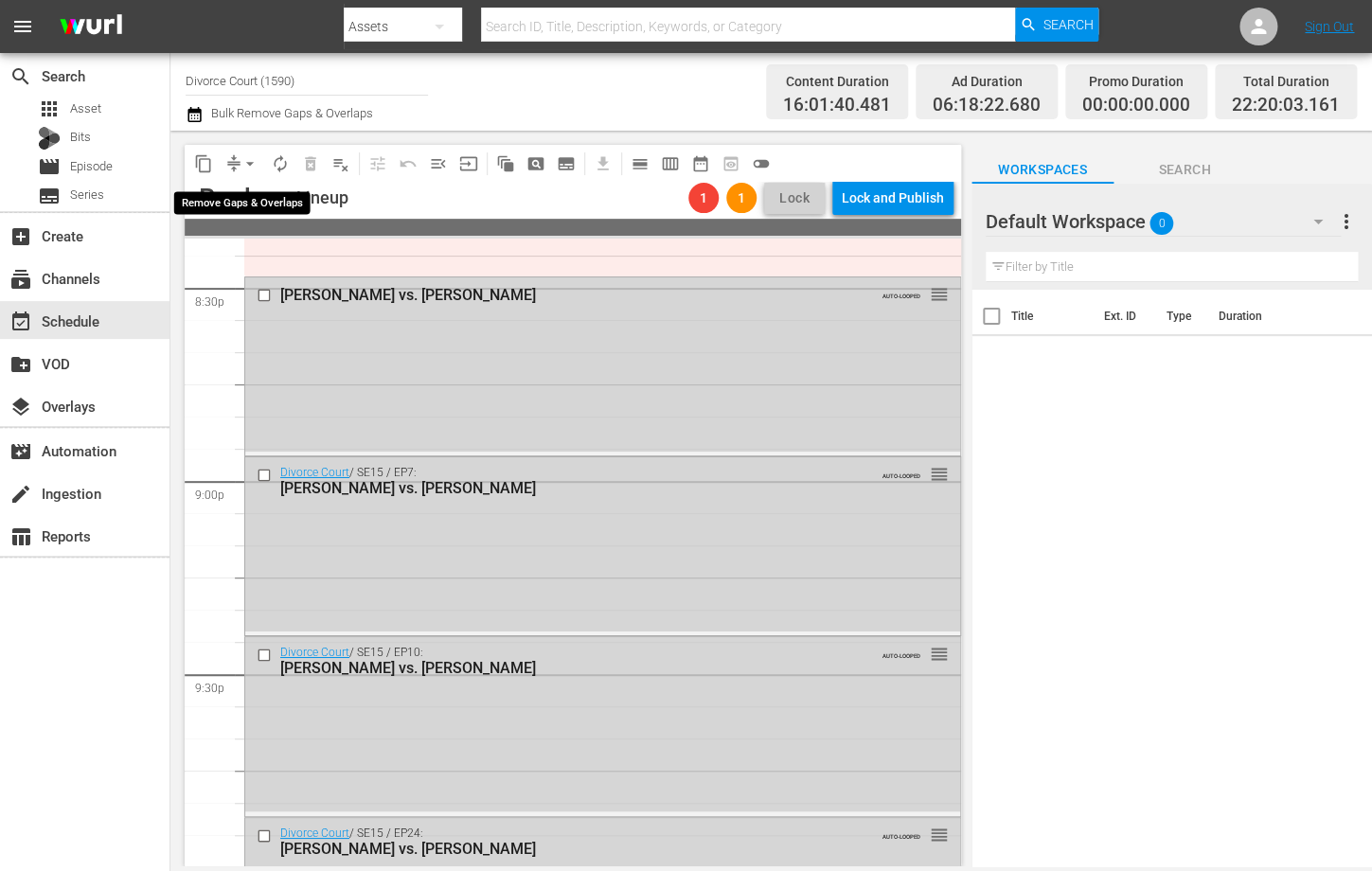 click on "arrow_drop_down" at bounding box center (250, 164) 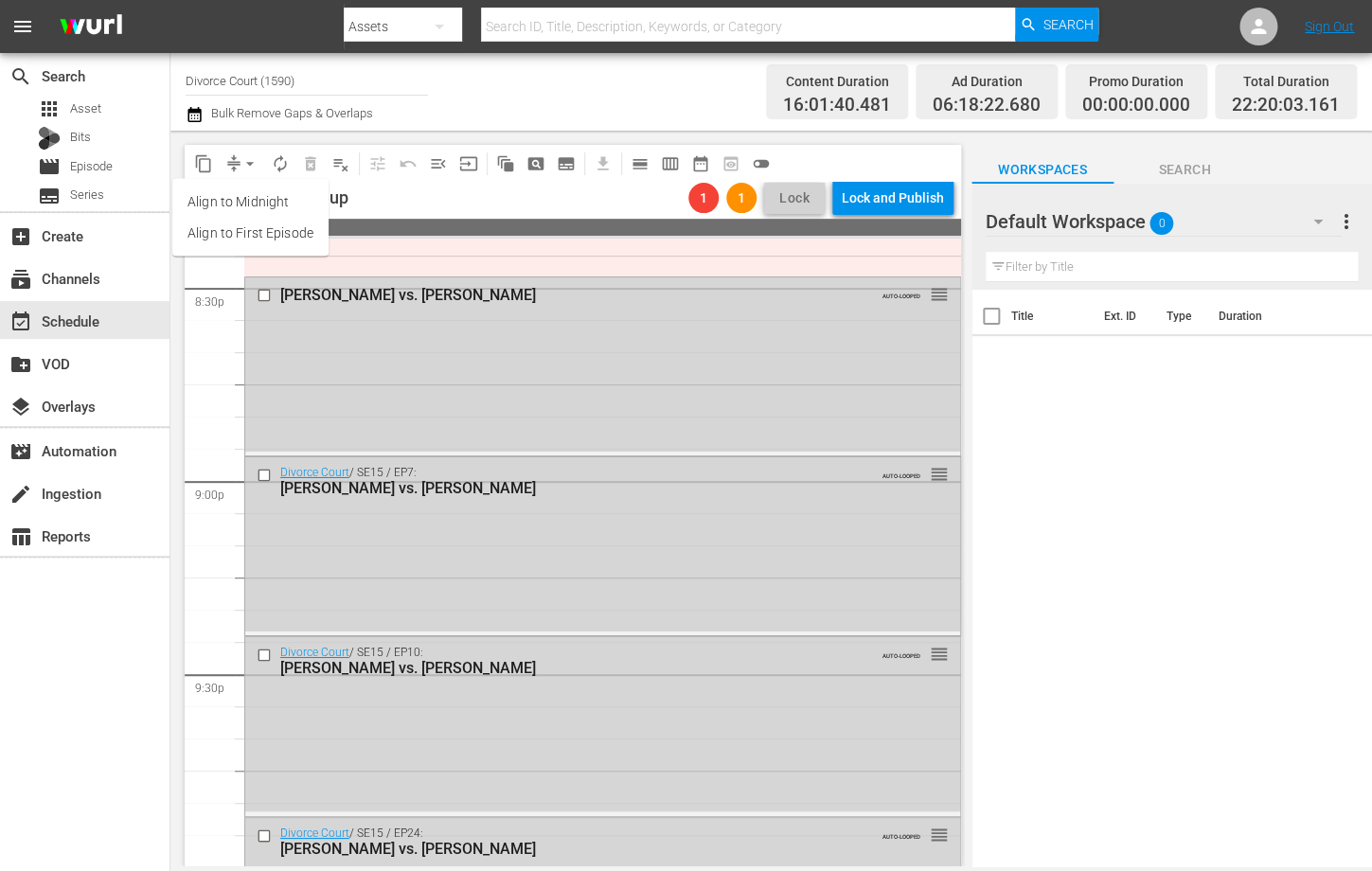 click on "Align to First Episode" at bounding box center [250, 233] 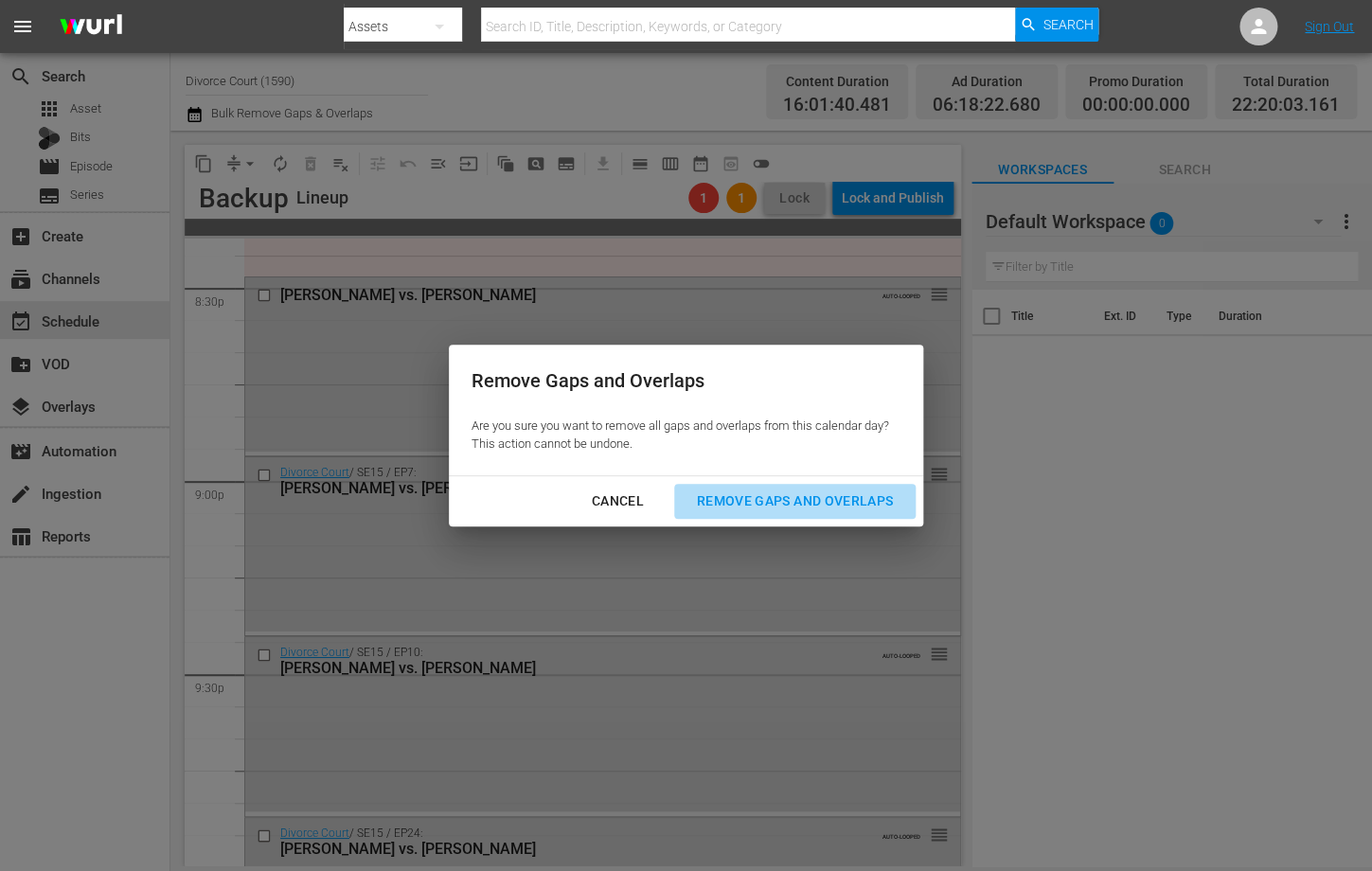 click on "Remove Gaps and Overlaps" at bounding box center [794, 501] 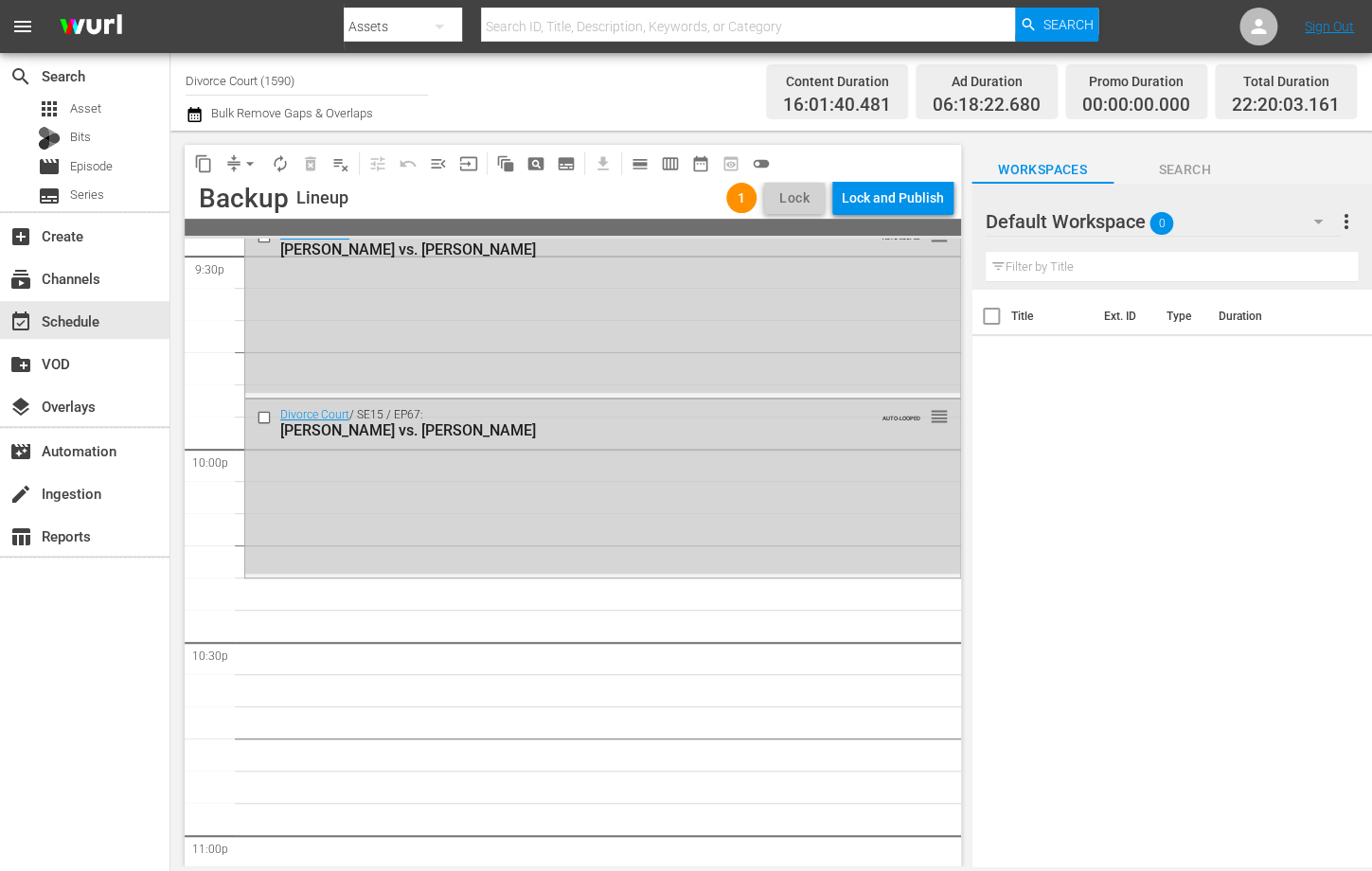 scroll, scrollTop: 8286, scrollLeft: 0, axis: vertical 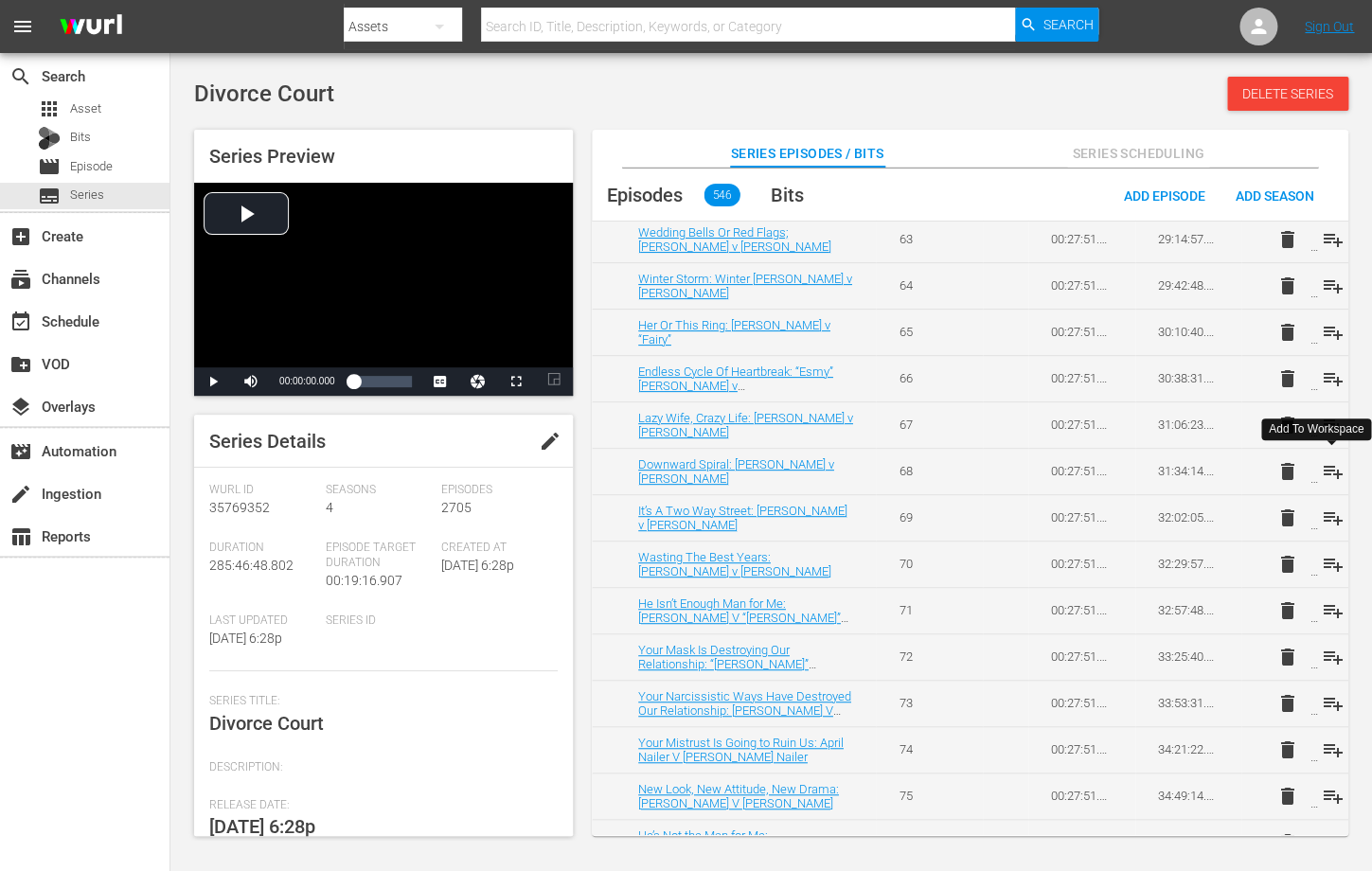 click on "playlist_add" at bounding box center [1332, 471] 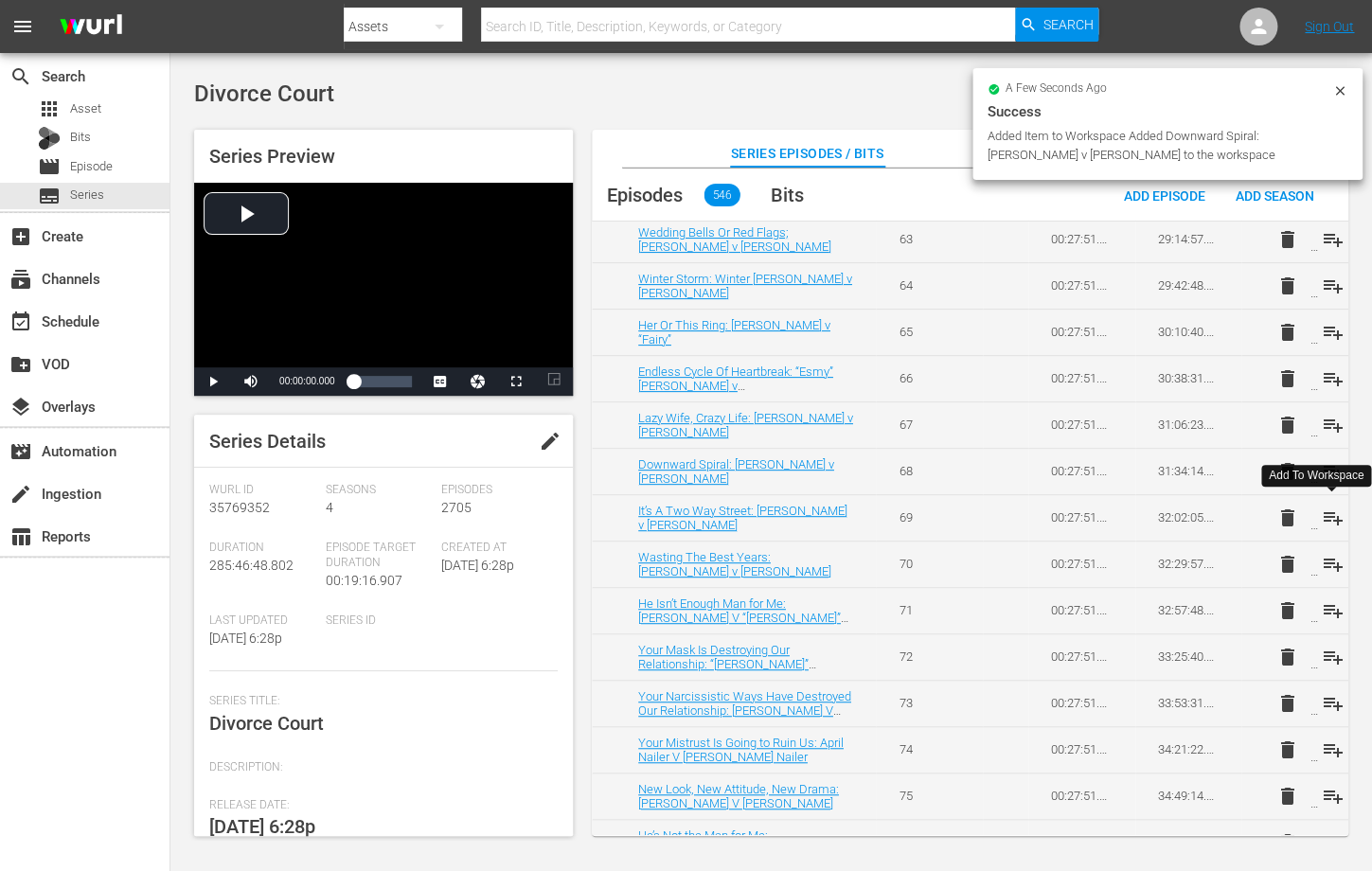 click on "playlist_add" at bounding box center [1332, 518] 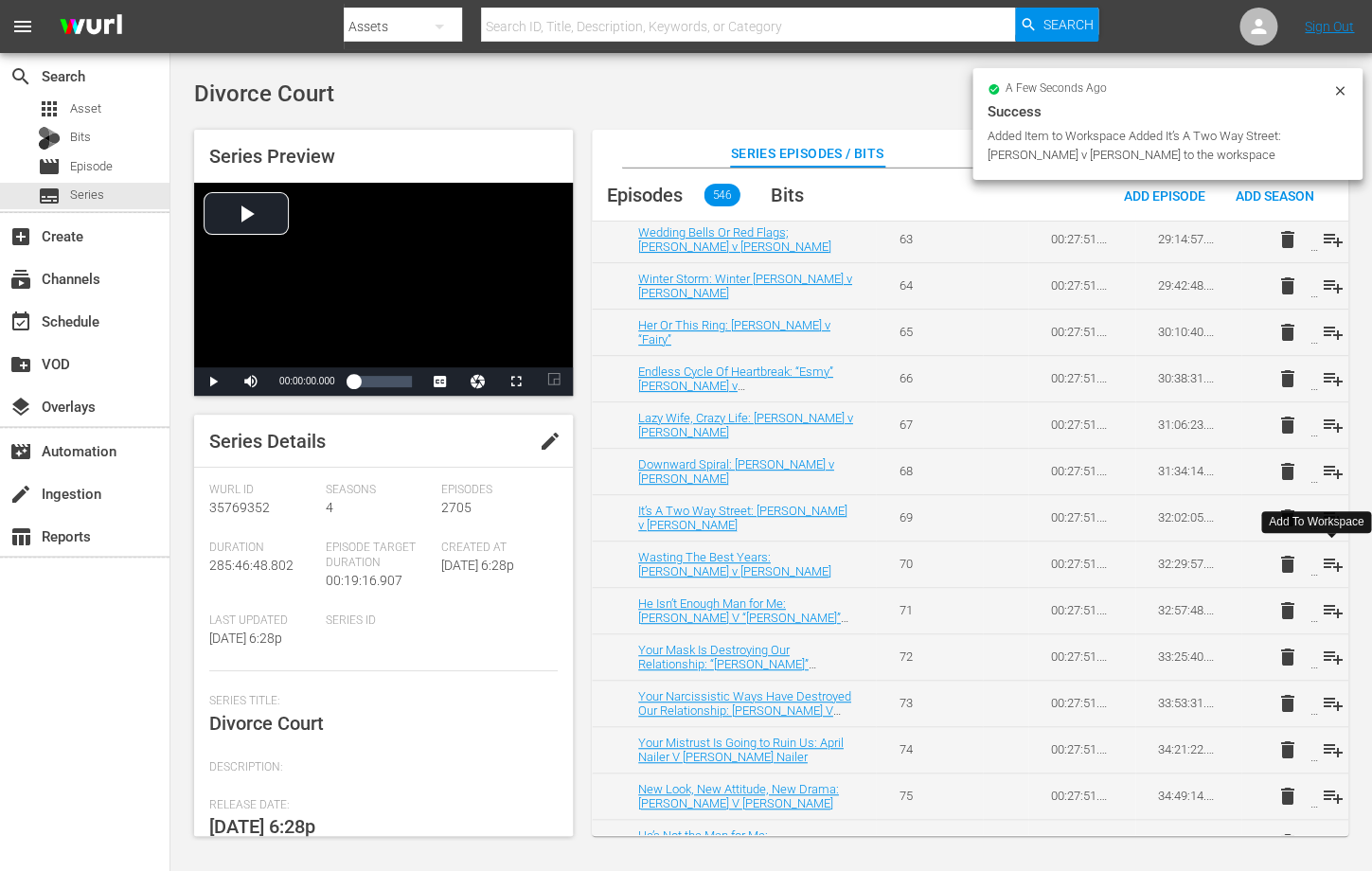 click on "playlist_add" at bounding box center (1332, 564) 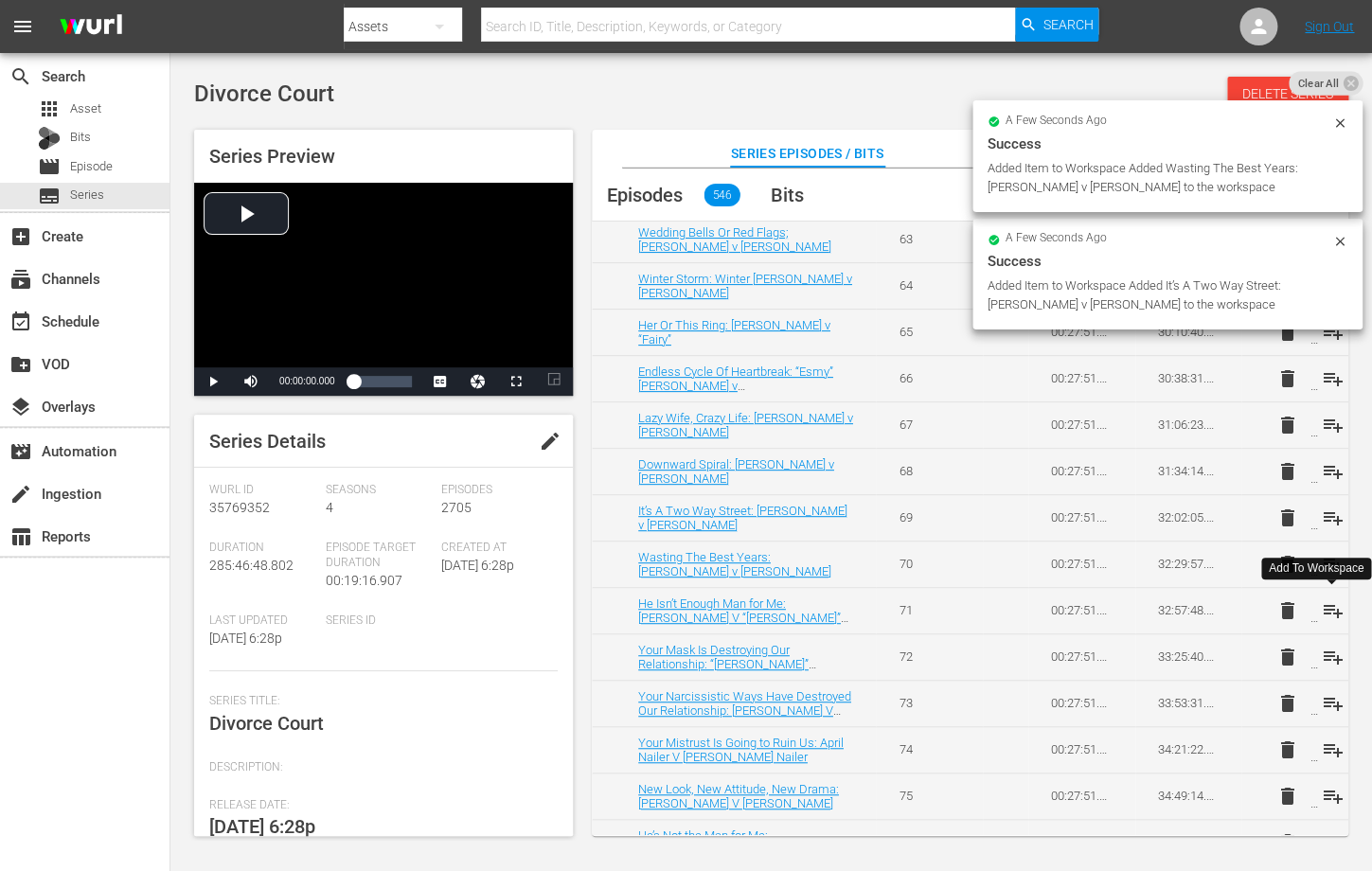 click on "playlist_add" at bounding box center [1332, 611] 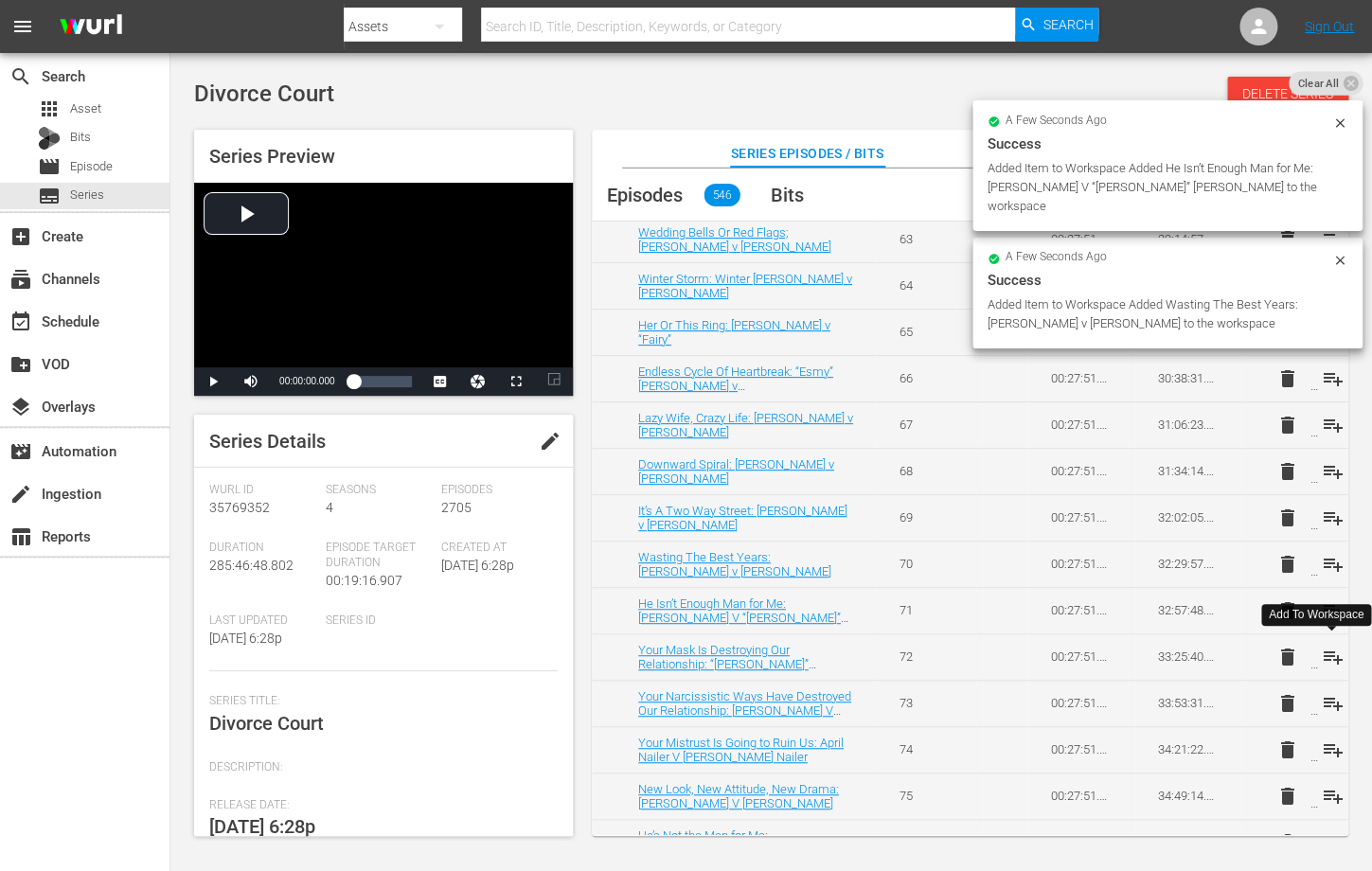 click on "playlist_add" at bounding box center (1332, 657) 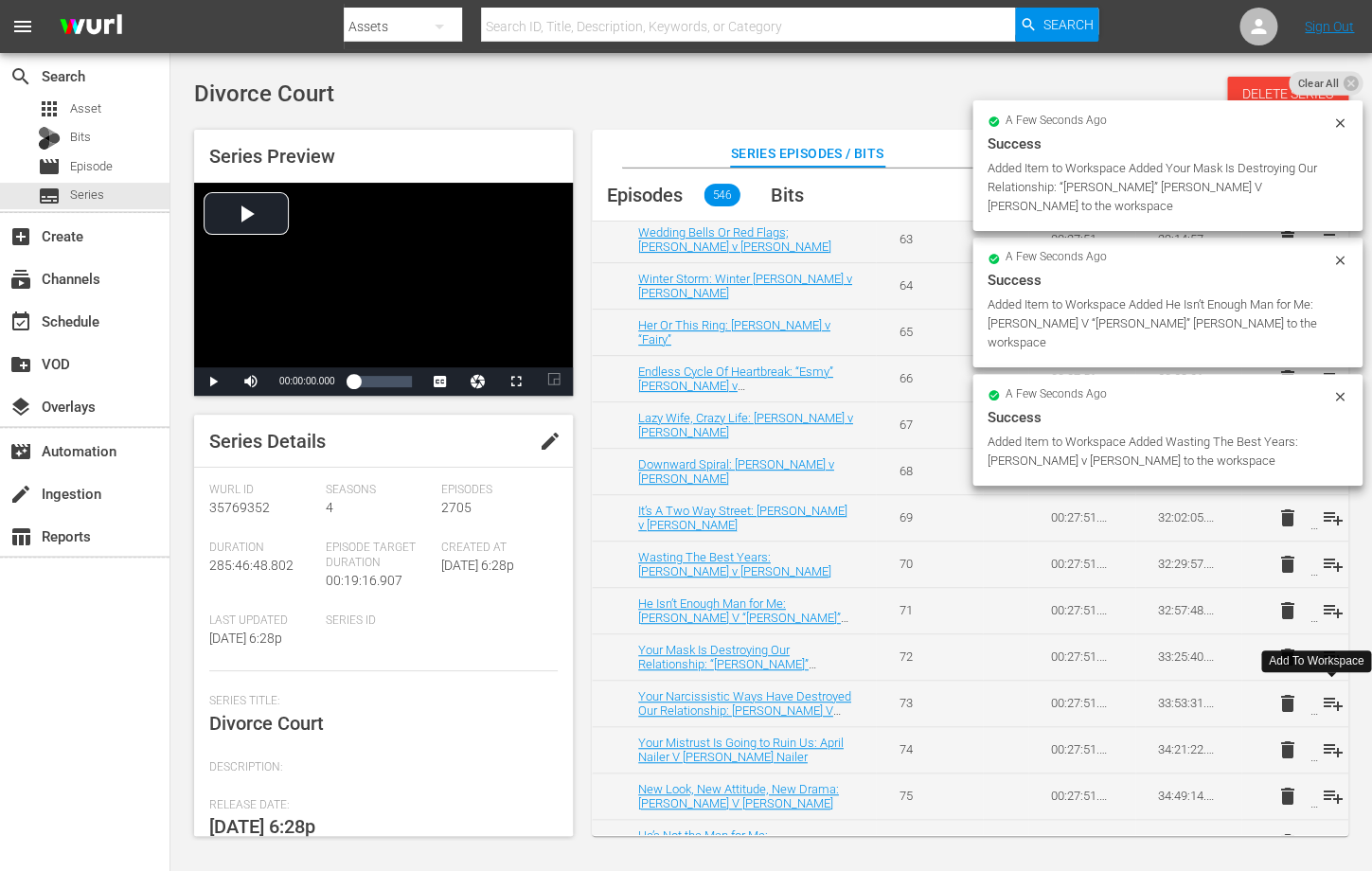 click on "playlist_add" at bounding box center (1332, 703) 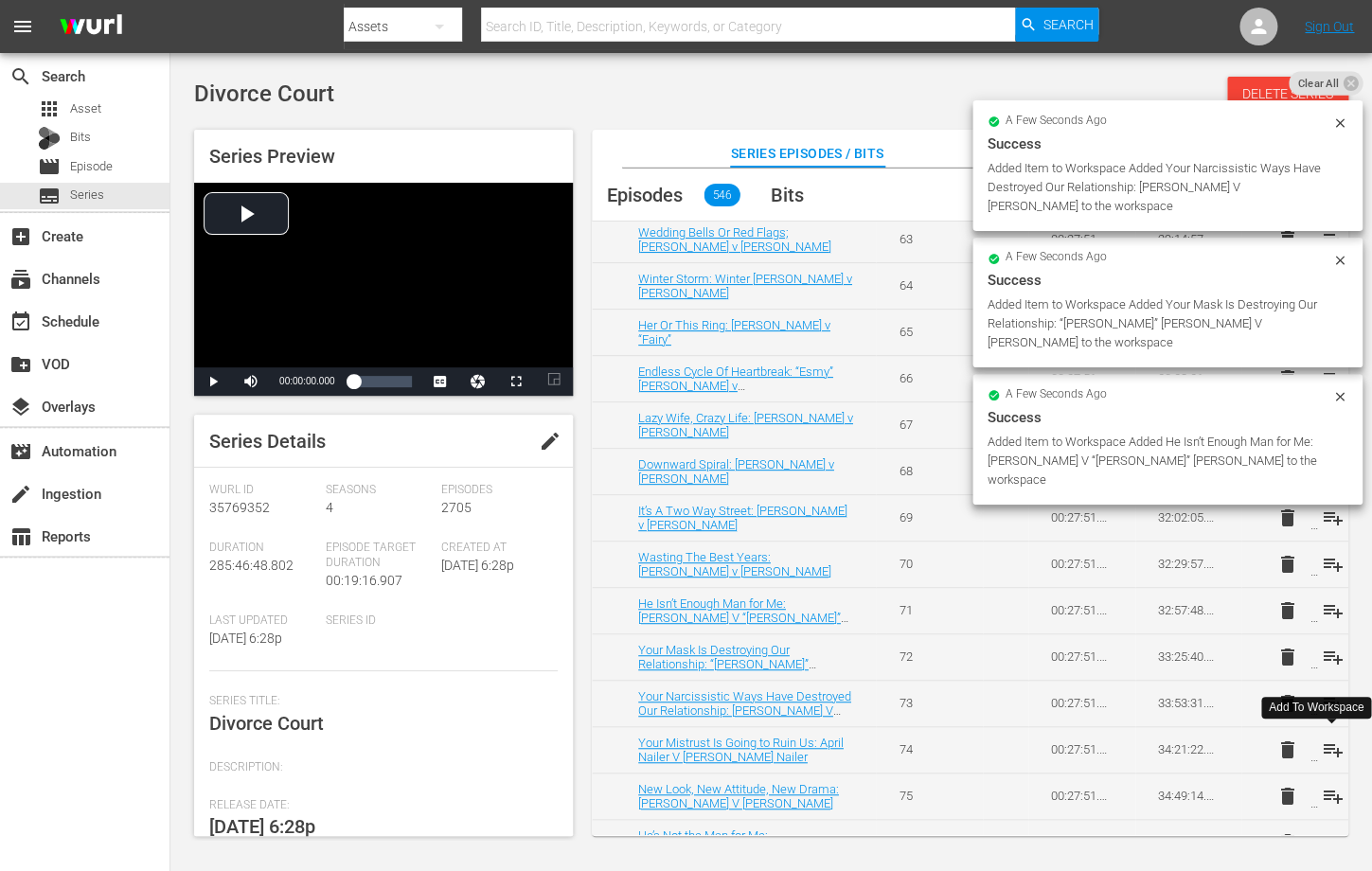 click on "playlist_add" at bounding box center [1332, 750] 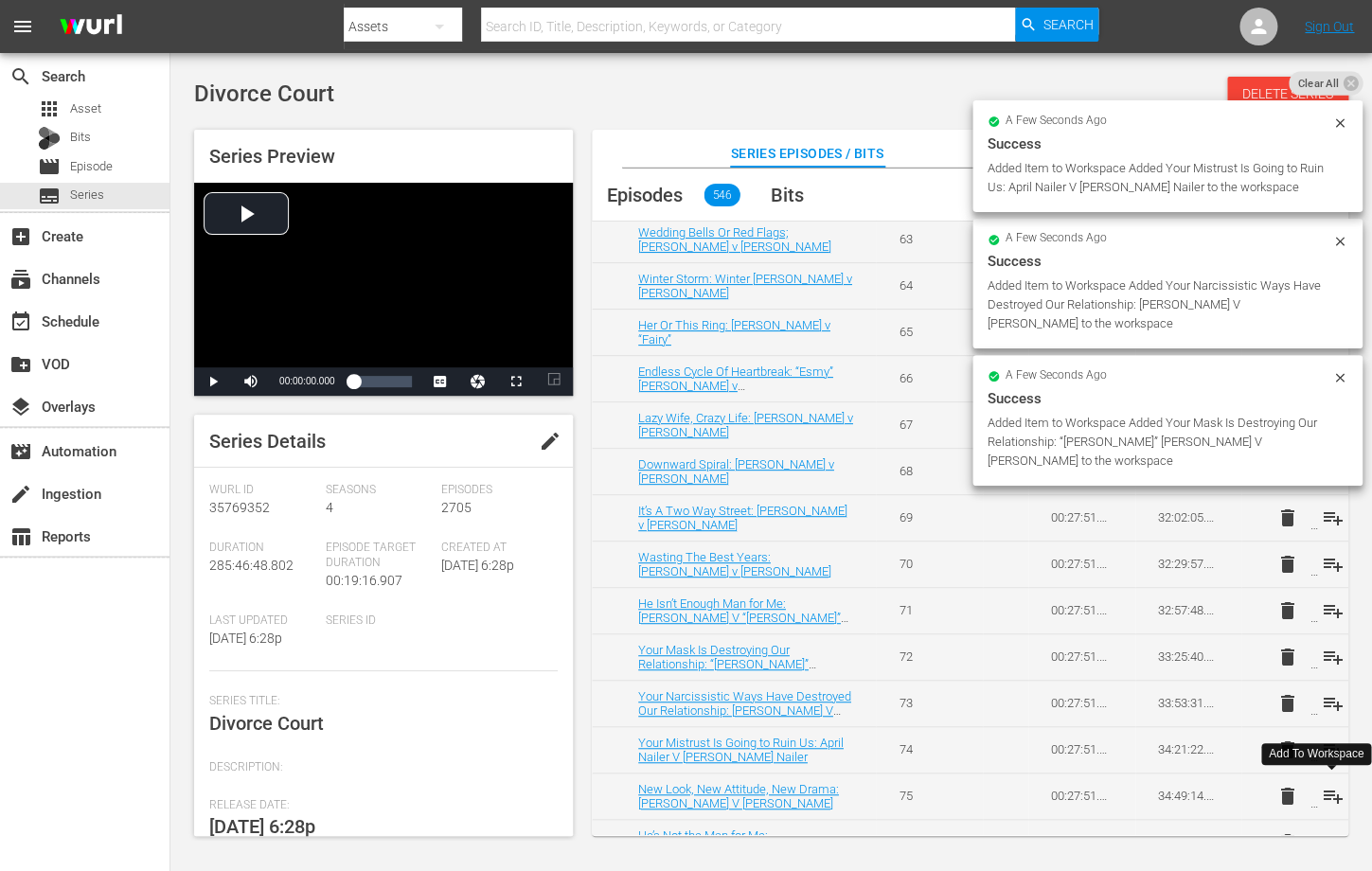 click on "playlist_add" at bounding box center [1332, 796] 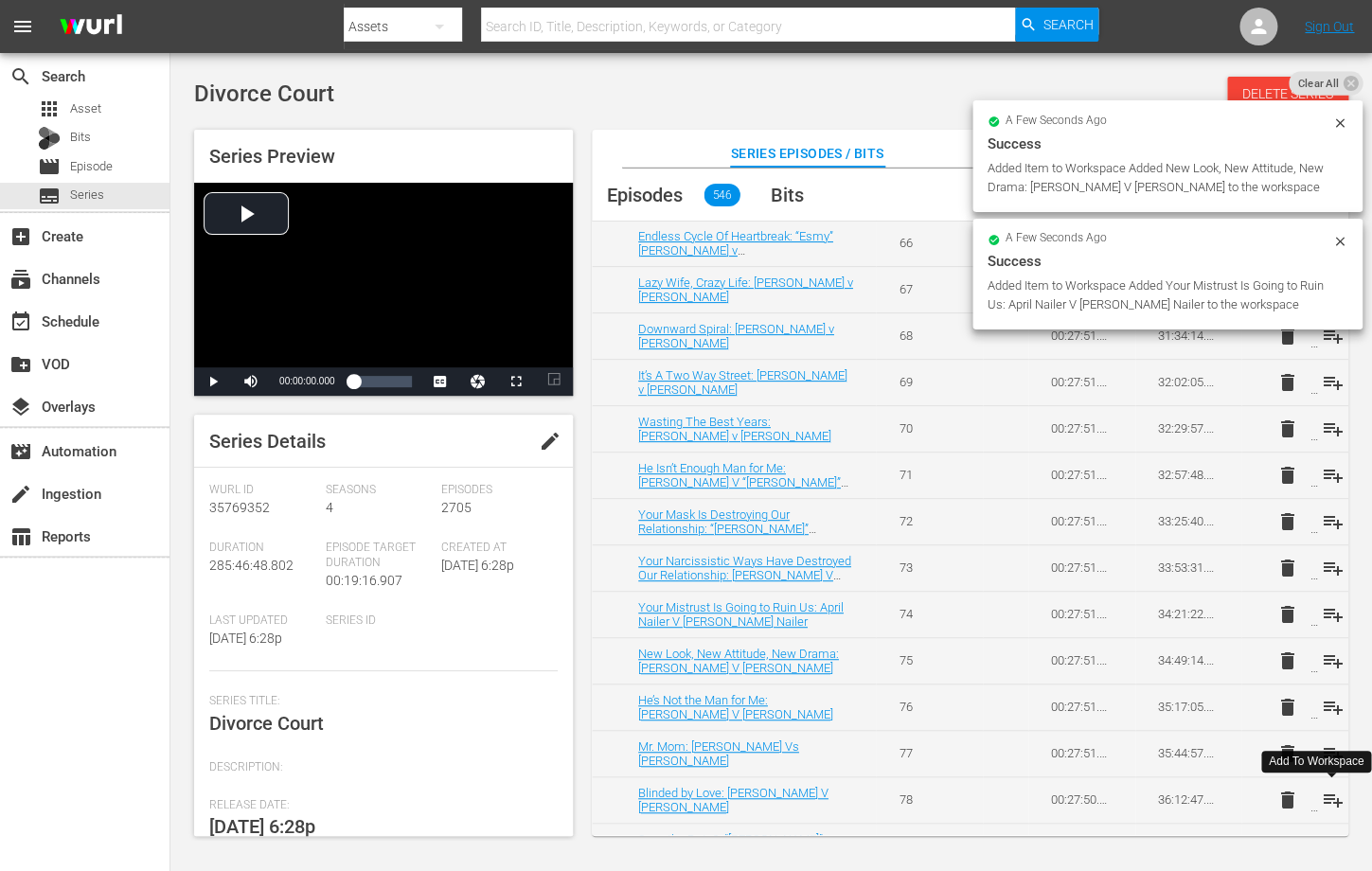 scroll, scrollTop: 3131, scrollLeft: 0, axis: vertical 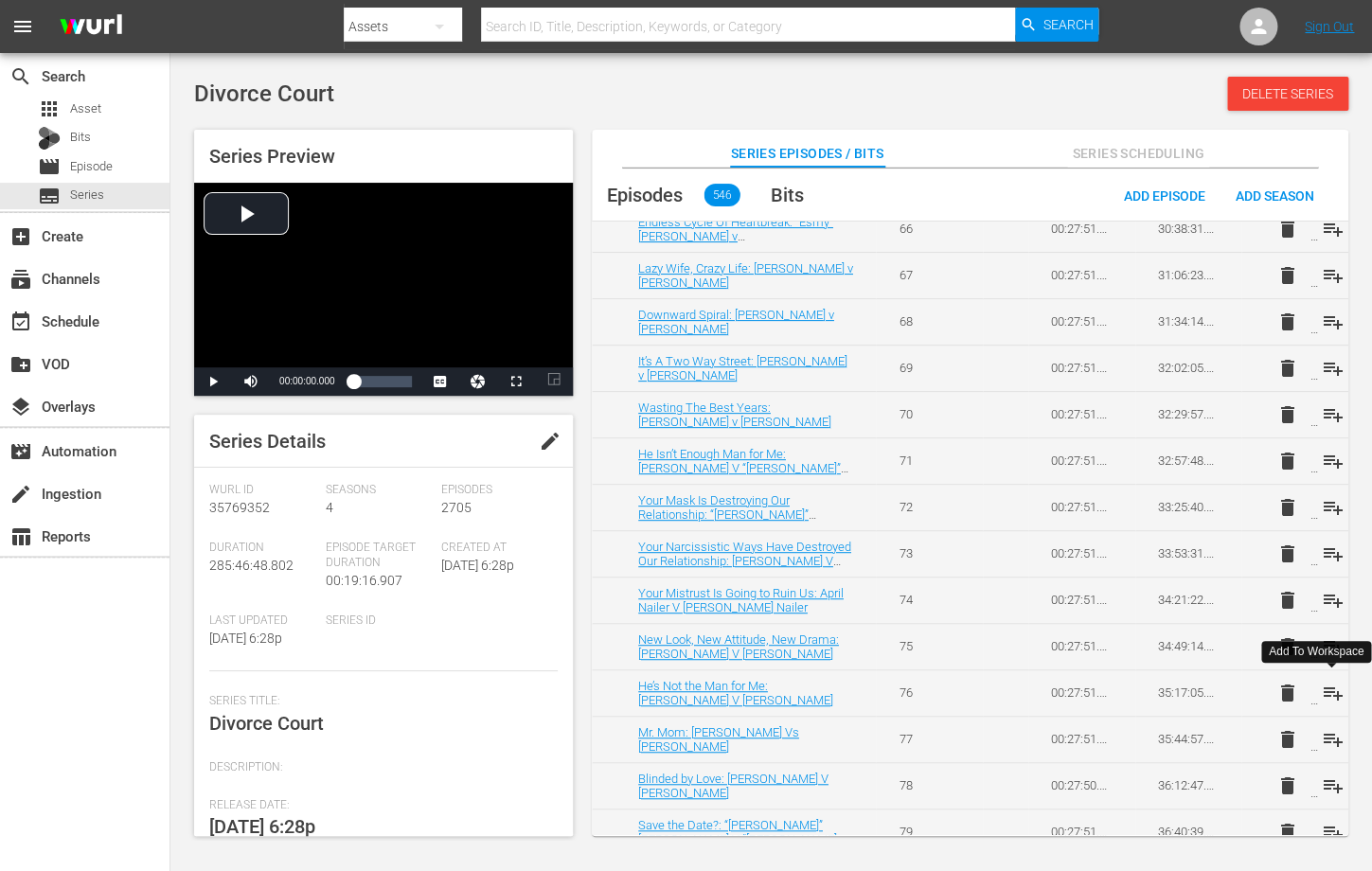 click on "playlist_add" at bounding box center [1332, 693] 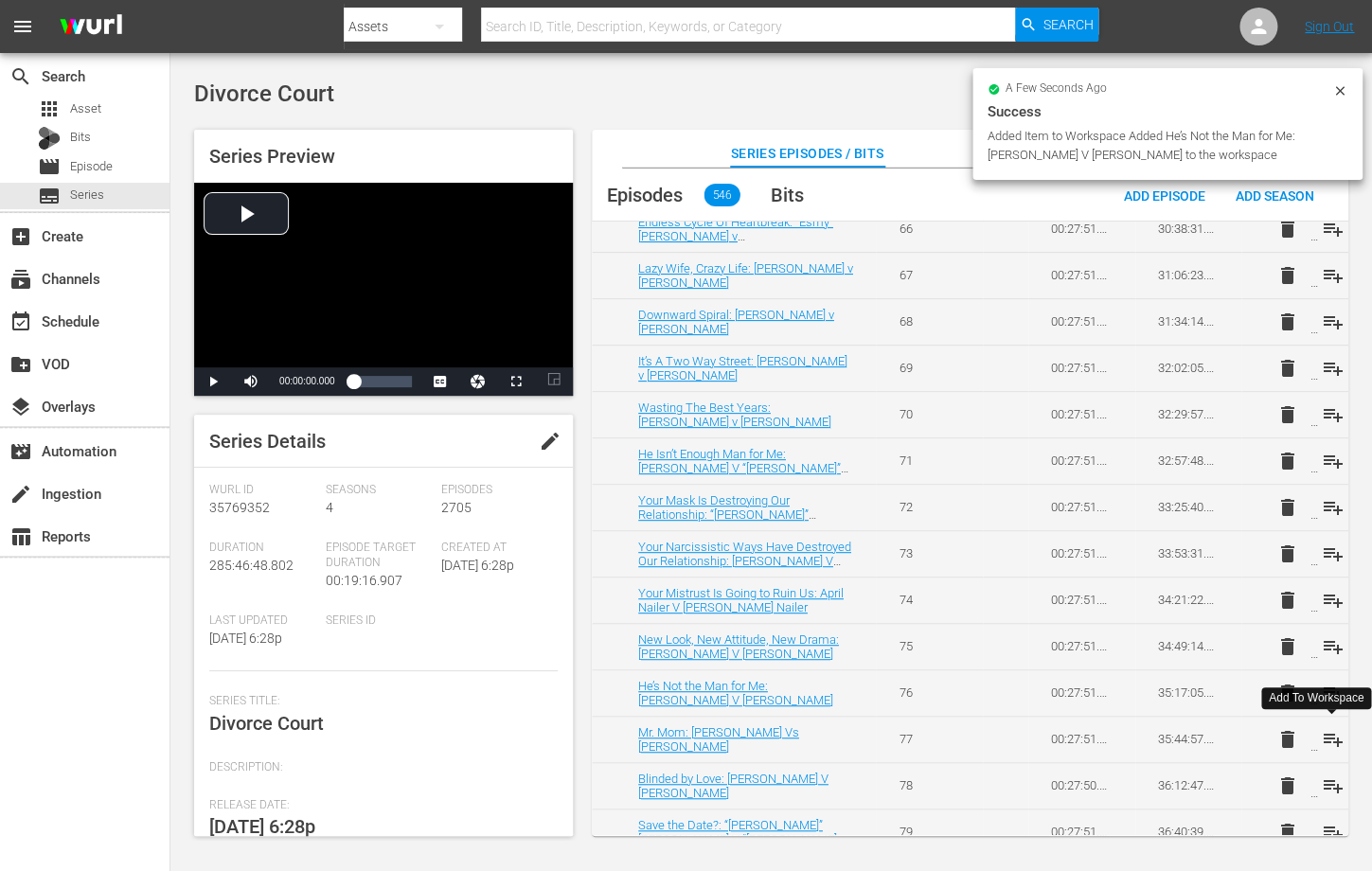 click on "playlist_add" at bounding box center (1332, 739) 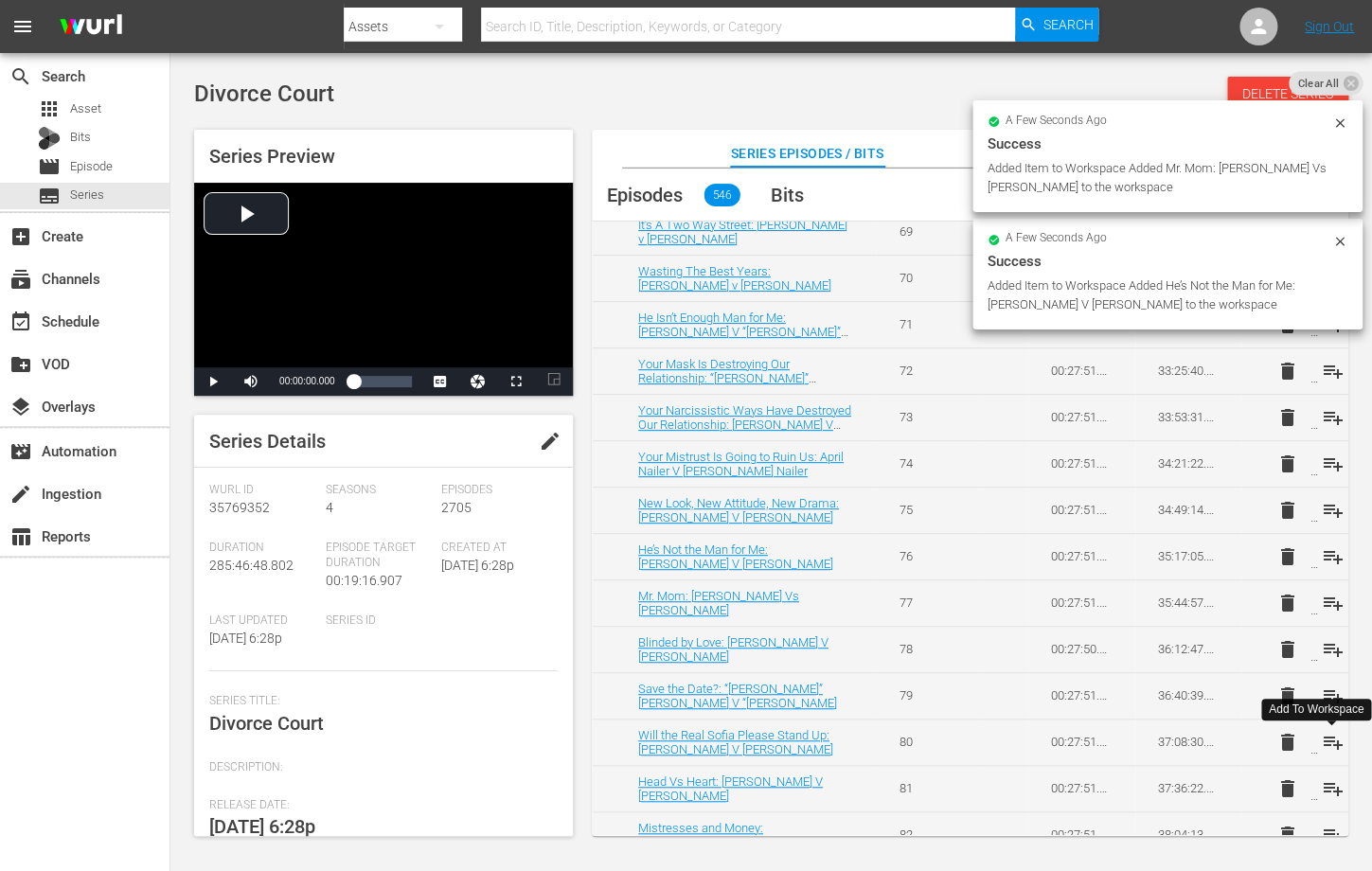scroll, scrollTop: 3295, scrollLeft: 0, axis: vertical 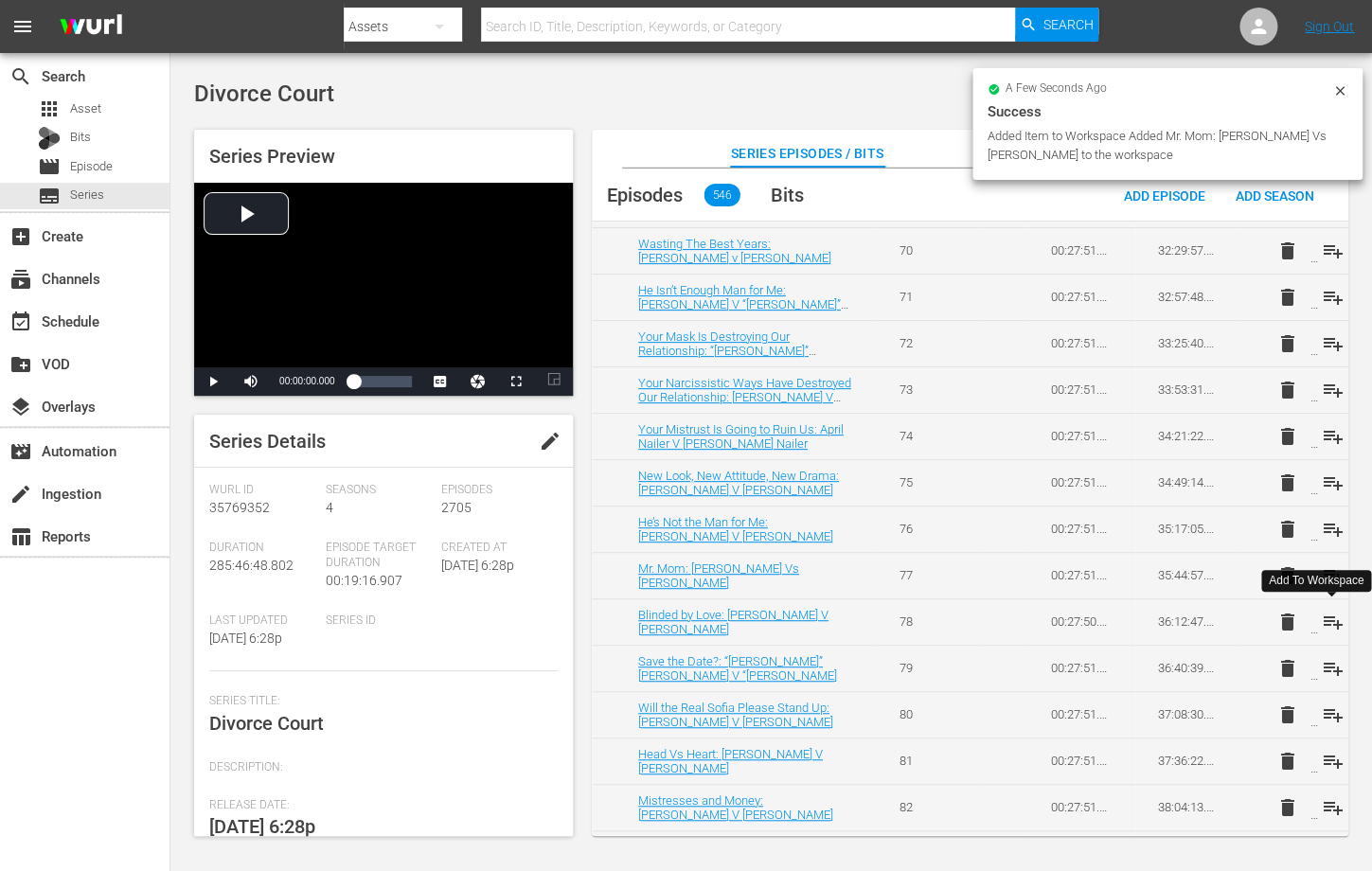 click on "playlist_add" at bounding box center [1332, 622] 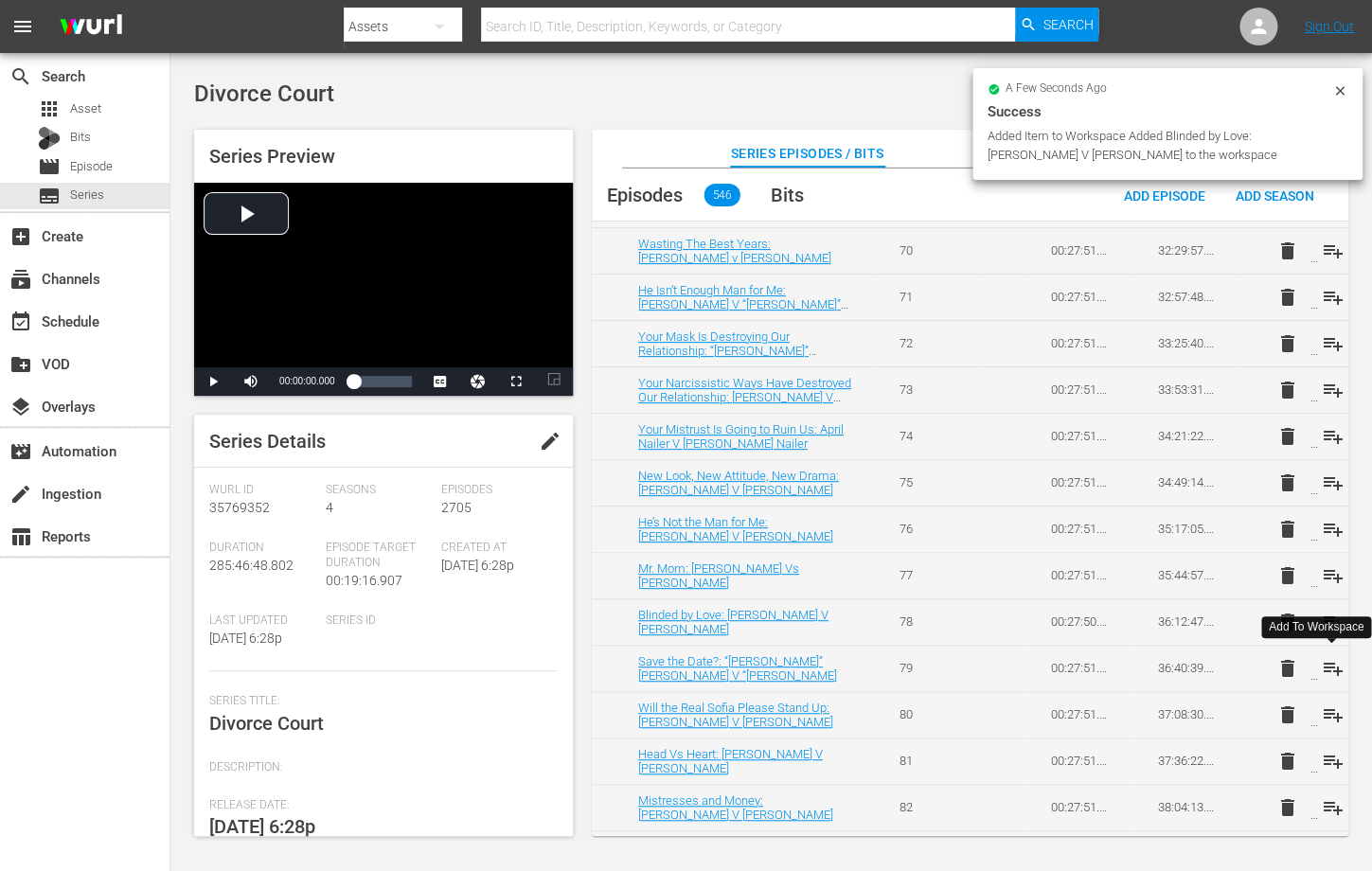 click on "playlist_add" at bounding box center [1332, 668] 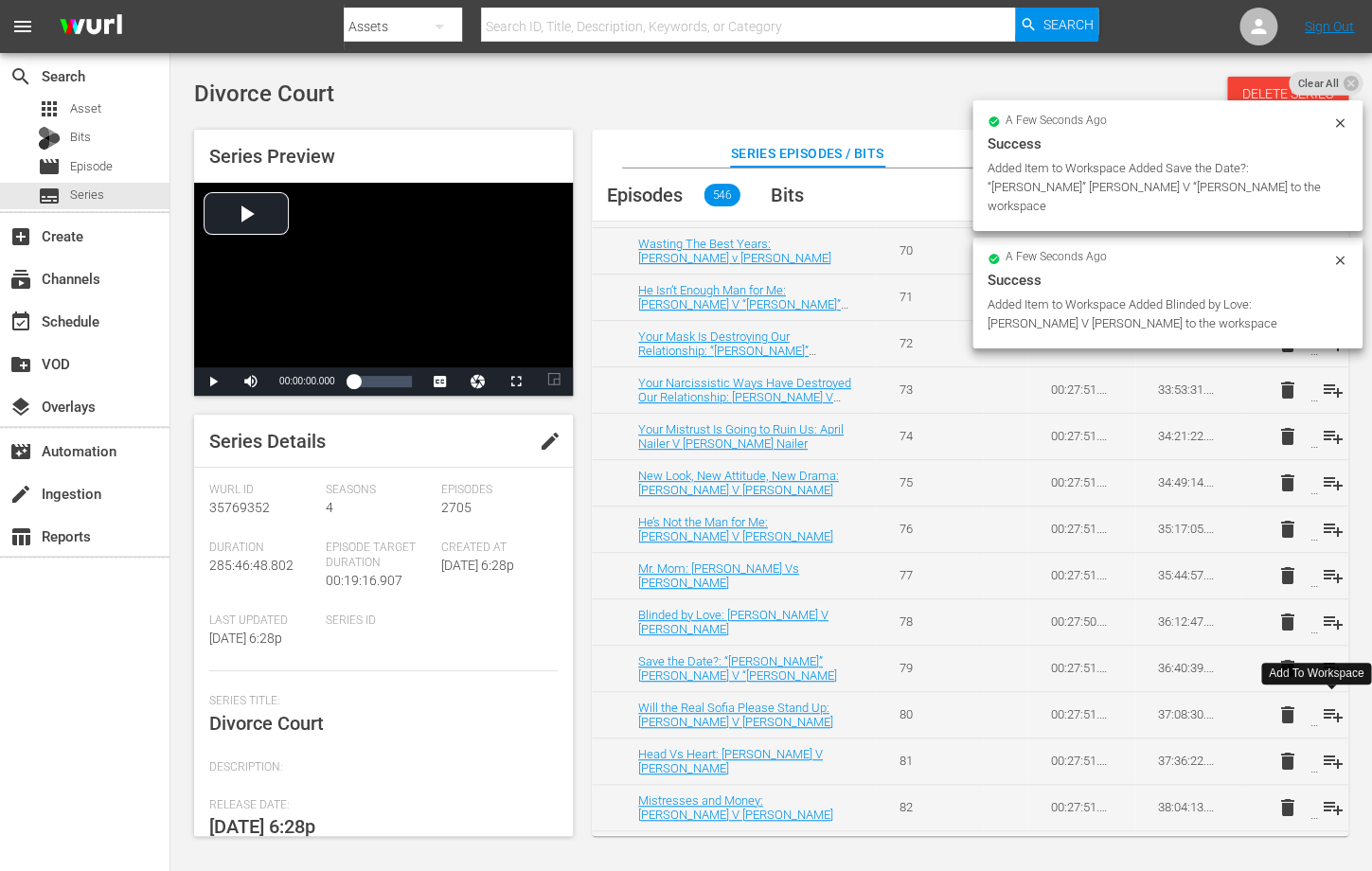 click on "playlist_add" at bounding box center (1332, 715) 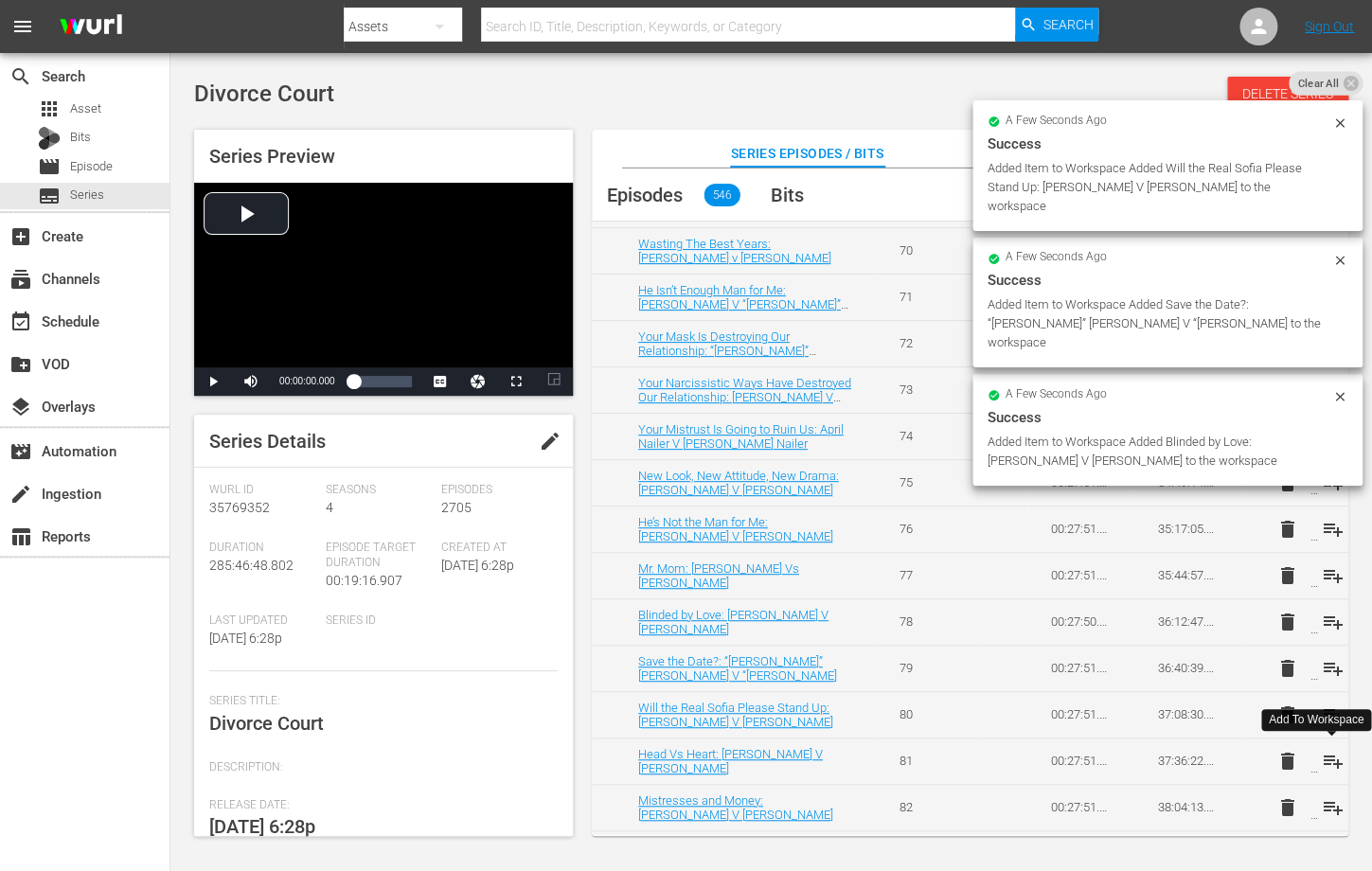 click on "playlist_add" at bounding box center (1332, 761) 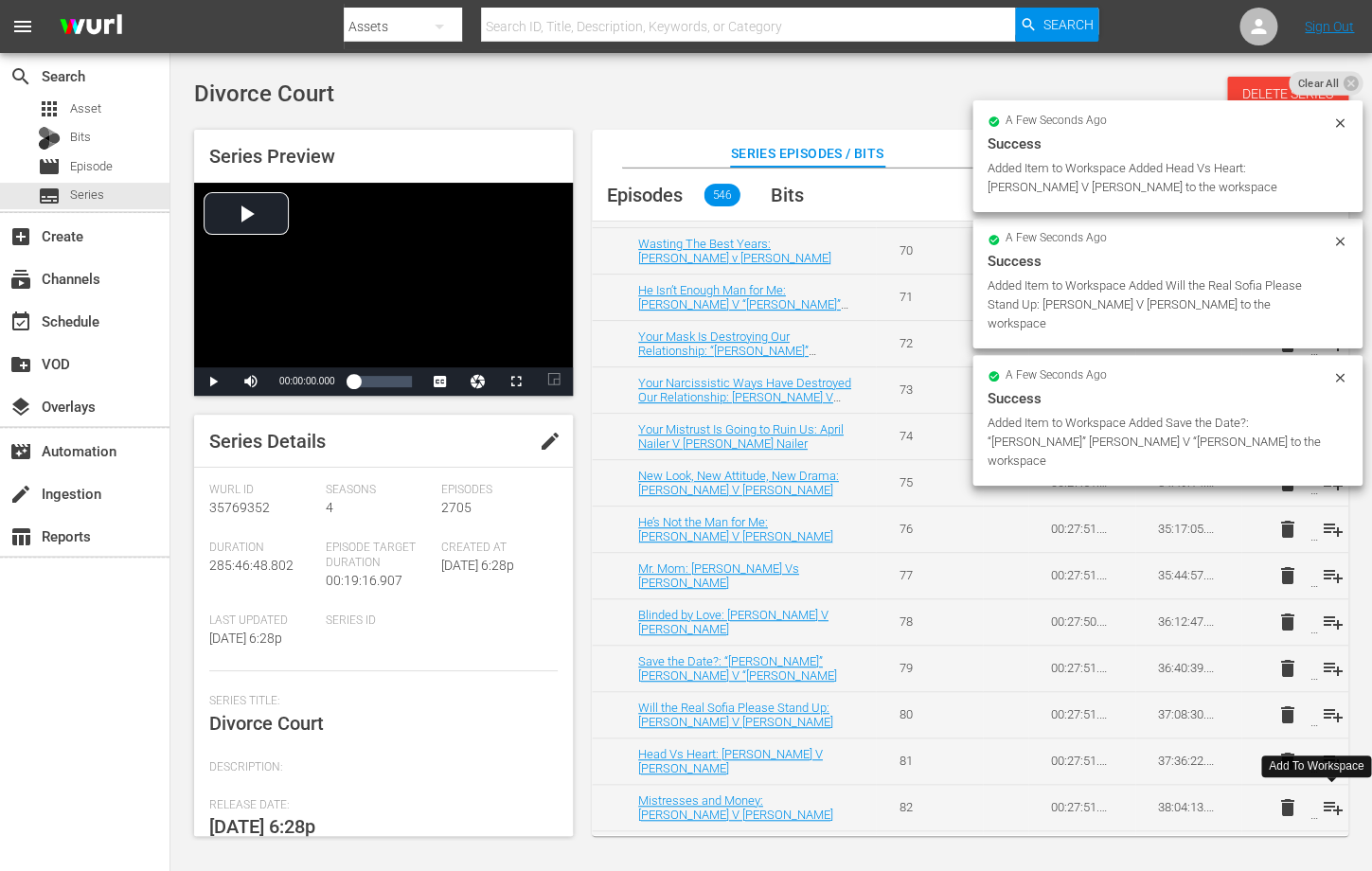click on "playlist_add" at bounding box center [1332, 808] 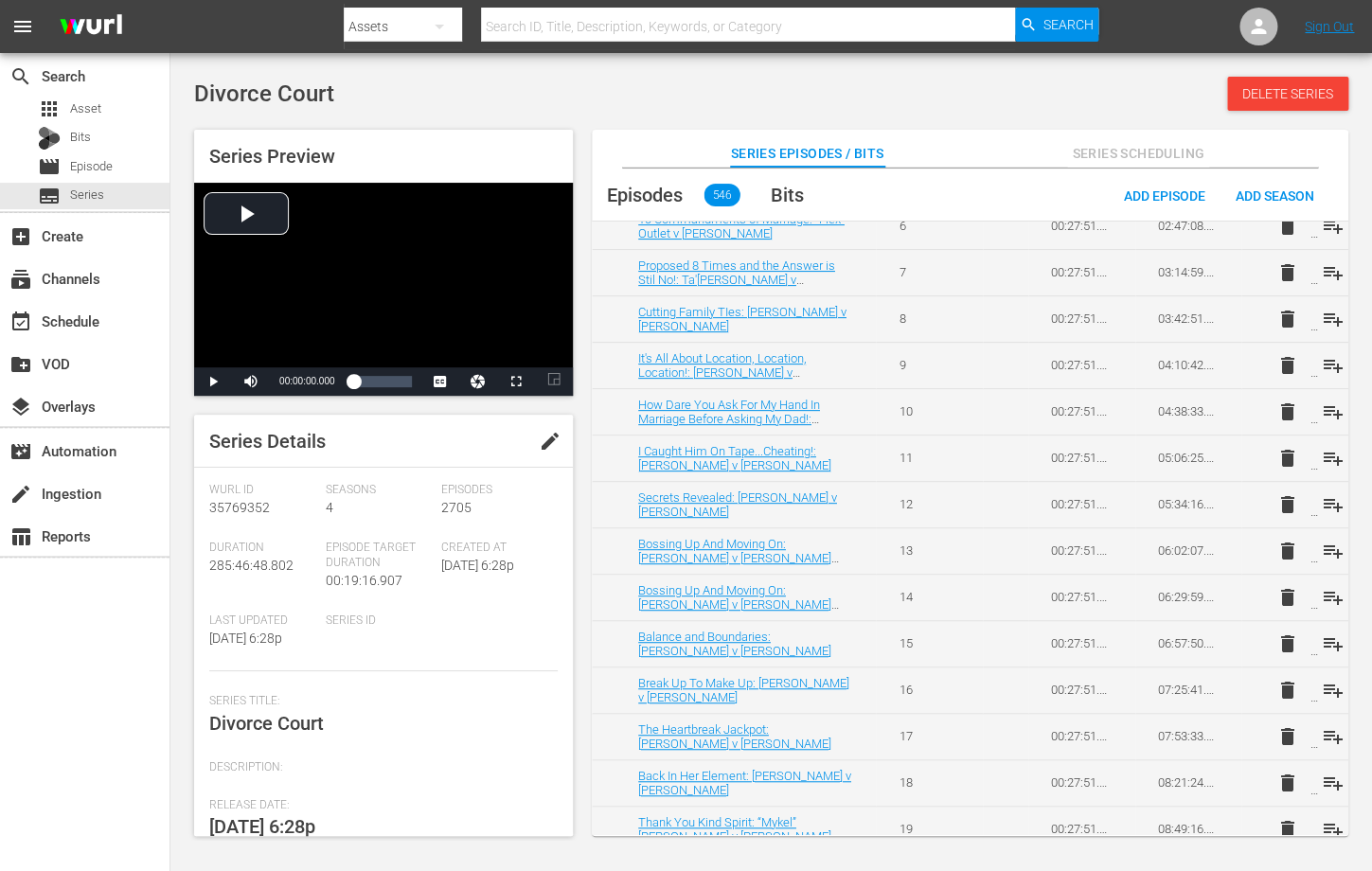 scroll, scrollTop: 359, scrollLeft: 0, axis: vertical 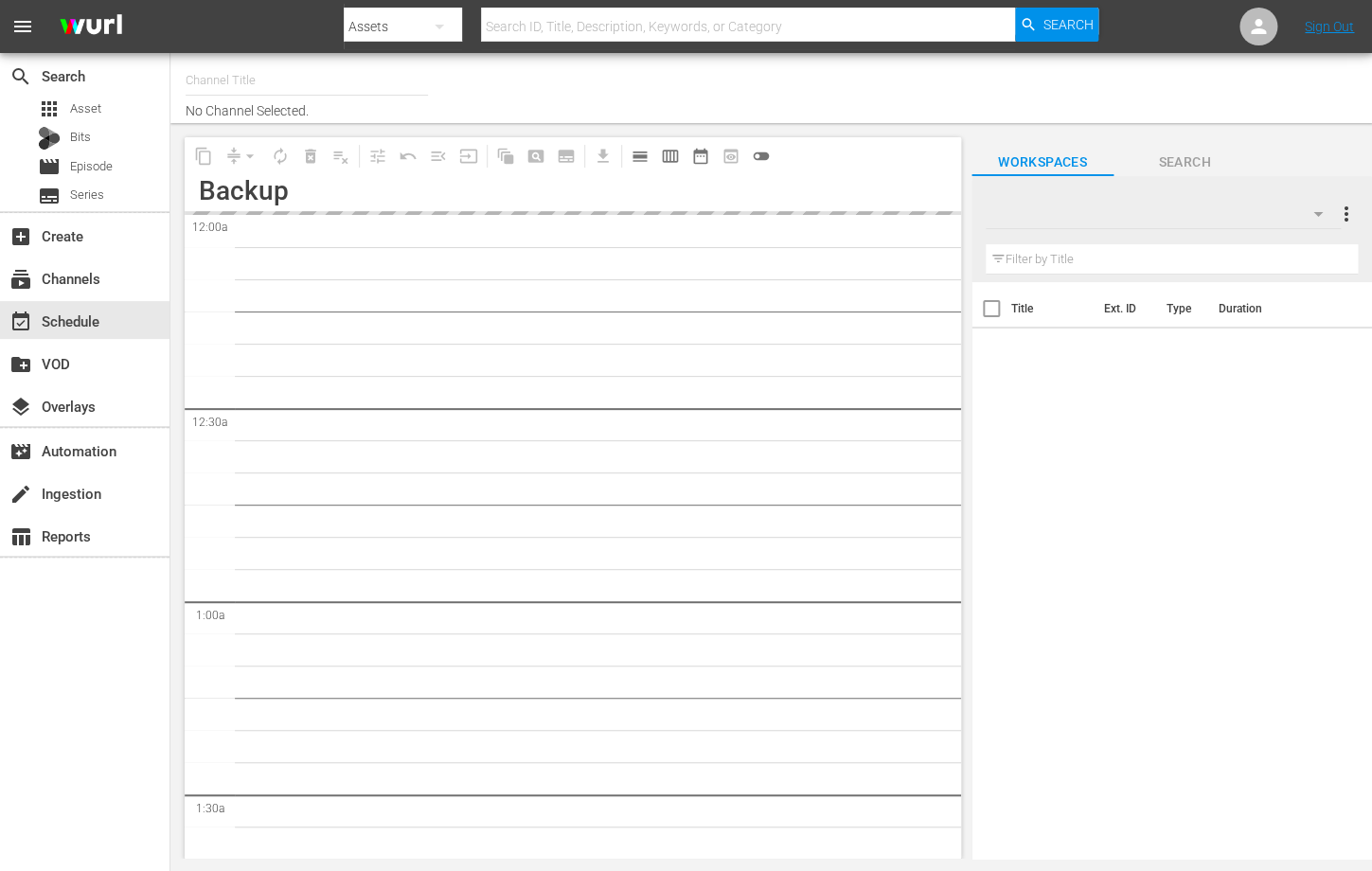type on "Divorce Court (1590)" 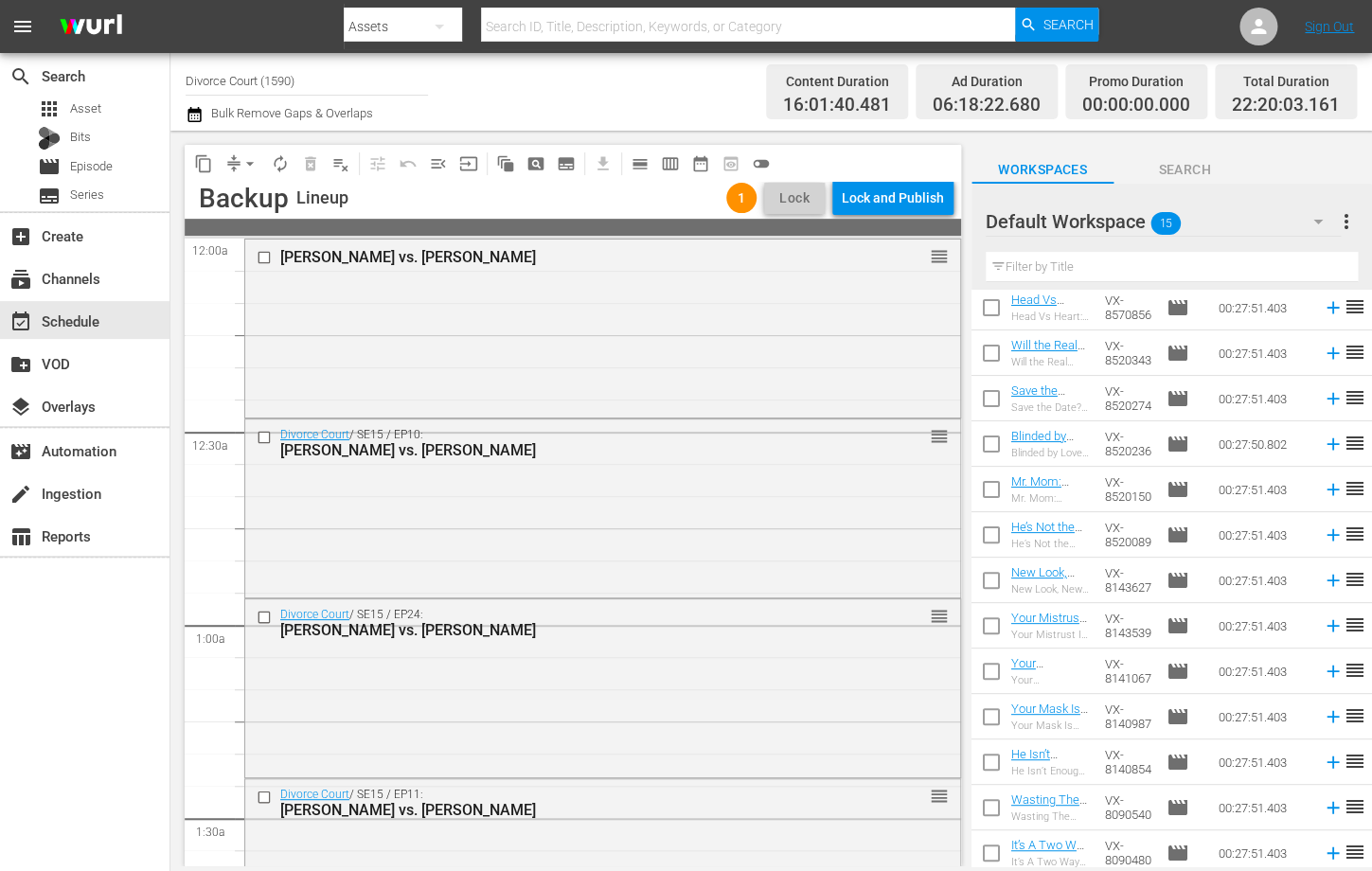 scroll, scrollTop: 150, scrollLeft: 0, axis: vertical 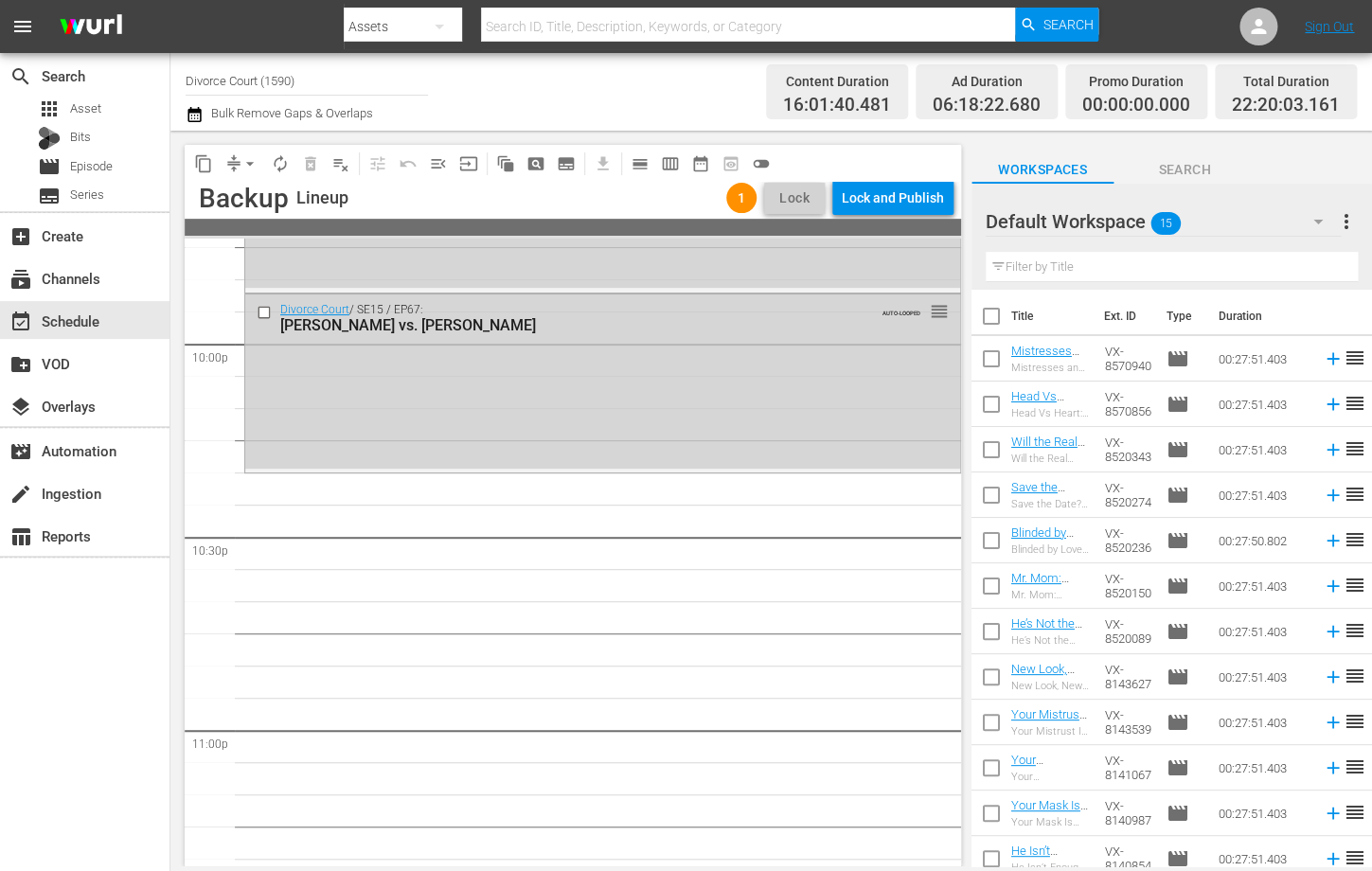 click on "reorder" at bounding box center (1355, 358) 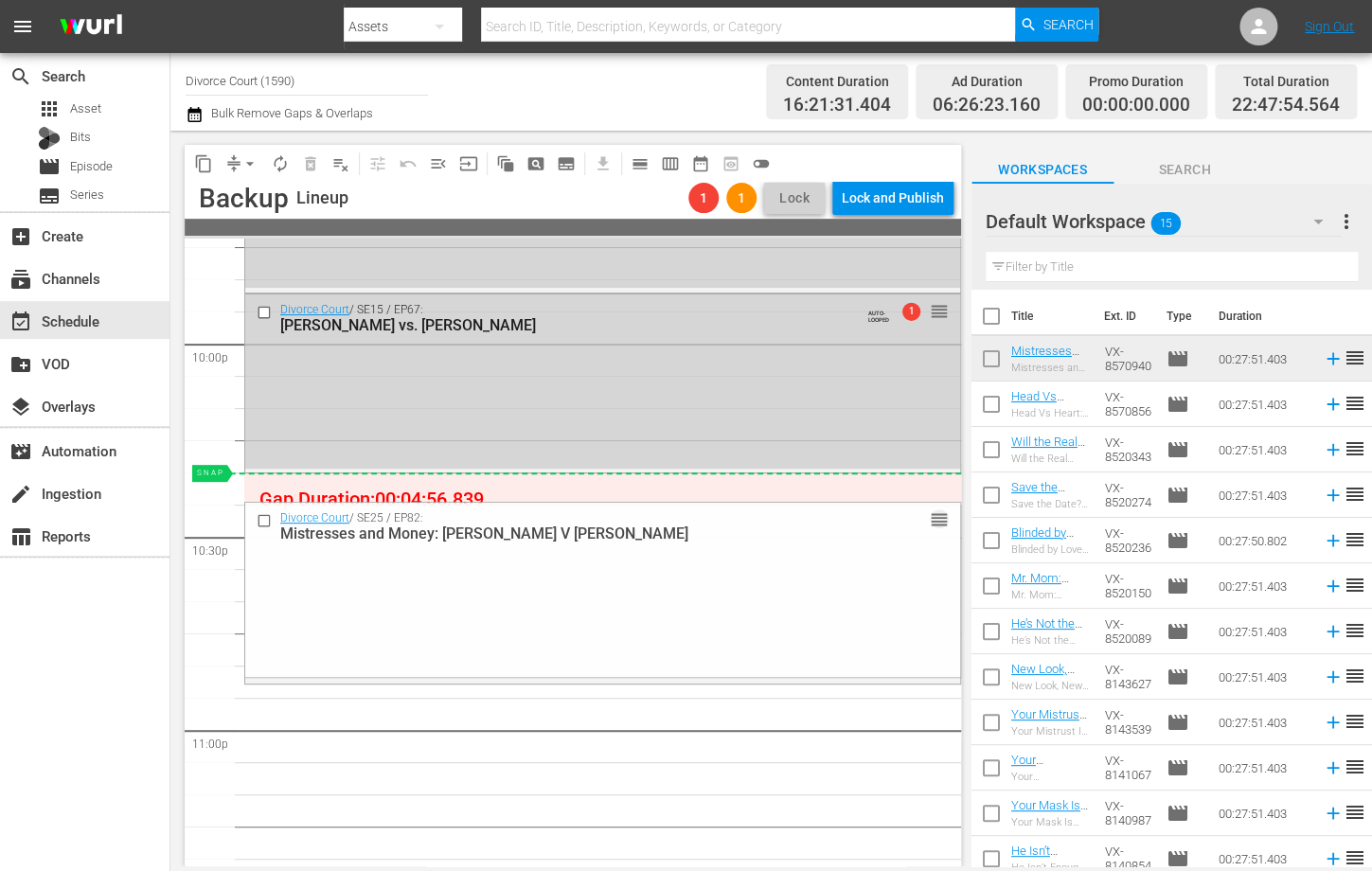 drag, startPoint x: 942, startPoint y: 521, endPoint x: 934, endPoint y: 483, distance: 39 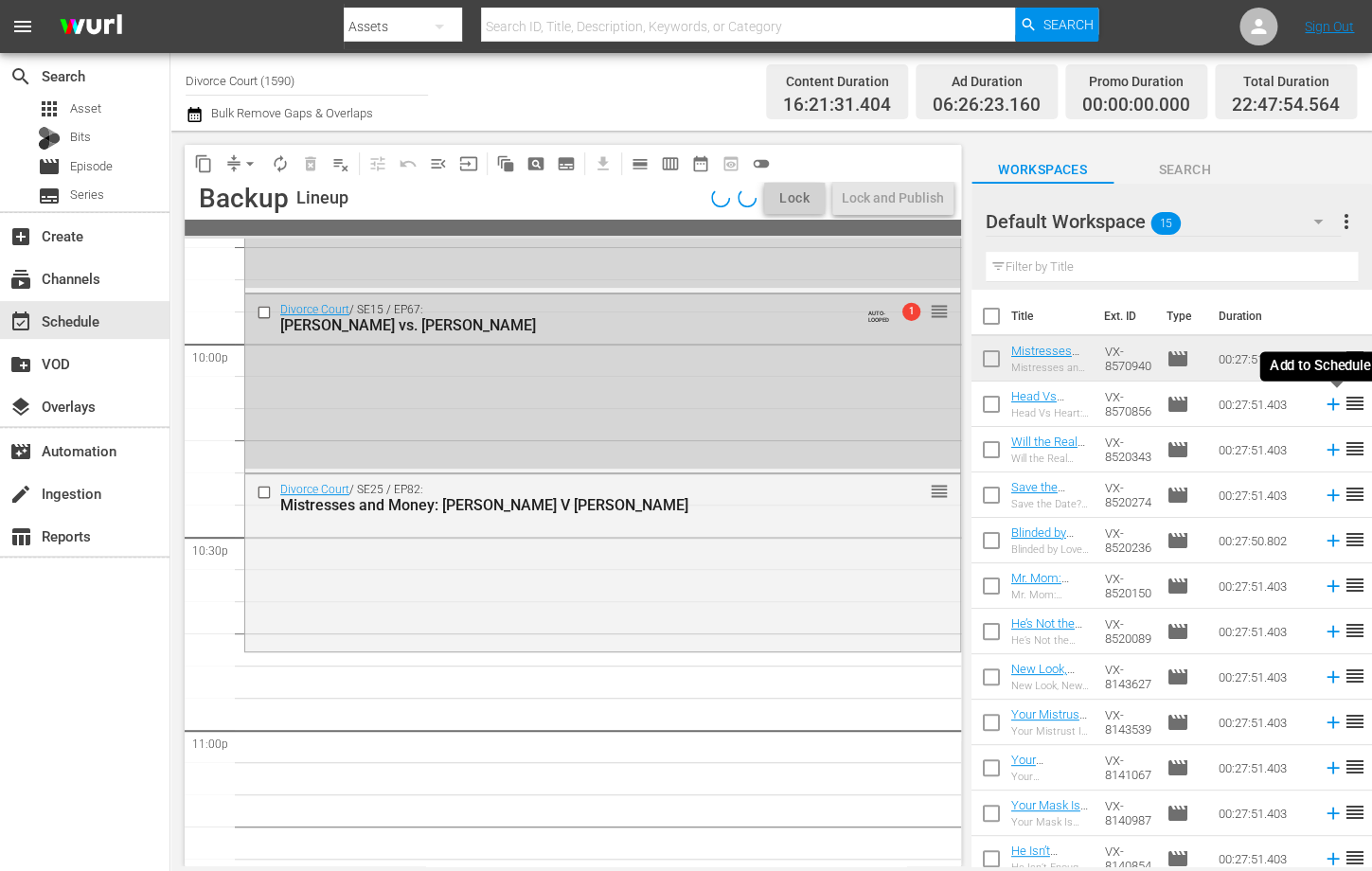 click 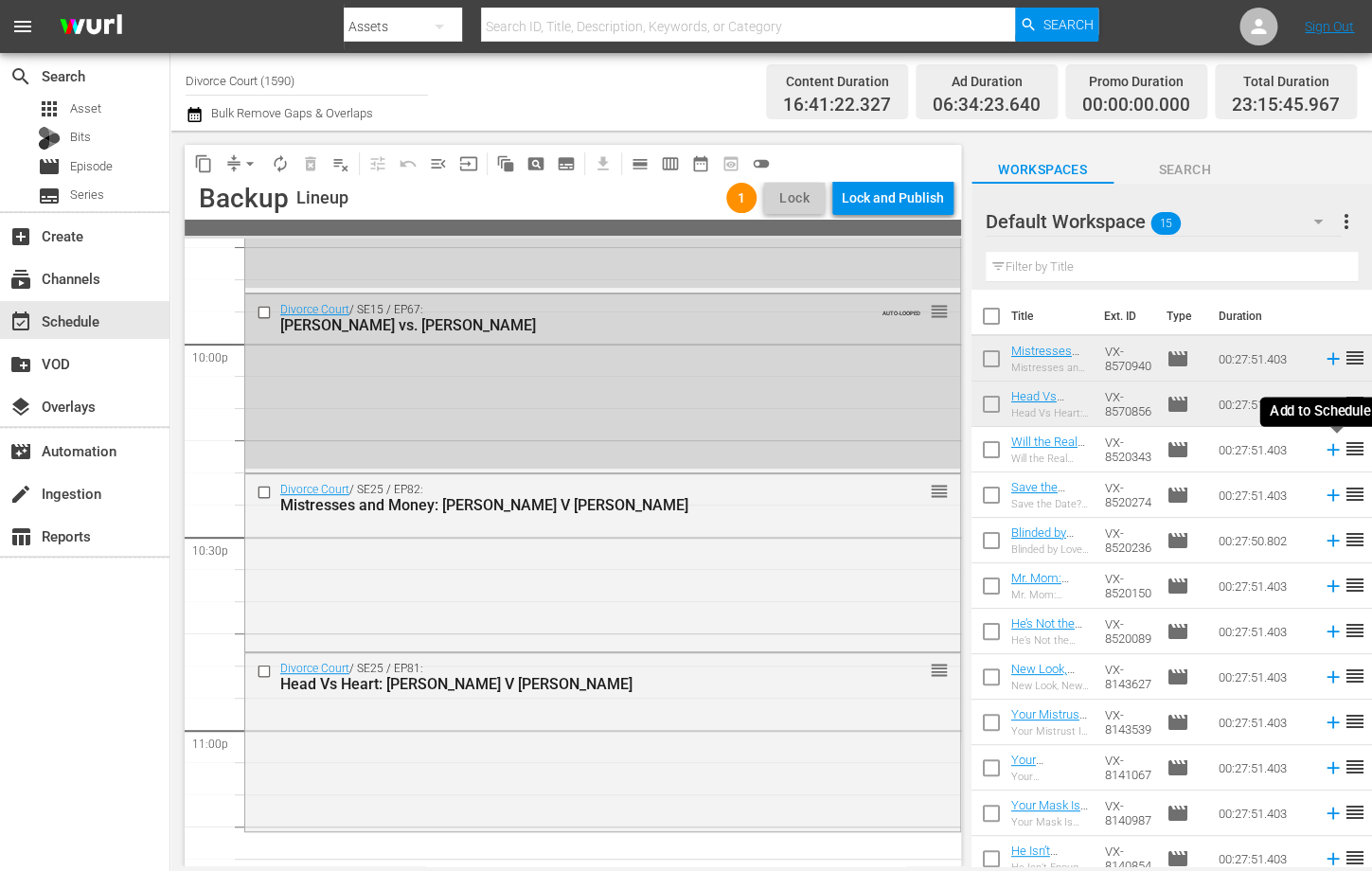 click 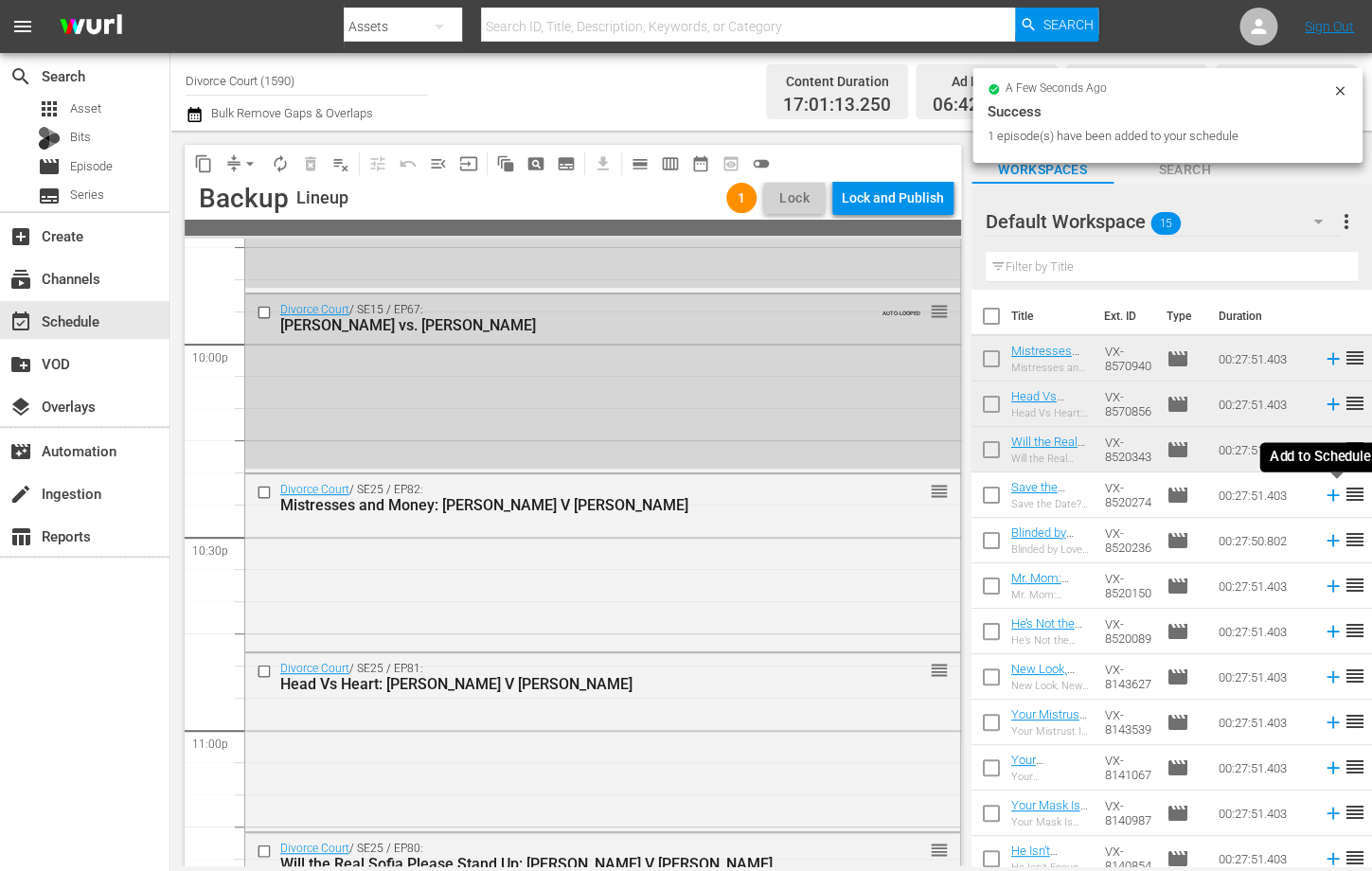 click 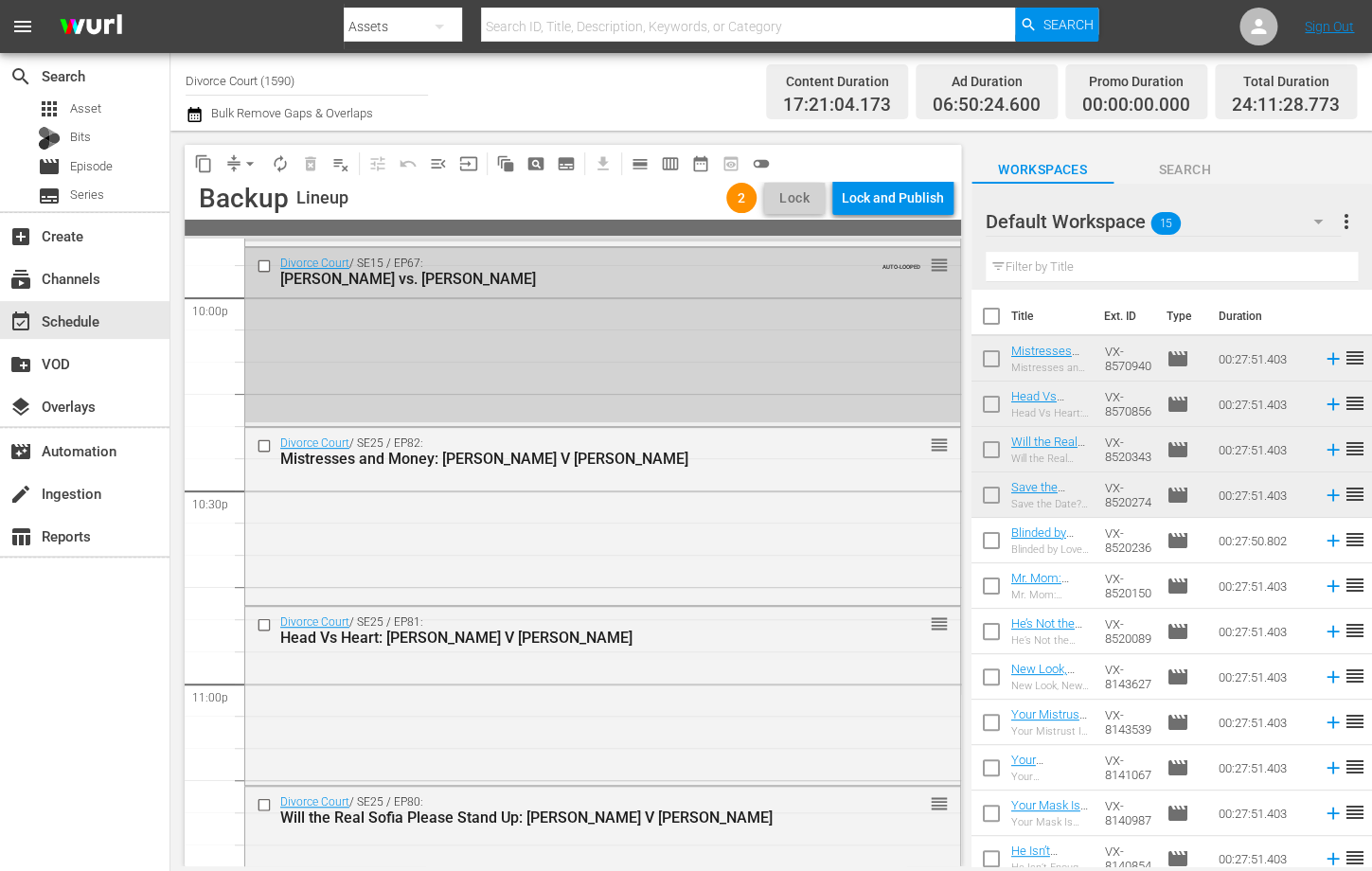 scroll, scrollTop: 8436, scrollLeft: 0, axis: vertical 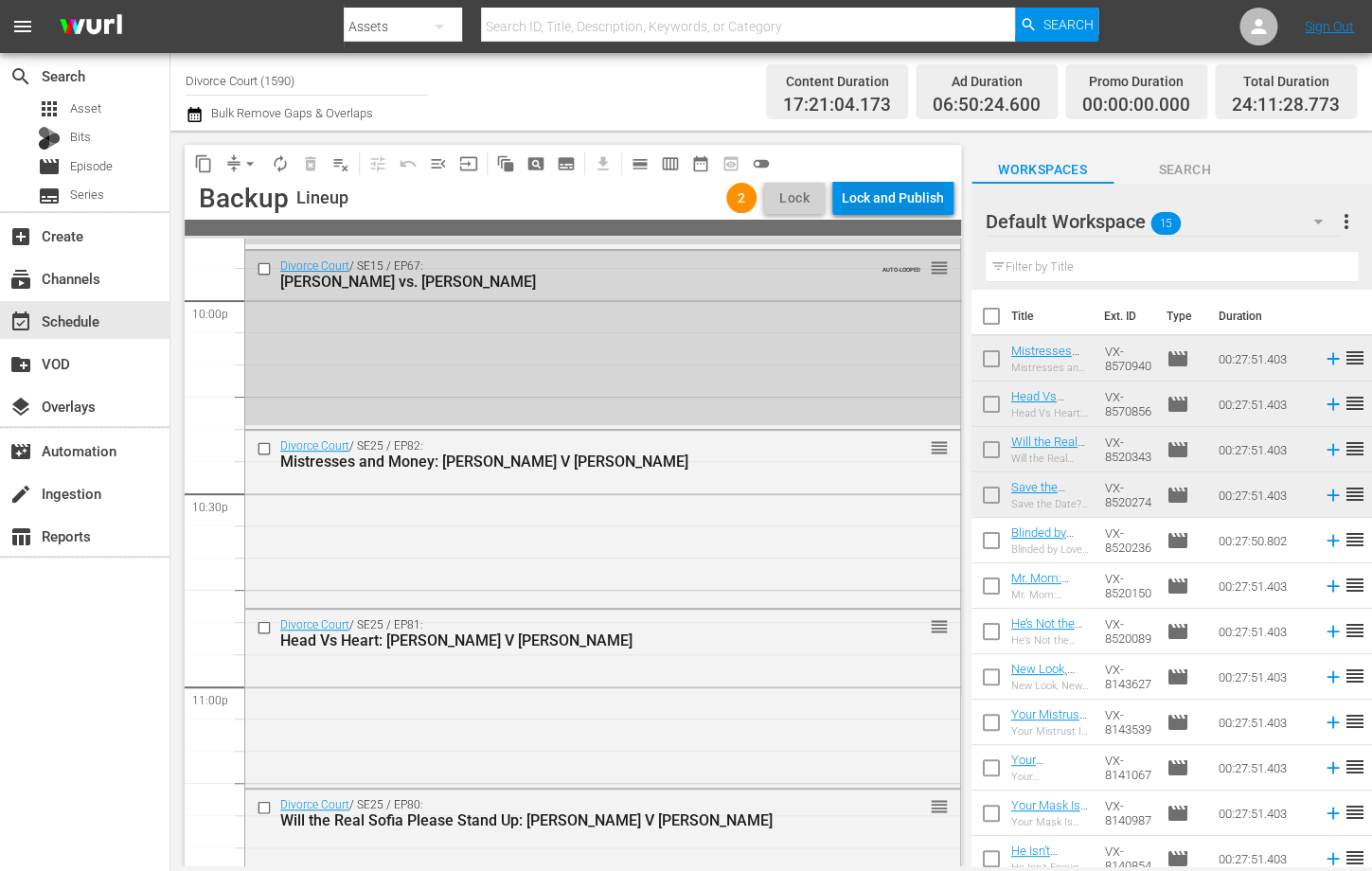 click on "Lock and Publish" at bounding box center [893, 198] 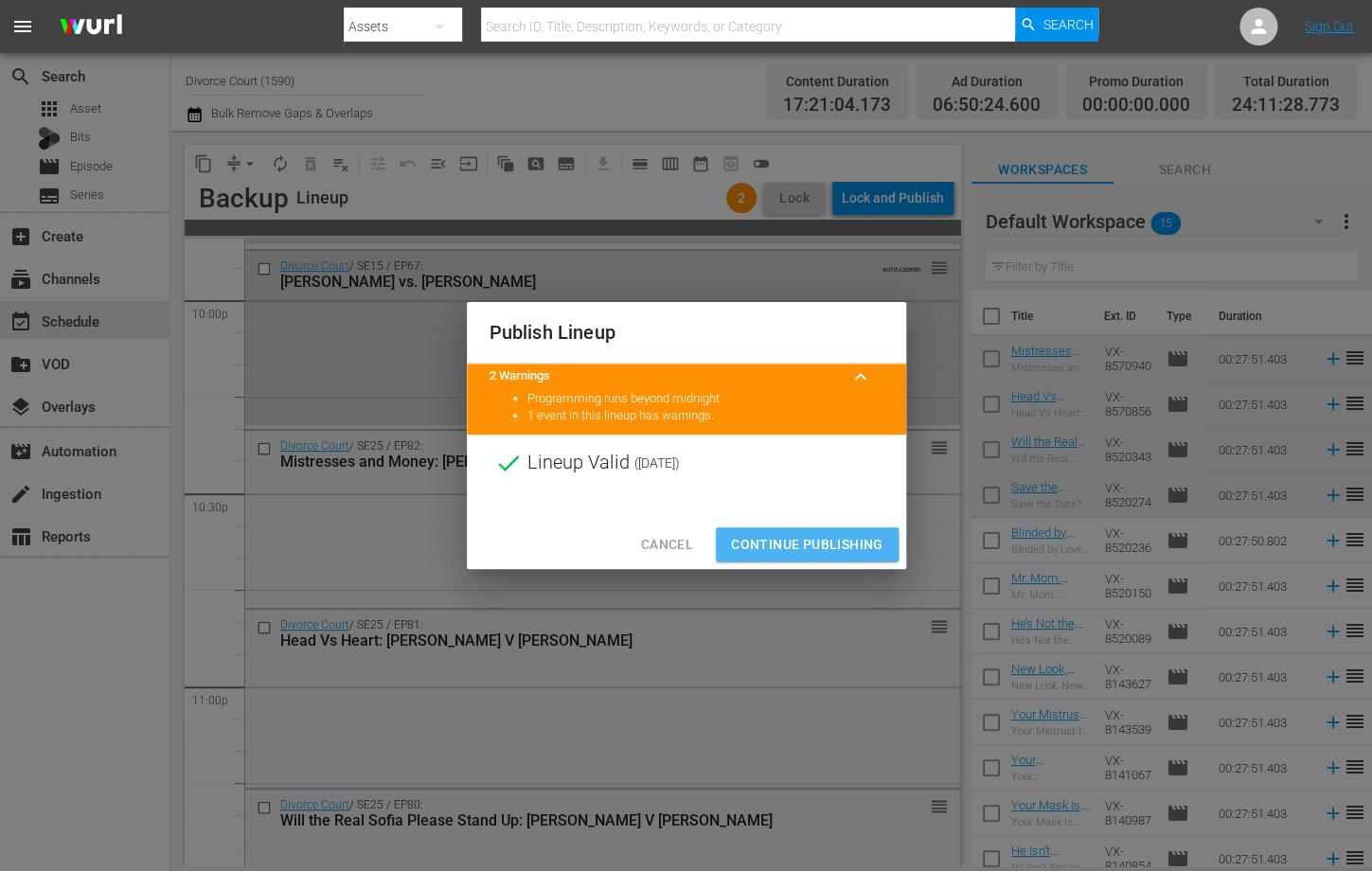 click on "Continue Publishing" at bounding box center (807, 544) 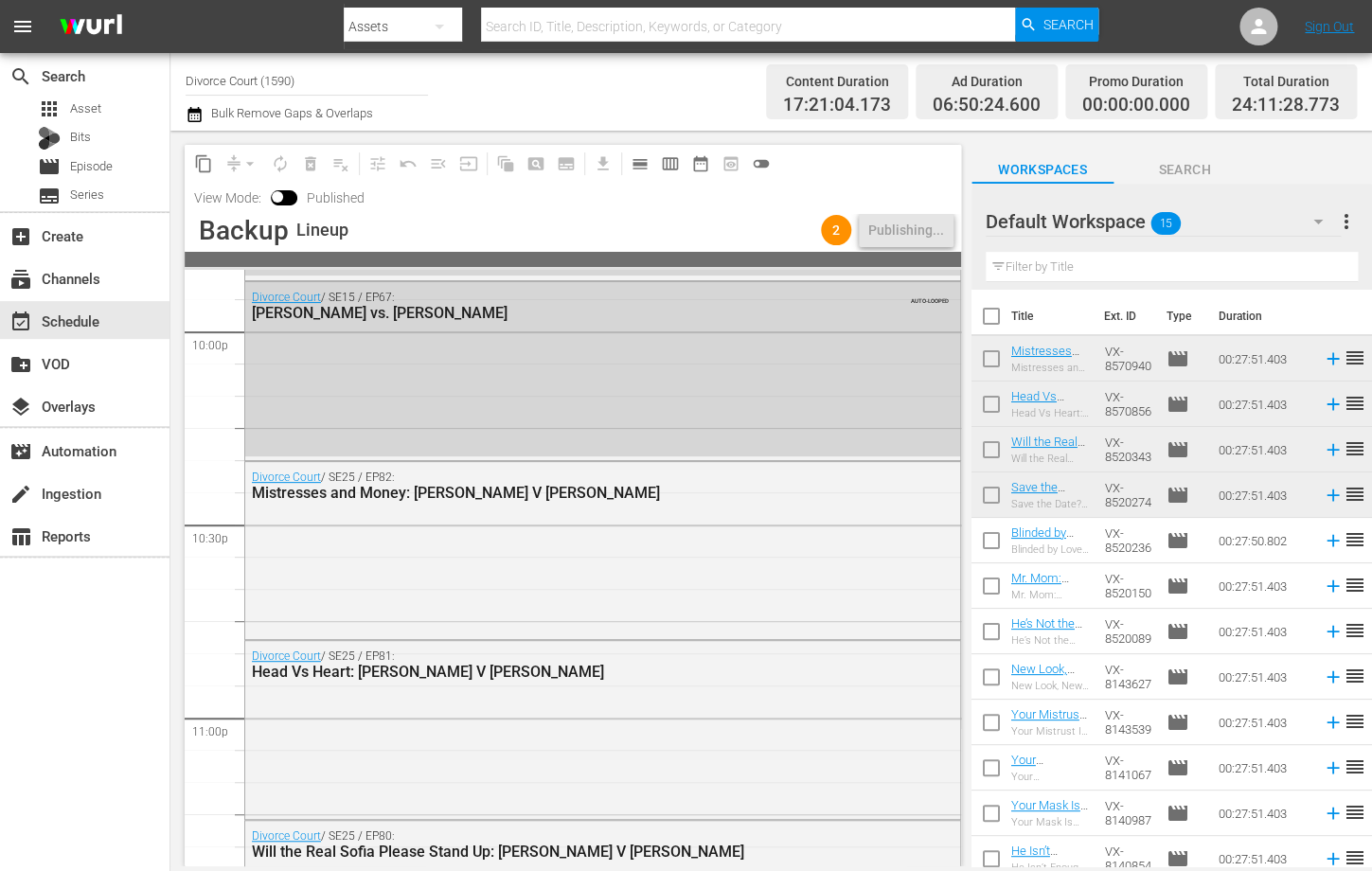 click on "more_vert" at bounding box center [1346, 222] 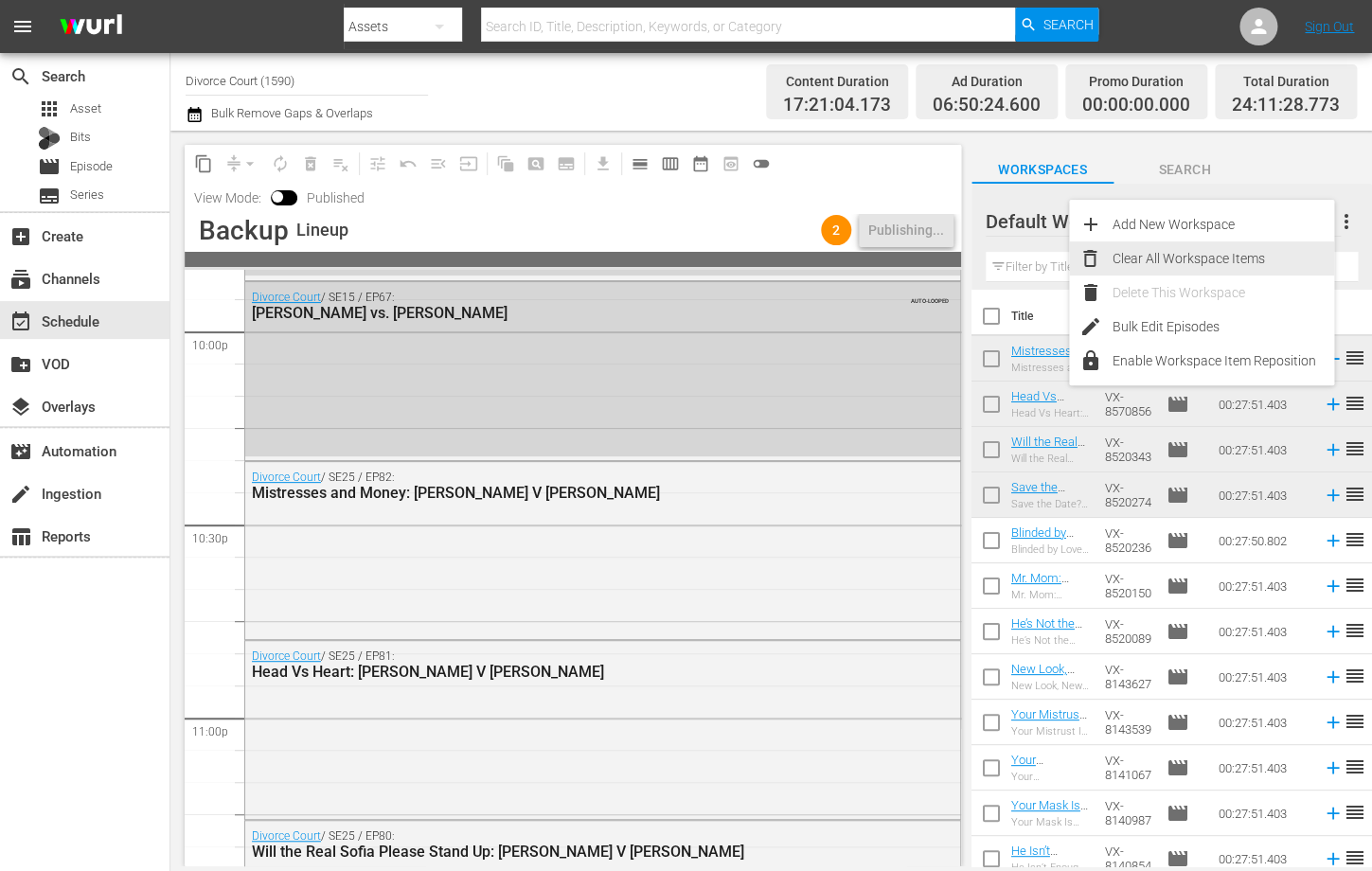 click on "Clear All Workspace Items" at bounding box center [1222, 258] 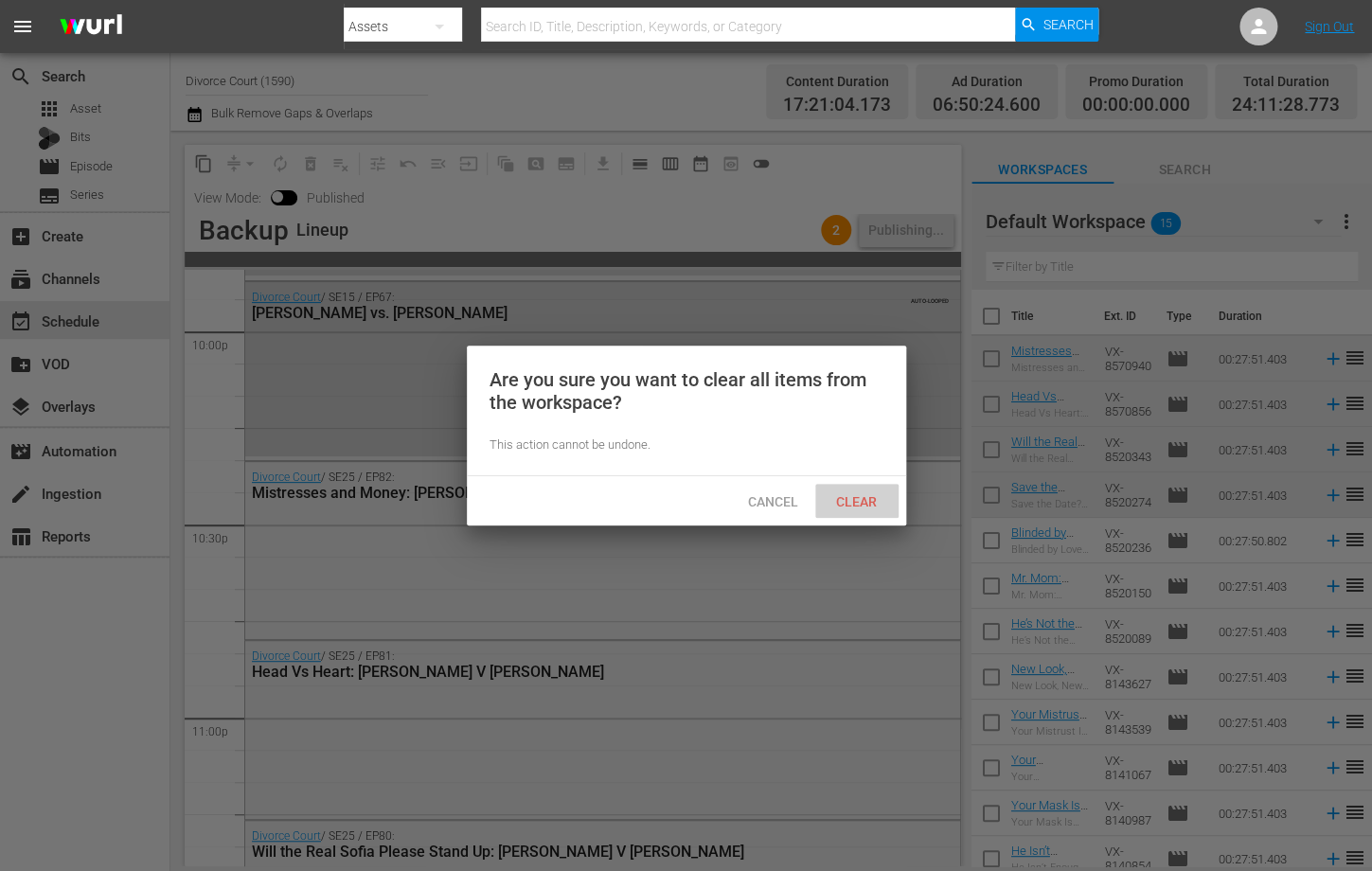 click on "Clear" at bounding box center (856, 502) 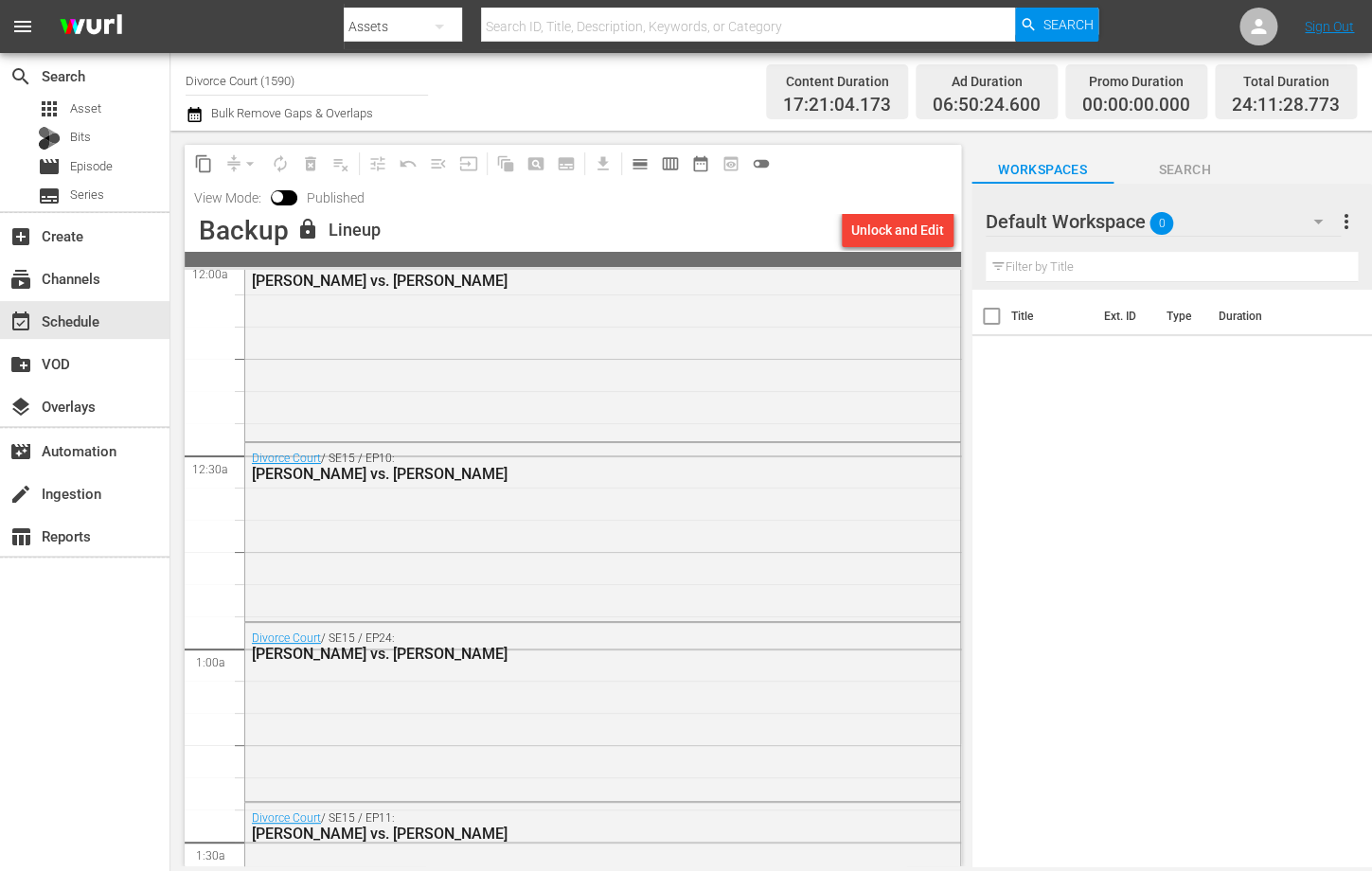scroll, scrollTop: 9, scrollLeft: 0, axis: vertical 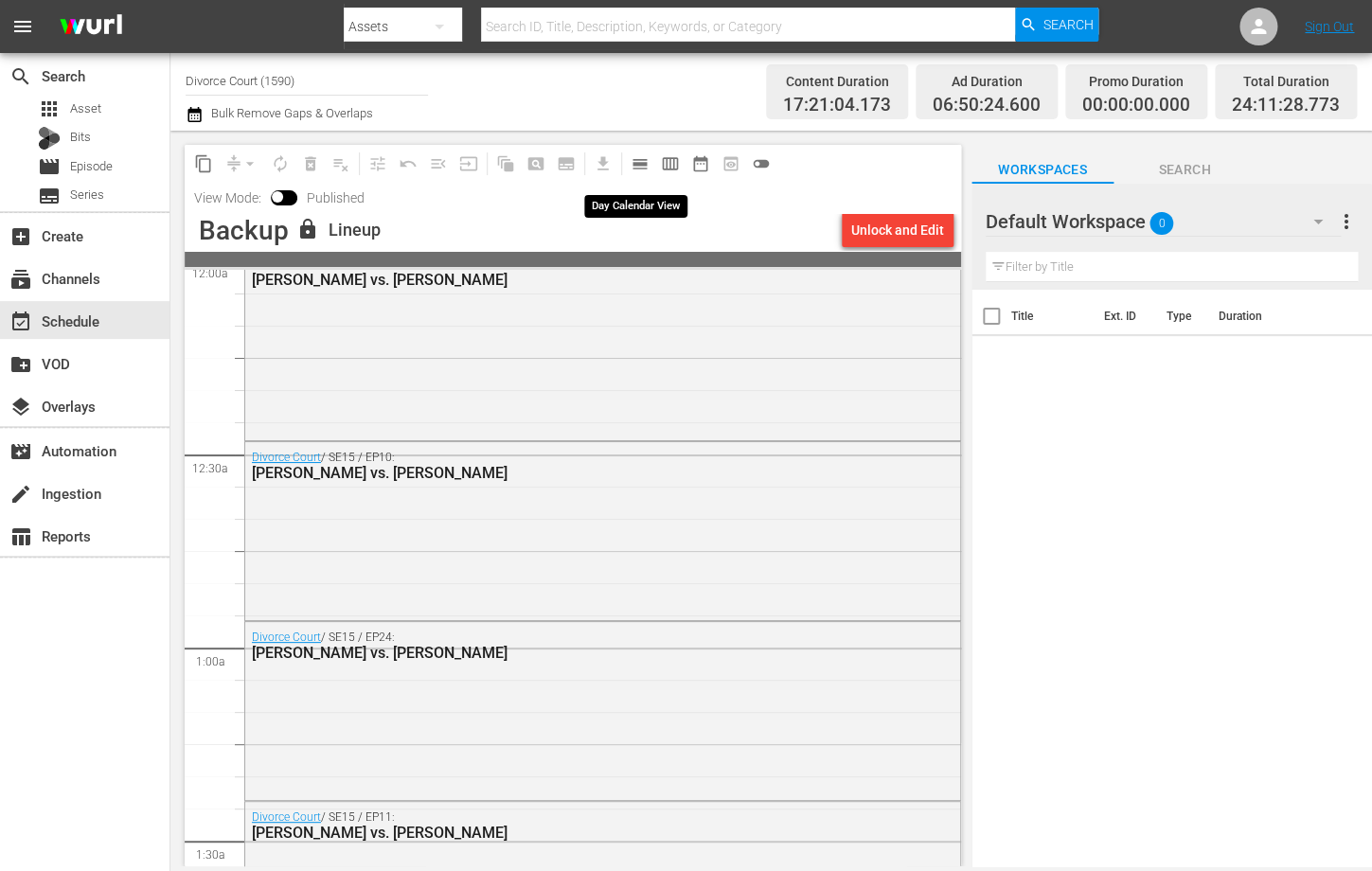click on "calendar_view_day_outlined" at bounding box center [640, 164] 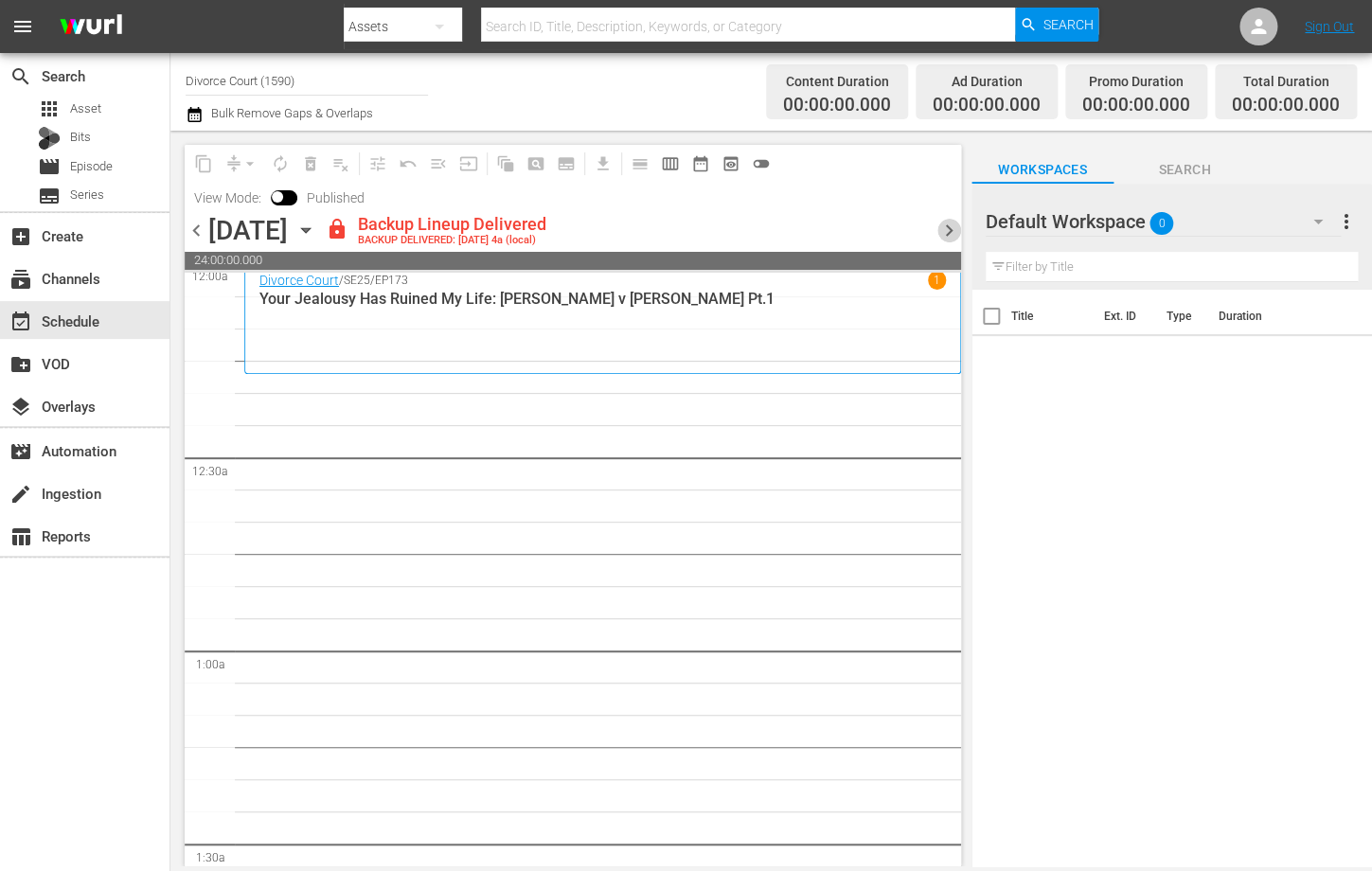 click on "chevron_right" at bounding box center (949, 230) 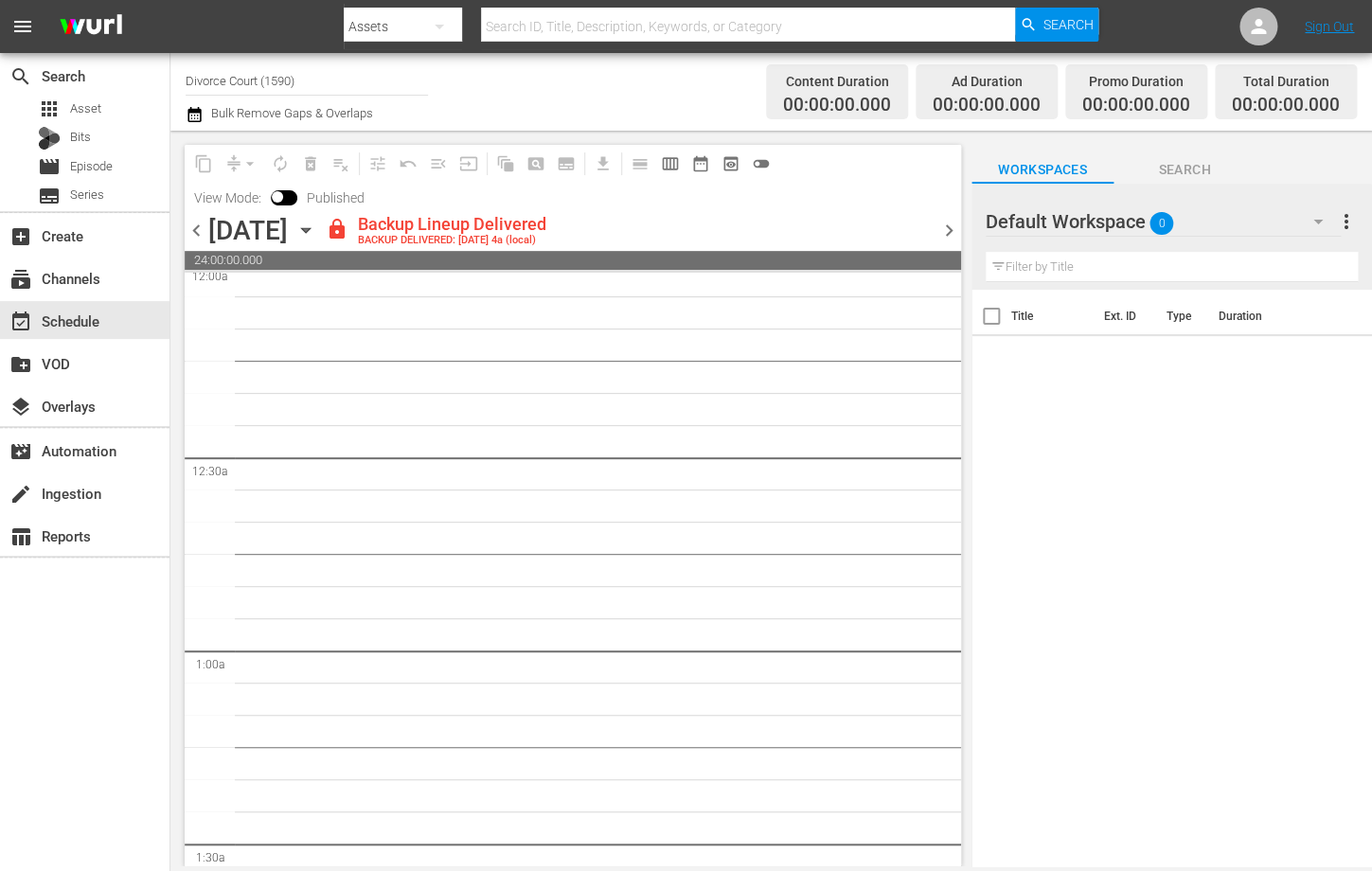 click on "chevron_right" at bounding box center [949, 230] 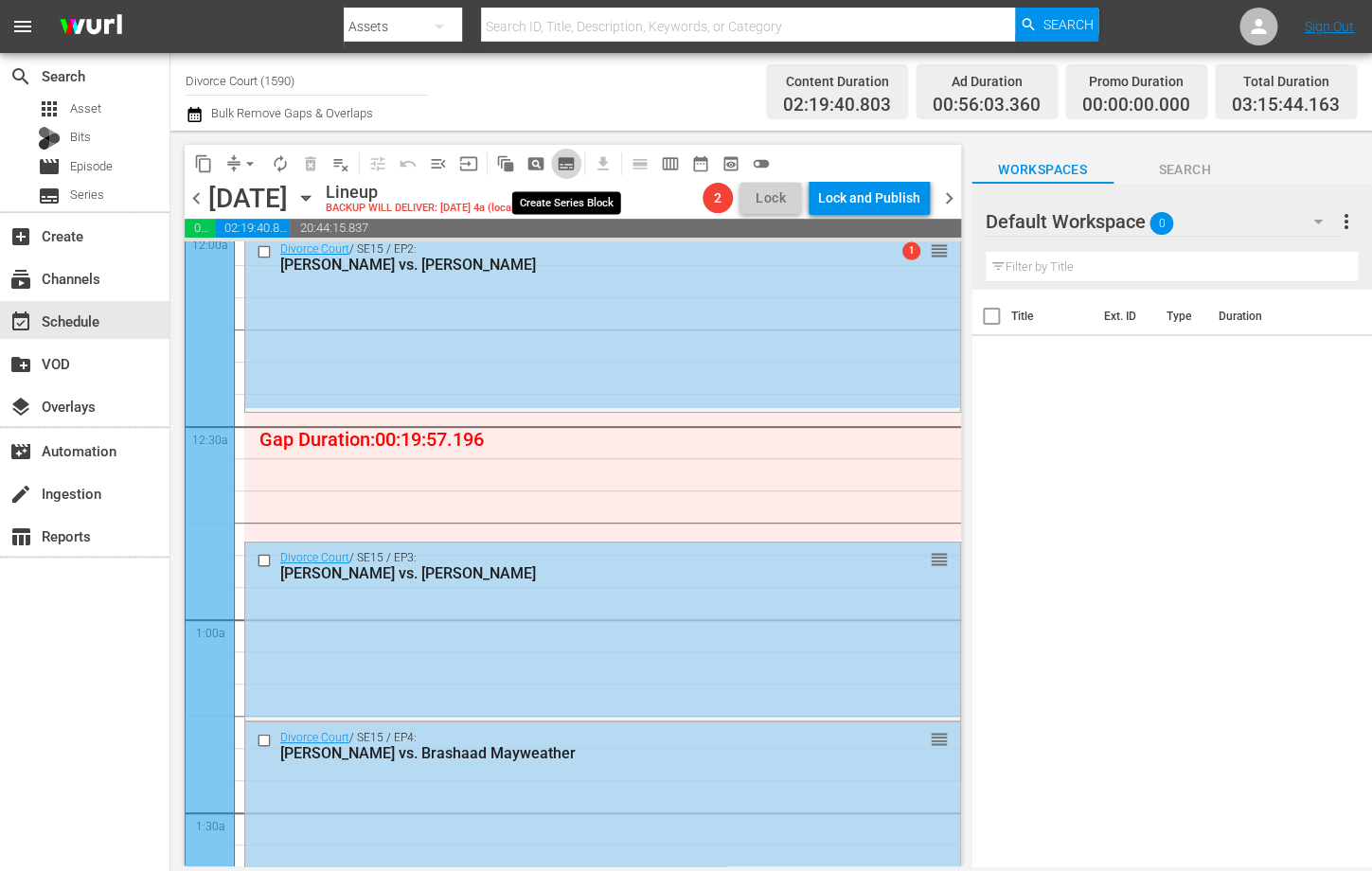 click on "subtitles_outlined" at bounding box center [566, 164] 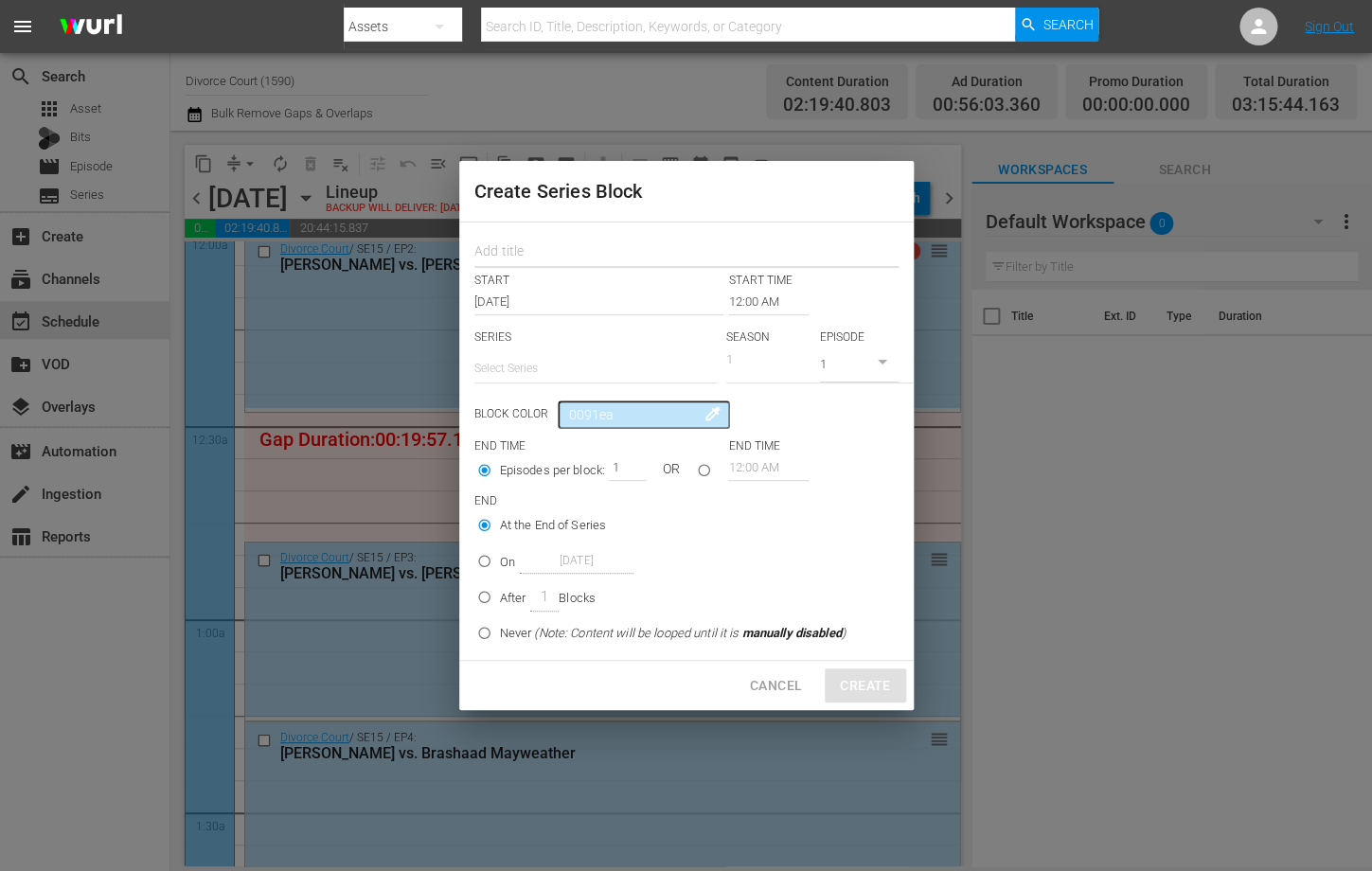 click at bounding box center (686, 253) 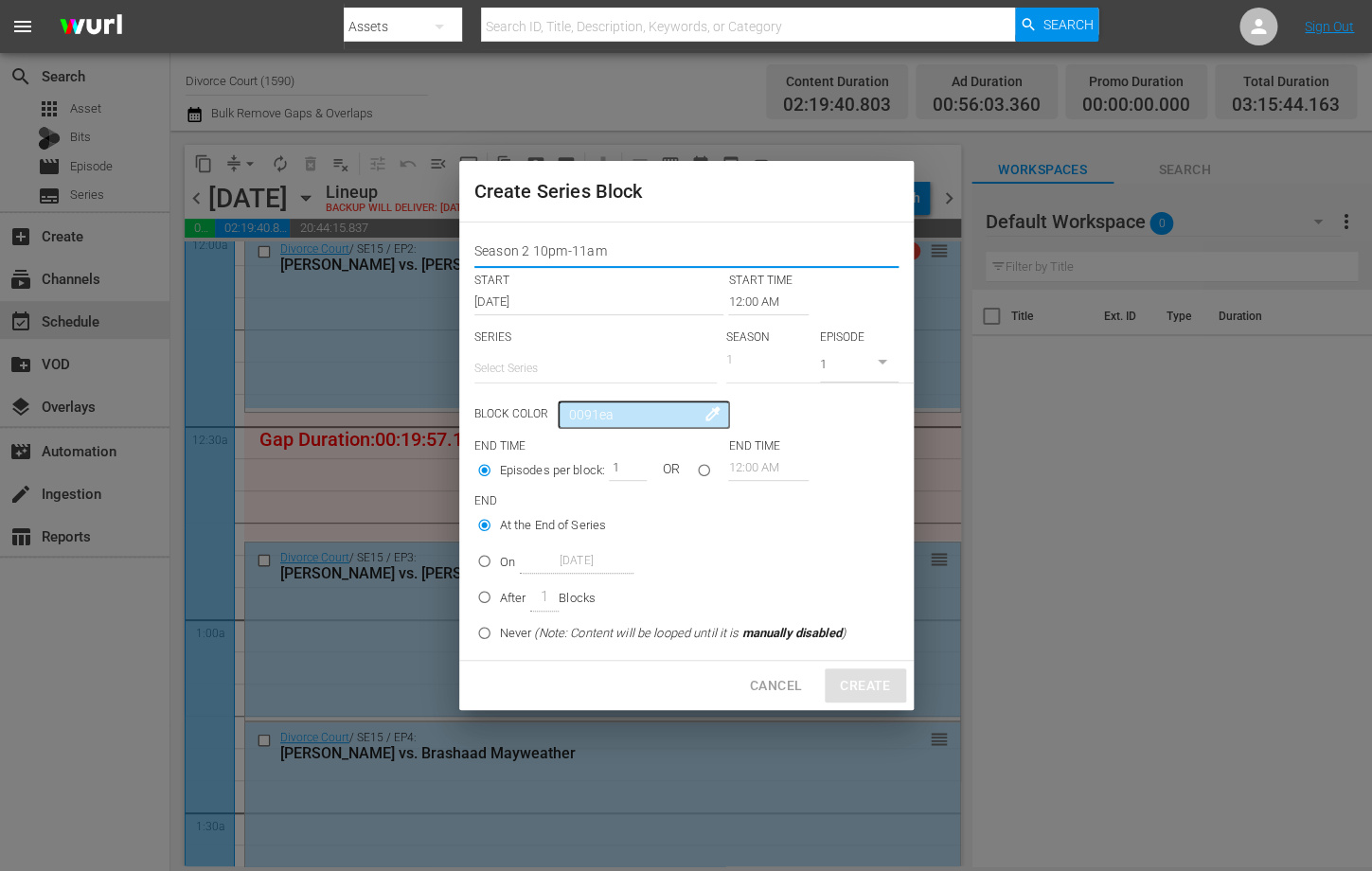 click on "Season 2 10pm-11am" at bounding box center (686, 253) 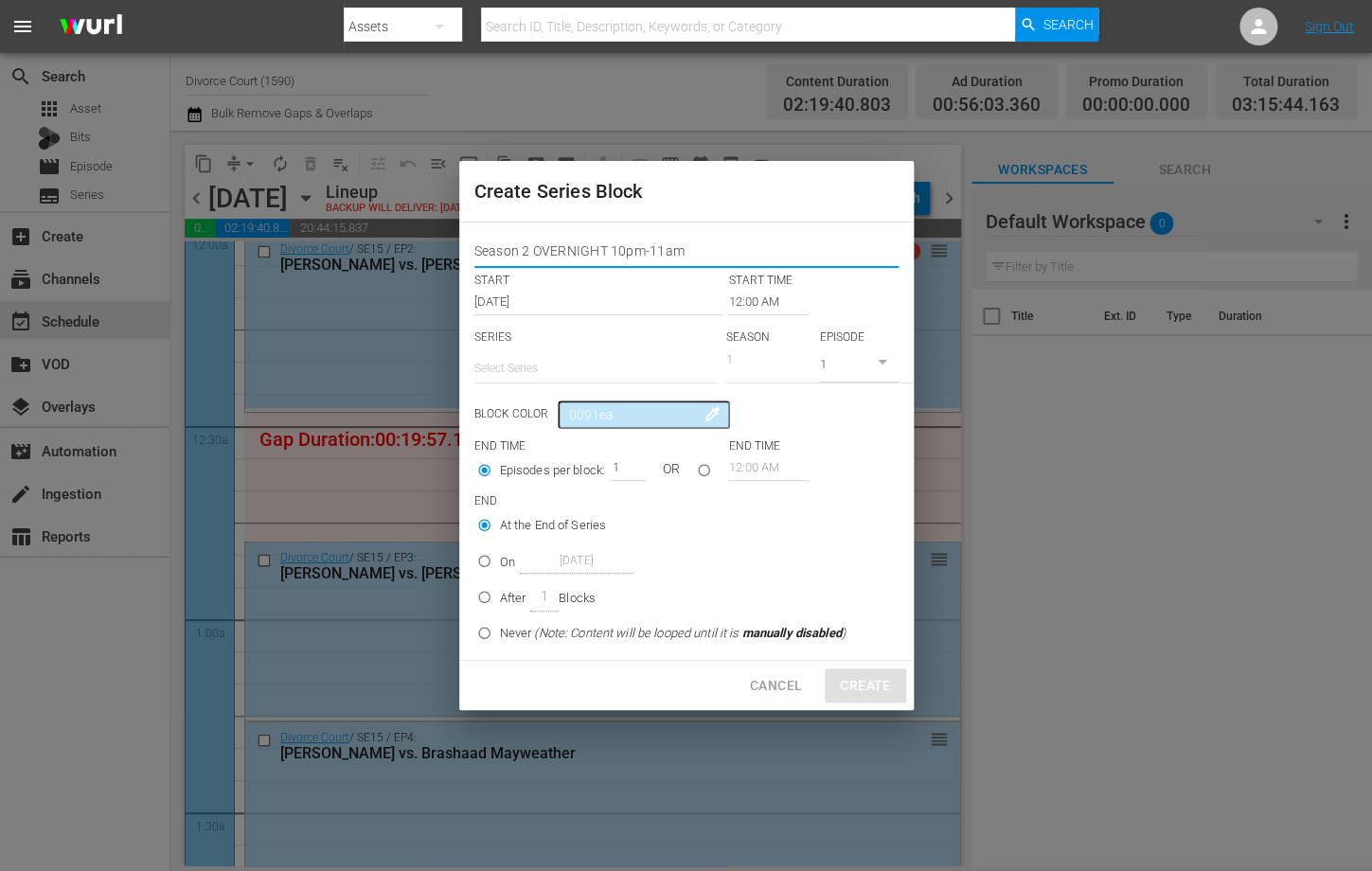 type on "Season 2 OVERNIGHT 10pm-11am" 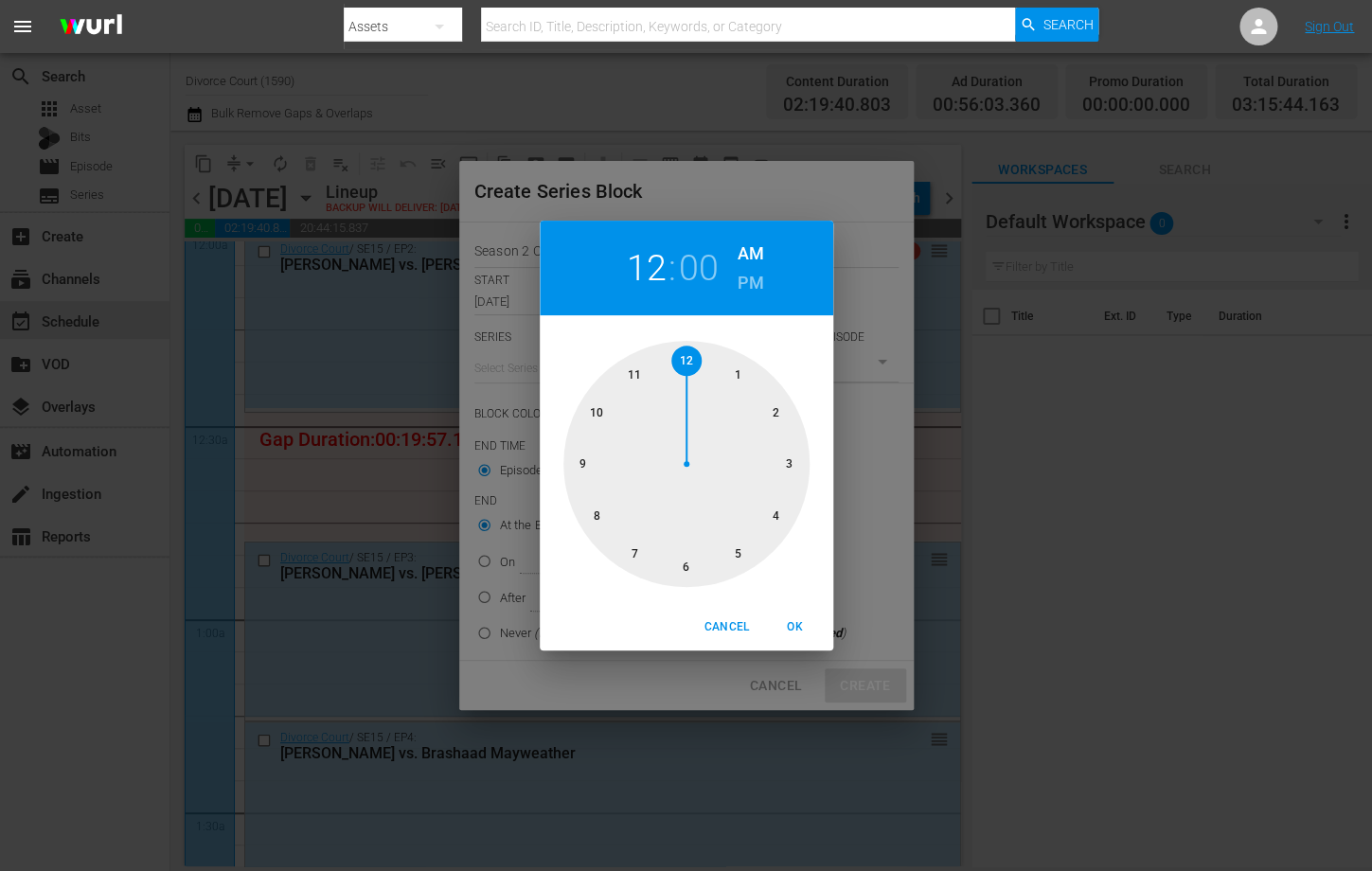 click on "12" at bounding box center (646, 268) 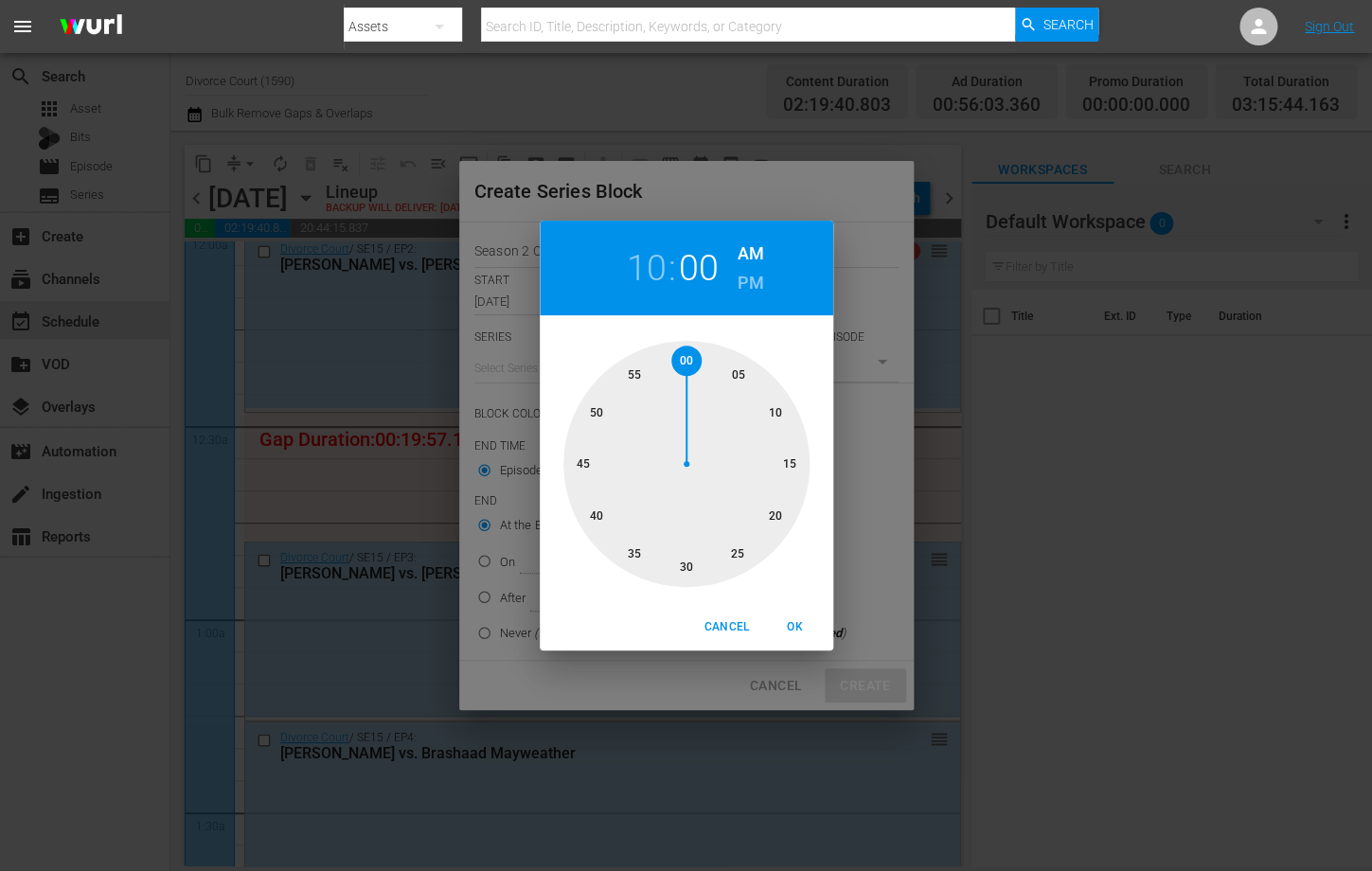 click on "PM" at bounding box center [750, 283] 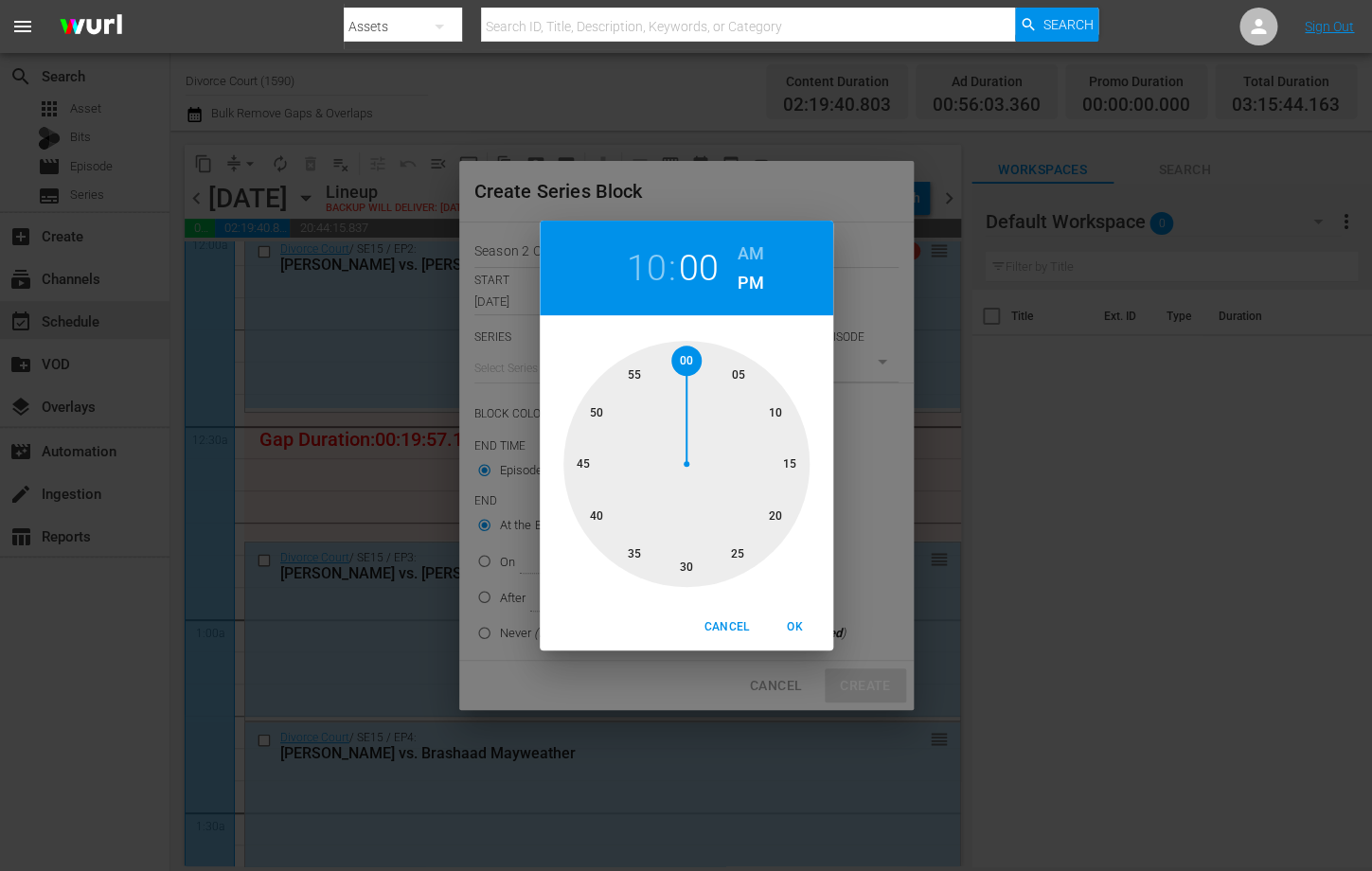 click on "OK" at bounding box center [795, 627] 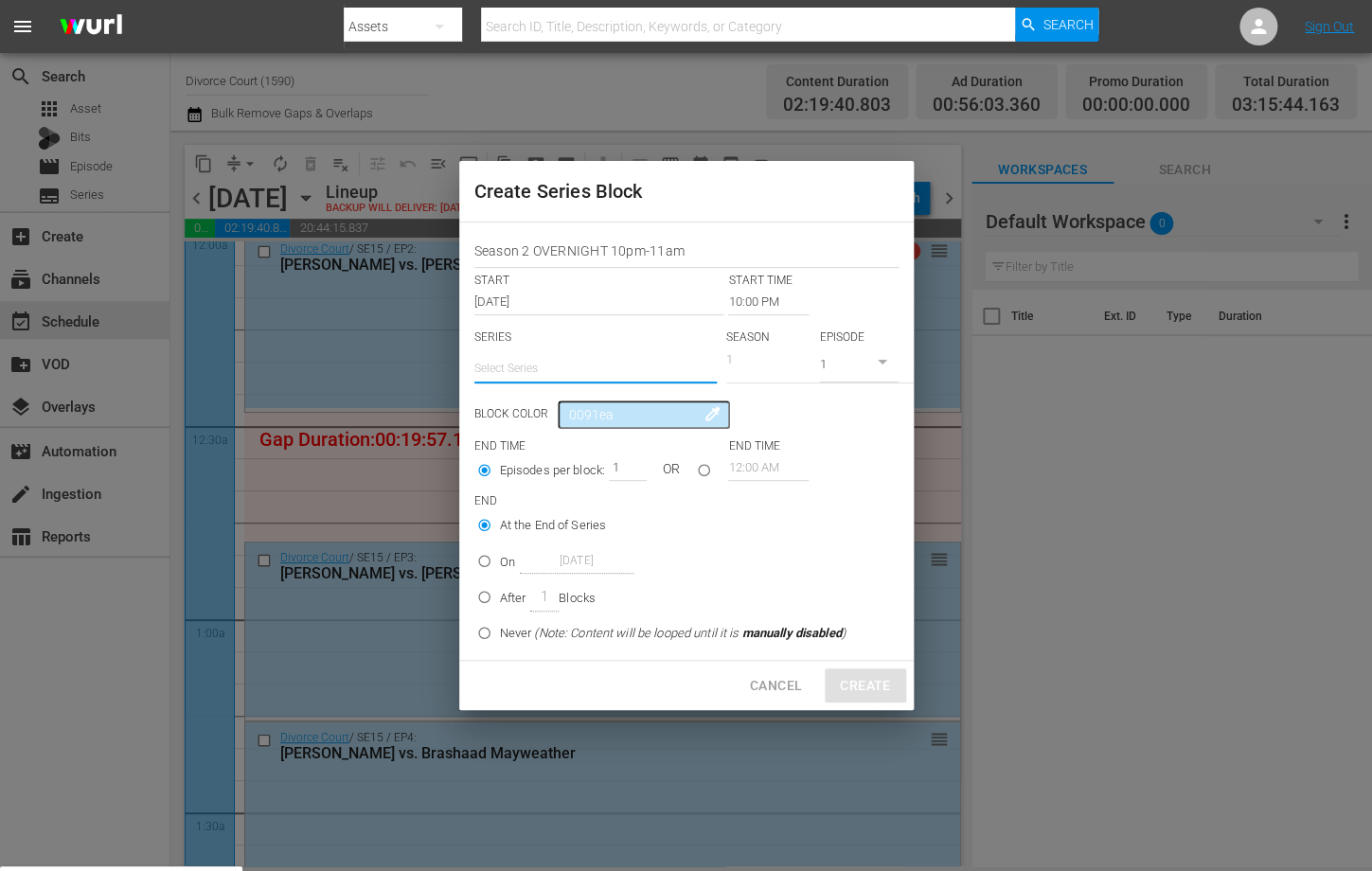 click at bounding box center (596, 368) 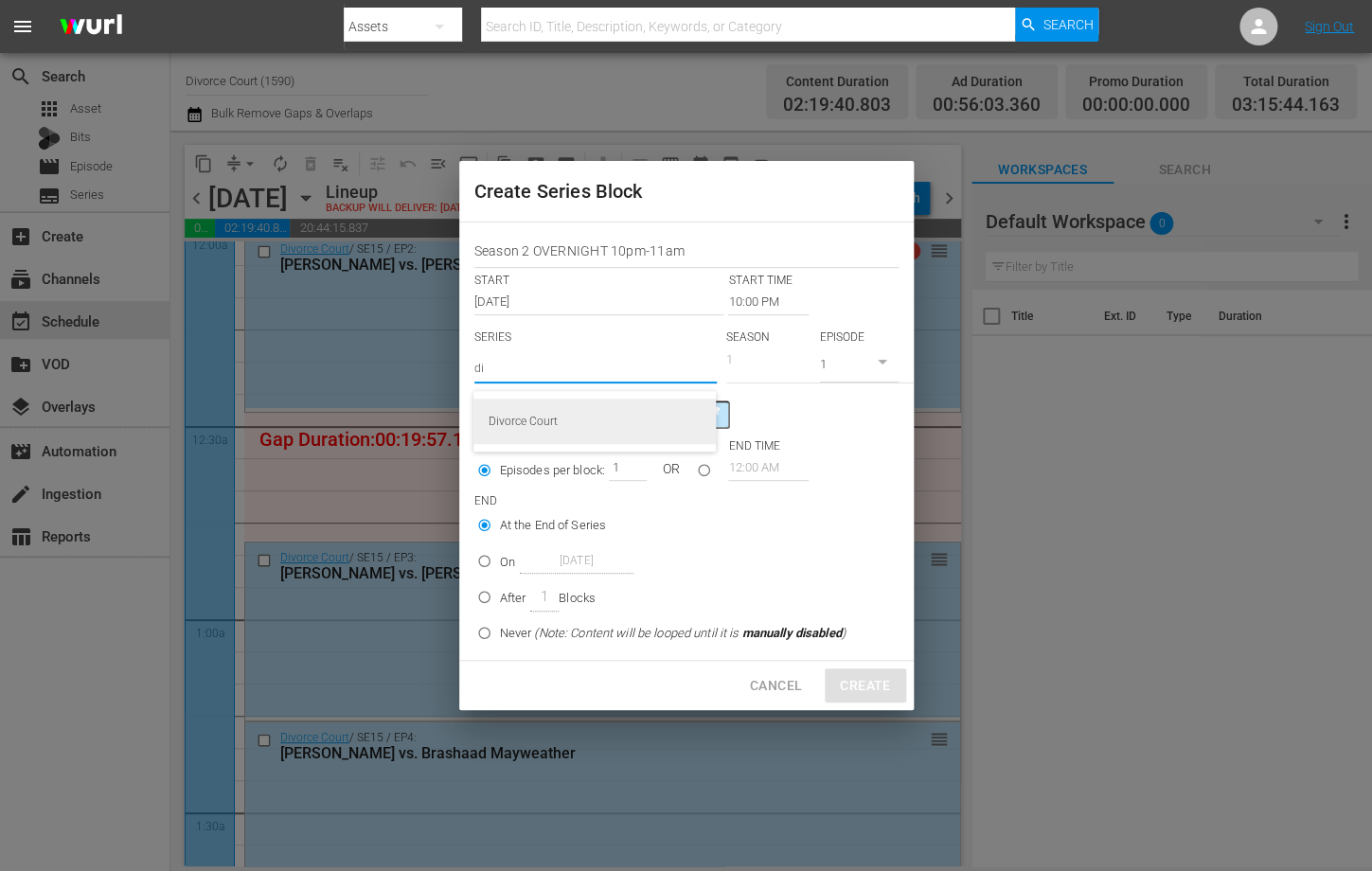 click on "Divorce Court" at bounding box center [595, 421] 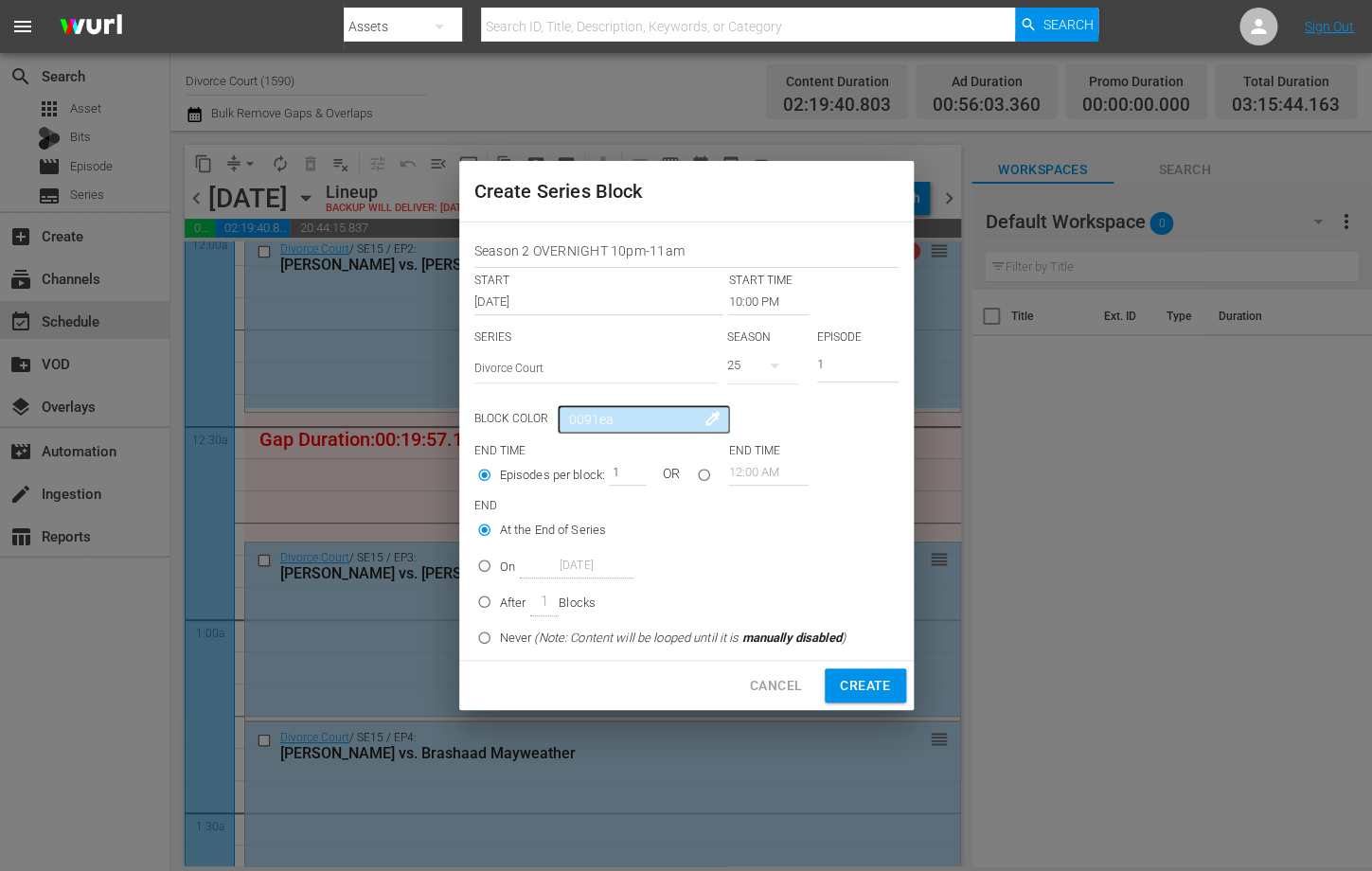 click on "25" at bounding box center (762, 365) 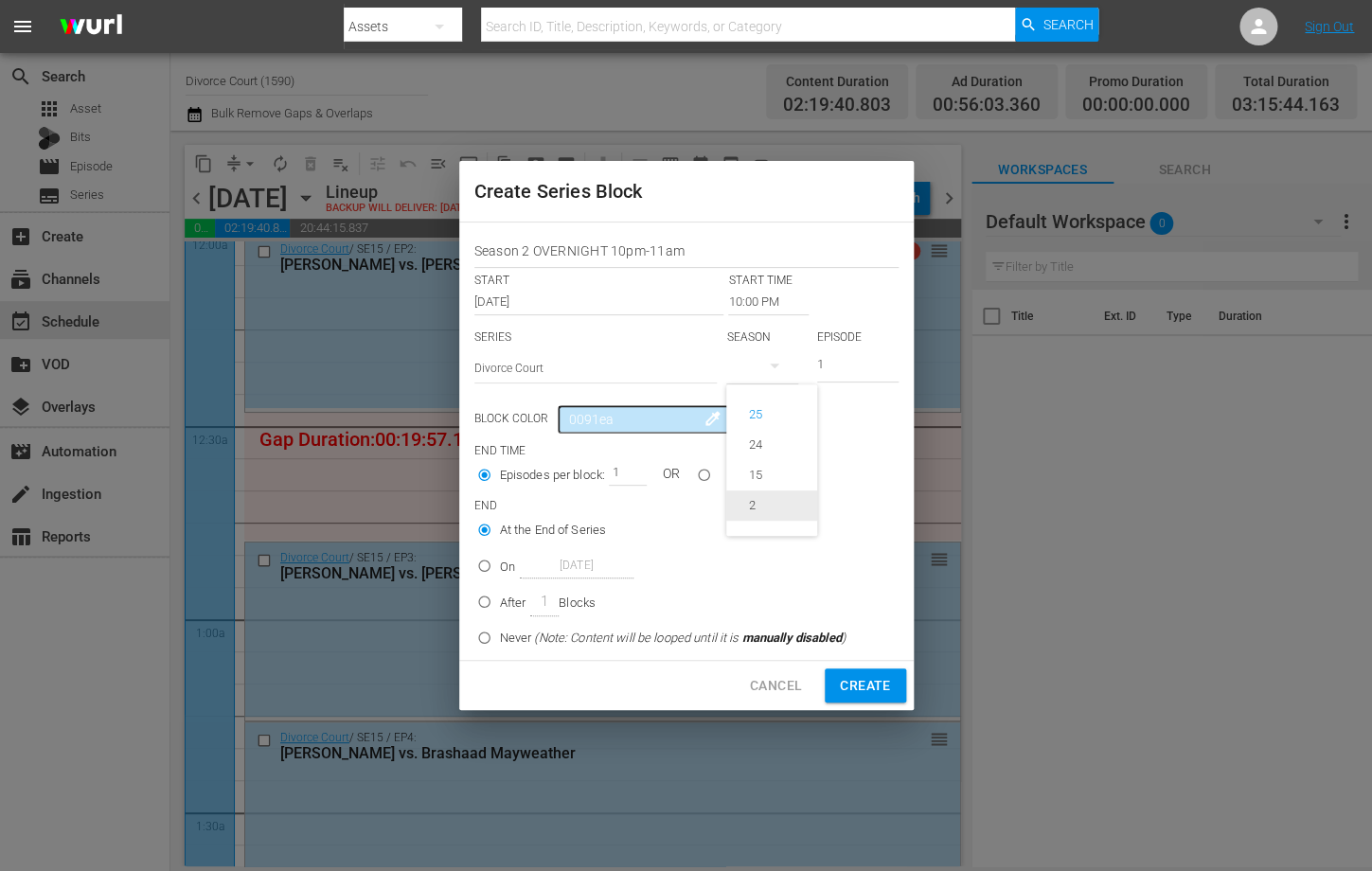 click on "2" at bounding box center (752, 506) 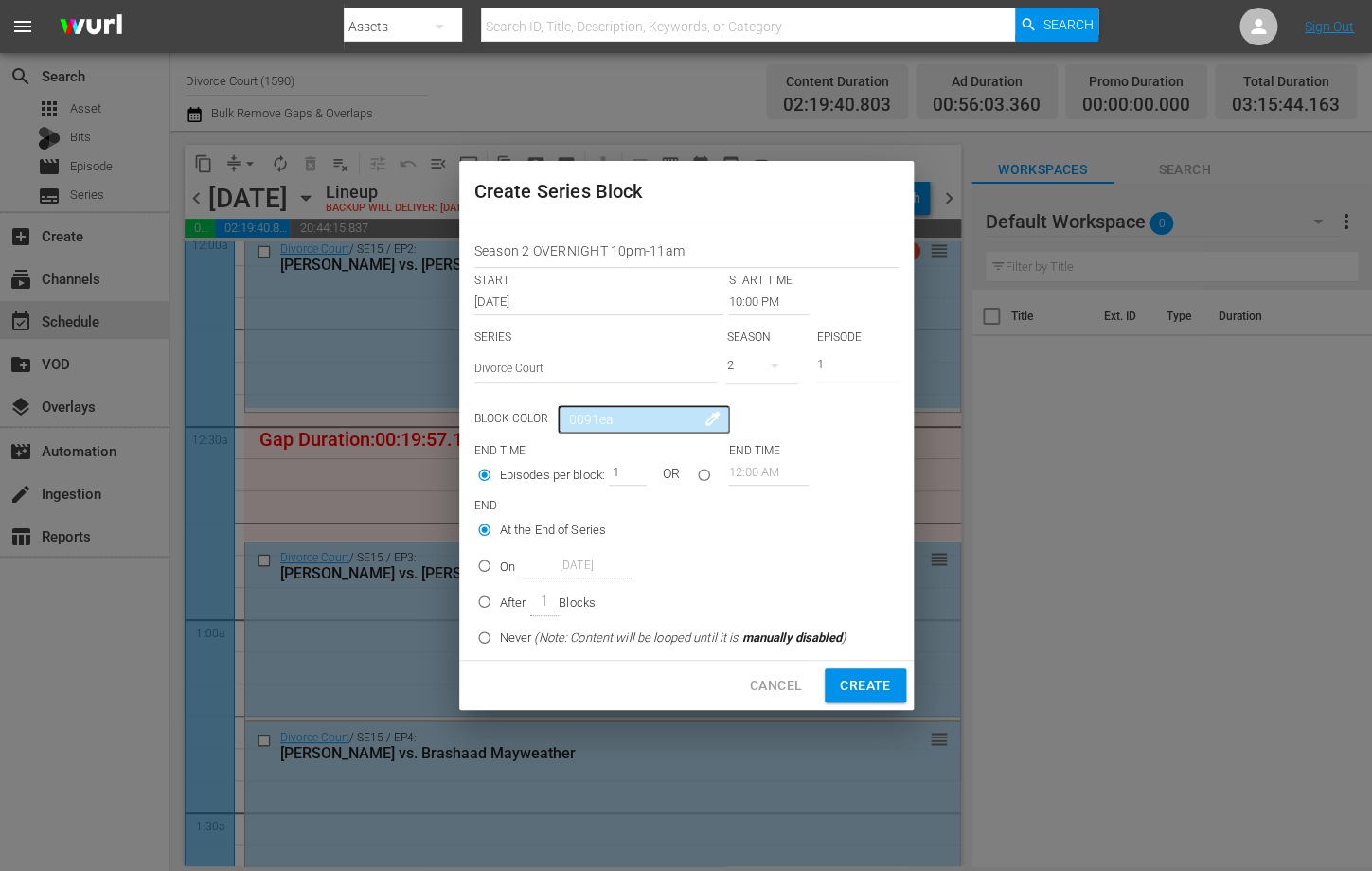 click on "1" at bounding box center [858, 366] 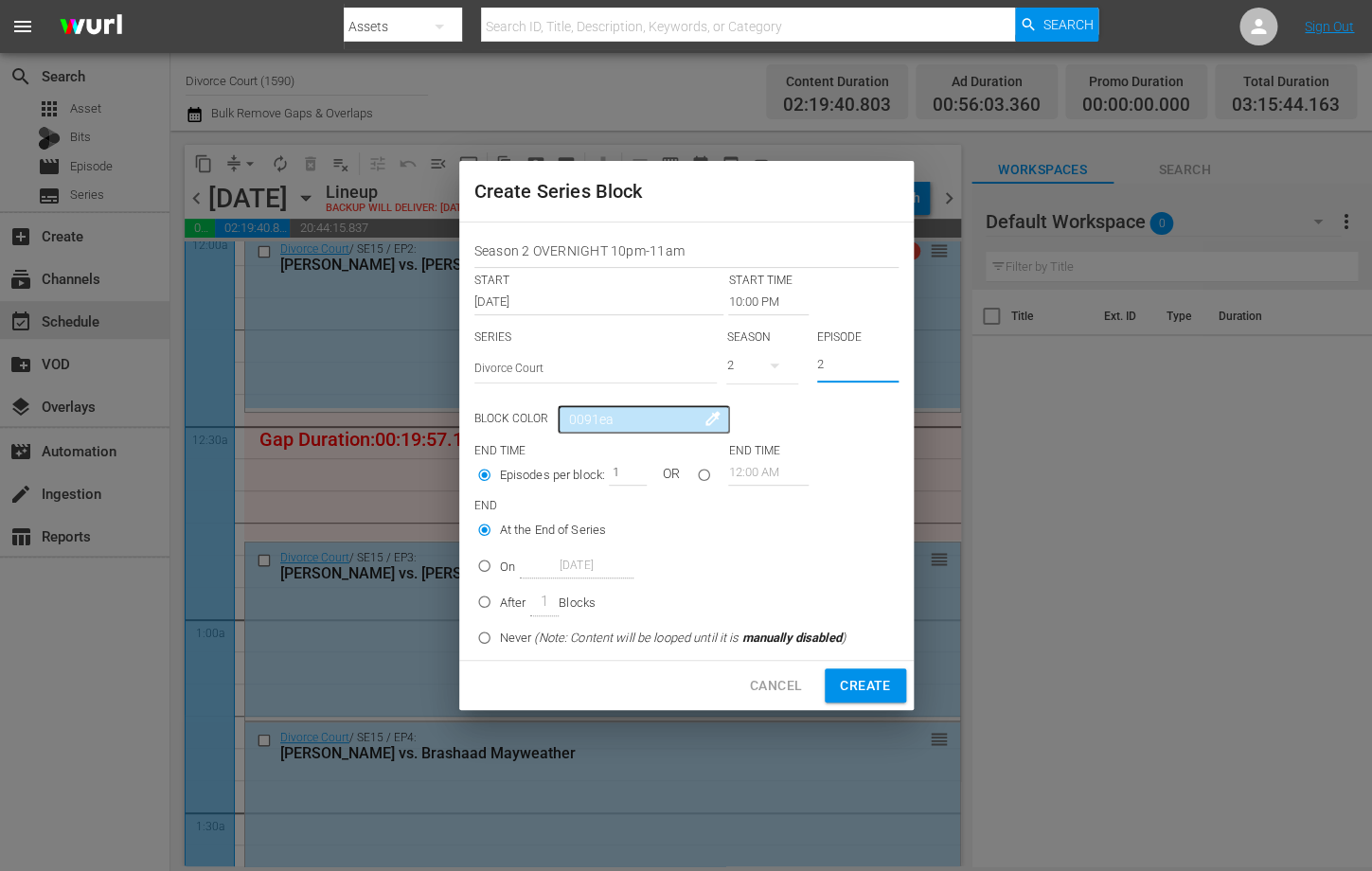 click on "2" at bounding box center [858, 366] 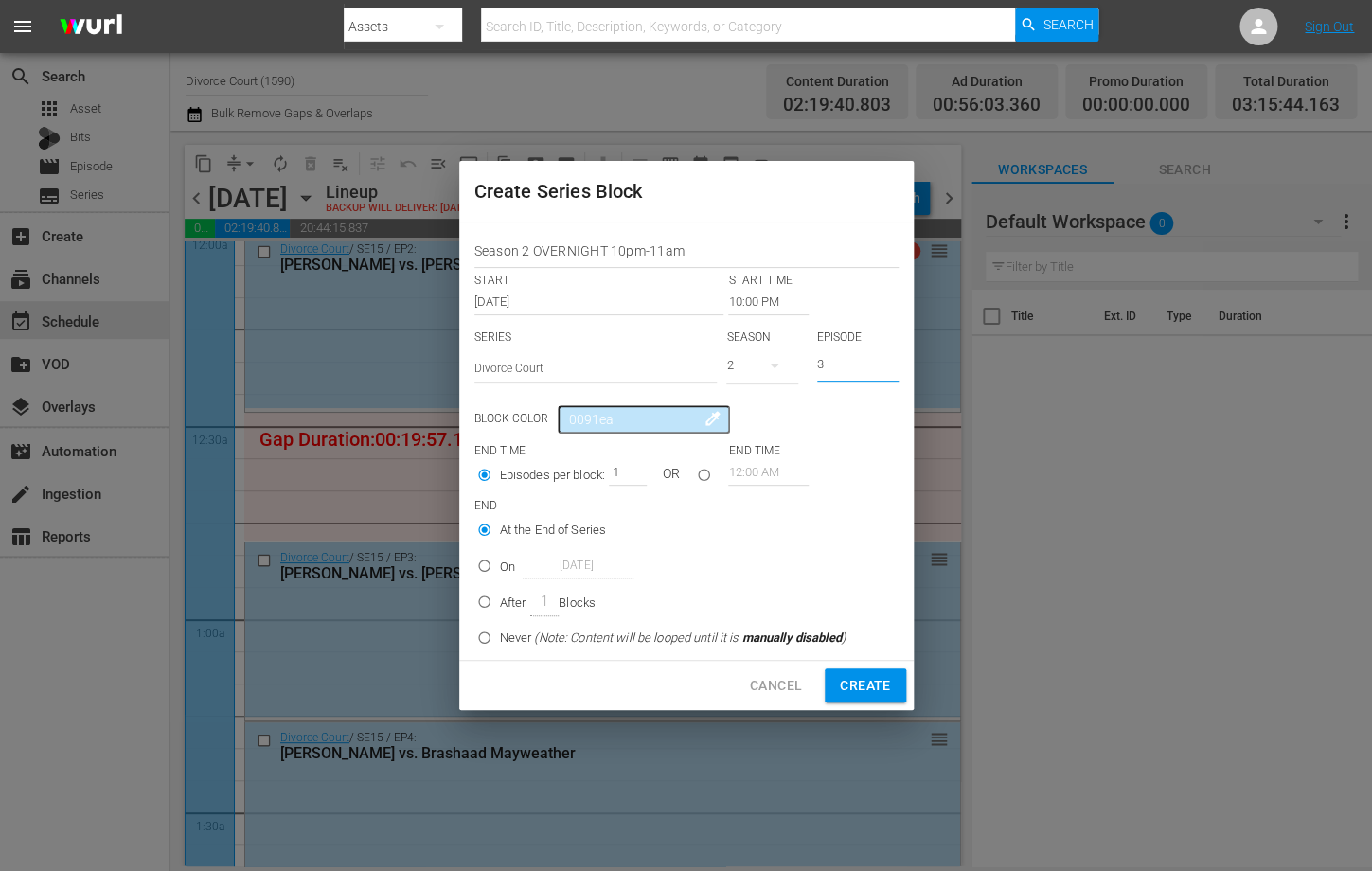 click on "3" at bounding box center (858, 366) 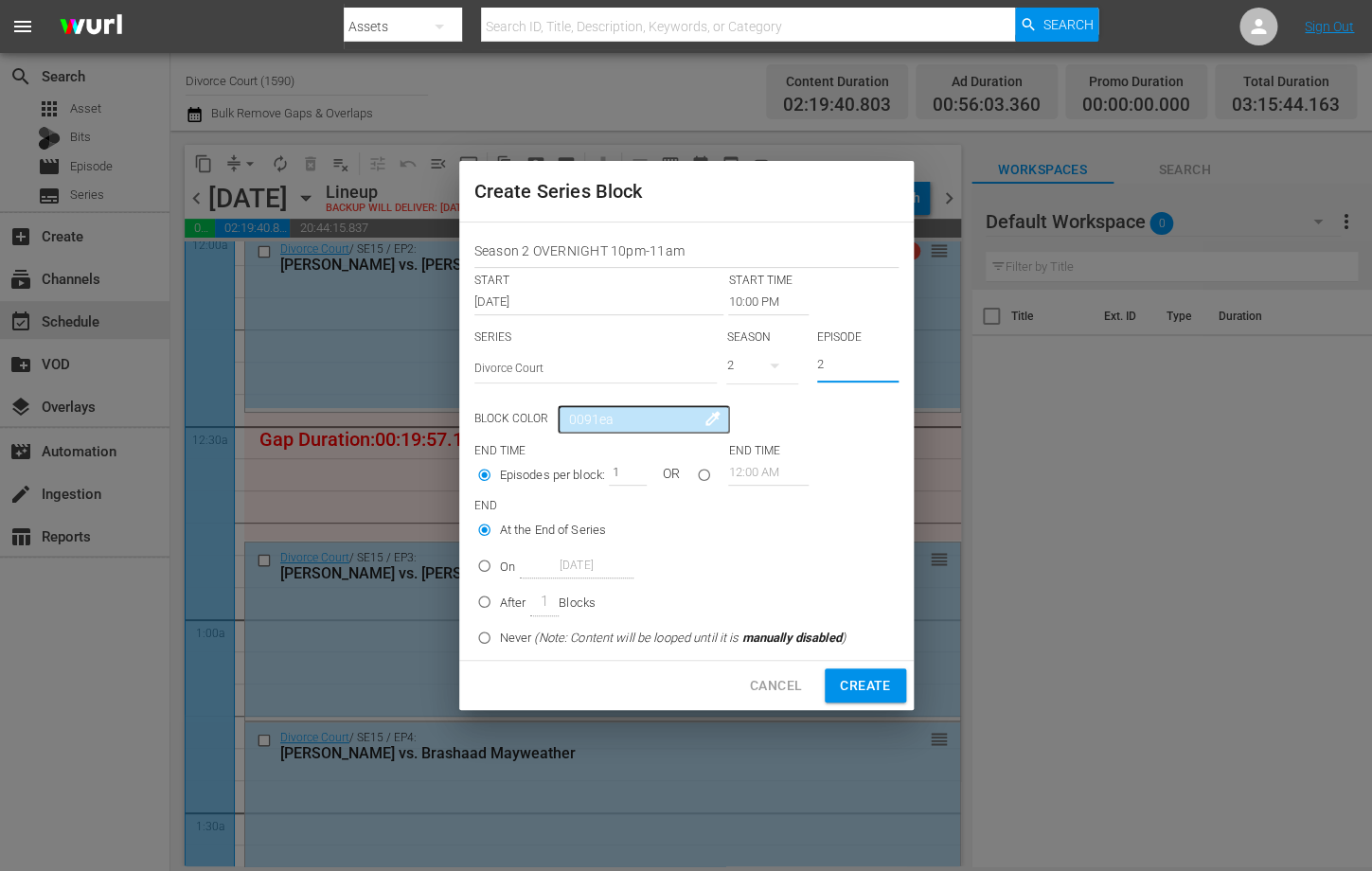 click on "2" at bounding box center (858, 366) 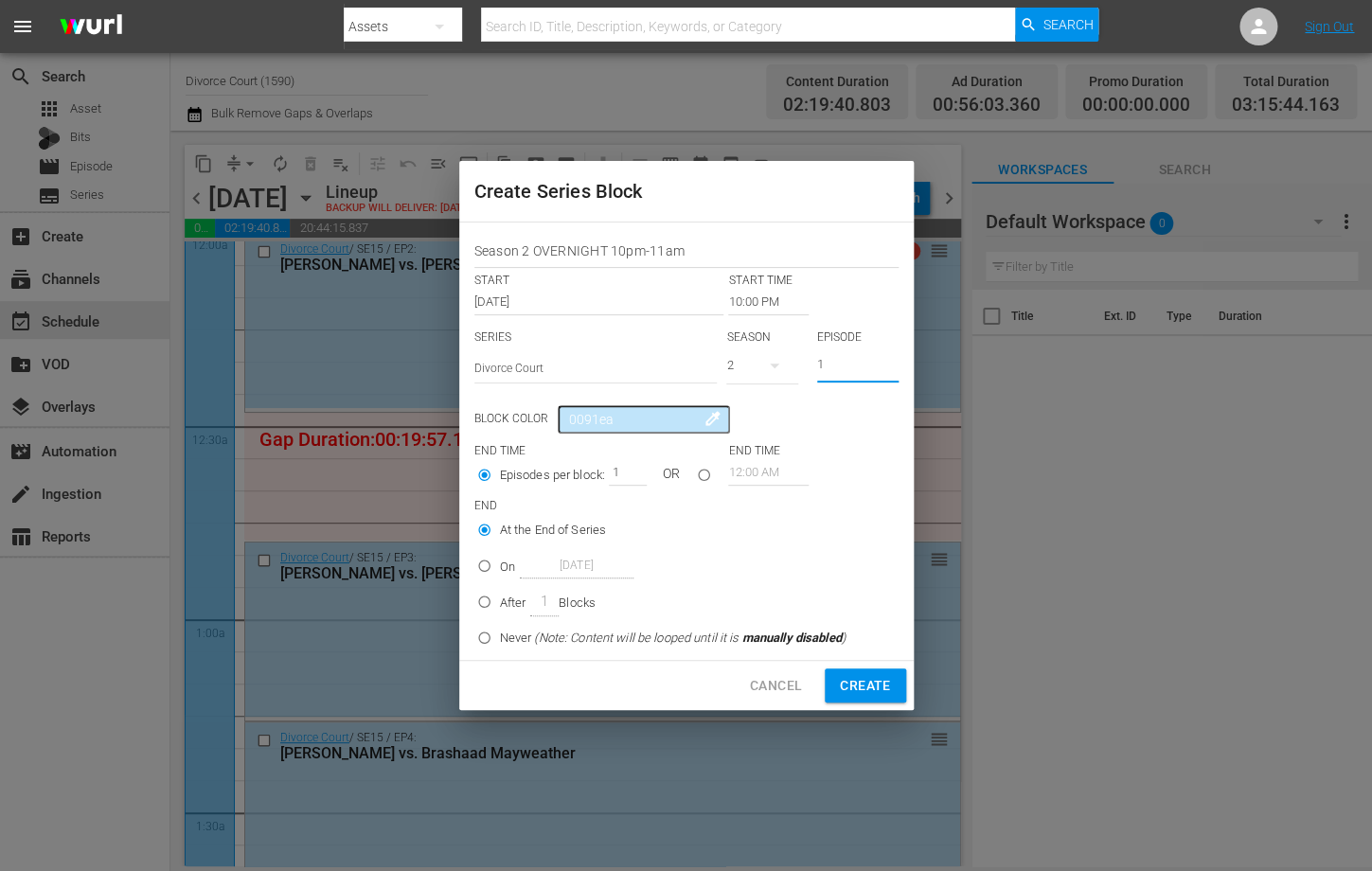 type on "1" 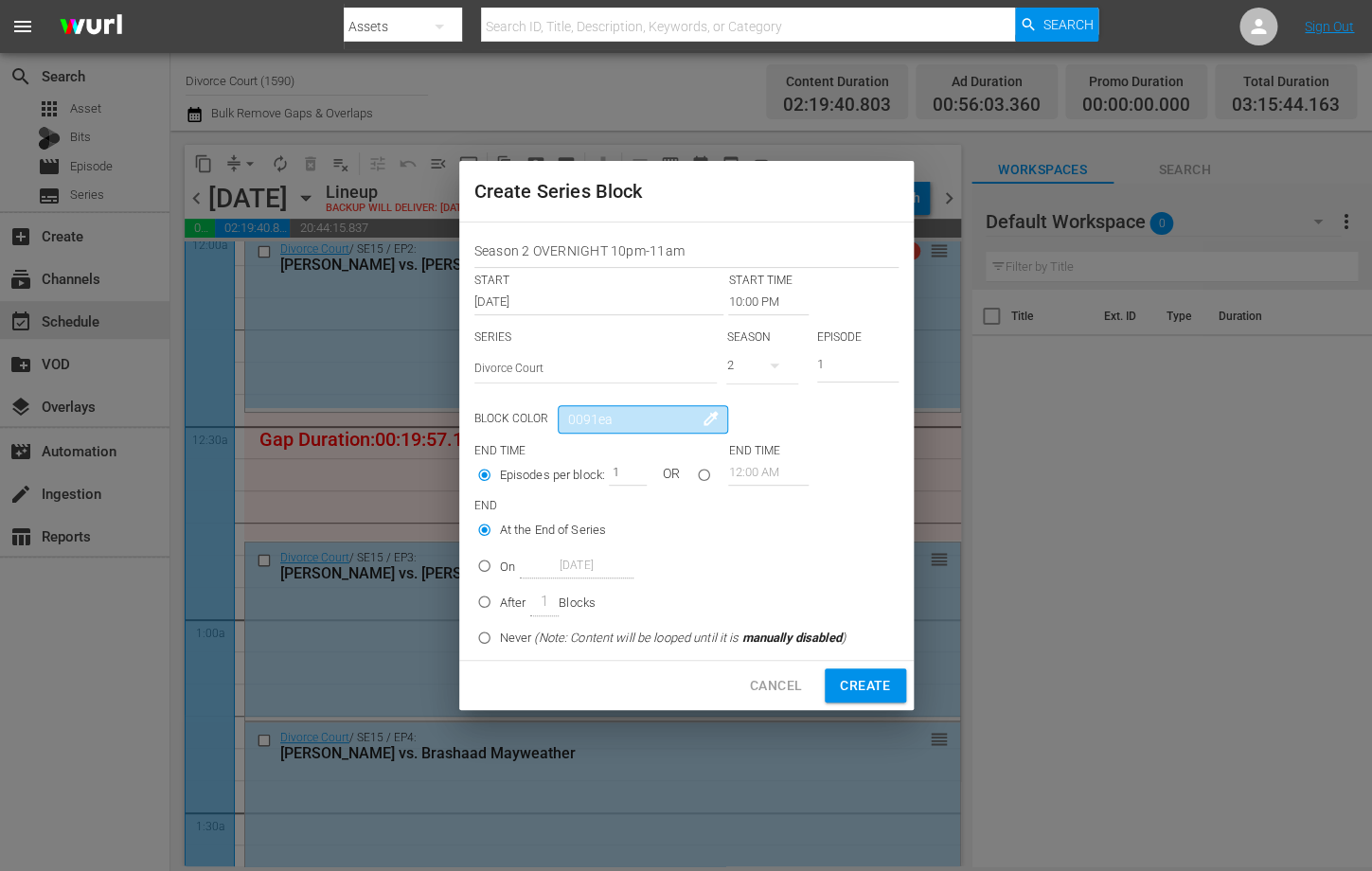 click on "0091ea" at bounding box center (643, 419) 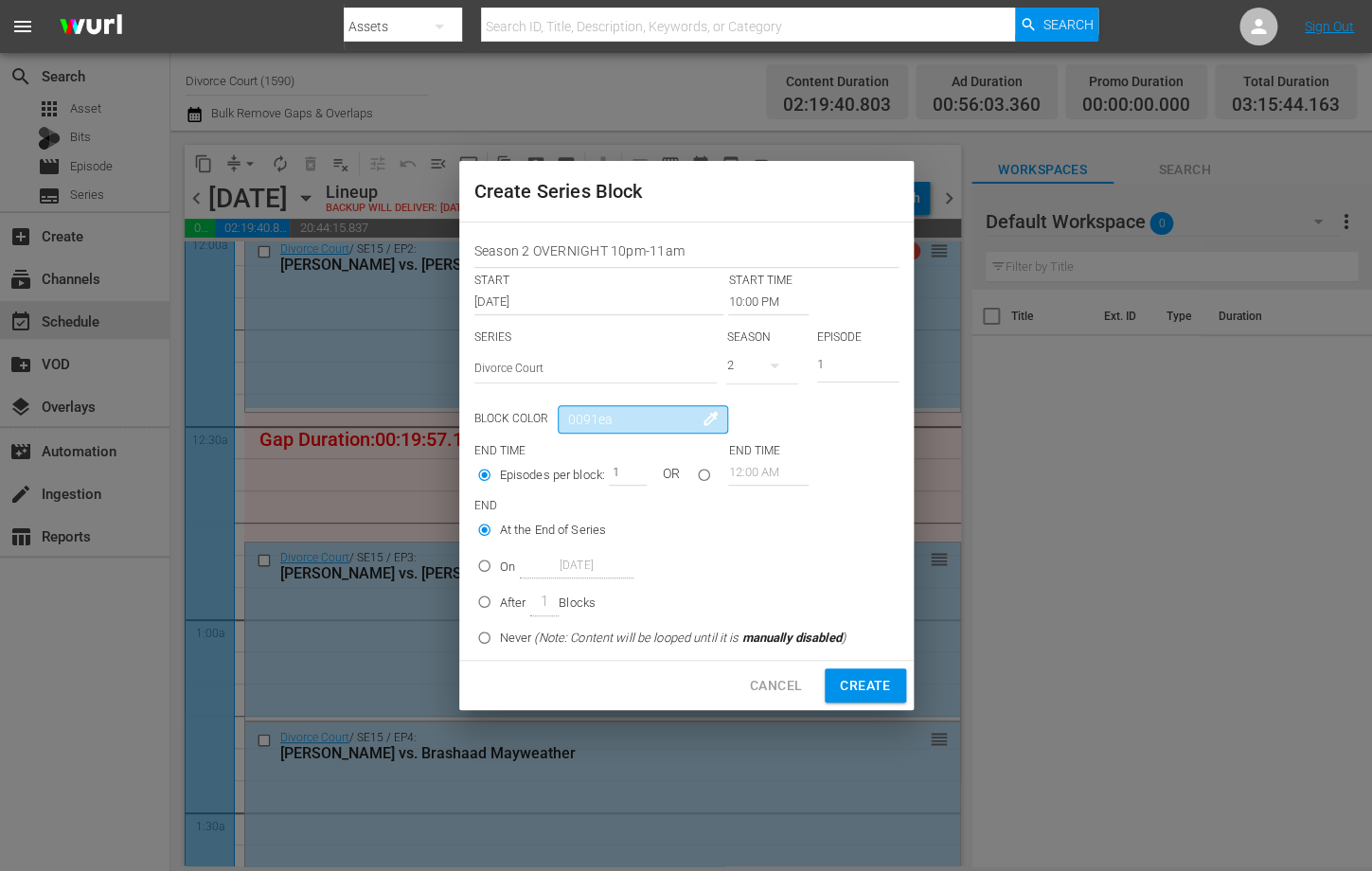 drag, startPoint x: 667, startPoint y: 421, endPoint x: 487, endPoint y: 418, distance: 180.025 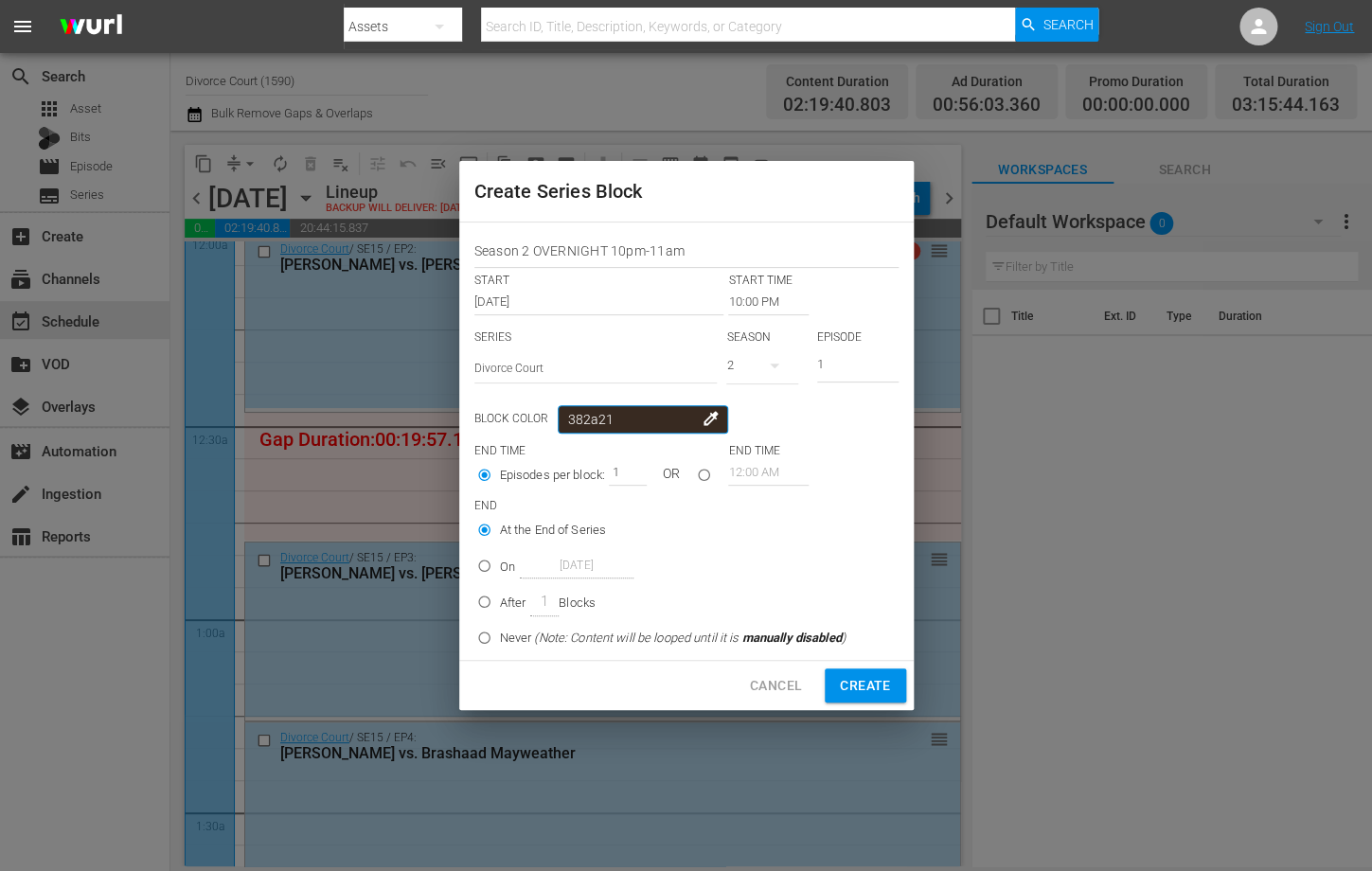 drag, startPoint x: 632, startPoint y: 418, endPoint x: 557, endPoint y: 416, distance: 75.026662 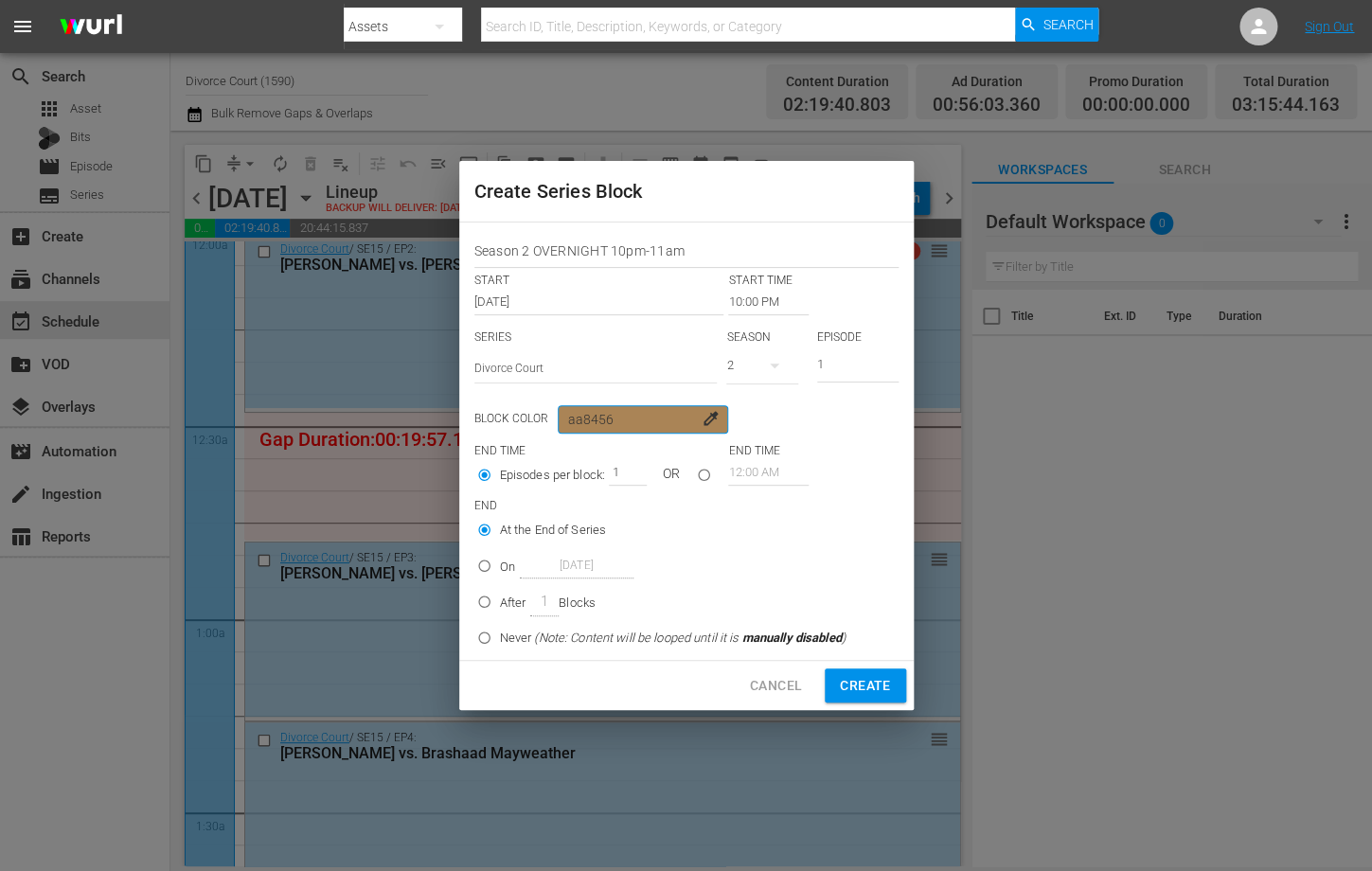 type on "aa8456" 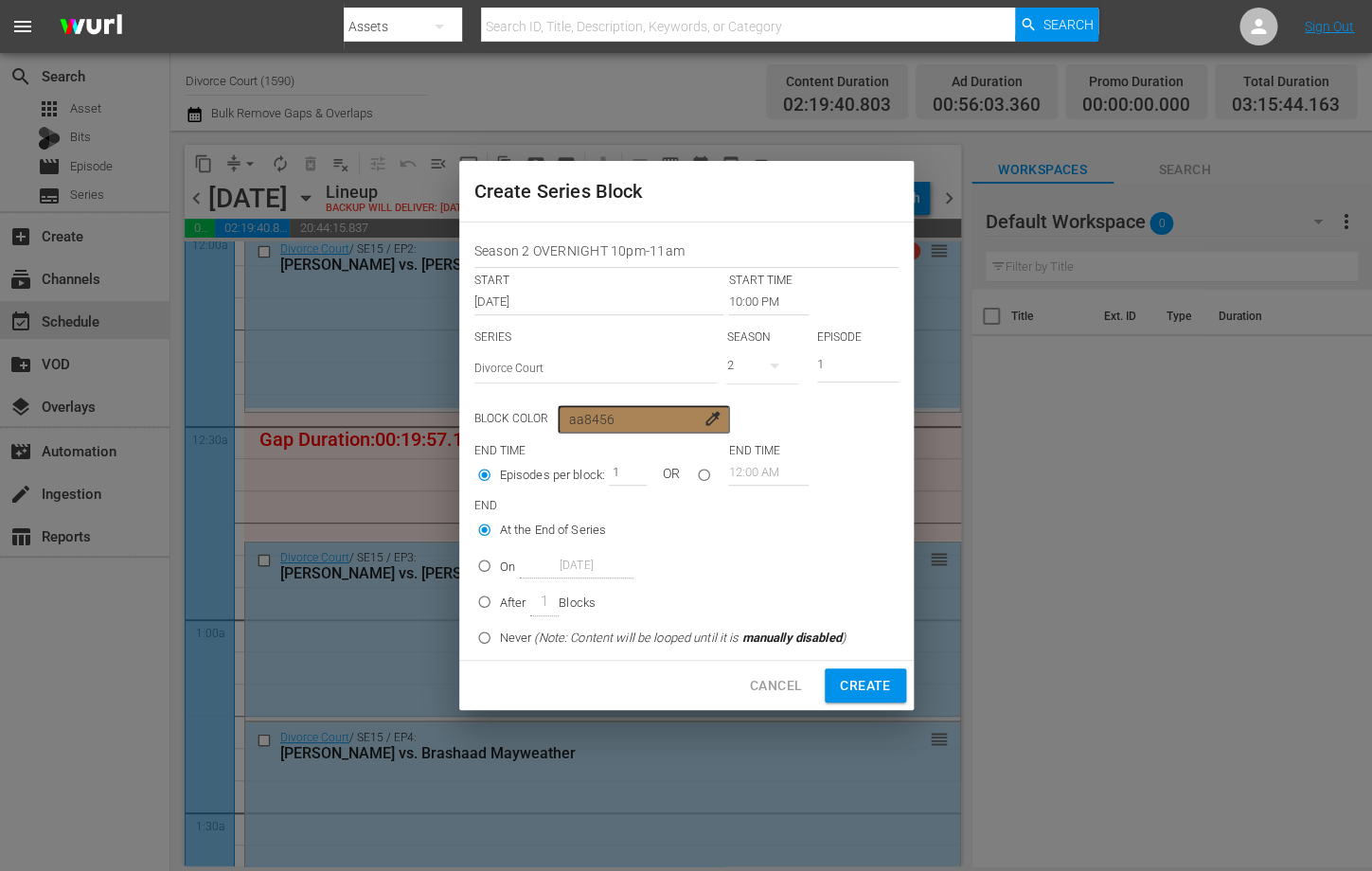 click at bounding box center (704, 478) 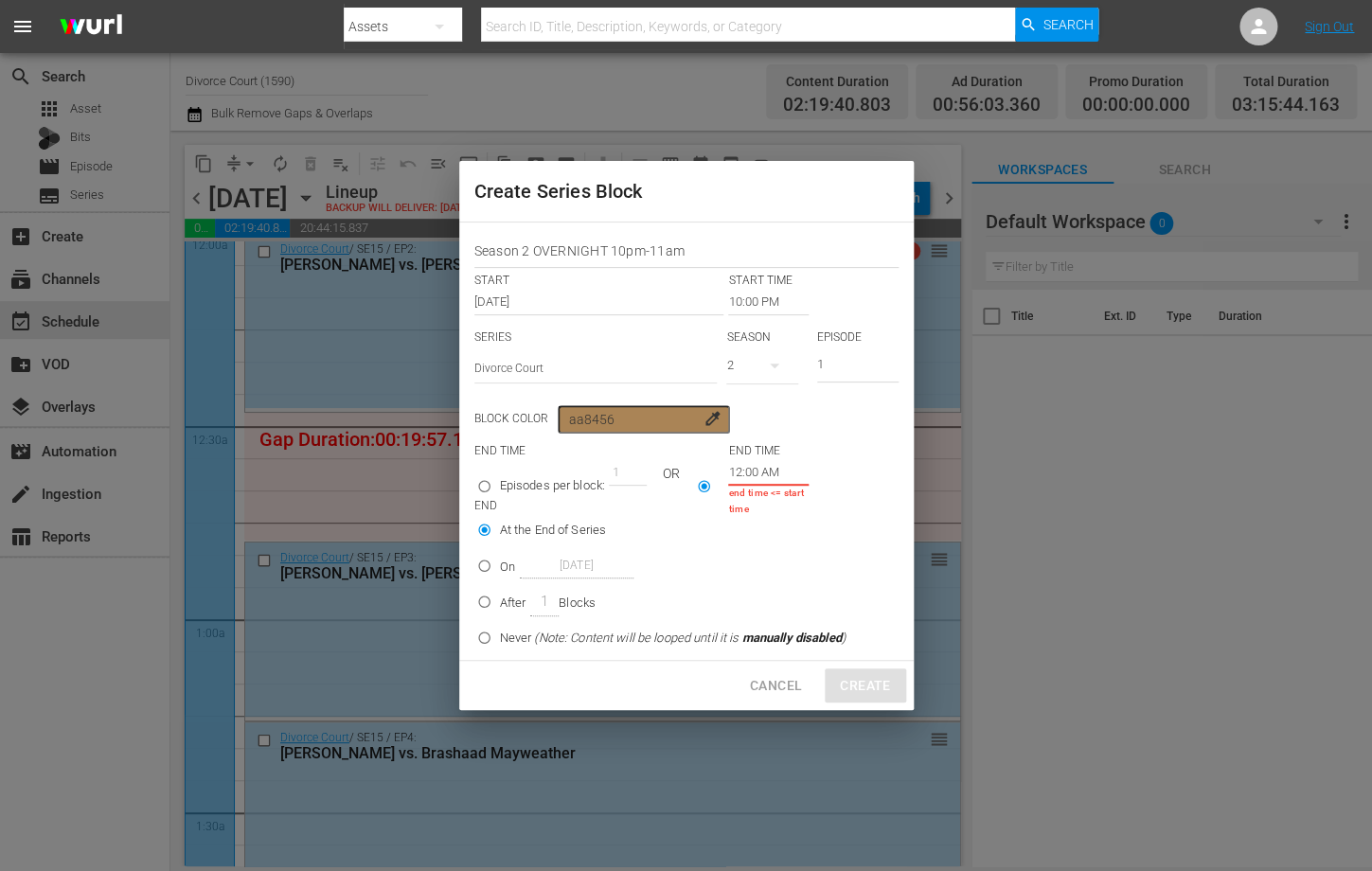 click on "12:00 AM" at bounding box center (768, 472) 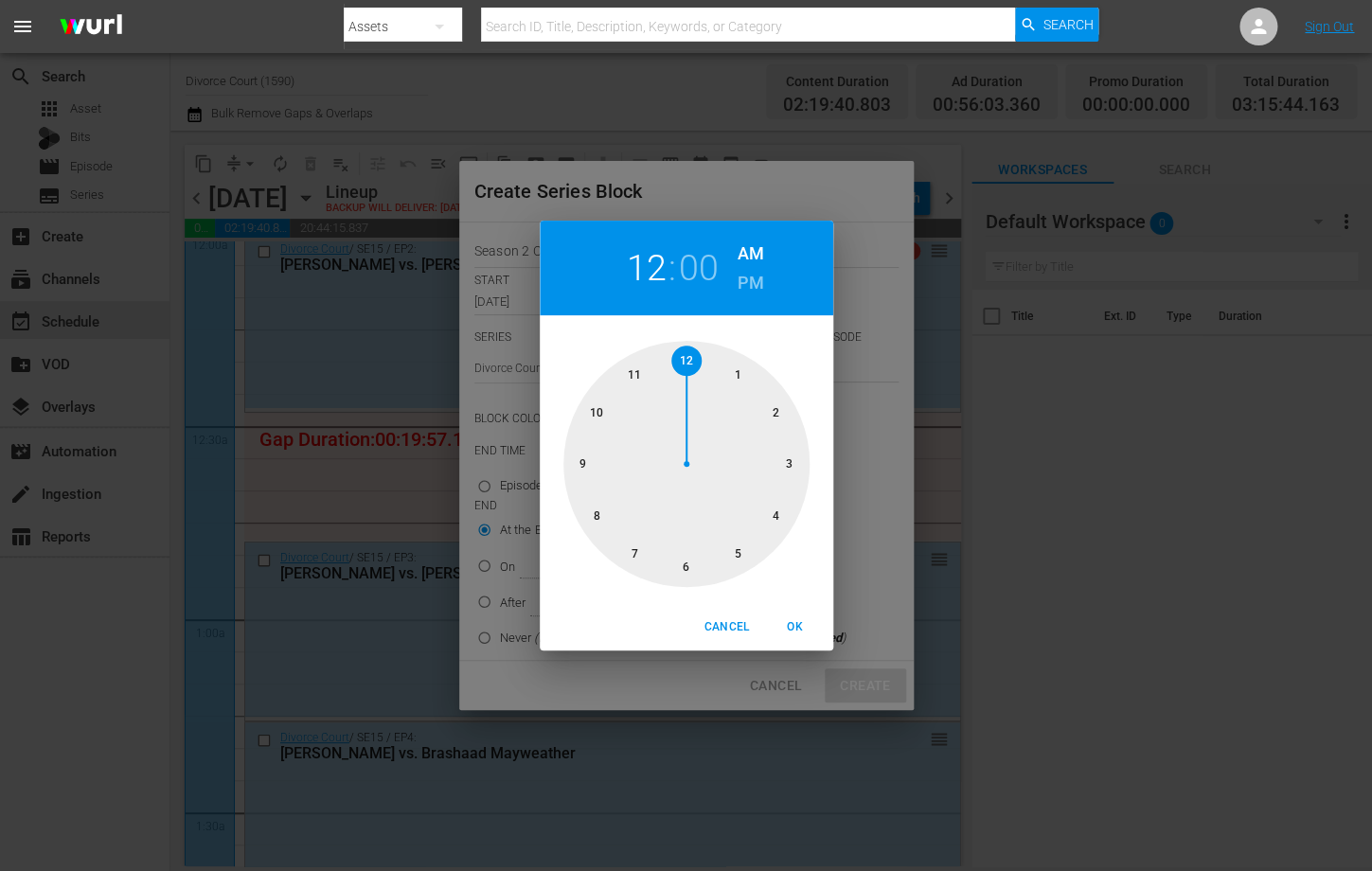 click at bounding box center [686, 464] 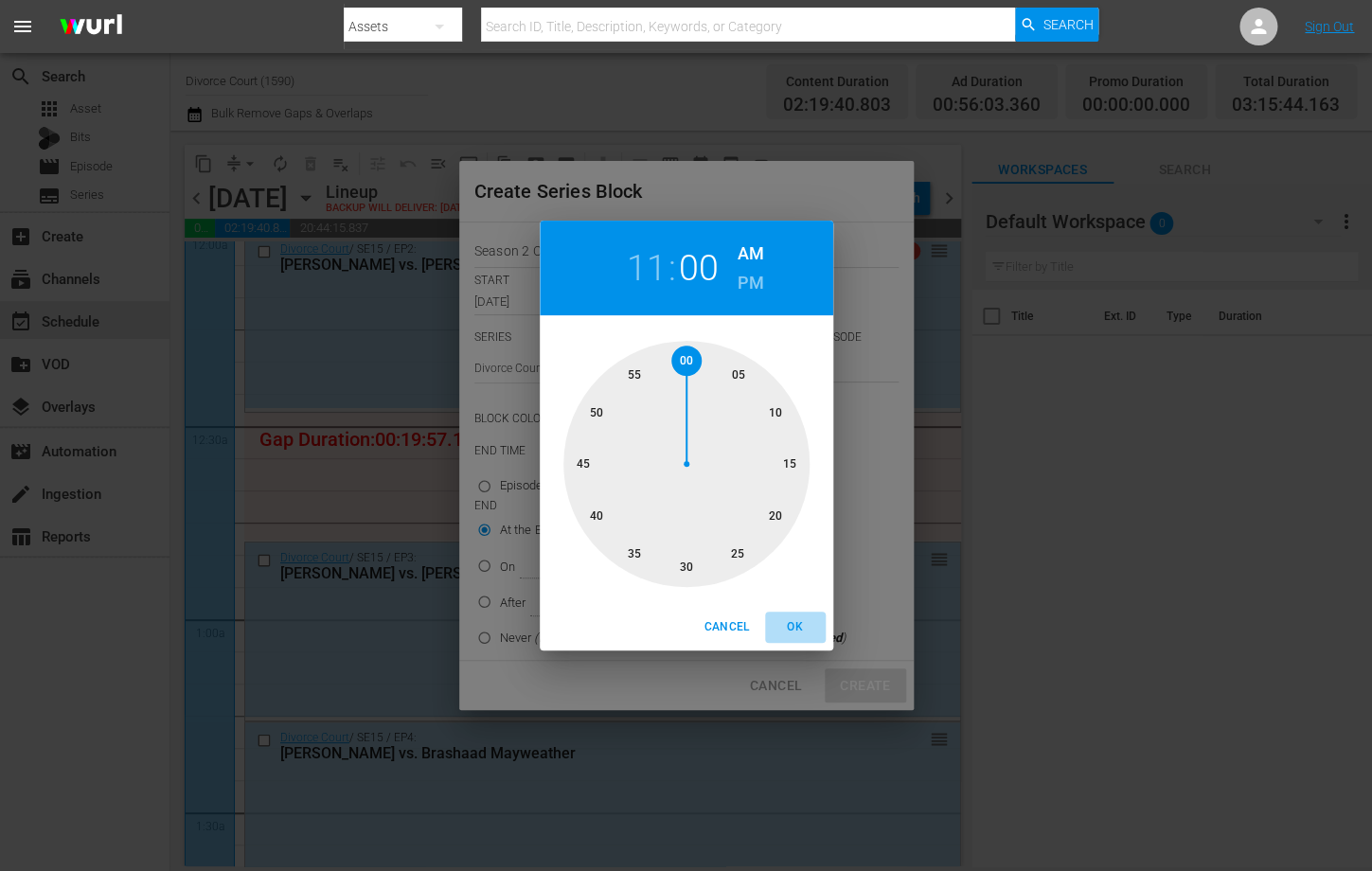 click on "OK" at bounding box center [795, 627] 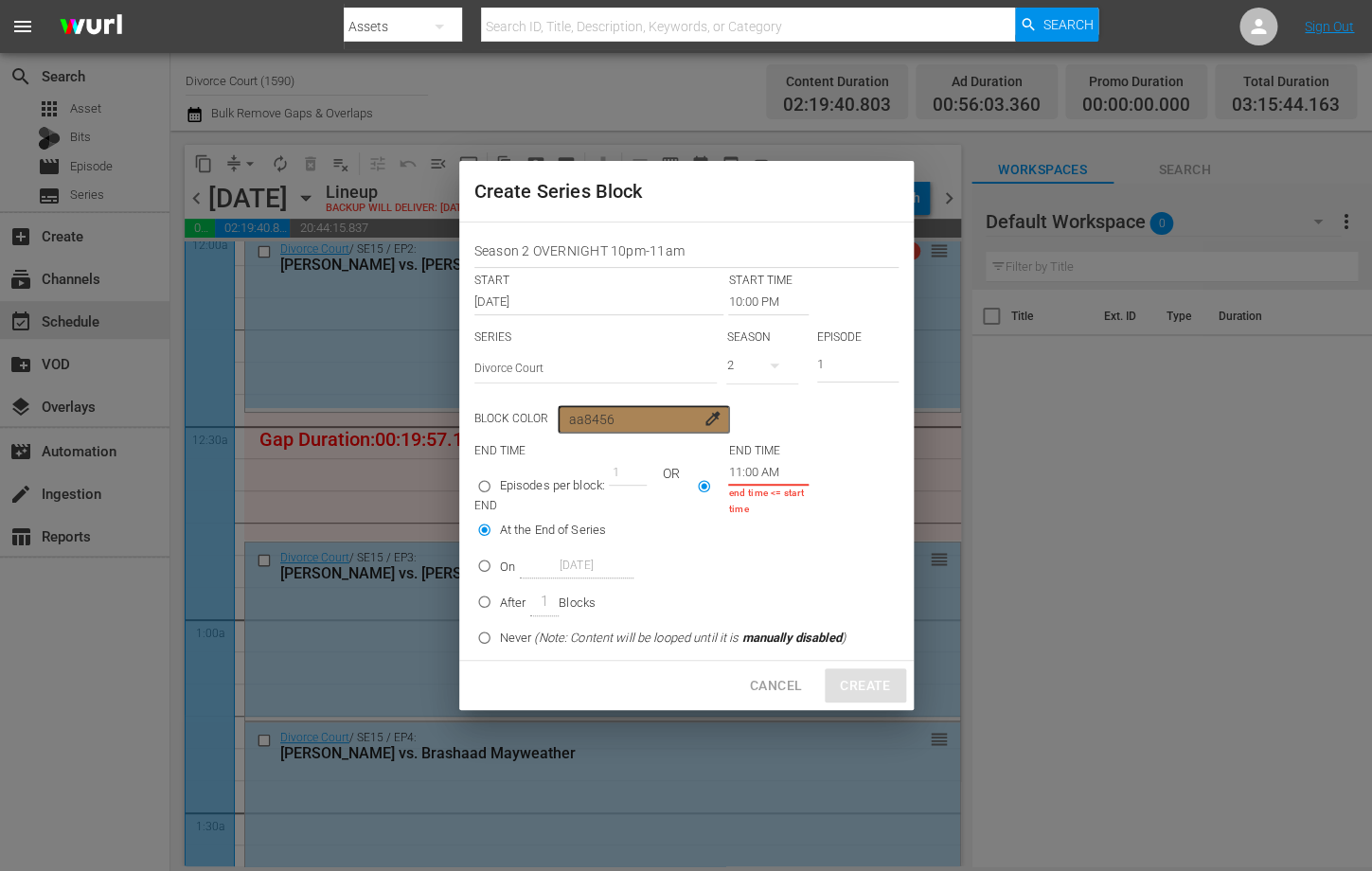 click on "11:00 AM" at bounding box center (768, 472) 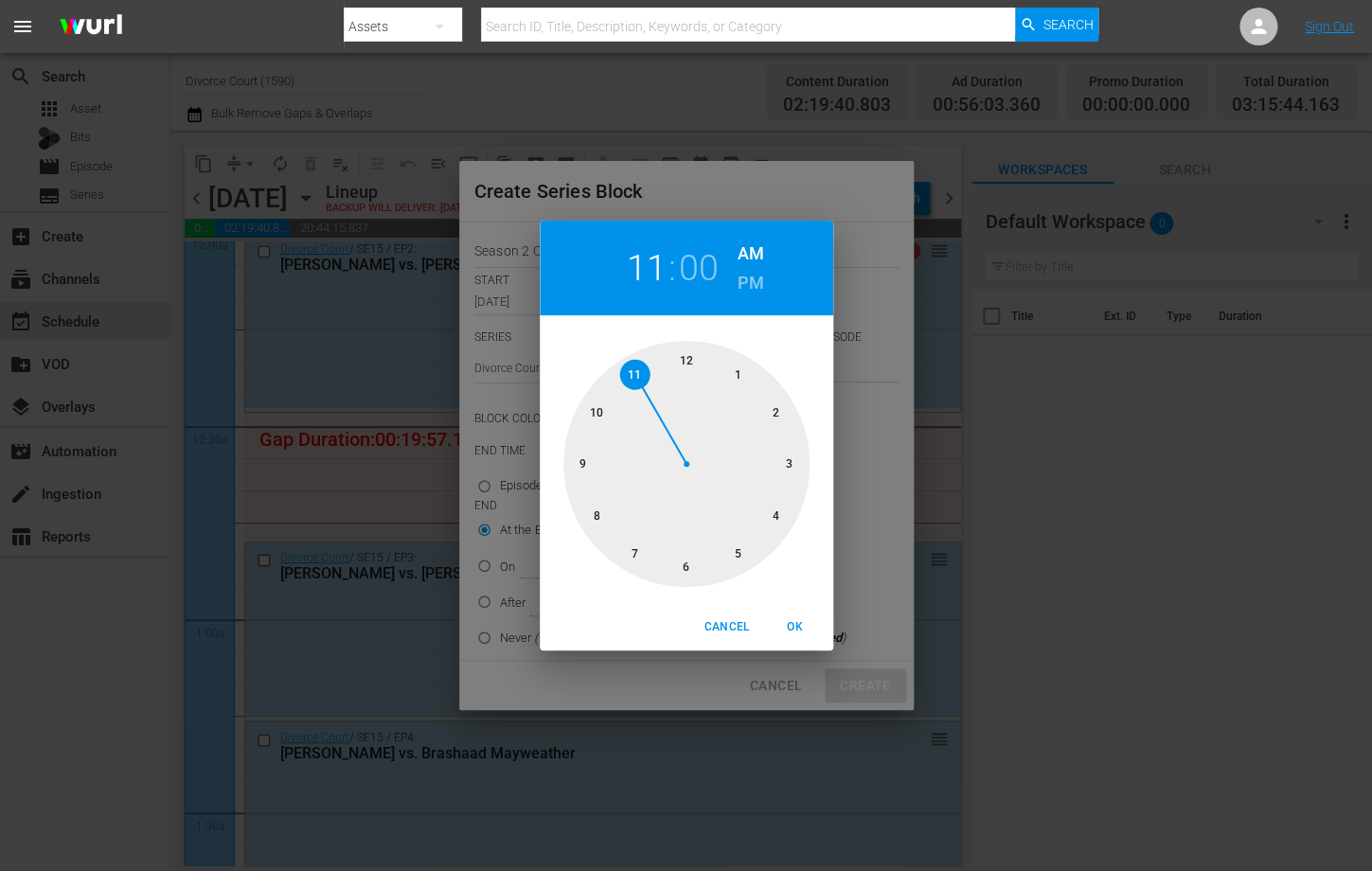drag, startPoint x: 633, startPoint y: 373, endPoint x: 639, endPoint y: 386, distance: 14.317821 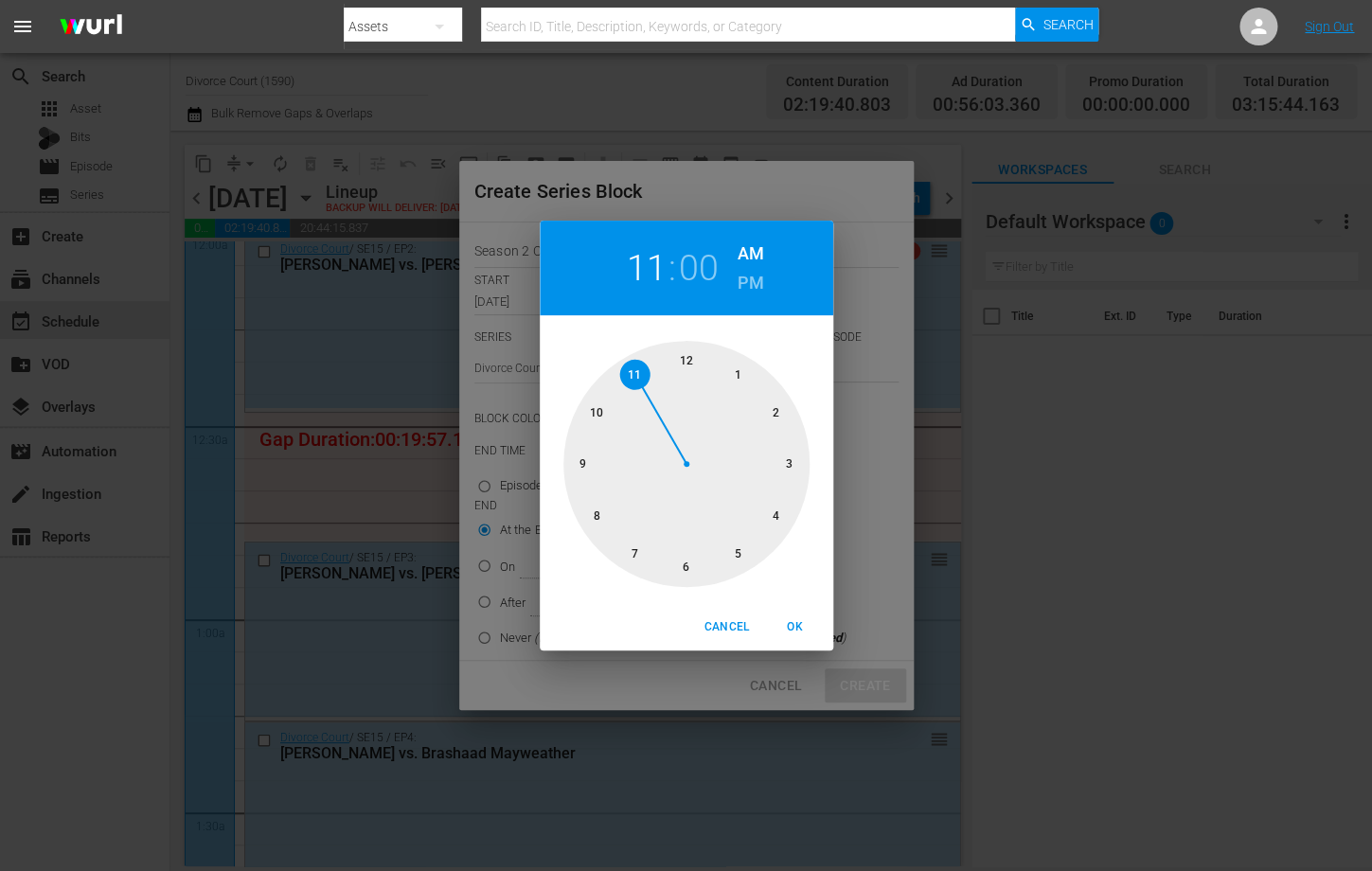 click at bounding box center (686, 464) 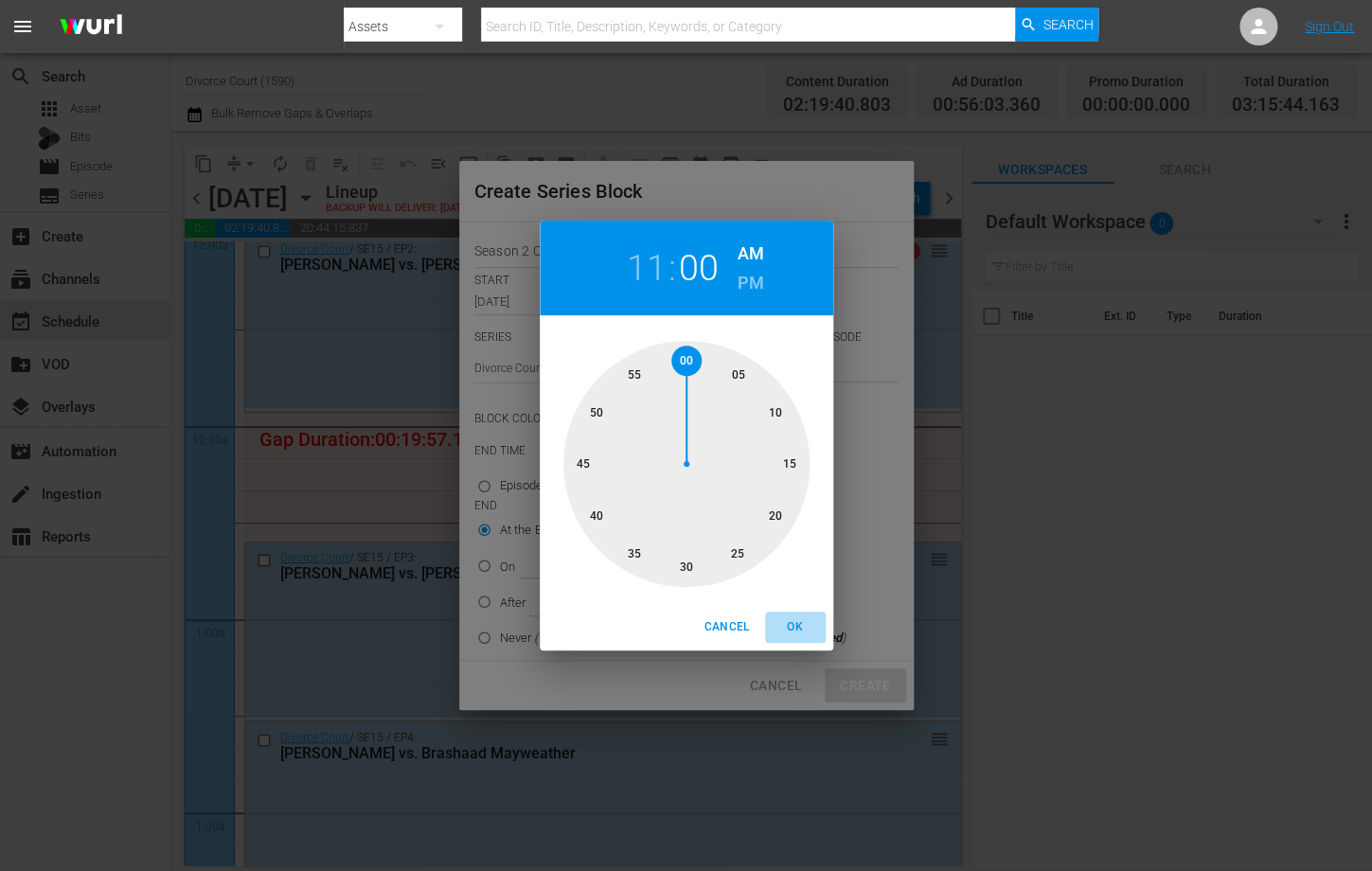 click on "OK" at bounding box center (795, 627) 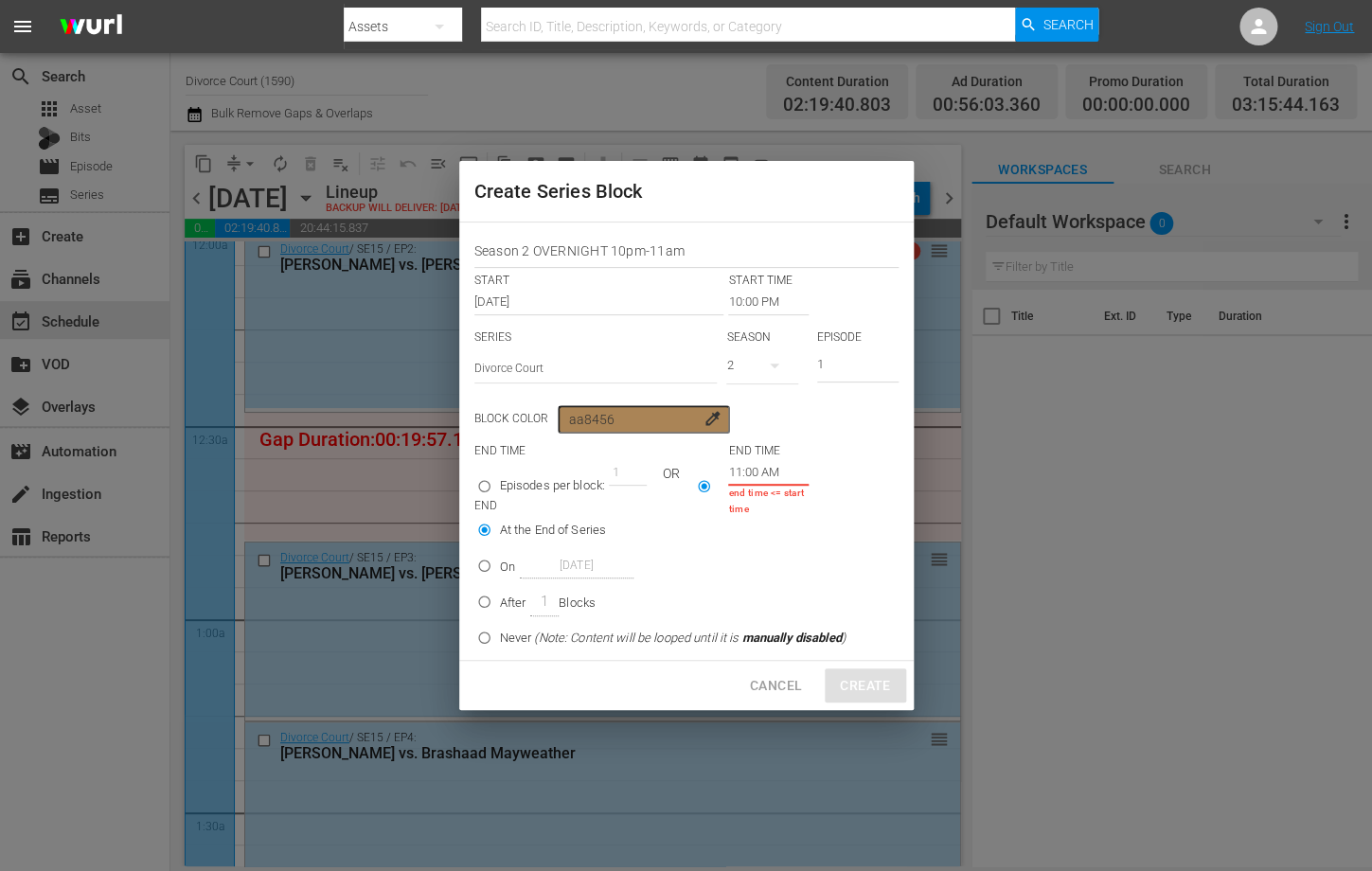 click on "11:00 AM" at bounding box center [768, 472] 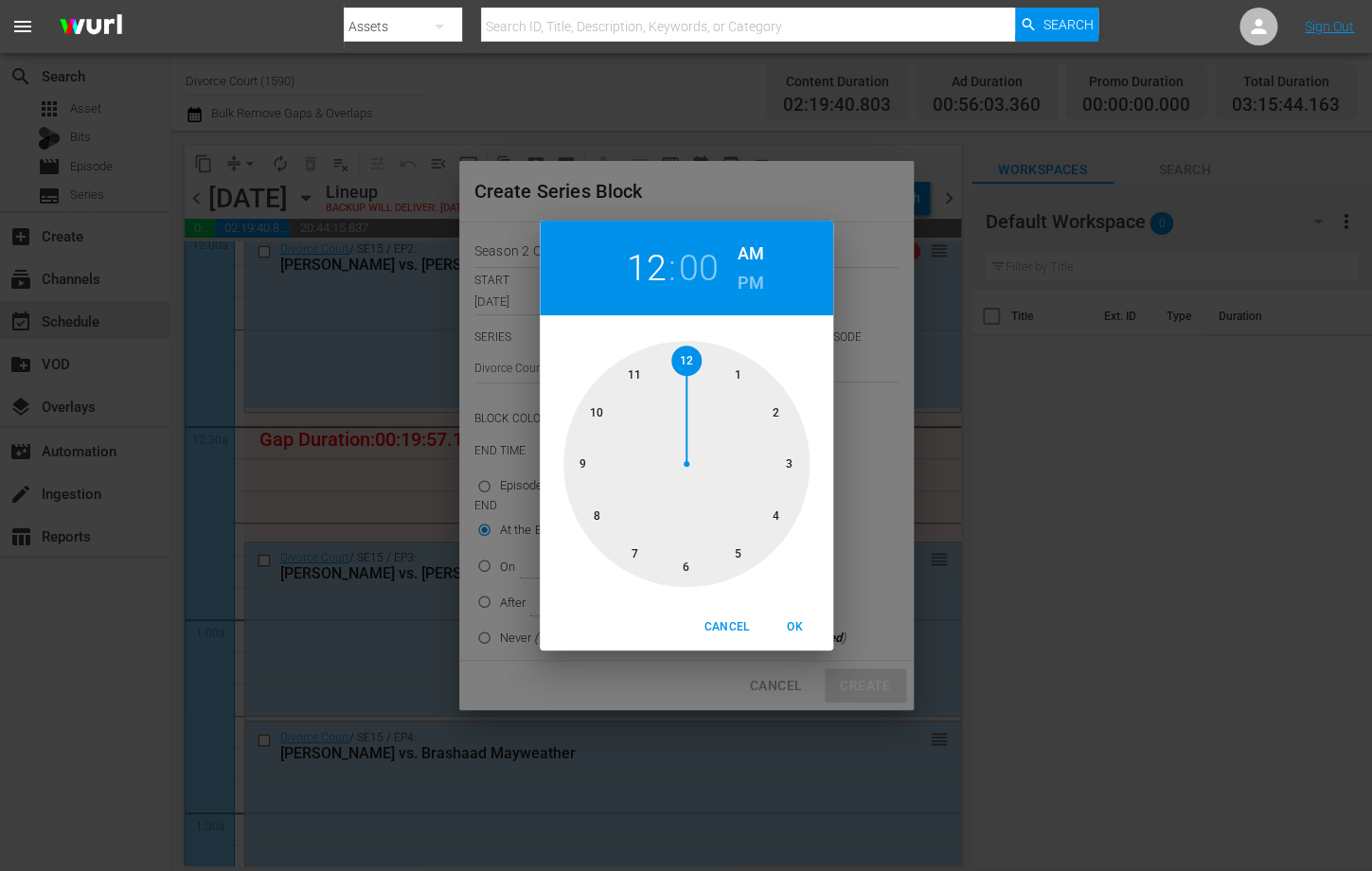 click at bounding box center (686, 464) 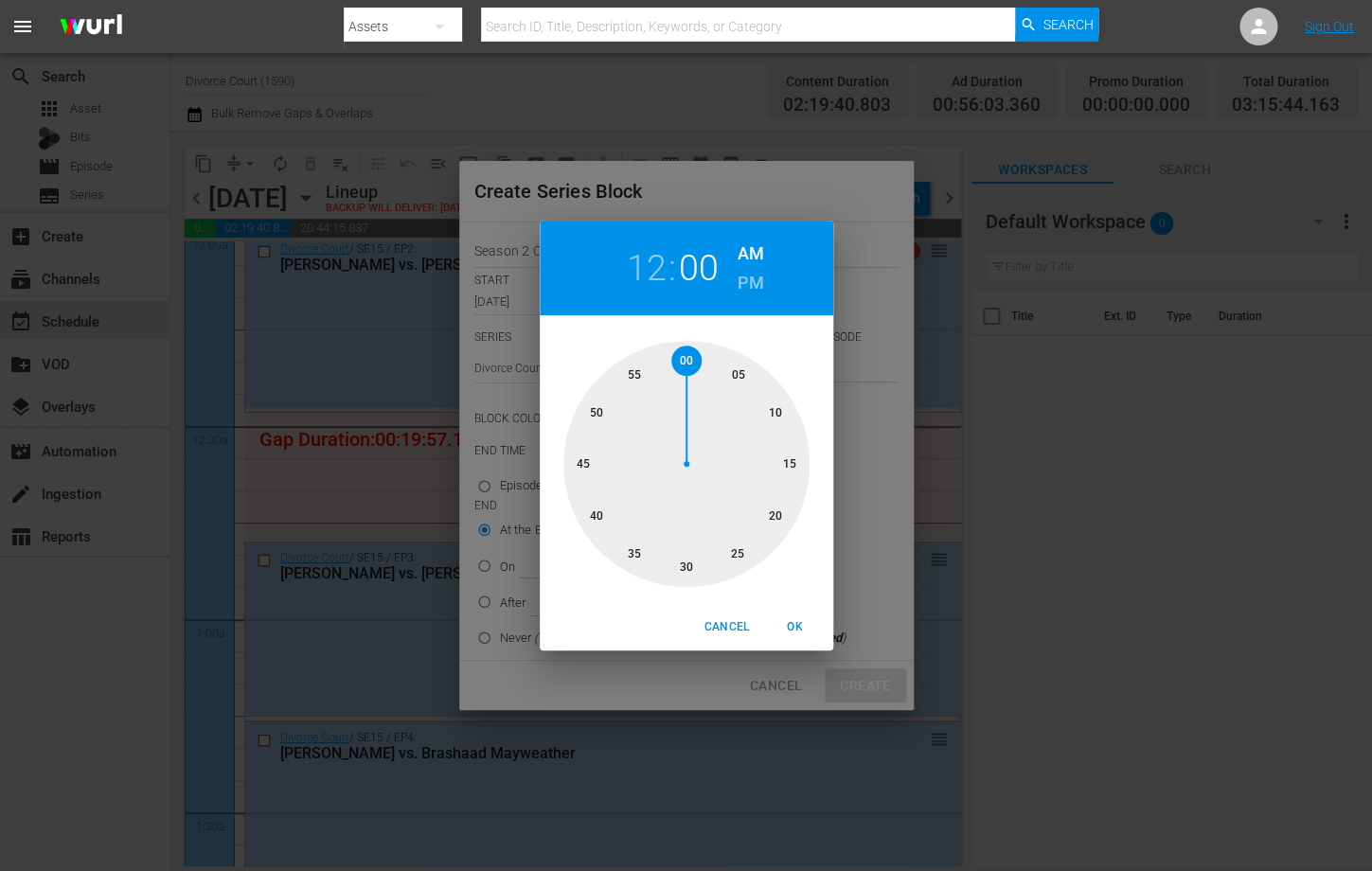 click on "OK" at bounding box center (795, 627) 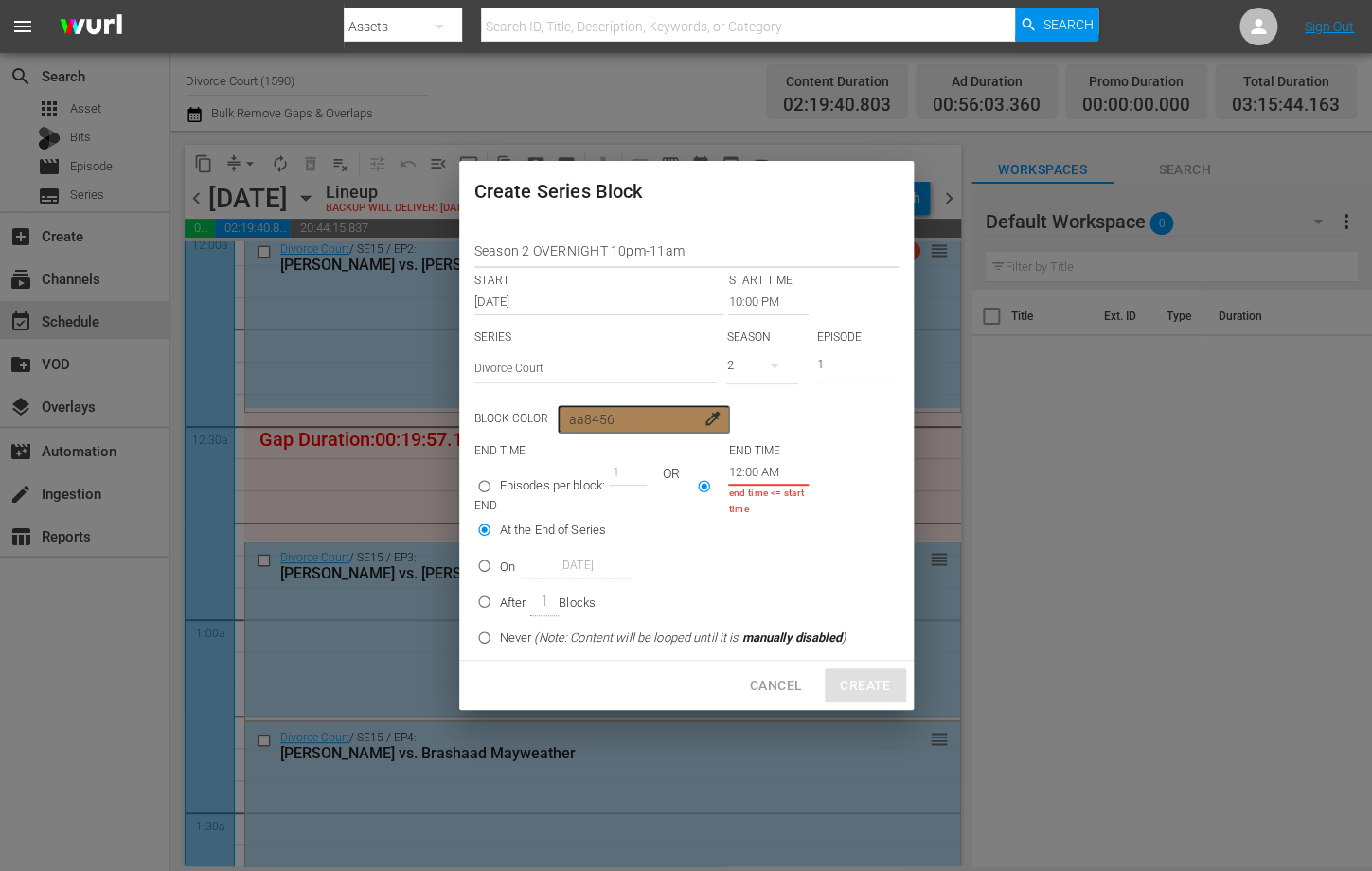 click on "Season 2 OVERNIGHT 10pm-11am" at bounding box center [686, 253] 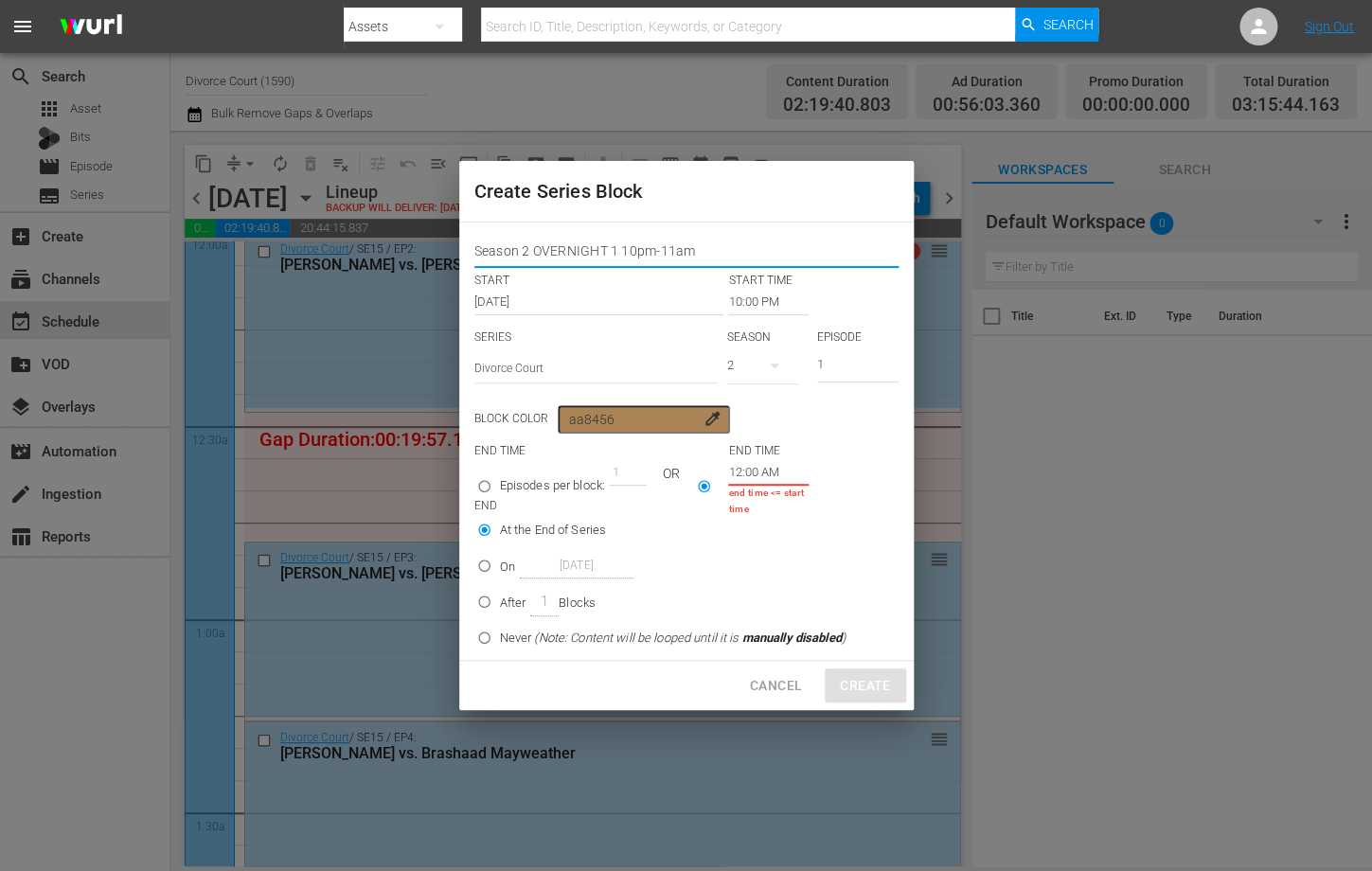 click on "Season 2 OVERNIGHT 1 10pm-11am" at bounding box center [686, 253] 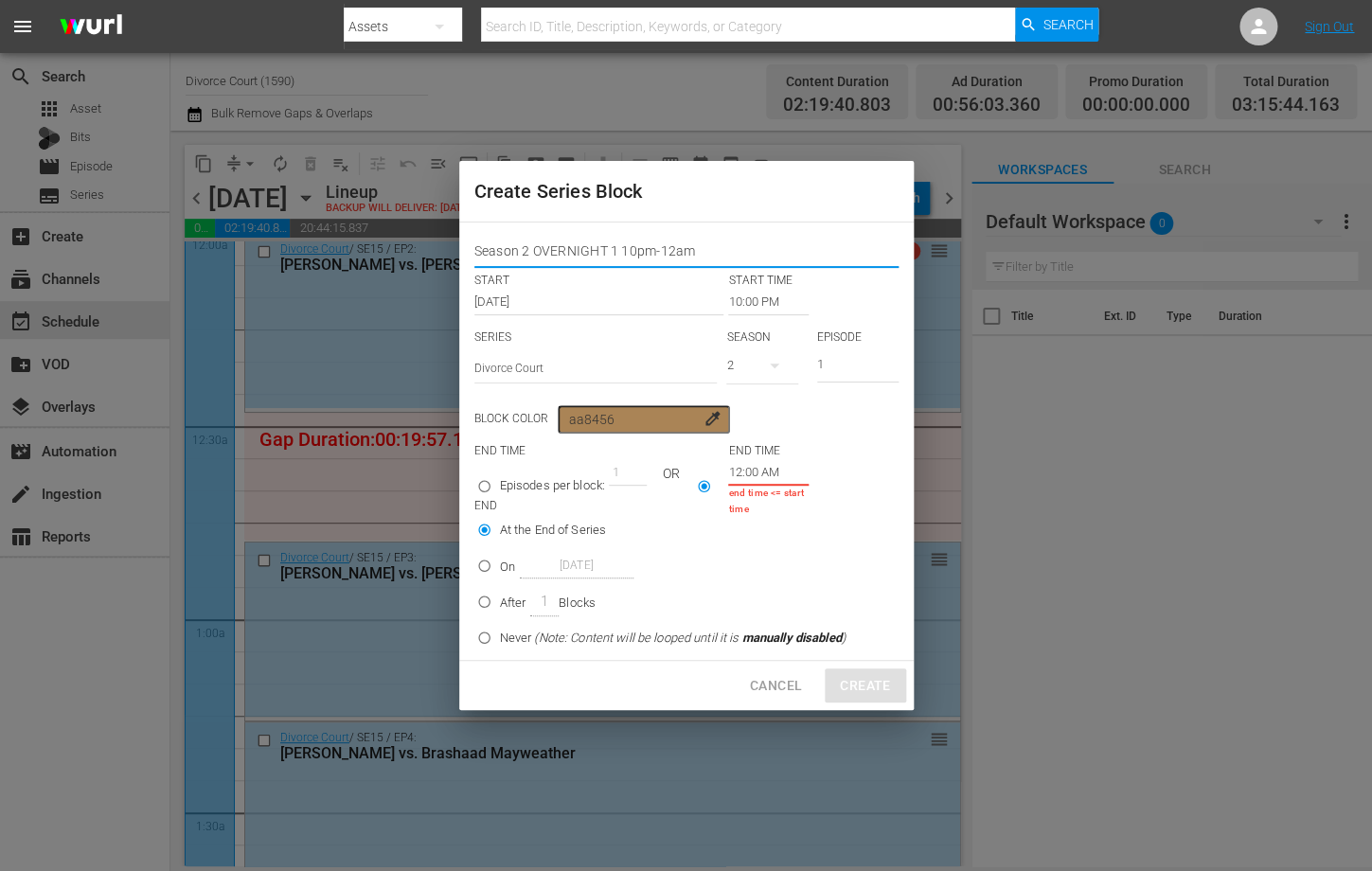 type on "Season 2 OVERNIGHT 1 10pm-12am" 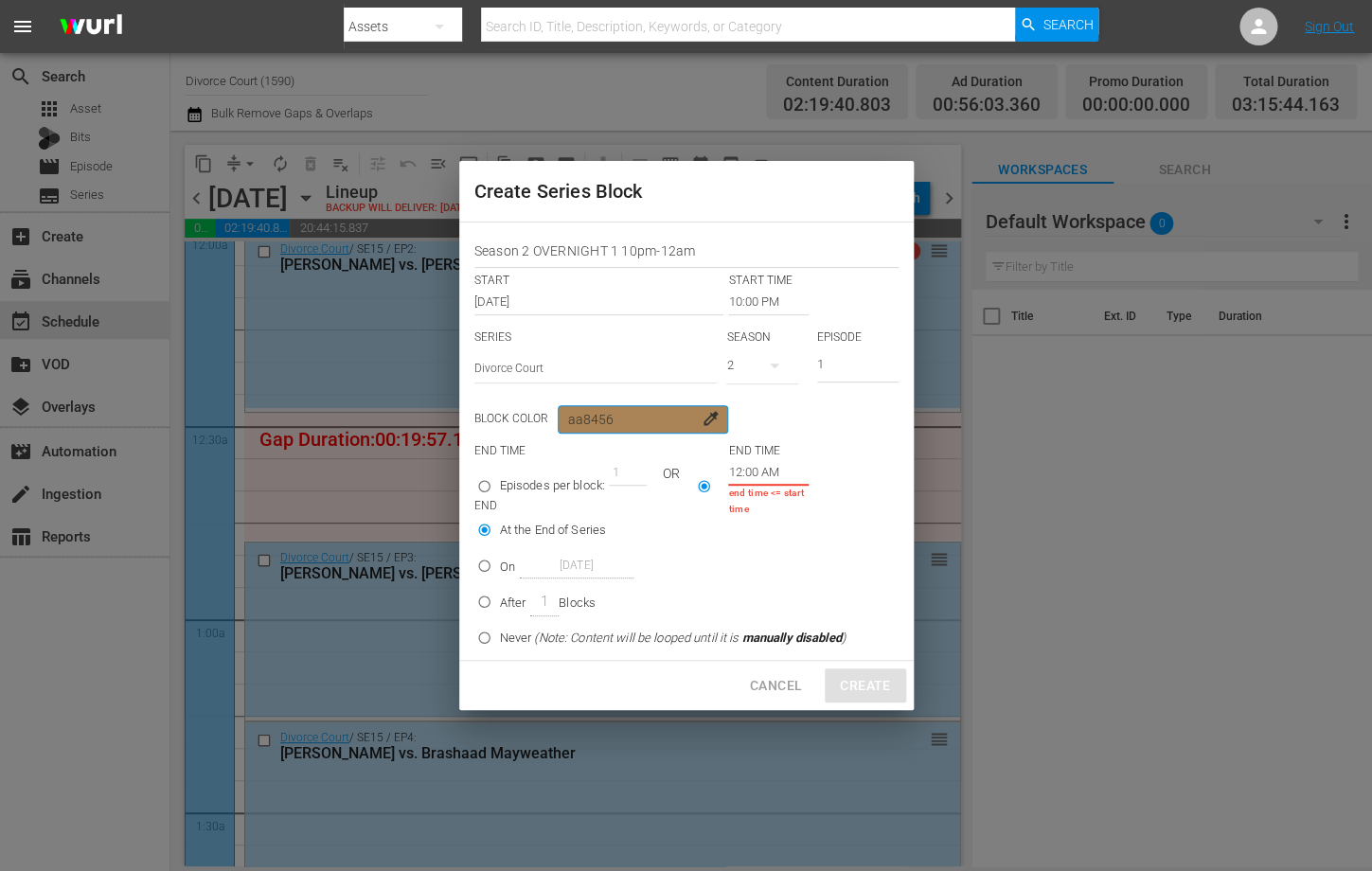 drag, startPoint x: 622, startPoint y: 418, endPoint x: 535, endPoint y: 416, distance: 87.022985 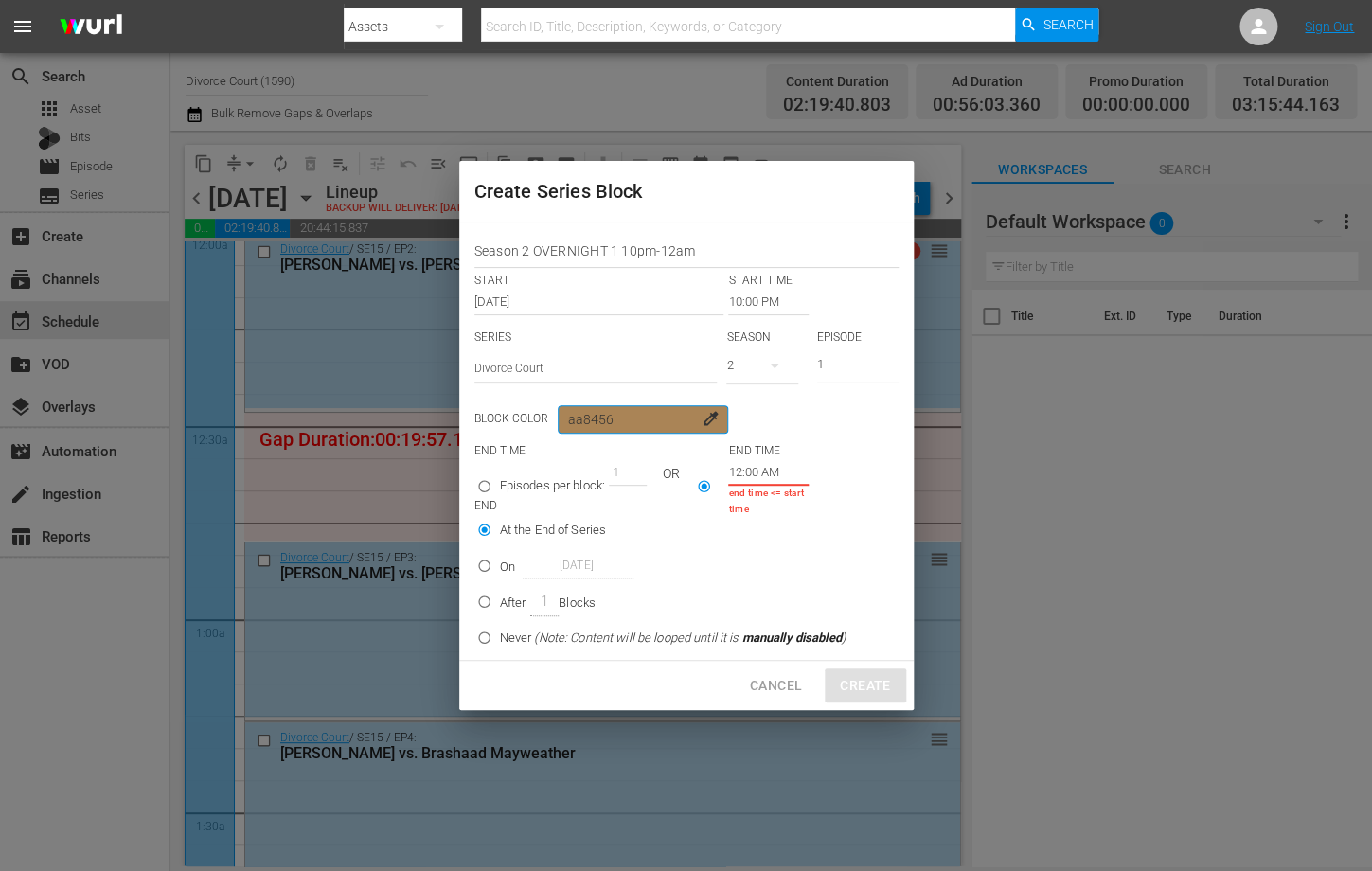 click on "aa8456" at bounding box center (643, 419) 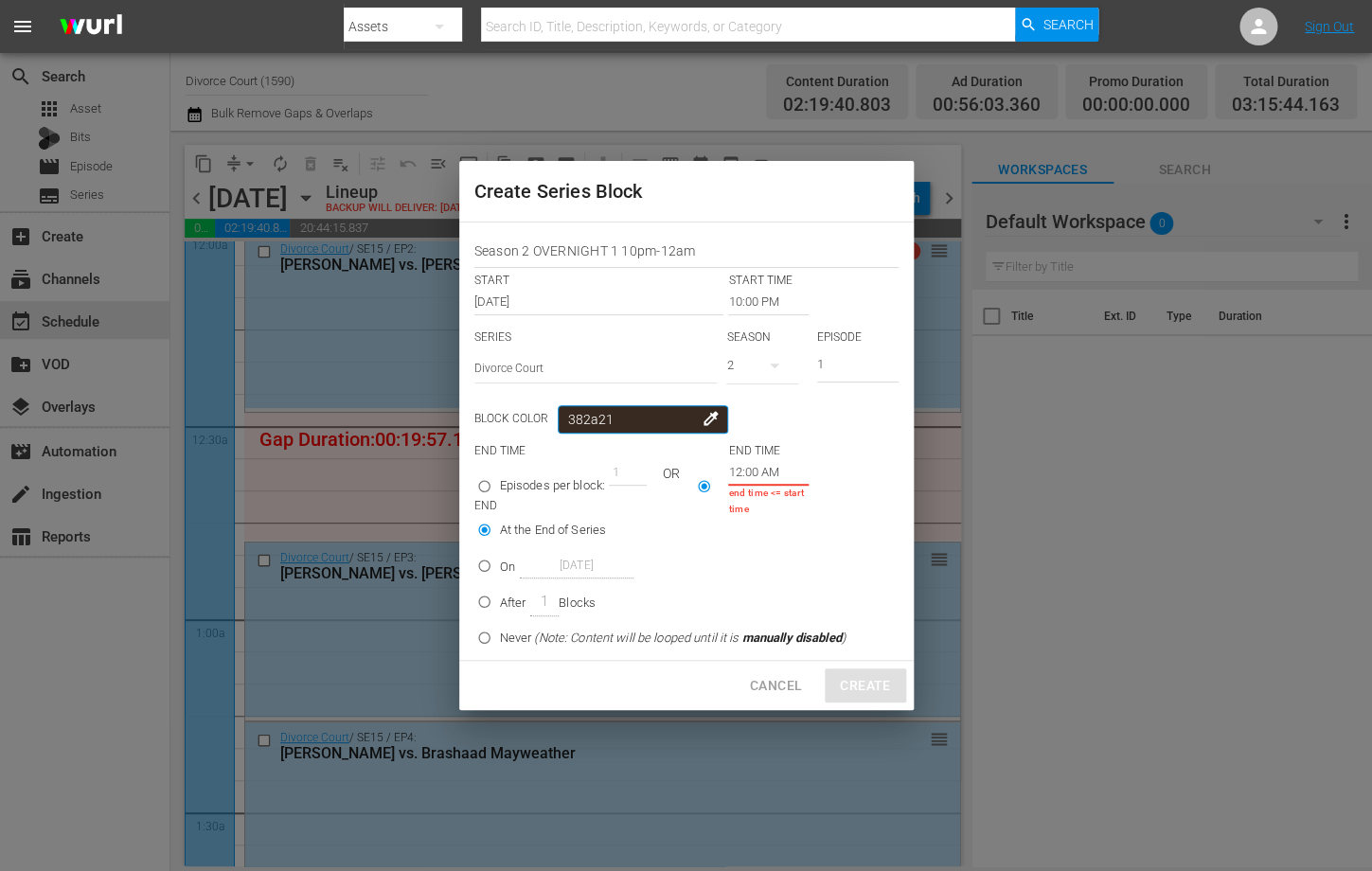 type on "382a21" 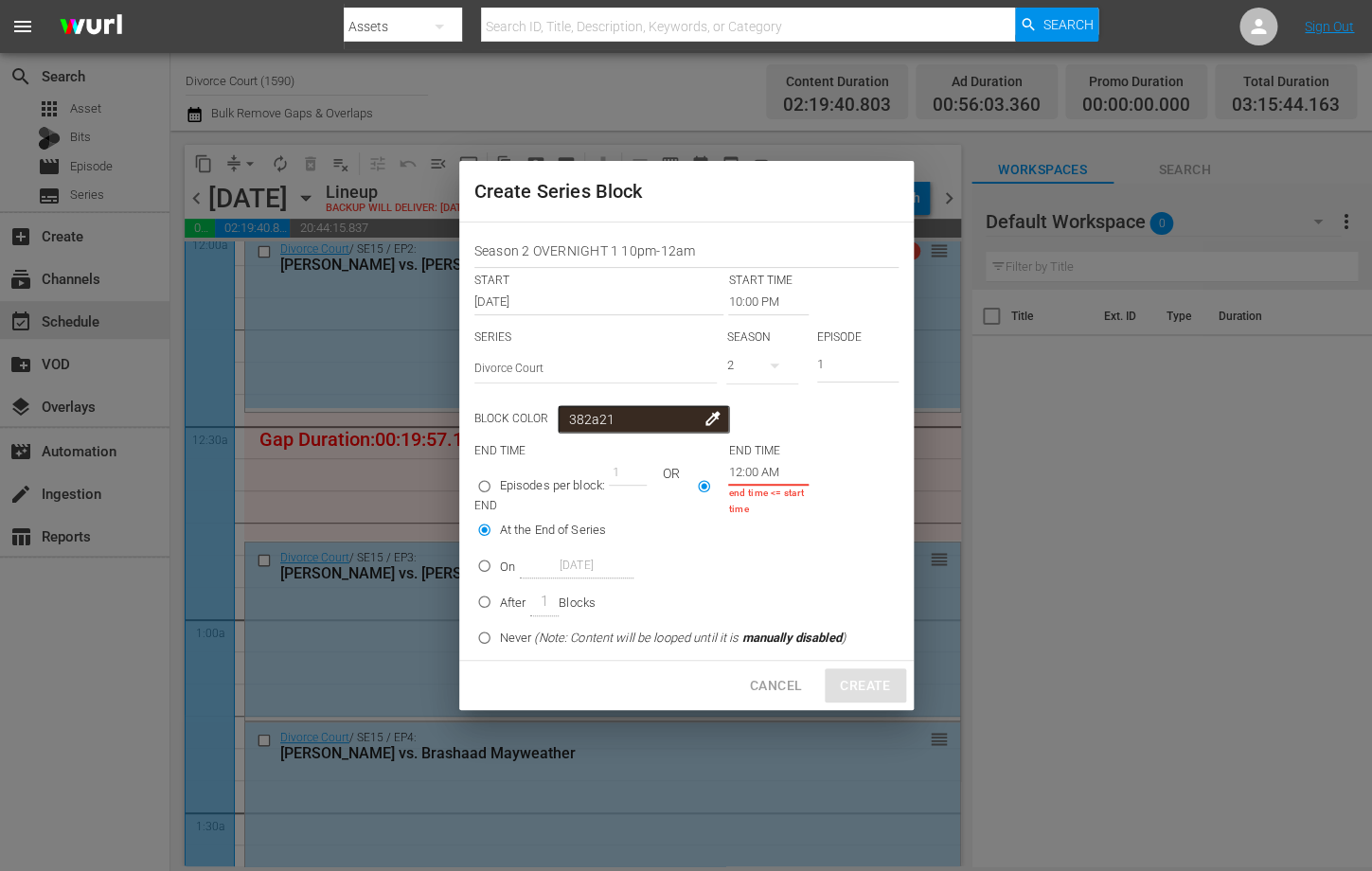 click on "12:00 AM" at bounding box center [768, 472] 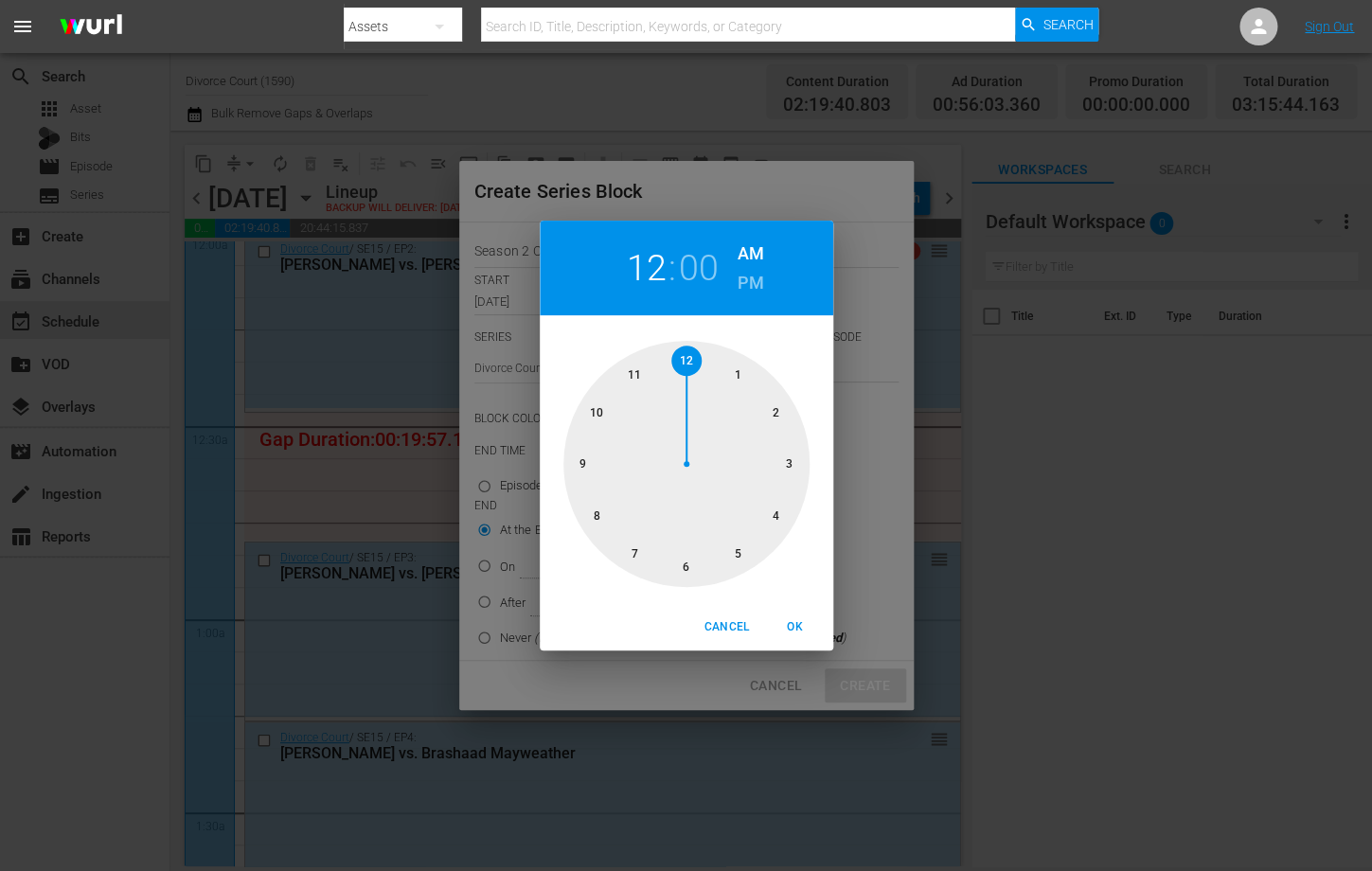 click on "OK" at bounding box center [795, 627] 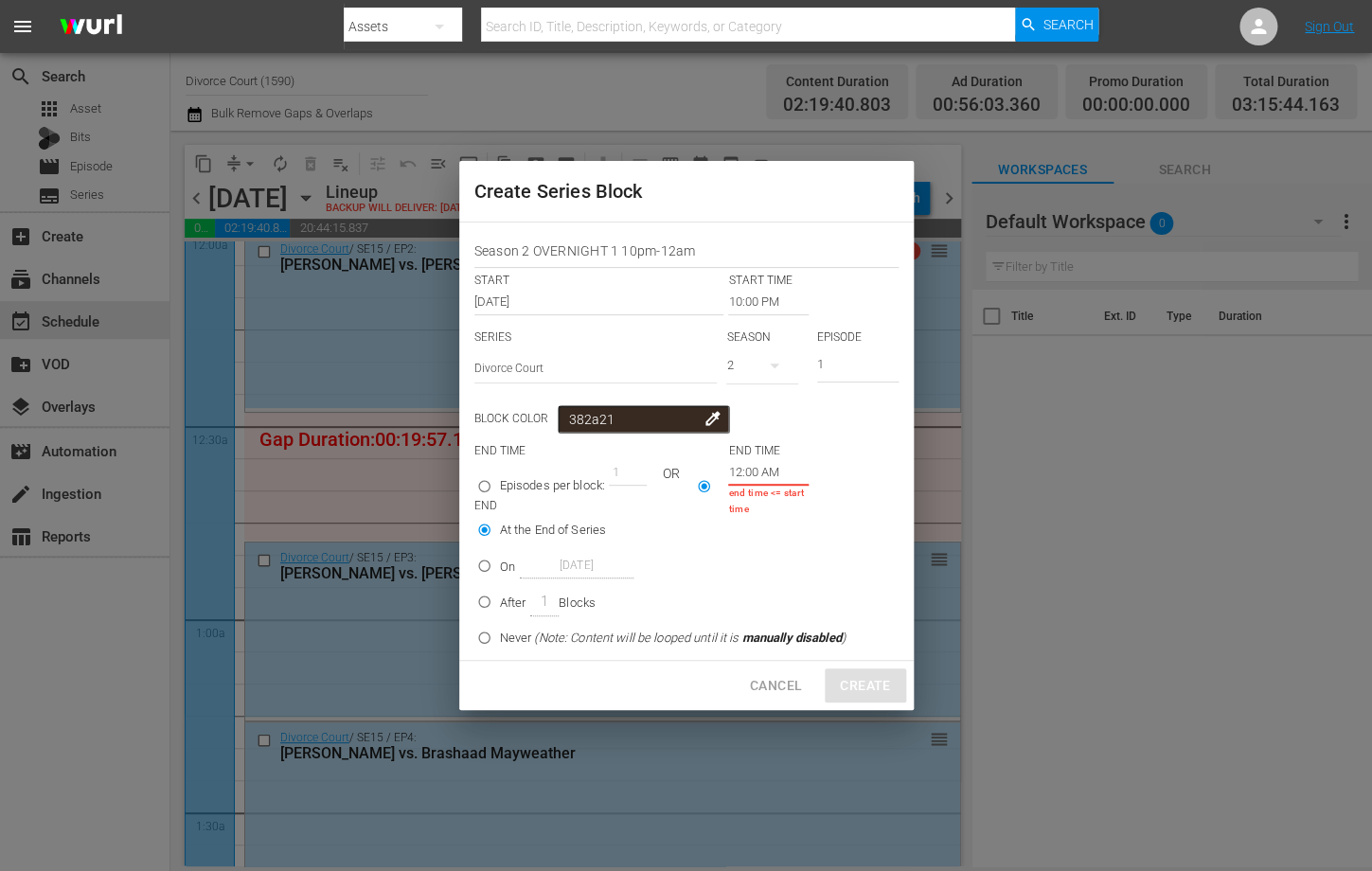 click on "12:00 AM" at bounding box center (768, 472) 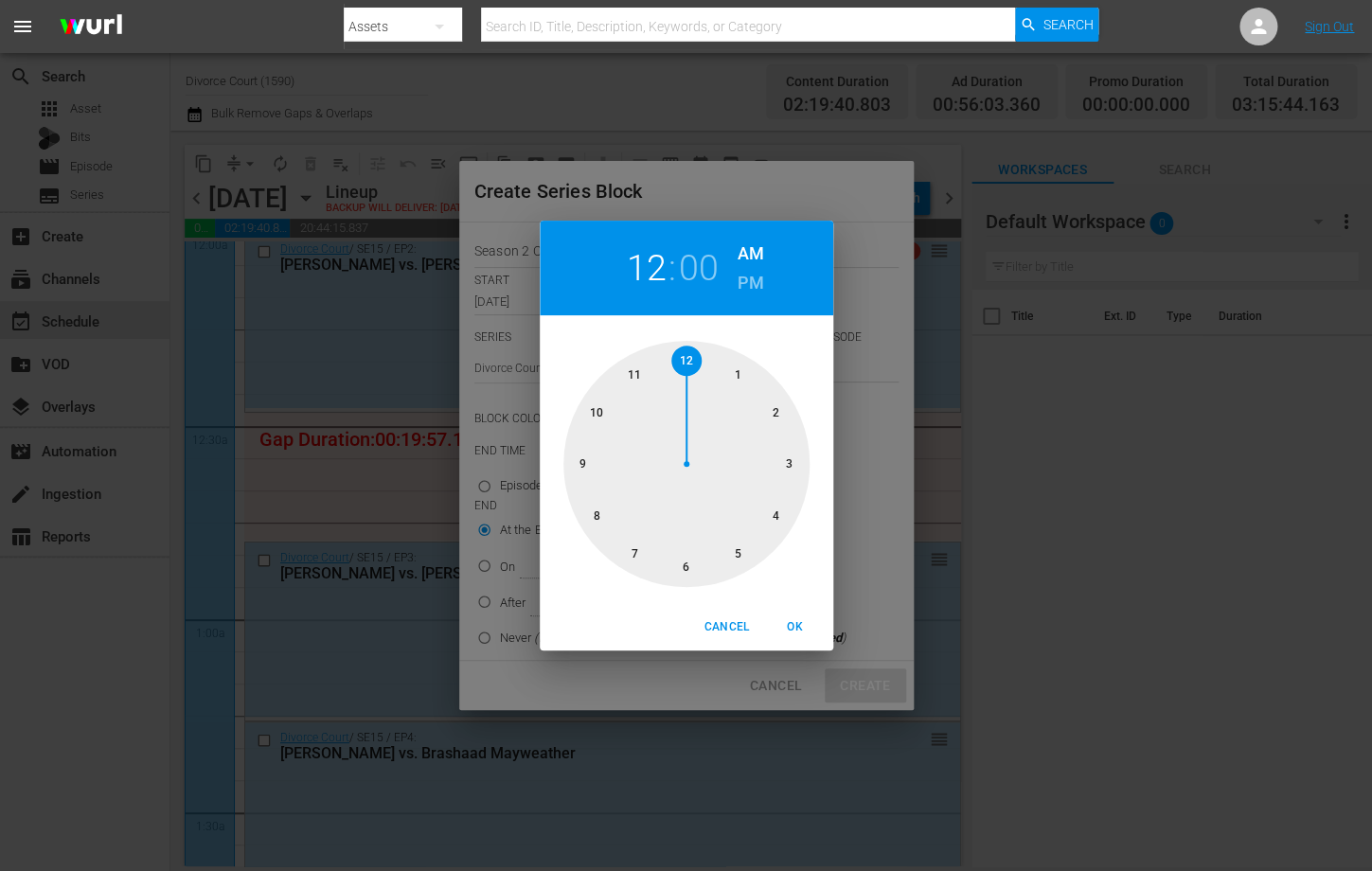 click at bounding box center (686, 464) 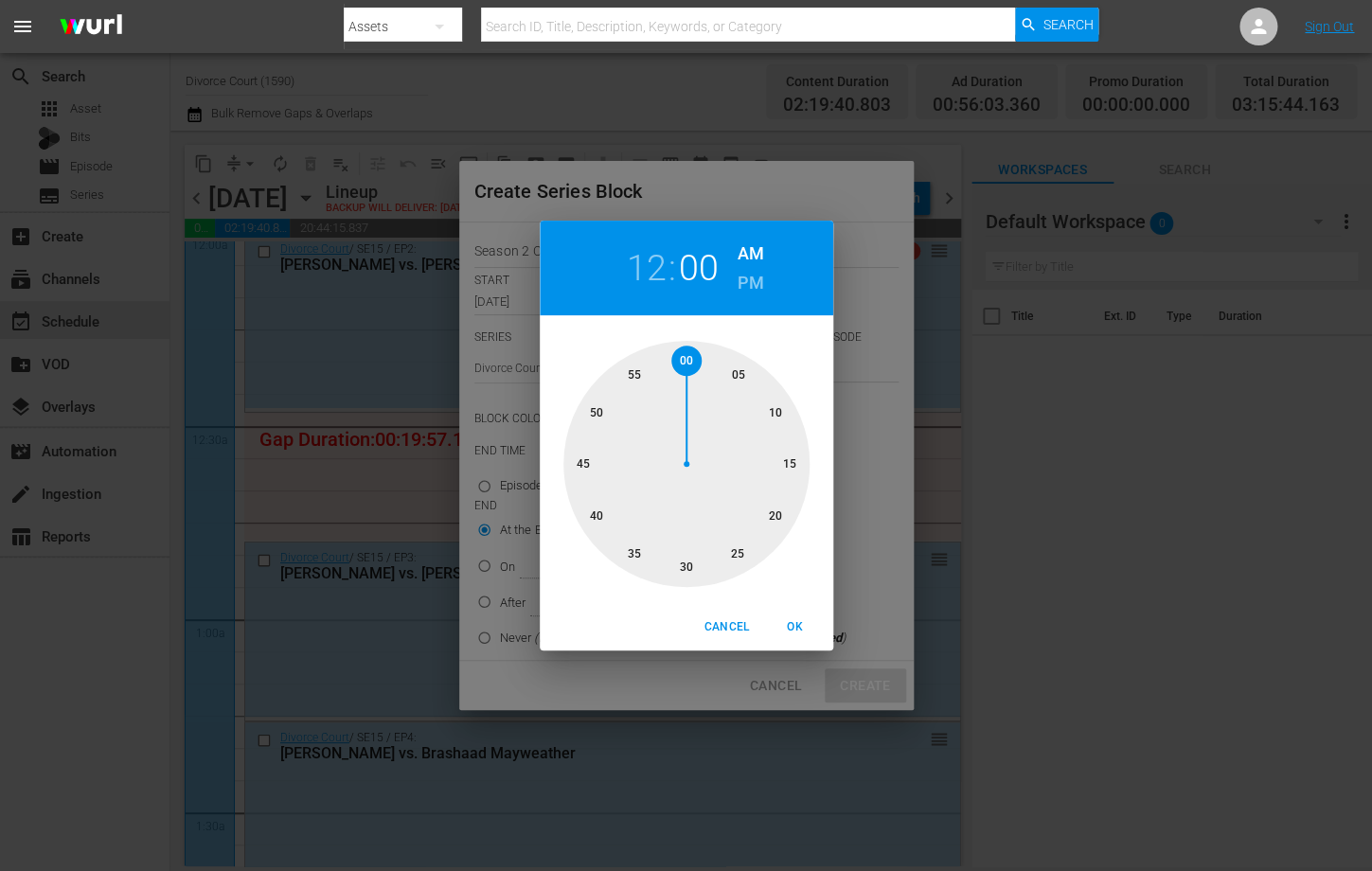 click on "Cancel" at bounding box center (726, 627) 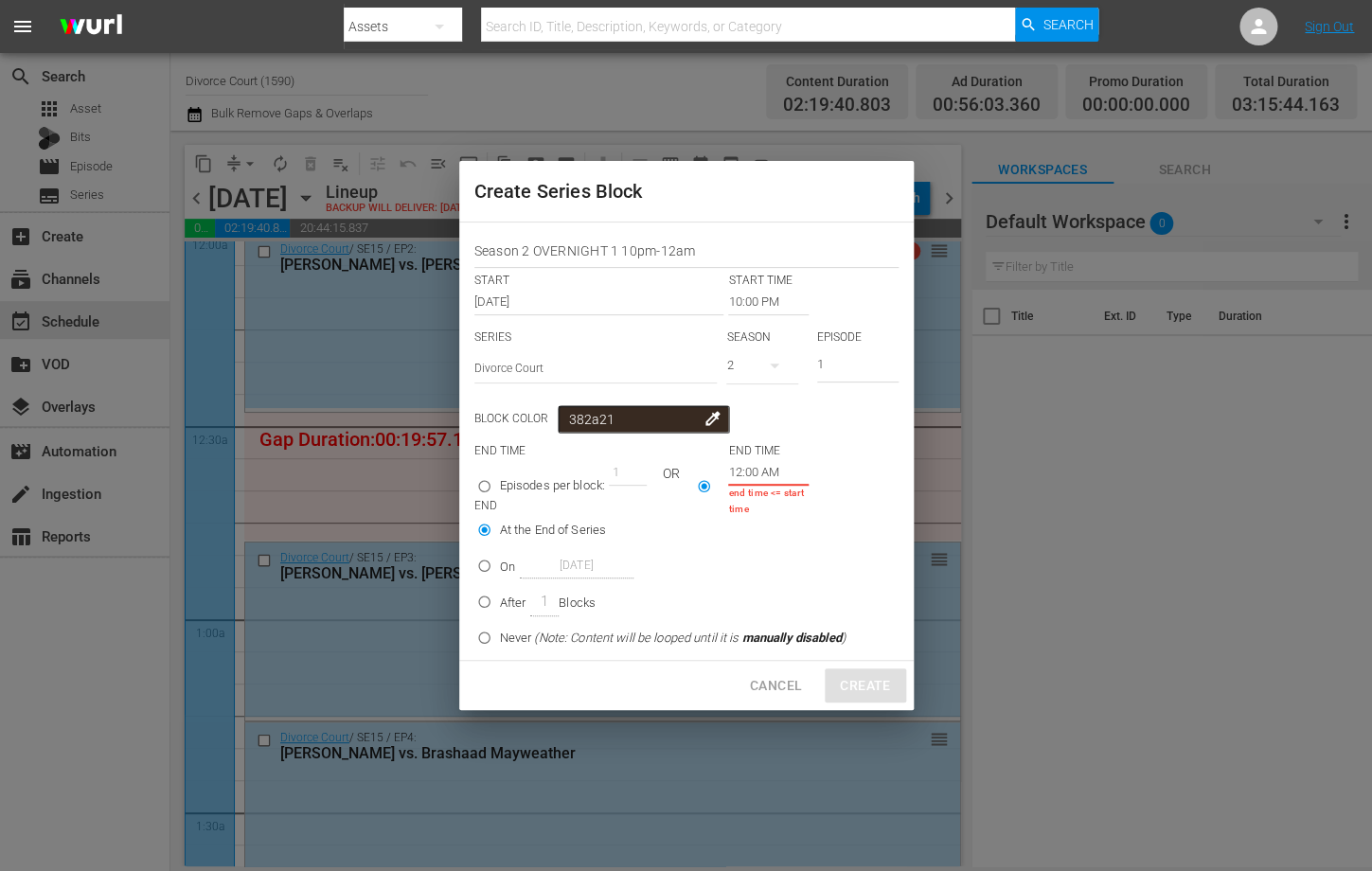 click on "12:00 AM" at bounding box center (768, 472) 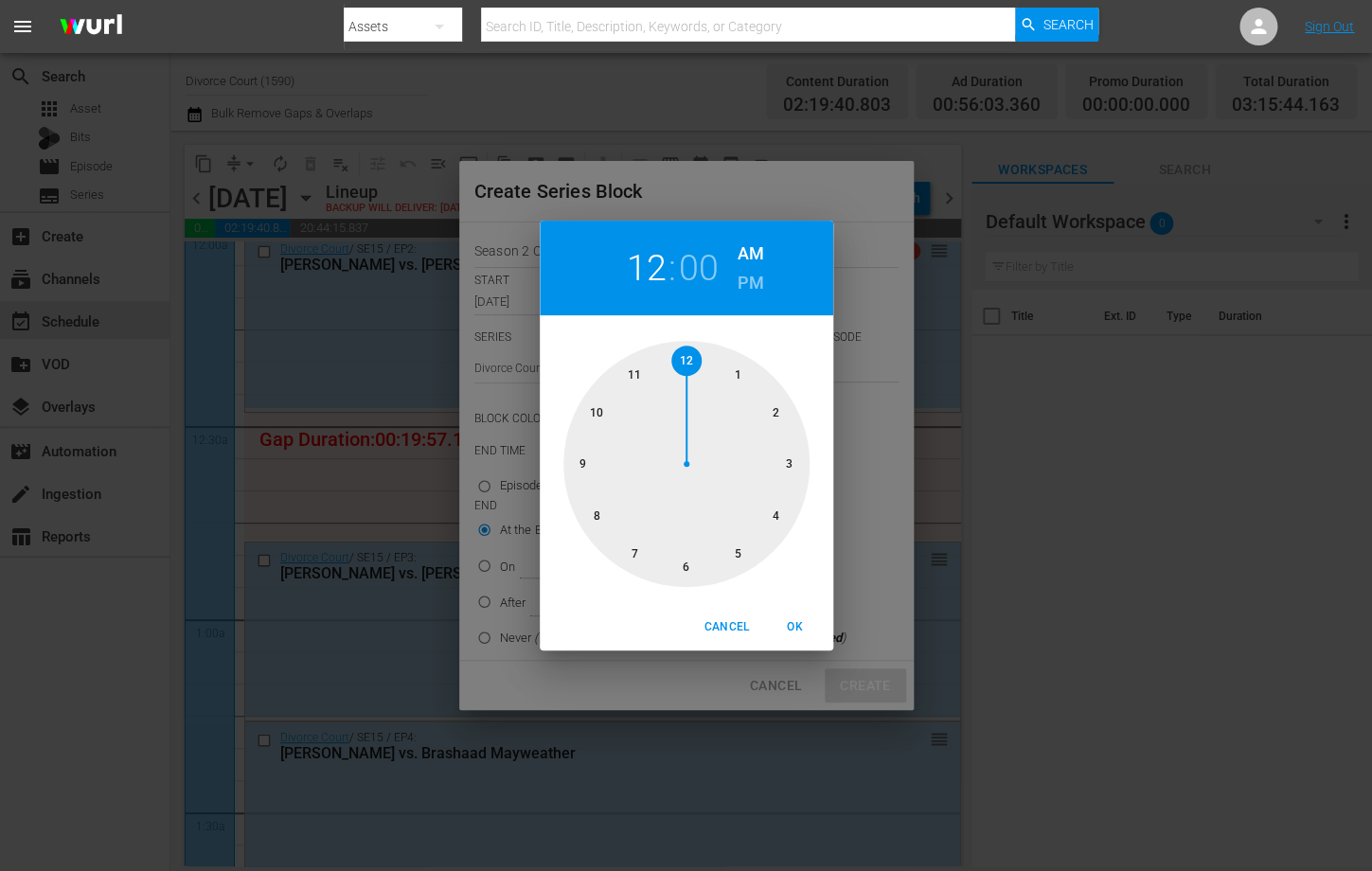 click on "12 : 00 AM PM 1 2 3 4 5 6 7 8 9 10 11 12 Cancel OK" at bounding box center [686, 436] 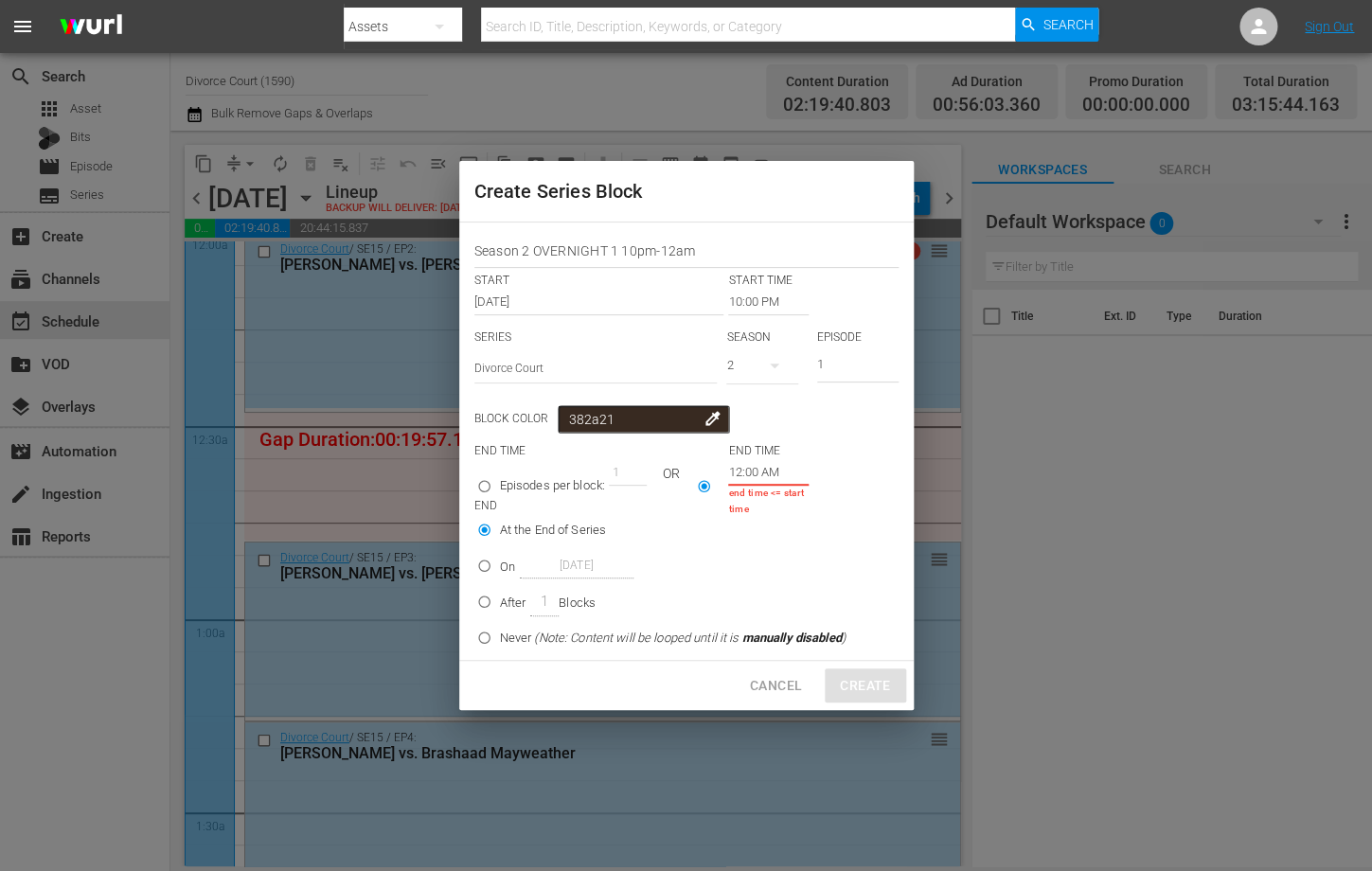 click on "12:00 AM" at bounding box center [768, 472] 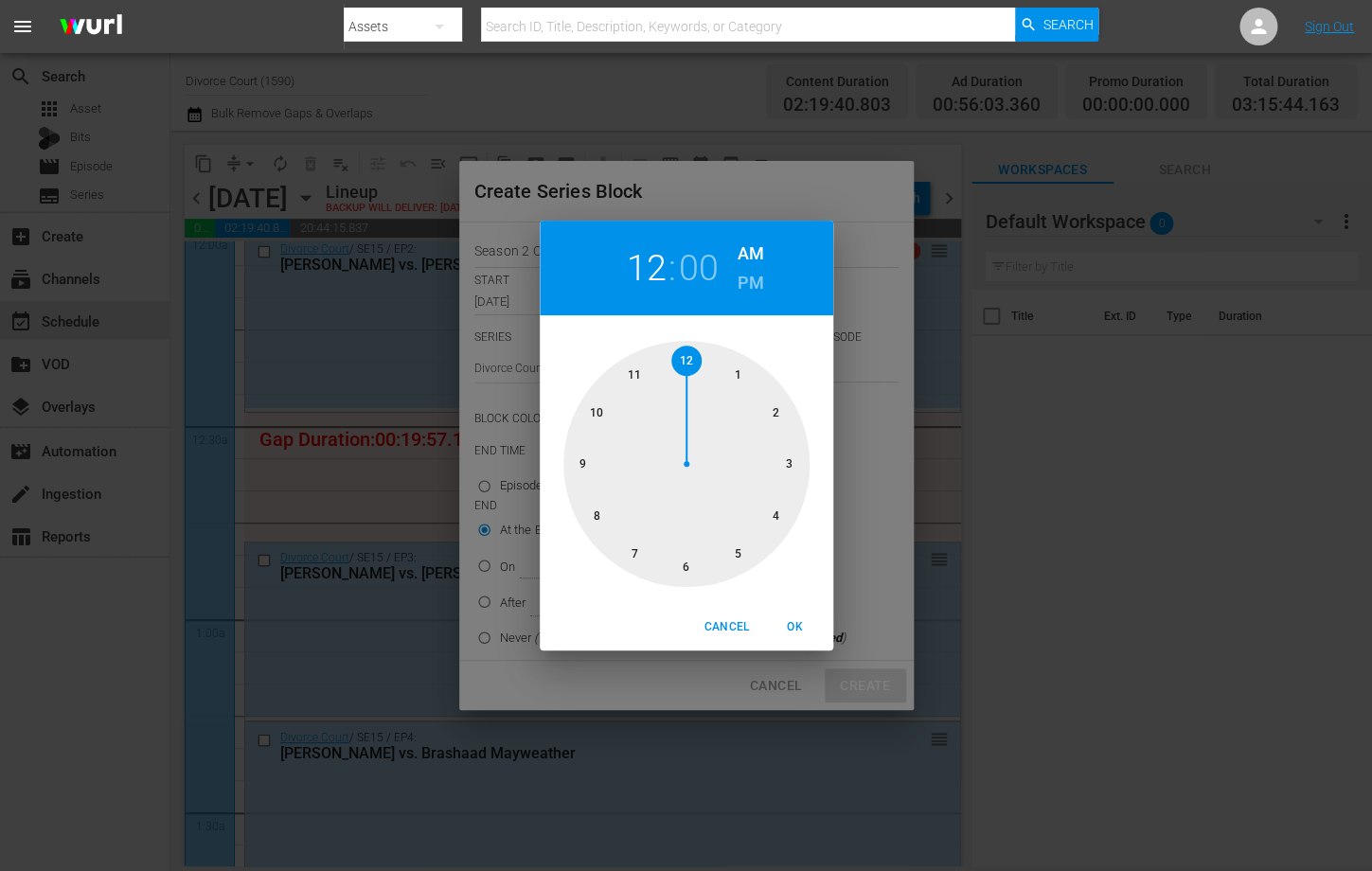 click on "PM" at bounding box center (750, 283) 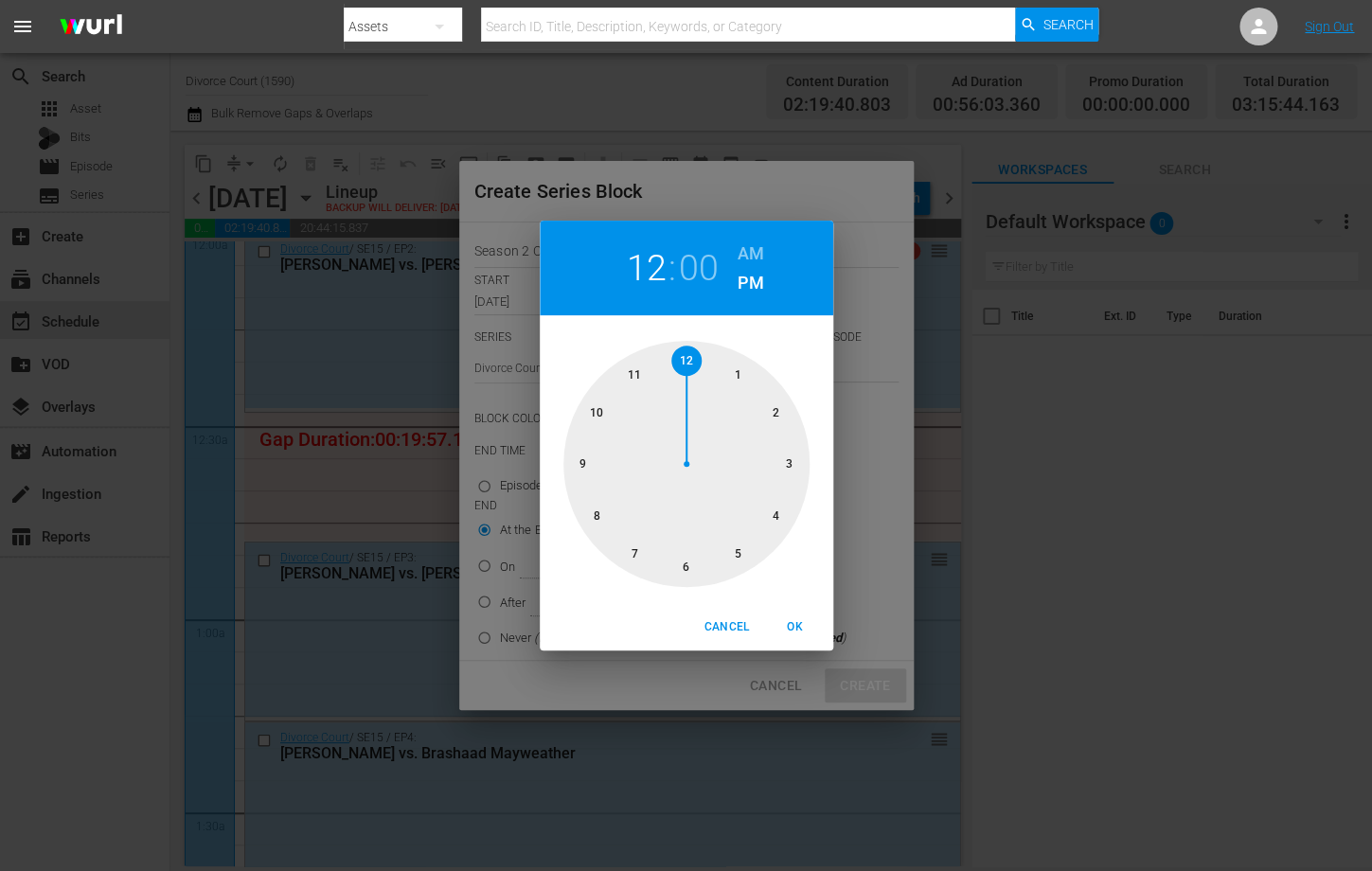 click on "12" at bounding box center [646, 268] 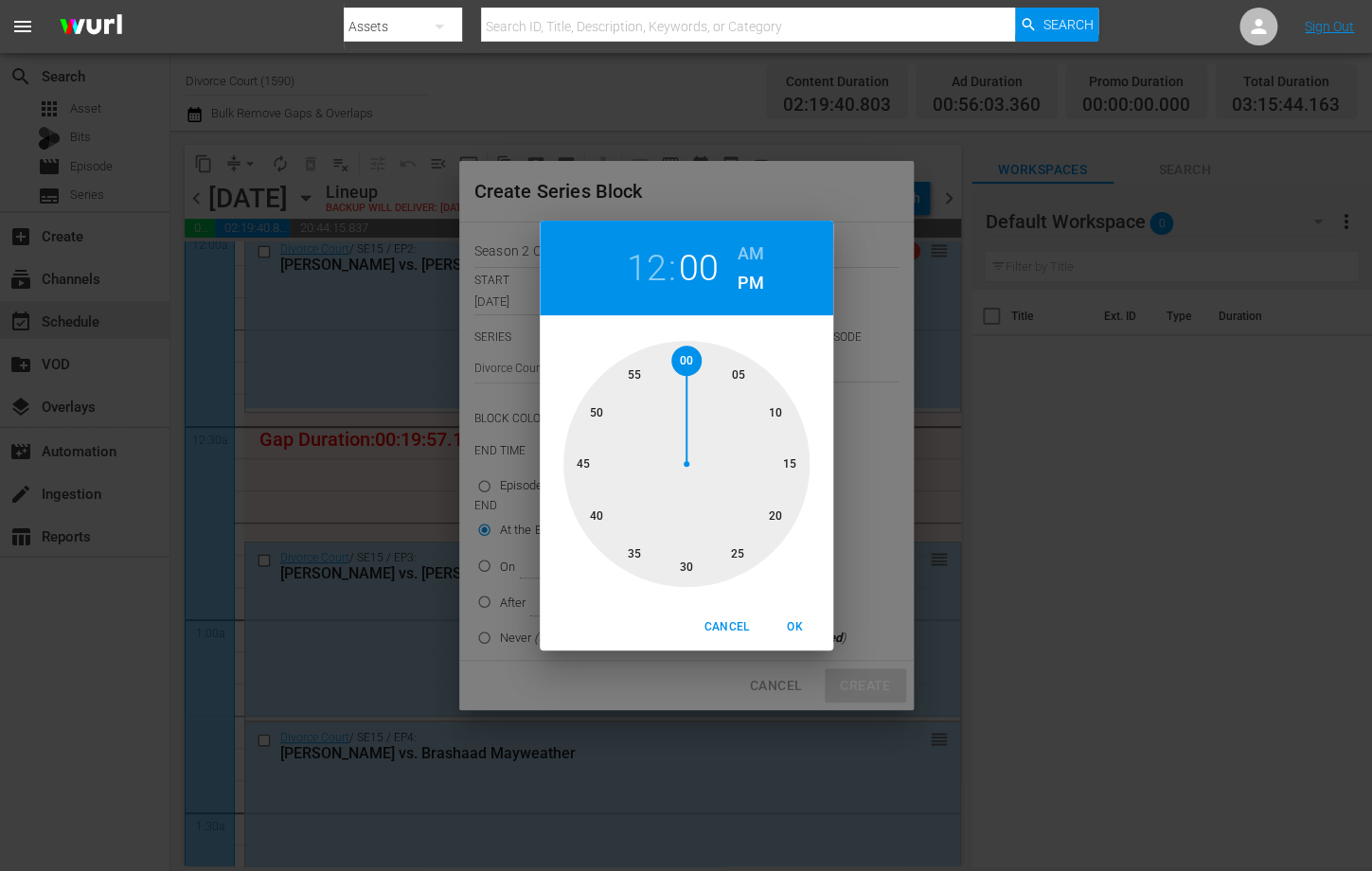 click on "OK" at bounding box center (795, 627) 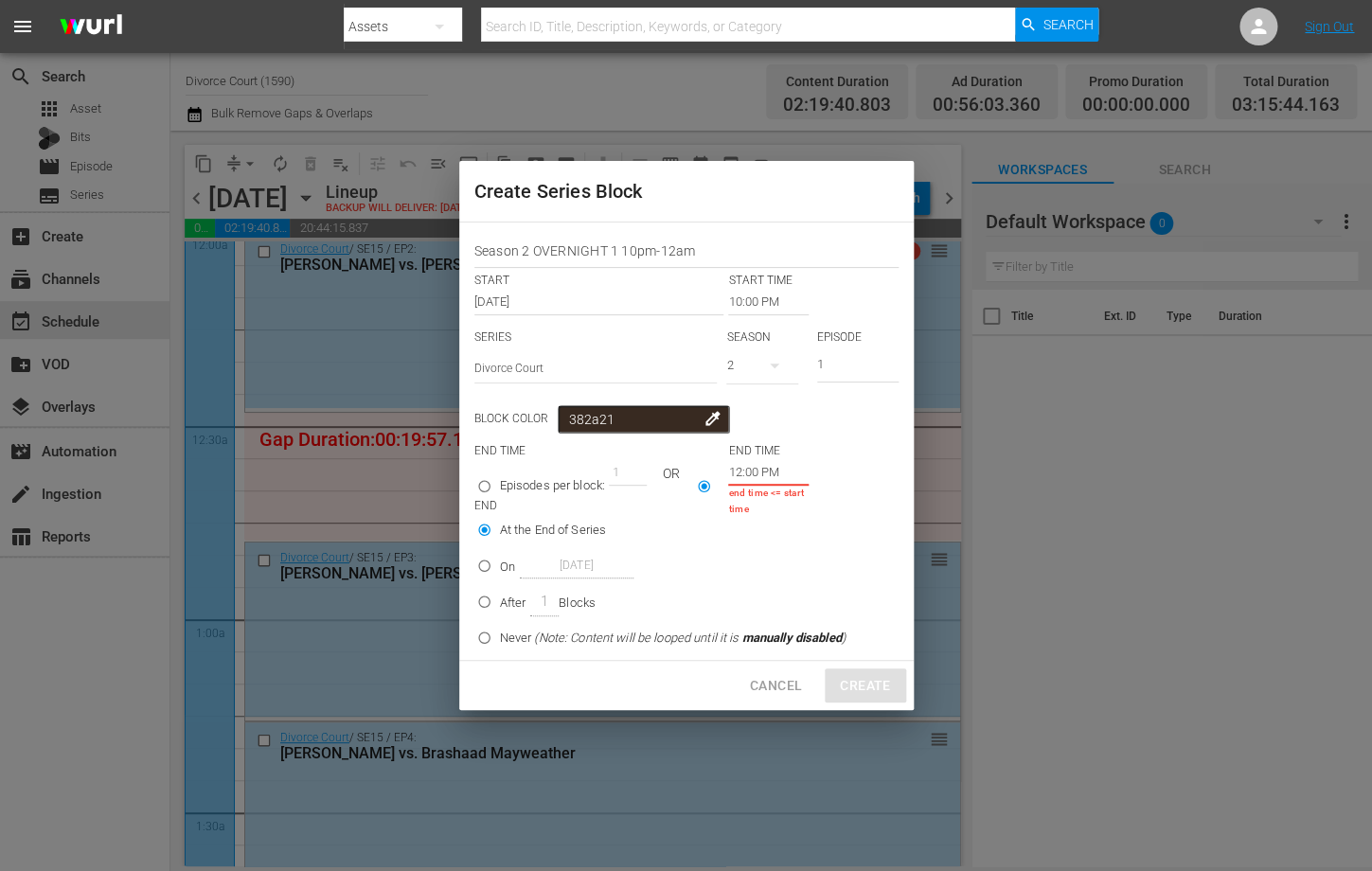 click on "end time <= start time" at bounding box center [768, 501] 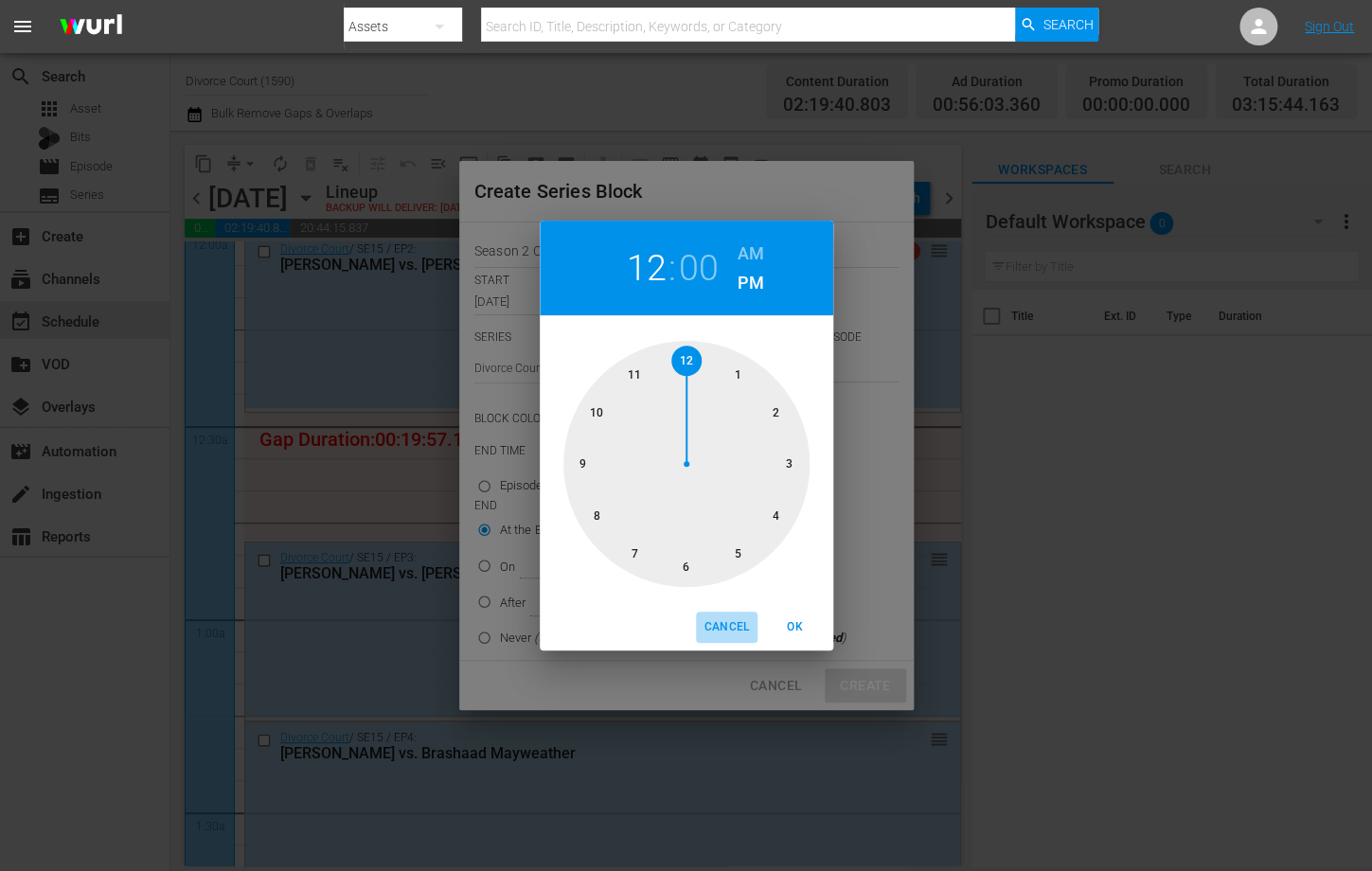 click on "Cancel" at bounding box center (726, 627) 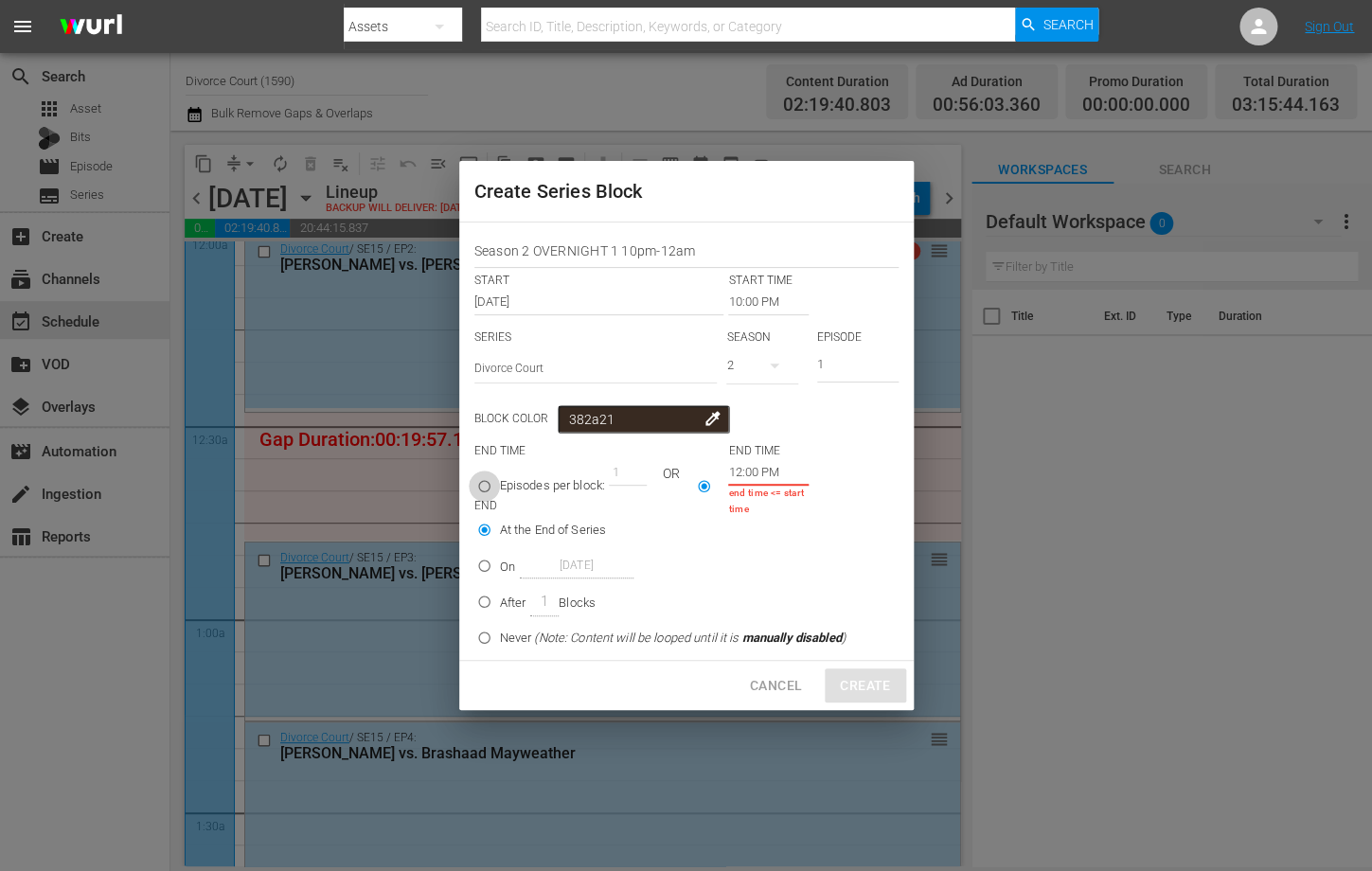 click on "Episodes per block:" at bounding box center (484, 489) 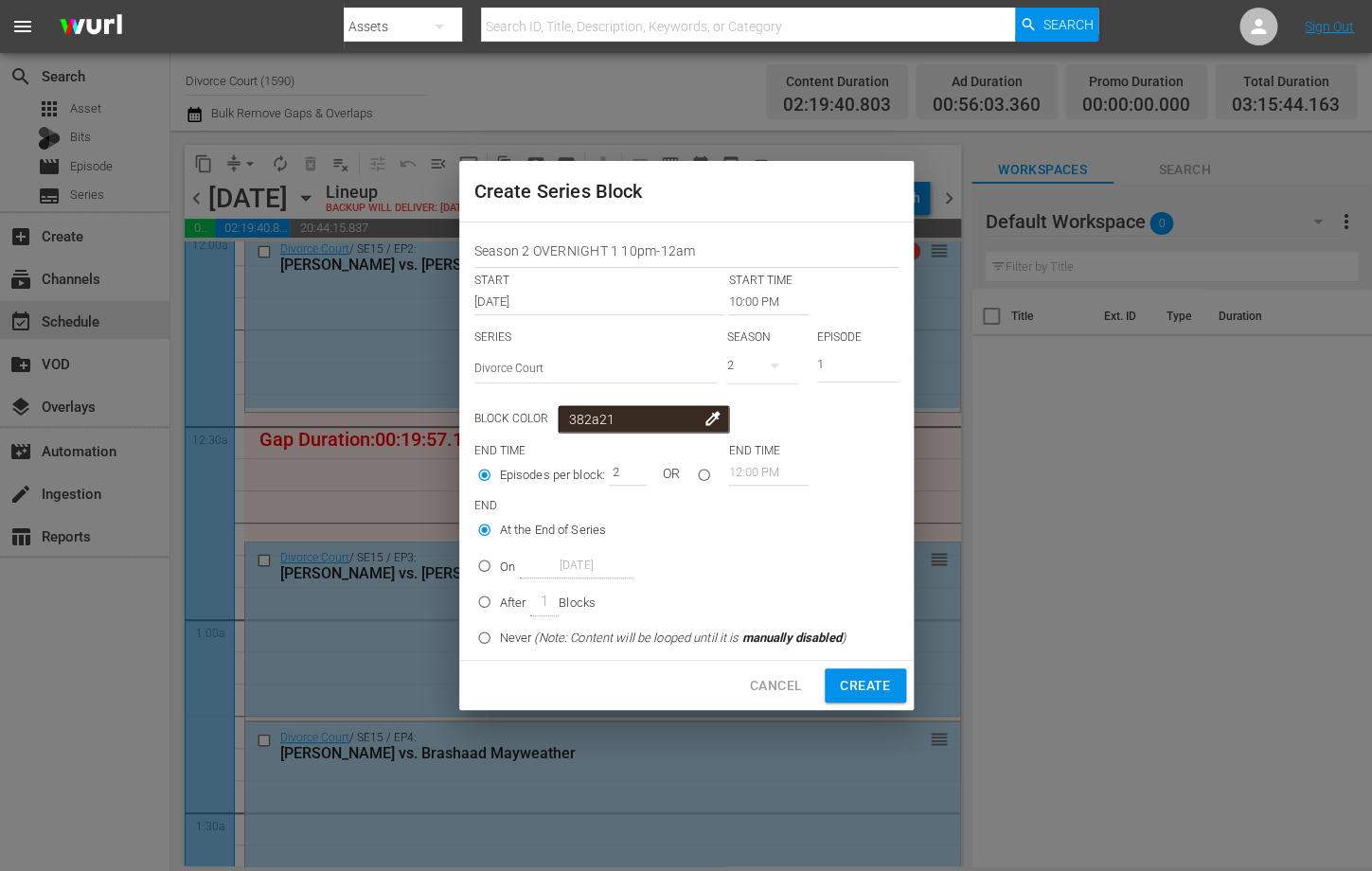 click on "2" at bounding box center [623, 472] 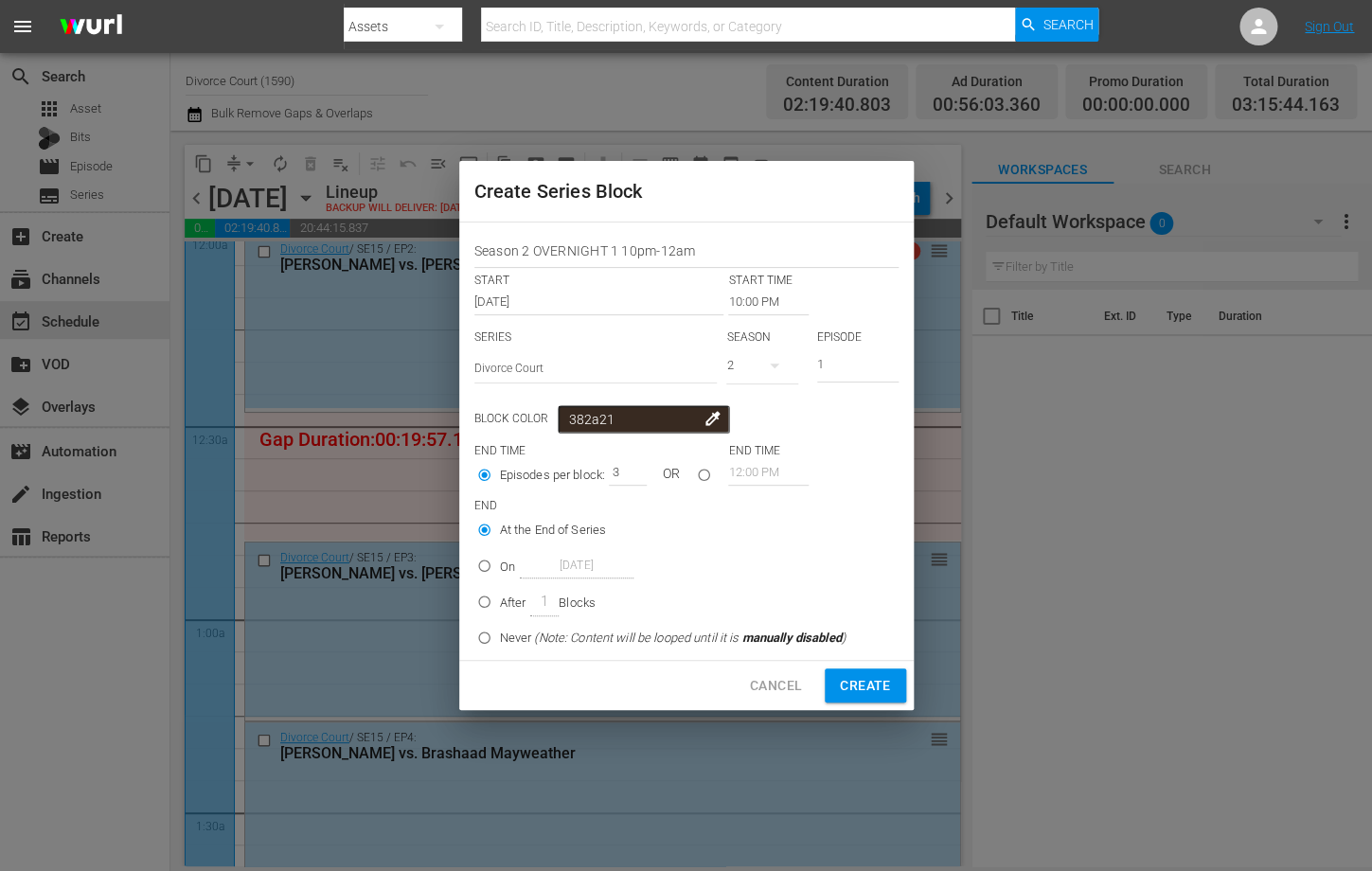 click on "3" at bounding box center [623, 472] 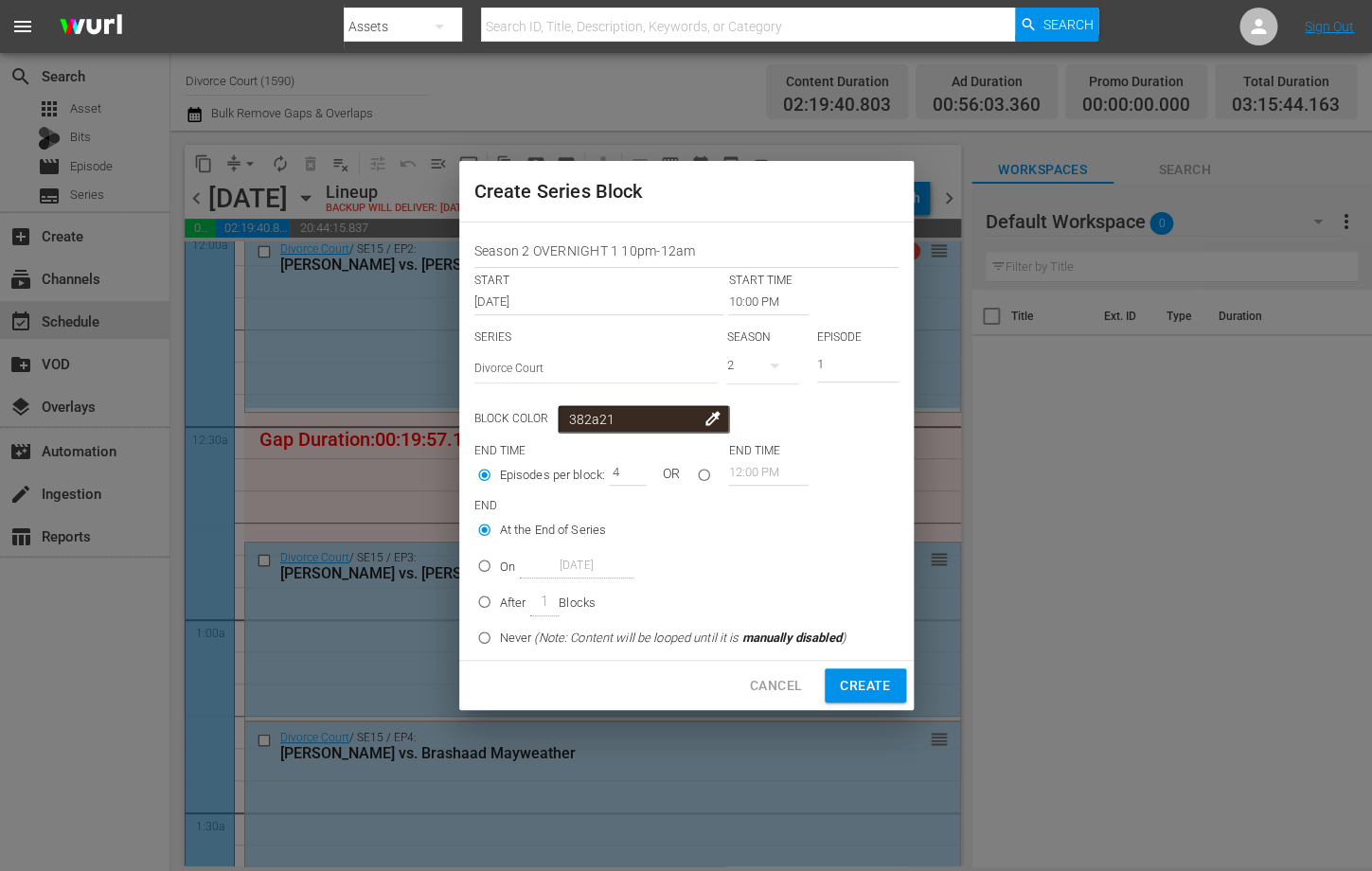 click on "4" at bounding box center [623, 472] 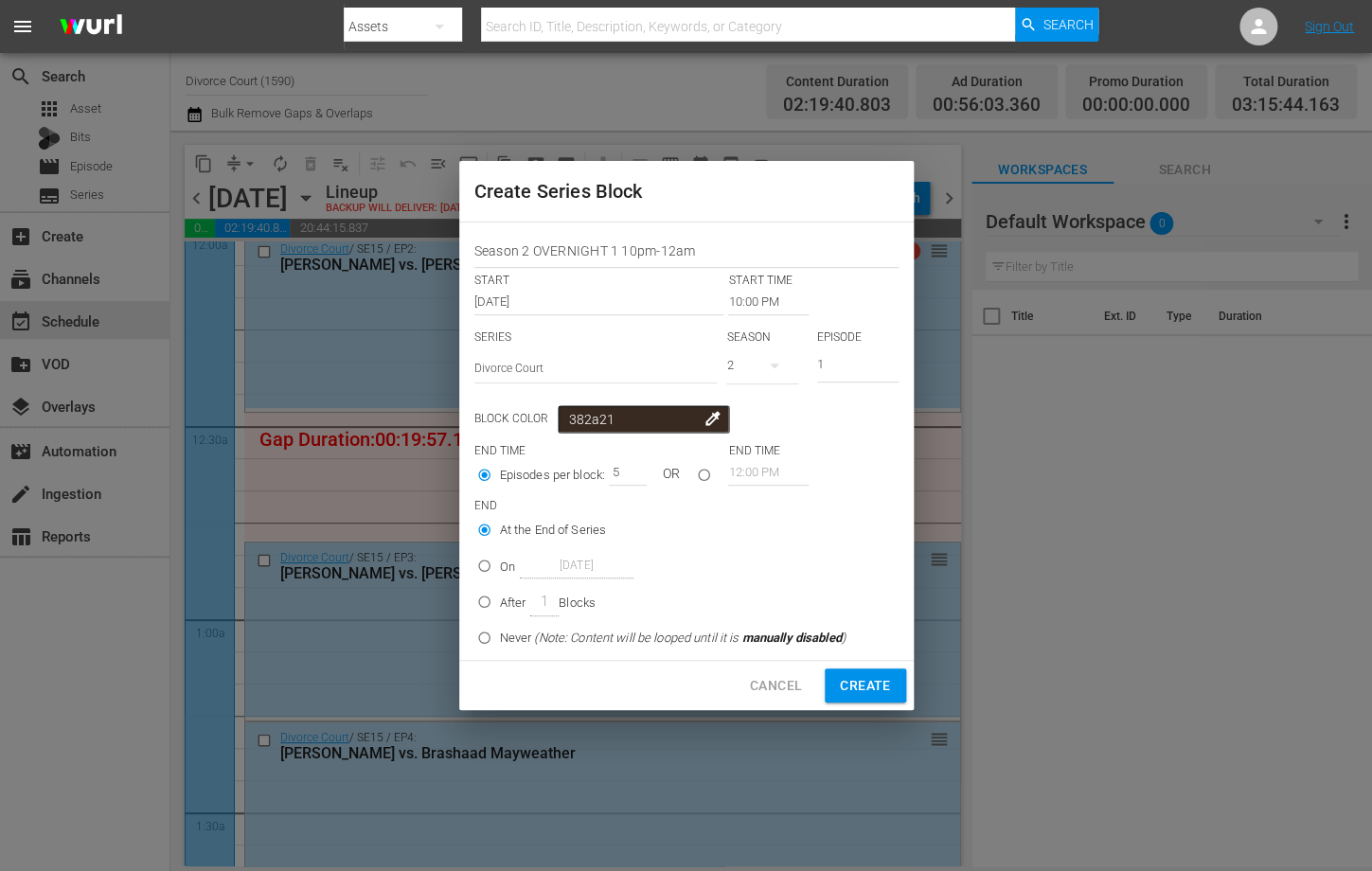 type on "5" 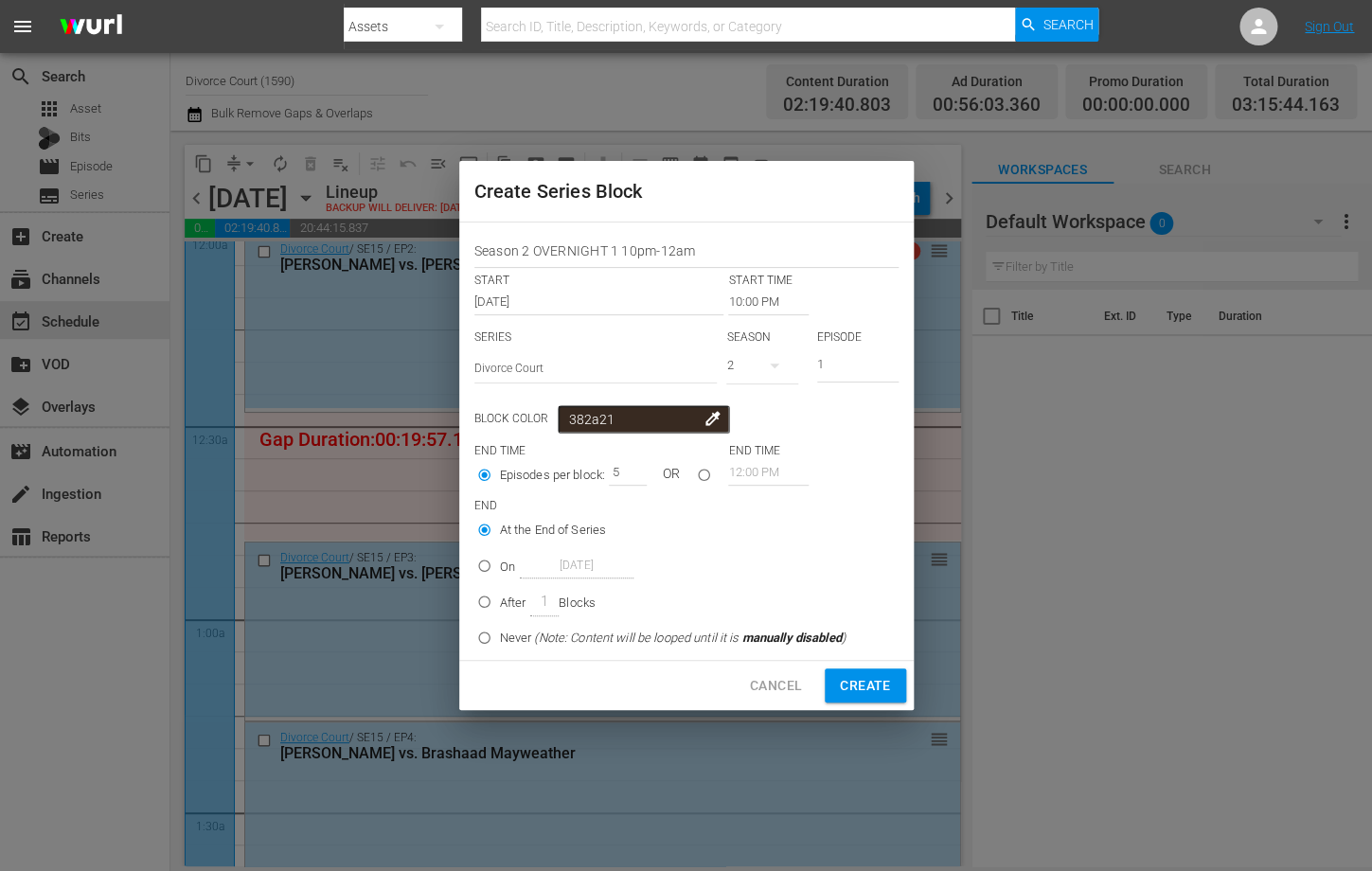 click on "5" at bounding box center (623, 472) 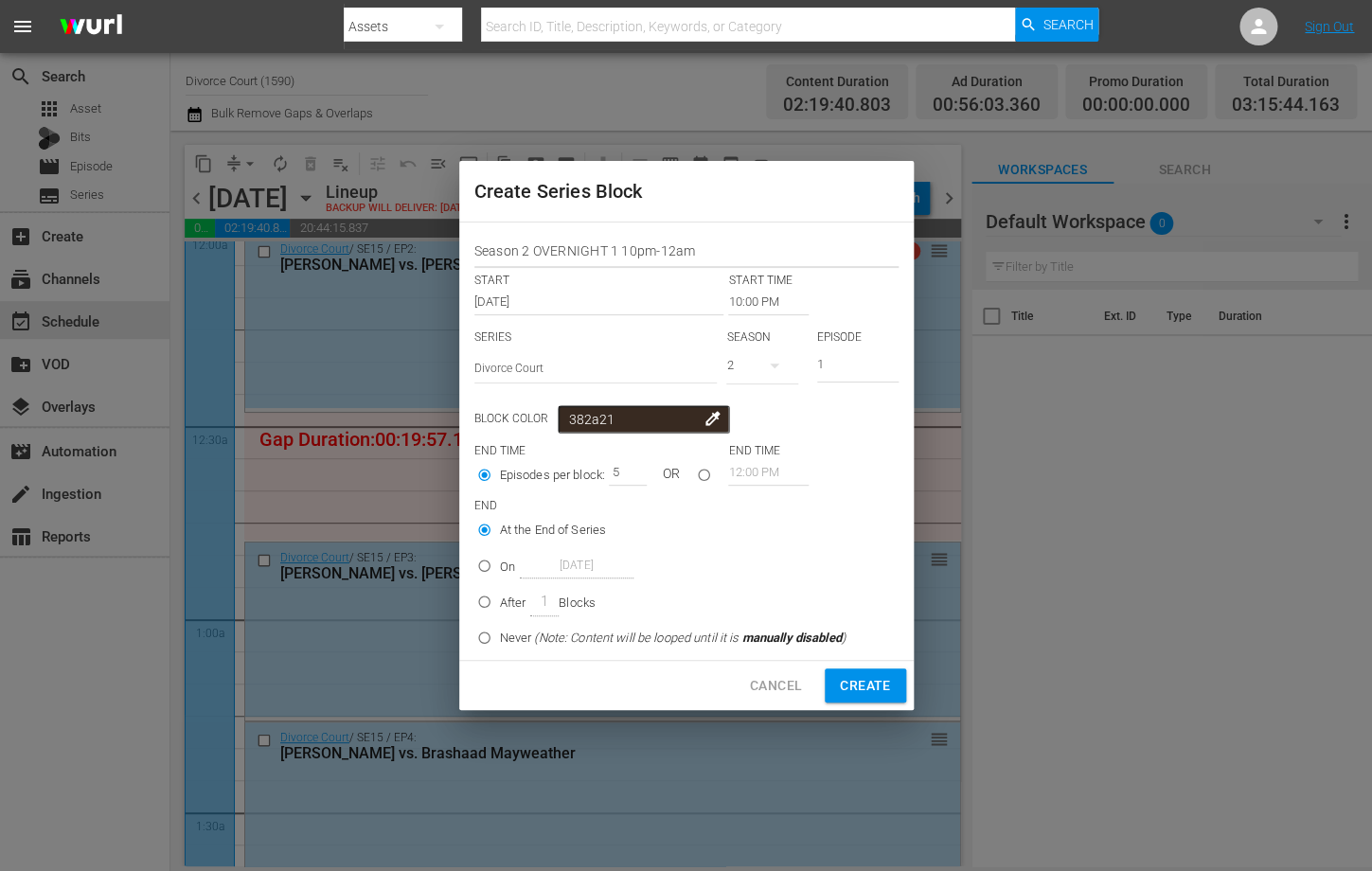 click on "Season 2 OVERNIGHT 1 10pm-12am" at bounding box center [686, 253] 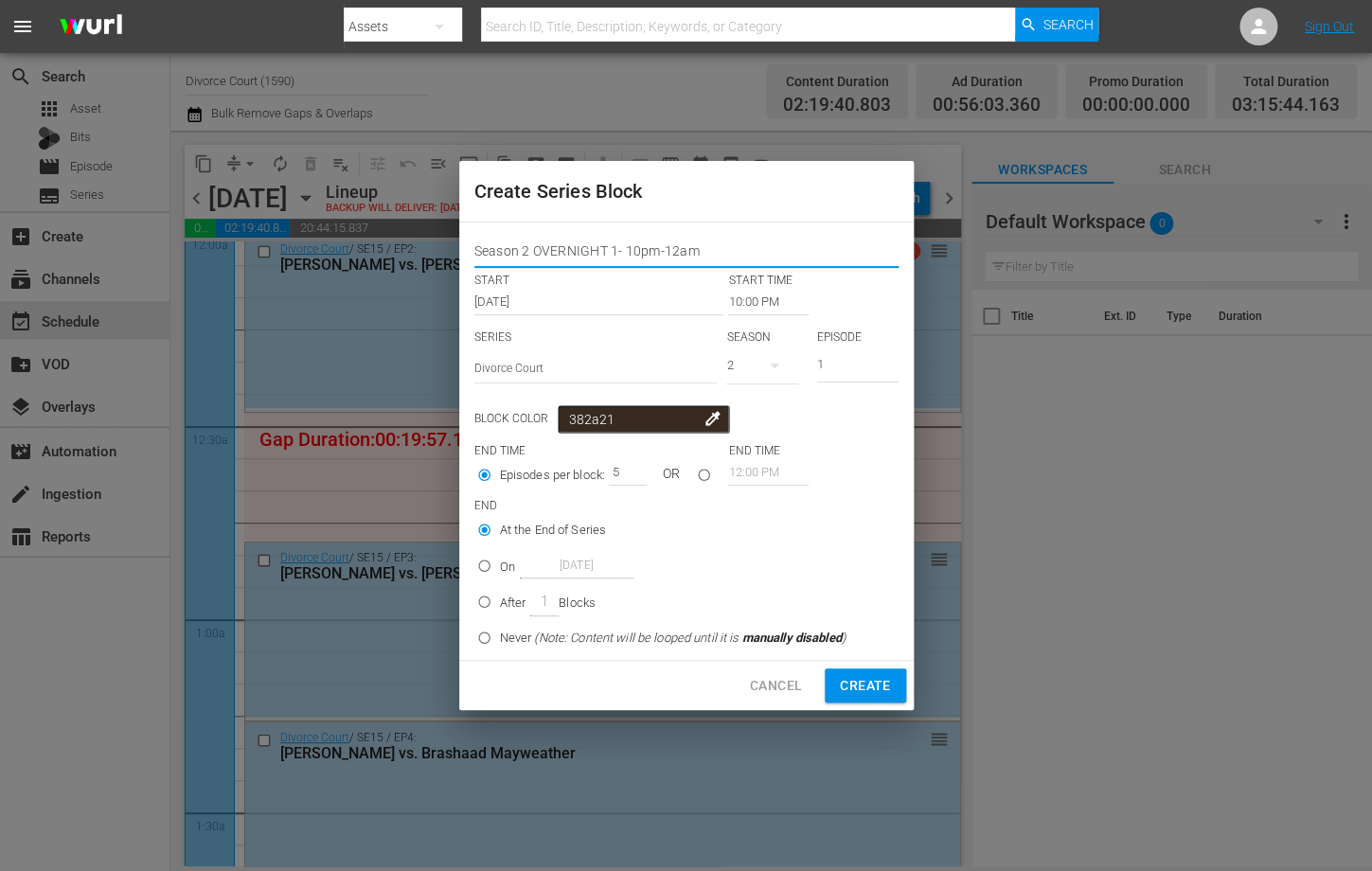 type on "Season 2 OVERNIGHT 1- 10pm-12am" 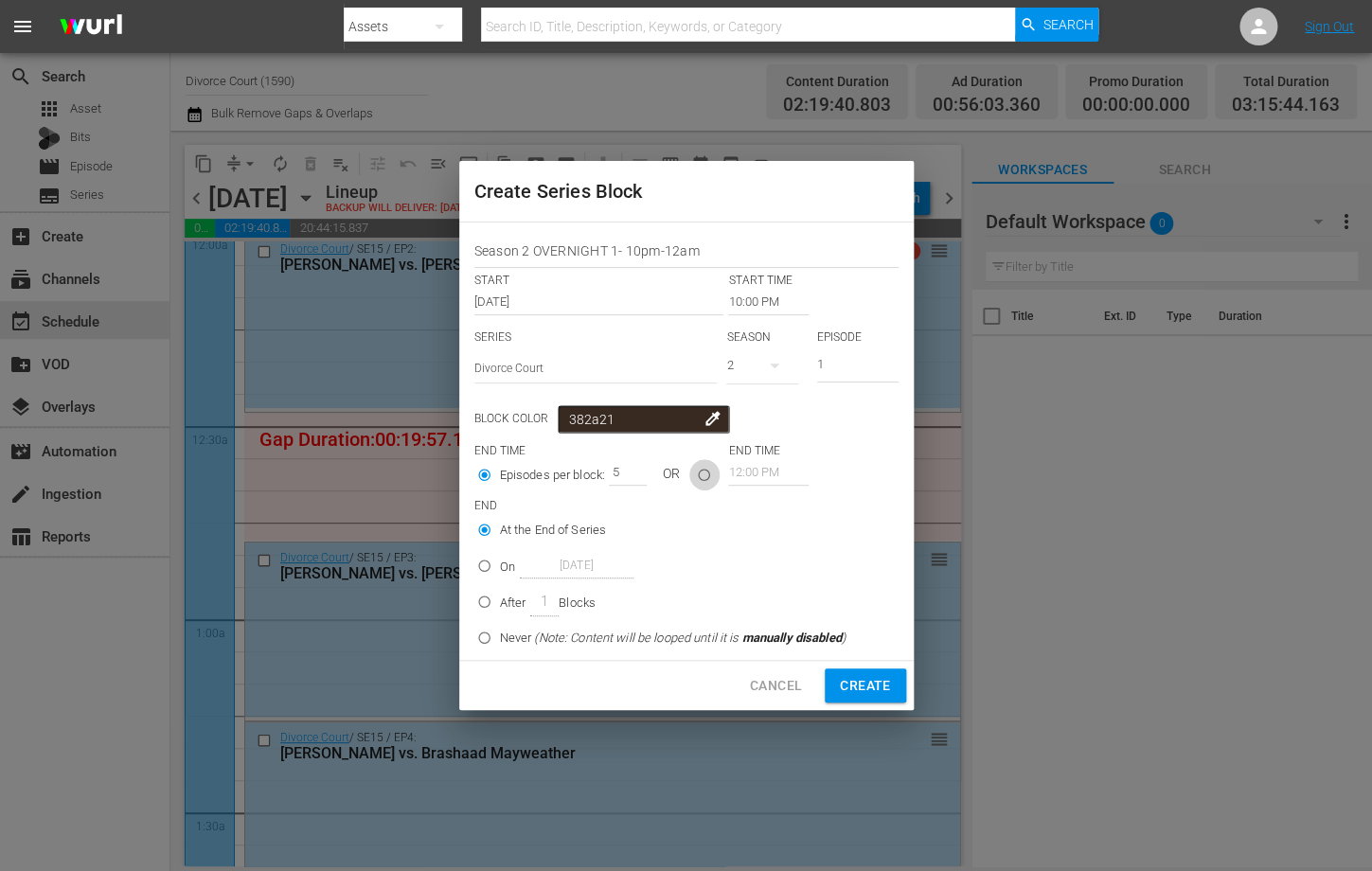 click at bounding box center [704, 478] 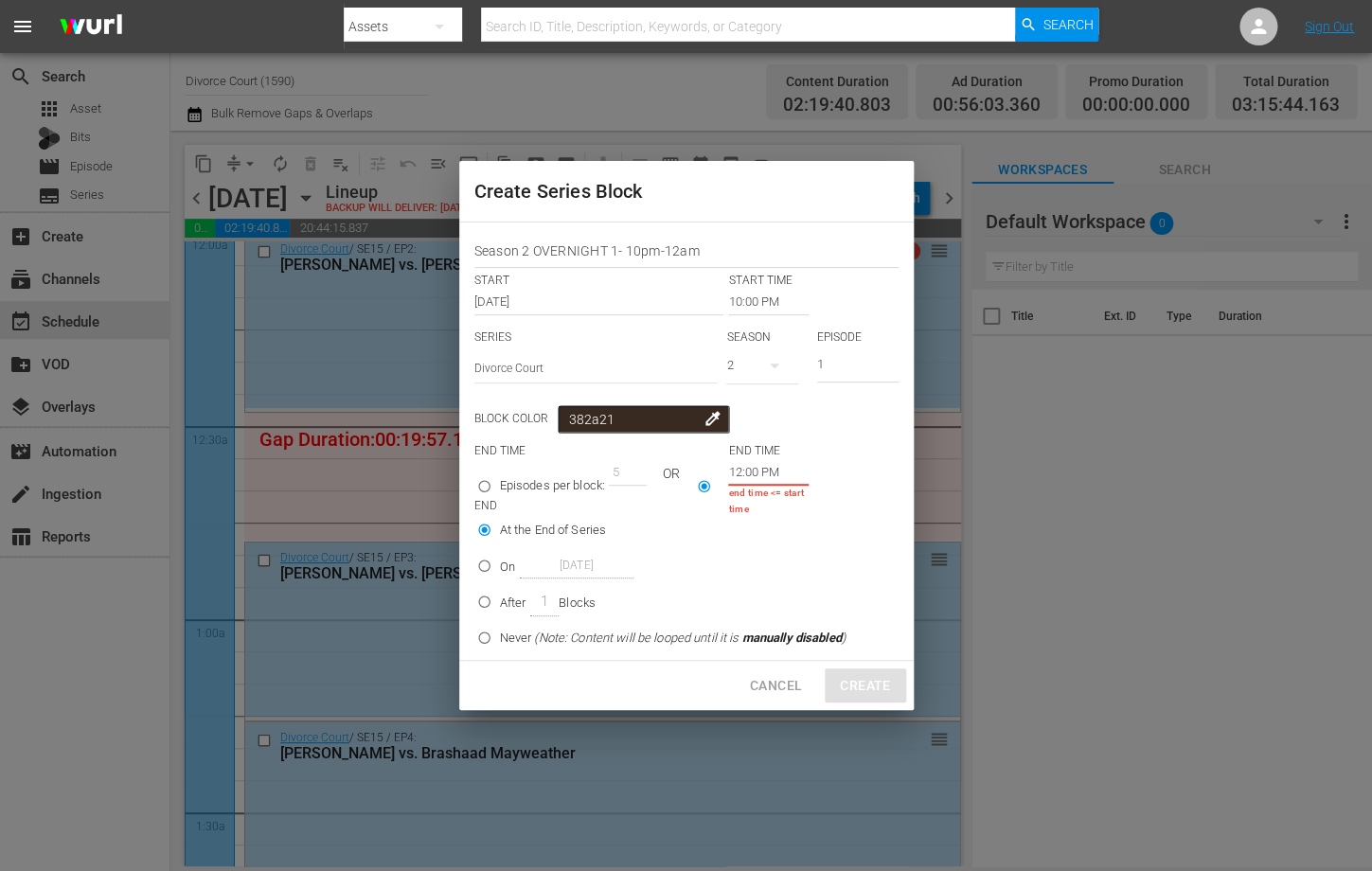 click on "12:00 PM" at bounding box center [768, 472] 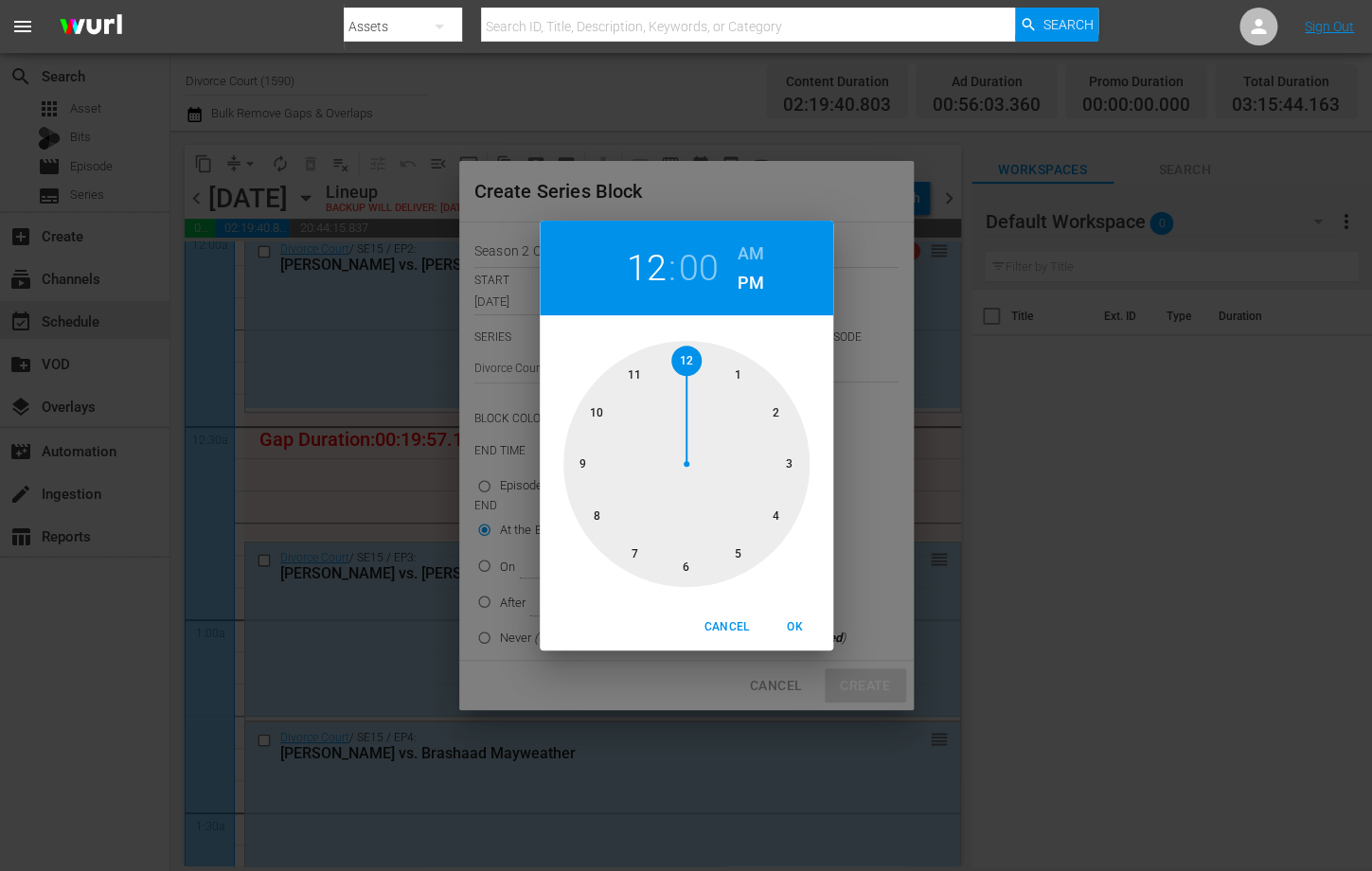 click on "AM" at bounding box center (751, 254) 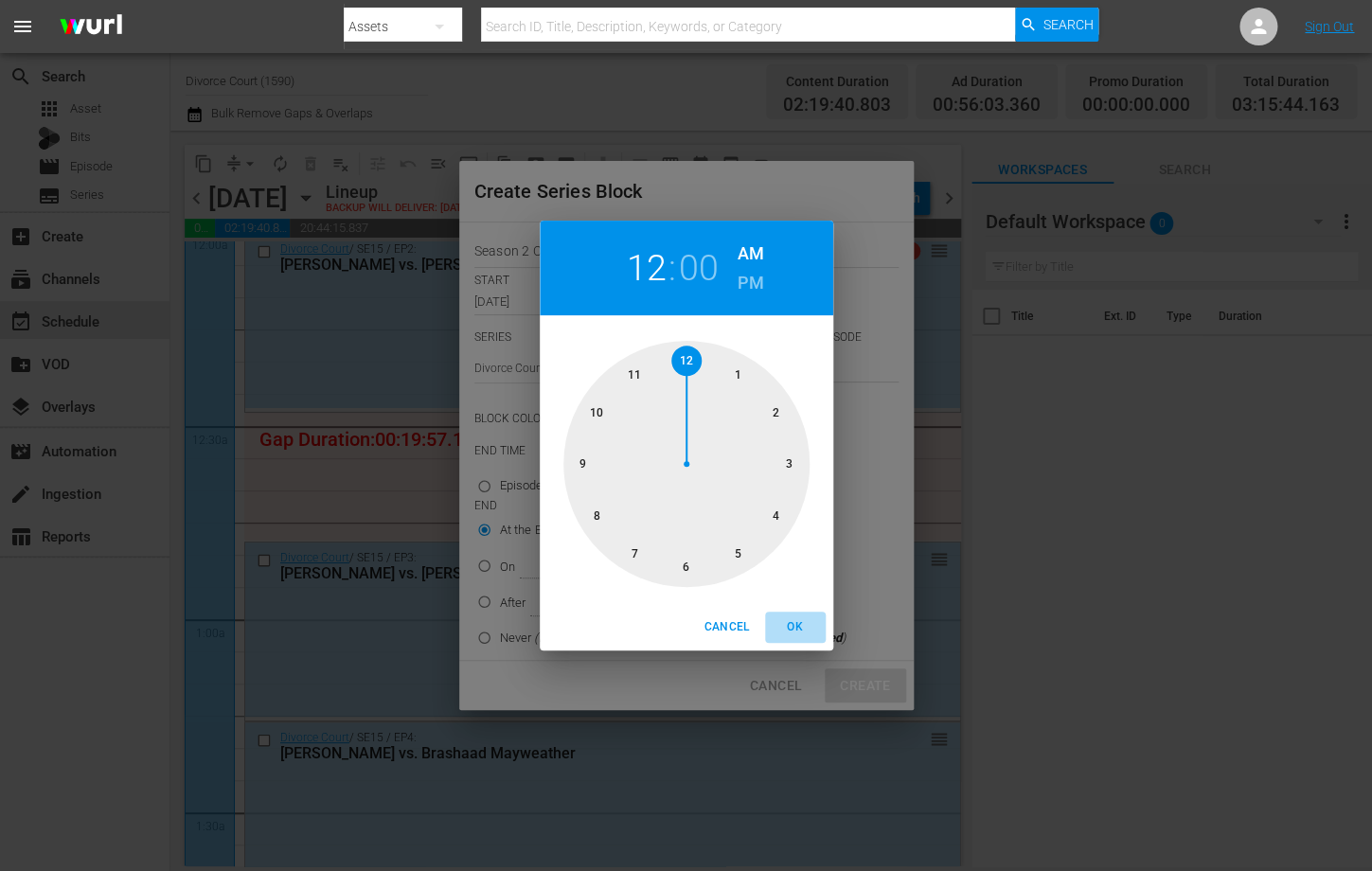 click on "OK" at bounding box center (795, 627) 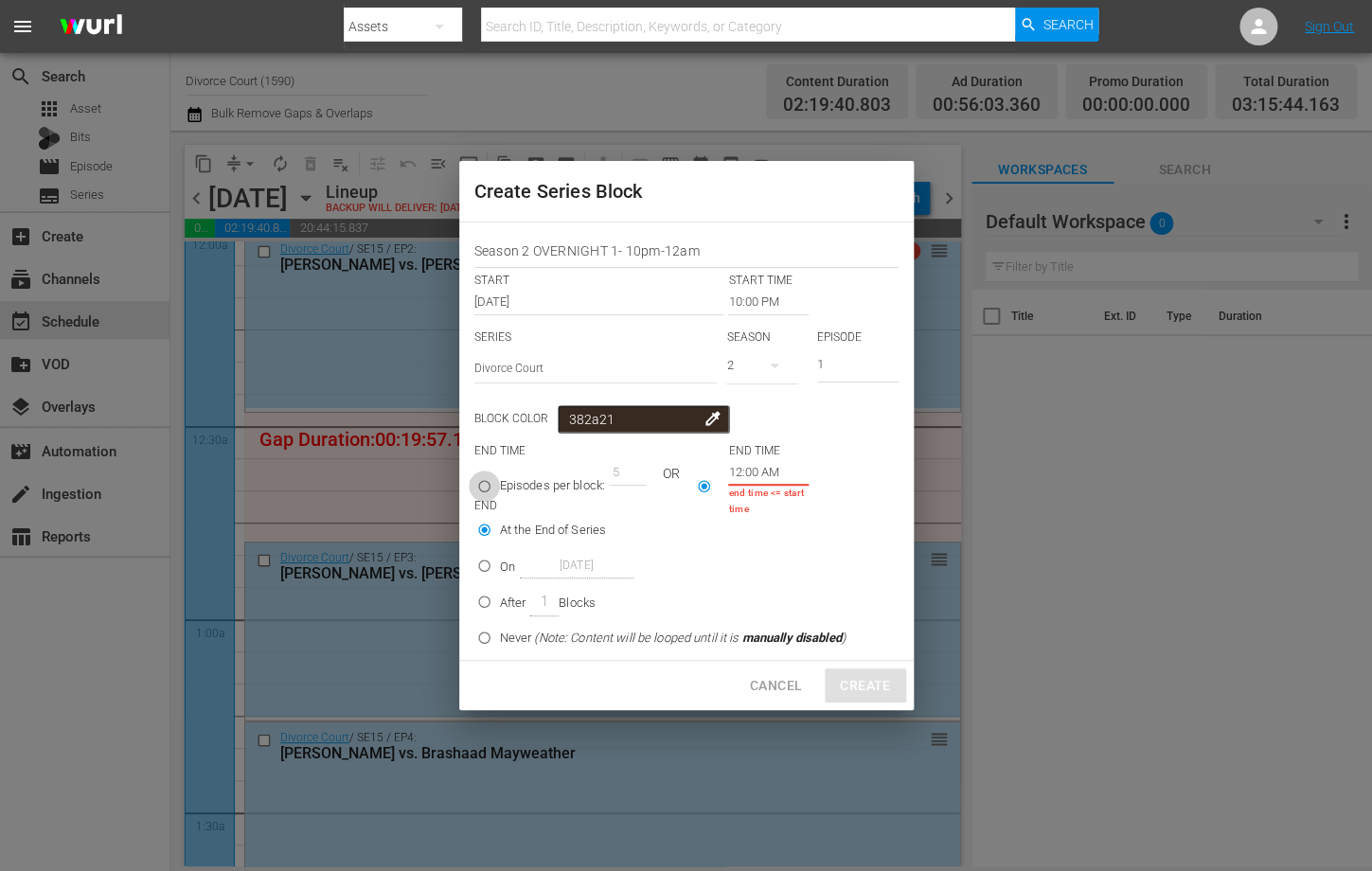 click on "Episodes per block:" at bounding box center [484, 489] 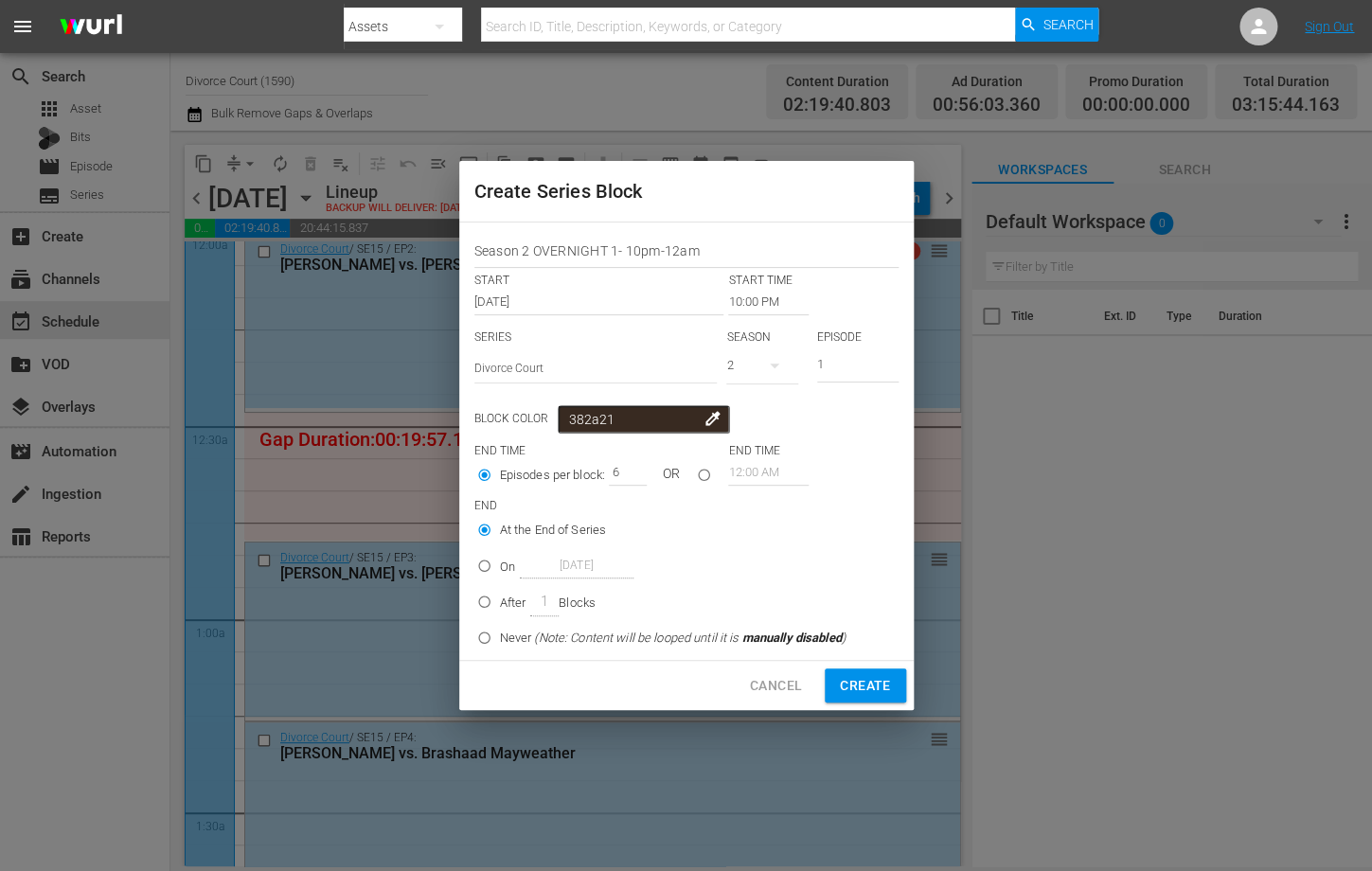 click on "6" at bounding box center [623, 472] 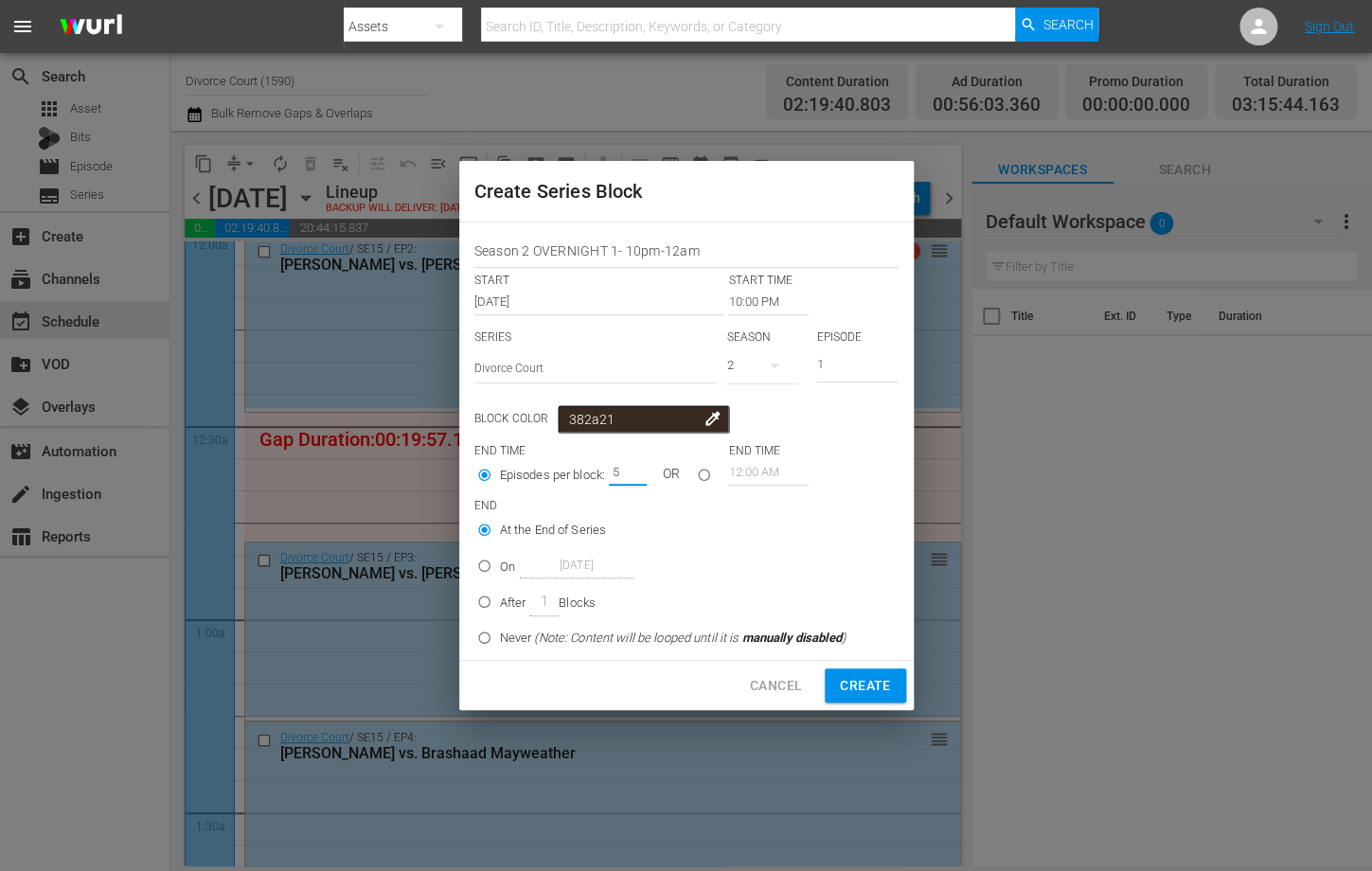 click on "5" at bounding box center [623, 472] 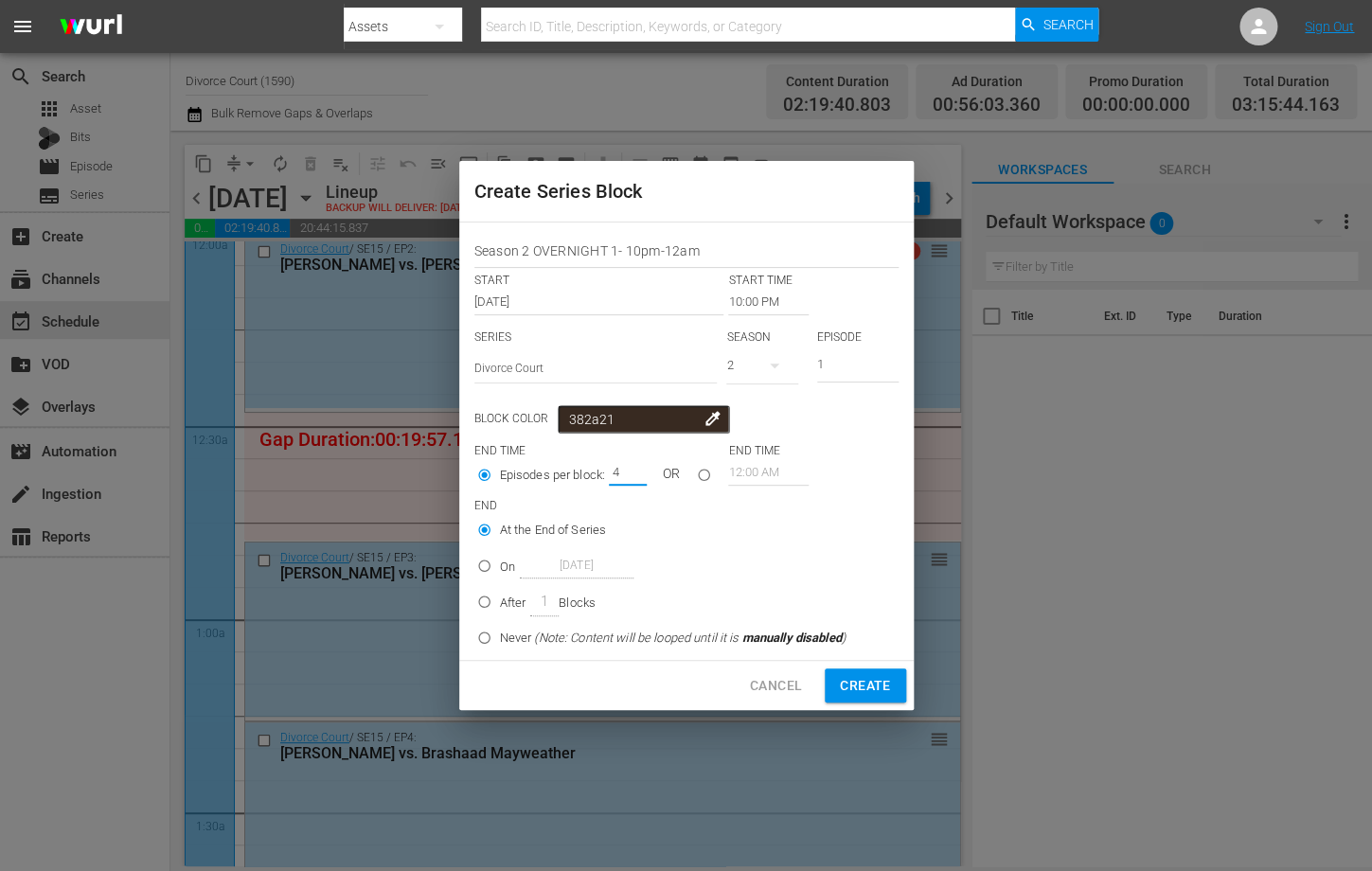 click on "4" at bounding box center (623, 472) 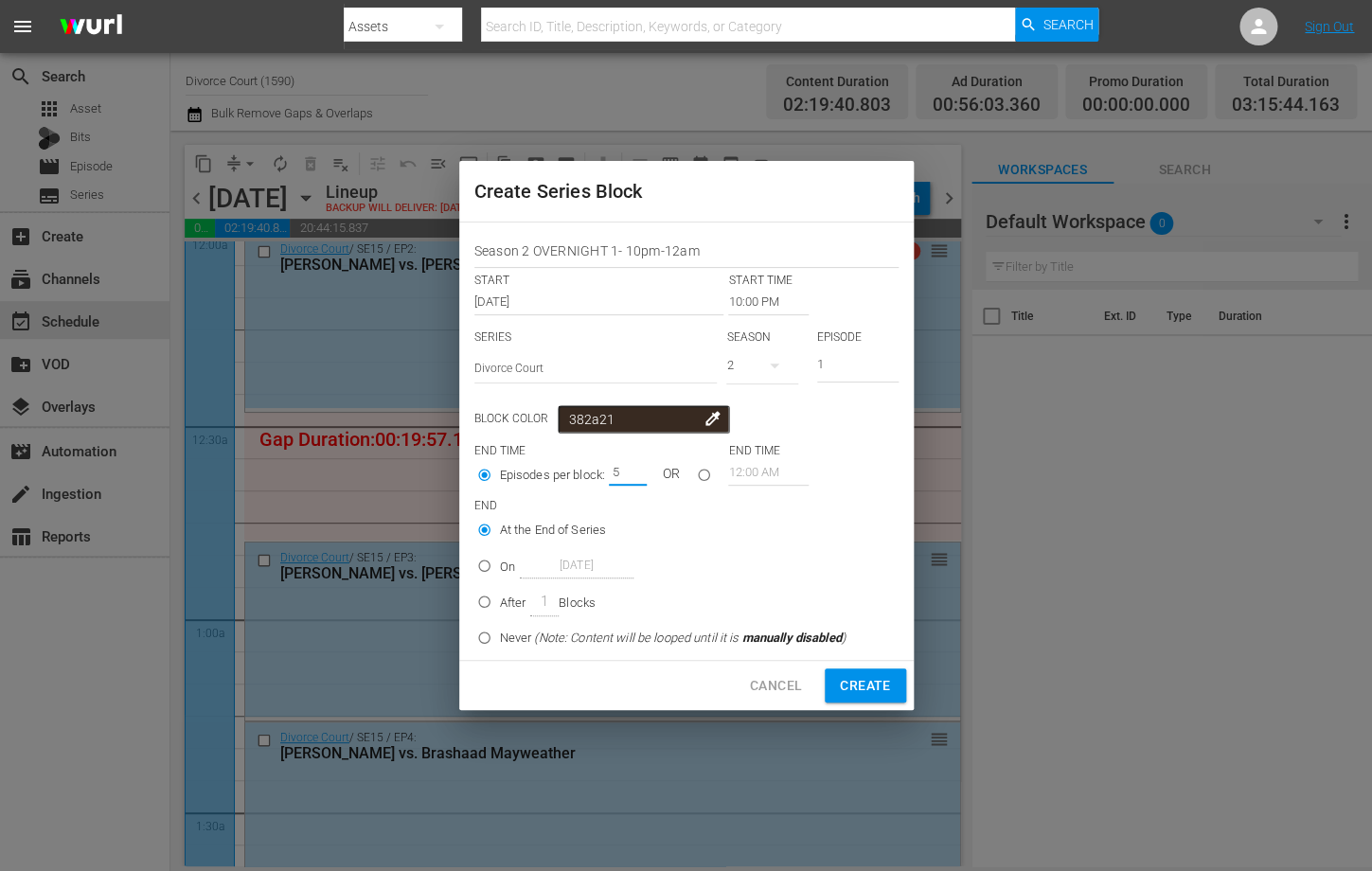 type on "5" 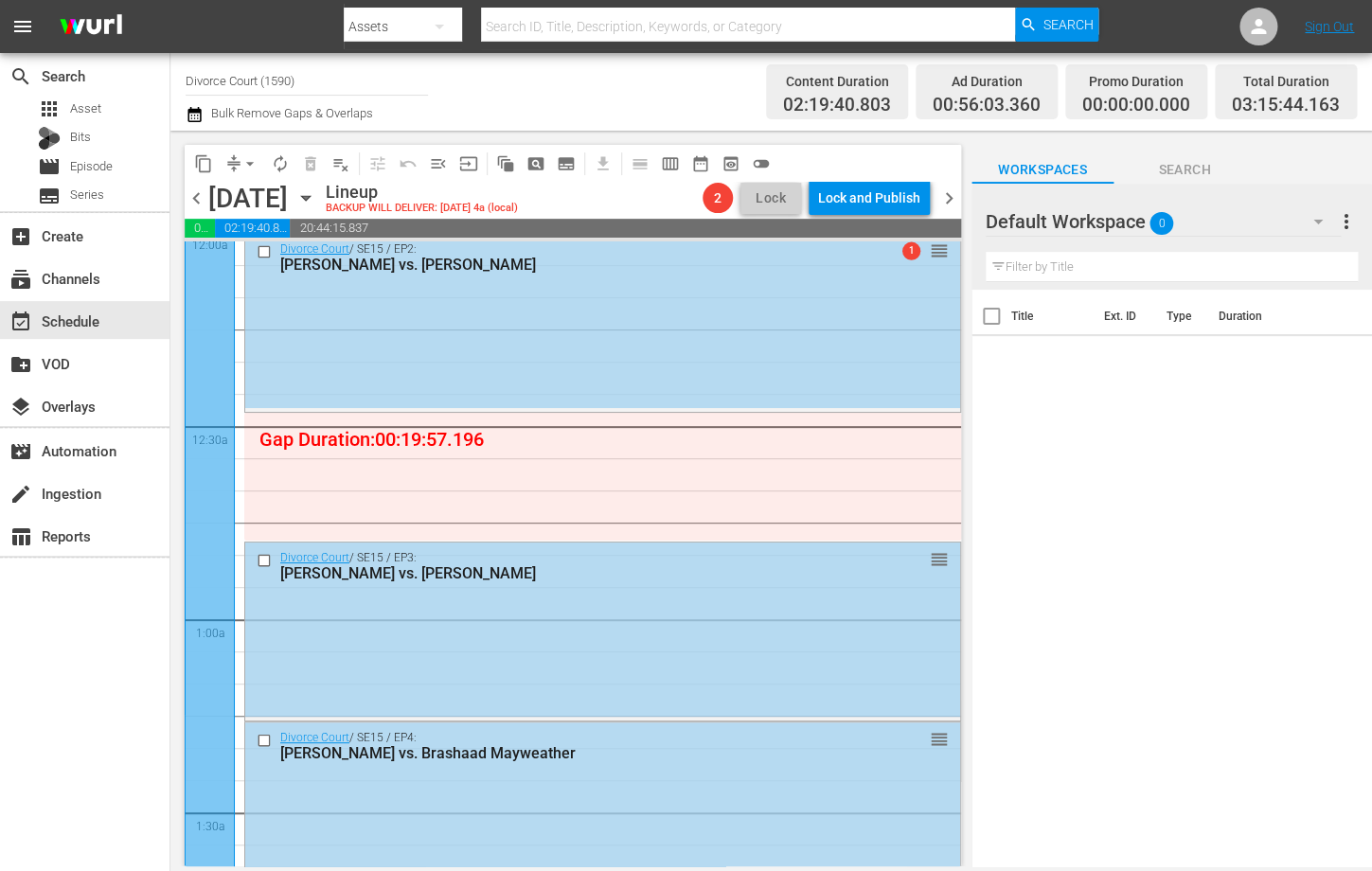 type on "12:00 AM" 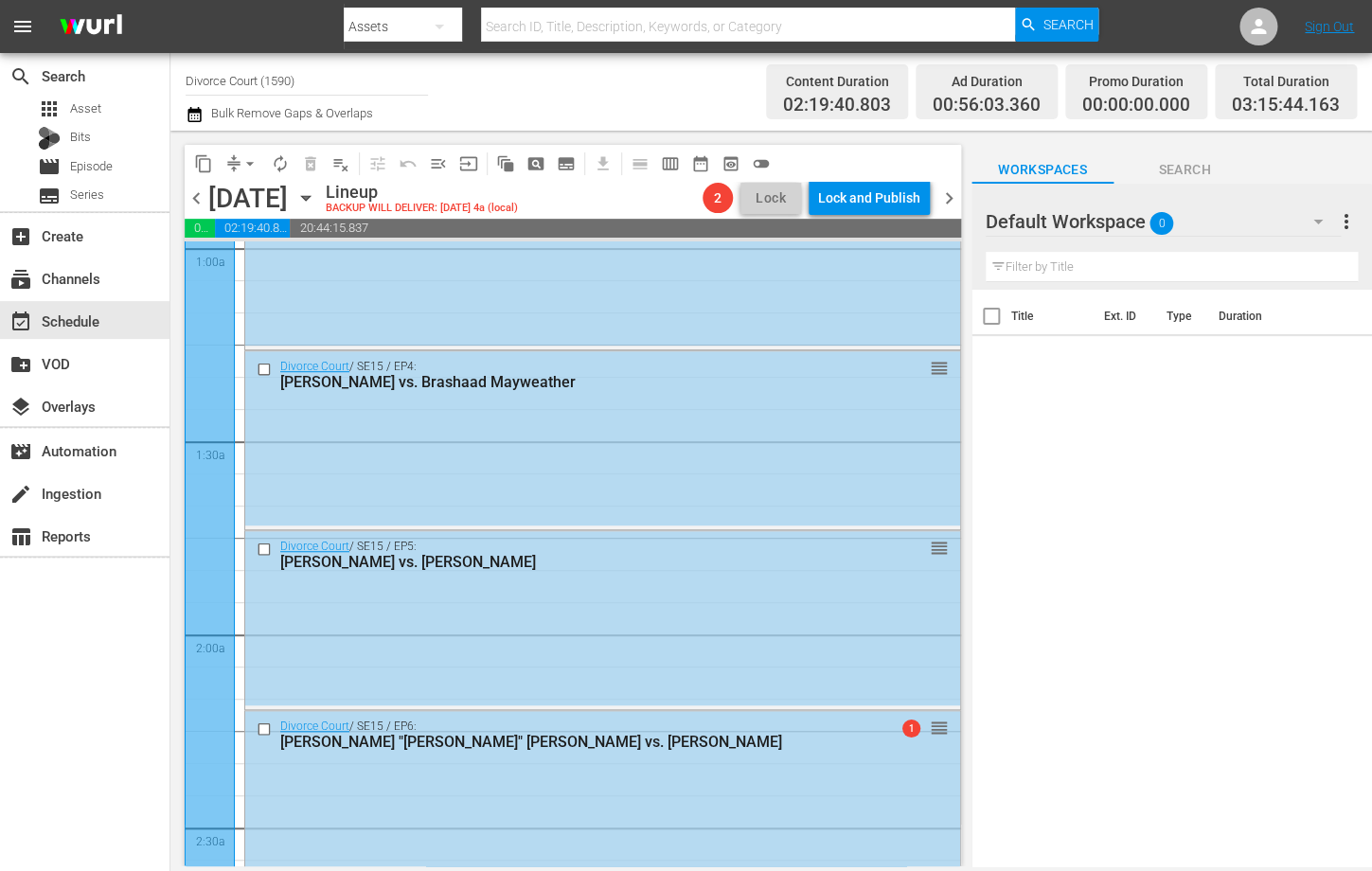 scroll, scrollTop: 0, scrollLeft: 0, axis: both 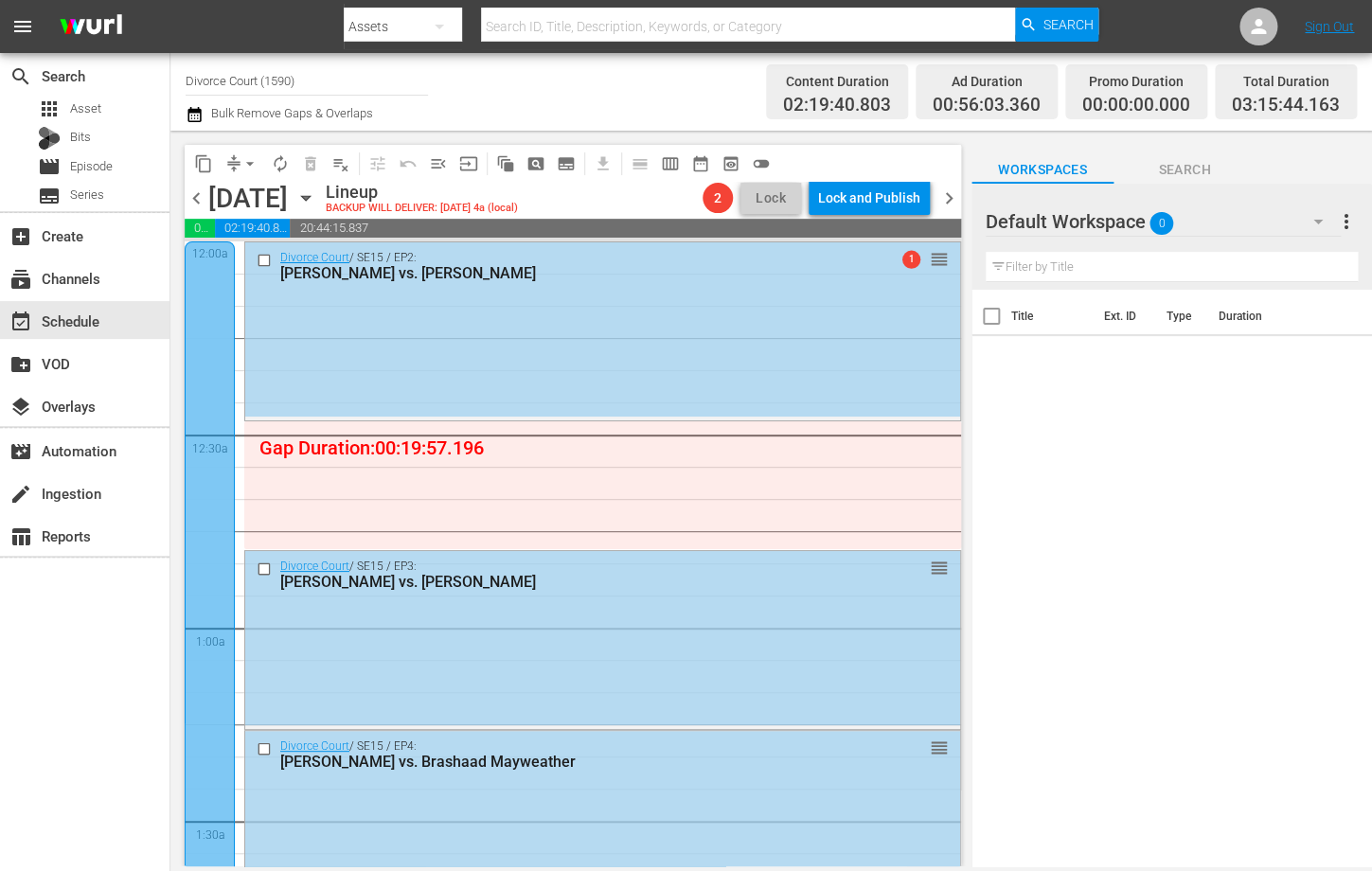 click at bounding box center (209, 1115) 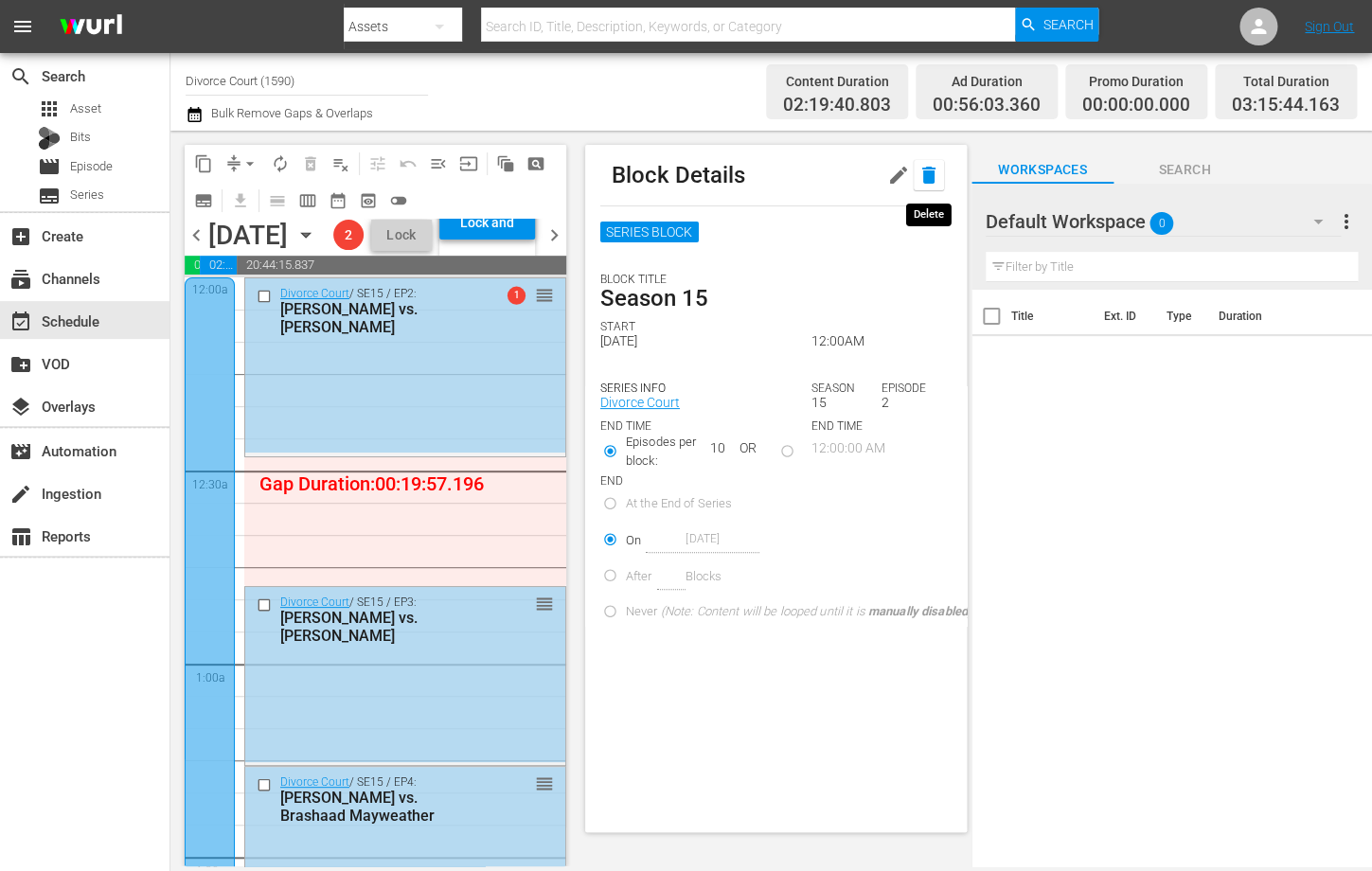 click 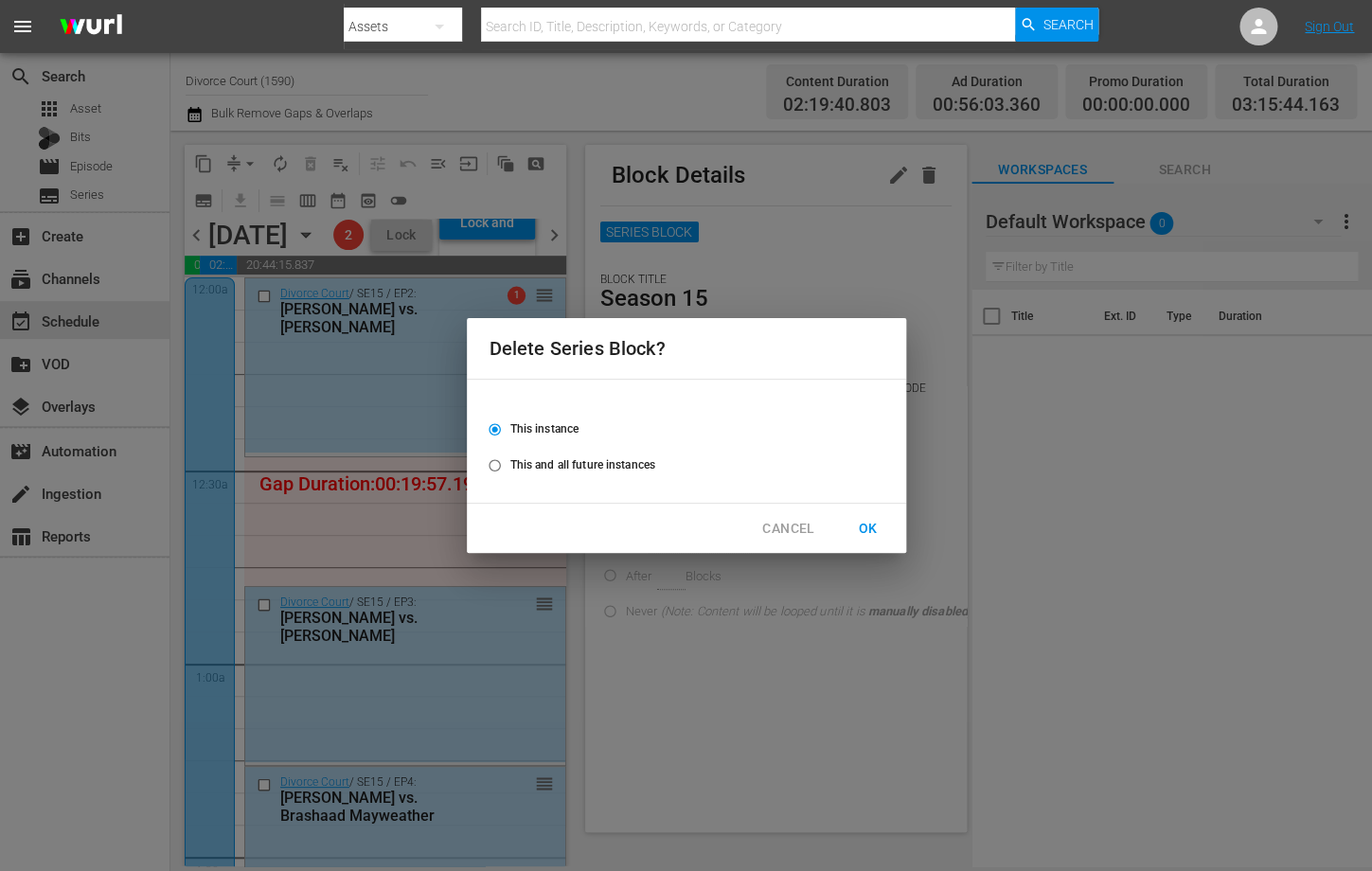 radio on "false" 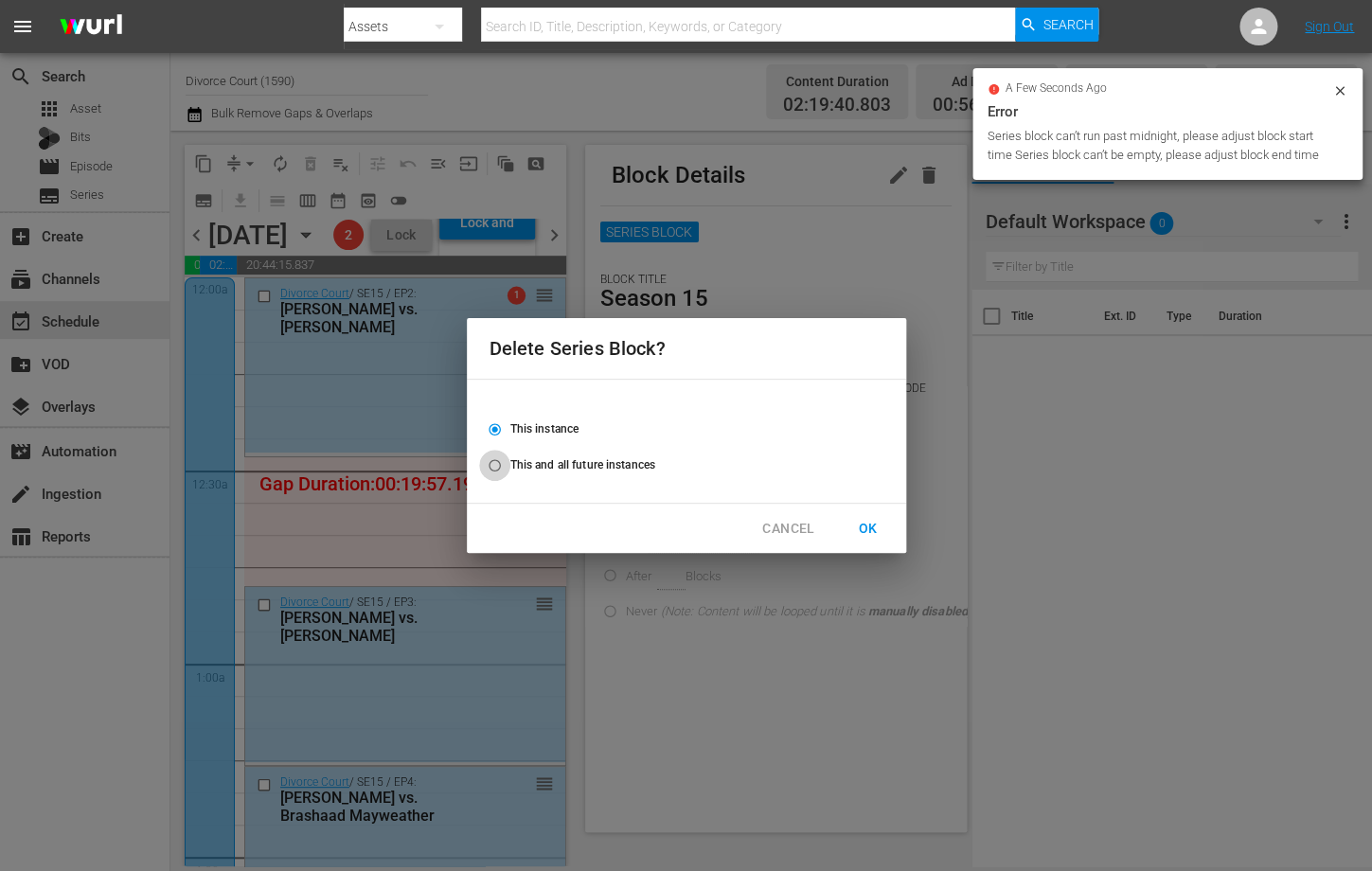 click on "This and all future instances" at bounding box center [494, 469] 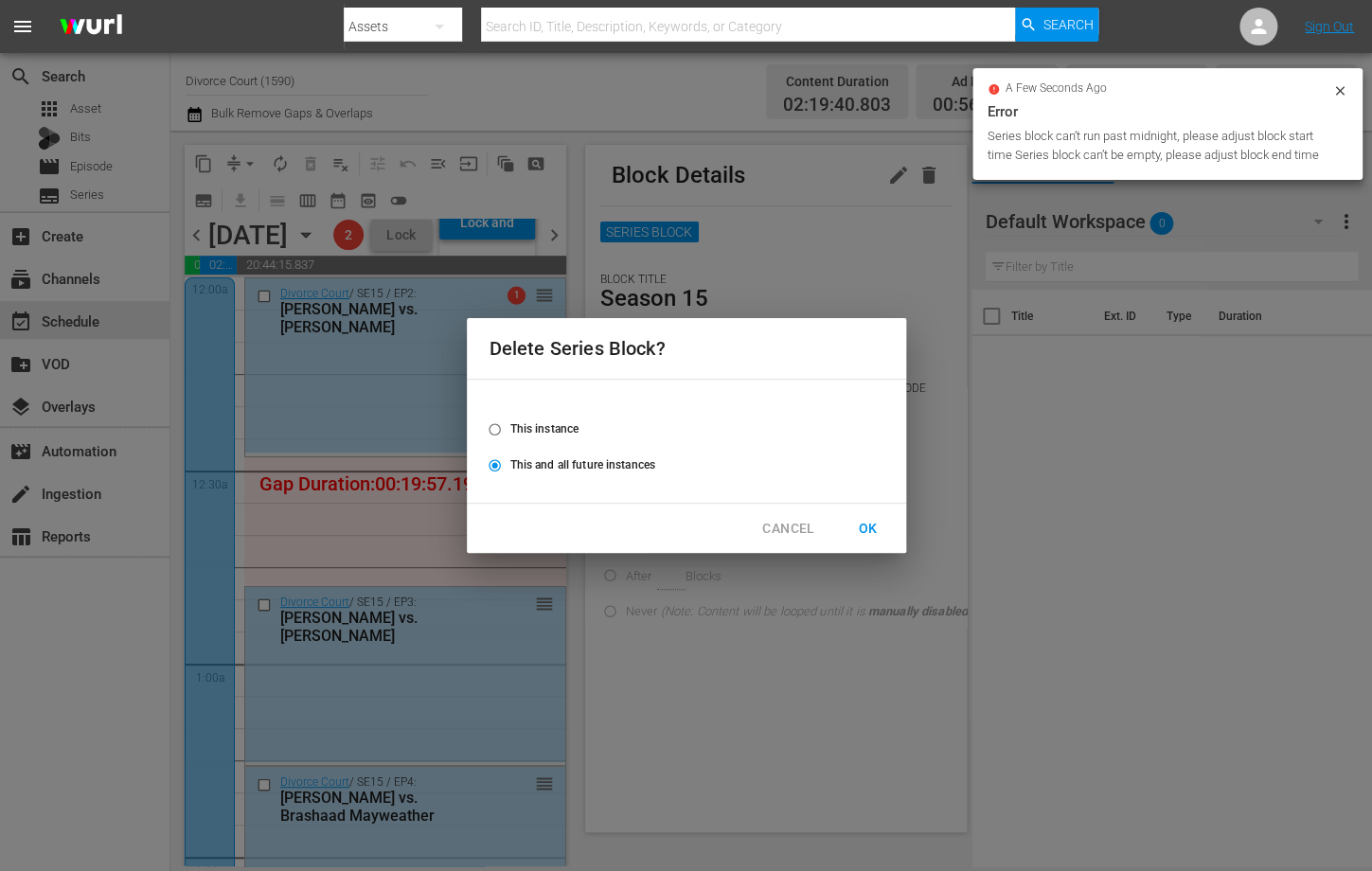 radio on "true" 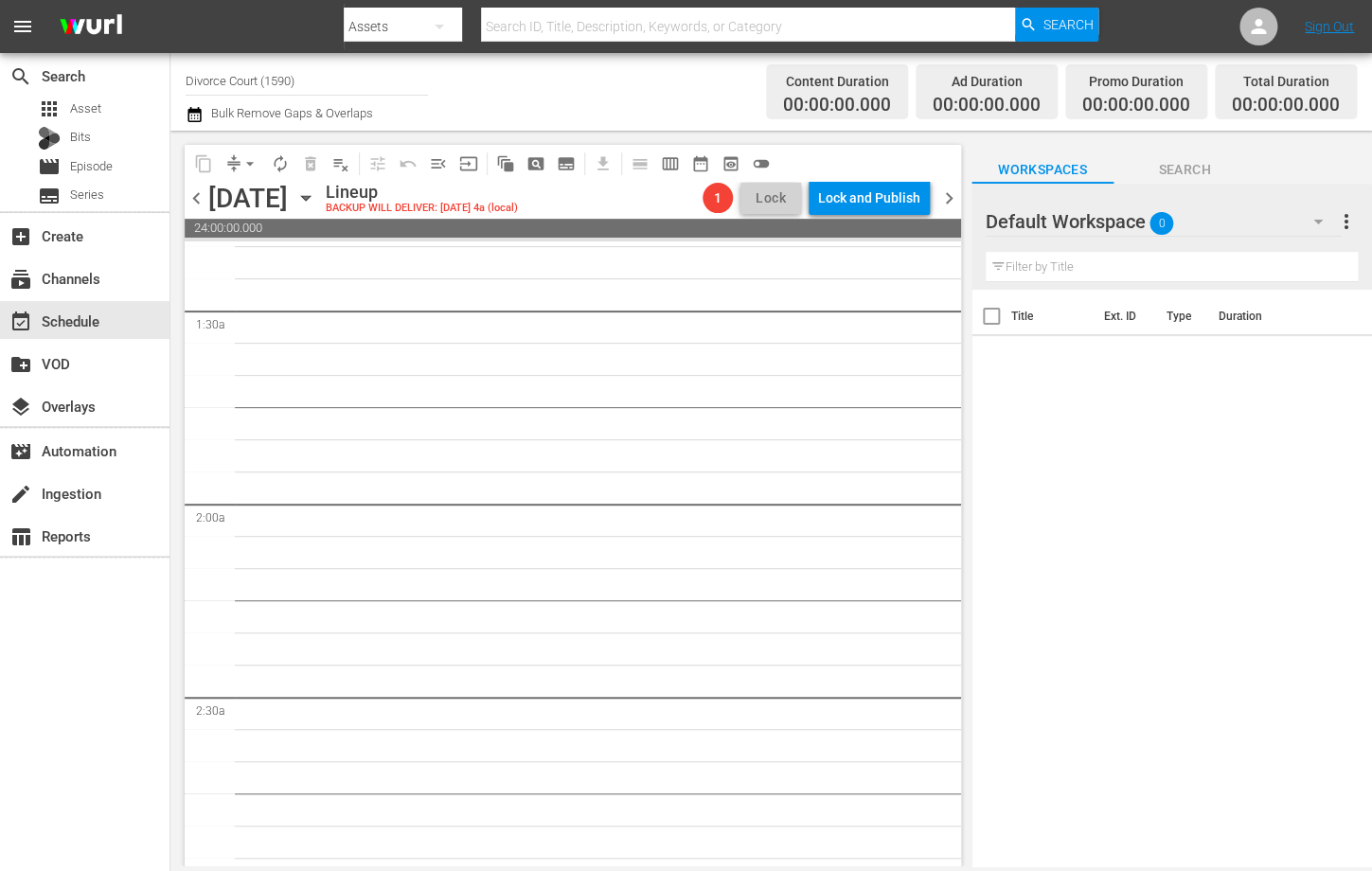 scroll, scrollTop: 0, scrollLeft: 0, axis: both 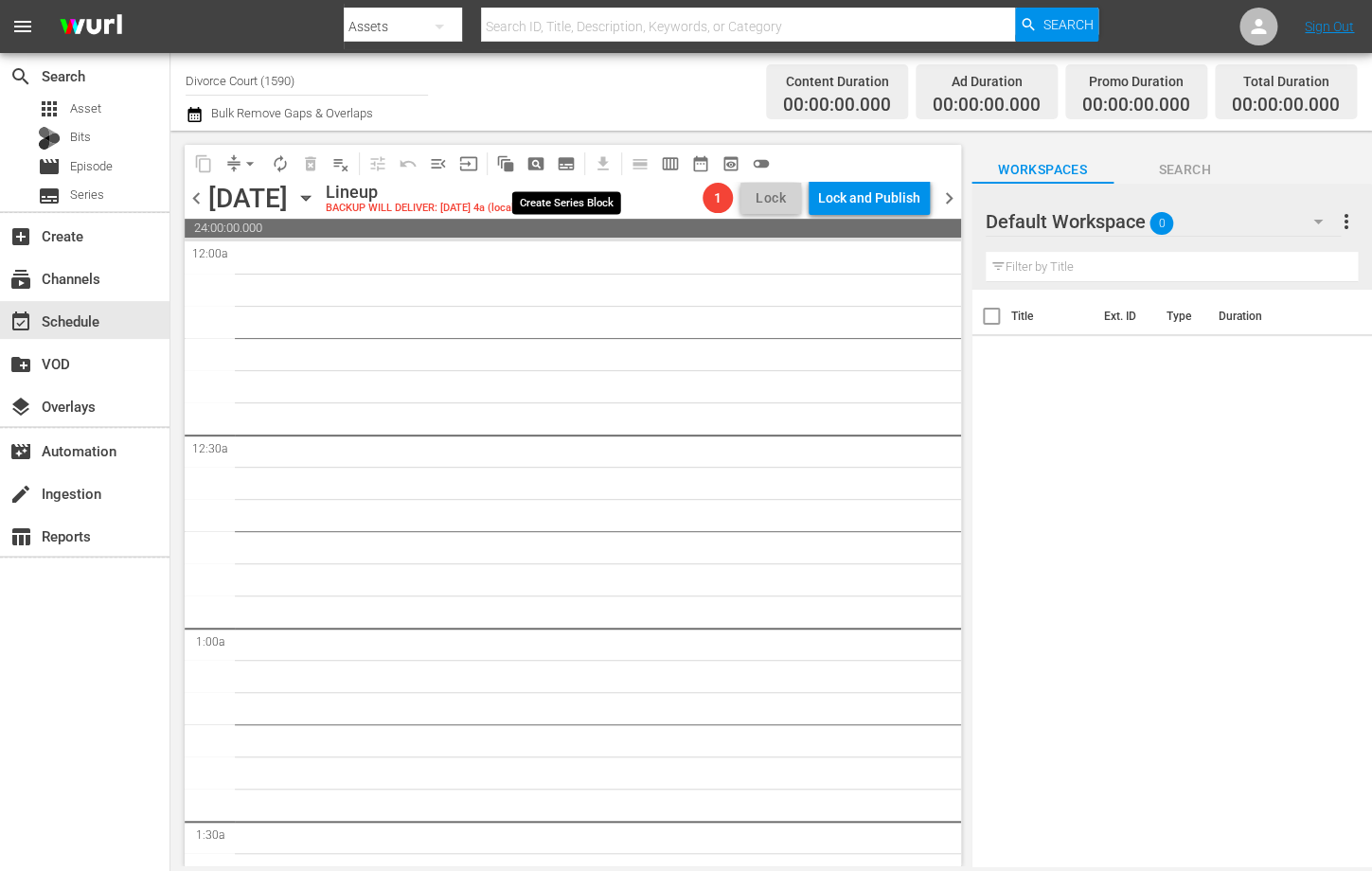 click on "subtitles_outlined" at bounding box center (566, 164) 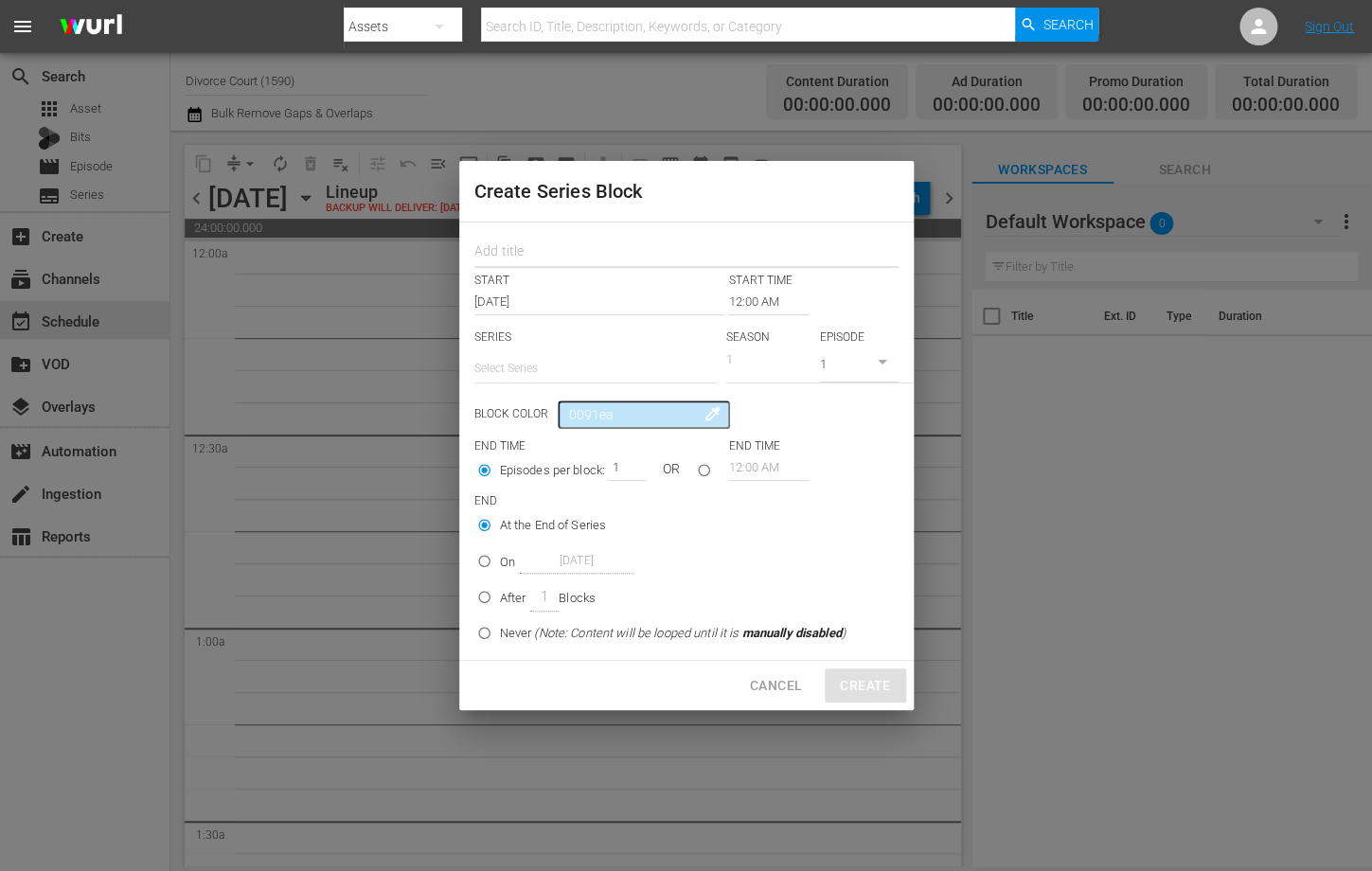 click at bounding box center (686, 253) 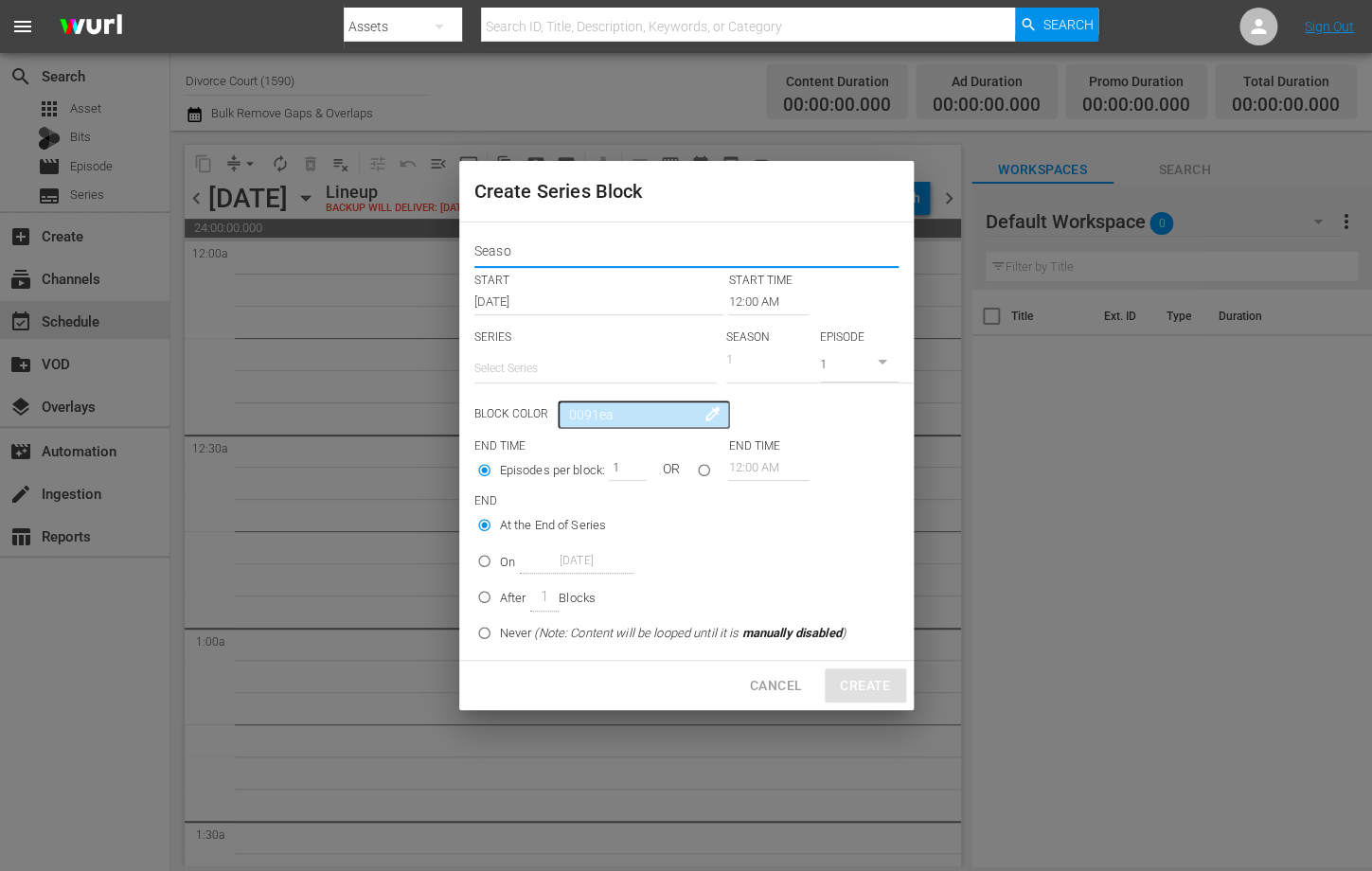 type on "Seaso" 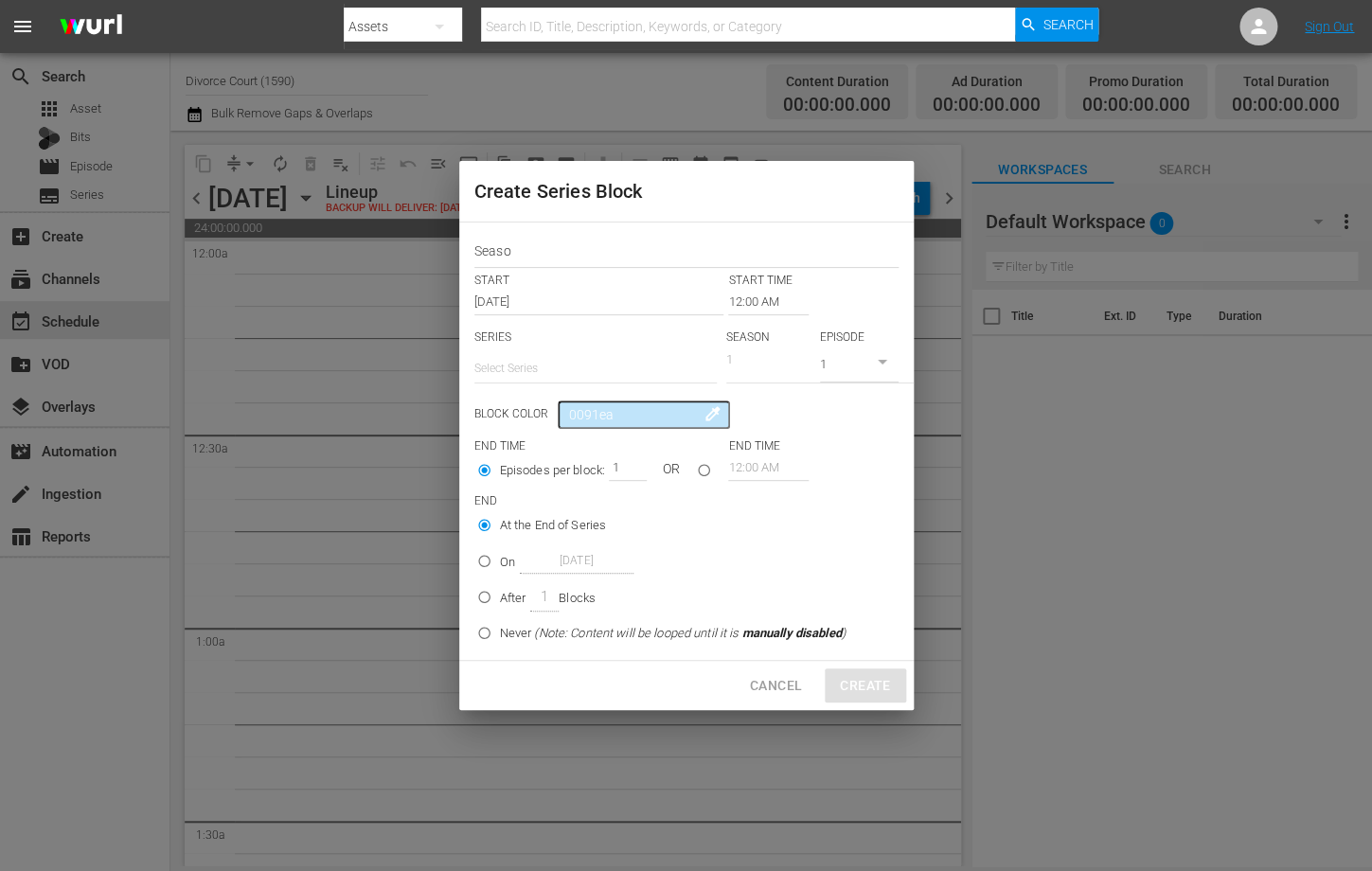 click on "12:00 AM" at bounding box center (768, 302) 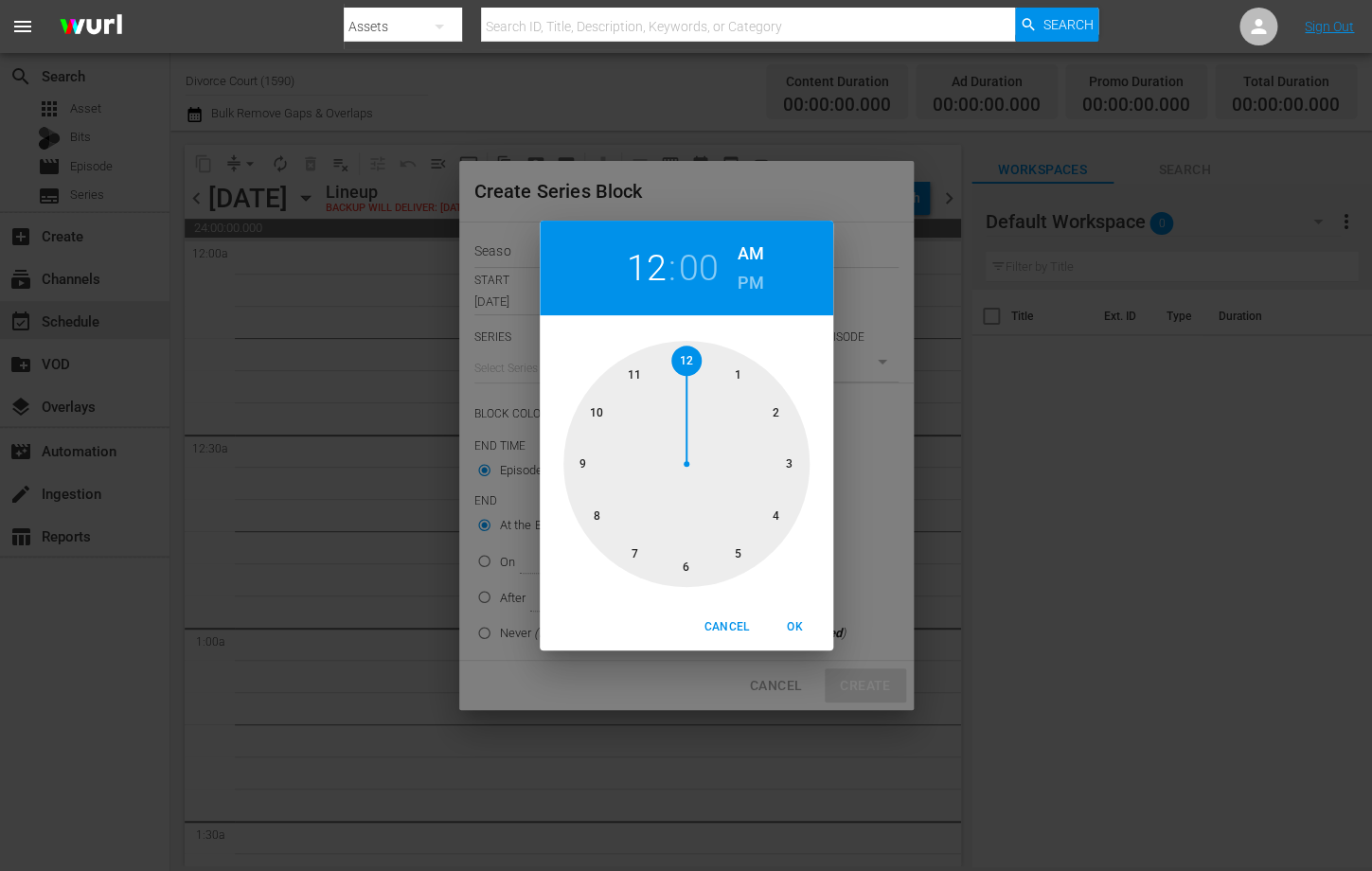 click at bounding box center (686, 464) 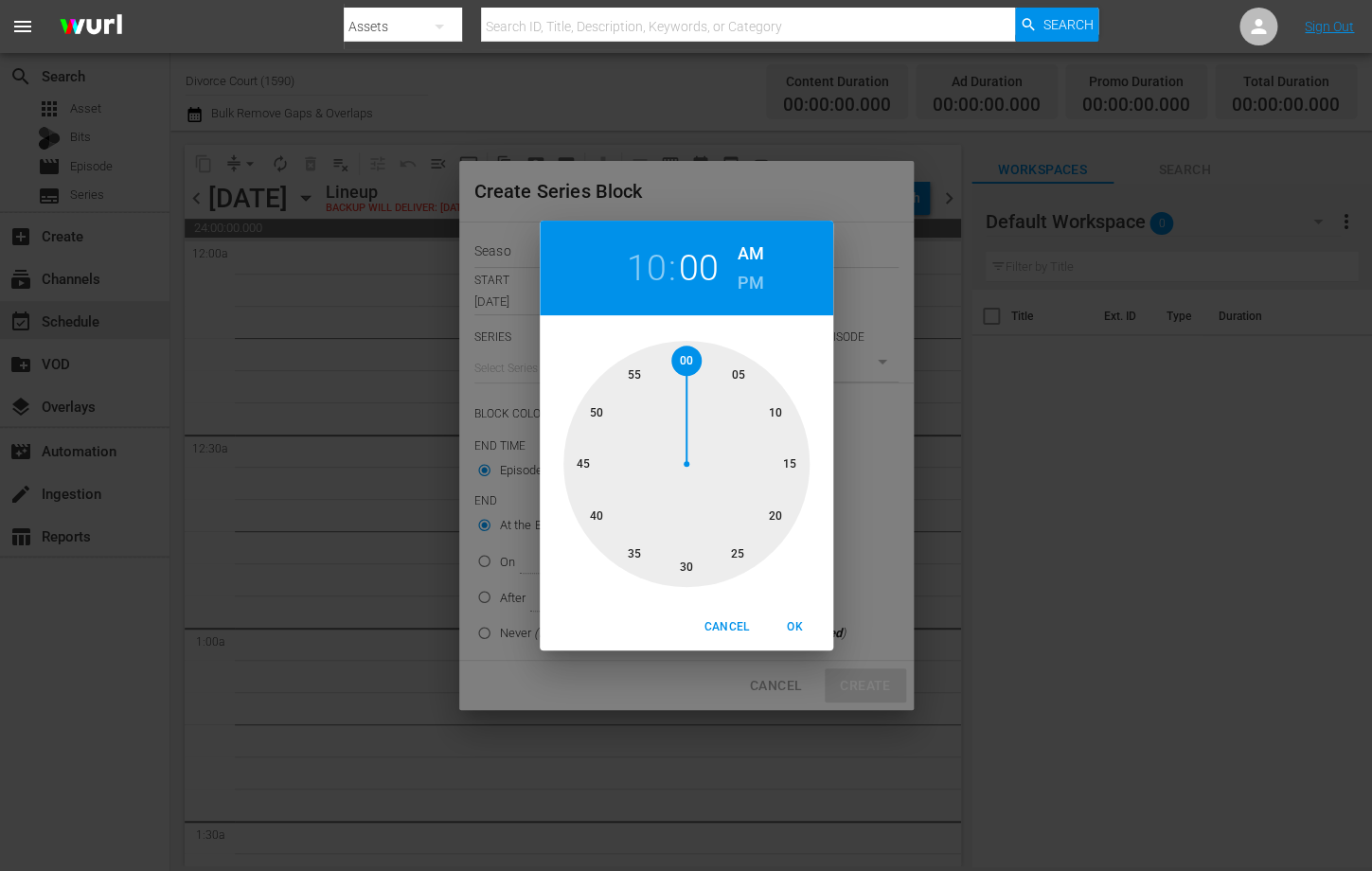 click on "PM" at bounding box center (750, 283) 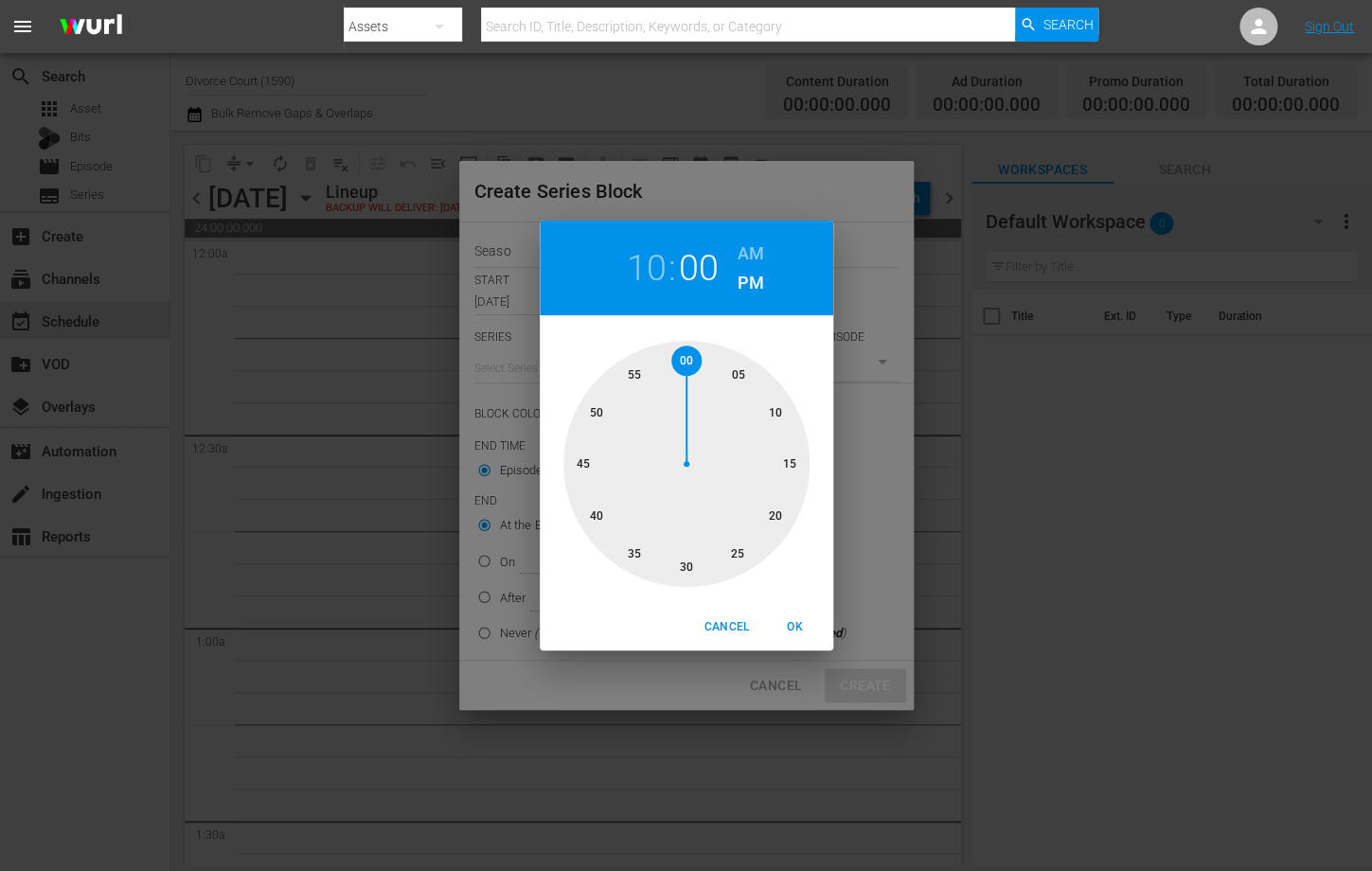 click on "OK" at bounding box center (795, 627) 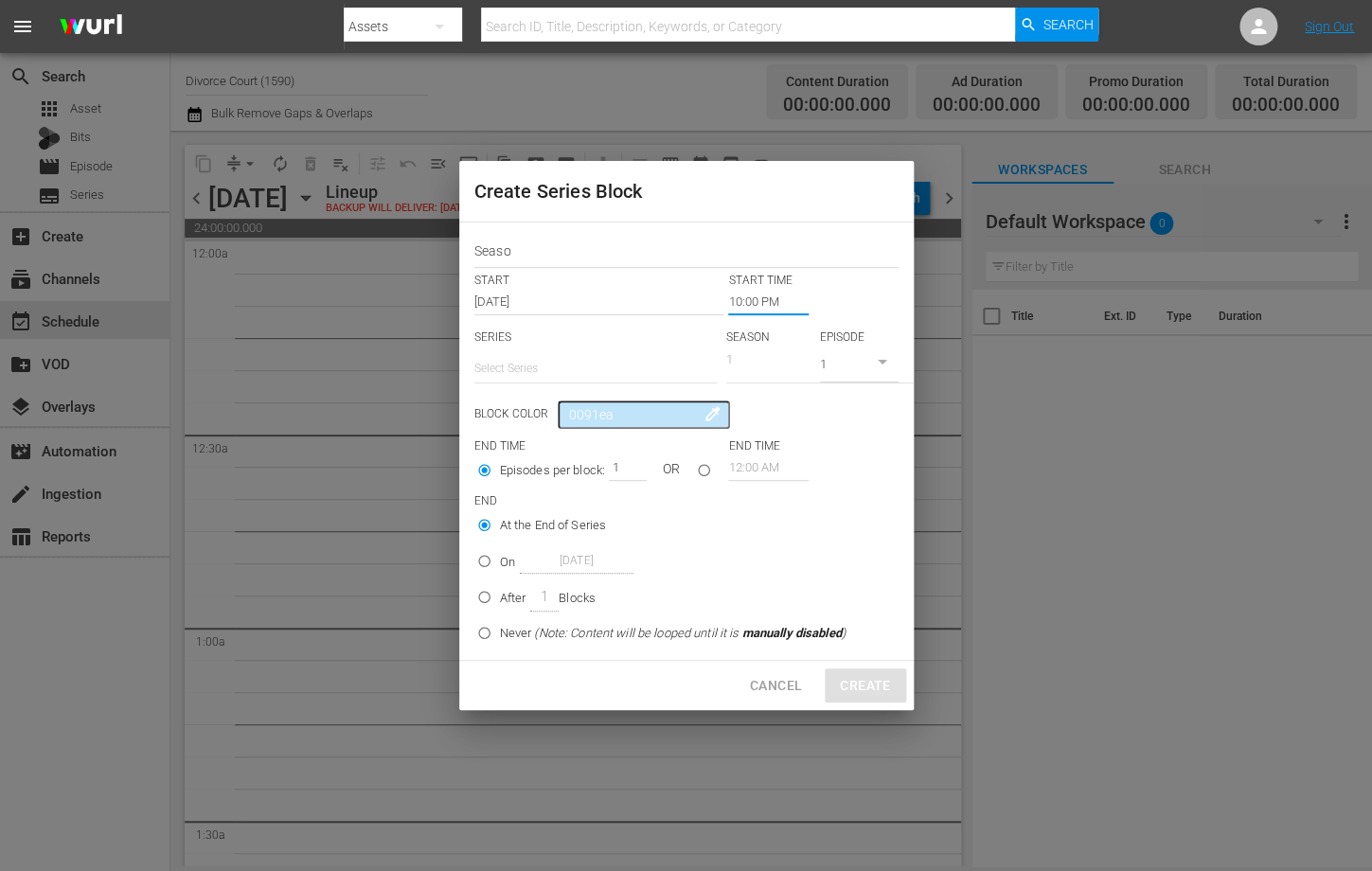 type on "10:00 PM" 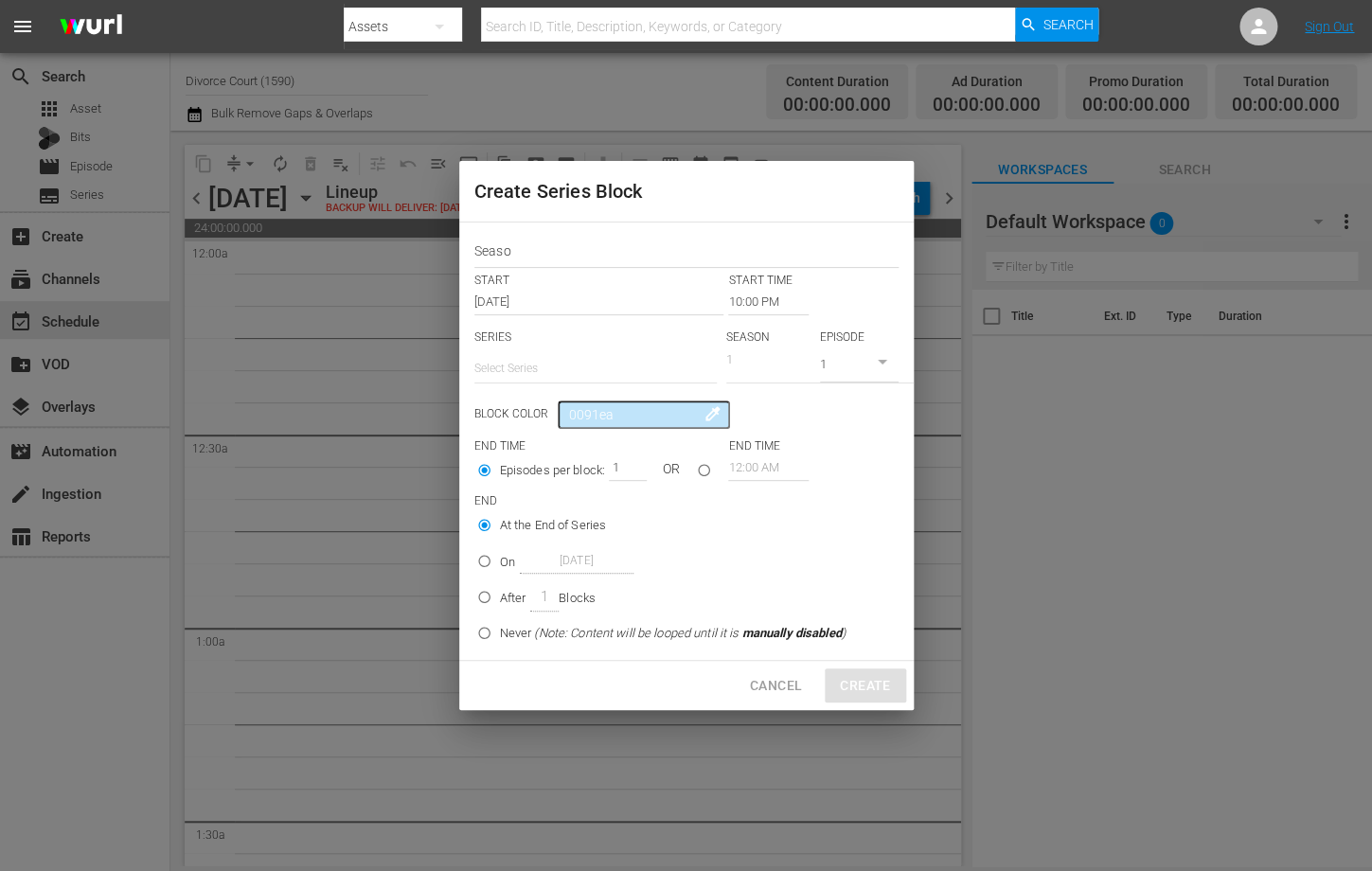 click on "Episodes per block: 1 OR" at bounding box center [601, 472] 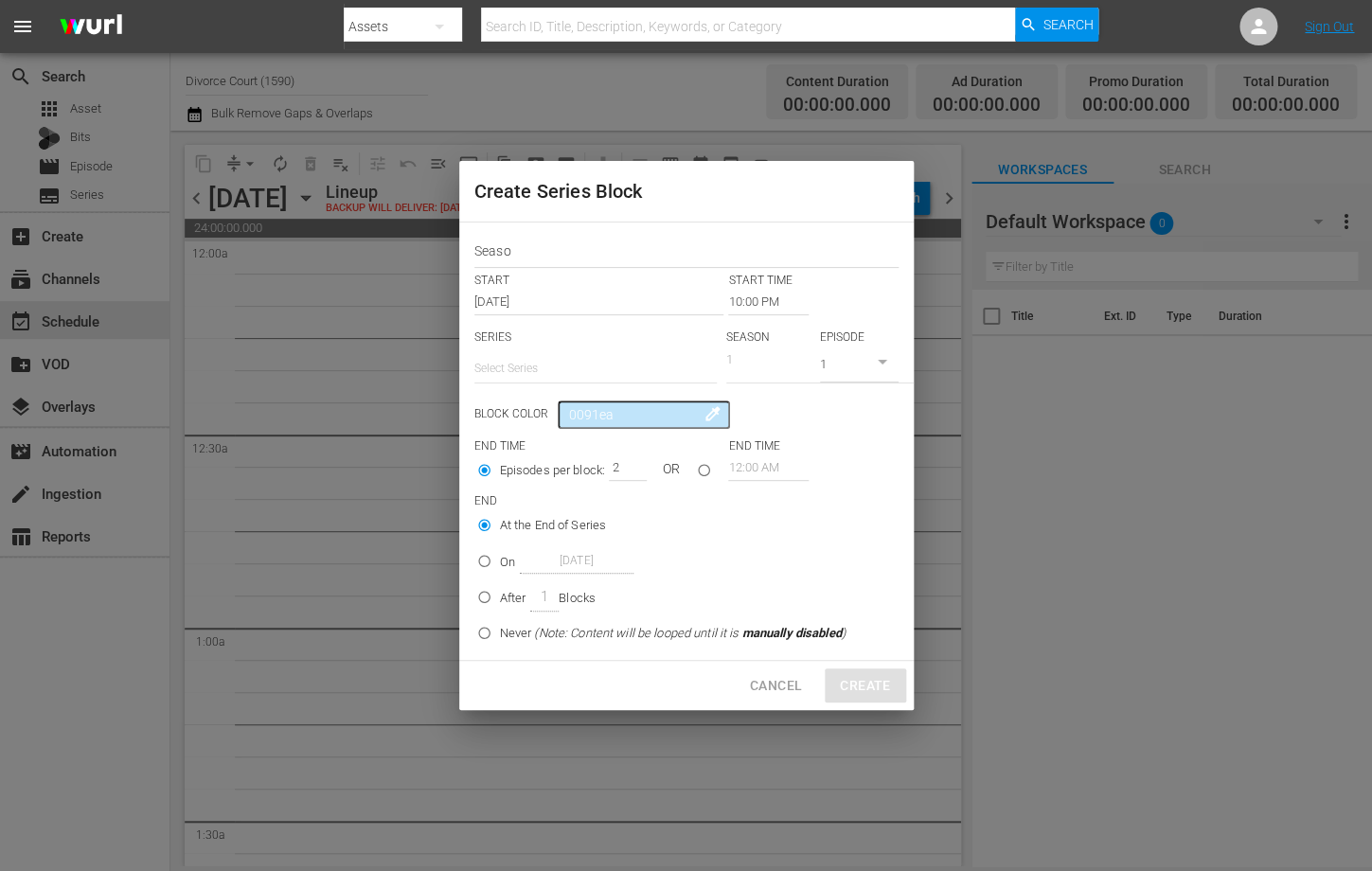 click on "2" at bounding box center [623, 468] 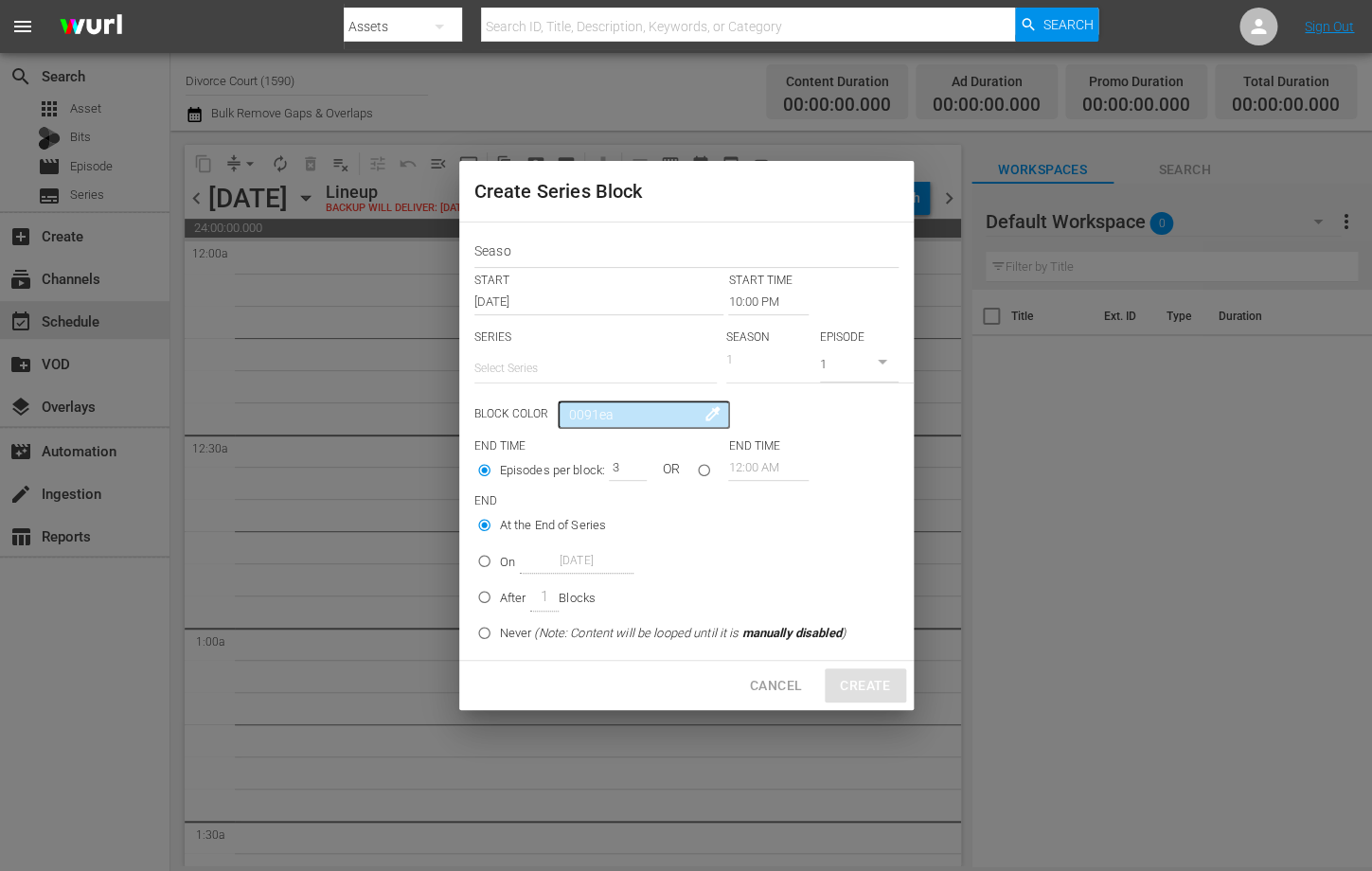 click on "3" at bounding box center (623, 468) 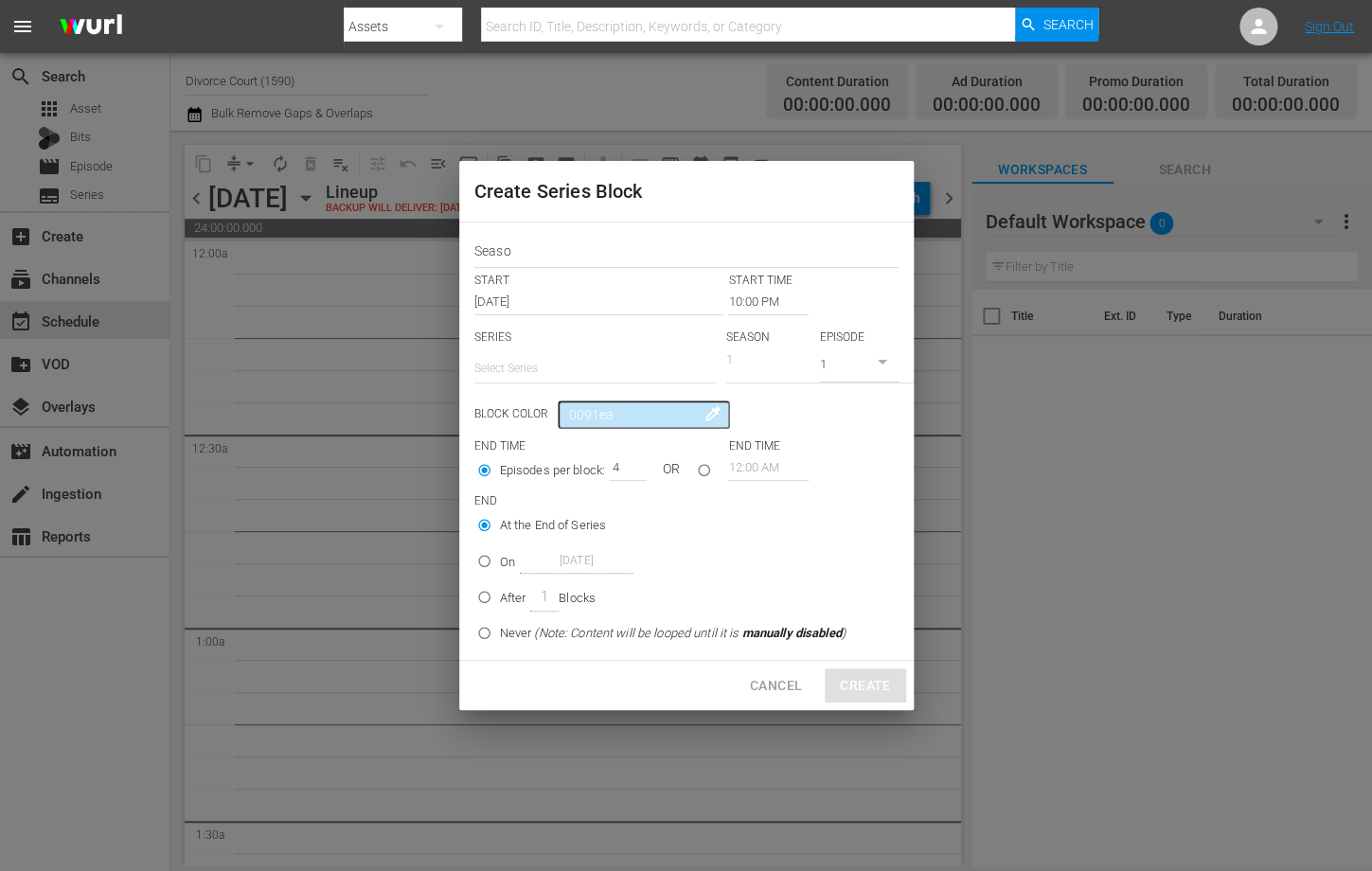 type on "4" 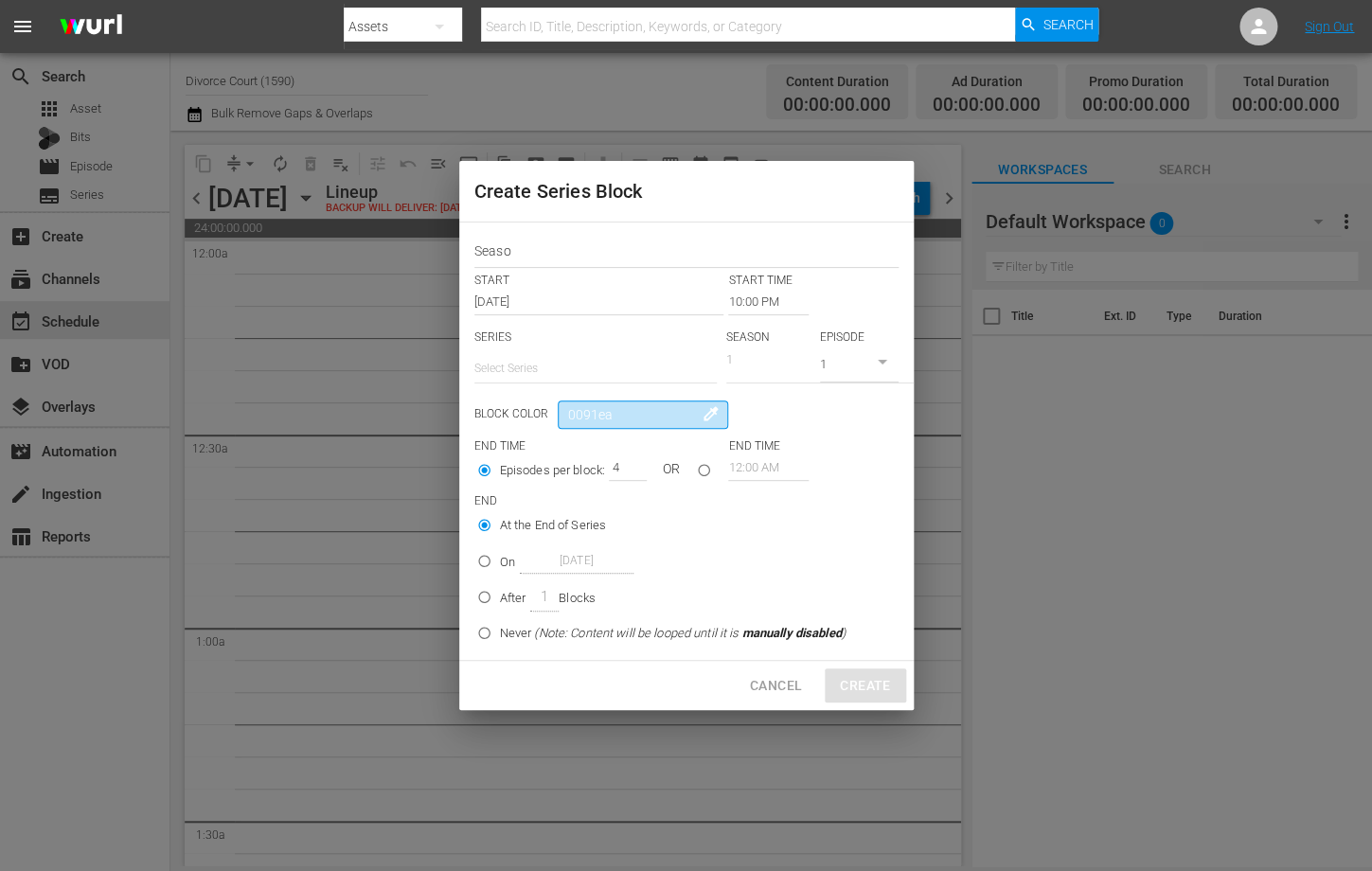 click on "0091ea" at bounding box center [643, 415] 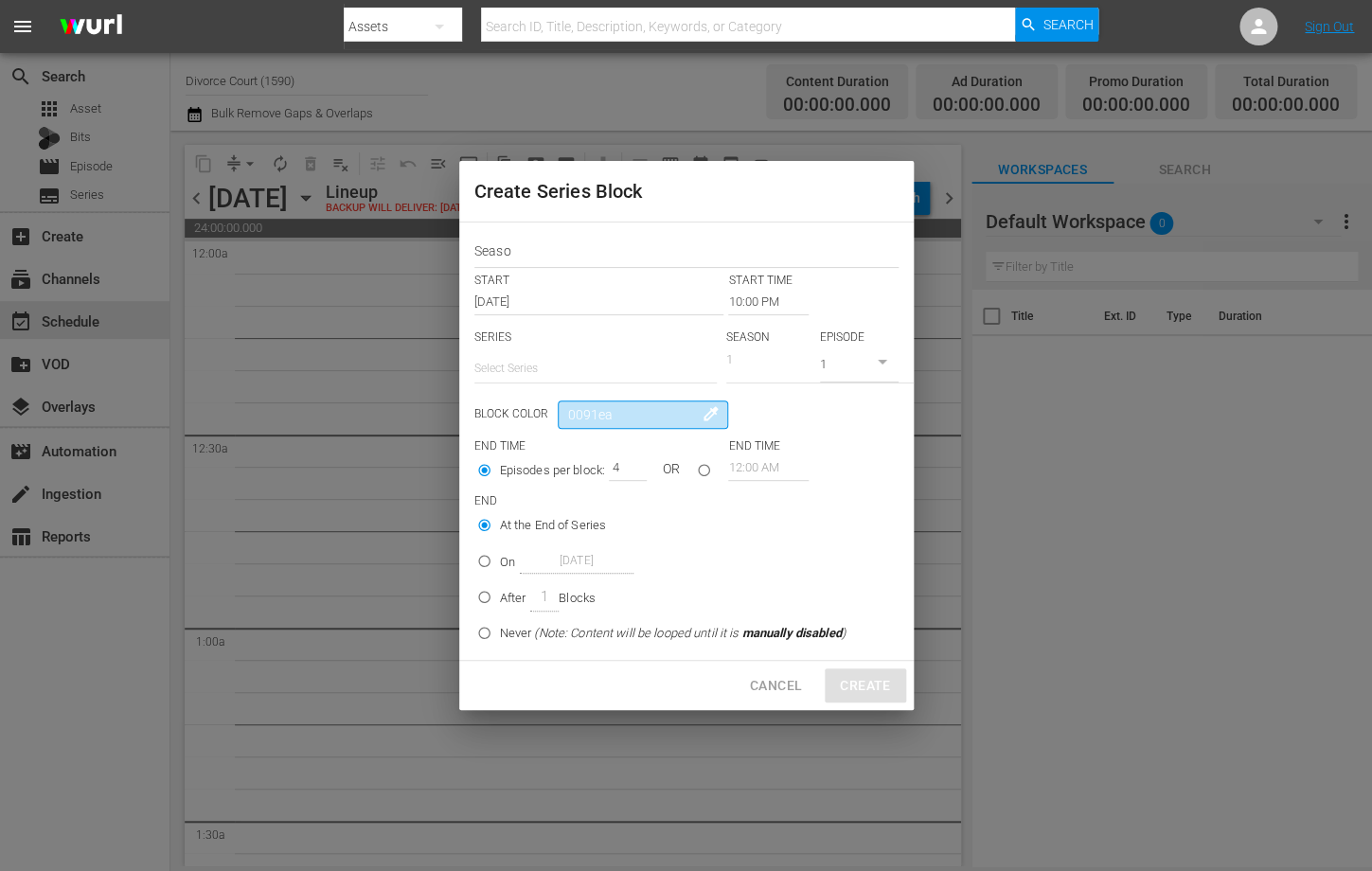 drag, startPoint x: 612, startPoint y: 415, endPoint x: 541, endPoint y: 413, distance: 71.028163 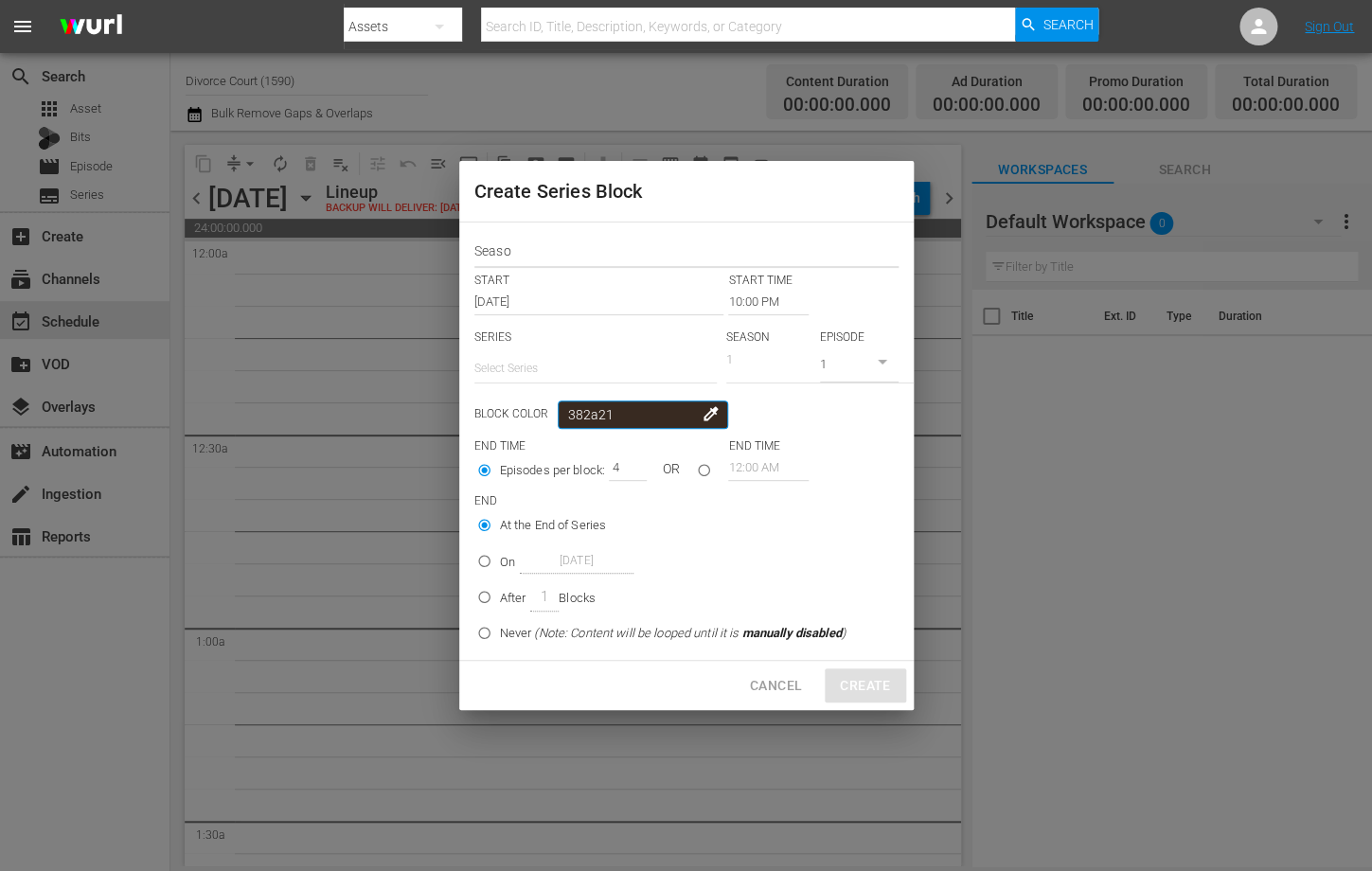 type on "382a21" 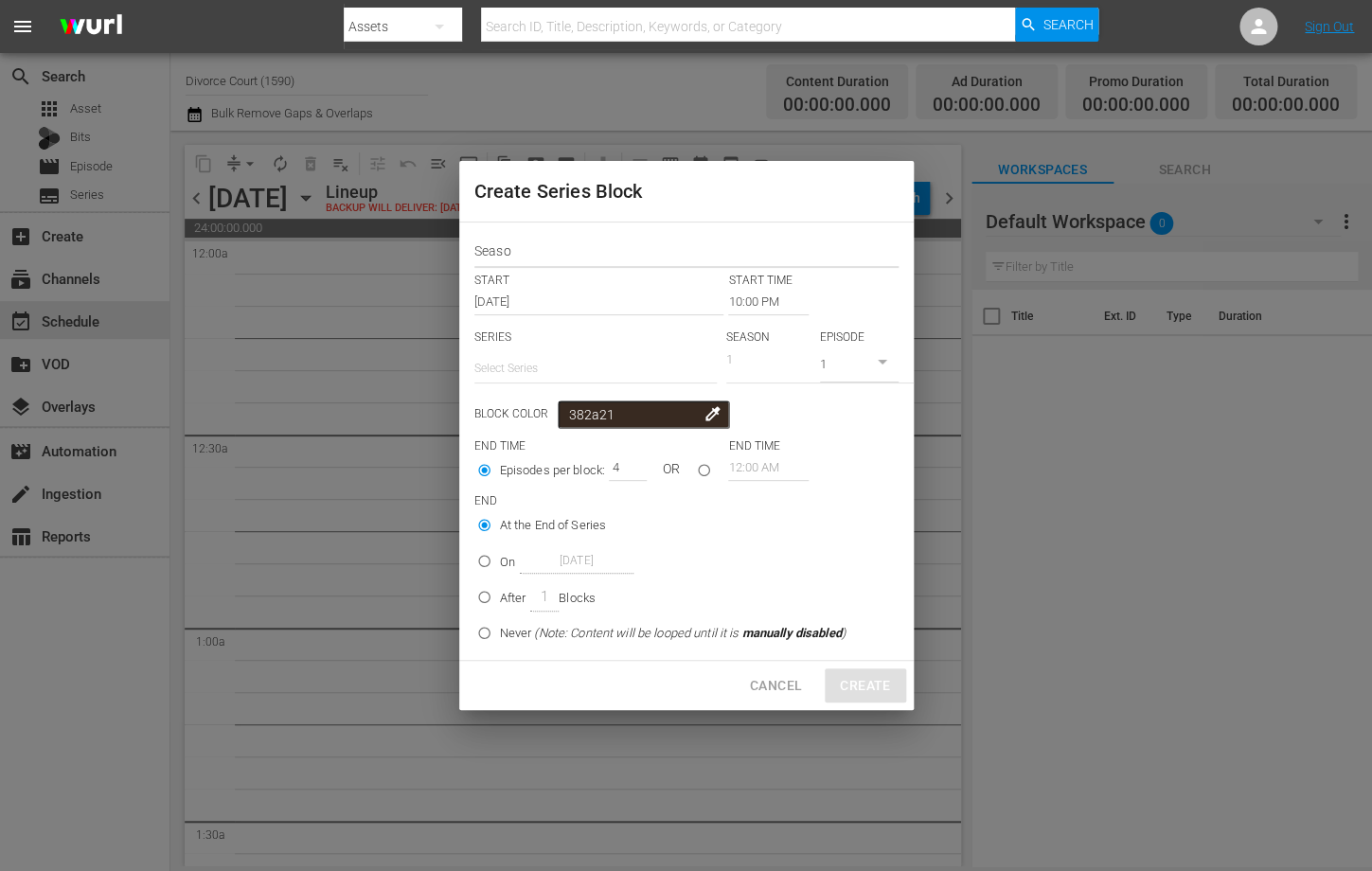 click on "Seaso" at bounding box center [686, 253] 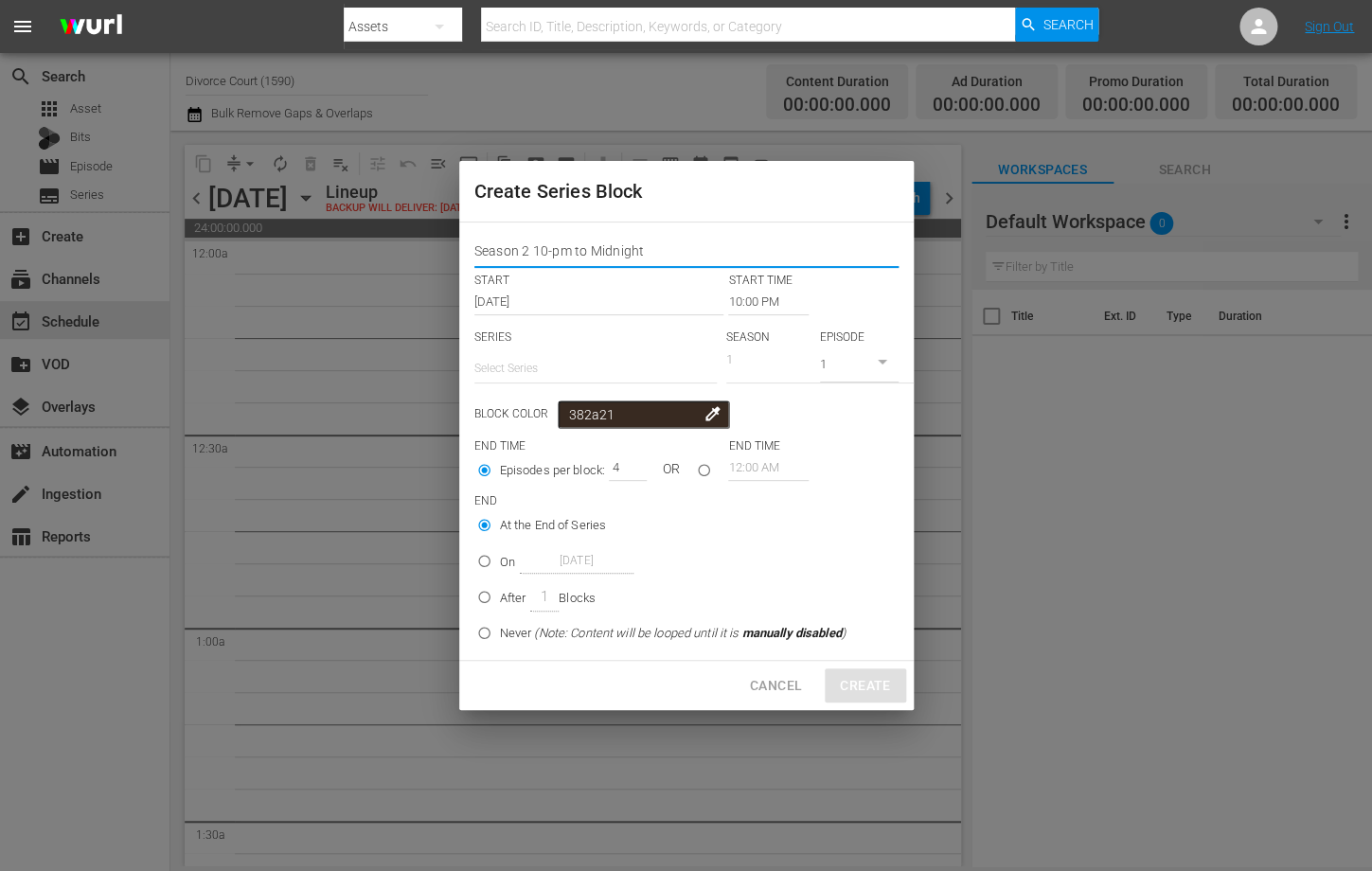 click on "Season 2 10-pm to Midnight" at bounding box center (686, 253) 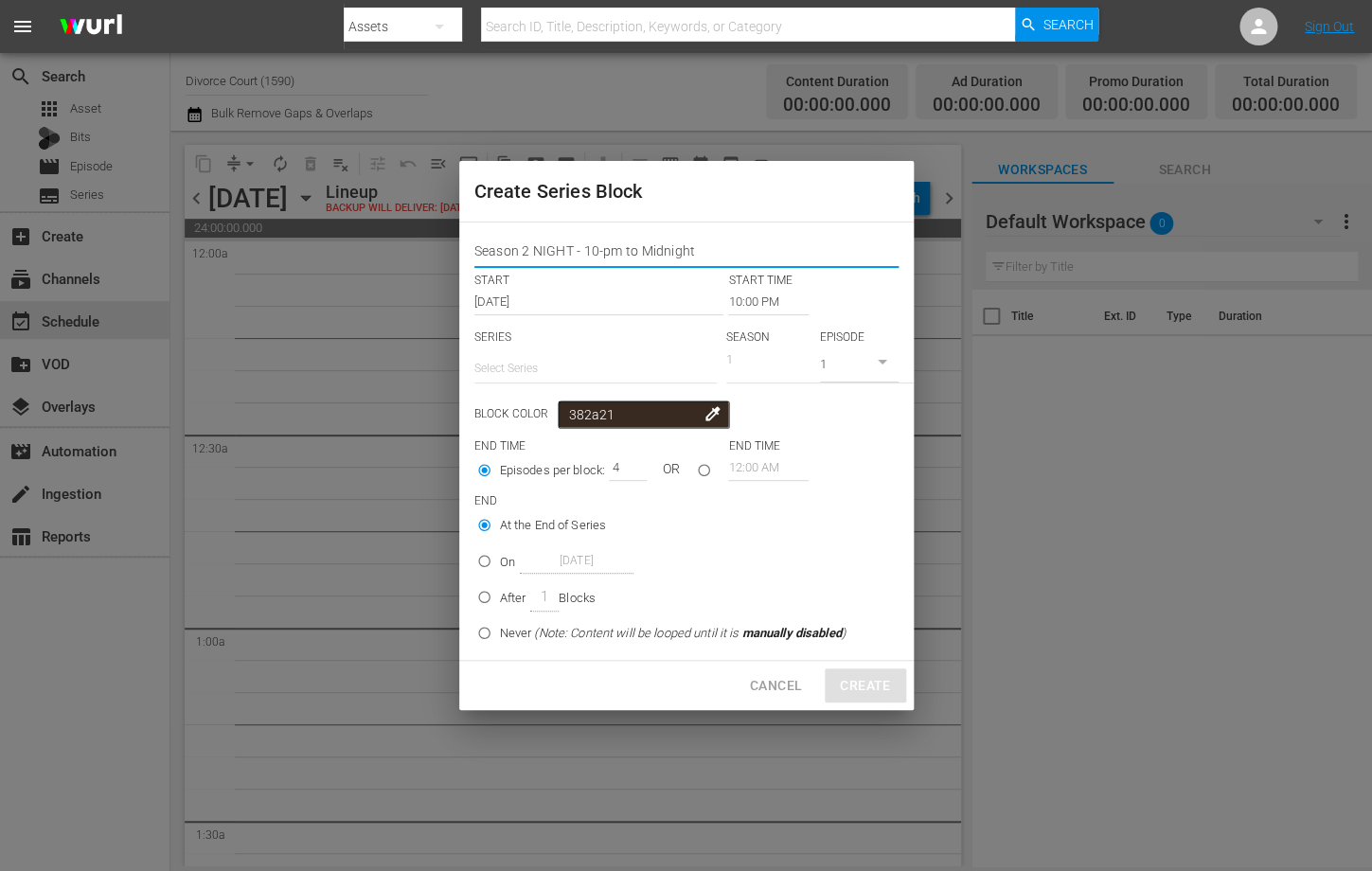 click on "Season 2 NIGHT - 10-pm to Midnight" at bounding box center [686, 253] 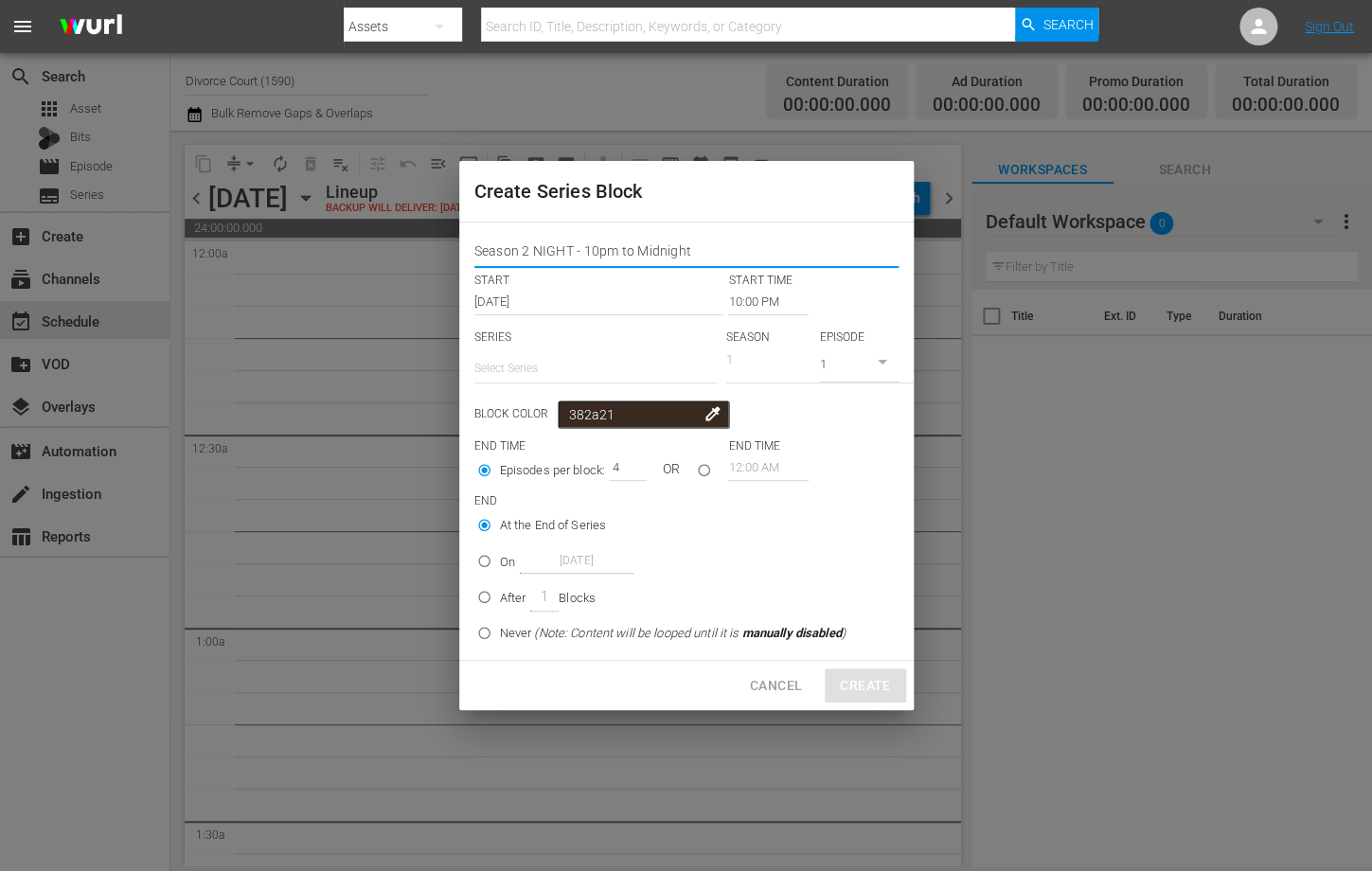 type on "Season 2 NIGHT - 10pm to Midnight" 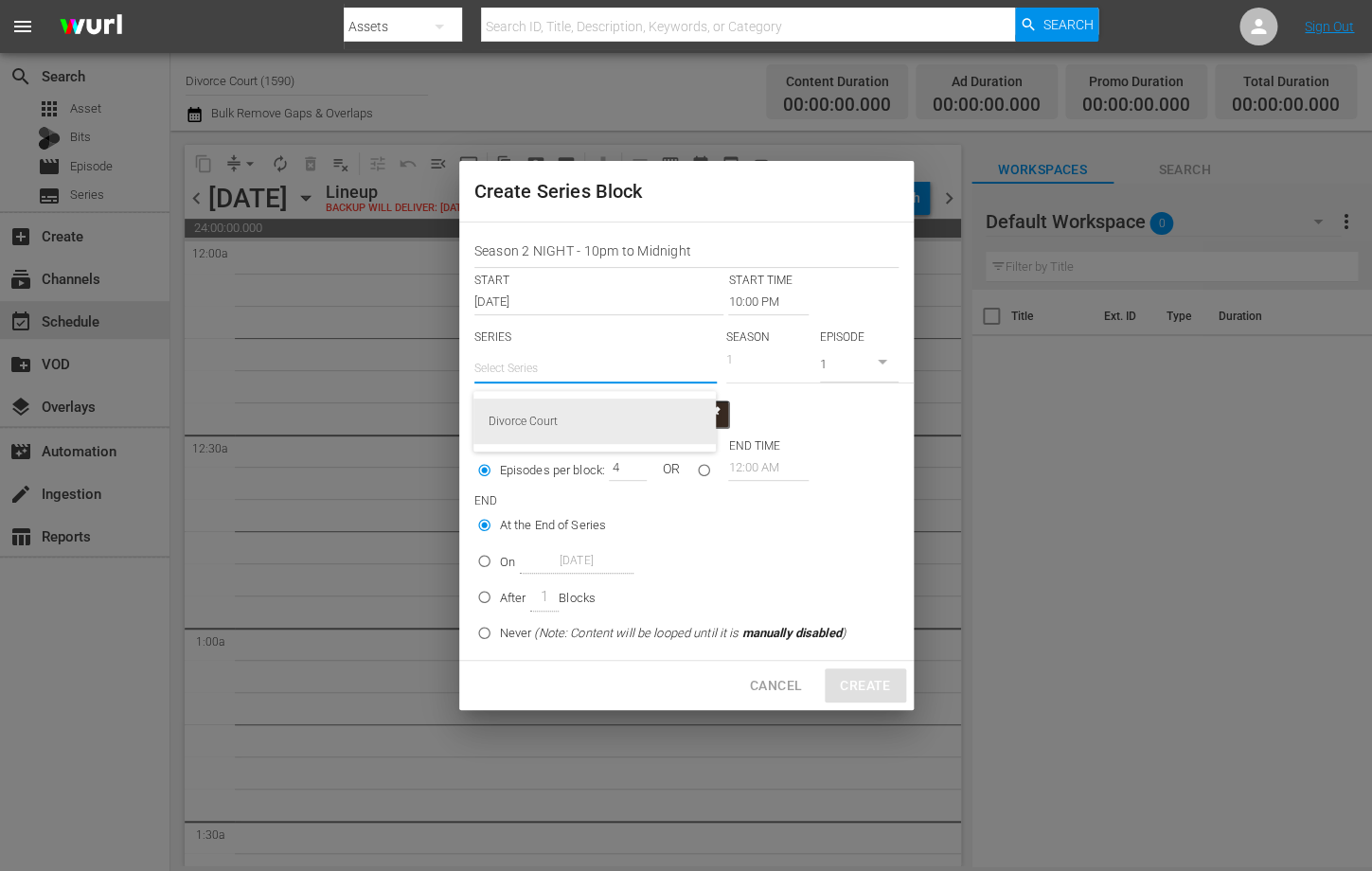 click on "Divorce Court" at bounding box center [595, 421] 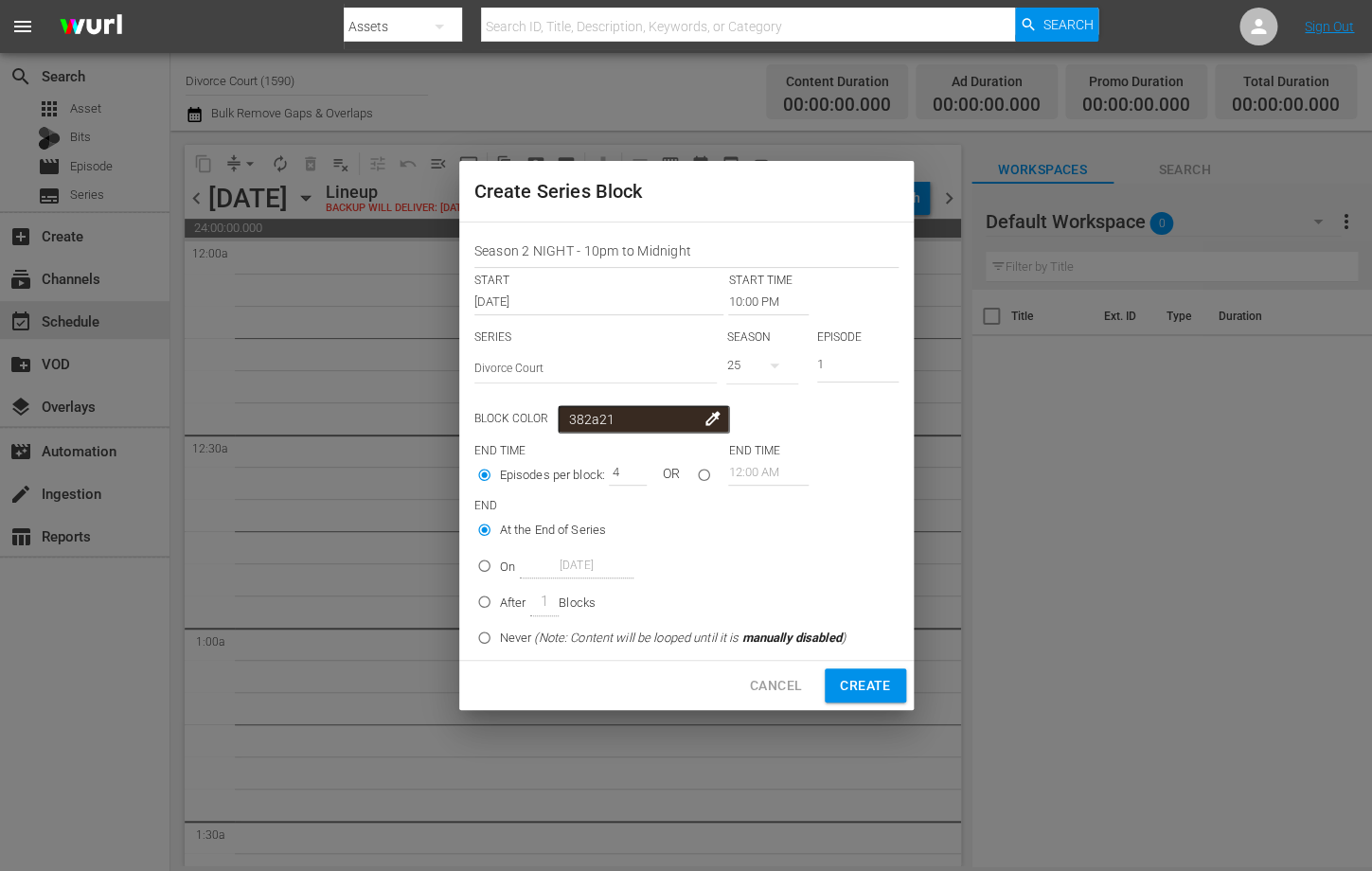 click 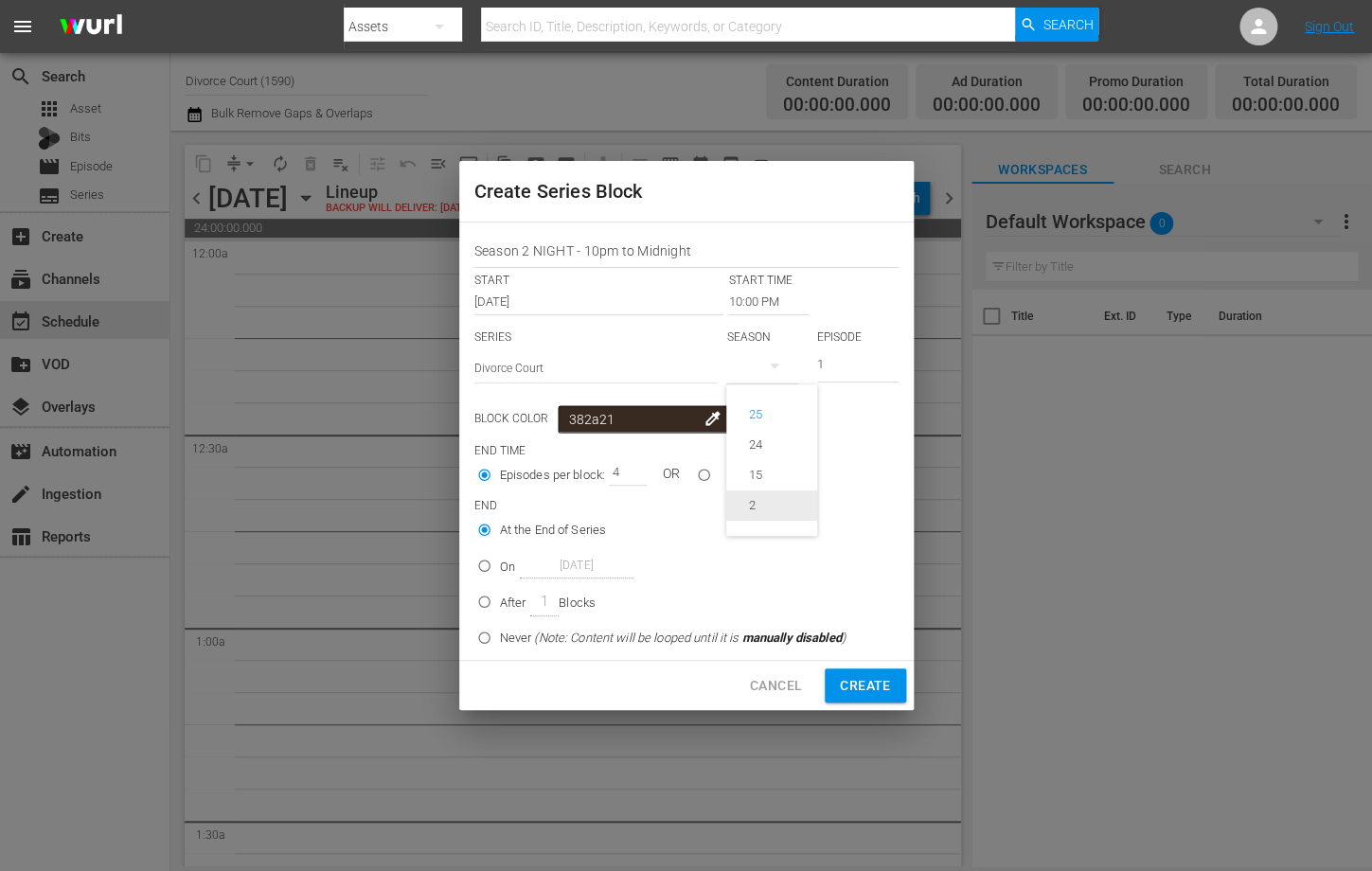 click on "2" at bounding box center (772, 506) 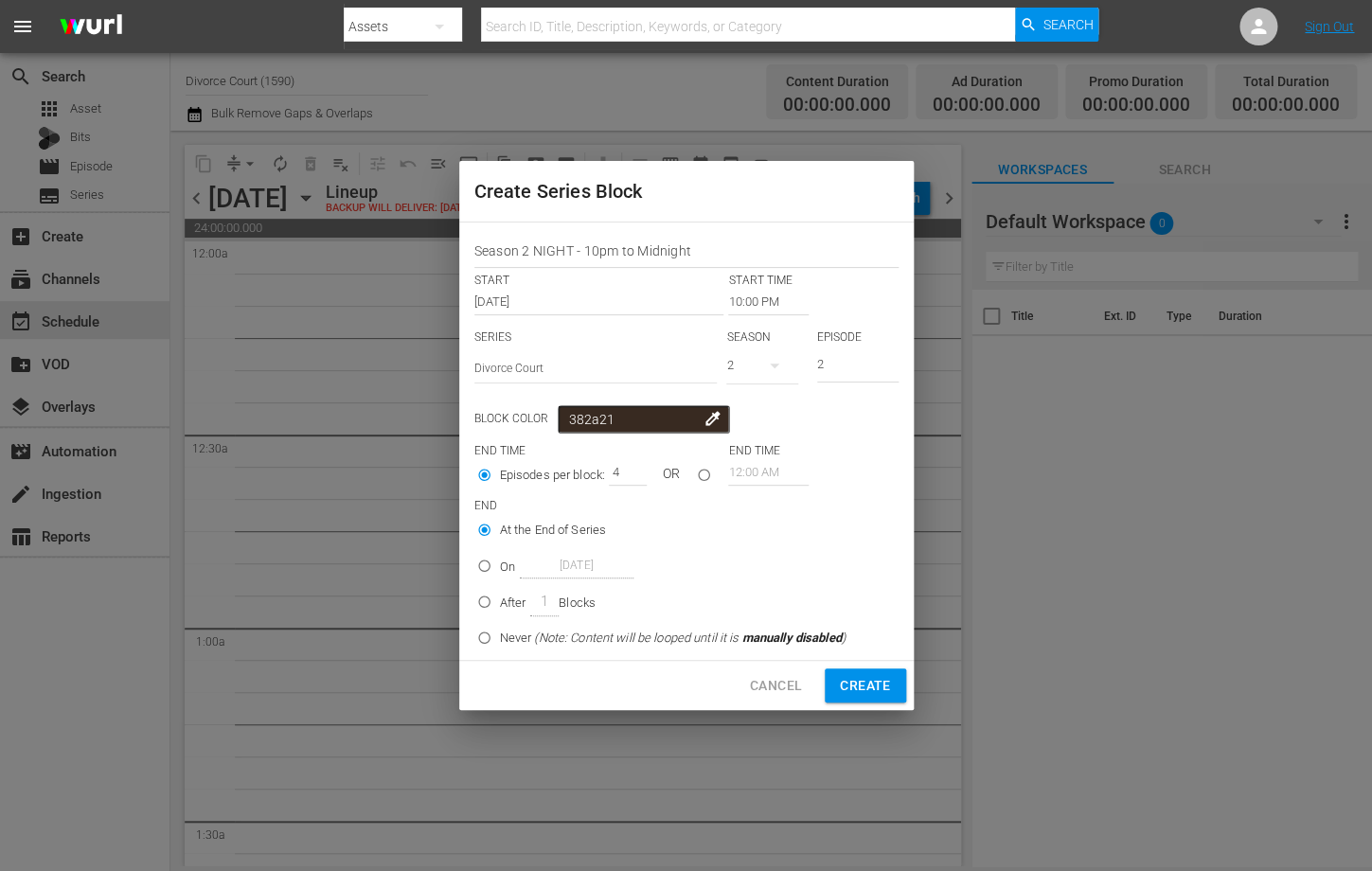type on "2" 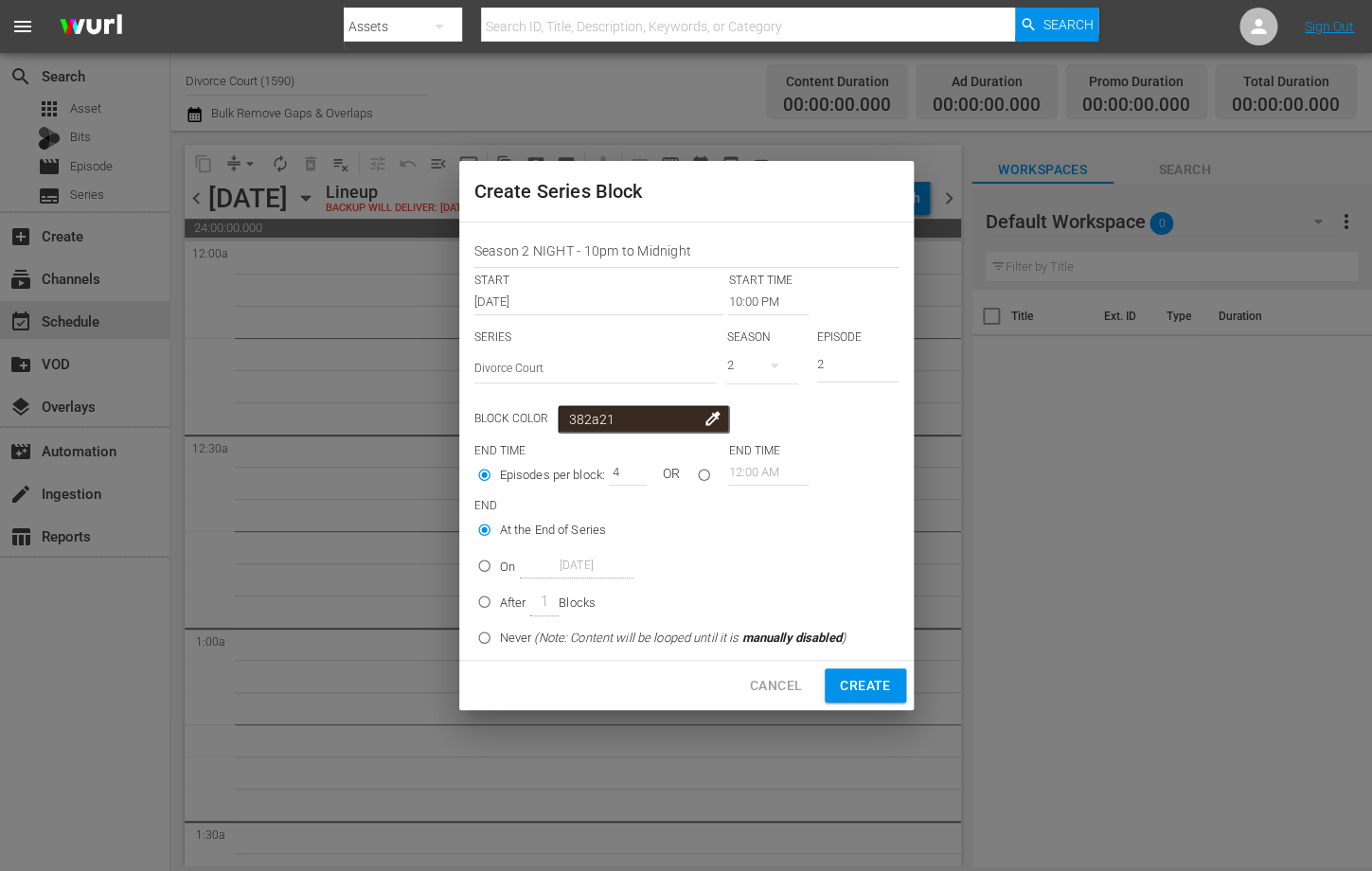 click on "2" at bounding box center [858, 366] 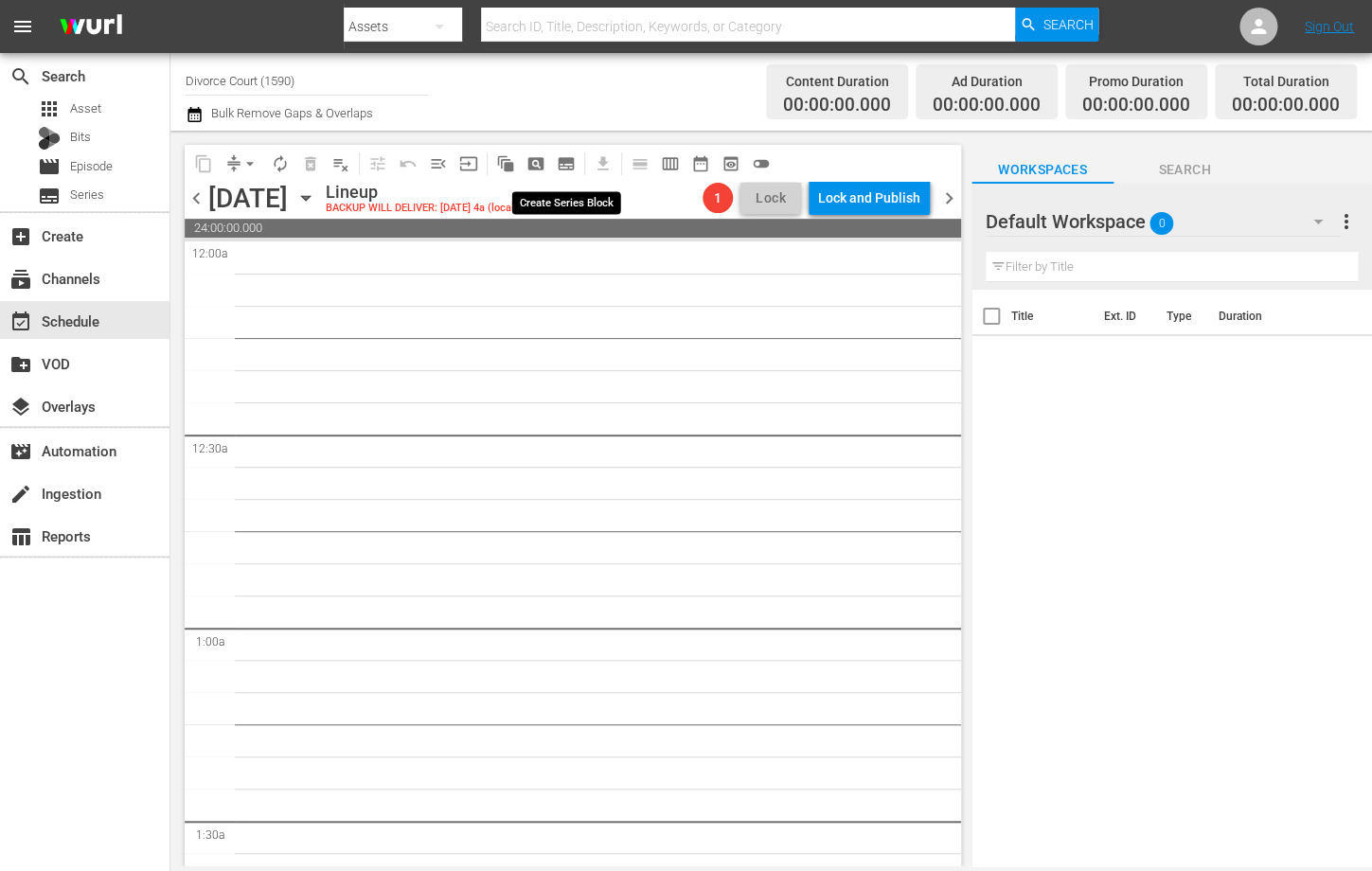 click on "subtitles_outlined" at bounding box center [566, 164] 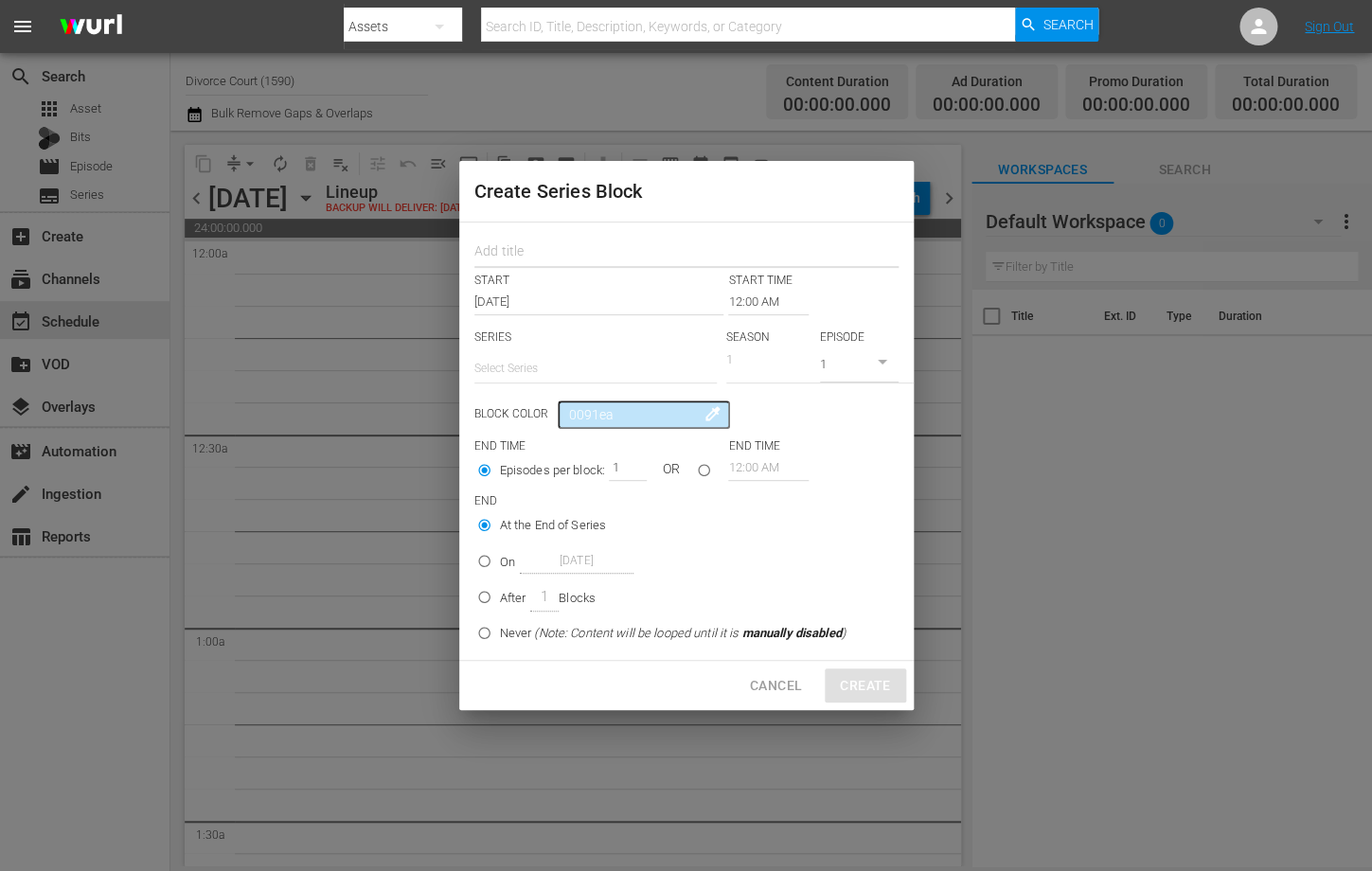 click at bounding box center [686, 253] 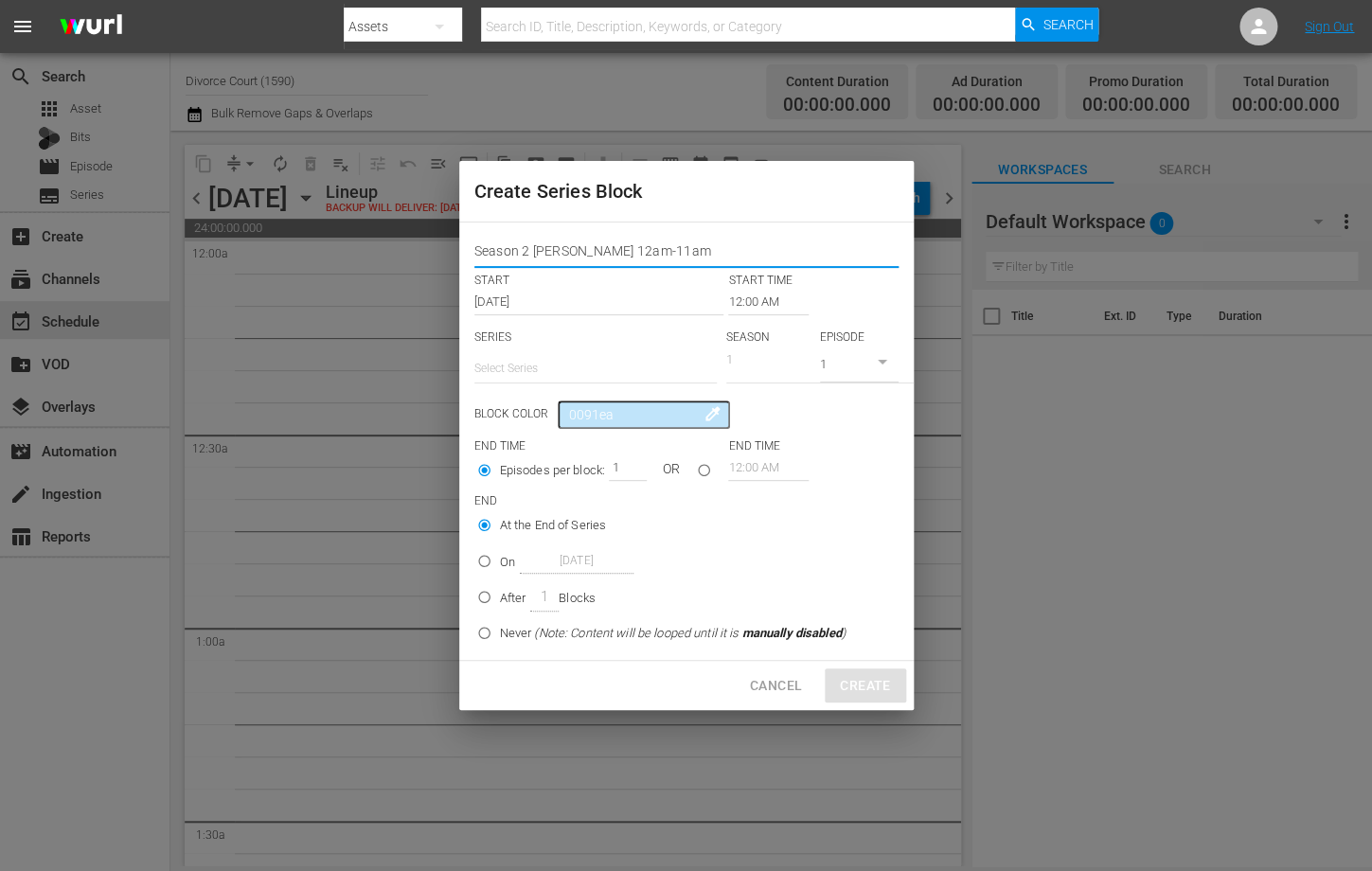 type on "Season 2 LATE LATE 12am-11am" 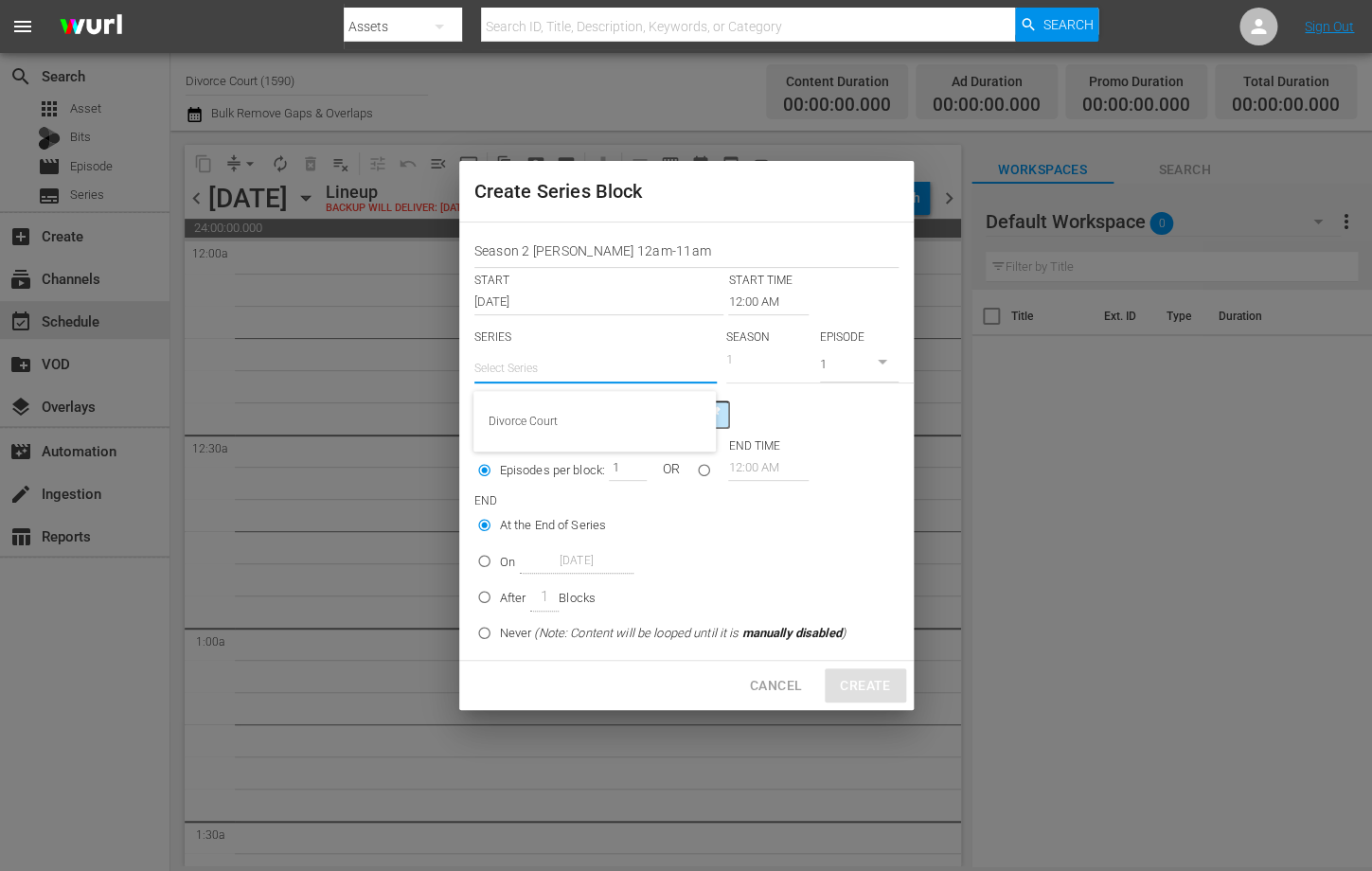 click at bounding box center [596, 368] 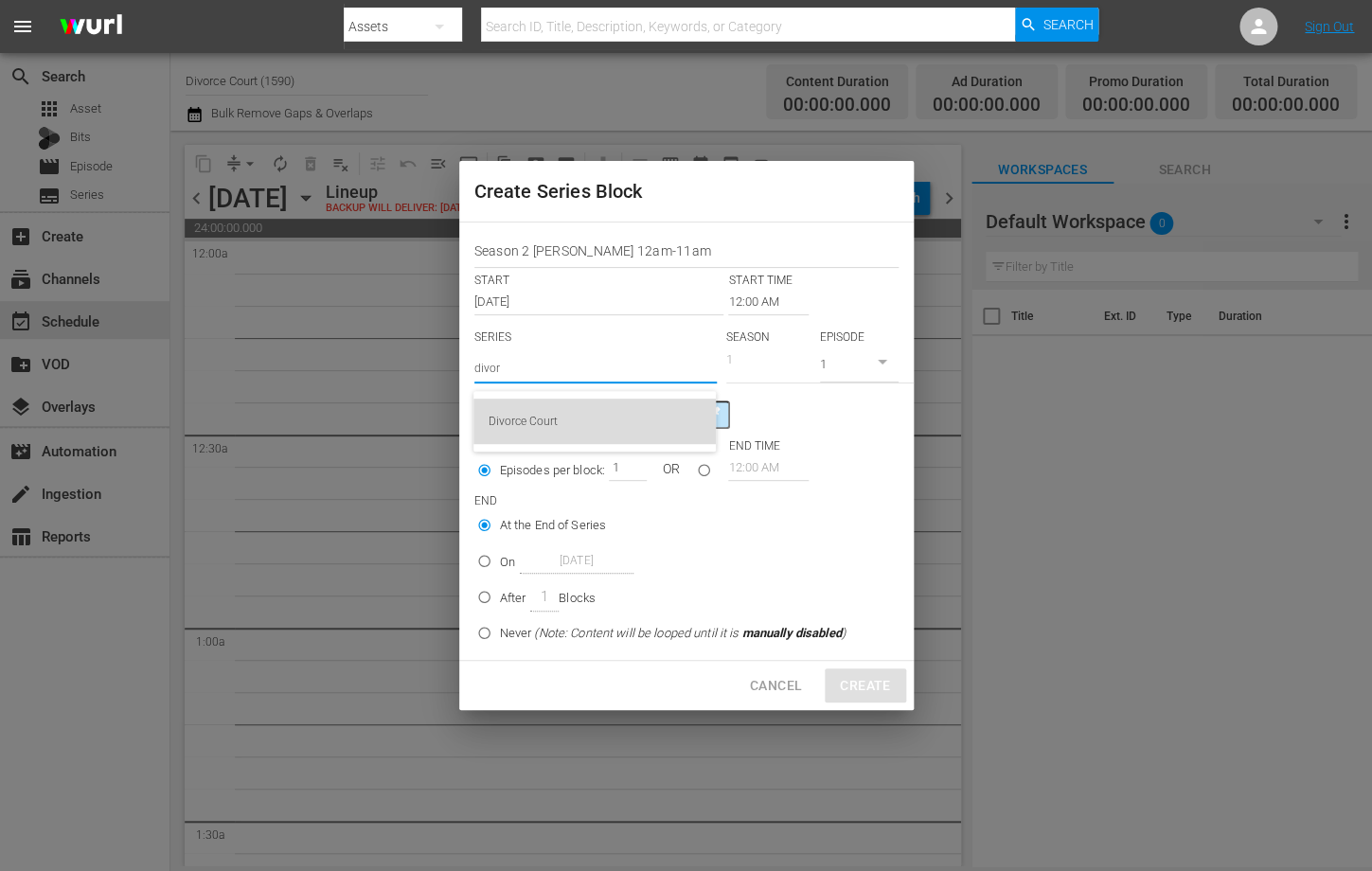 click on "Divorce Court" at bounding box center [595, 421] 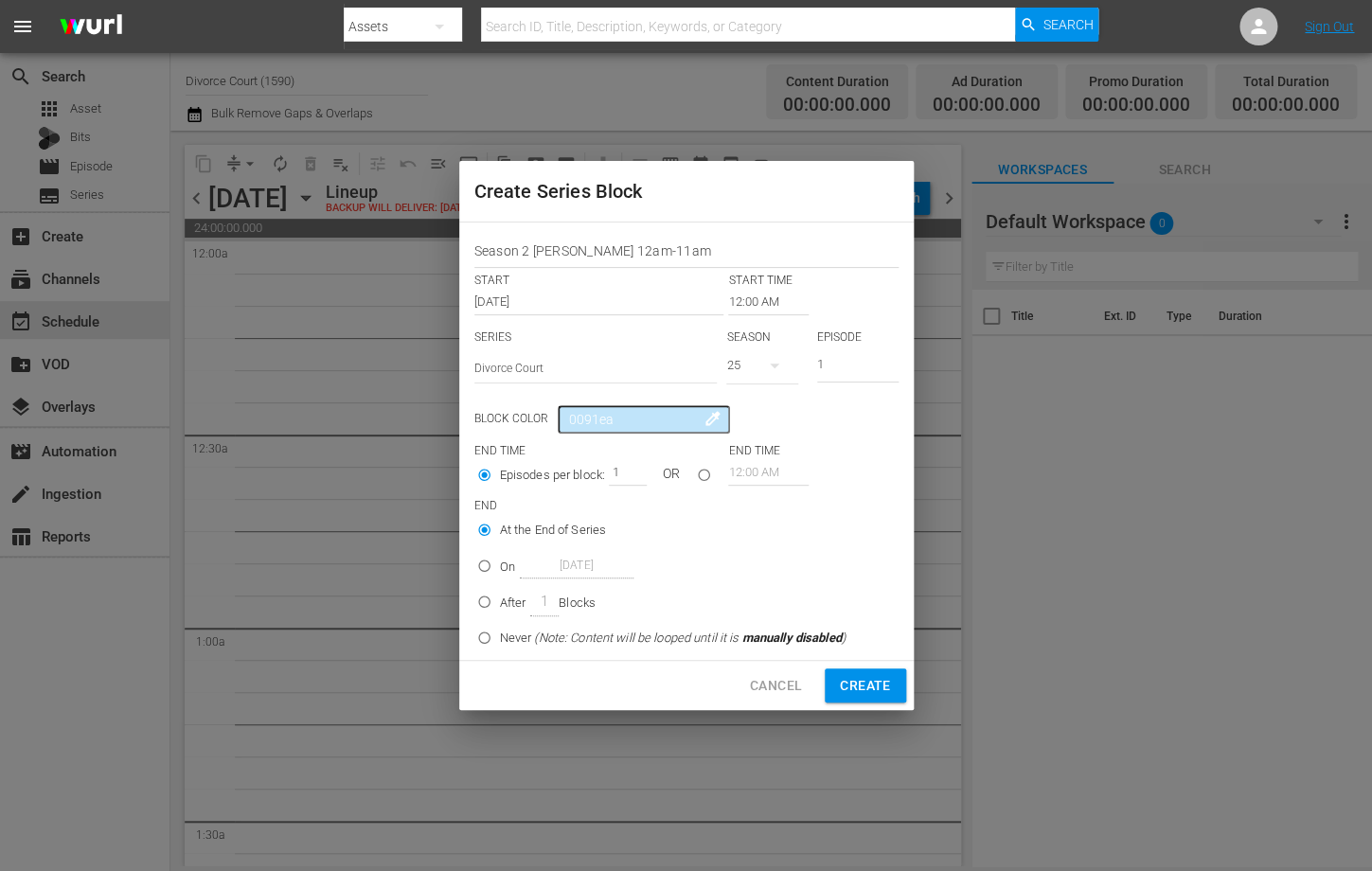 click 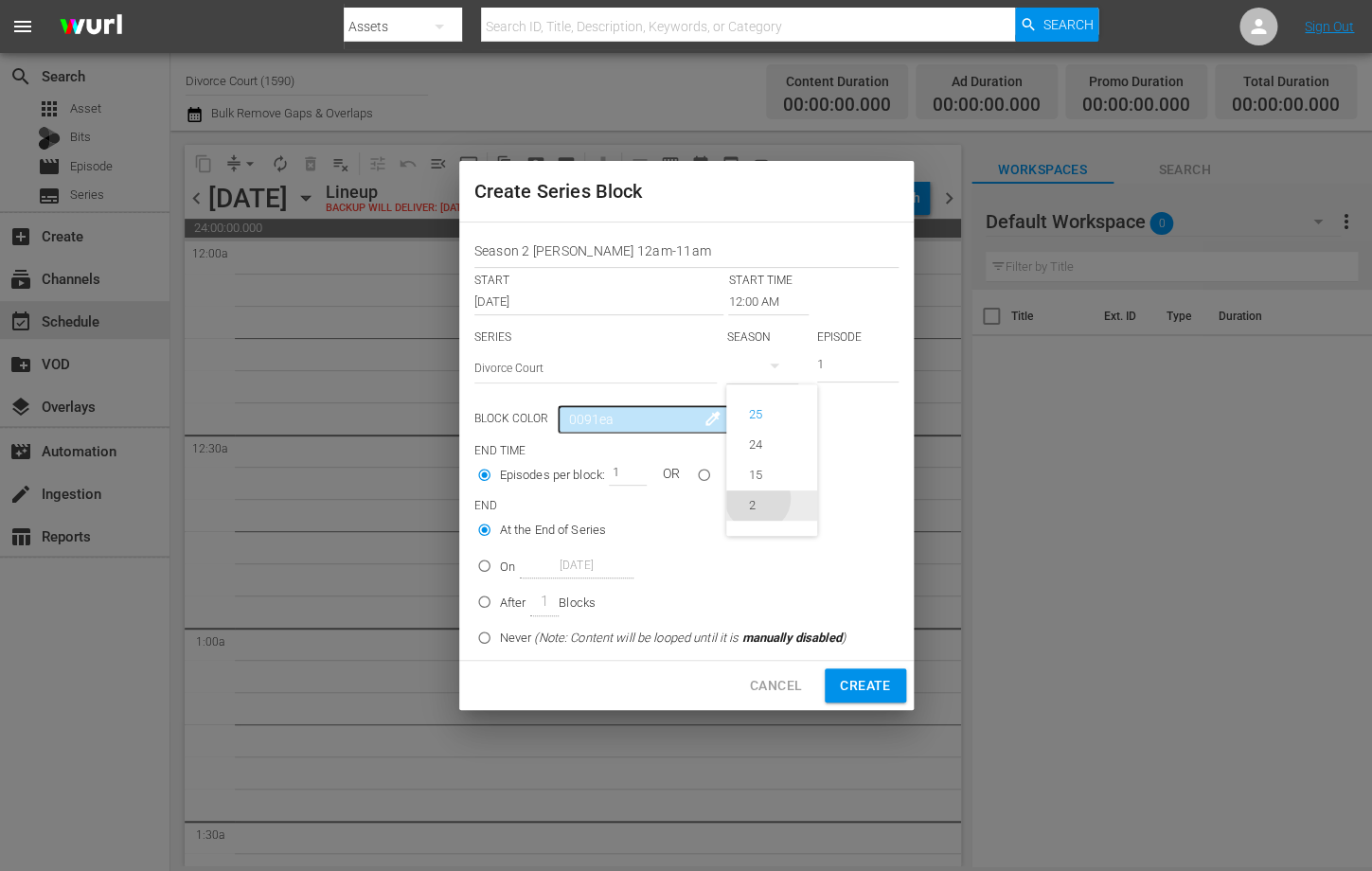 click on "2" at bounding box center [752, 506] 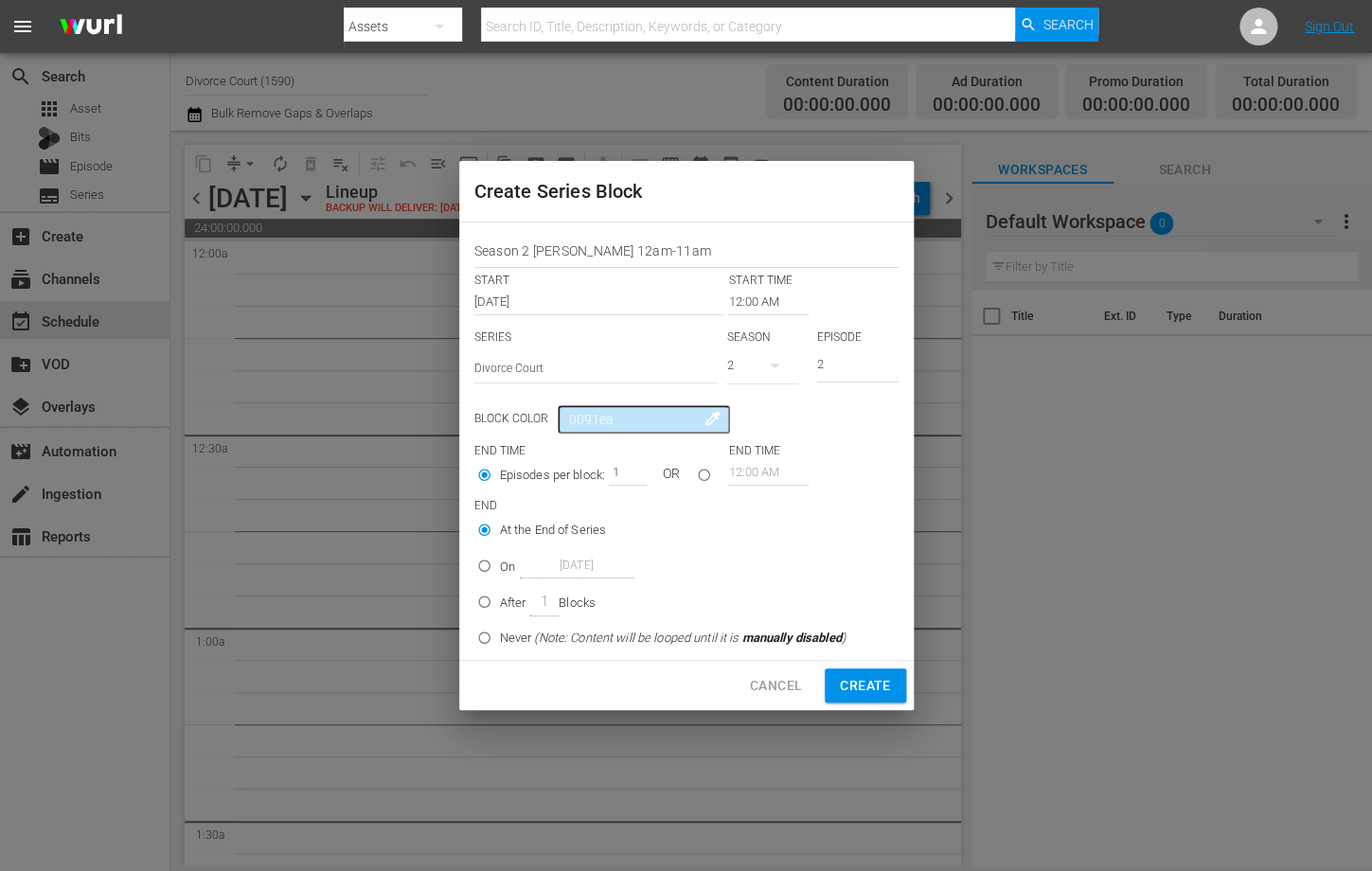 type on "2" 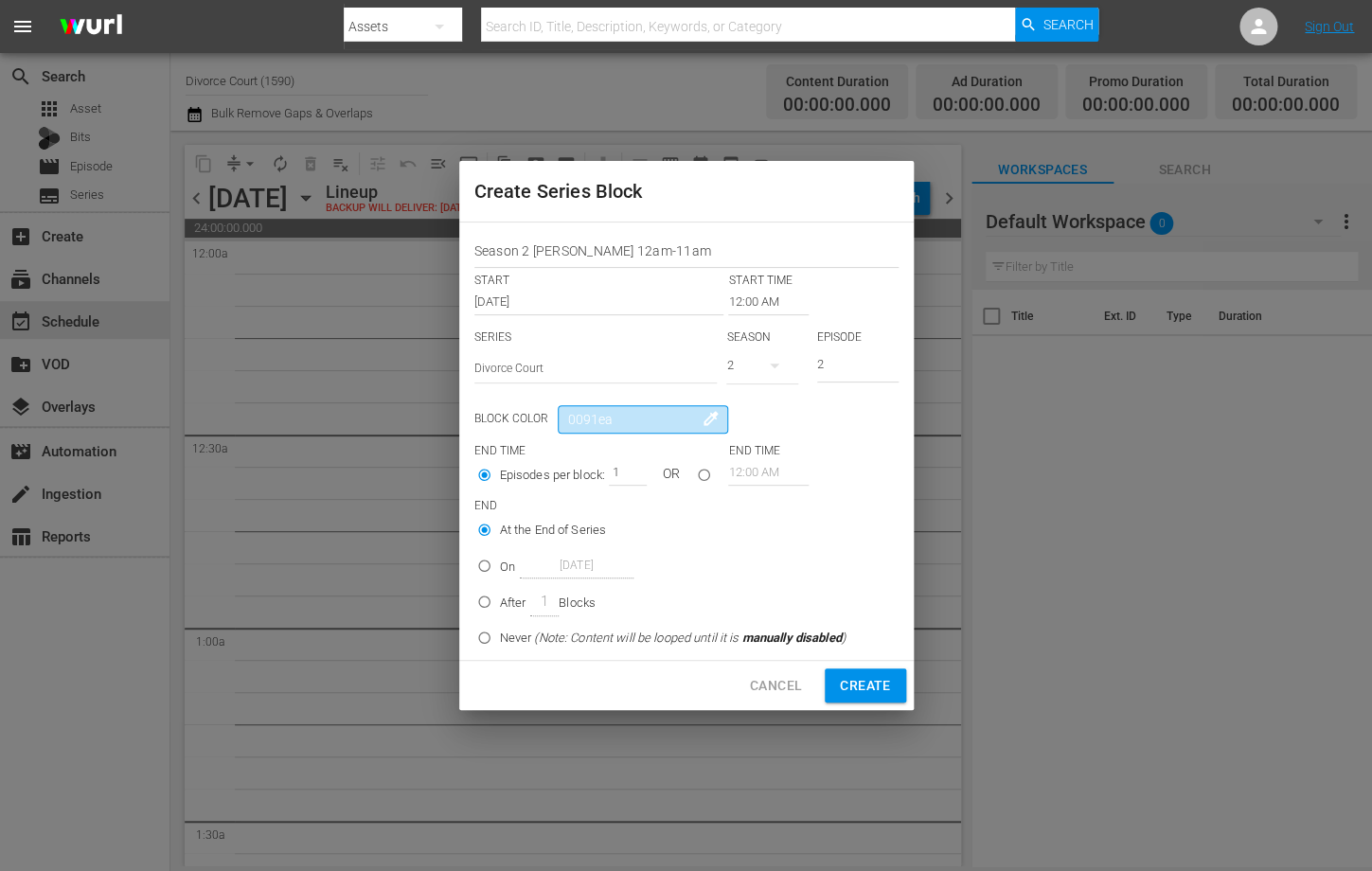 click on "0091ea" at bounding box center [643, 419] 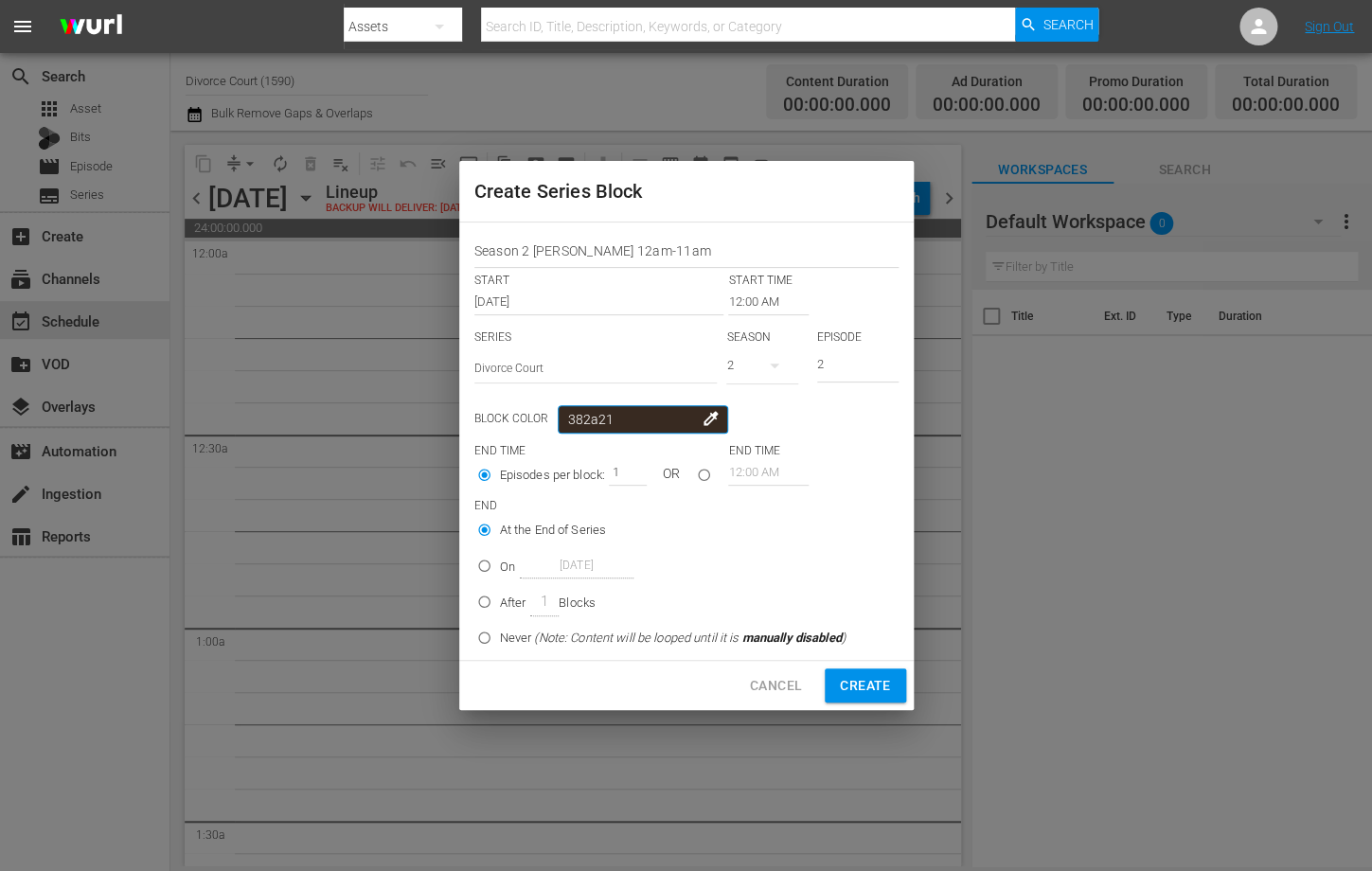 type on "382a21" 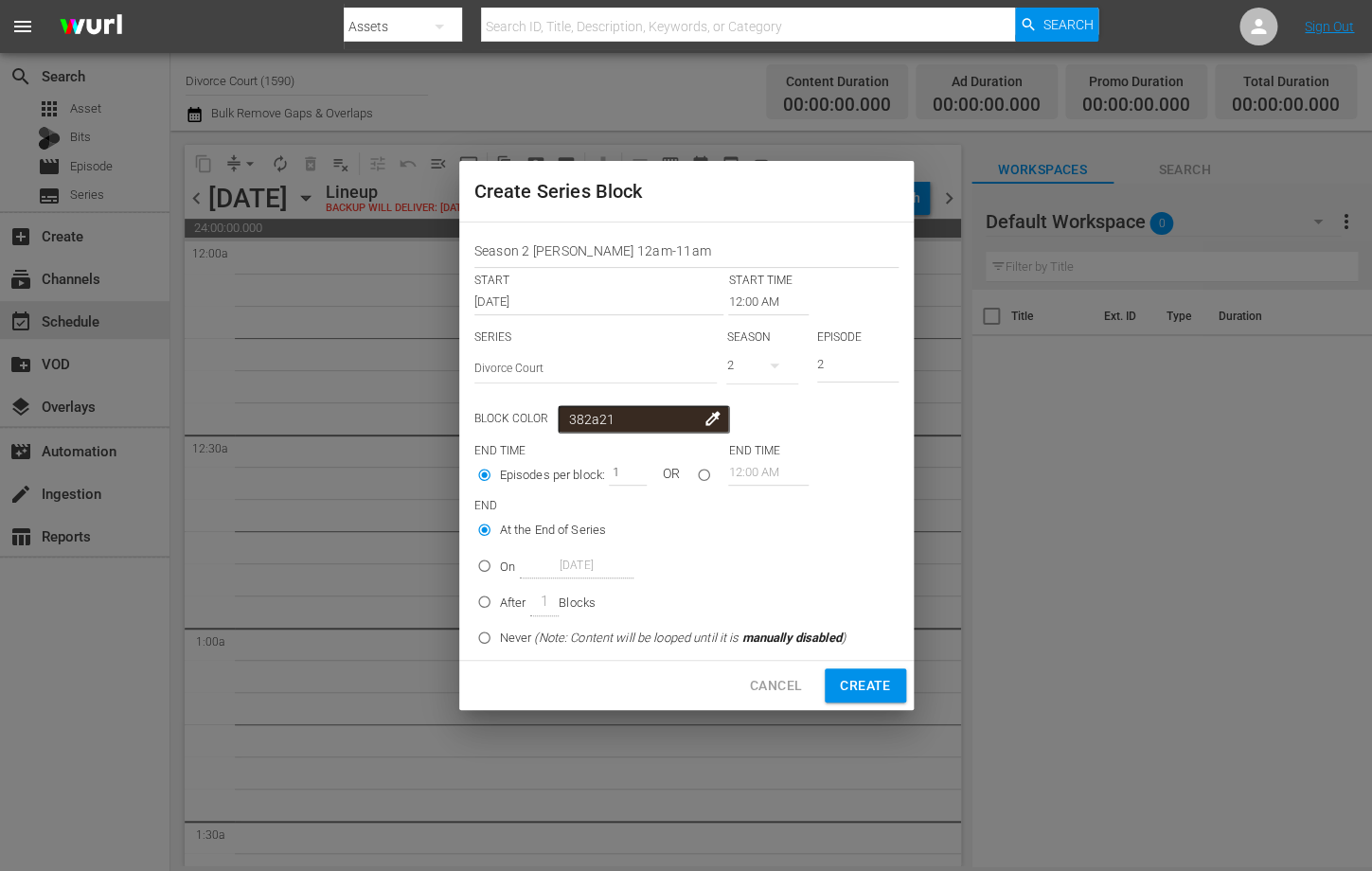 click at bounding box center (704, 478) 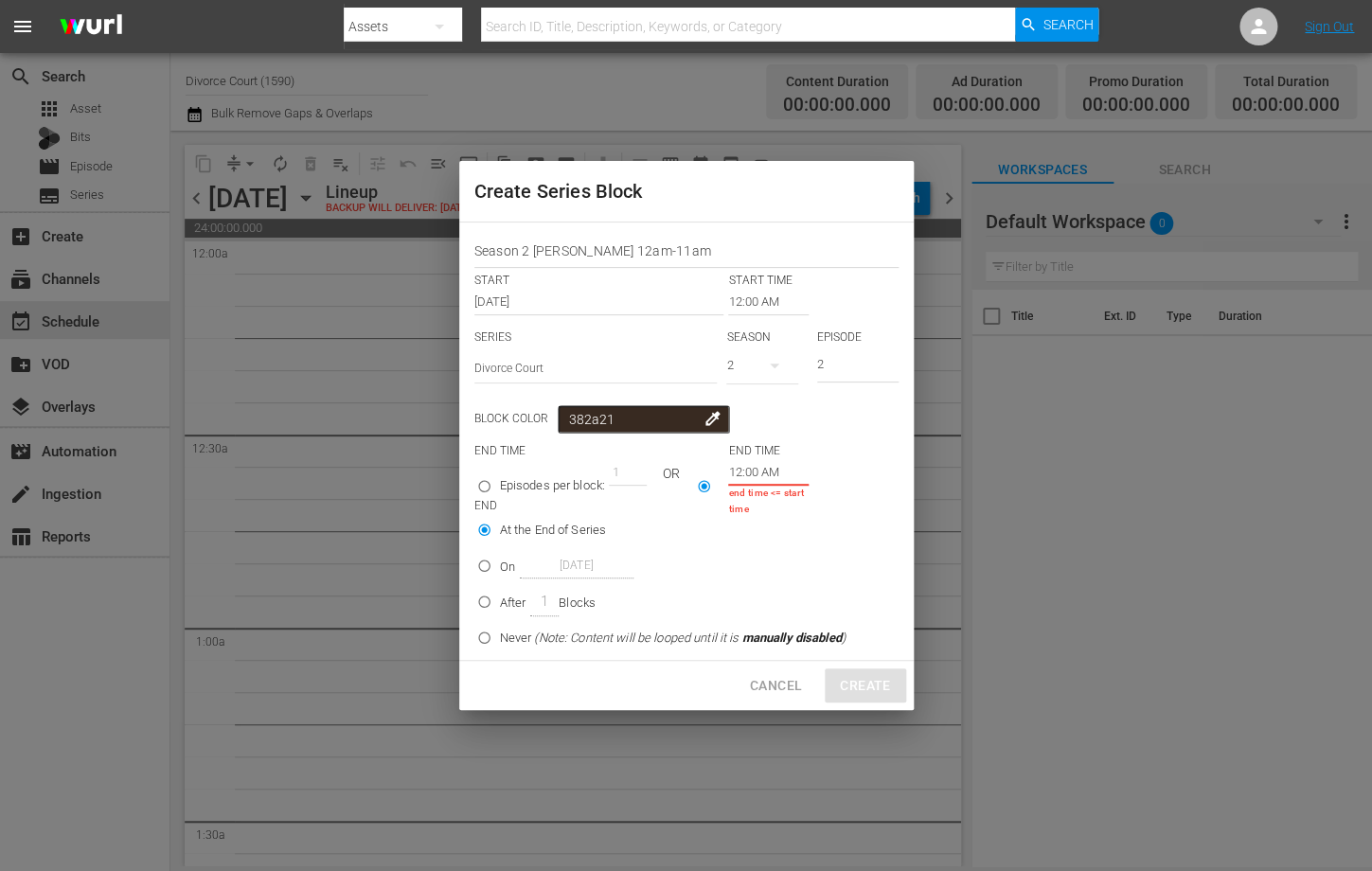 click on "12:00 AM" at bounding box center (768, 472) 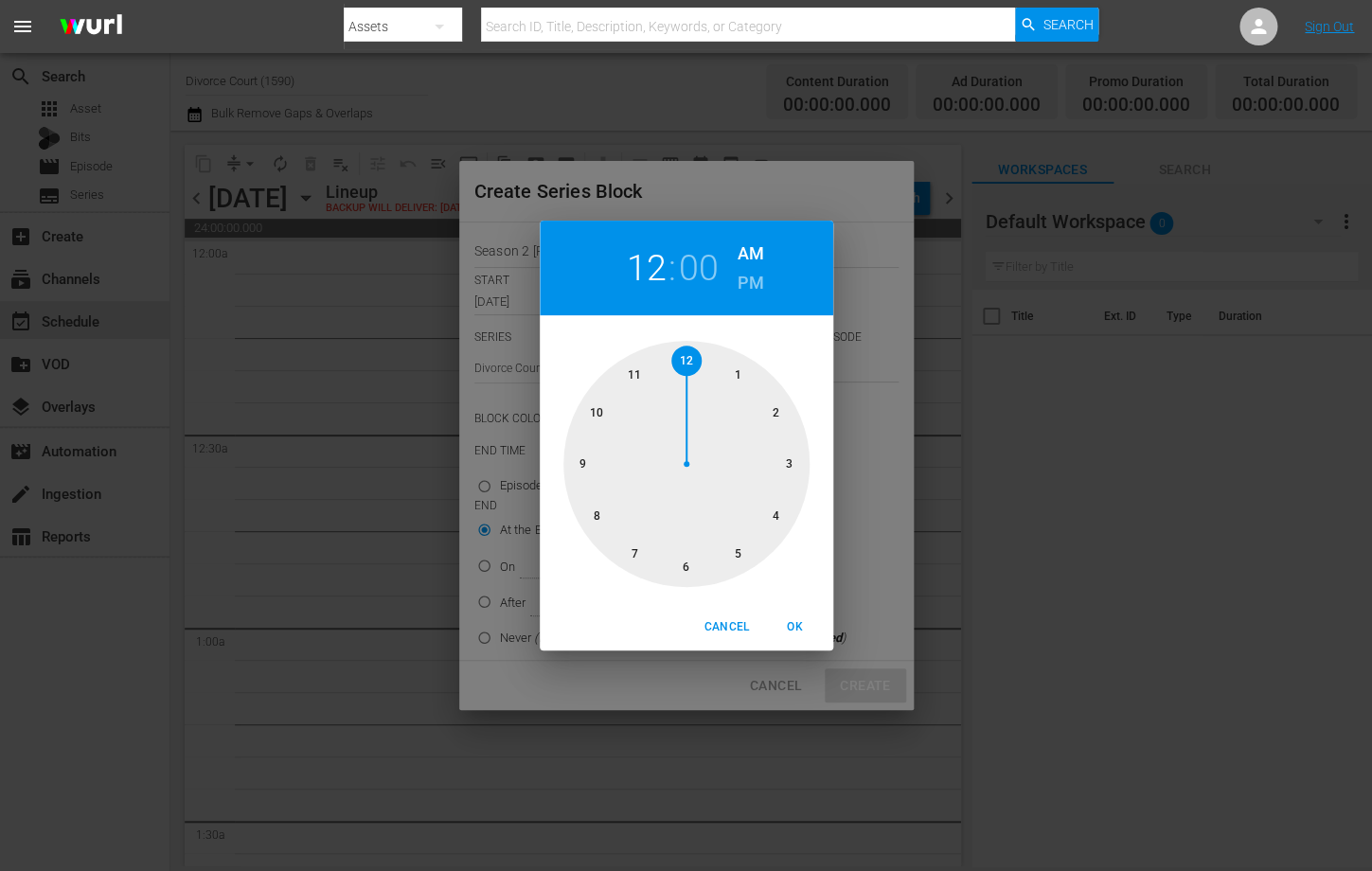 click at bounding box center (686, 464) 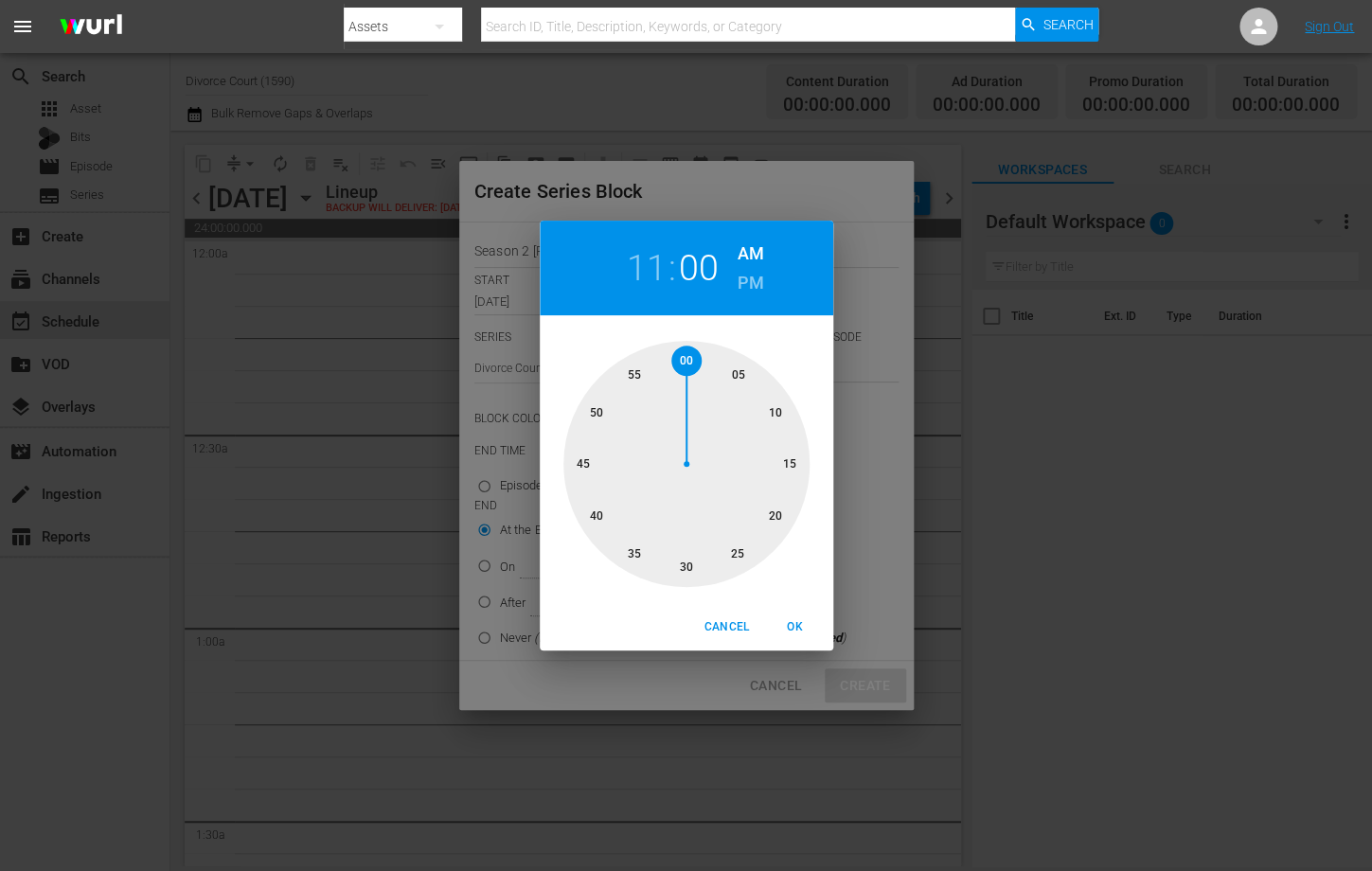 click on "OK" at bounding box center [795, 627] 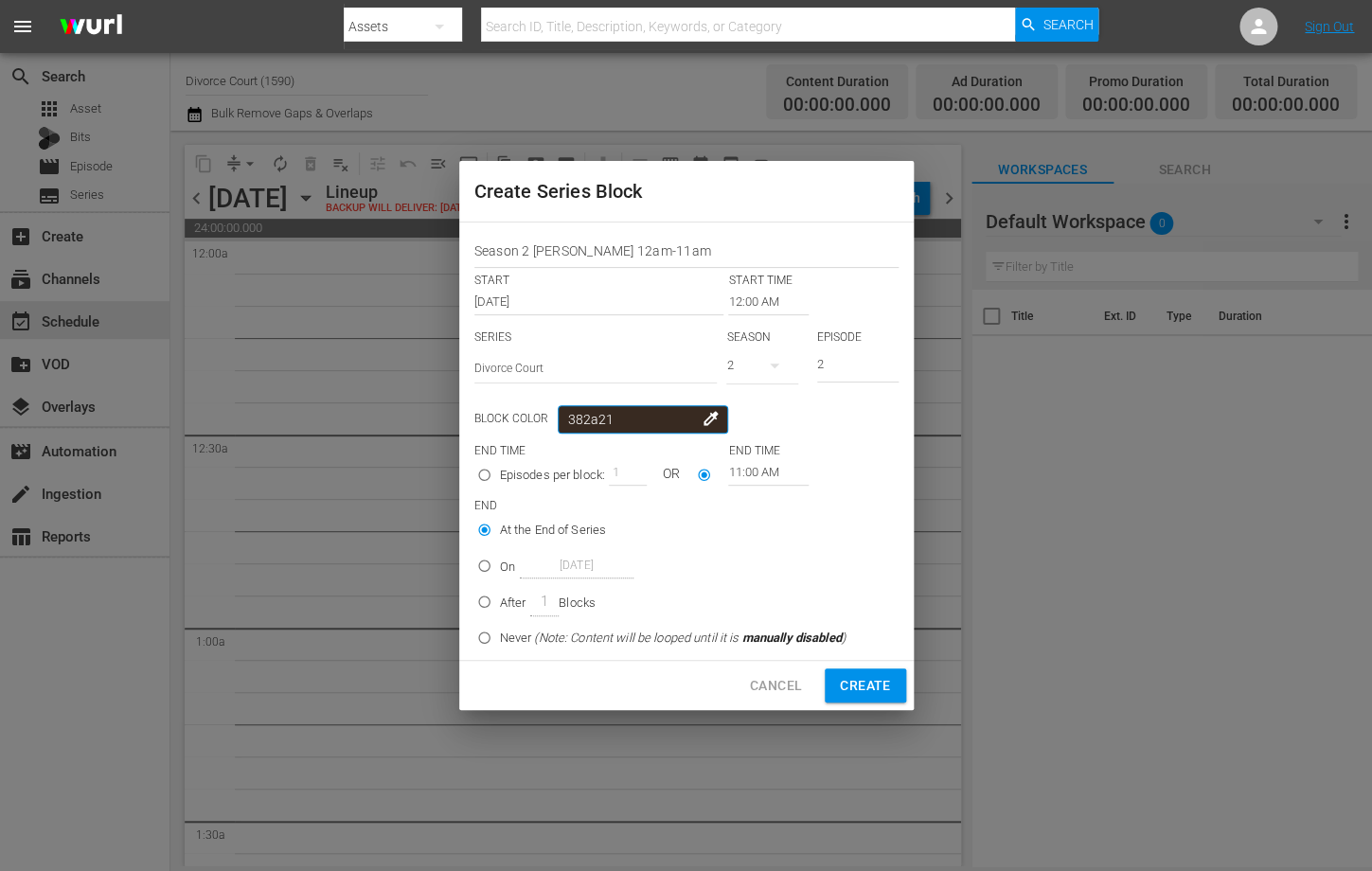 drag, startPoint x: 633, startPoint y: 420, endPoint x: 524, endPoint y: 416, distance: 109.07337 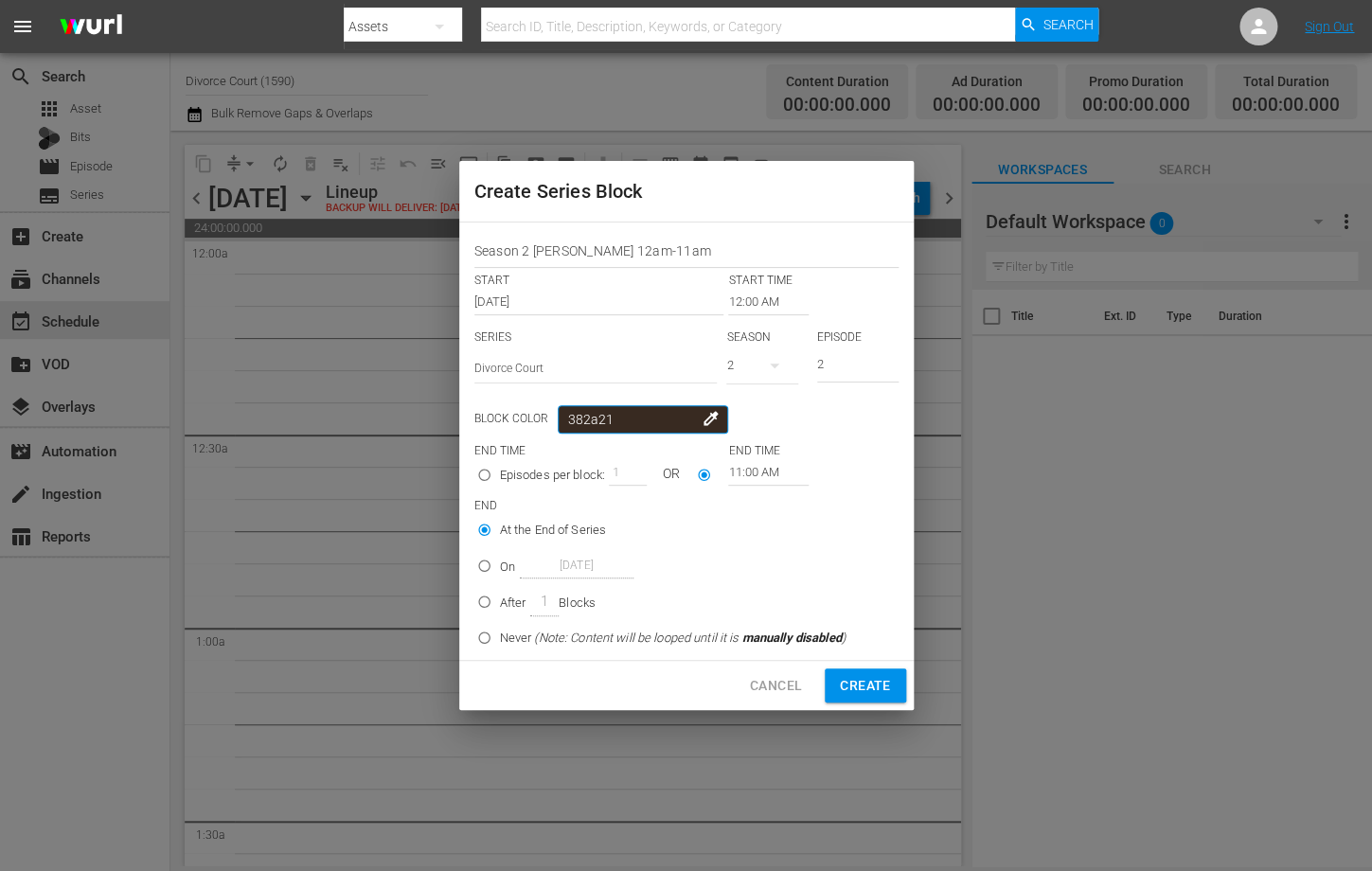 click on "382a21" at bounding box center [643, 419] 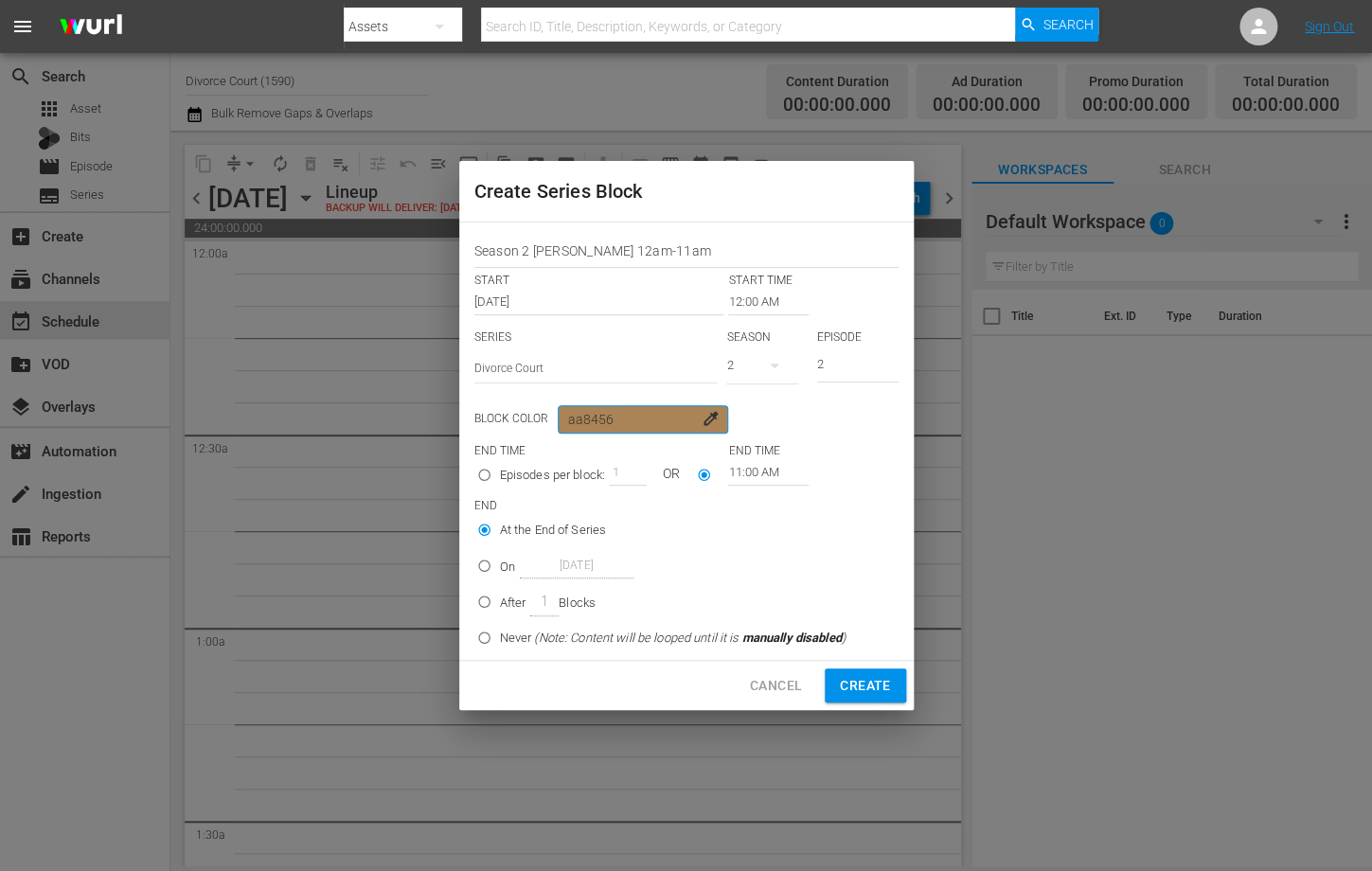 type on "aa8456" 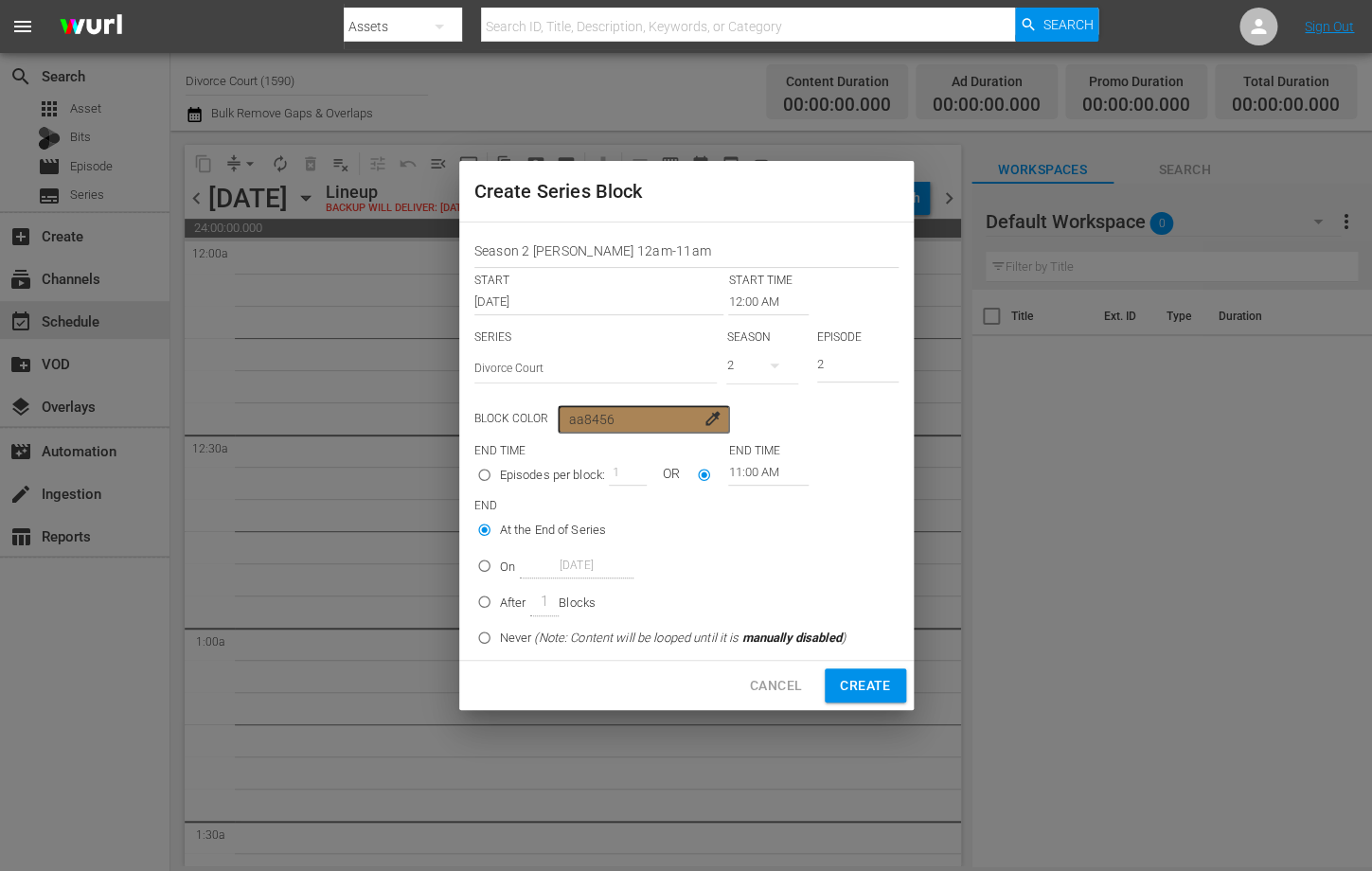 click on "Create" at bounding box center (864, 685) 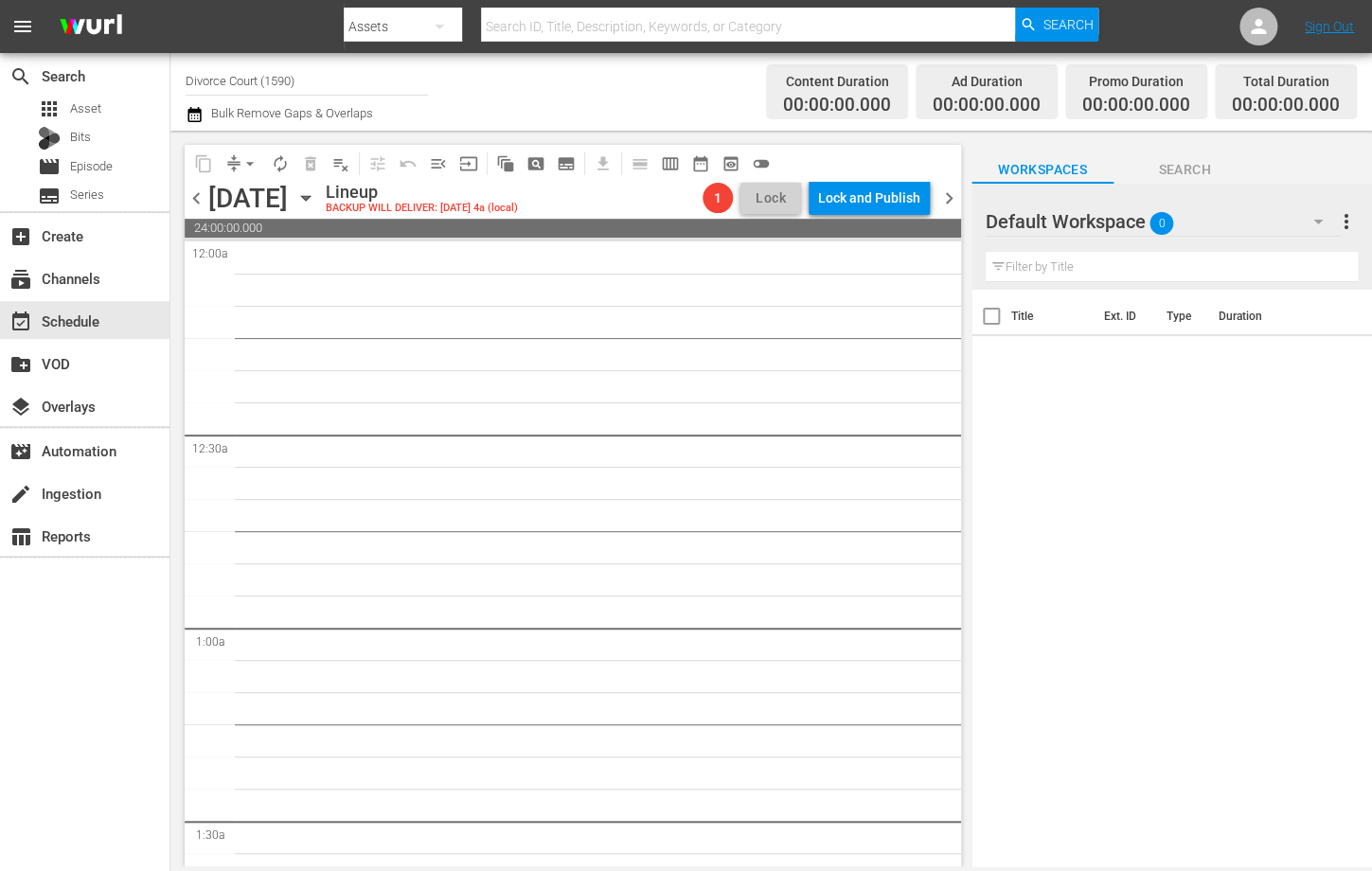 type on "1" 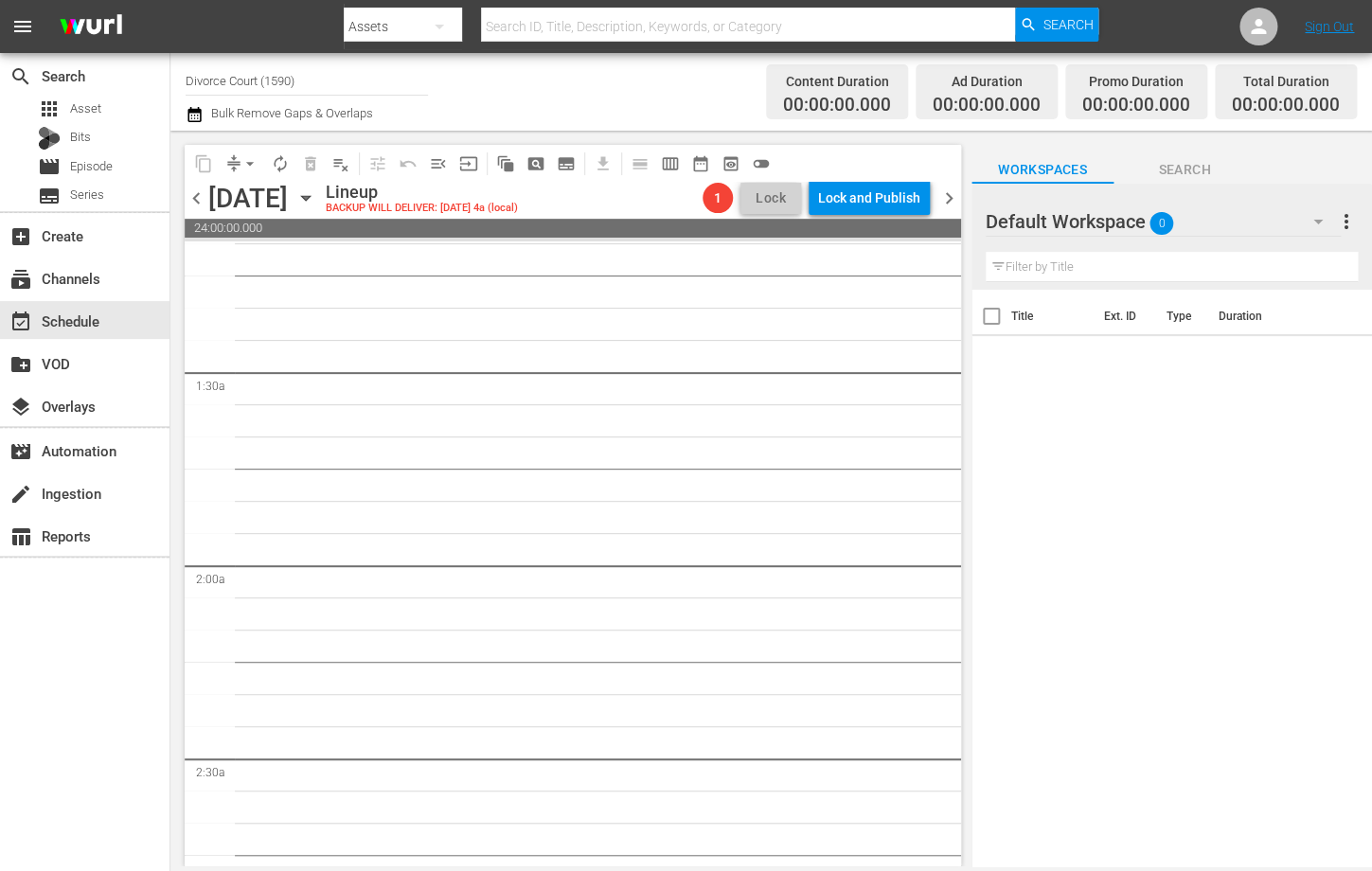 scroll, scrollTop: 0, scrollLeft: 0, axis: both 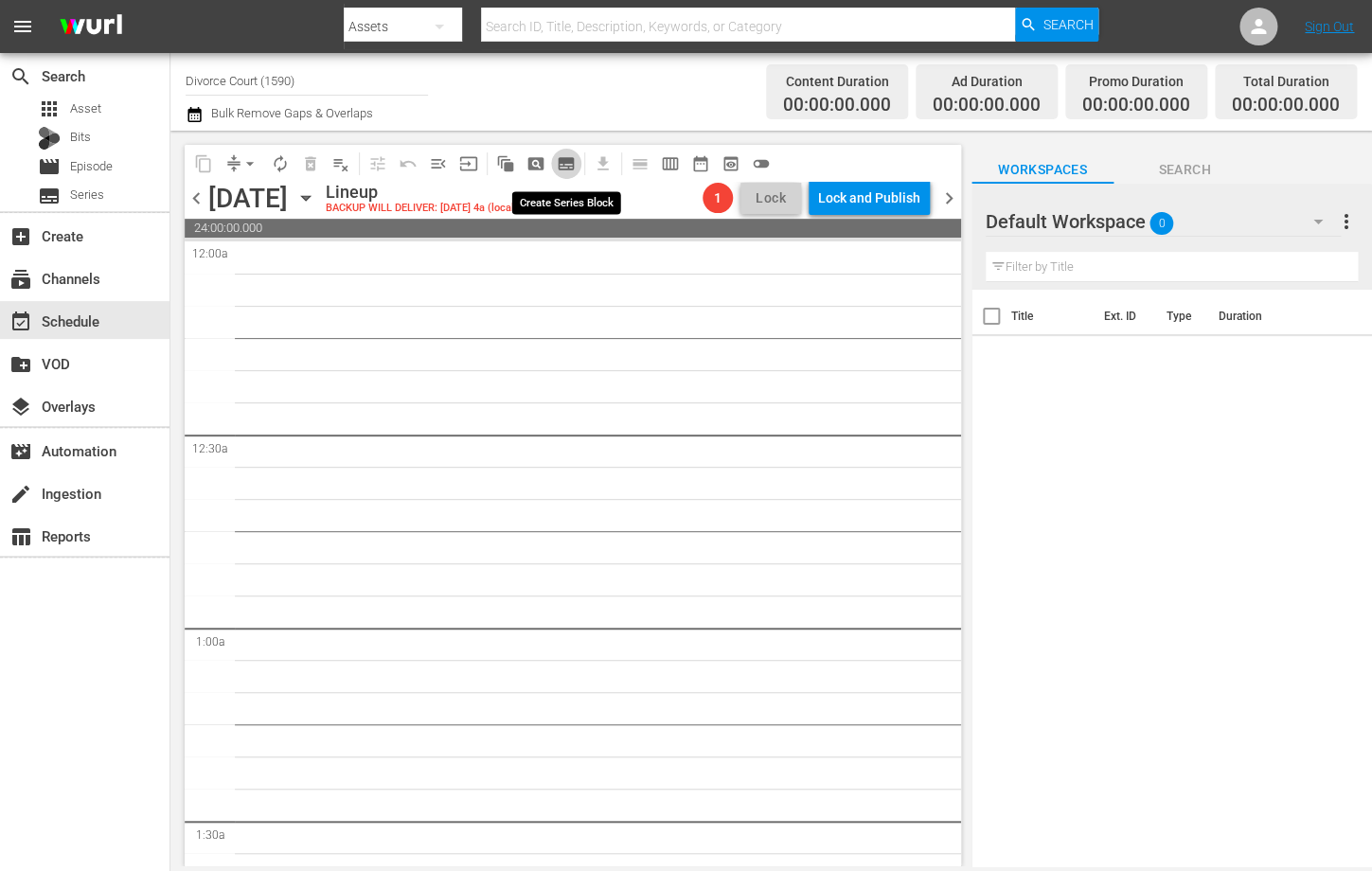 click on "subtitles_outlined" at bounding box center [566, 164] 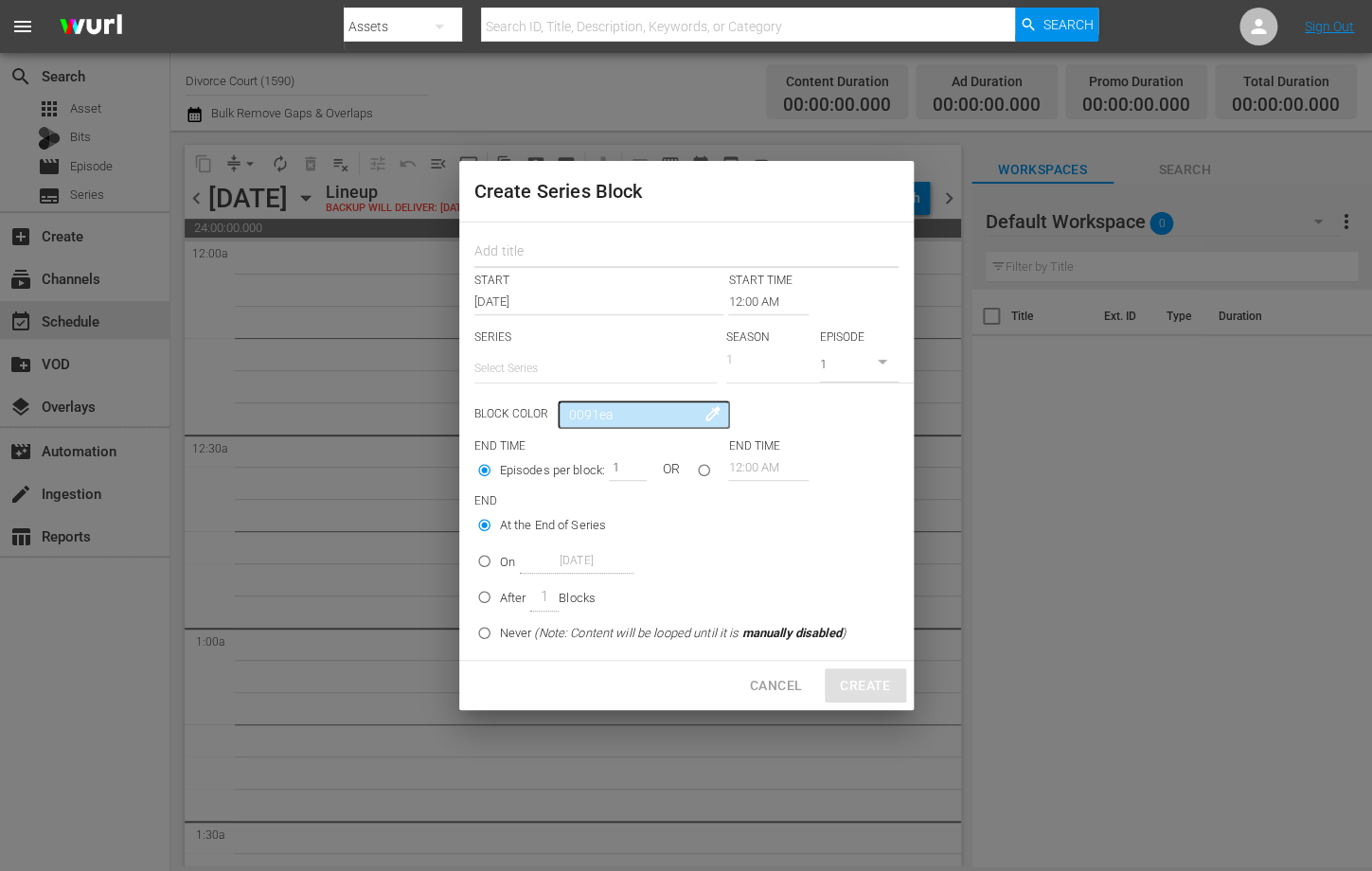 click at bounding box center [686, 253] 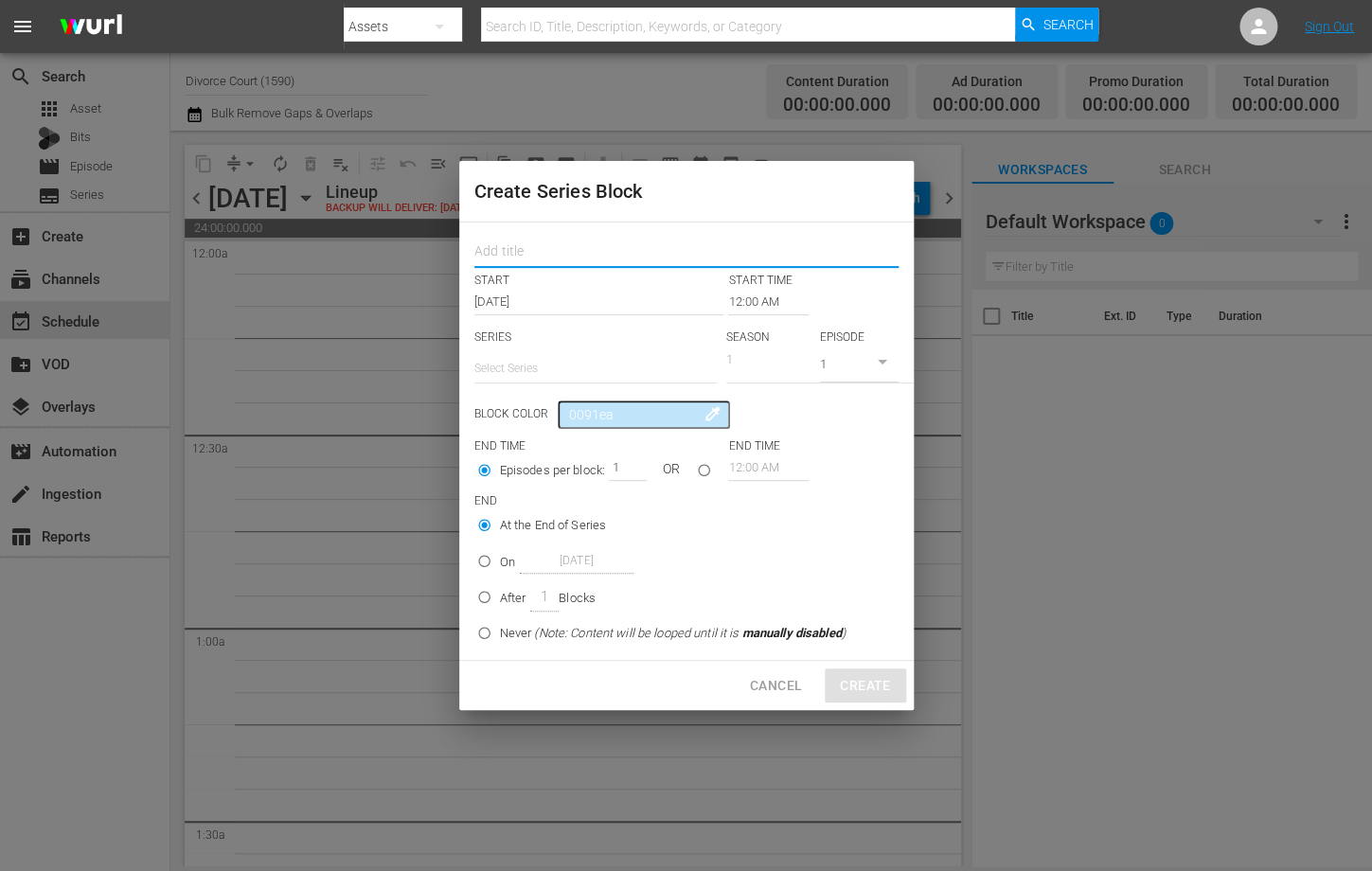 click on "Create Series Block START START TIME Jul 18th 2025 12:00 AM SERIES Select Series SEASON 1 EPISODE 1 Block Color 0091ea colorize END TIME END TIME Episodes per block: 1 OR 12:00 AM END At the End of Series On Jul 18th 2025 After 1 Blocks Never   (Note: Content will be looped until it is   manually disabled ) Cancel Create" at bounding box center (686, 436) 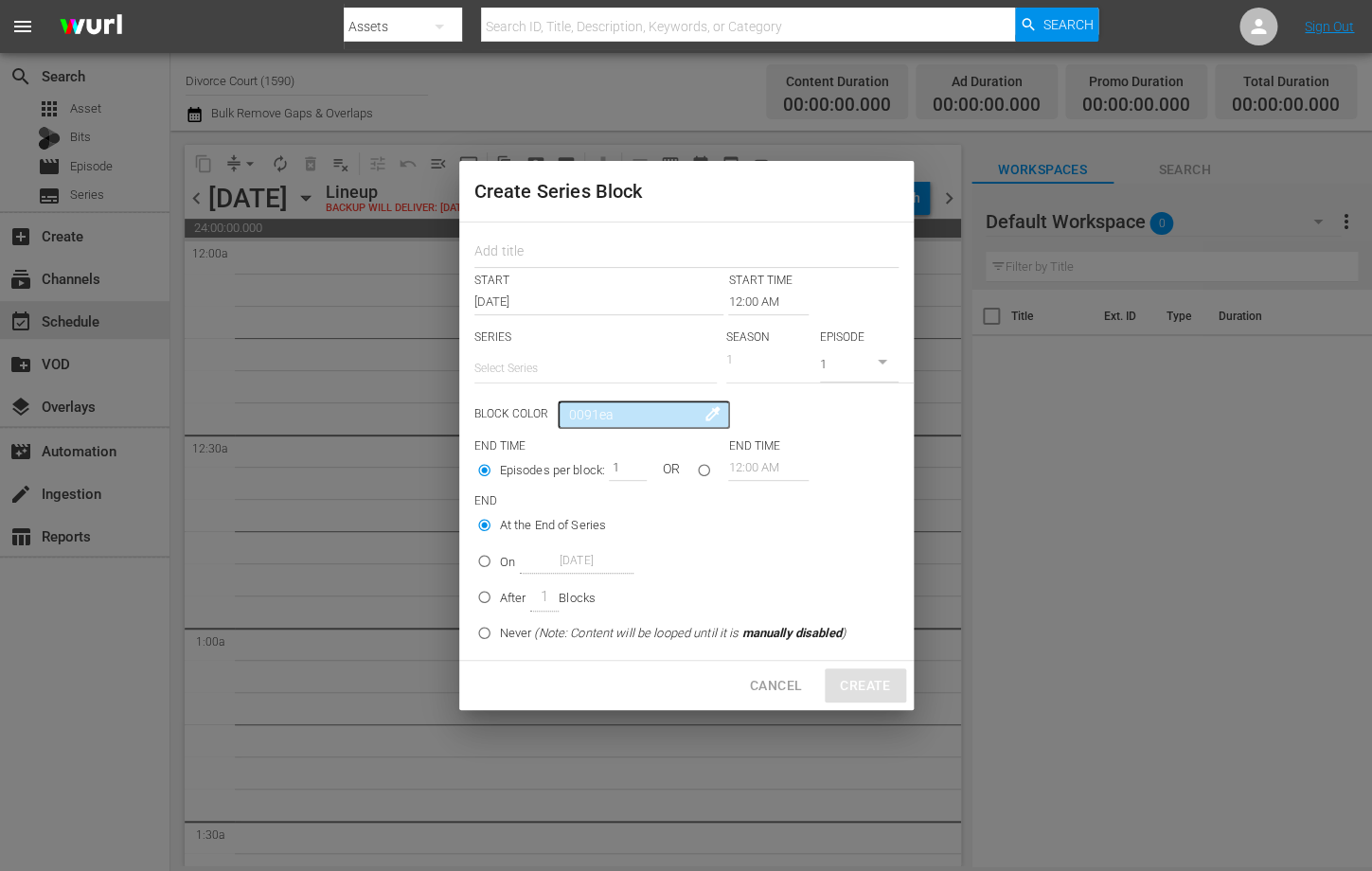 click on "Create Series Block START START TIME Jul 18th 2025 12:00 AM SERIES Select Series SEASON 1 EPISODE 1 Block Color 0091ea colorize END TIME END TIME Episodes per block: 1 OR 12:00 AM END At the End of Series On Jul 18th 2025 After 1 Blocks Never   (Note: Content will be looped until it is   manually disabled ) Cancel Create" at bounding box center (686, 436) 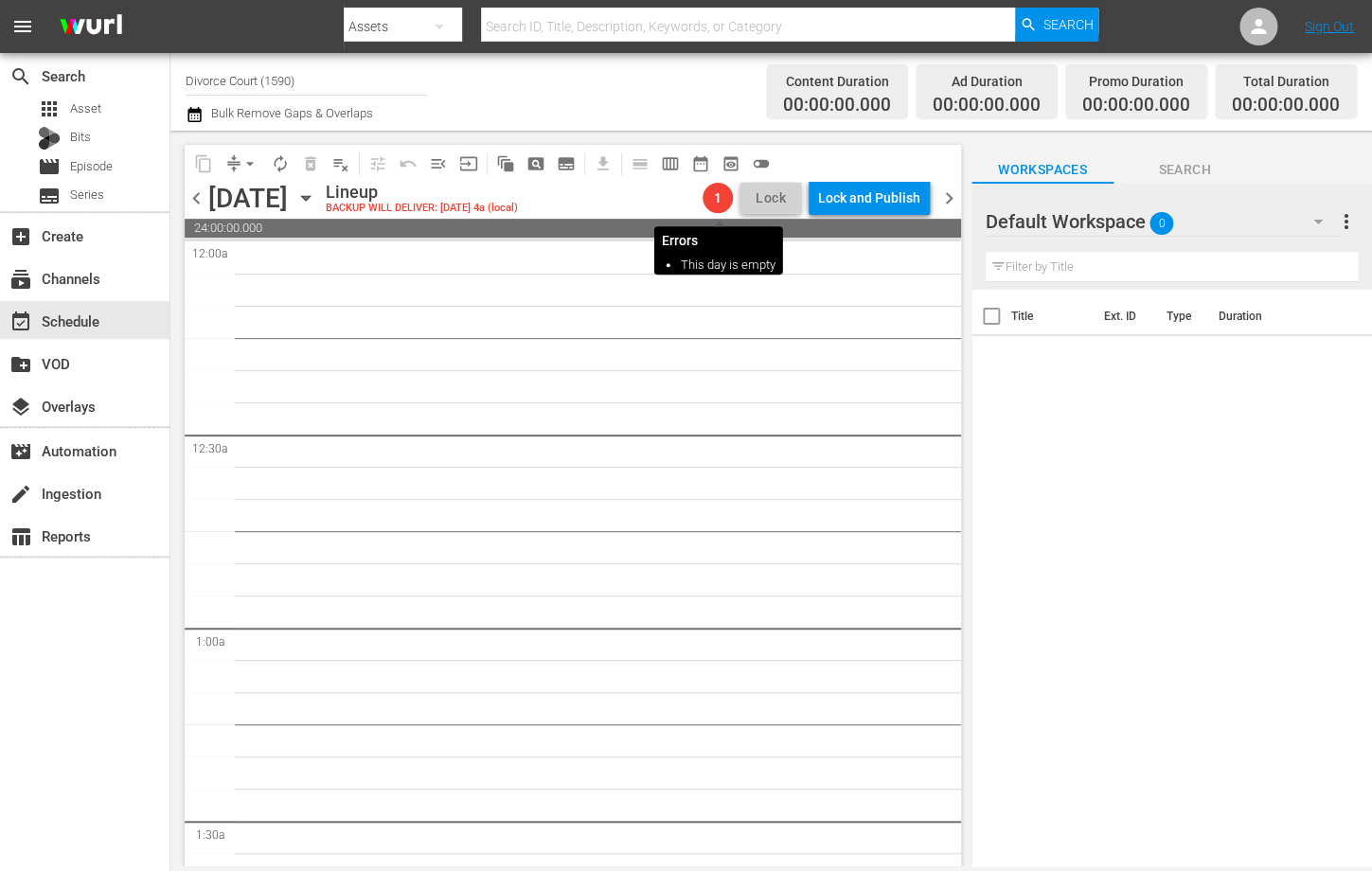 click on "1" at bounding box center (718, 198) 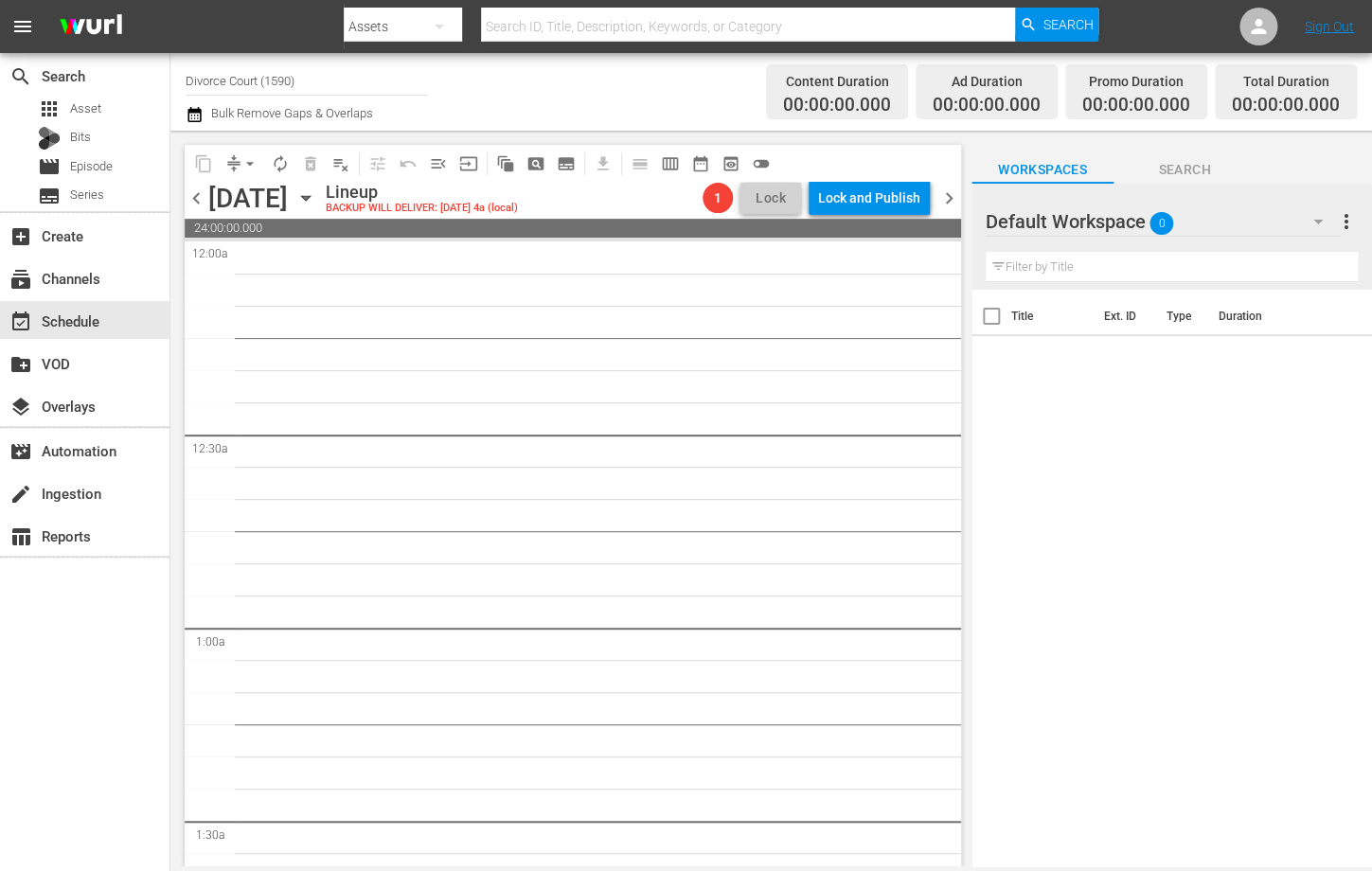 click on "18" at bounding box center [602, 4877] 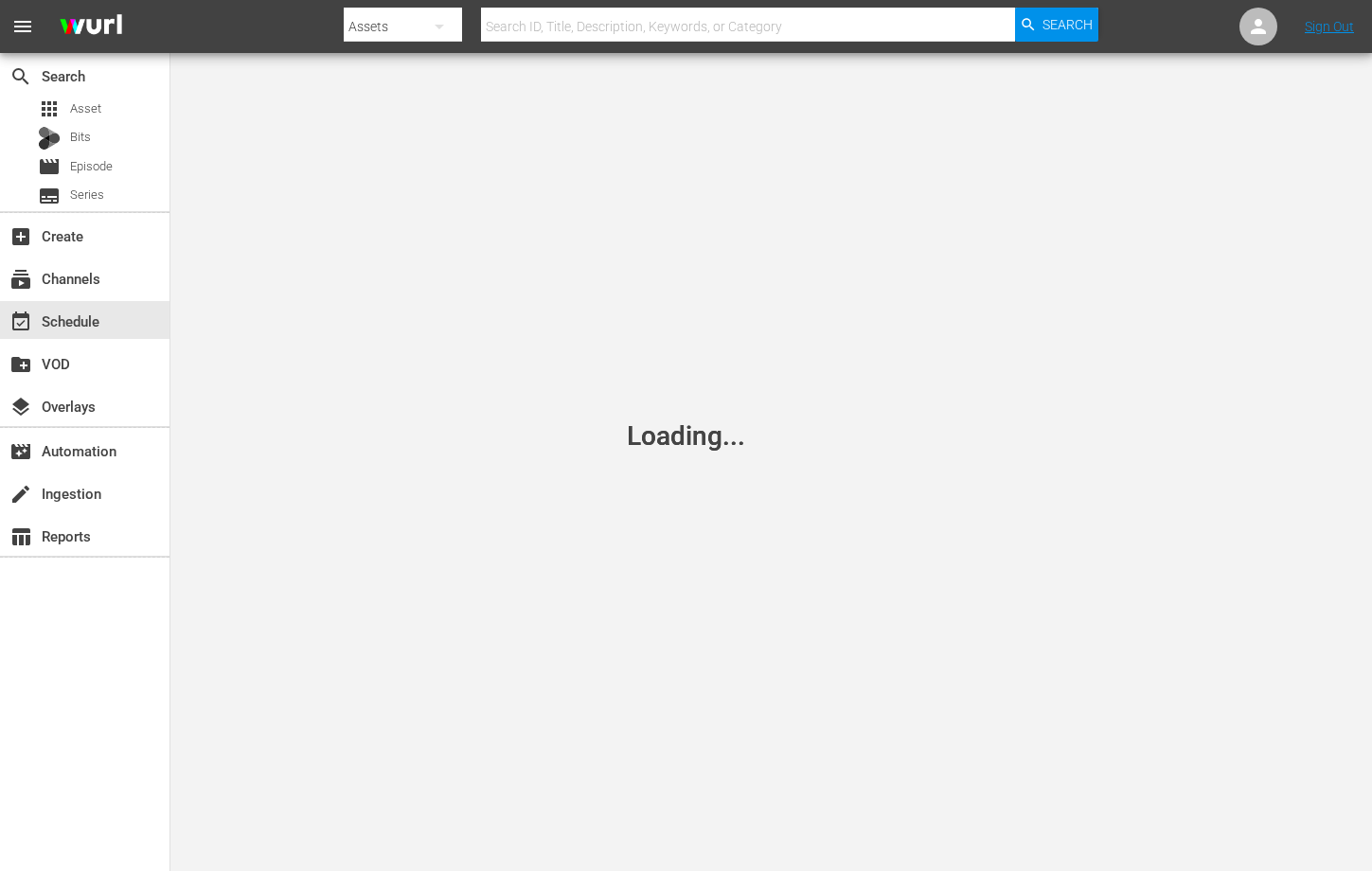 scroll, scrollTop: 0, scrollLeft: 0, axis: both 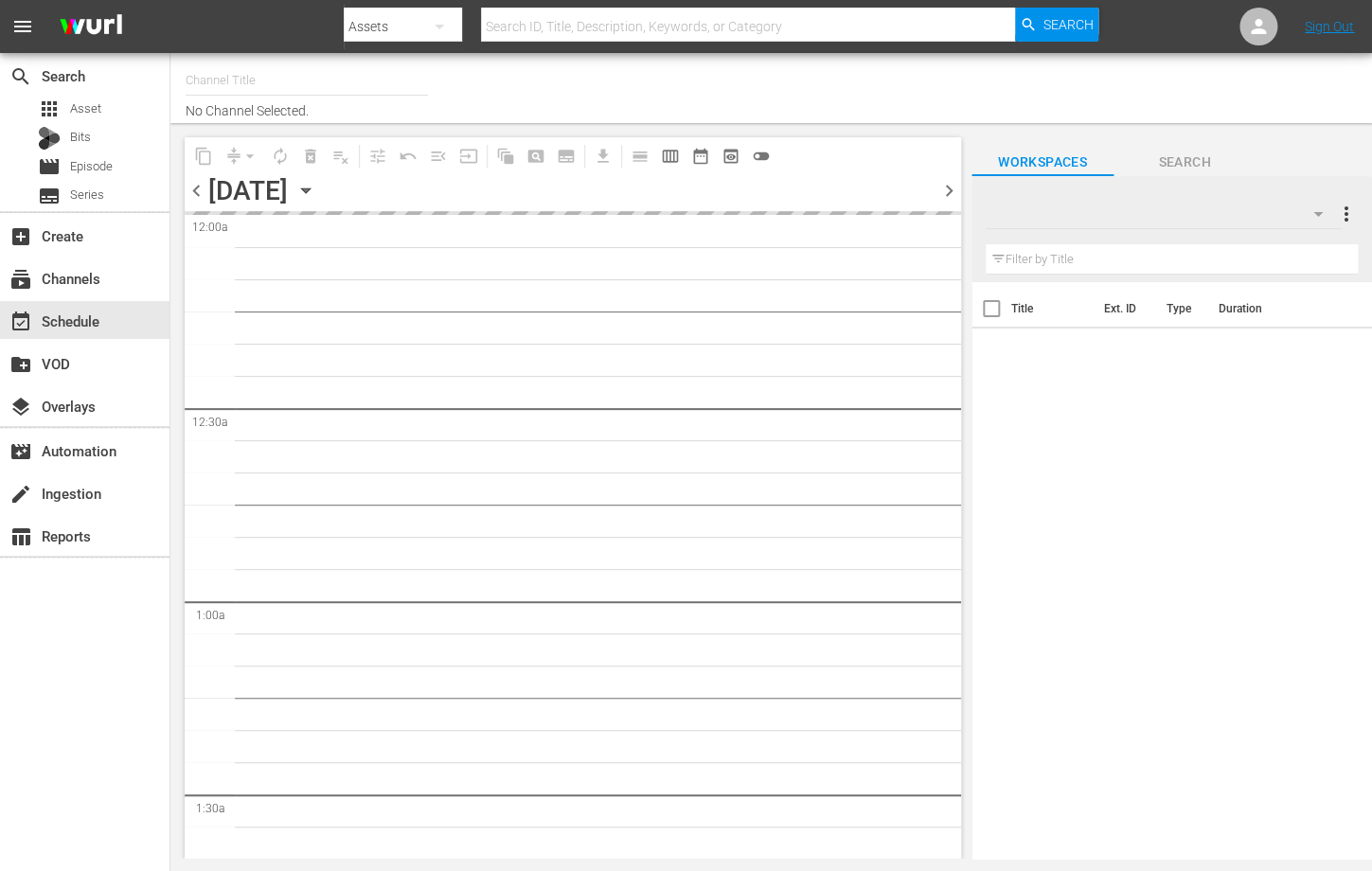 type on "Divorce Court (1590)" 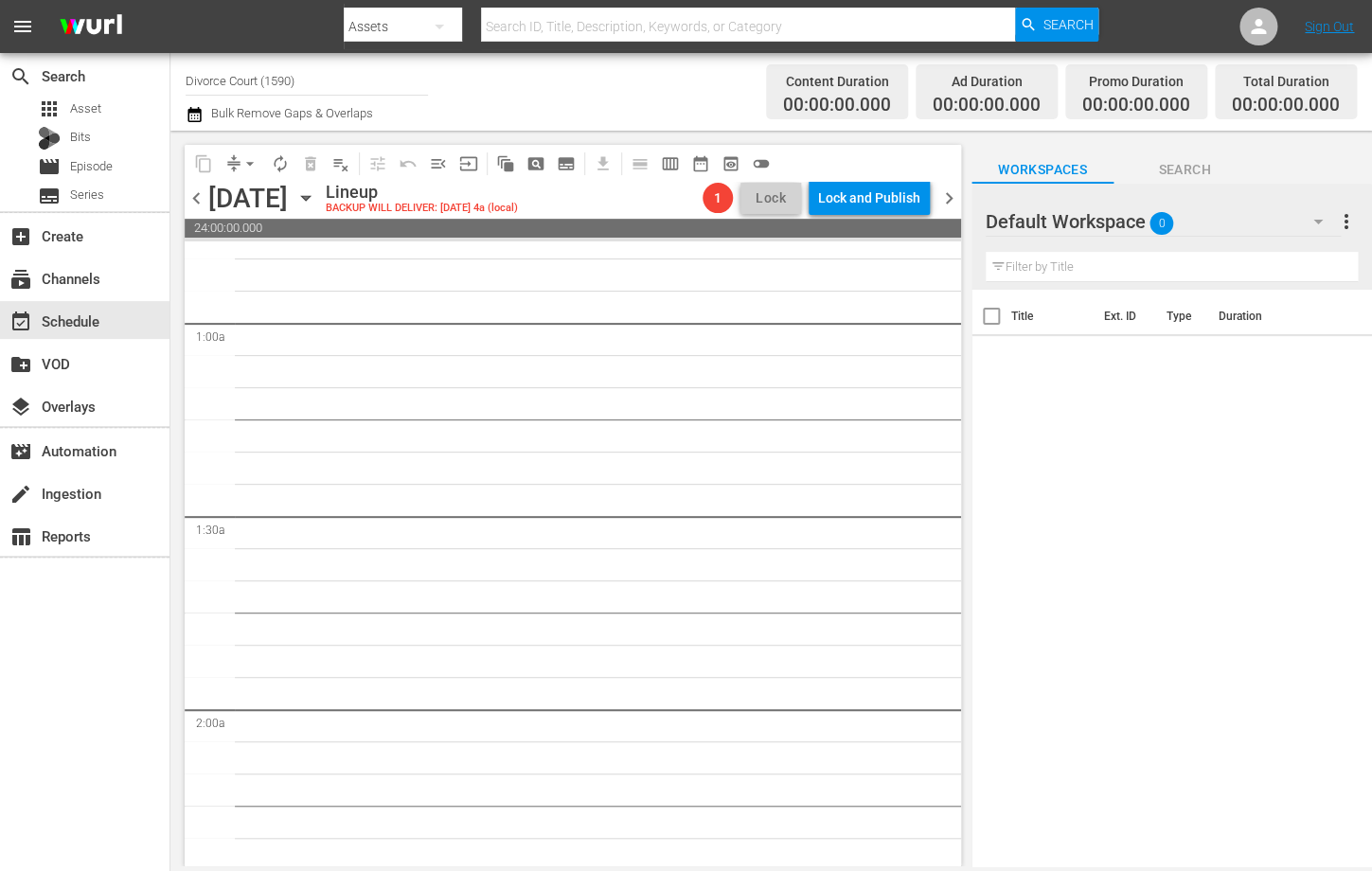 scroll, scrollTop: 0, scrollLeft: 0, axis: both 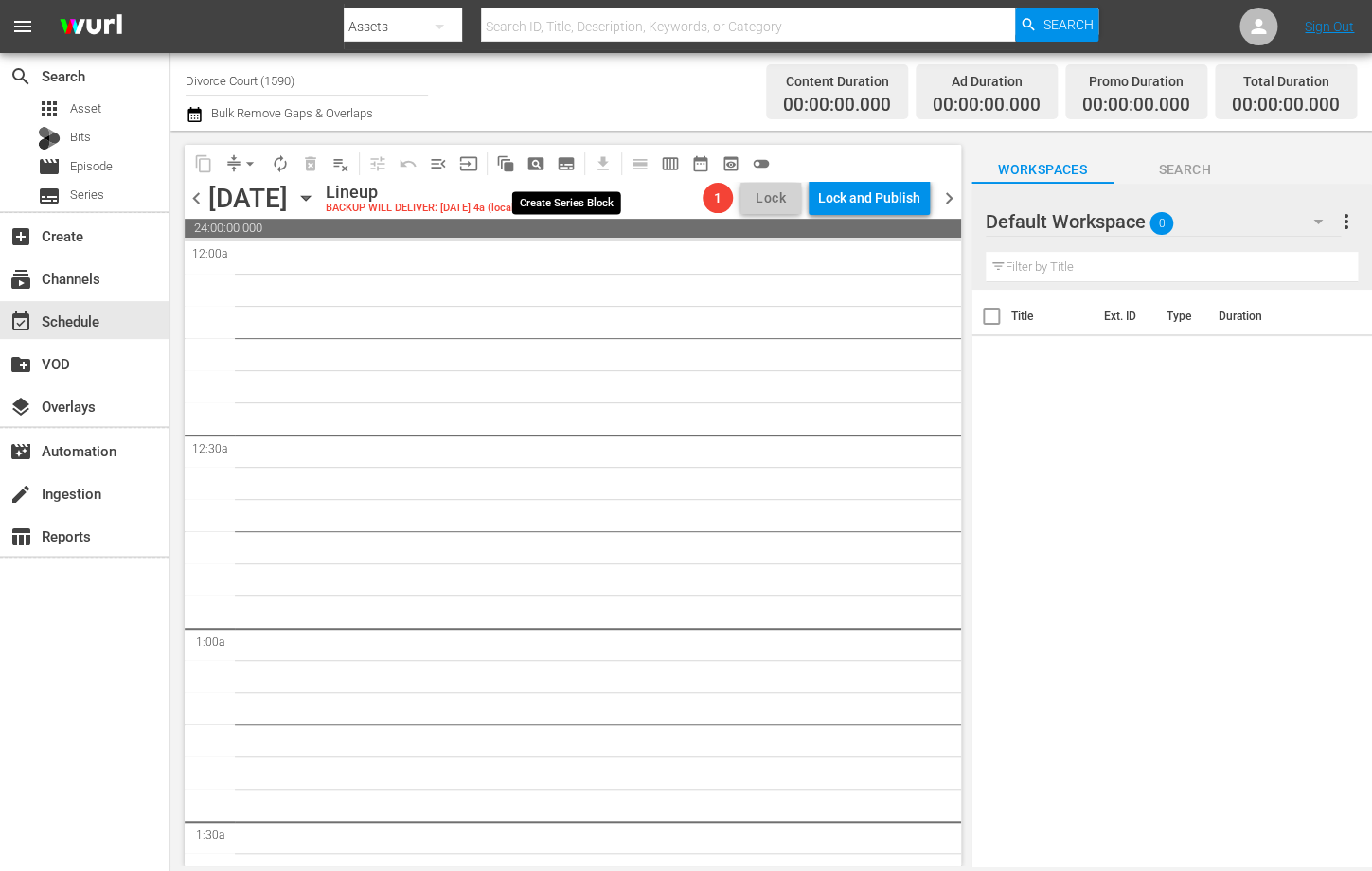 click on "subtitles_outlined" at bounding box center [566, 164] 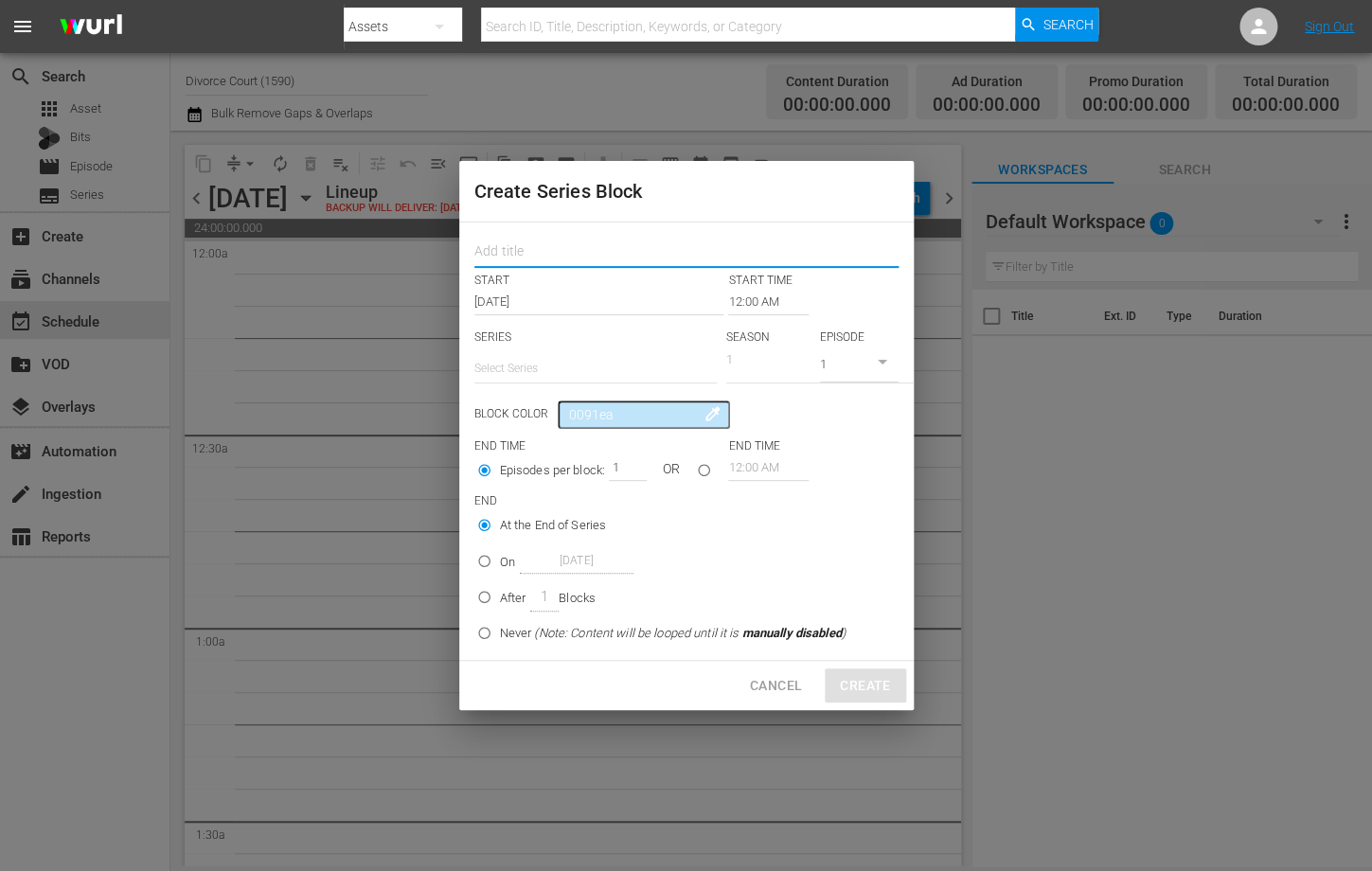click at bounding box center [686, 253] 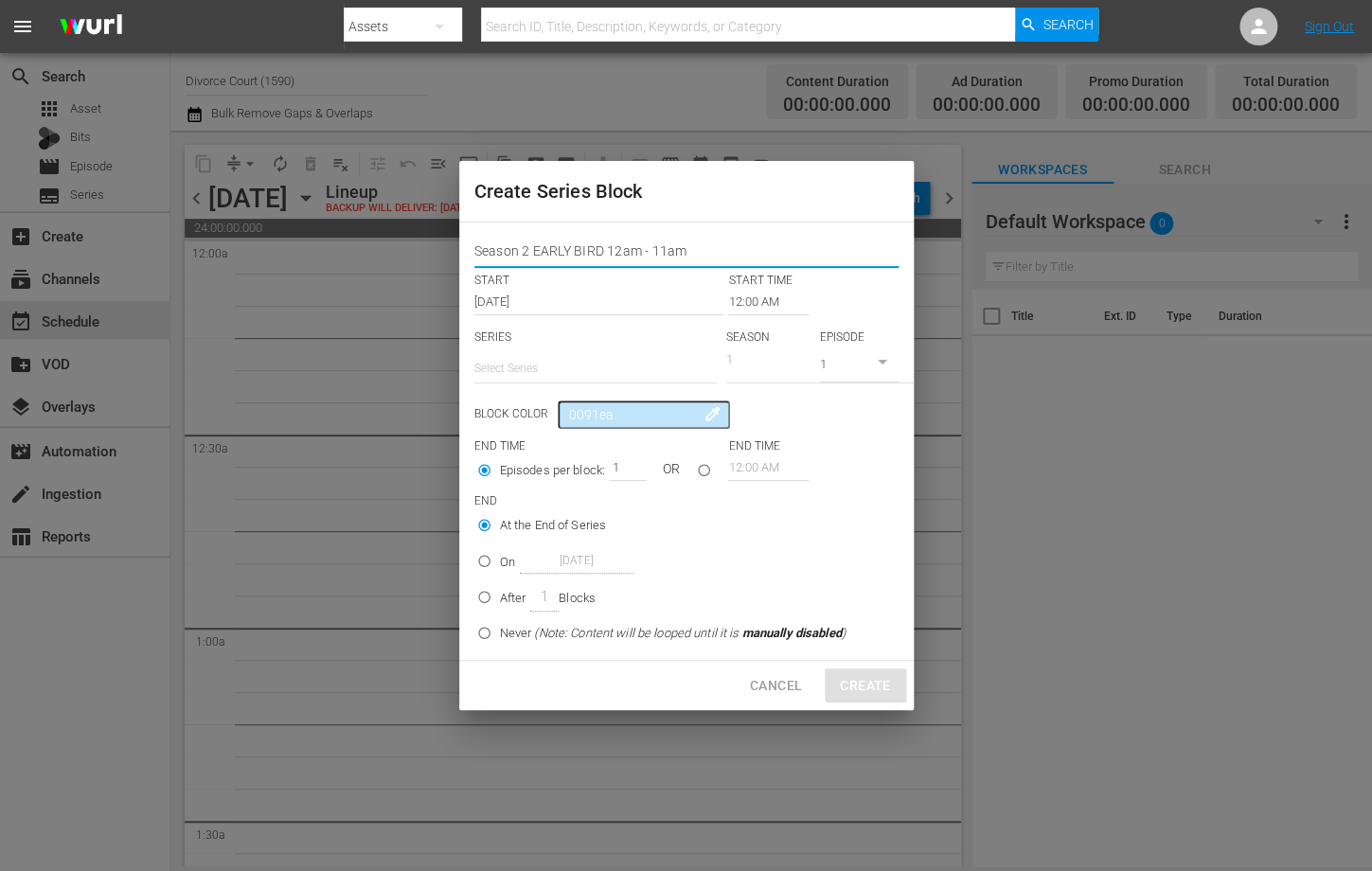 type on "Season 2 EARLY BIRD 12am - 11am" 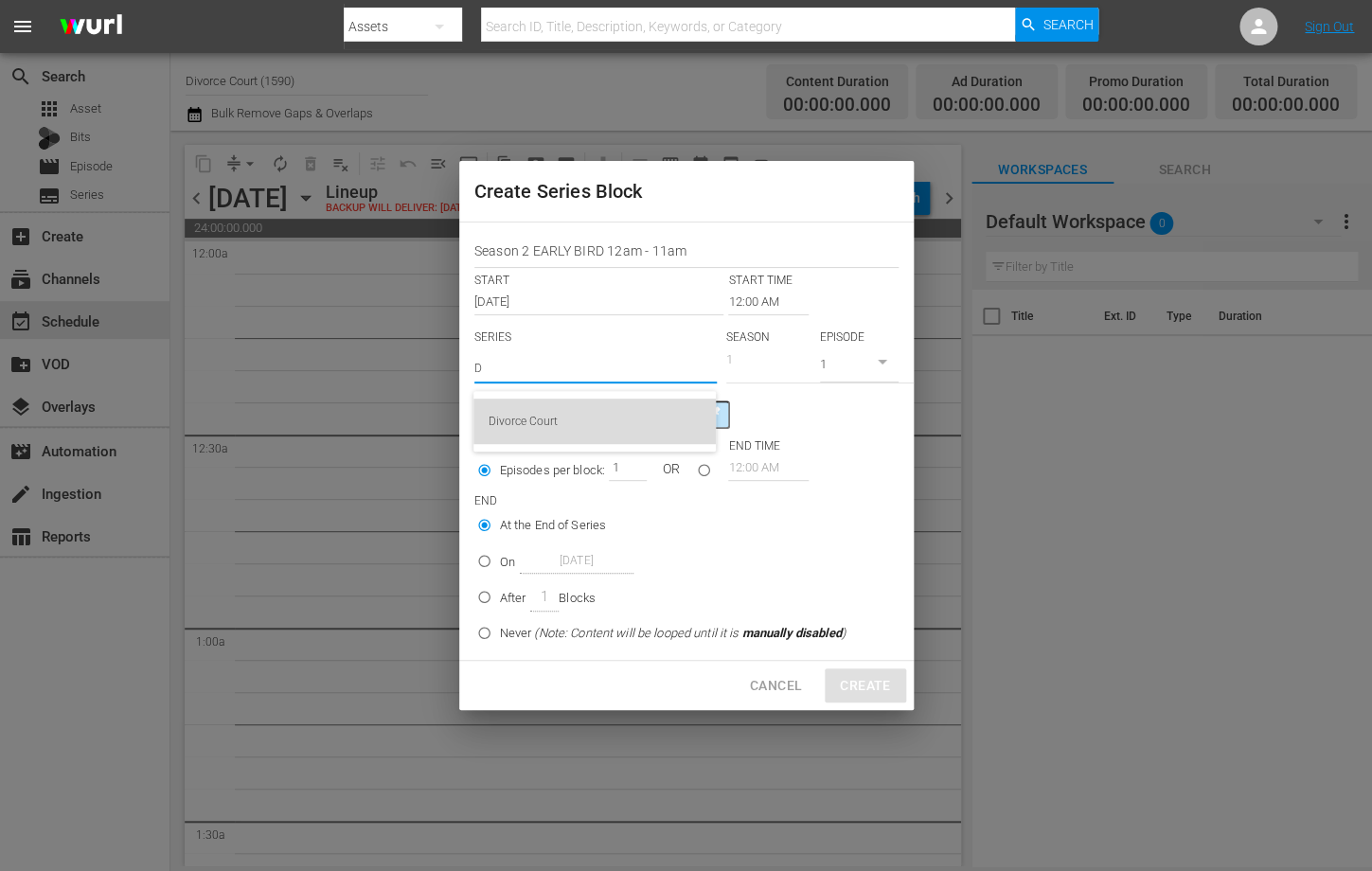 click on "Divorce Court" at bounding box center (595, 421) 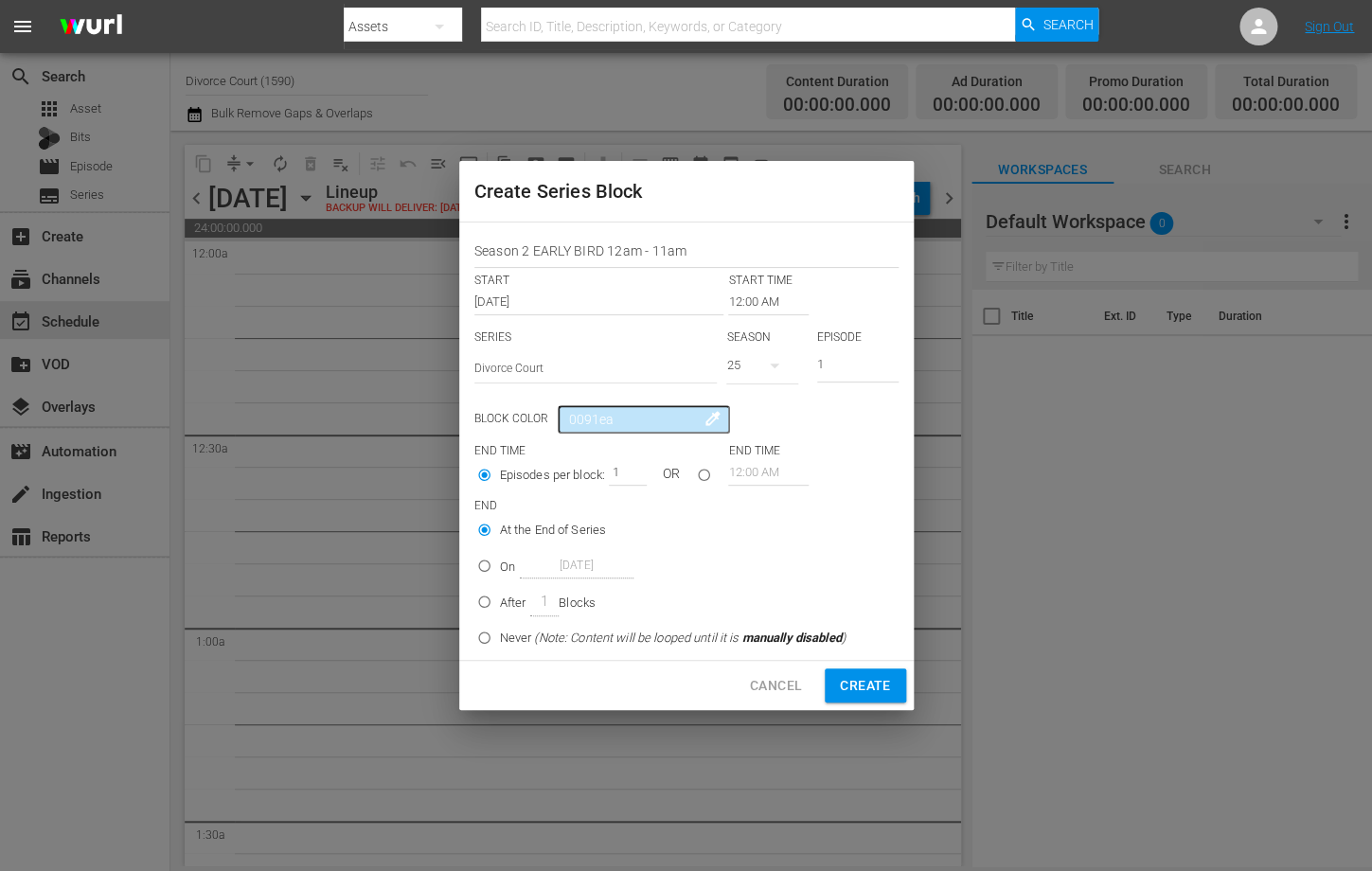 click at bounding box center [775, 365] 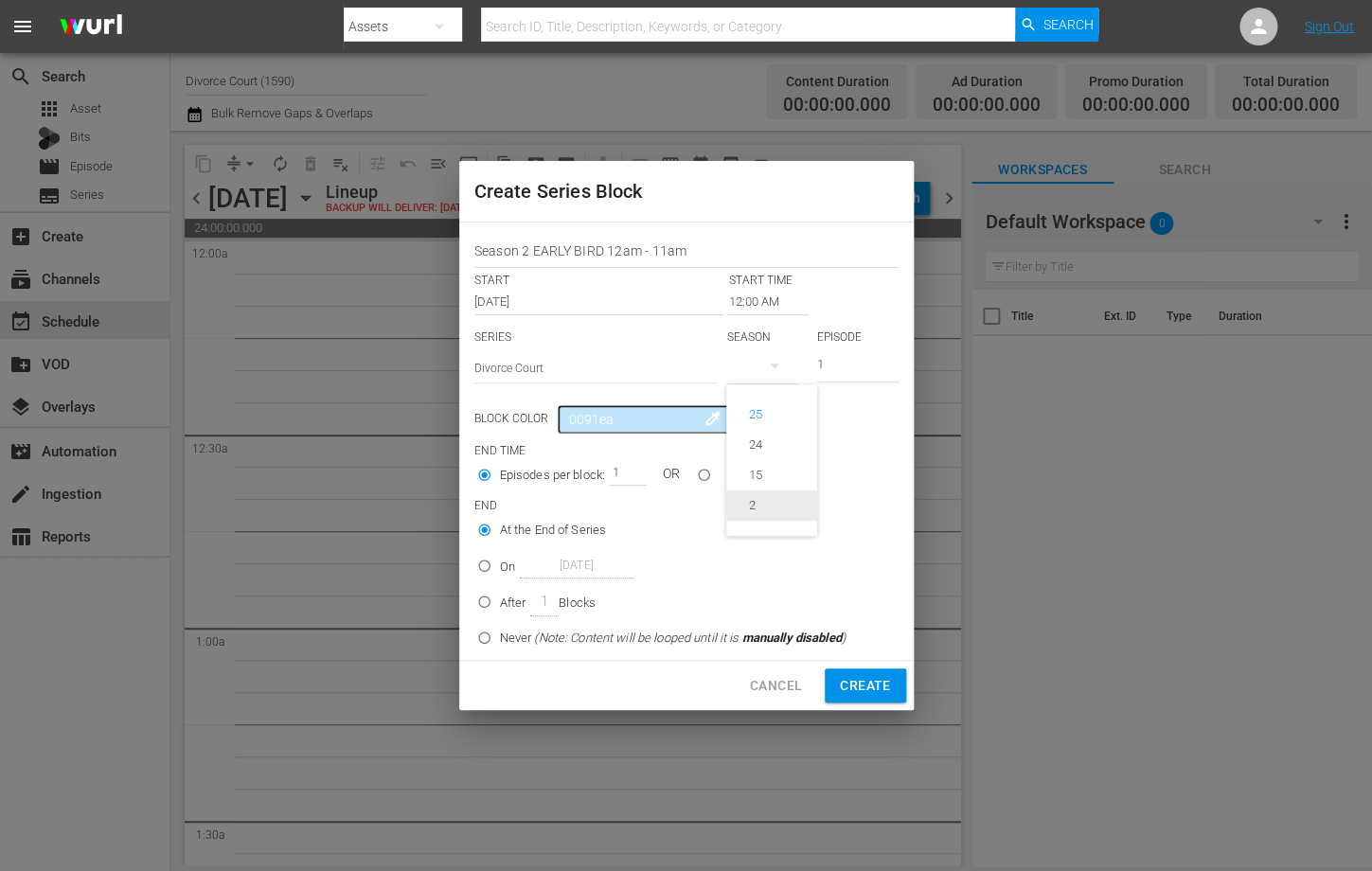 click on "2" at bounding box center [752, 506] 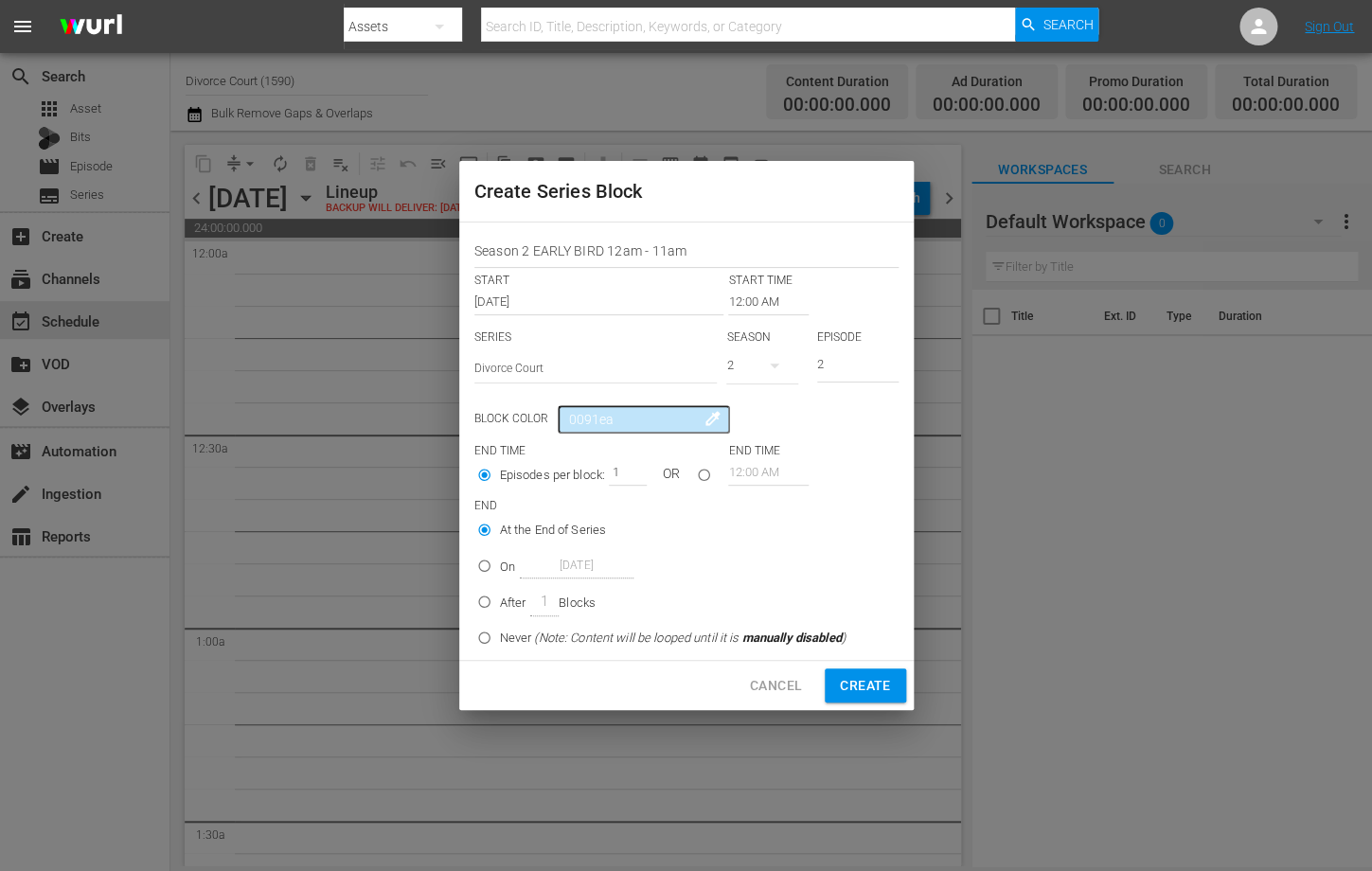 type on "2" 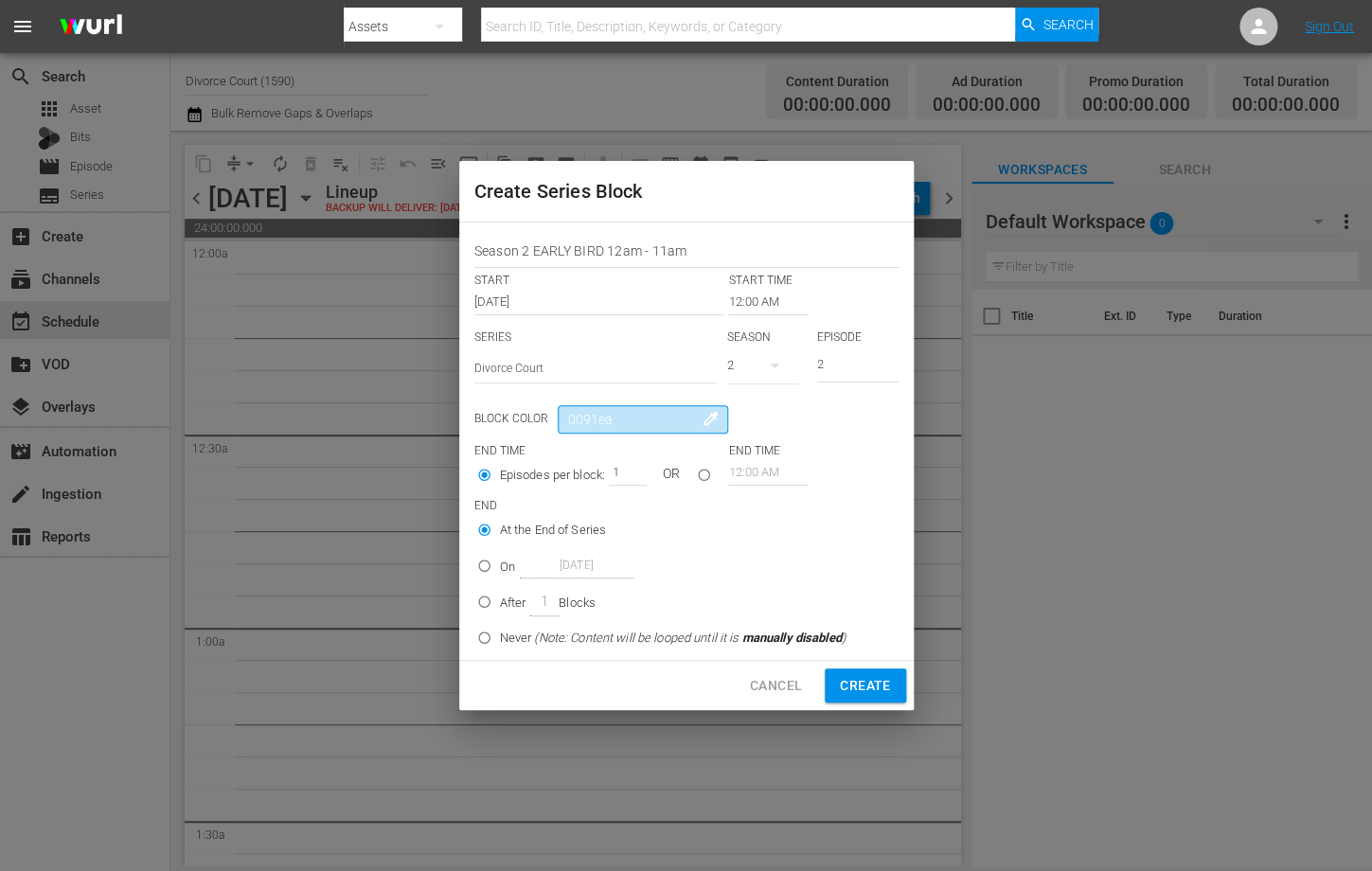 click on "0091ea" at bounding box center [643, 419] 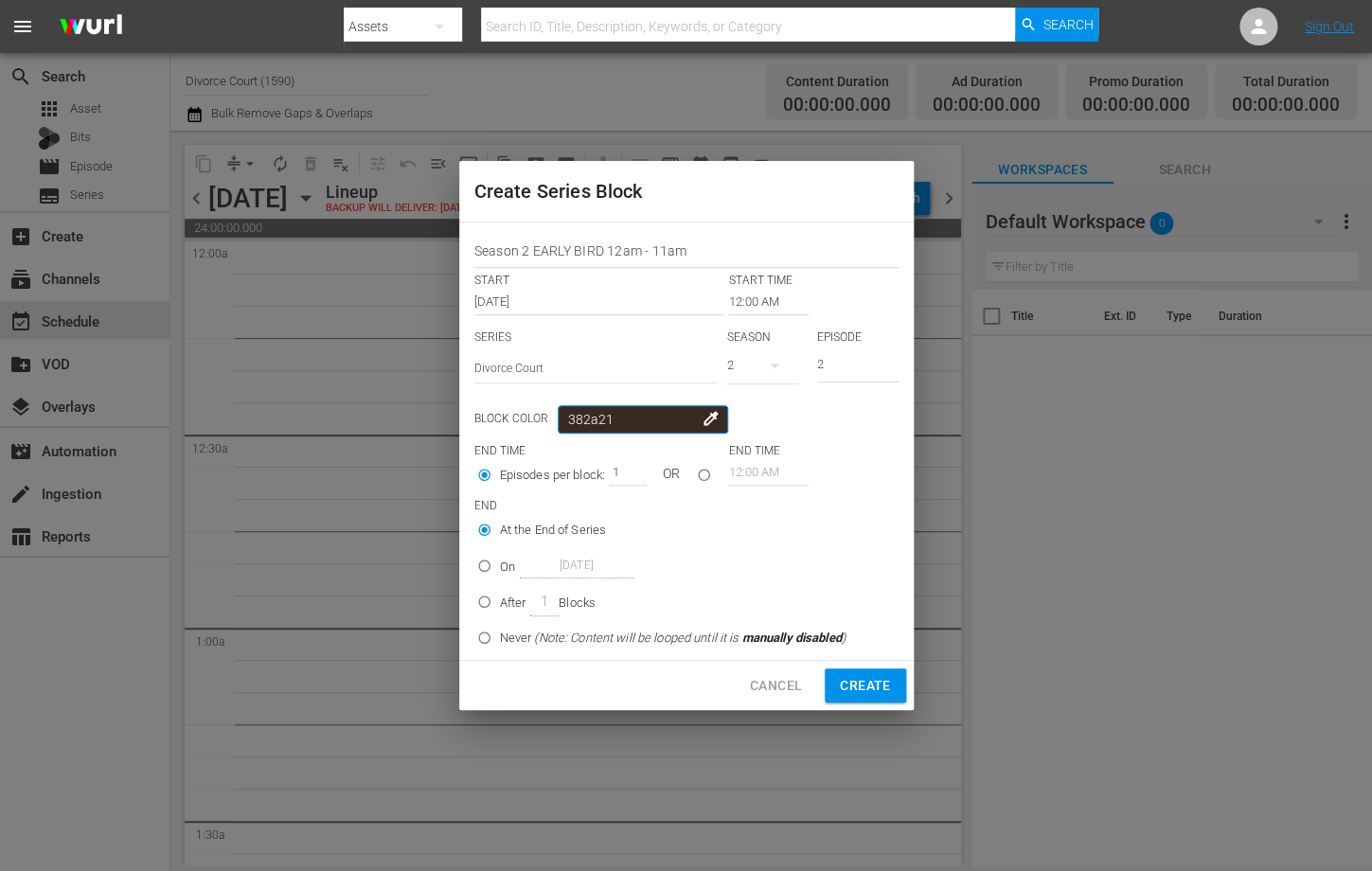 drag, startPoint x: 661, startPoint y: 418, endPoint x: 512, endPoint y: 414, distance: 149.0537 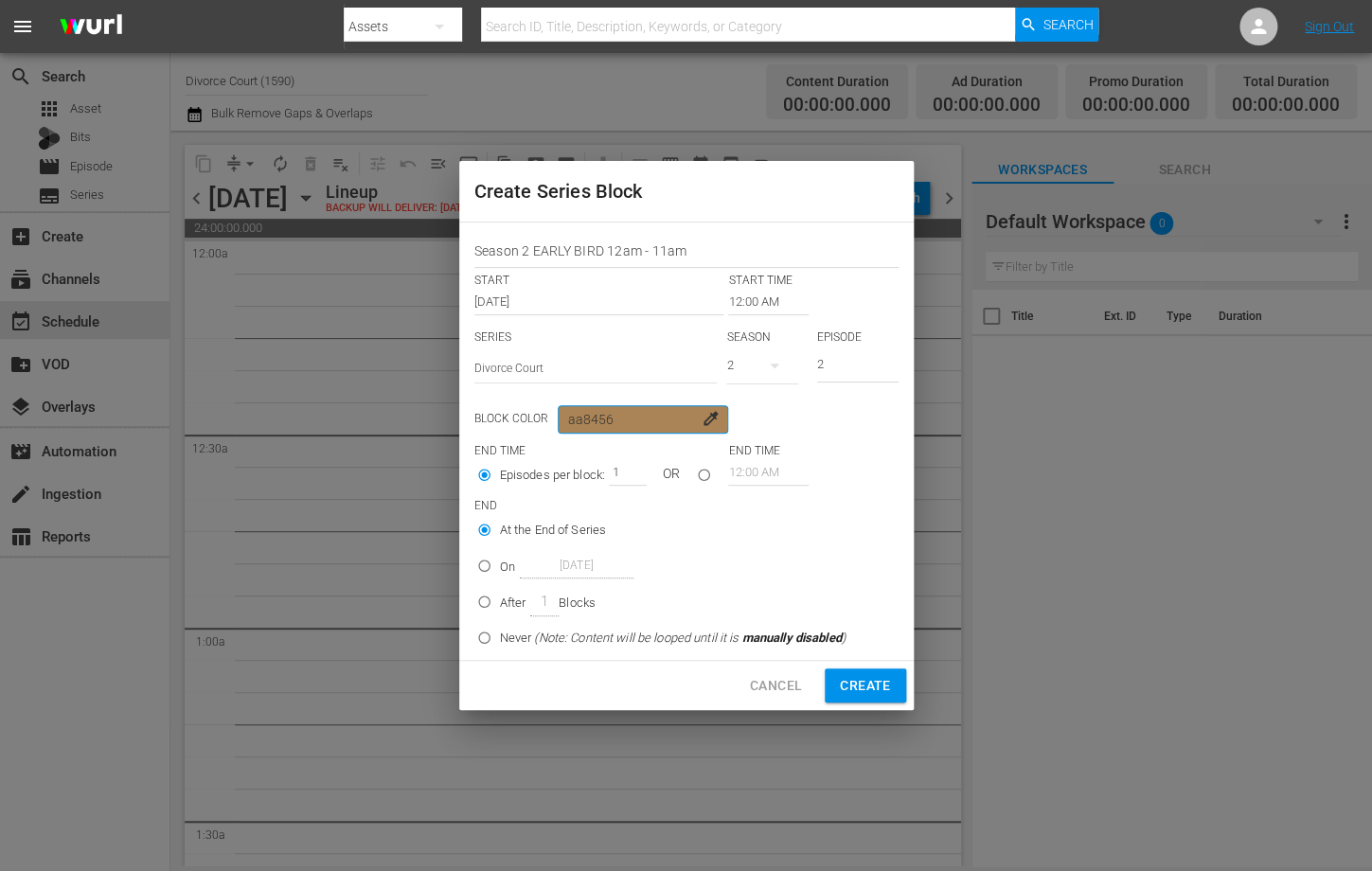 type on "aa8456" 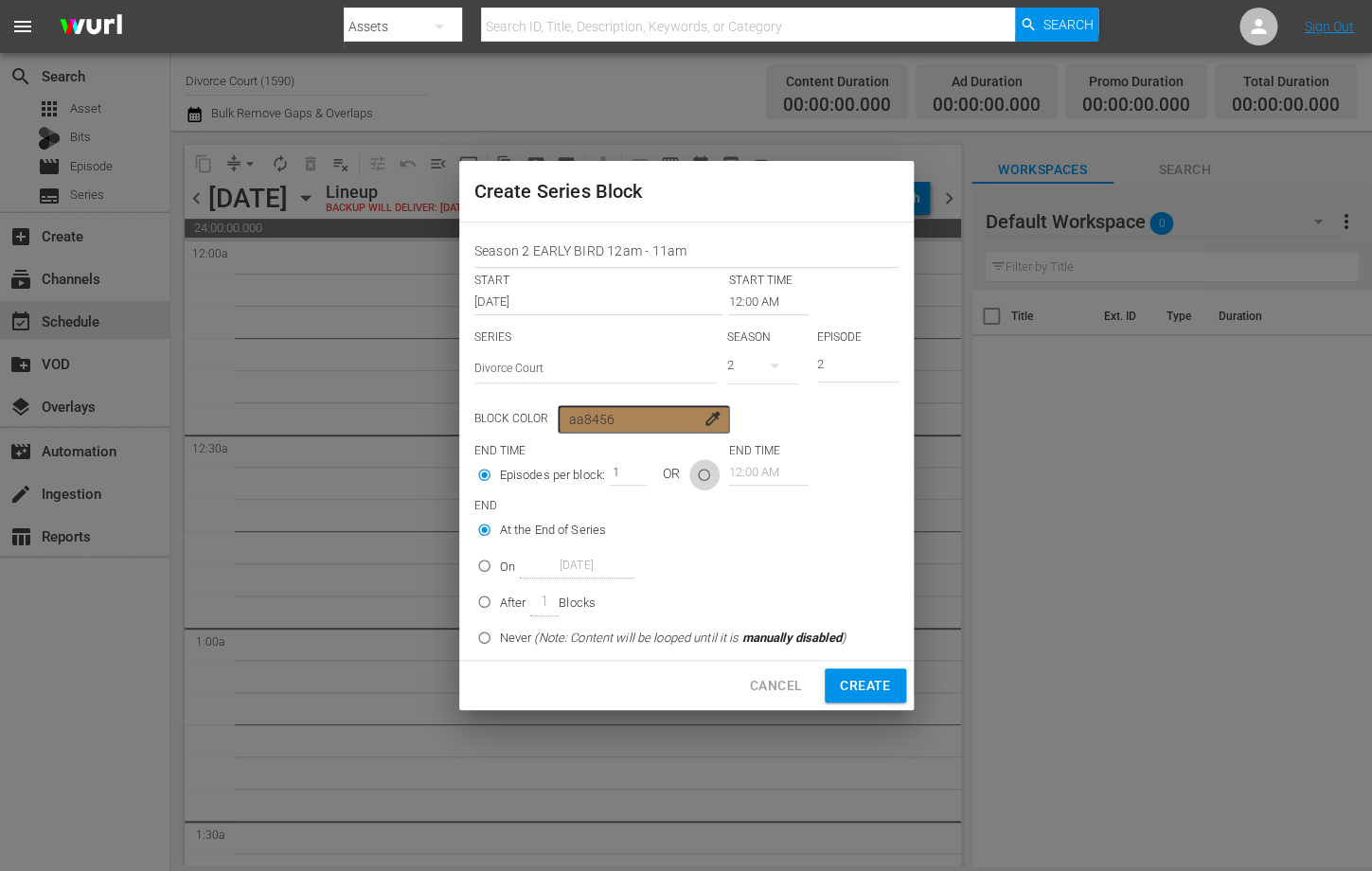 click at bounding box center (704, 478) 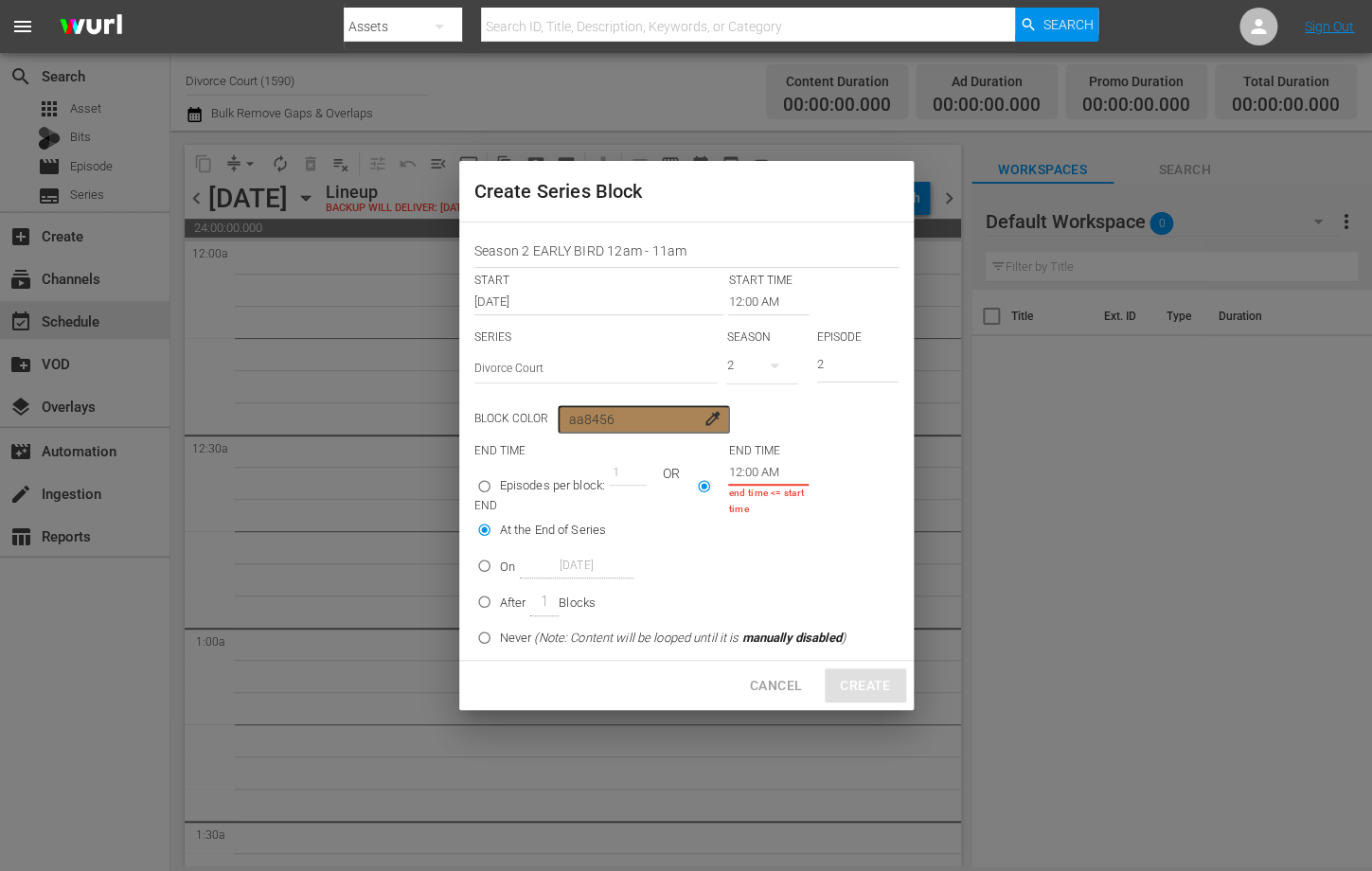 click on "12:00 AM" at bounding box center [768, 472] 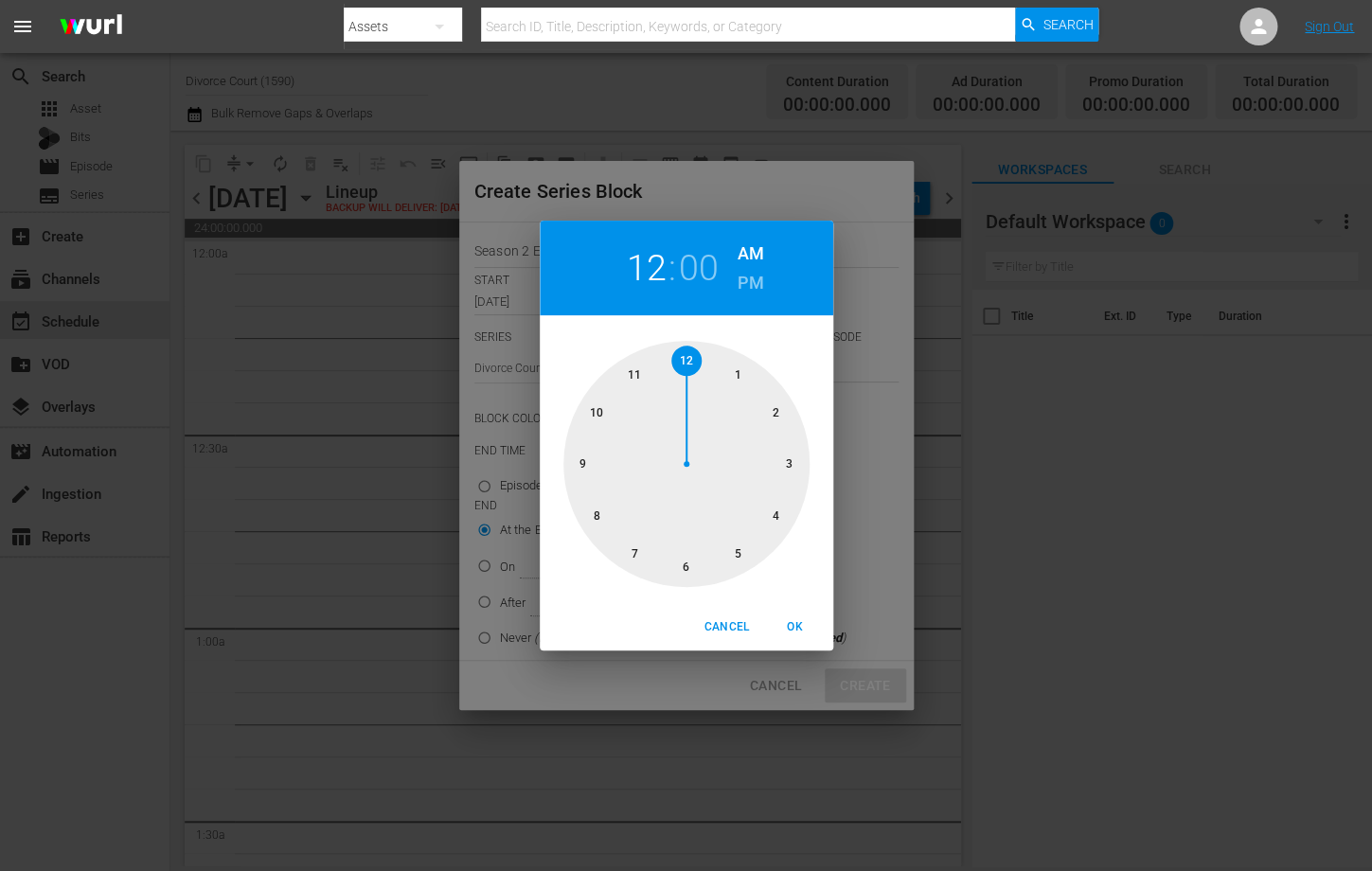 click at bounding box center (686, 464) 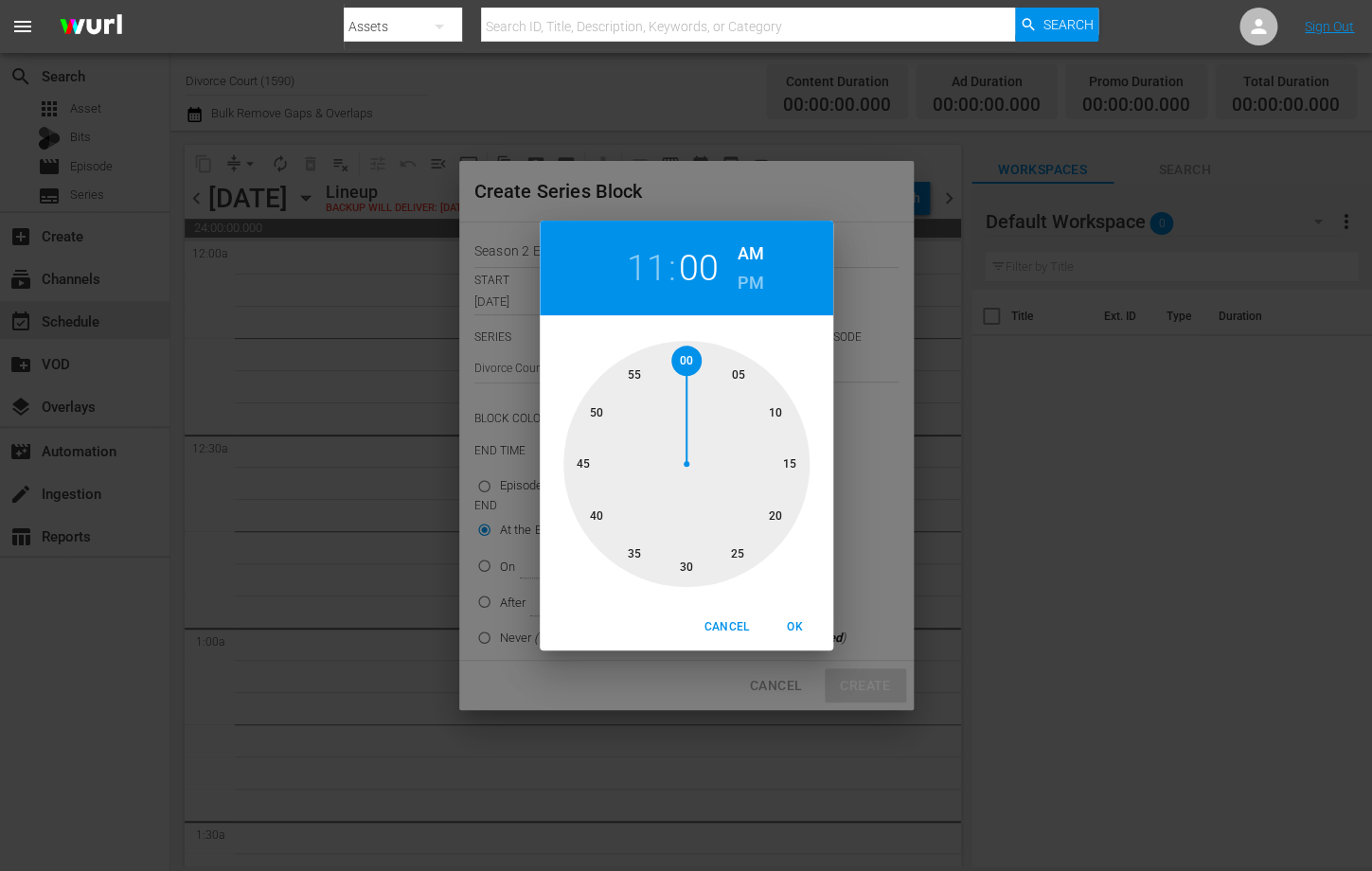 click on "OK" at bounding box center (795, 627) 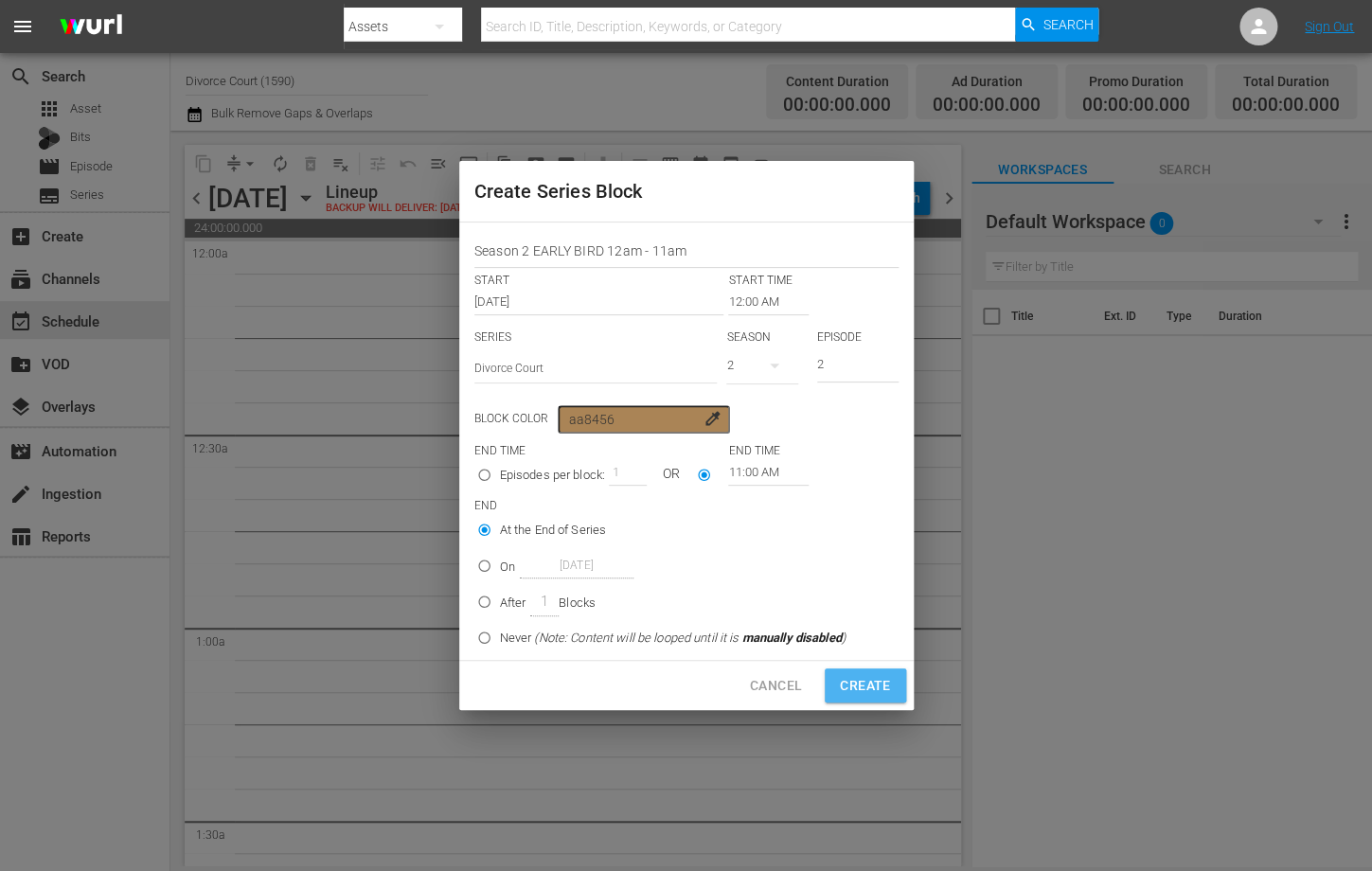 click on "Create" at bounding box center (864, 685) 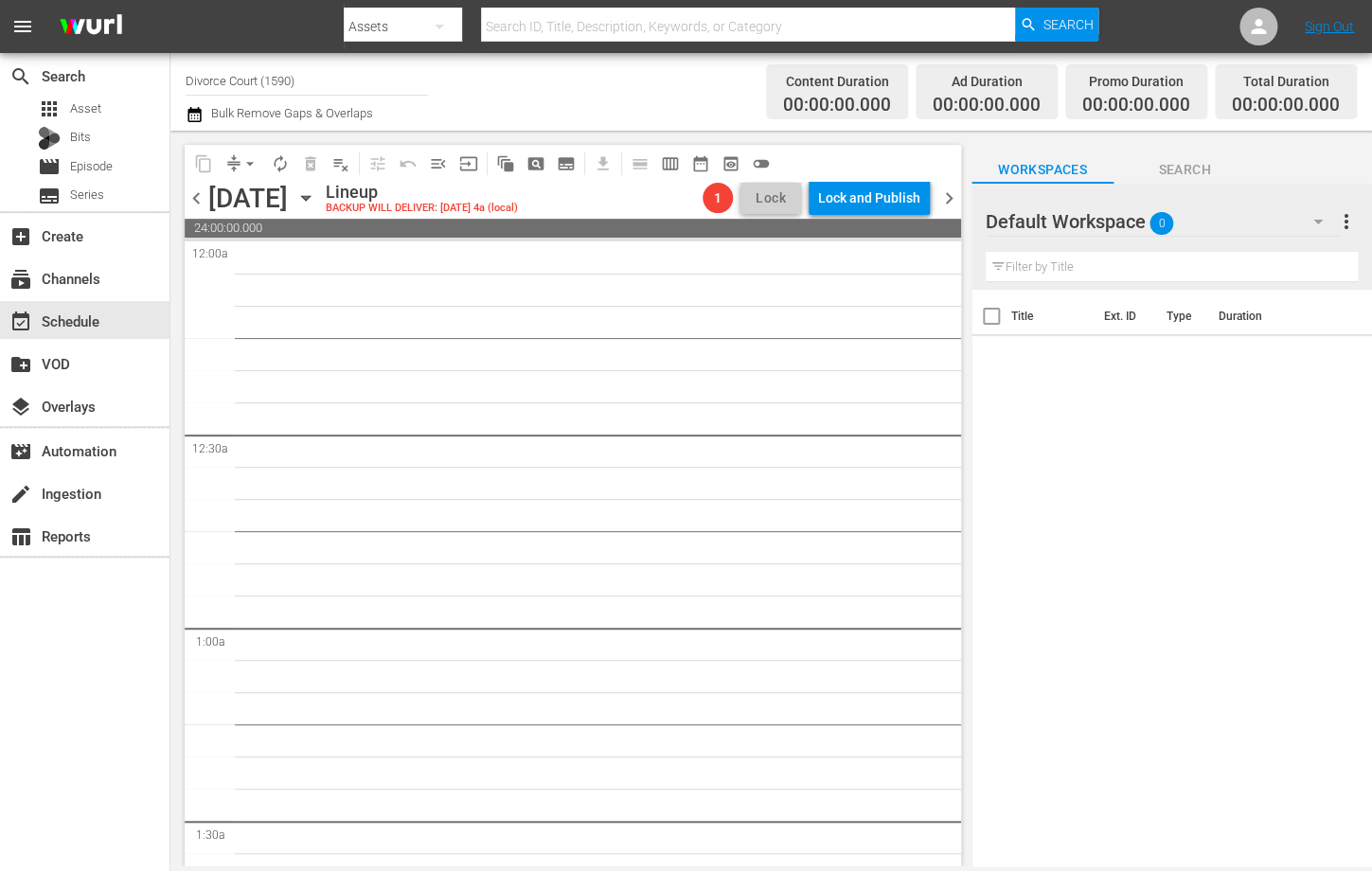 click on "1" at bounding box center [718, 198] 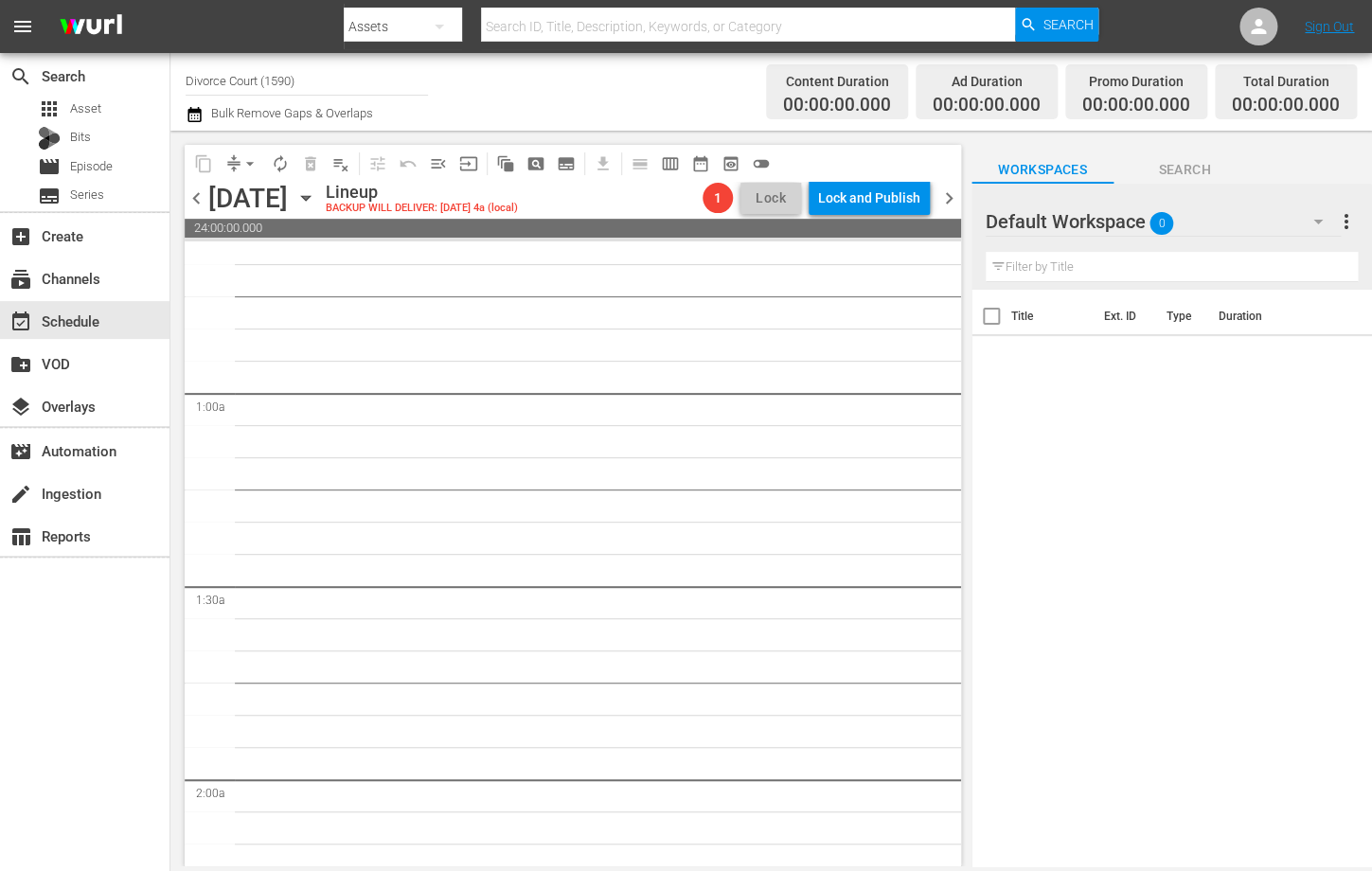 scroll, scrollTop: 0, scrollLeft: 0, axis: both 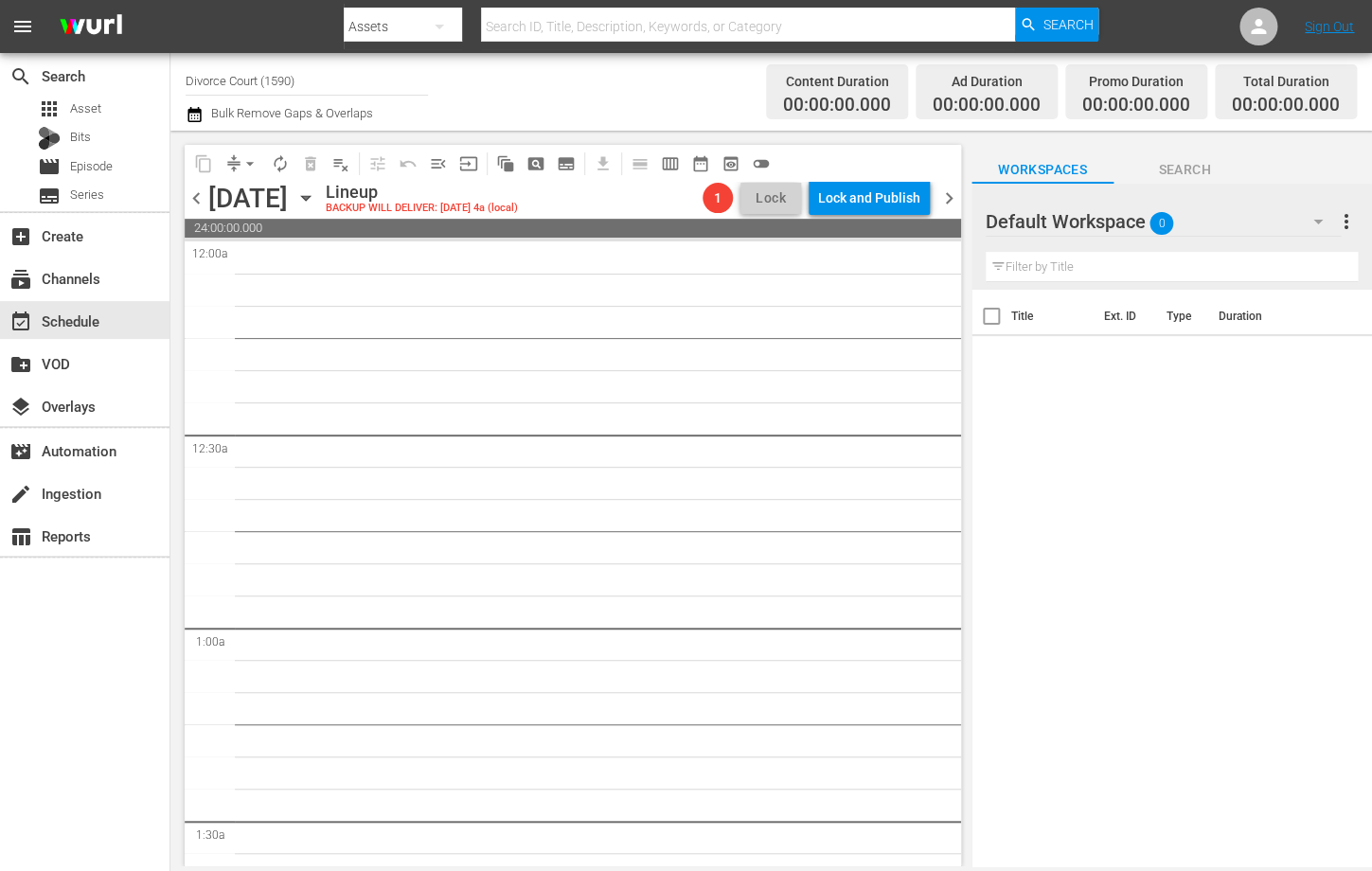click on "18" at bounding box center [602, 4877] 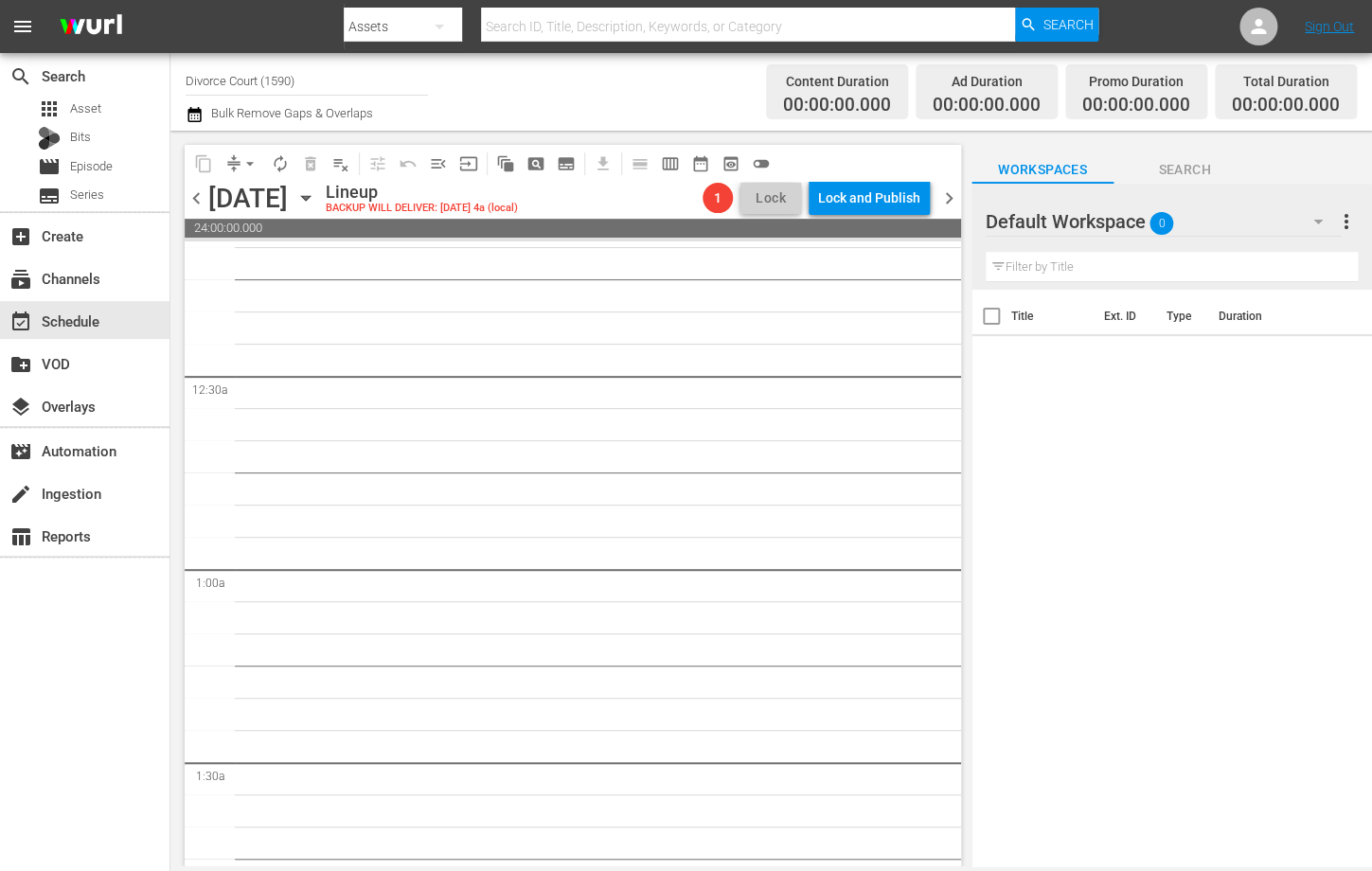 scroll, scrollTop: 0, scrollLeft: 0, axis: both 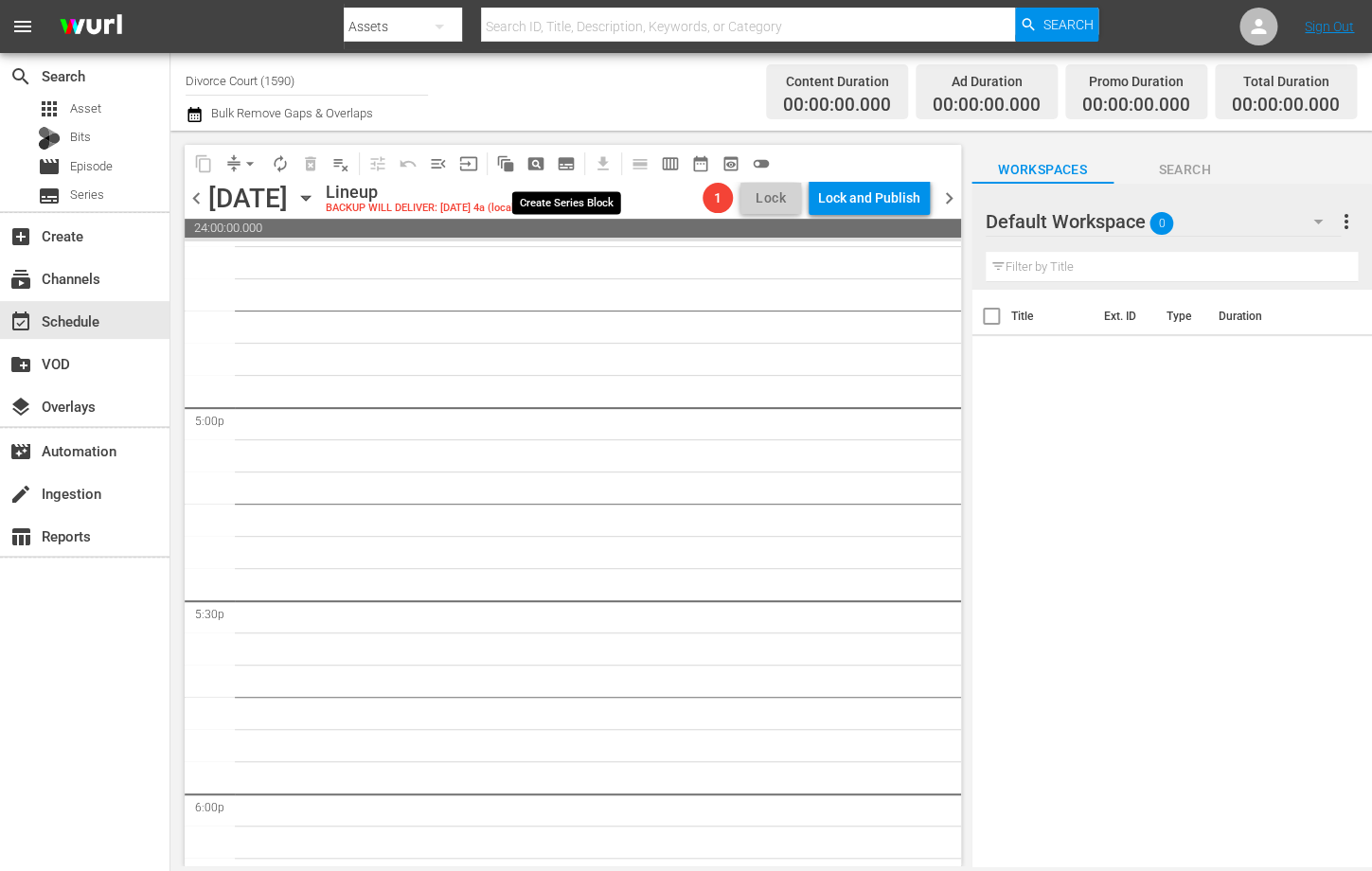 click on "subtitles_outlined" at bounding box center (566, 164) 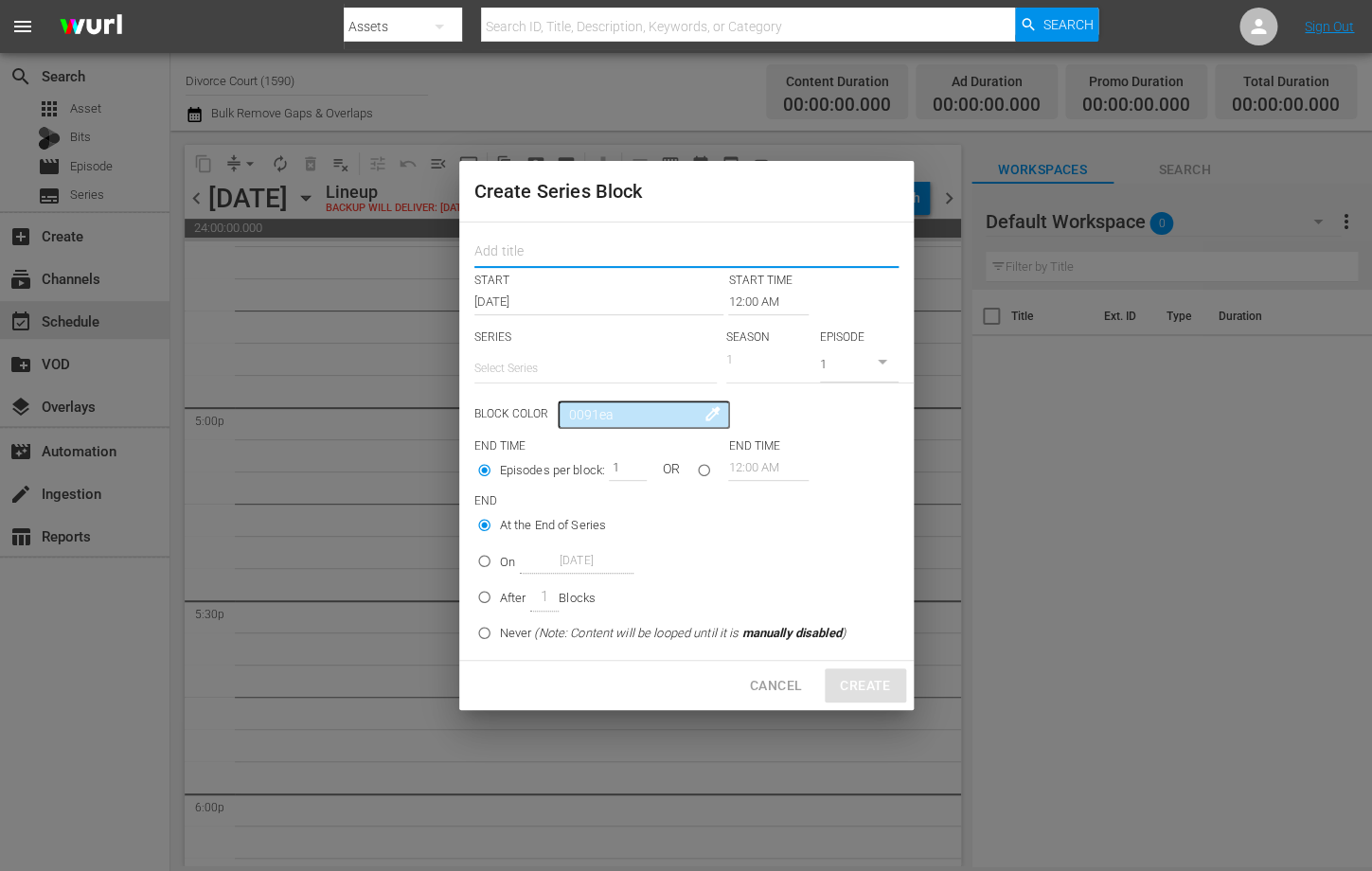 click at bounding box center (686, 253) 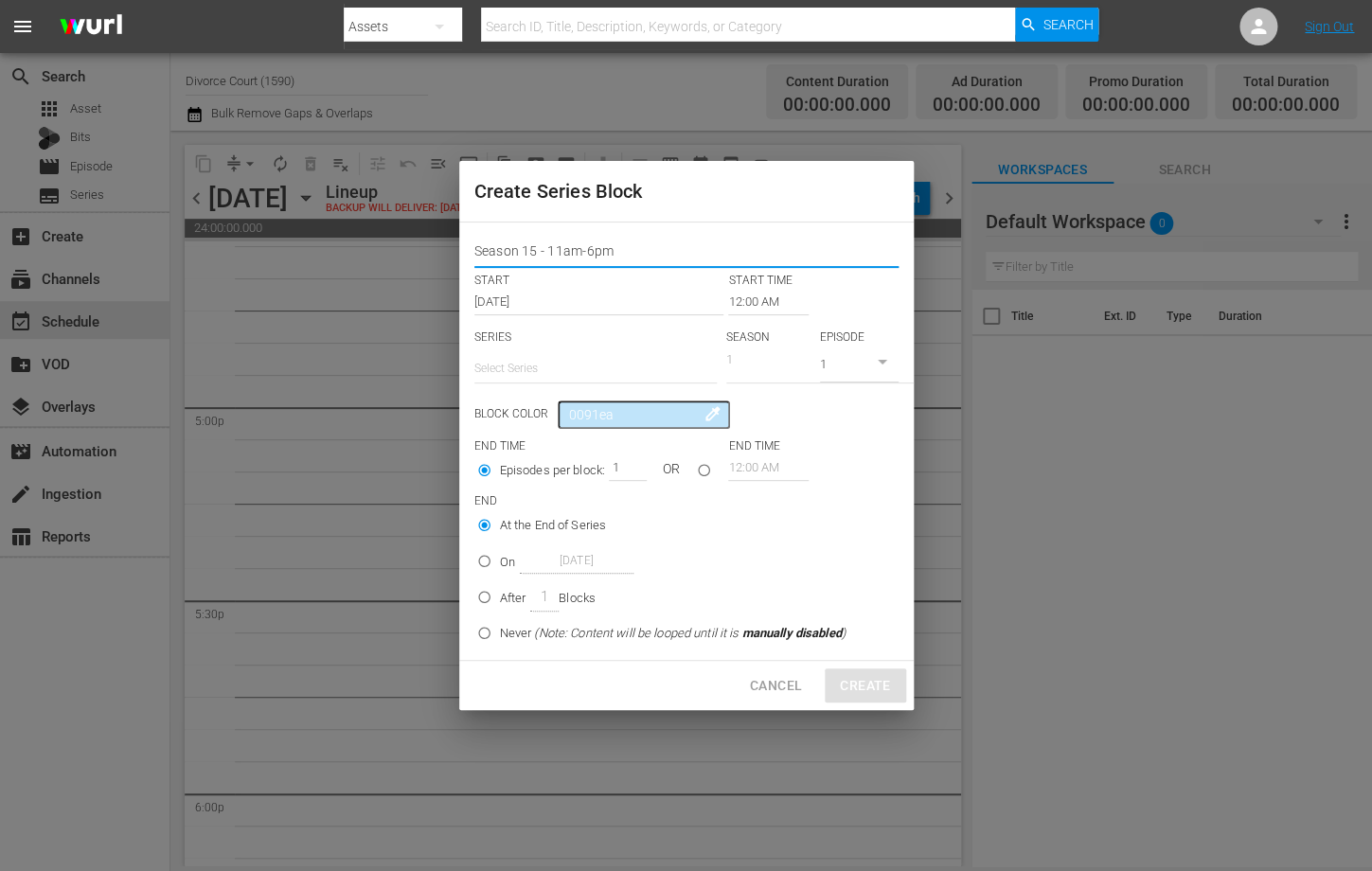 type on "Season 15 - 11am-6pm" 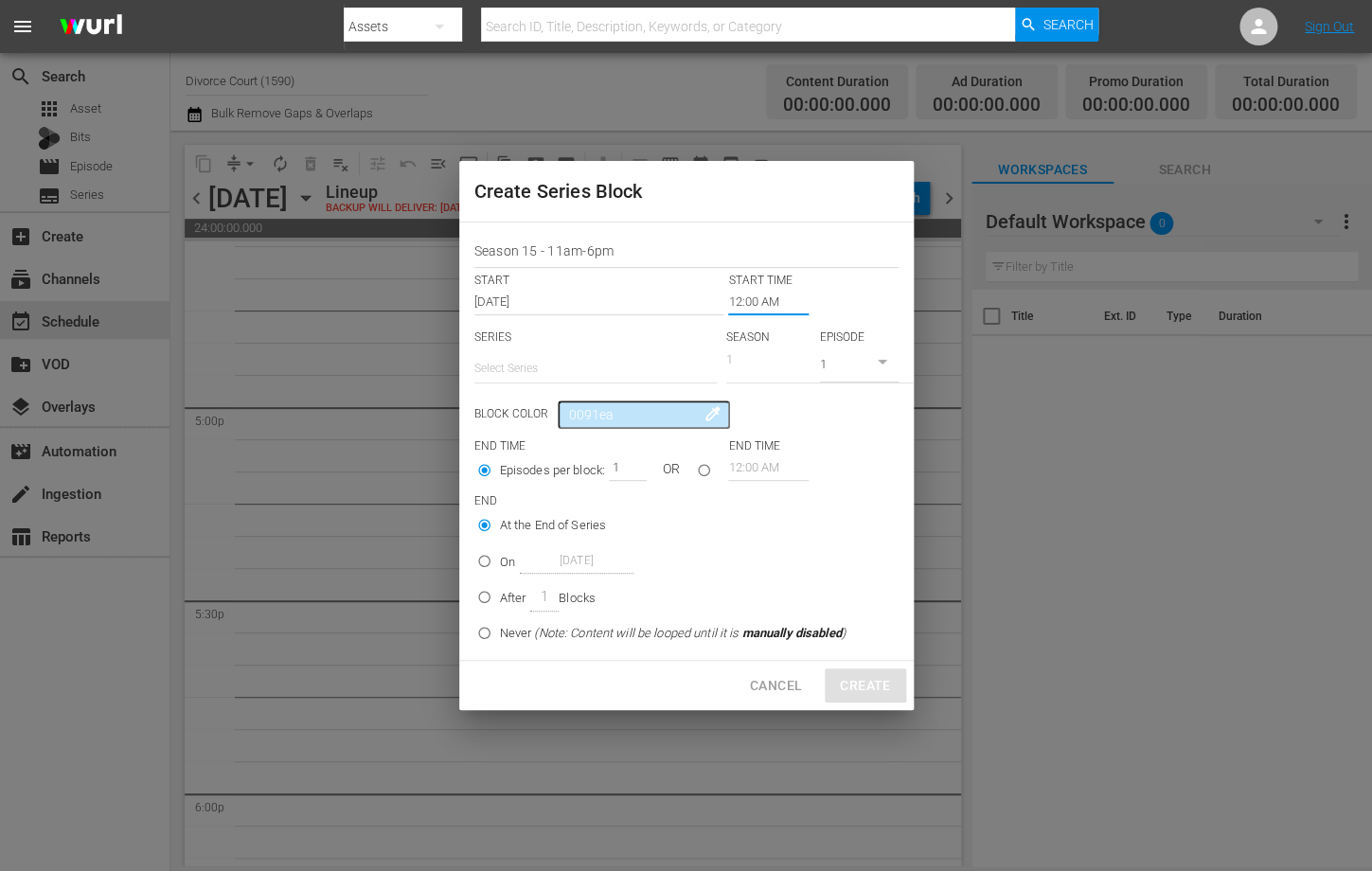 click on "12:00 AM" at bounding box center [768, 302] 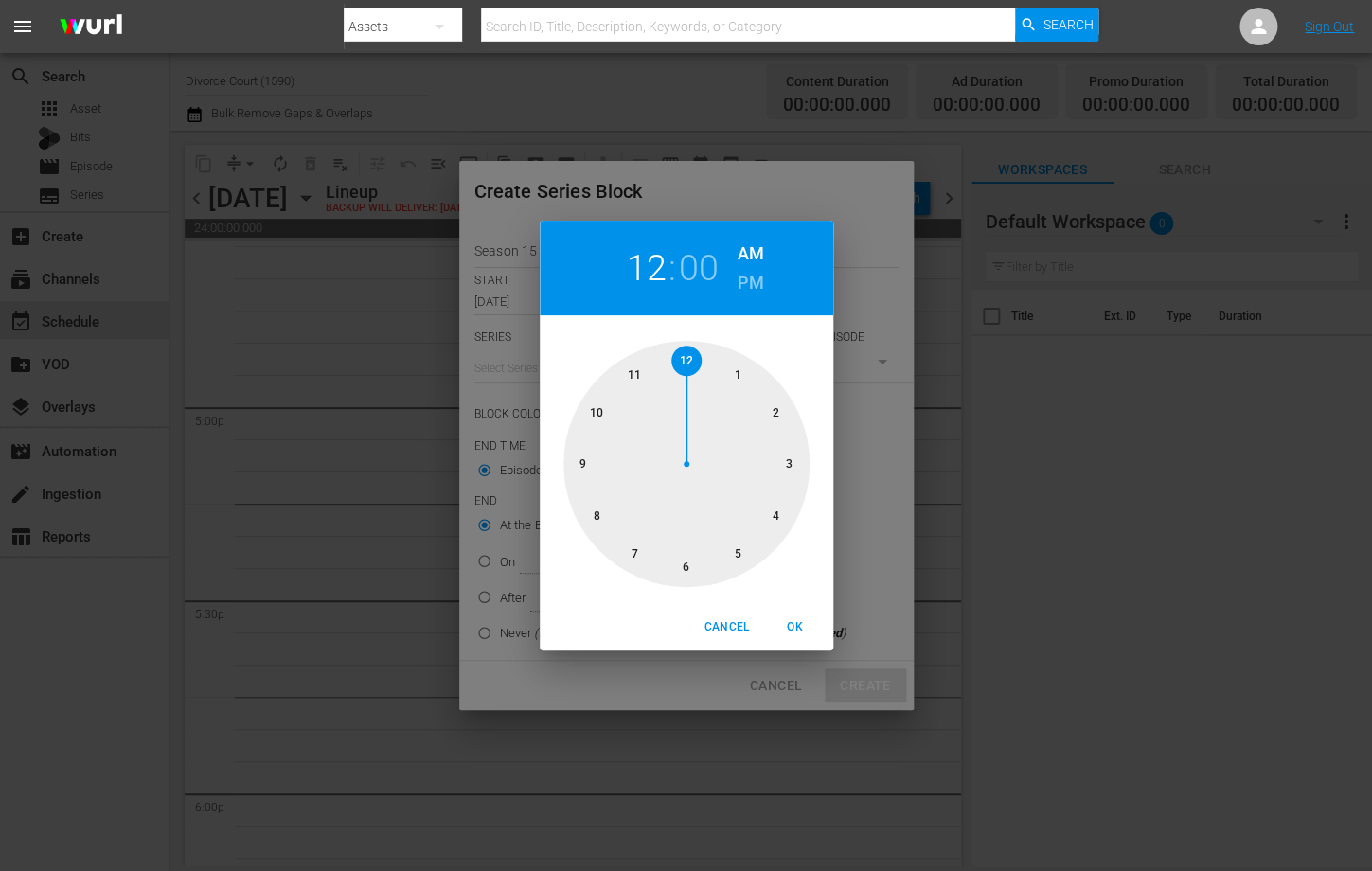 click at bounding box center (686, 464) 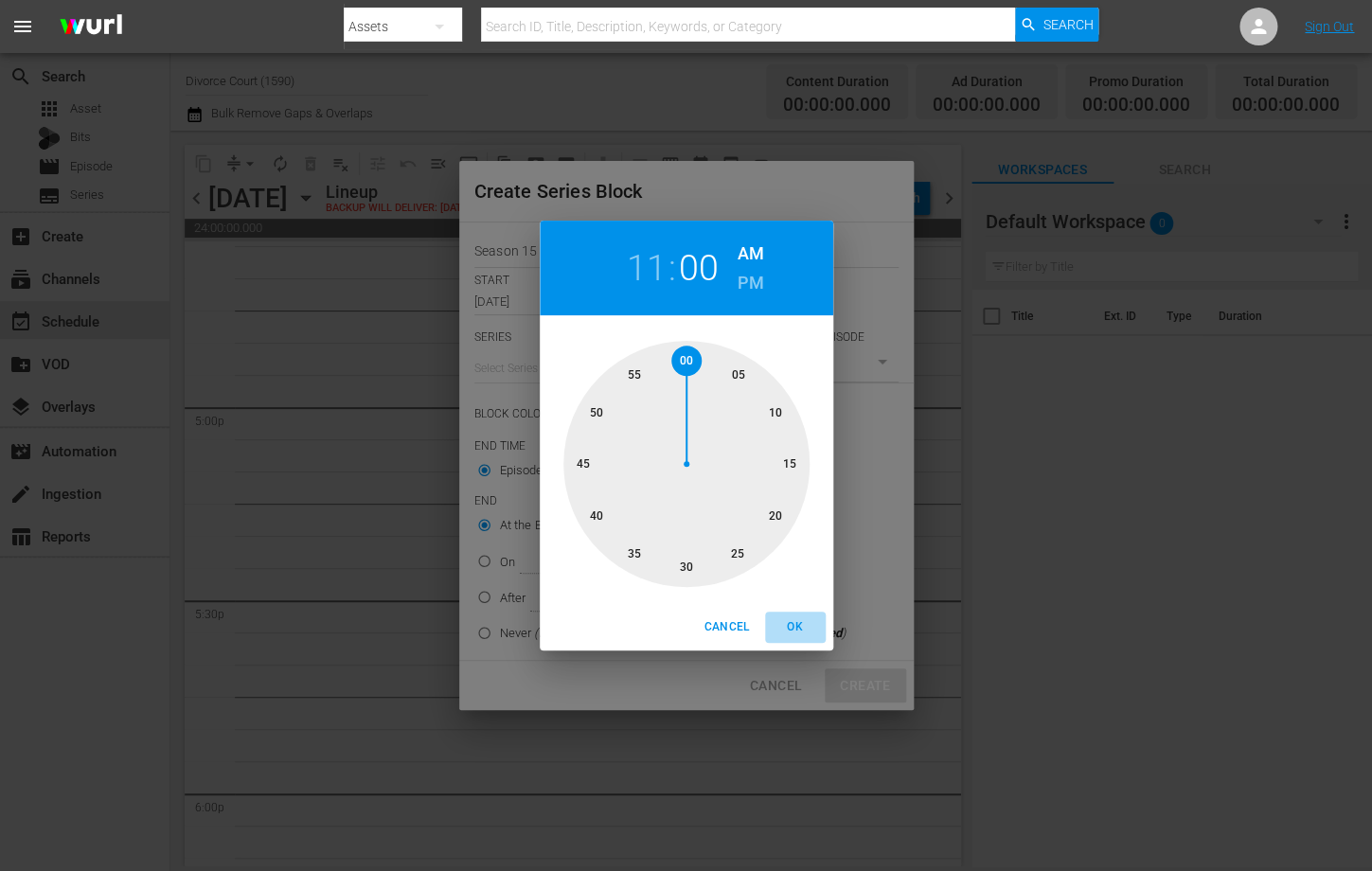 click on "OK" at bounding box center (795, 627) 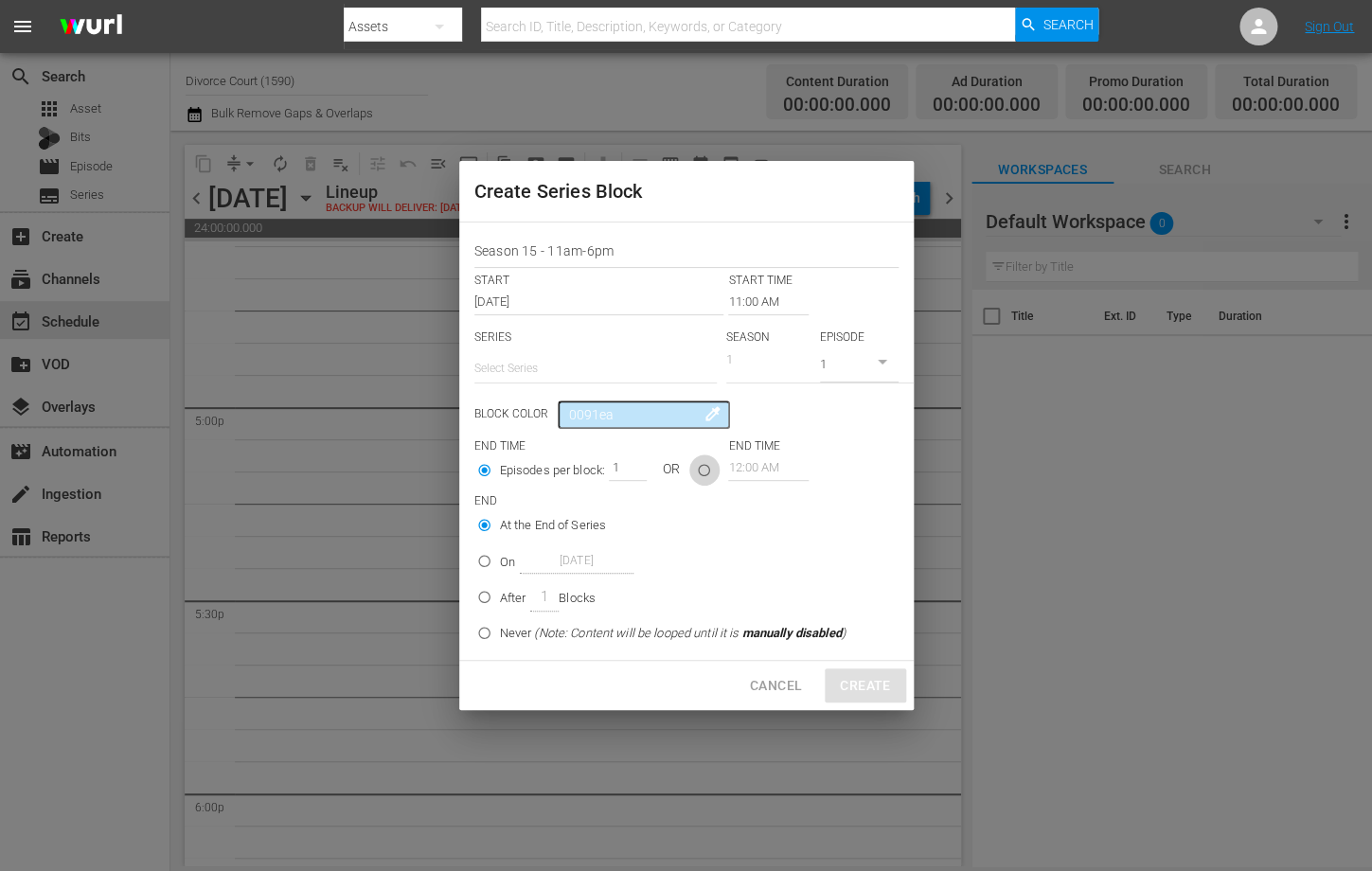 click at bounding box center (704, 473) 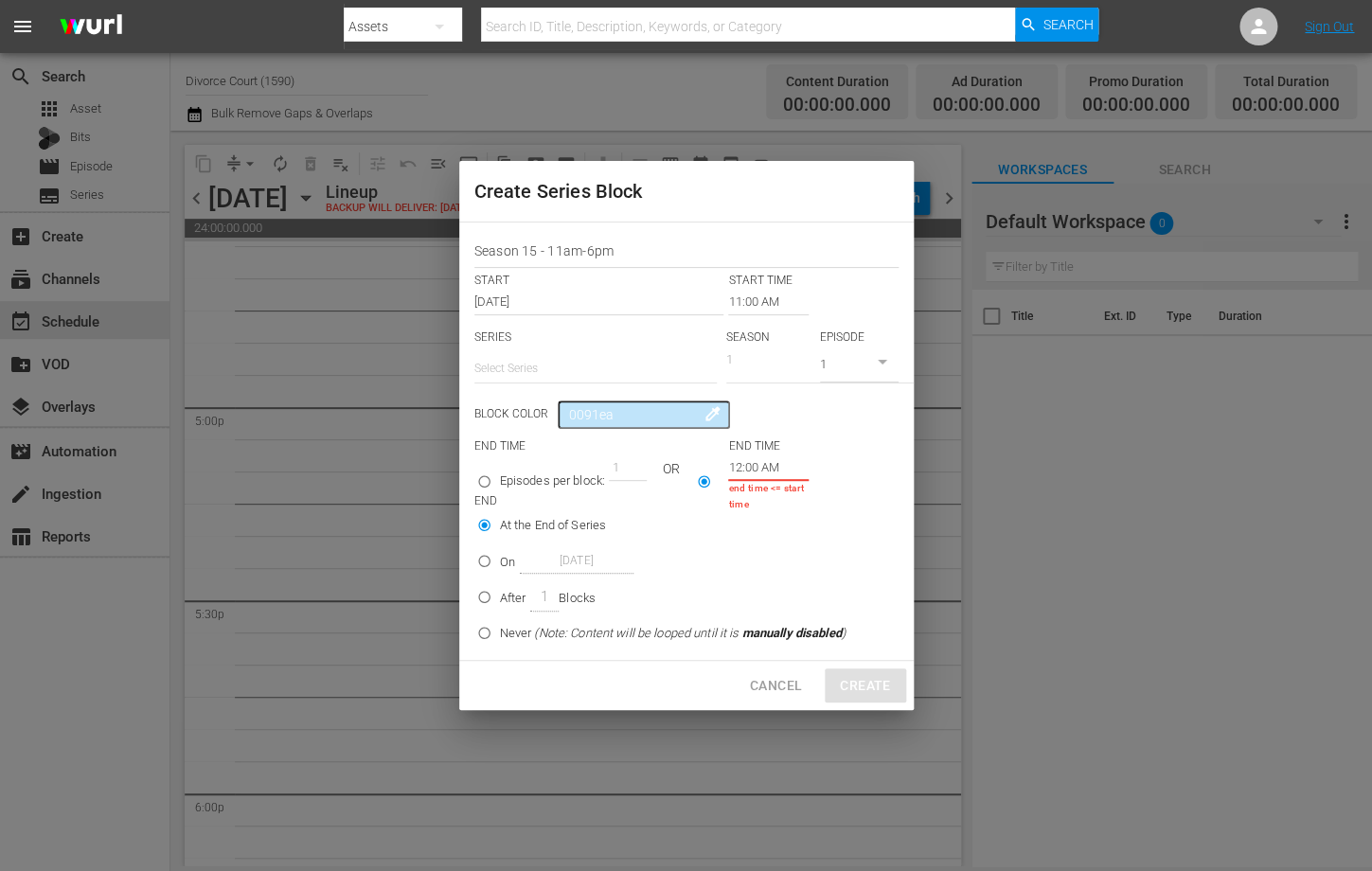 click on "12:00 AM" at bounding box center (768, 468) 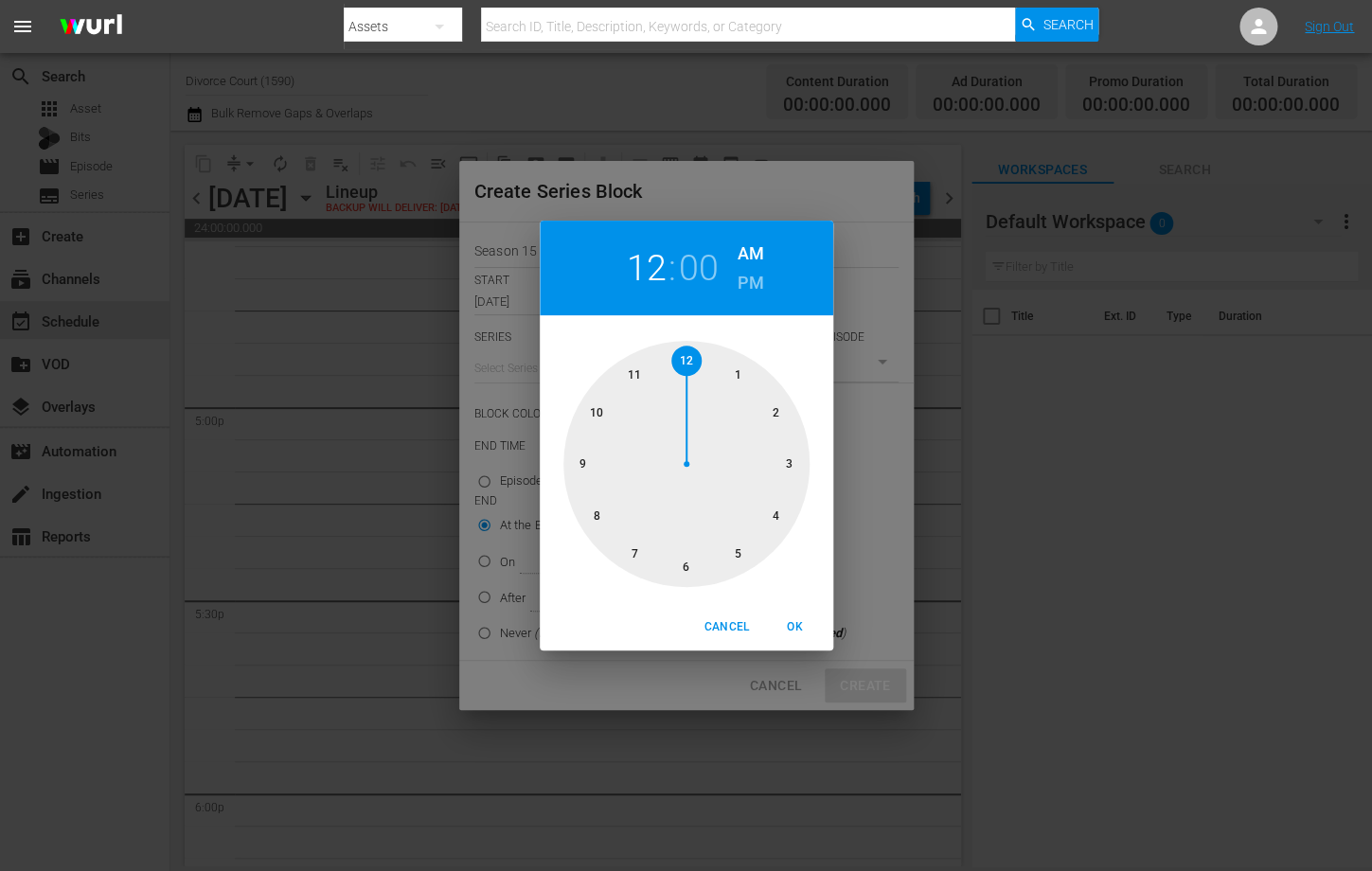 click at bounding box center [686, 464] 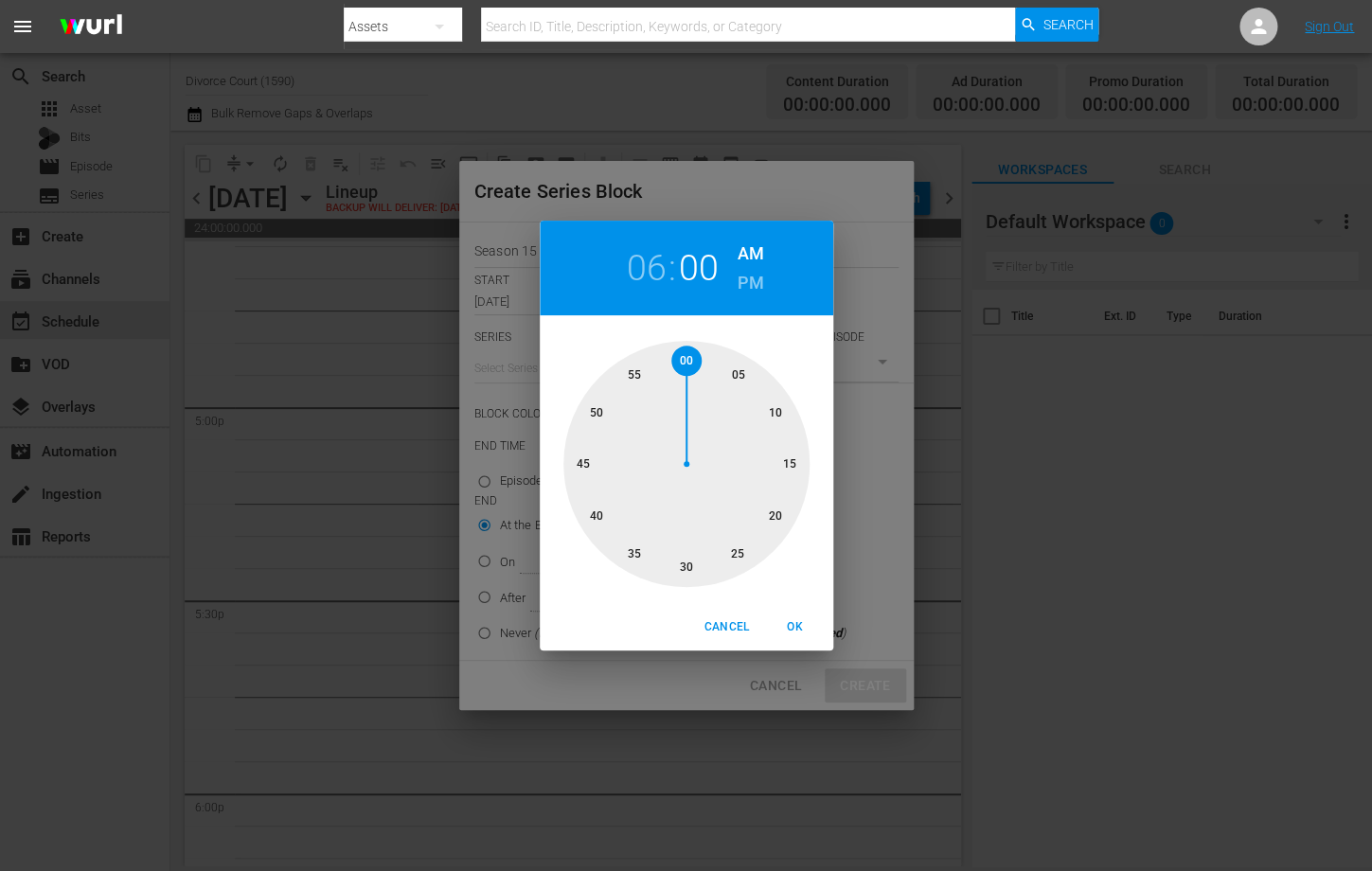 click on "PM" at bounding box center [750, 283] 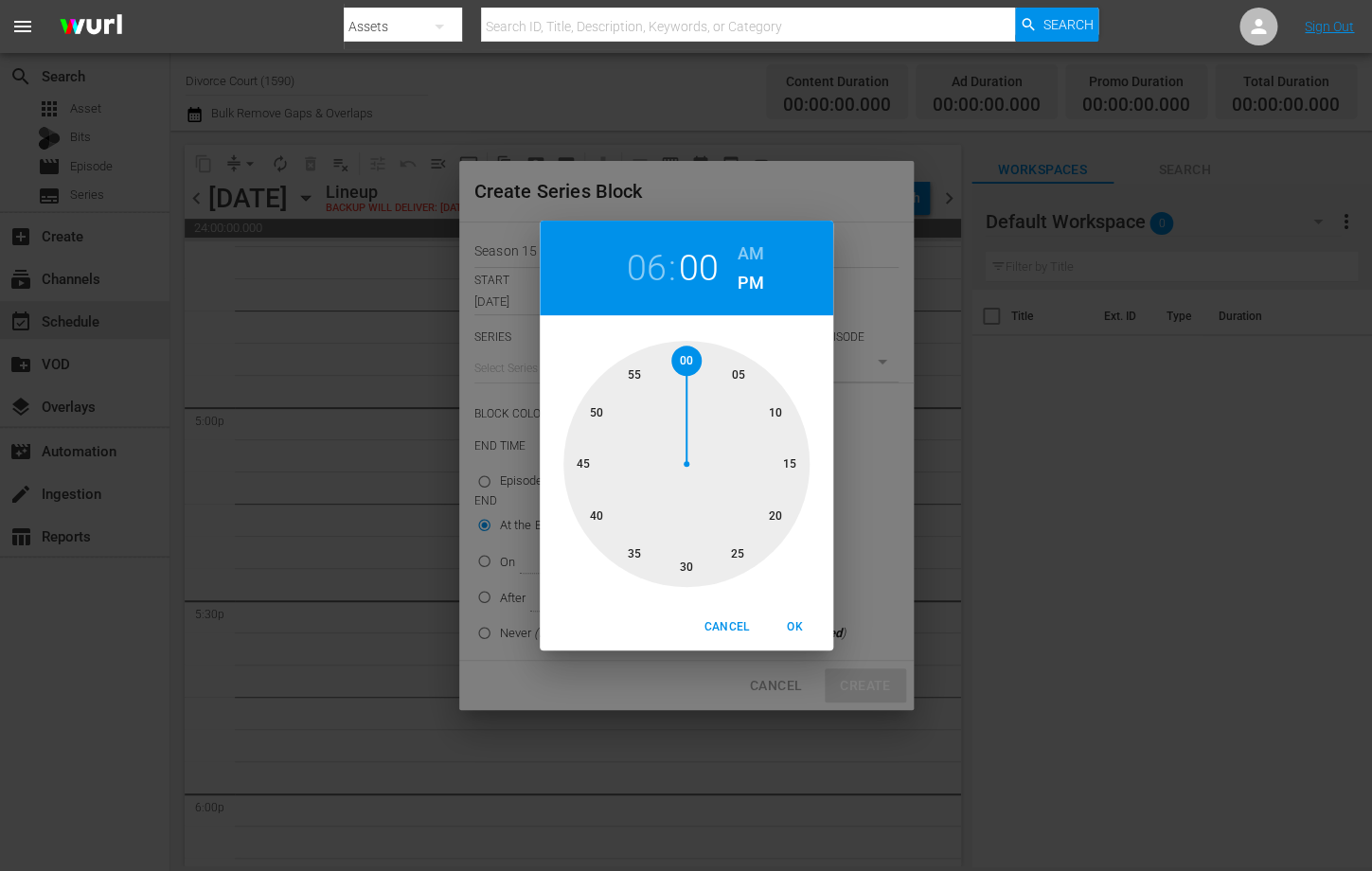 click on "OK" at bounding box center (795, 627) 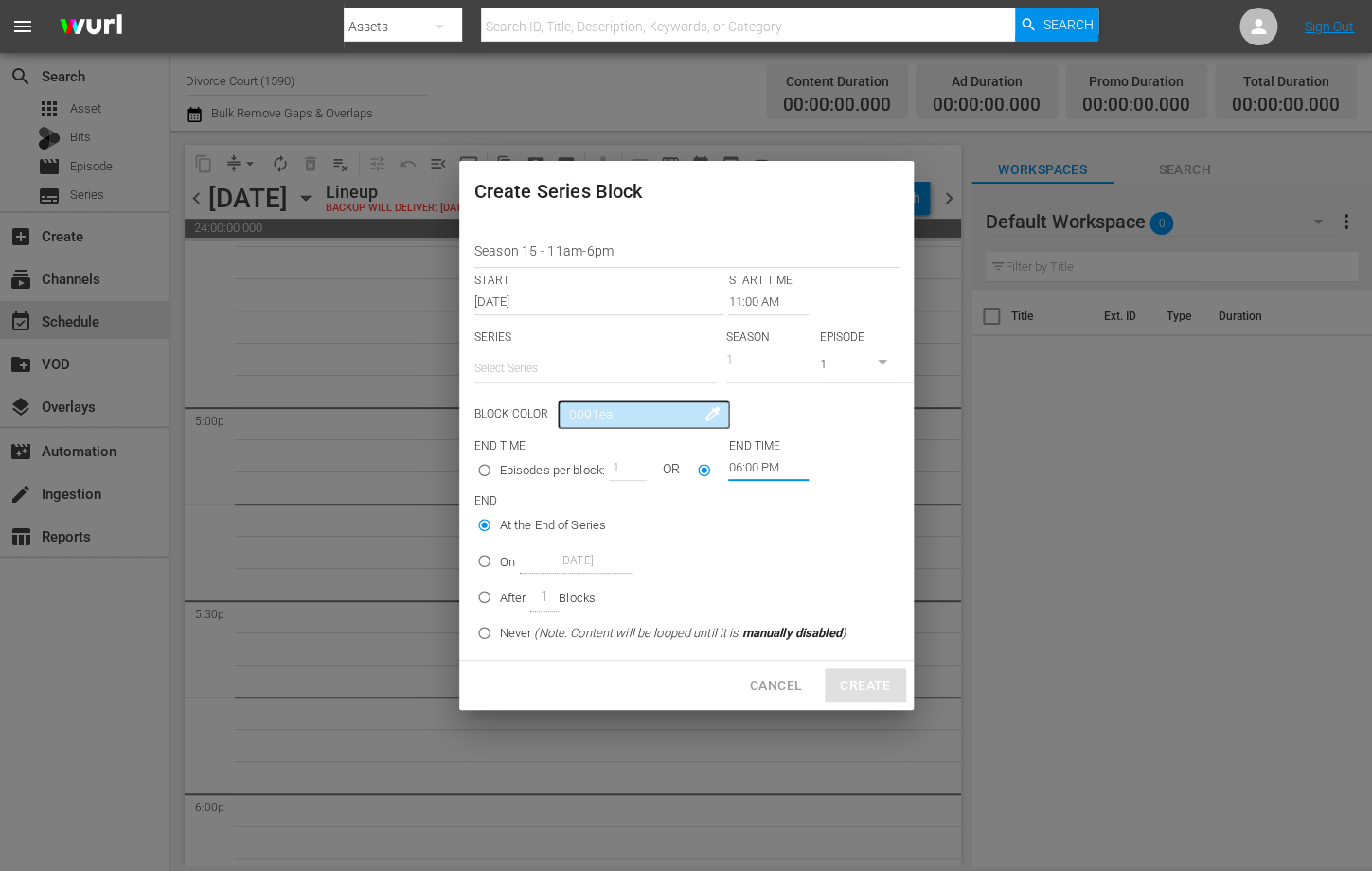 click at bounding box center [596, 368] 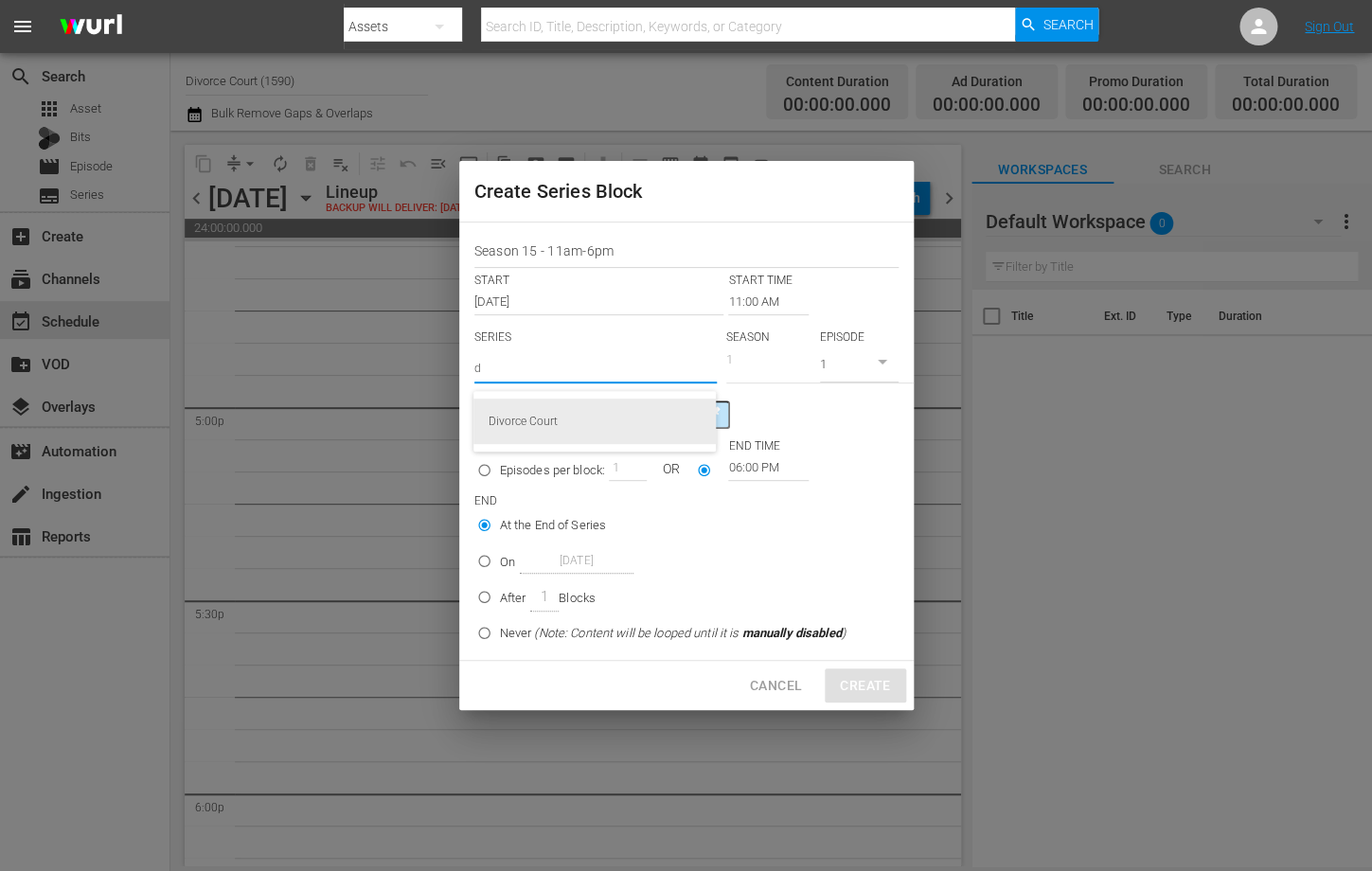 click on "Divorce Court" at bounding box center [595, 421] 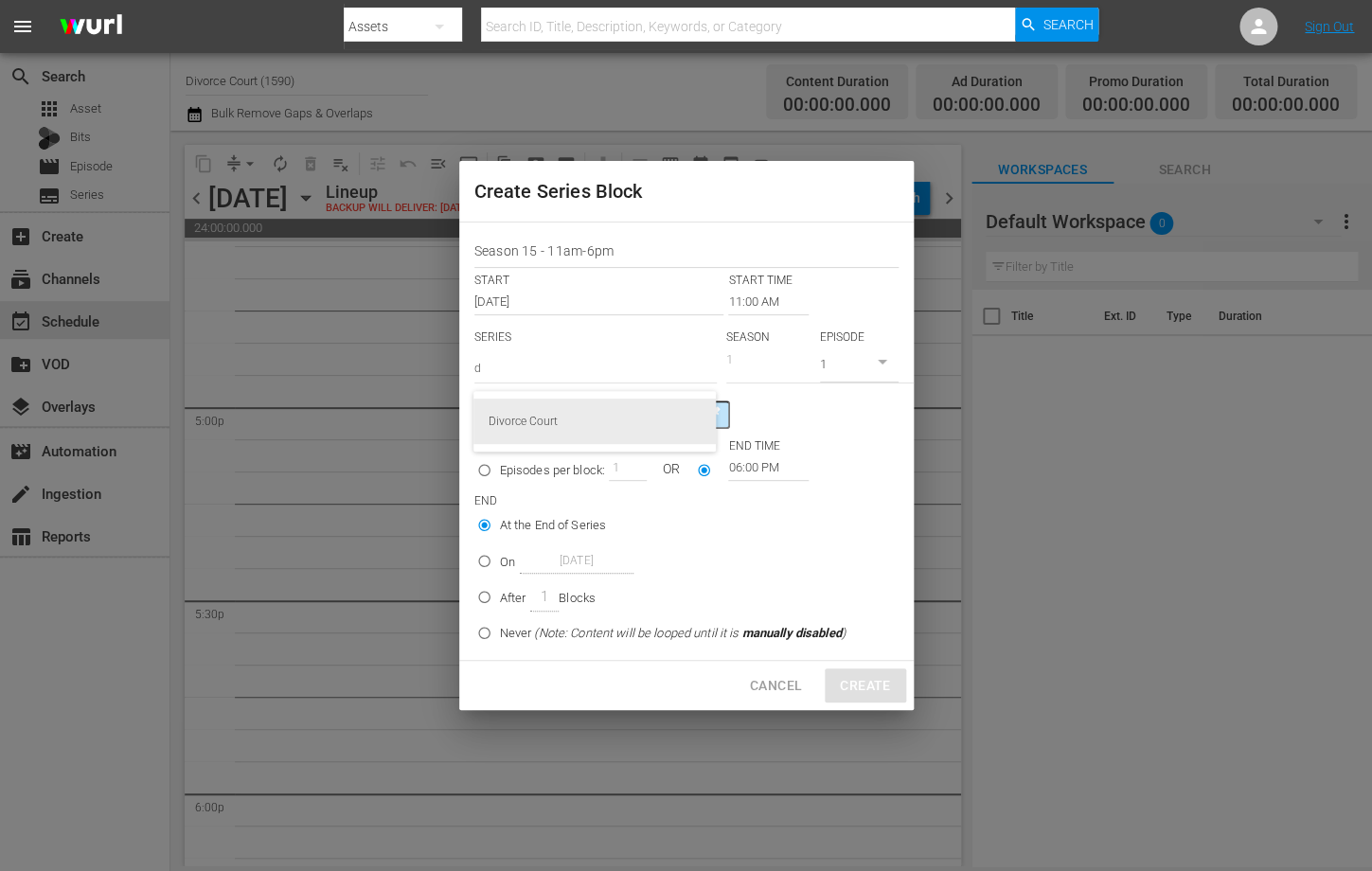 type on "Divorce Court" 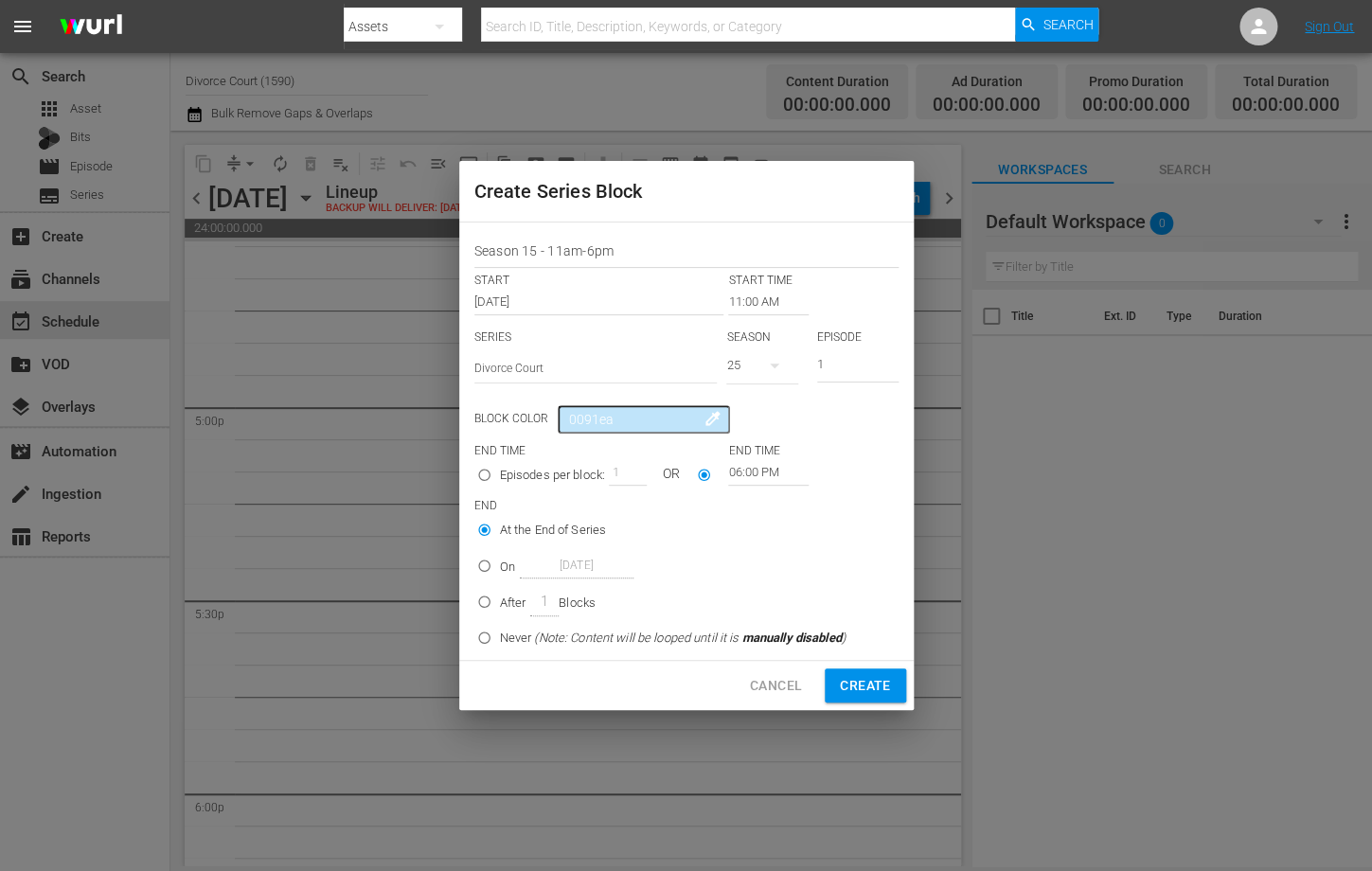 click on "25" at bounding box center (762, 365) 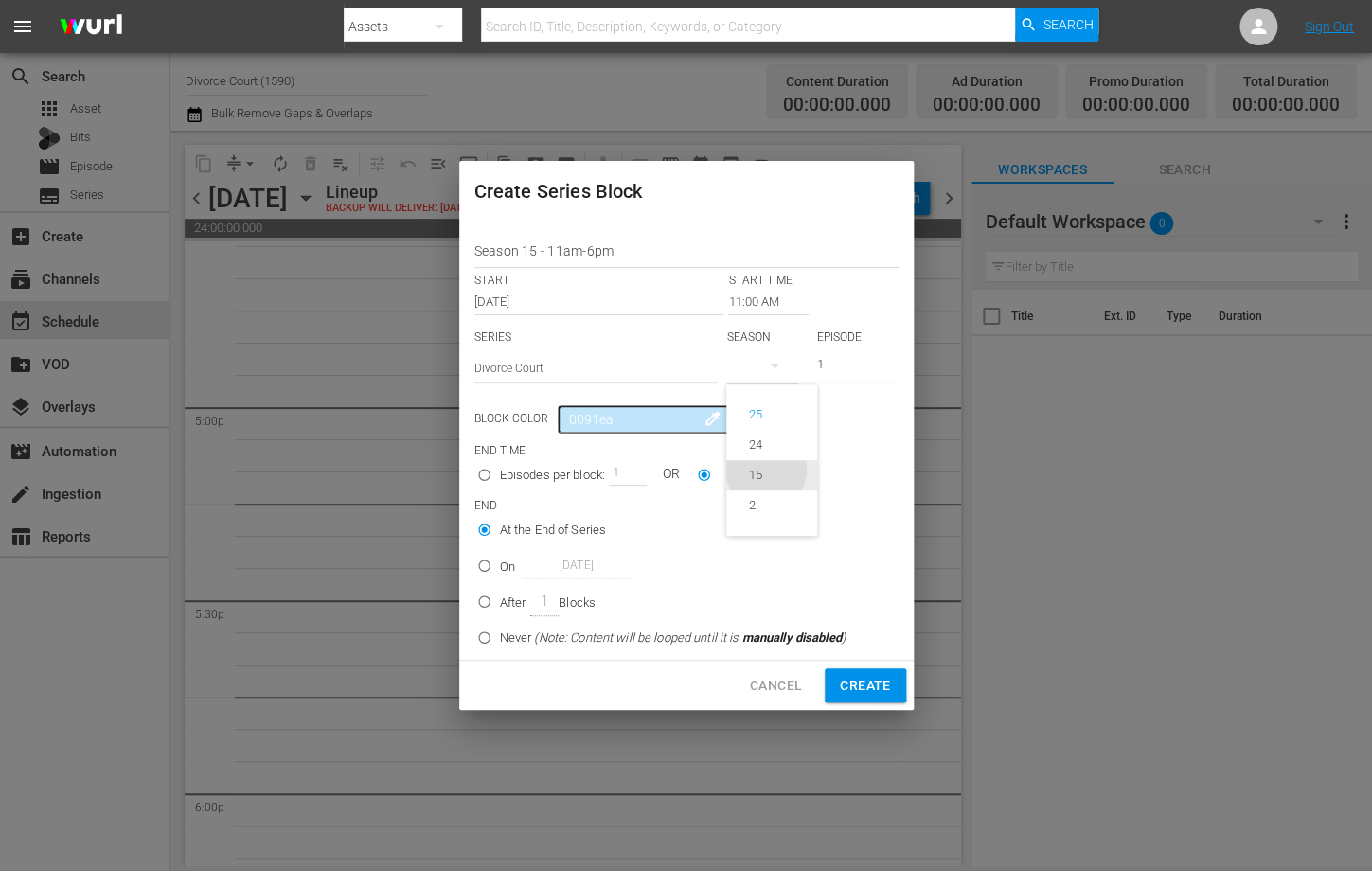 click on "15" at bounding box center [756, 475] 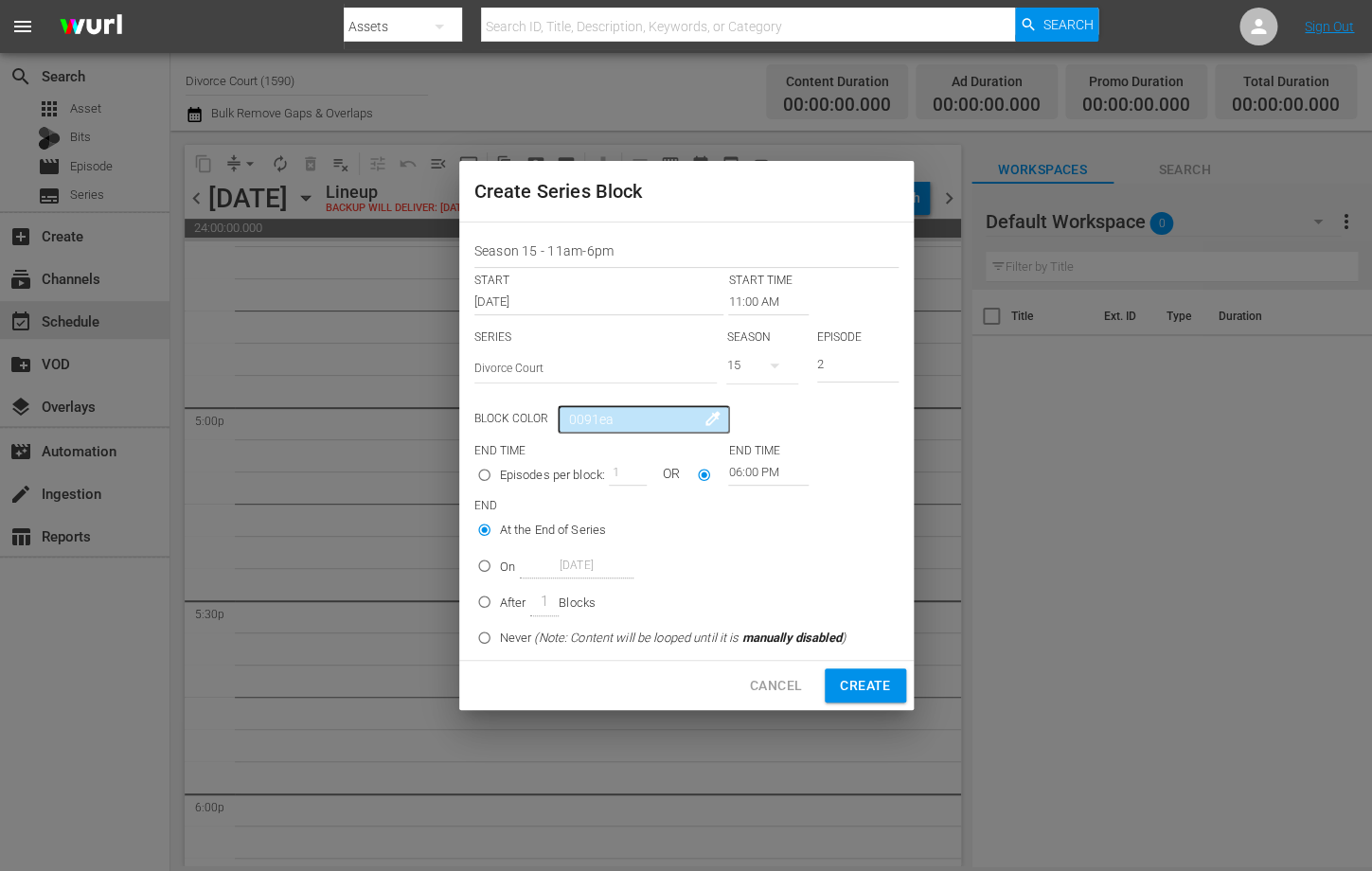 type on "2" 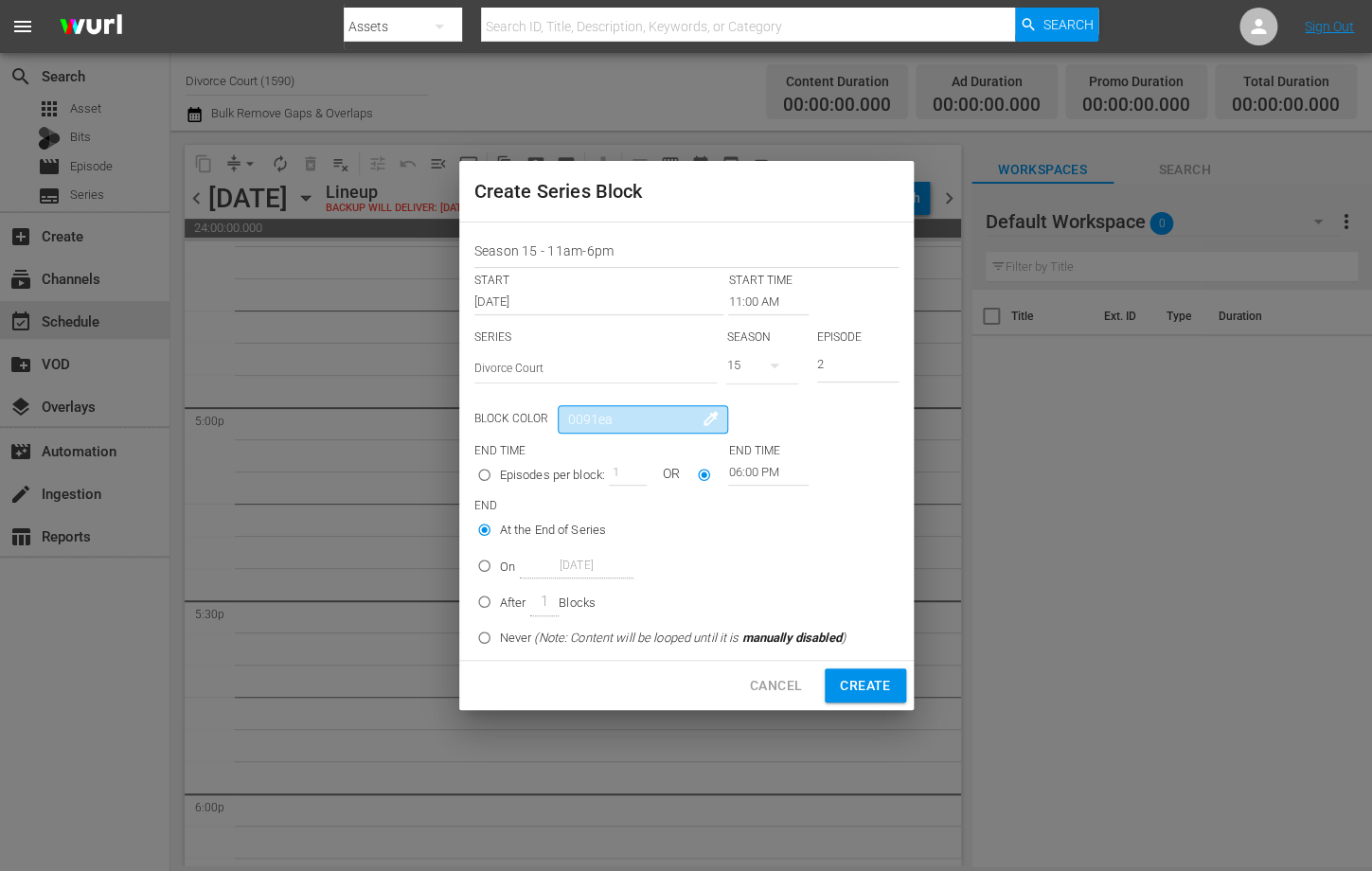 click on "0091ea" at bounding box center [643, 419] 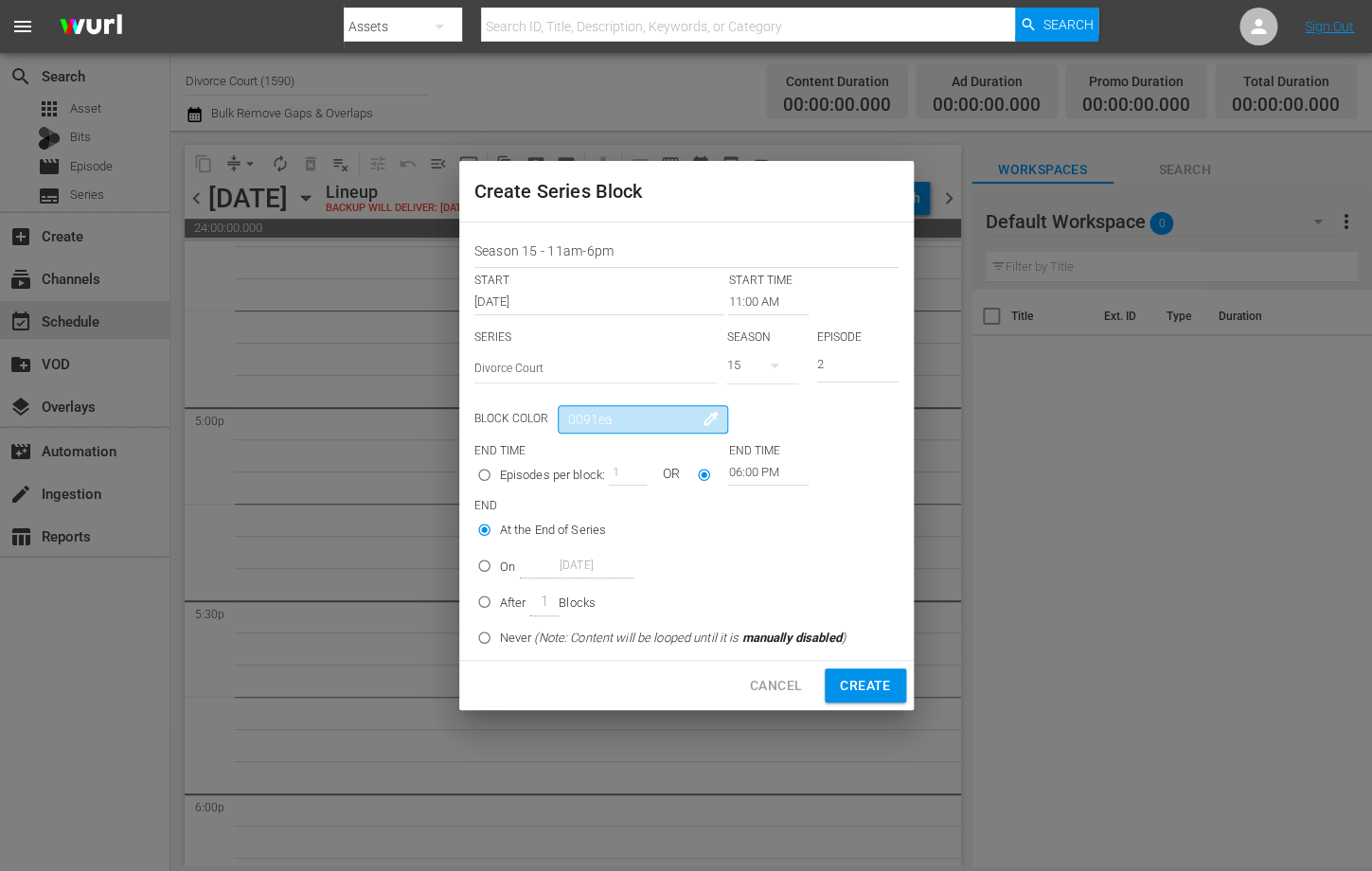 drag, startPoint x: 648, startPoint y: 421, endPoint x: 539, endPoint y: 418, distance: 109.04128 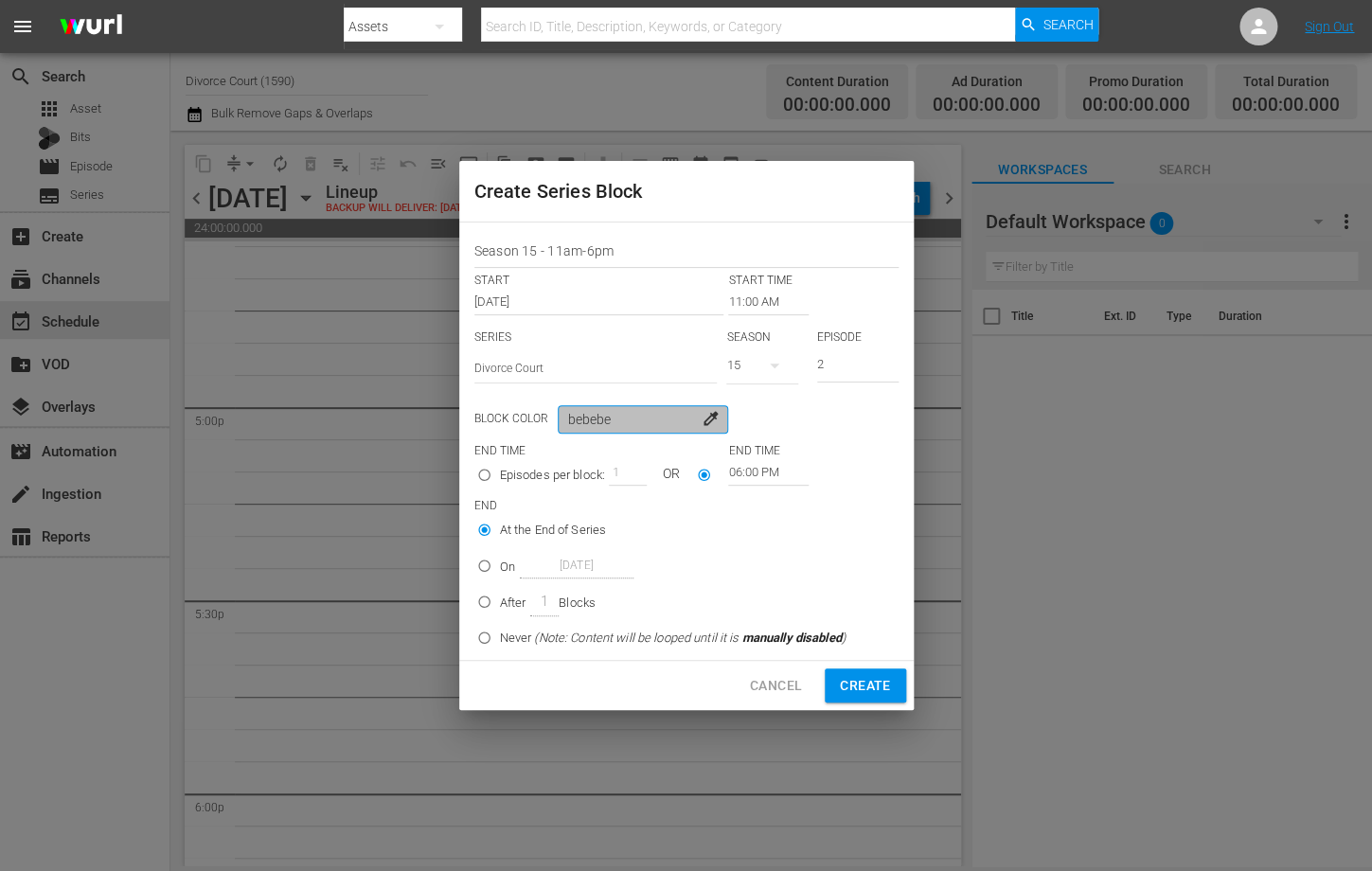type on "bebebe" 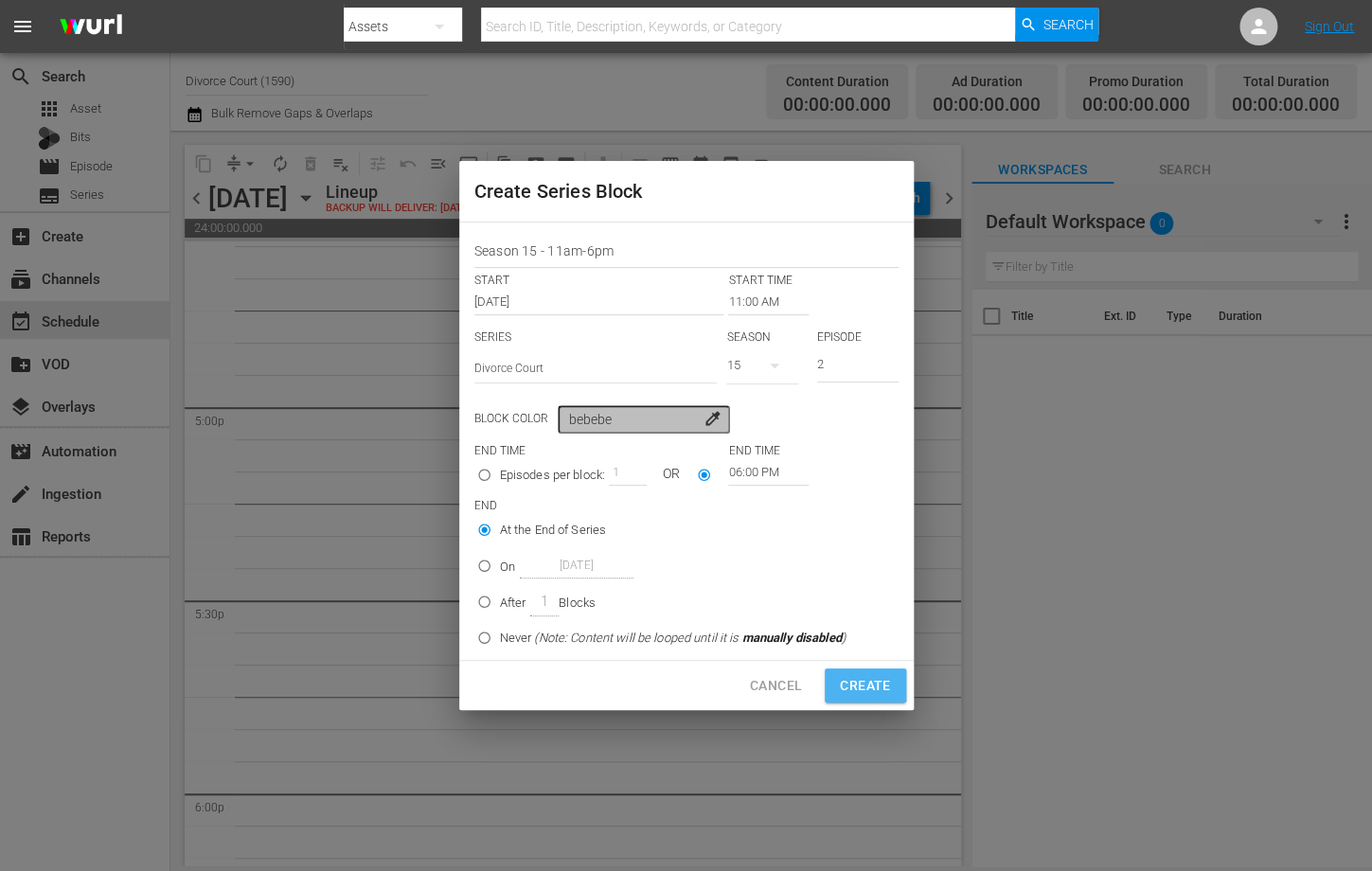 click on "Create" at bounding box center [864, 685] 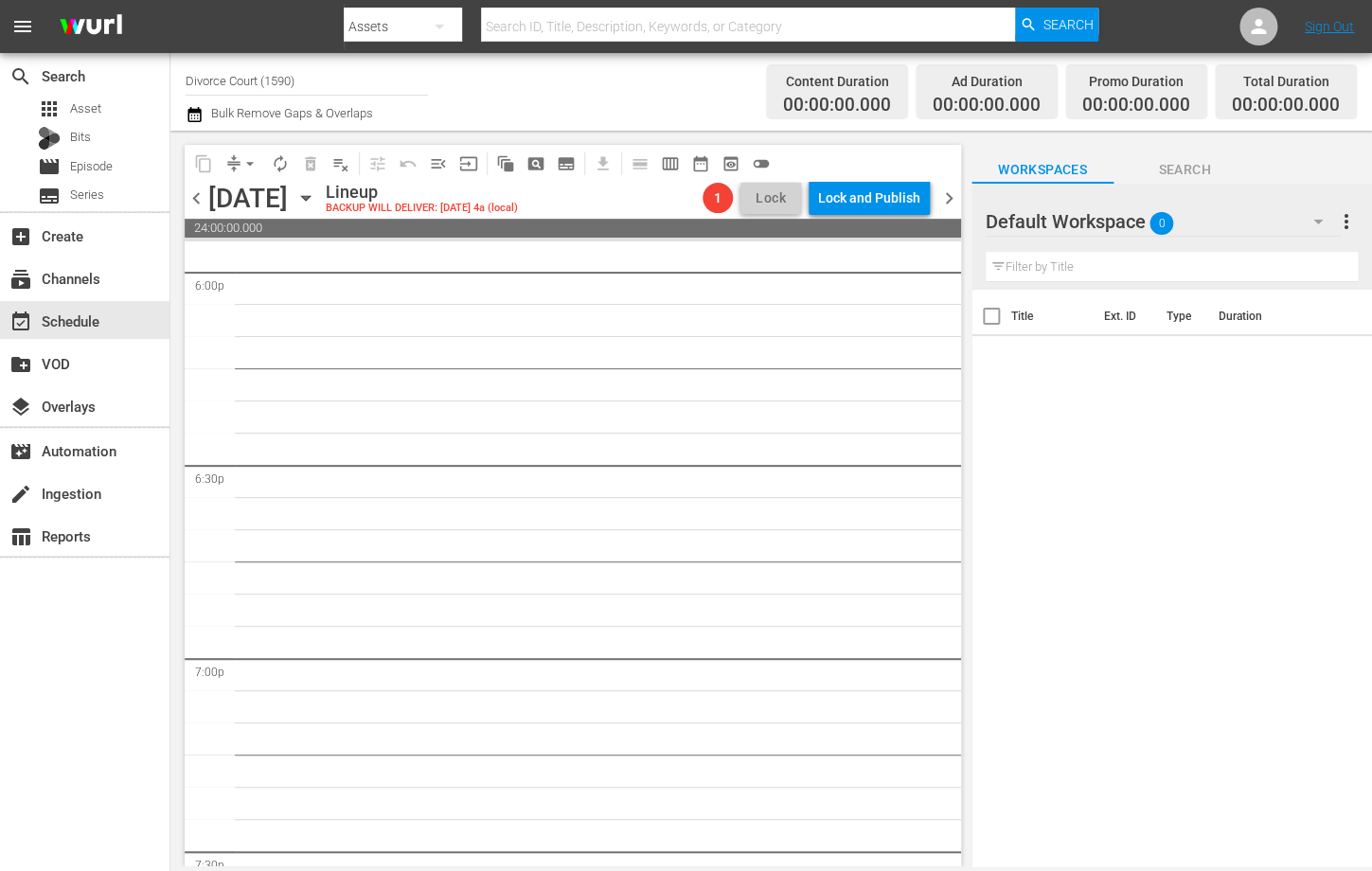scroll, scrollTop: 6898, scrollLeft: 0, axis: vertical 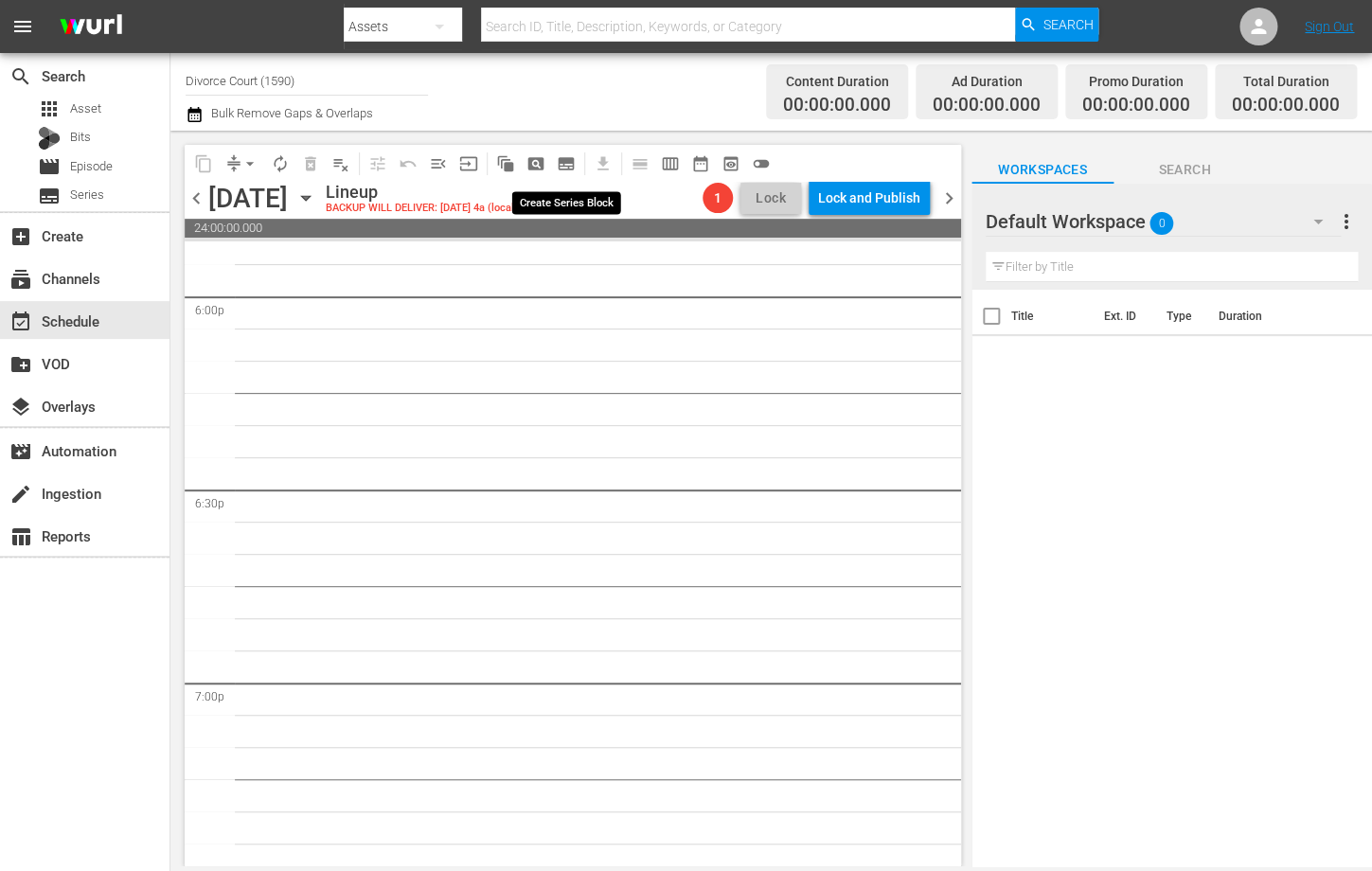 click on "subtitles_outlined" at bounding box center [566, 164] 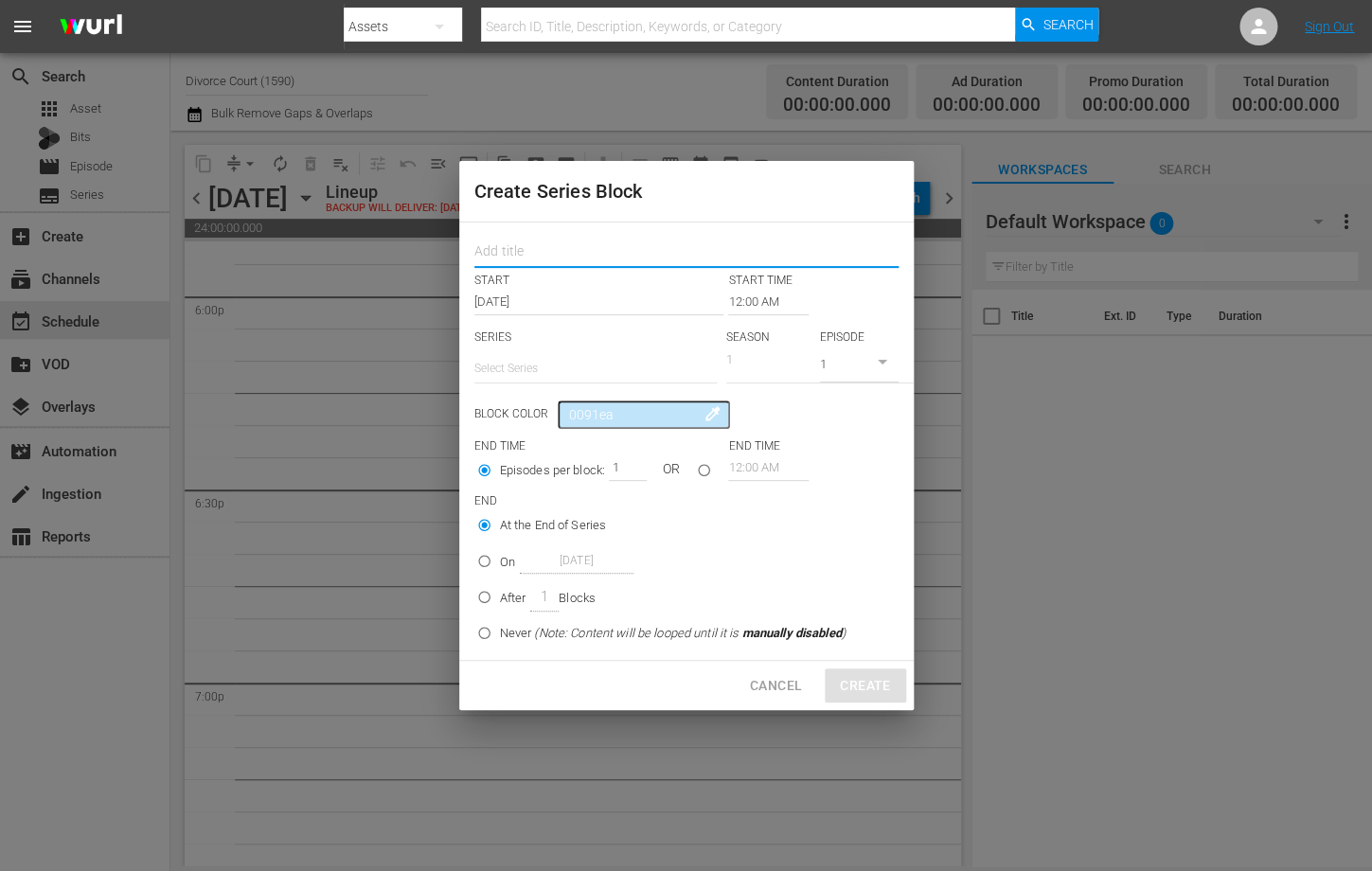 click at bounding box center [686, 253] 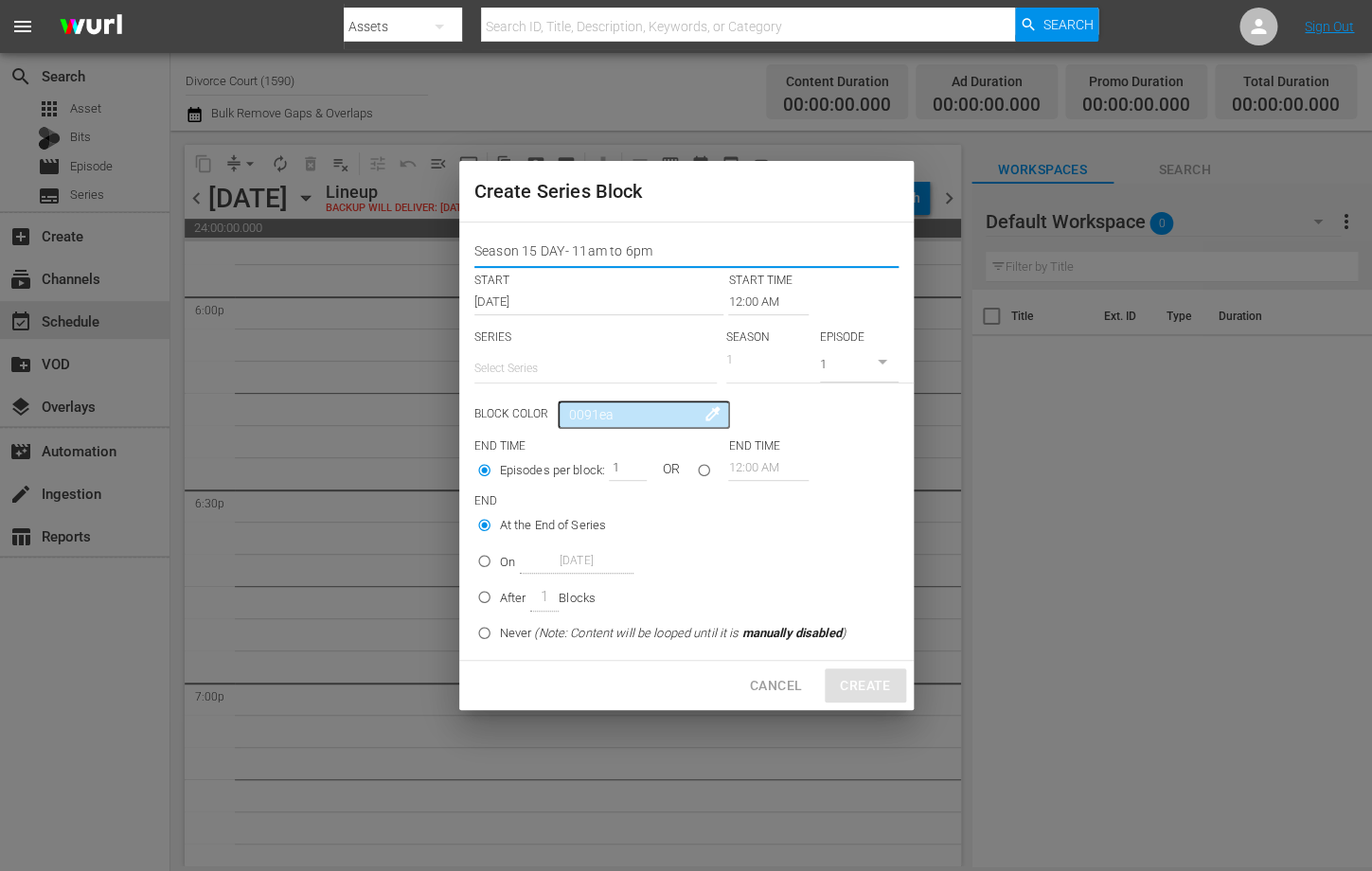 type on "Season 15 DAY- 11am to 6pm" 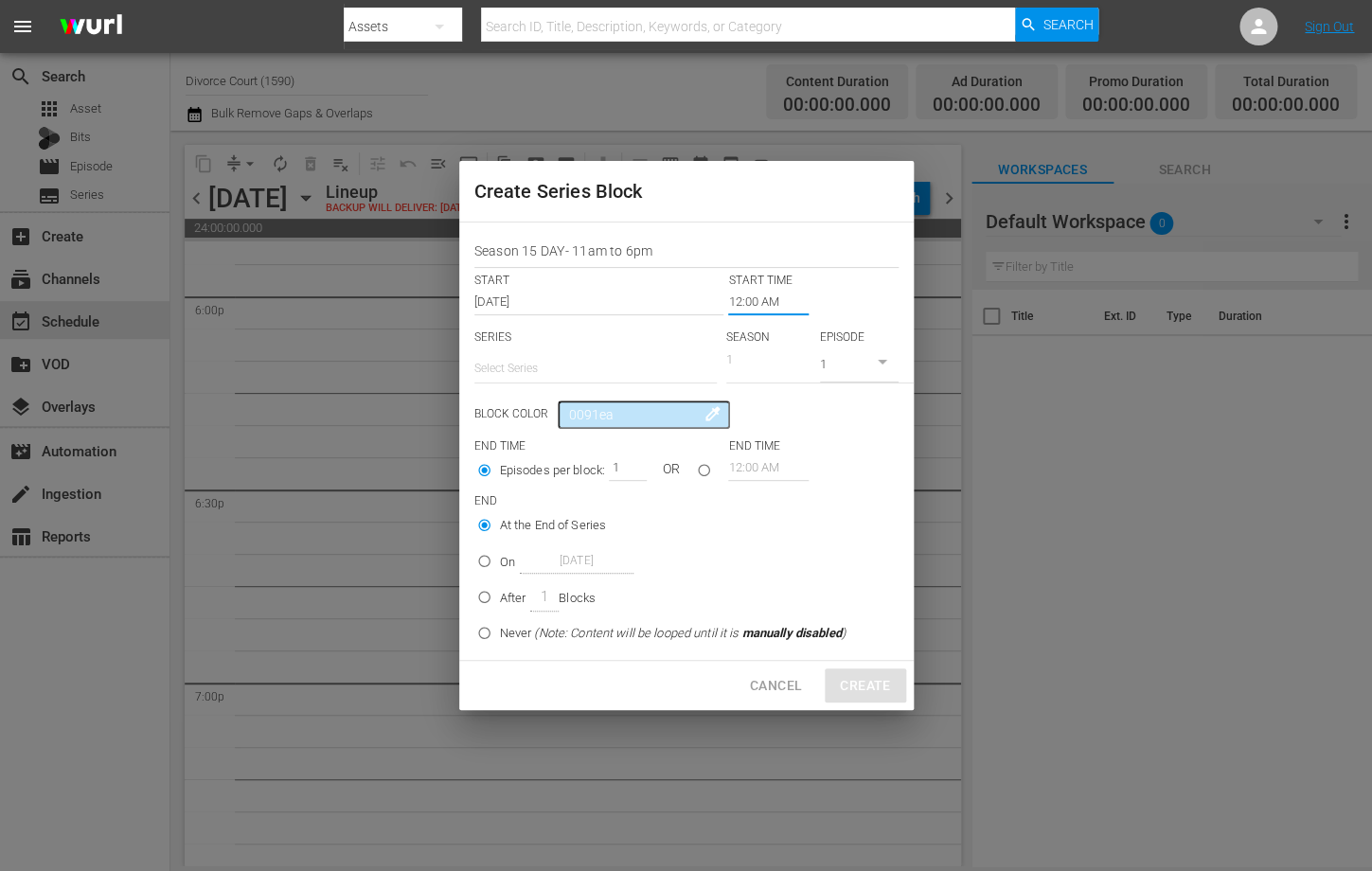 click on "12:00 AM" at bounding box center [768, 302] 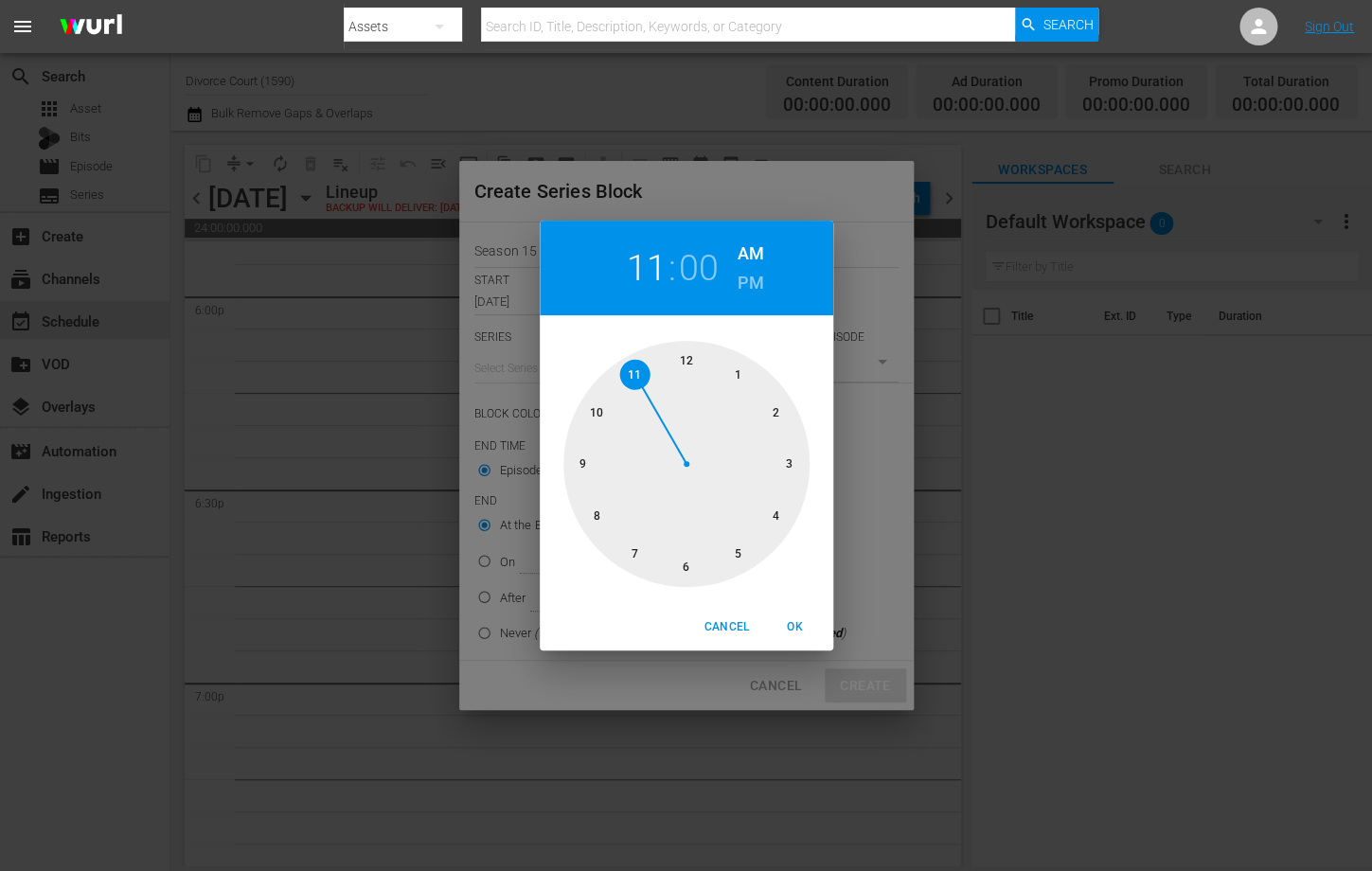 click at bounding box center (686, 464) 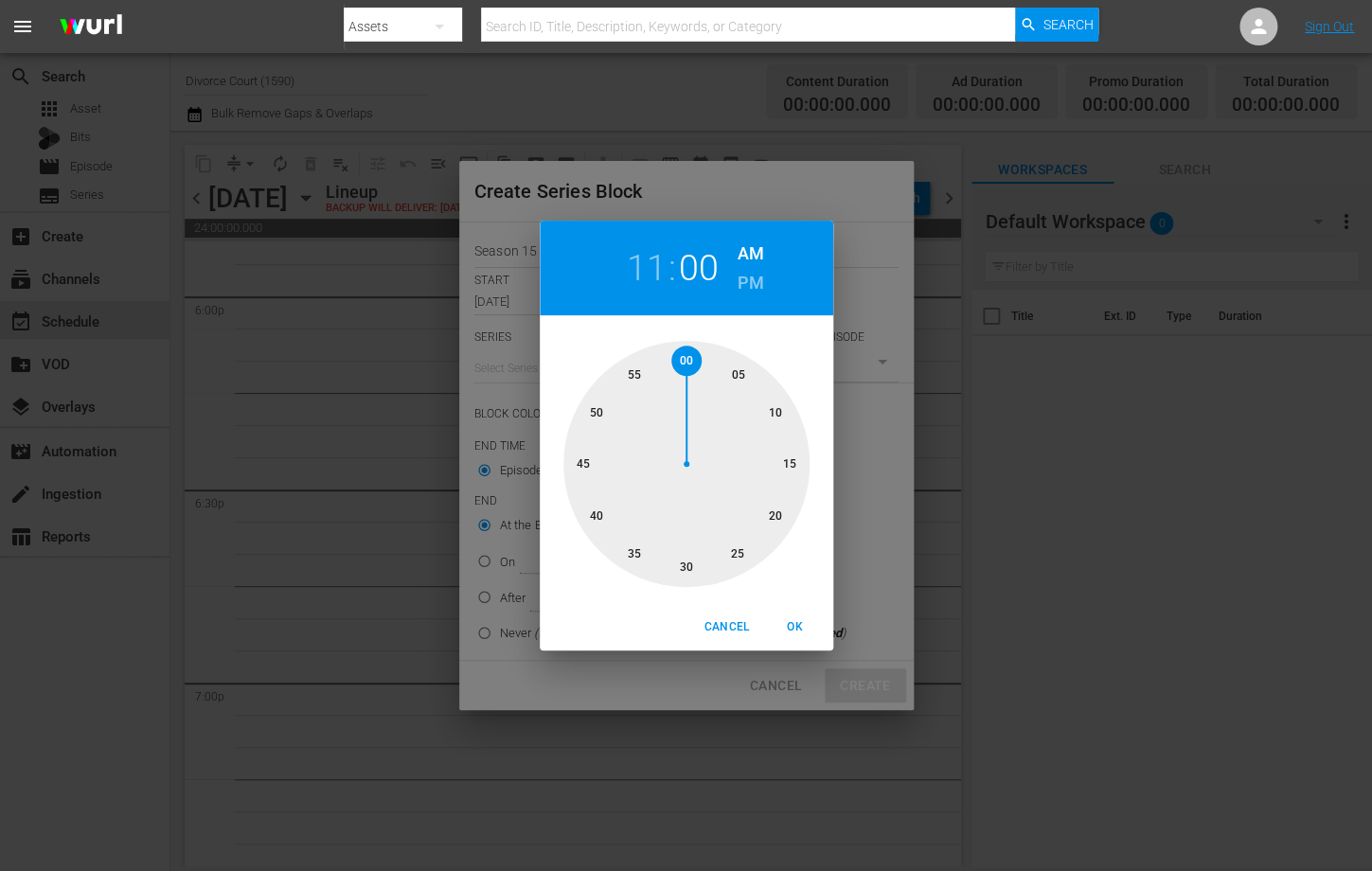 click on "AM" at bounding box center [751, 254] 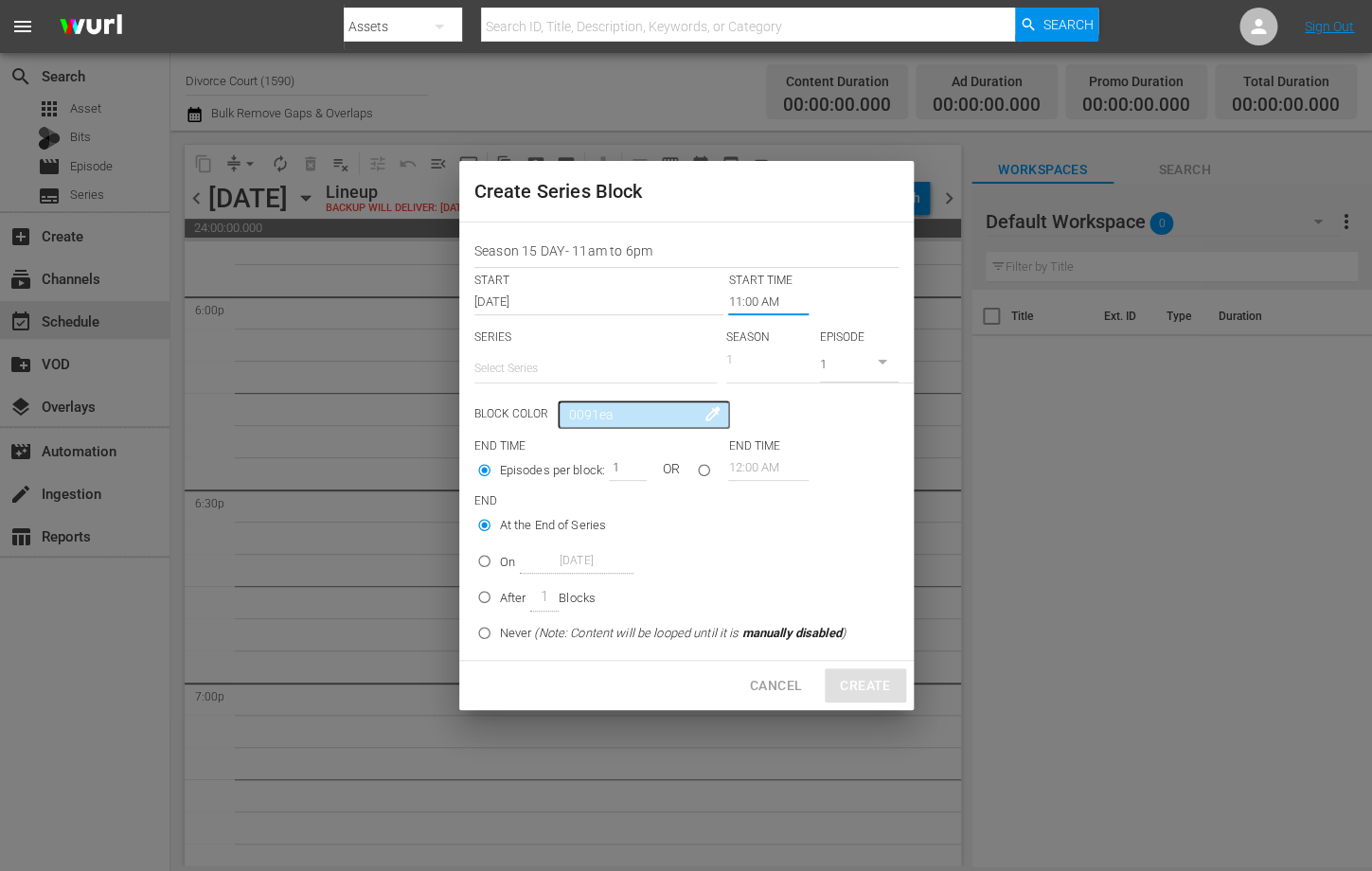 click at bounding box center (596, 368) 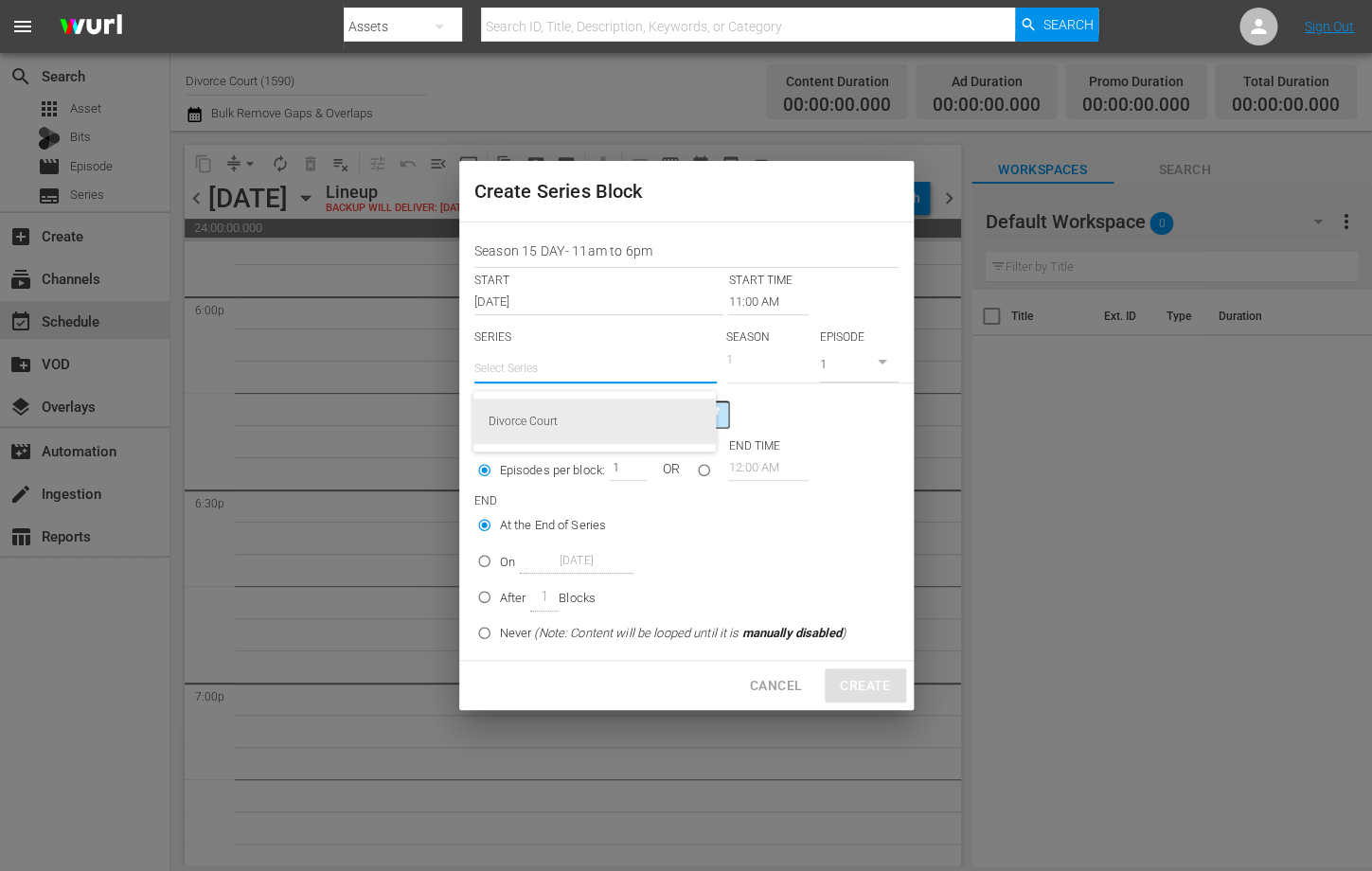 click on "Divorce Court" at bounding box center (595, 421) 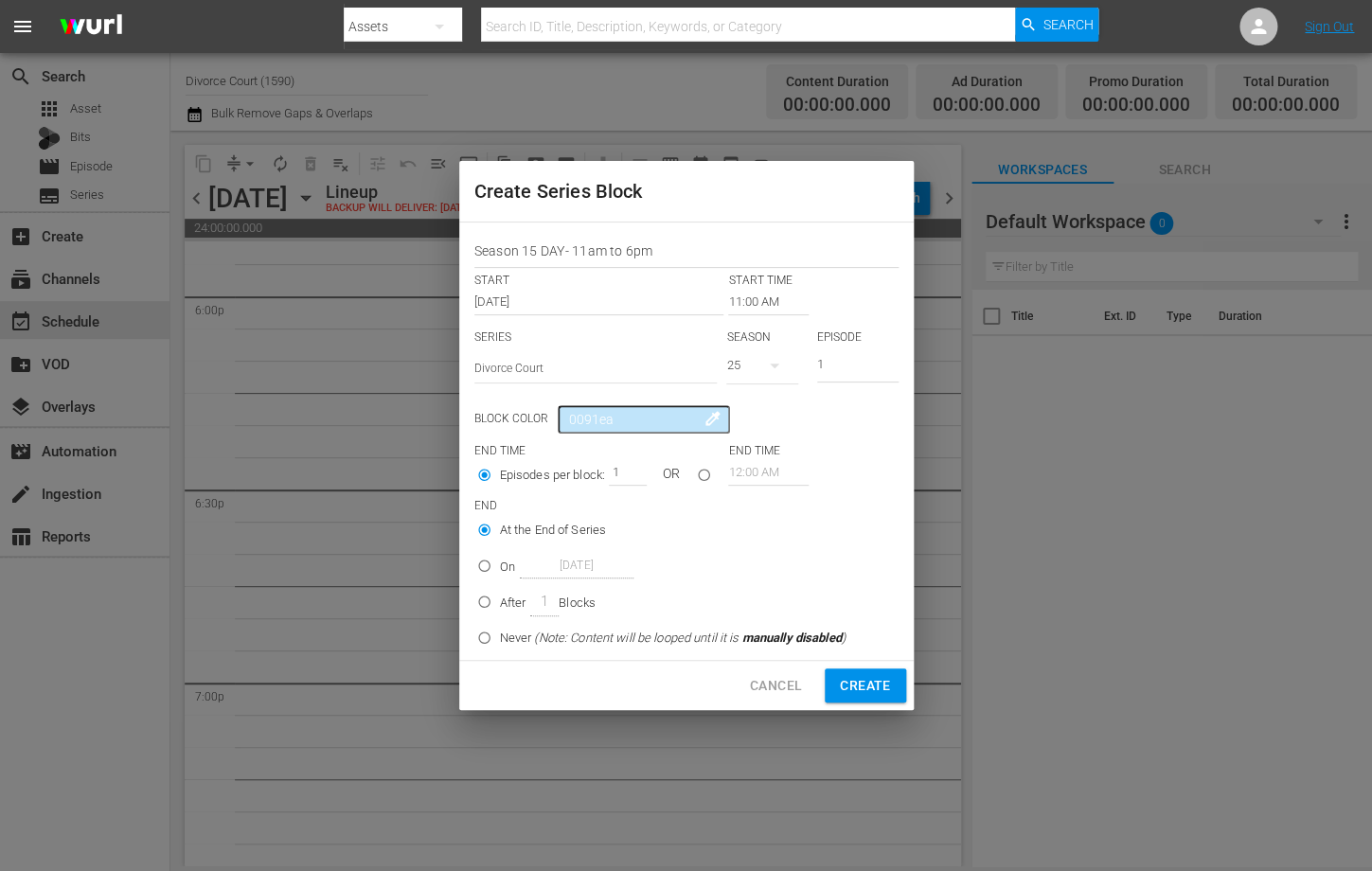 click at bounding box center [775, 365] 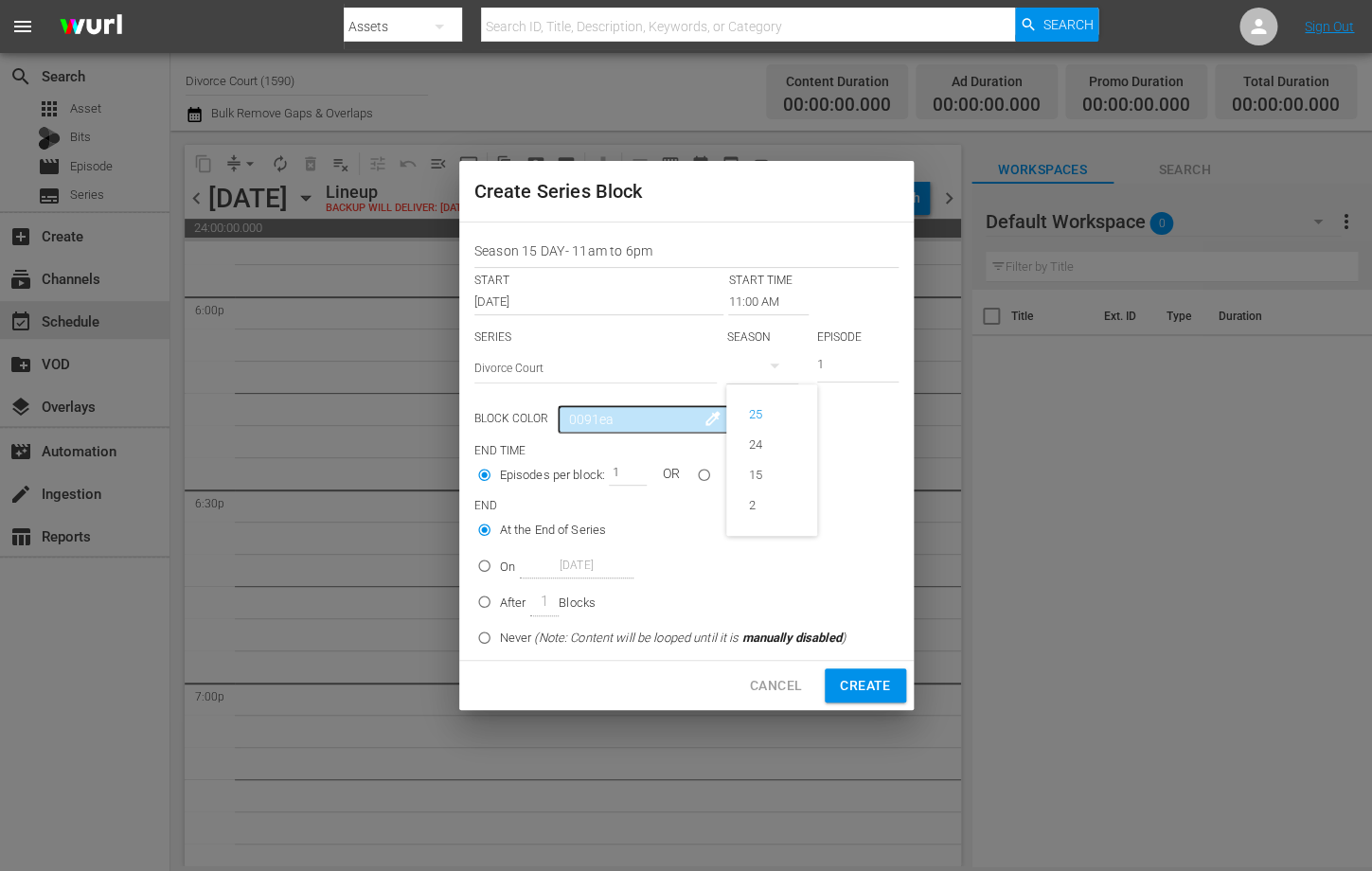 click on "25 24 15 2" at bounding box center (686, 436) 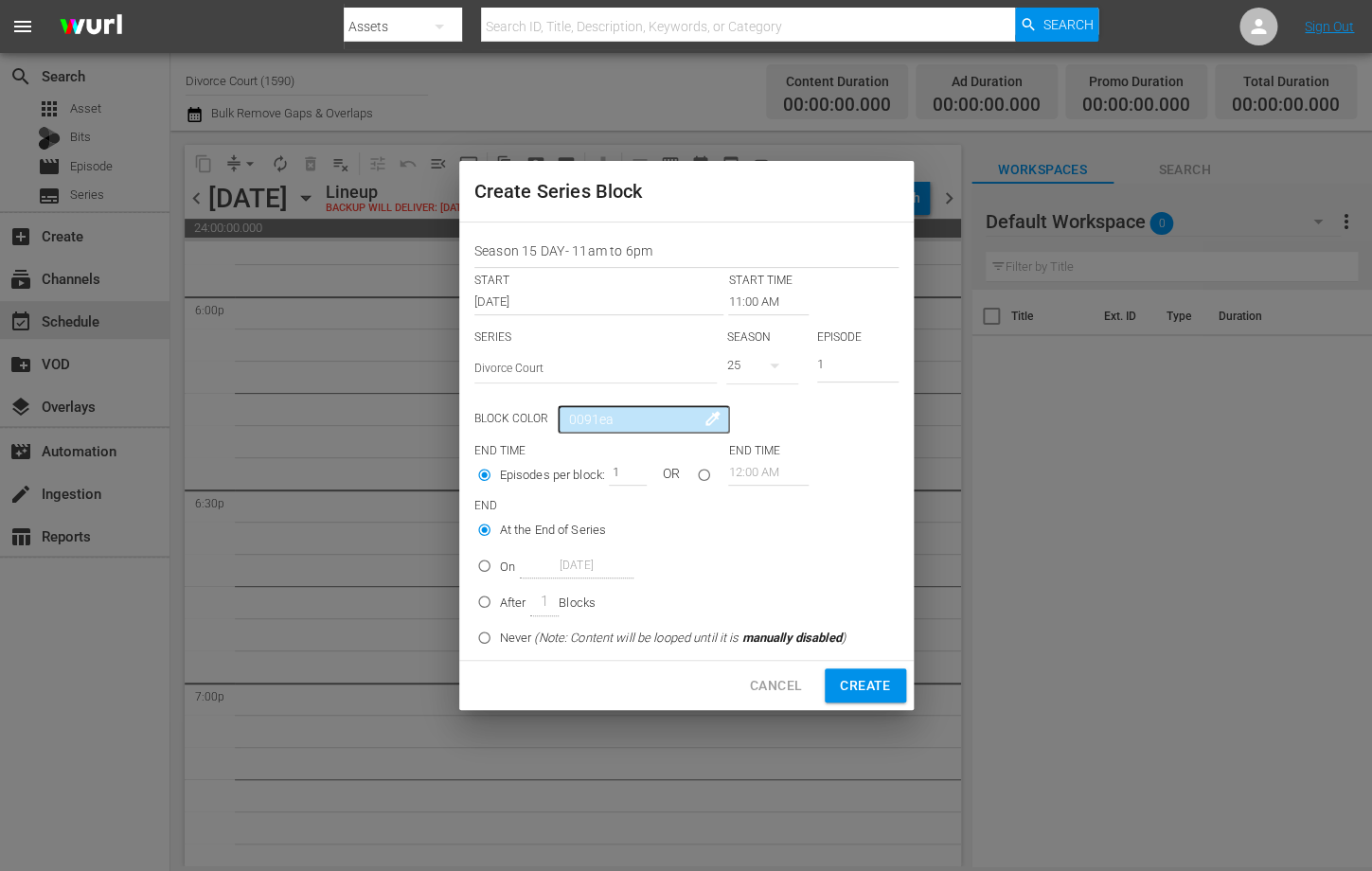 click on "25" at bounding box center [762, 365] 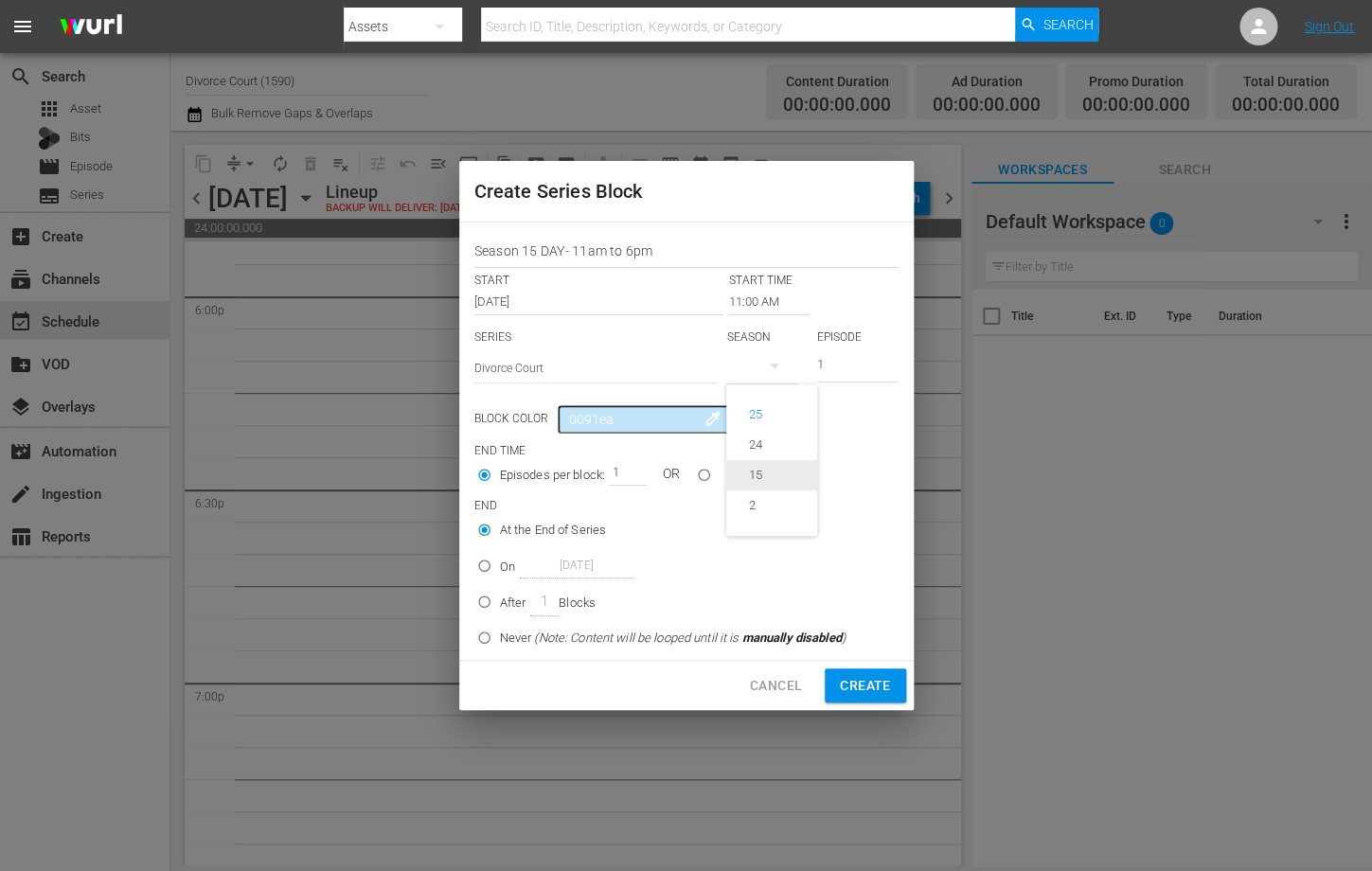click on "15" at bounding box center [756, 475] 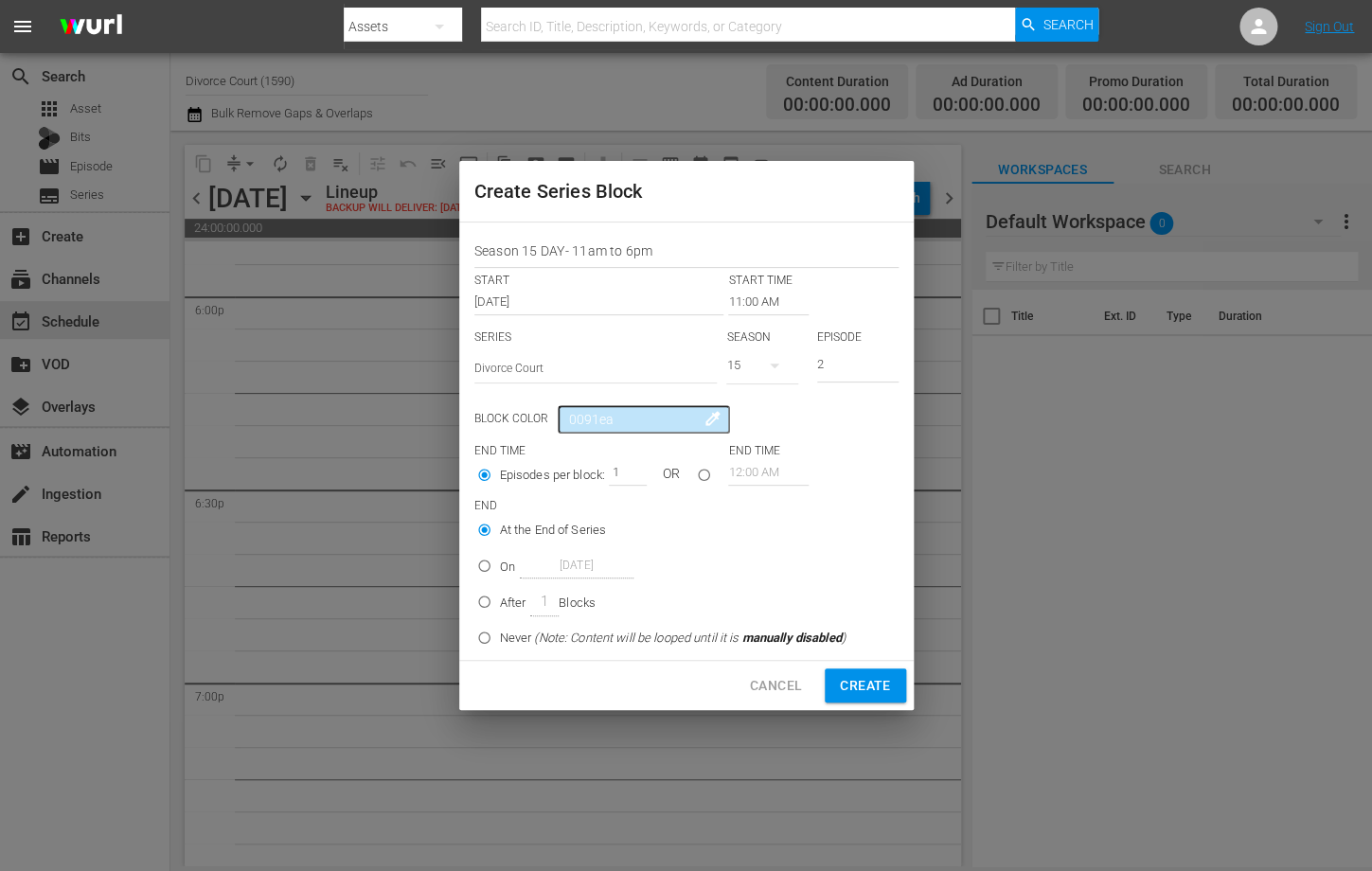 type on "2" 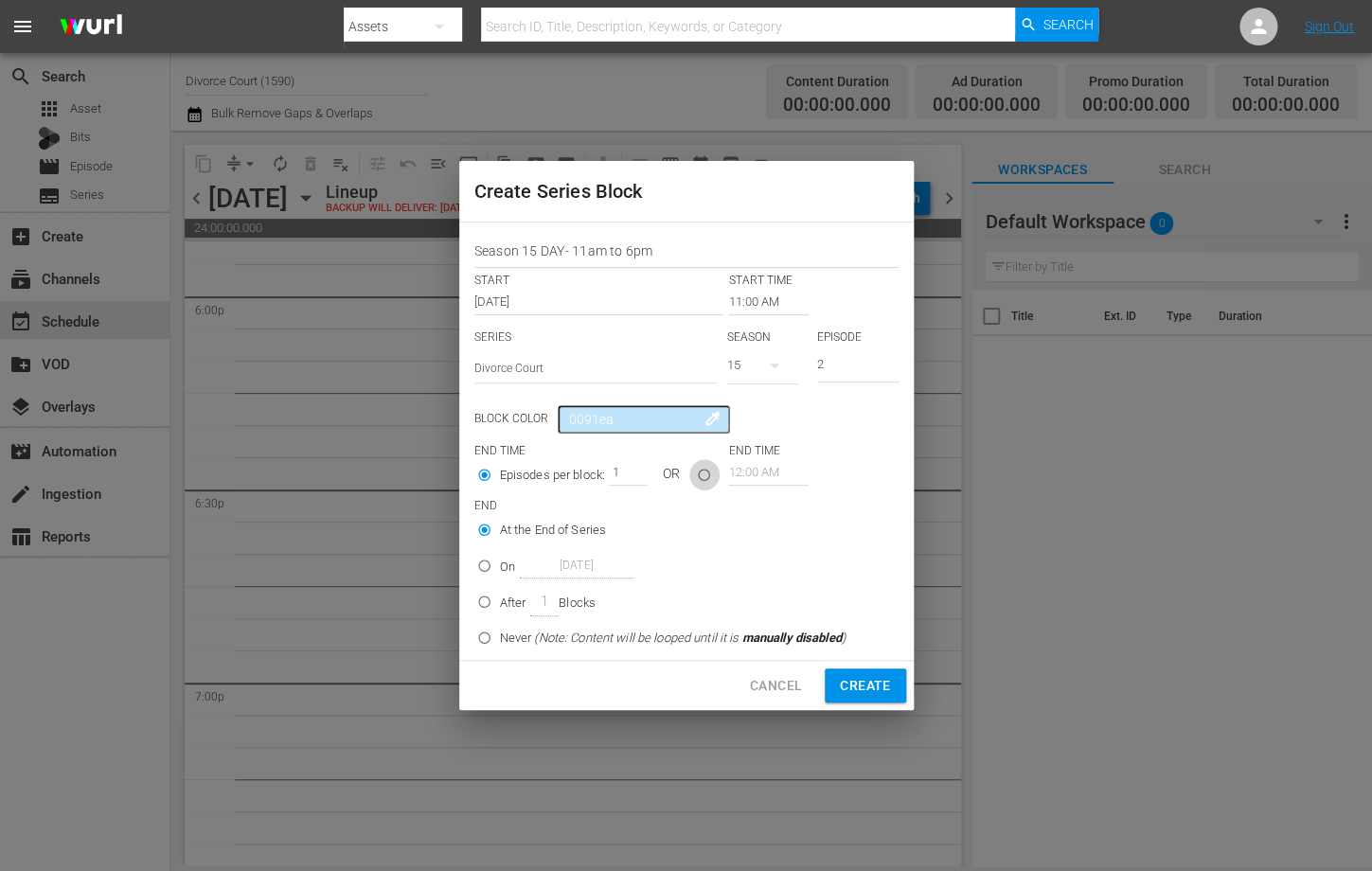 click at bounding box center [704, 478] 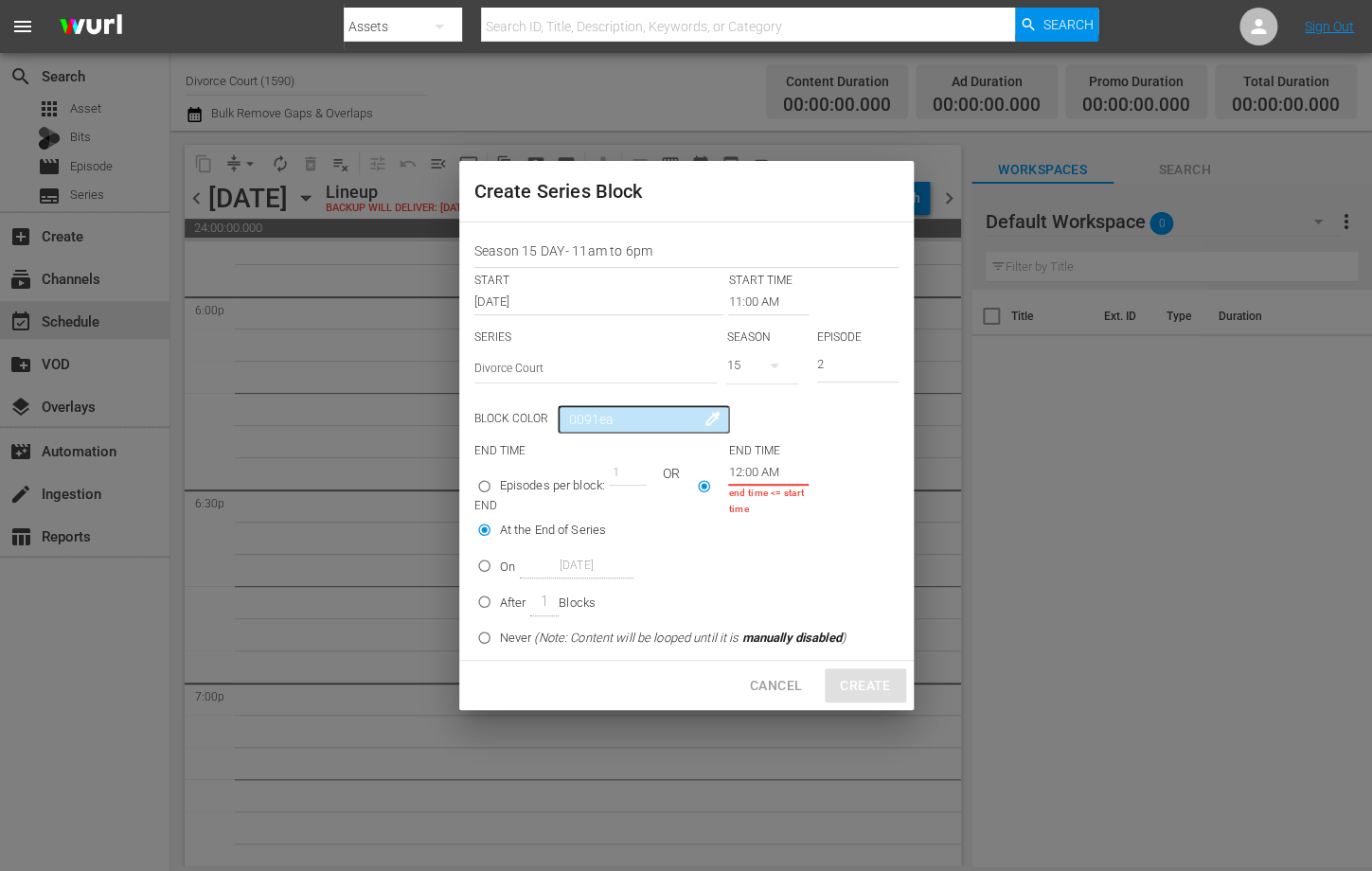 click on "12:00 AM" at bounding box center [768, 472] 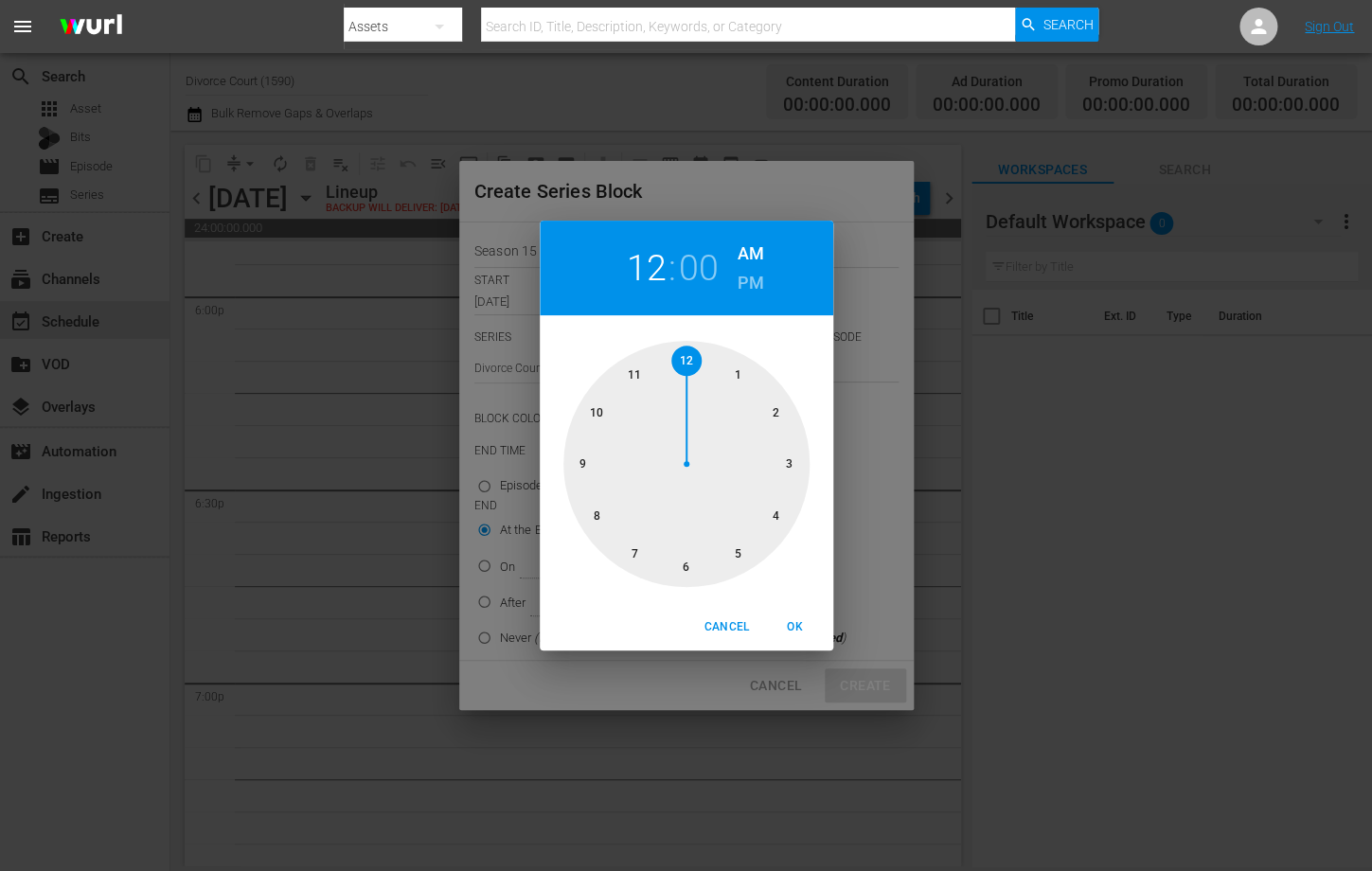 click at bounding box center [686, 464] 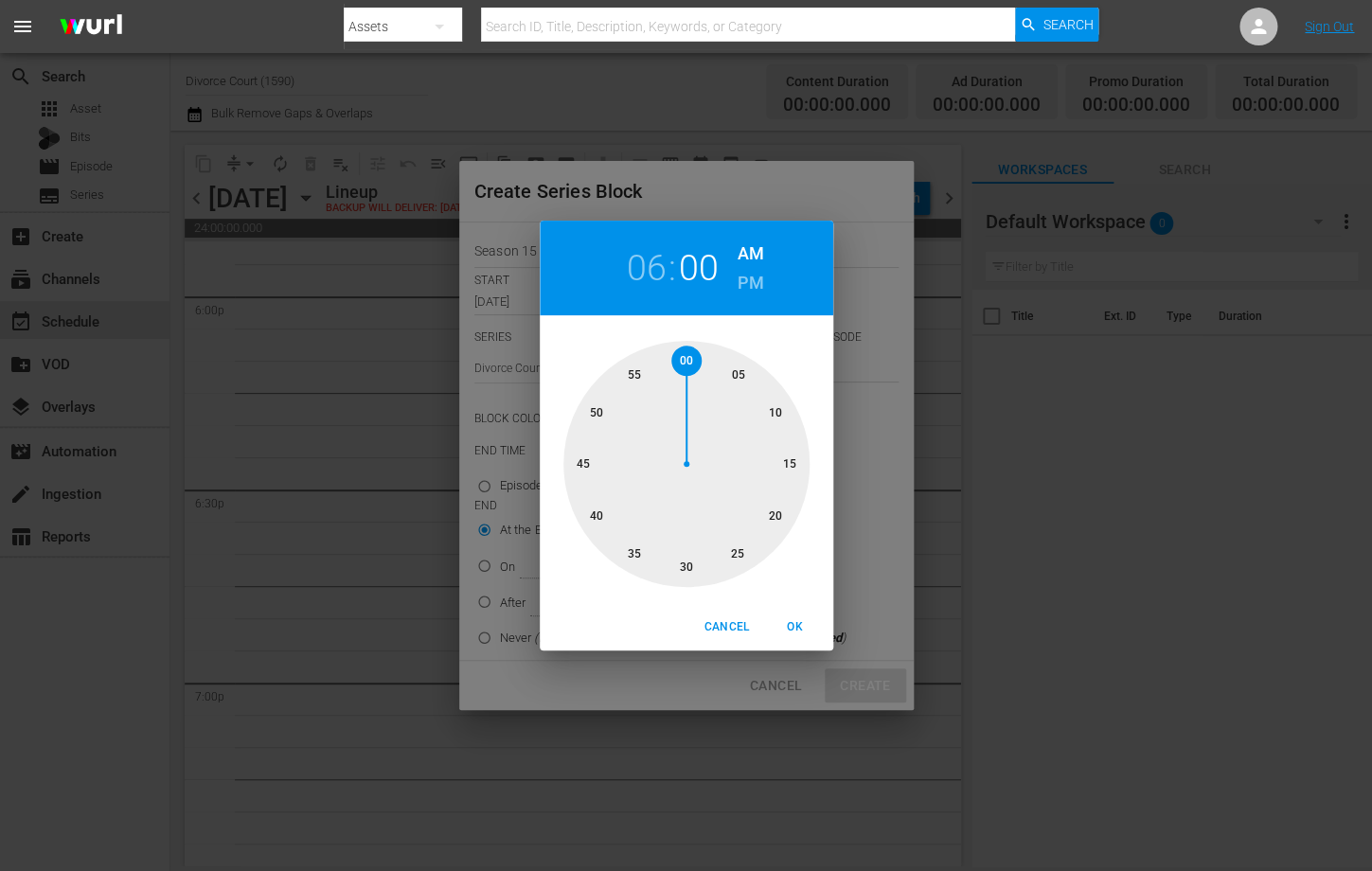 click on "PM" at bounding box center (750, 283) 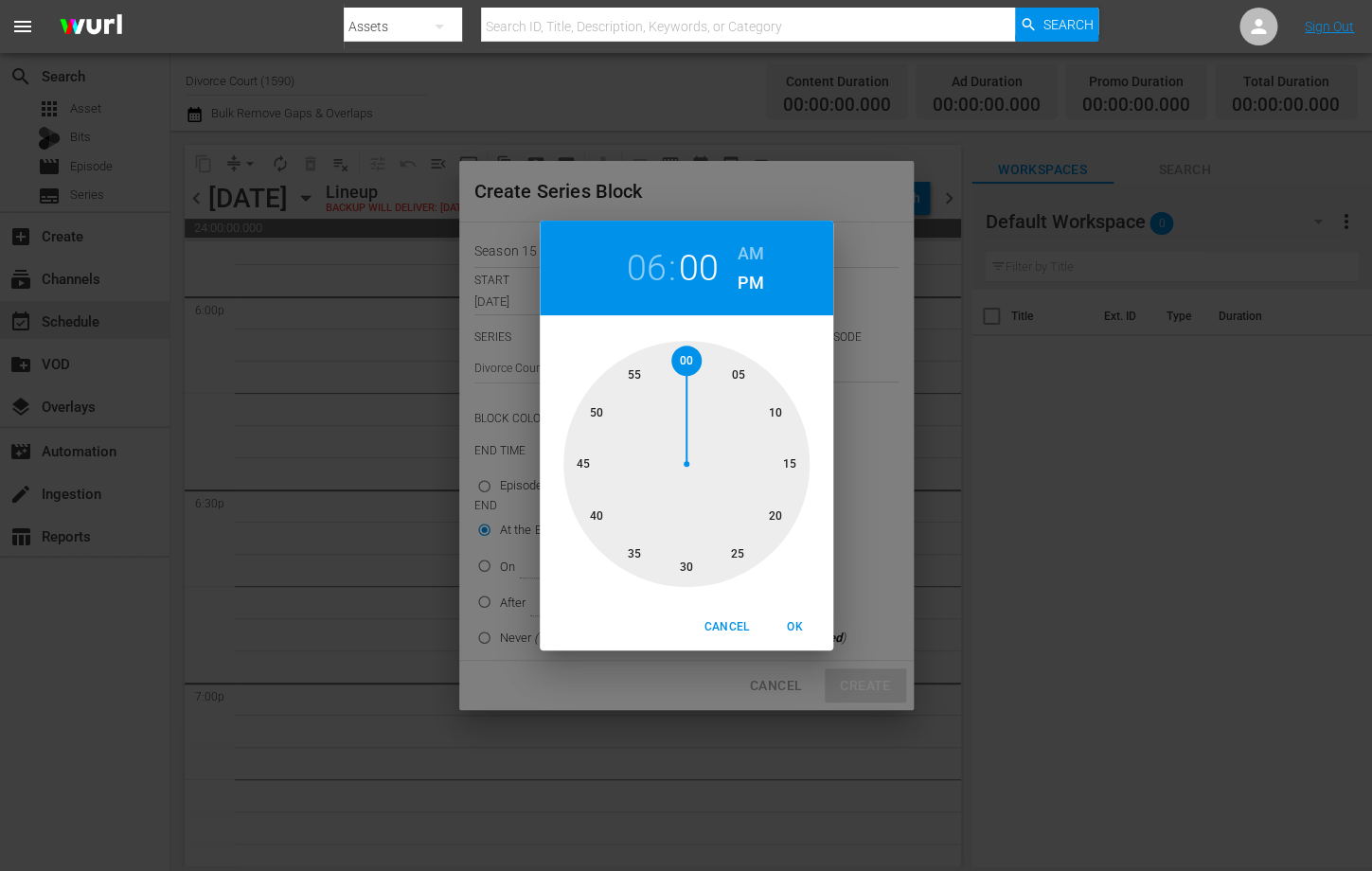 click on "Cancel OK" at bounding box center (686, 627) 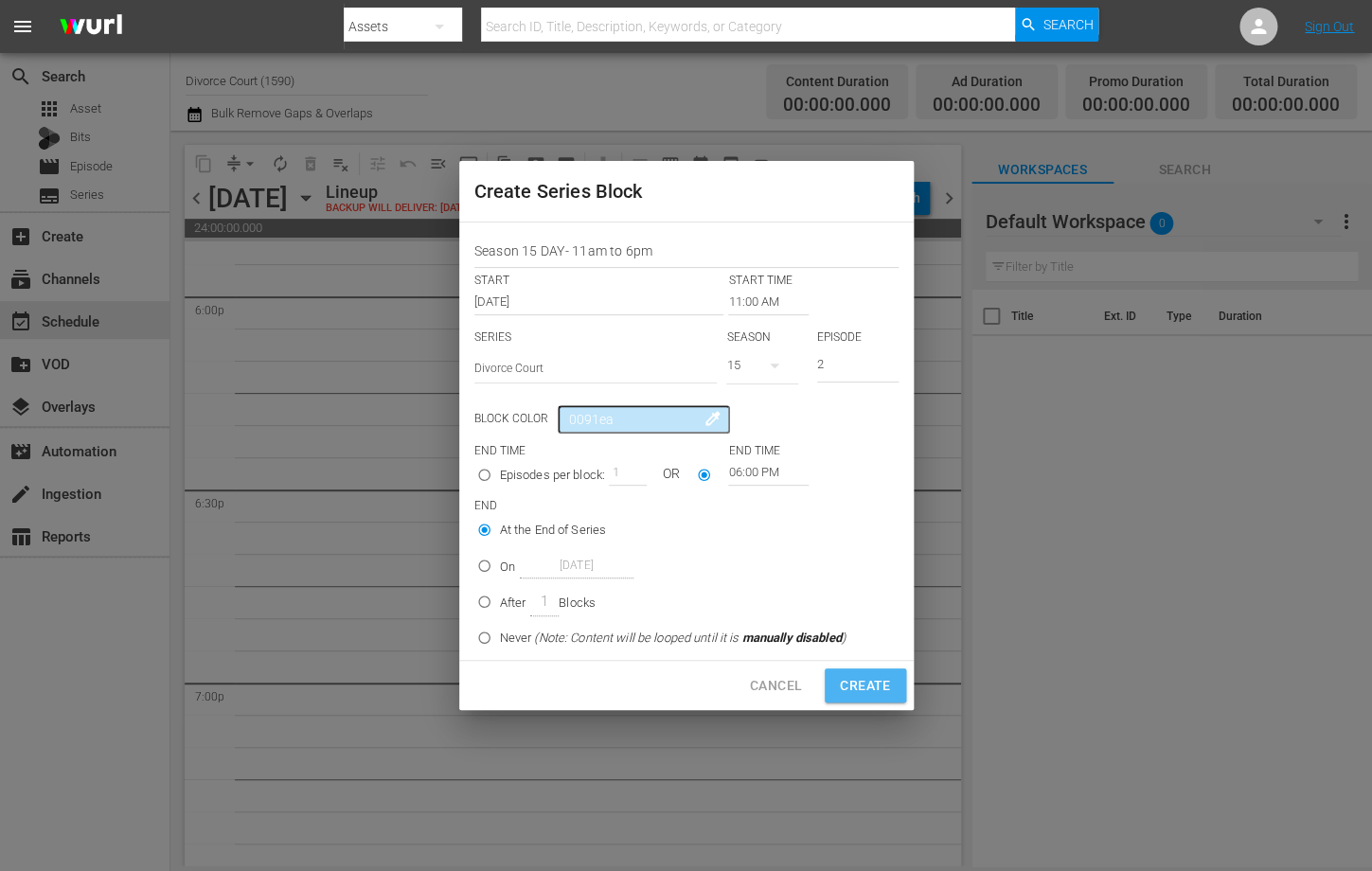click on "Create" at bounding box center (864, 685) 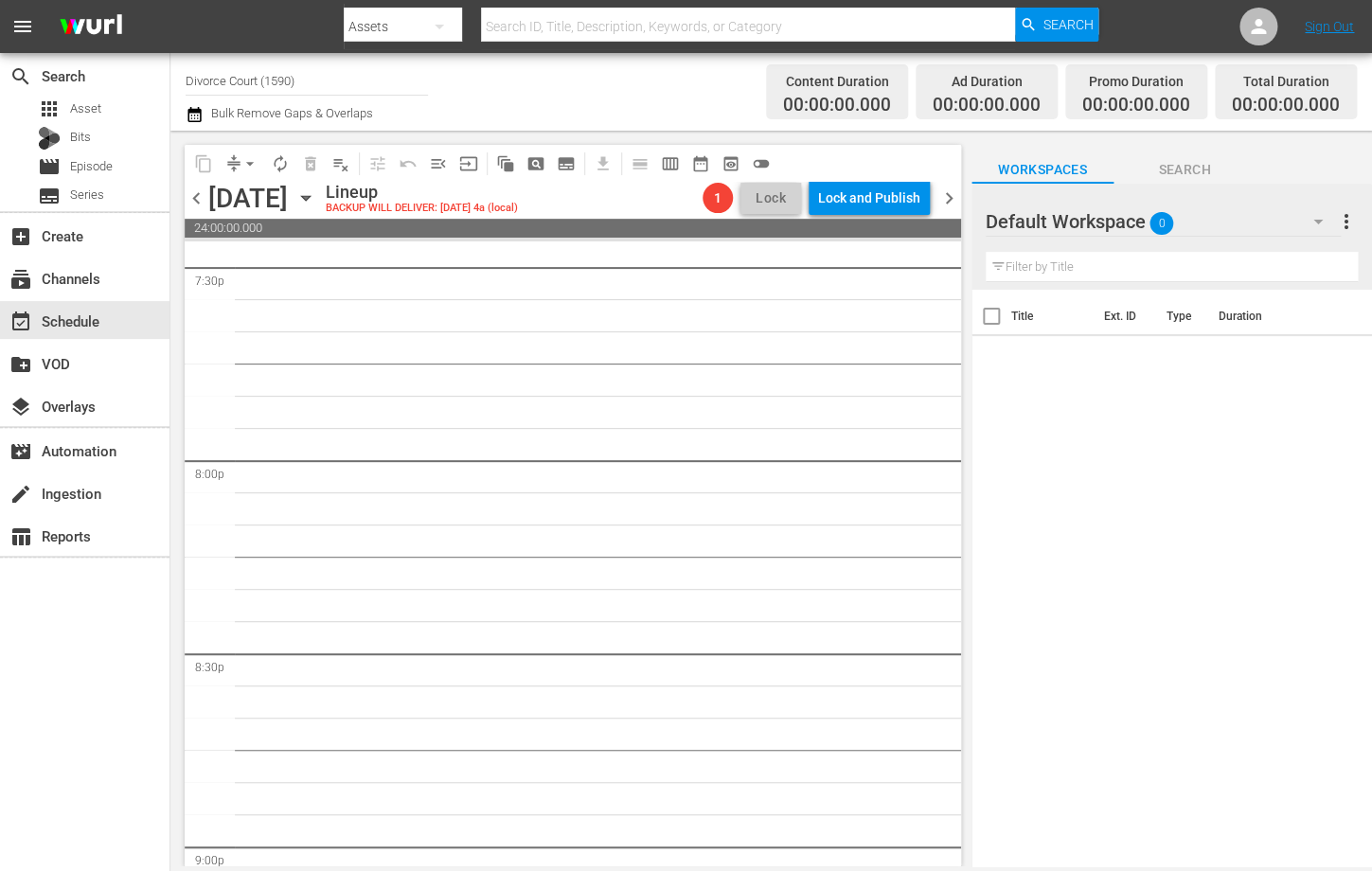 scroll, scrollTop: 7551, scrollLeft: 0, axis: vertical 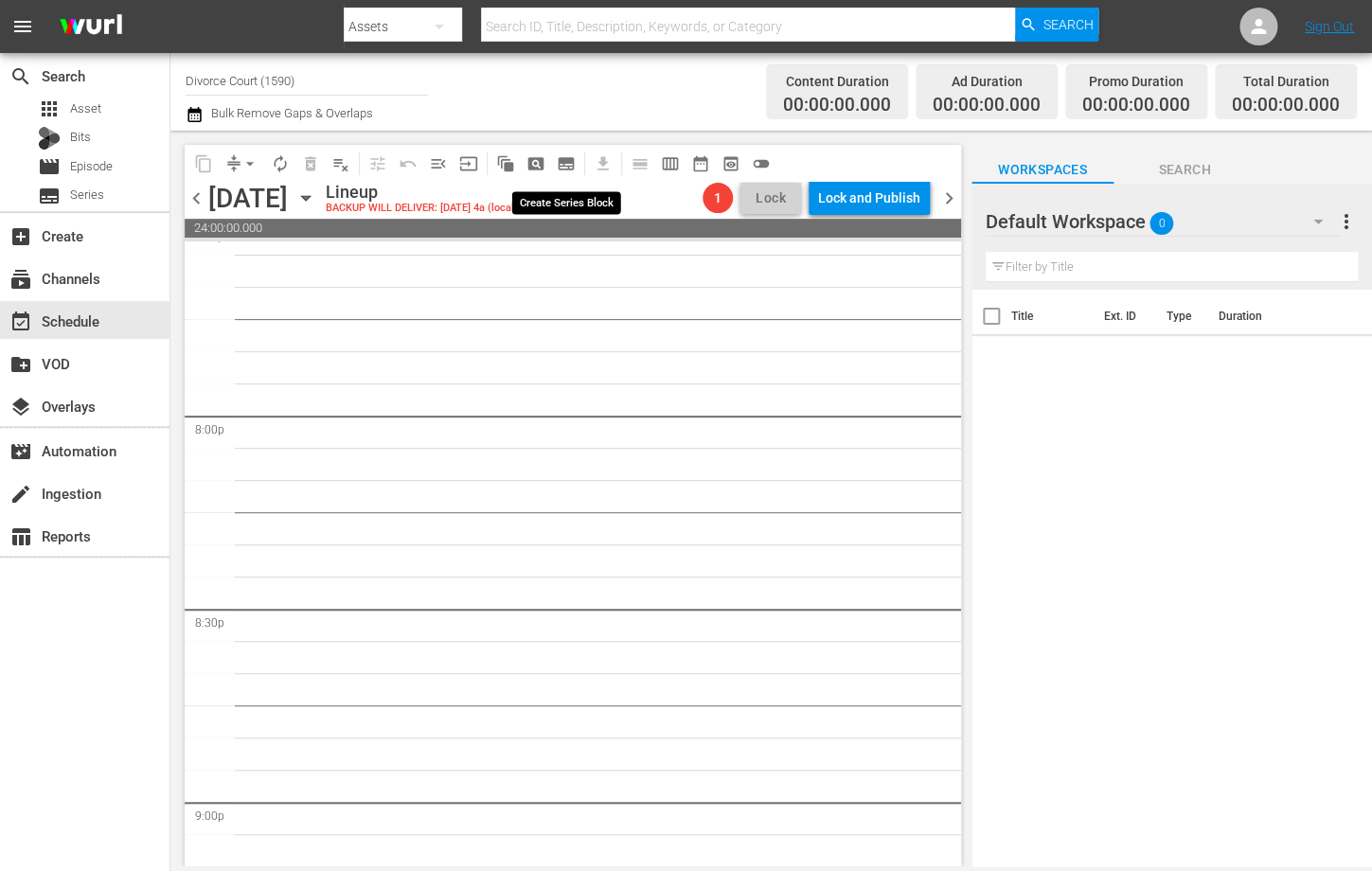 click on "subtitles_outlined" at bounding box center [566, 164] 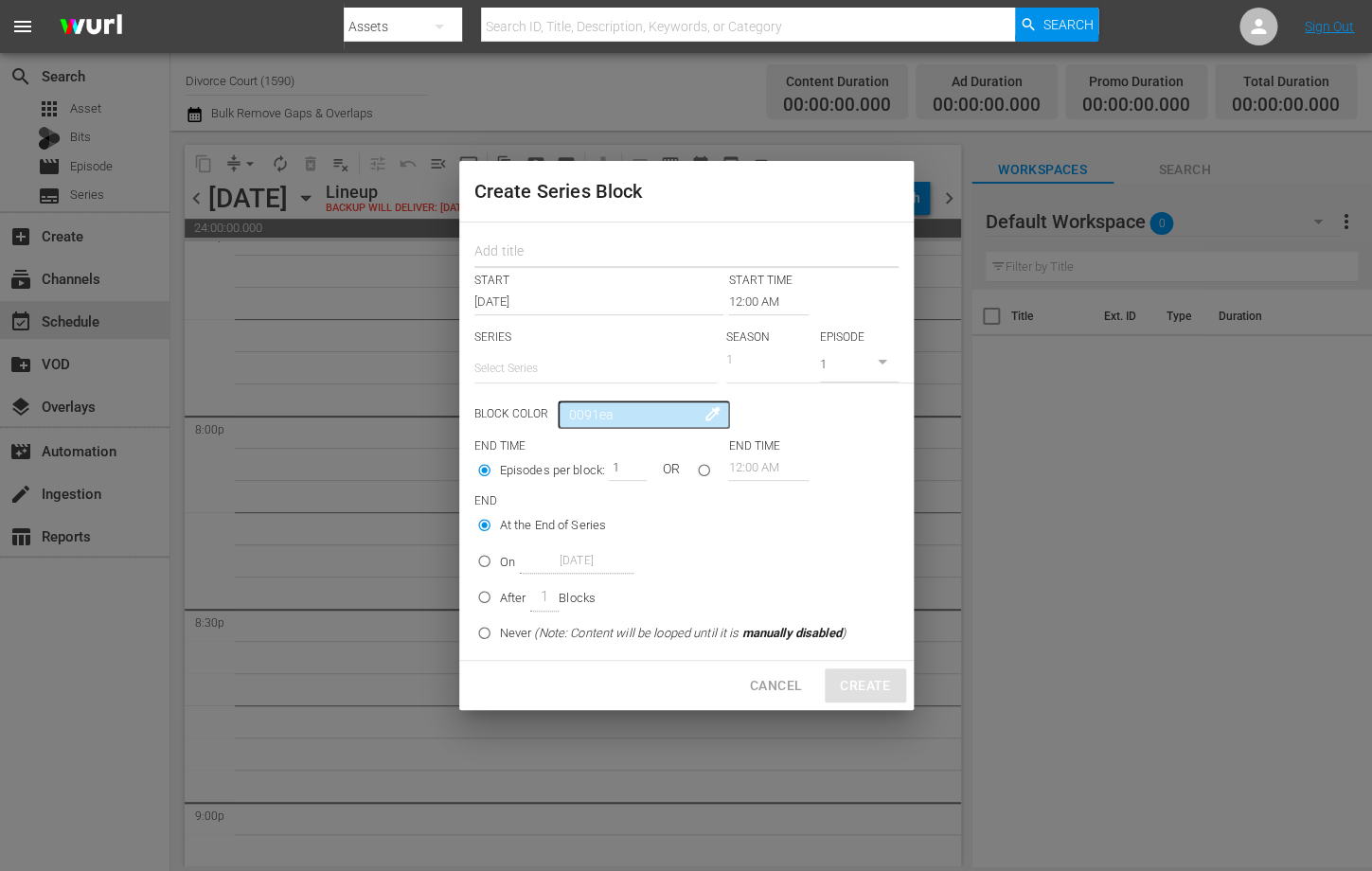 click at bounding box center (686, 253) 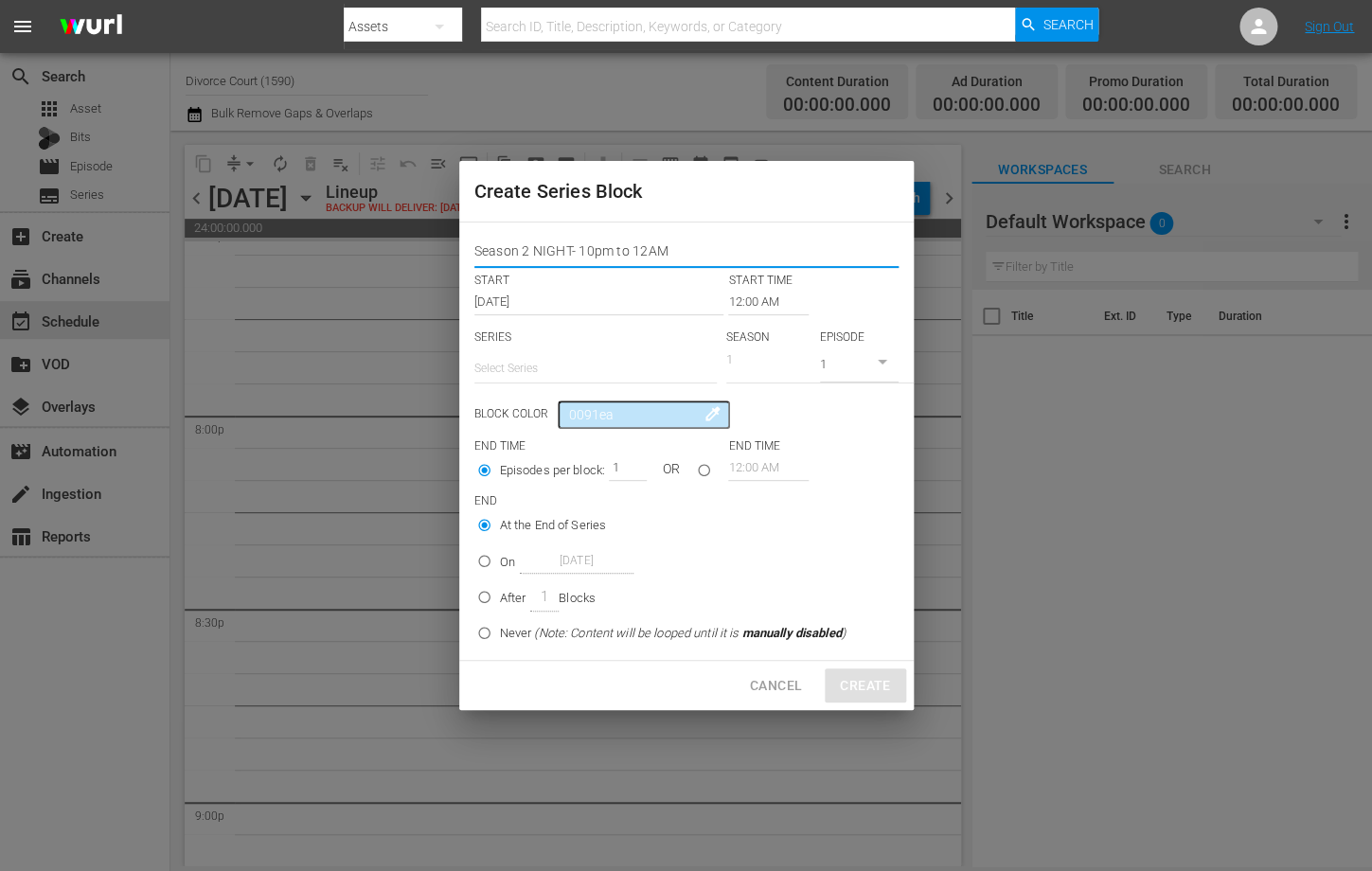 type on "Season 2 NIGHT- 10pm to 12AM" 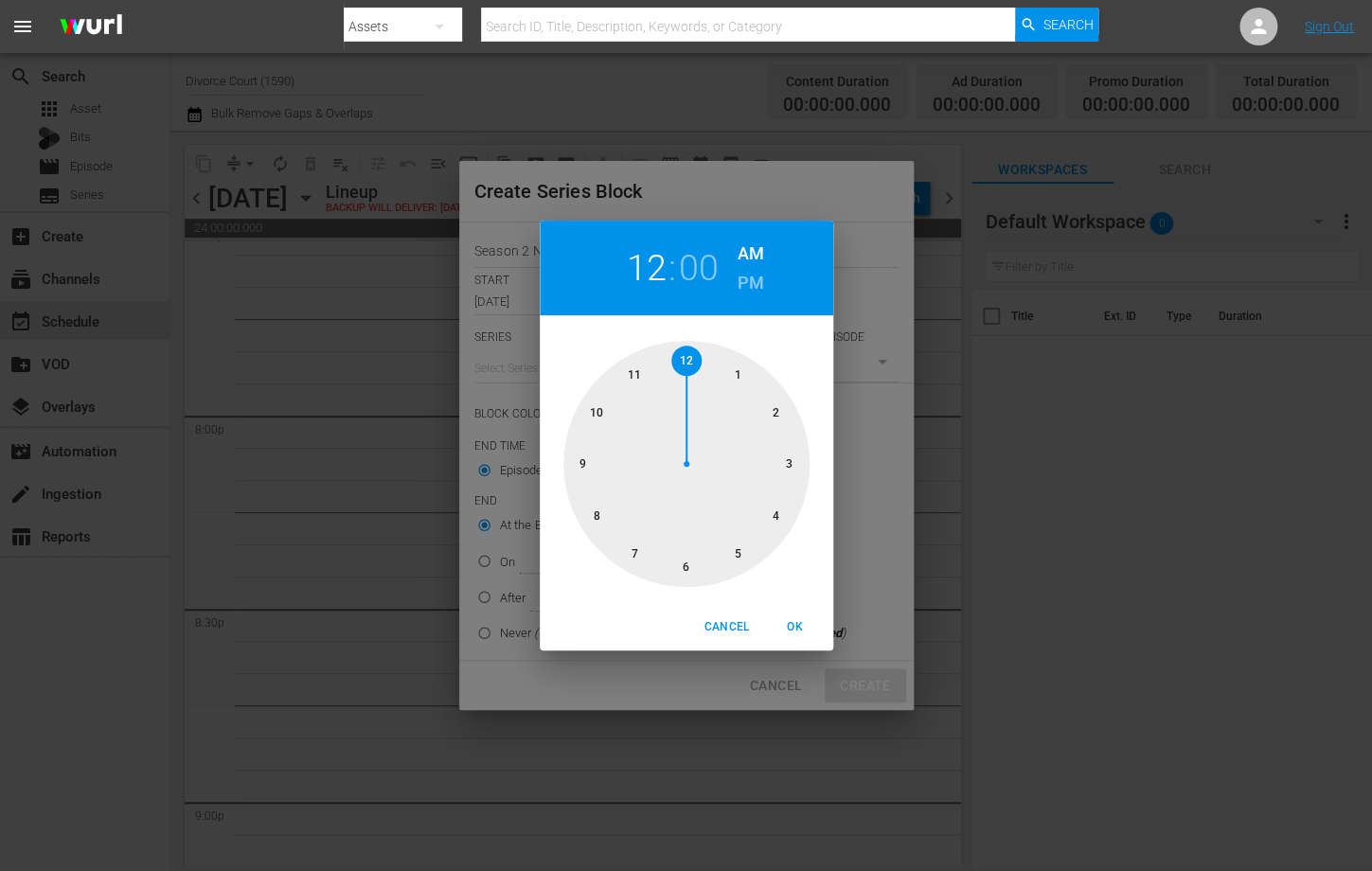 click at bounding box center [686, 464] 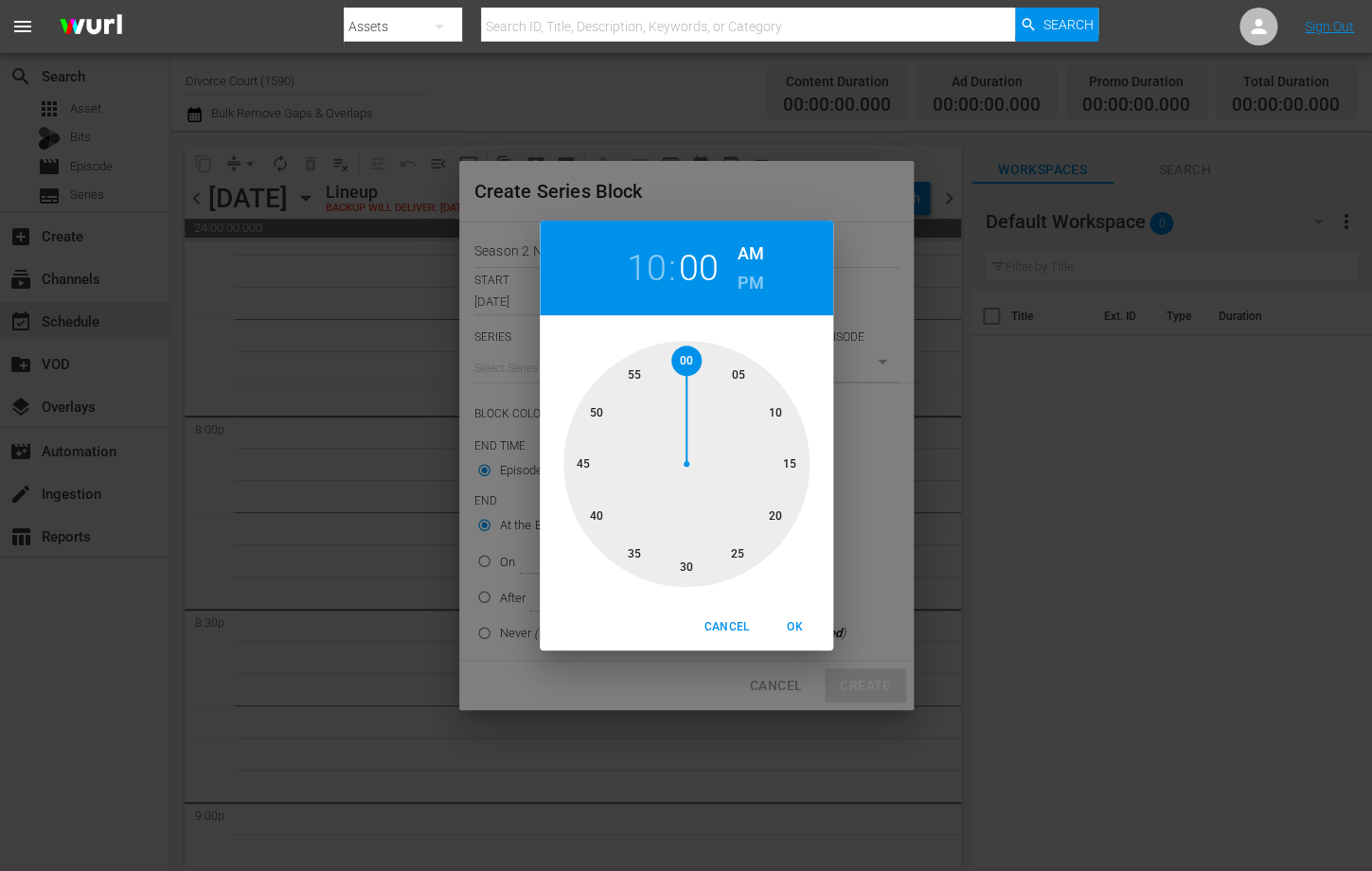 click on "PM" at bounding box center [750, 283] 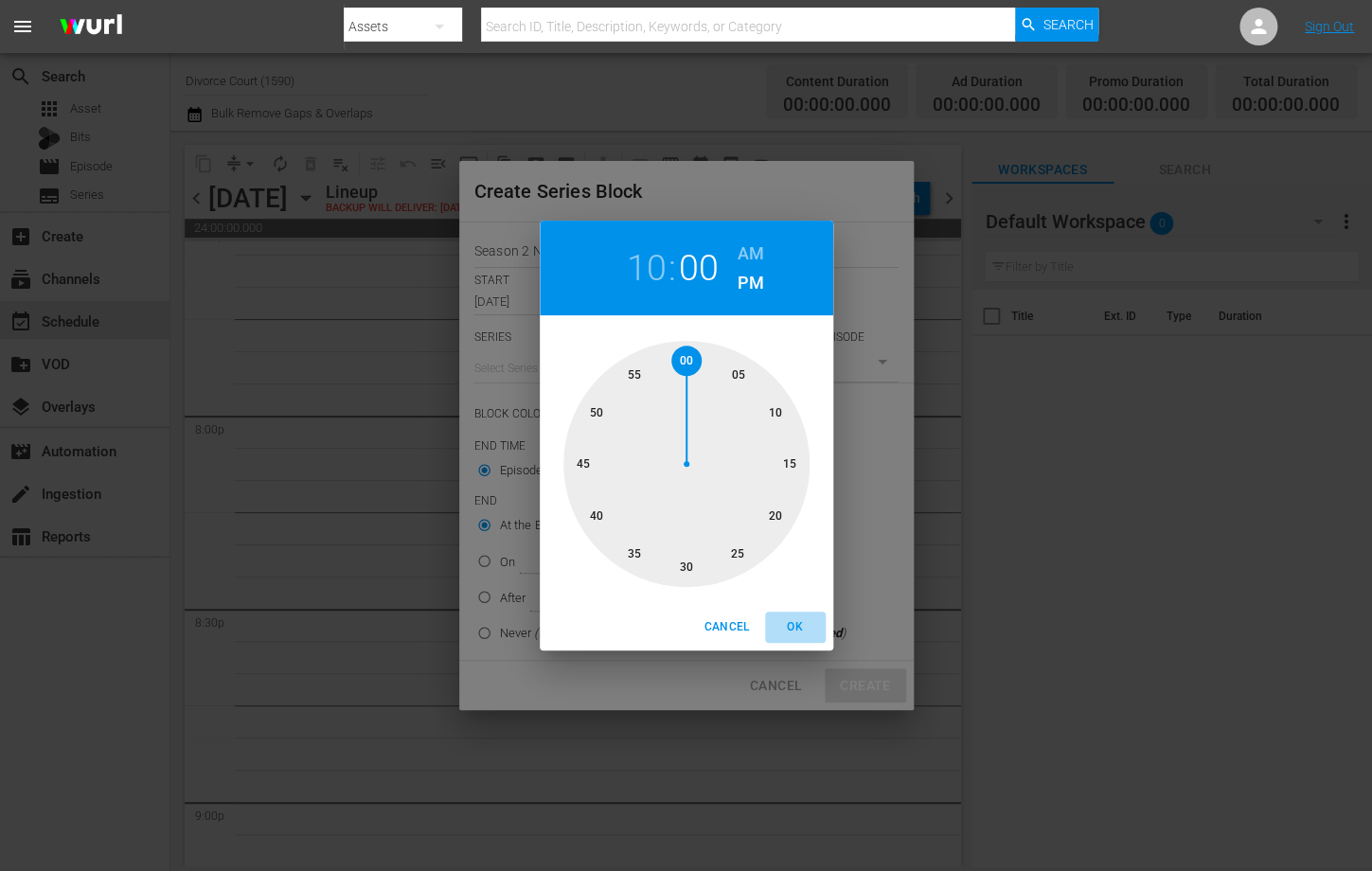 click on "OK" at bounding box center [795, 627] 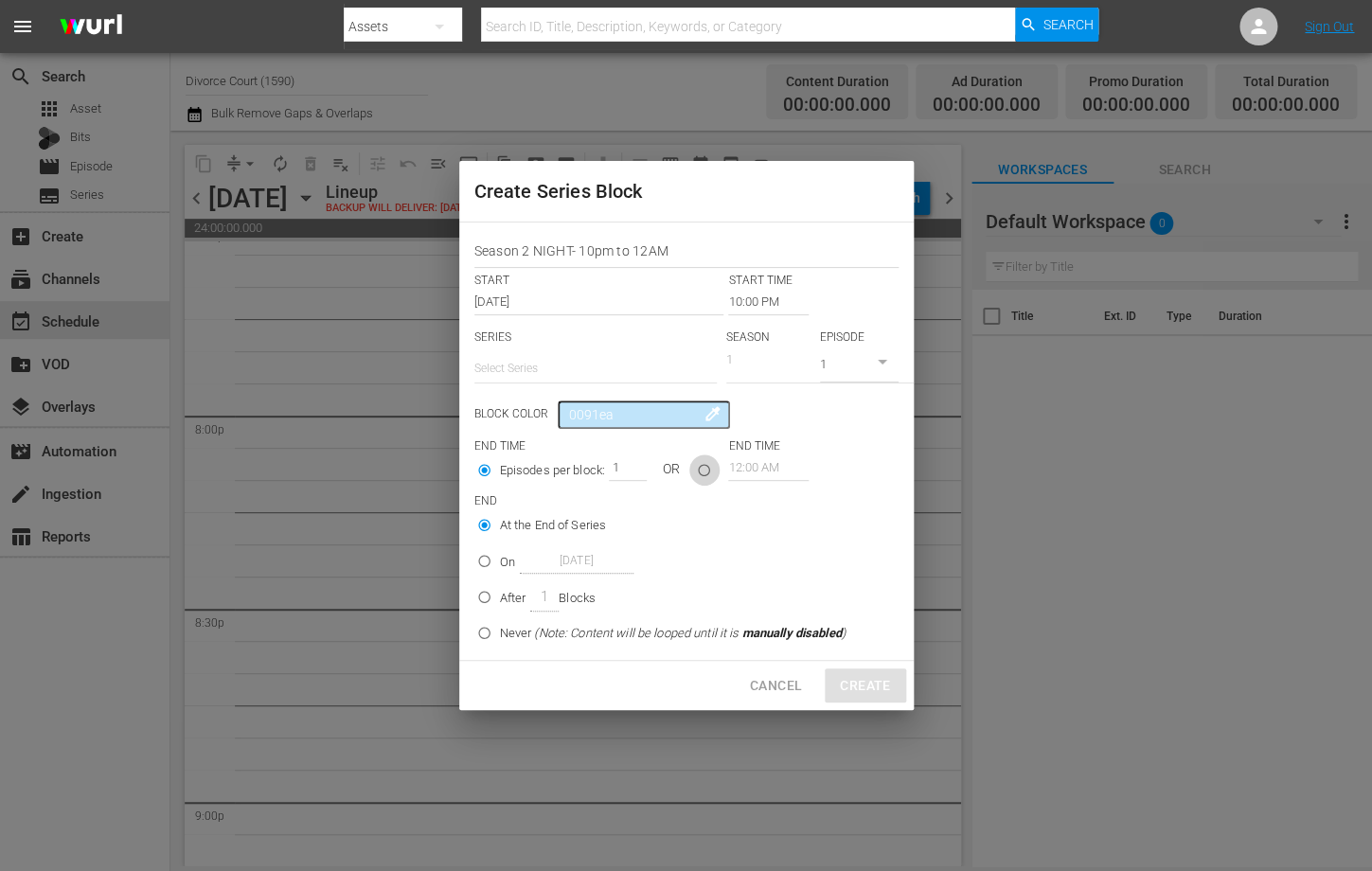 click at bounding box center (704, 473) 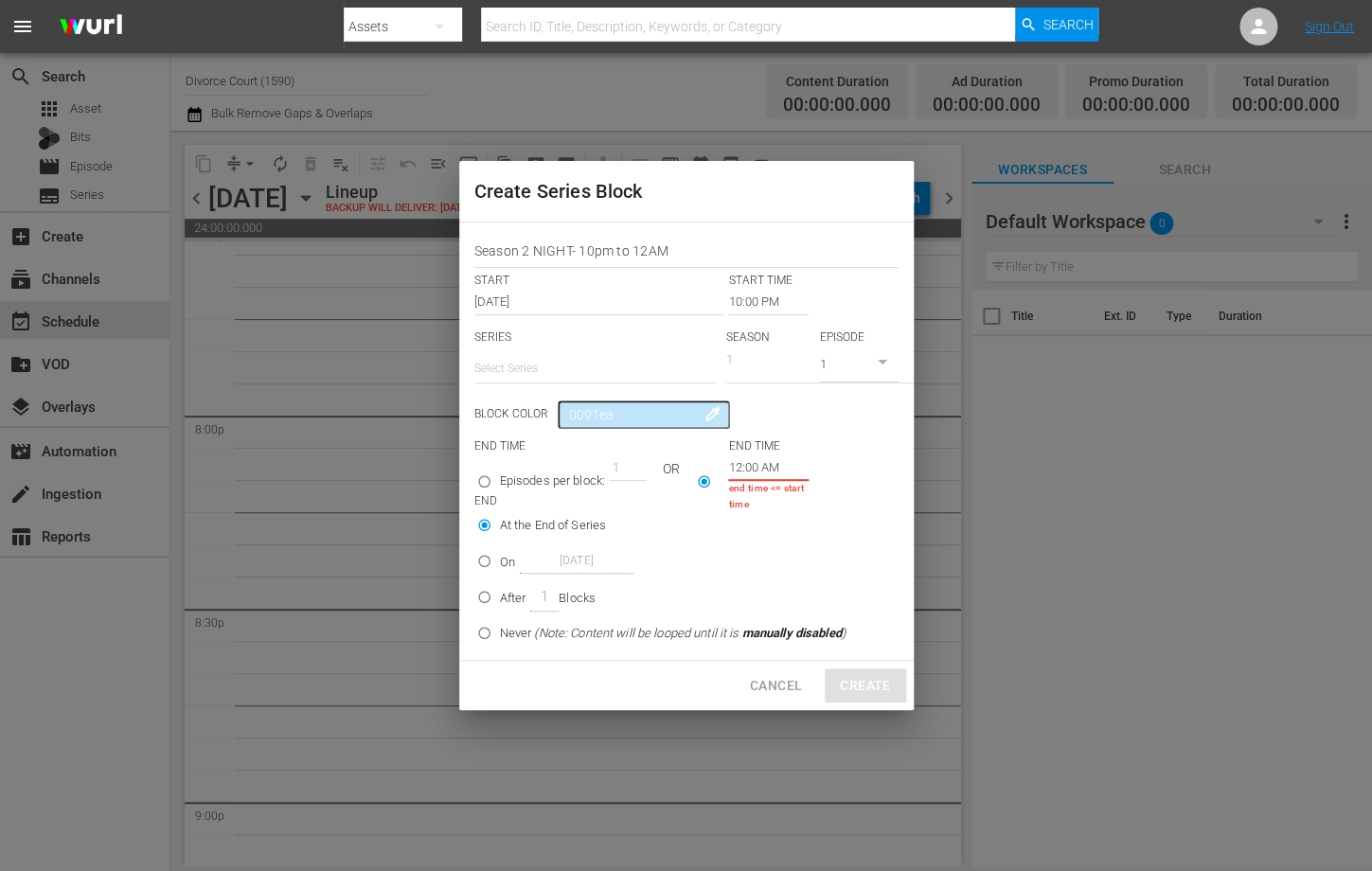 click on "12:00 AM" at bounding box center (768, 468) 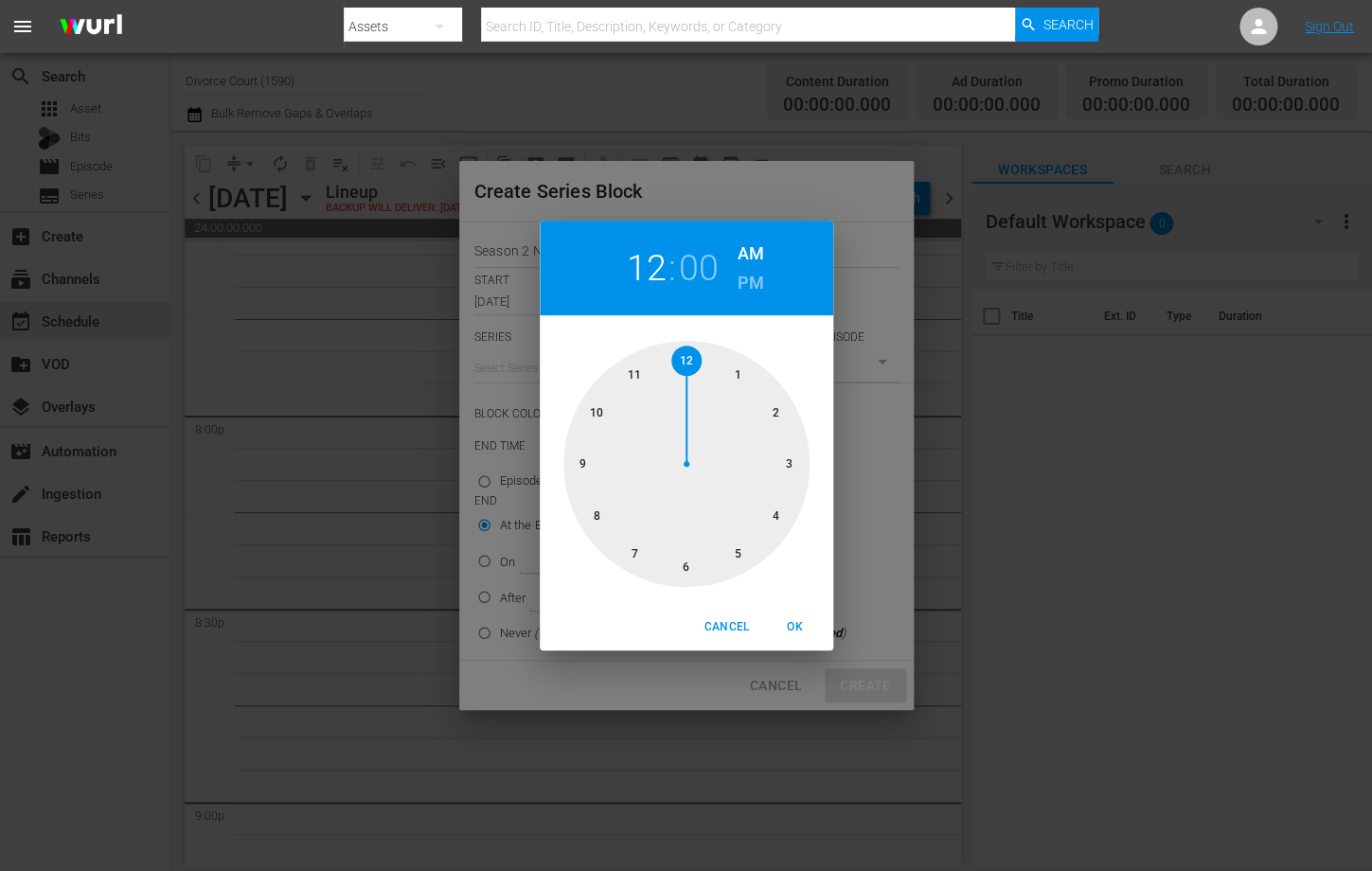 click at bounding box center (686, 464) 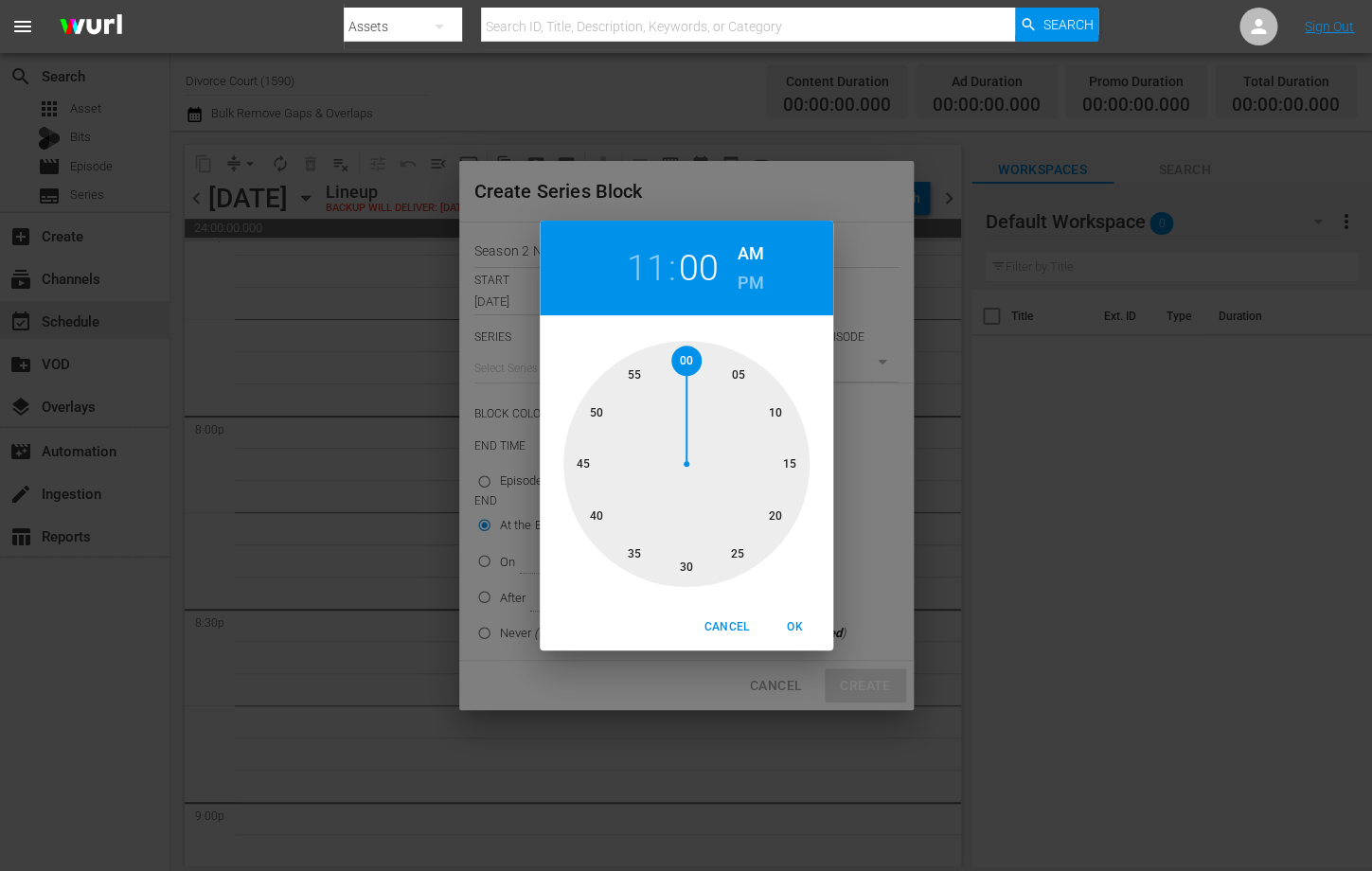 click on "PM" at bounding box center (750, 283) 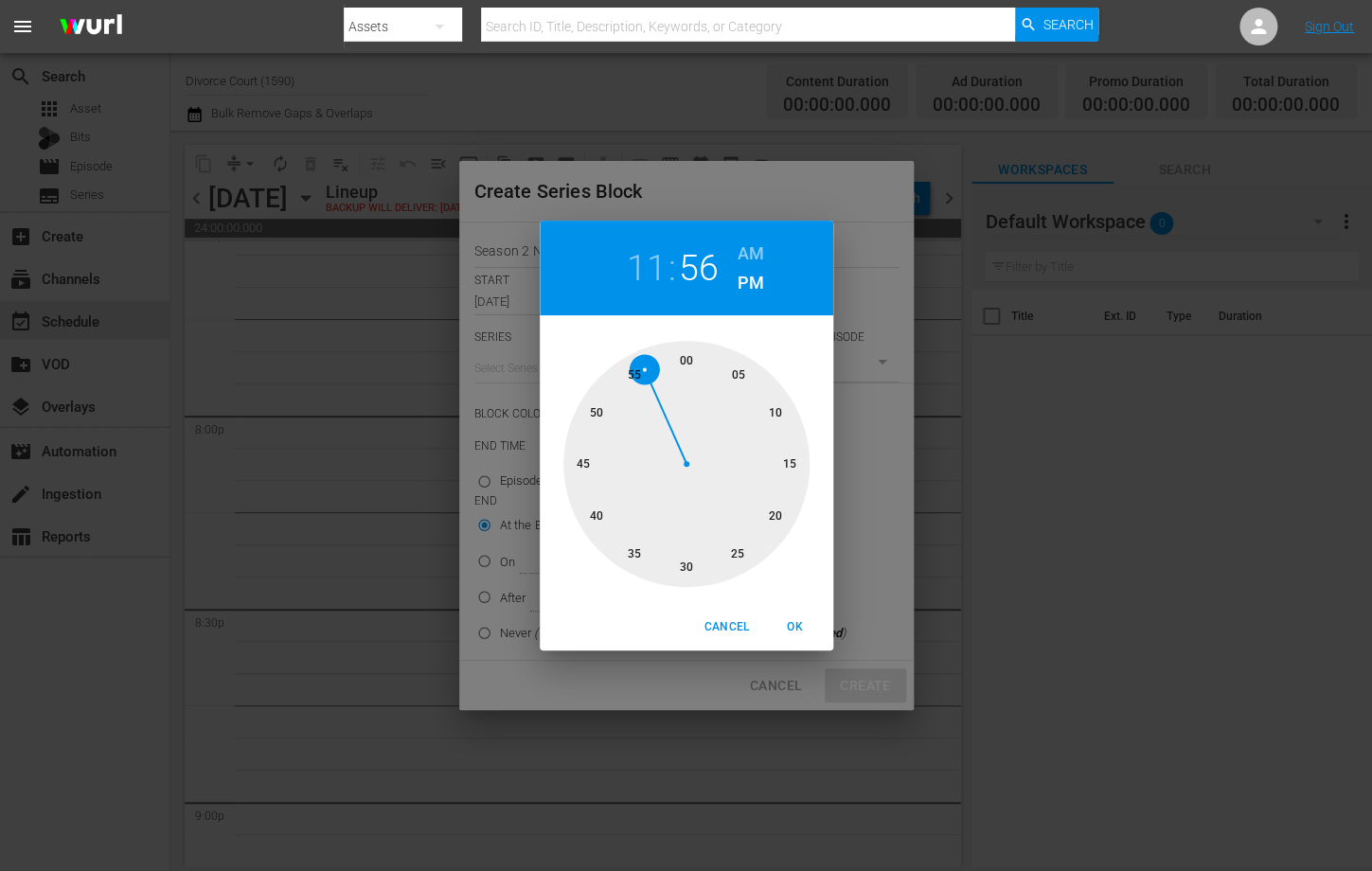 click at bounding box center [686, 464] 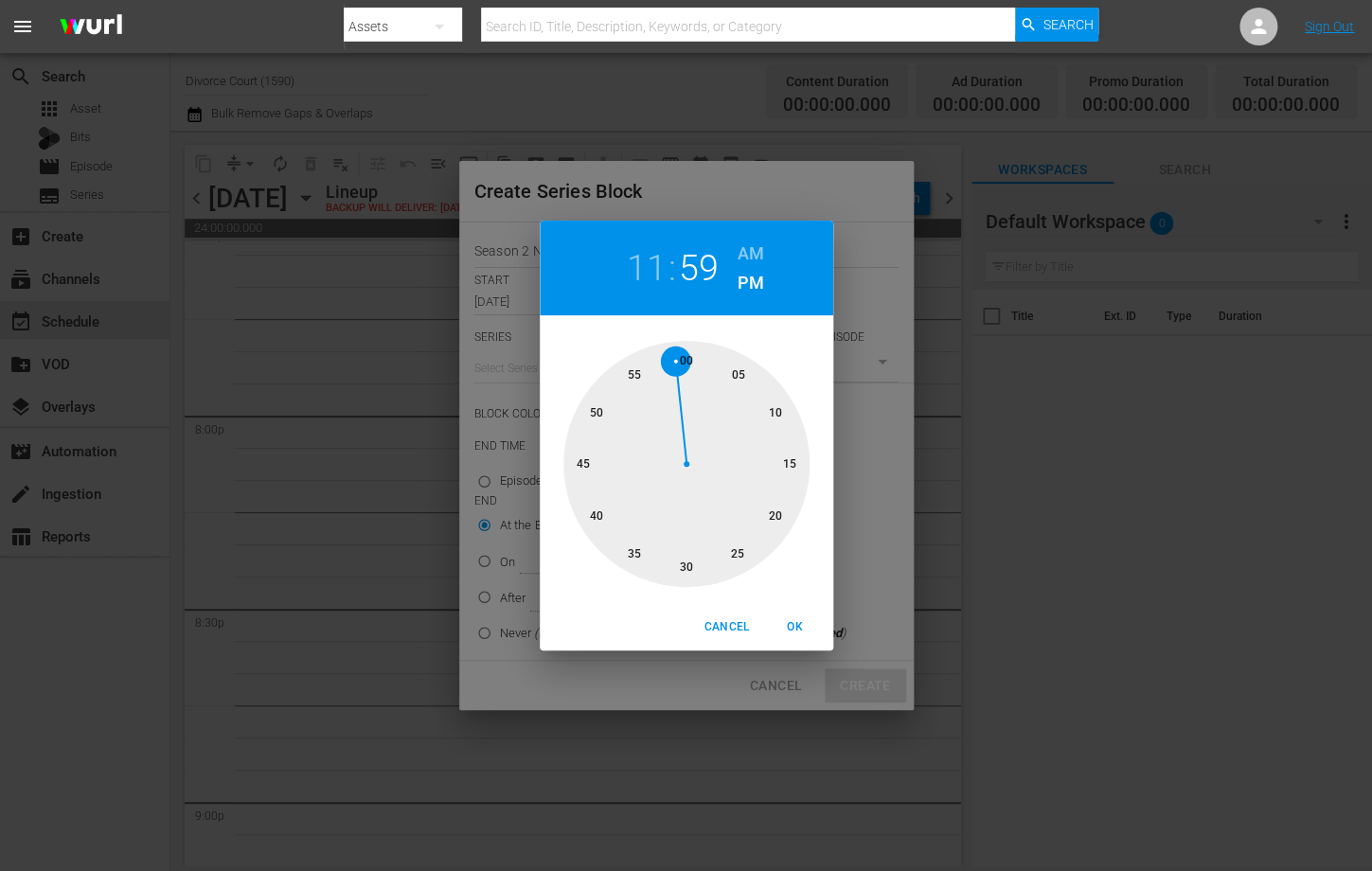 drag, startPoint x: 649, startPoint y: 364, endPoint x: 673, endPoint y: 357, distance: 25 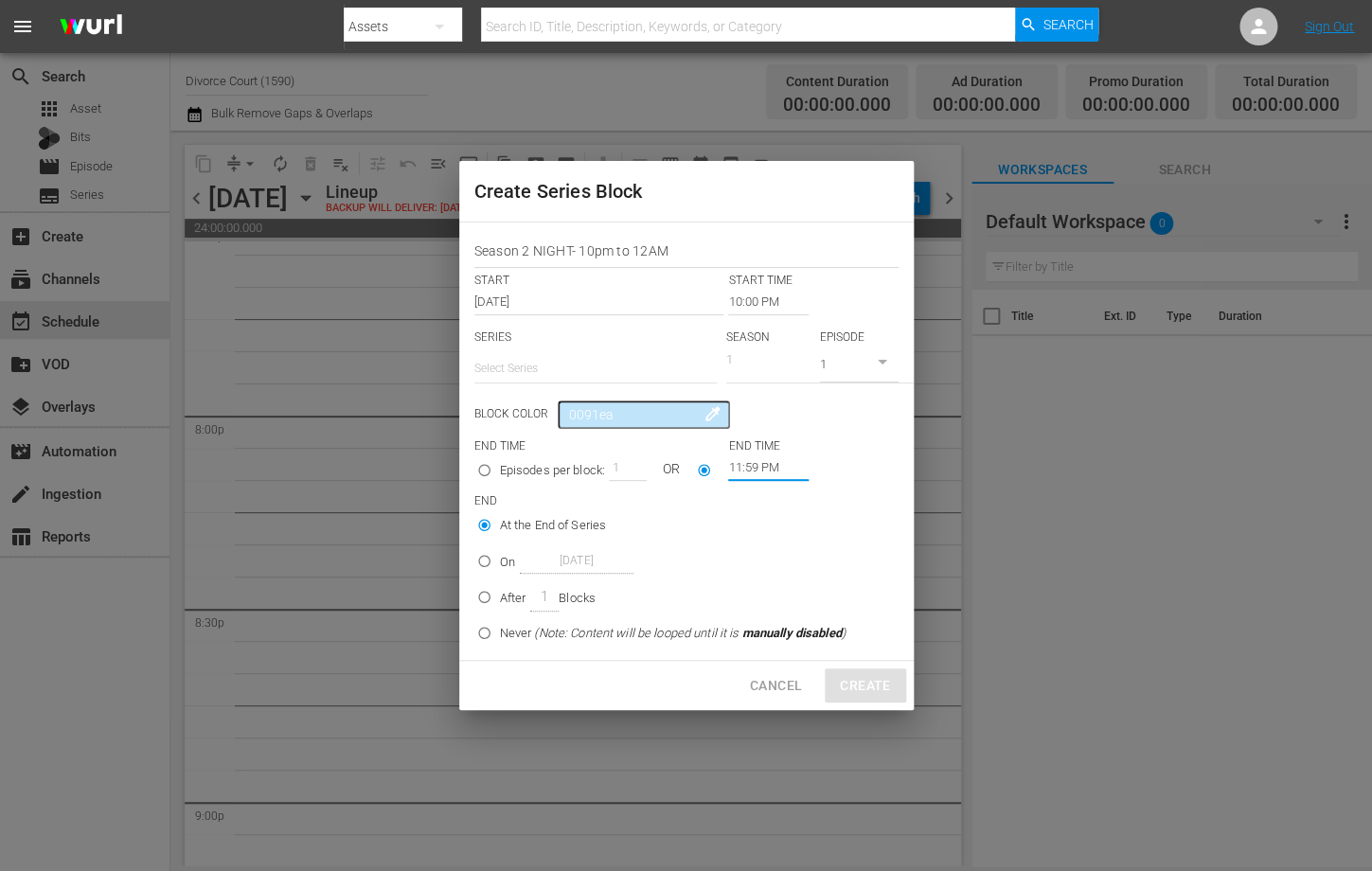 scroll, scrollTop: 0, scrollLeft: 2, axis: horizontal 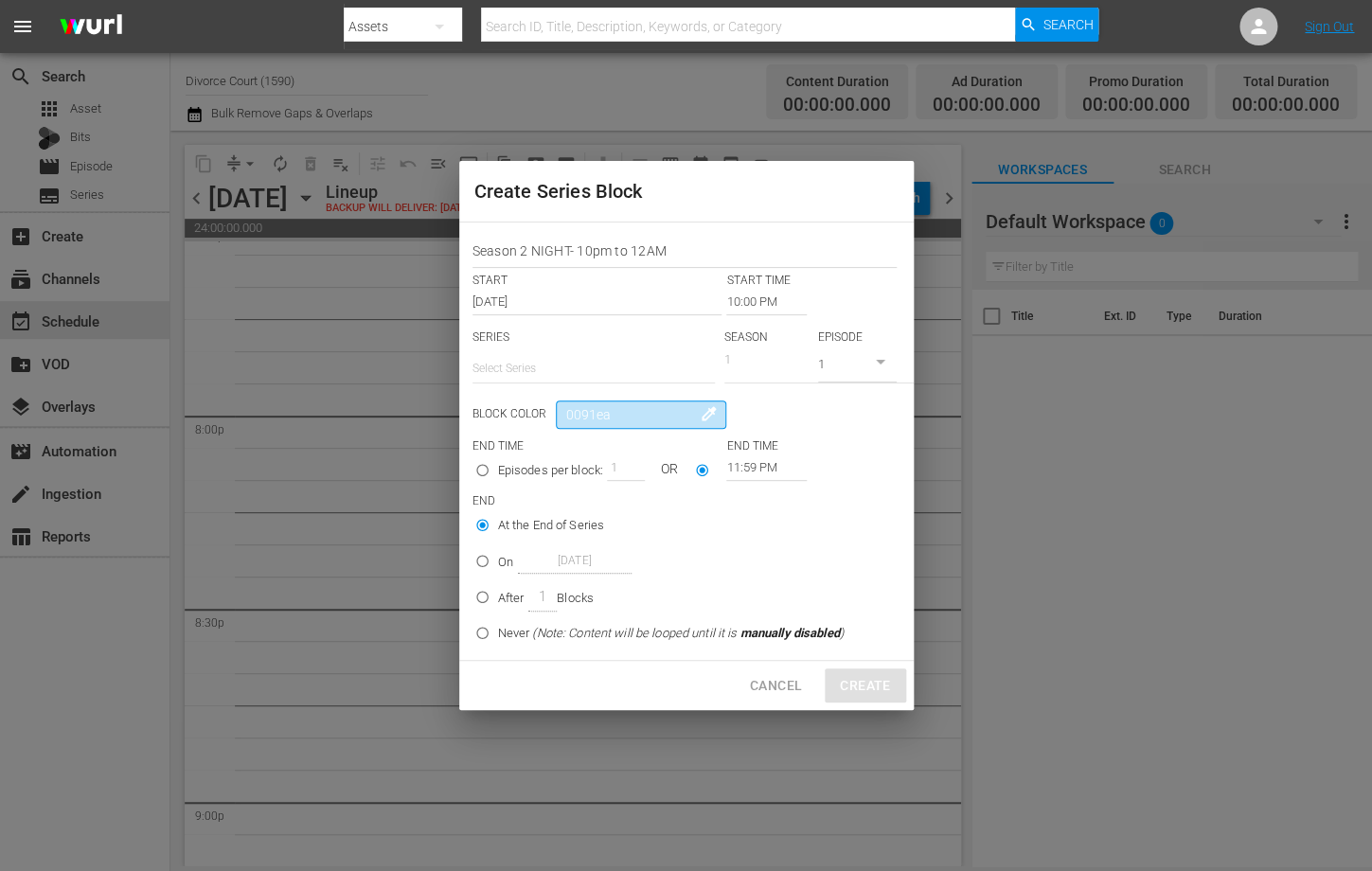 click on "0091ea" at bounding box center [641, 415] 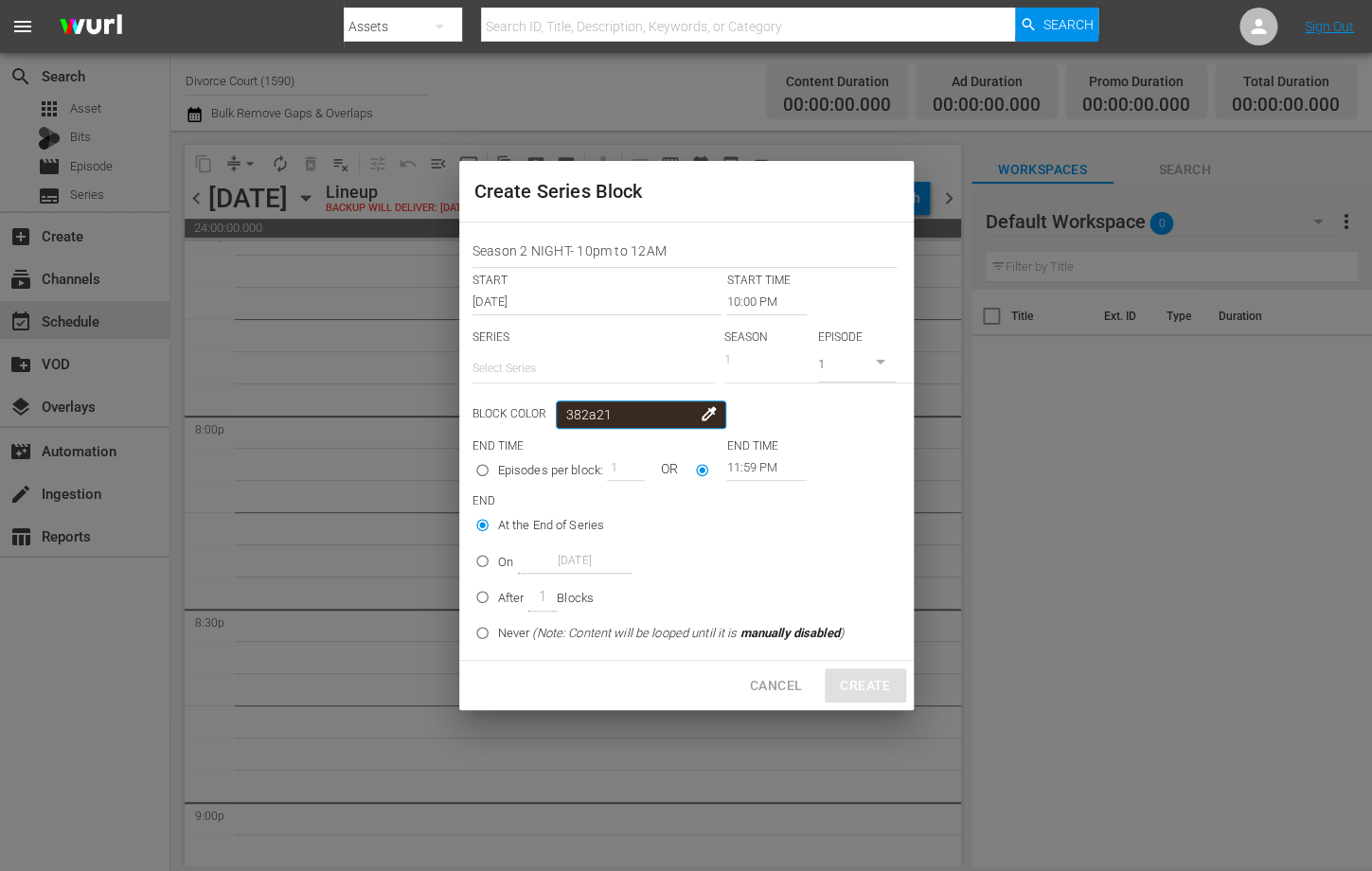 type on "382a21" 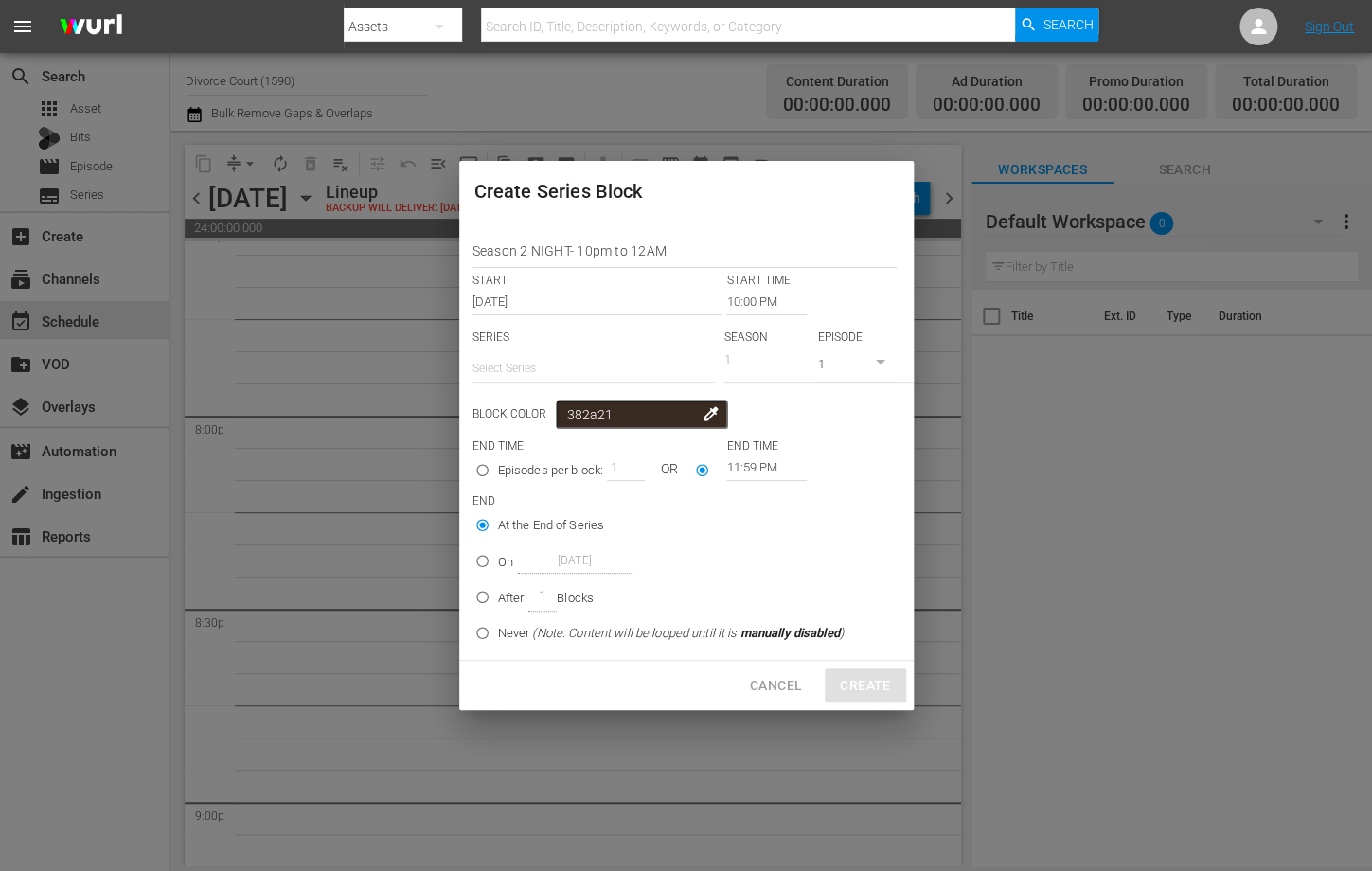 click at bounding box center (594, 368) 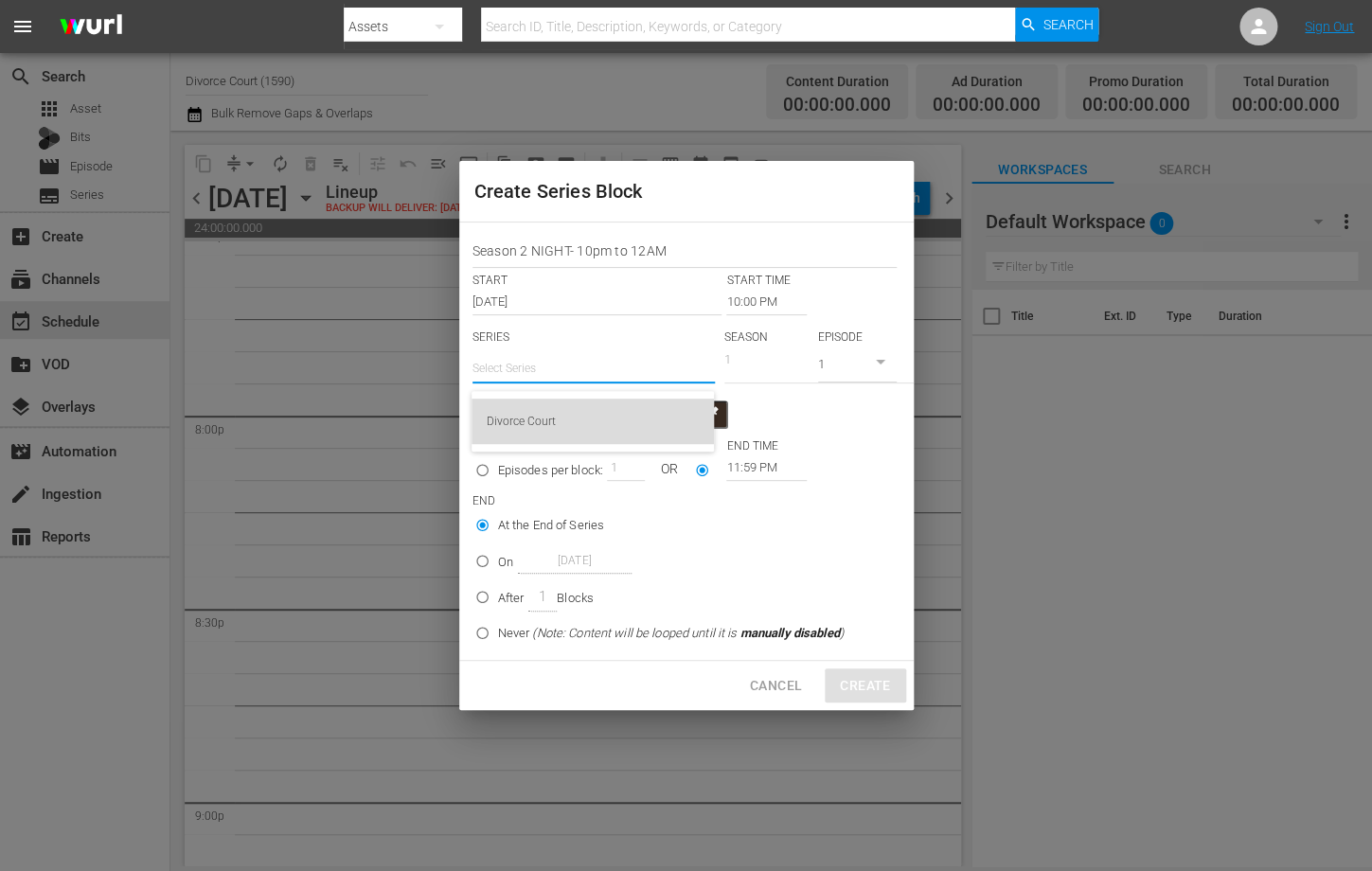 click on "Divorce Court" at bounding box center (593, 421) 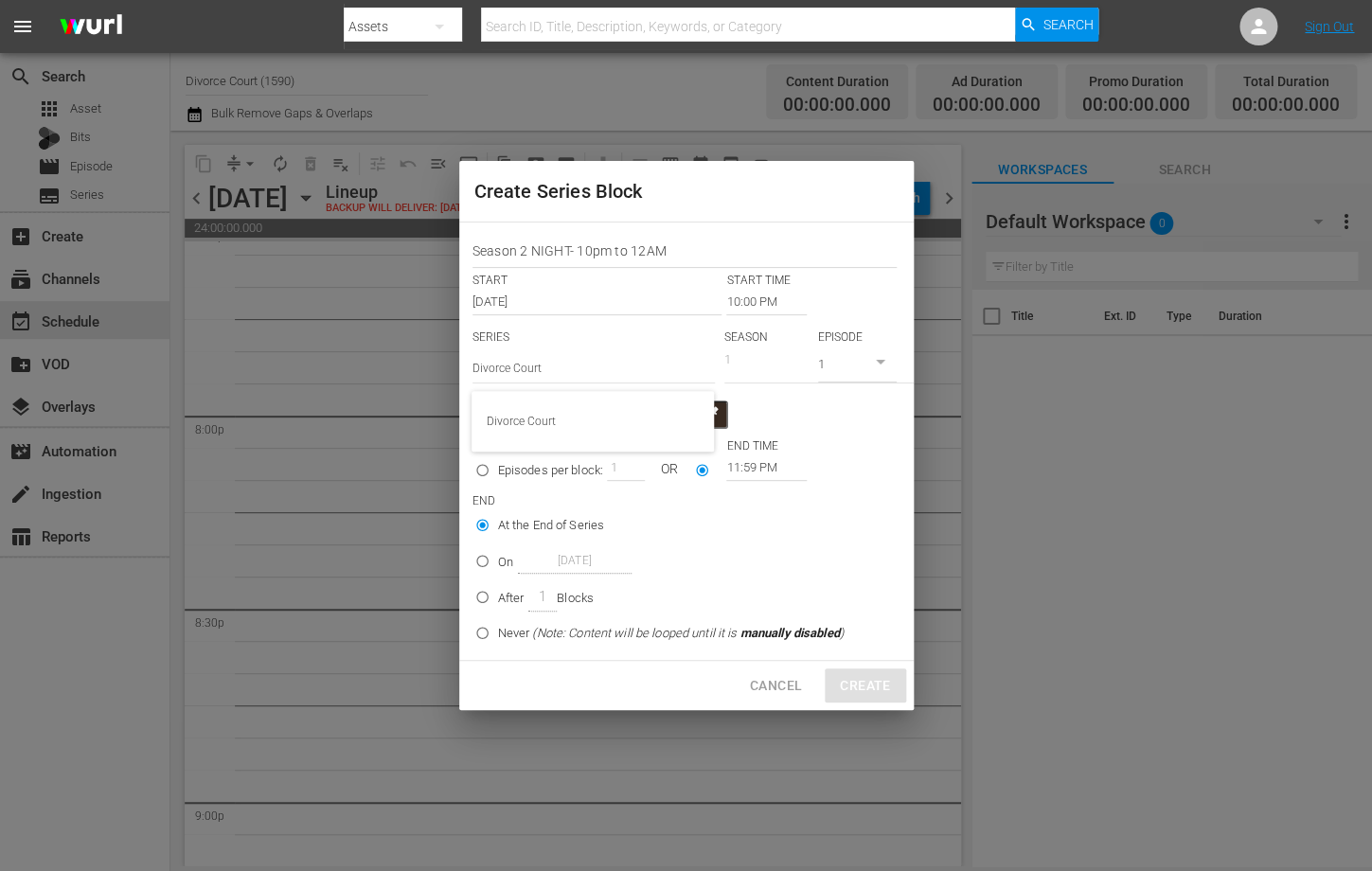 scroll, scrollTop: 0, scrollLeft: 0, axis: both 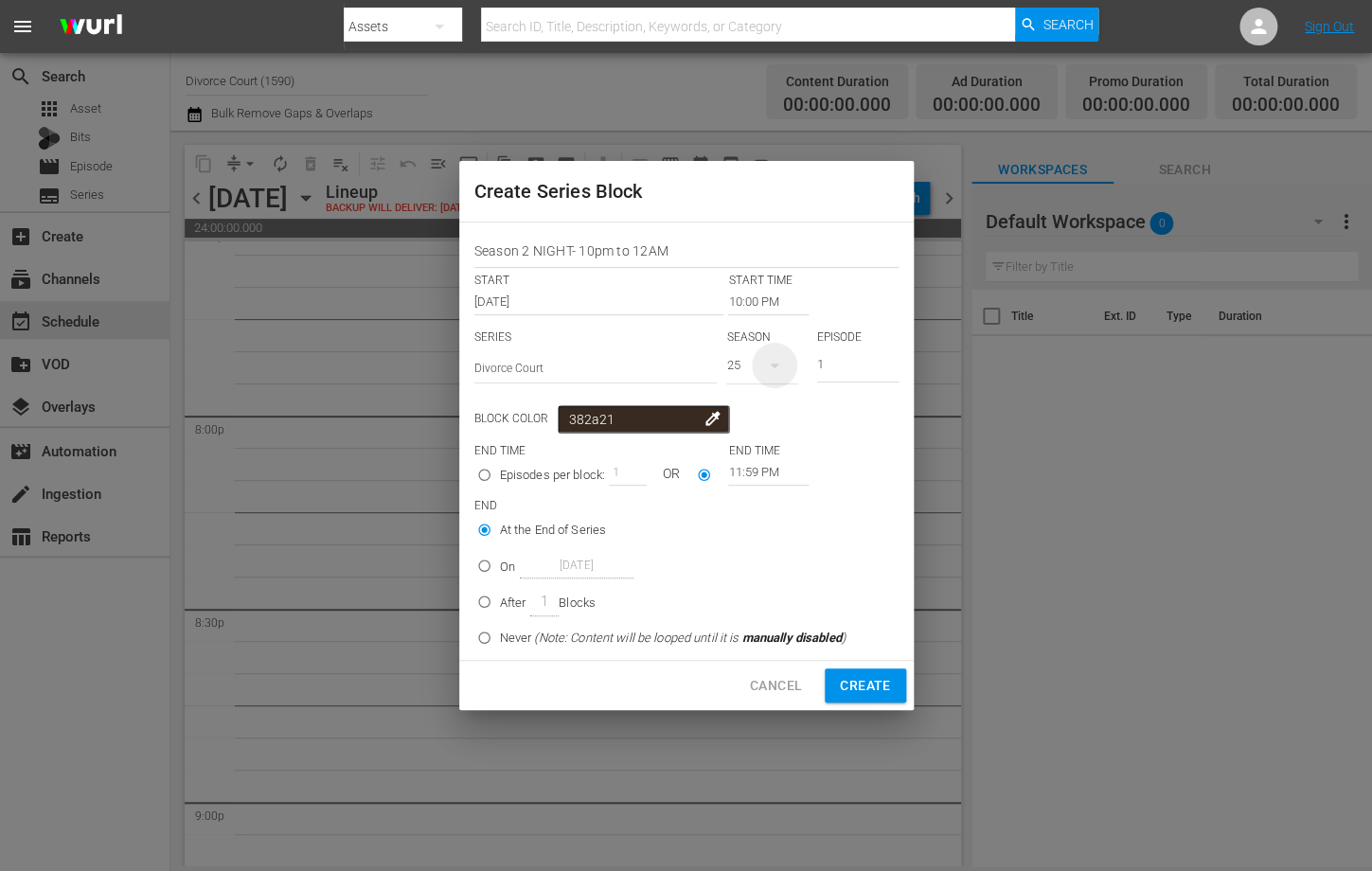 click 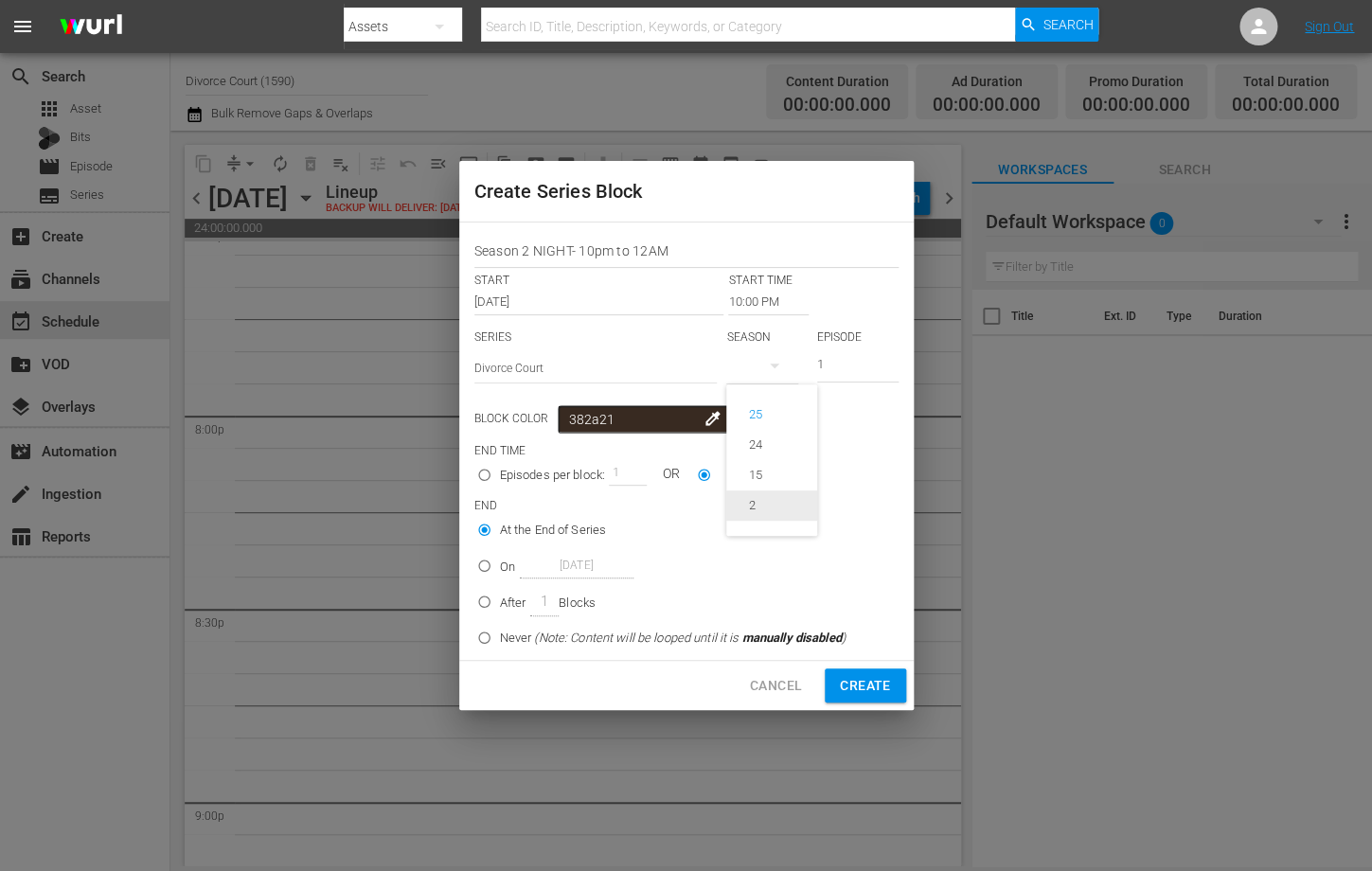 click on "2" at bounding box center [752, 506] 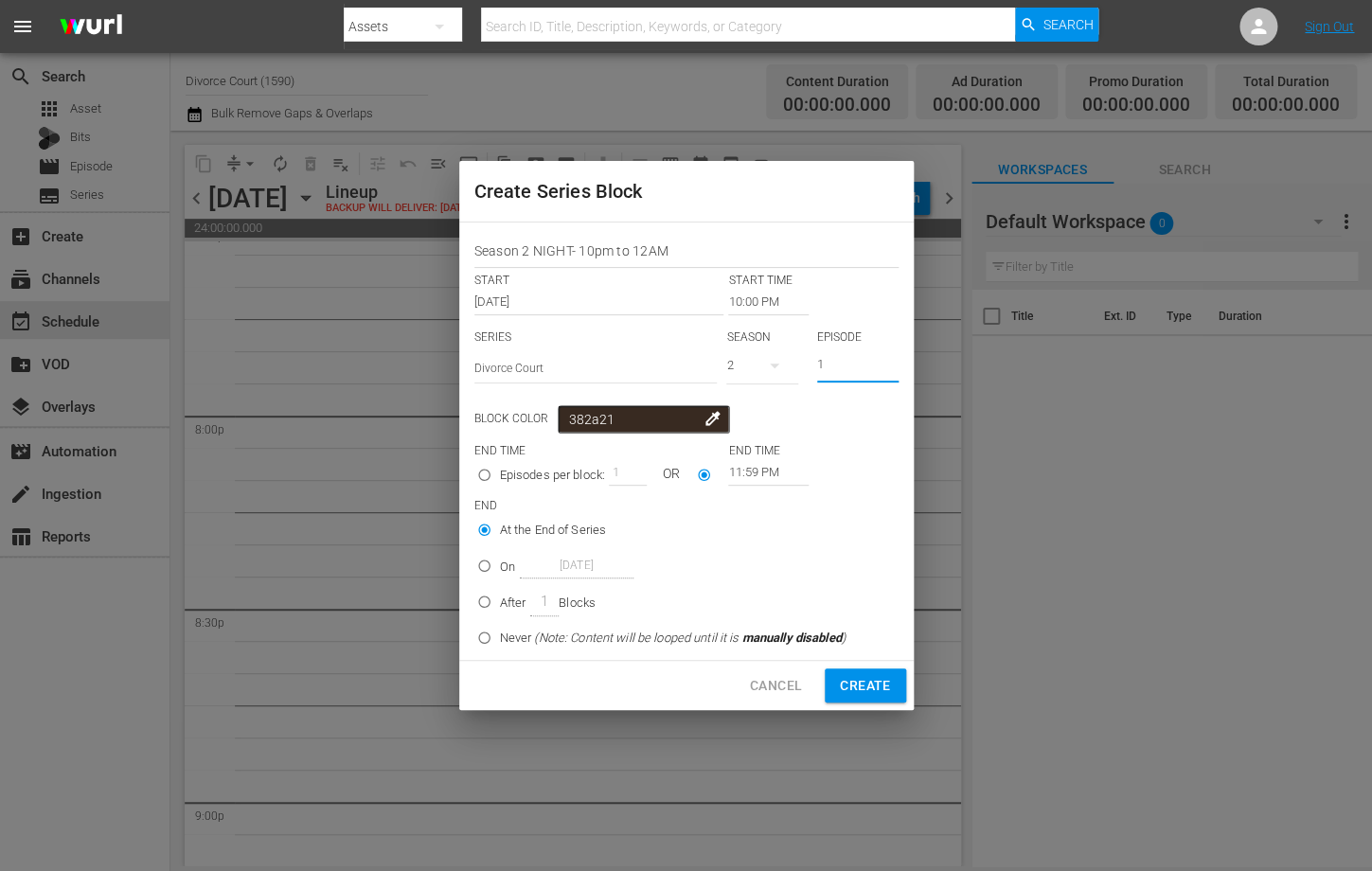 click on "1" at bounding box center [858, 366] 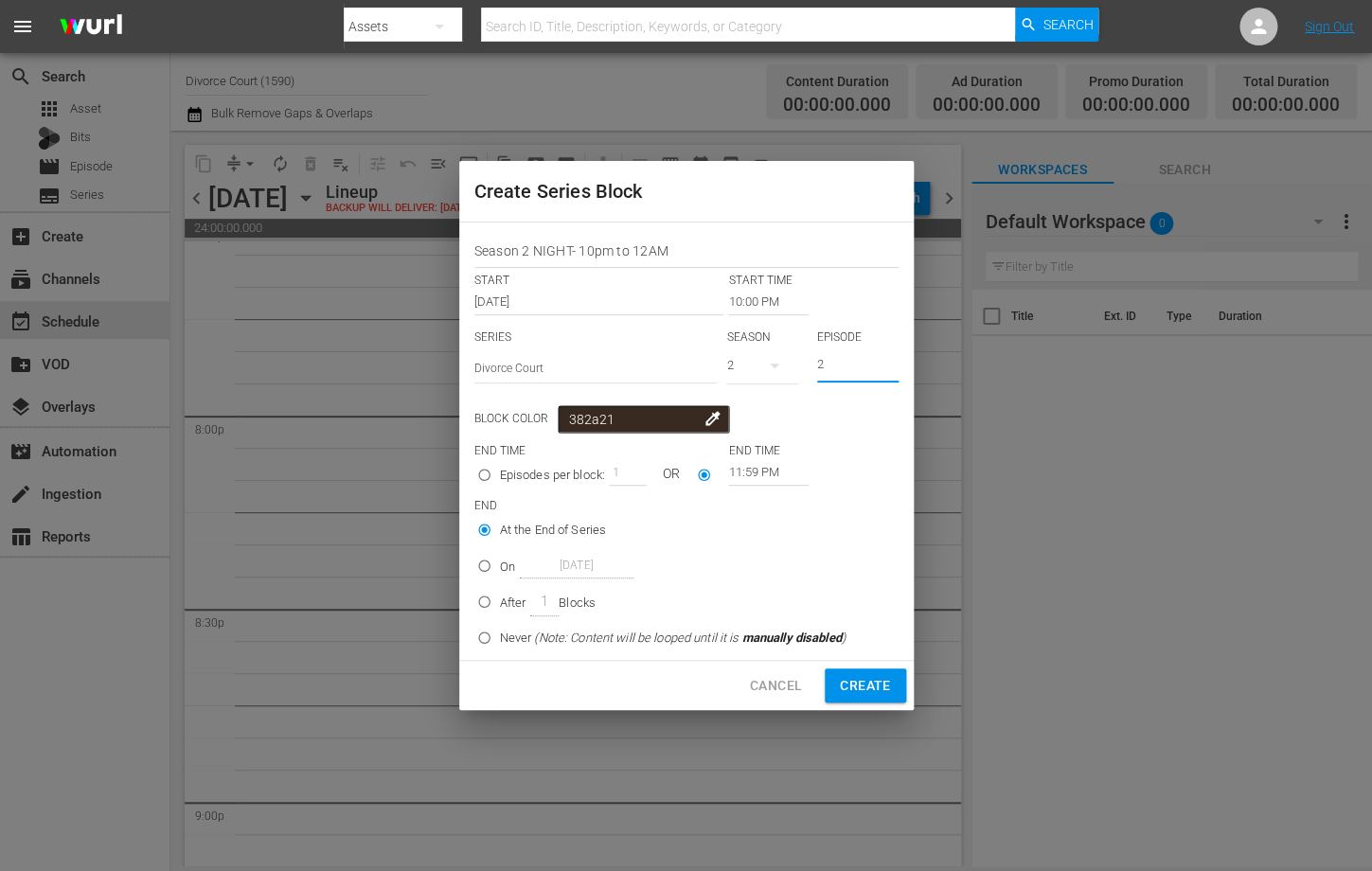 type on "2" 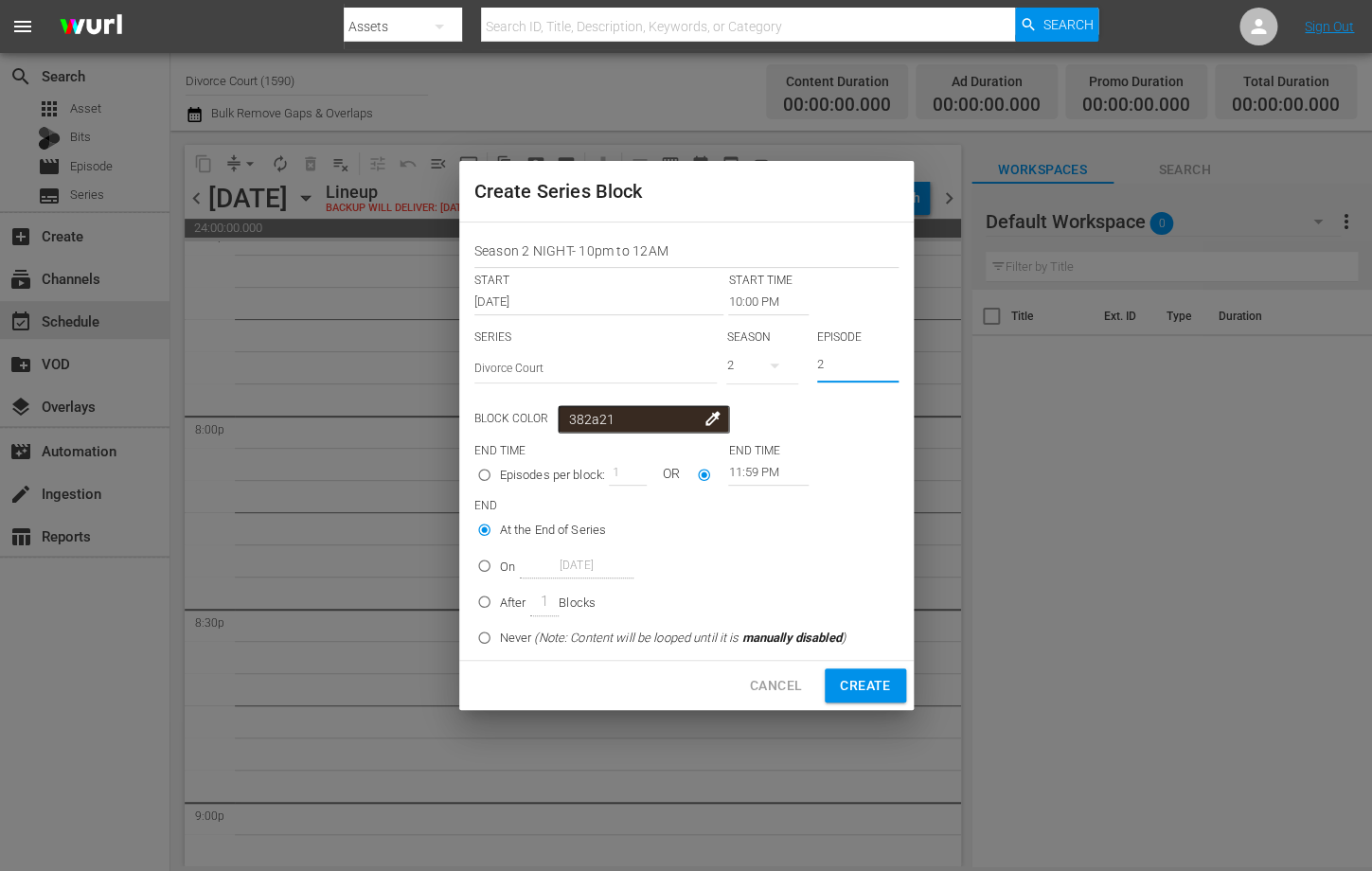 click on "Create" at bounding box center (864, 685) 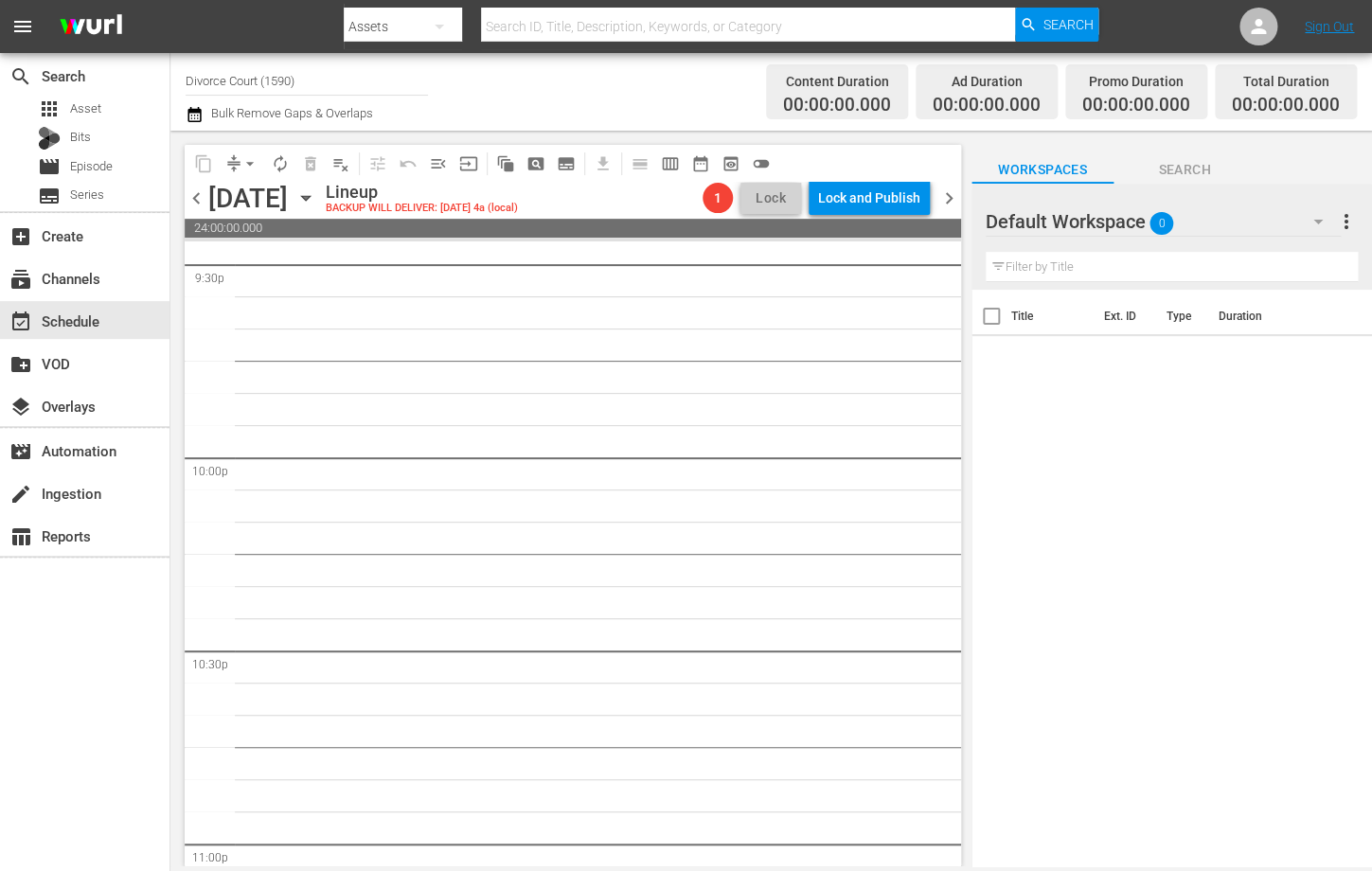 scroll, scrollTop: 8646, scrollLeft: 0, axis: vertical 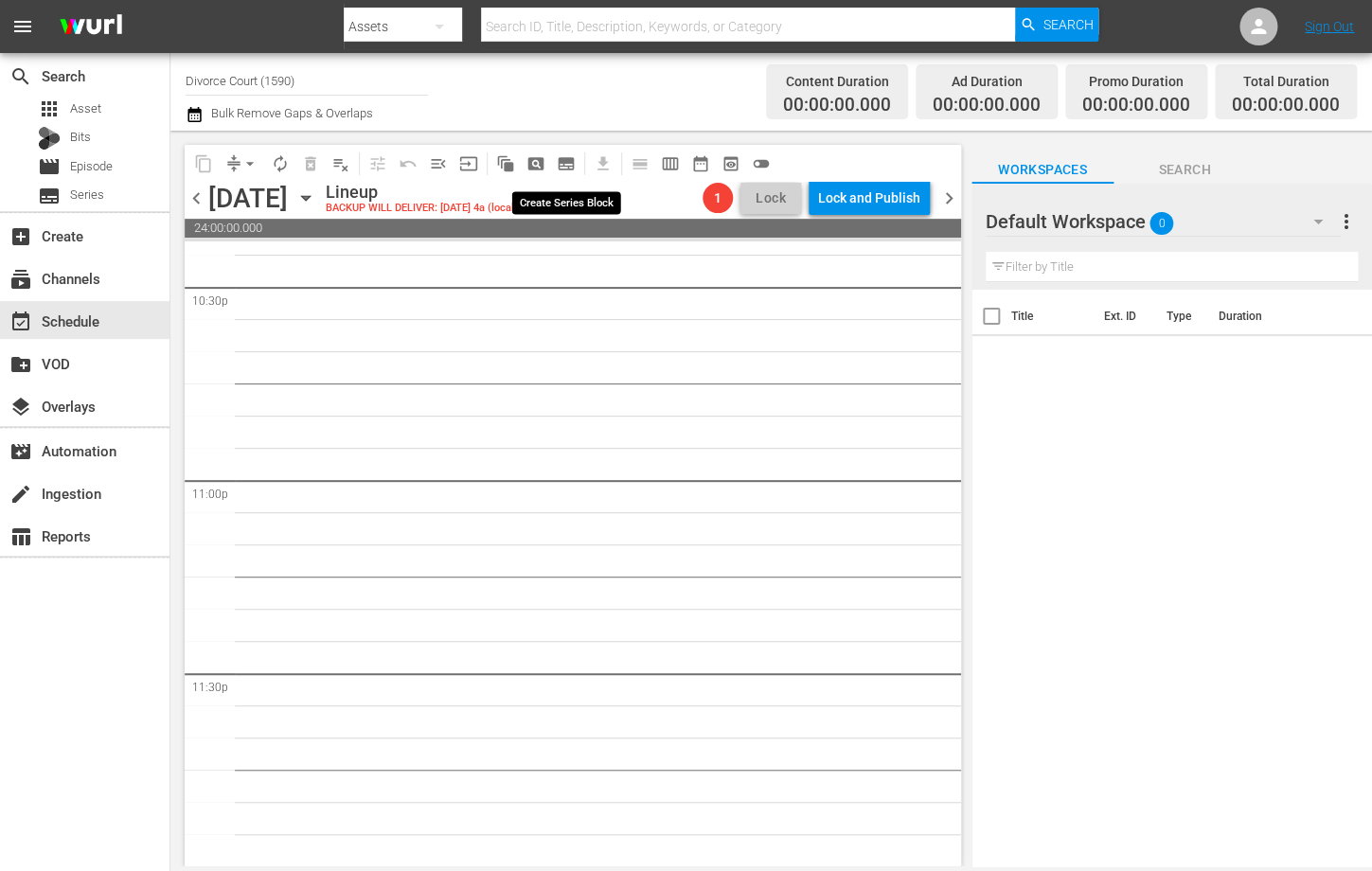 click on "subtitles_outlined" at bounding box center [566, 164] 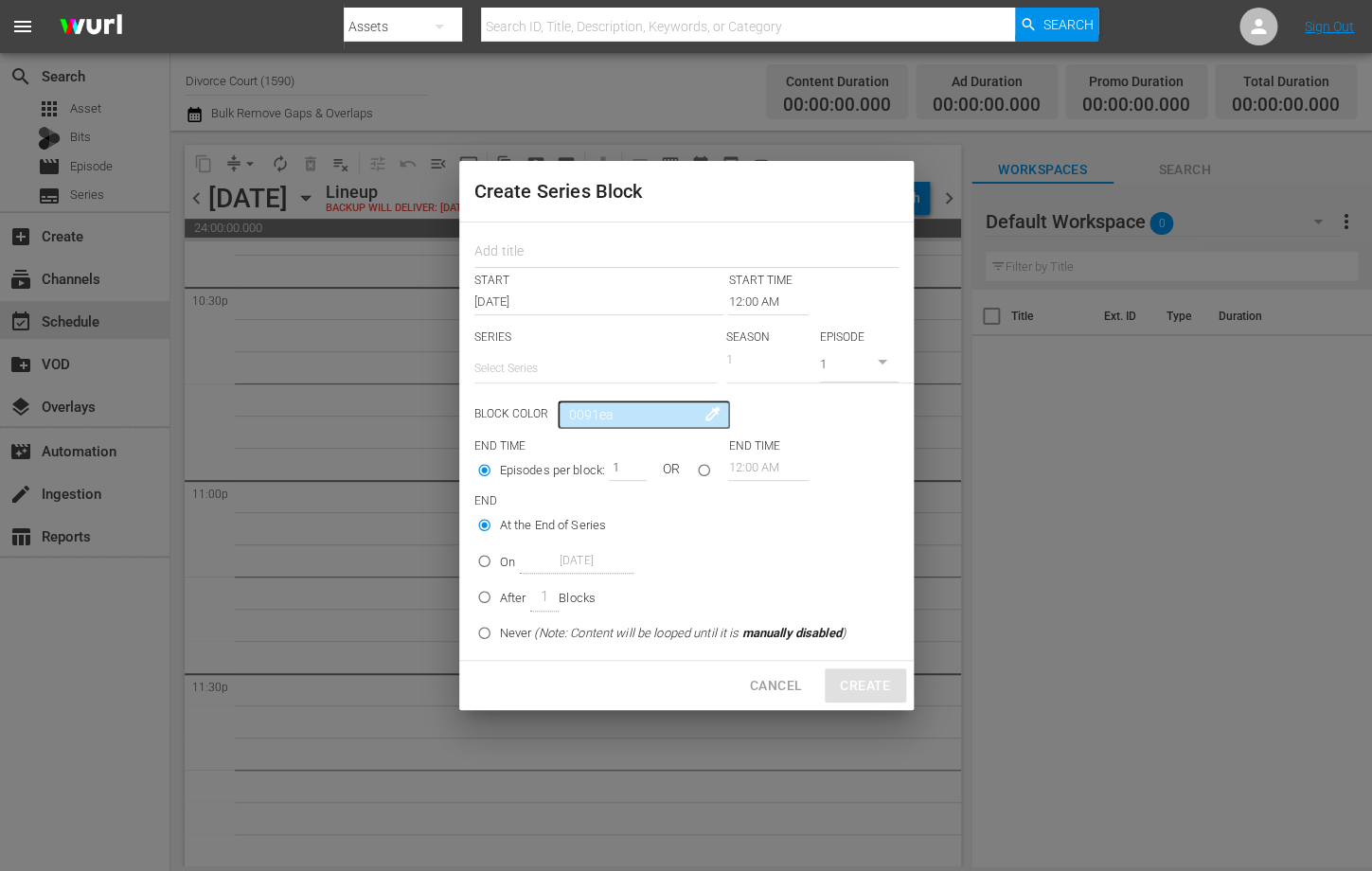 click on "On Jul 18th 2025" at bounding box center [484, 564] 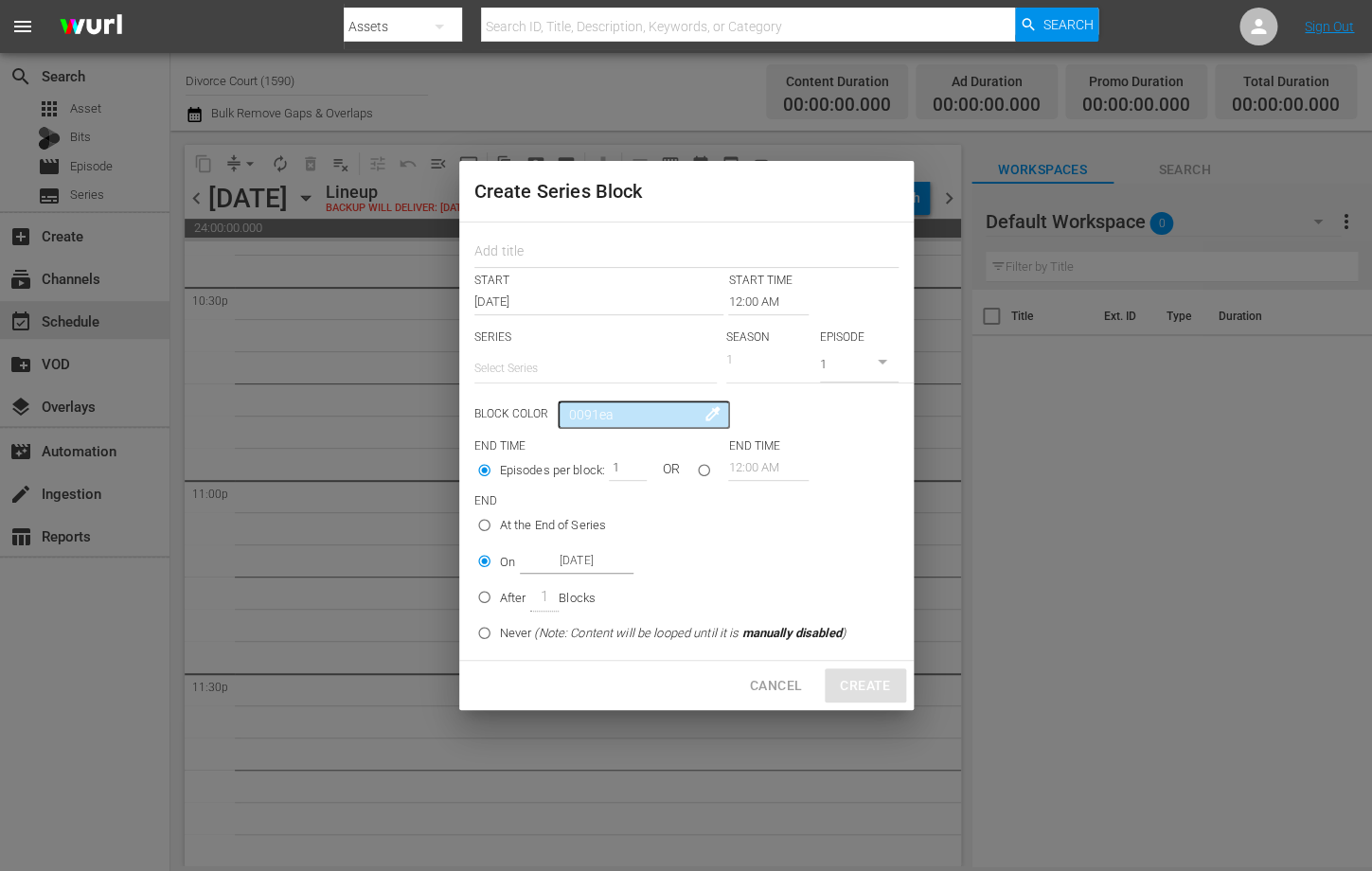 click on "Jul 18th 2025" at bounding box center (577, 560) 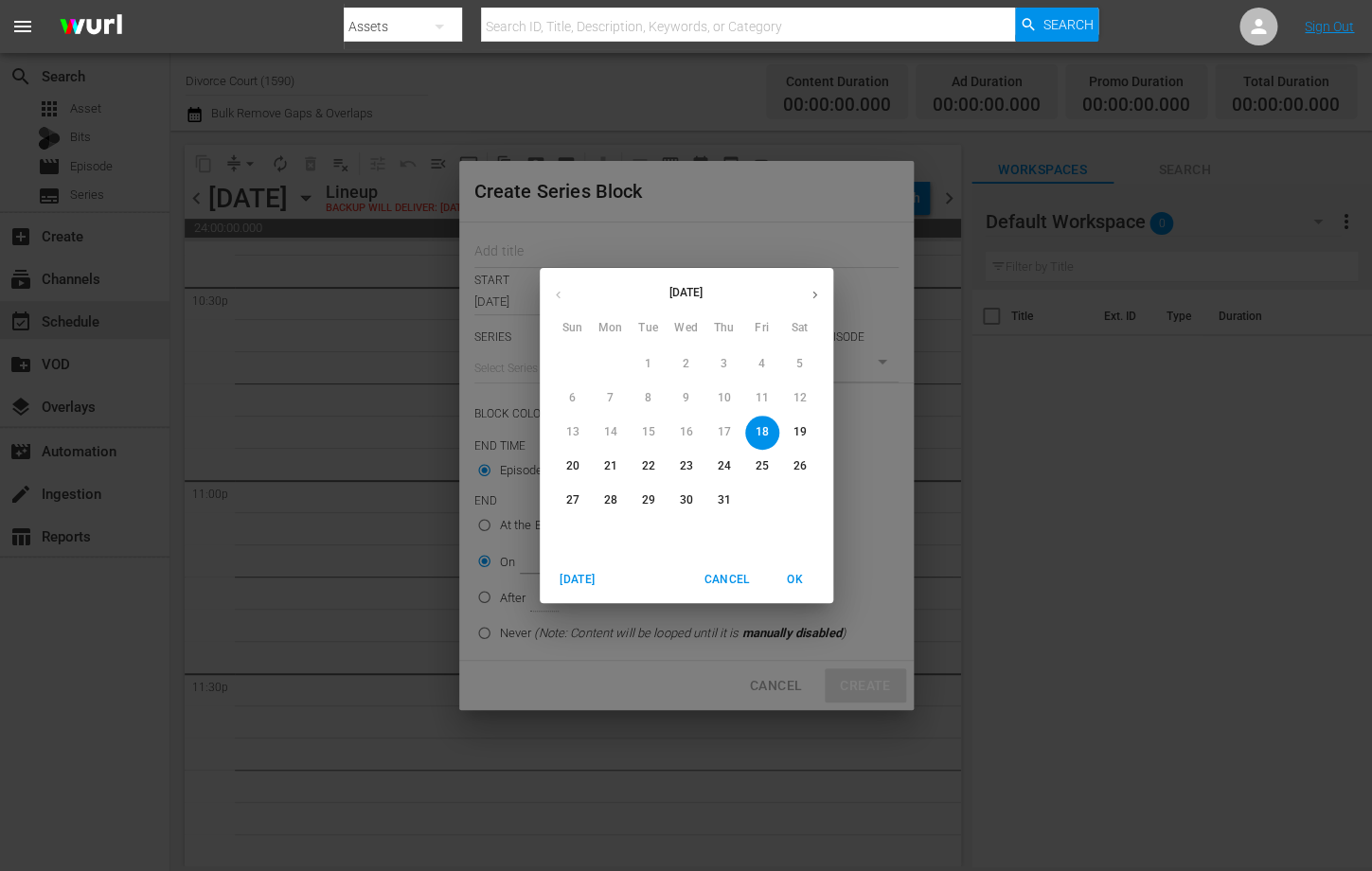 click 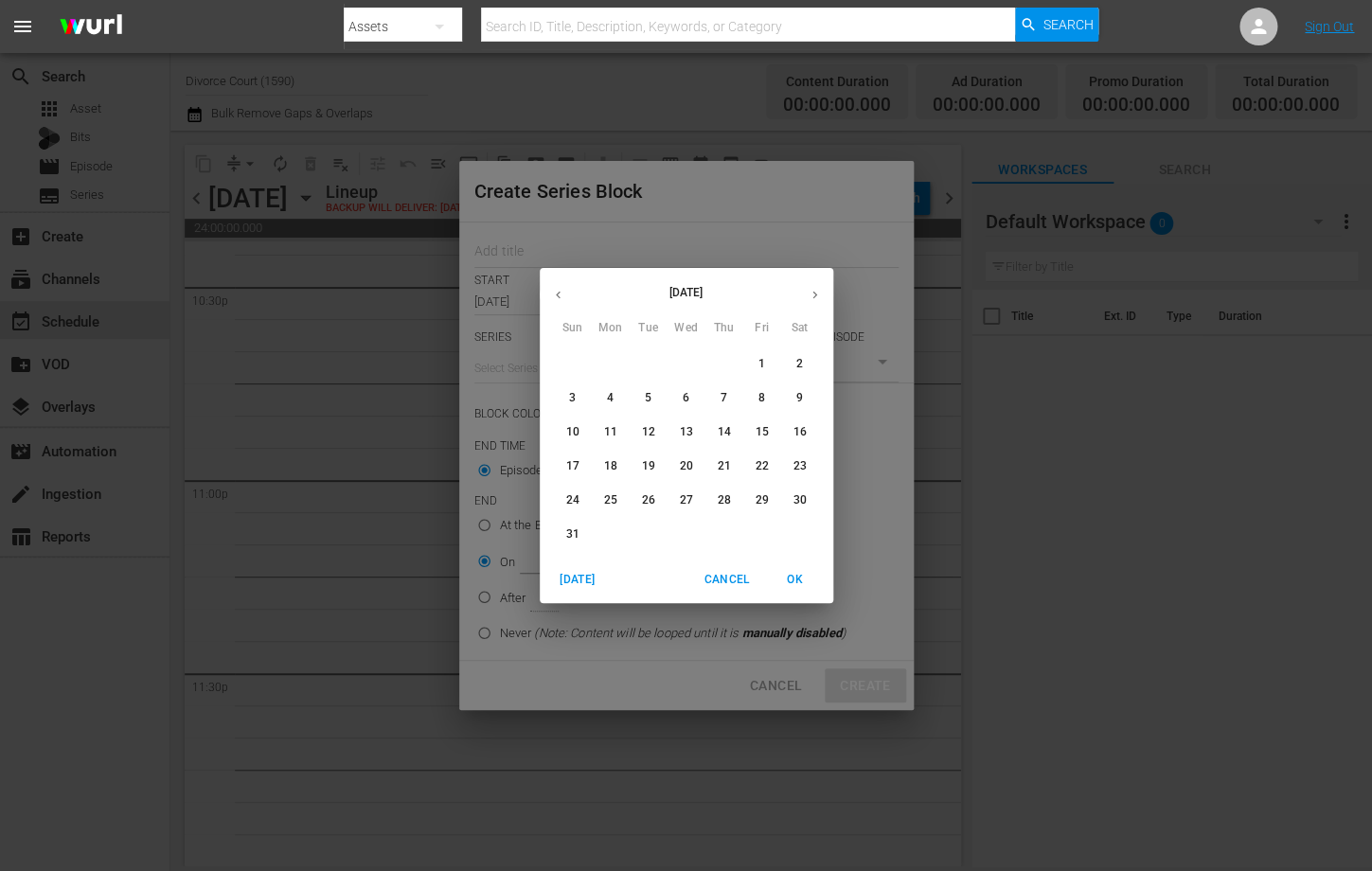 click on "4" at bounding box center (611, 398) 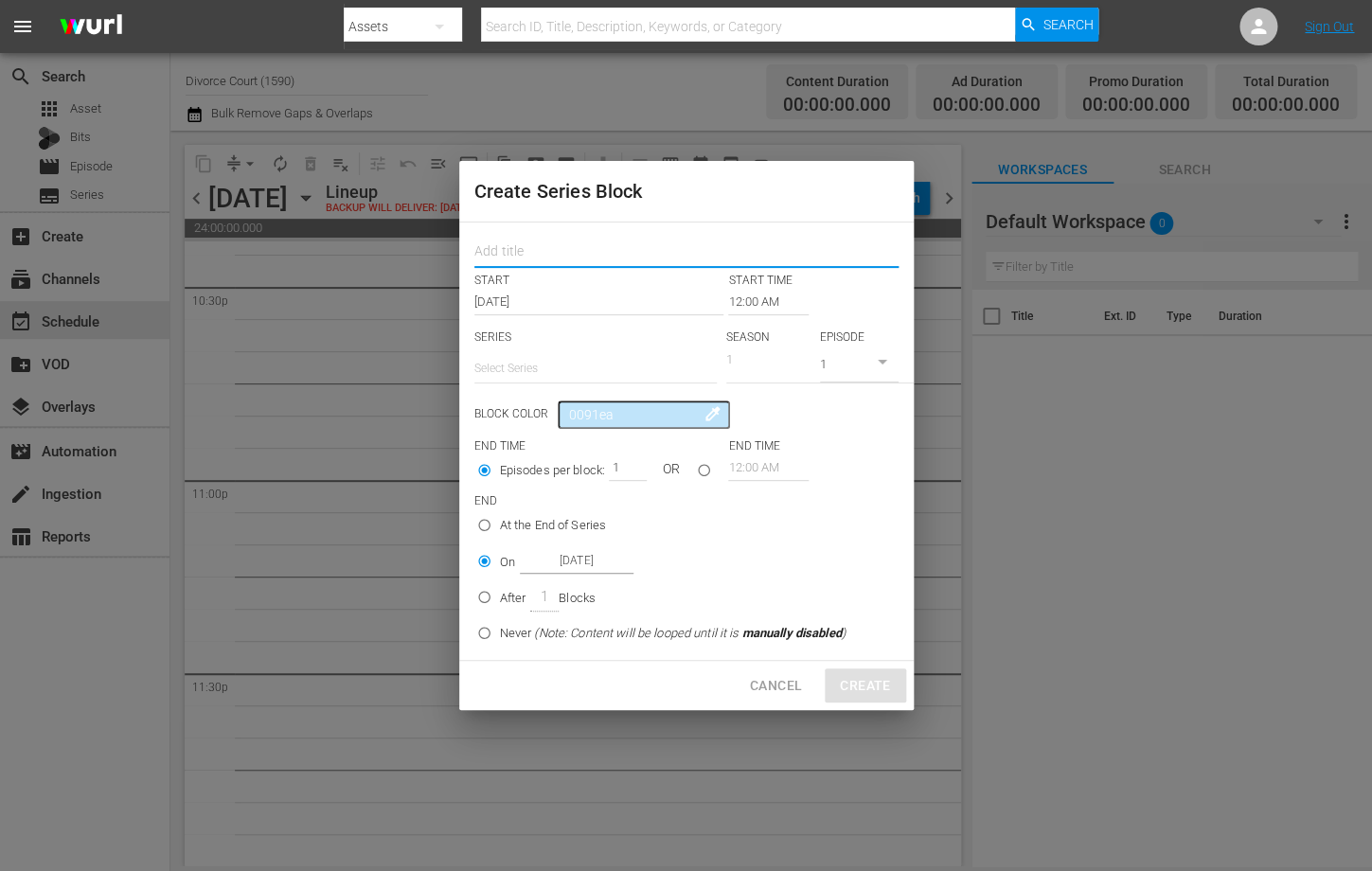 click at bounding box center [686, 253] 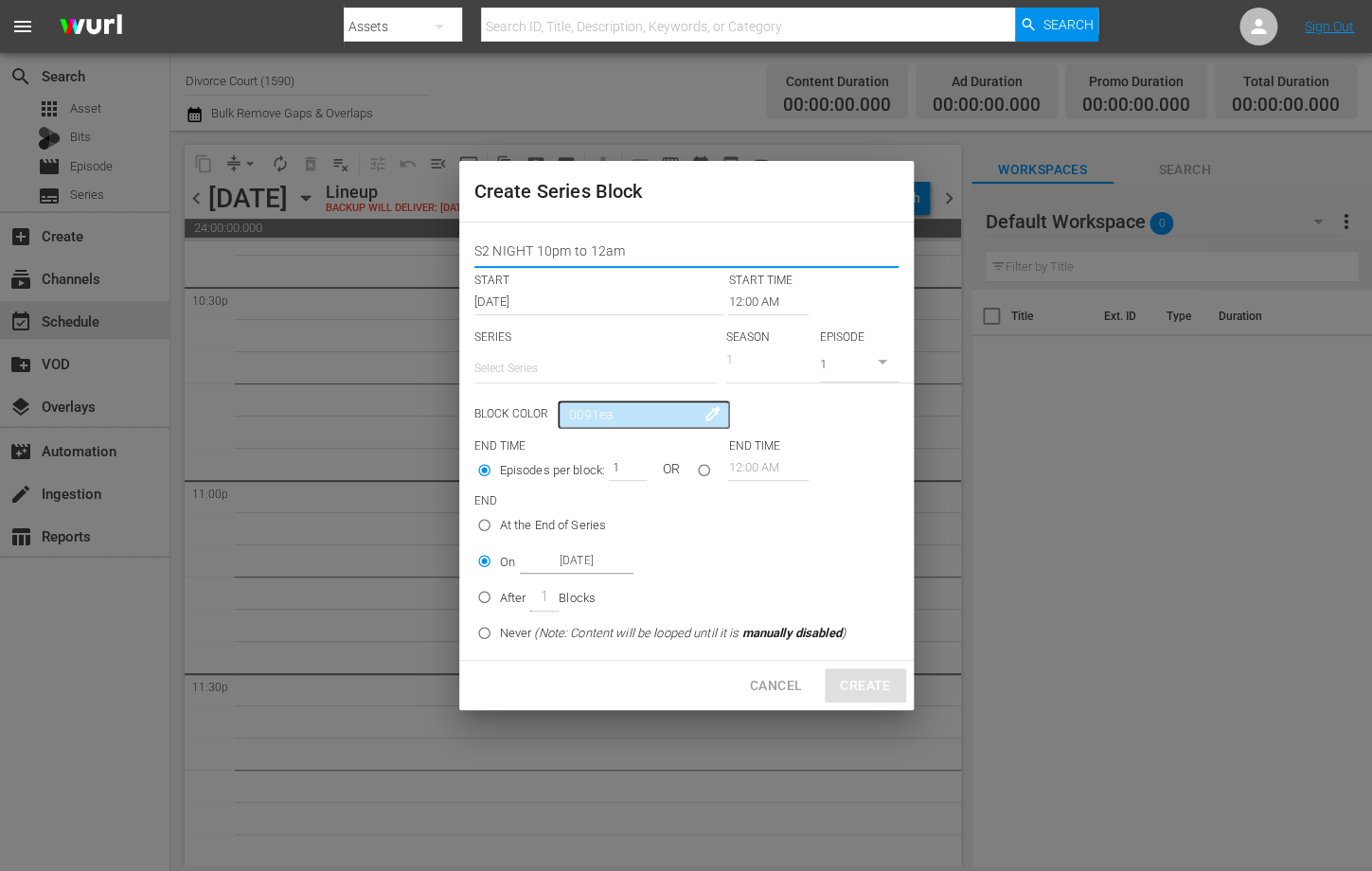 type on "S2 NIGHT 10pm to 12am" 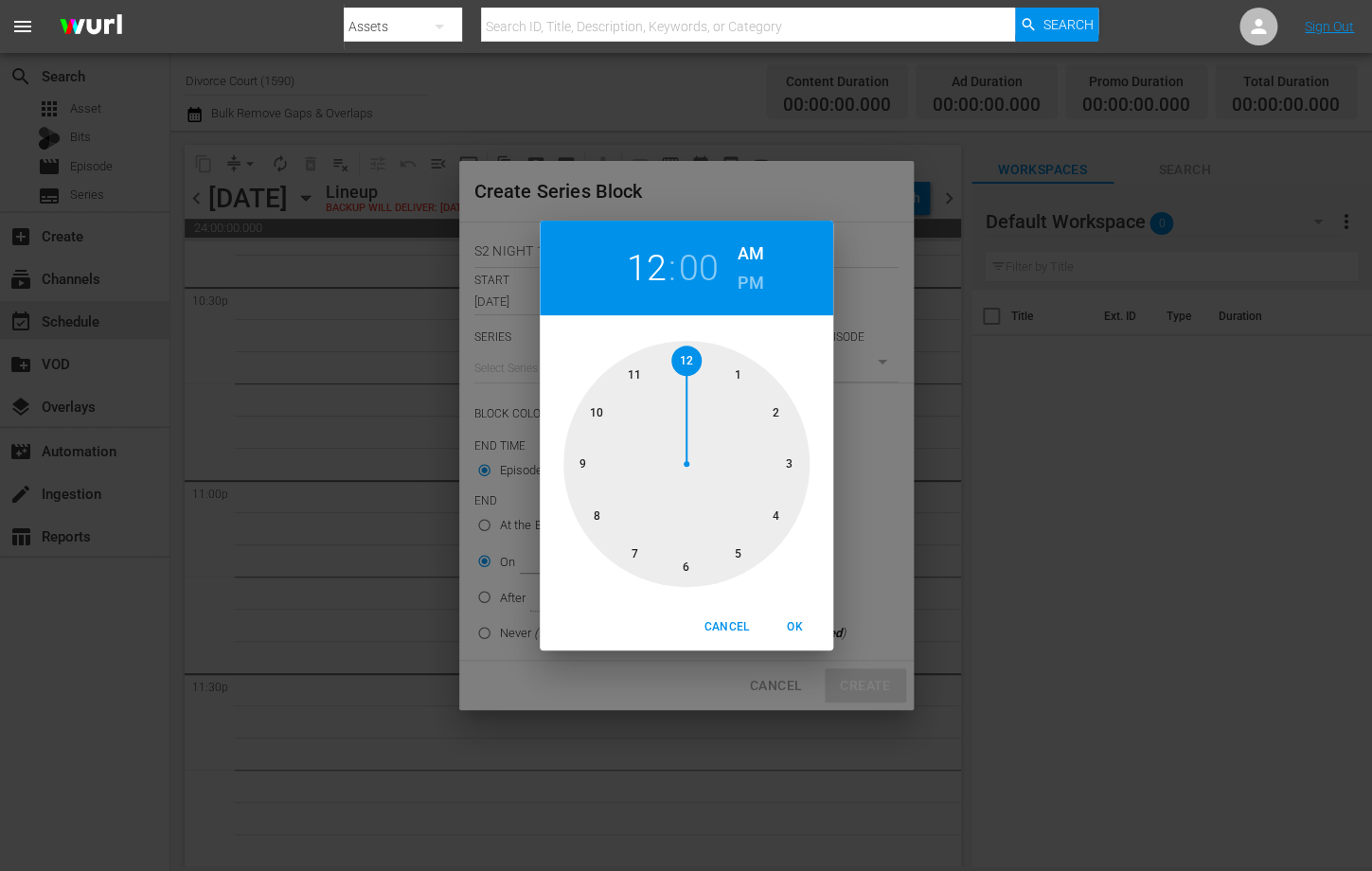 click at bounding box center (686, 464) 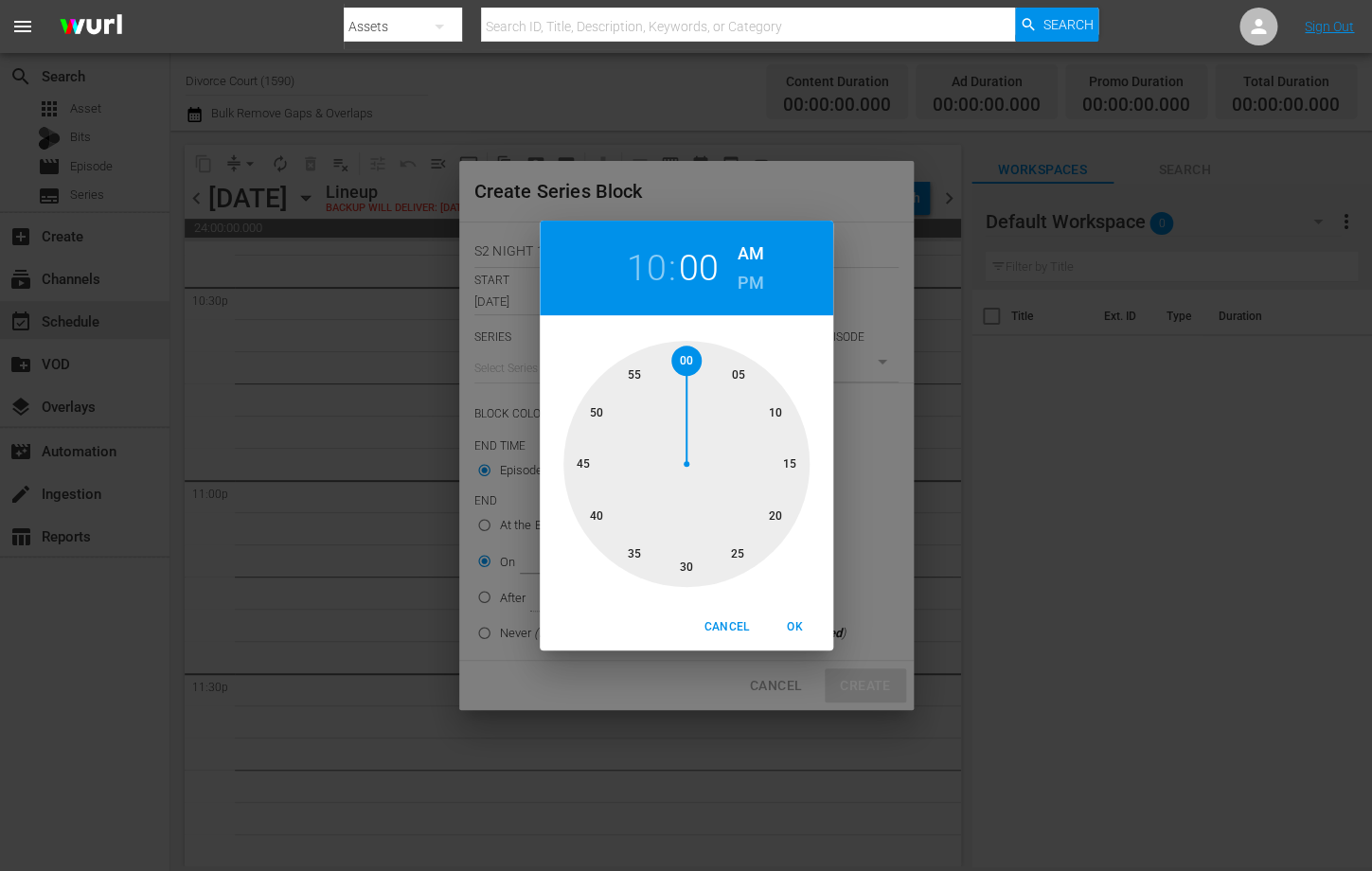click on "PM" at bounding box center [750, 283] 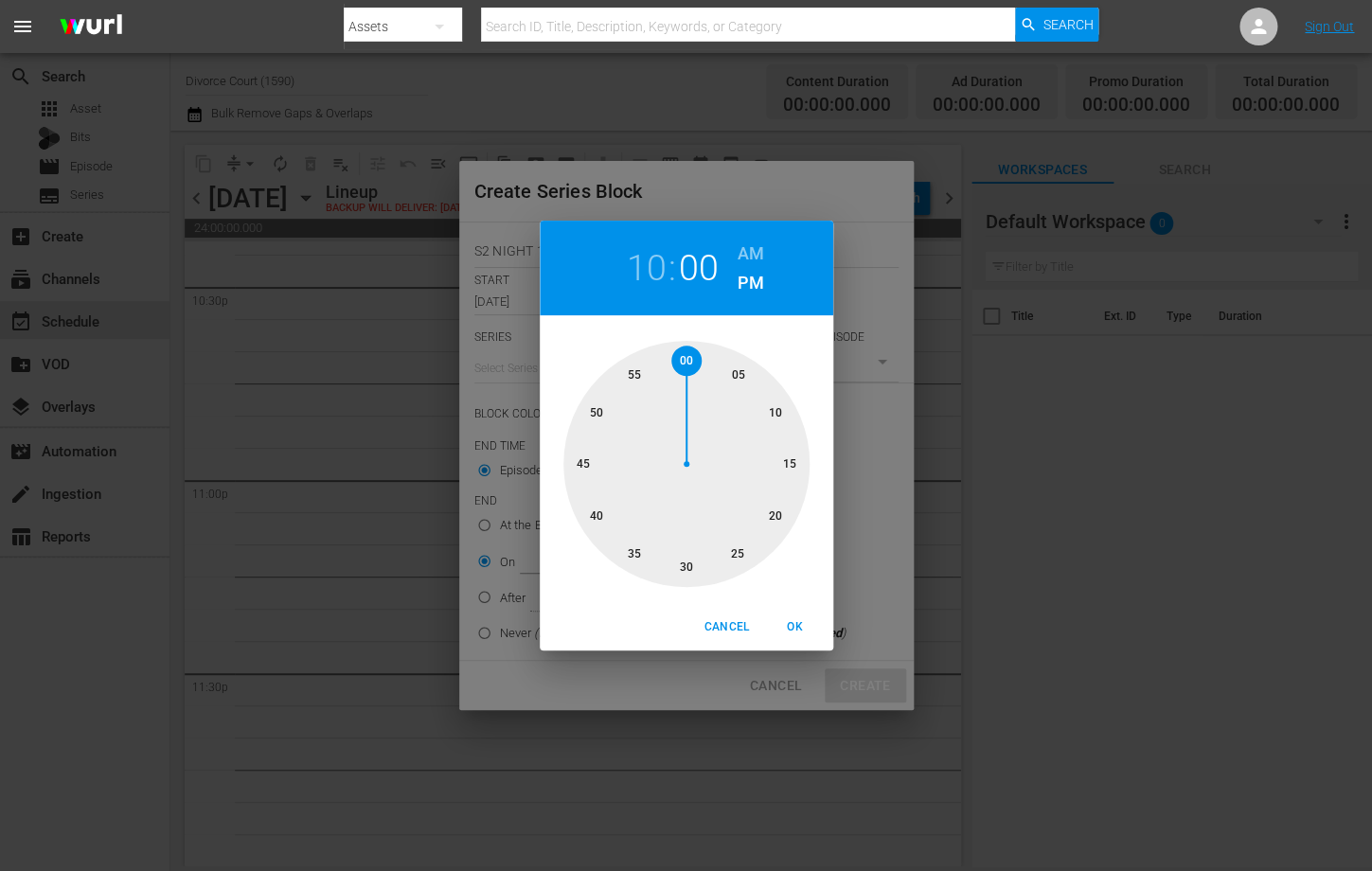 click on "OK" at bounding box center [795, 627] 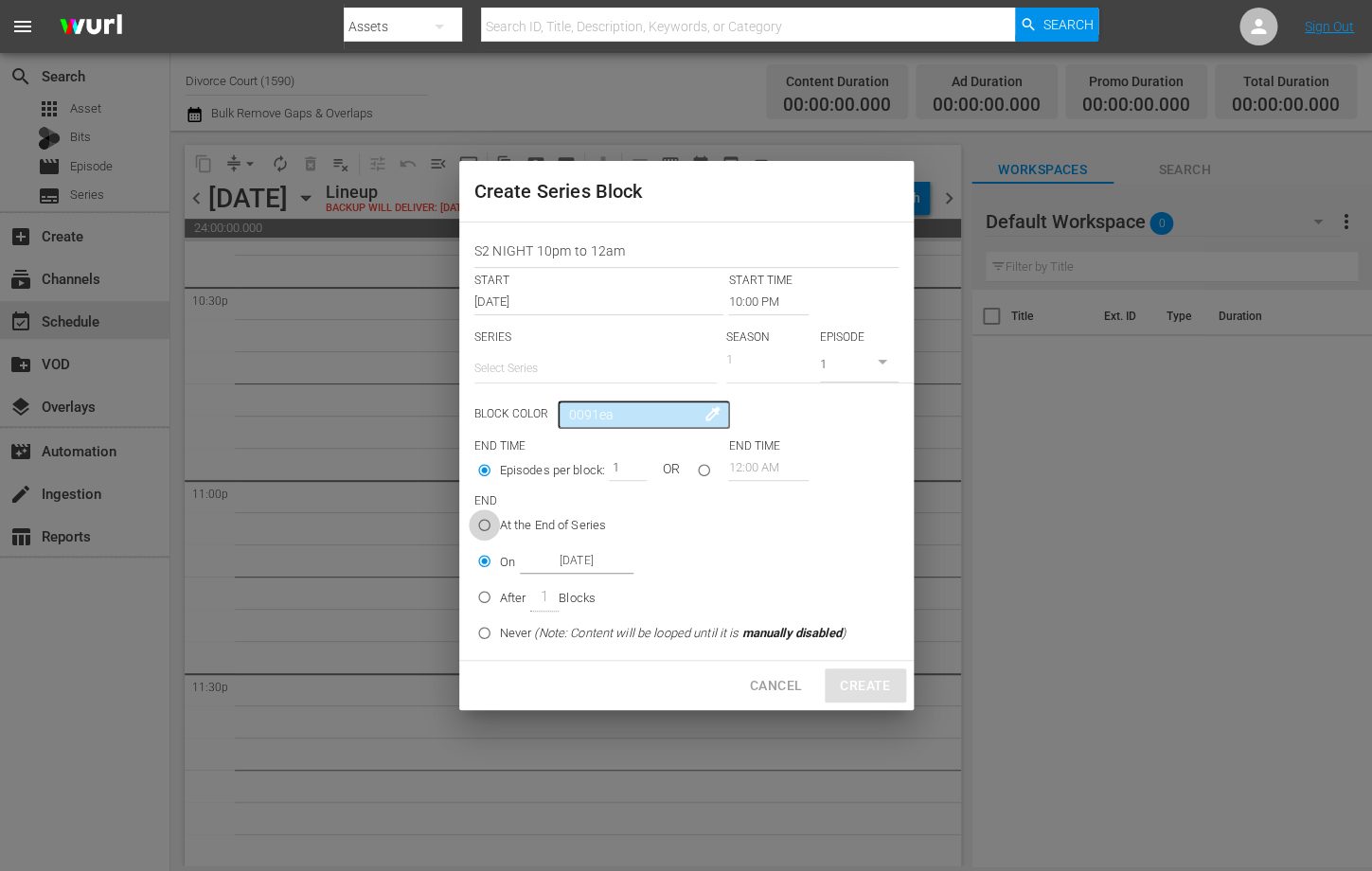click on "At the End of Series" at bounding box center (484, 528) 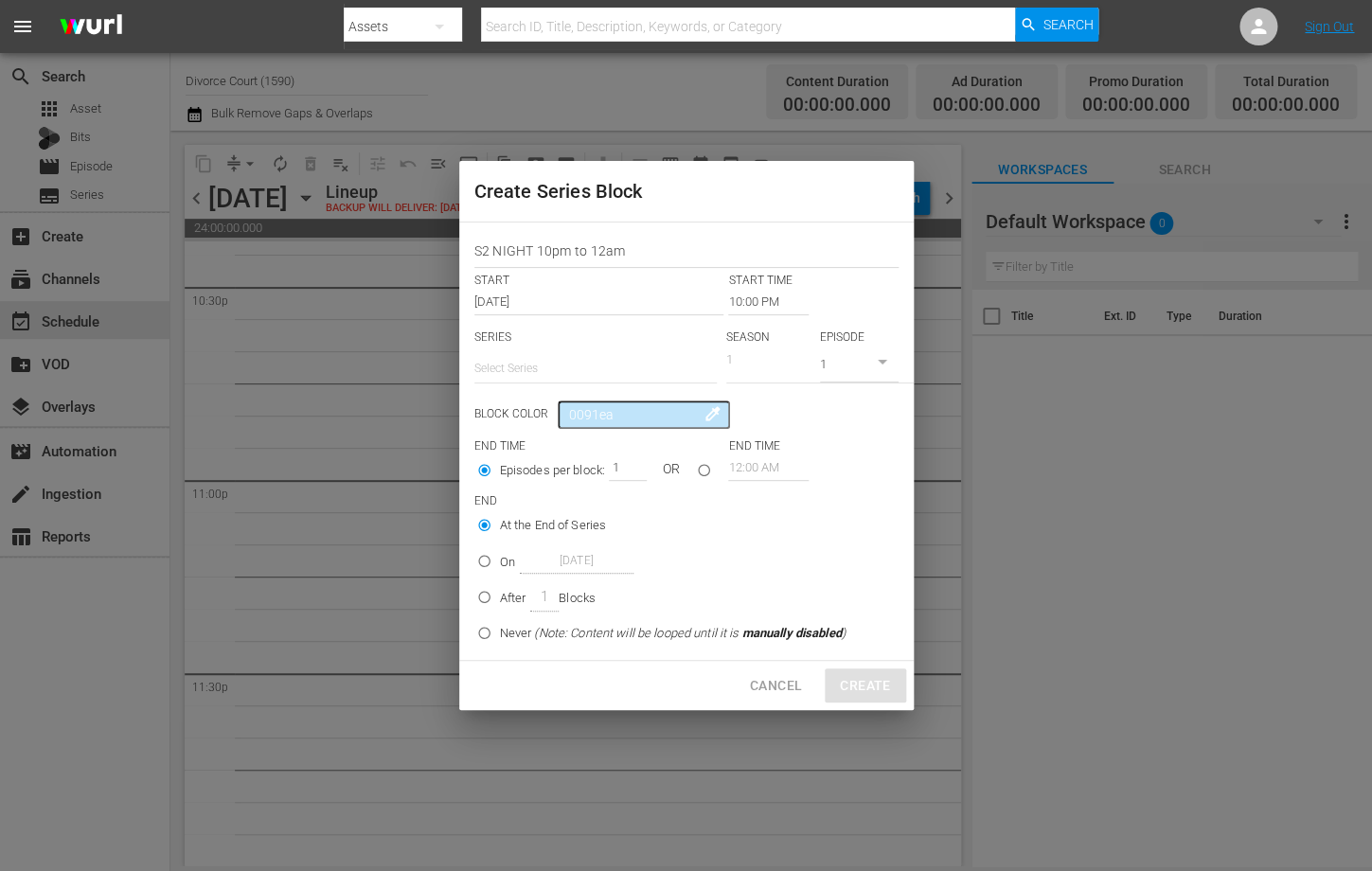 click at bounding box center (596, 368) 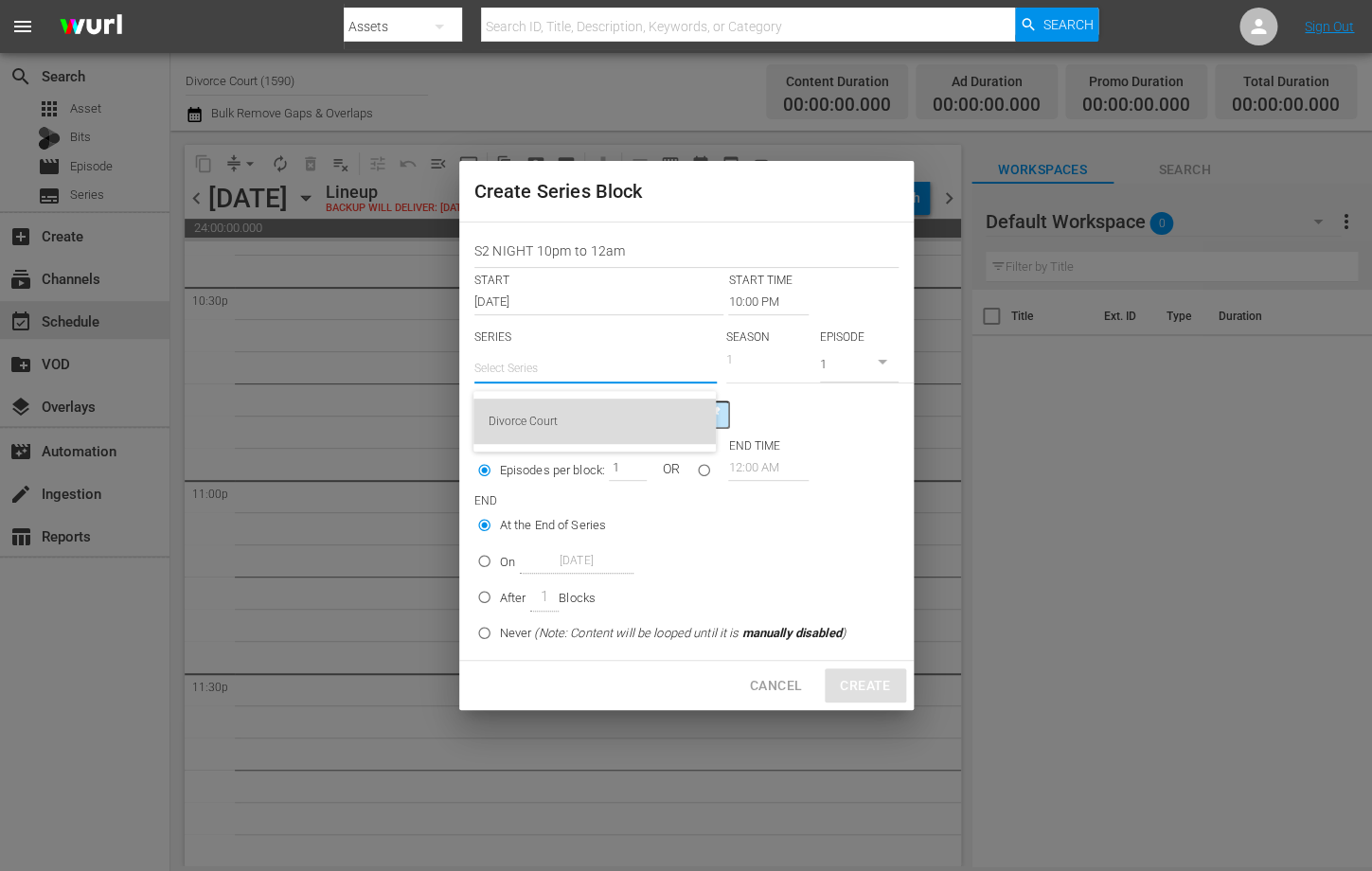 click on "Divorce Court" at bounding box center [595, 421] 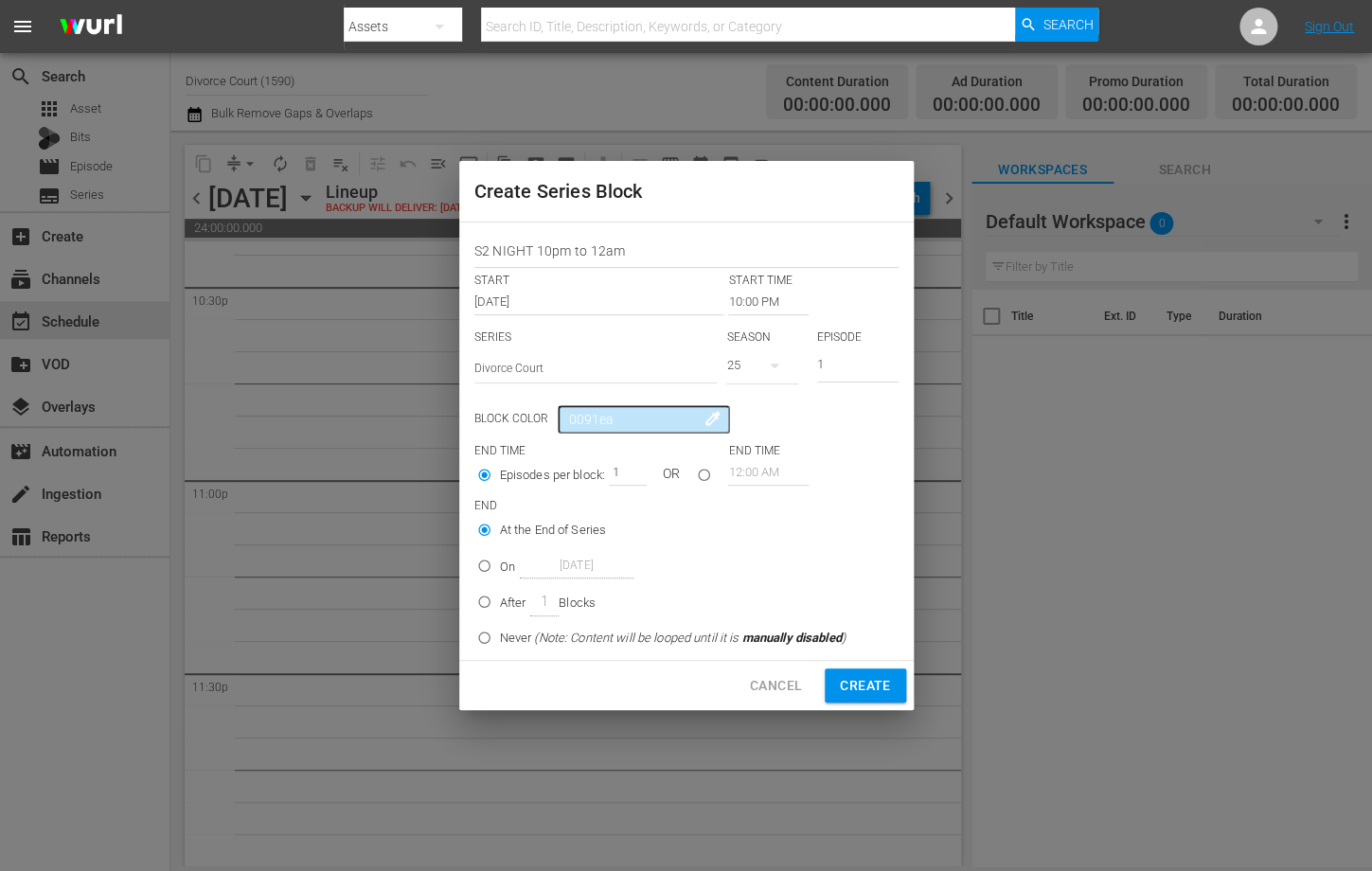 click at bounding box center [775, 365] 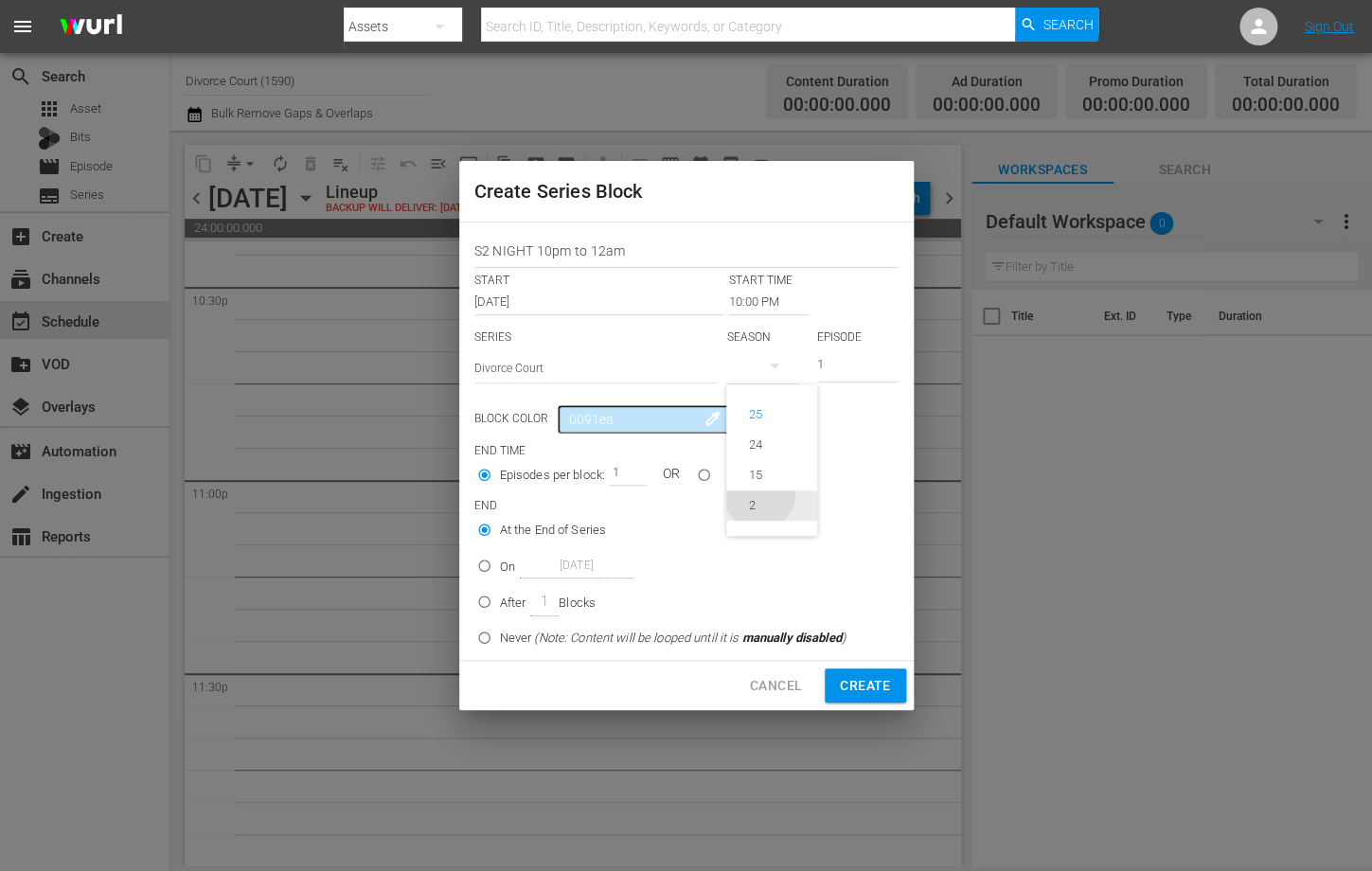 click on "2" at bounding box center (752, 506) 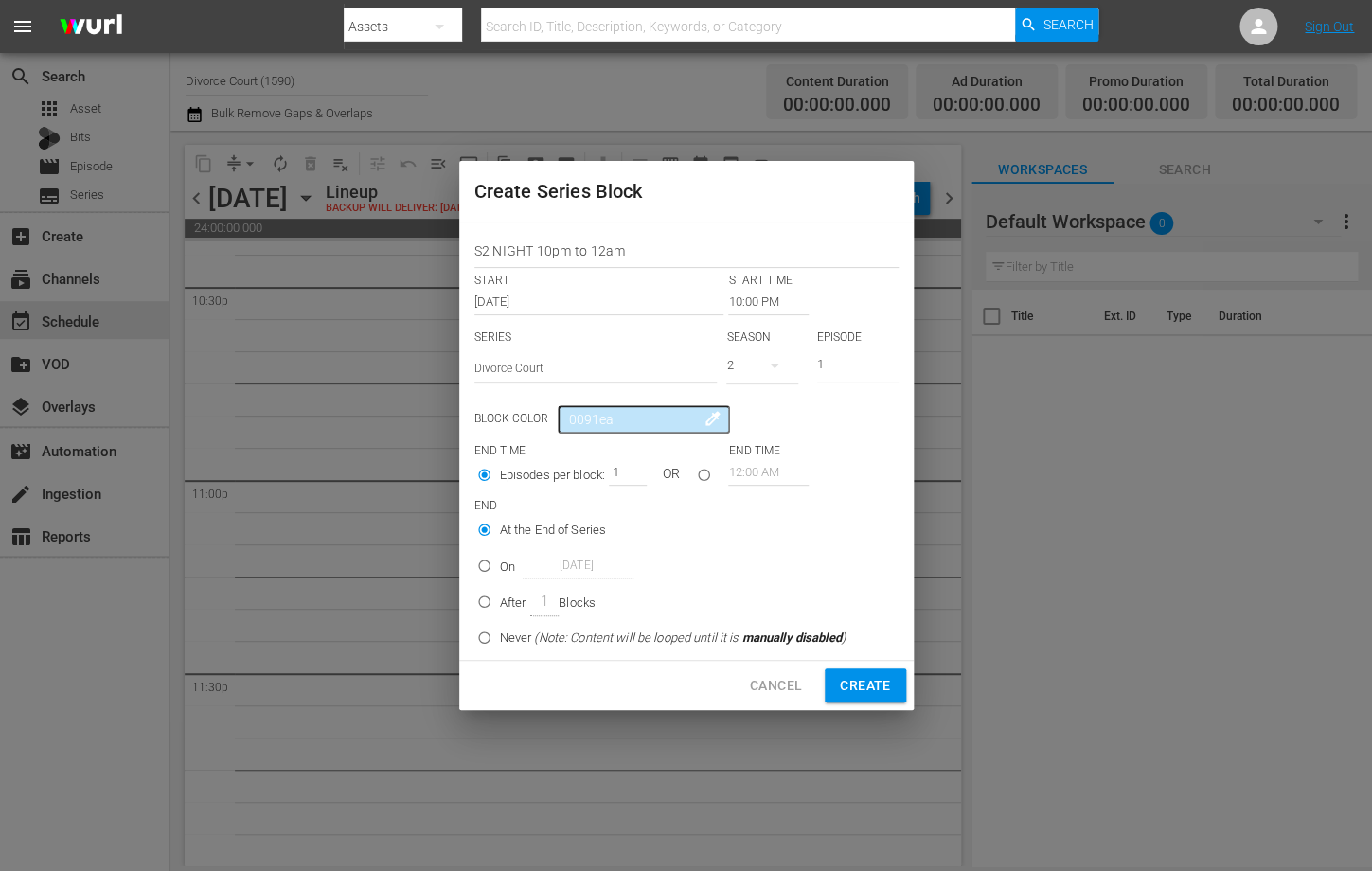 click on "1" at bounding box center (858, 366) 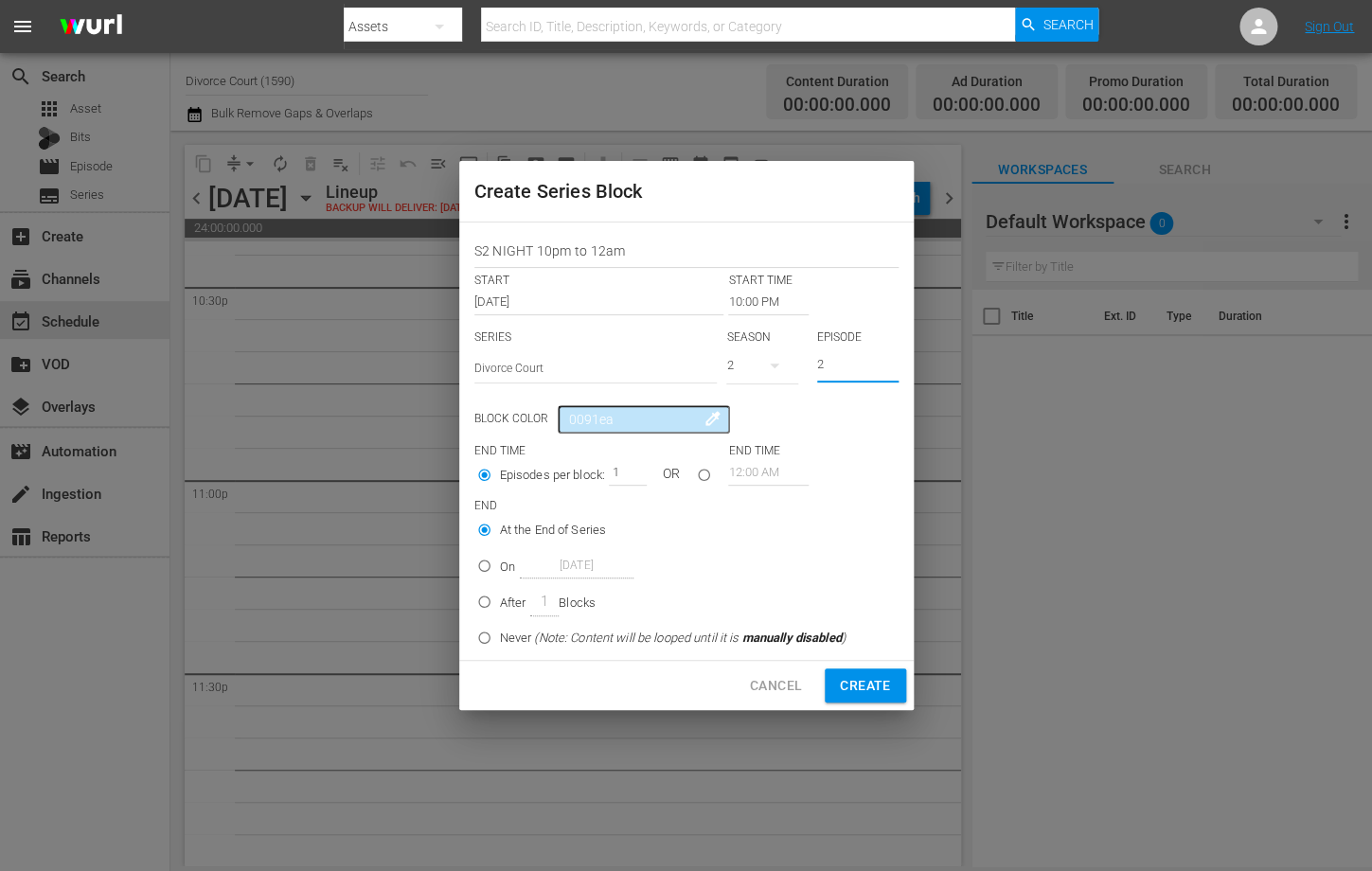 type on "2" 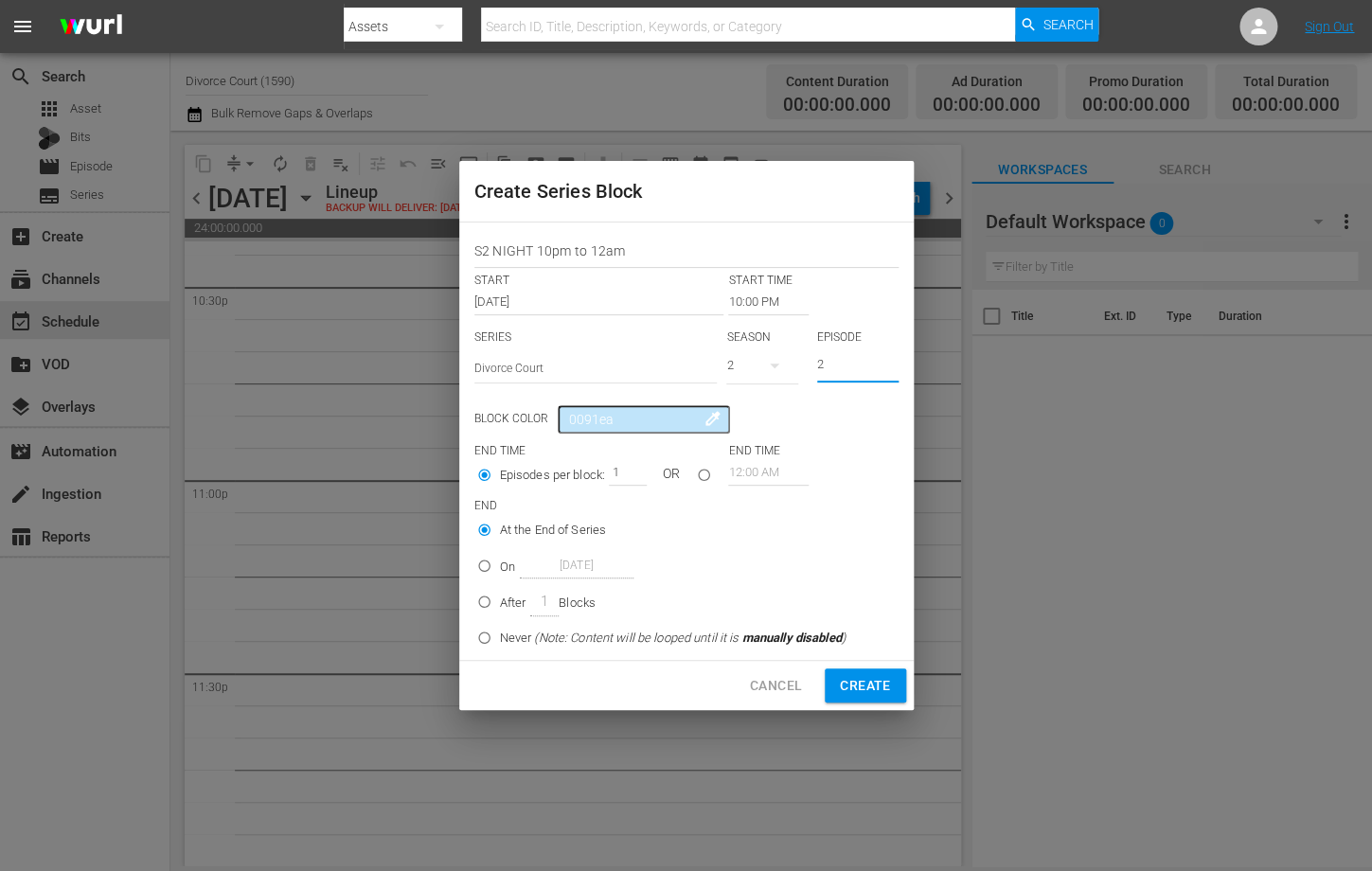 click on "2" at bounding box center [858, 366] 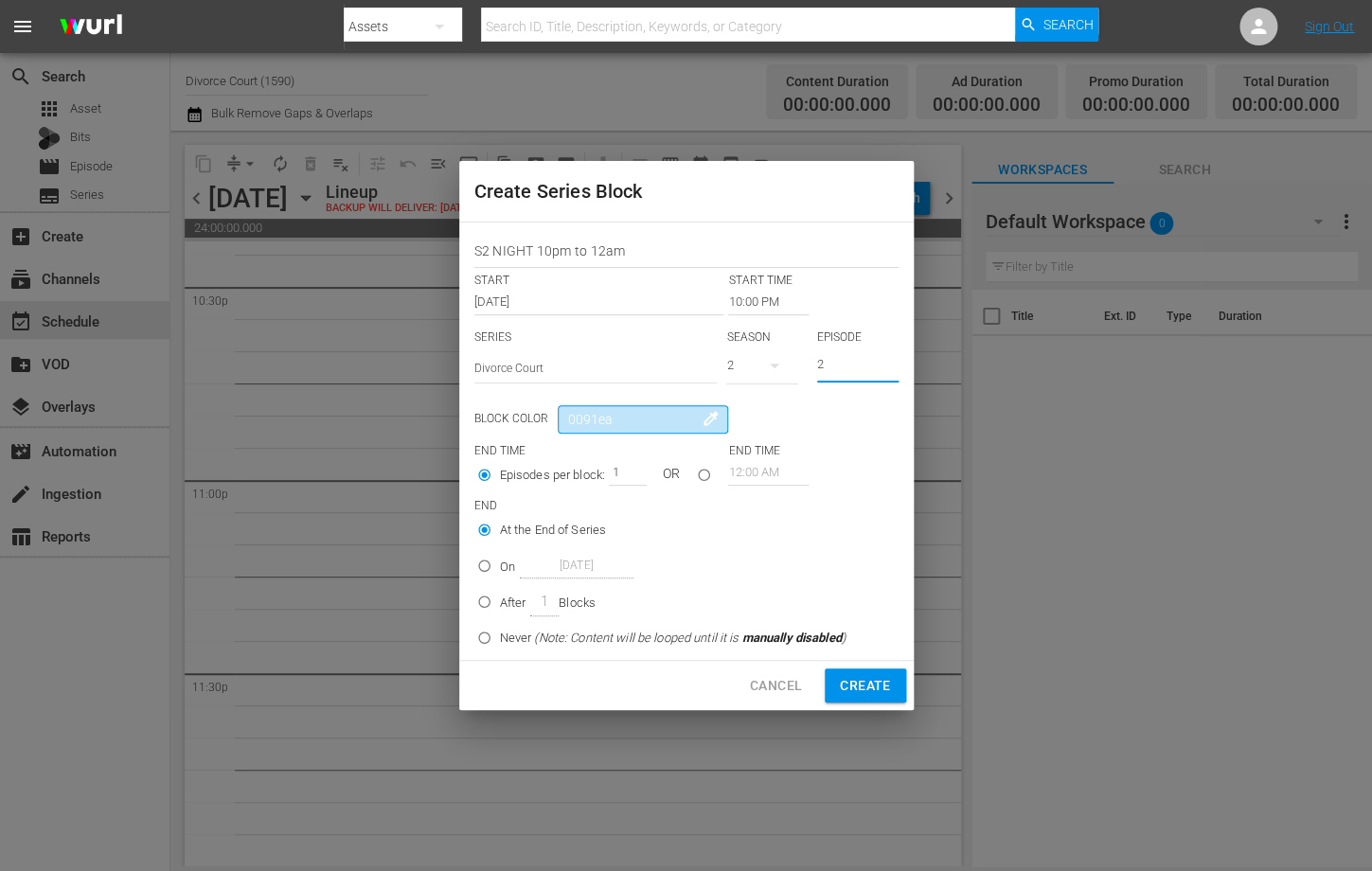 click on "0091ea" at bounding box center [643, 419] 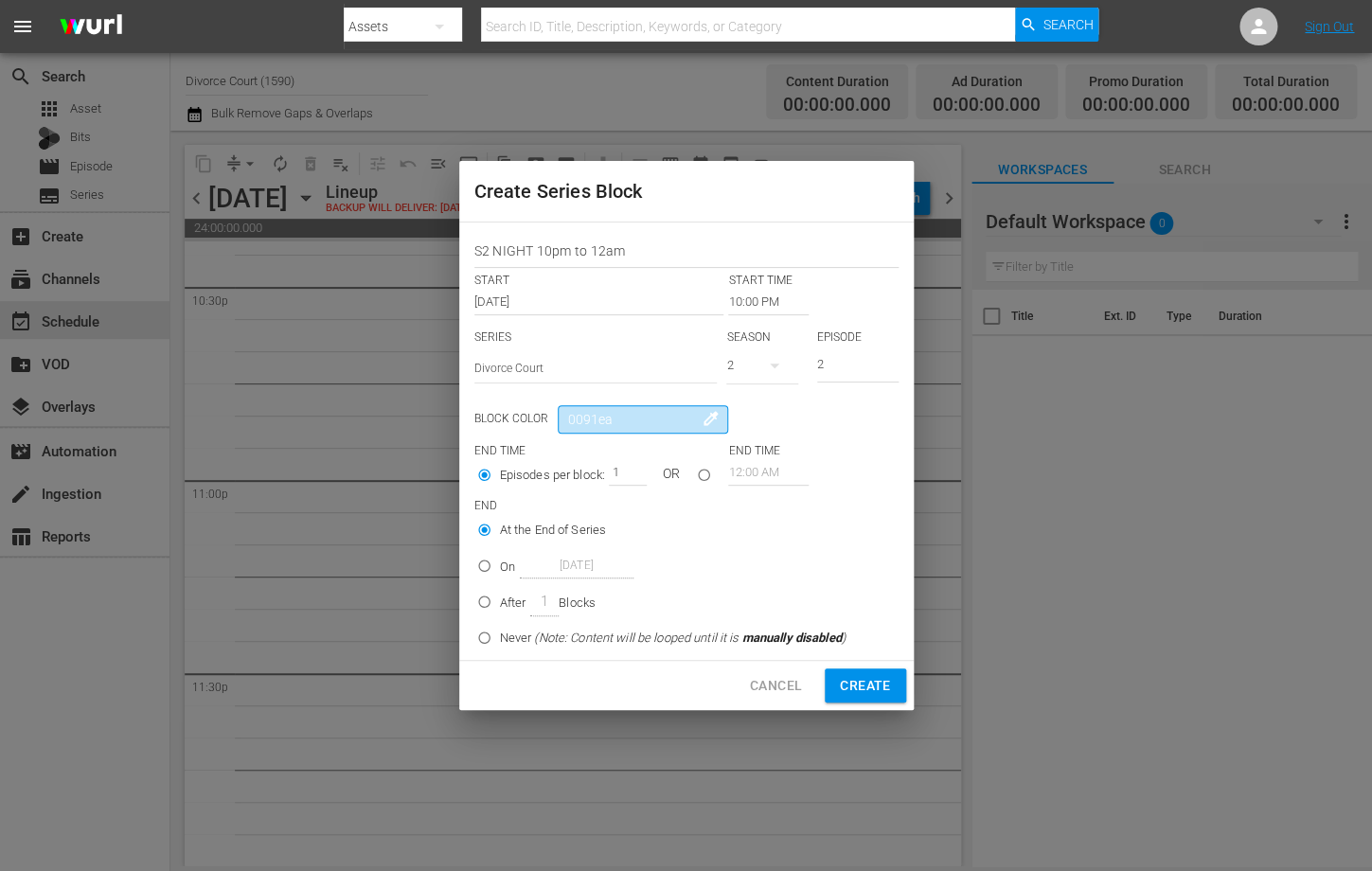 drag, startPoint x: 661, startPoint y: 420, endPoint x: 549, endPoint y: 418, distance: 112.017856 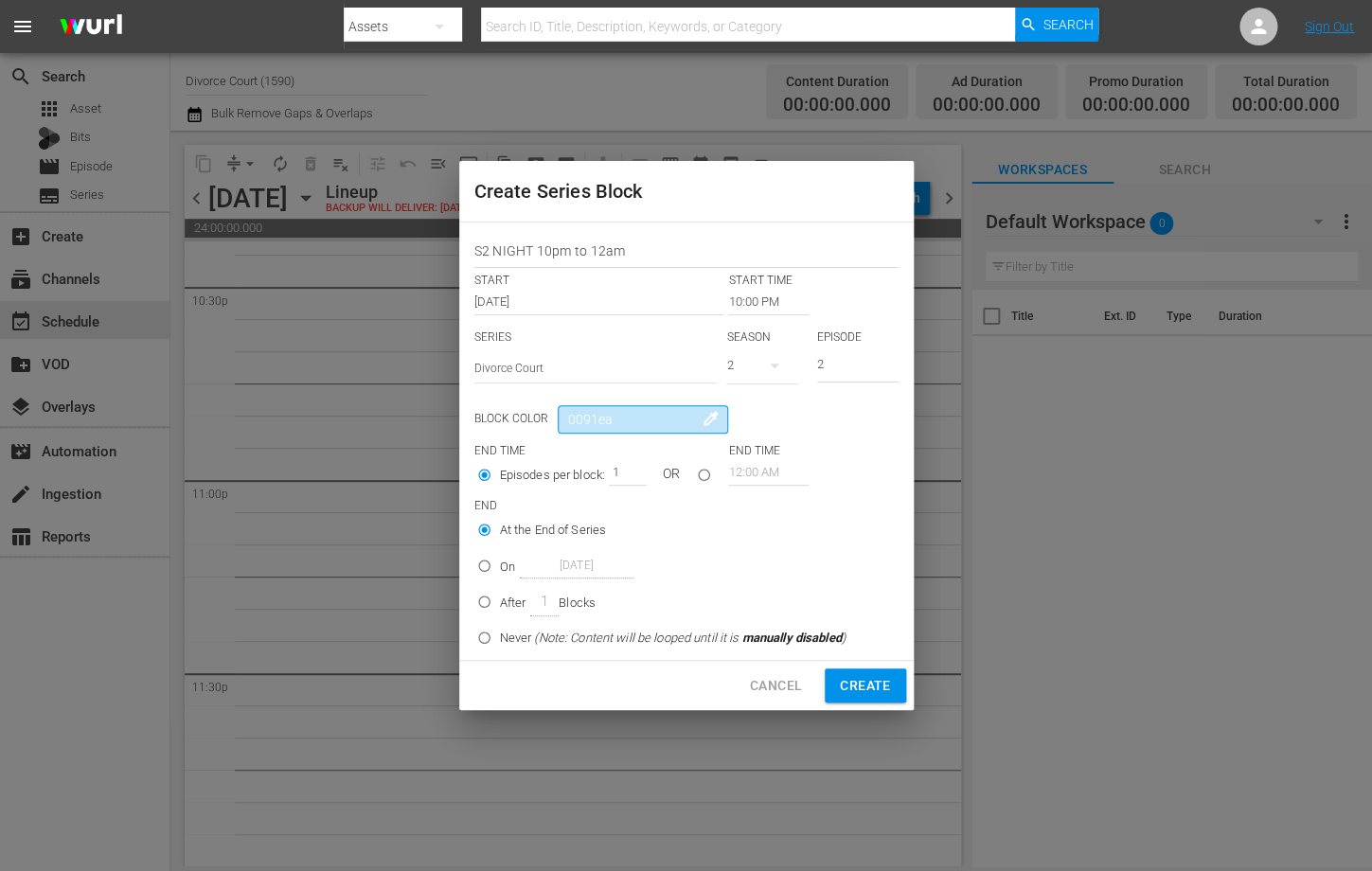click on "0091ea" at bounding box center (643, 419) 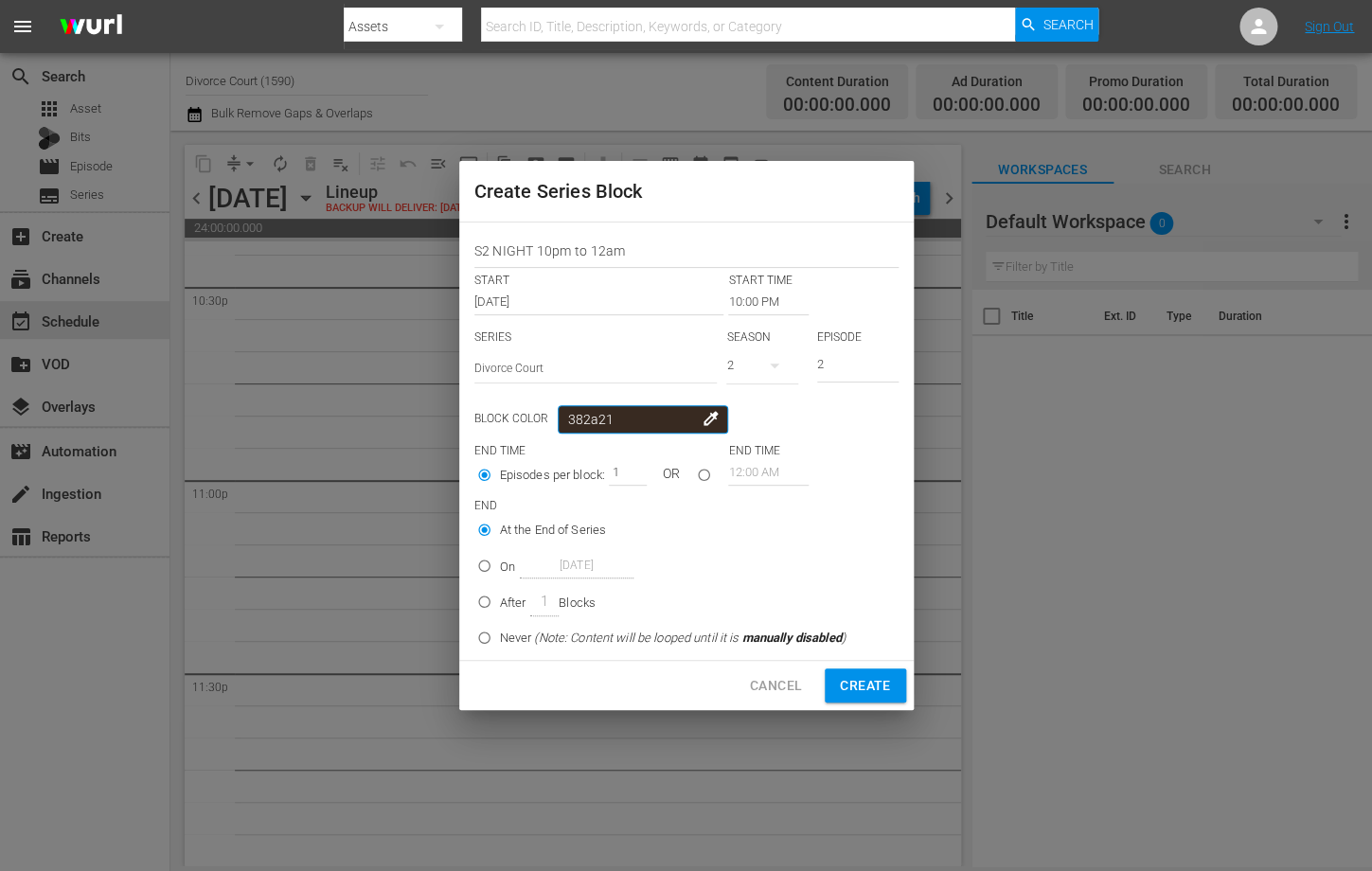 type on "382a21" 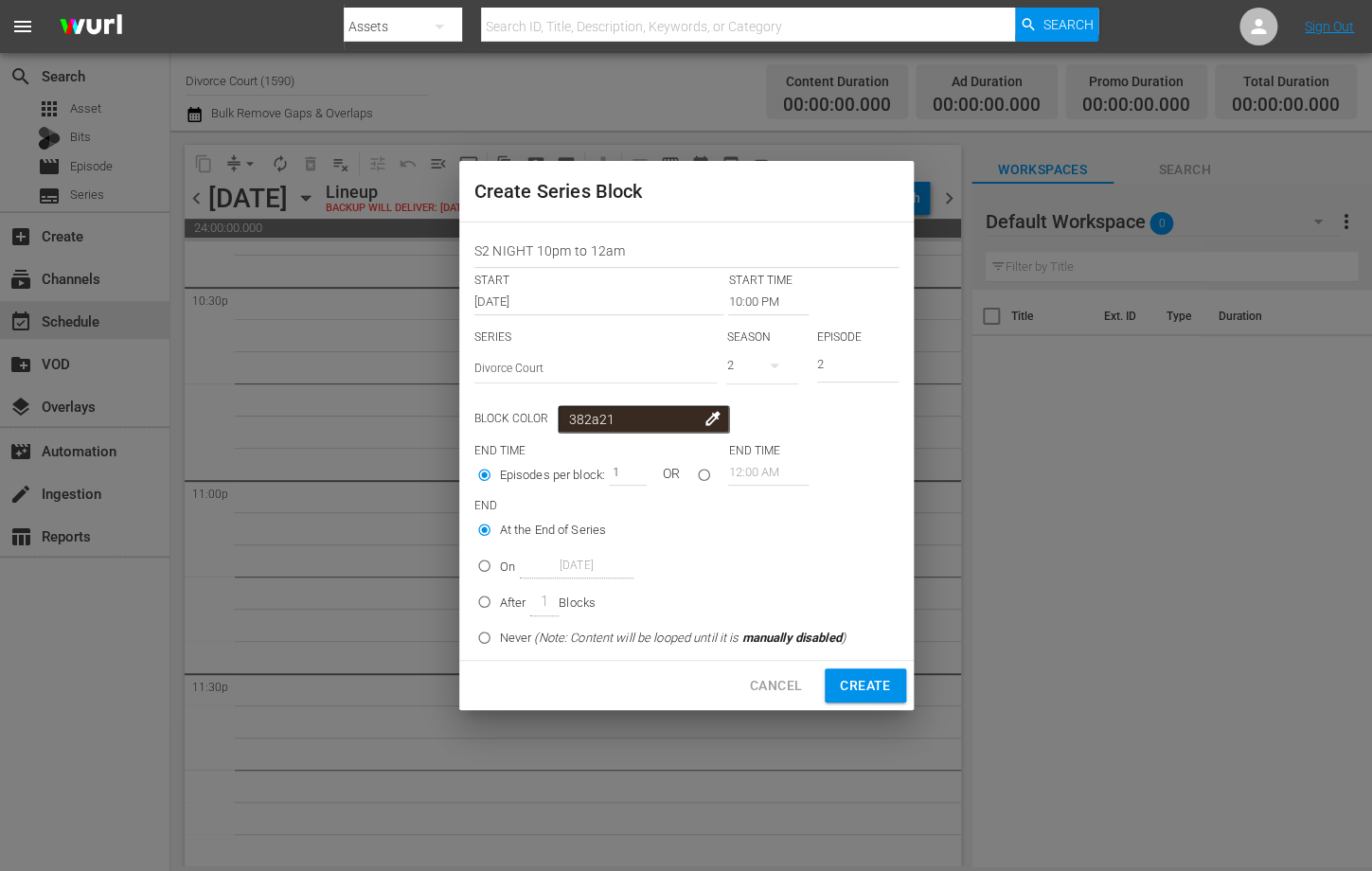 click at bounding box center (704, 478) 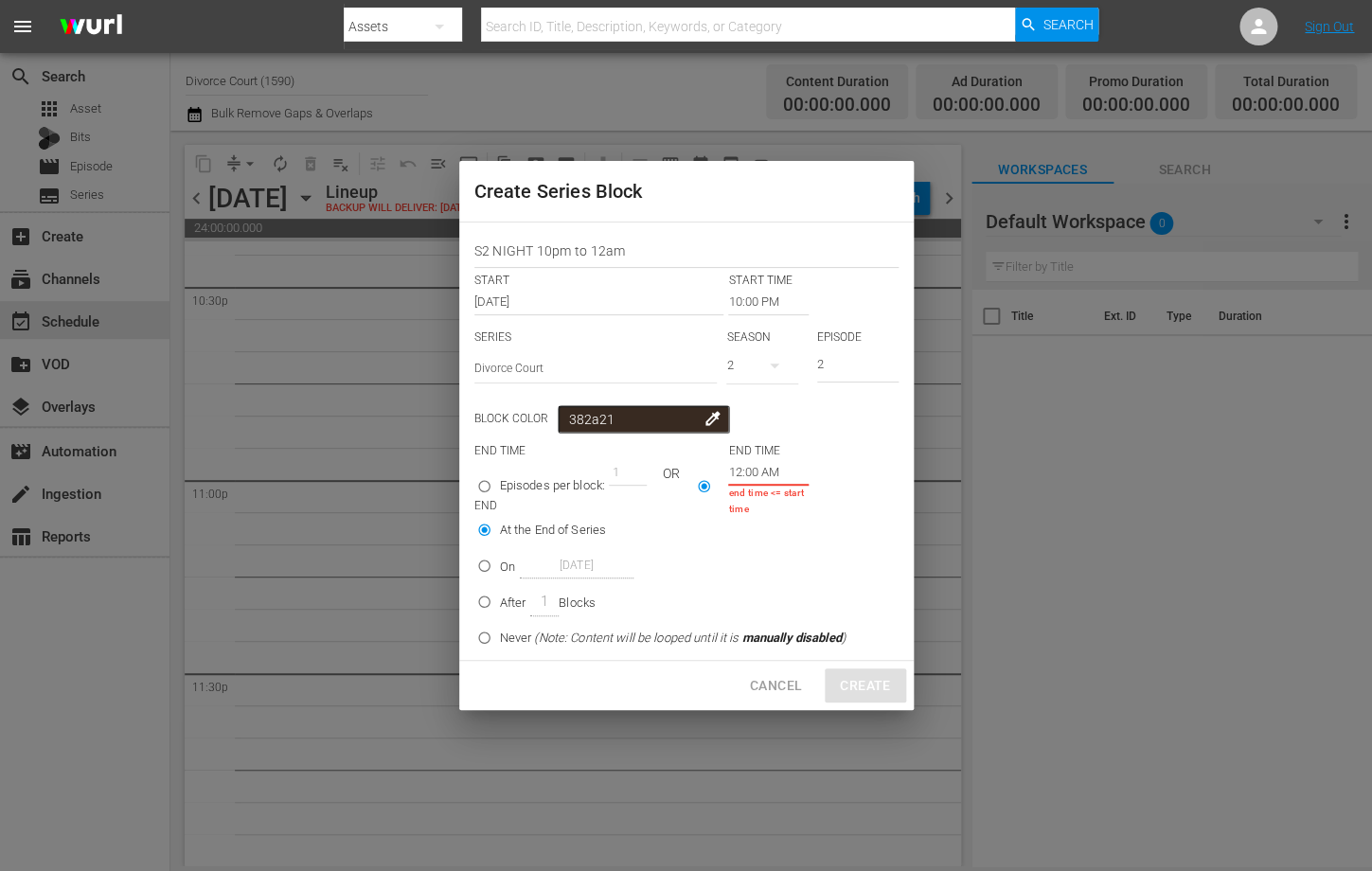 click on "12:00 AM" at bounding box center (768, 472) 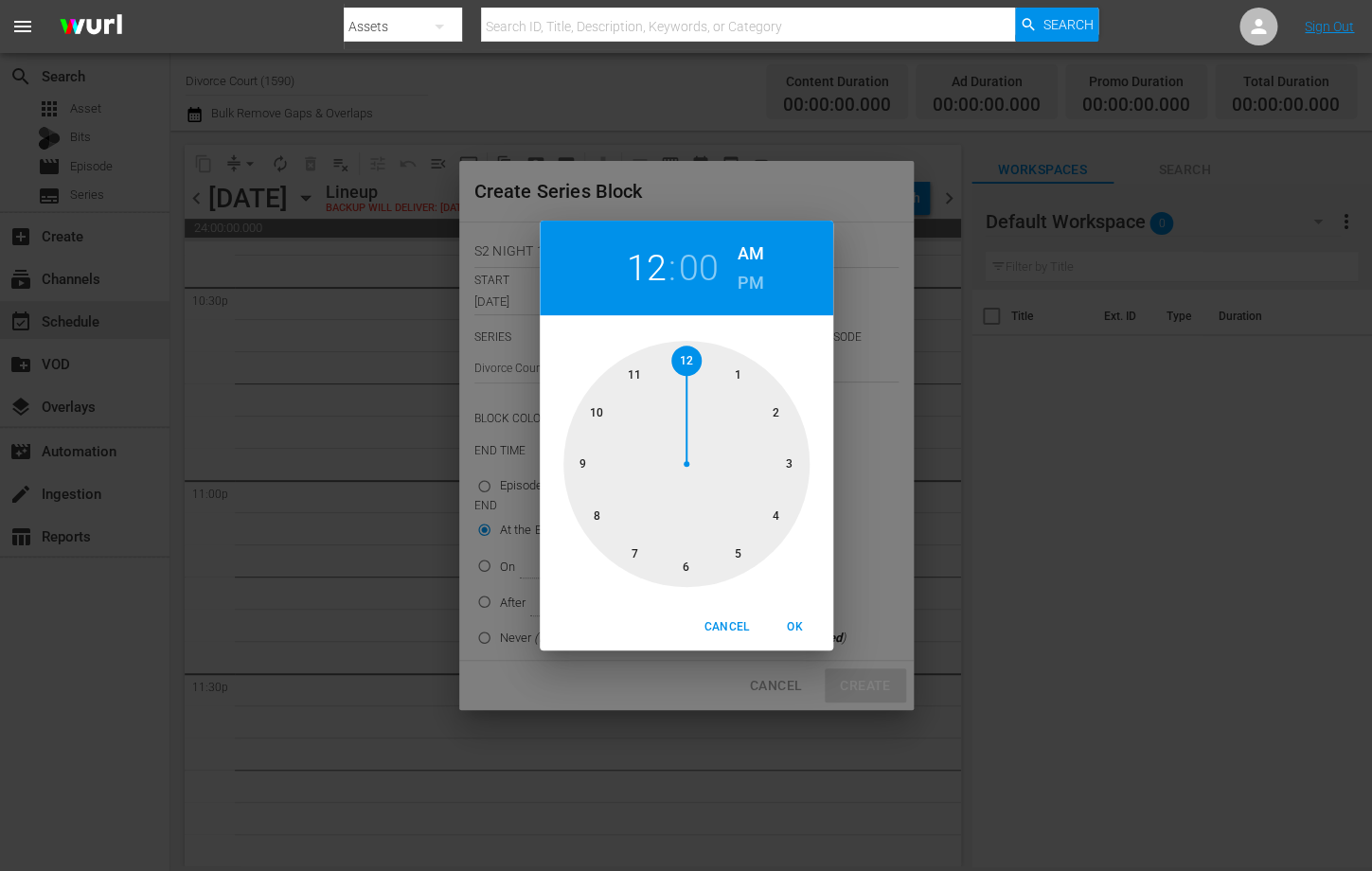click at bounding box center (686, 464) 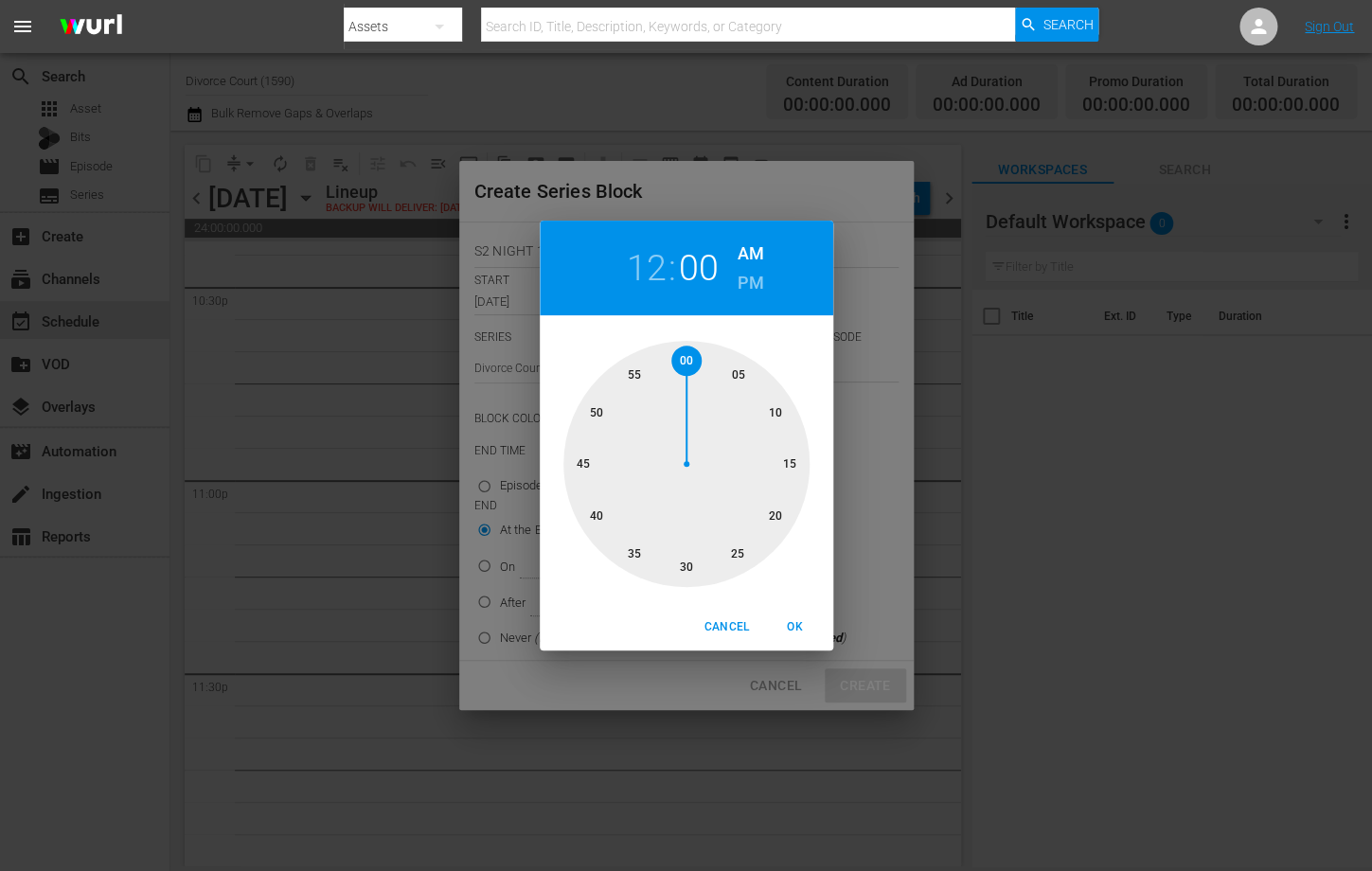 click on "PM" at bounding box center (750, 283) 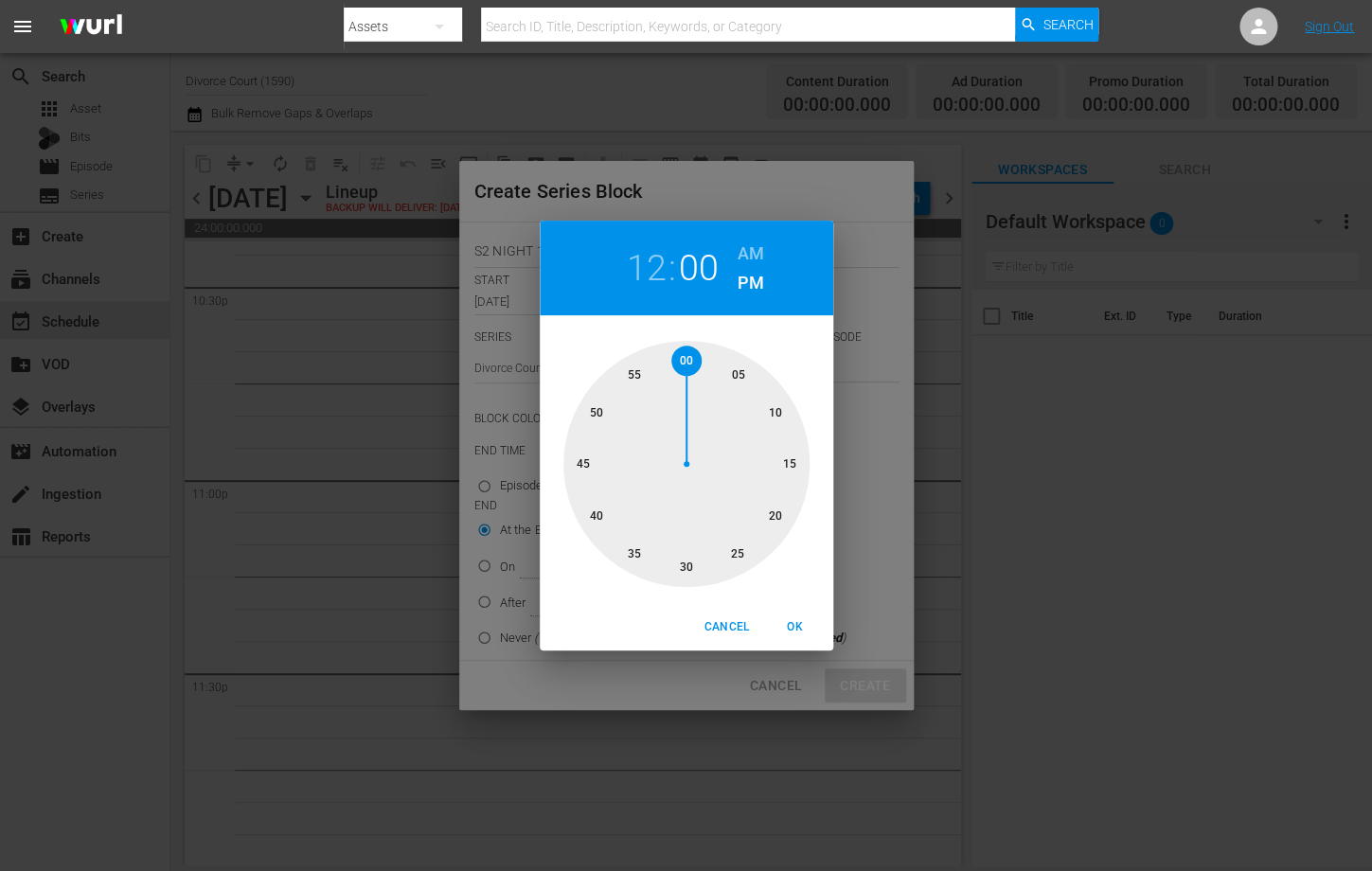 click on "12" at bounding box center [646, 268] 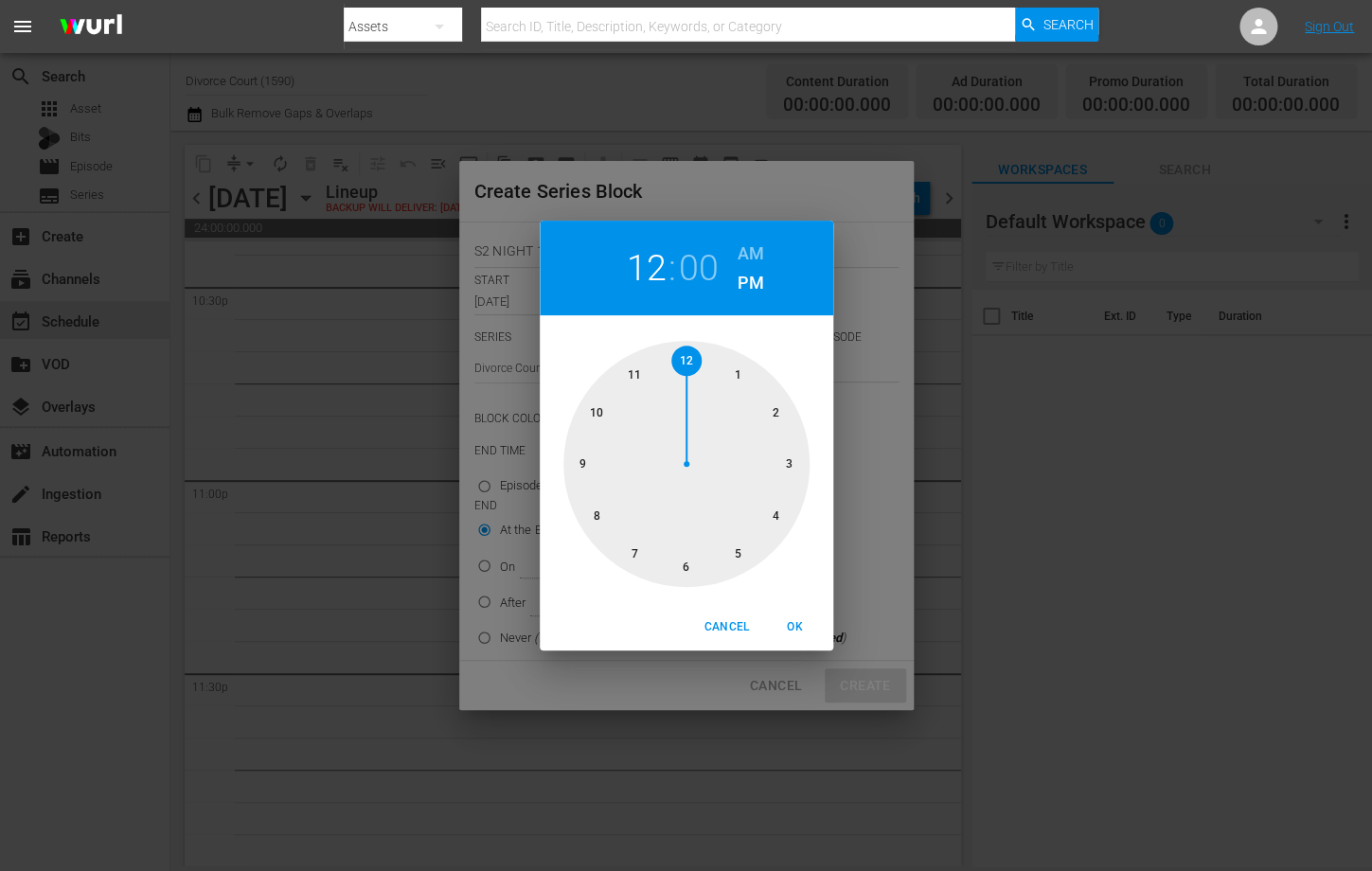 click at bounding box center (686, 464) 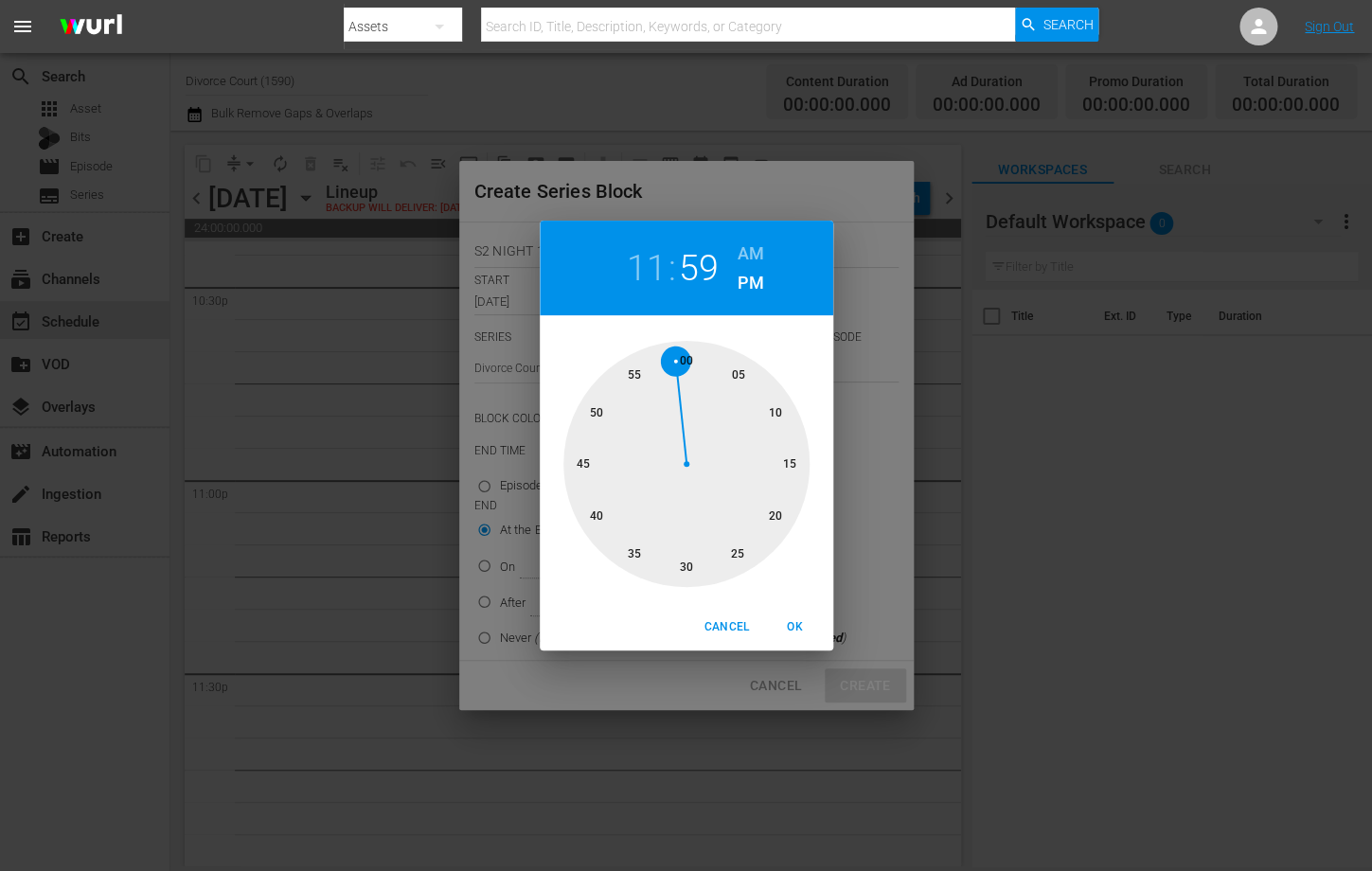 drag, startPoint x: 687, startPoint y: 362, endPoint x: 674, endPoint y: 363, distance: 13.038405 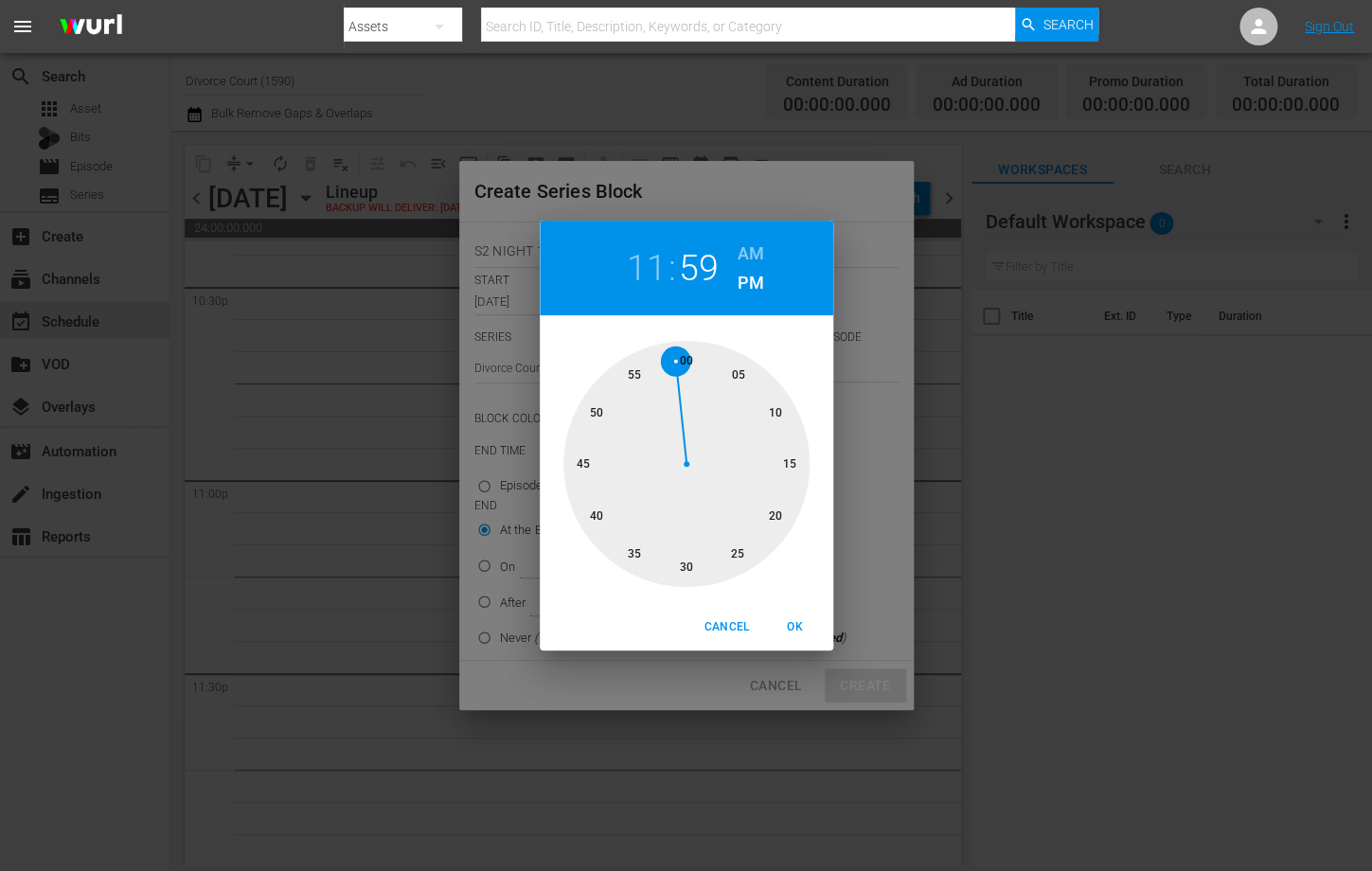 click at bounding box center (686, 464) 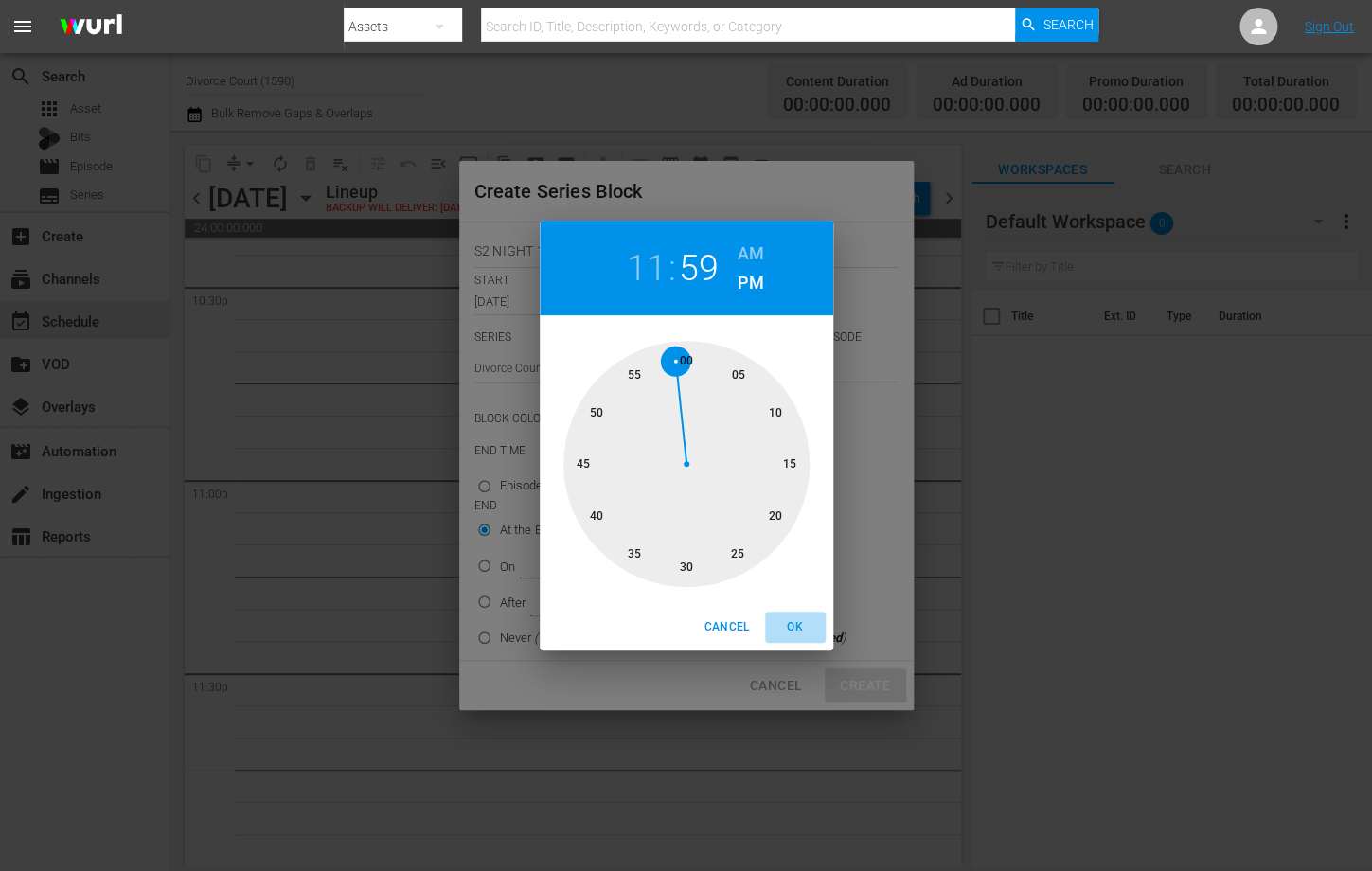 click on "OK" at bounding box center [795, 627] 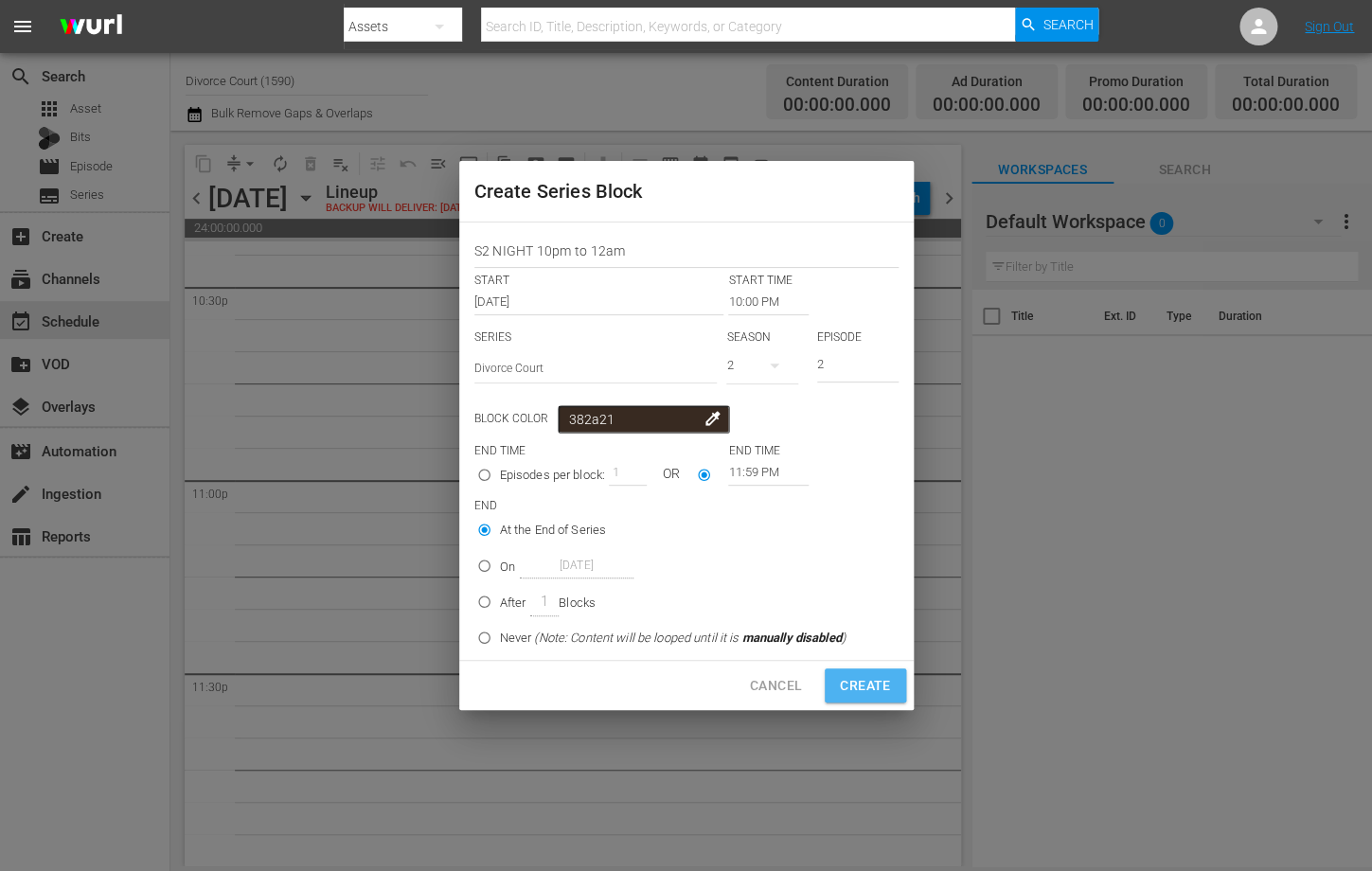 click on "Create" at bounding box center [864, 685] 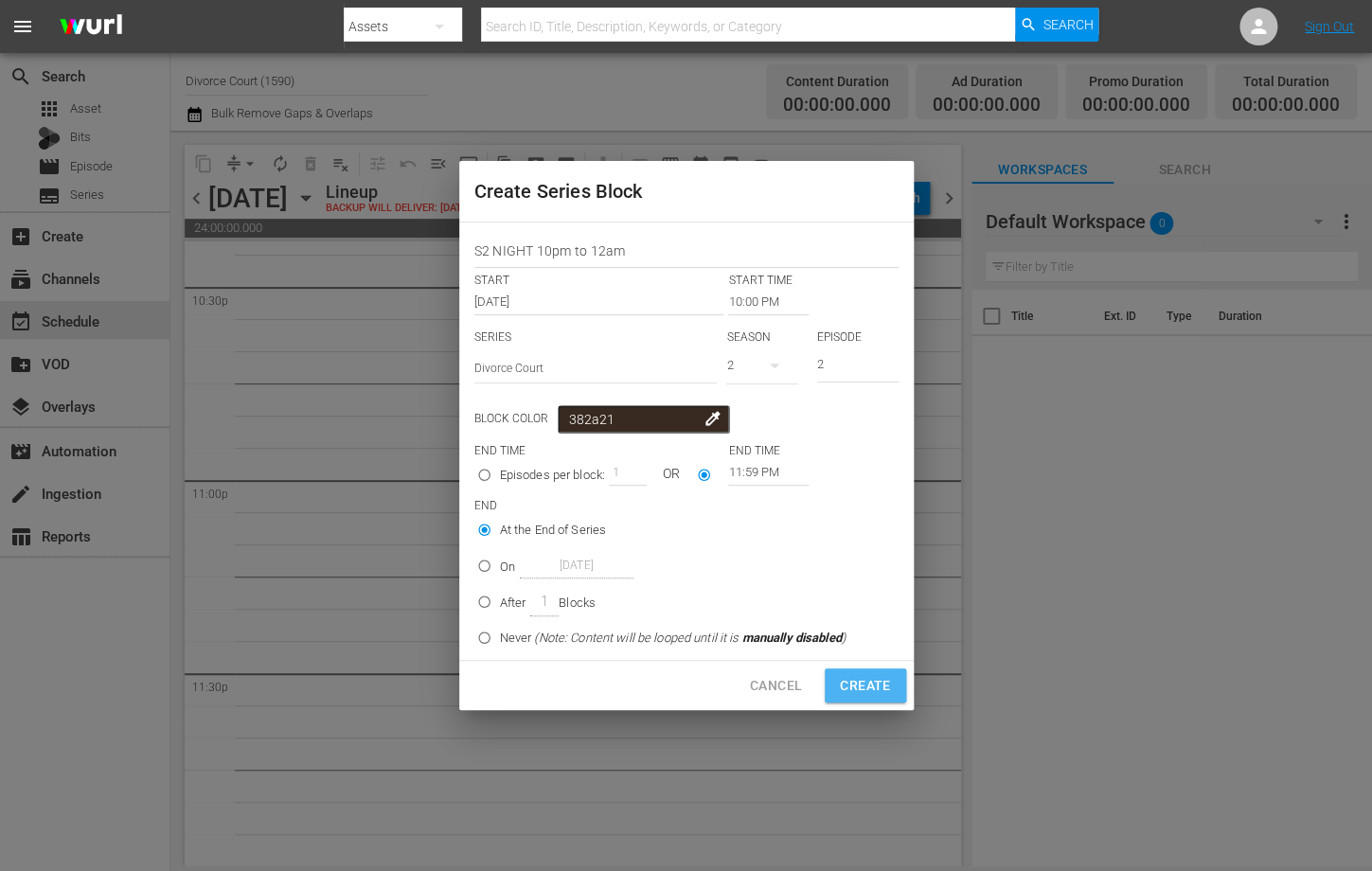 type on "12:00 AM" 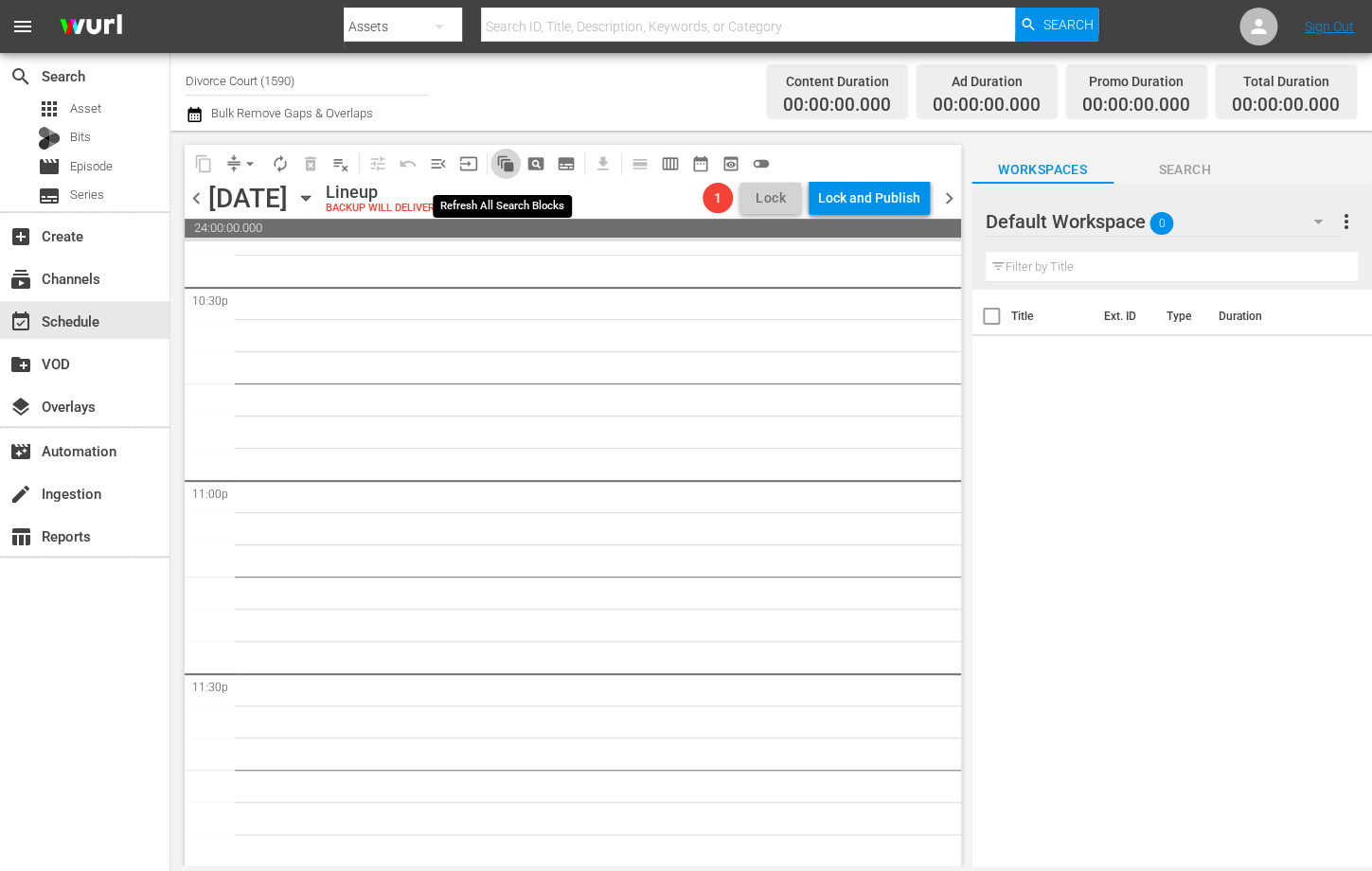 click on "auto_awesome_motion_outlined" at bounding box center [506, 164] 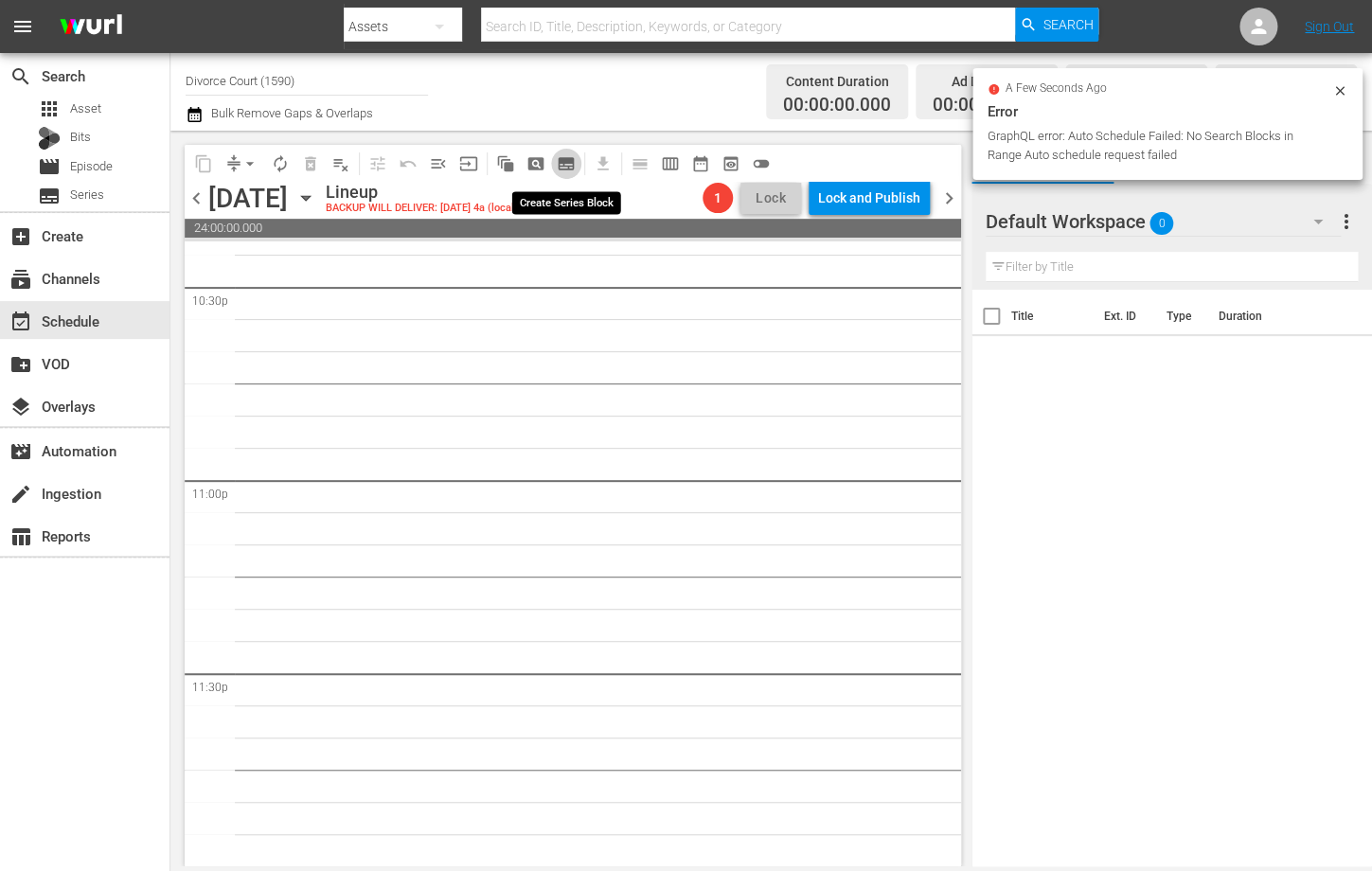 click on "subtitles_outlined" at bounding box center (566, 164) 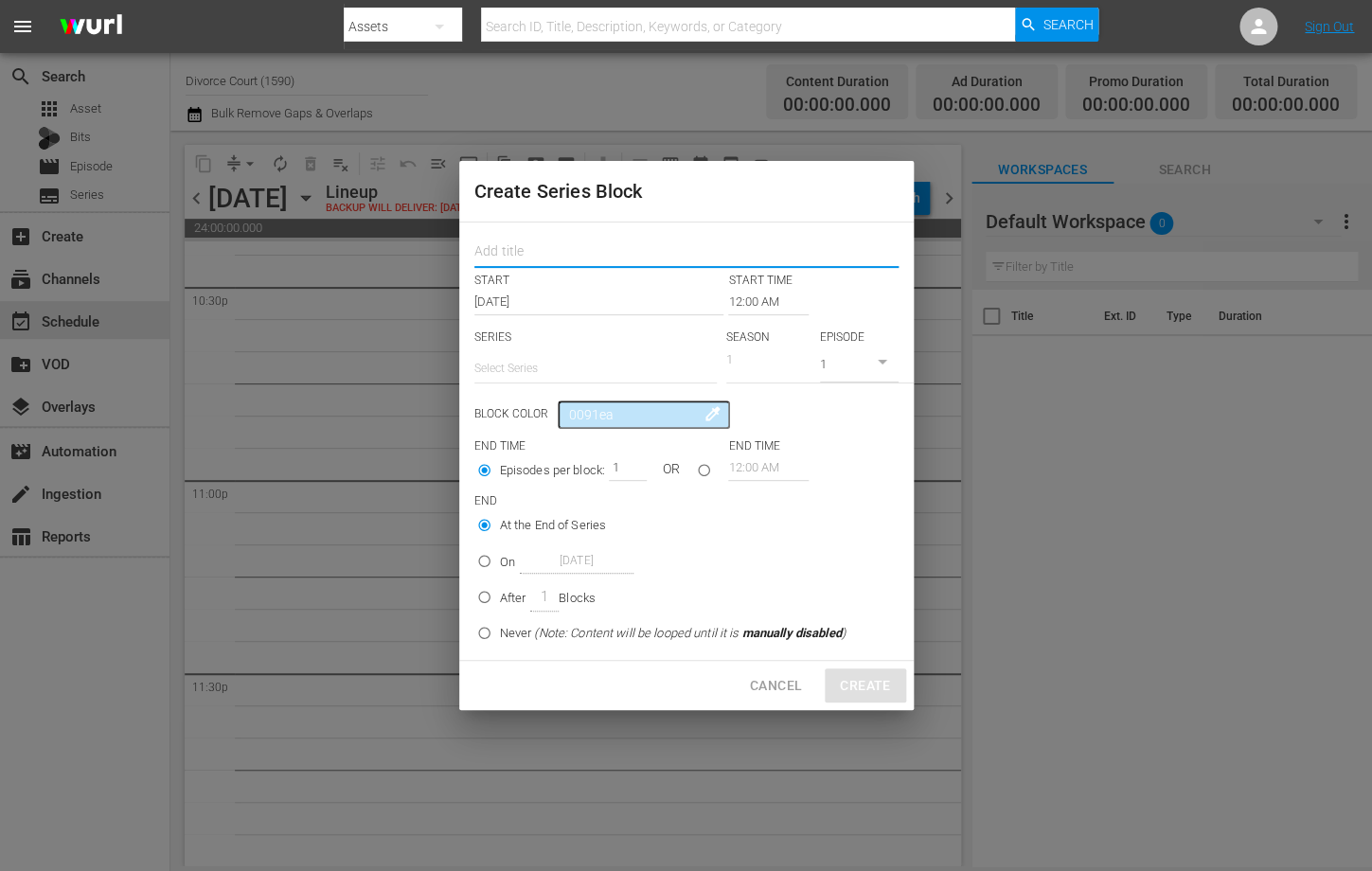 click at bounding box center (686, 253) 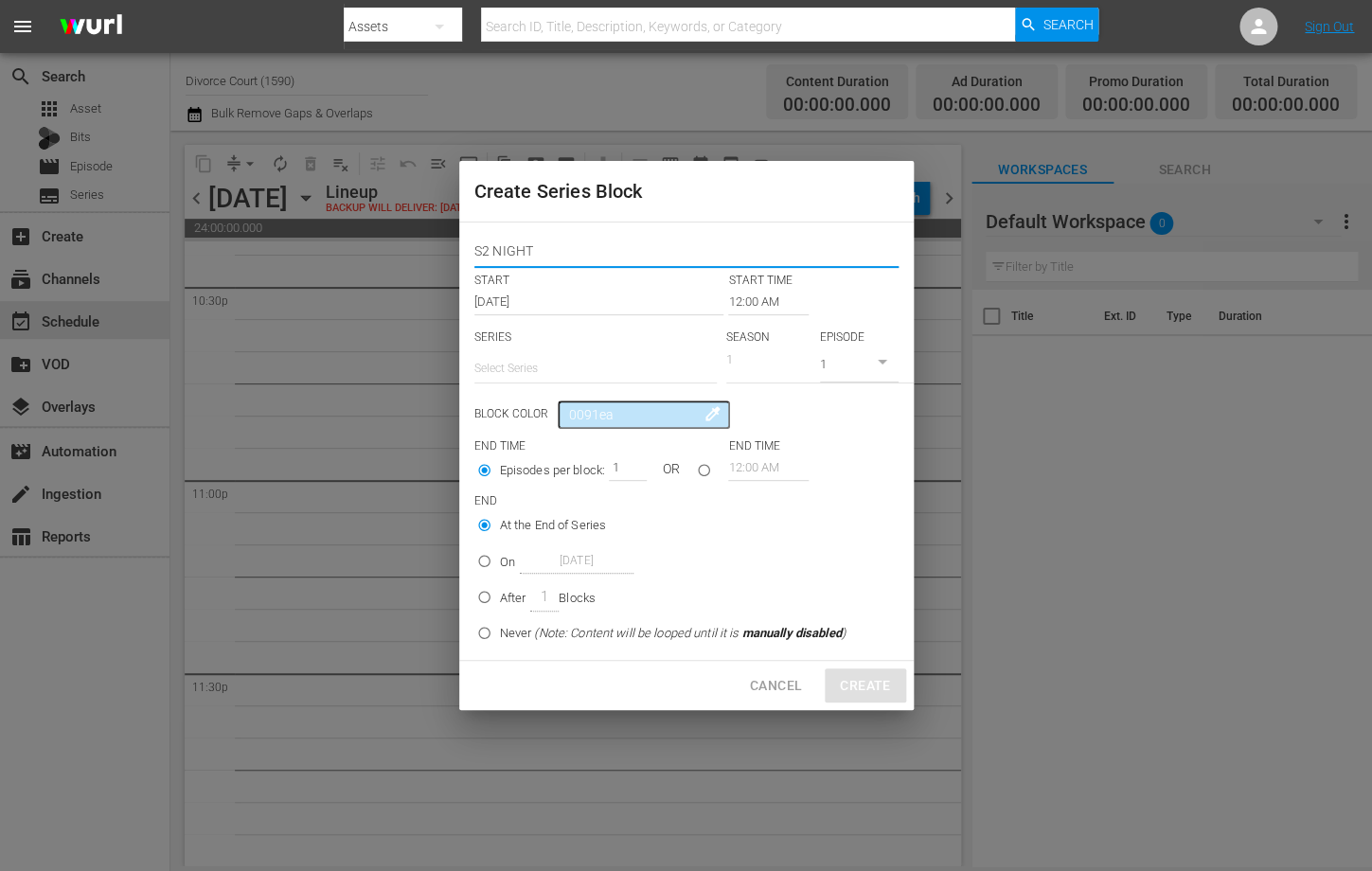 type on "S2 NIGHT" 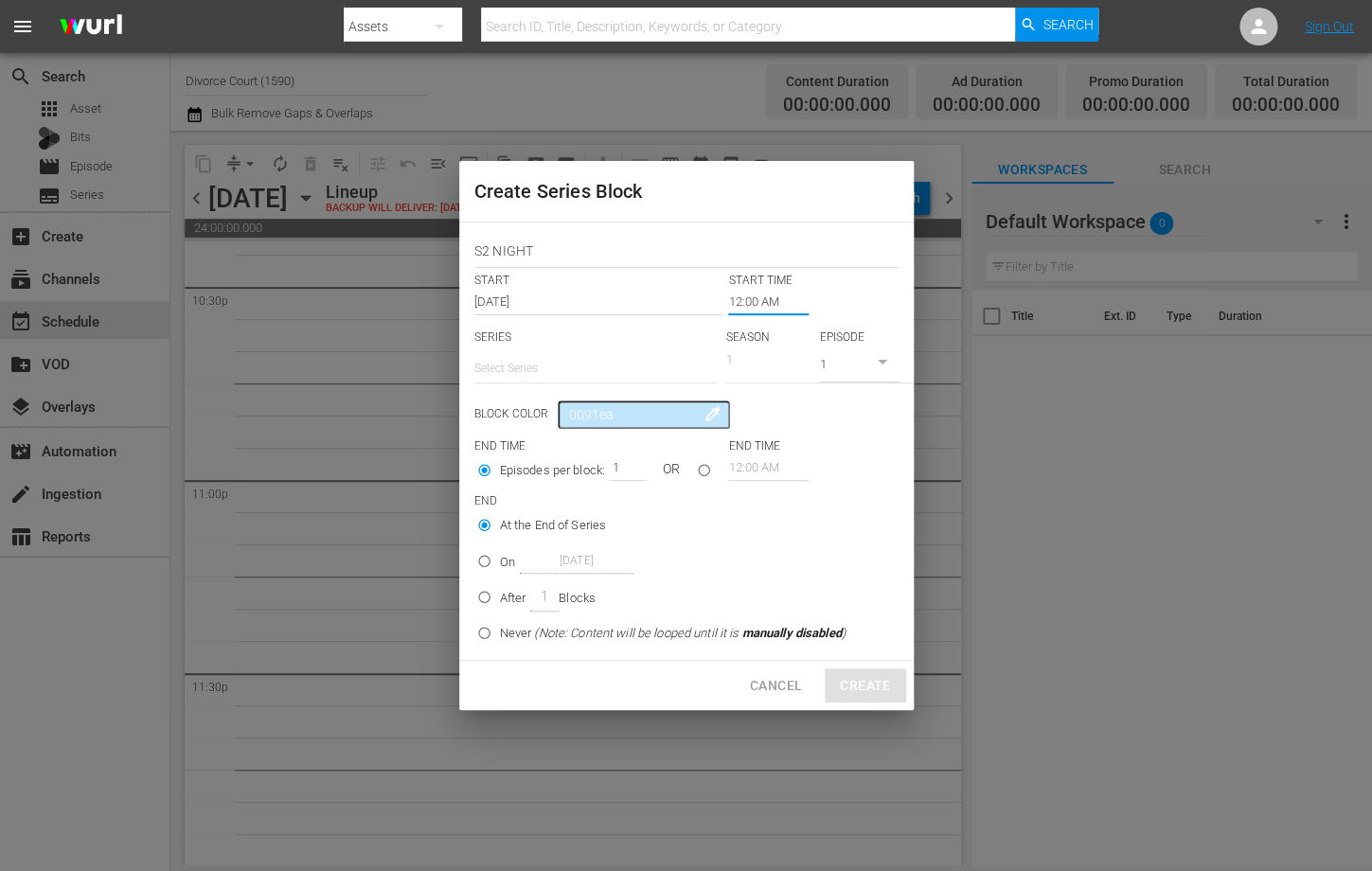 click on "12:00 AM" at bounding box center [768, 302] 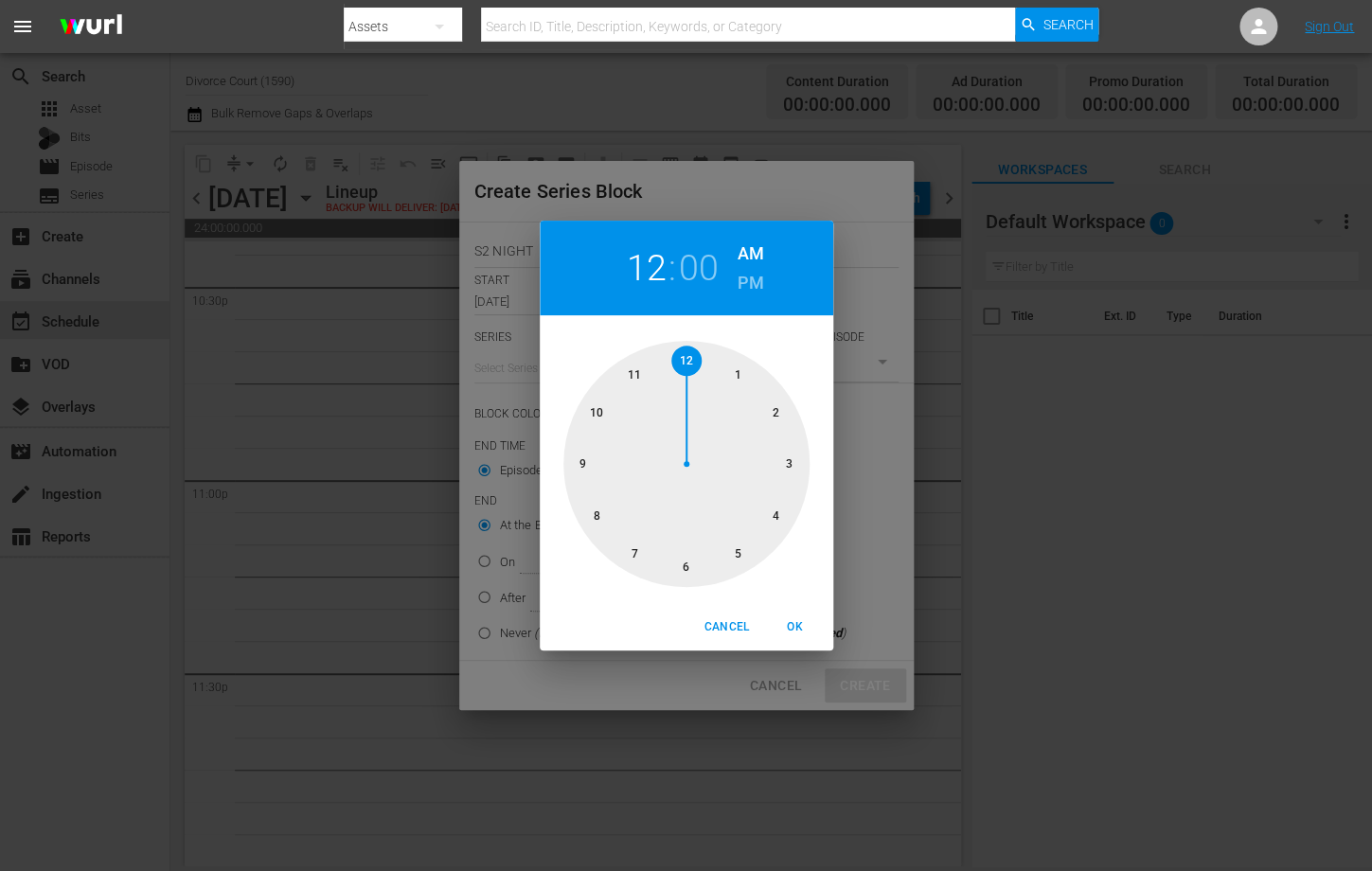 click at bounding box center (686, 464) 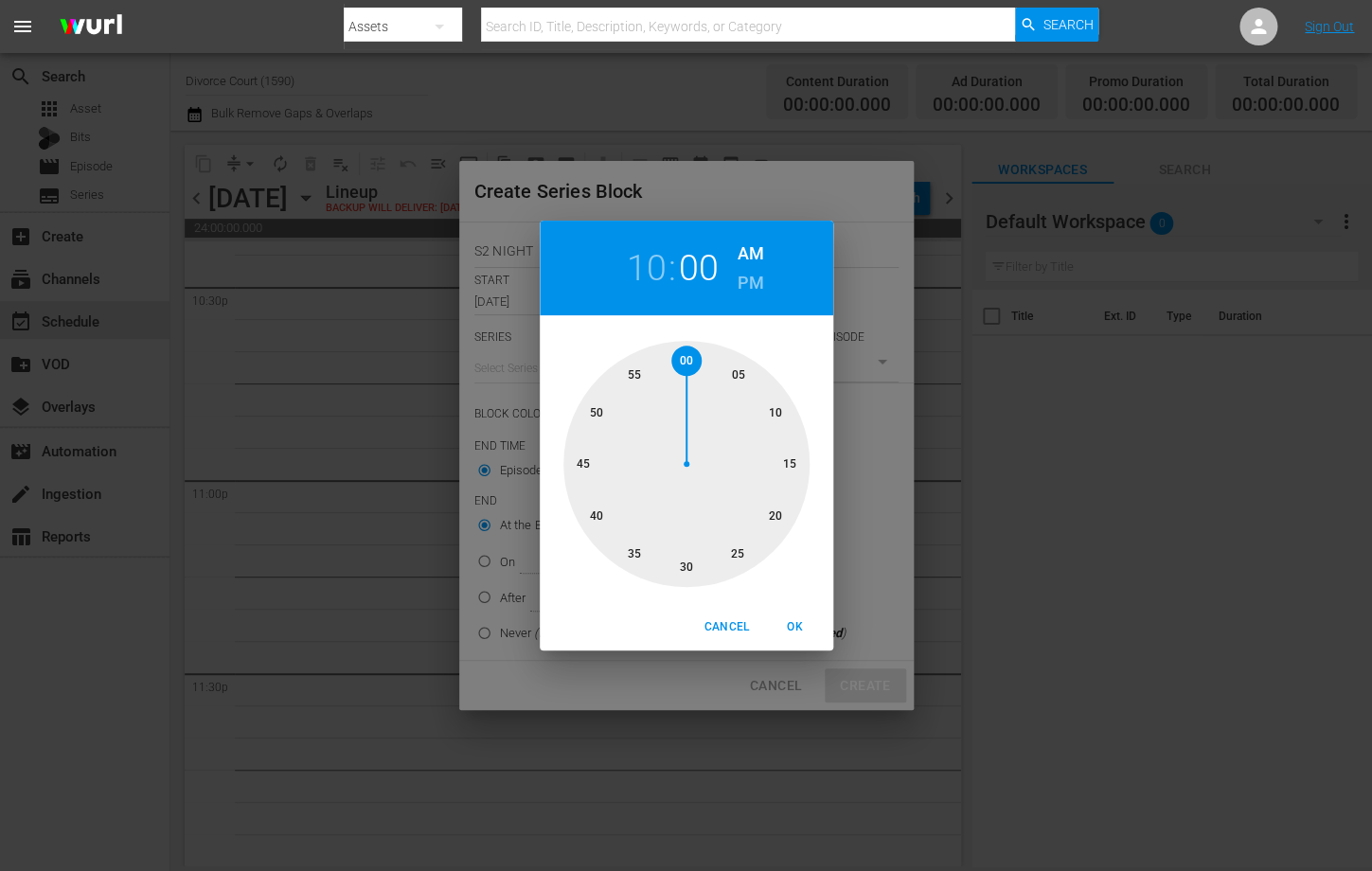 click on "PM" at bounding box center [750, 283] 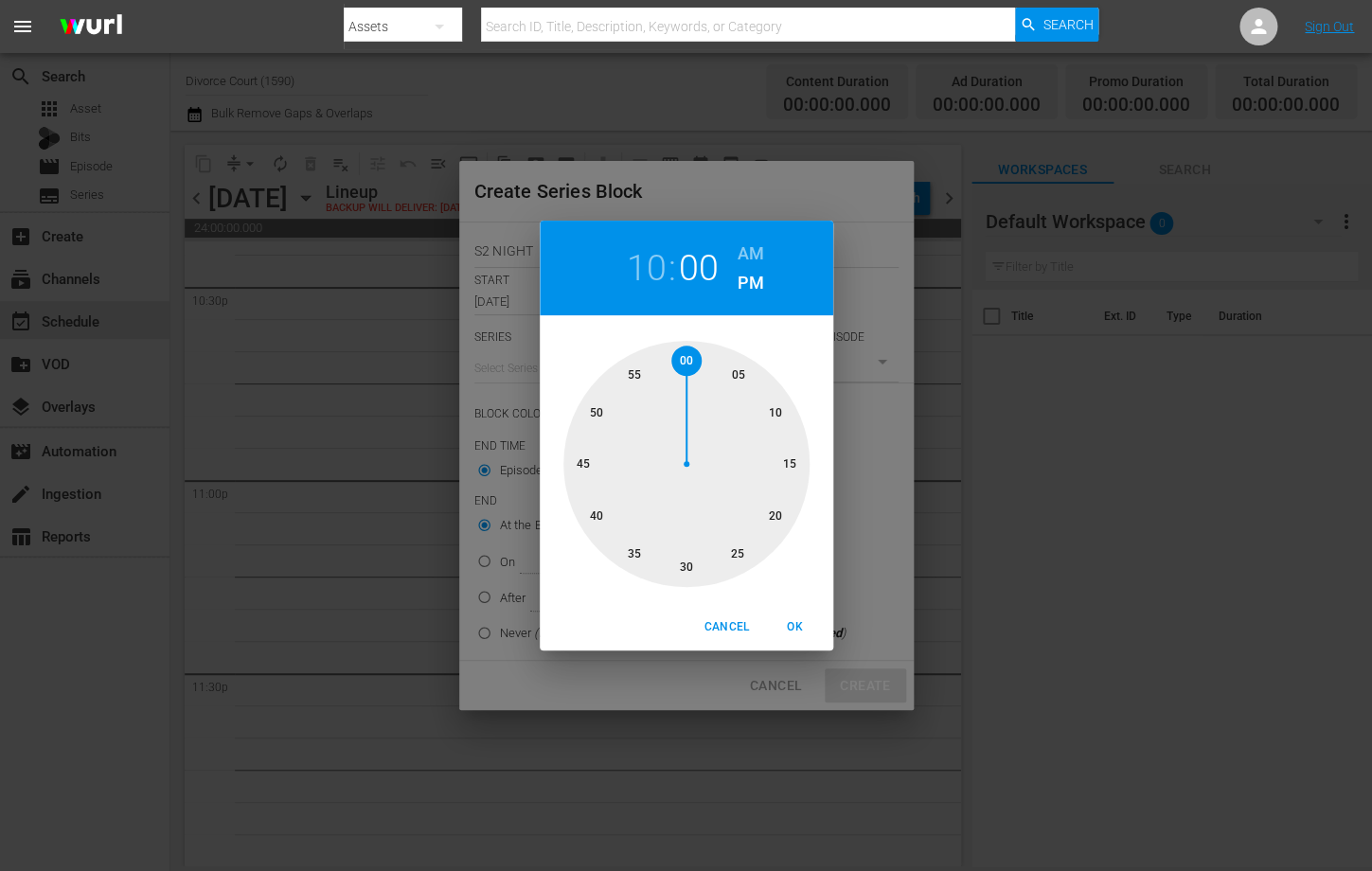 click on "OK" at bounding box center (795, 627) 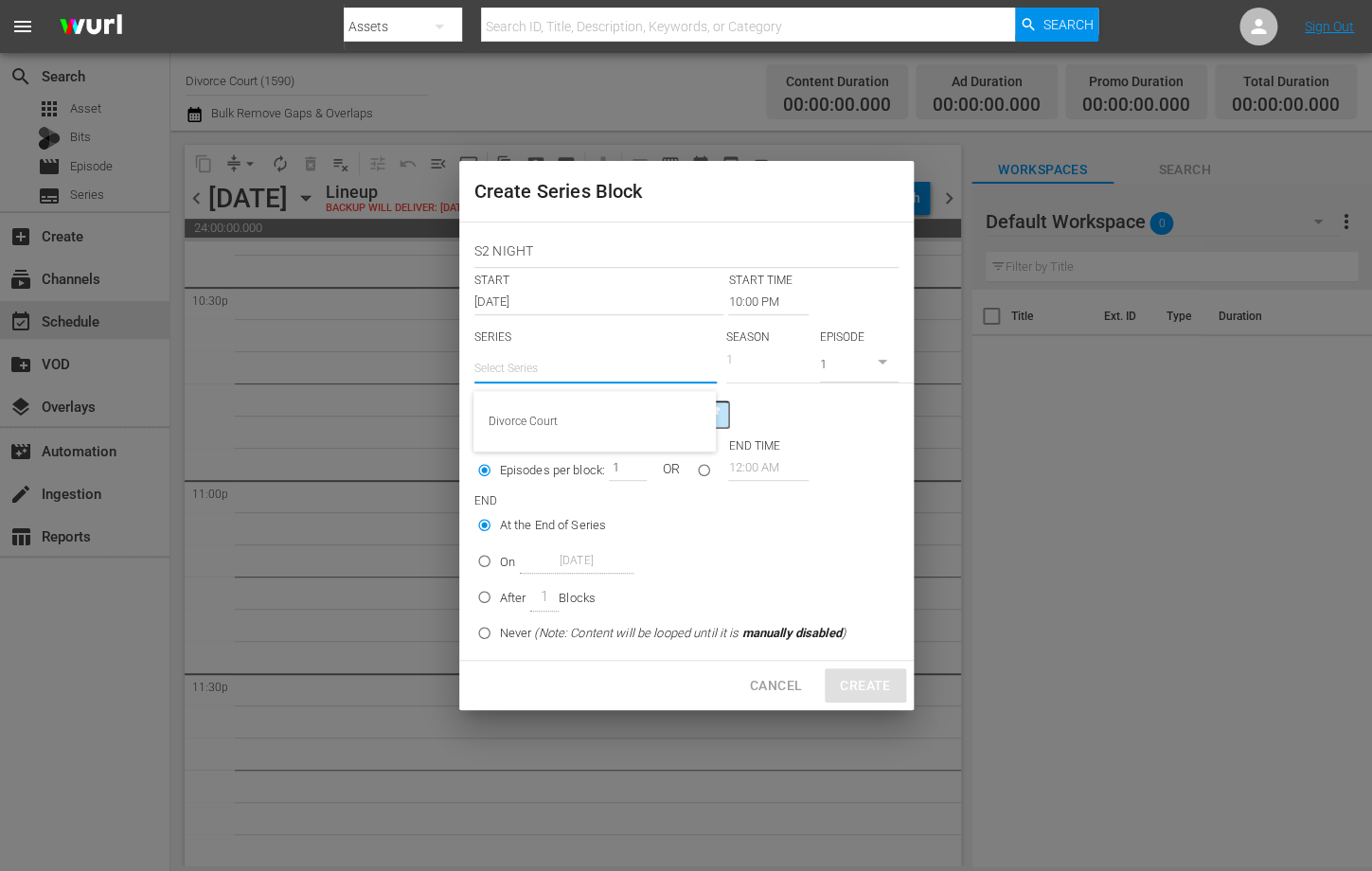 click at bounding box center (596, 368) 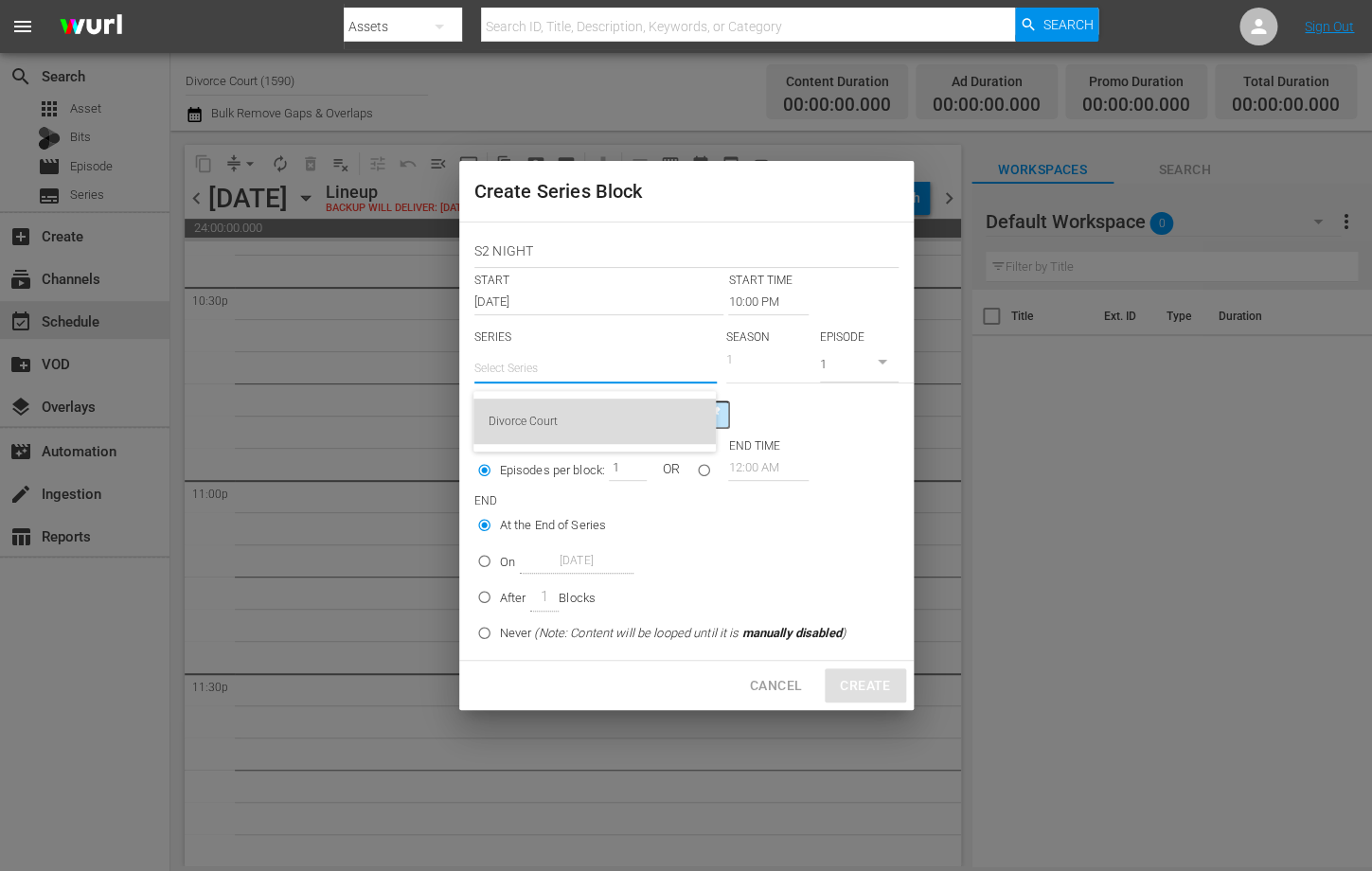 click on "Divorce Court" at bounding box center (595, 421) 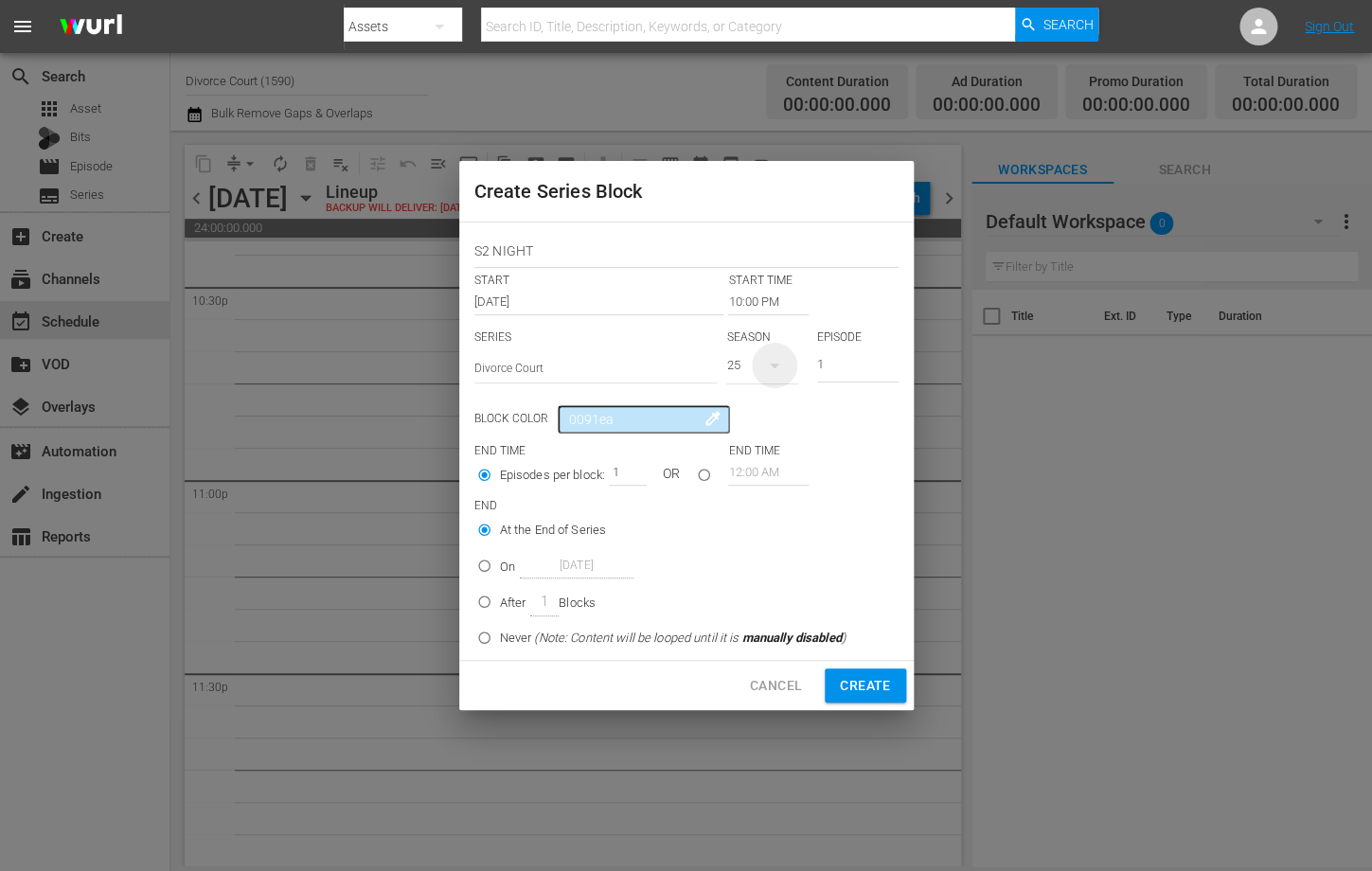 click 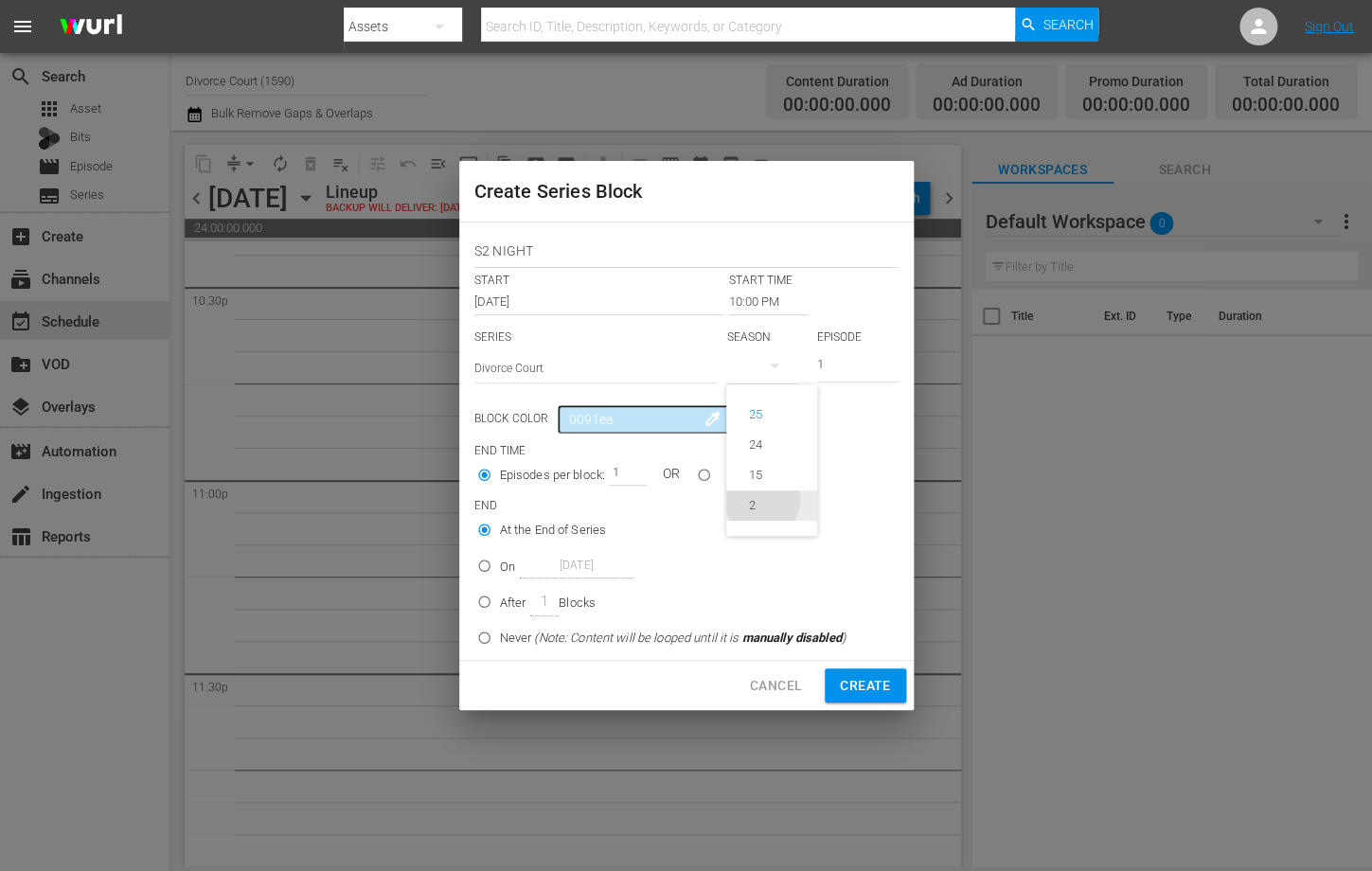 click on "2" at bounding box center [752, 506] 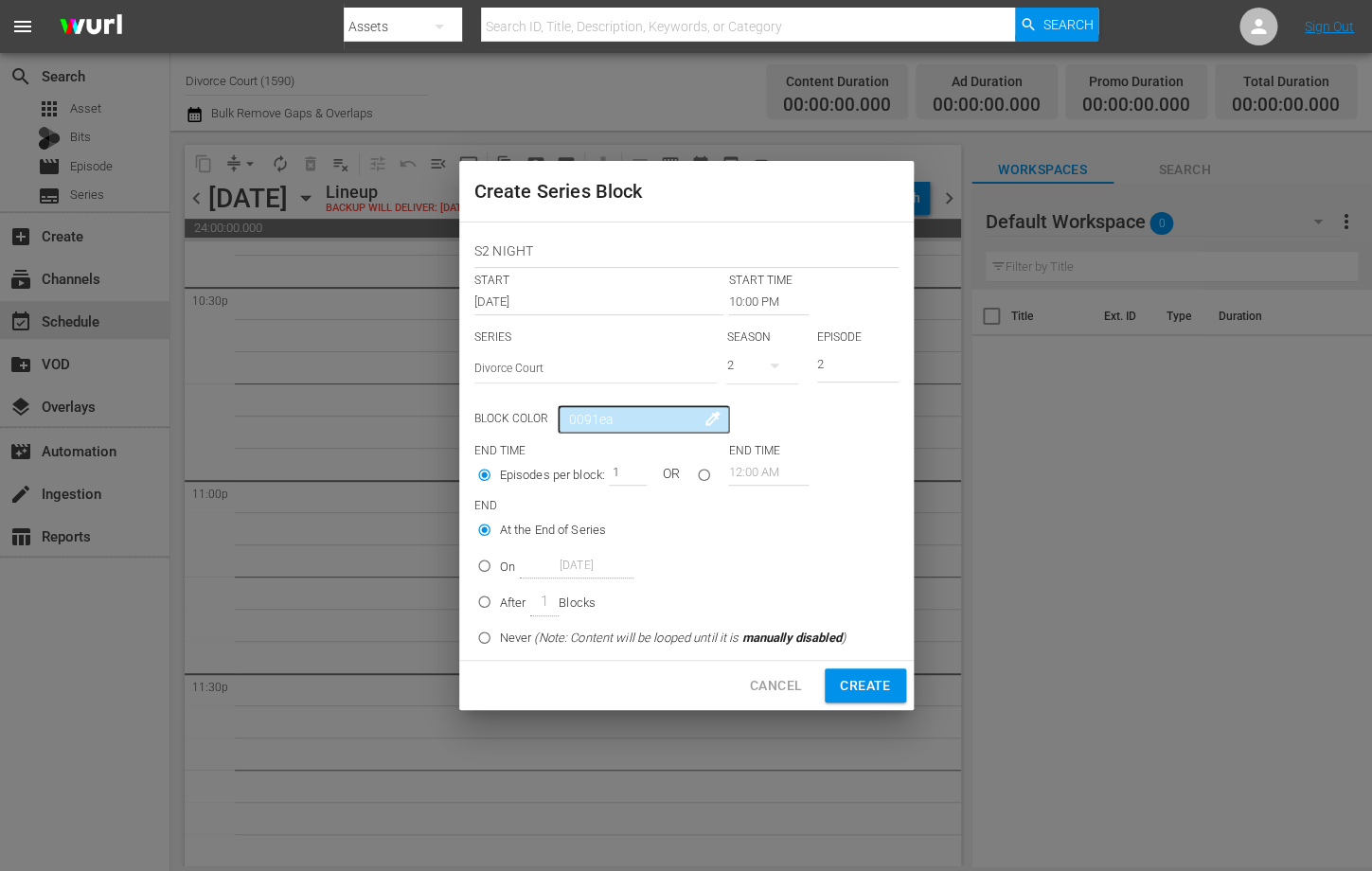 type on "2" 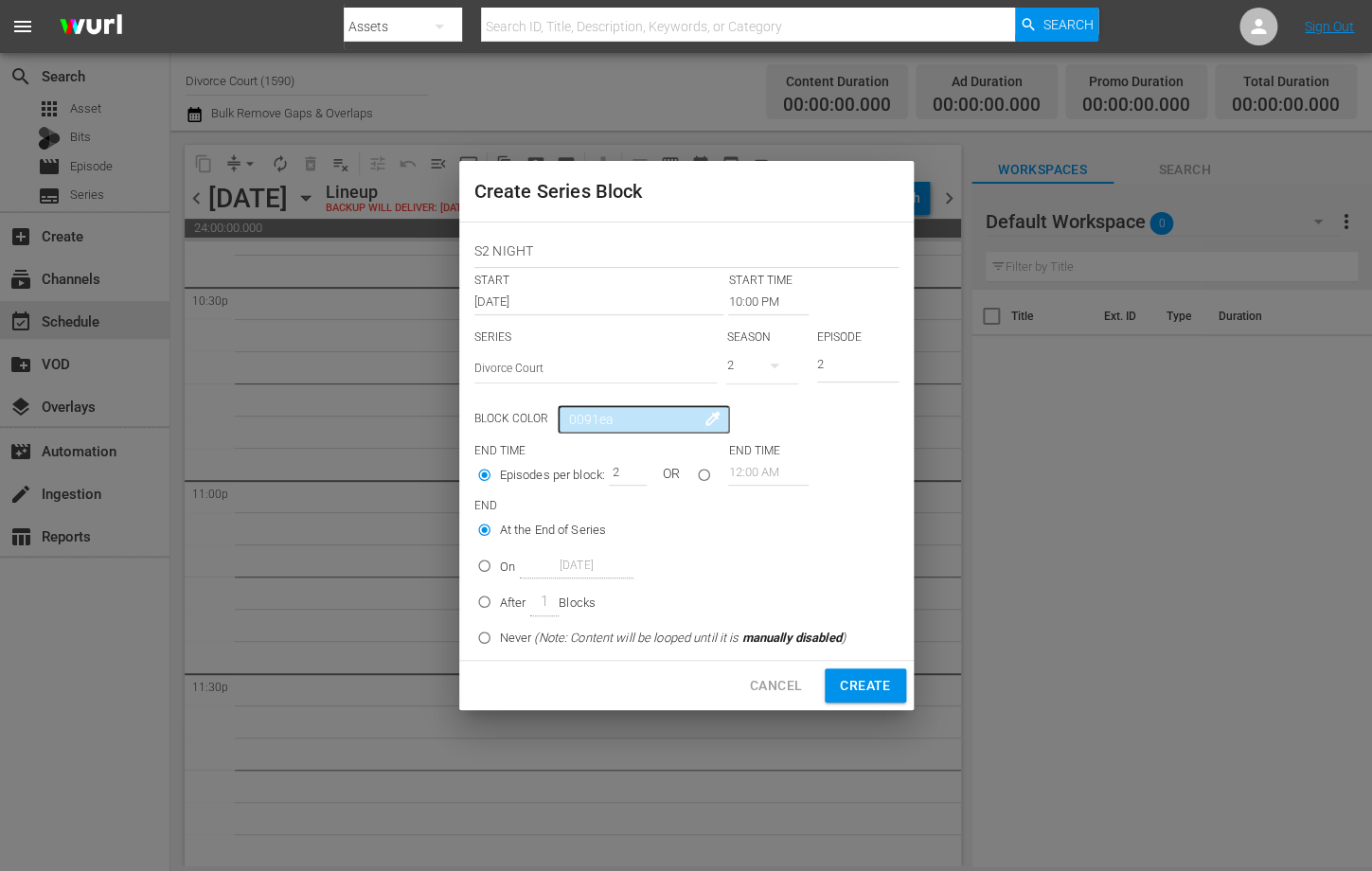click on "2" at bounding box center (623, 472) 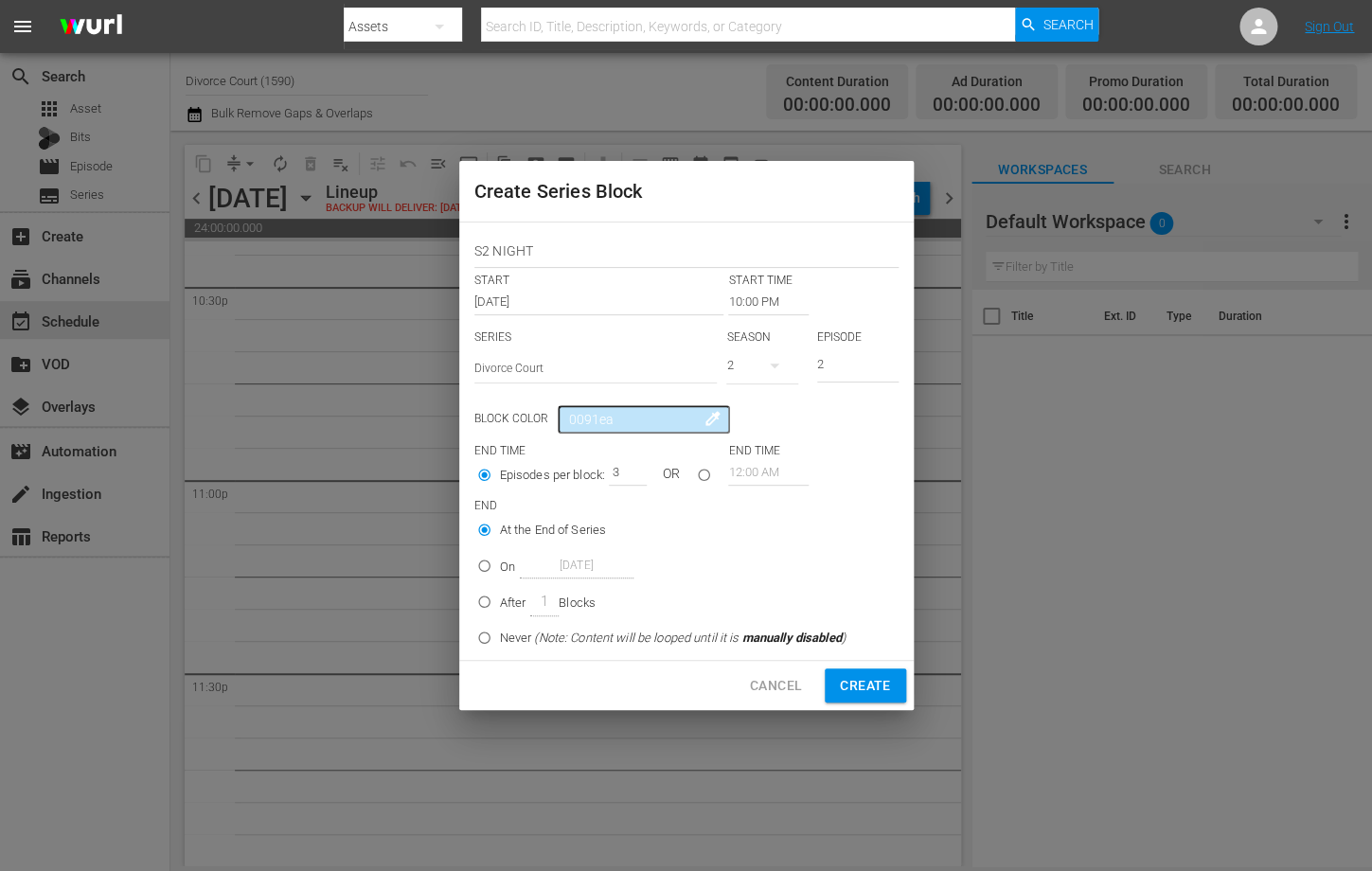 click on "3" at bounding box center [623, 472] 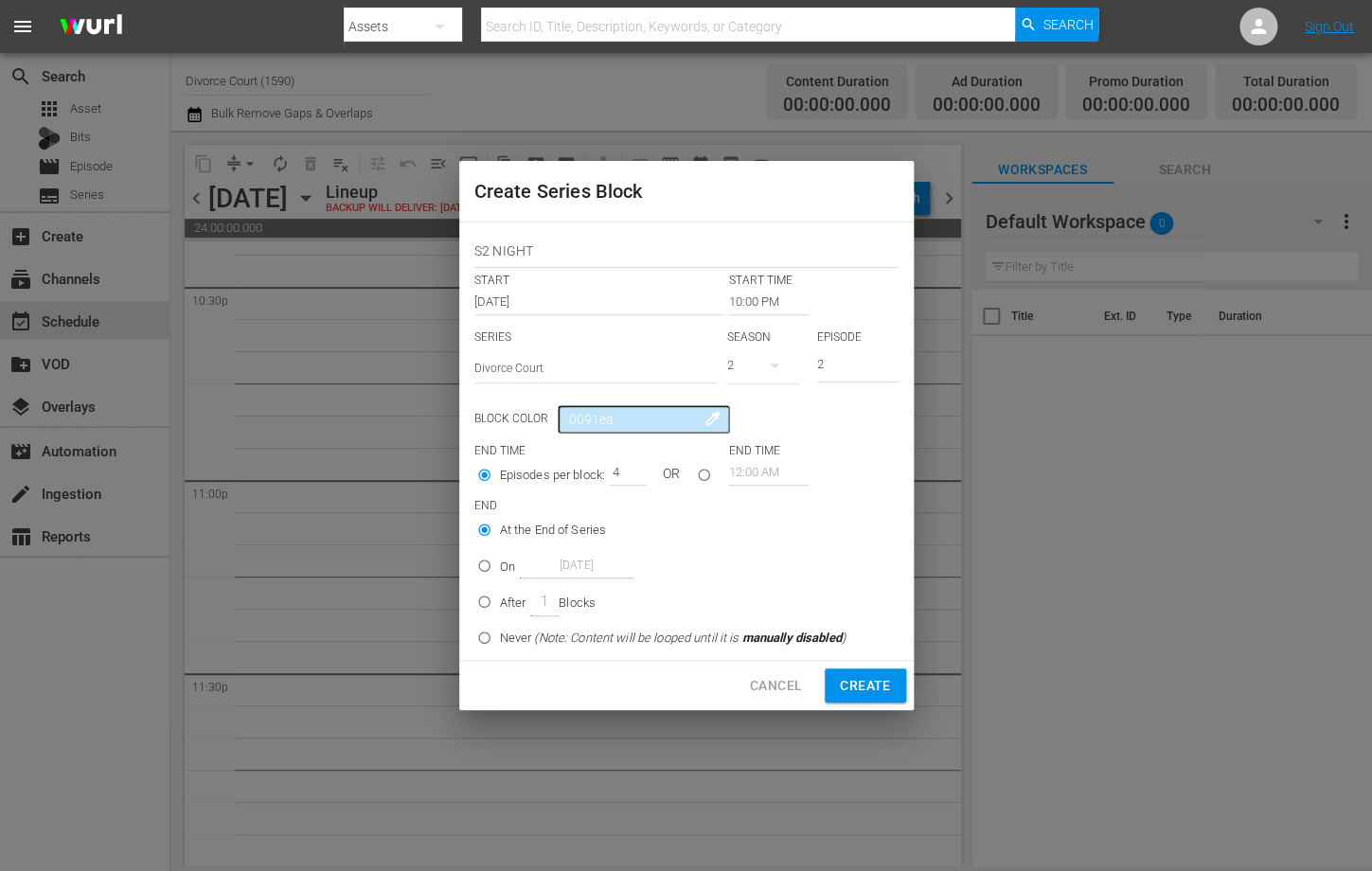 type on "4" 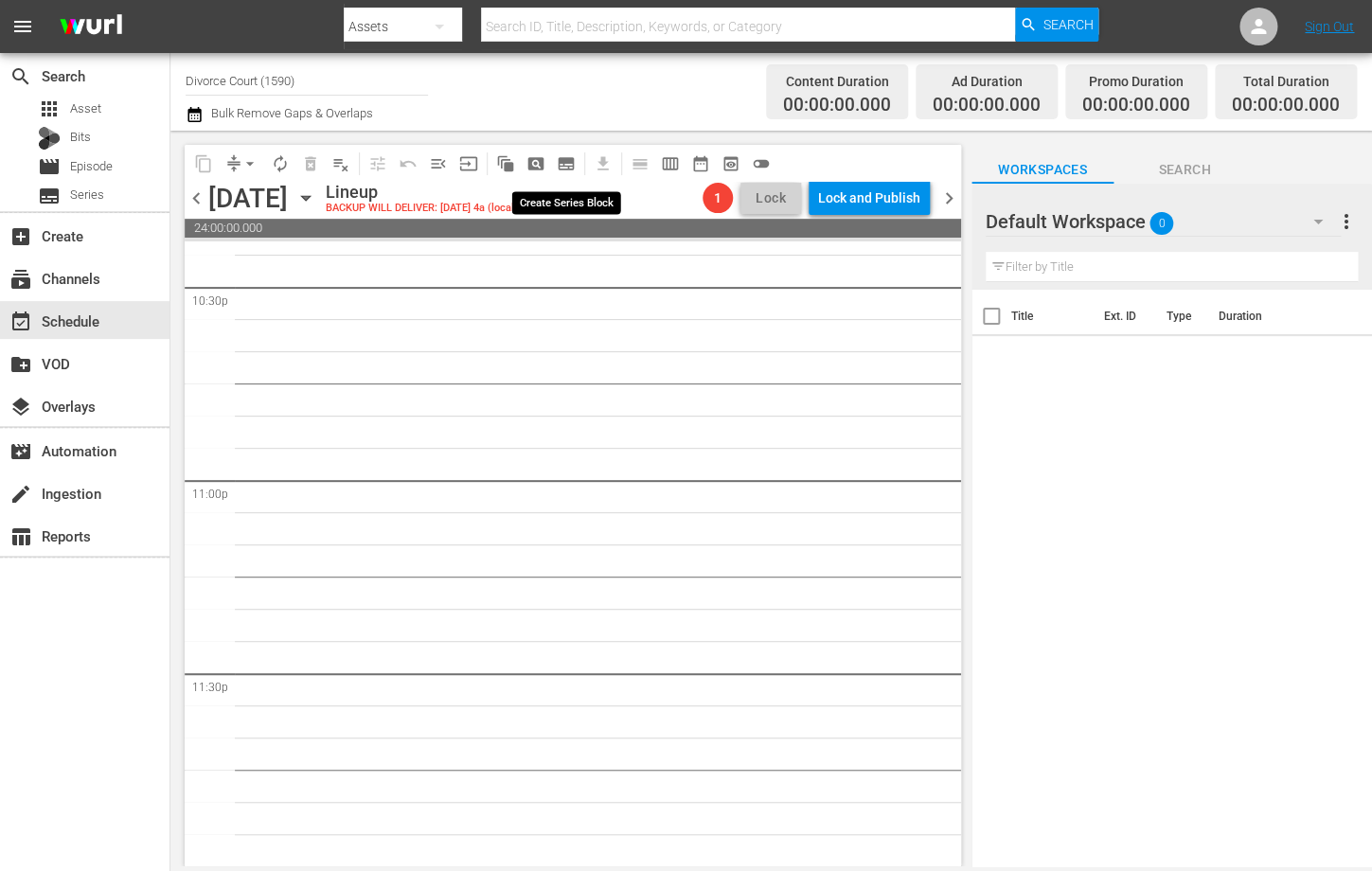click on "subtitles_outlined" at bounding box center [566, 164] 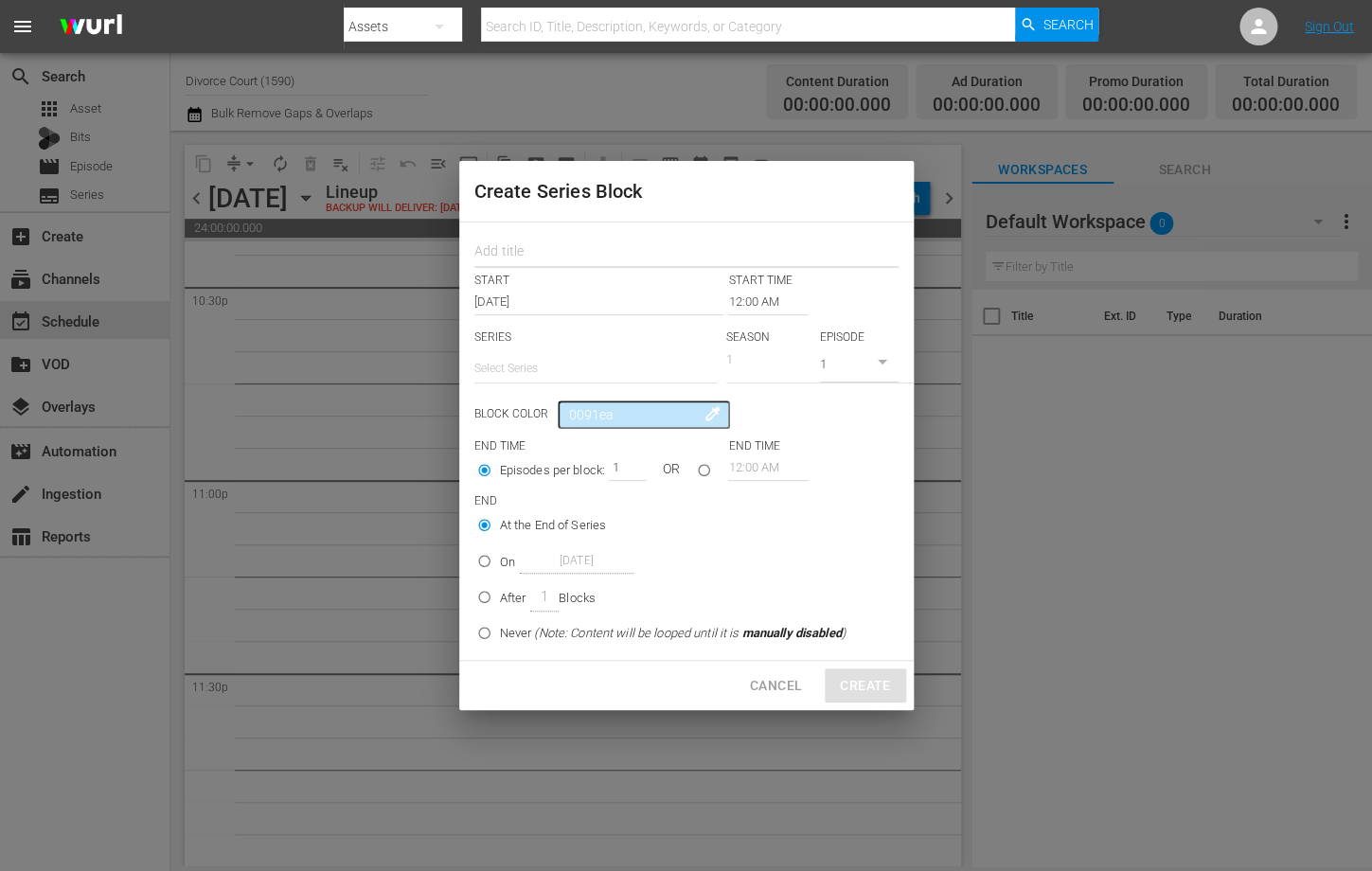 click at bounding box center [686, 253] 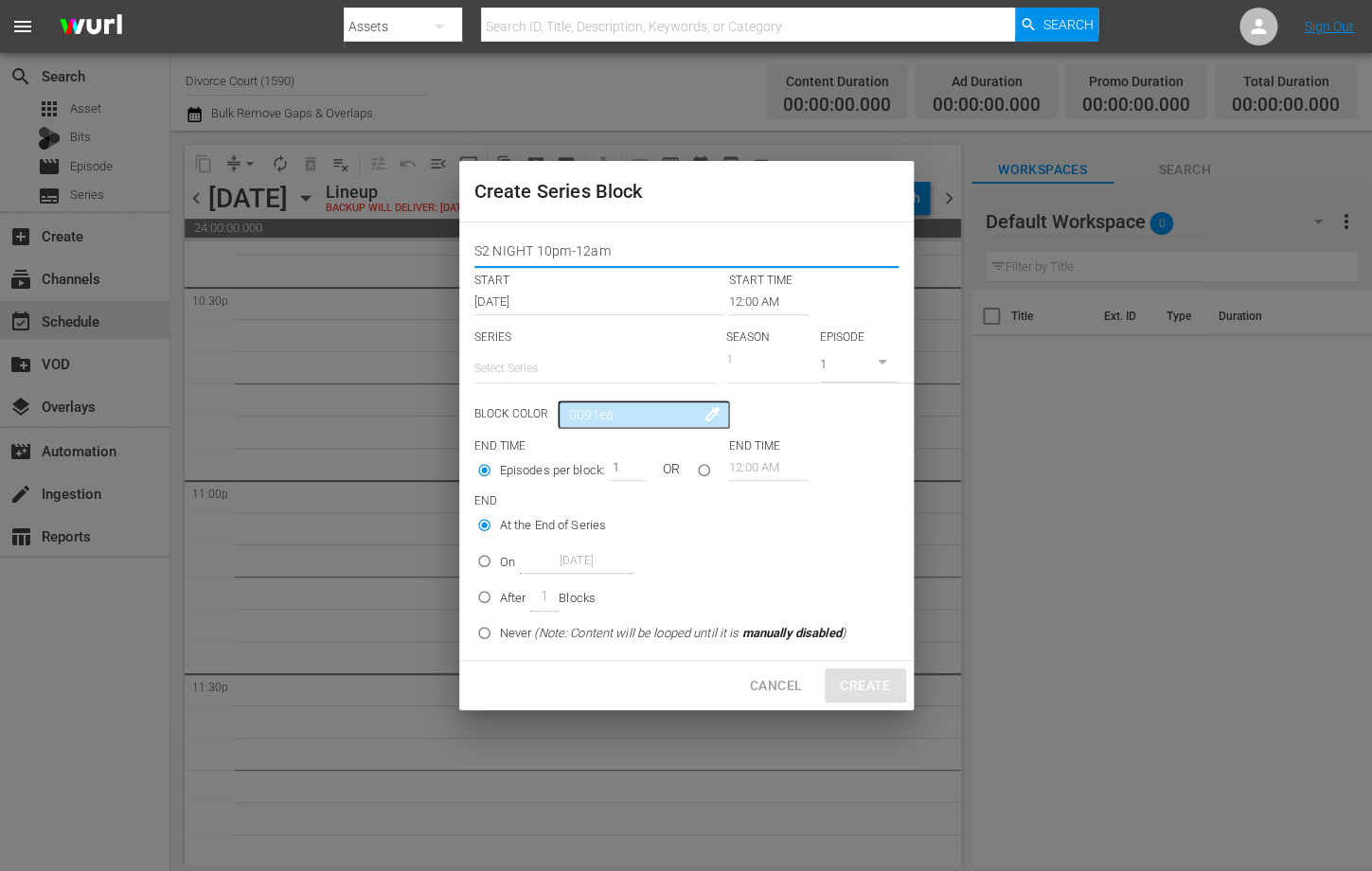 type on "S2 NIGHT 10pm-12am" 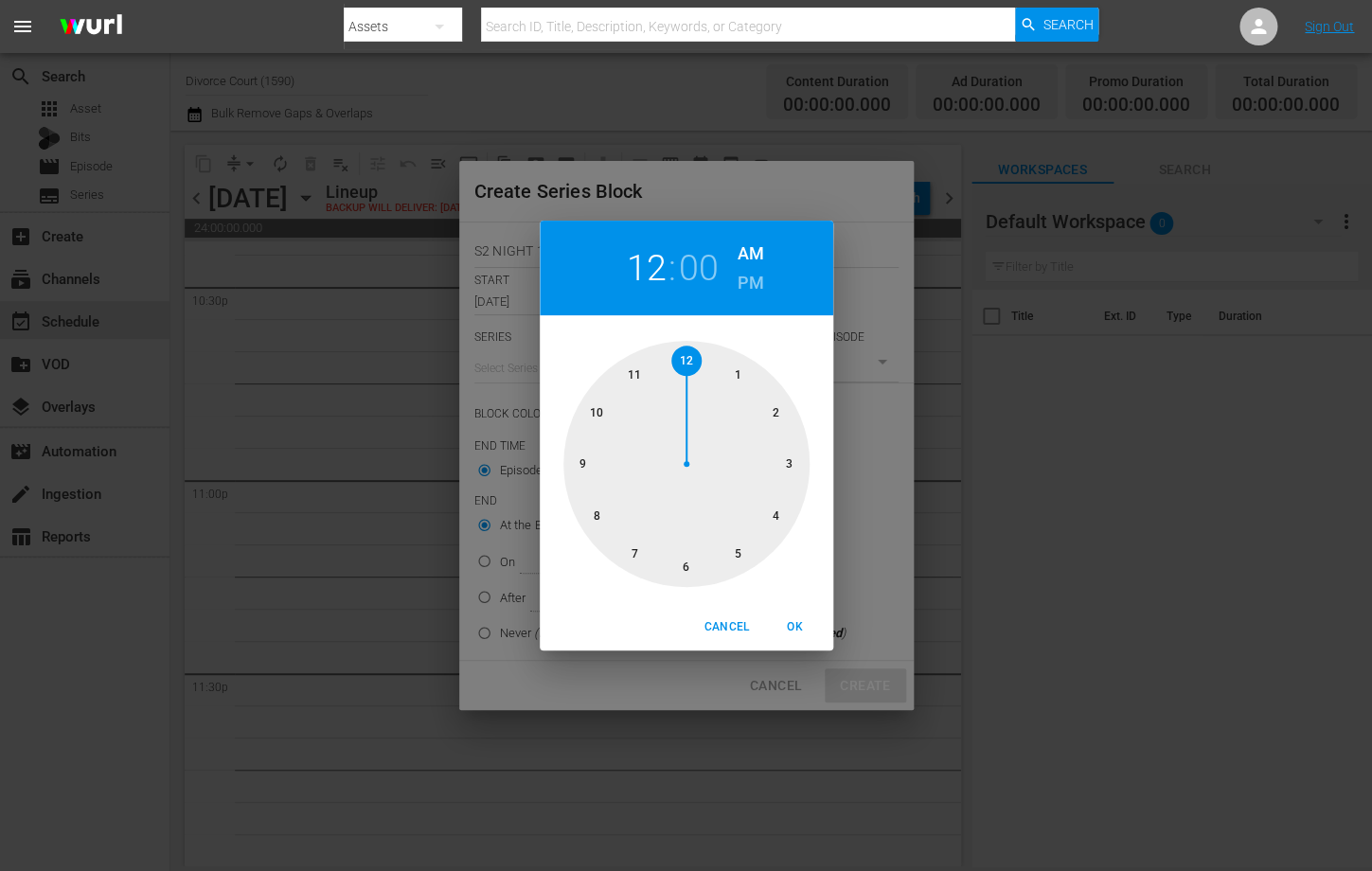 click at bounding box center (686, 464) 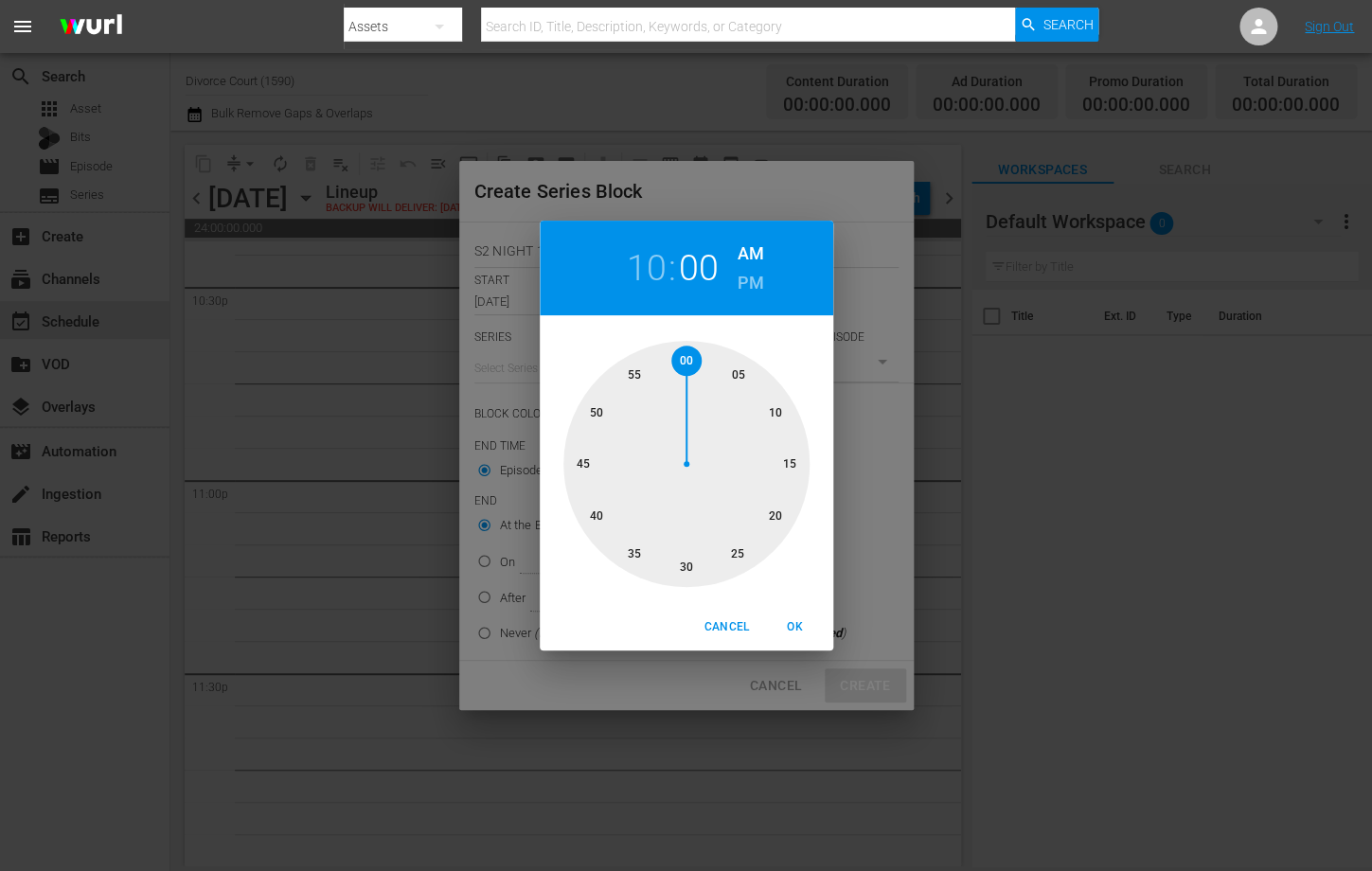 click on "AM" at bounding box center (751, 254) 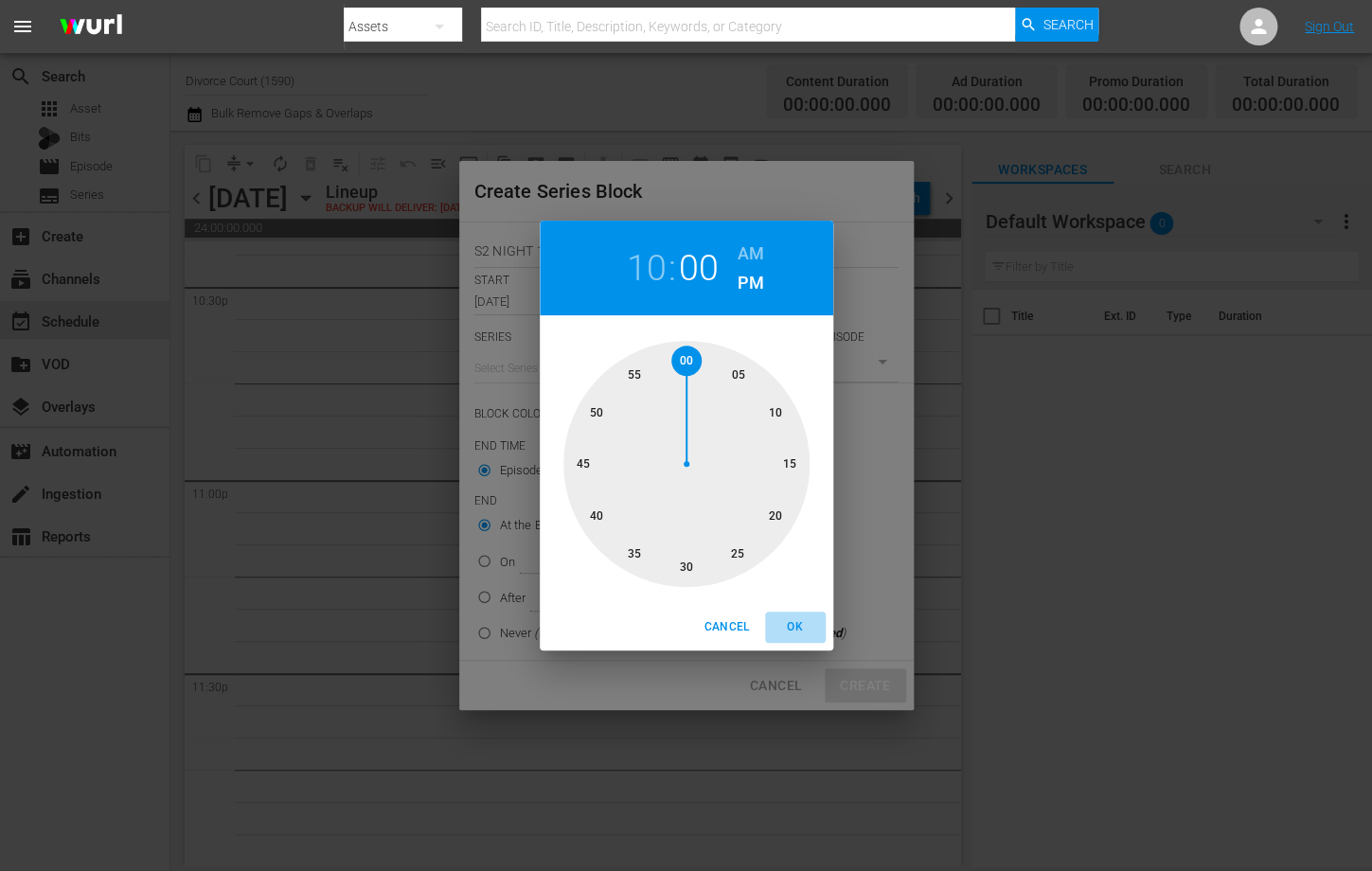 click on "OK" at bounding box center (795, 627) 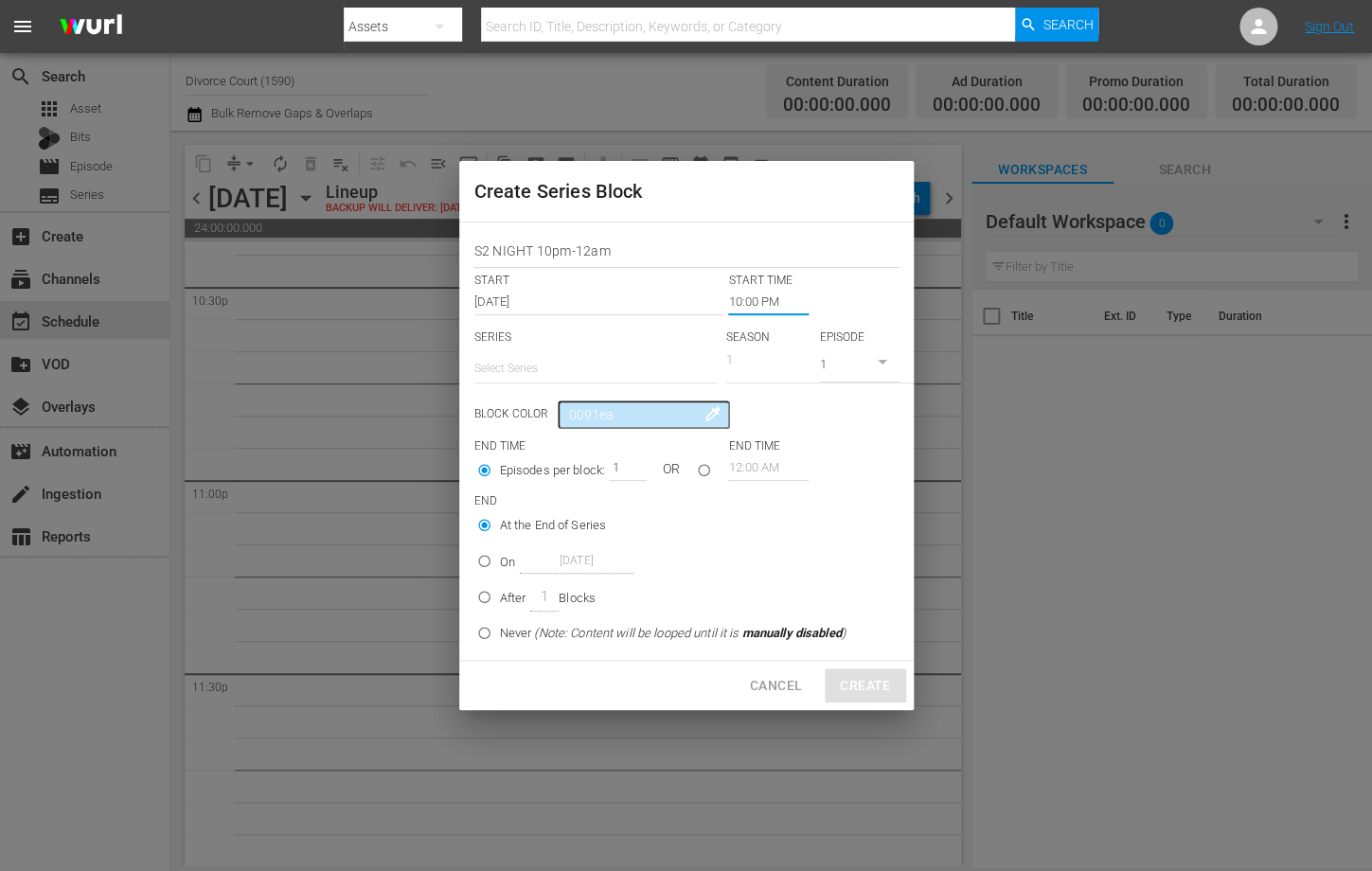 click at bounding box center [596, 368] 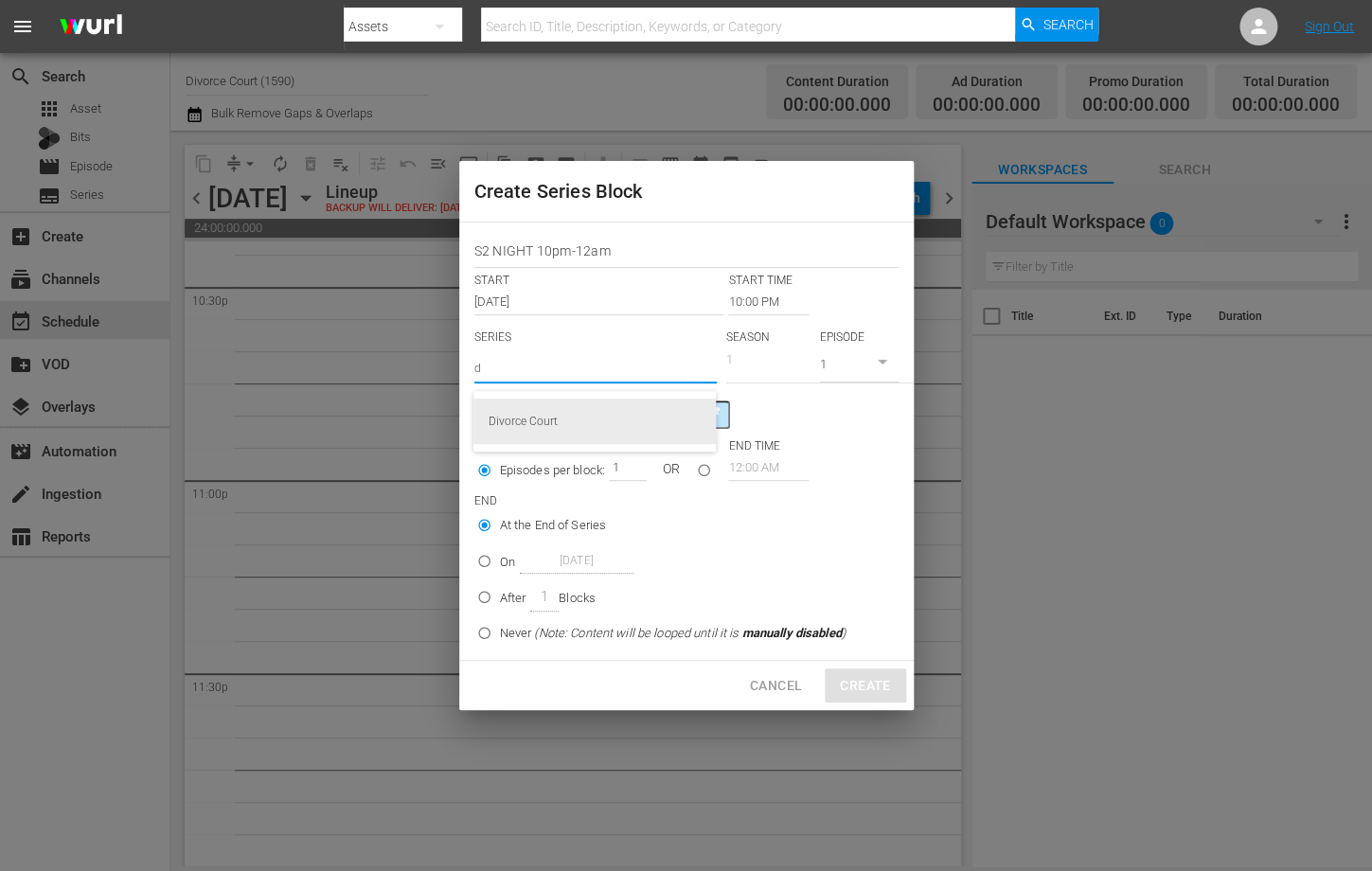 click on "Divorce Court" at bounding box center (595, 421) 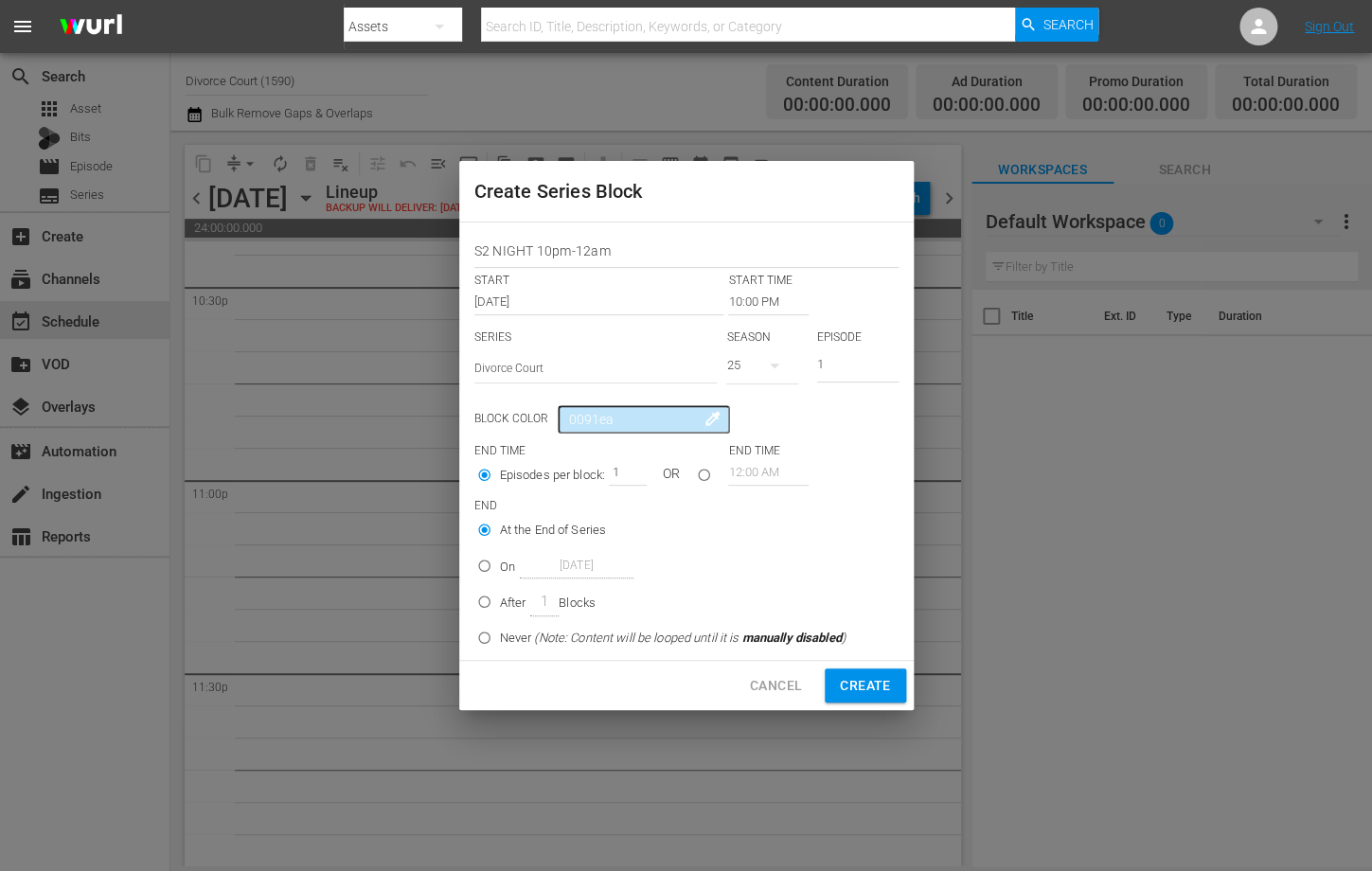 click at bounding box center [775, 365] 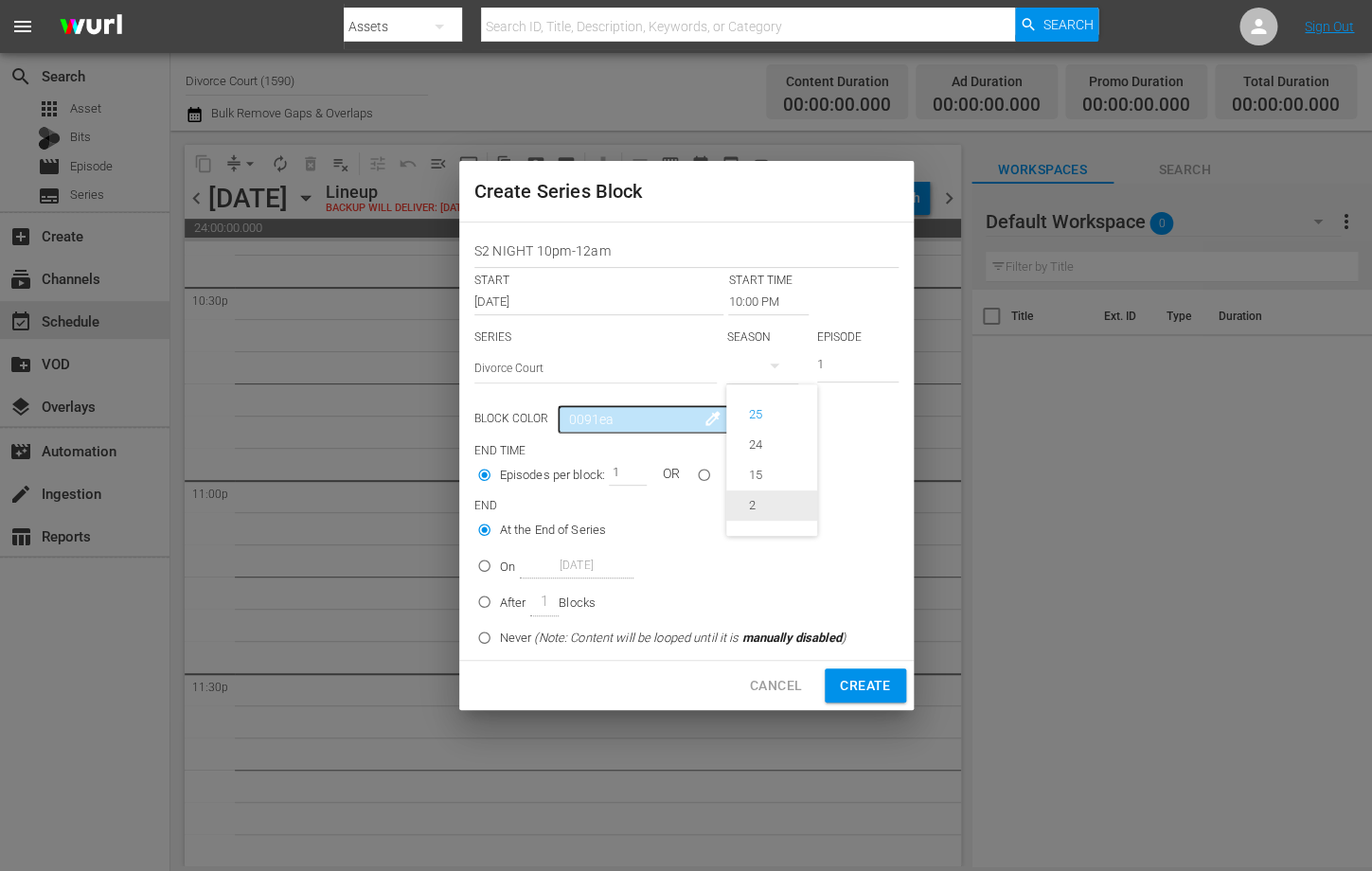 click on "2" at bounding box center [752, 506] 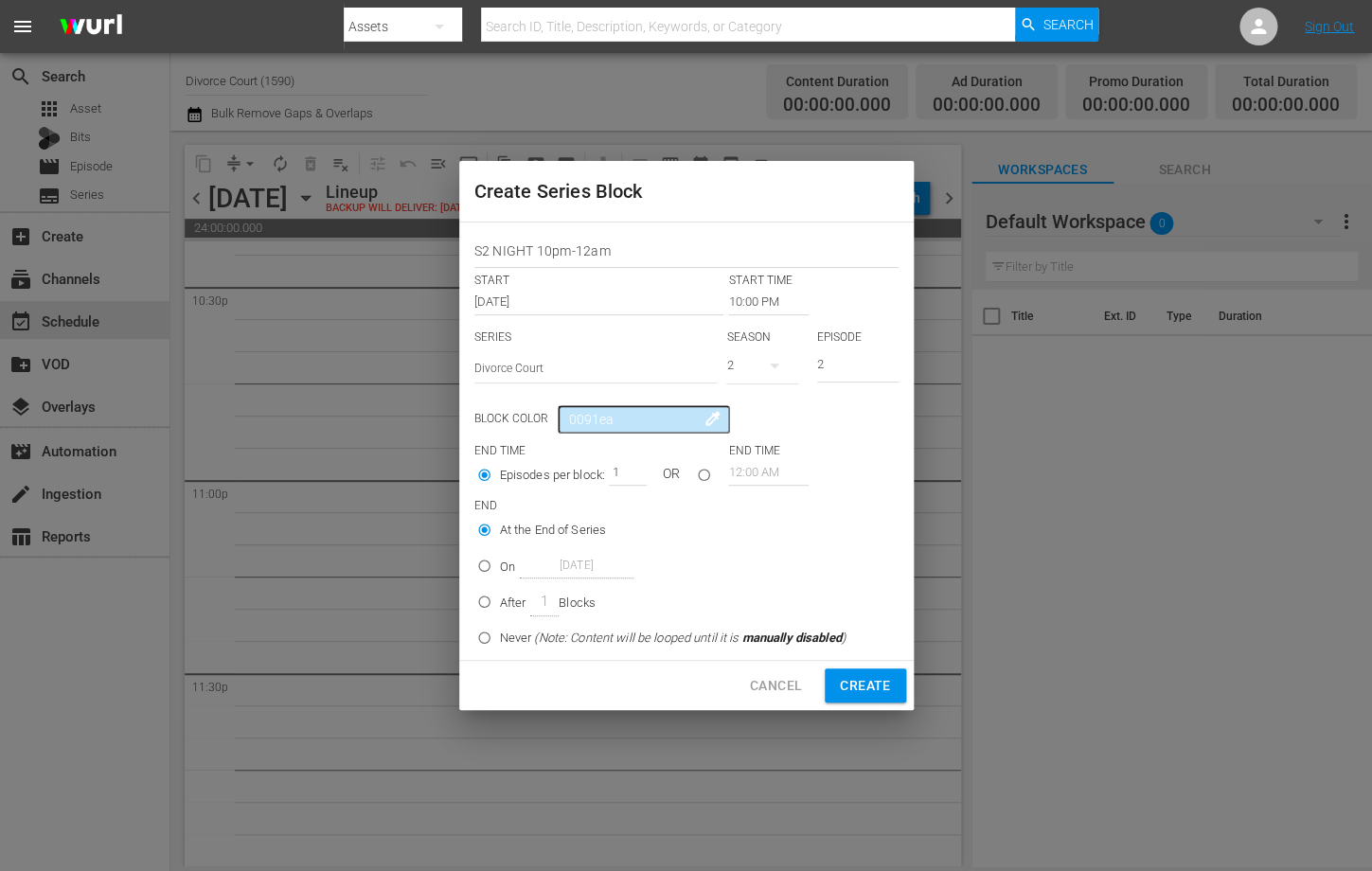 click on "2" at bounding box center [858, 366] 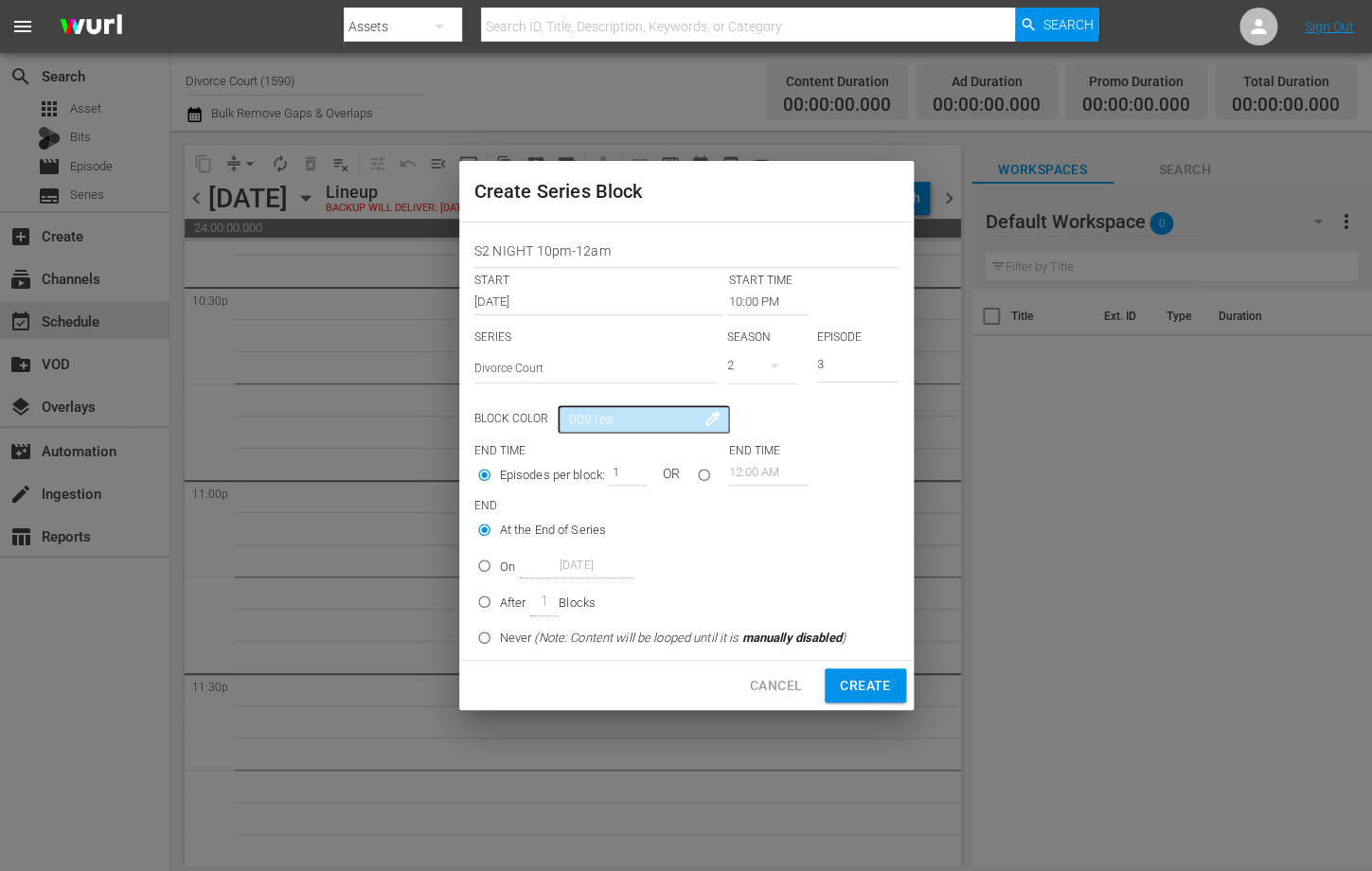 click on "3" at bounding box center (858, 366) 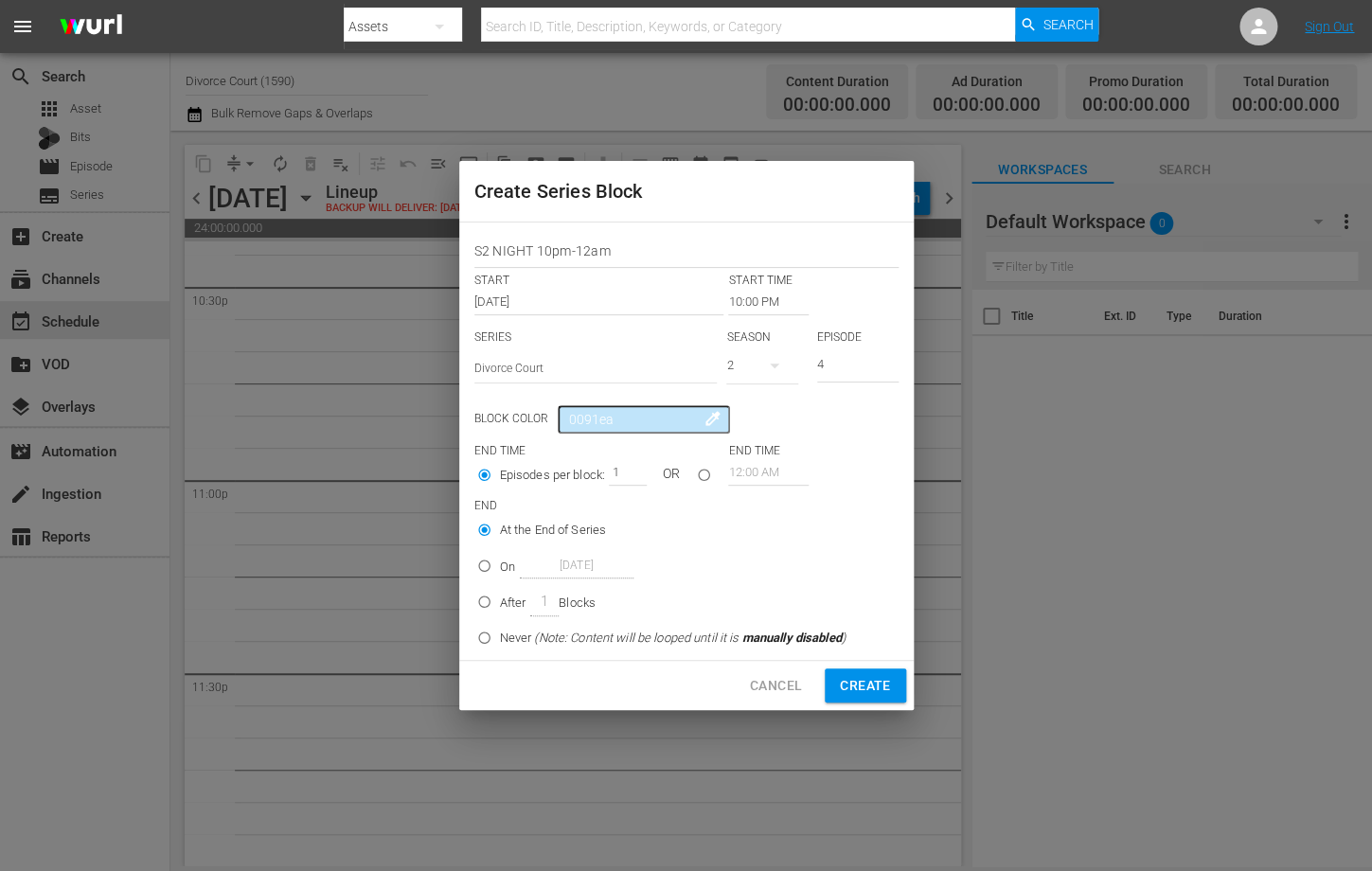 click on "4" at bounding box center (858, 366) 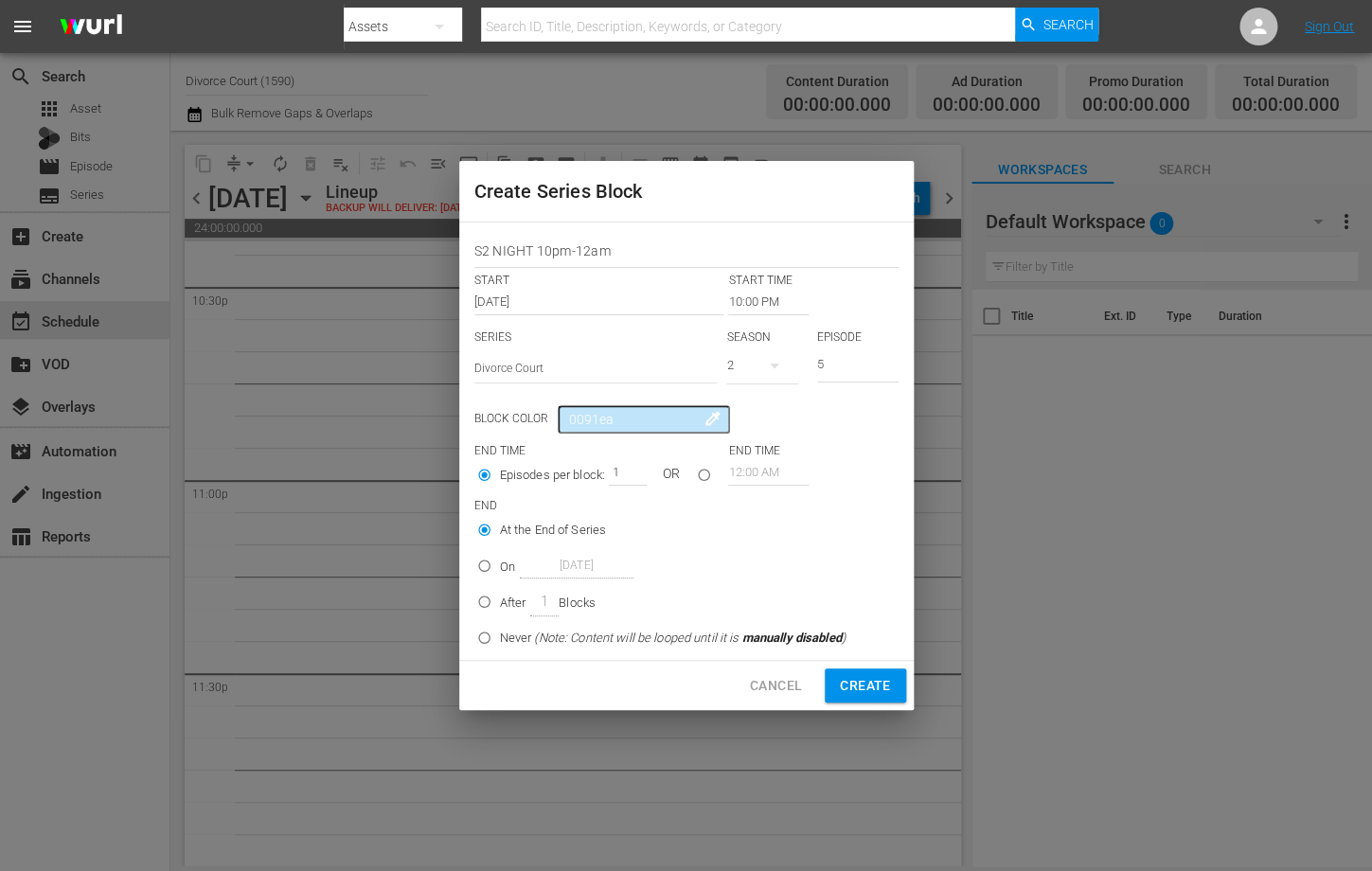 click on "5" at bounding box center [858, 366] 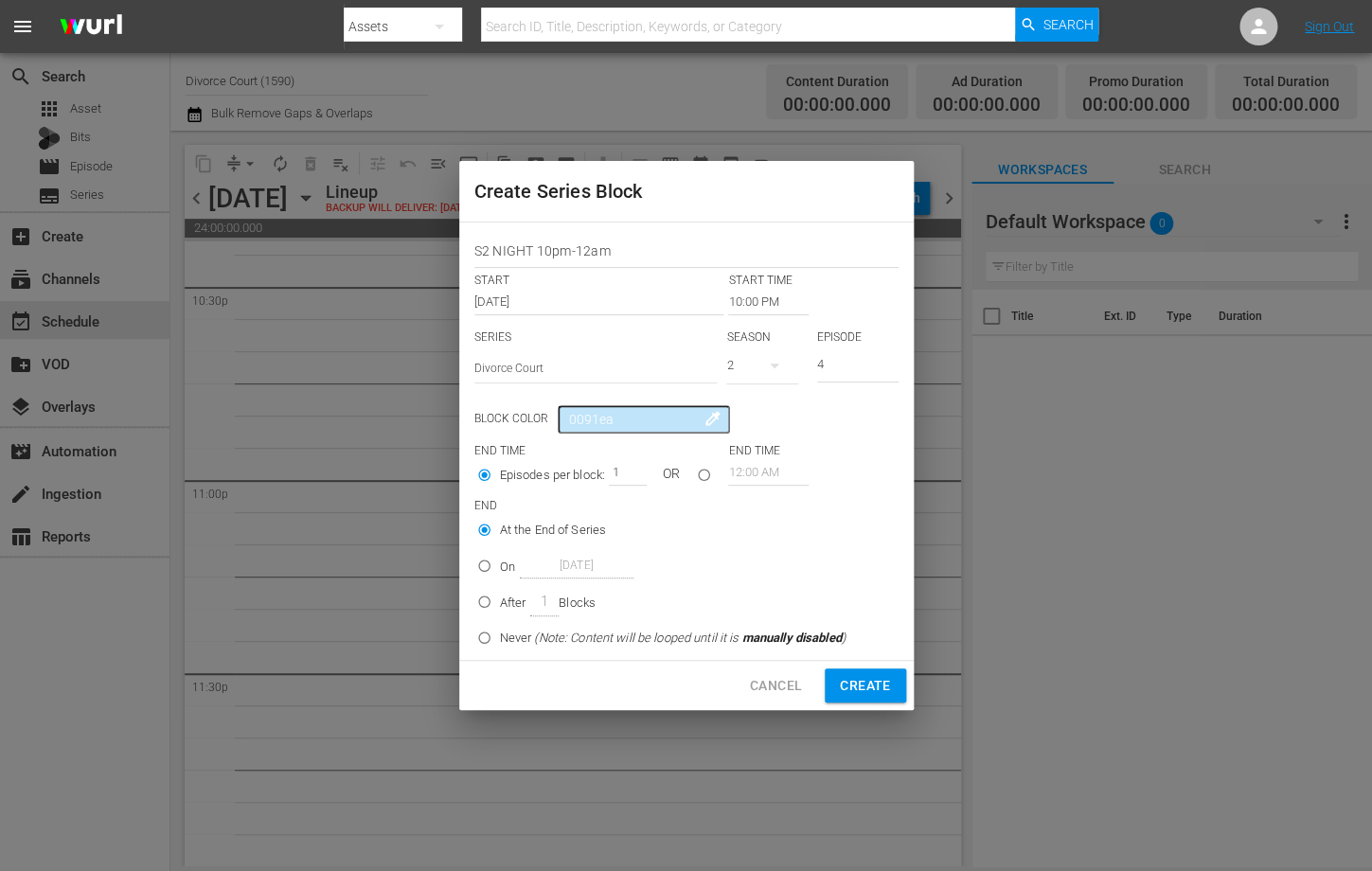 click on "4" at bounding box center (858, 366) 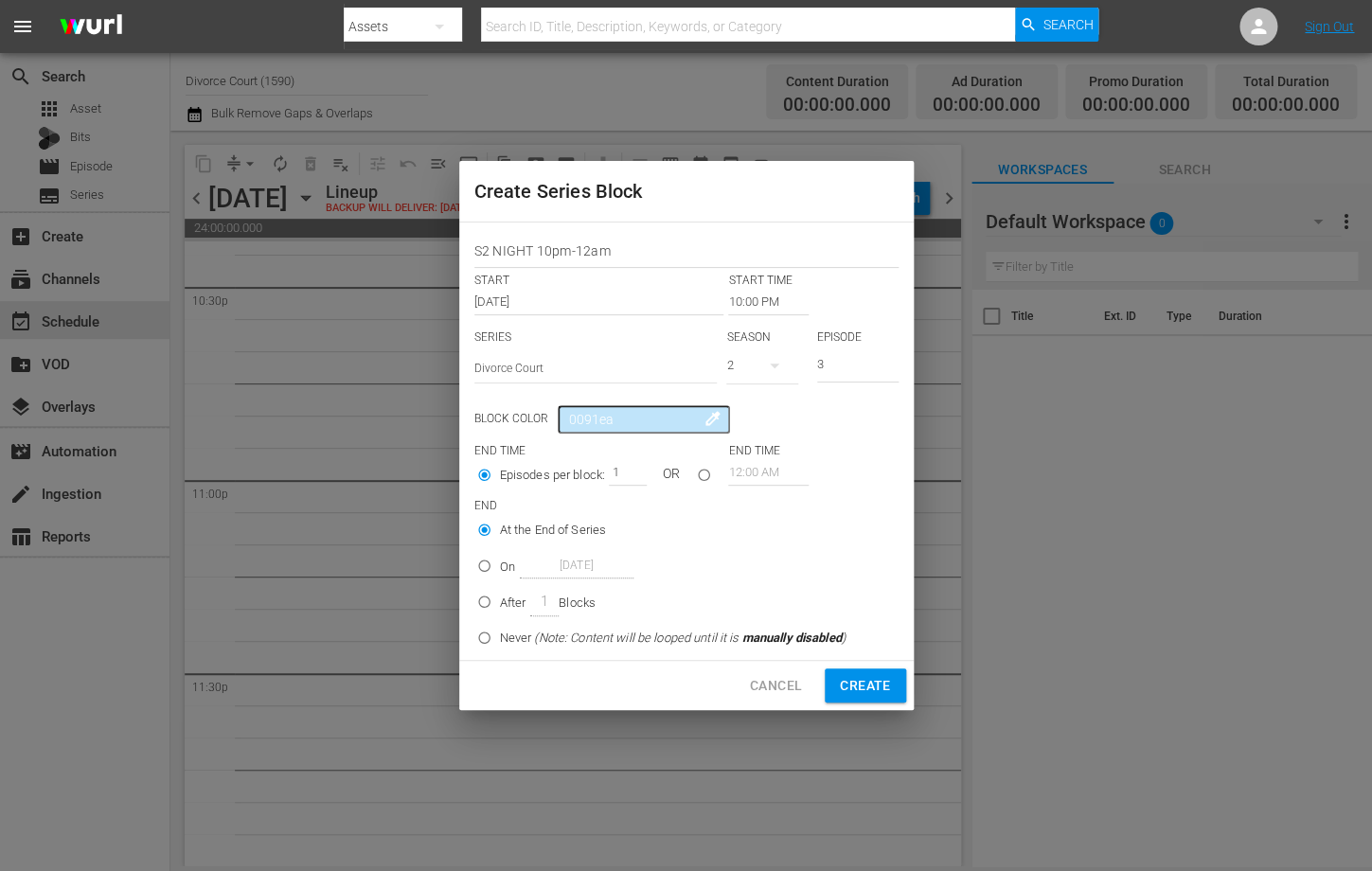 click on "3" at bounding box center [858, 366] 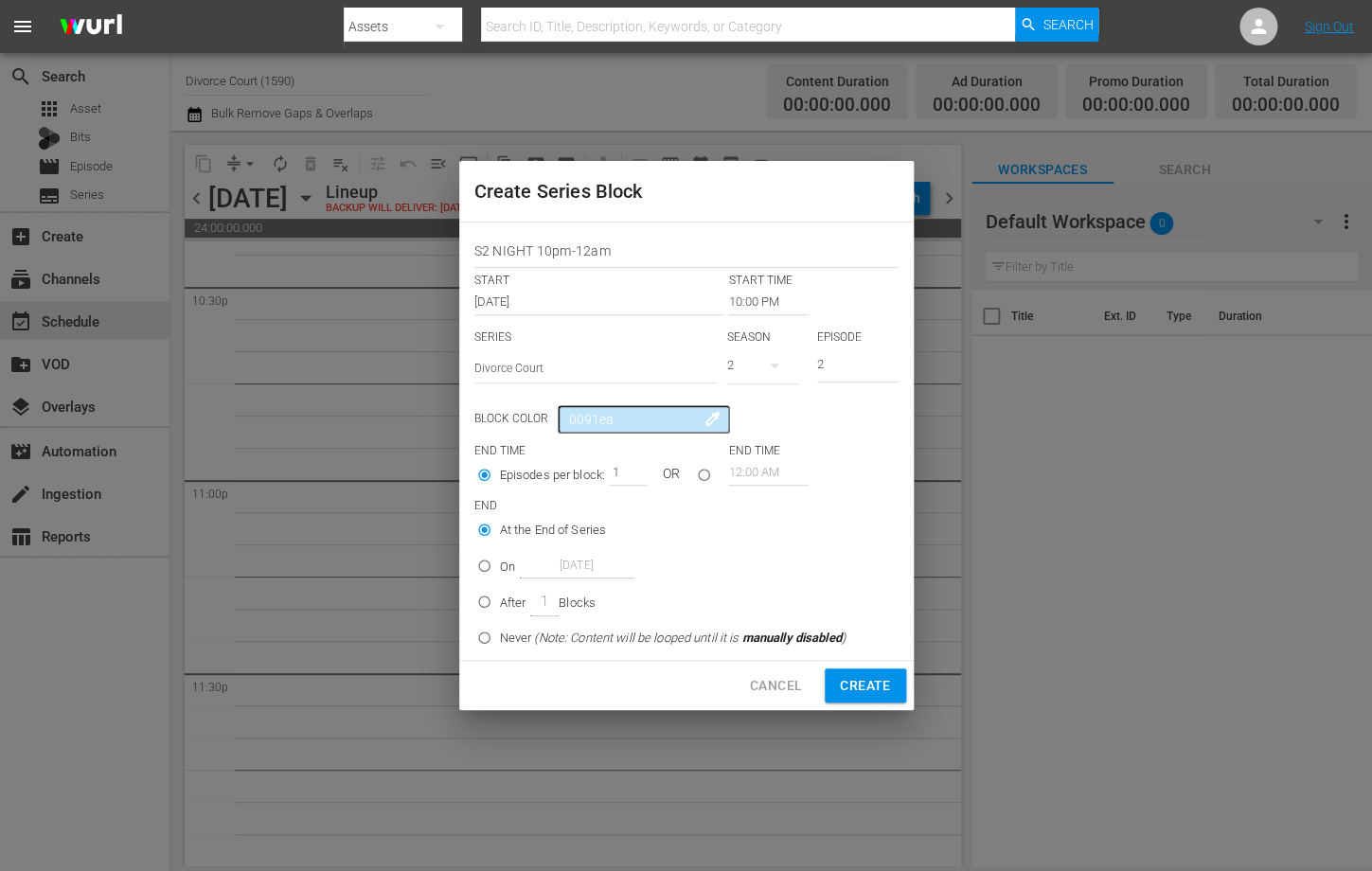 type on "2" 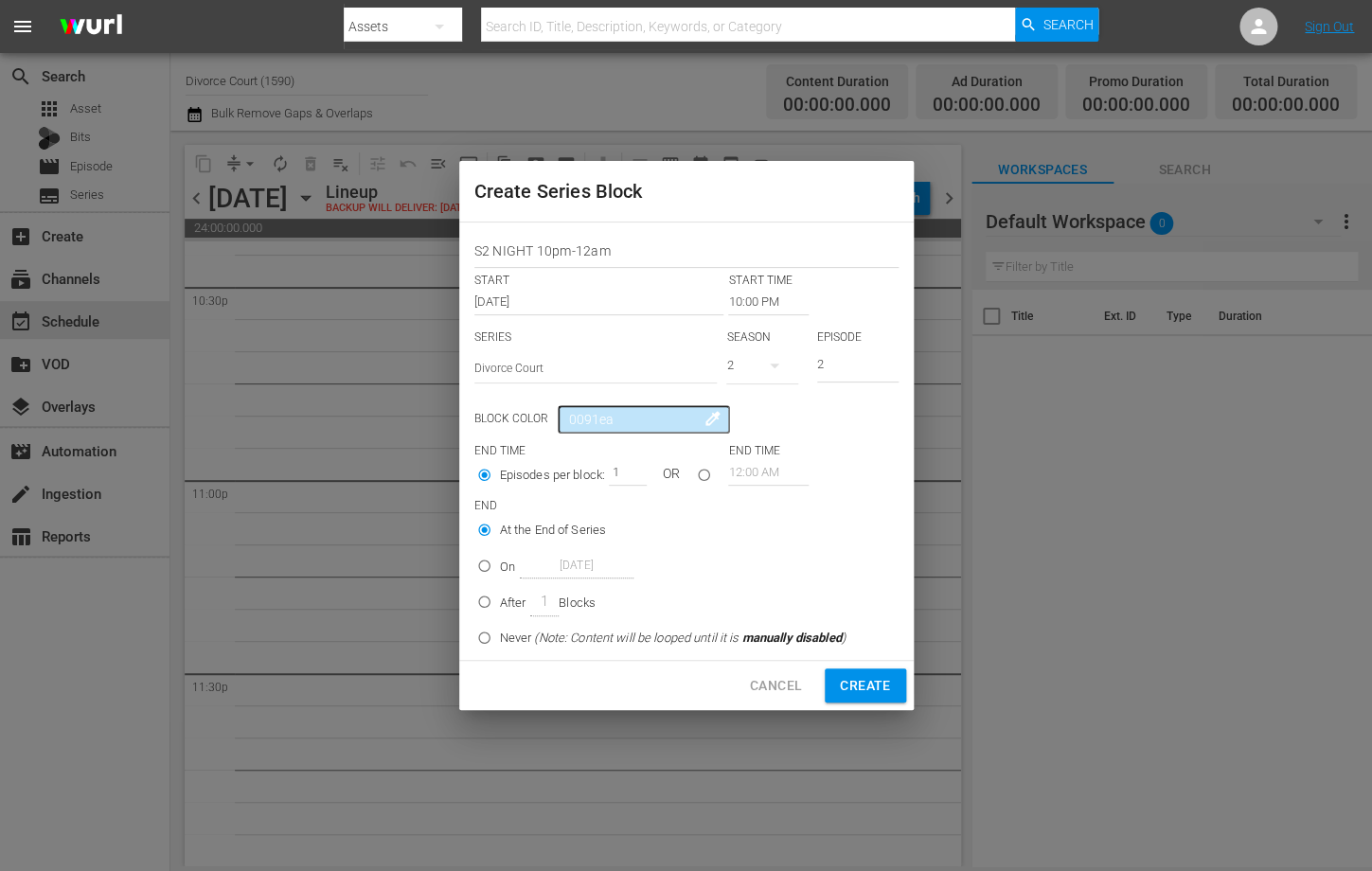 click on "On Jul 18th 2025" at bounding box center [484, 569] 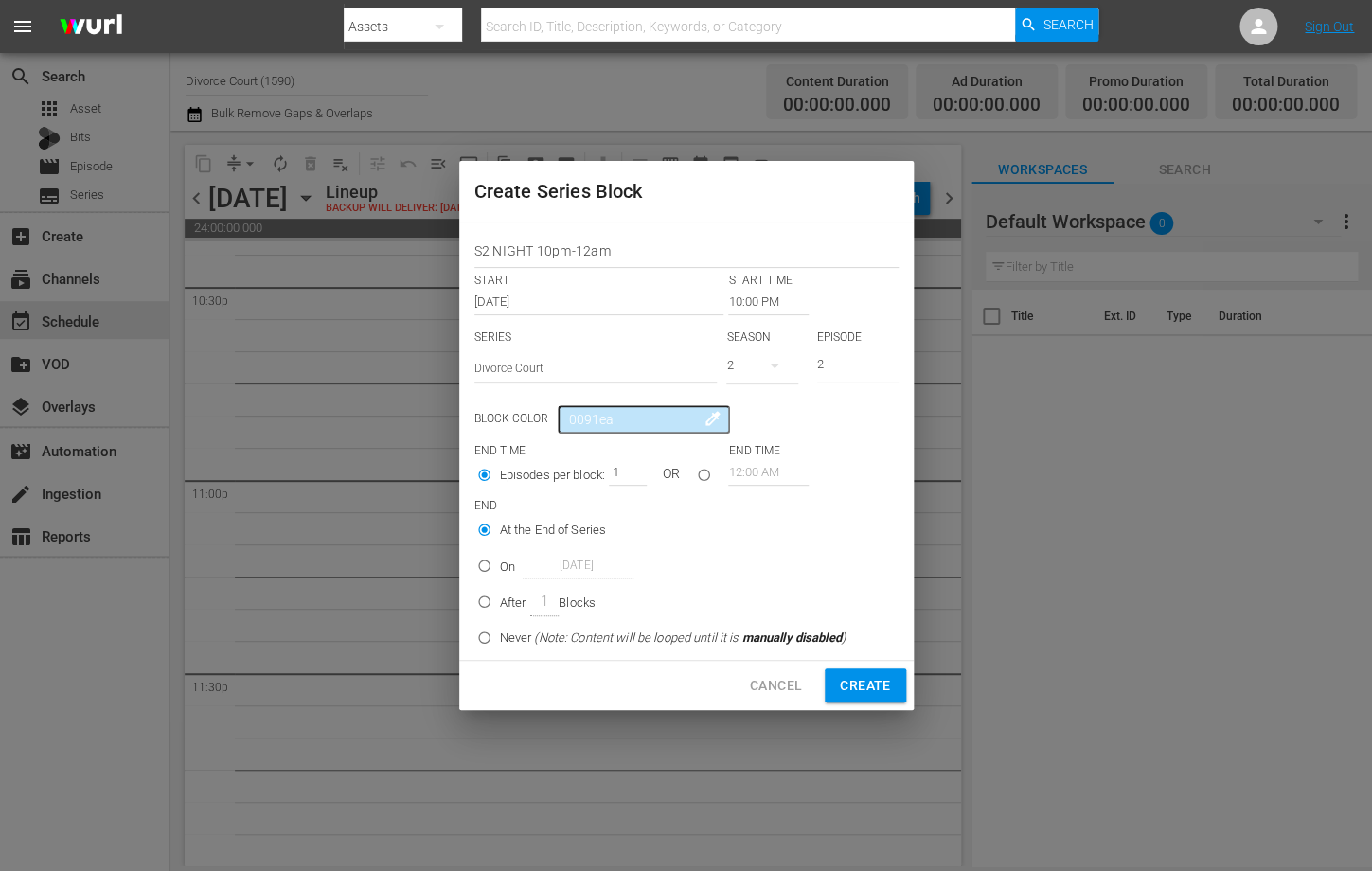 radio on "true" 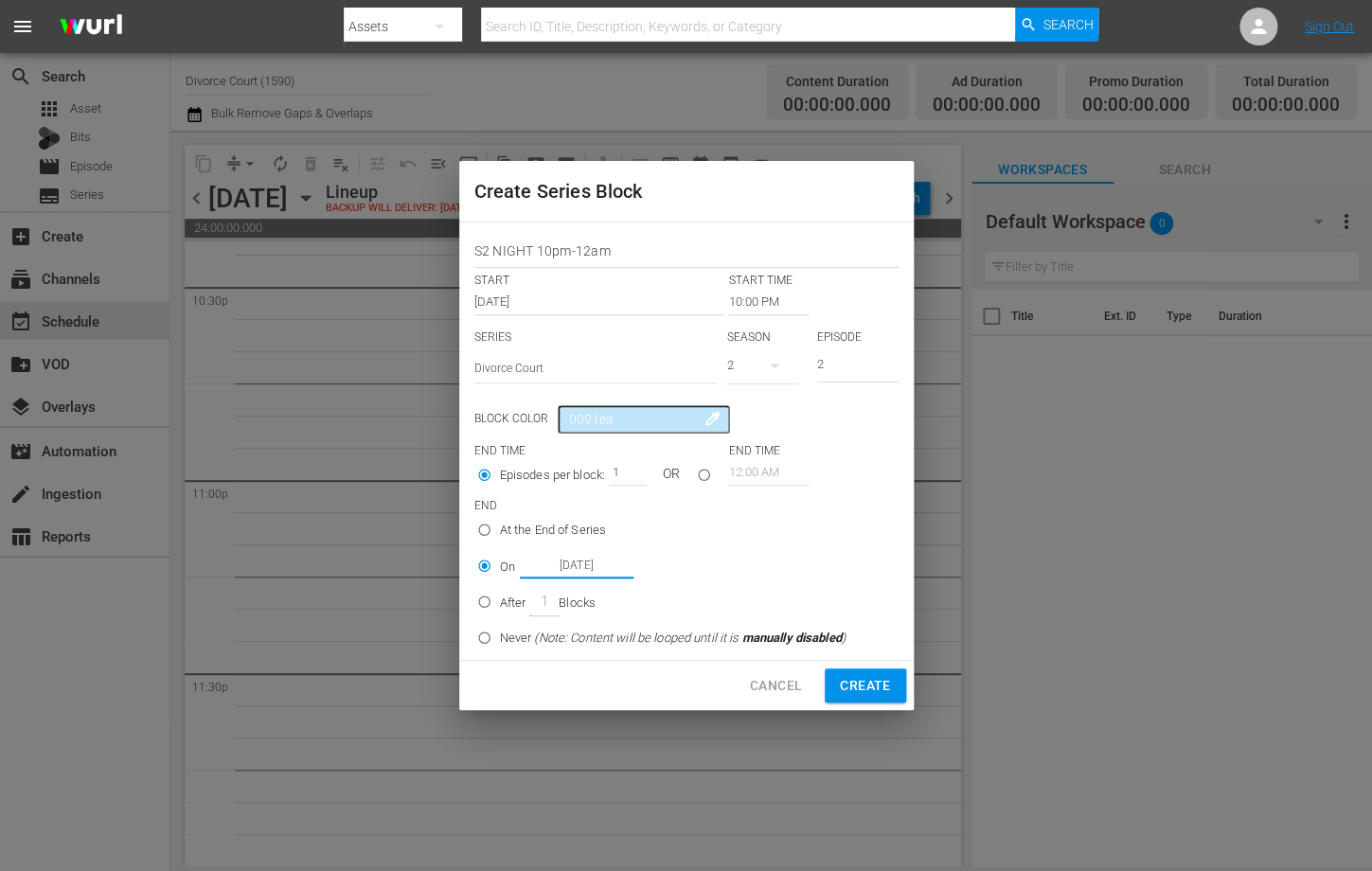 click on "Jul 18th 2025" at bounding box center (577, 565) 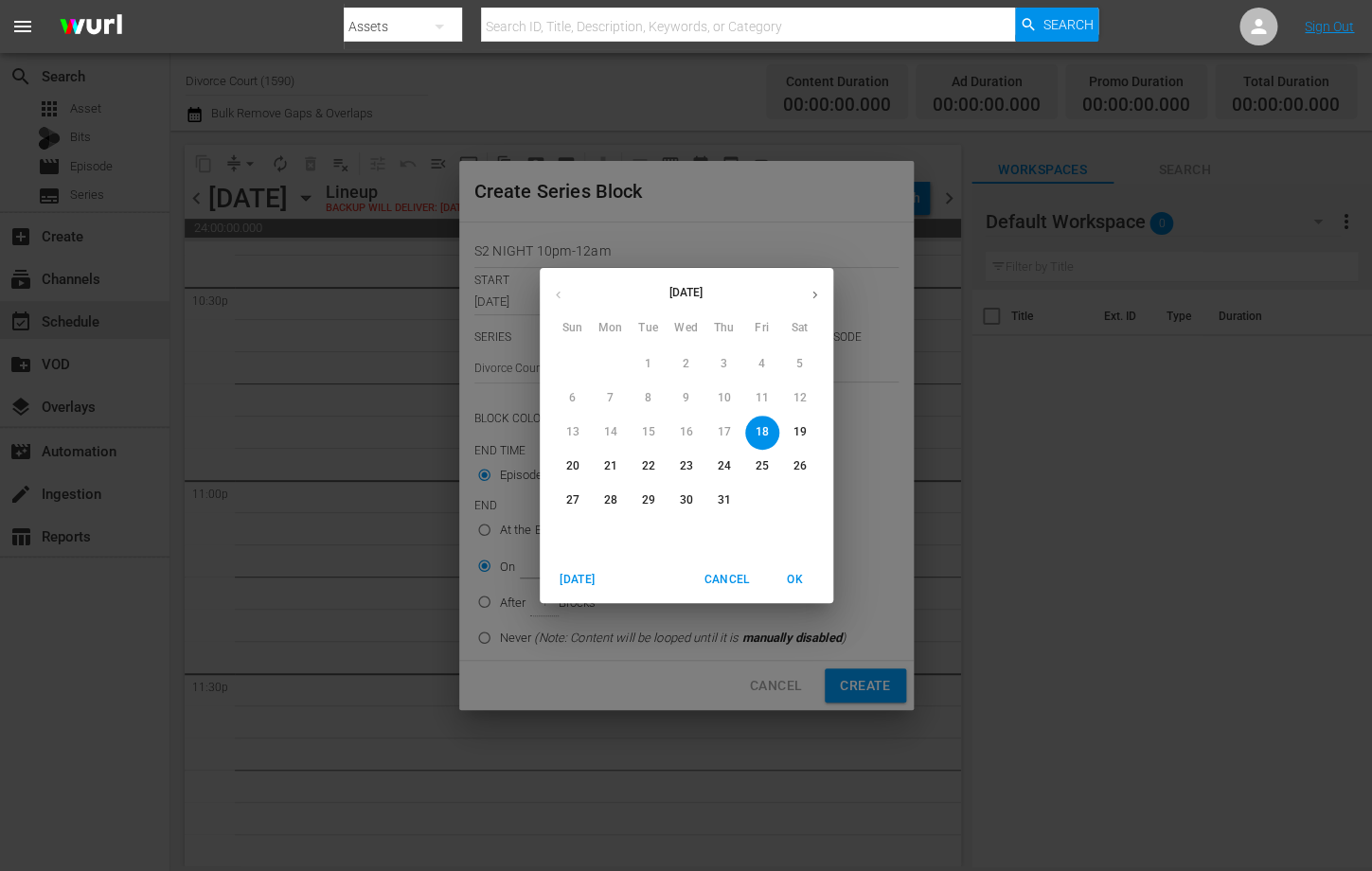 click at bounding box center (814, 294) 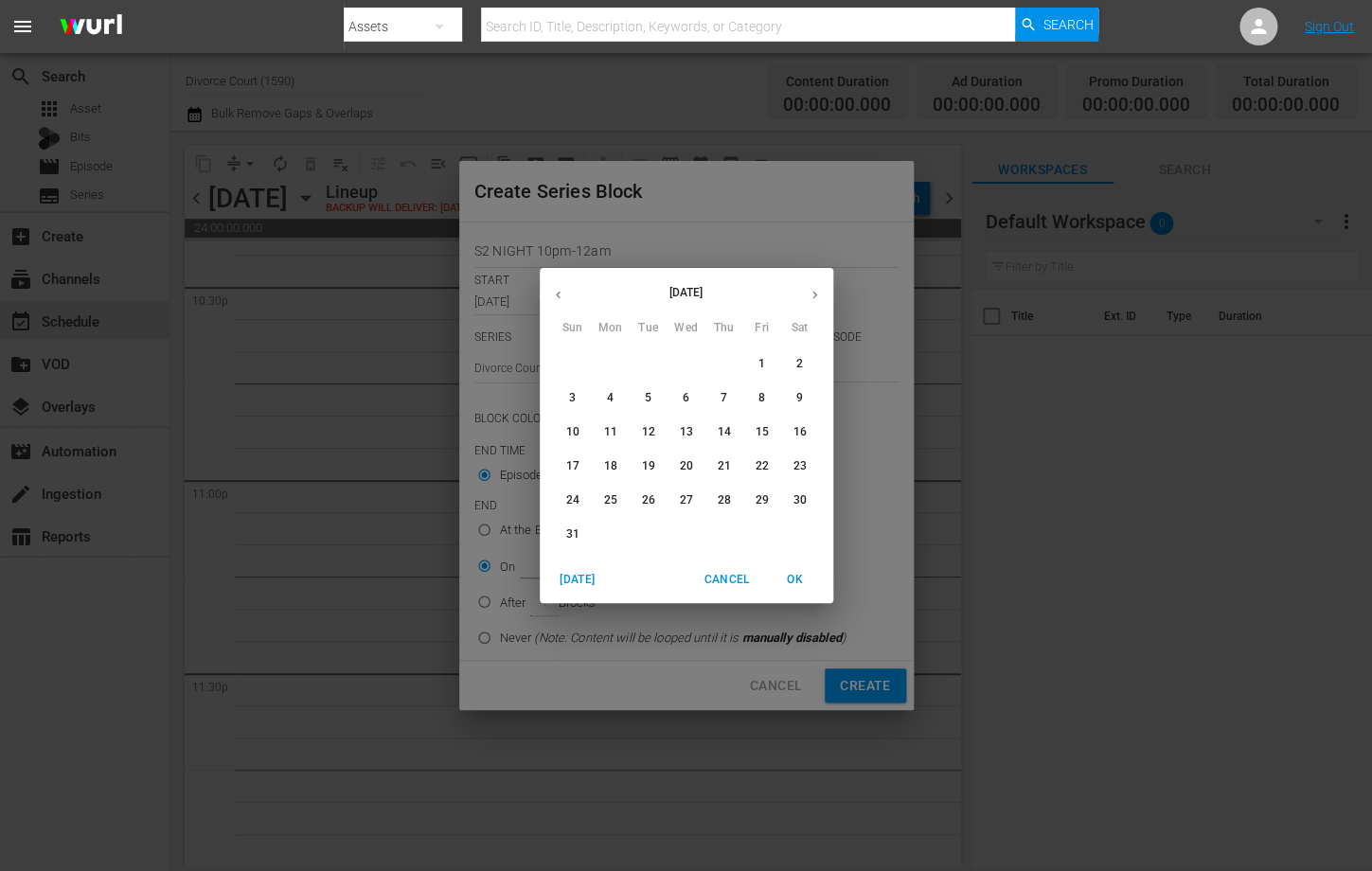 click on "15" at bounding box center [761, 432] 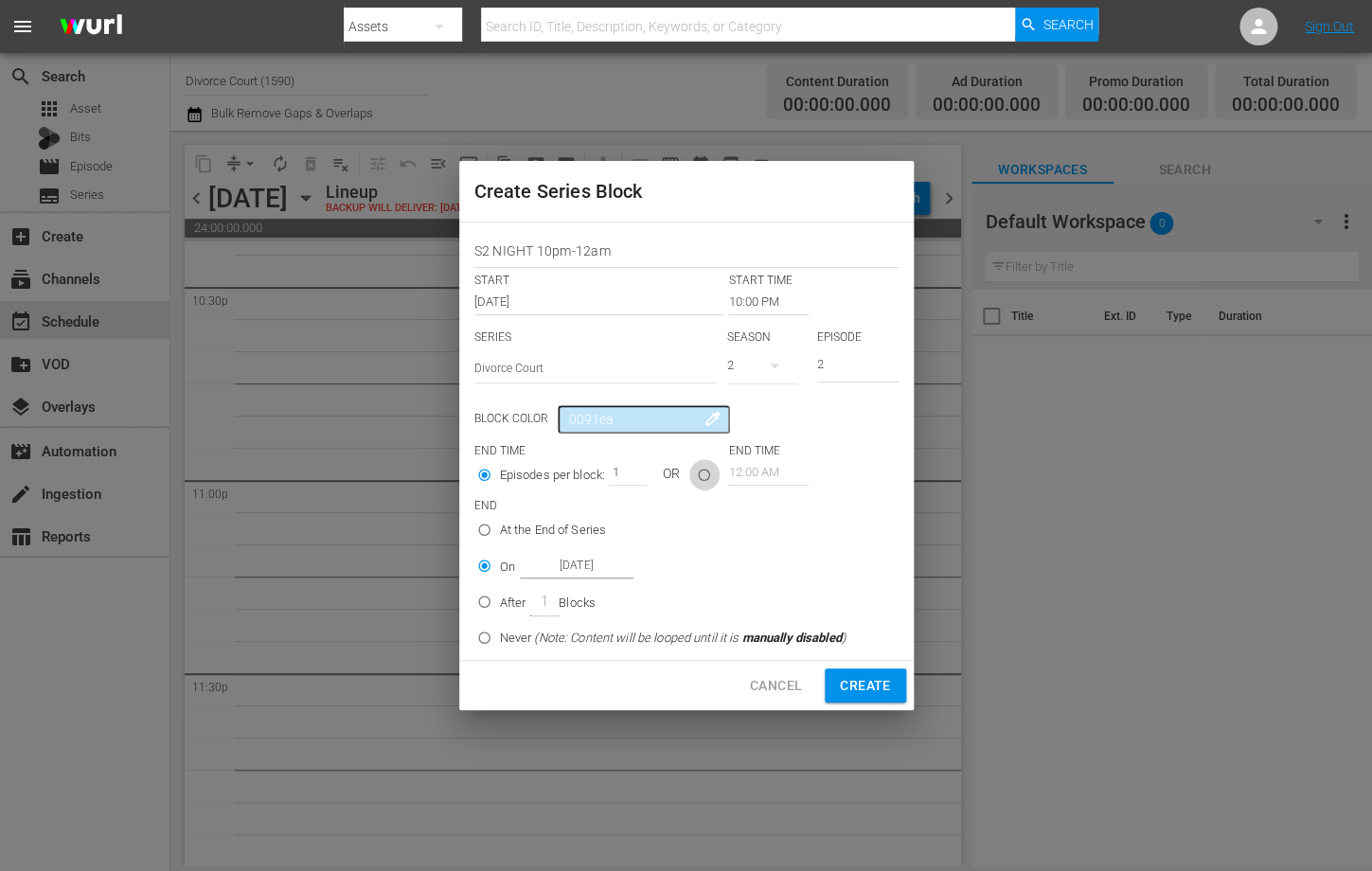 click at bounding box center (704, 478) 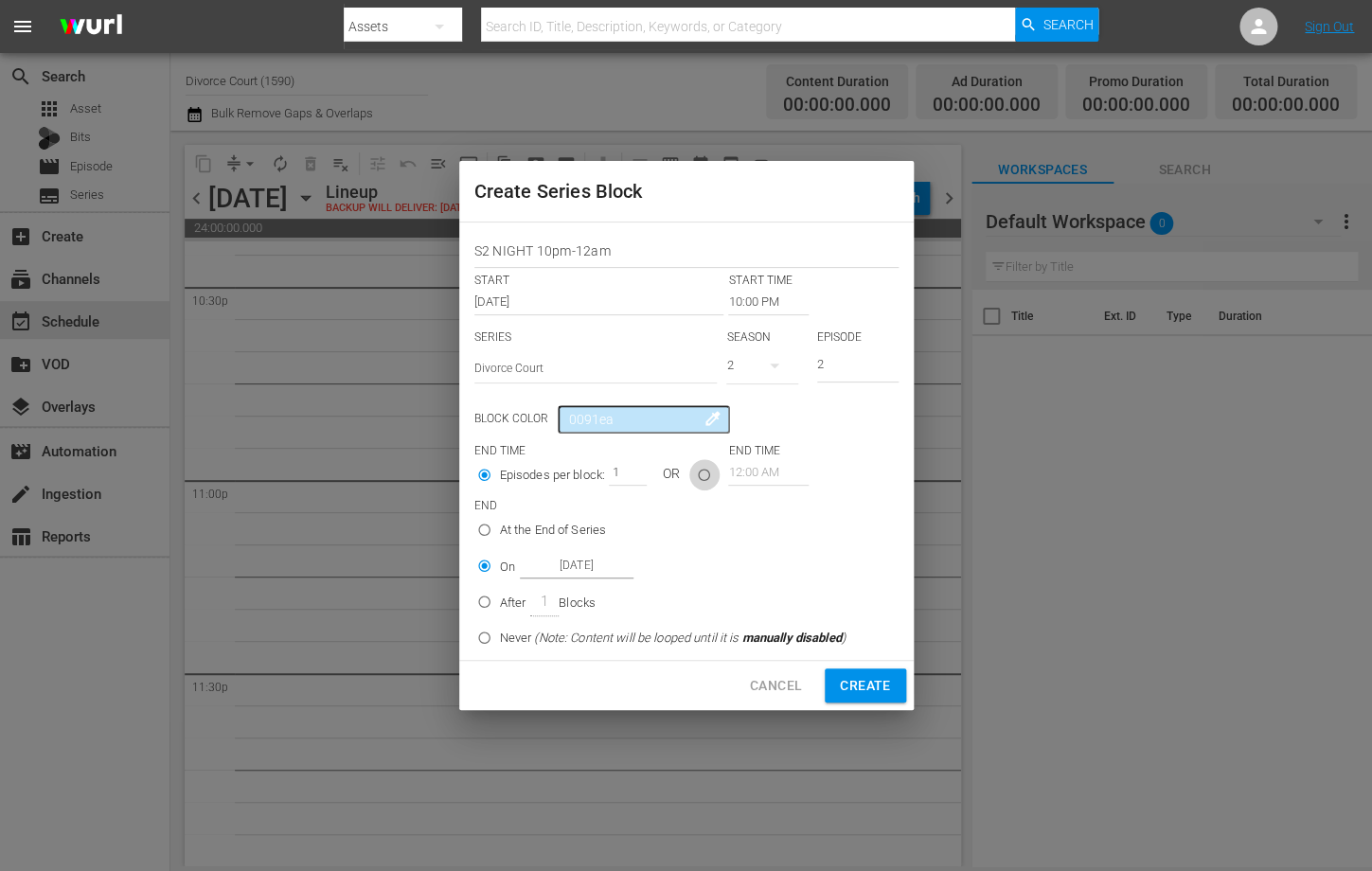 radio on "true" 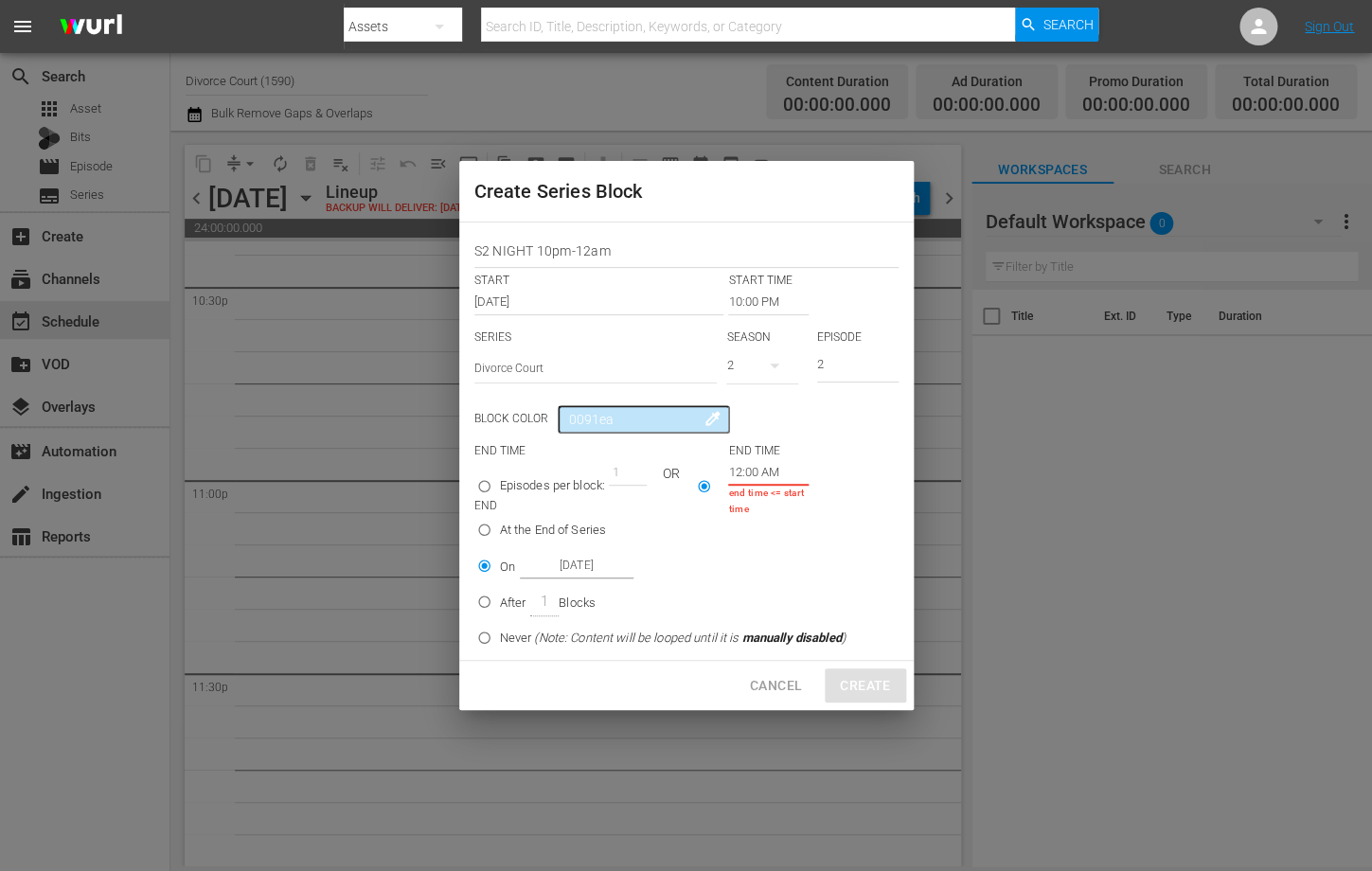 click on "12:00 AM" at bounding box center (768, 472) 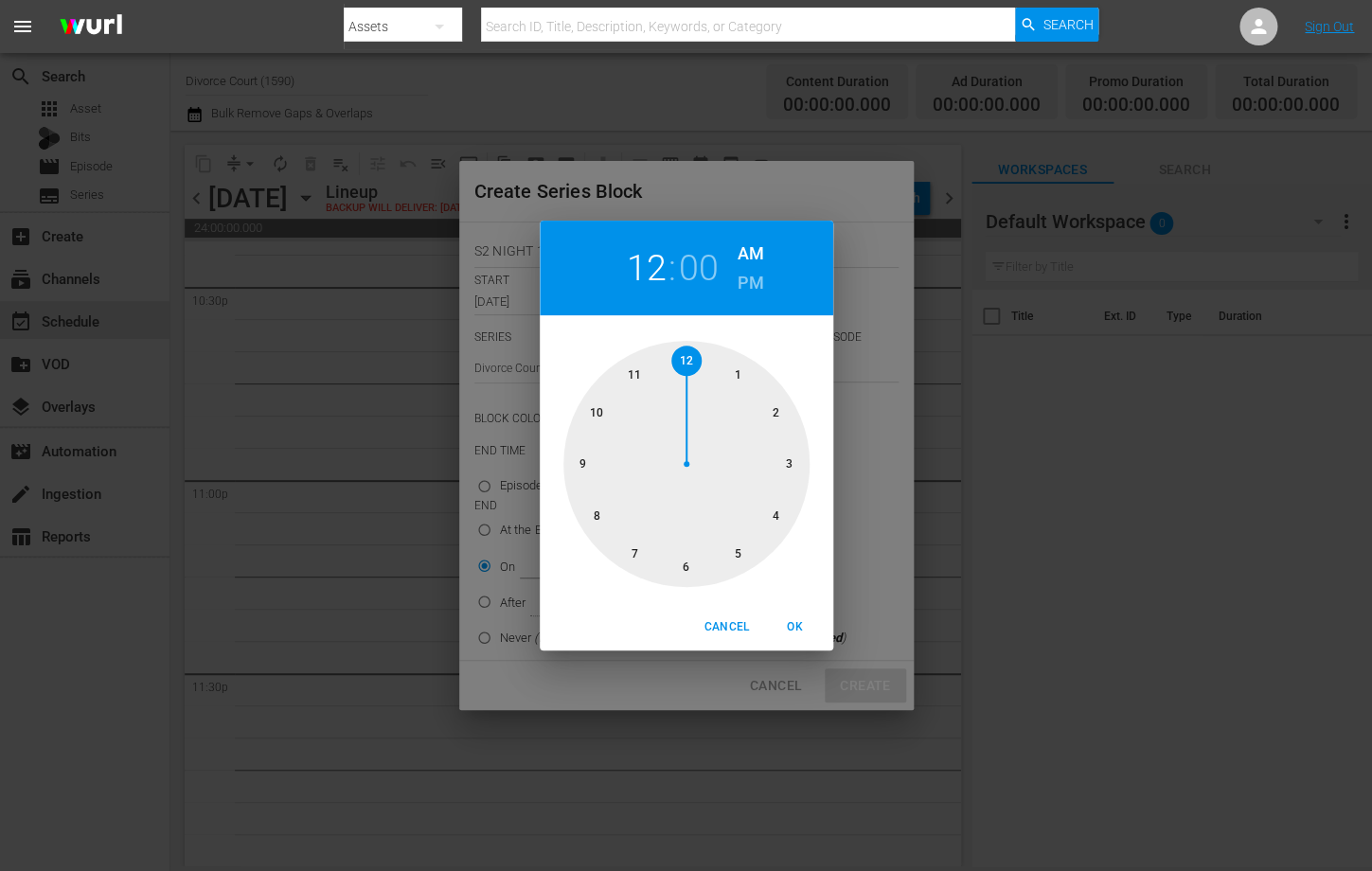 click at bounding box center [686, 464] 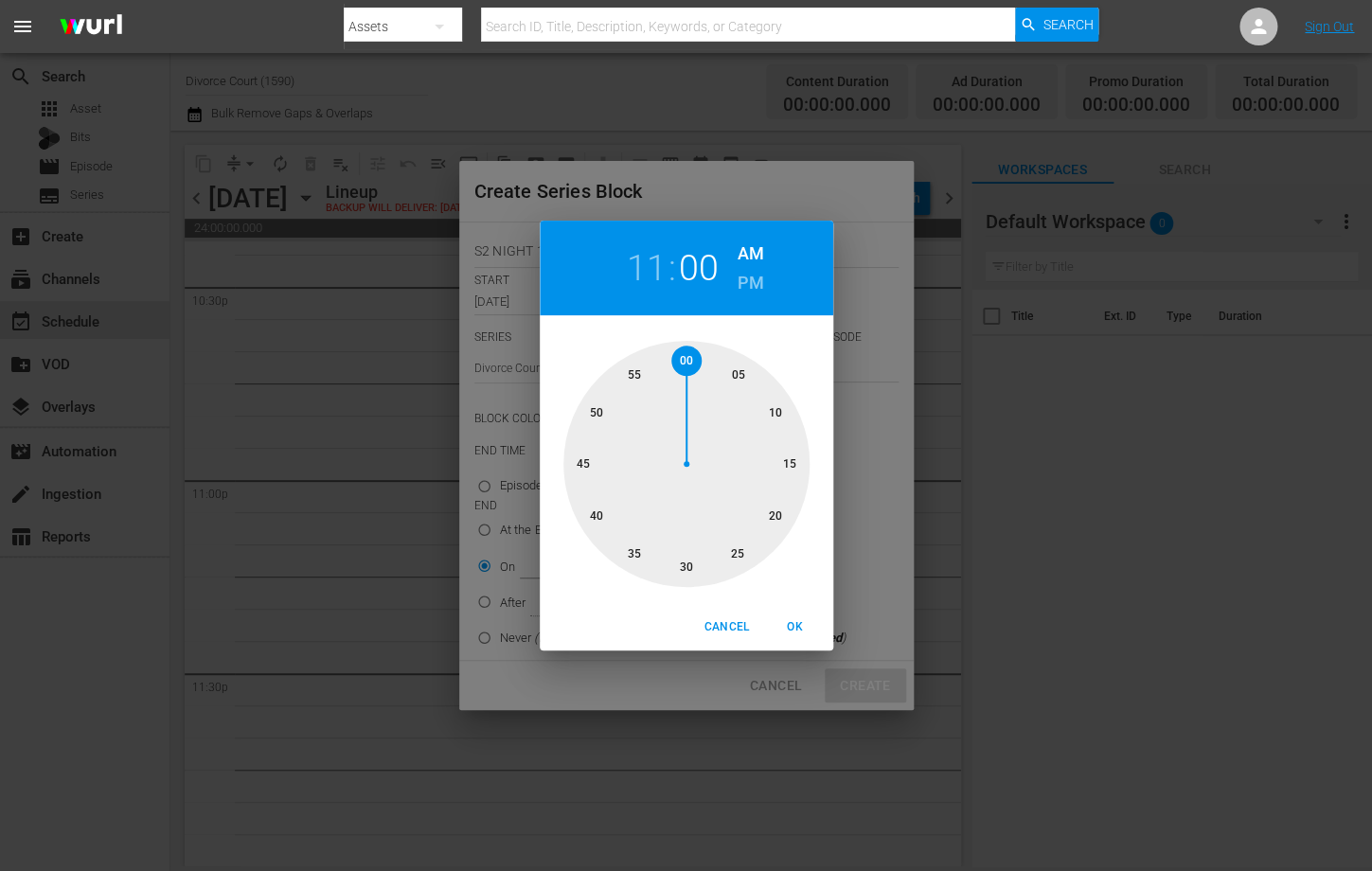 click on "PM" at bounding box center (750, 283) 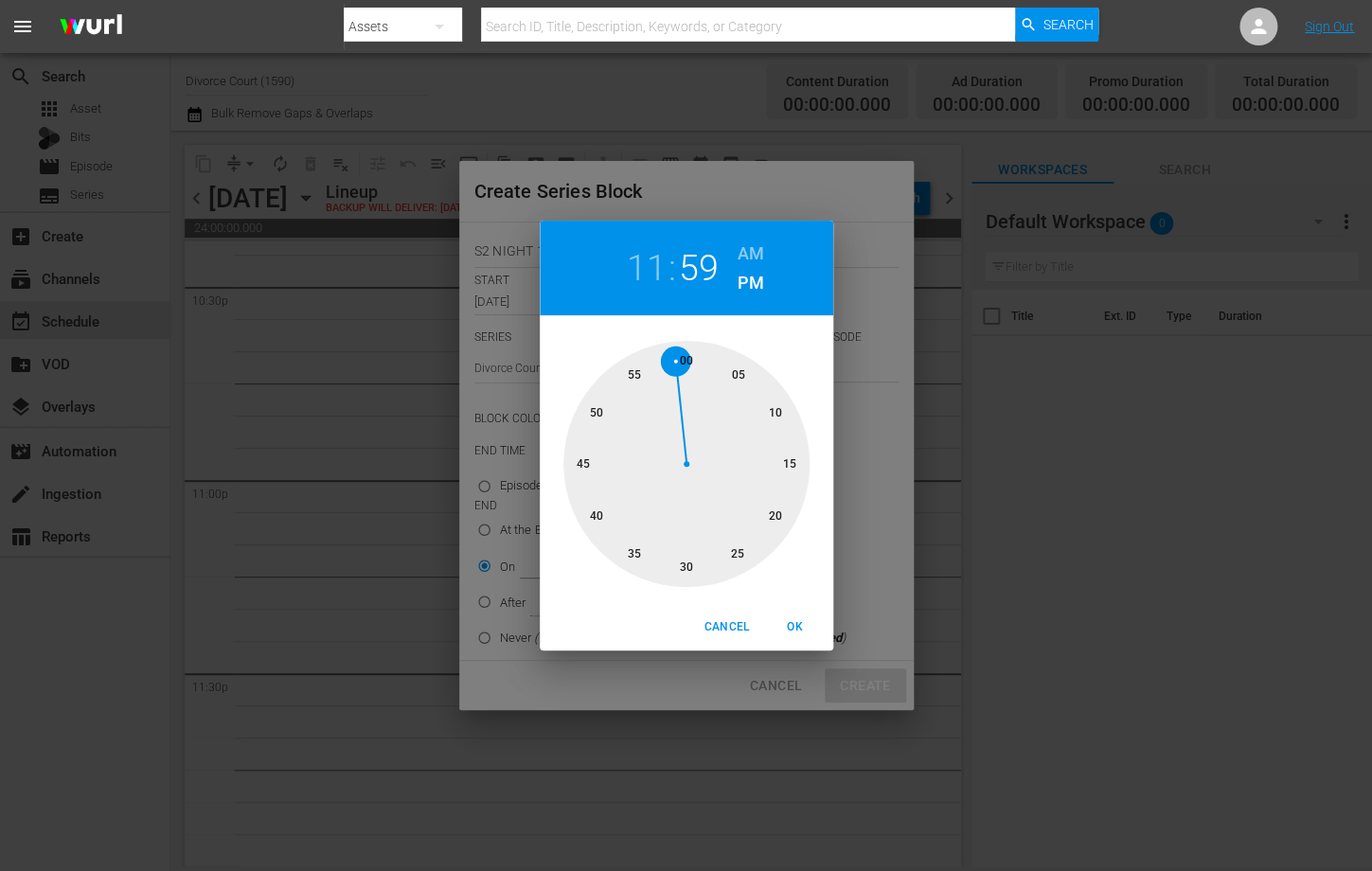 drag, startPoint x: 685, startPoint y: 362, endPoint x: 673, endPoint y: 361, distance: 12.0415946 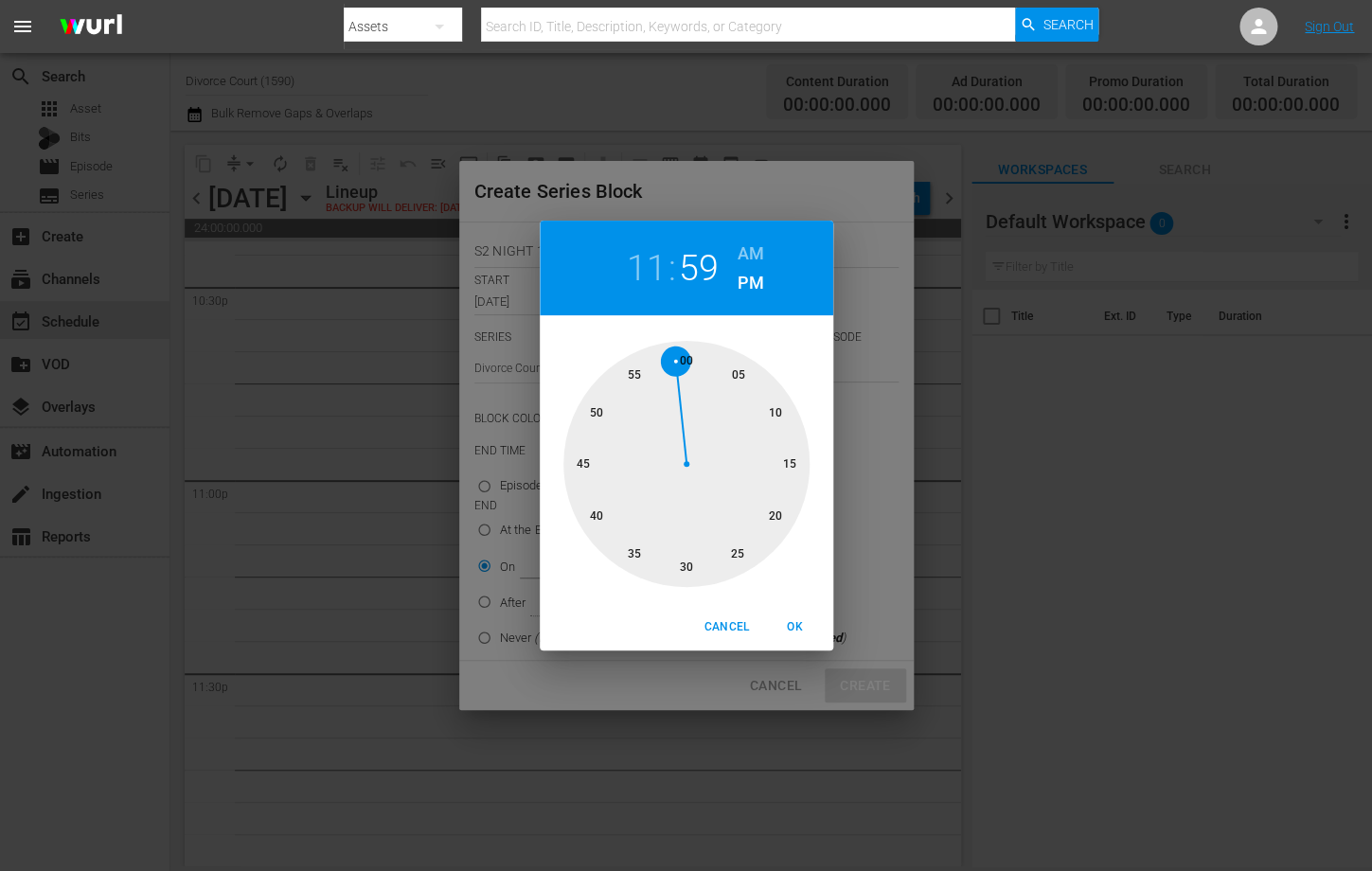 click at bounding box center (686, 464) 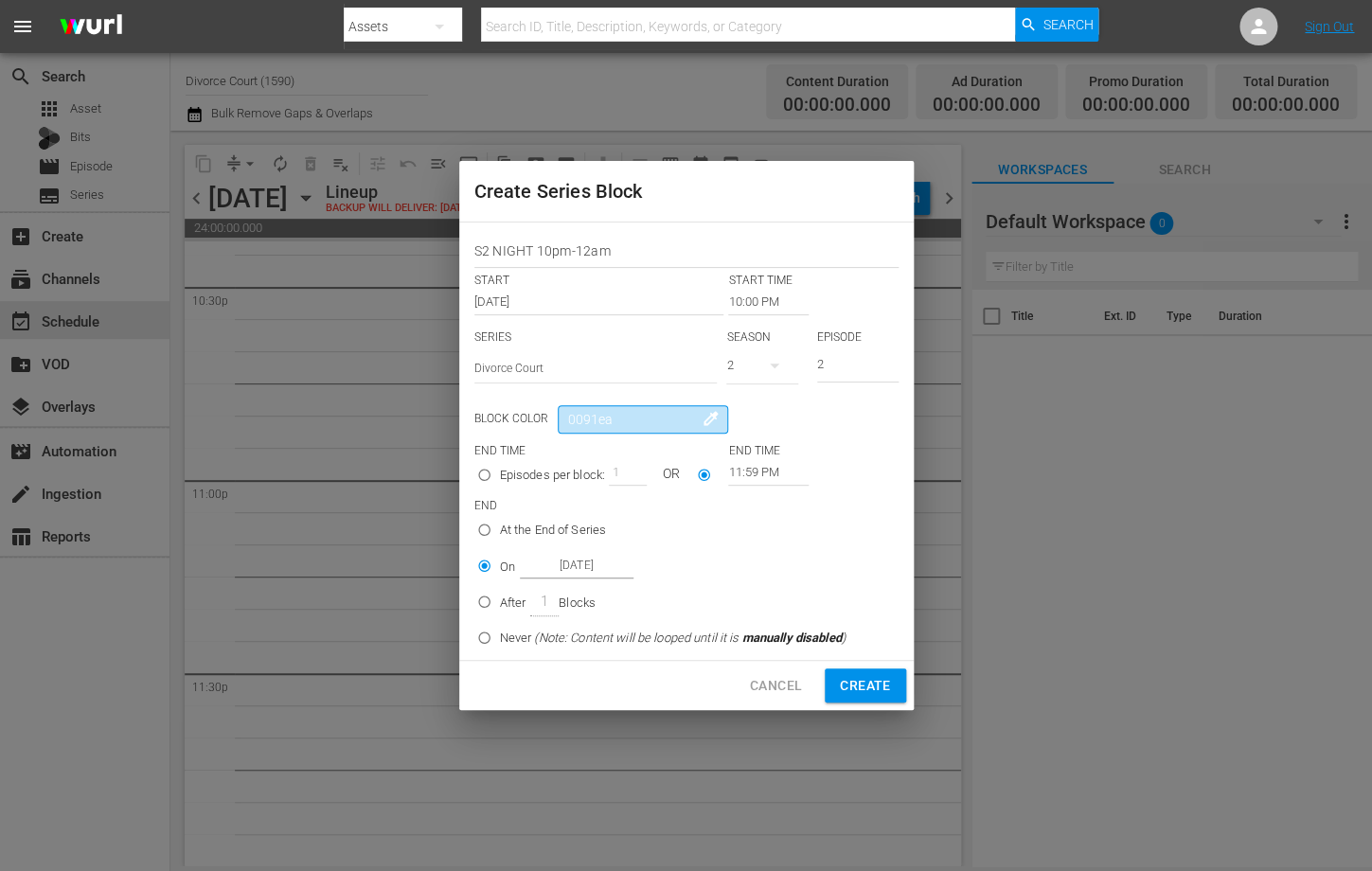 drag, startPoint x: 646, startPoint y: 418, endPoint x: 512, endPoint y: 407, distance: 134.45073 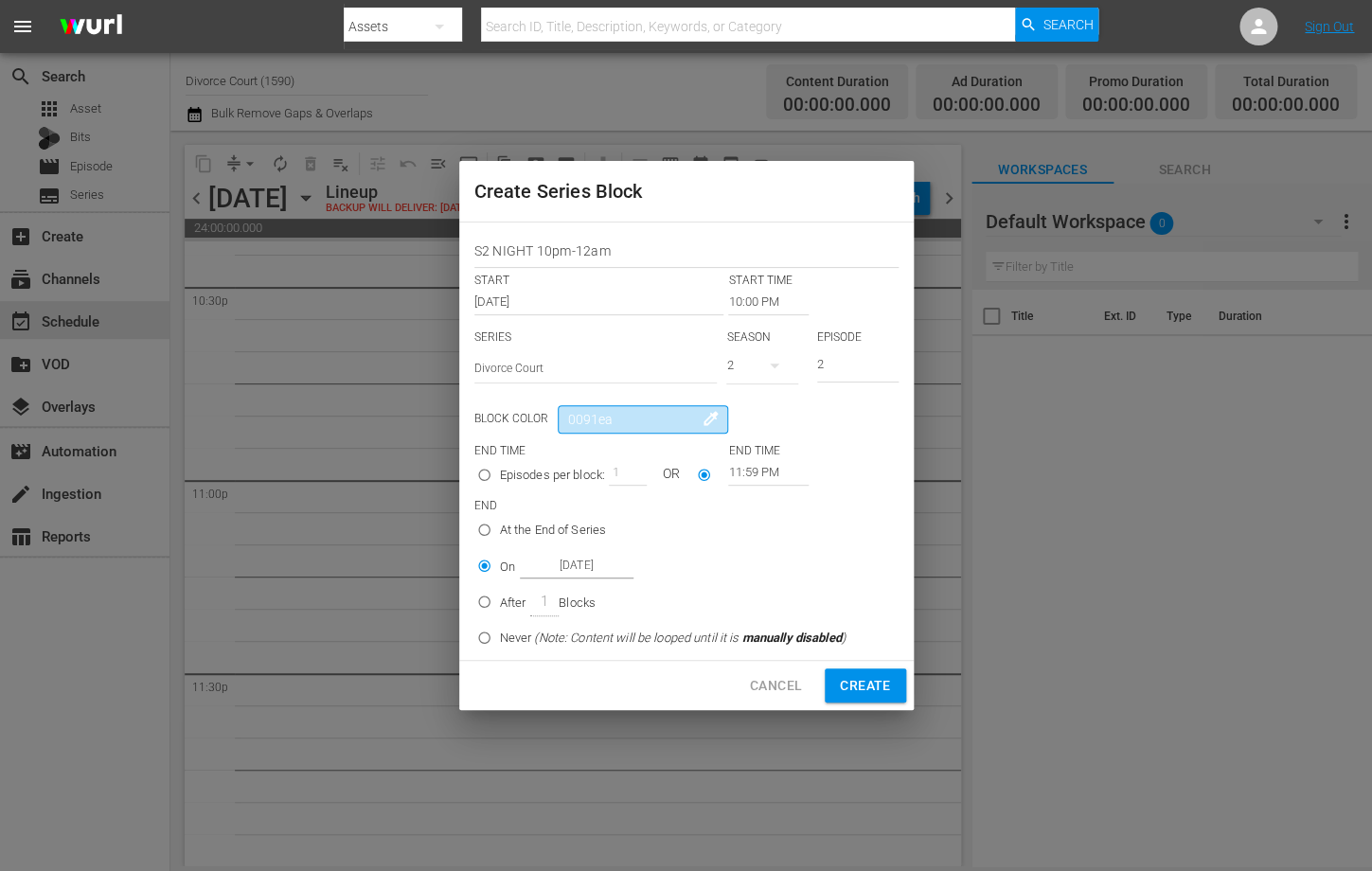 click on "0091ea" at bounding box center (643, 419) 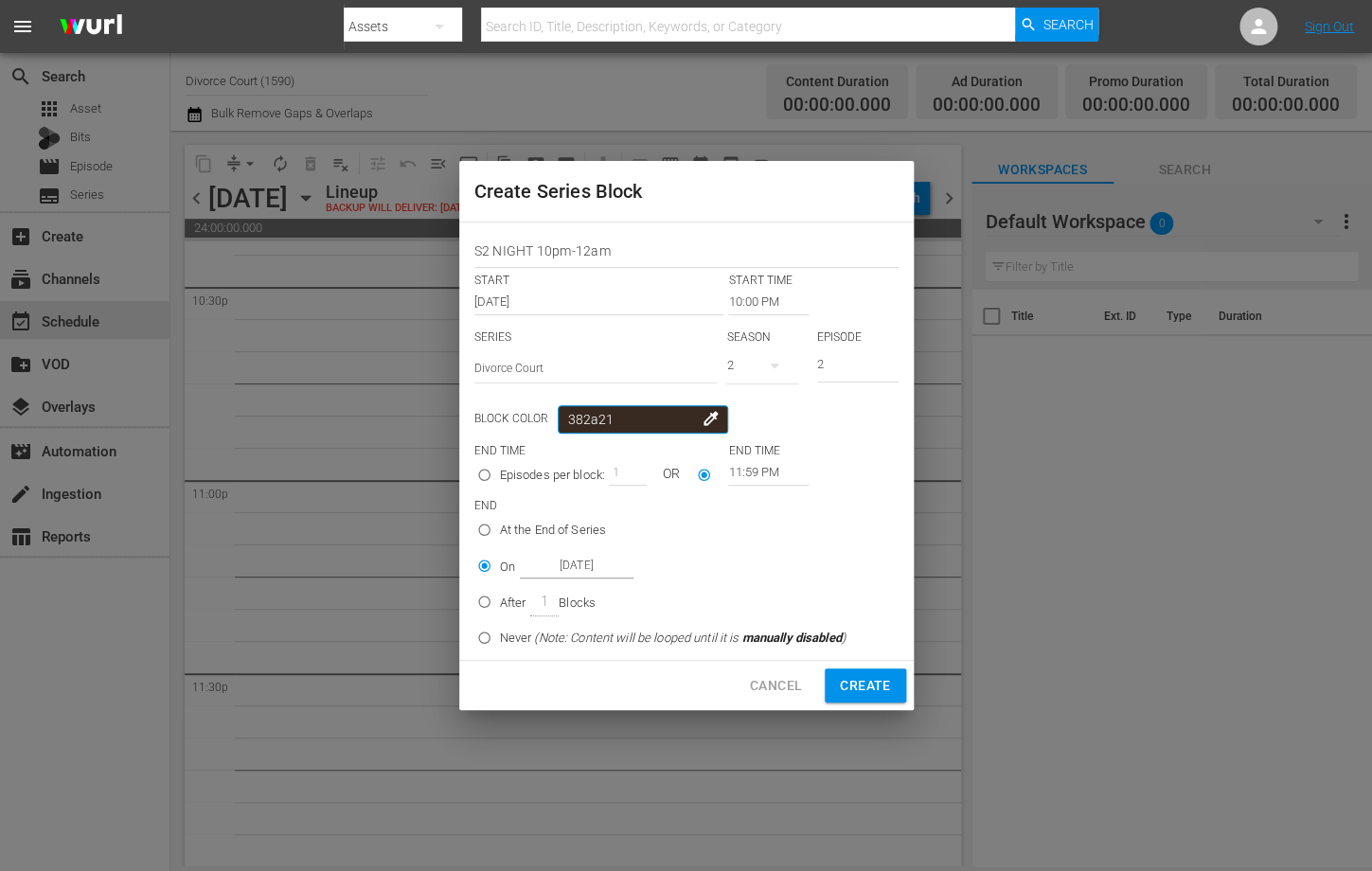 type on "382a21" 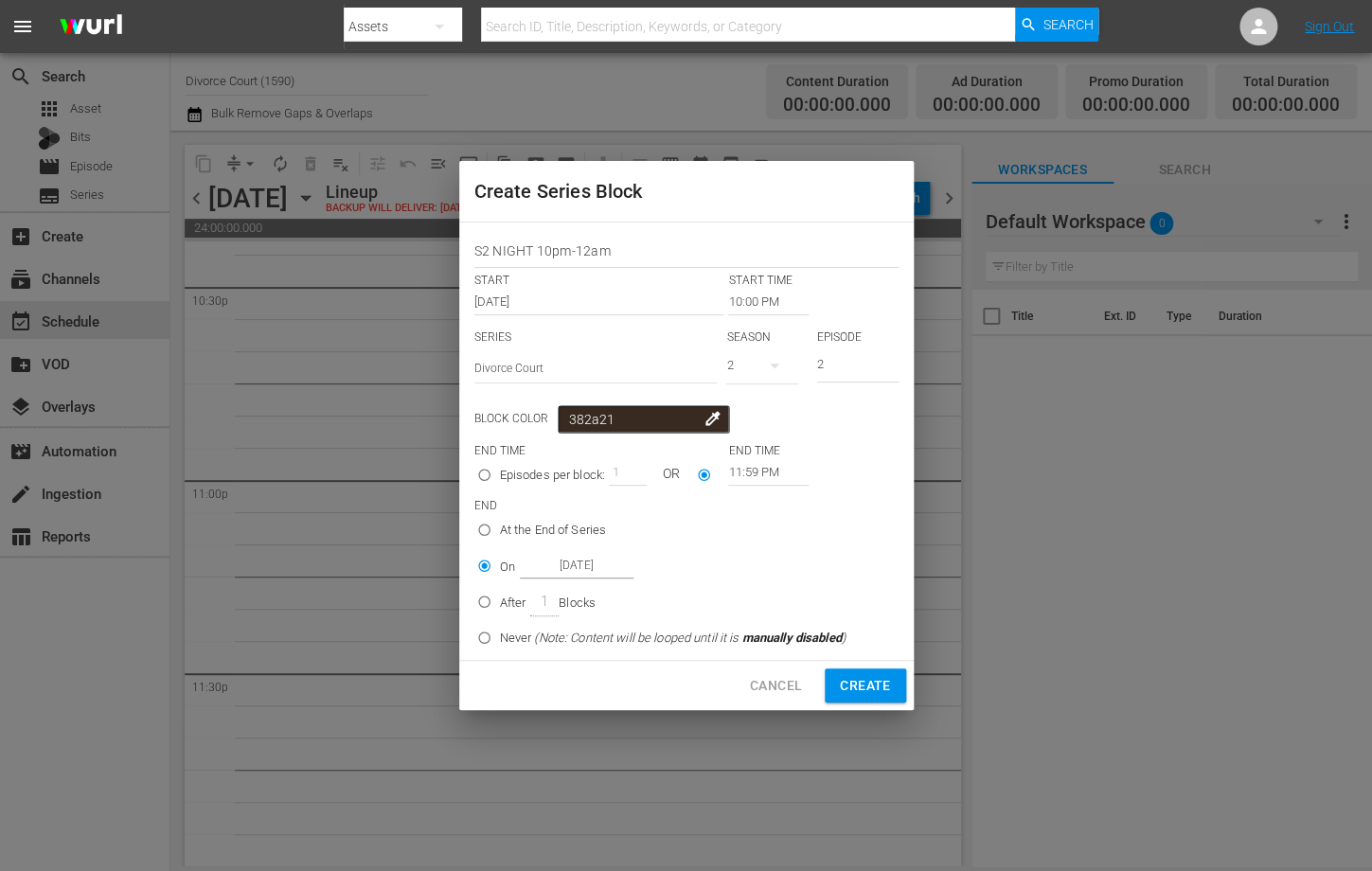 click on "Create" at bounding box center [864, 685] 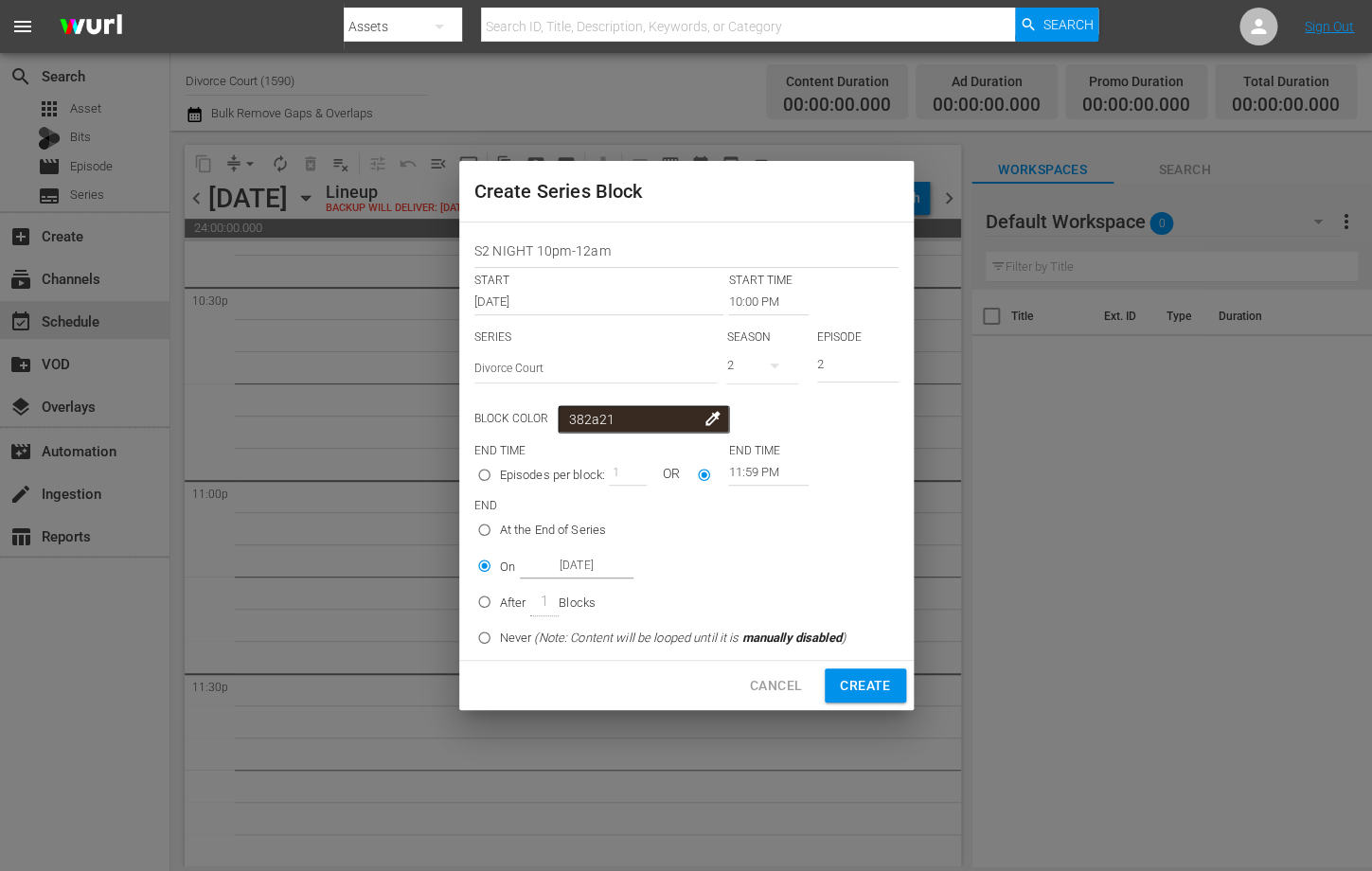type on "12:00 AM" 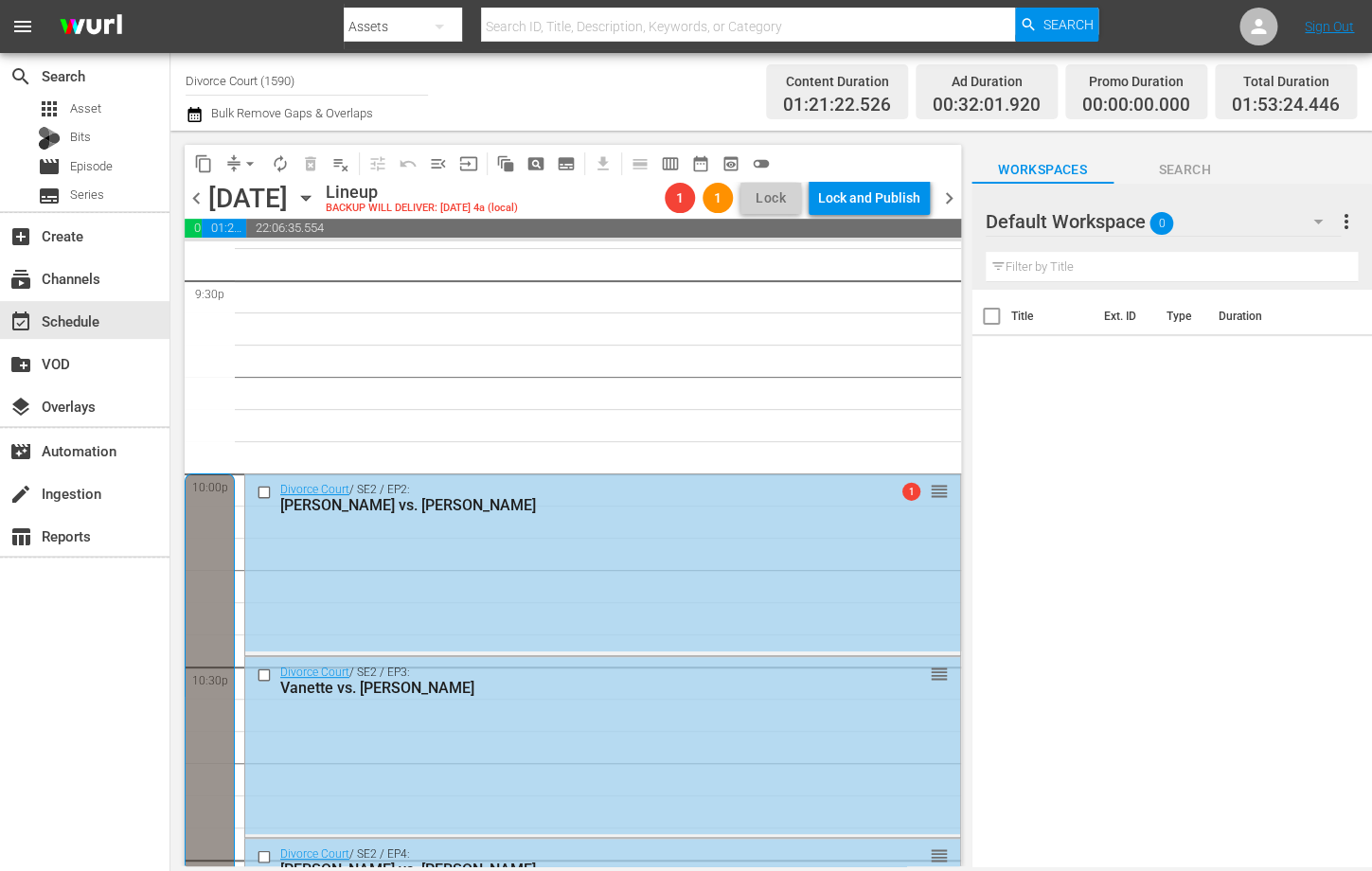 scroll, scrollTop: 8254, scrollLeft: 0, axis: vertical 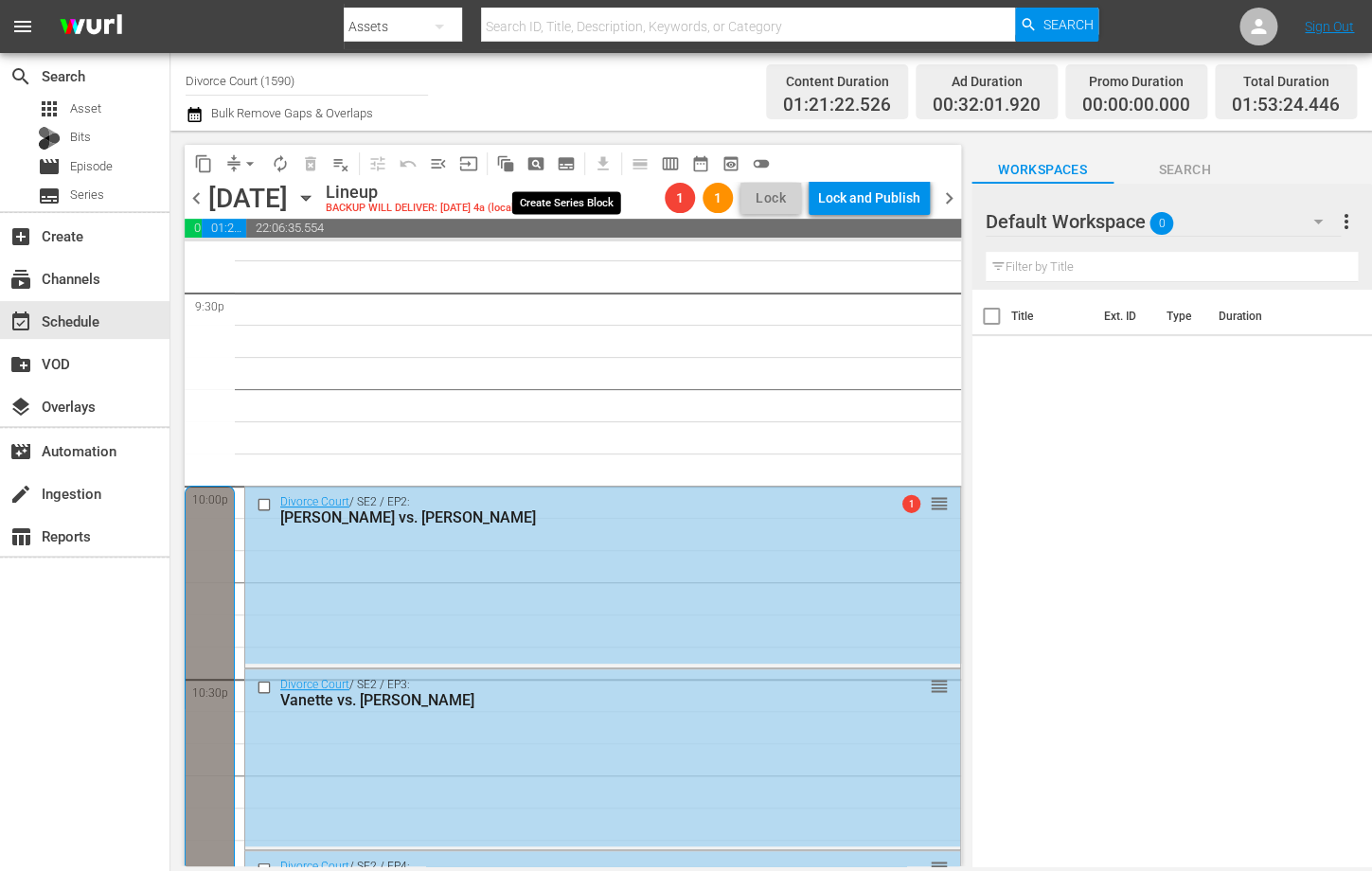 click on "subtitles_outlined" at bounding box center [566, 164] 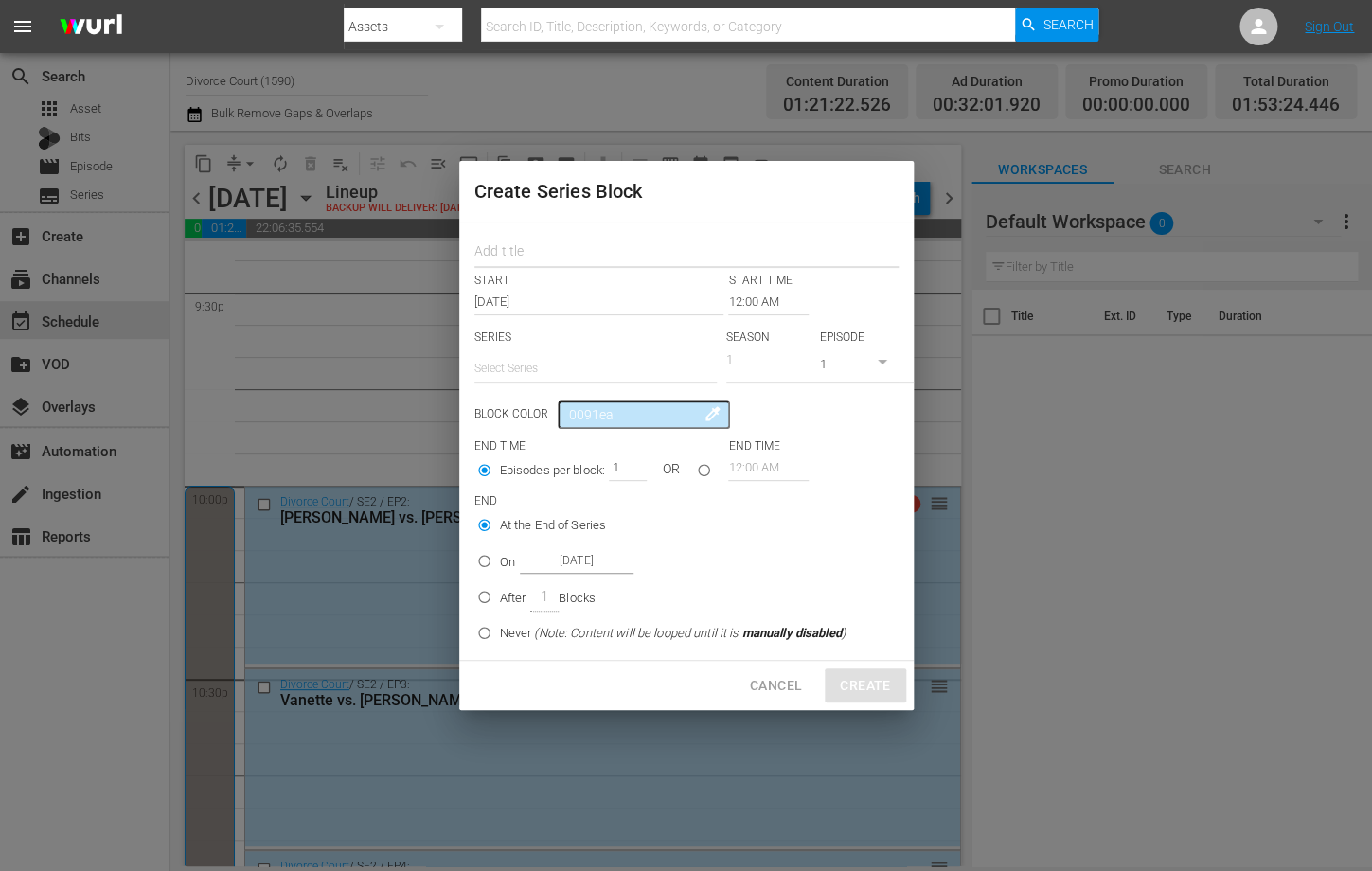 click at bounding box center [686, 253] 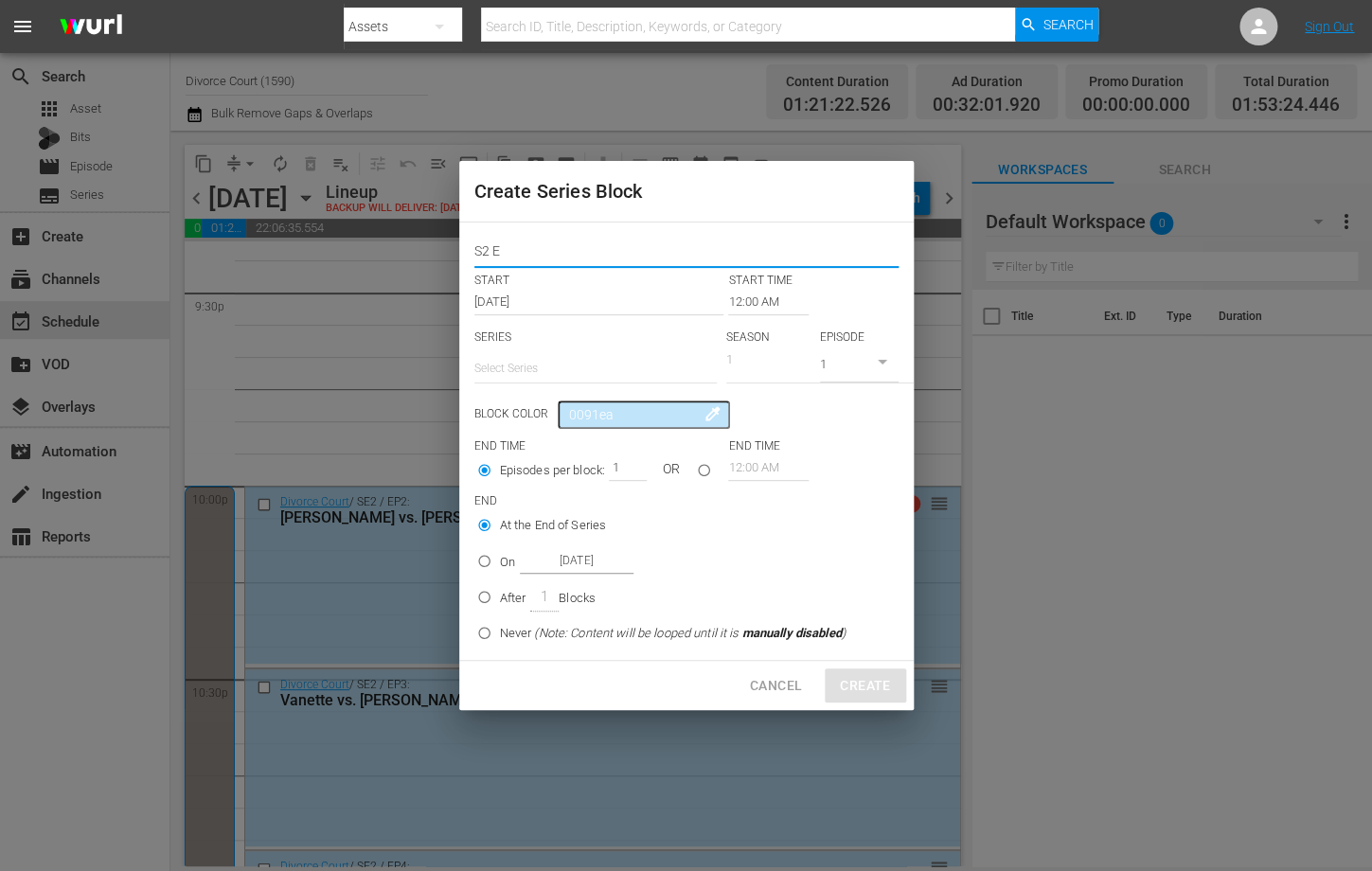 click on "S2 E" at bounding box center (686, 253) 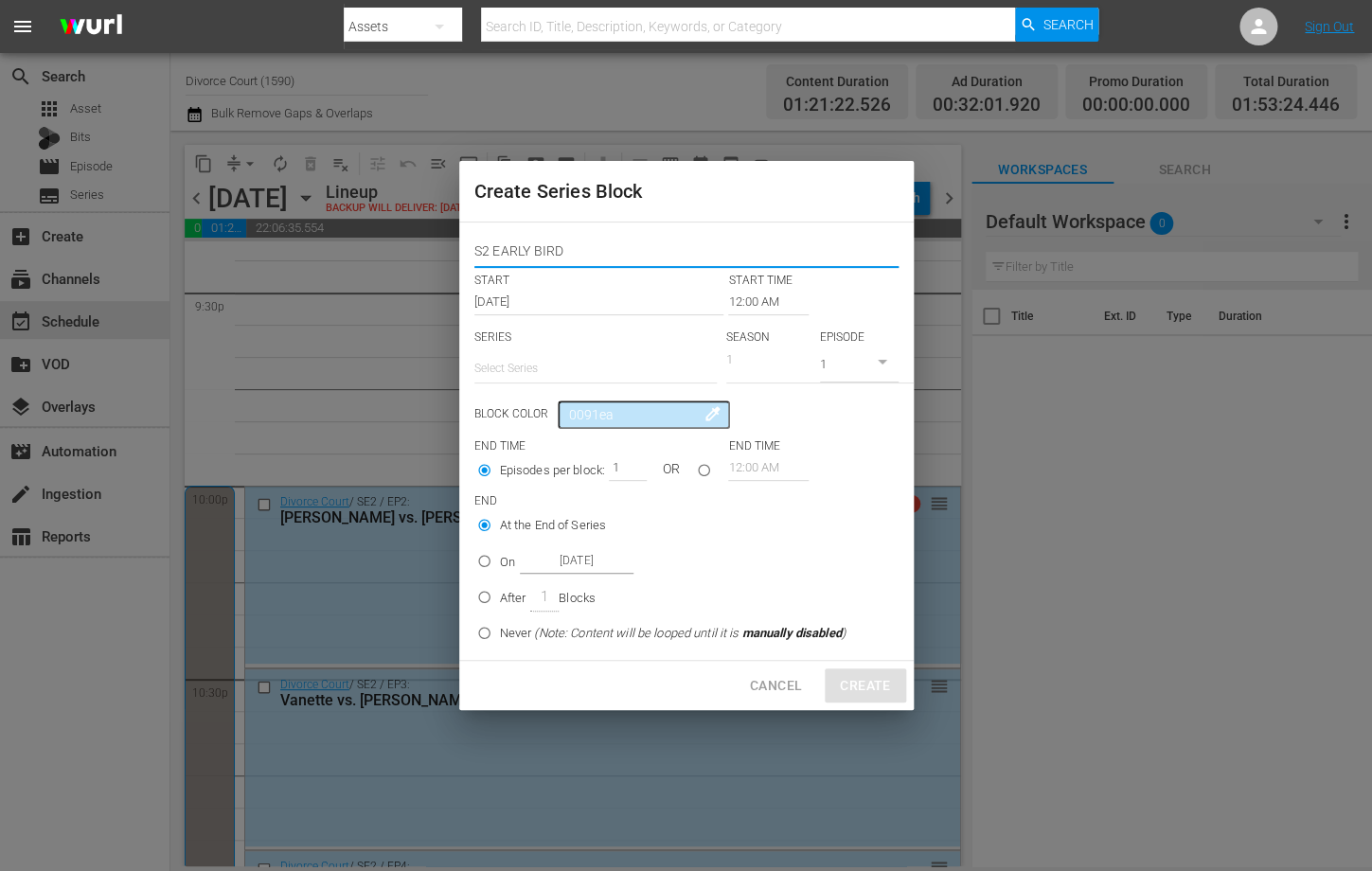 type on "S2 EARLY BIRD" 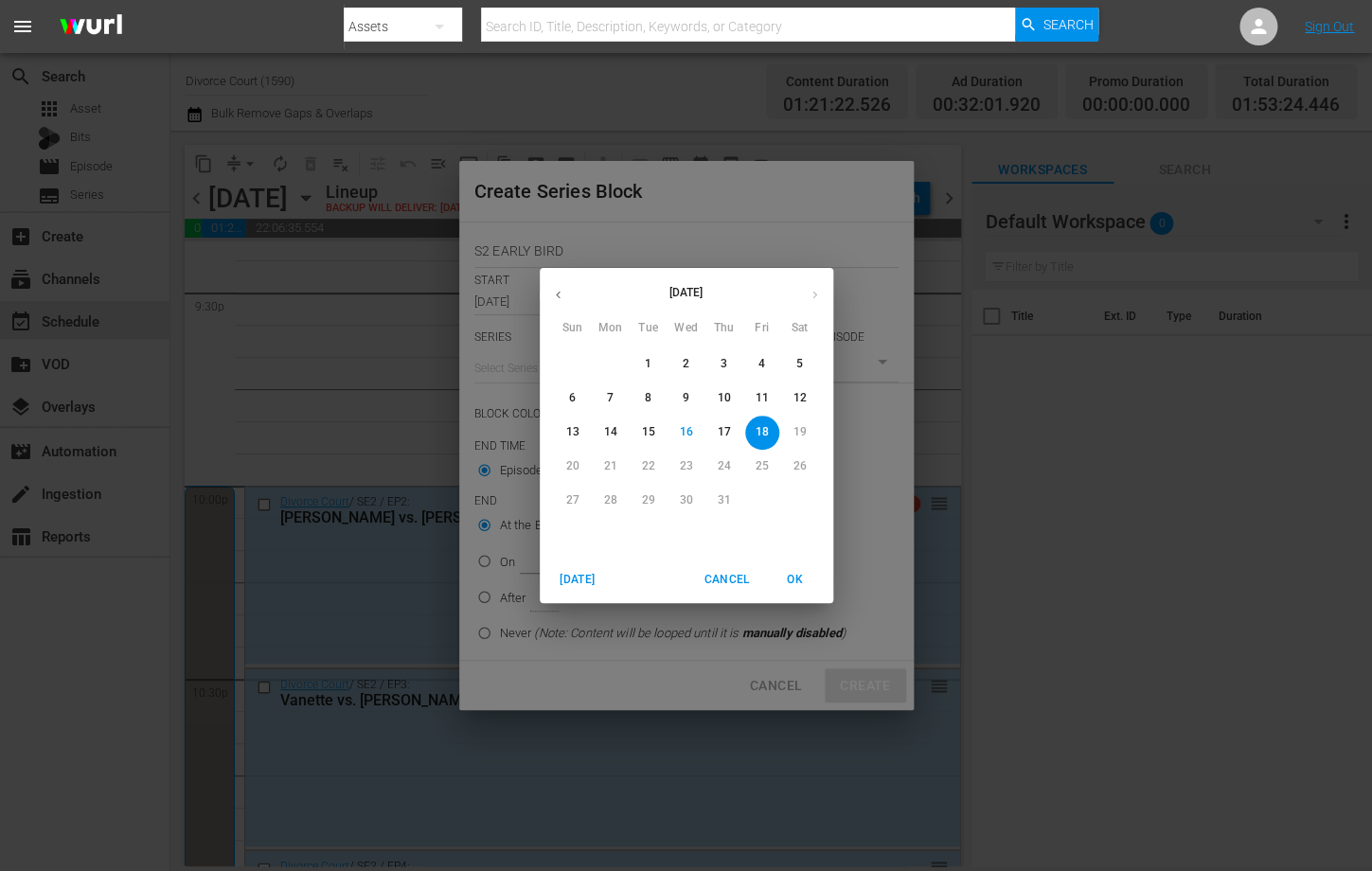 click on "July 2025 Sun Mon Tue Wed Thu Fri Sat 29 30 1 2 3 4 5 6 7 8 9 10 11 12 13 14 15 16 17 18 19 20 21 22 23 24 25 26 27 28 29 30 31 1 2 Today Cancel OK" at bounding box center (686, 436) 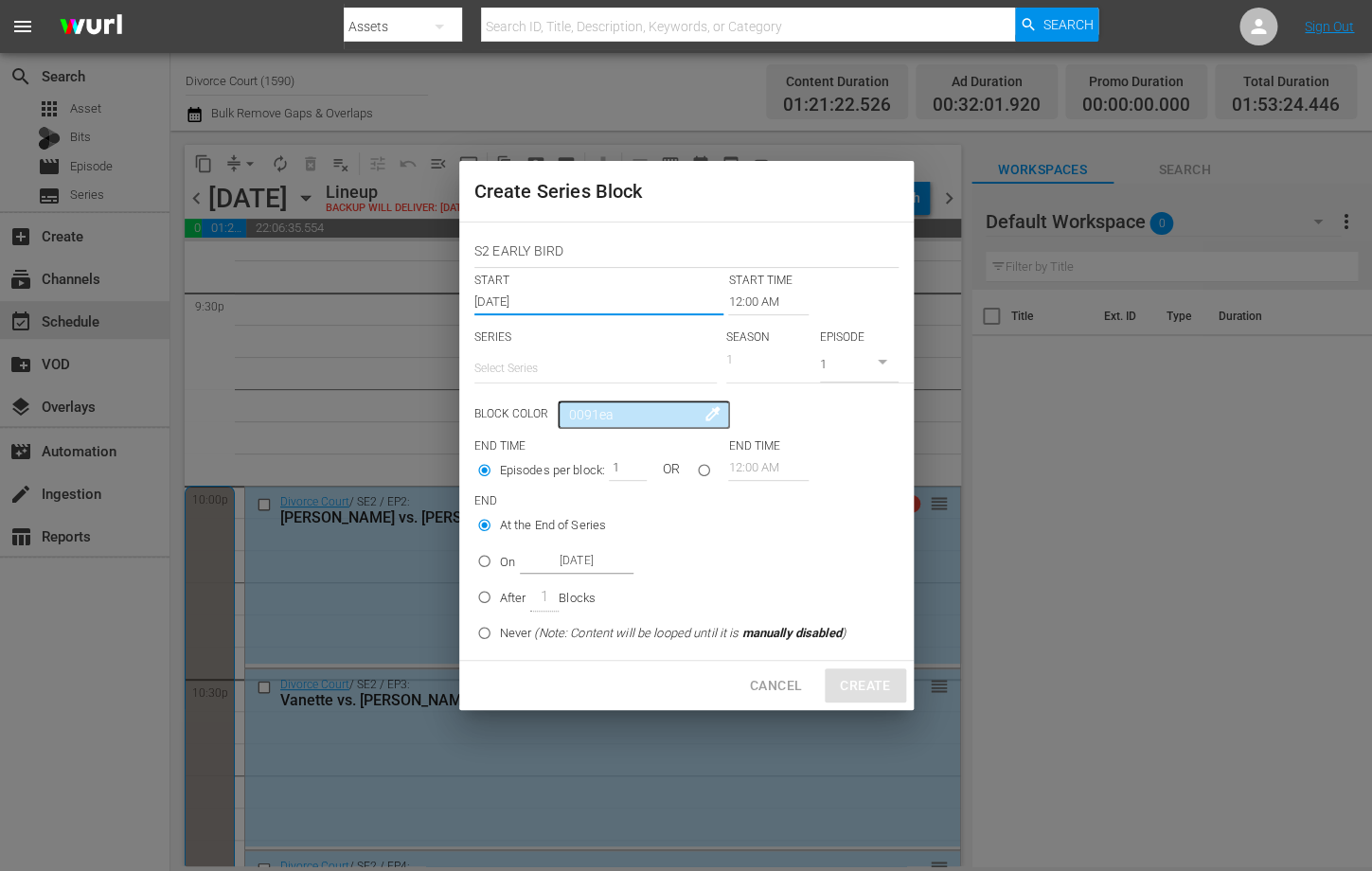 click on "12:00 AM" at bounding box center (768, 302) 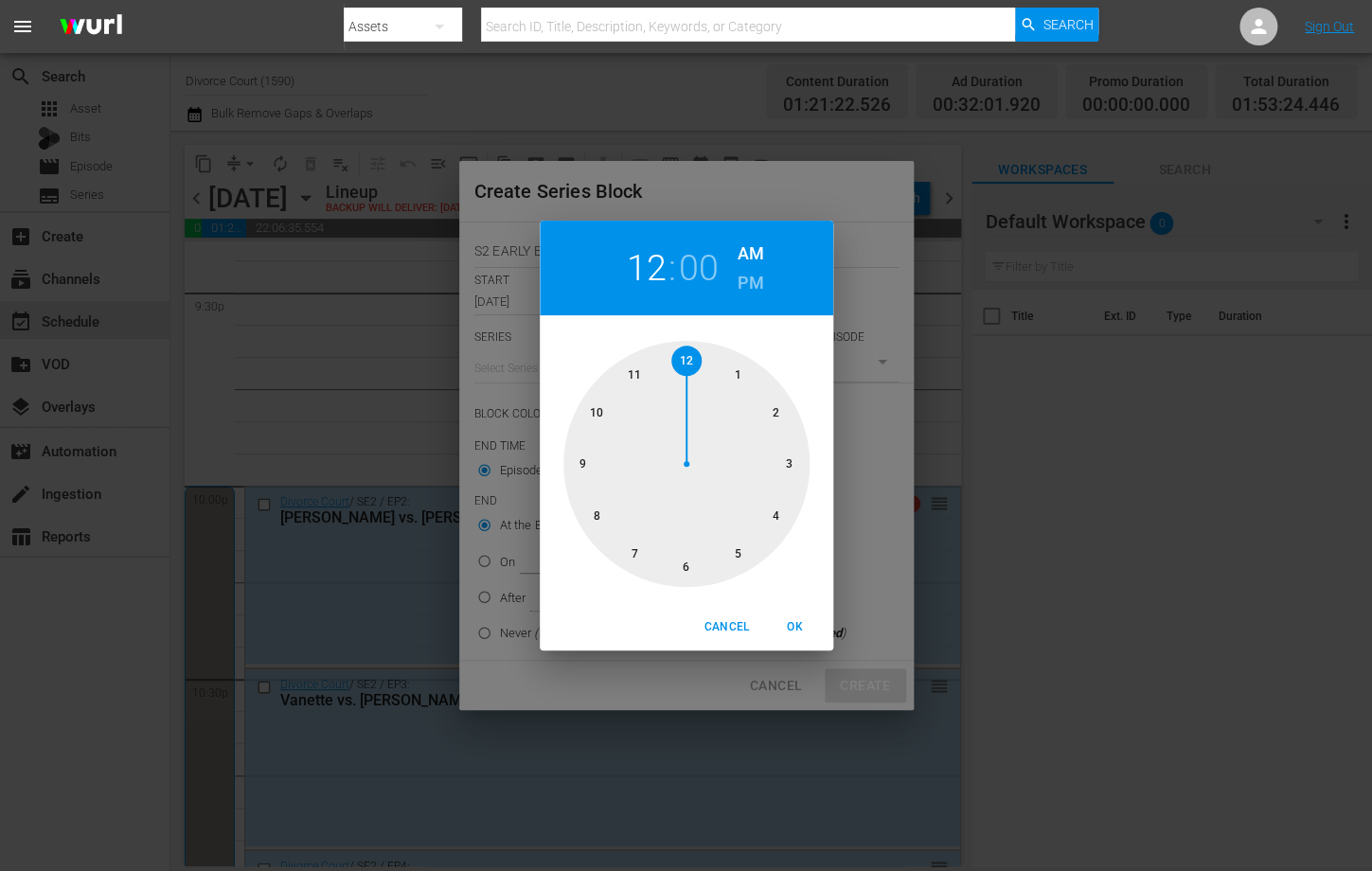 click on "12 : 00 AM PM 1 2 3 4 5 6 7 8 9 10 11 12 Cancel OK" at bounding box center (686, 436) 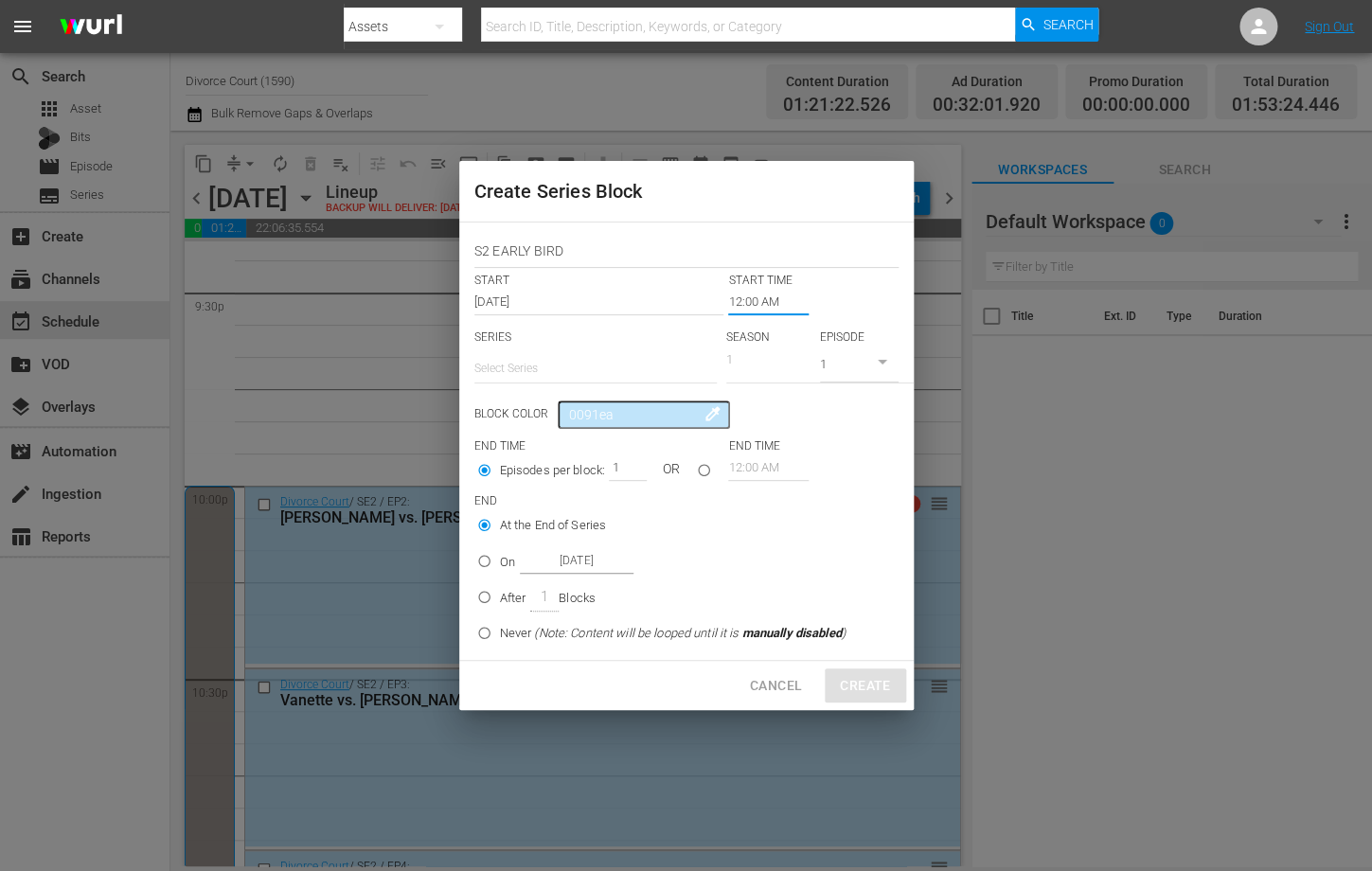 click at bounding box center (596, 368) 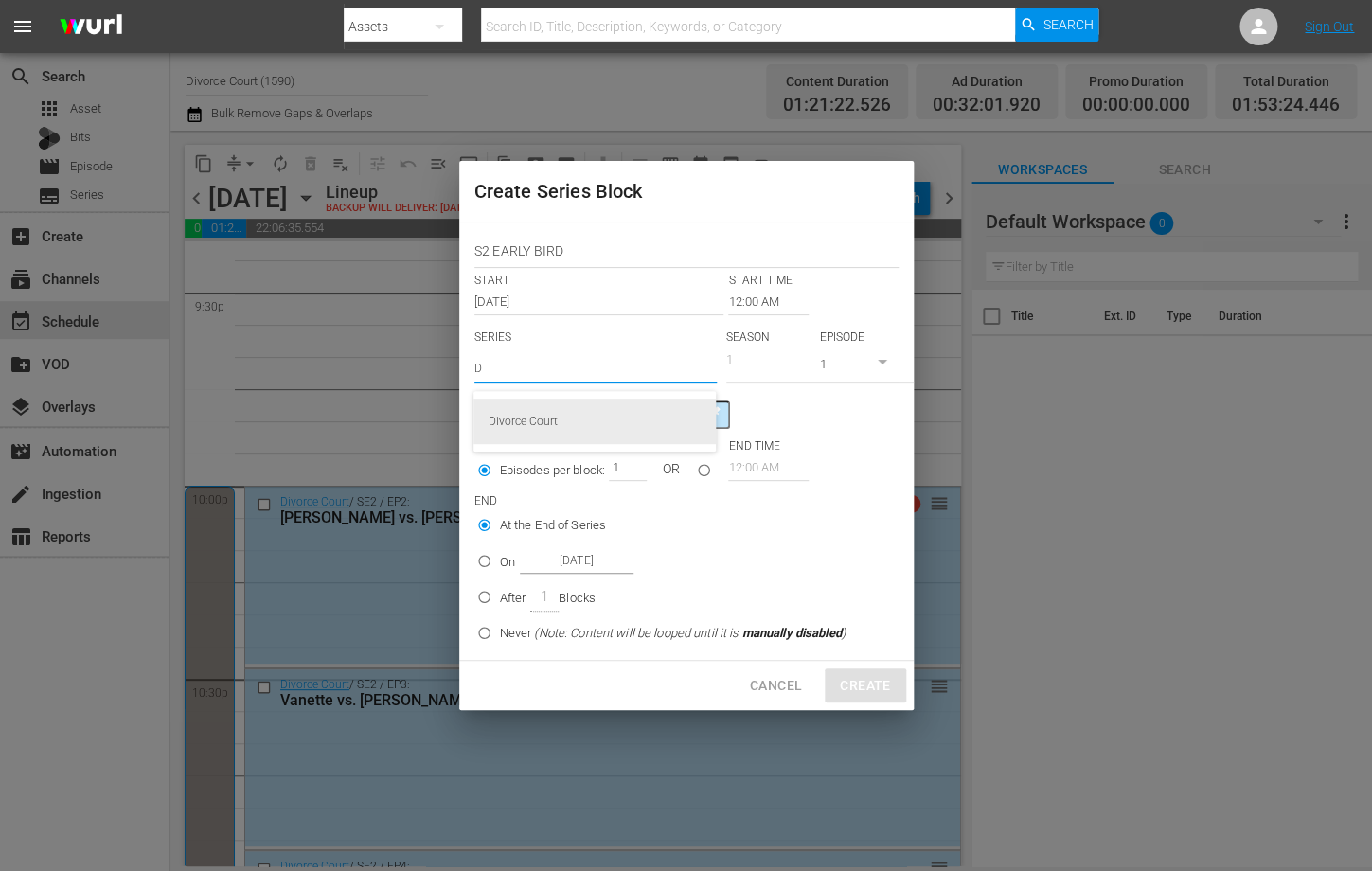 click on "Divorce Court" at bounding box center [595, 421] 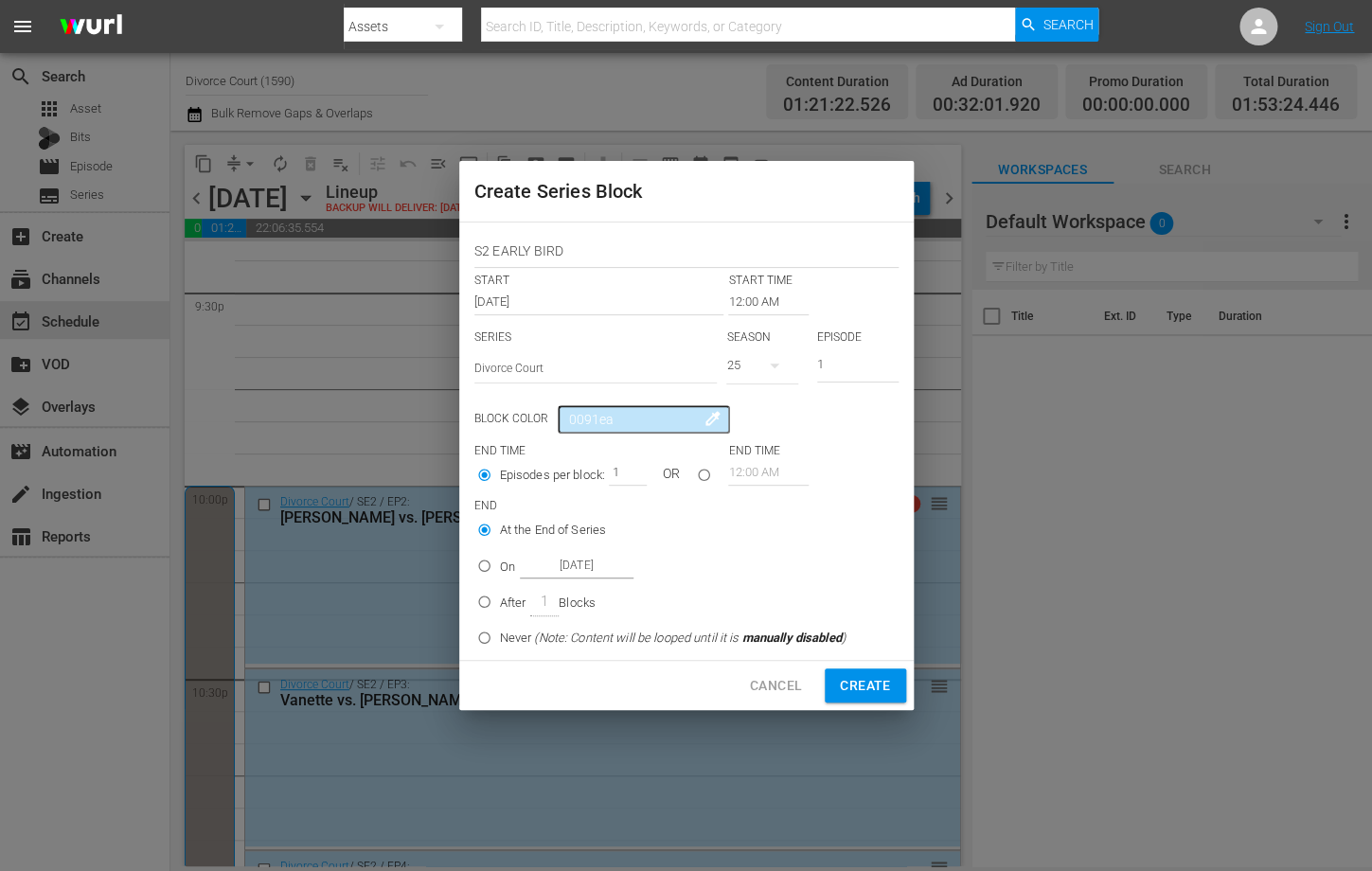 click at bounding box center [775, 365] 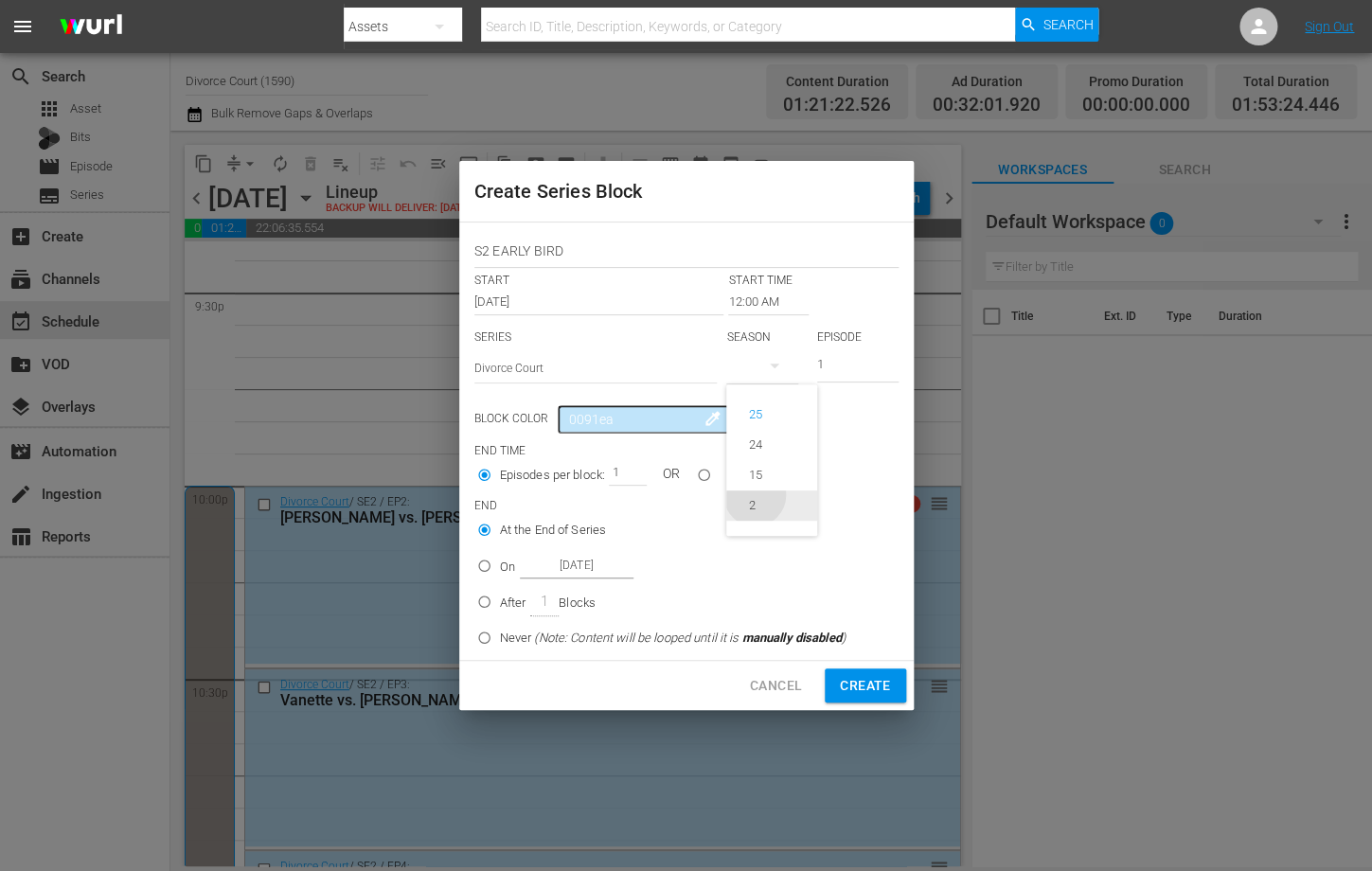 click on "2" at bounding box center [752, 506] 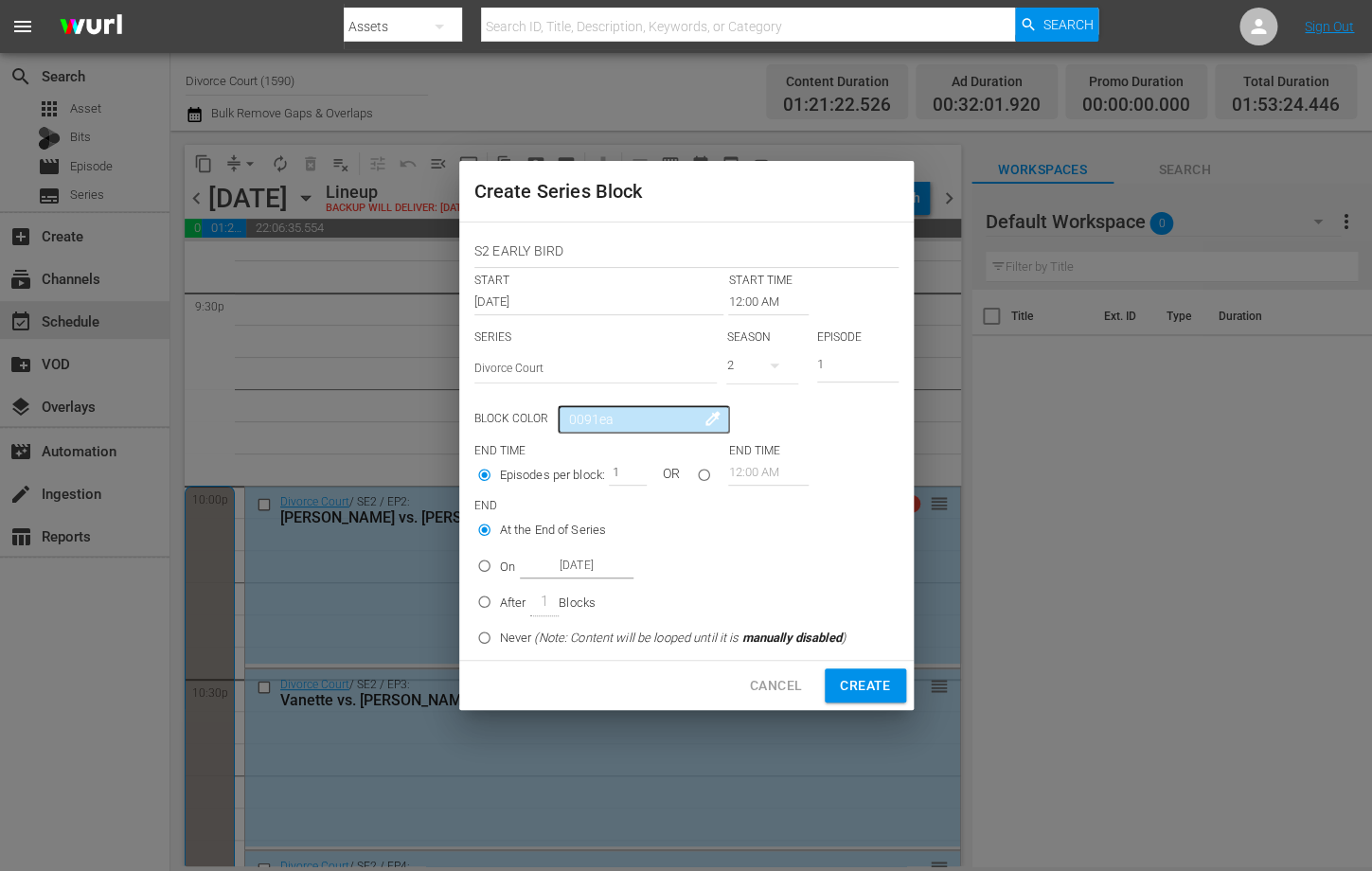click on "On Jul 18th 2025" at bounding box center [484, 569] 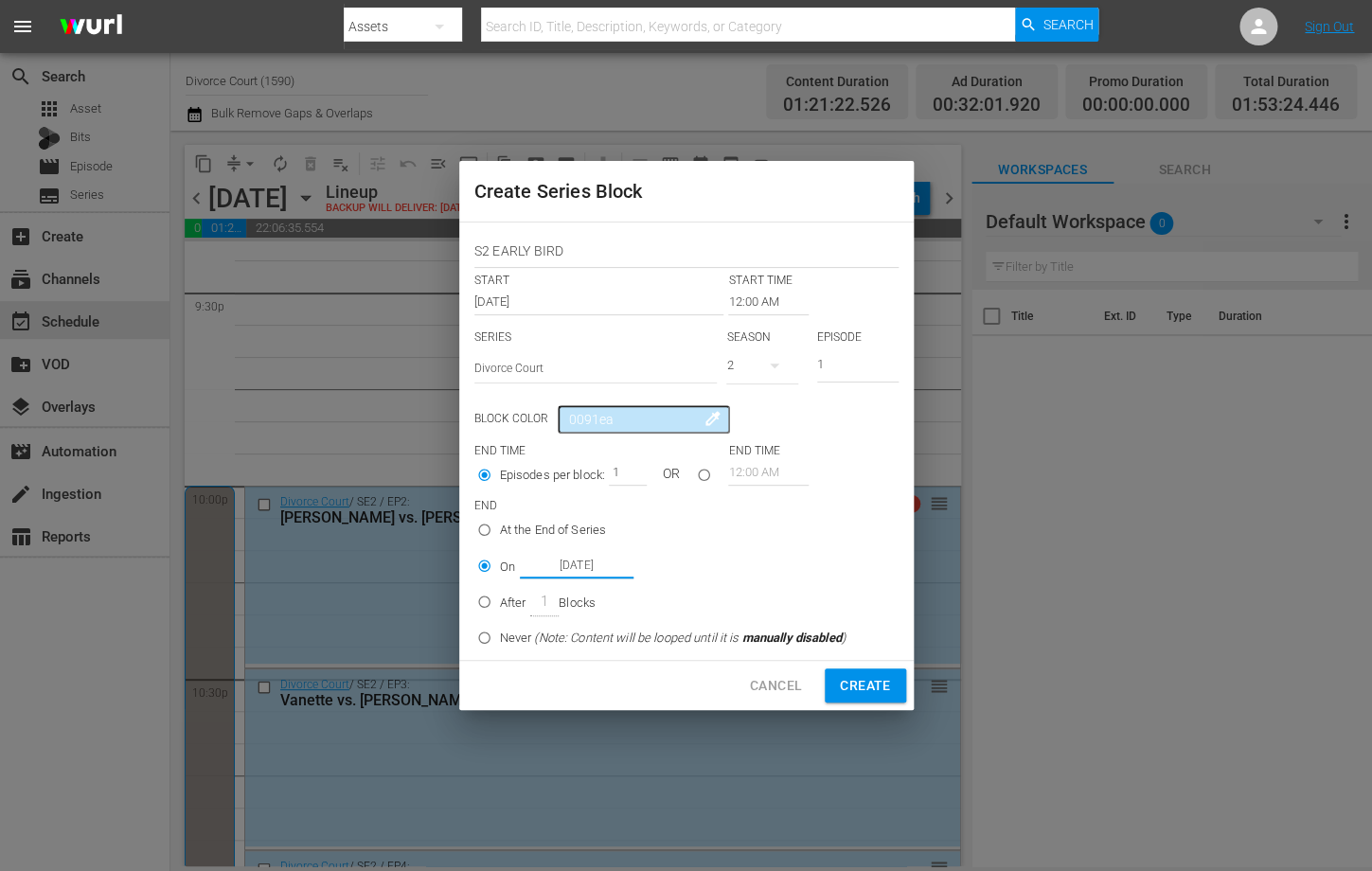 click on "Jul 18th 2025" at bounding box center [577, 565] 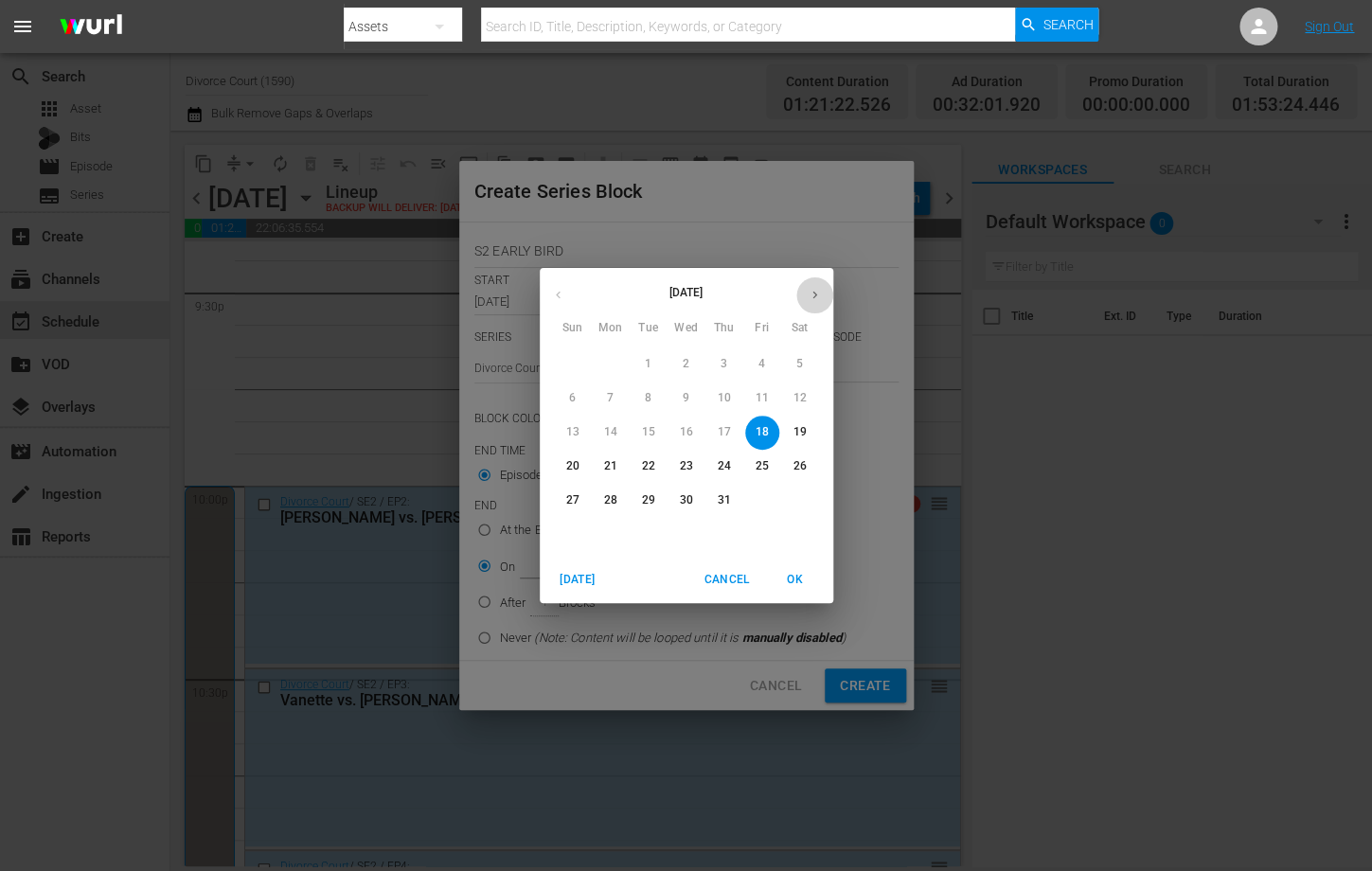 click 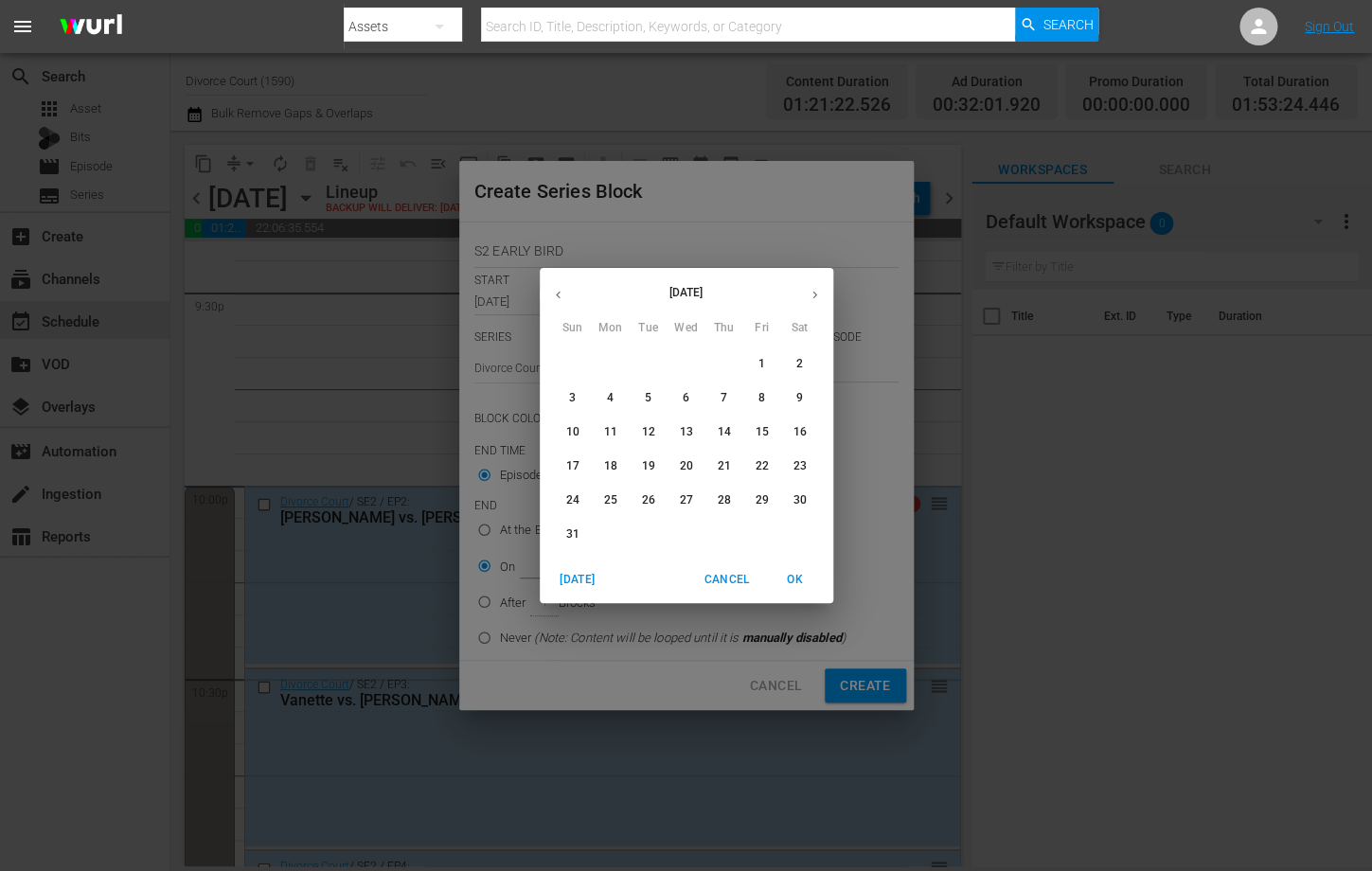 click on "15" at bounding box center [761, 432] 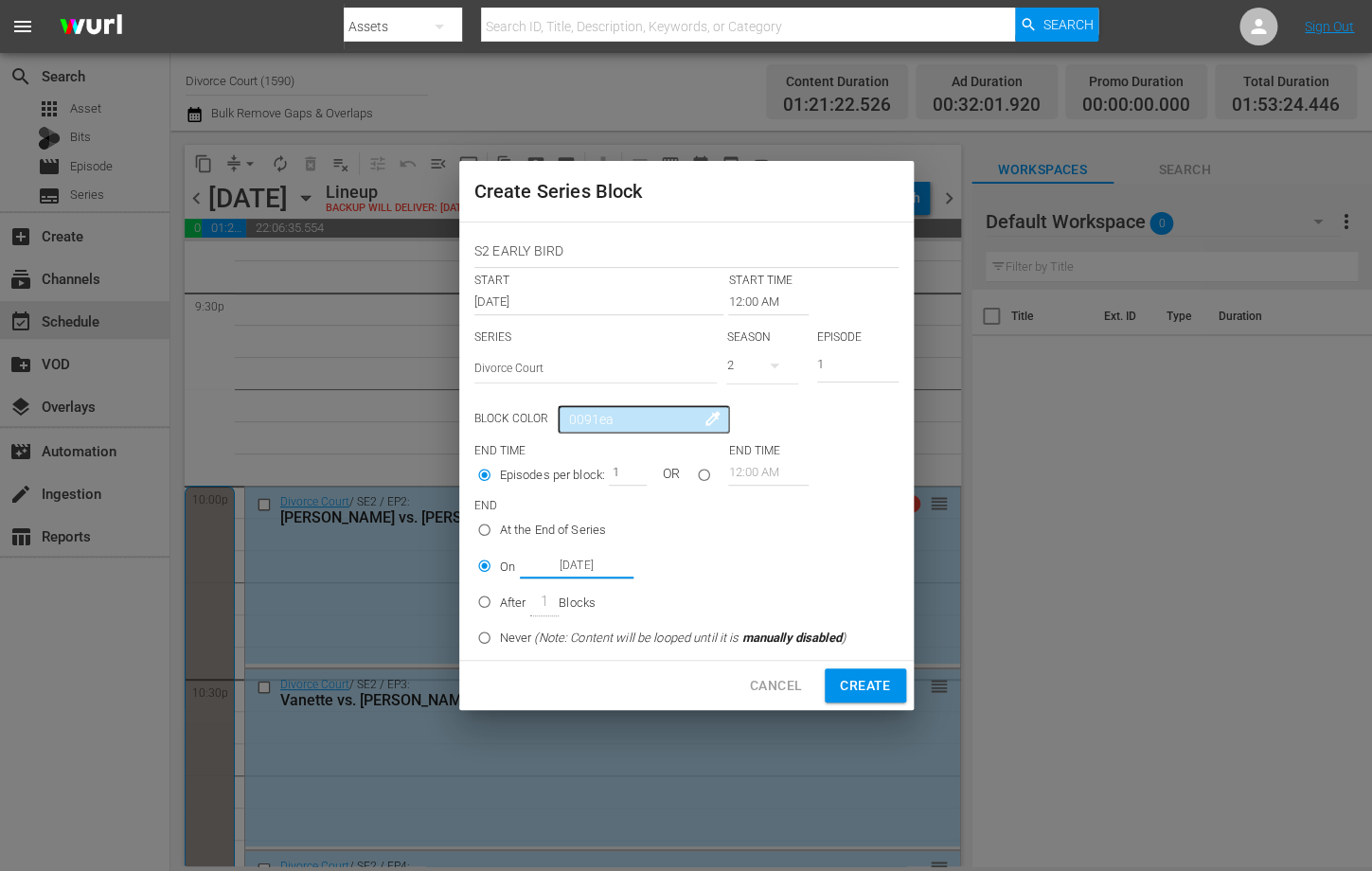 click on "Aug 15th 2025" at bounding box center [577, 565] 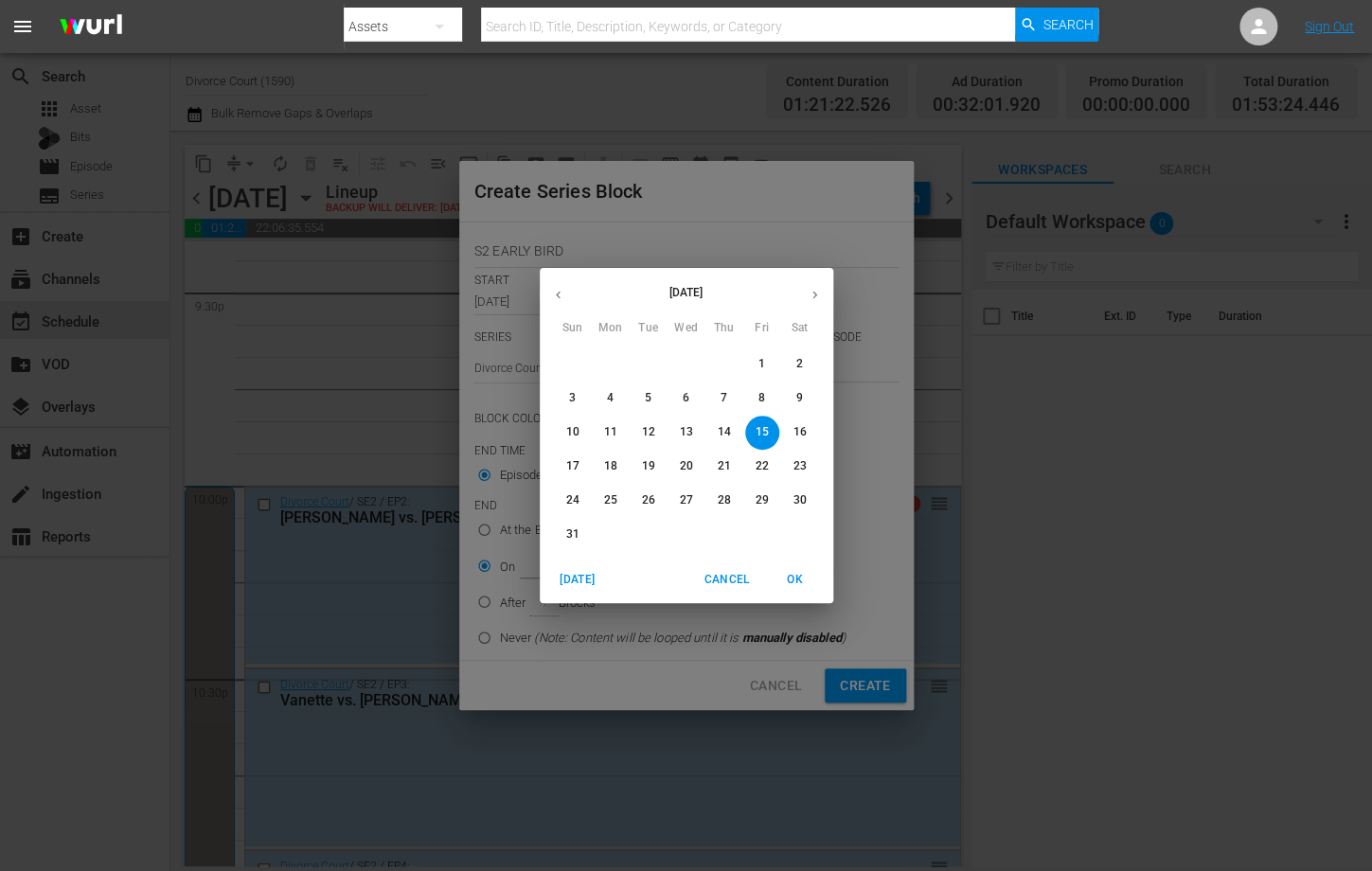 click on "18" at bounding box center (610, 466) 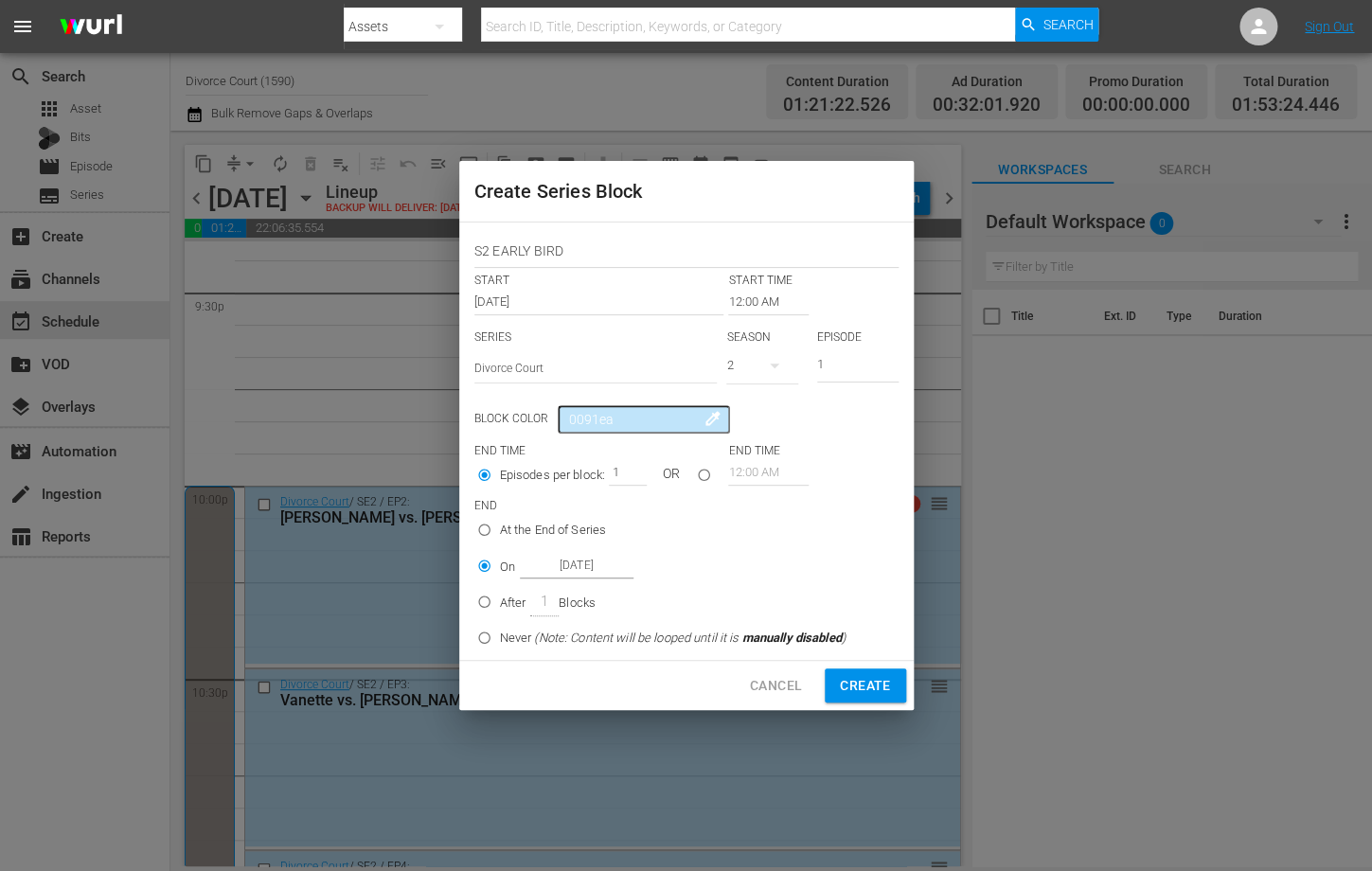 click at bounding box center (704, 478) 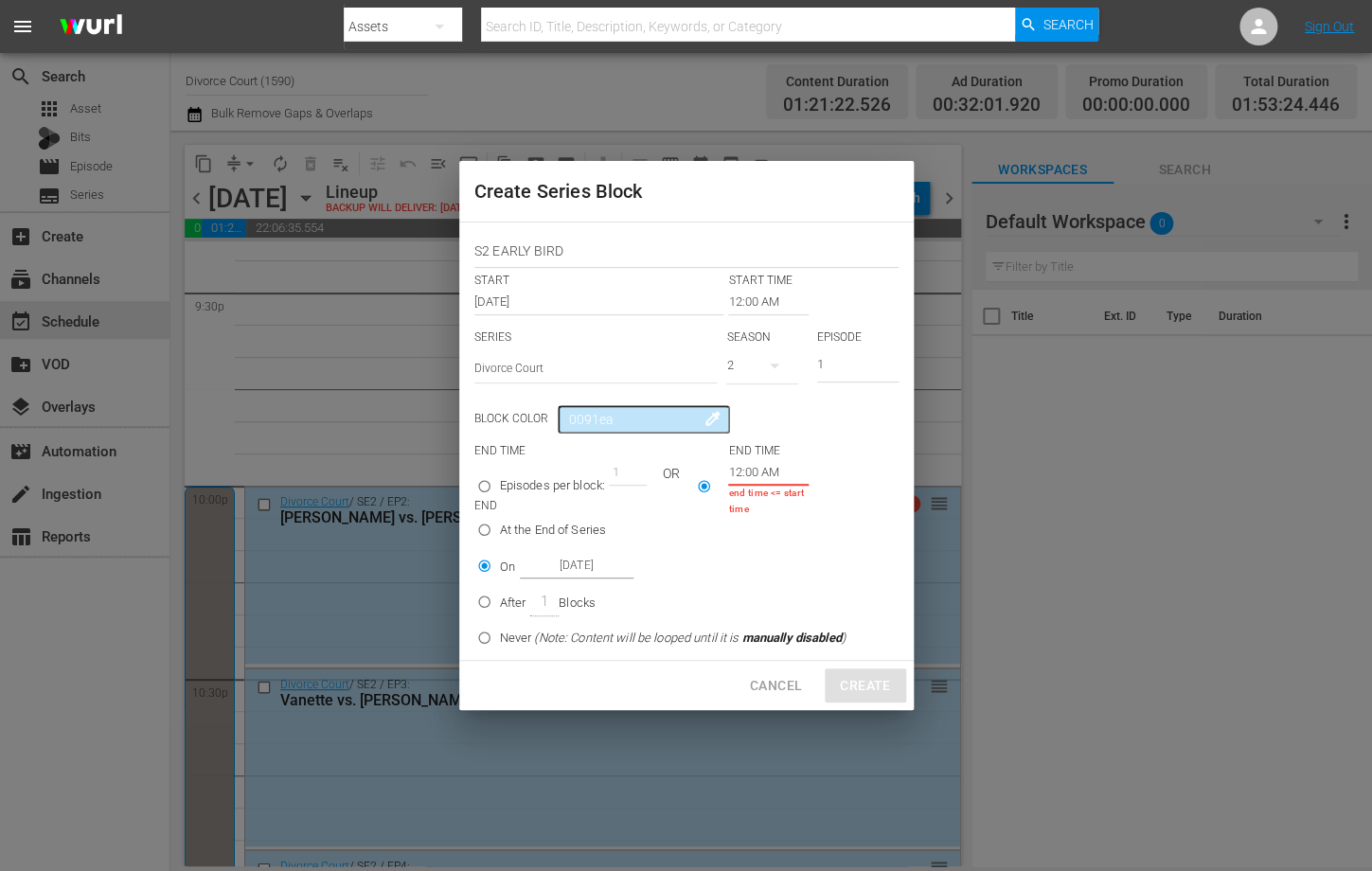 click on "12:00 AM" at bounding box center (768, 472) 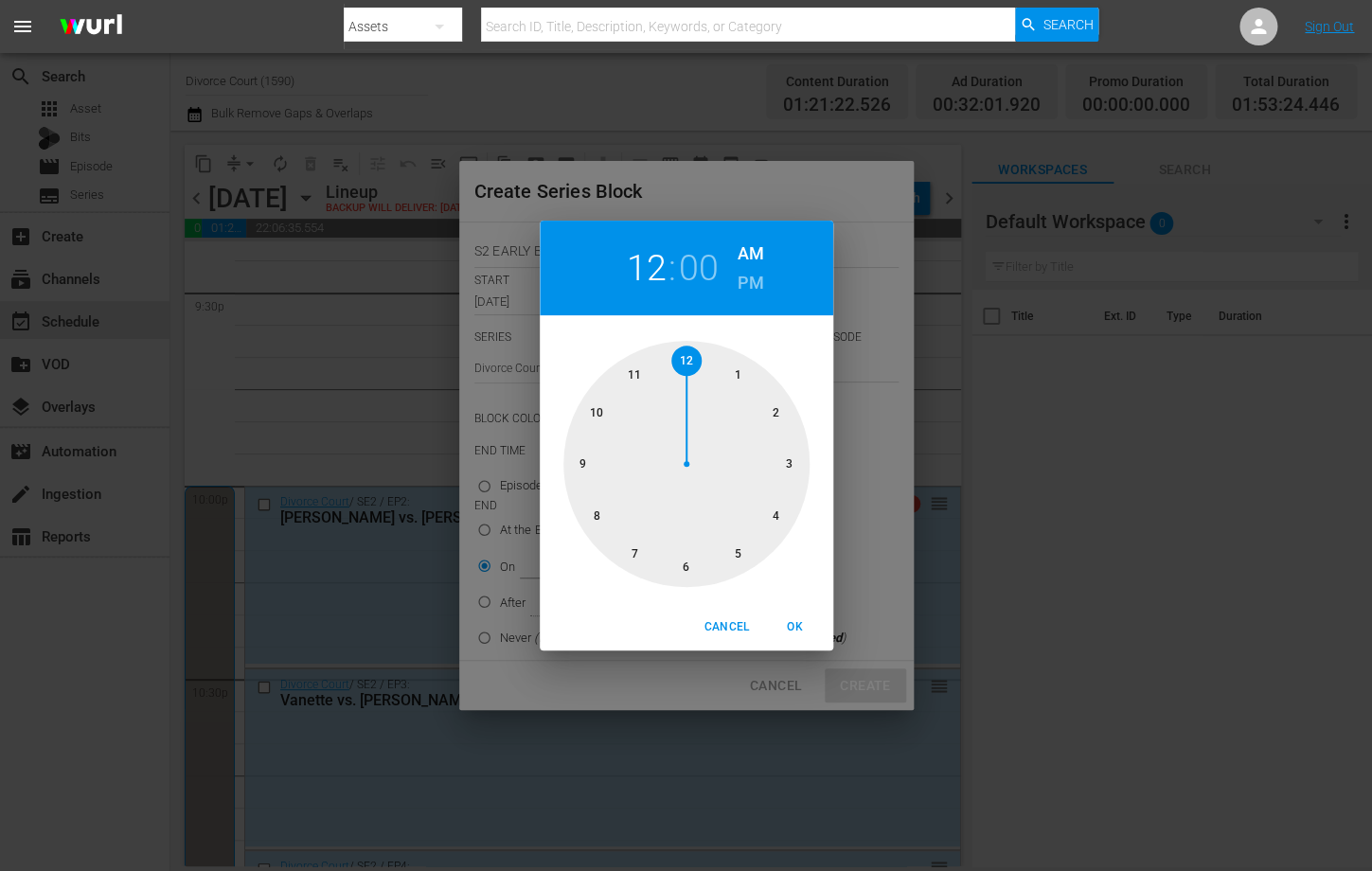 click at bounding box center (686, 464) 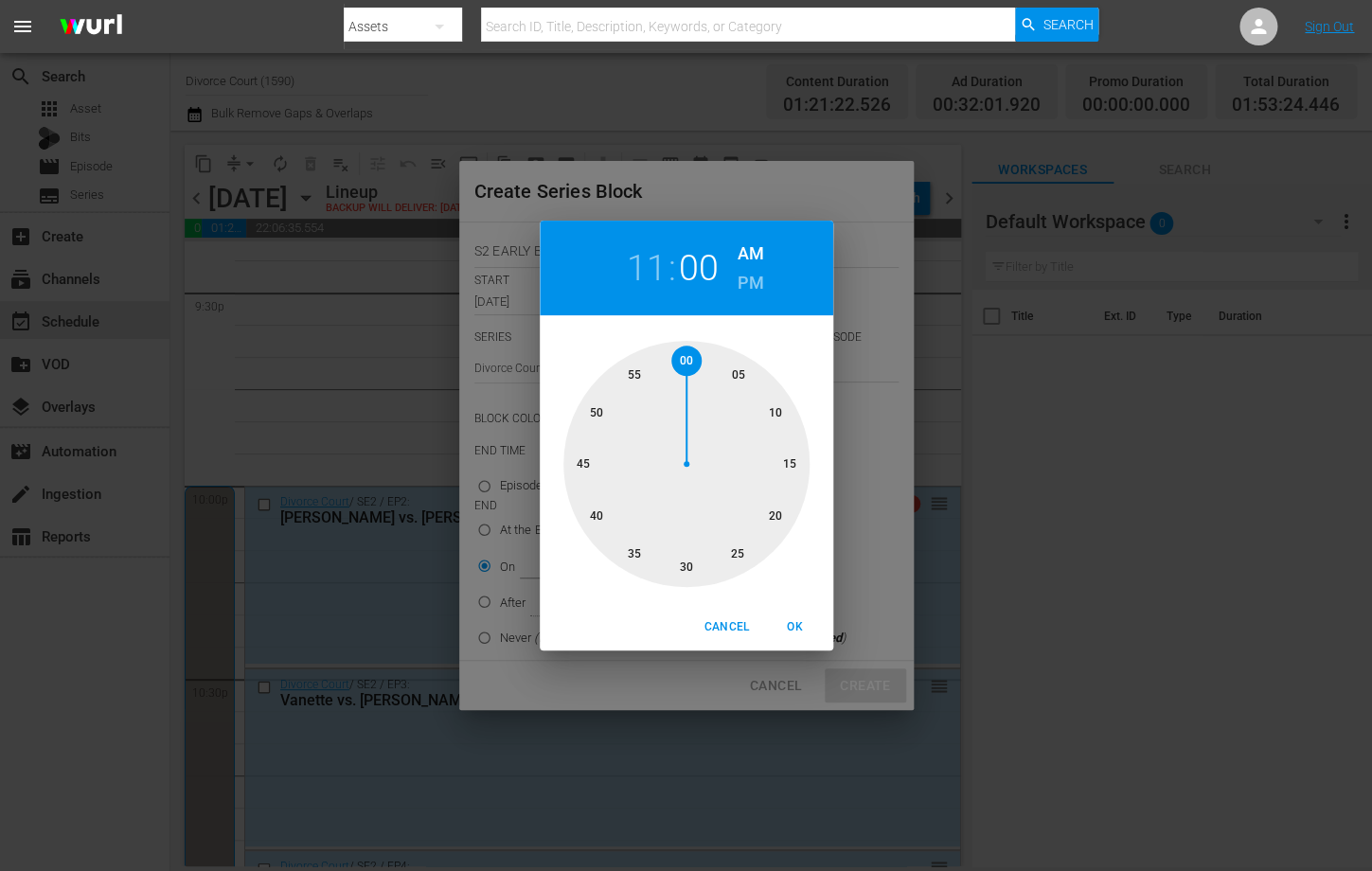 click on "OK" at bounding box center [795, 627] 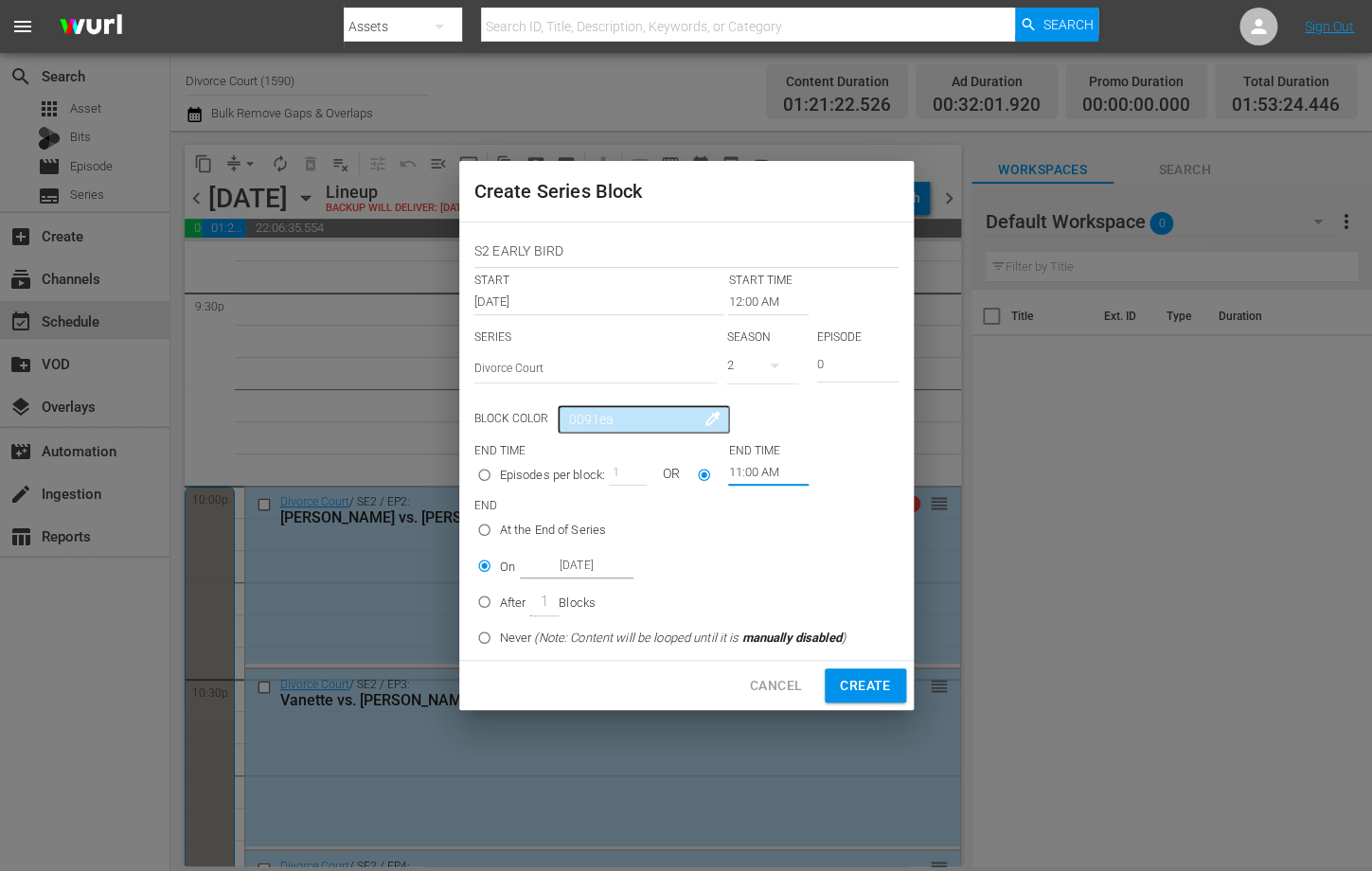 click on "0" at bounding box center (858, 366) 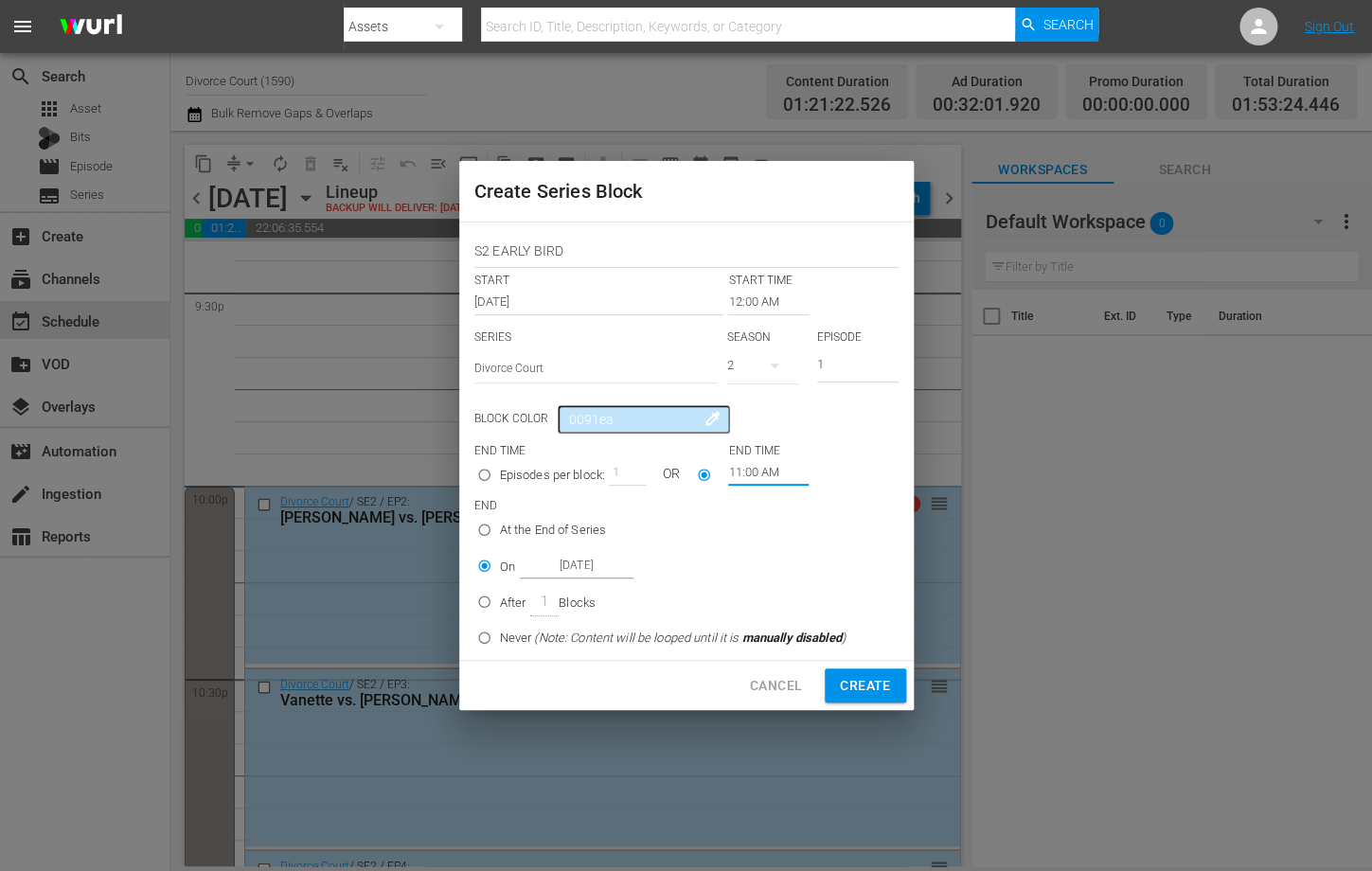 click on "1" at bounding box center [858, 366] 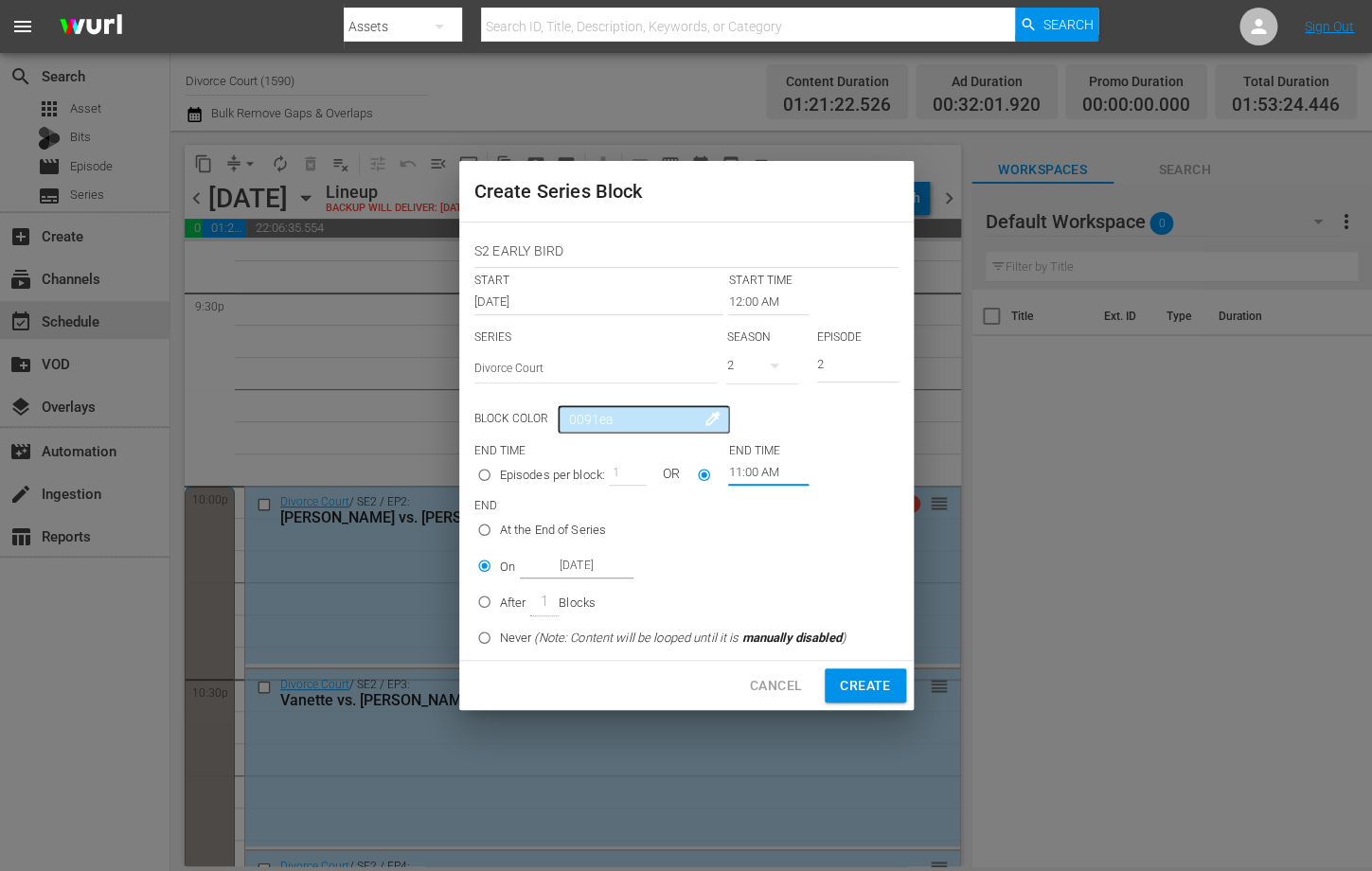 click on "2" at bounding box center (858, 366) 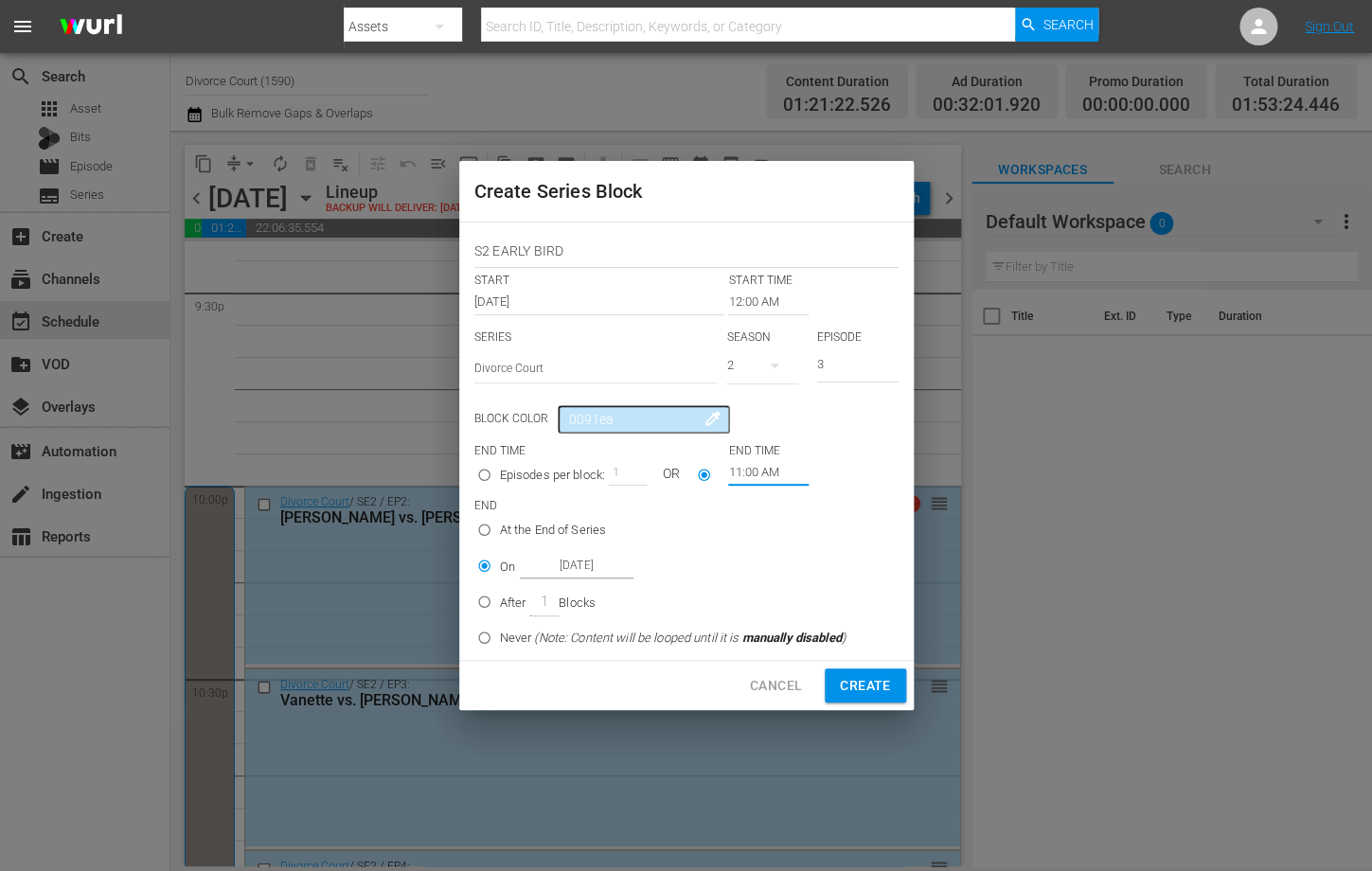 click on "3" at bounding box center [858, 366] 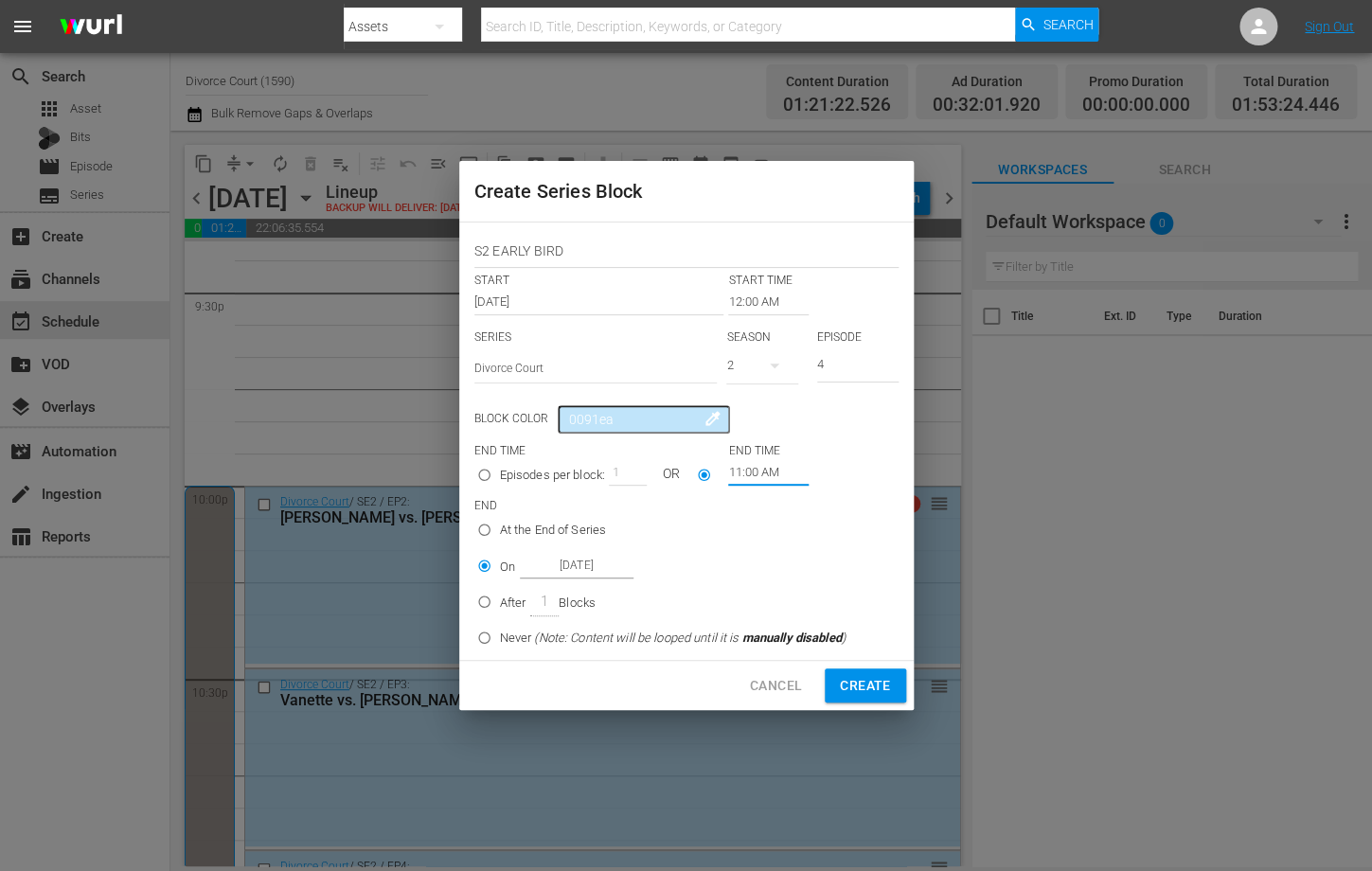 click on "4" at bounding box center (858, 366) 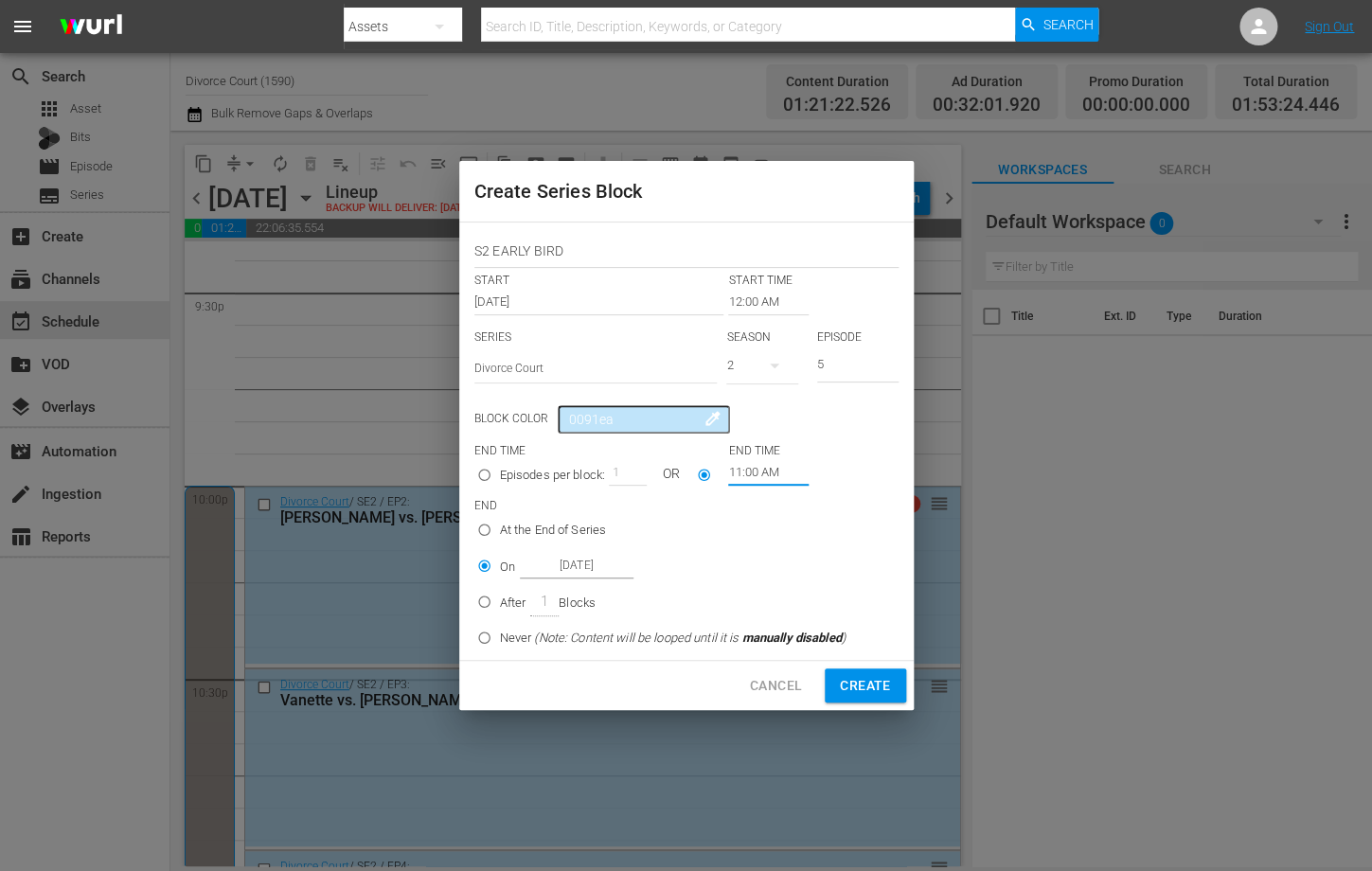 click on "5" at bounding box center [858, 366] 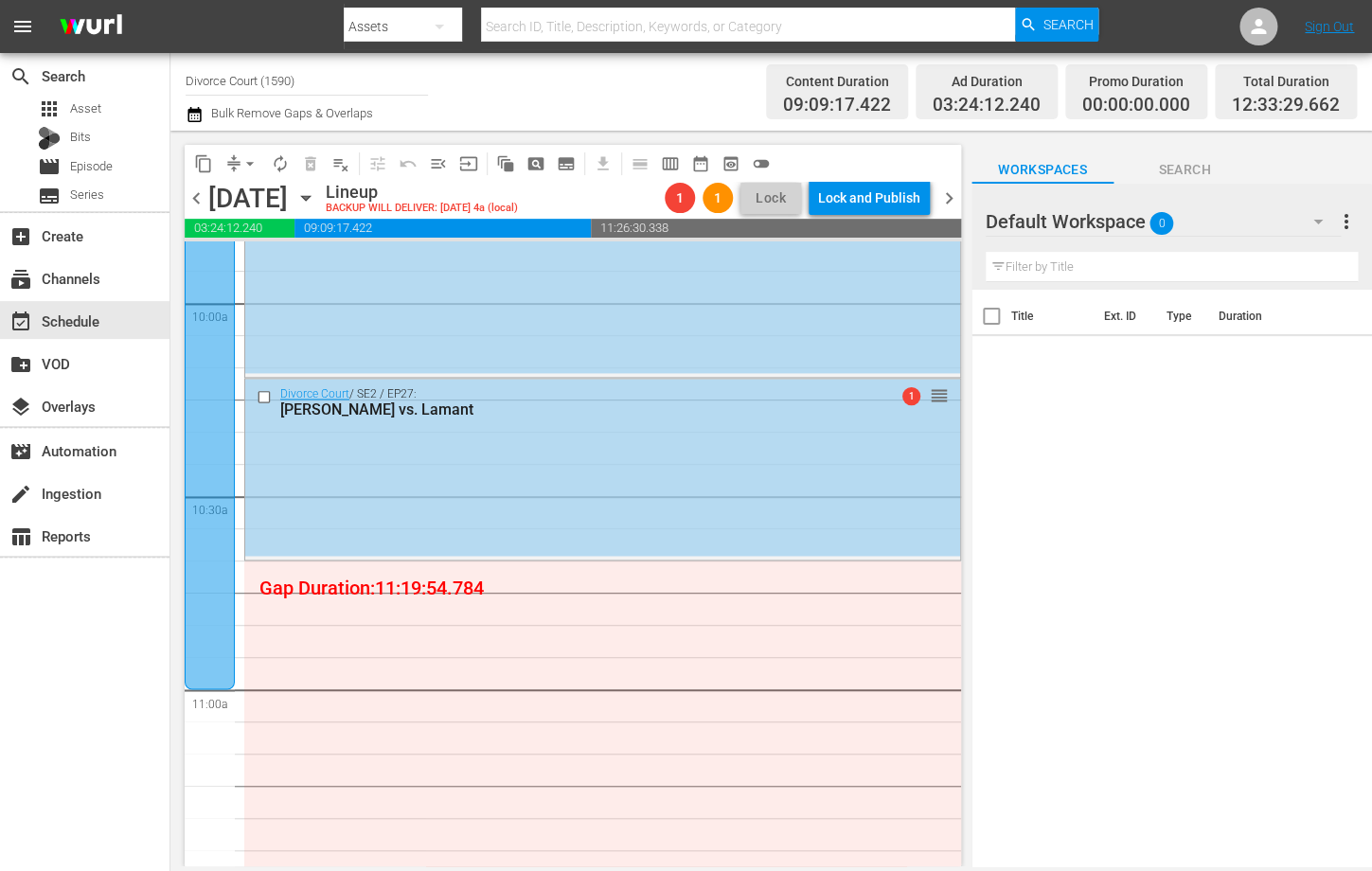 scroll, scrollTop: 3824, scrollLeft: 0, axis: vertical 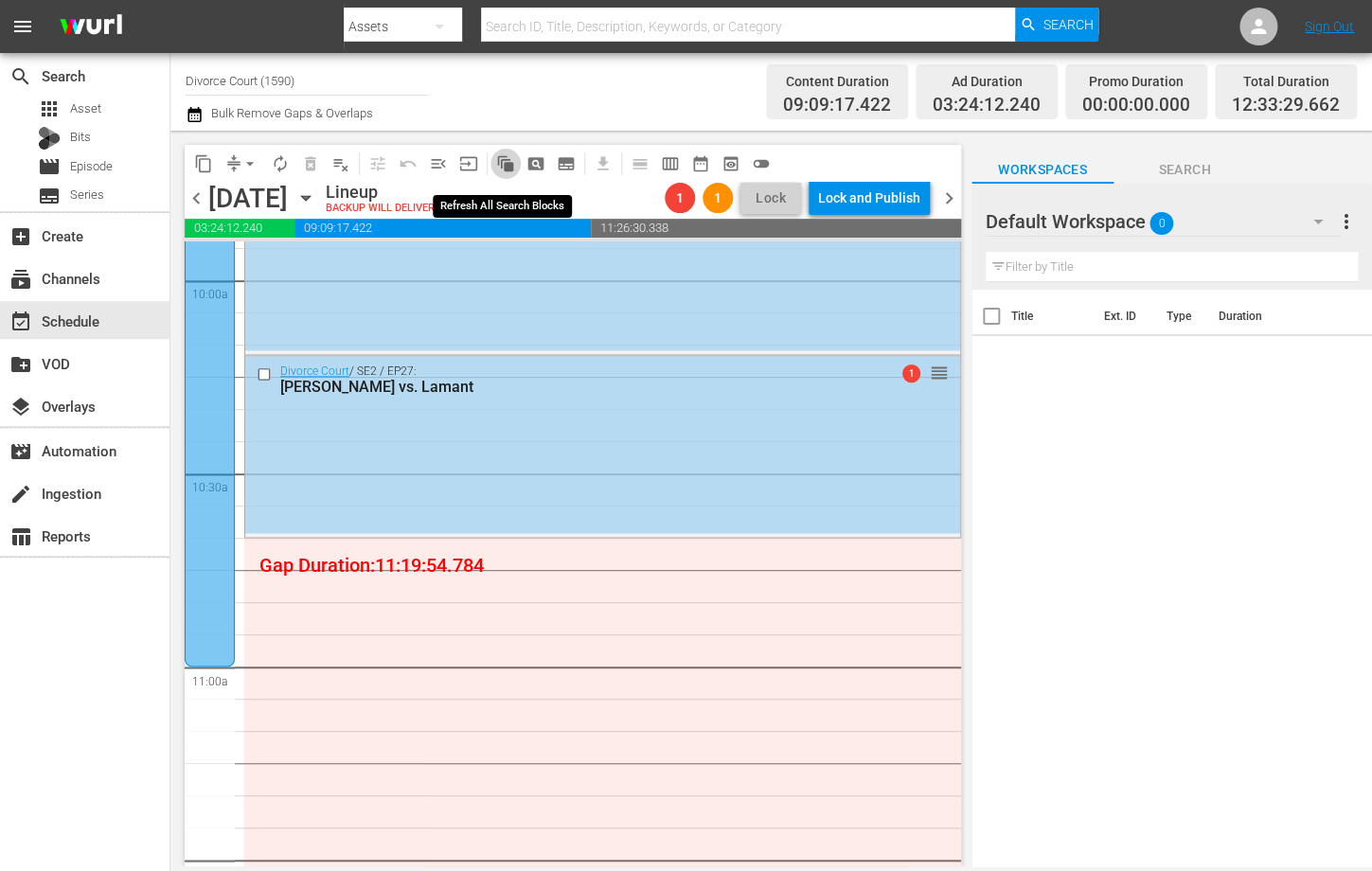 click on "auto_awesome_motion_outlined" at bounding box center [506, 164] 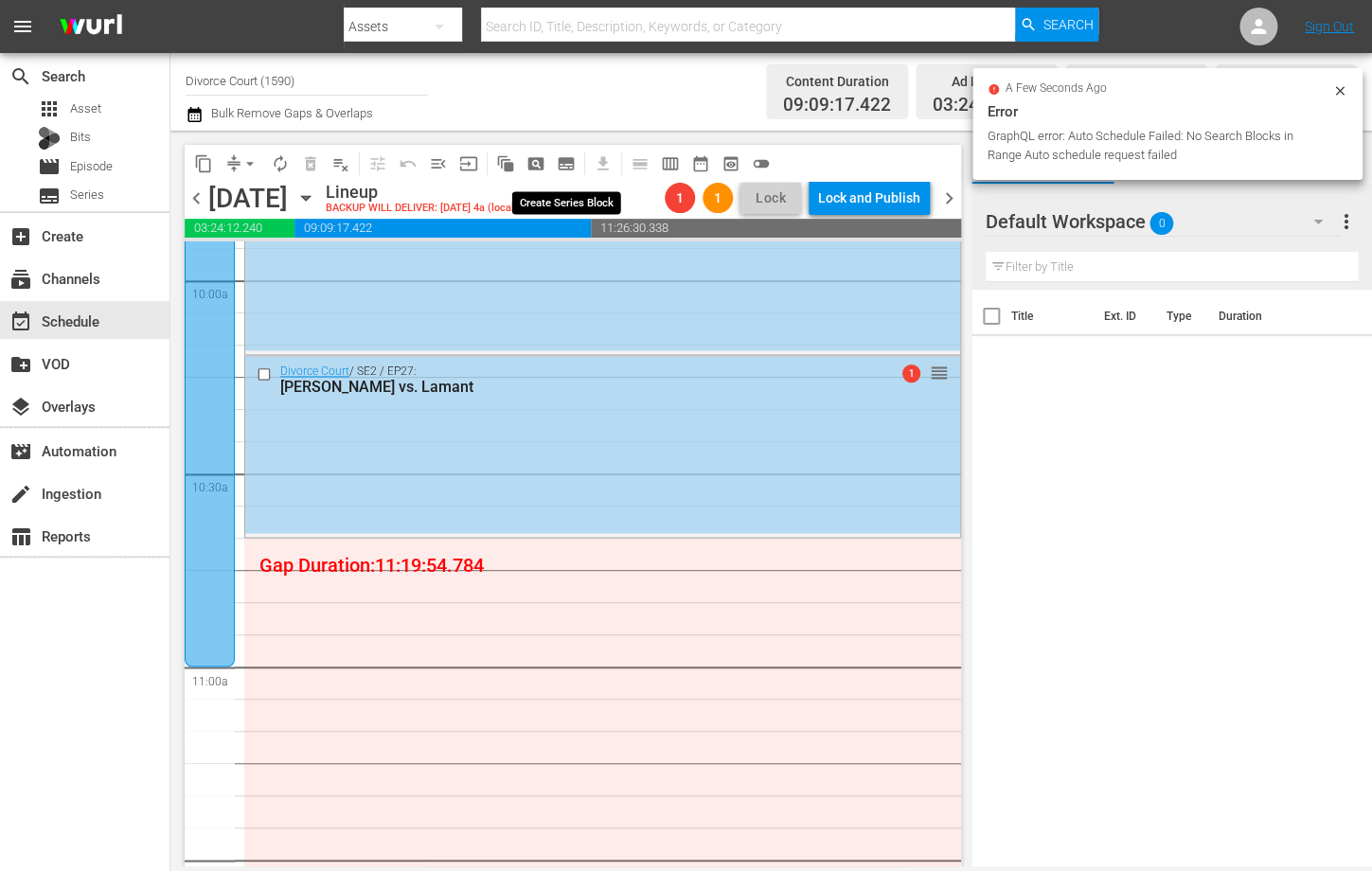 click on "subtitles_outlined" at bounding box center (566, 164) 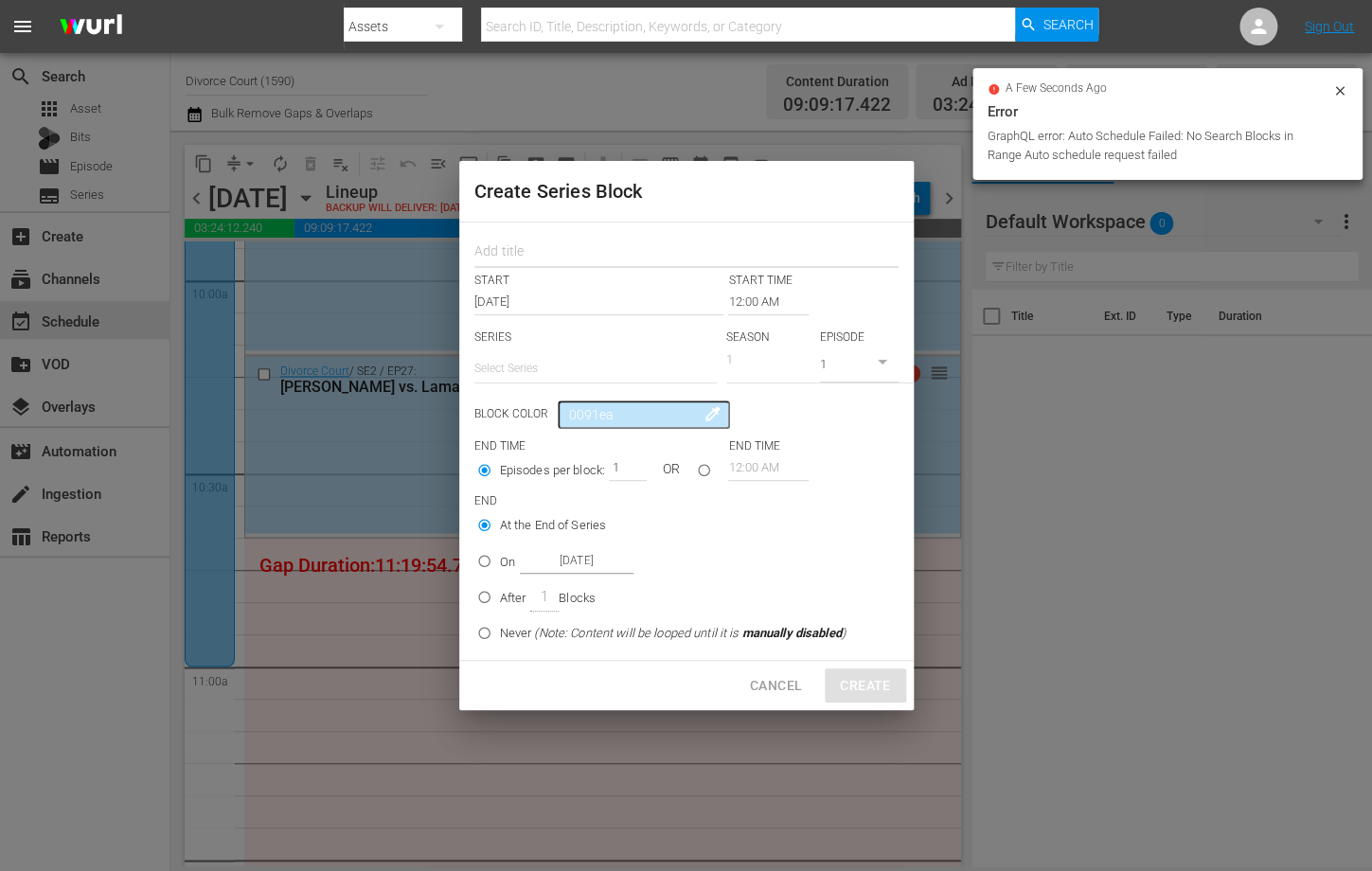 click at bounding box center (686, 253) 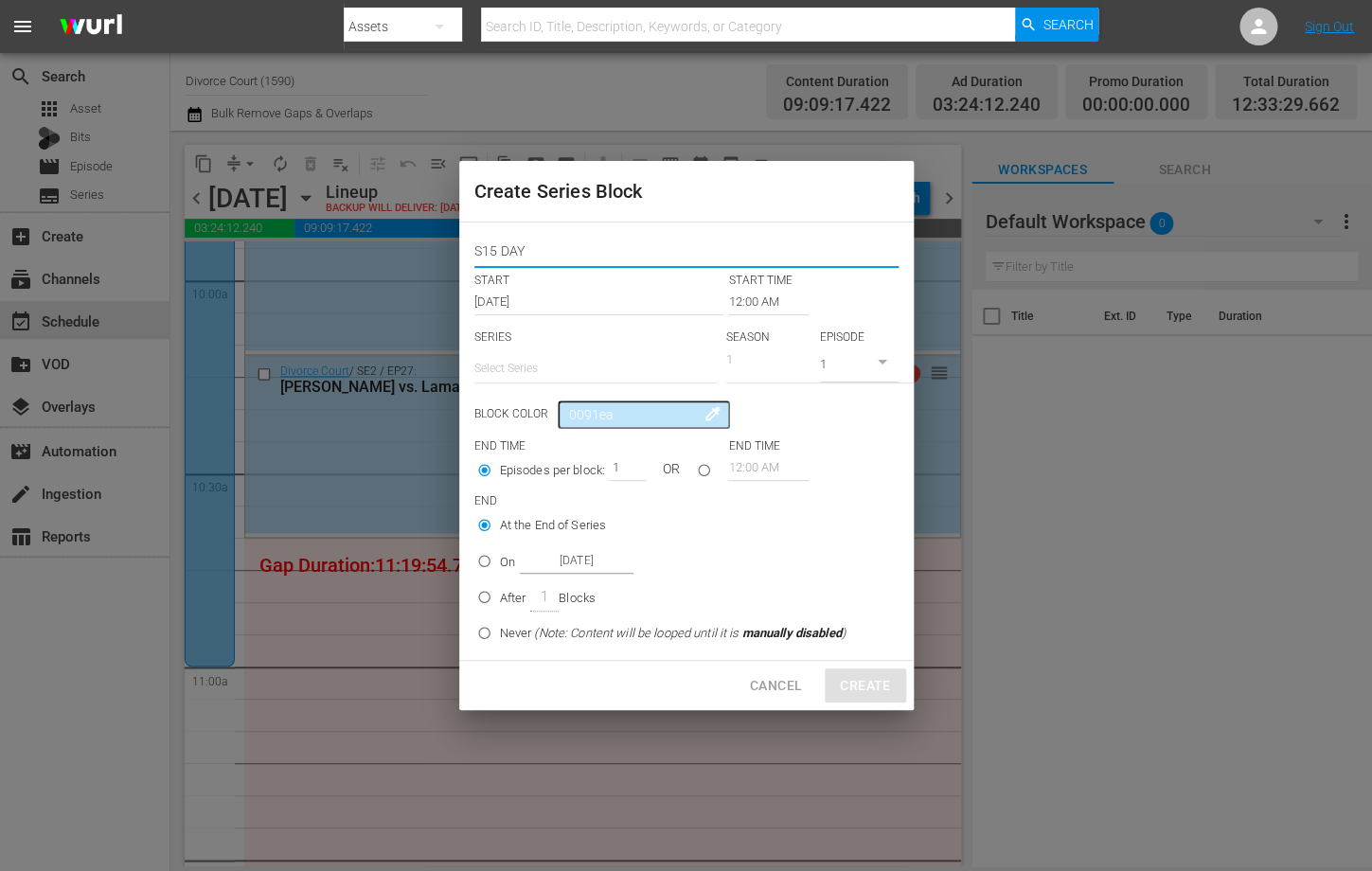 type on "S15 DAY" 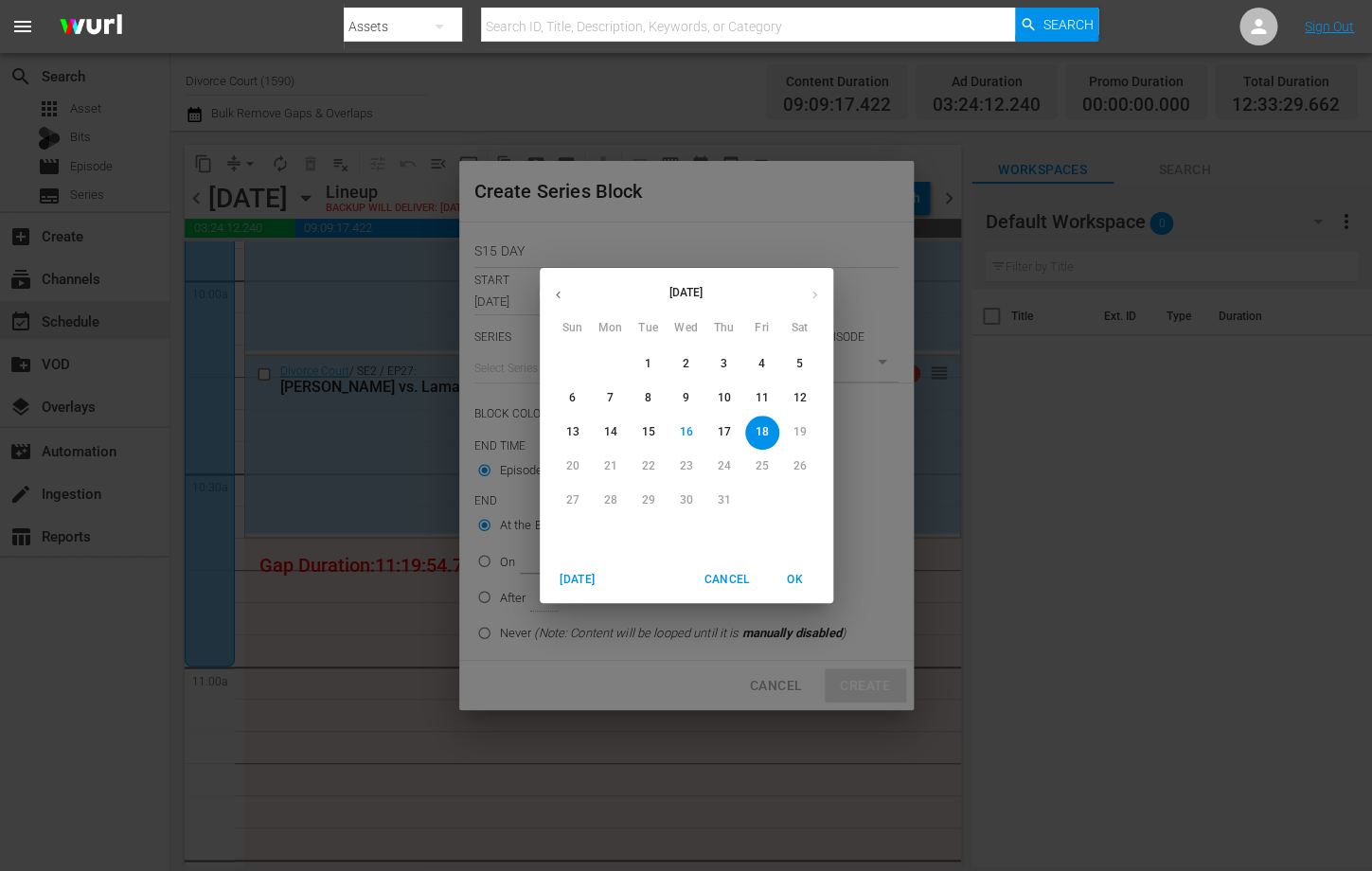 click on "July 2025 Sun Mon Tue Wed Thu Fri Sat 29 30 1 2 3 4 5 6 7 8 9 10 11 12 13 14 15 16 17 18 19 20 21 22 23 24 25 26 27 28 29 30 31 1 2 Today Cancel OK" at bounding box center [686, 436] 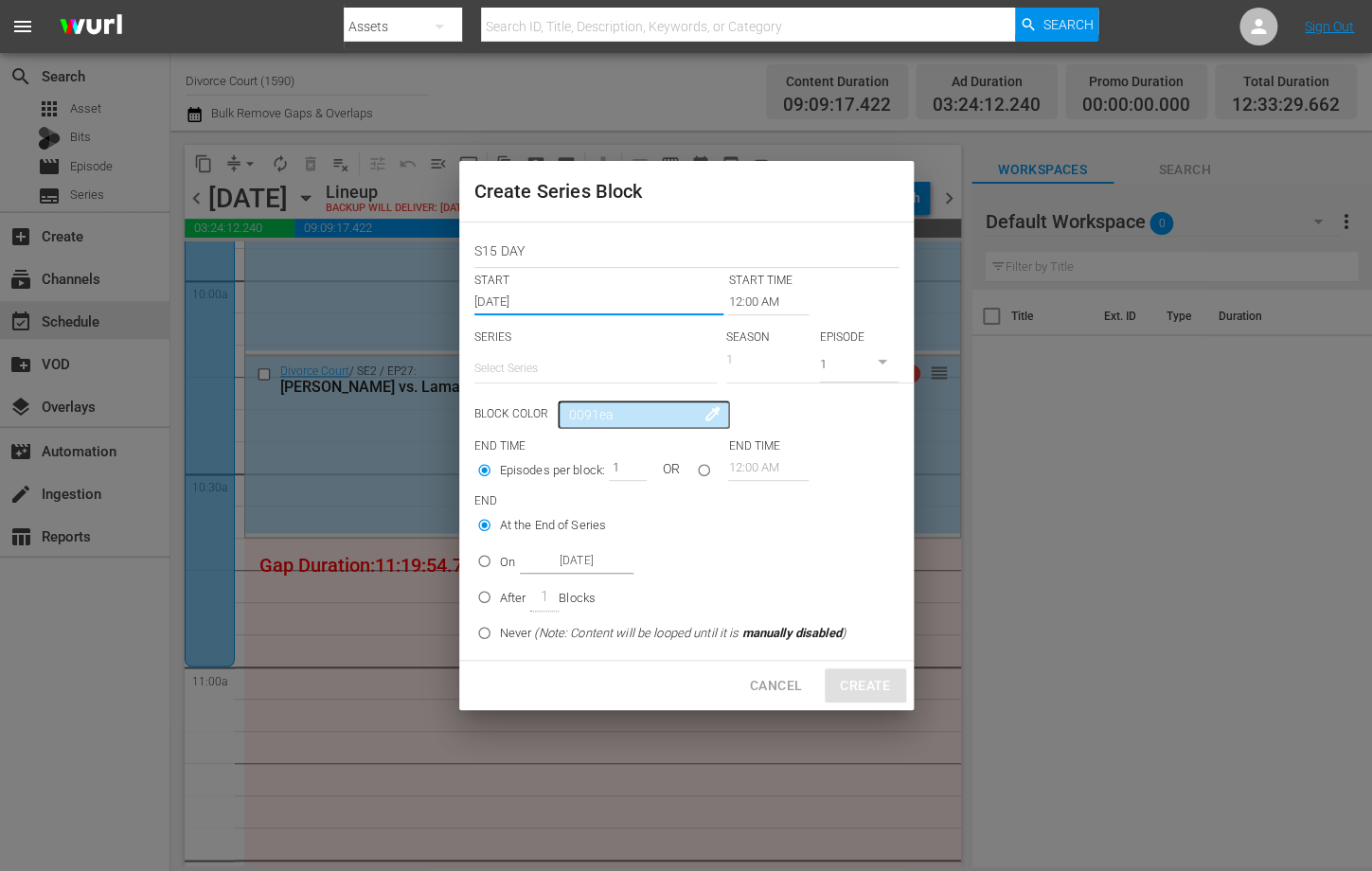 click on "12:00 AM" at bounding box center (768, 302) 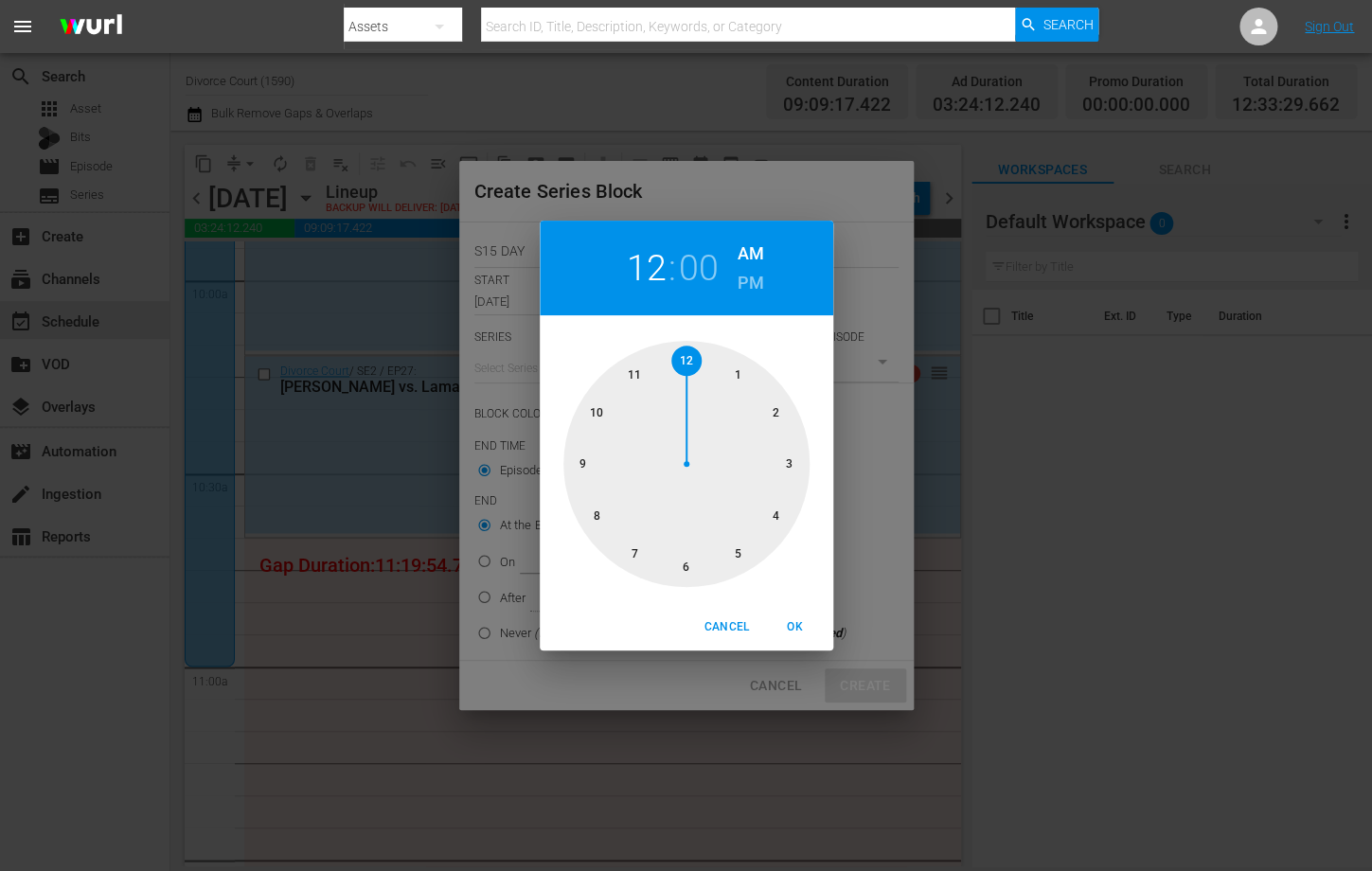 click at bounding box center [686, 464] 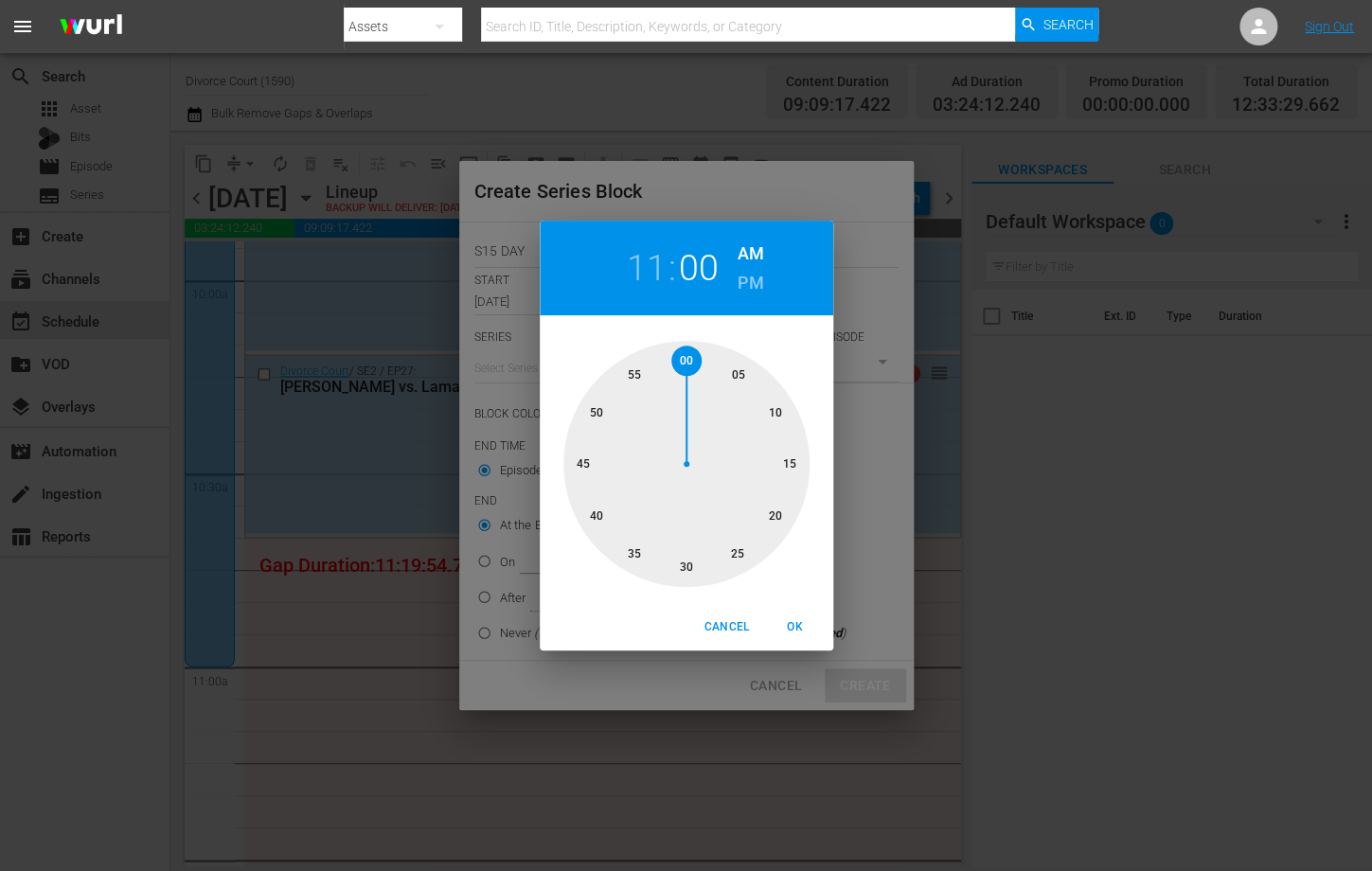 click on "OK" at bounding box center [795, 627] 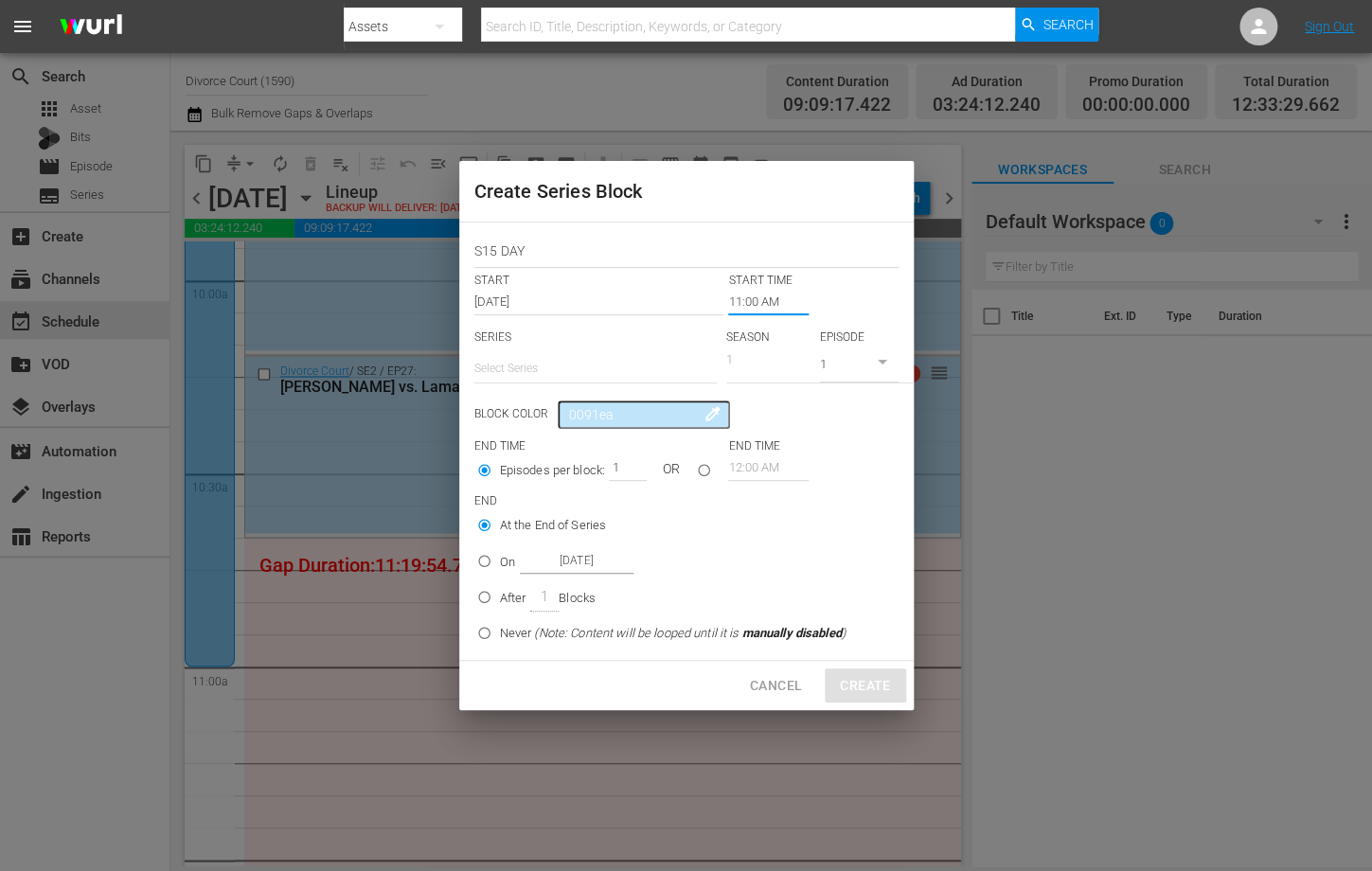 click on "1" at bounding box center (821, 364) 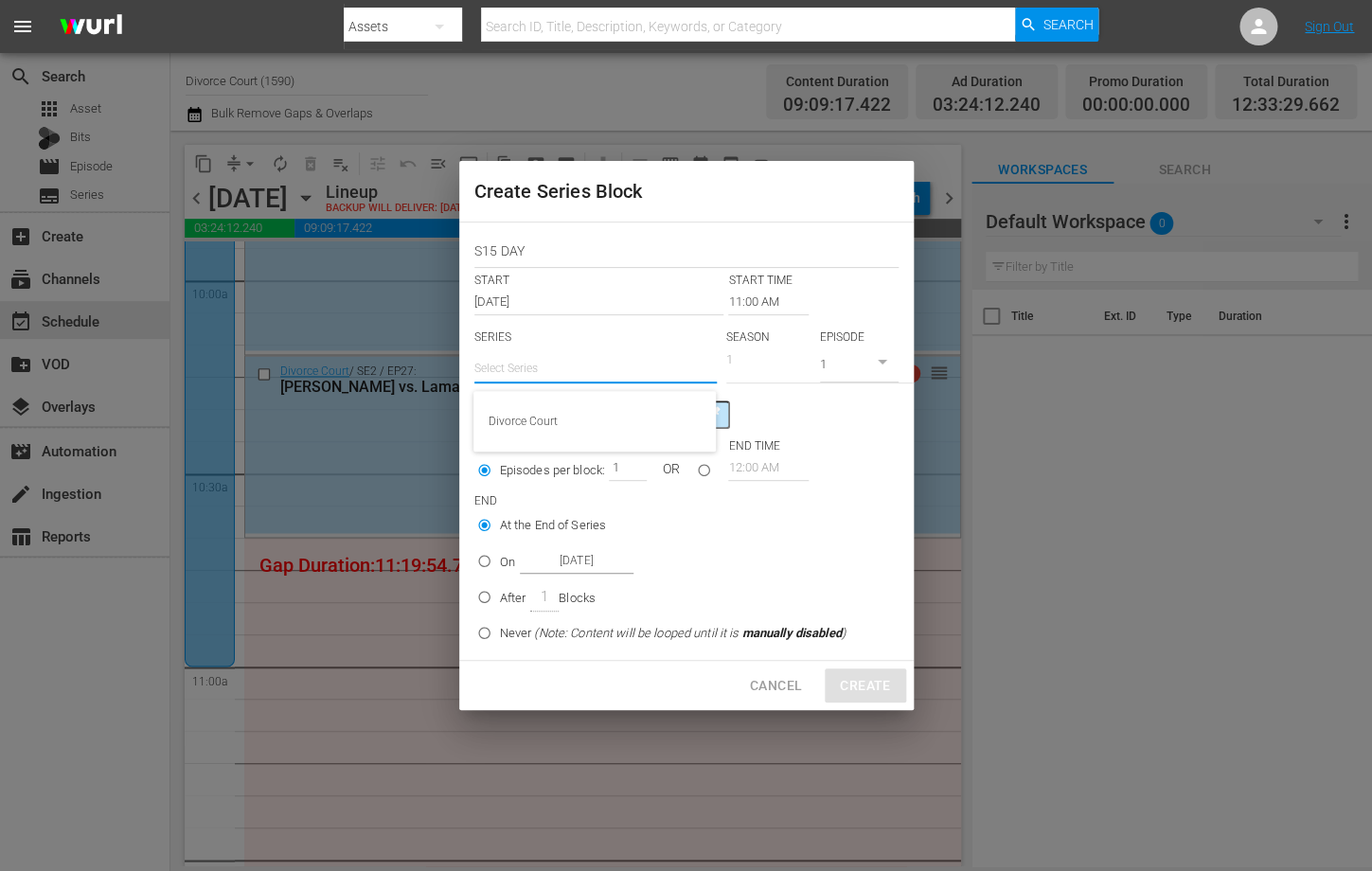 click at bounding box center (596, 368) 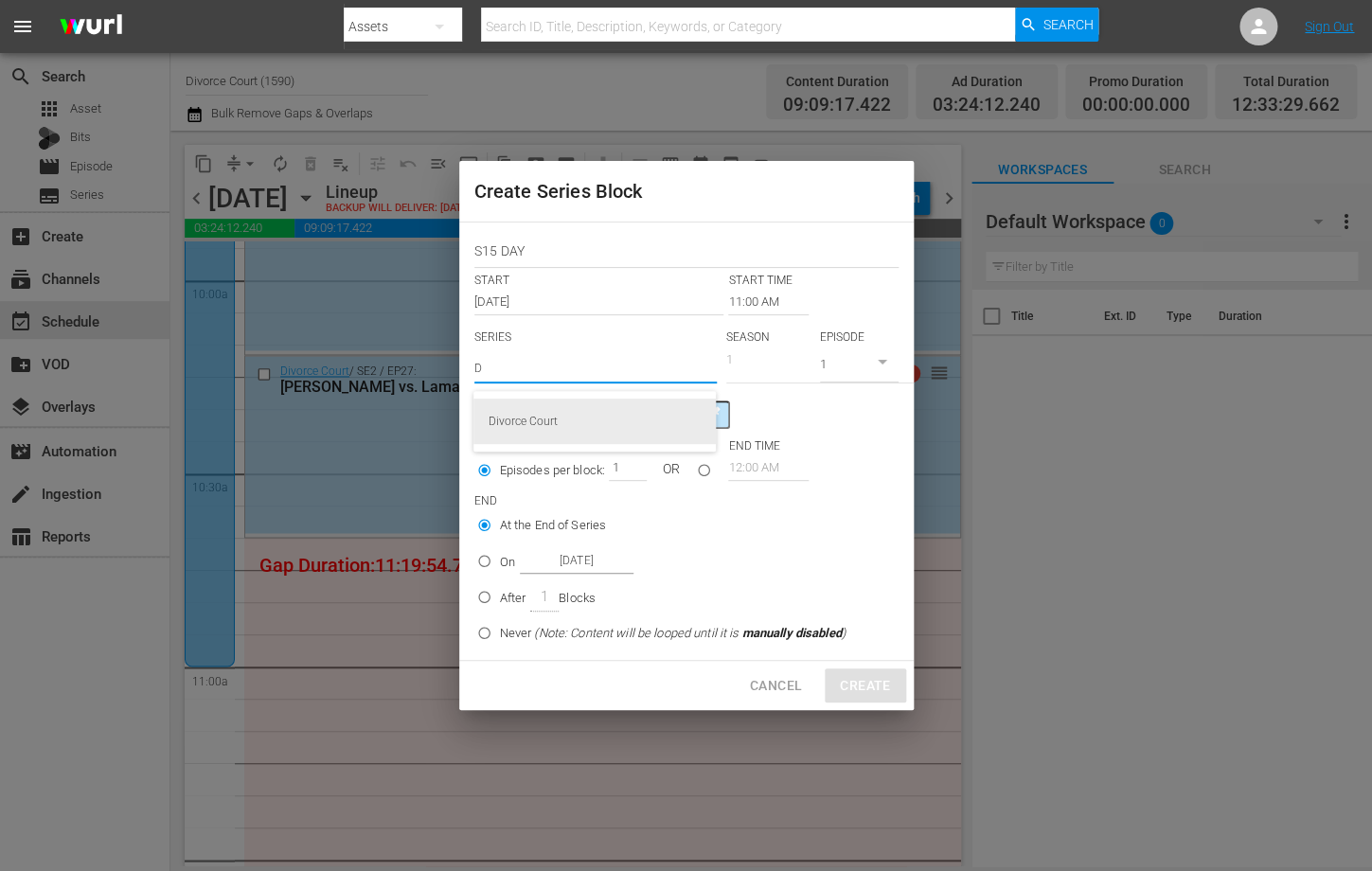 click on "Divorce Court" at bounding box center (595, 421) 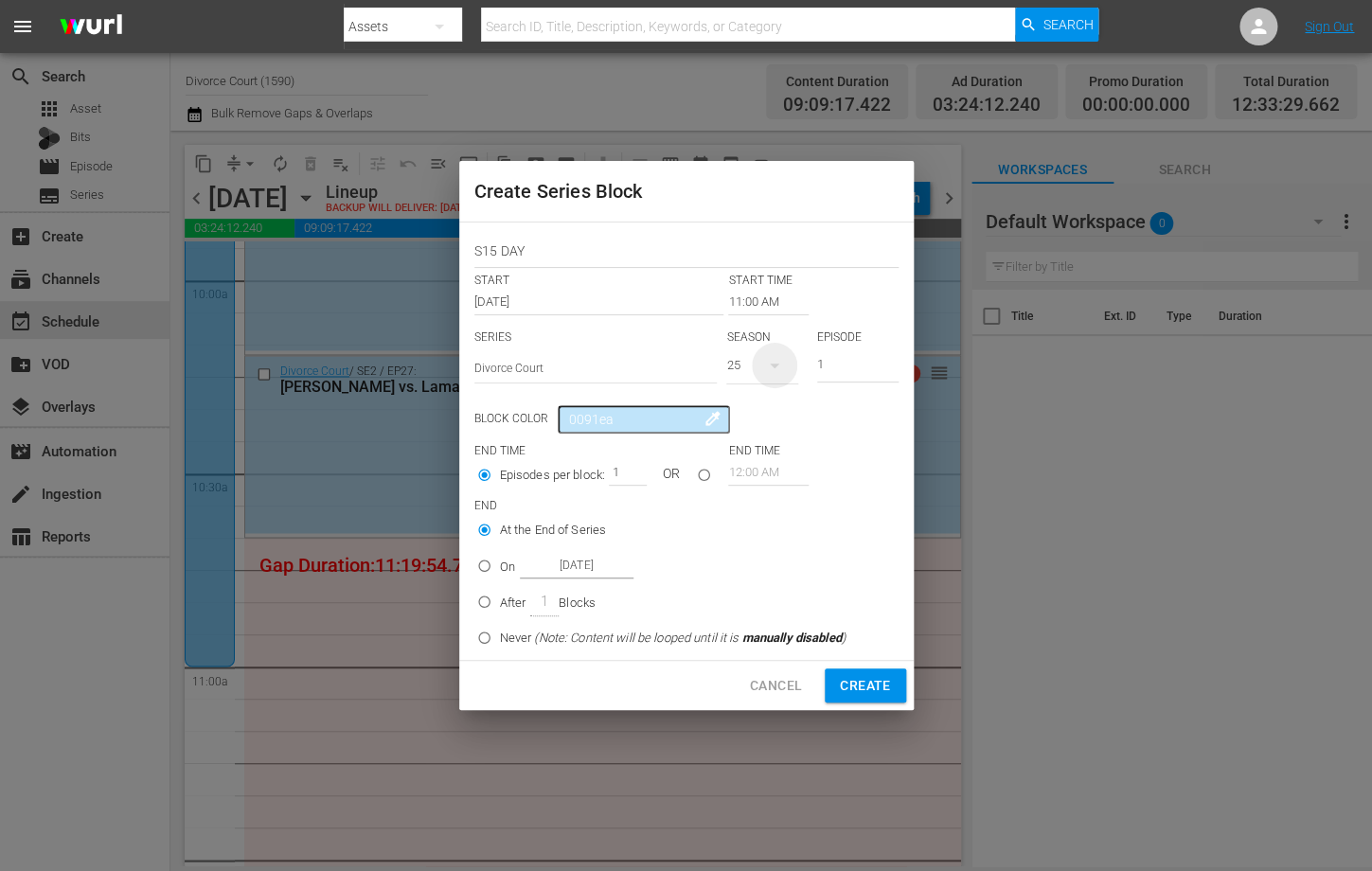 click 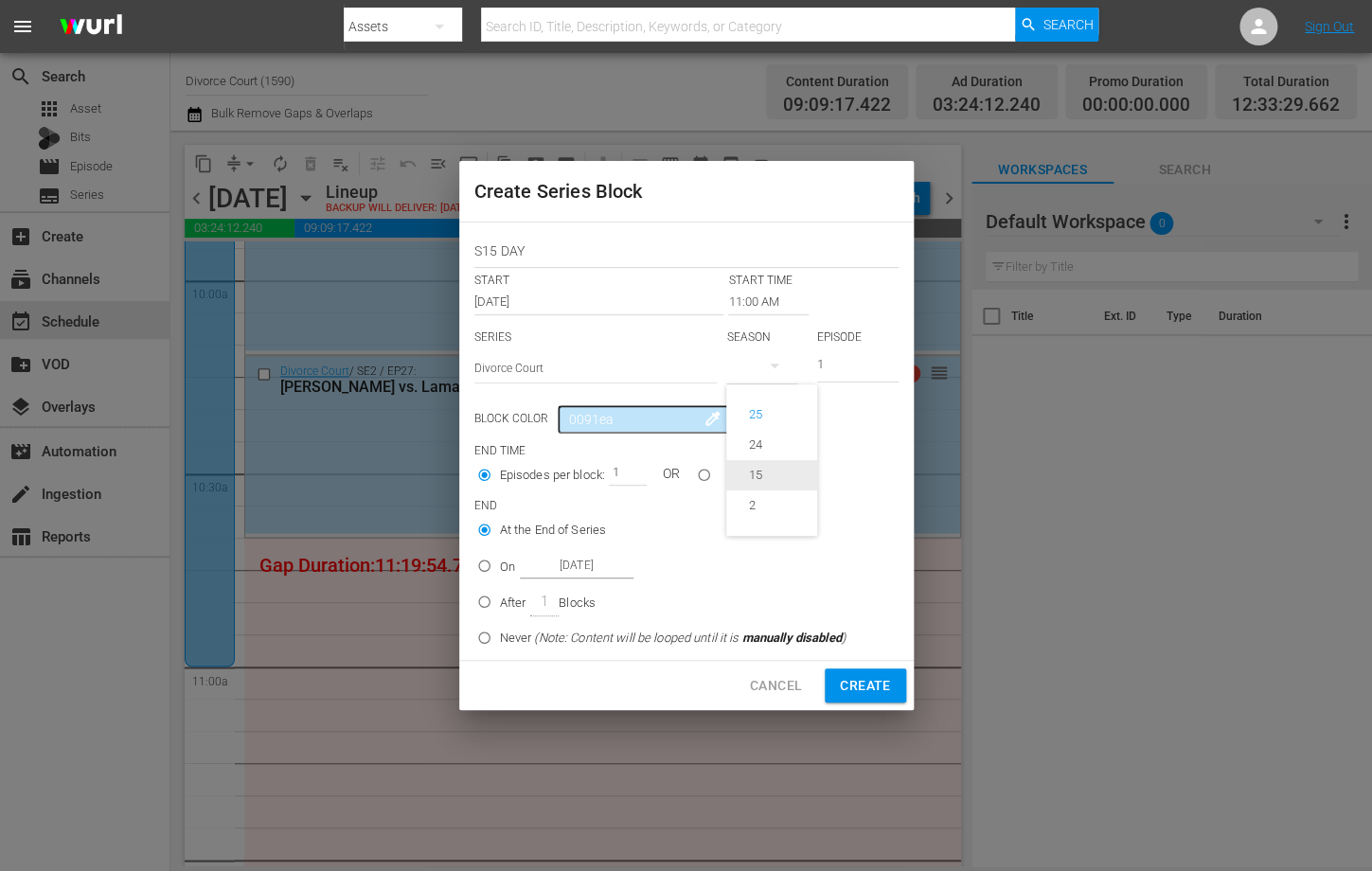 click on "15" at bounding box center (756, 475) 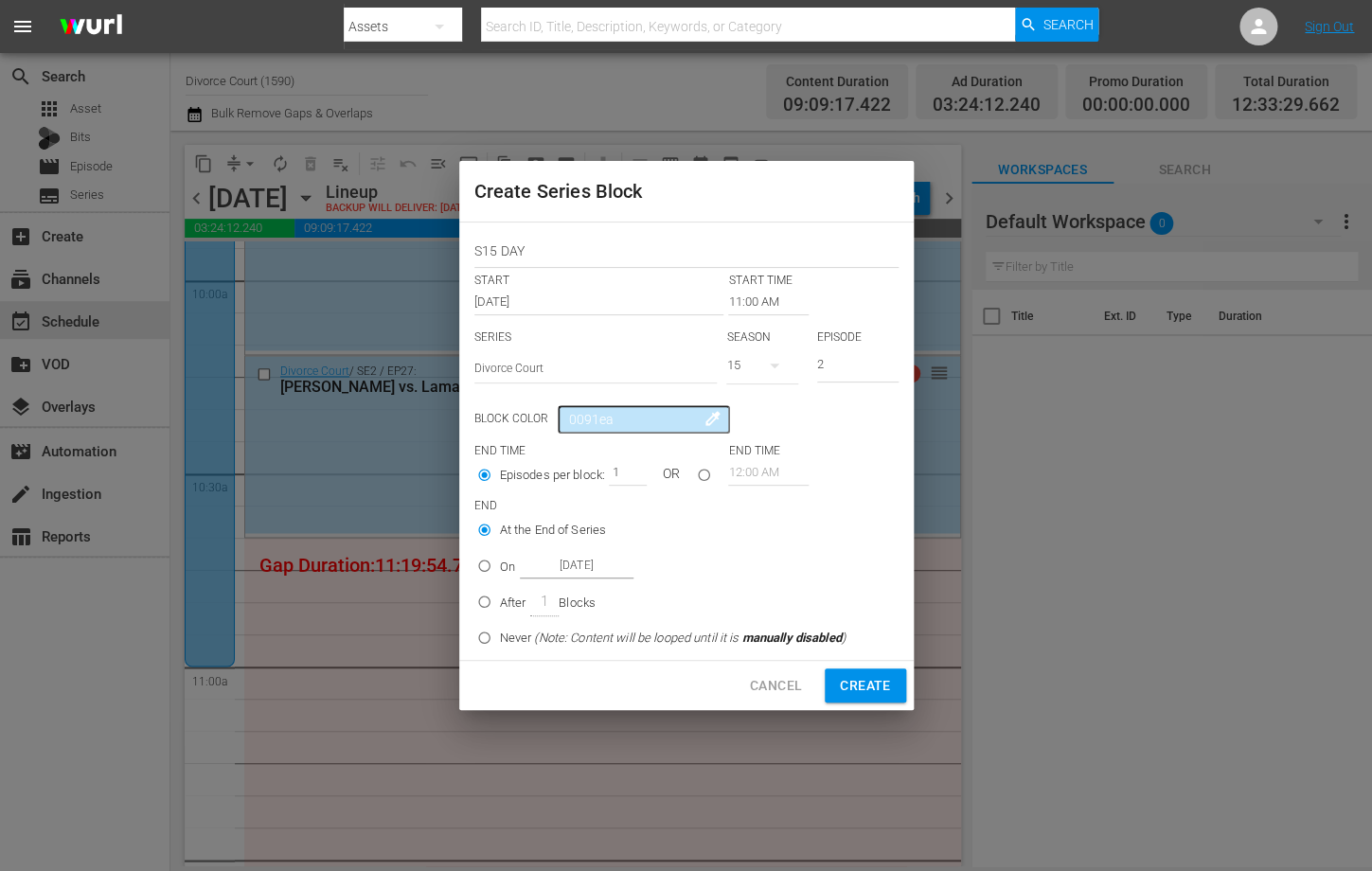 type on "2" 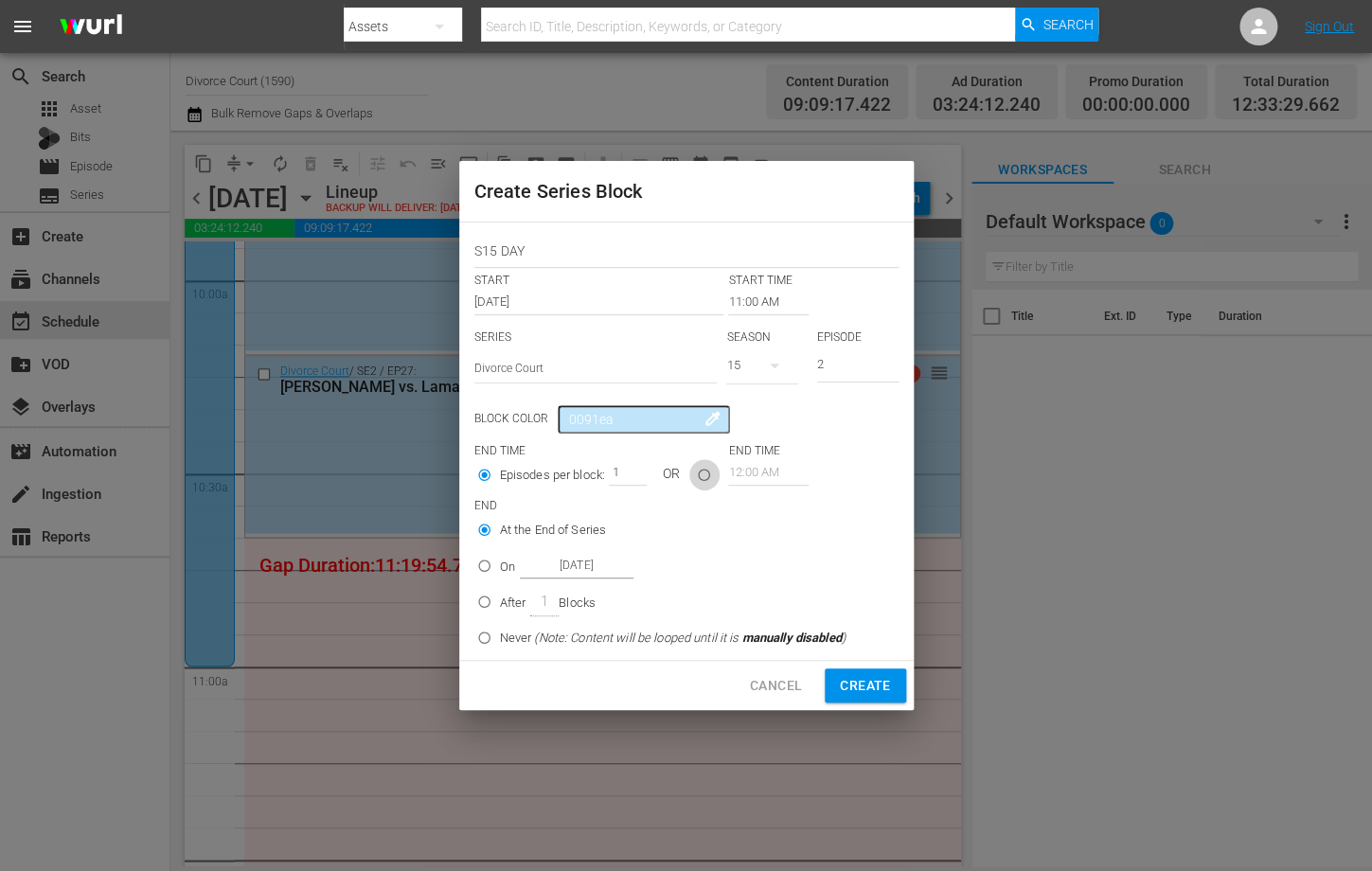 click at bounding box center (704, 478) 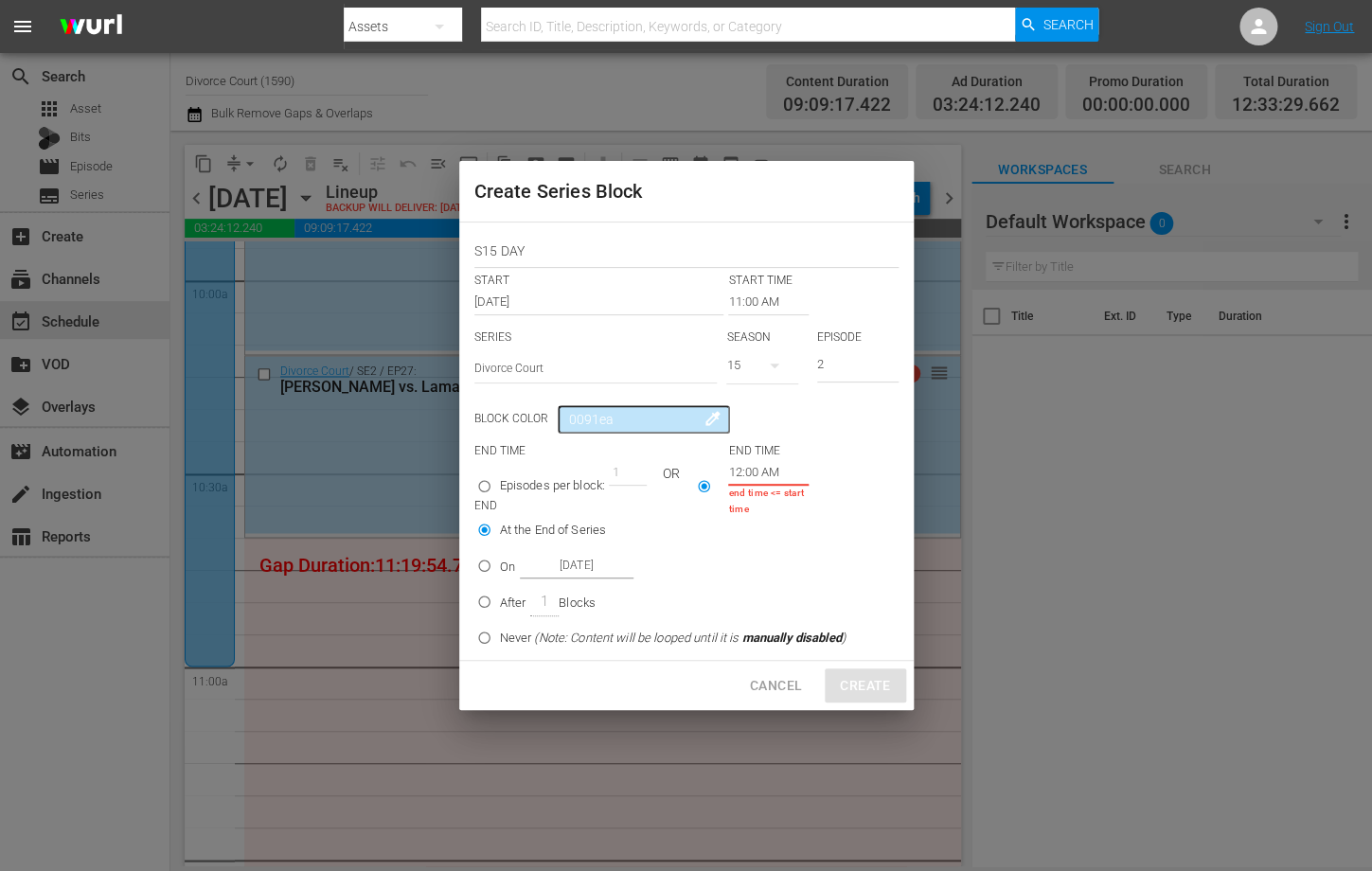 click on "12:00 AM" at bounding box center [768, 472] 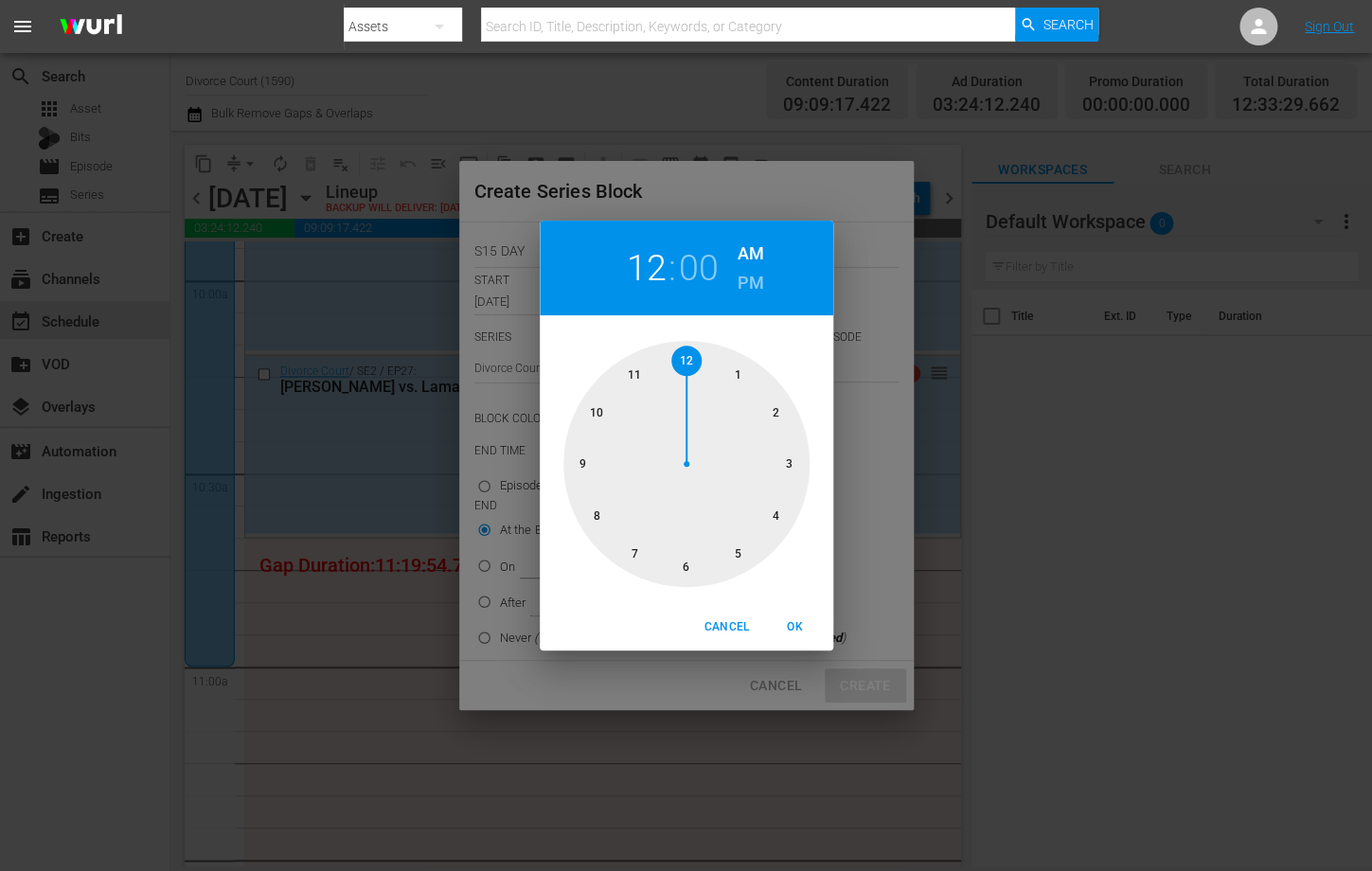 click at bounding box center [686, 464] 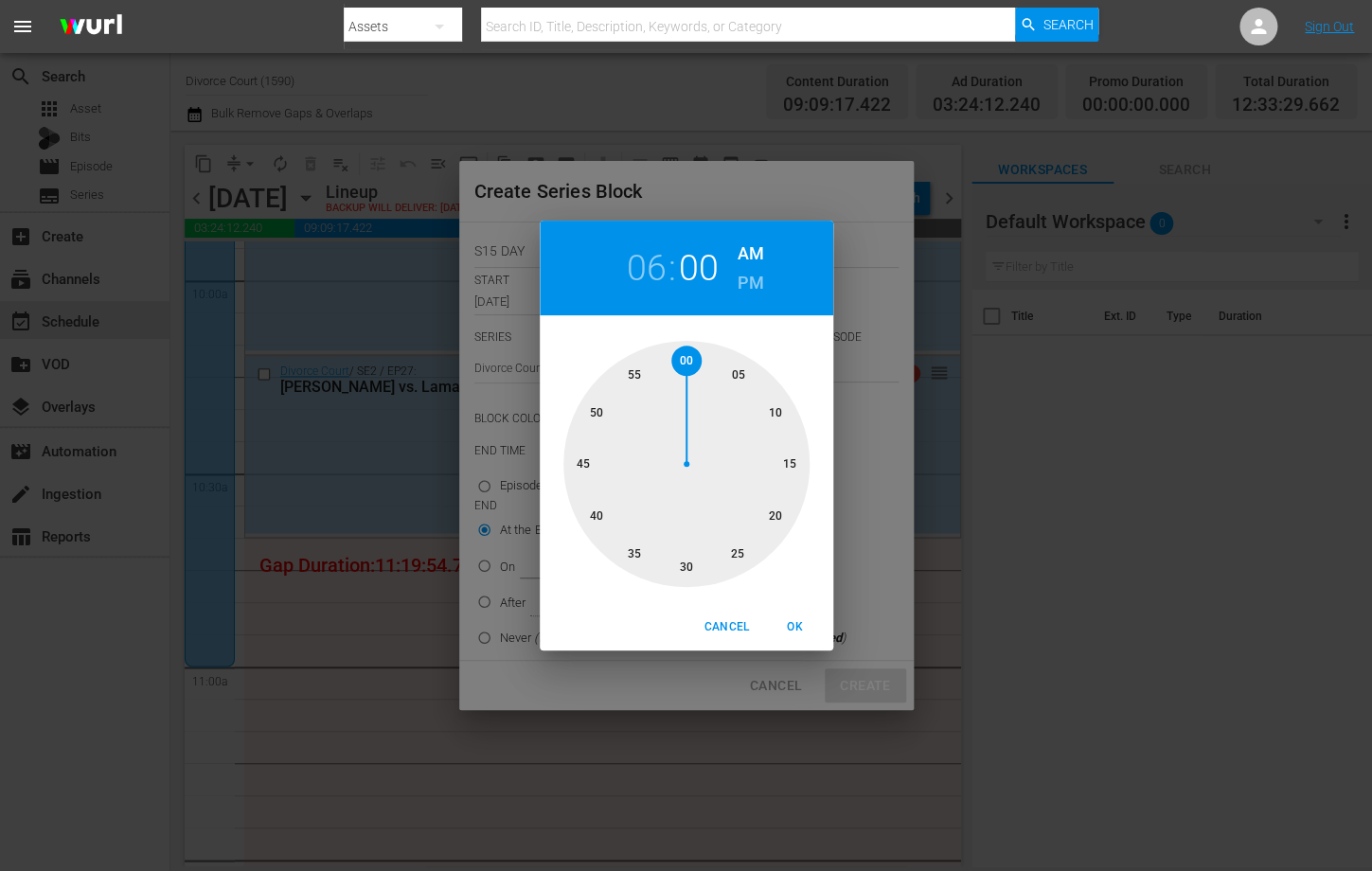 click on "PM" at bounding box center [750, 283] 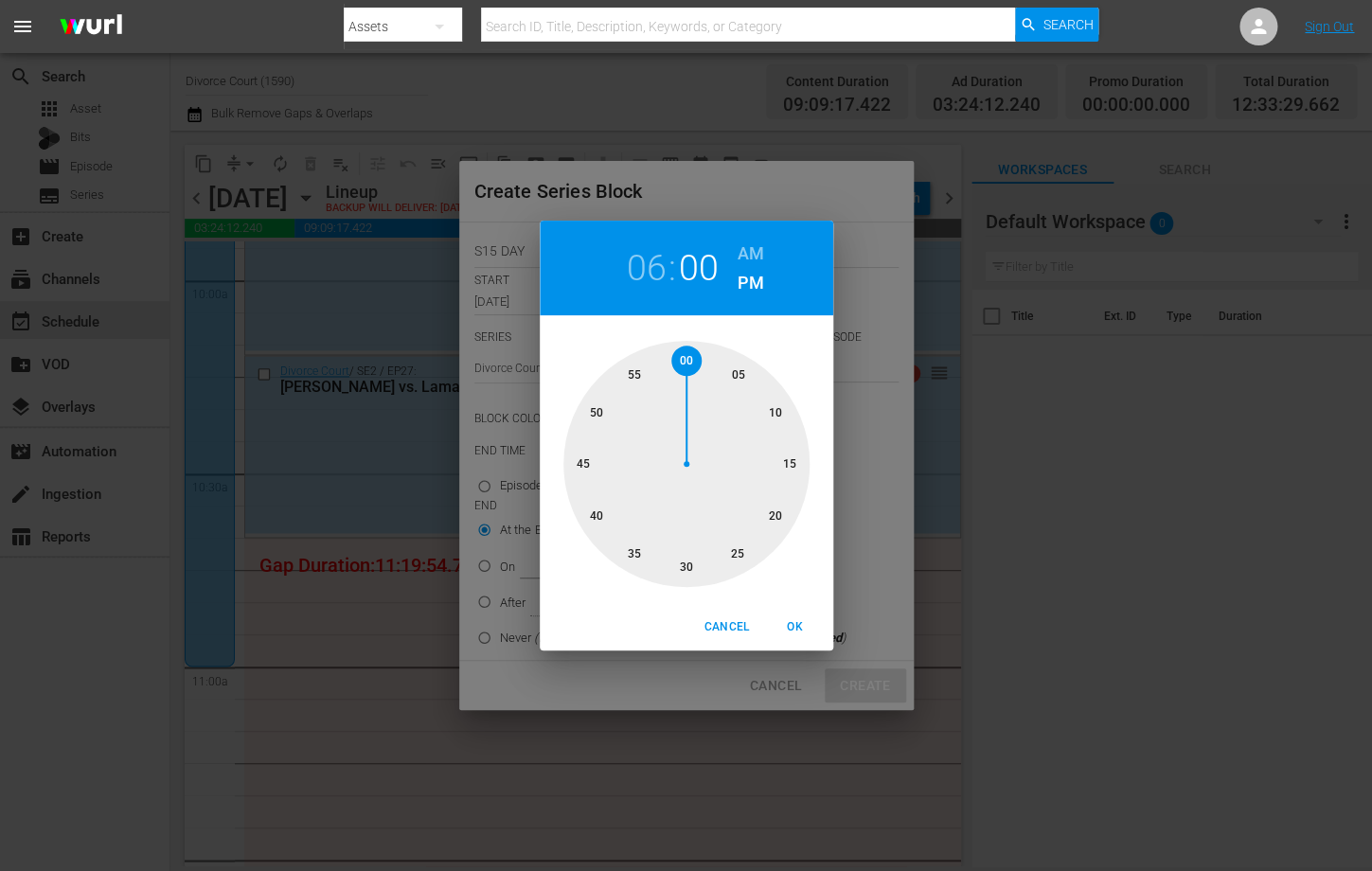 click on "OK" at bounding box center [795, 627] 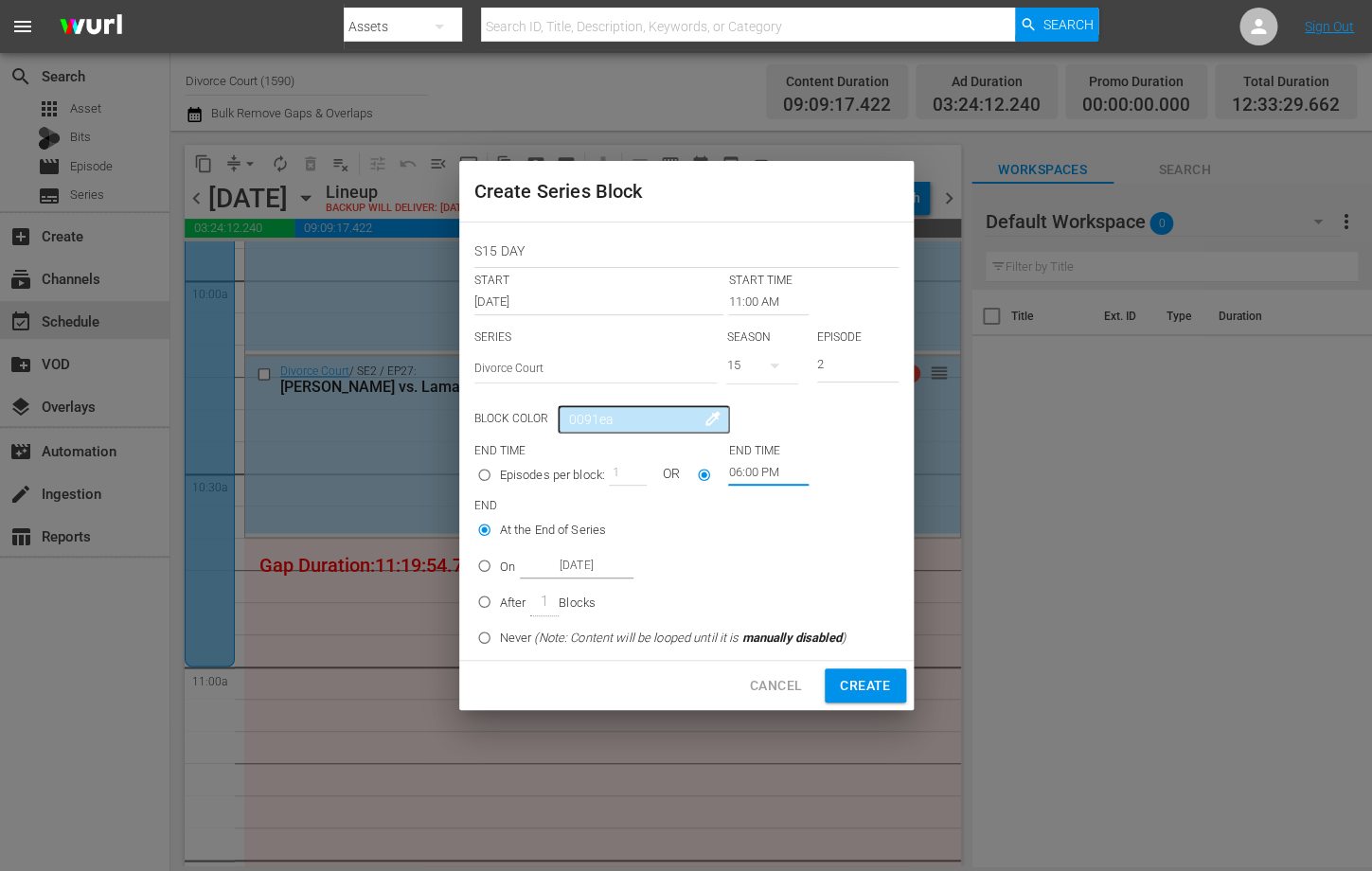 click on "On Jul 18th 2025" at bounding box center (484, 569) 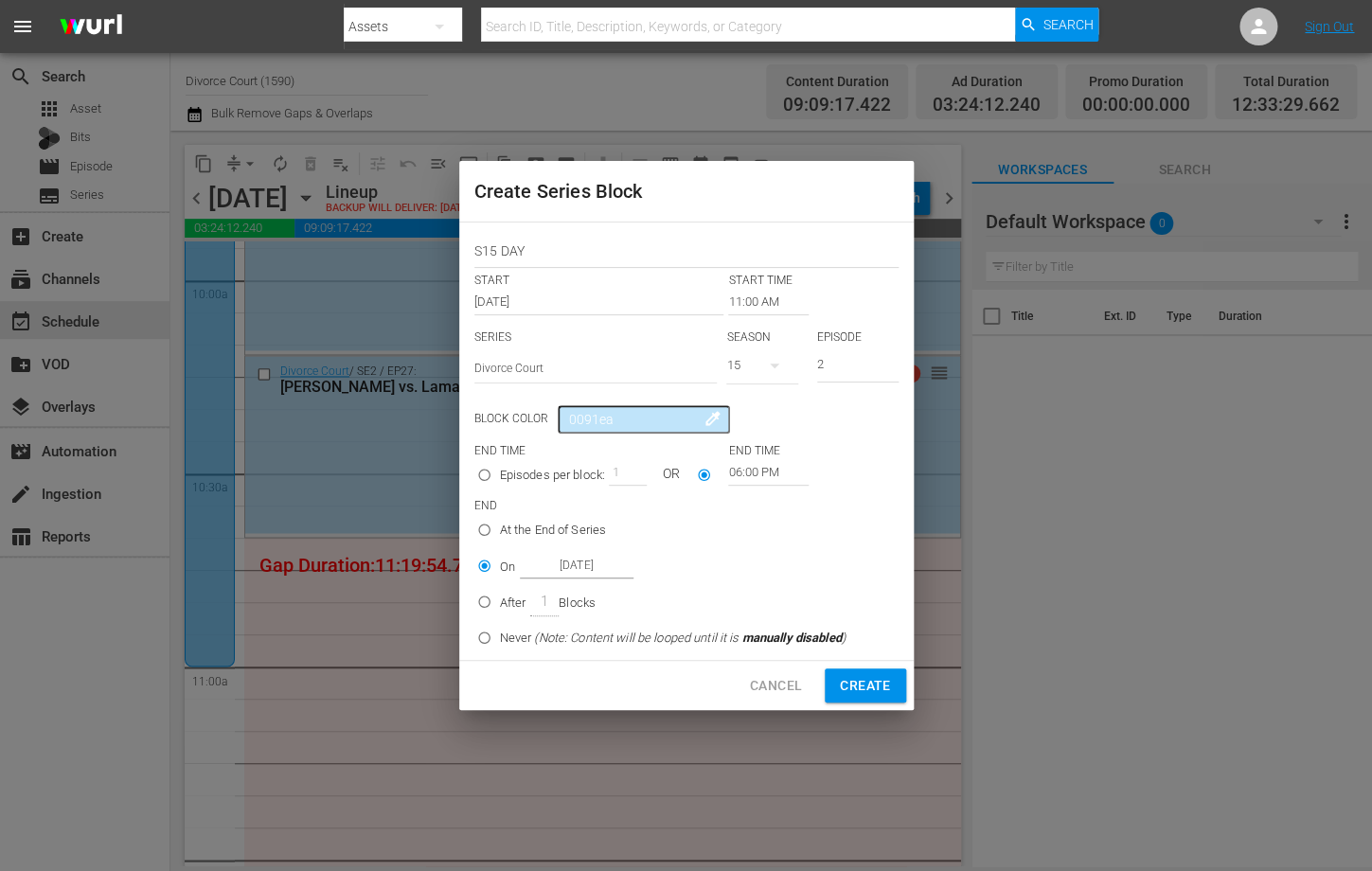 click on "Jul 18th 2025" at bounding box center (577, 565) 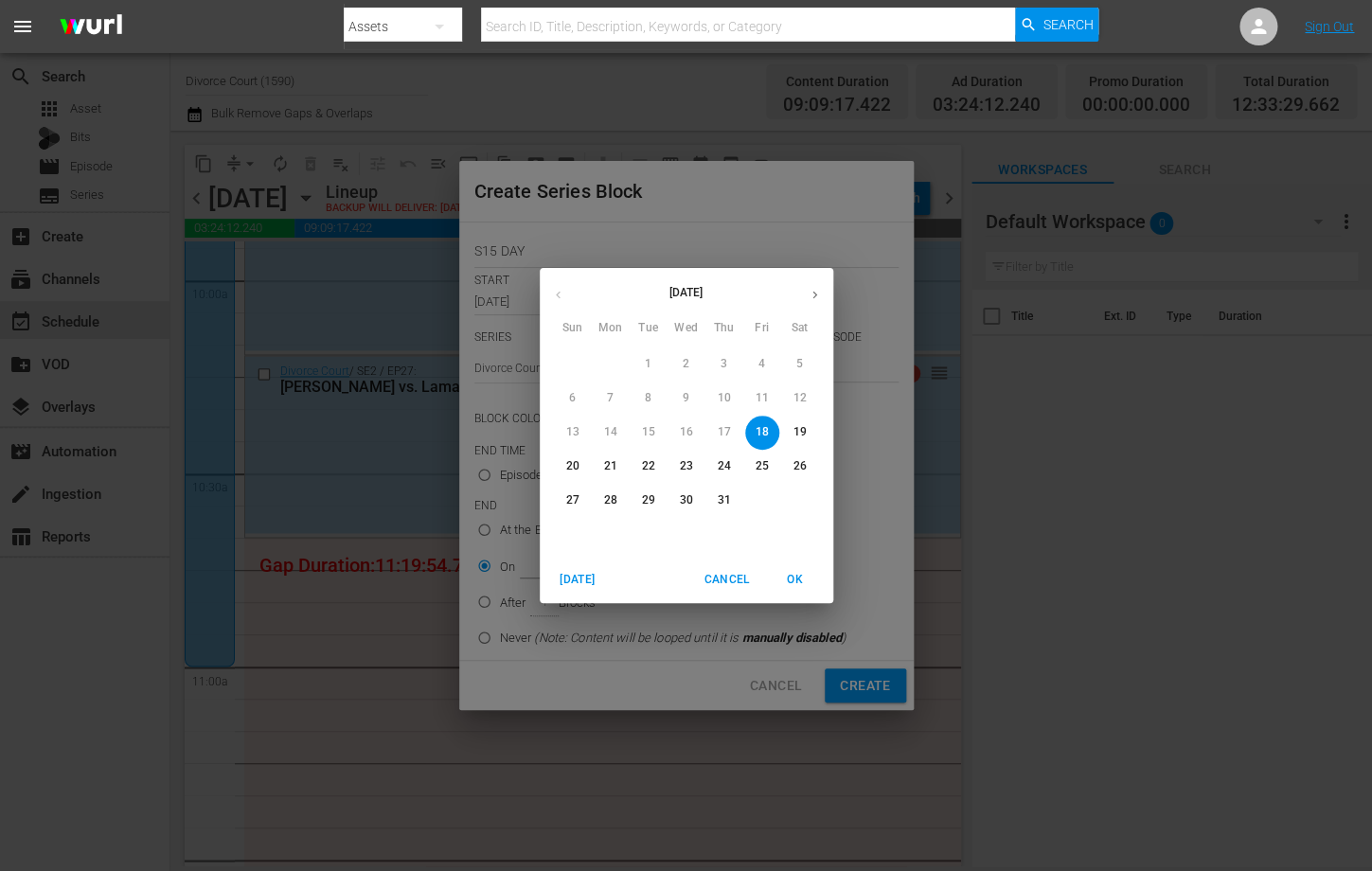 click 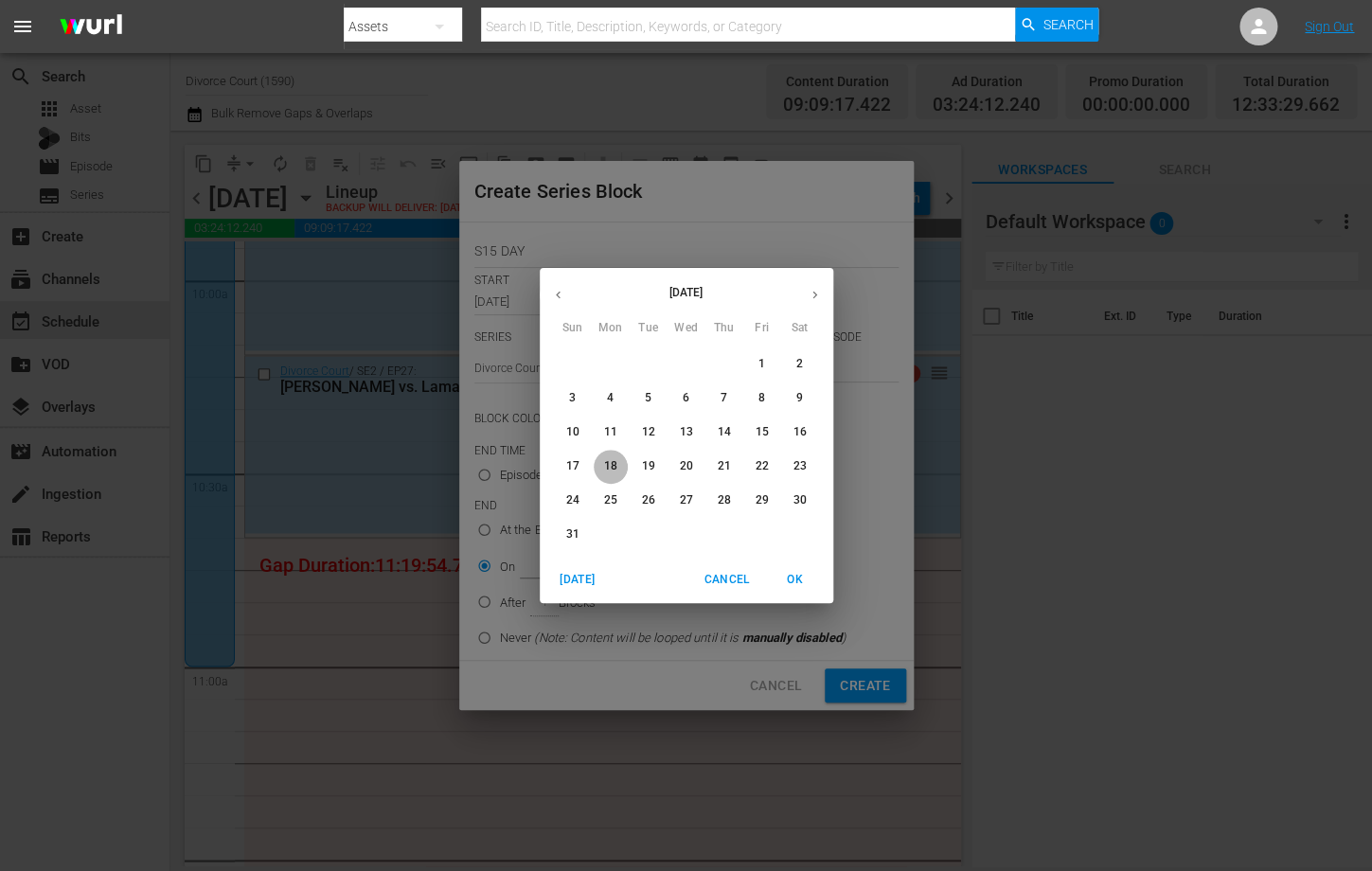 click on "18" at bounding box center [610, 466] 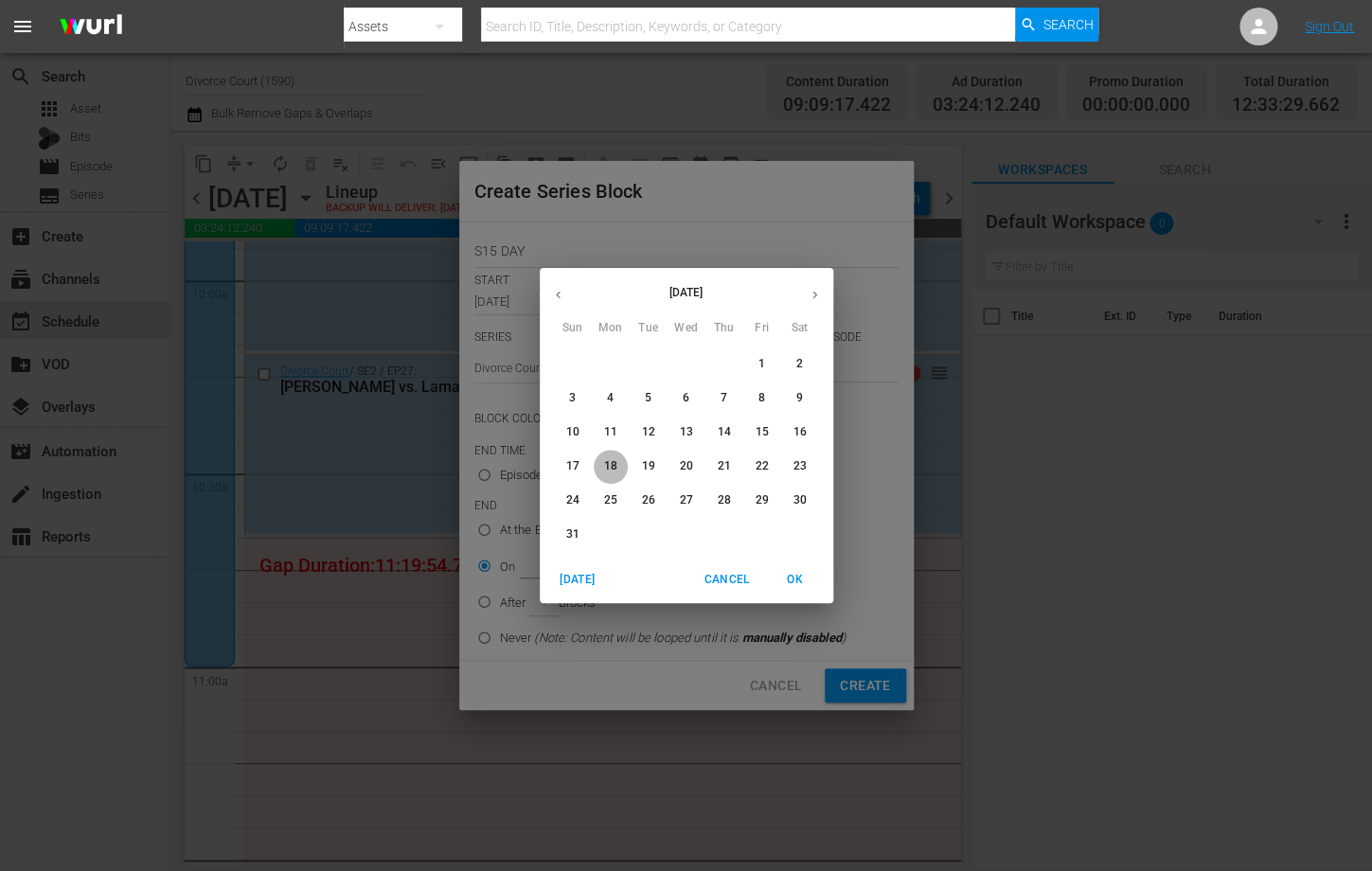 type on "Aug 18th 2025" 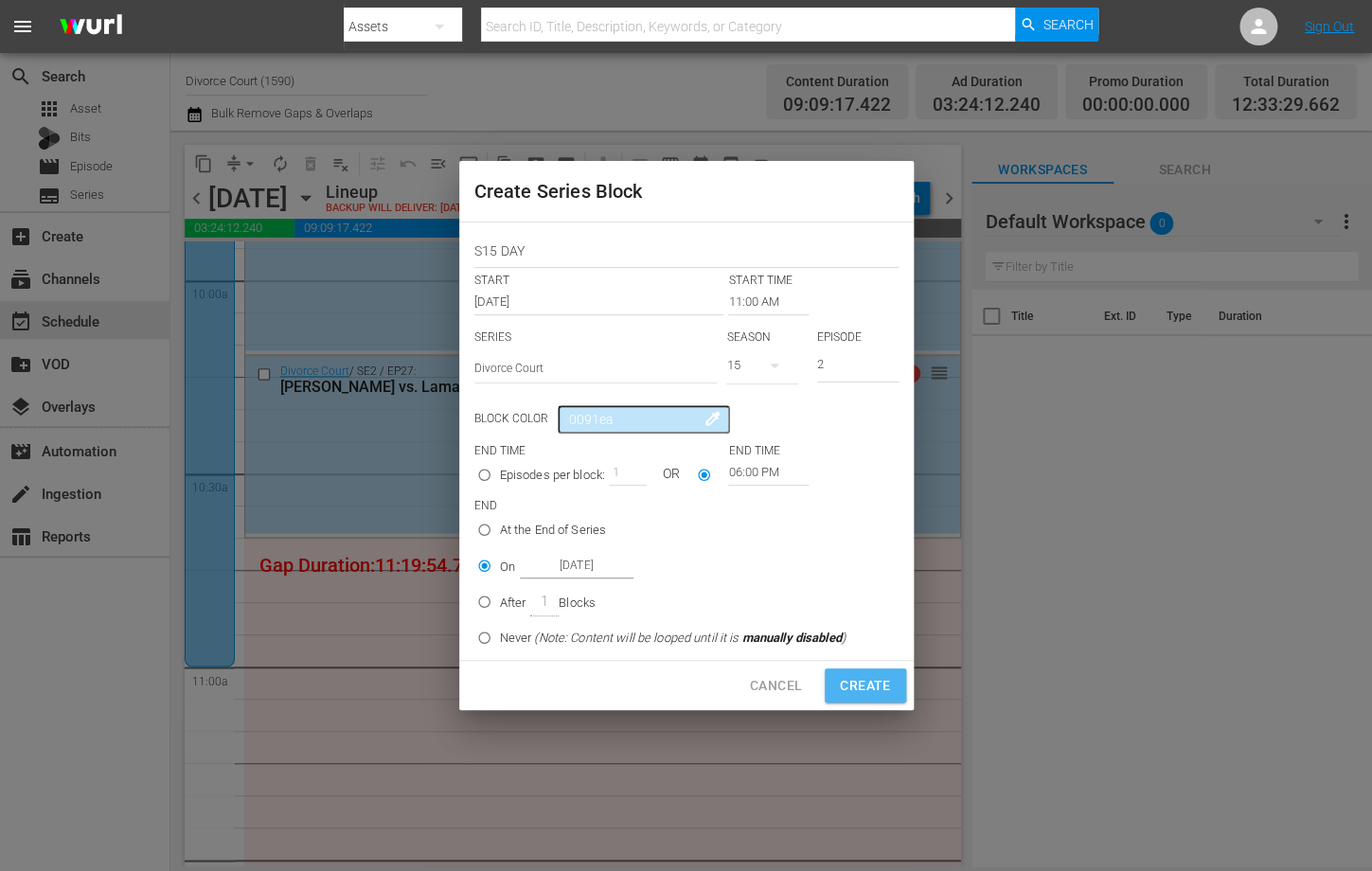 click on "Create" at bounding box center [864, 685] 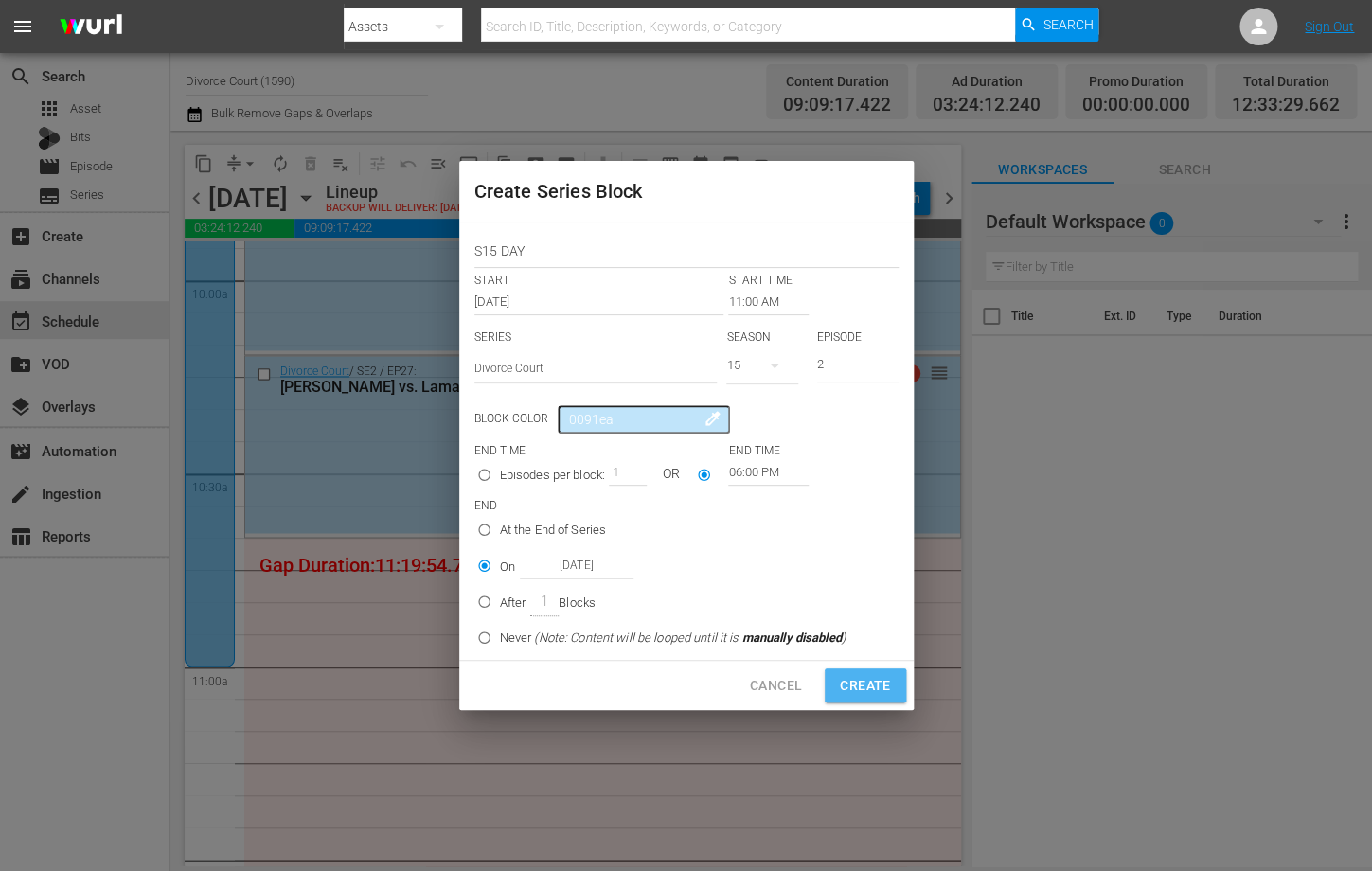 type on "12:00 AM" 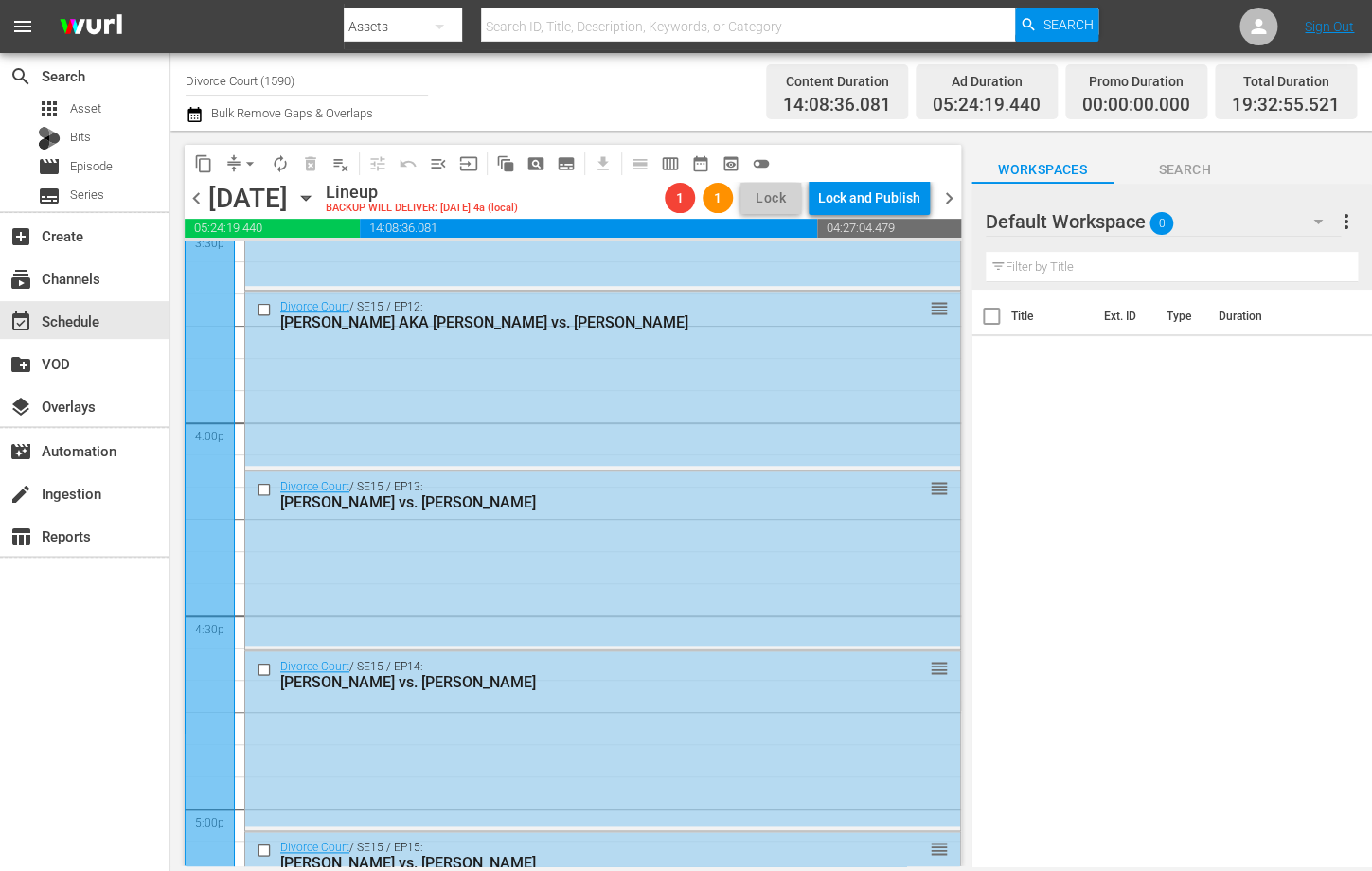 scroll, scrollTop: 6048, scrollLeft: 0, axis: vertical 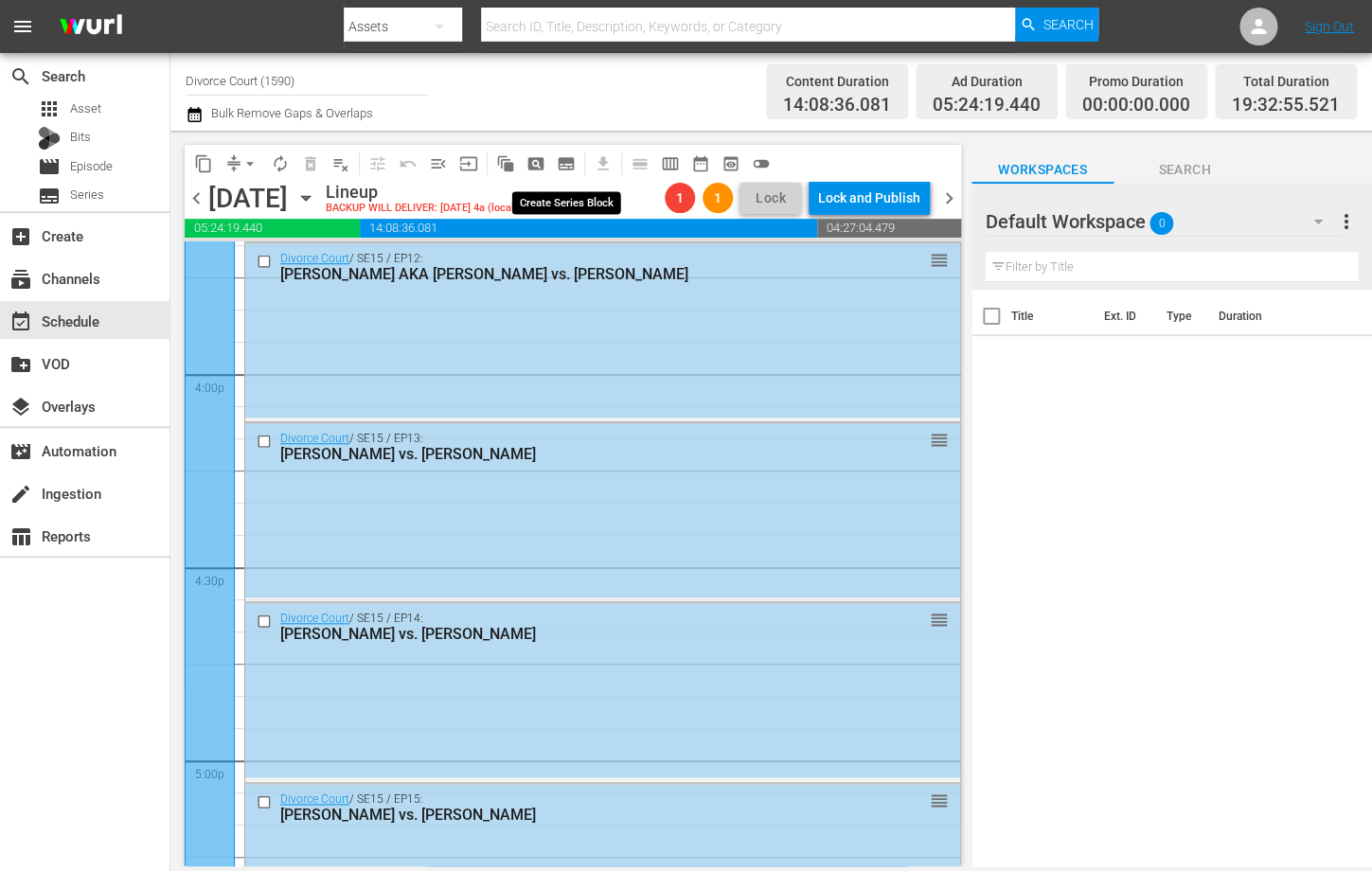 click on "subtitles_outlined" at bounding box center [566, 164] 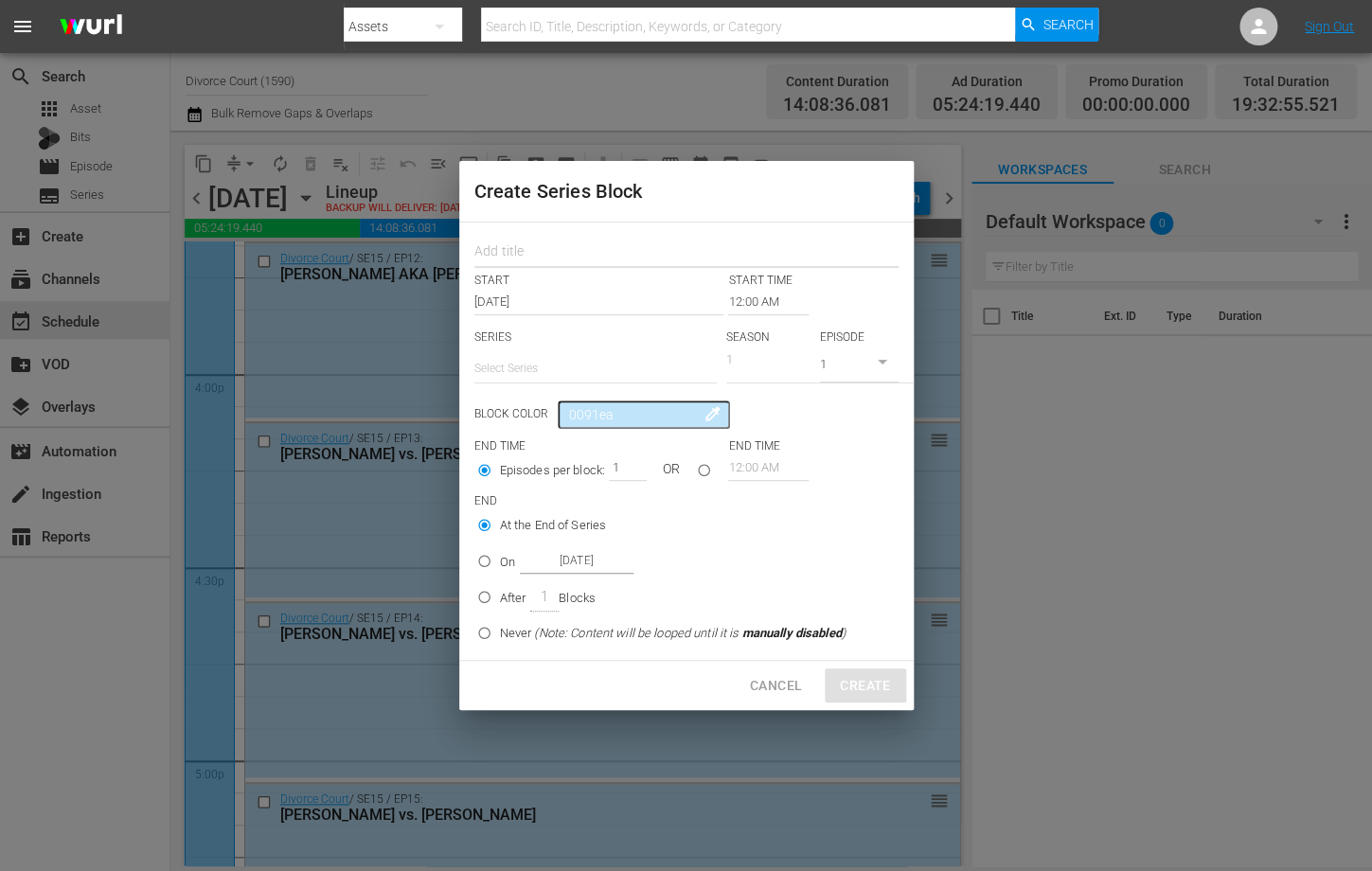 click at bounding box center [686, 253] 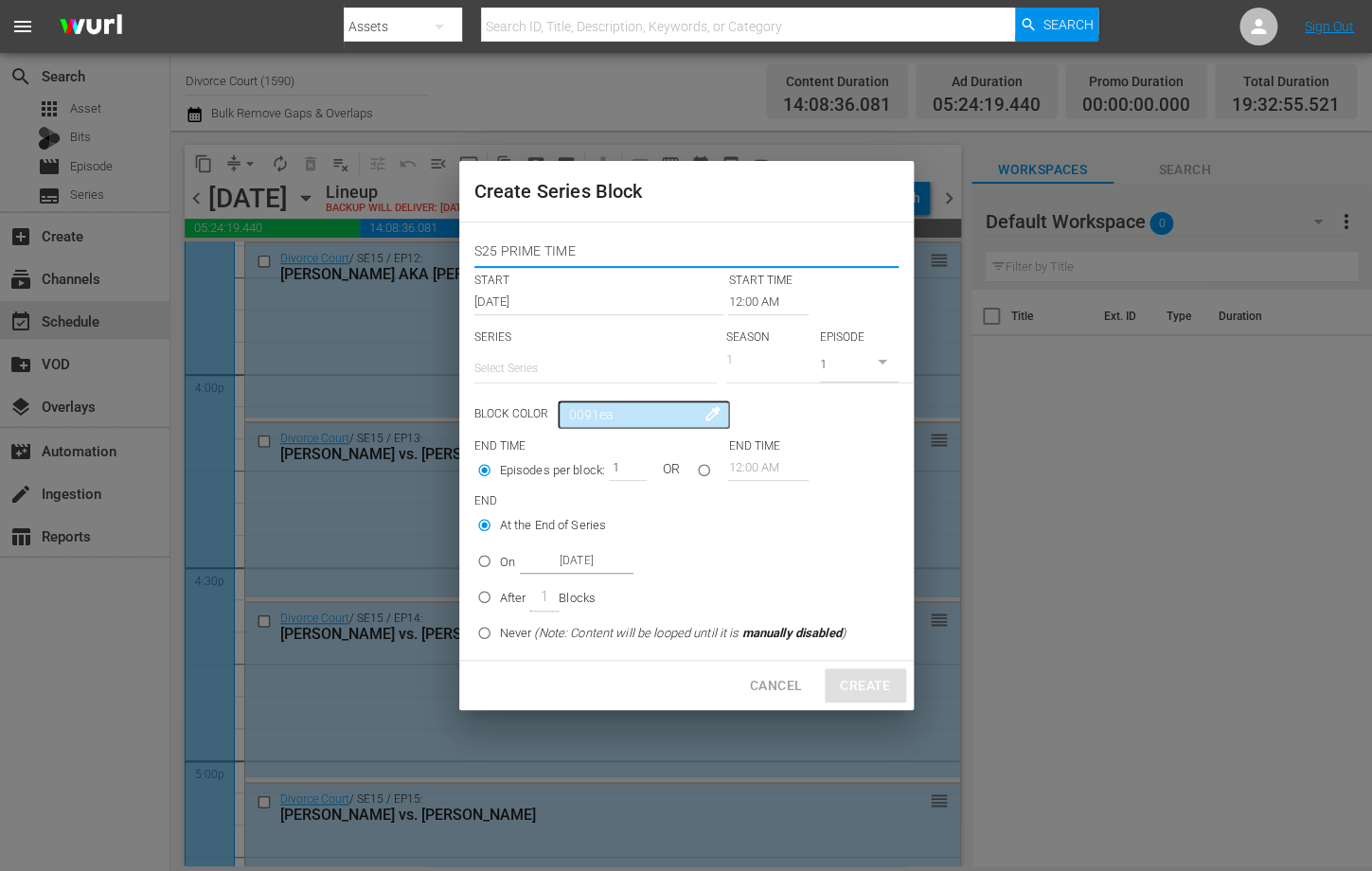 type on "S25 PRIME TIME" 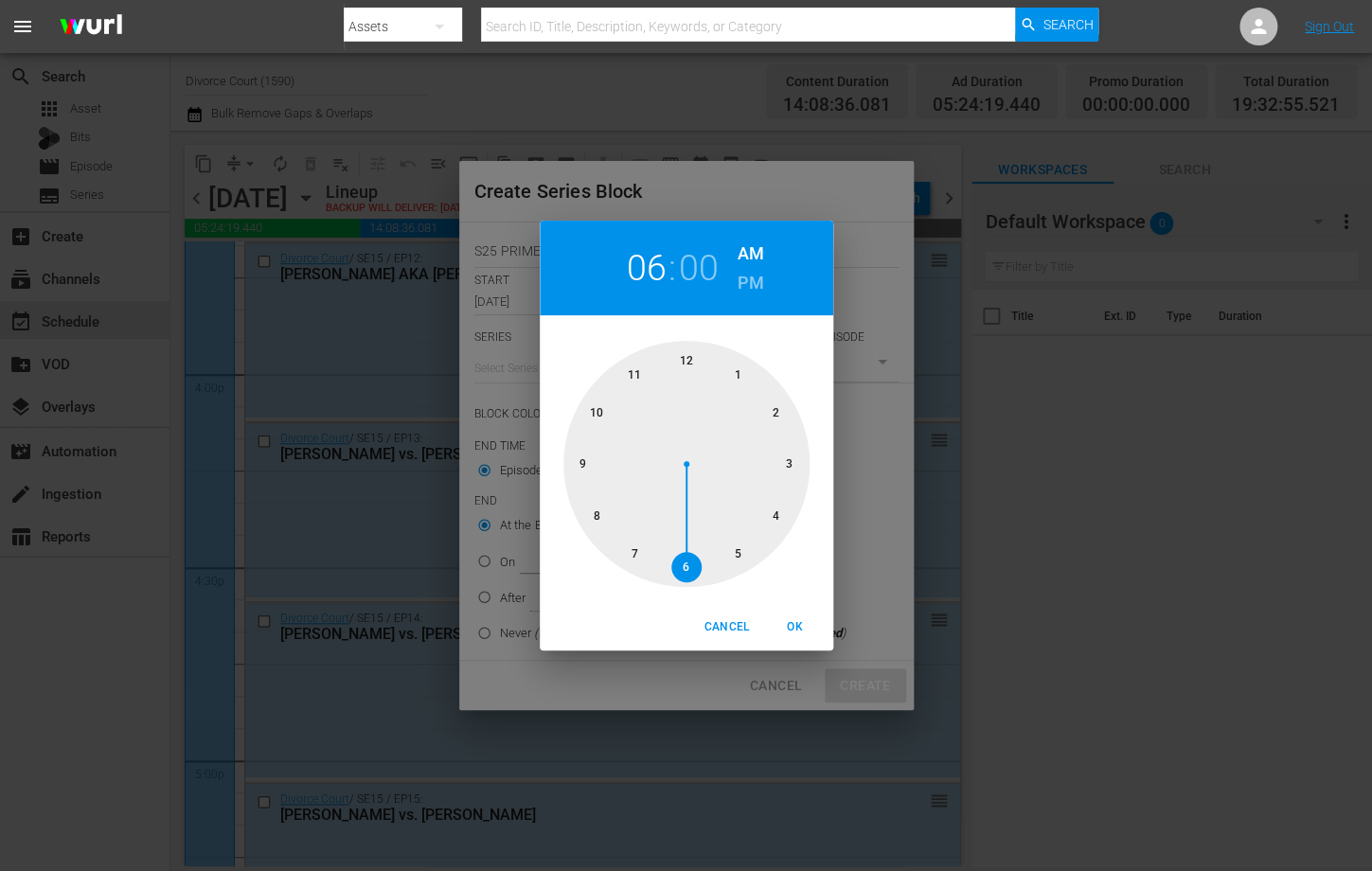 click at bounding box center (686, 464) 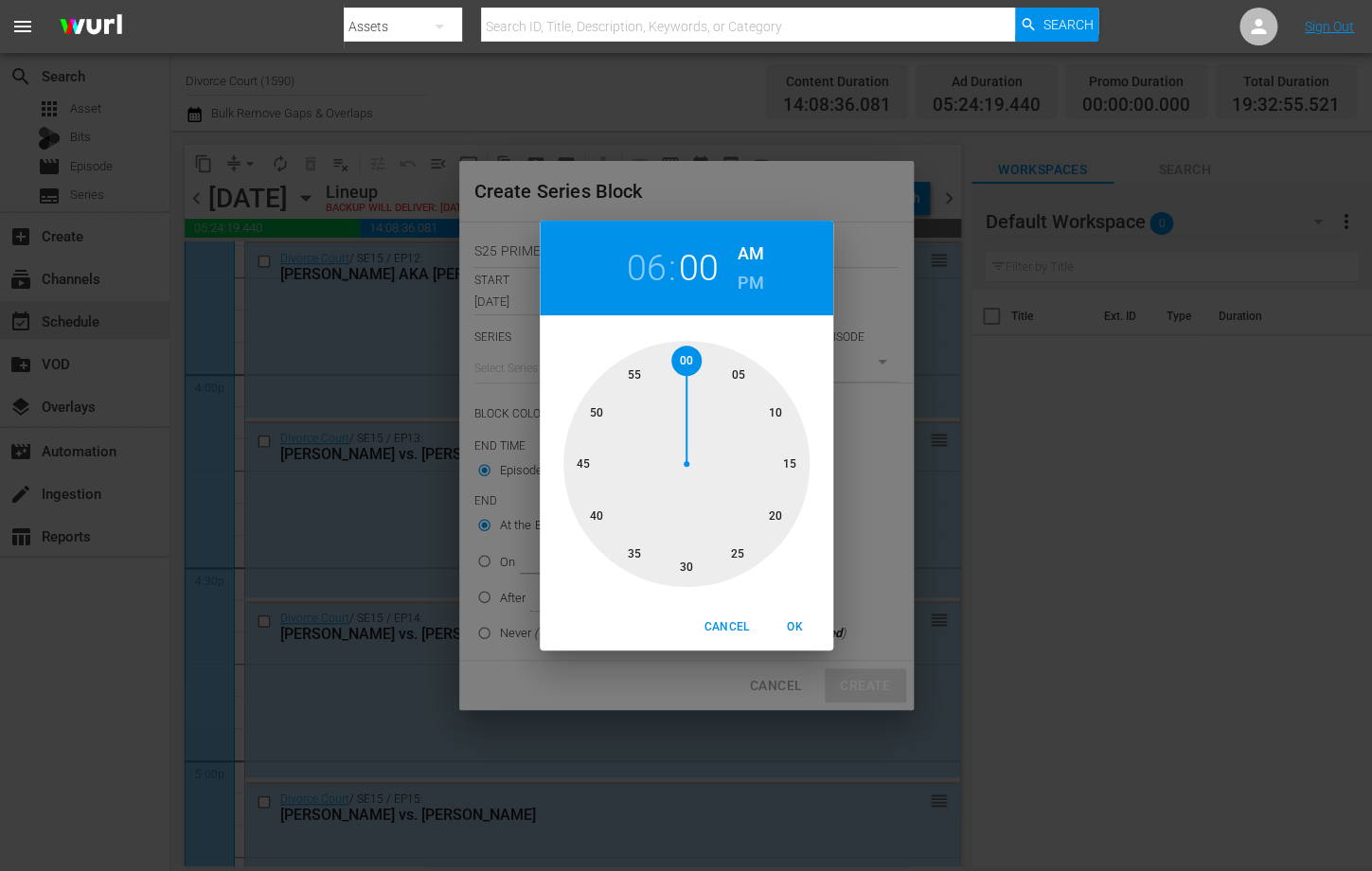 click on "PM" at bounding box center [750, 283] 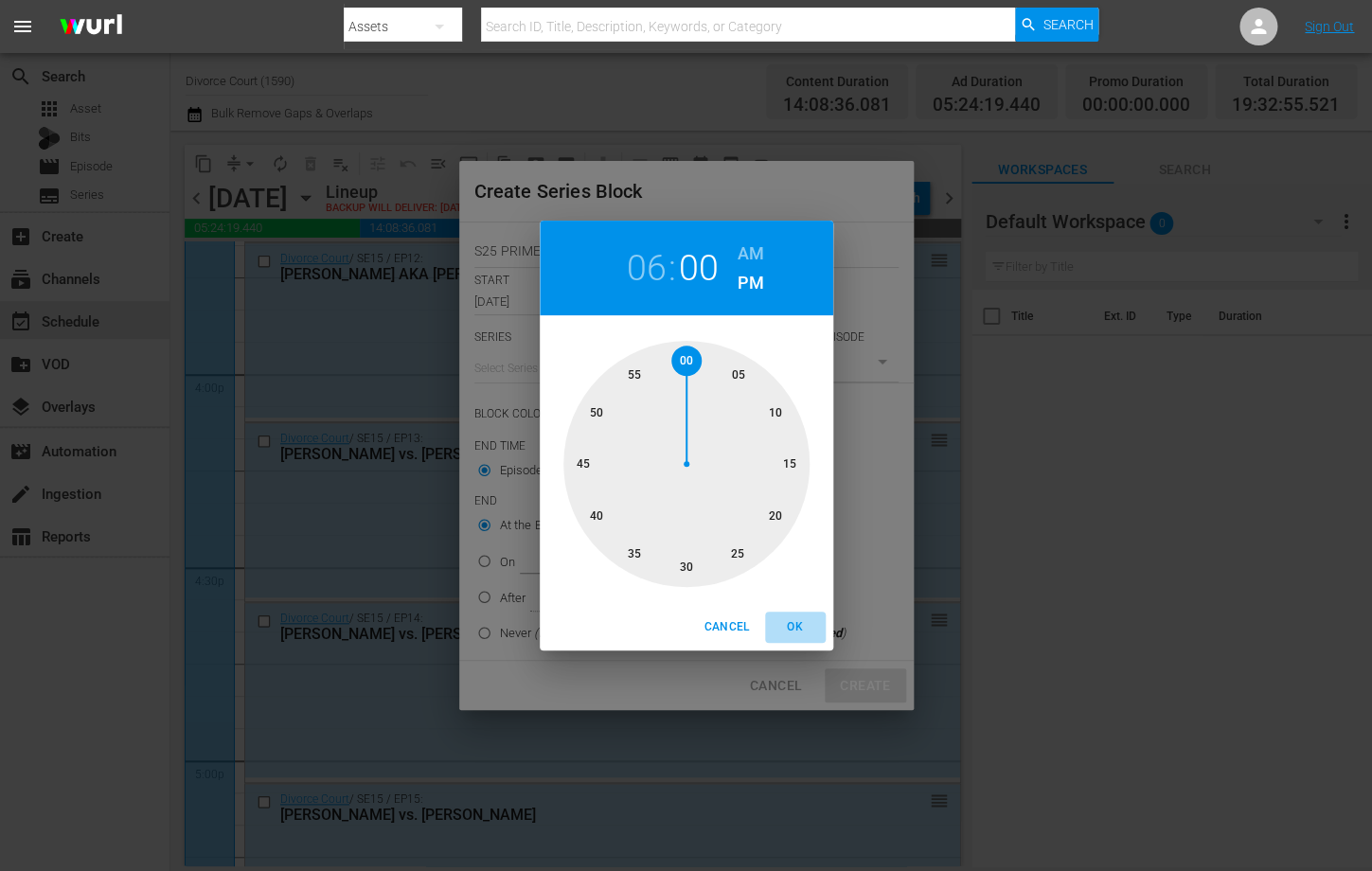 click on "OK" at bounding box center (795, 627) 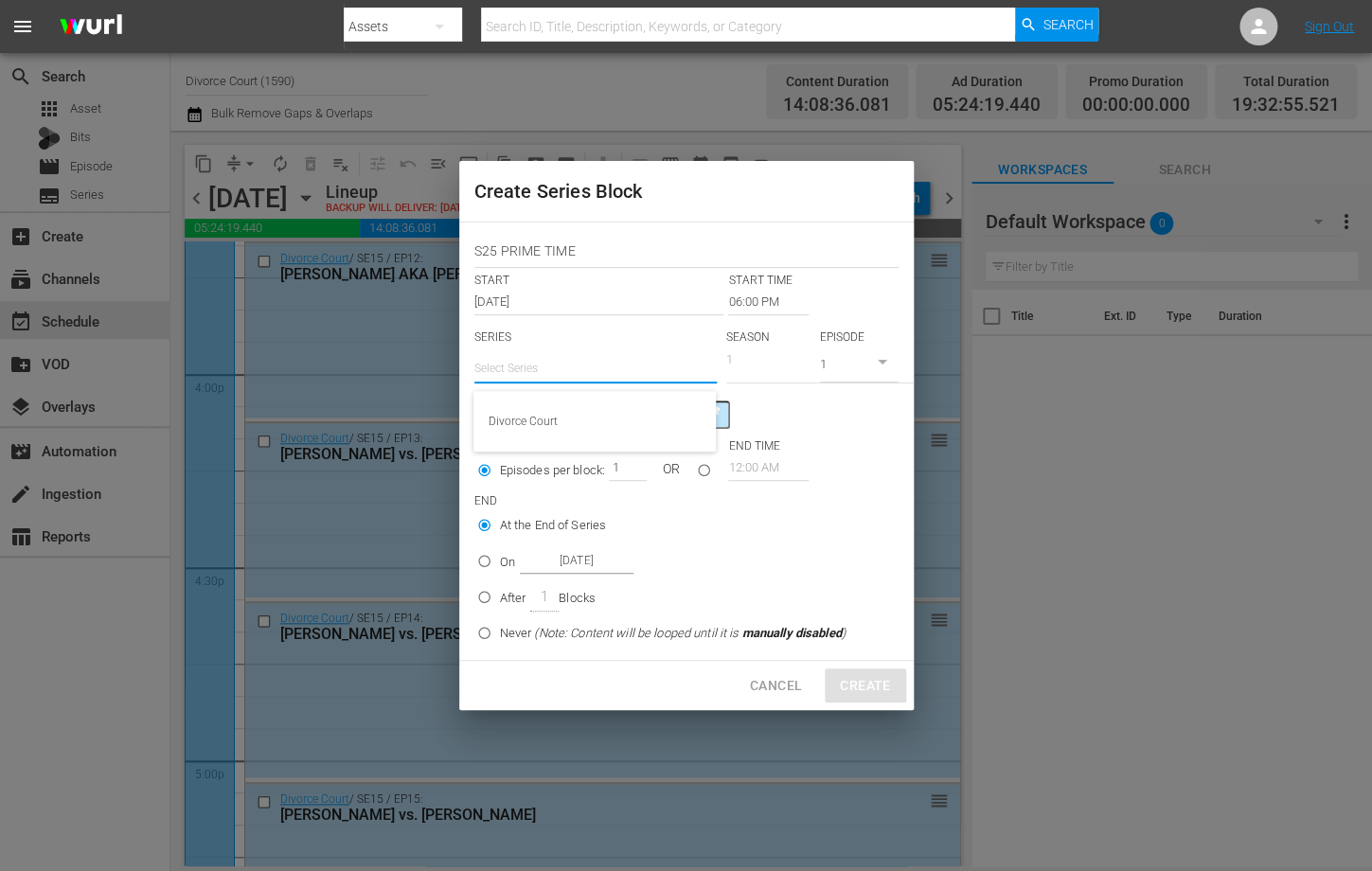 click at bounding box center (596, 368) 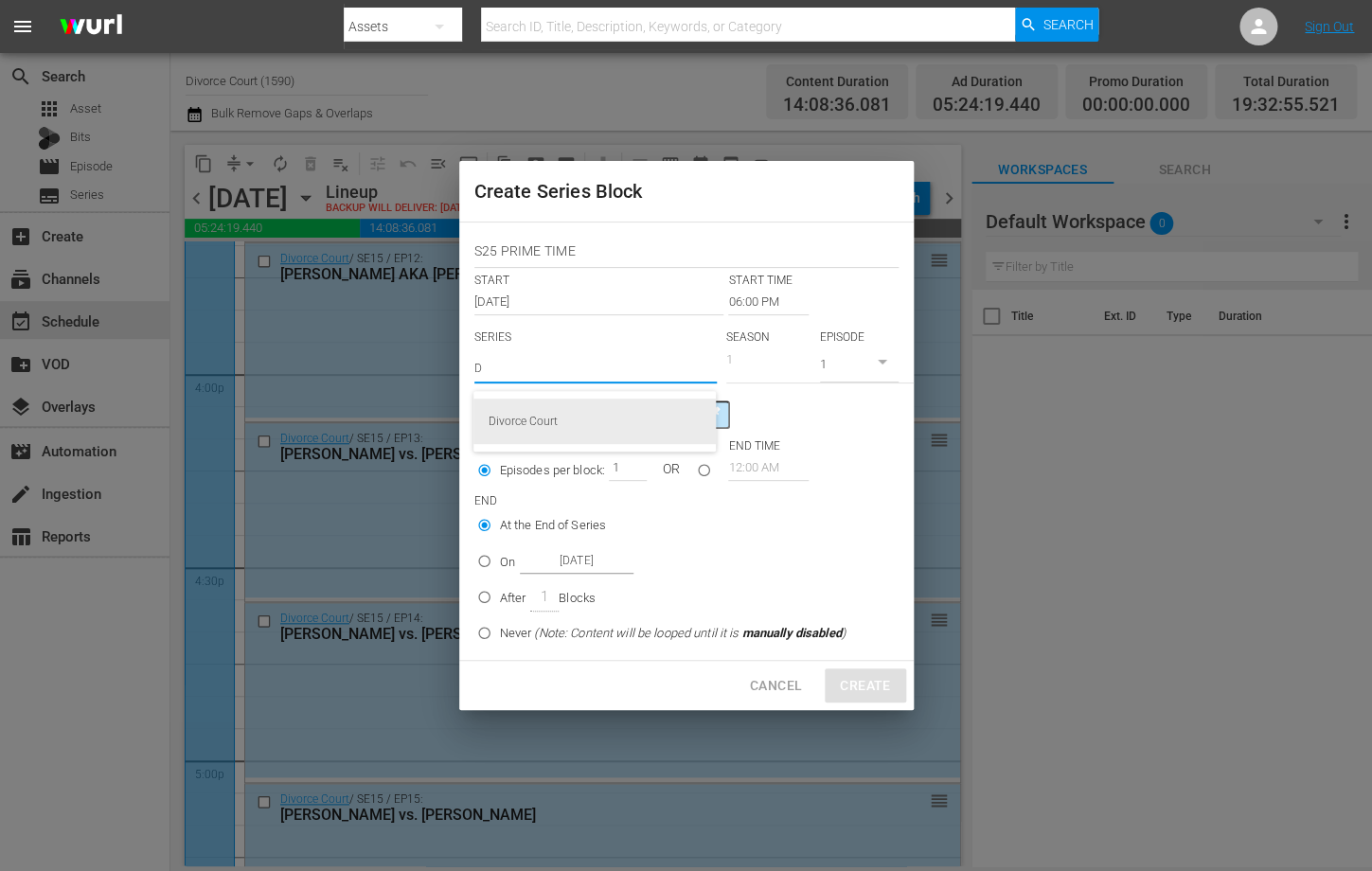 drag, startPoint x: 588, startPoint y: 425, endPoint x: 718, endPoint y: 376, distance: 138.92804 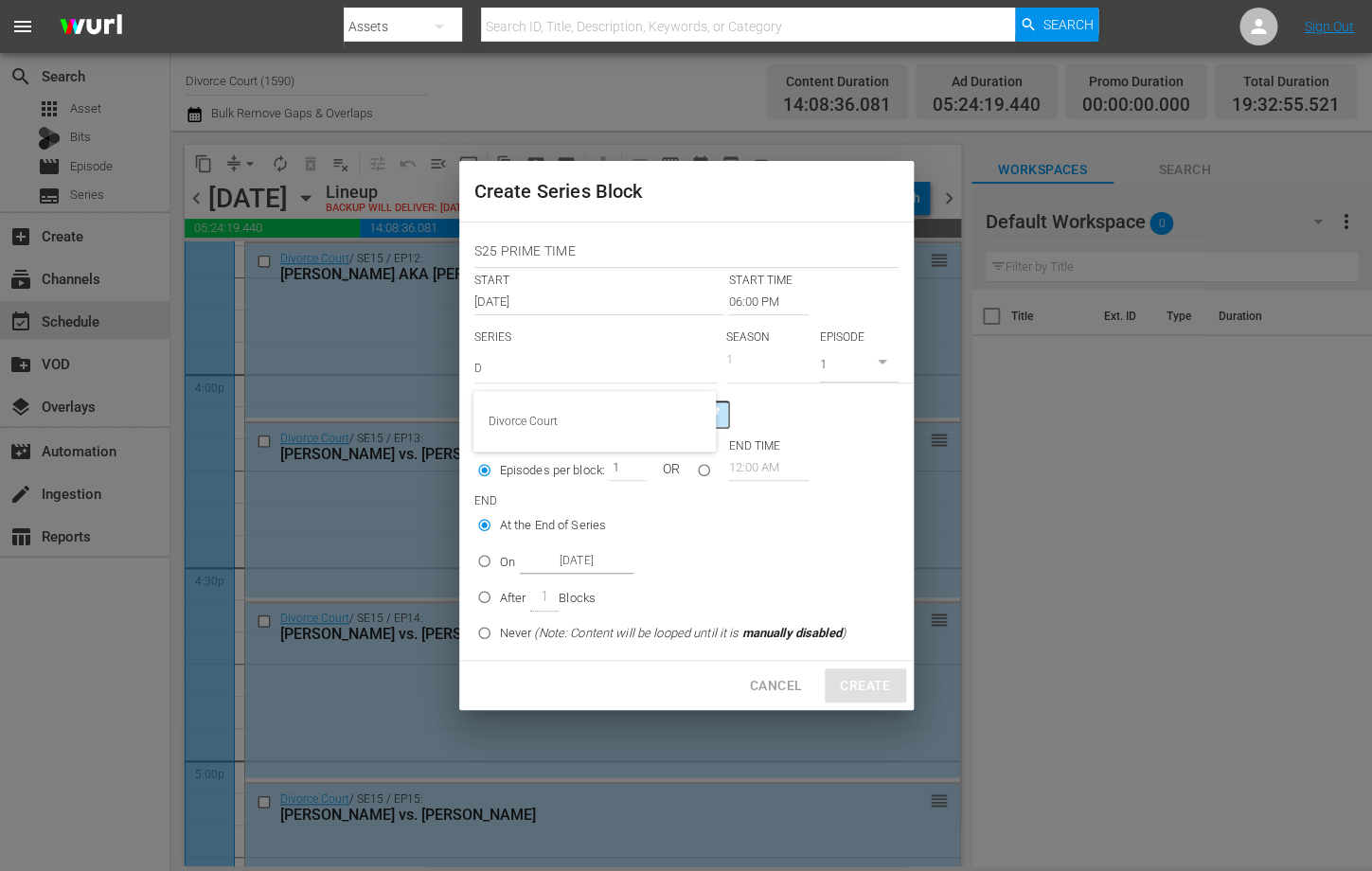 type on "Divorce Court" 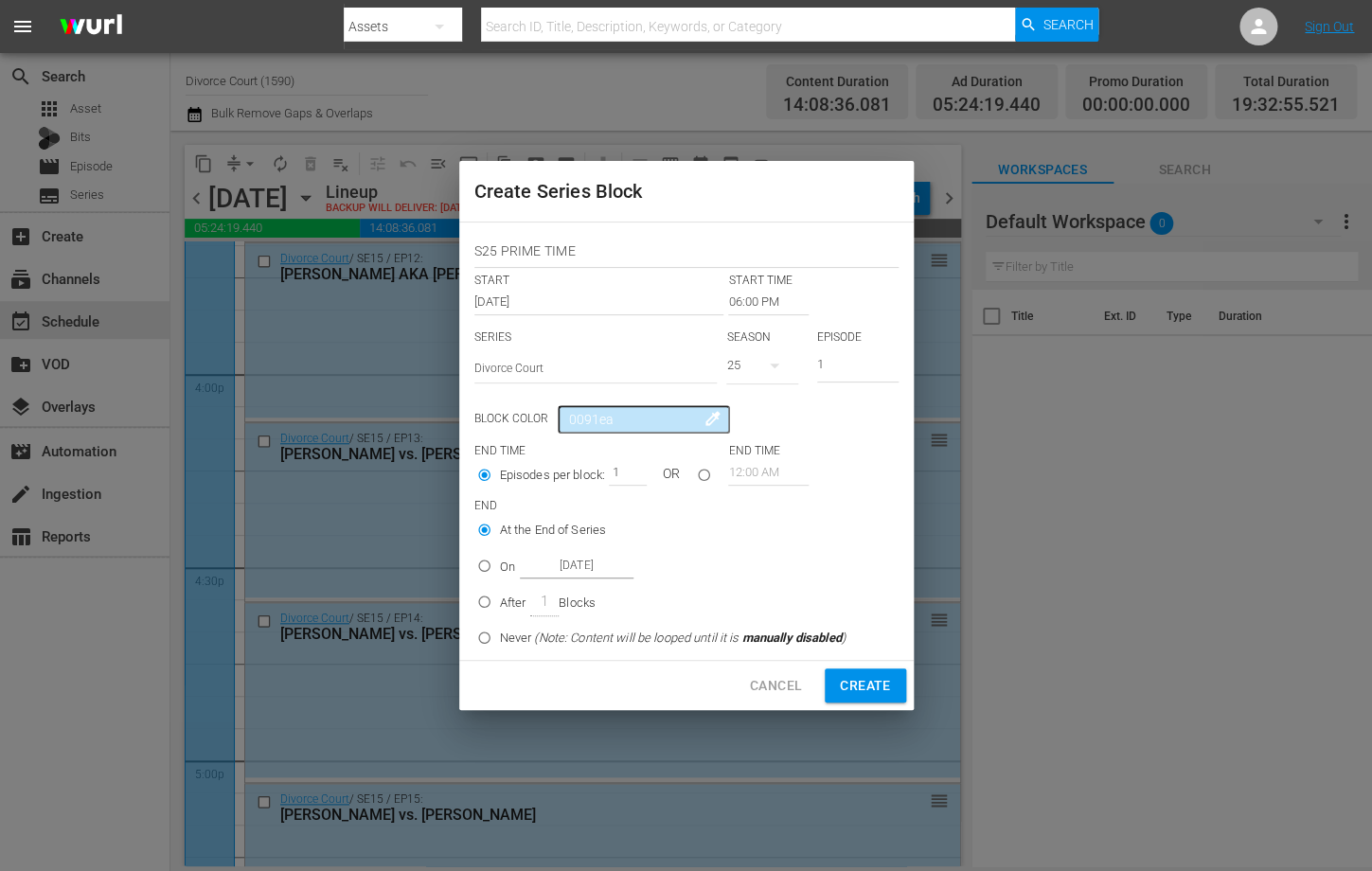 click on "25" at bounding box center (762, 365) 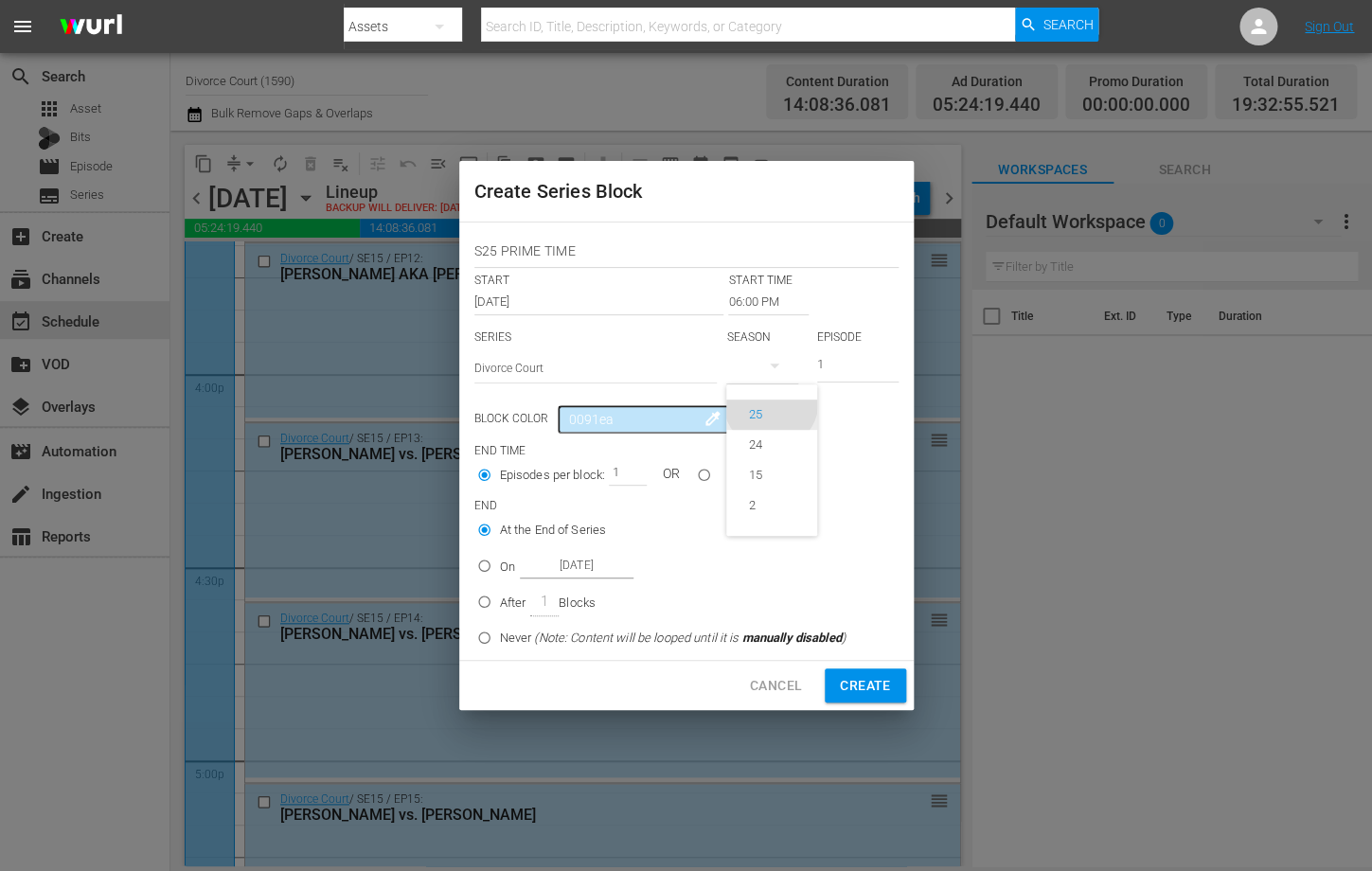 click on "25" at bounding box center [756, 415] 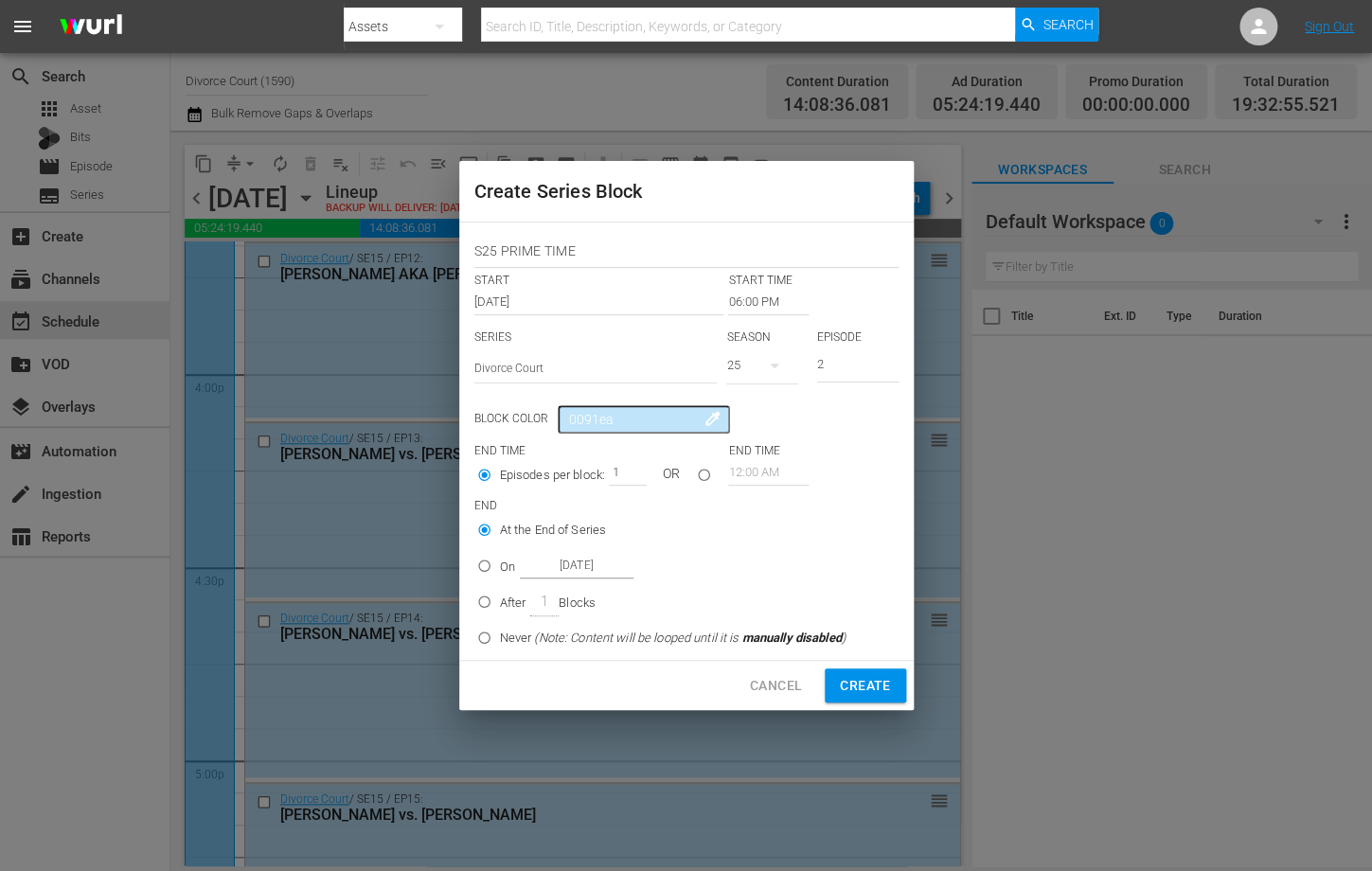 type on "2" 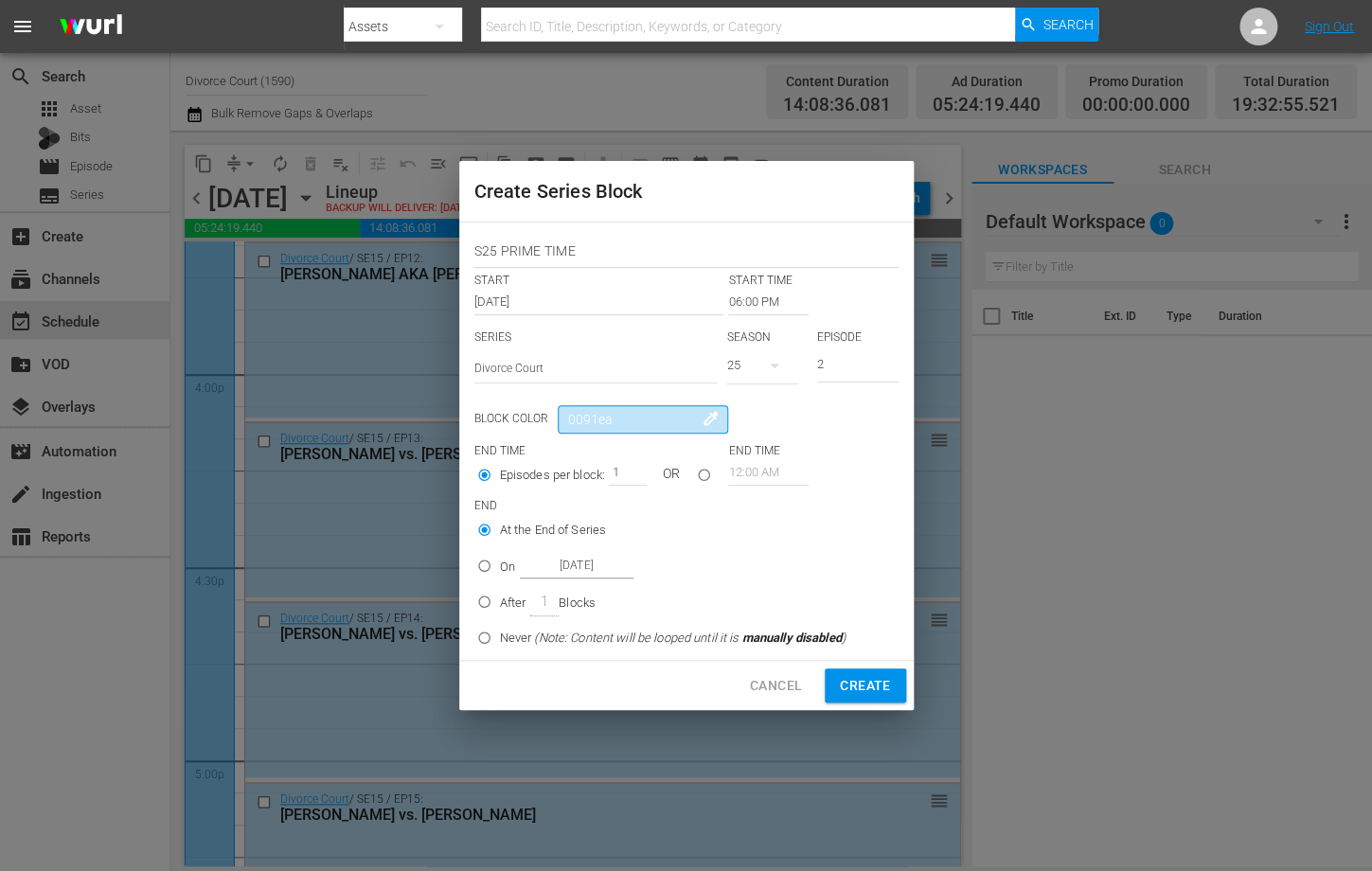 drag, startPoint x: 638, startPoint y: 418, endPoint x: 529, endPoint y: 410, distance: 109.29318 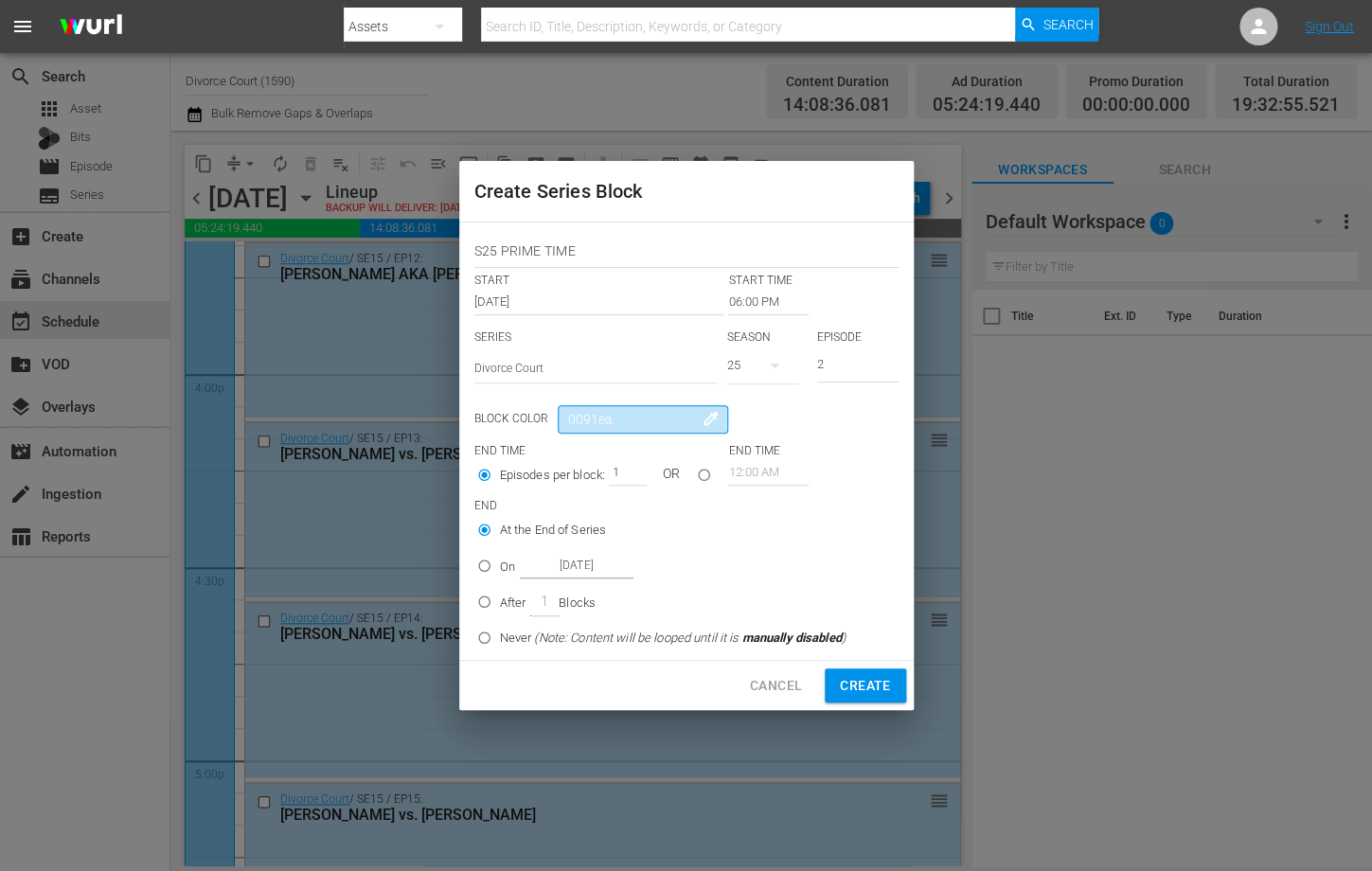 click on "0091ea" at bounding box center (643, 419) 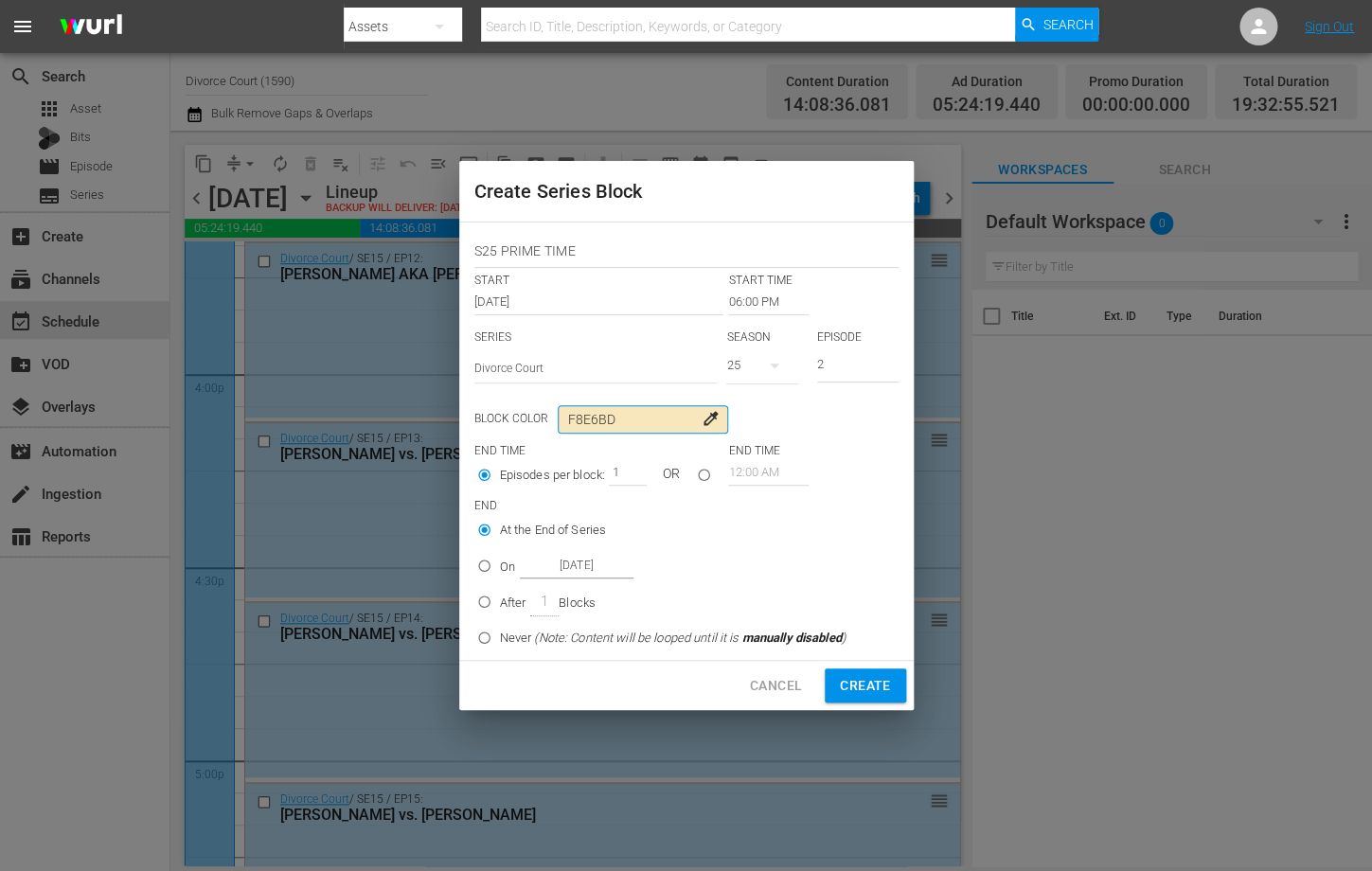 type on "F8E6BD" 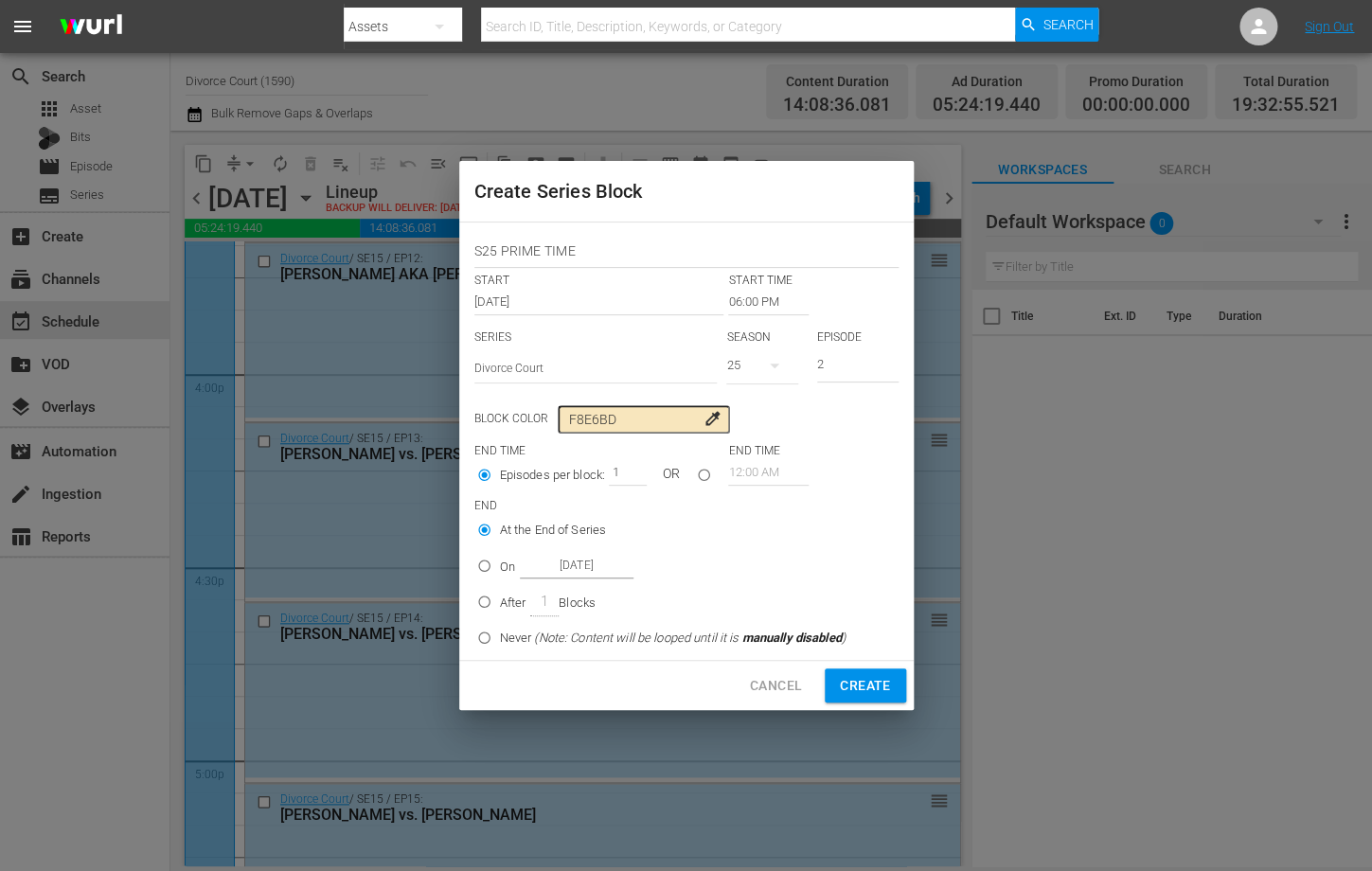 click at bounding box center [704, 478] 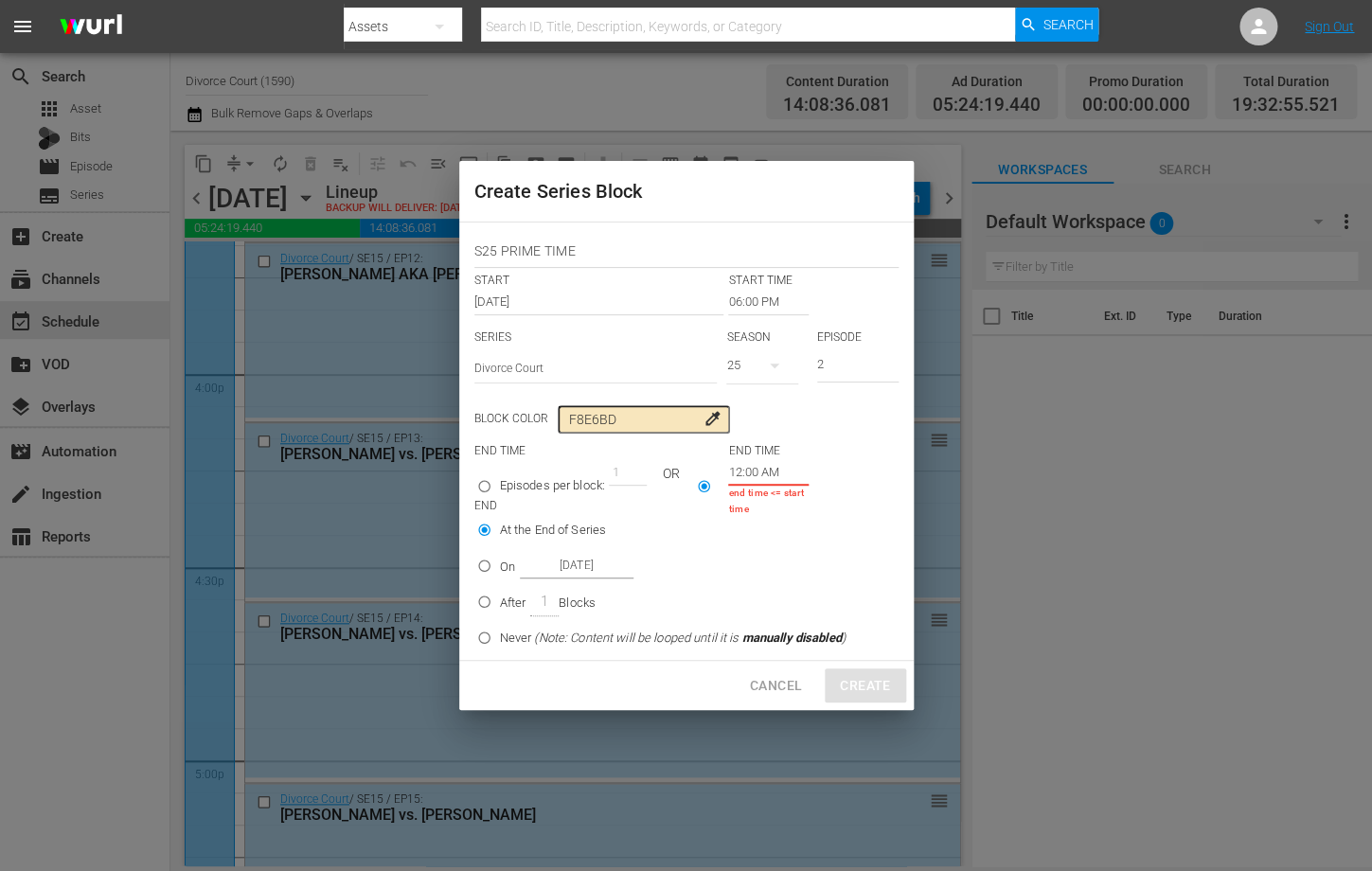 click on "12:00 AM" at bounding box center [768, 472] 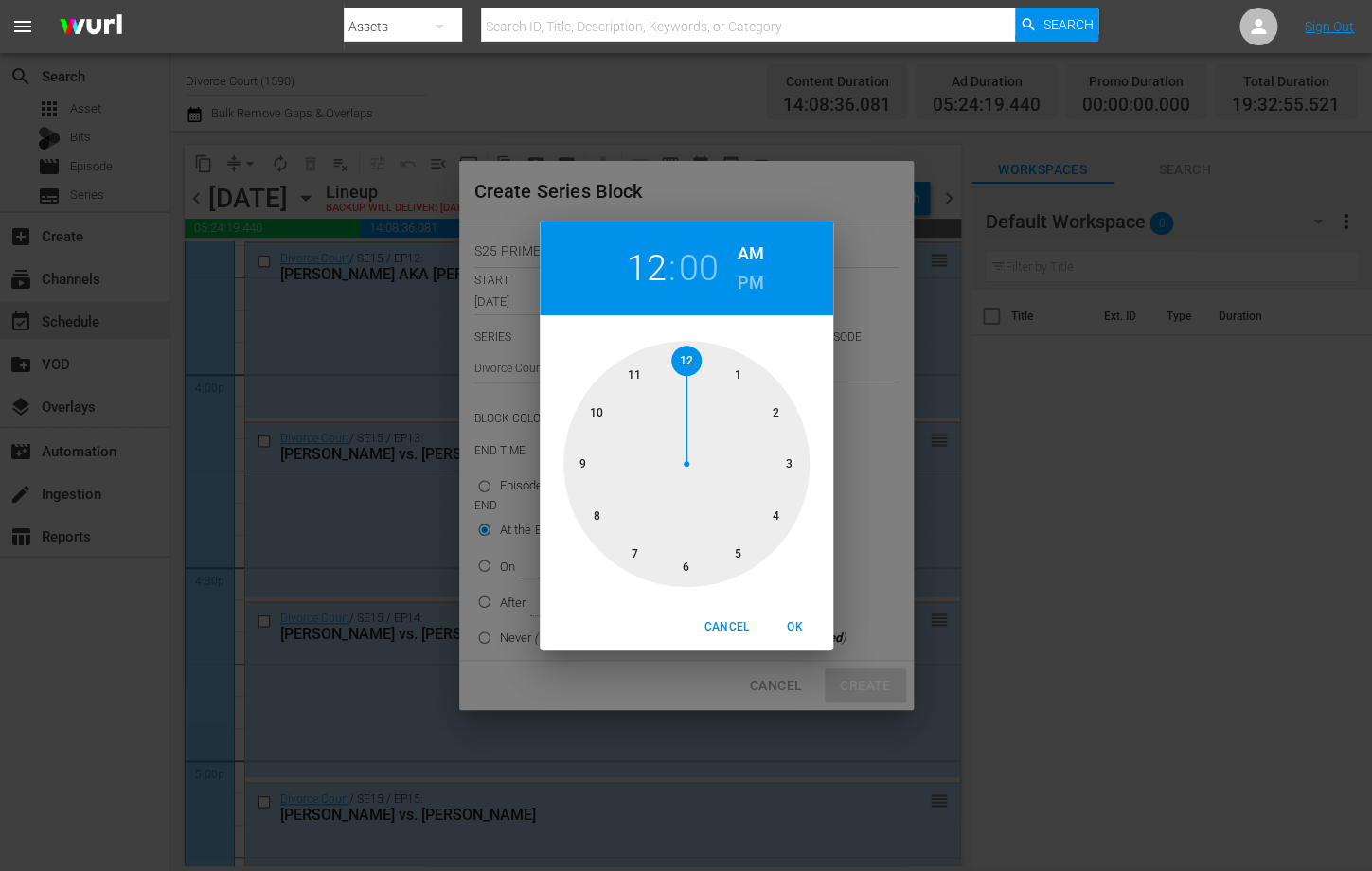 click at bounding box center (686, 464) 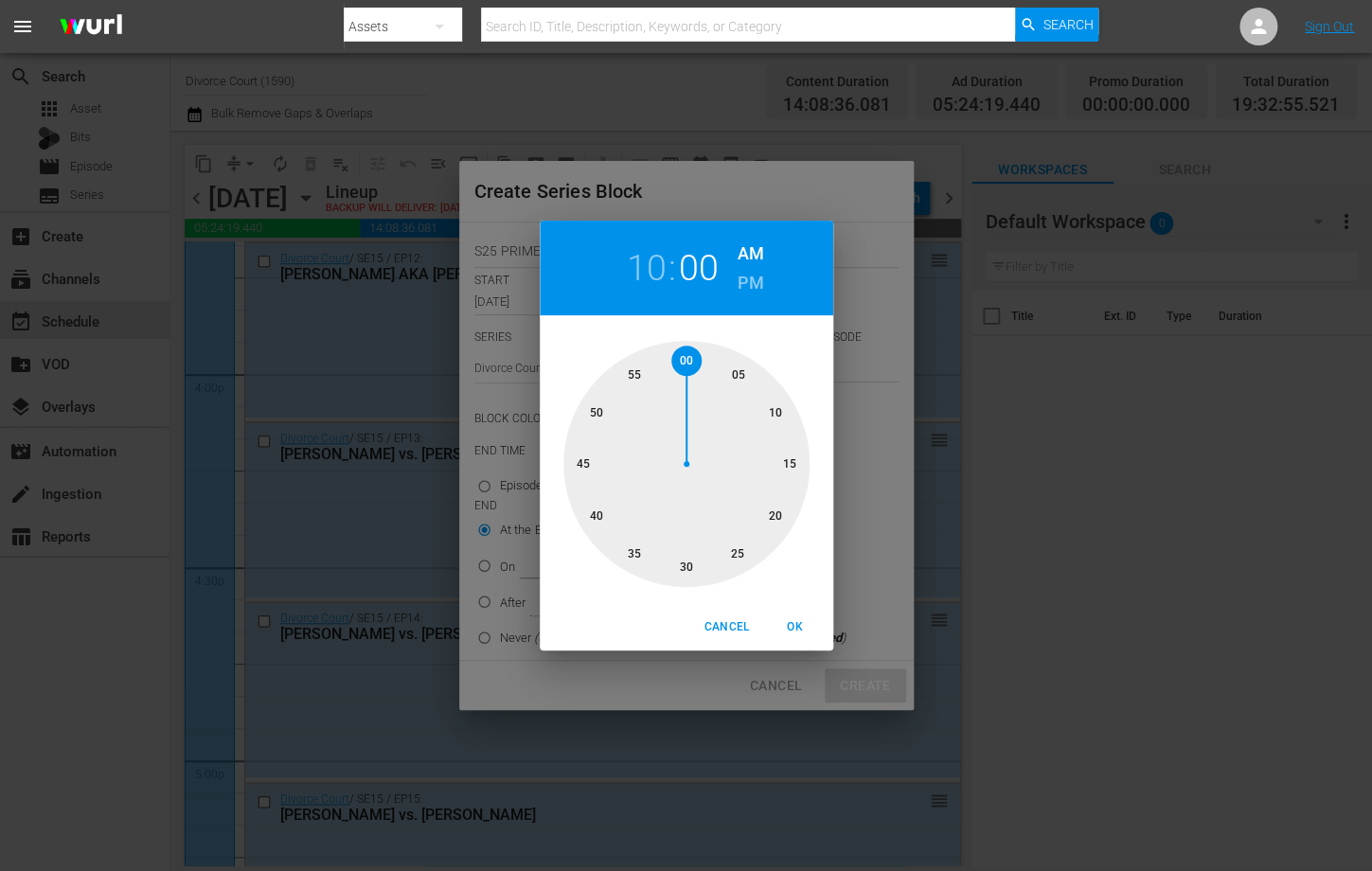 click on "PM" at bounding box center (750, 283) 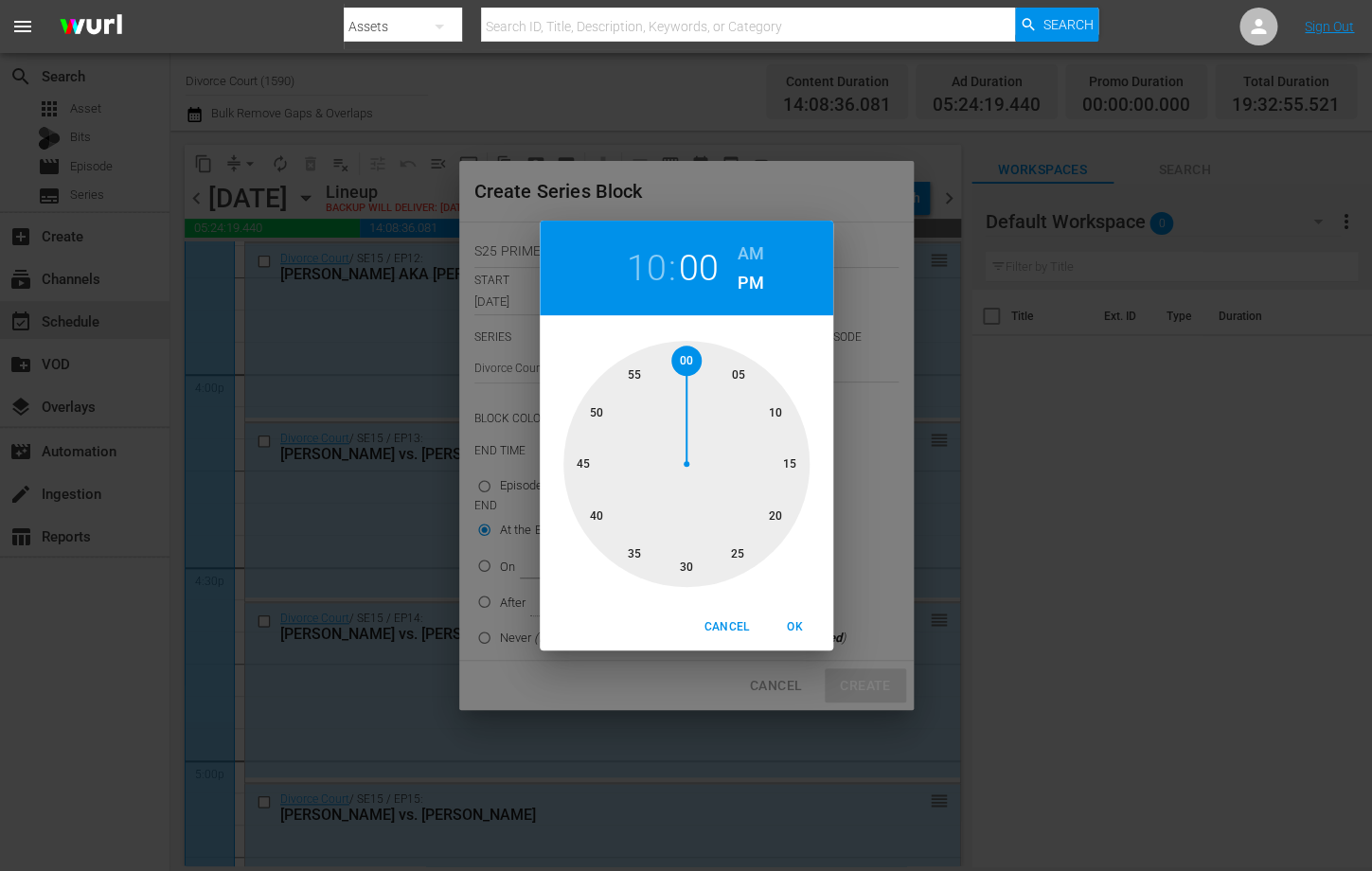 click on "OK" at bounding box center (795, 627) 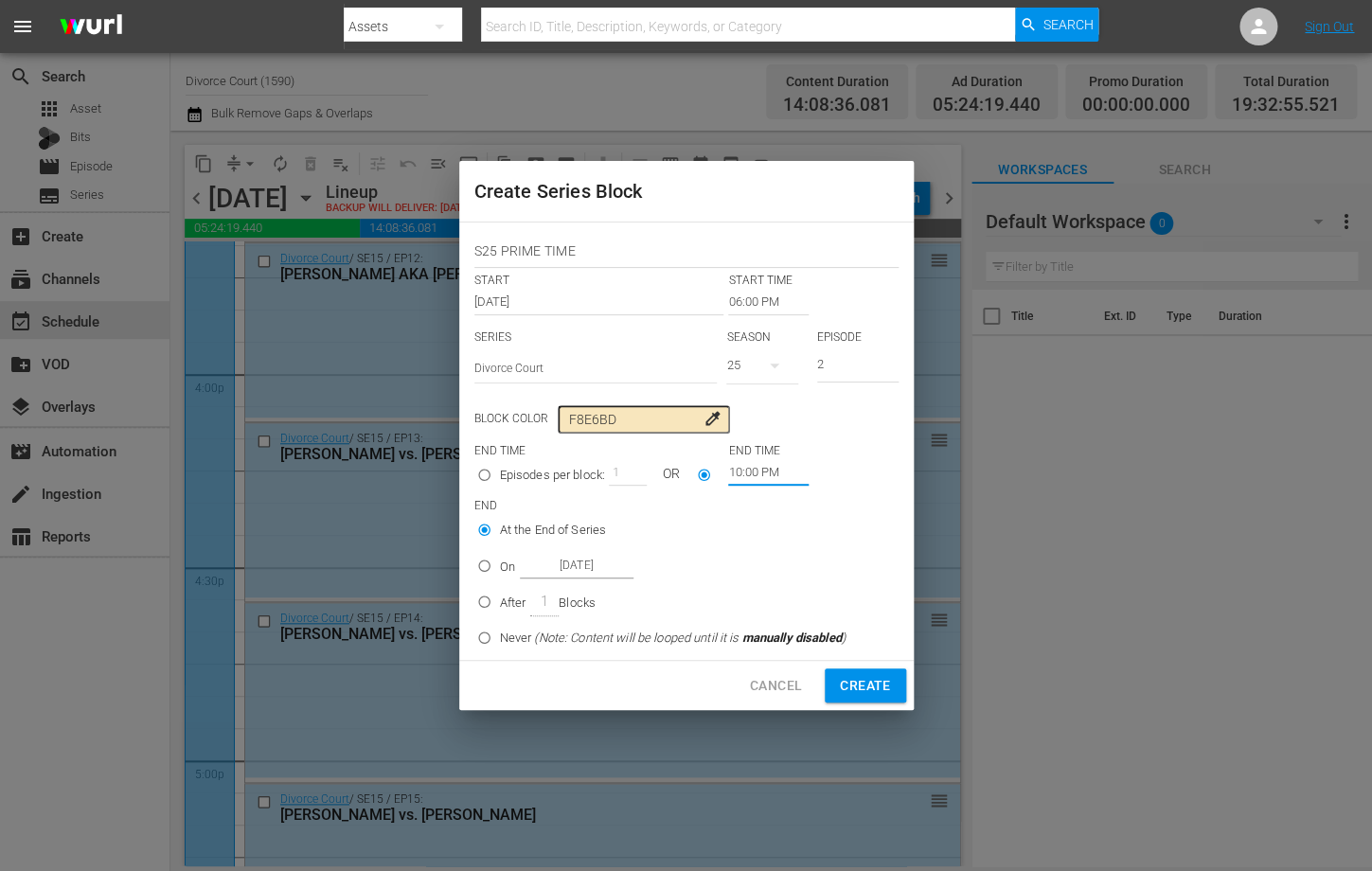 click on "On Jul 18th 2025" at bounding box center (484, 569) 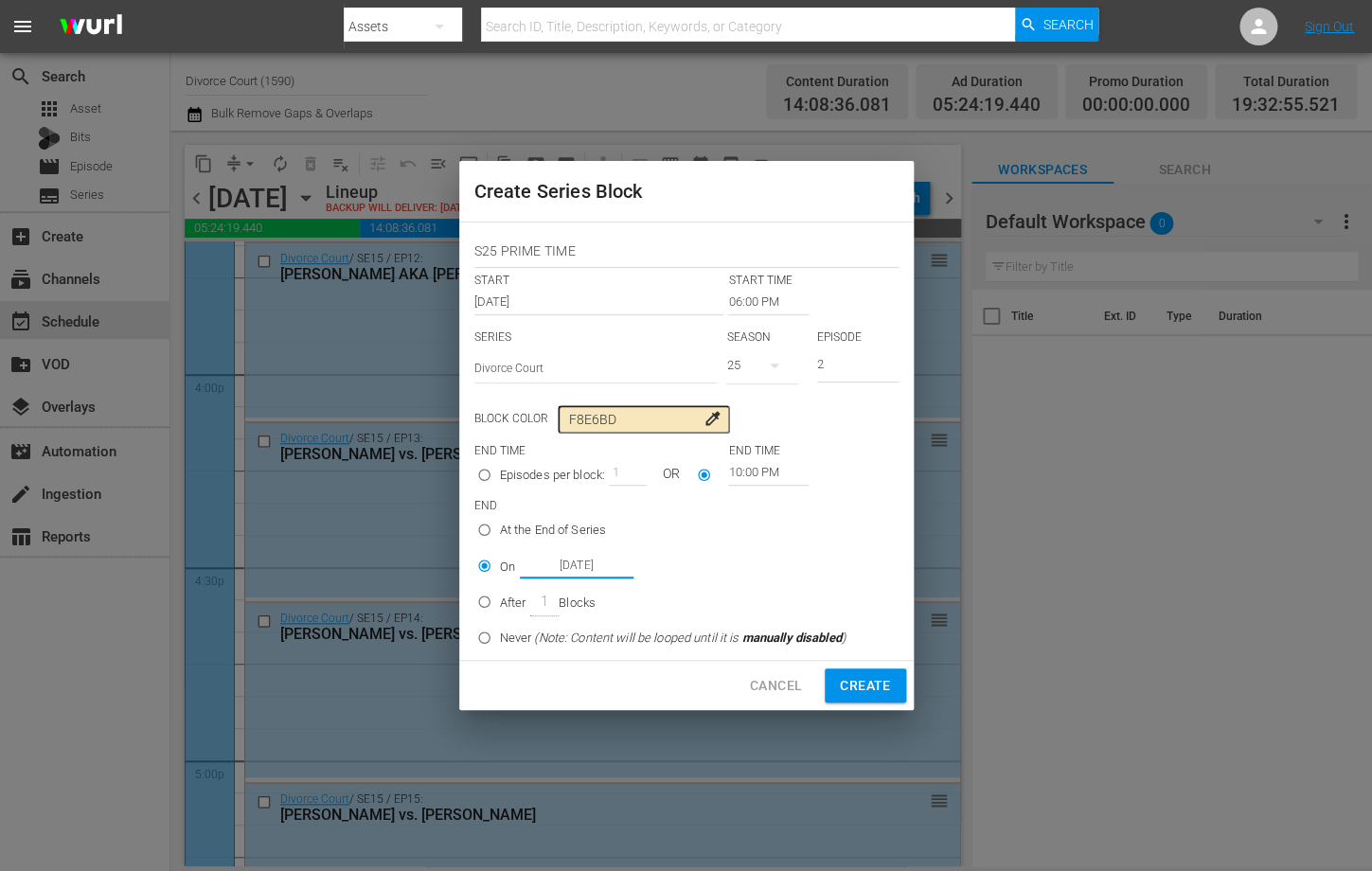 click on "Jul 18th 2025" at bounding box center [577, 565] 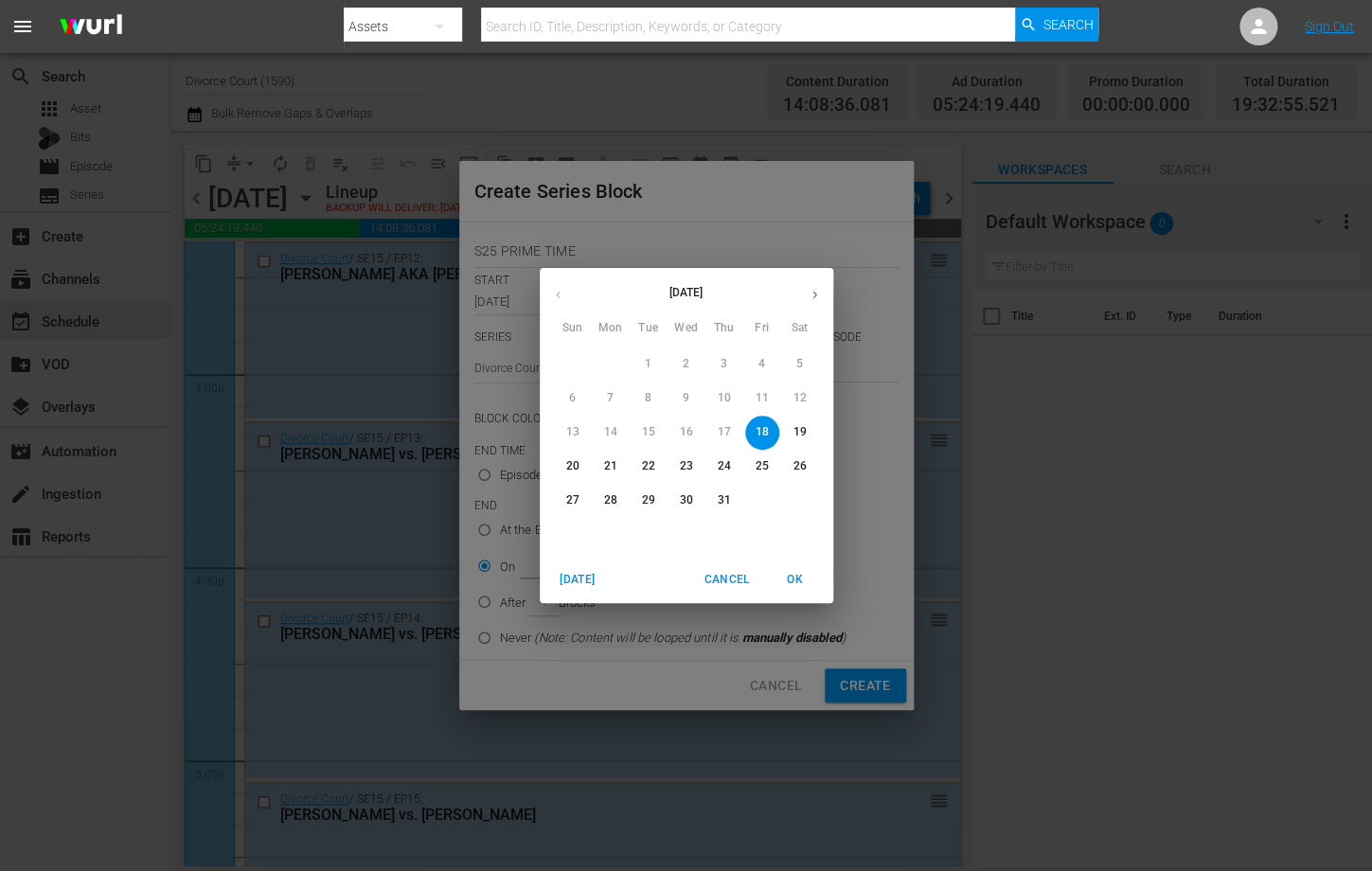 click 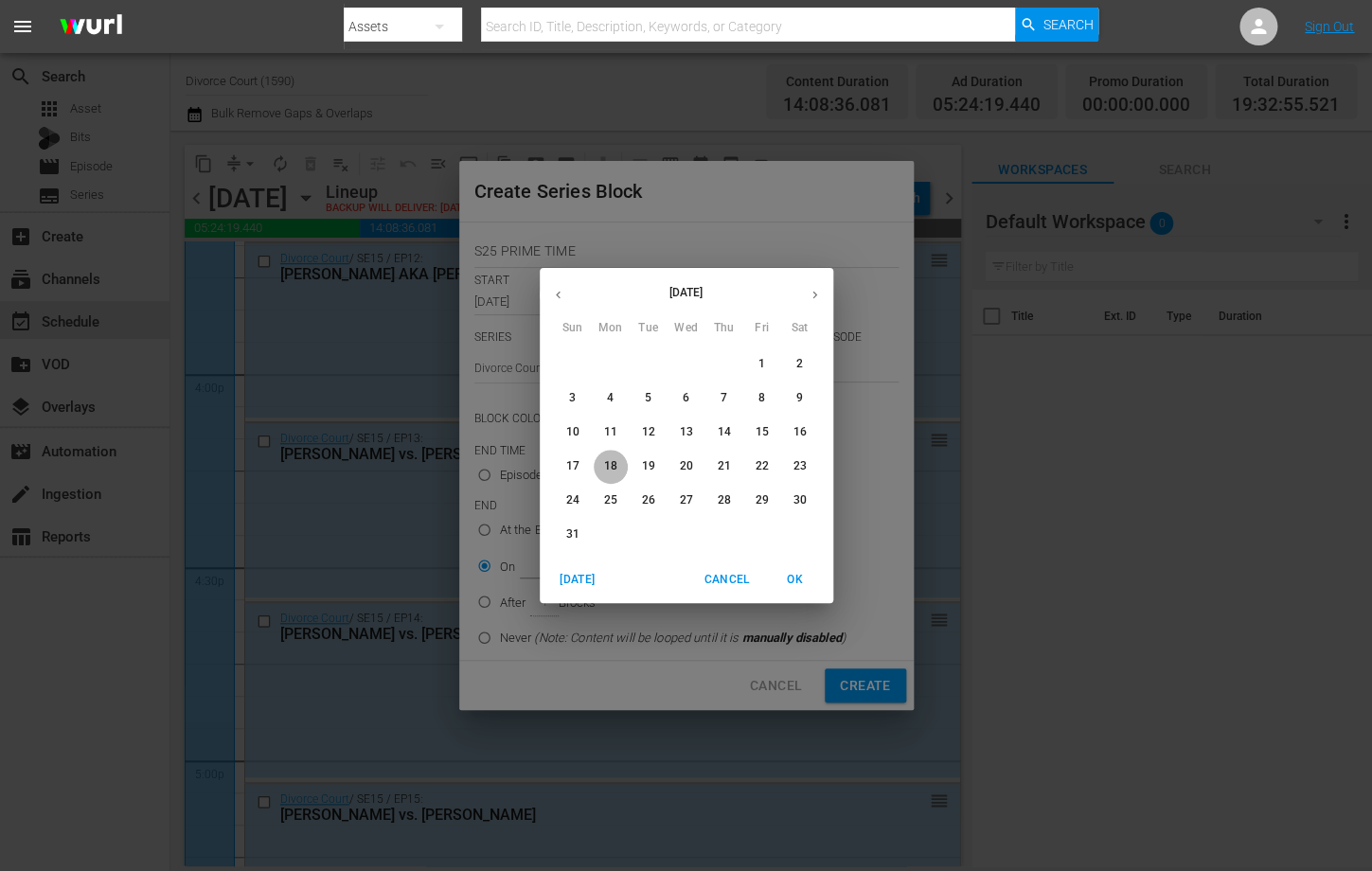 click on "18" at bounding box center [610, 466] 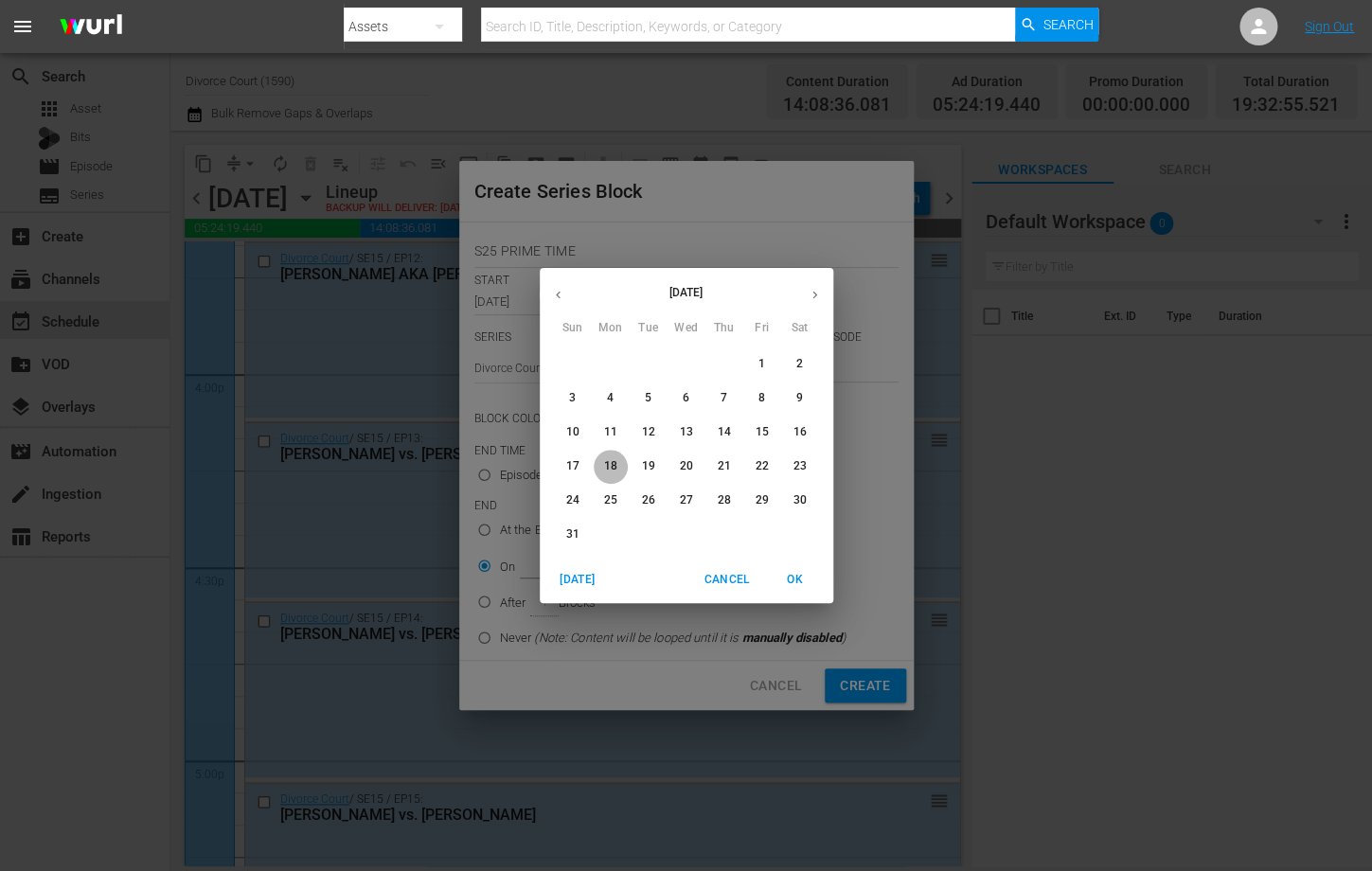type on "Aug 18th 2025" 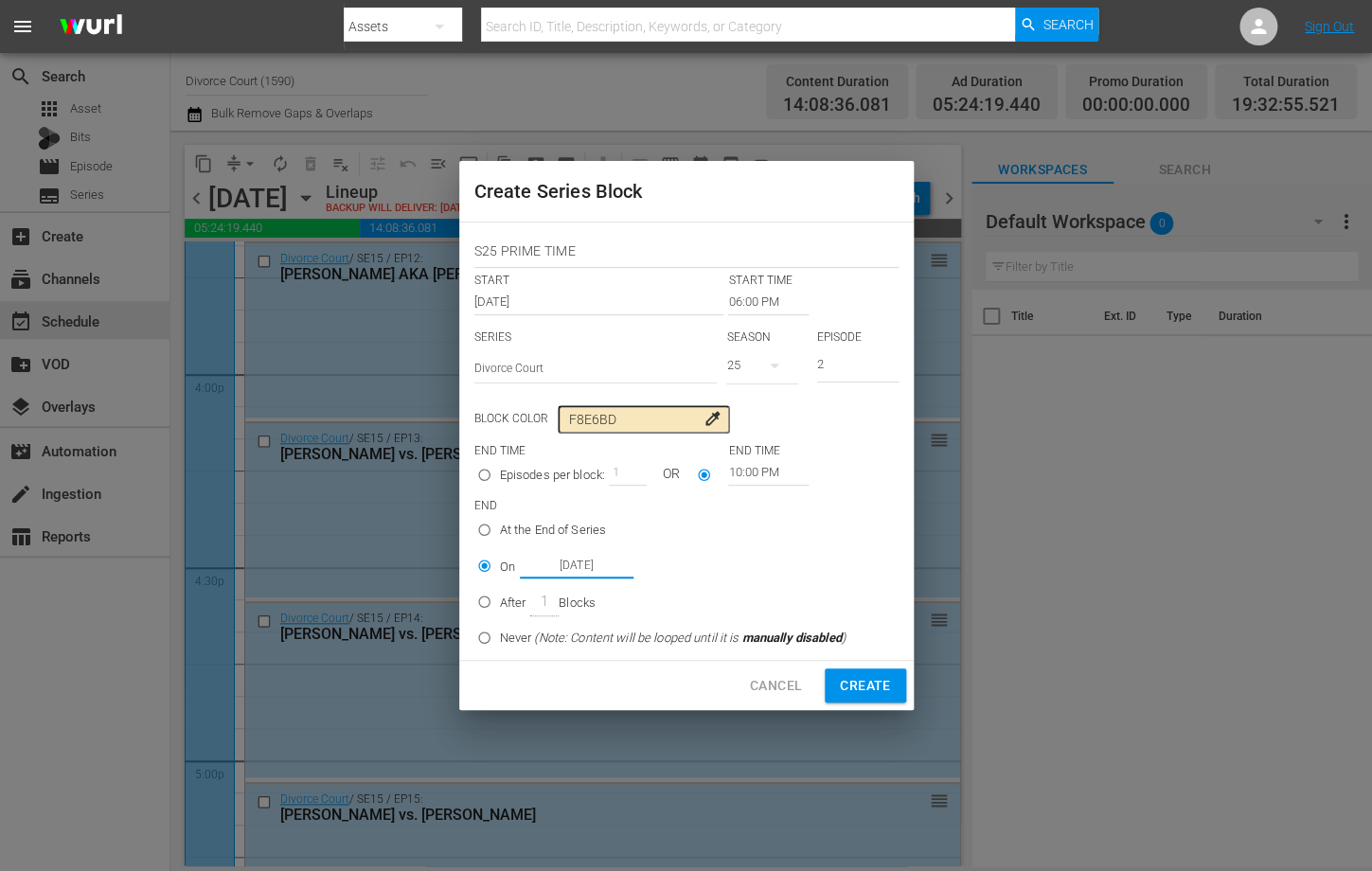 click on "Create" at bounding box center [864, 685] 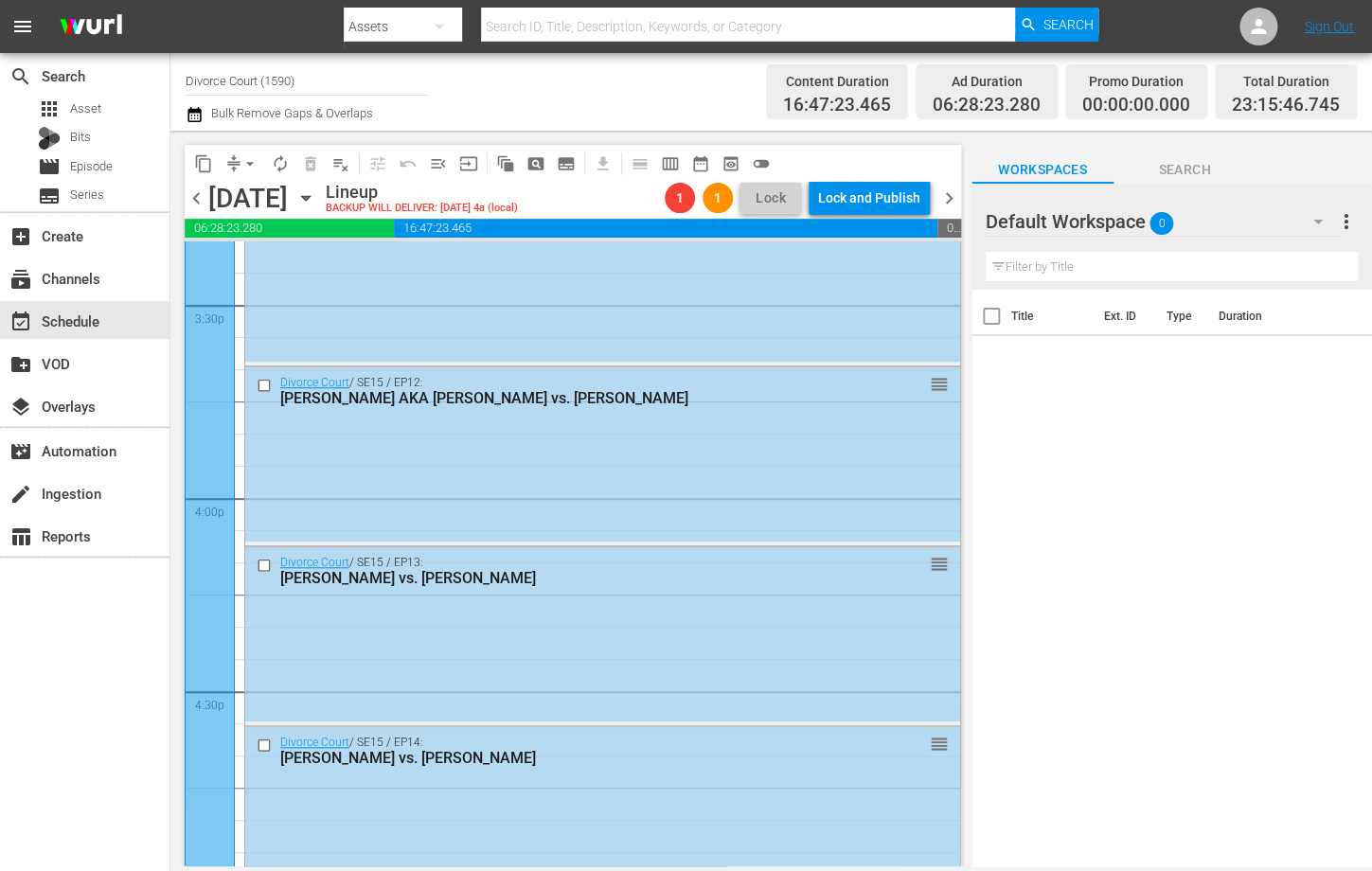 scroll, scrollTop: 4842, scrollLeft: 0, axis: vertical 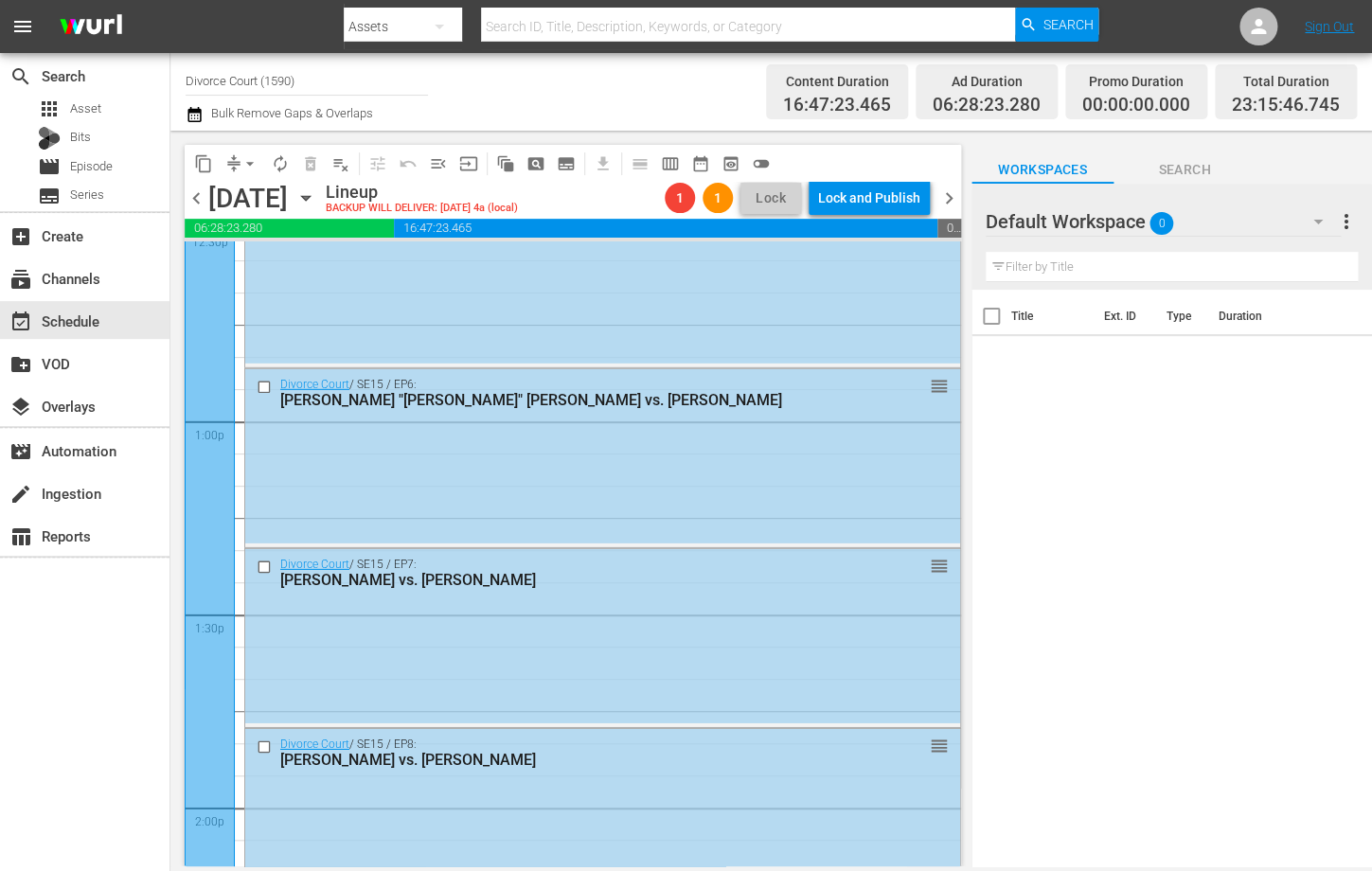 click on "arrow_drop_down" at bounding box center [250, 164] 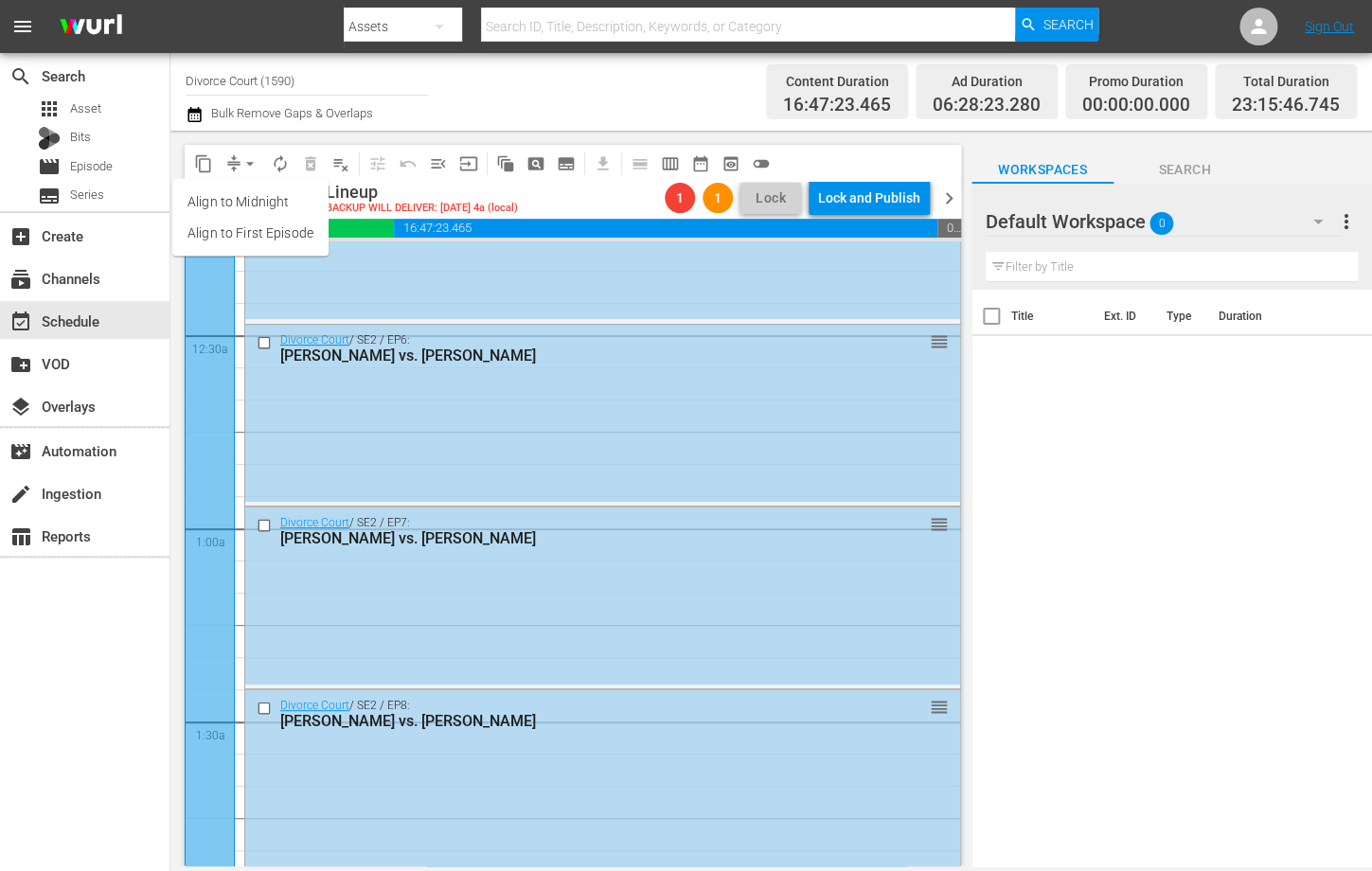 scroll, scrollTop: 0, scrollLeft: 0, axis: both 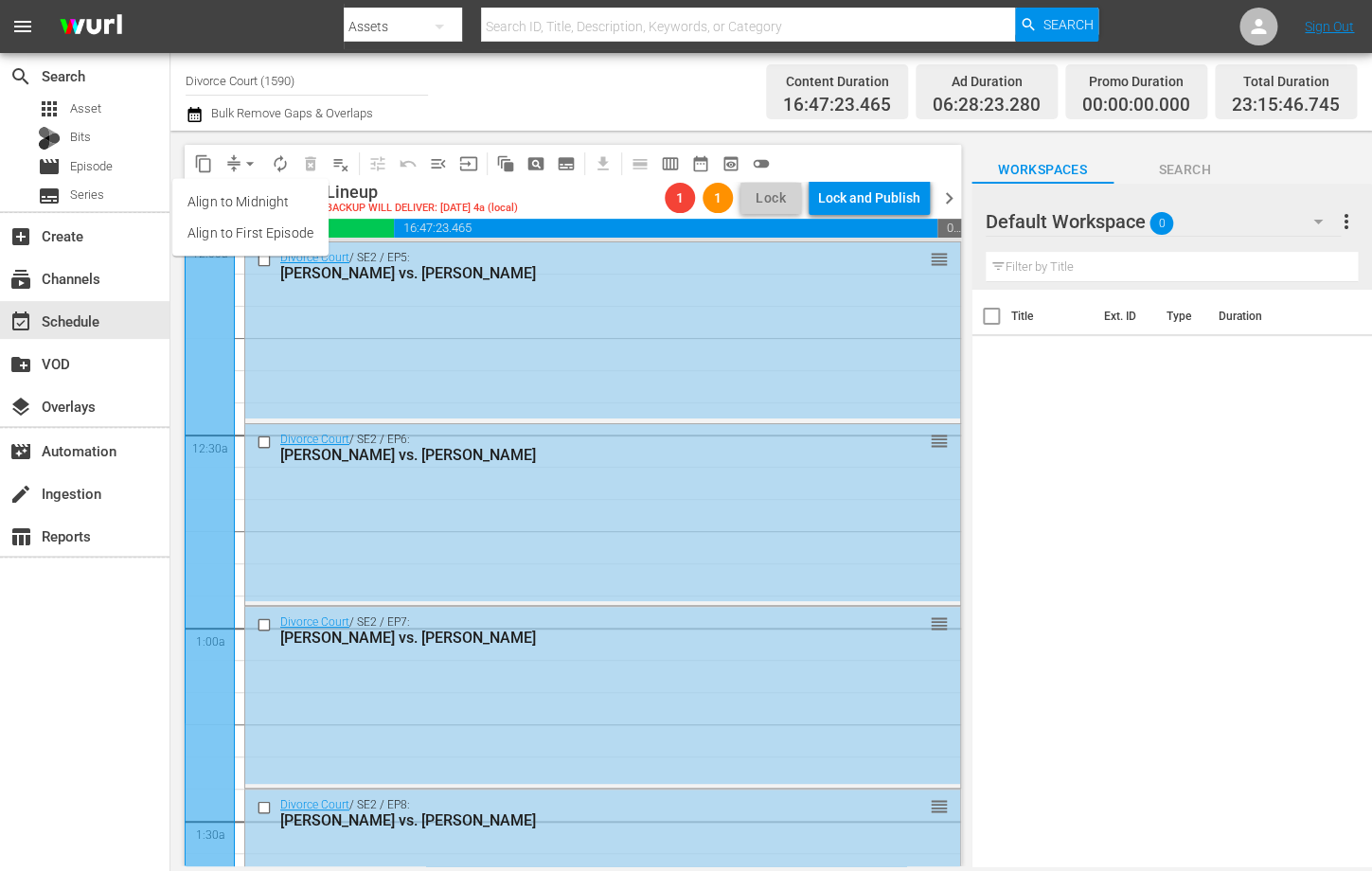 click on "Align to Midnight" at bounding box center (250, 202) 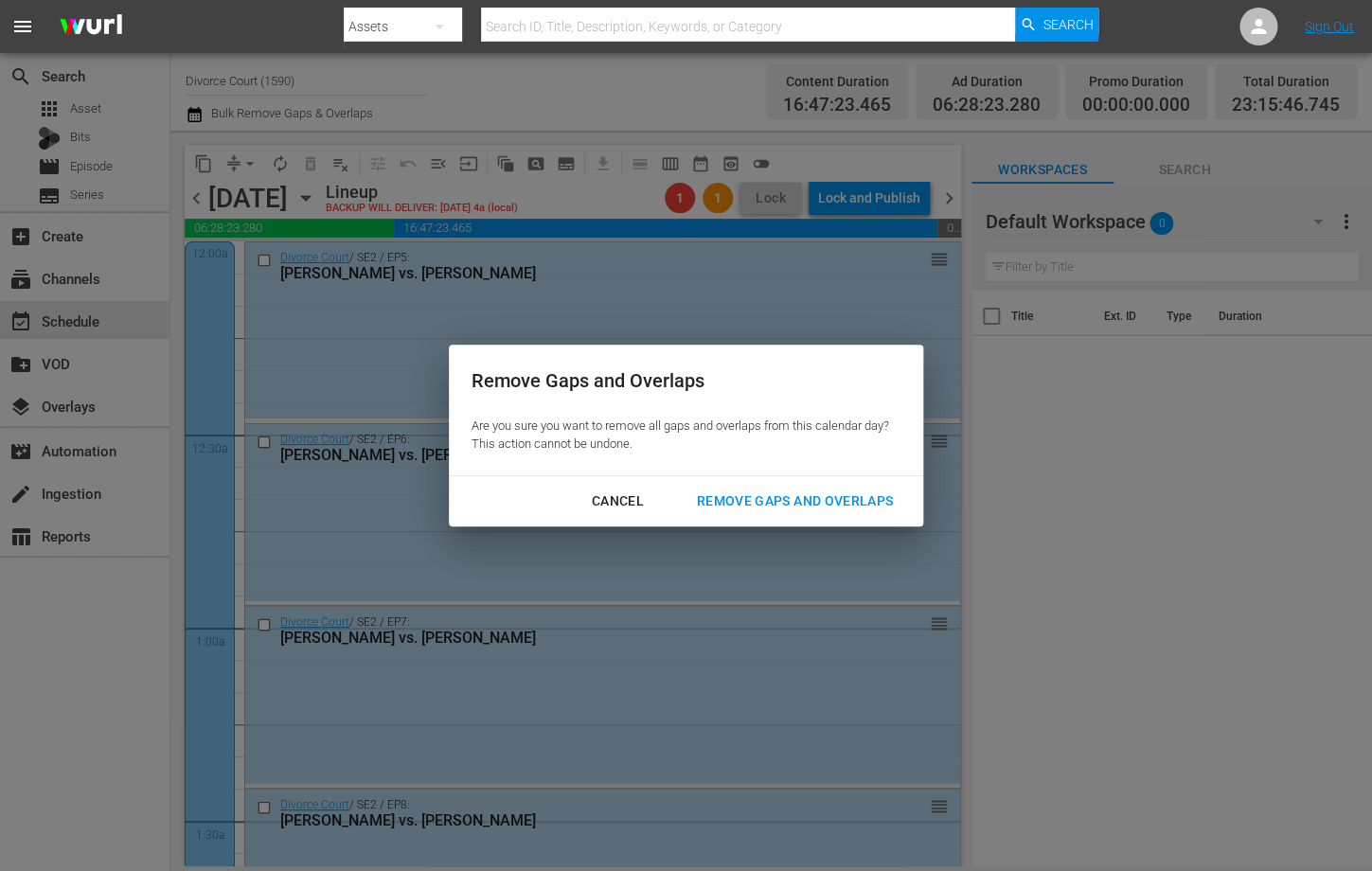 click on "Remove Gaps and Overlaps" at bounding box center (794, 501) 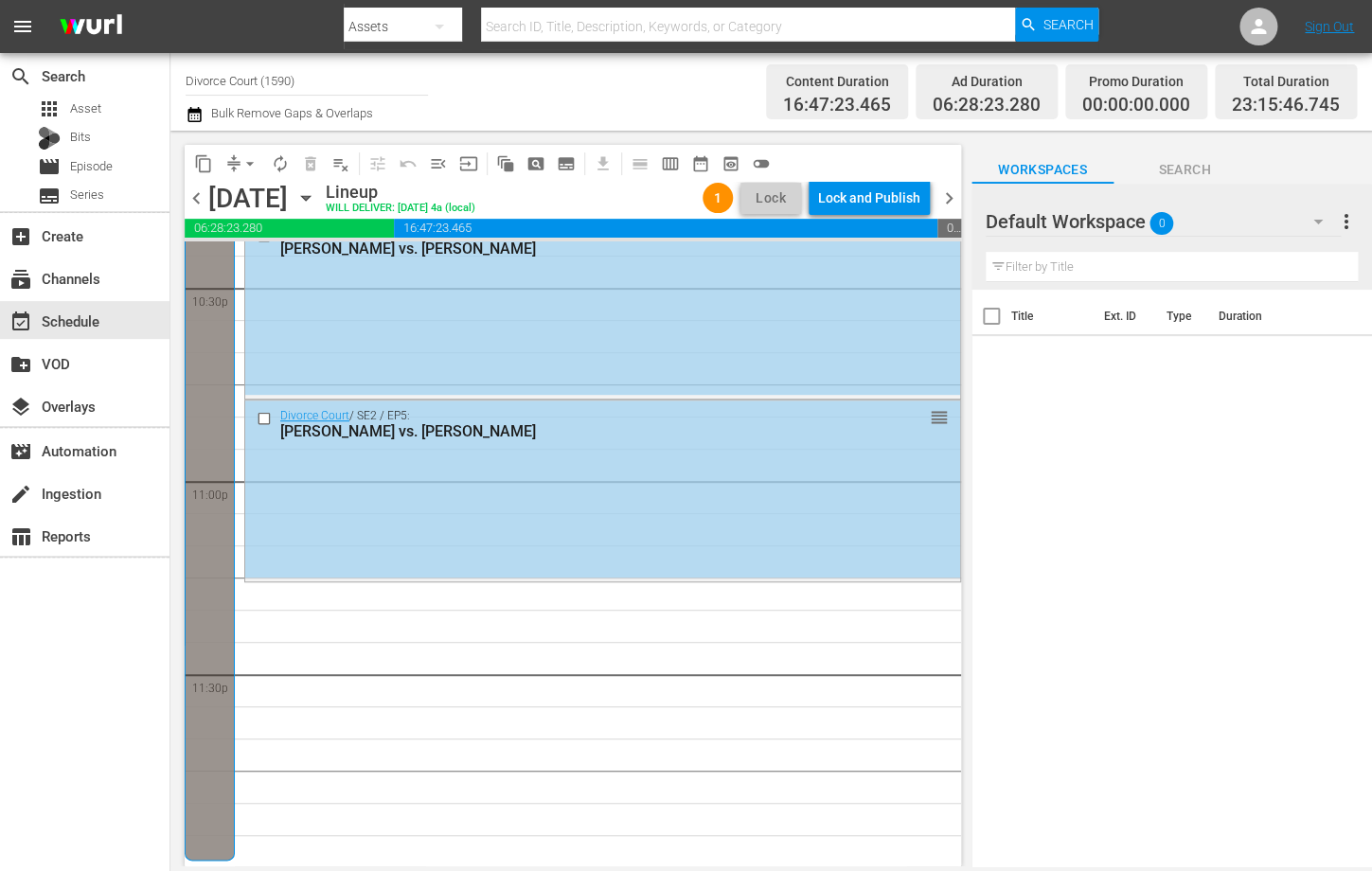 scroll, scrollTop: 8646, scrollLeft: 0, axis: vertical 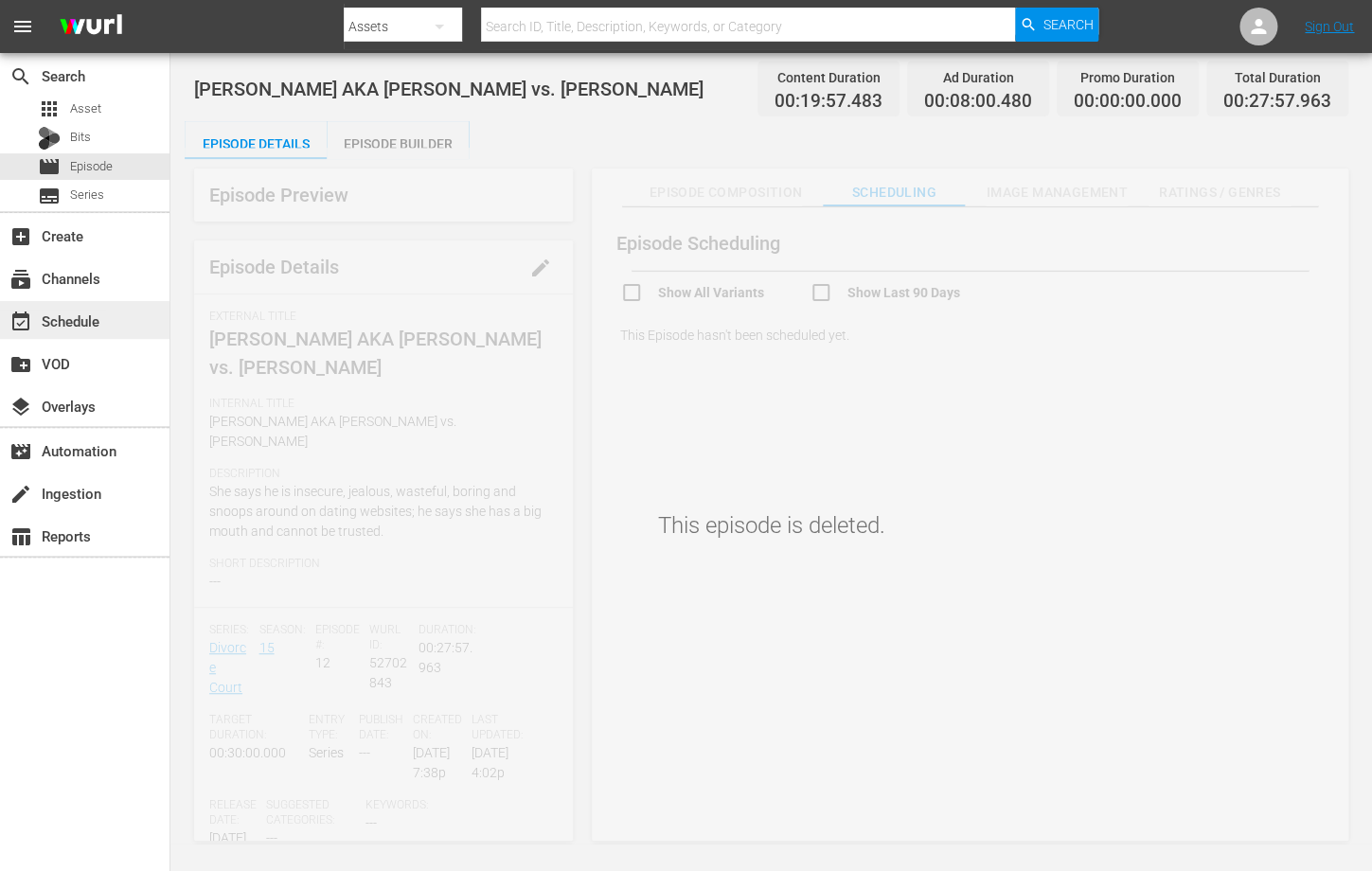 click on "event_available   Schedule" at bounding box center (53, 318) 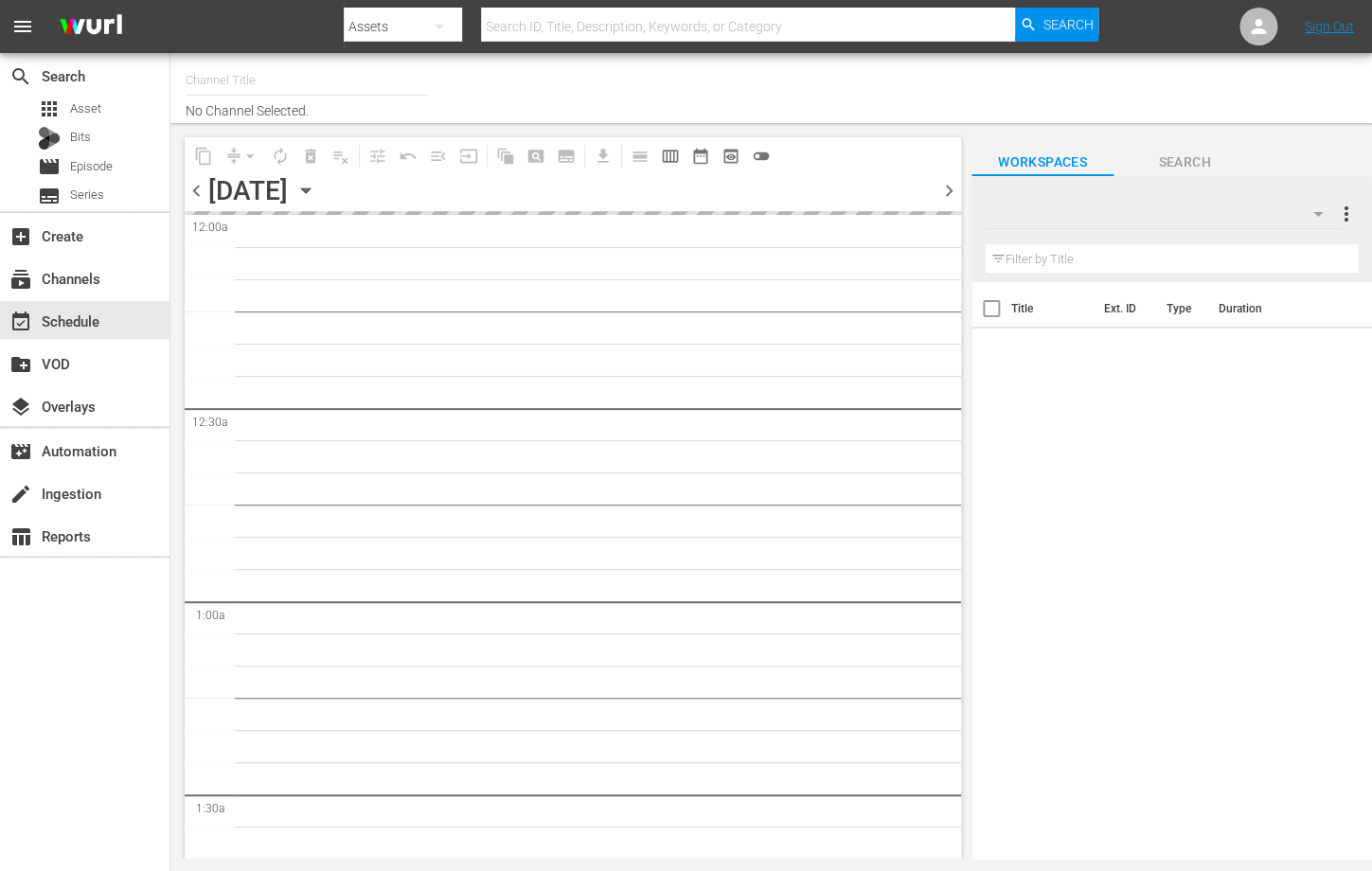 type on "Divorce Court (1590)" 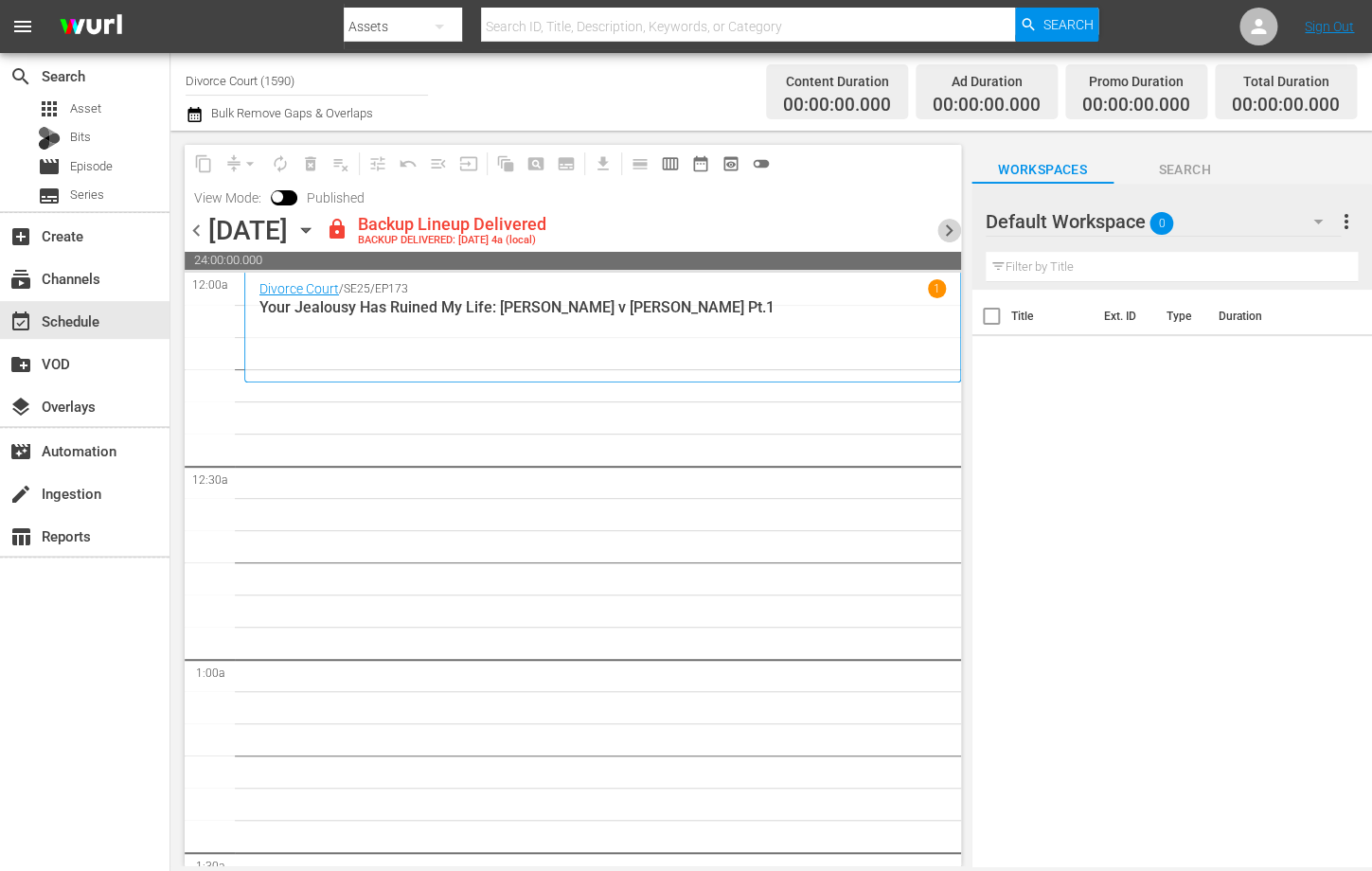 click on "chevron_right" at bounding box center (949, 230) 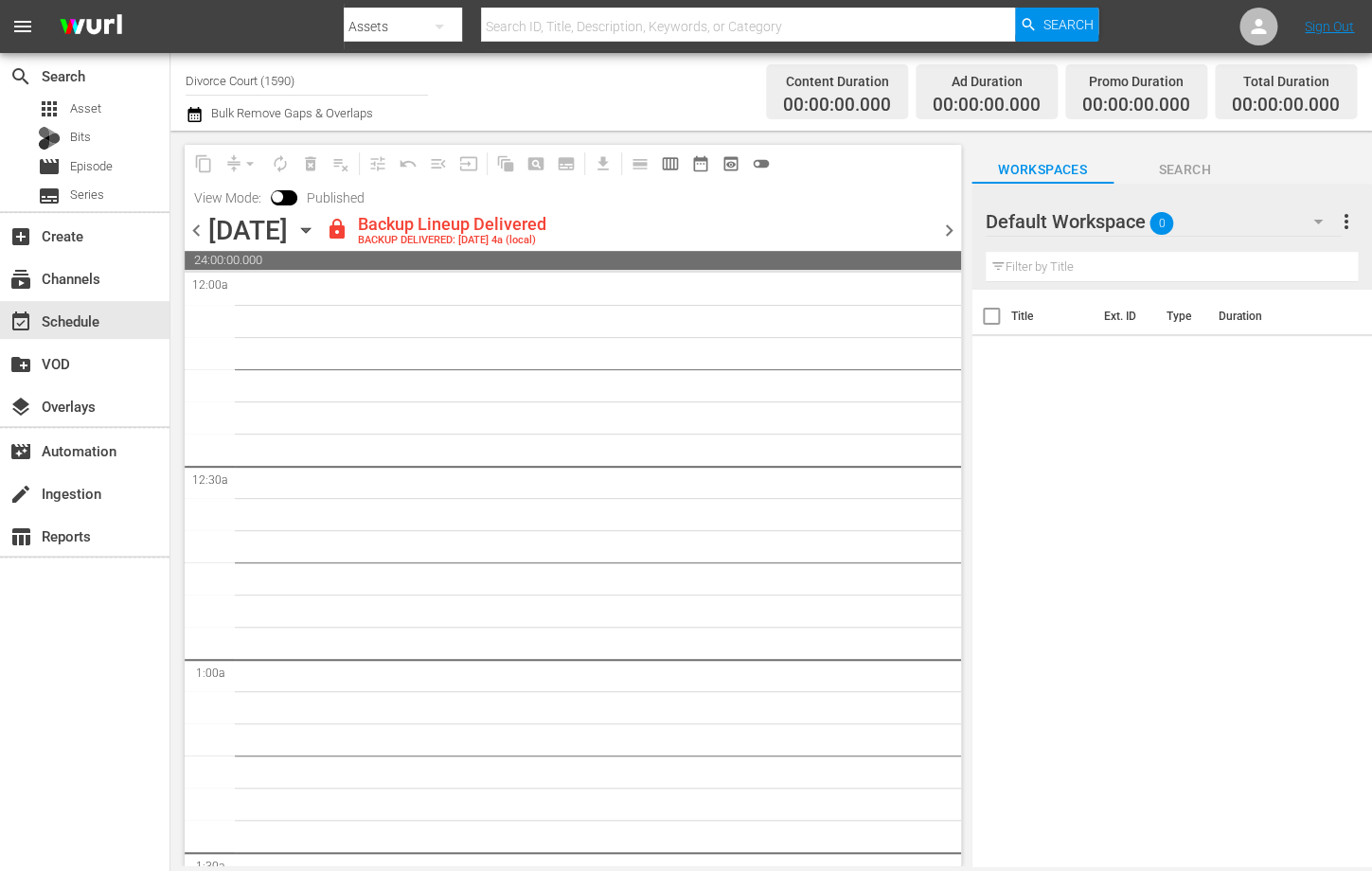 click on "chevron_right" at bounding box center (949, 230) 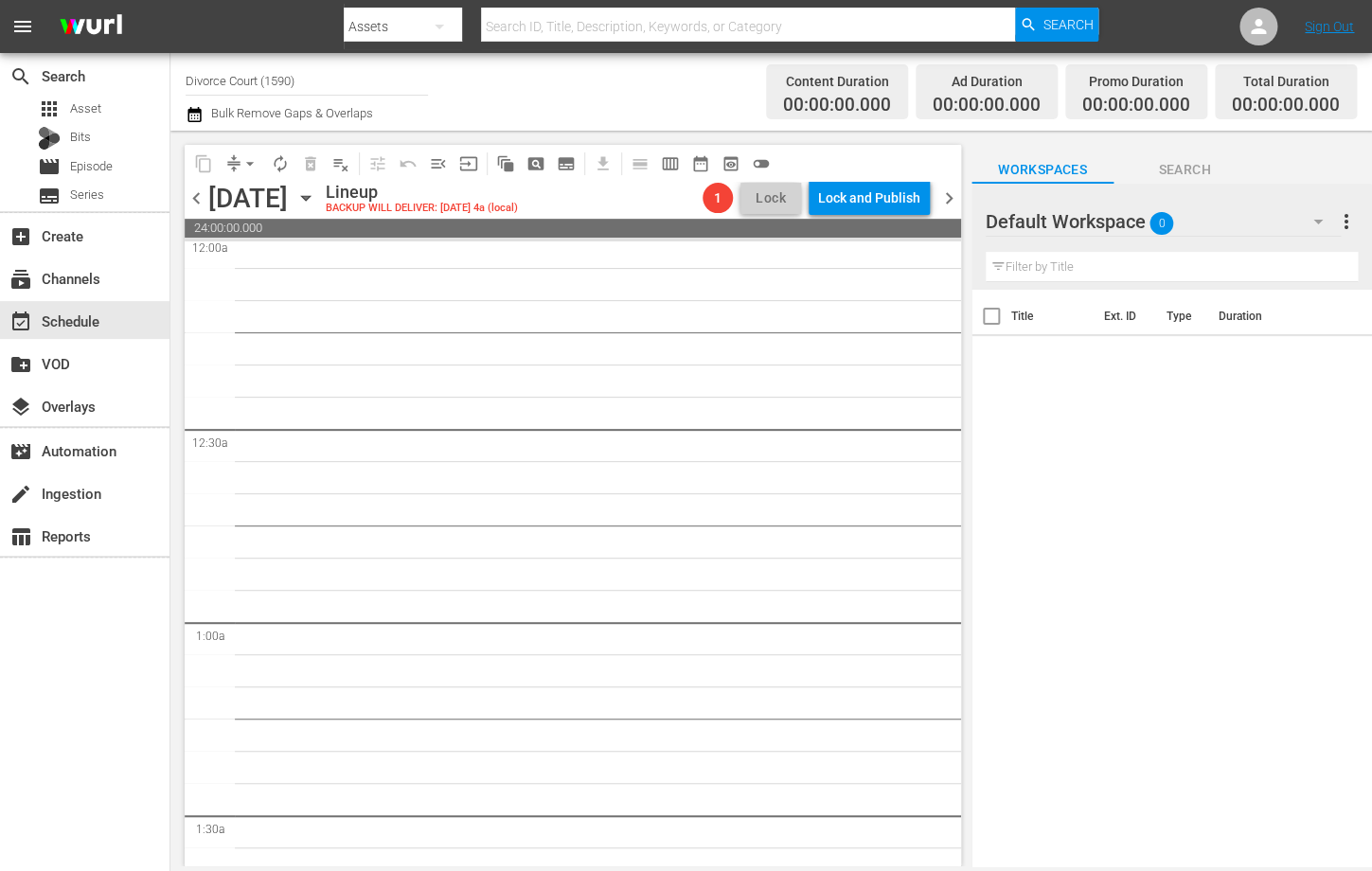 scroll, scrollTop: 0, scrollLeft: 0, axis: both 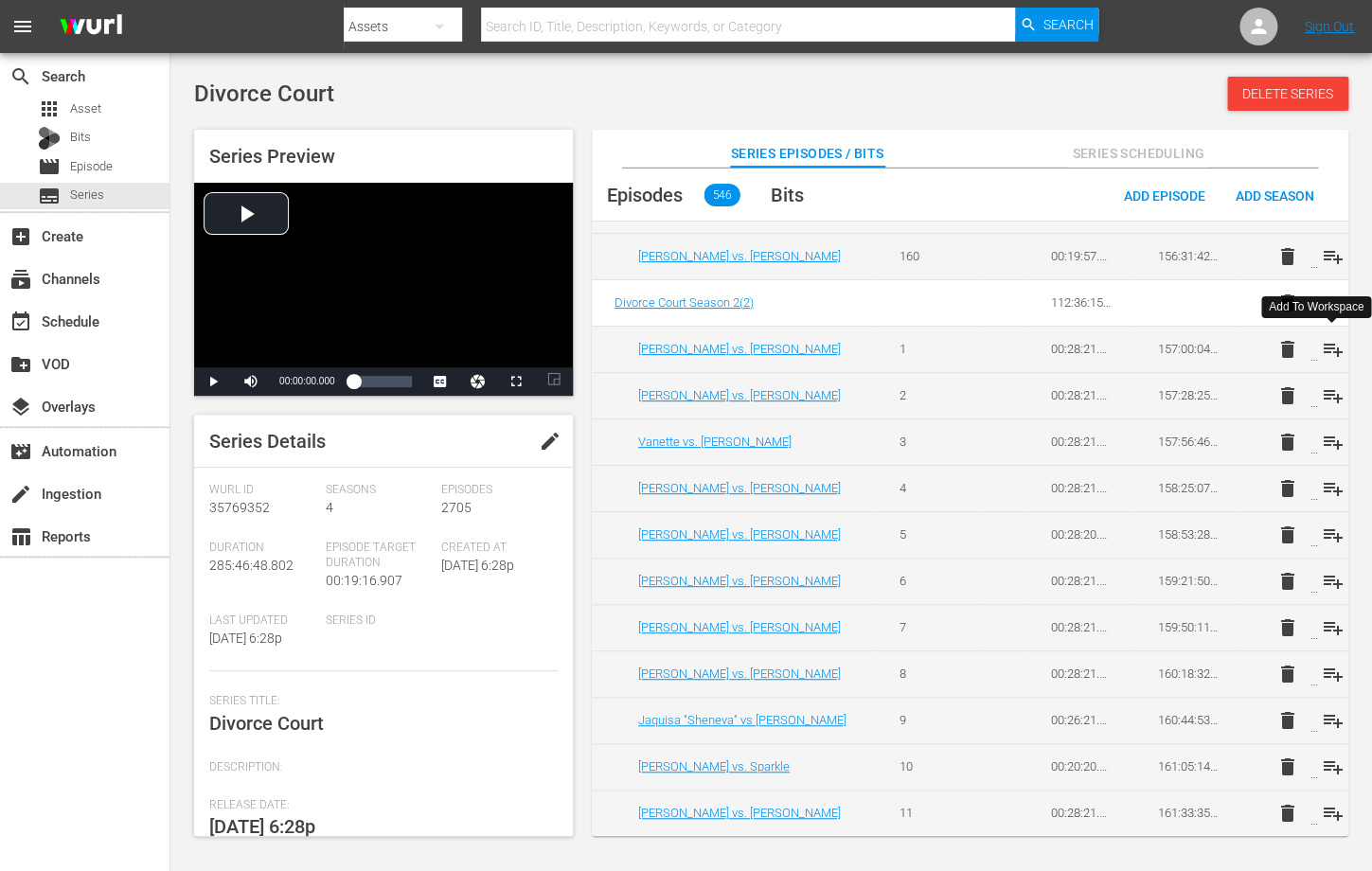 click on "playlist_add" at bounding box center [1332, 349] 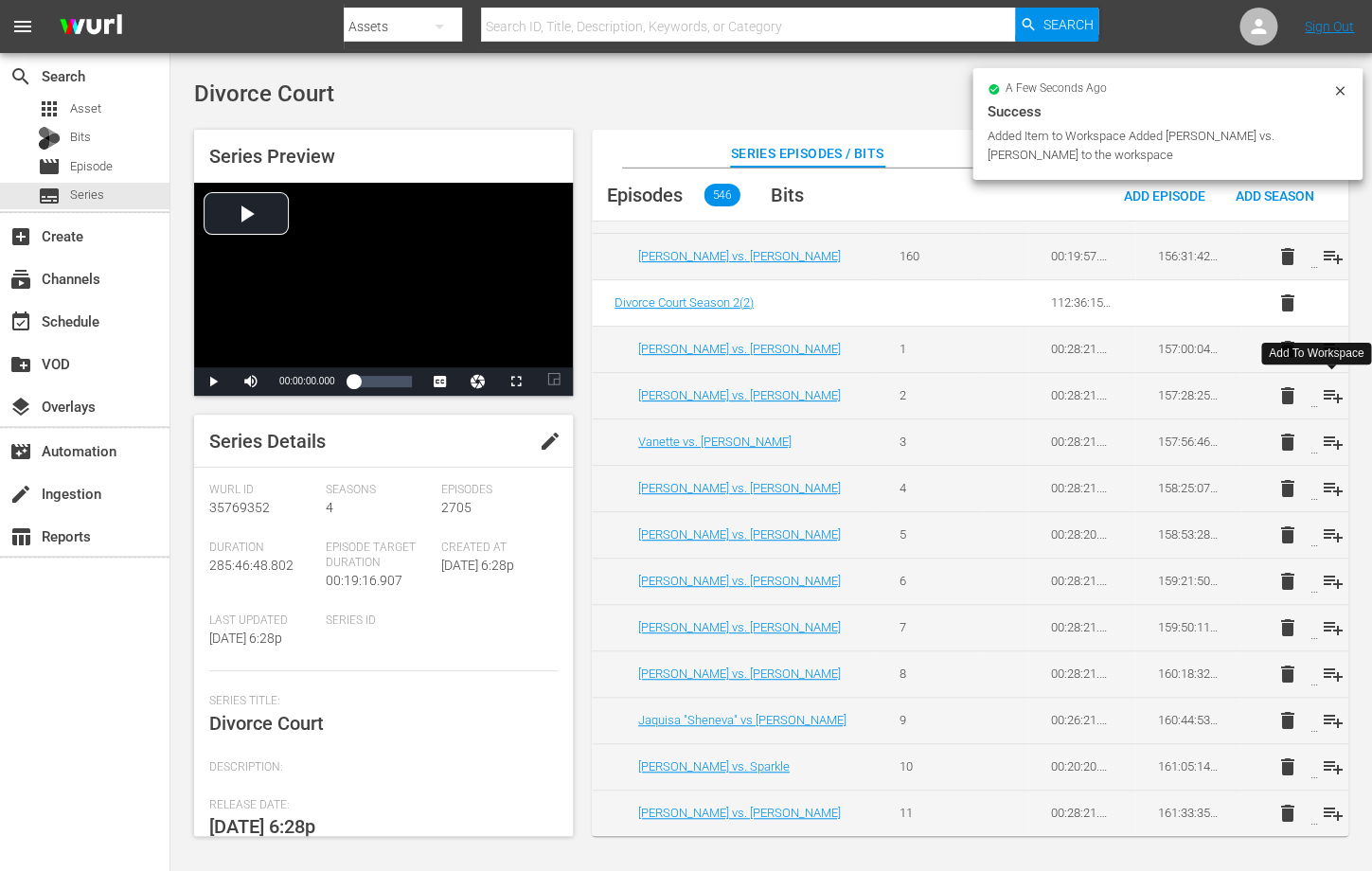 click on "playlist_add" at bounding box center (1332, 396) 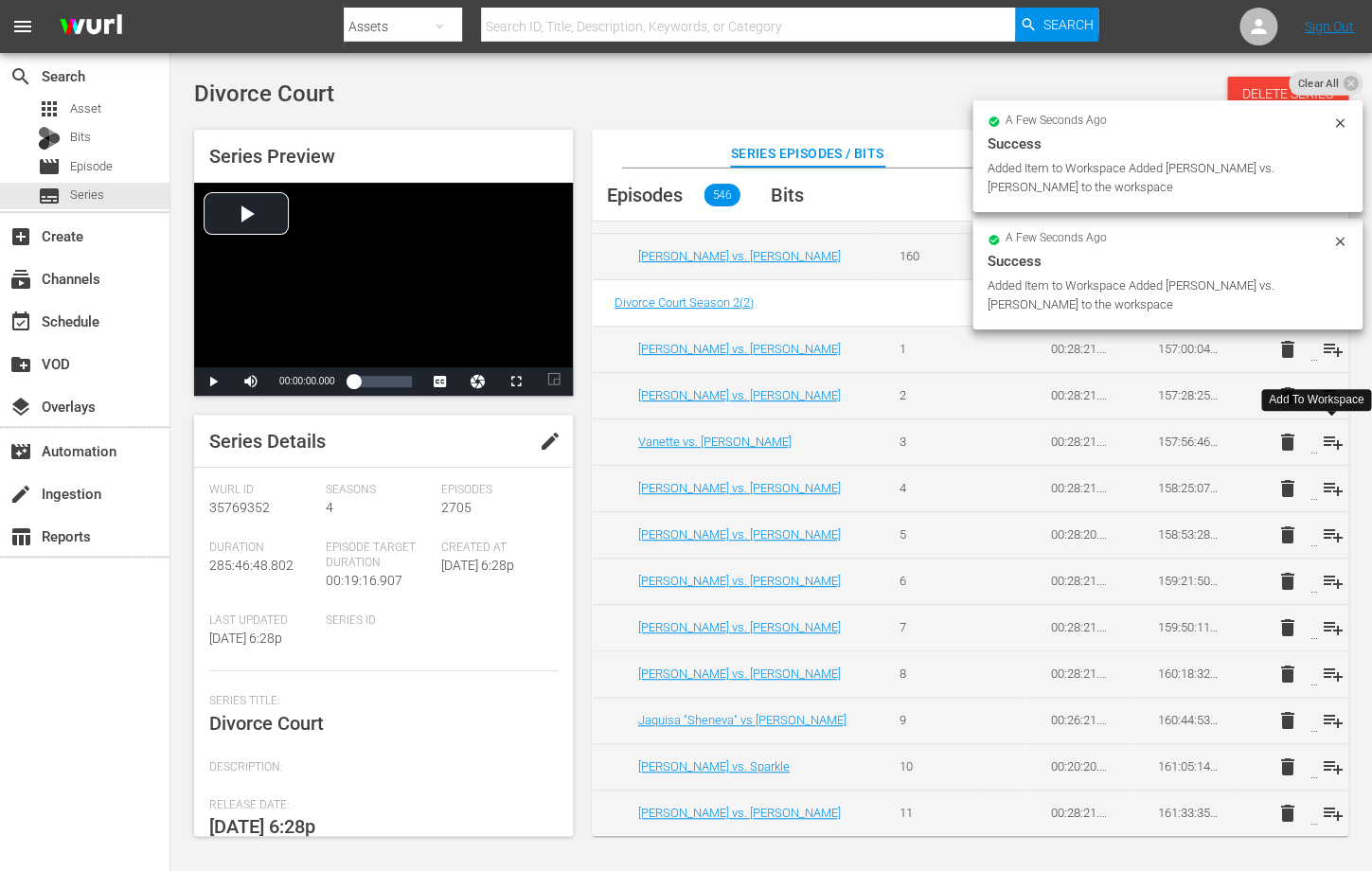 click on "playlist_add" at bounding box center [1332, 442] 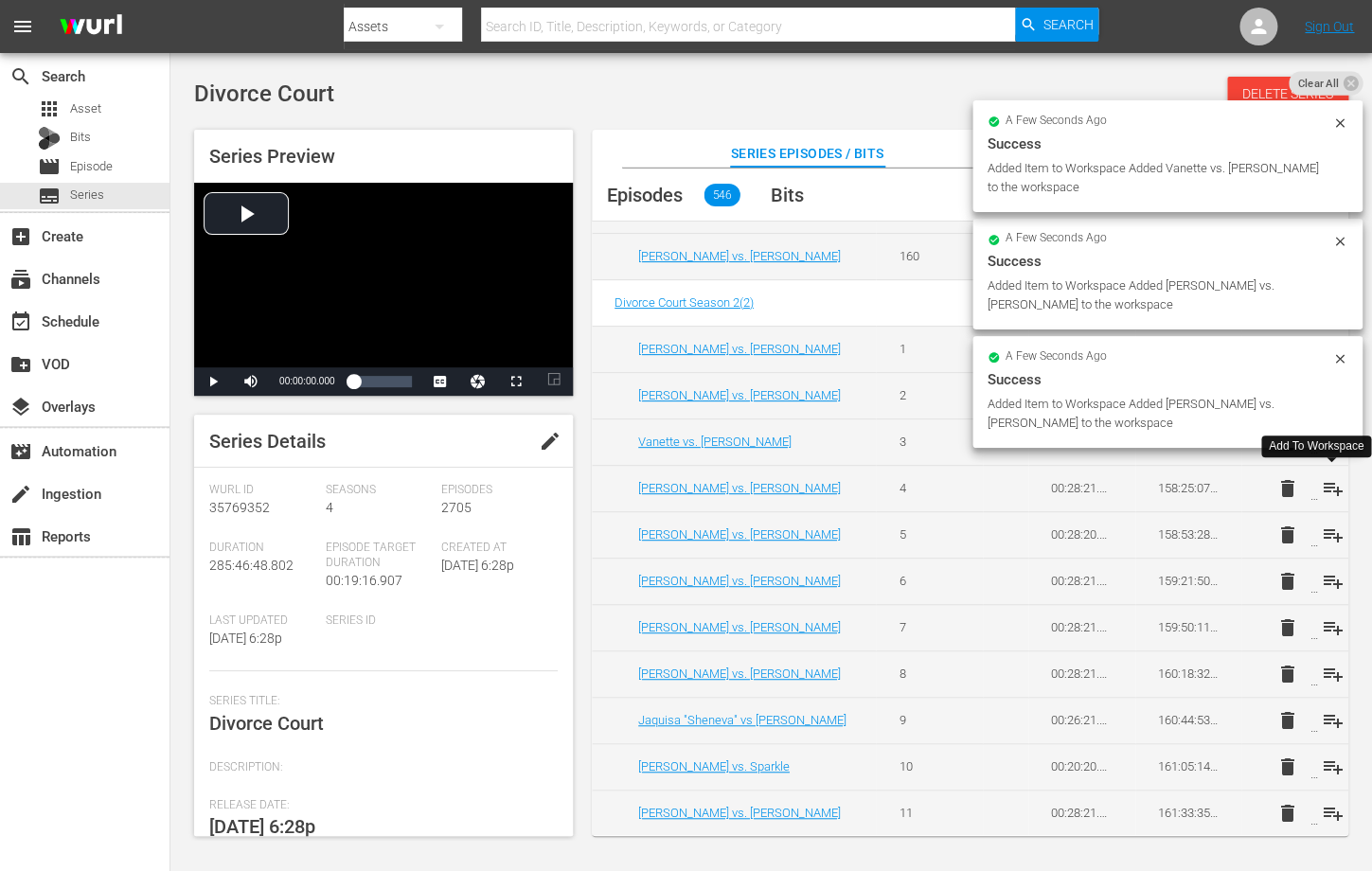 click on "playlist_add" at bounding box center [1332, 489] 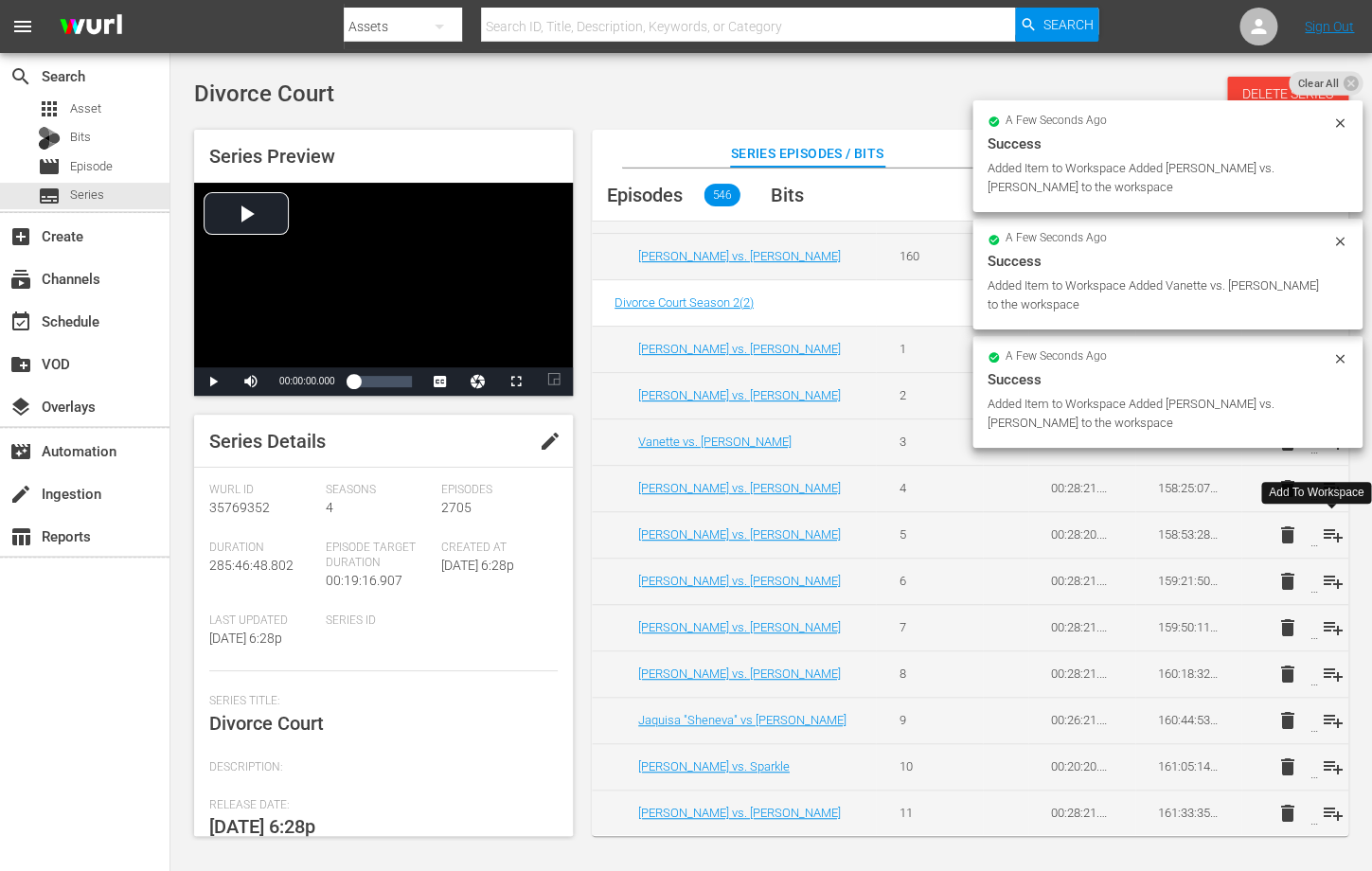 click on "playlist_add" at bounding box center (1332, 535) 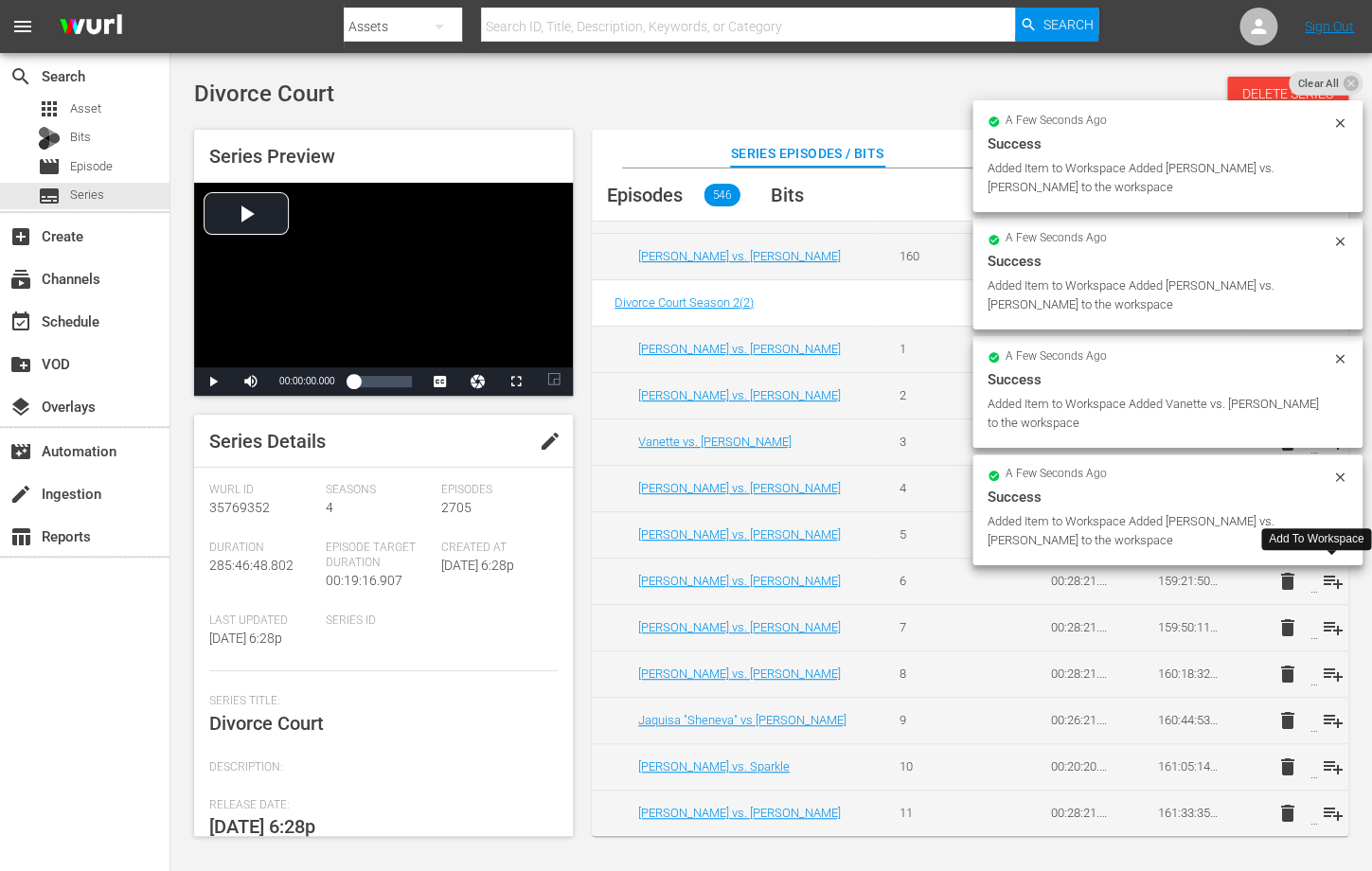 click on "playlist_add" at bounding box center (1332, 581) 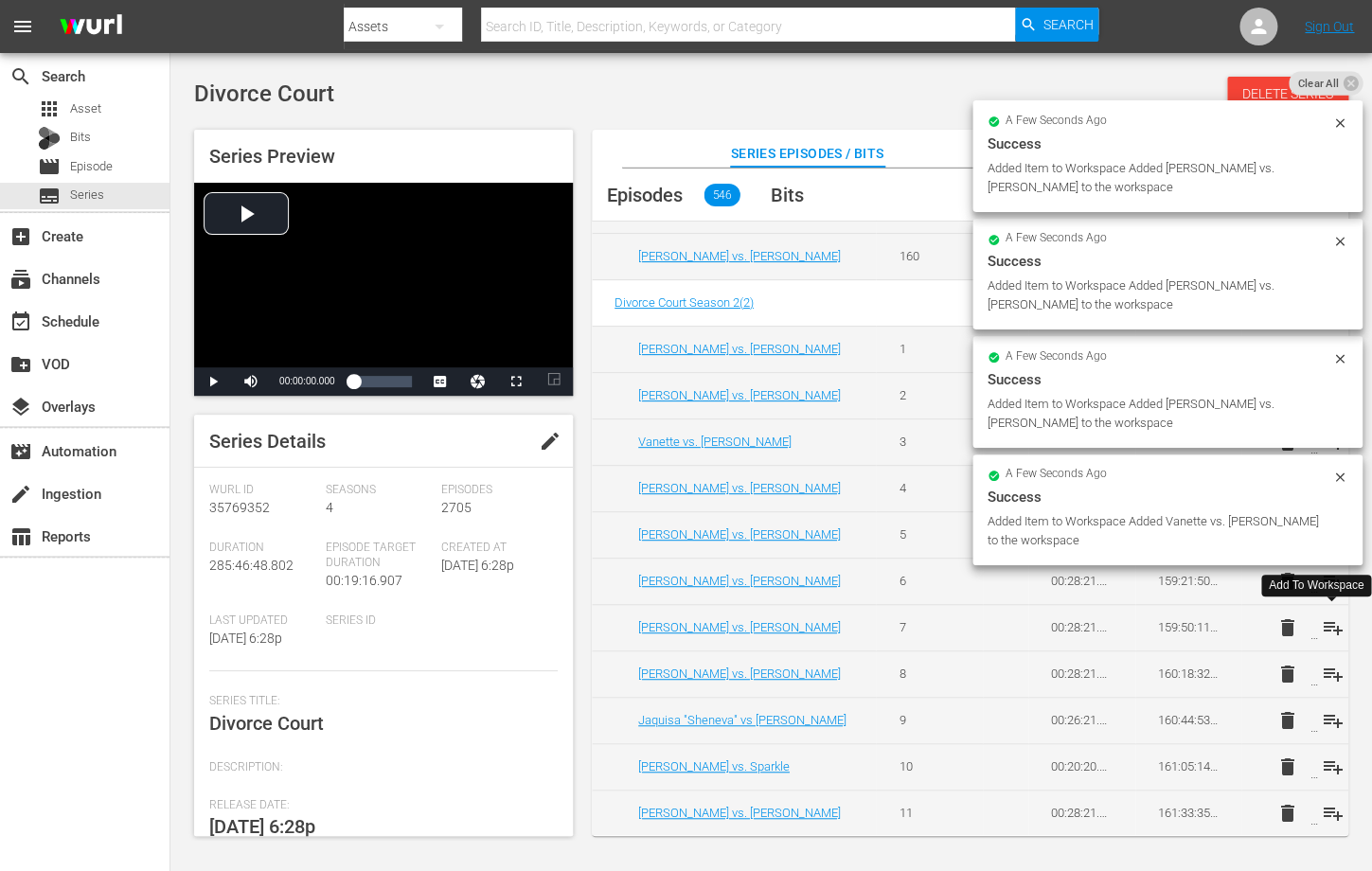 click on "playlist_add" at bounding box center [1332, 628] 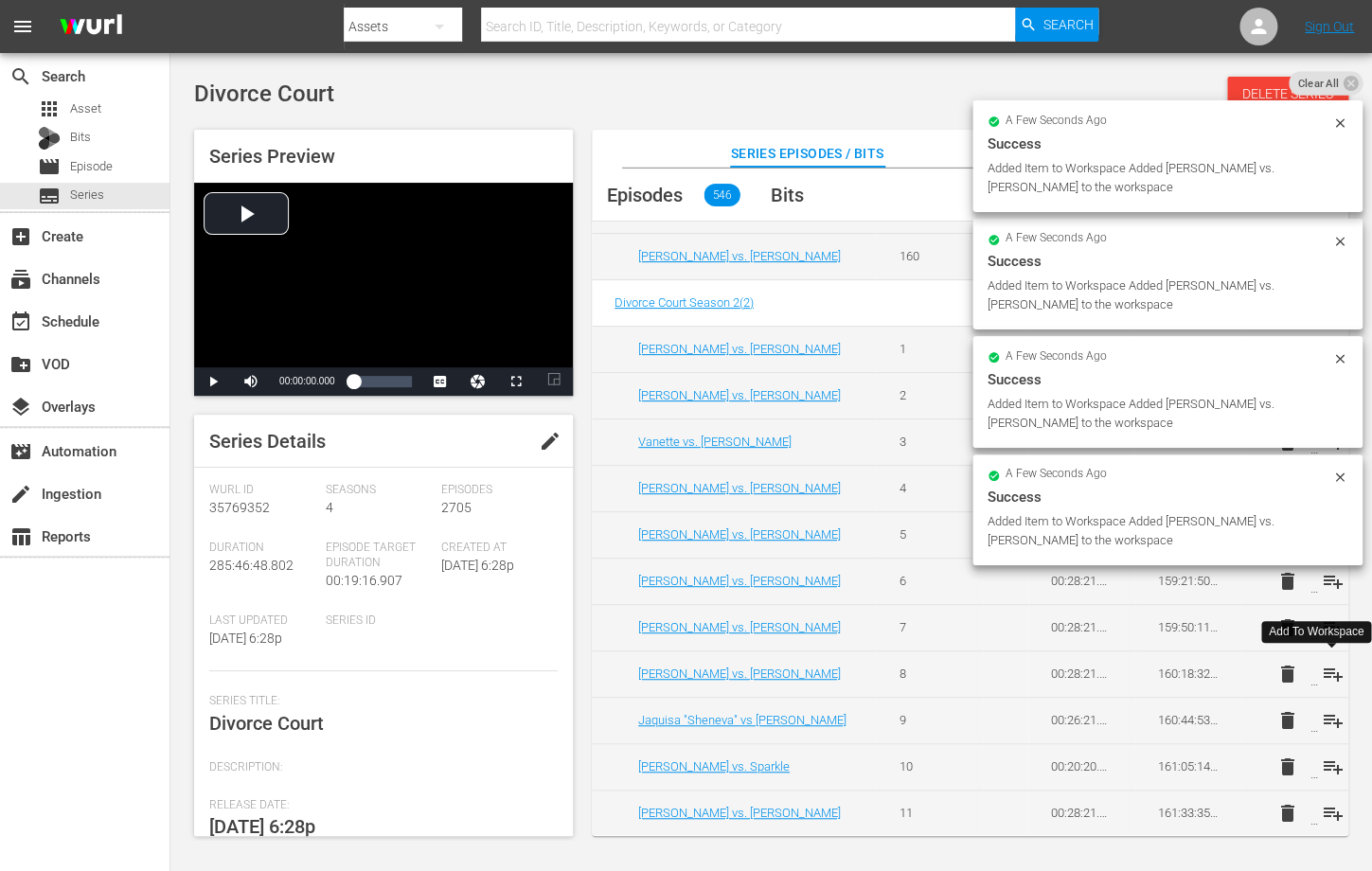 click on "playlist_add" at bounding box center [1332, 674] 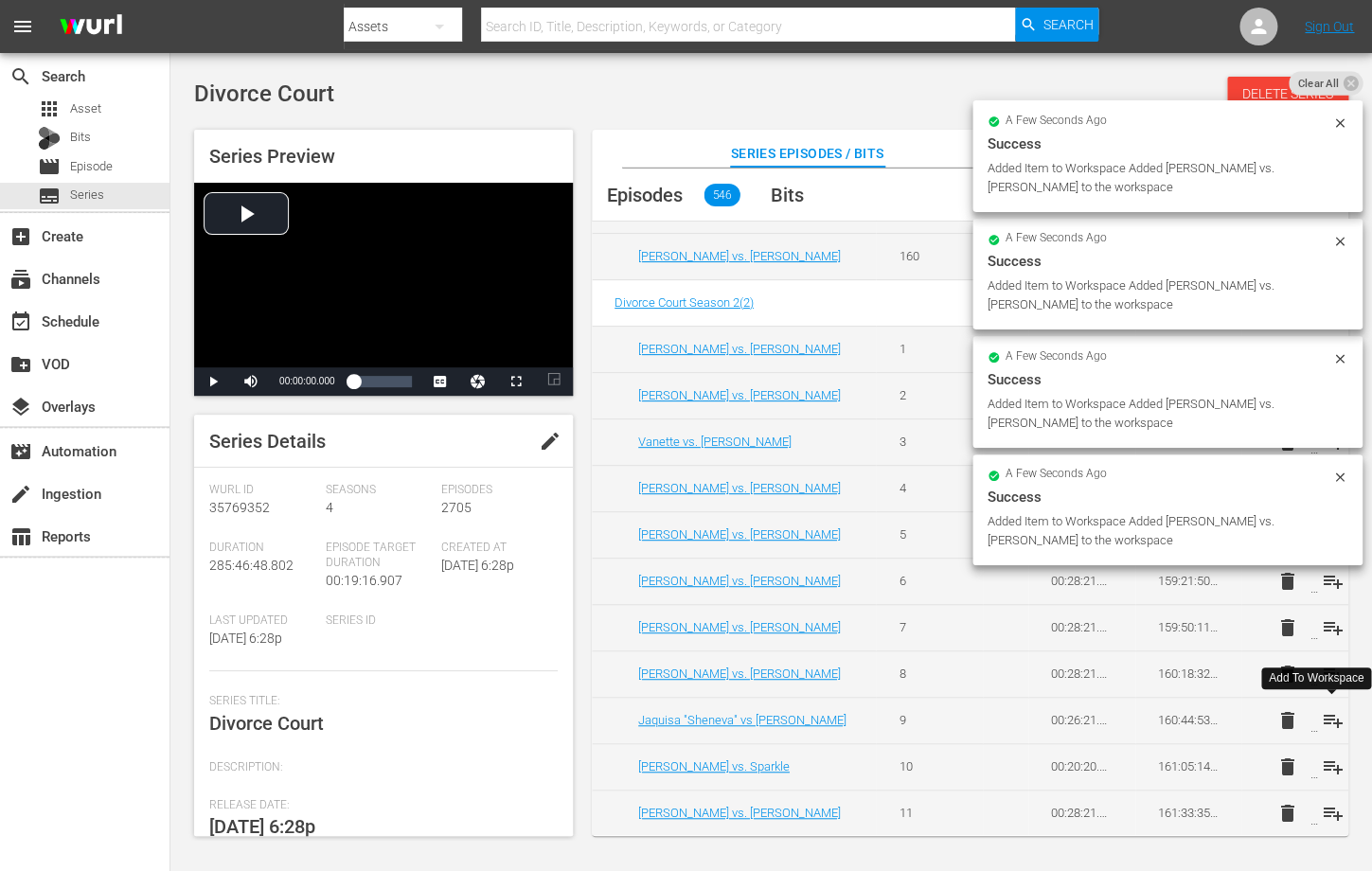 click on "playlist_add" at bounding box center (1332, 720) 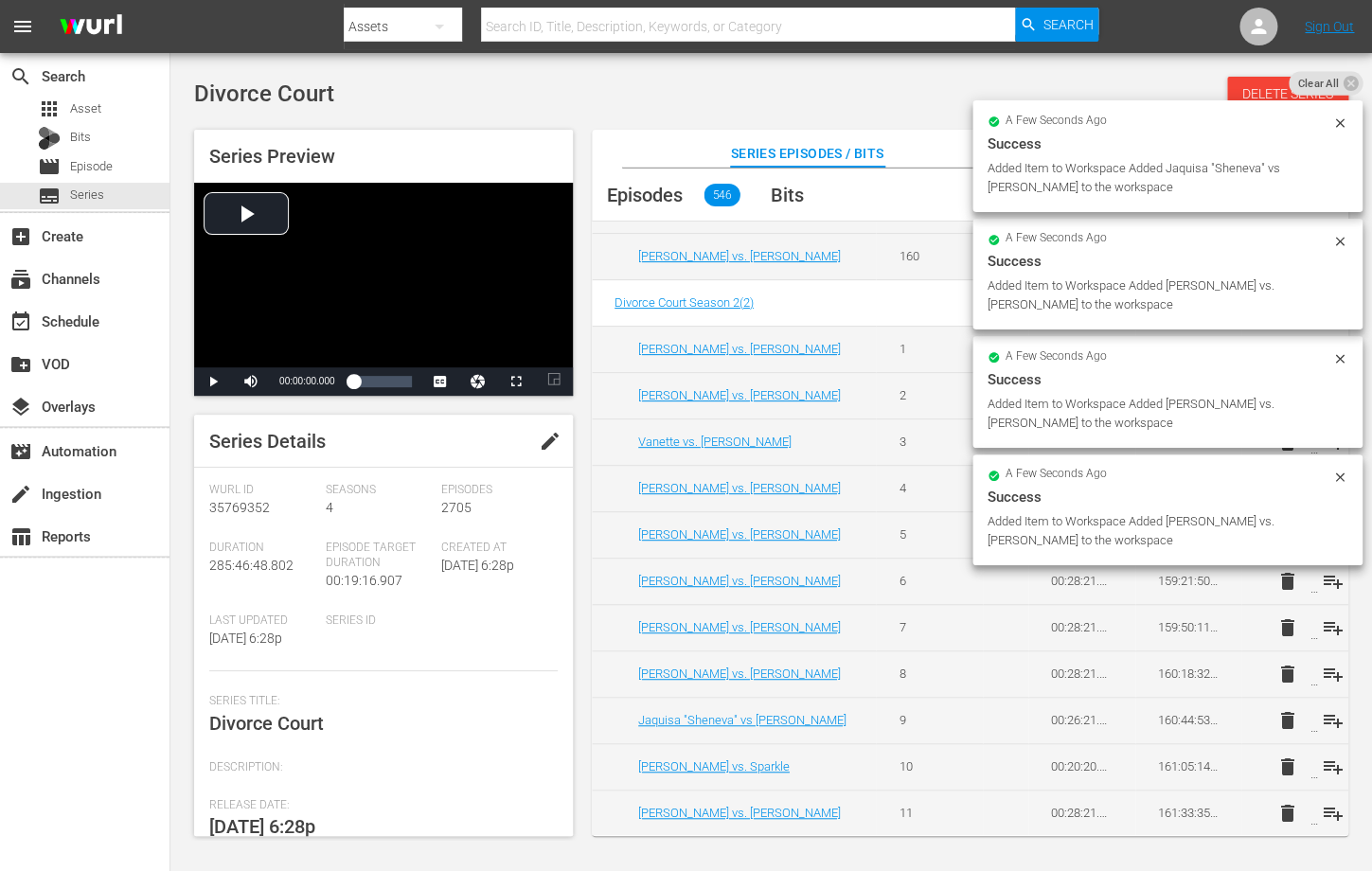 click on "delete" at bounding box center (1287, 767) 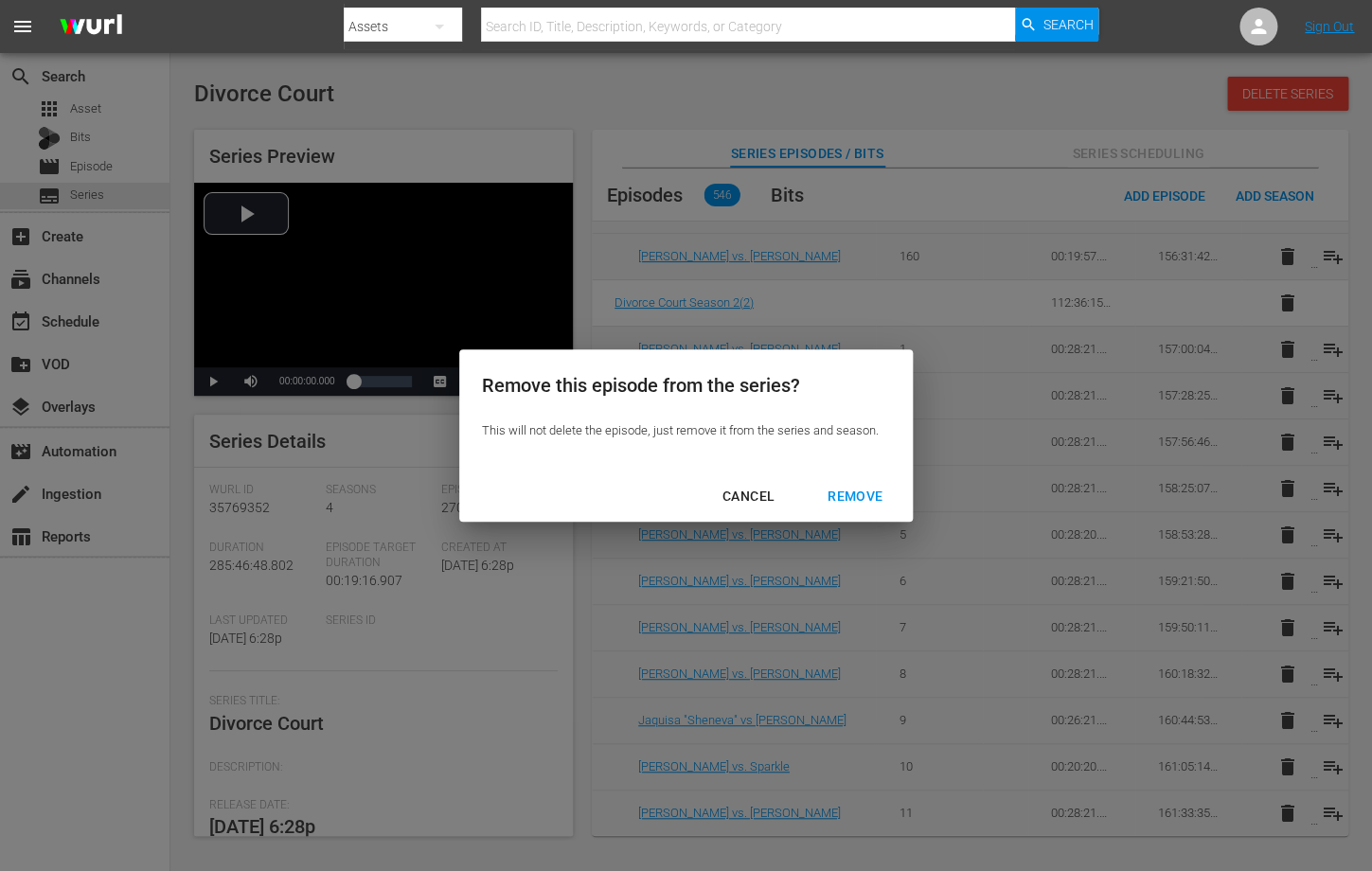 click on "CANCEL" at bounding box center [748, 496] 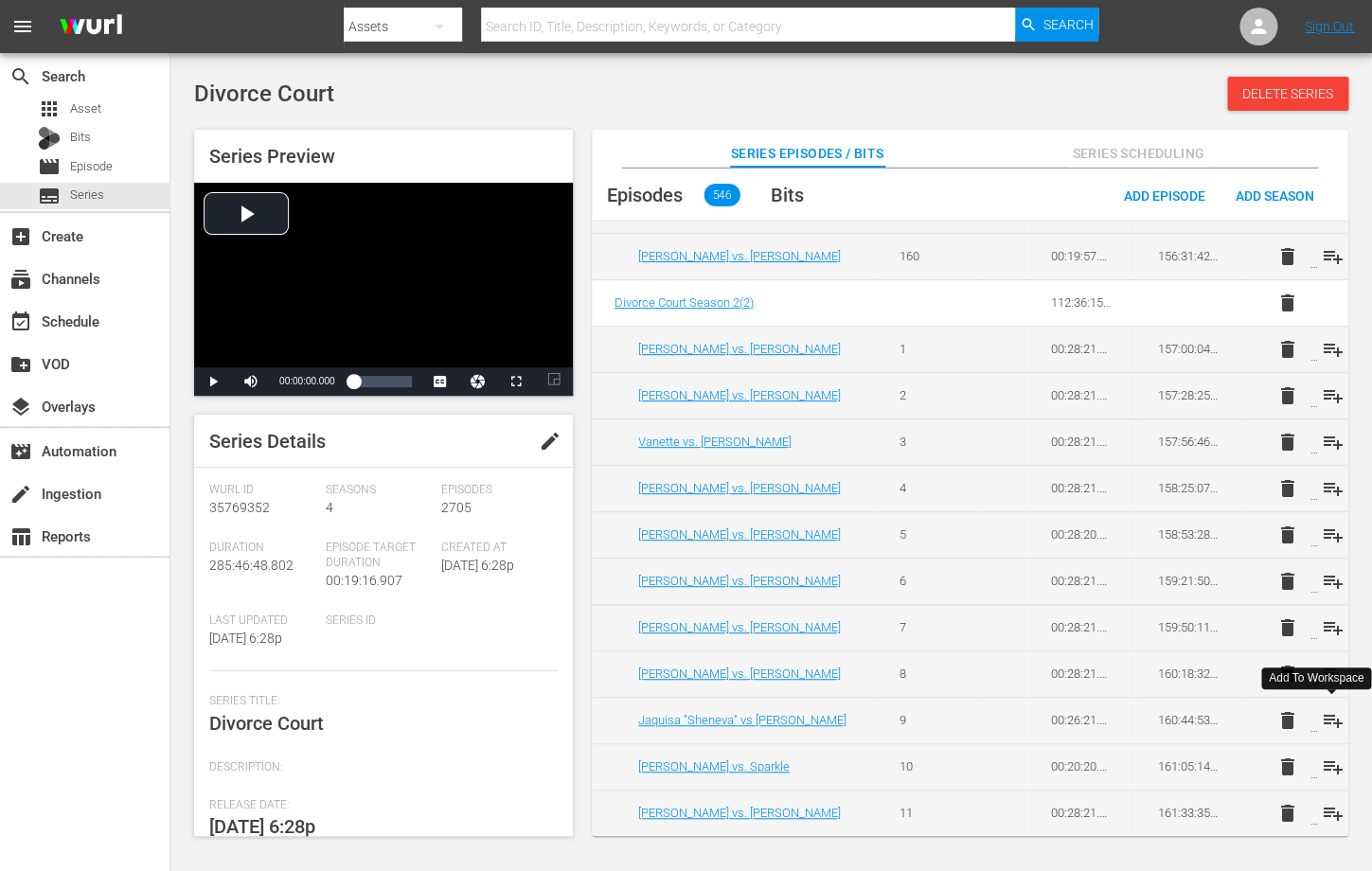 click on "playlist_add" at bounding box center [1332, 720] 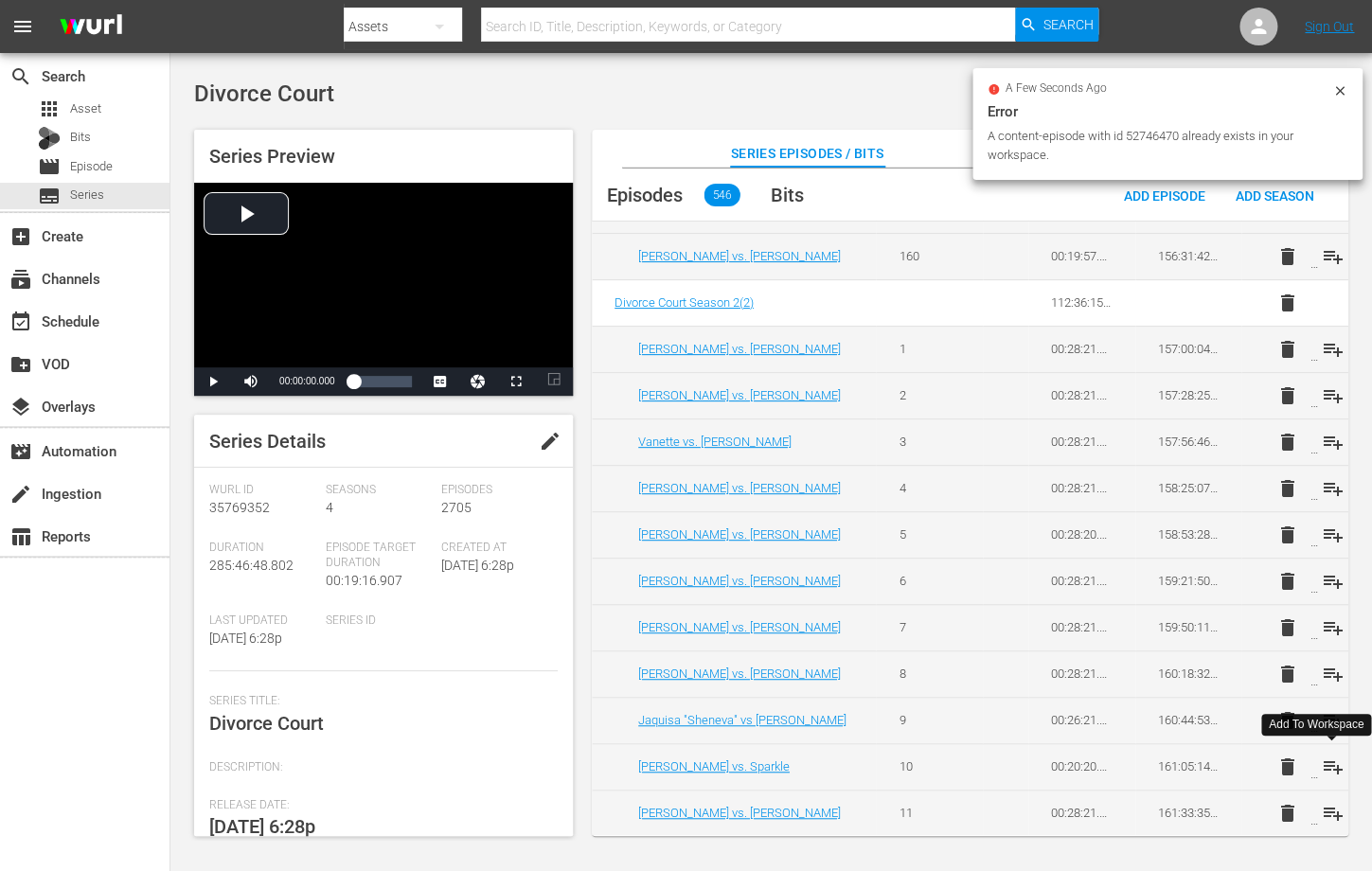 click on "playlist_add" at bounding box center (1332, 767) 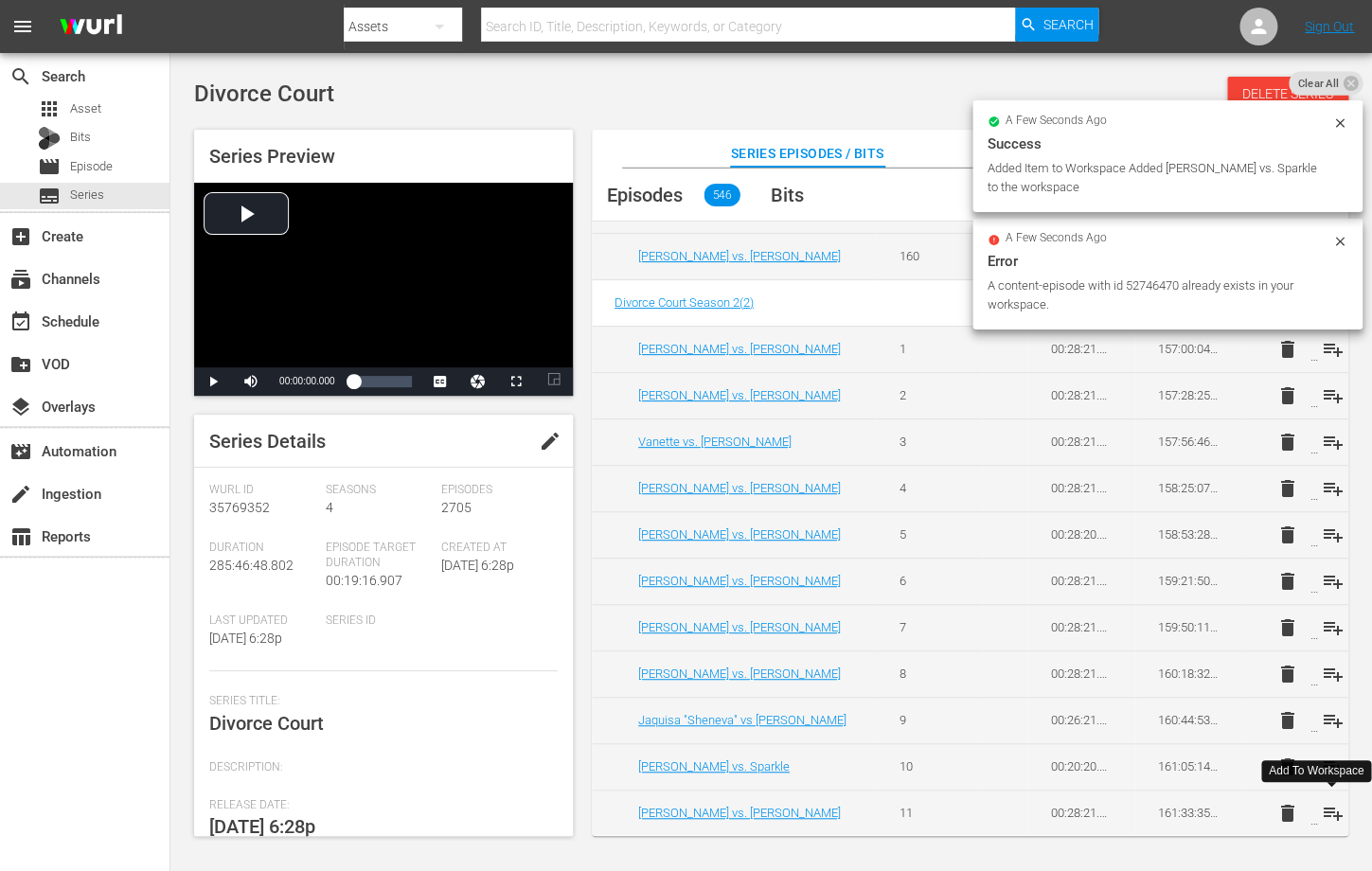 click on "playlist_add" at bounding box center [1332, 813] 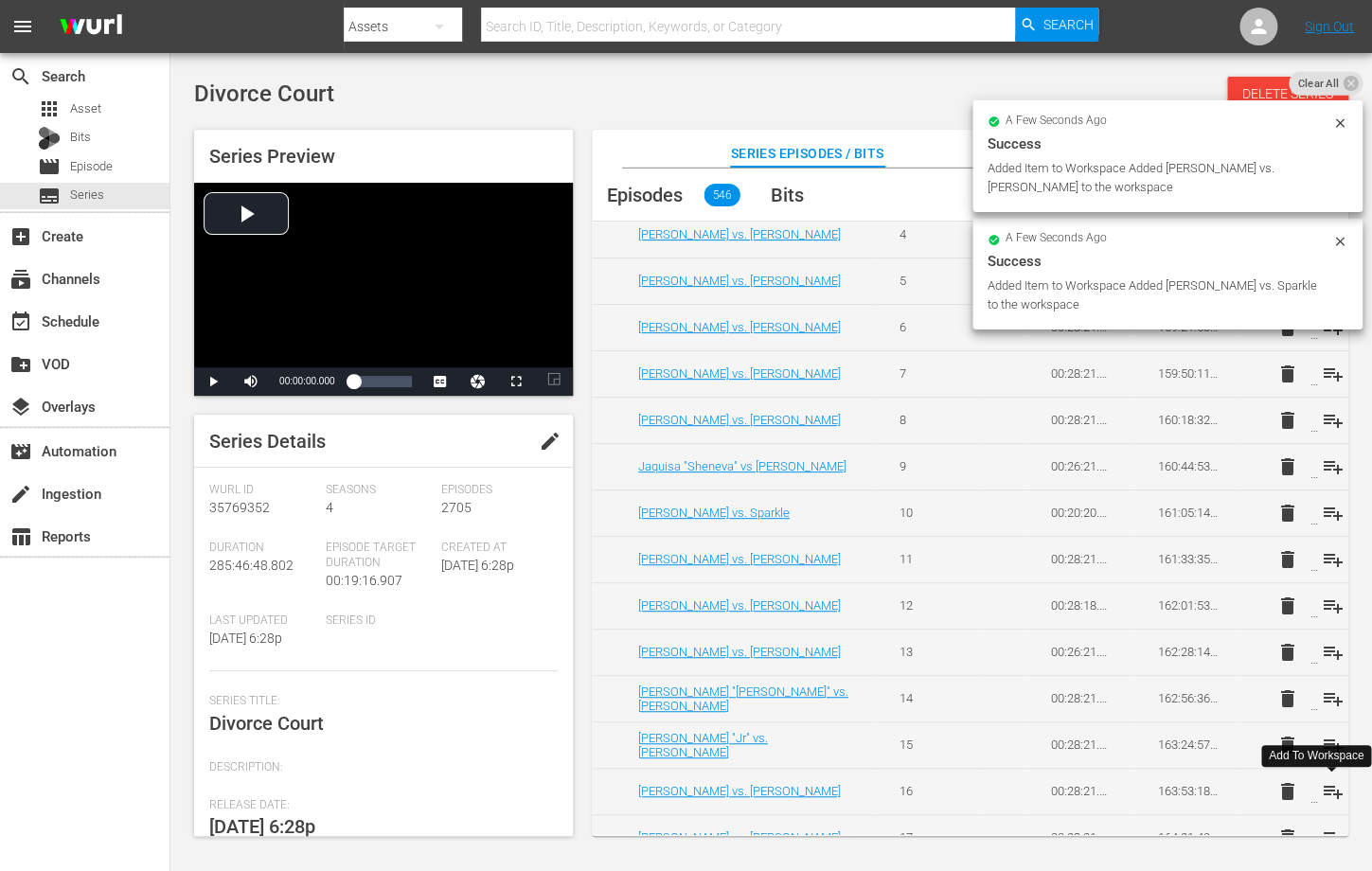 scroll, scrollTop: 16214, scrollLeft: 0, axis: vertical 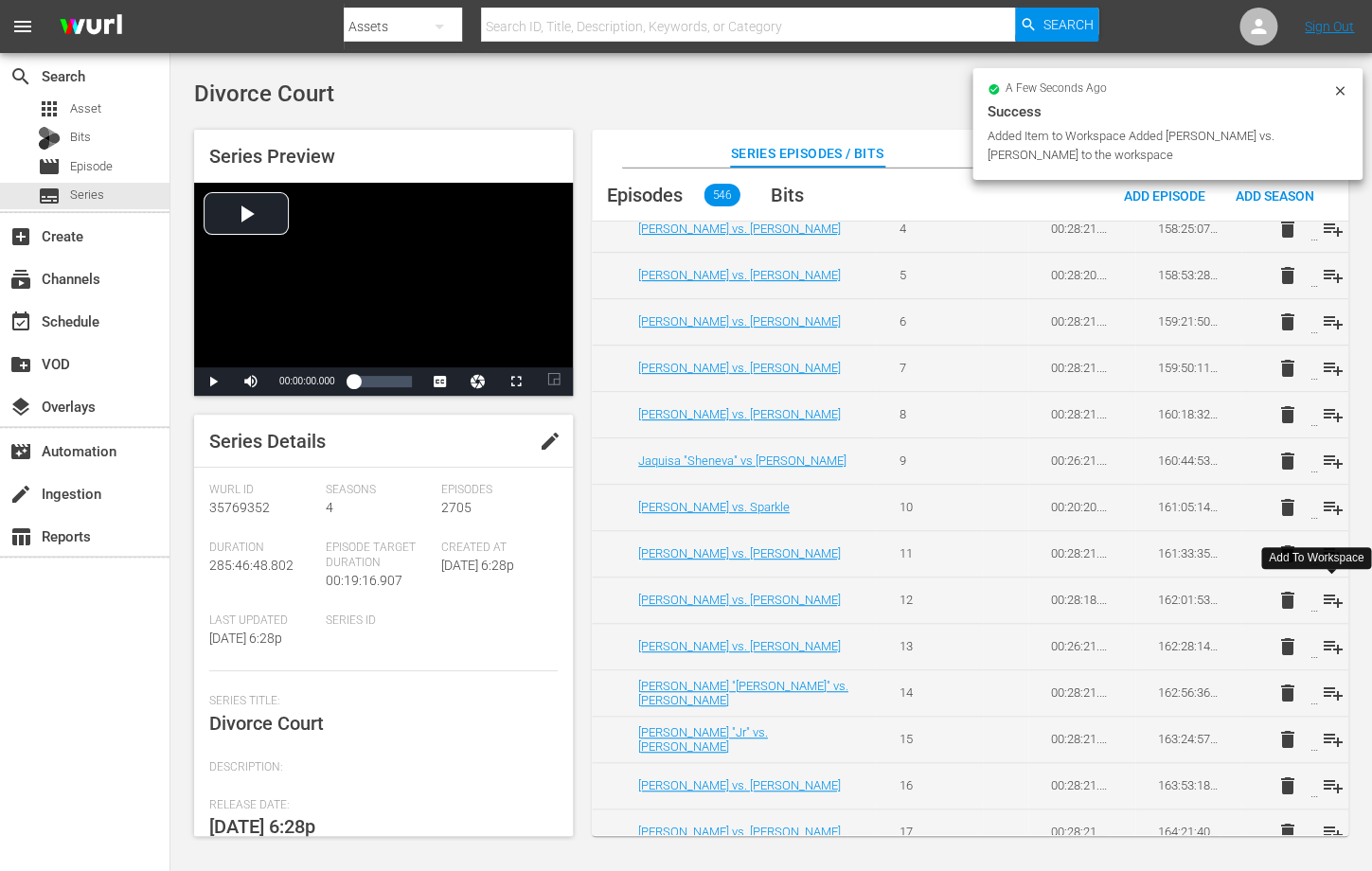 click on "playlist_add" at bounding box center [1332, 600] 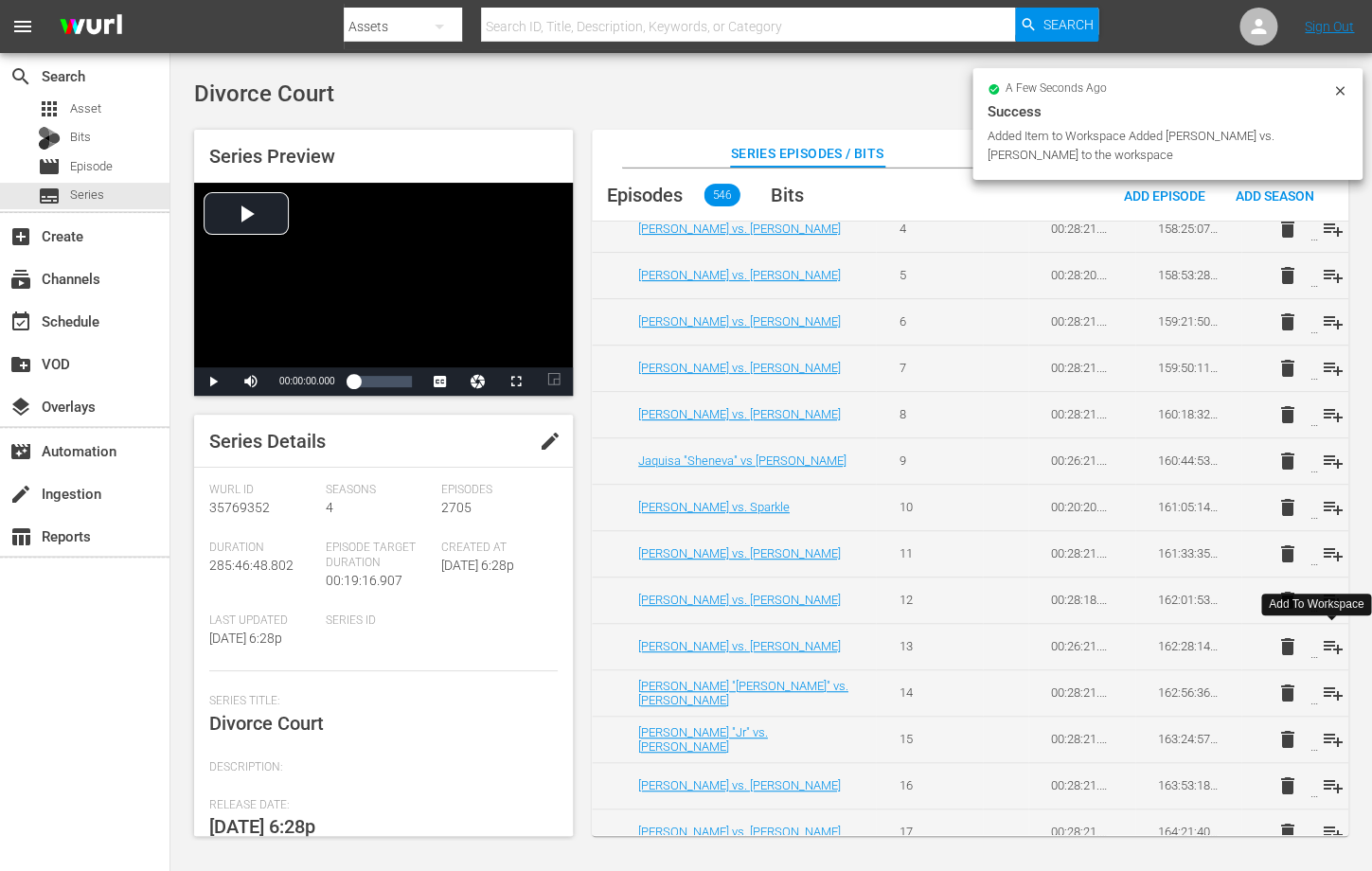 click on "playlist_add" at bounding box center [1332, 647] 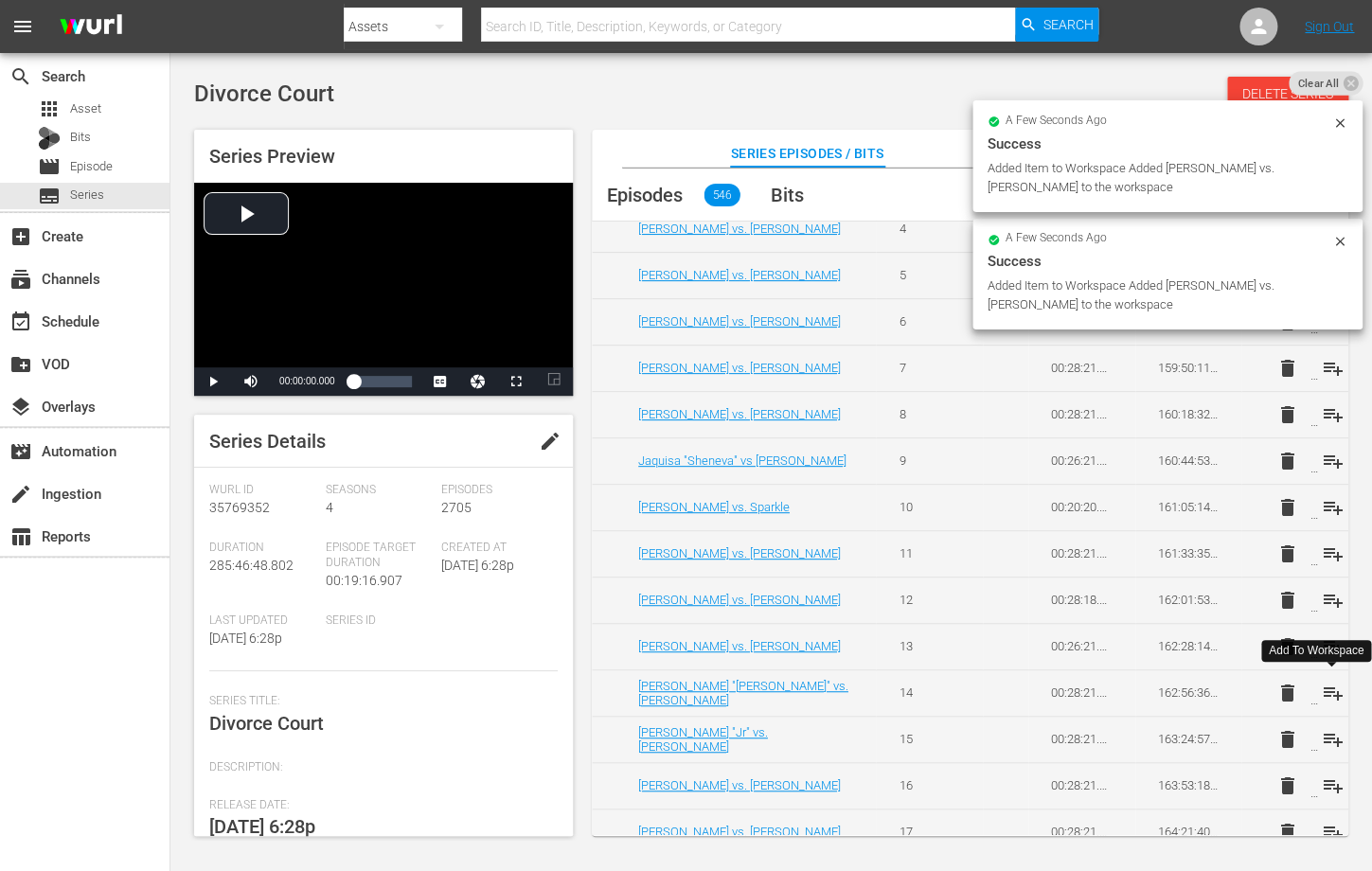 click on "playlist_add" at bounding box center [1332, 693] 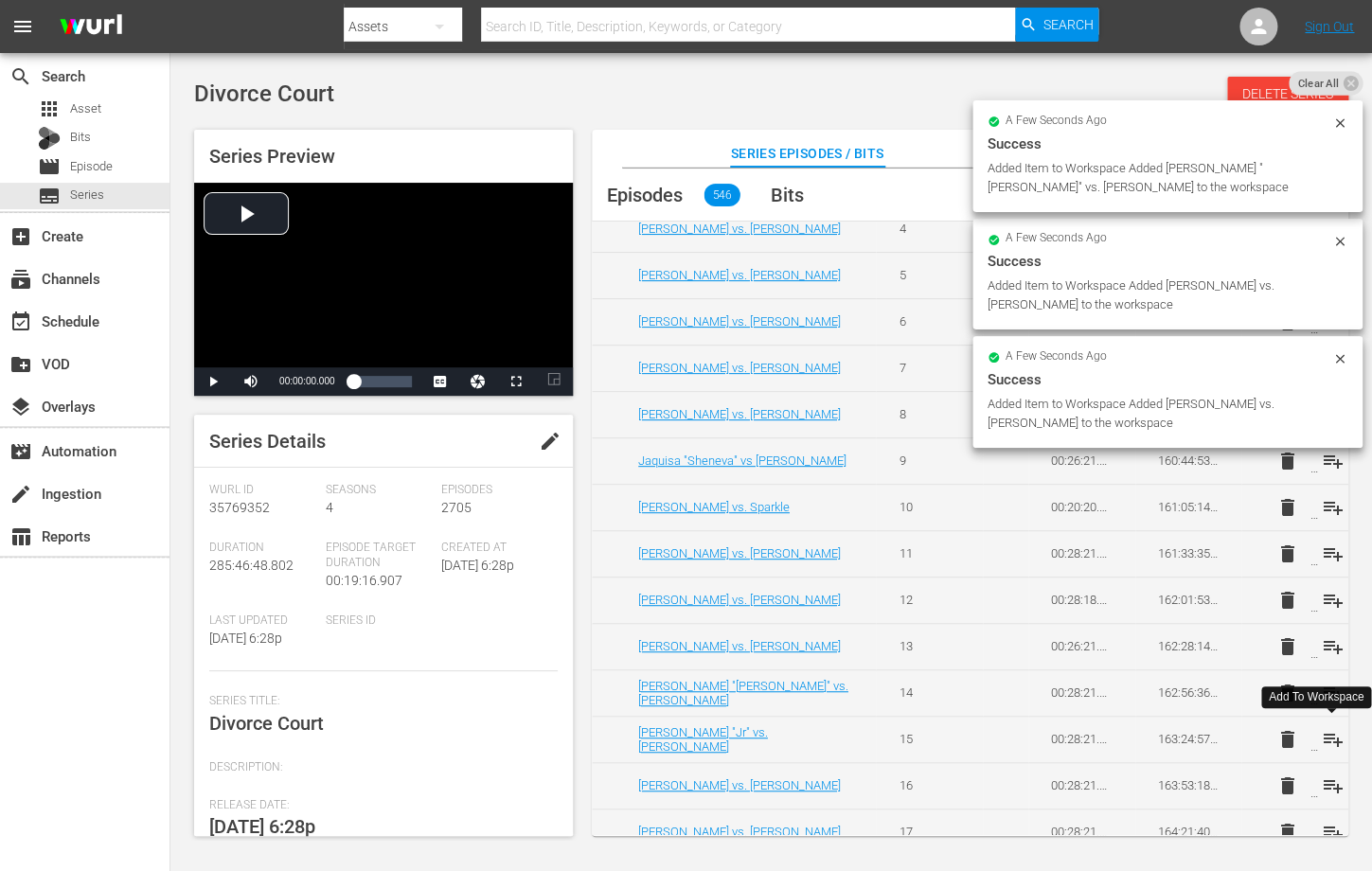 click on "playlist_add" at bounding box center [1332, 739] 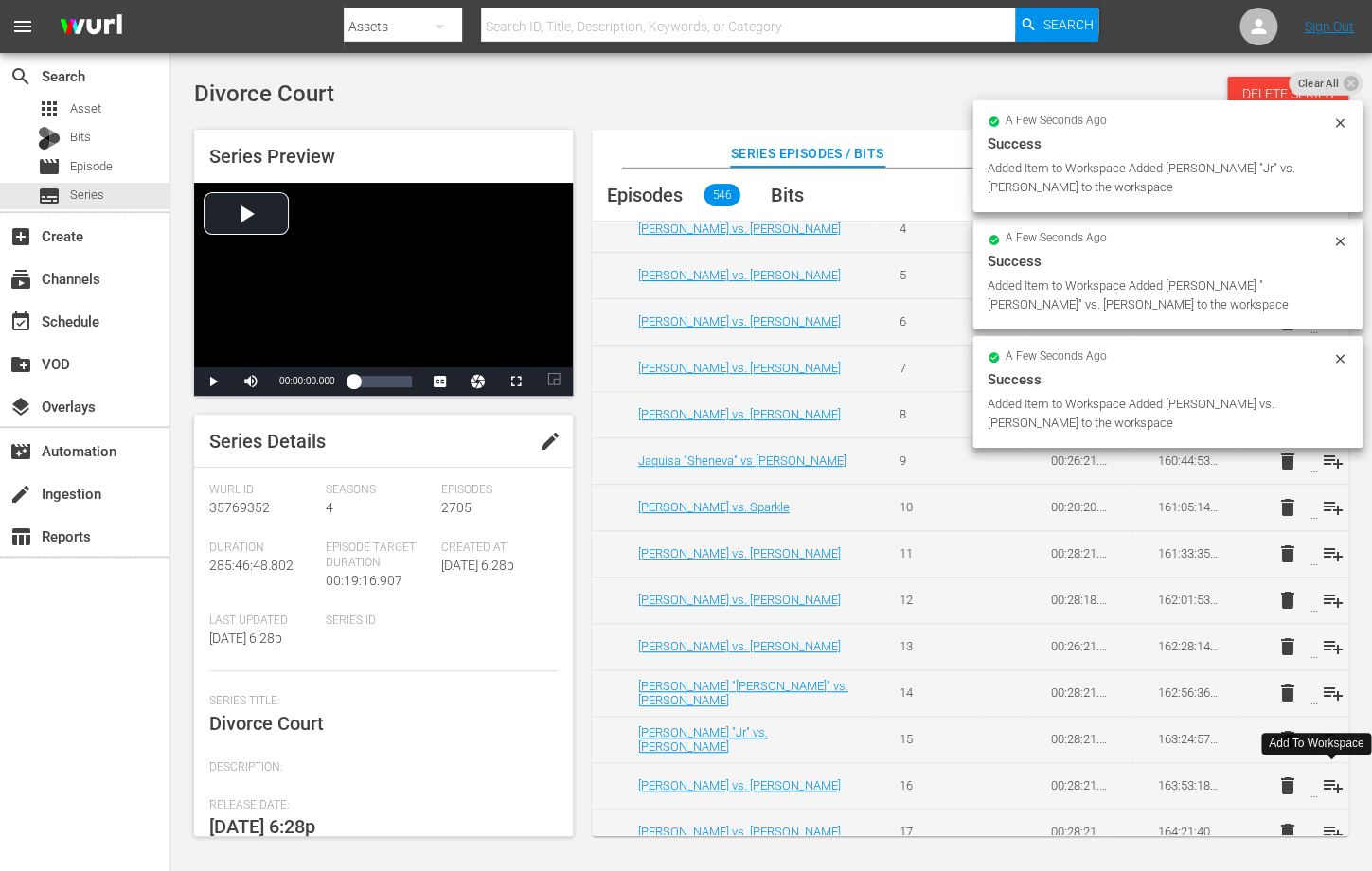 click on "playlist_add" at bounding box center (1332, 786) 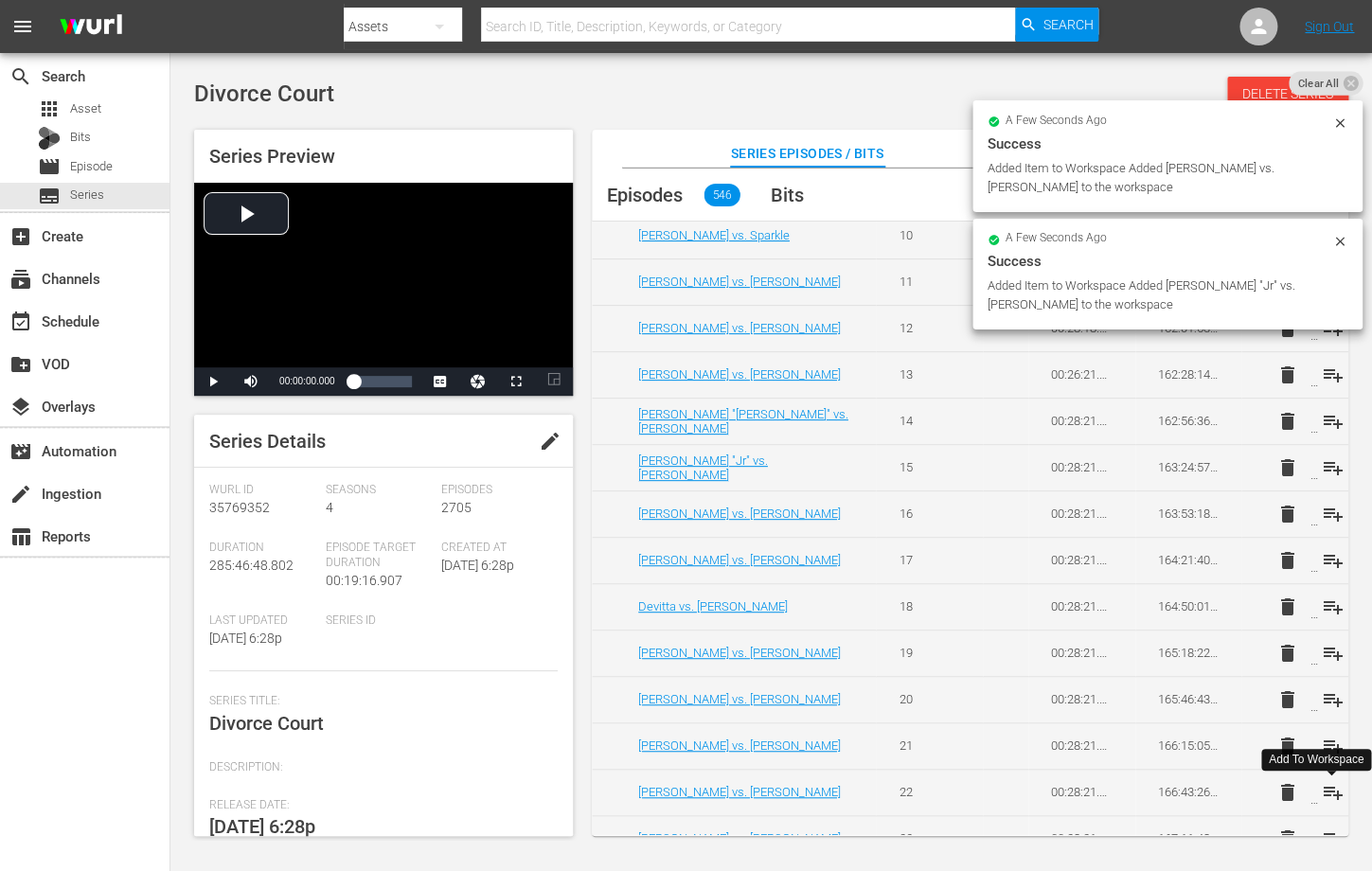 scroll, scrollTop: 16488, scrollLeft: 0, axis: vertical 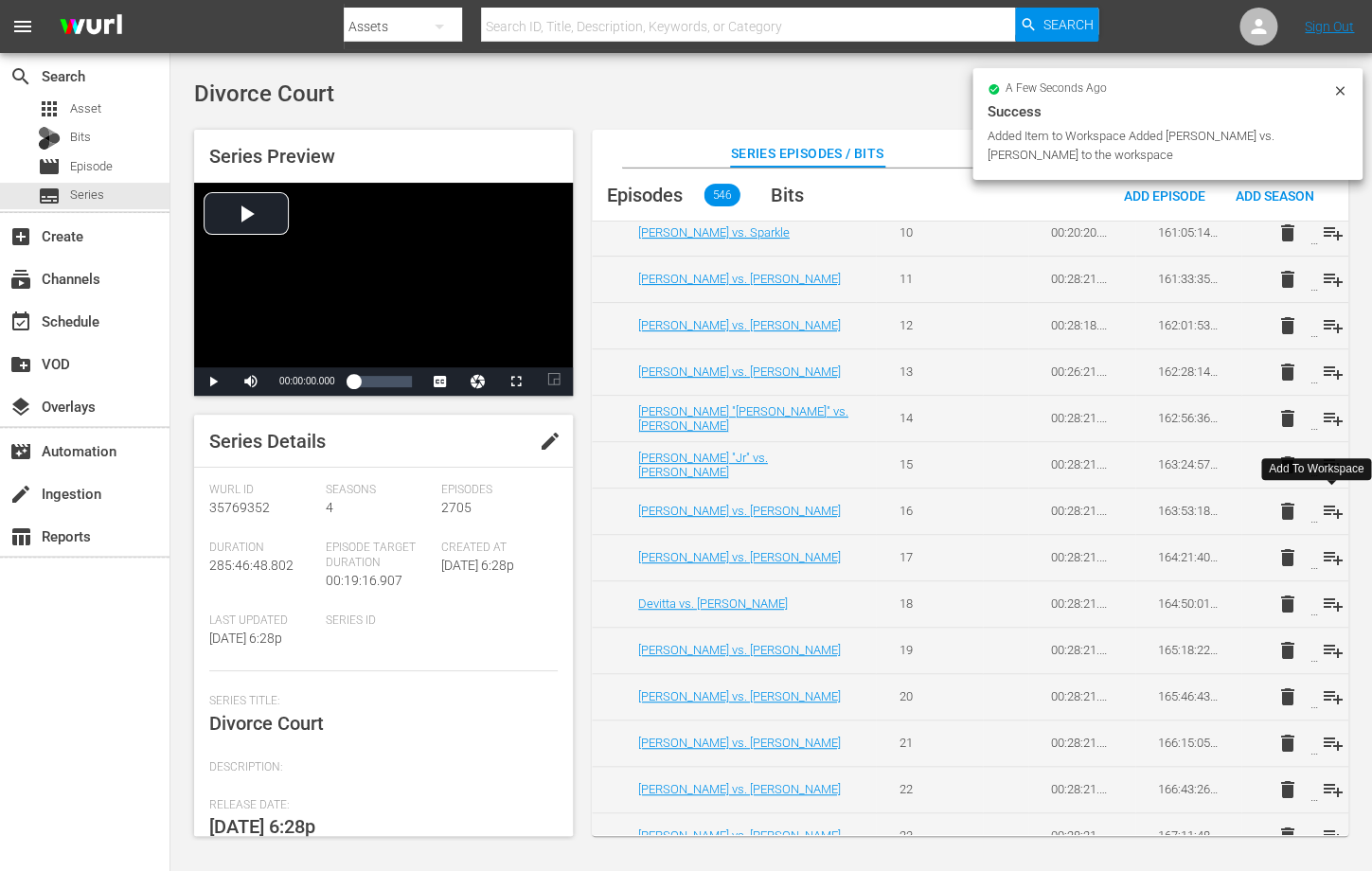 click on "playlist_add" at bounding box center [1332, 511] 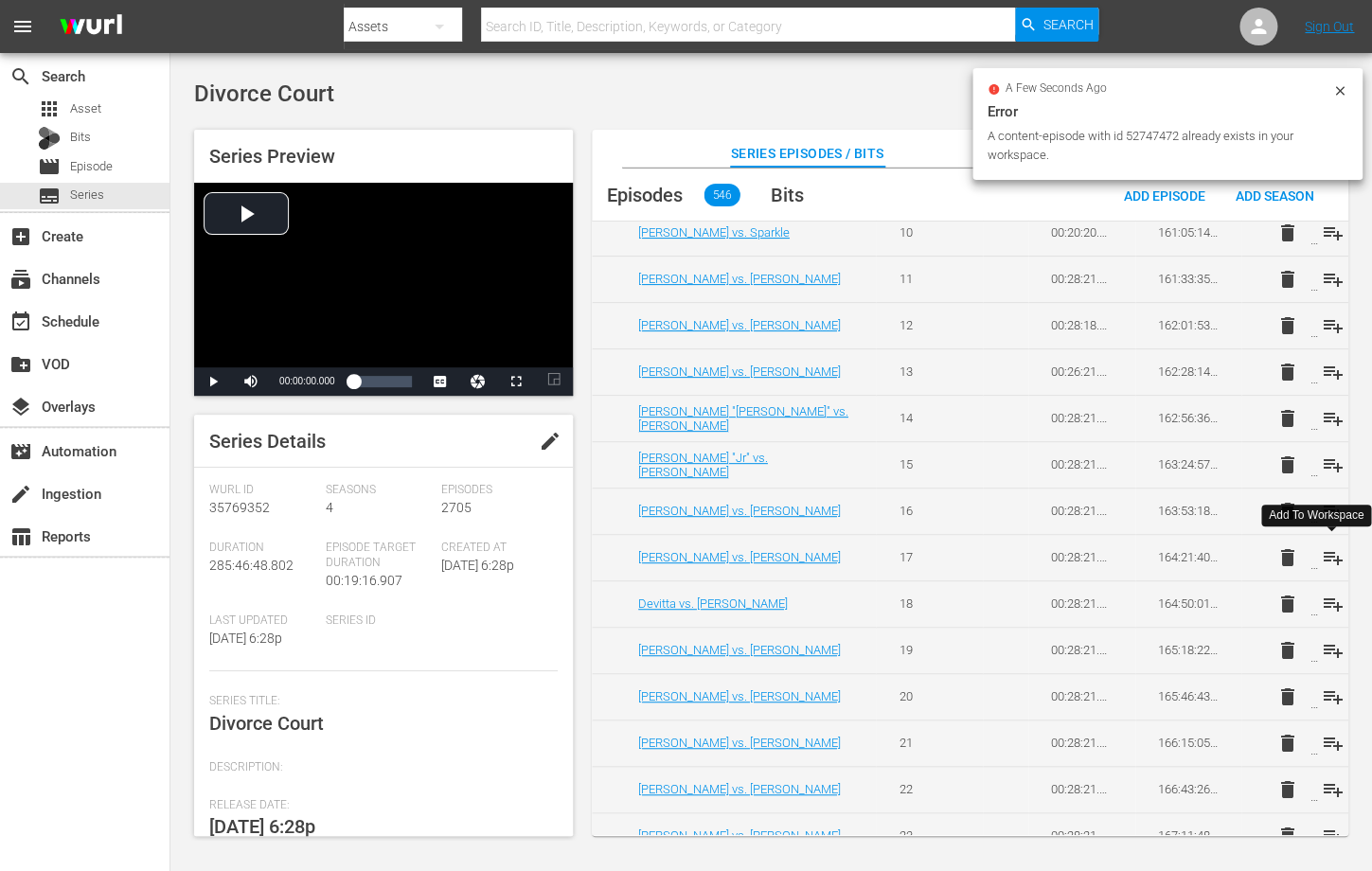 click on "playlist_add" at bounding box center [1332, 558] 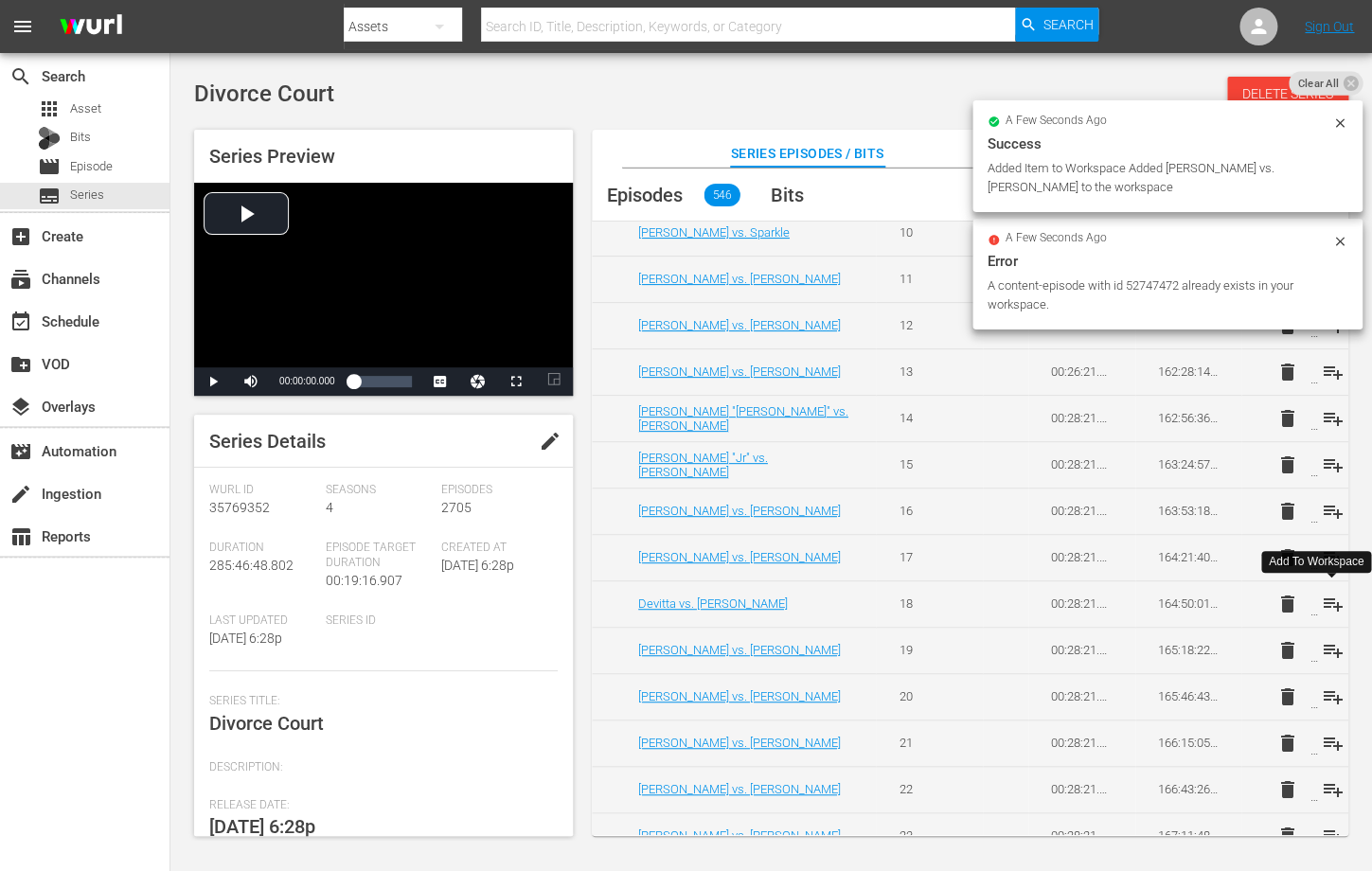 click on "playlist_add" at bounding box center (1332, 604) 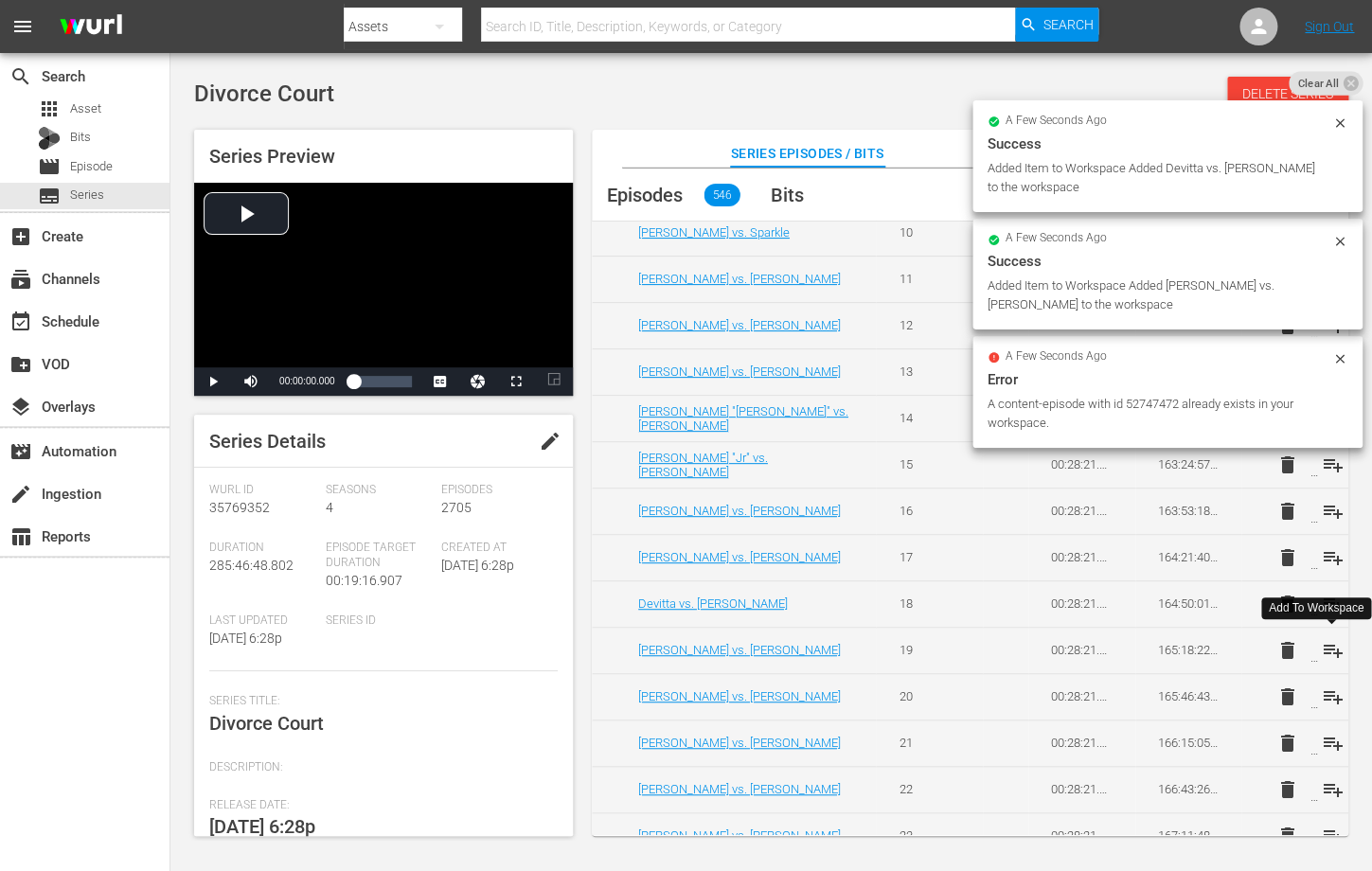 click on "playlist_add" at bounding box center (1332, 650) 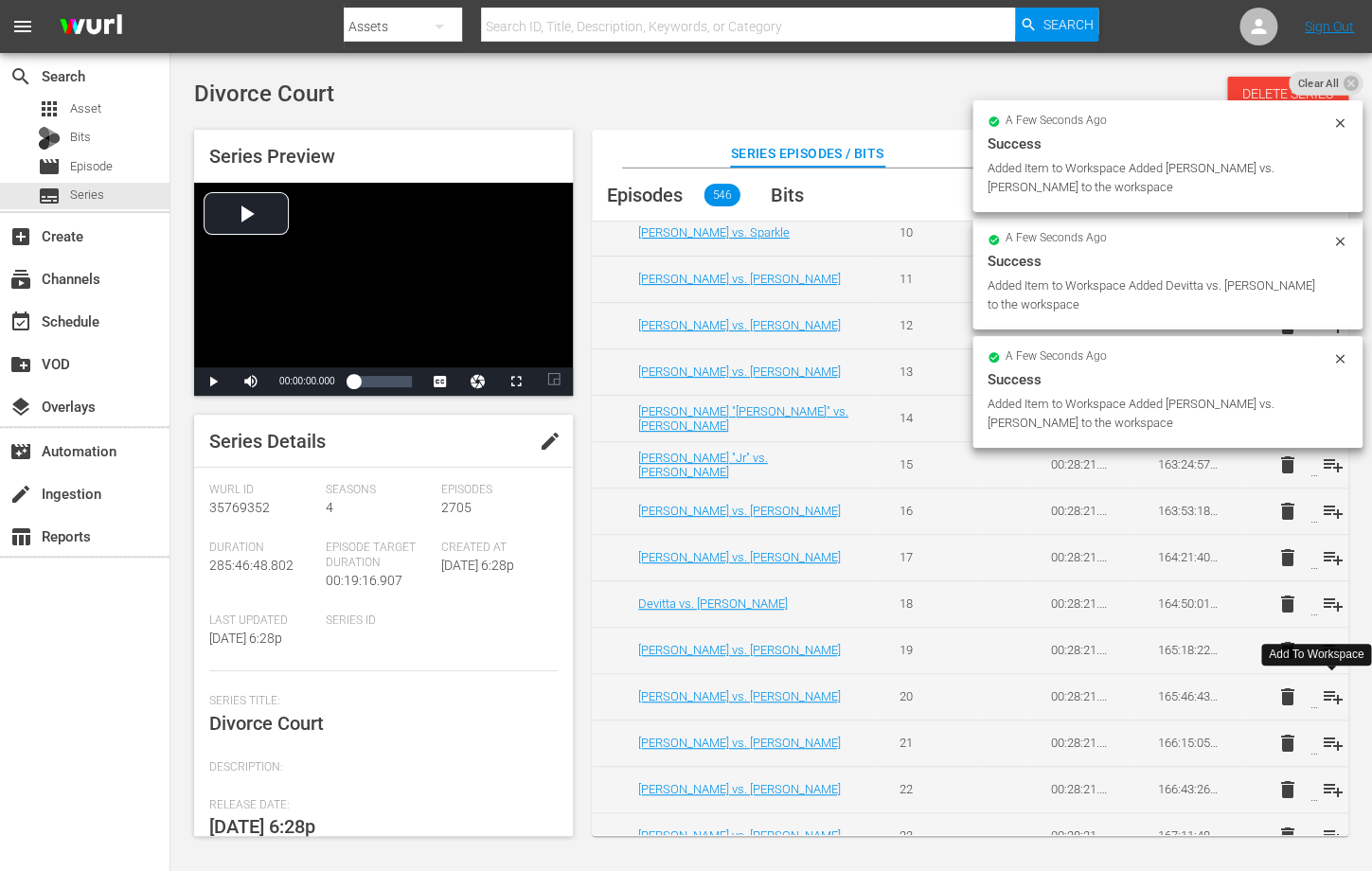 click on "playlist_add" at bounding box center [1332, 697] 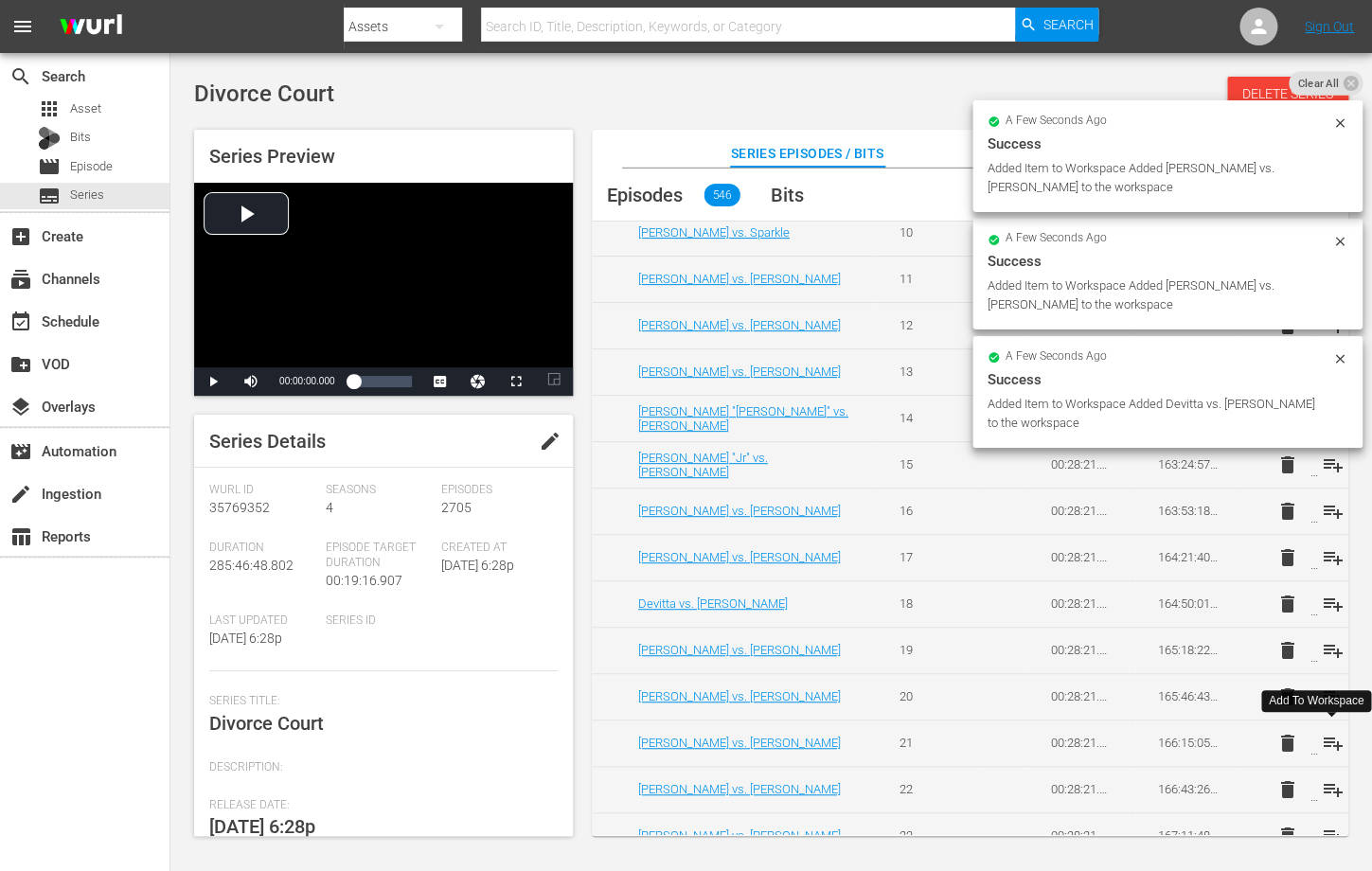 click on "playlist_add" at bounding box center (1332, 743) 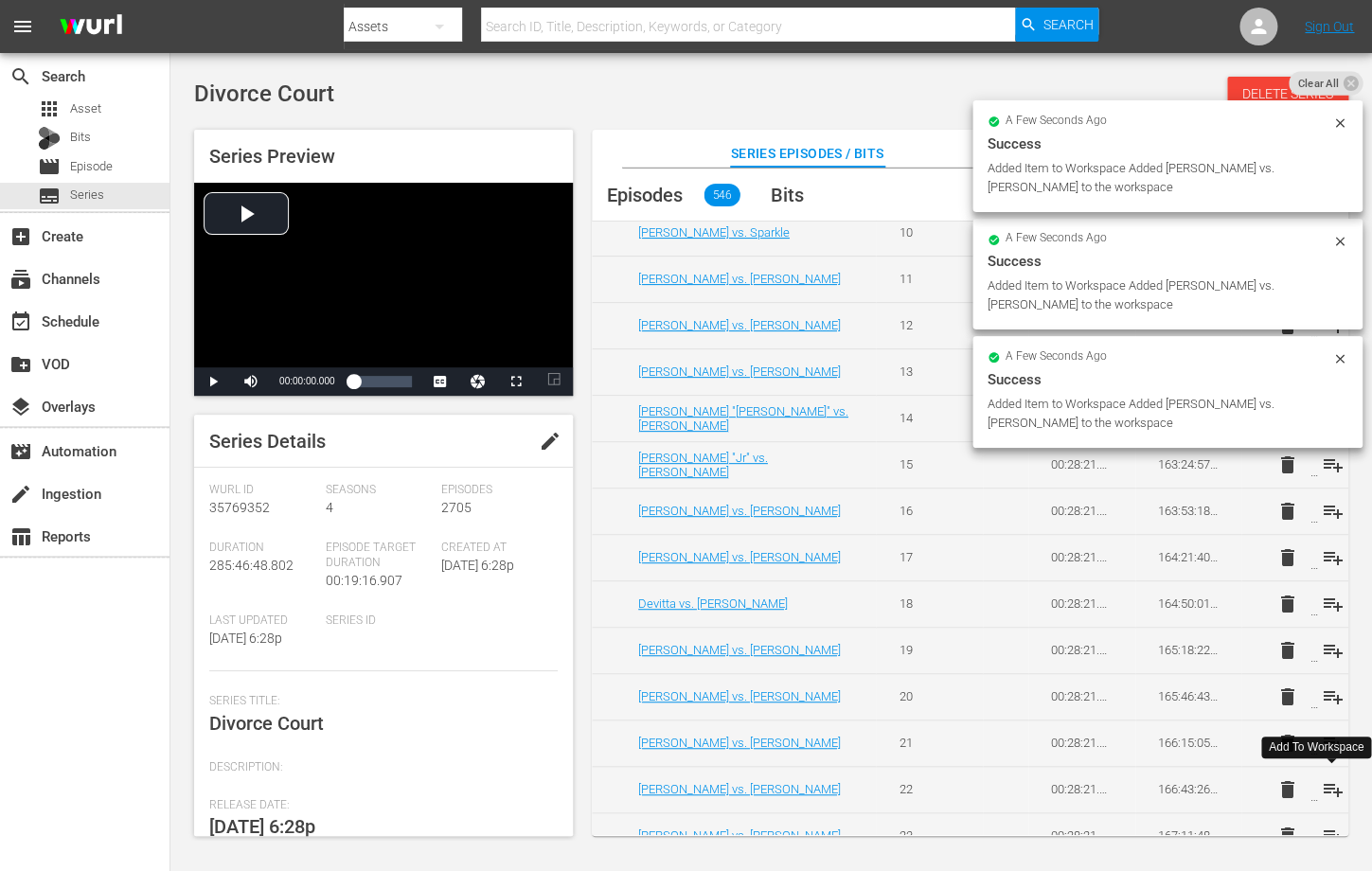 click on "playlist_add" at bounding box center (1332, 790) 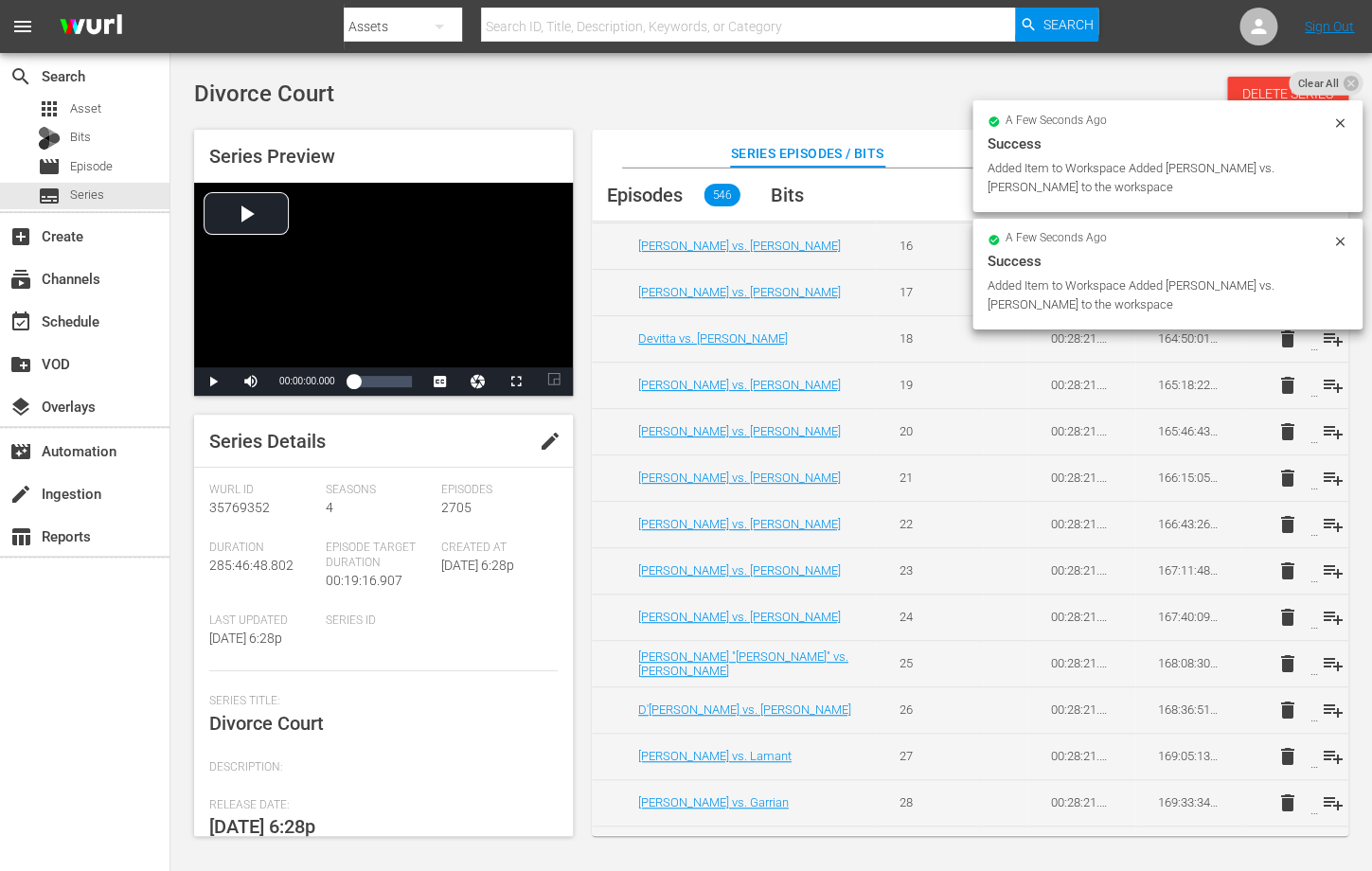scroll, scrollTop: 16771, scrollLeft: 0, axis: vertical 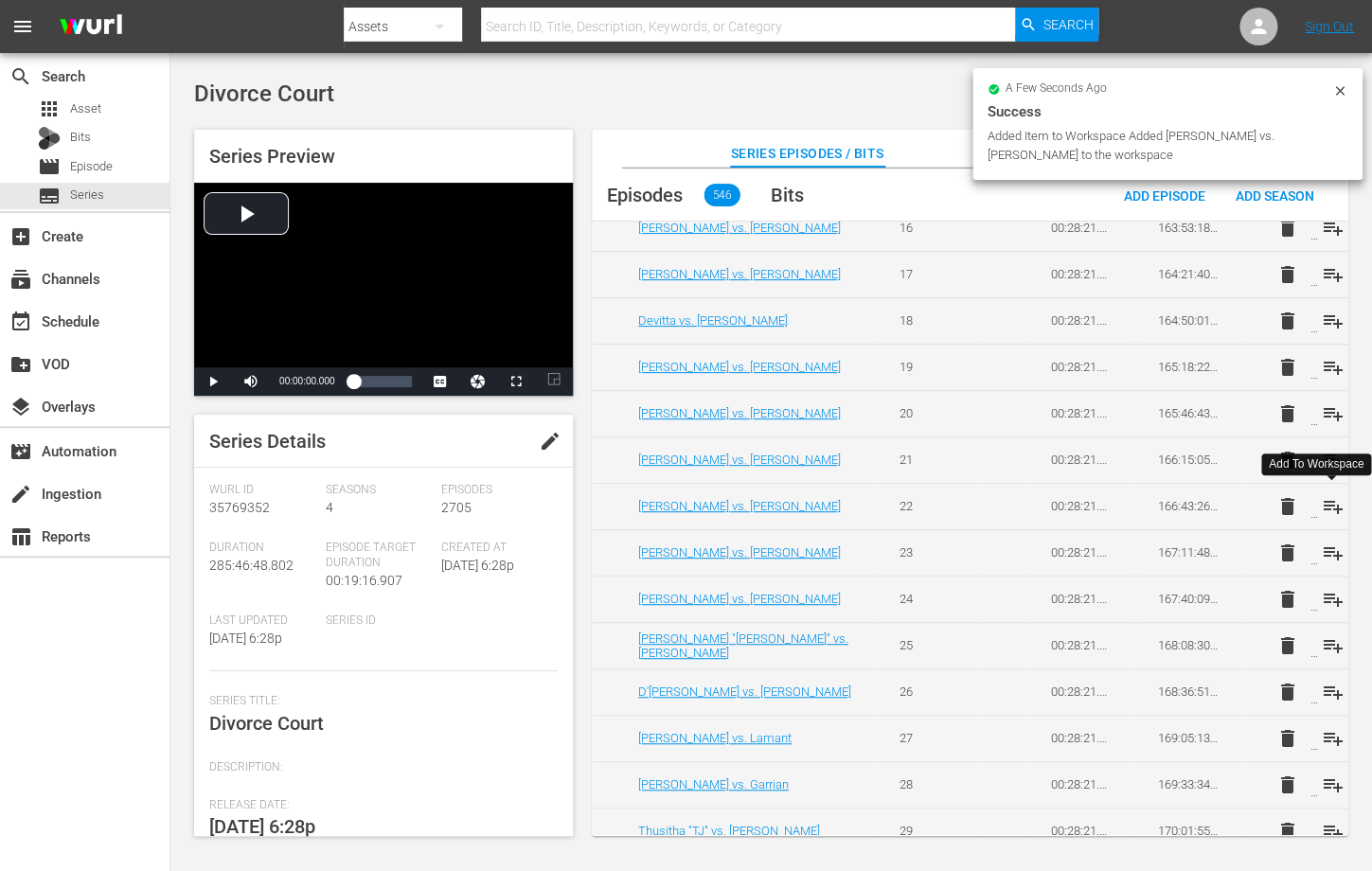 click on "playlist_add" at bounding box center [1332, 507] 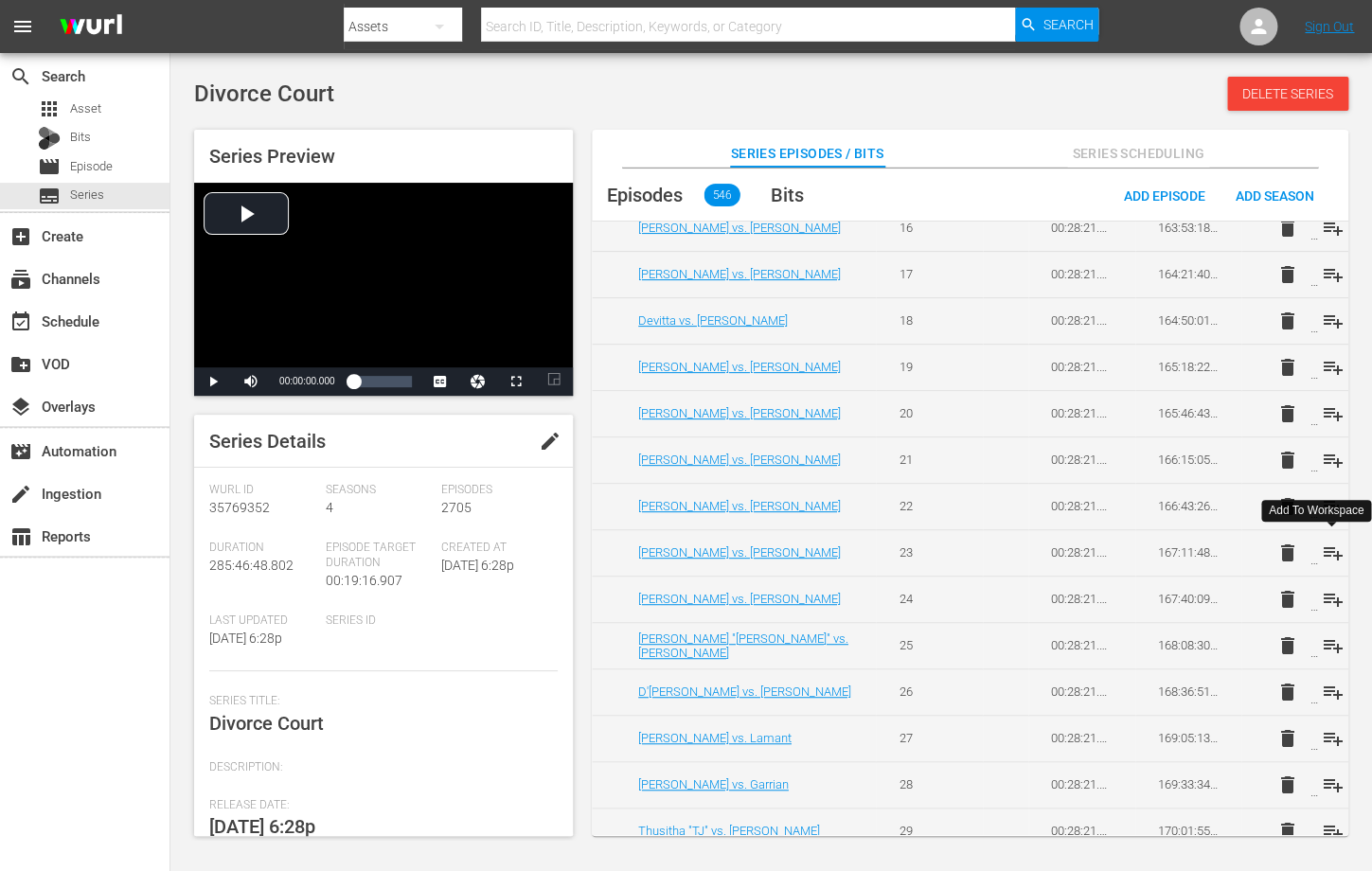 click on "playlist_add" at bounding box center (1332, 553) 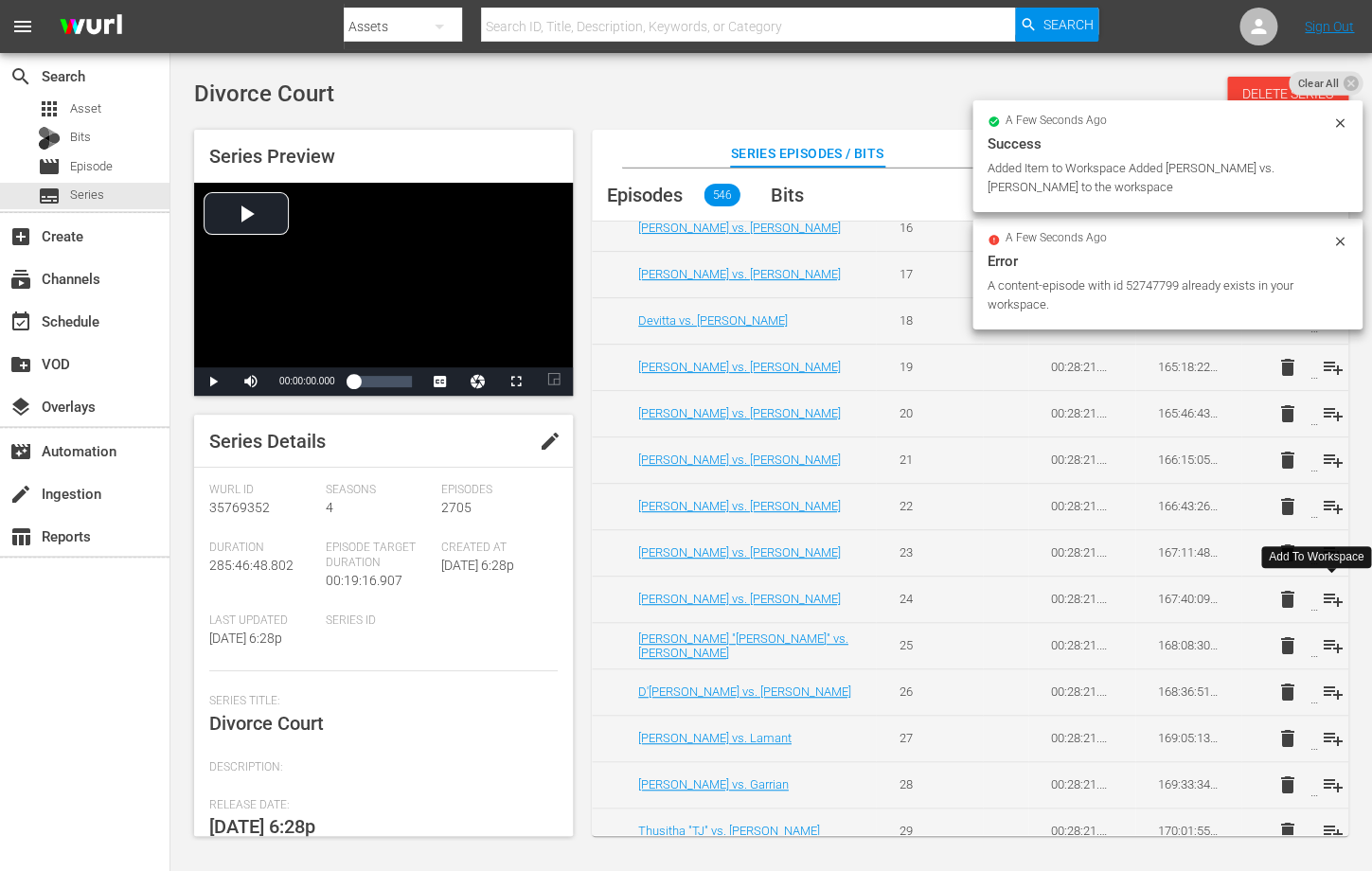 click on "playlist_add" at bounding box center (1332, 599) 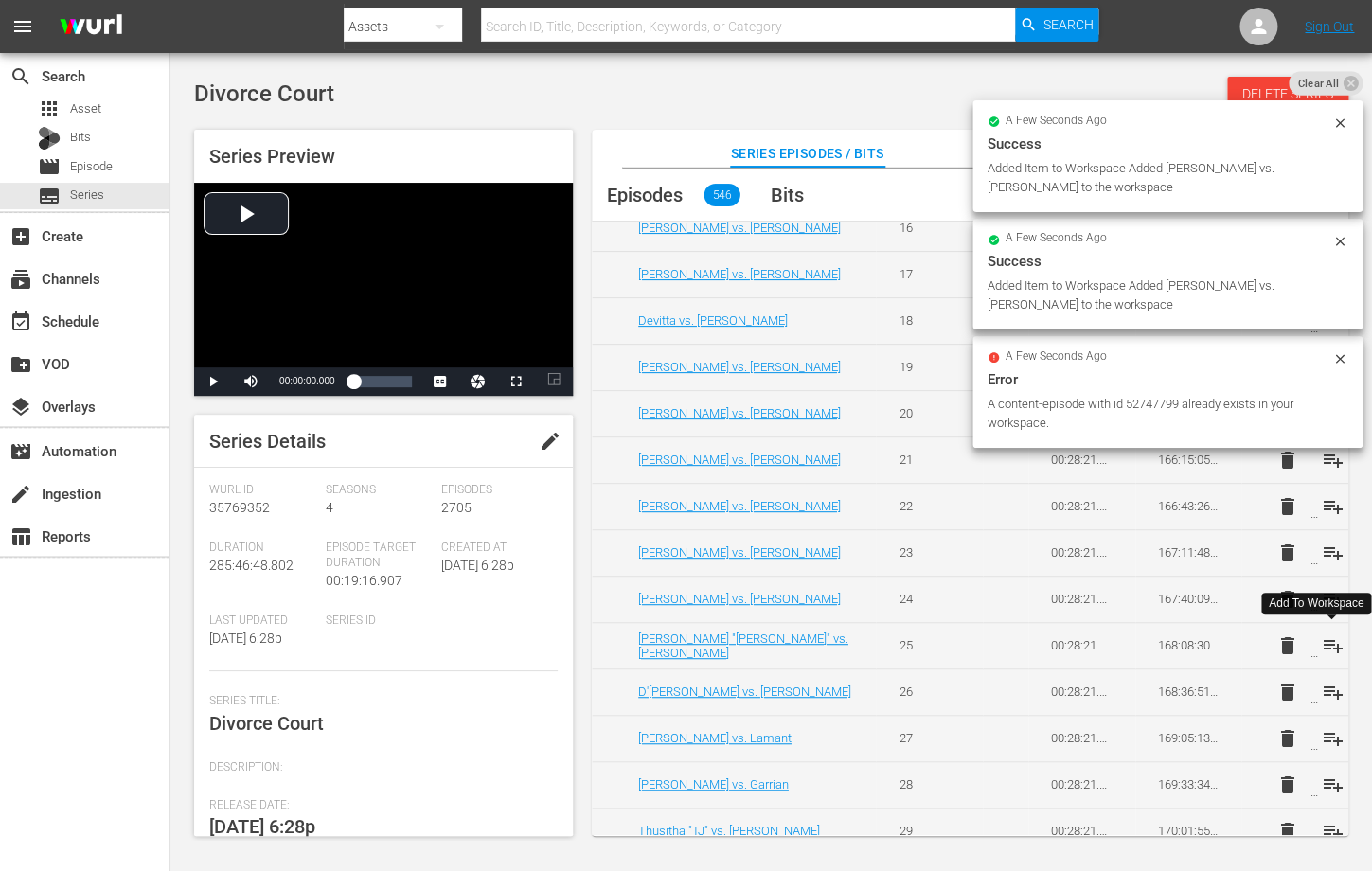 click on "playlist_add" at bounding box center (1332, 646) 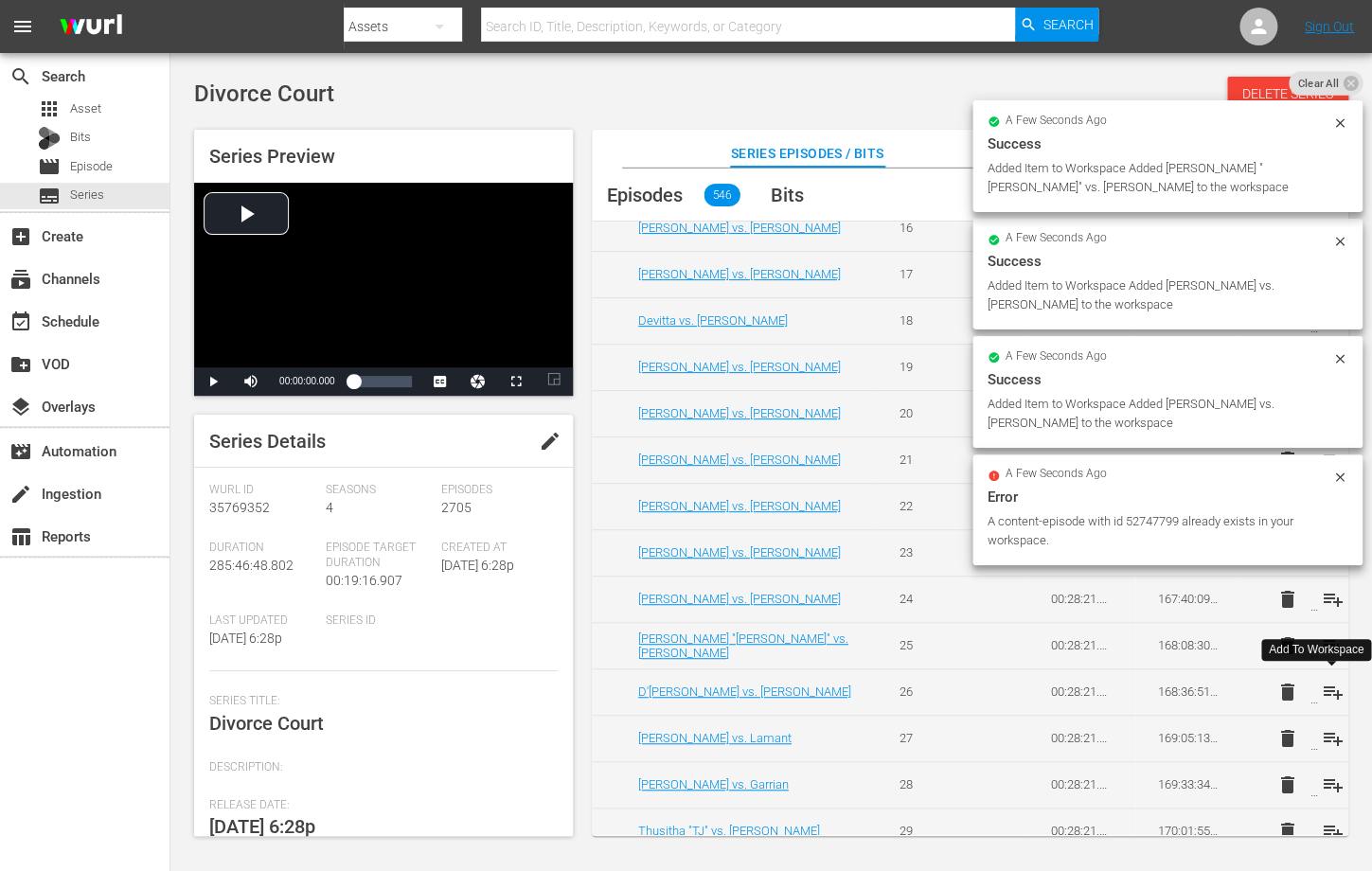 click on "playlist_add" at bounding box center [1332, 692] 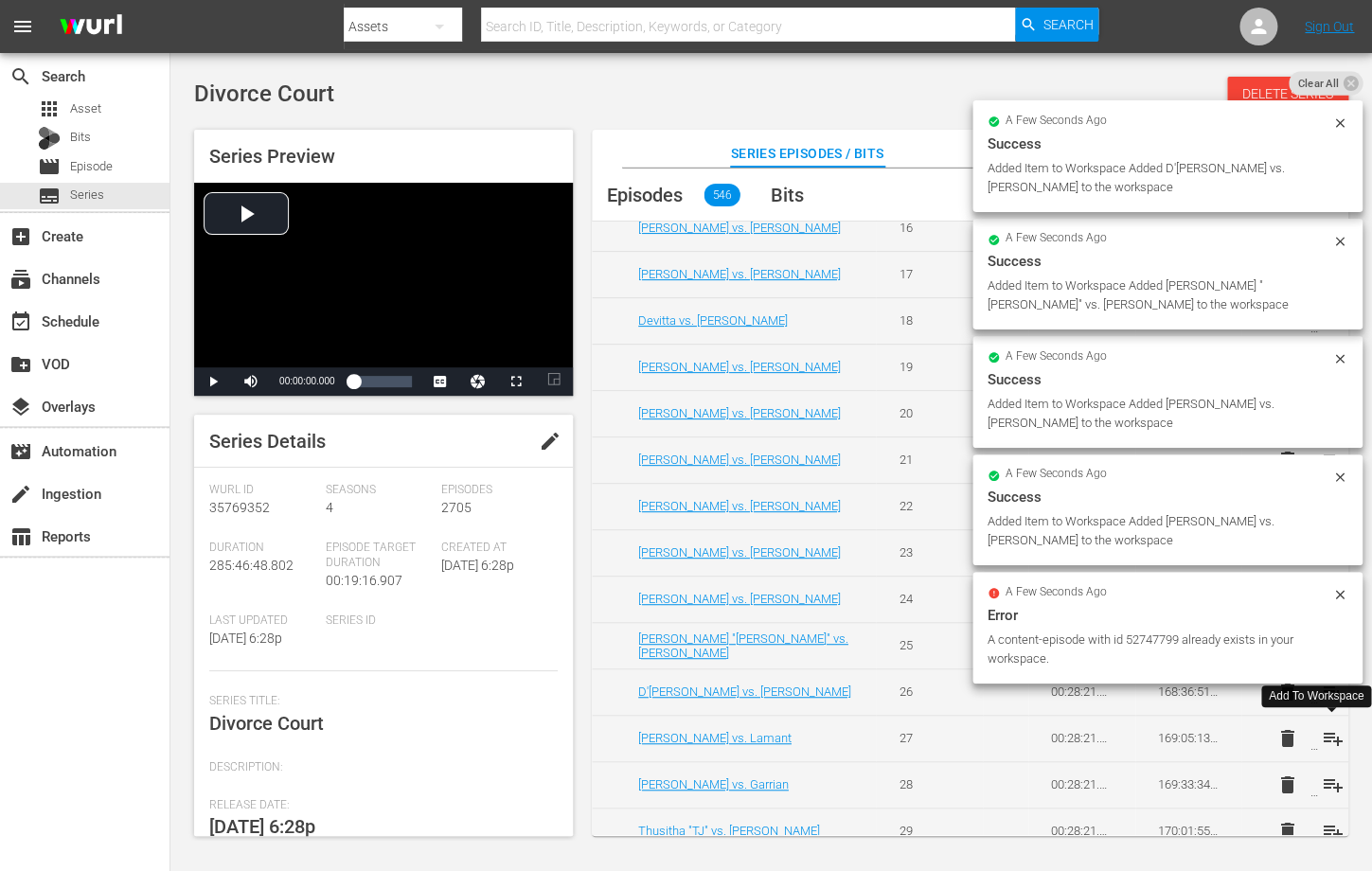 click on "playlist_add" at bounding box center [1332, 738] 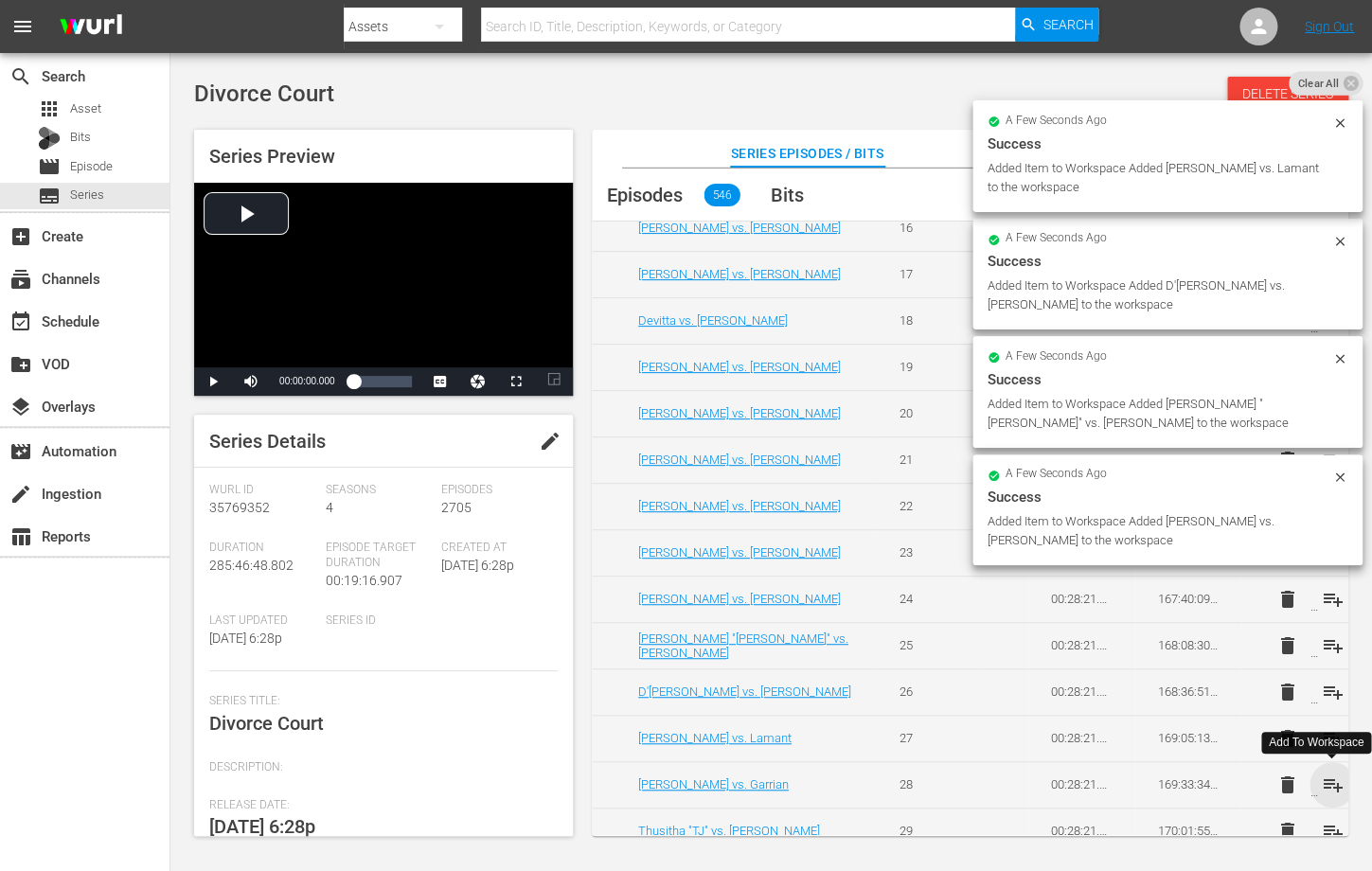 click on "playlist_add" at bounding box center (1332, 785) 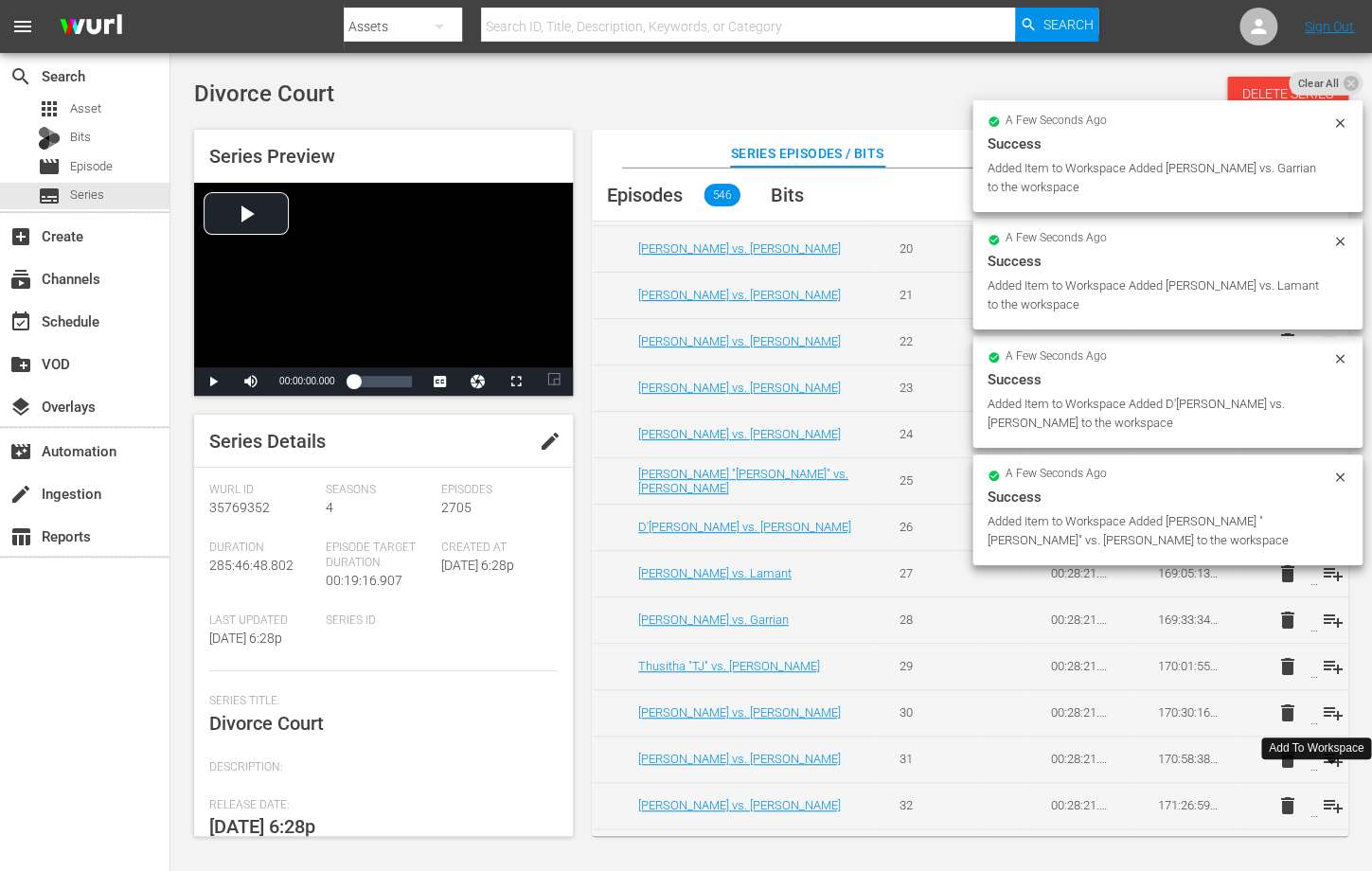 scroll, scrollTop: 16968, scrollLeft: 0, axis: vertical 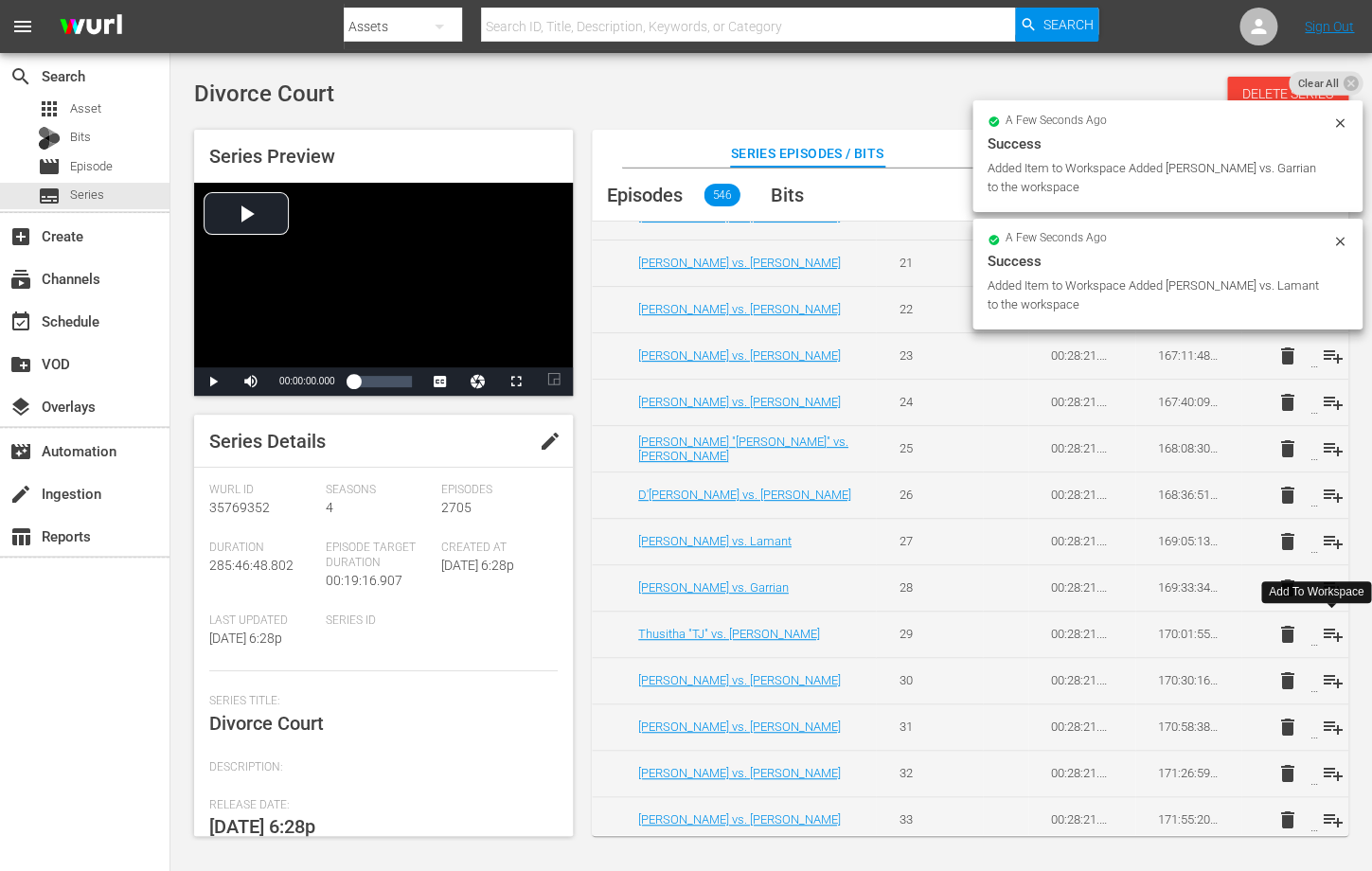 click on "playlist_add" at bounding box center [1332, 634] 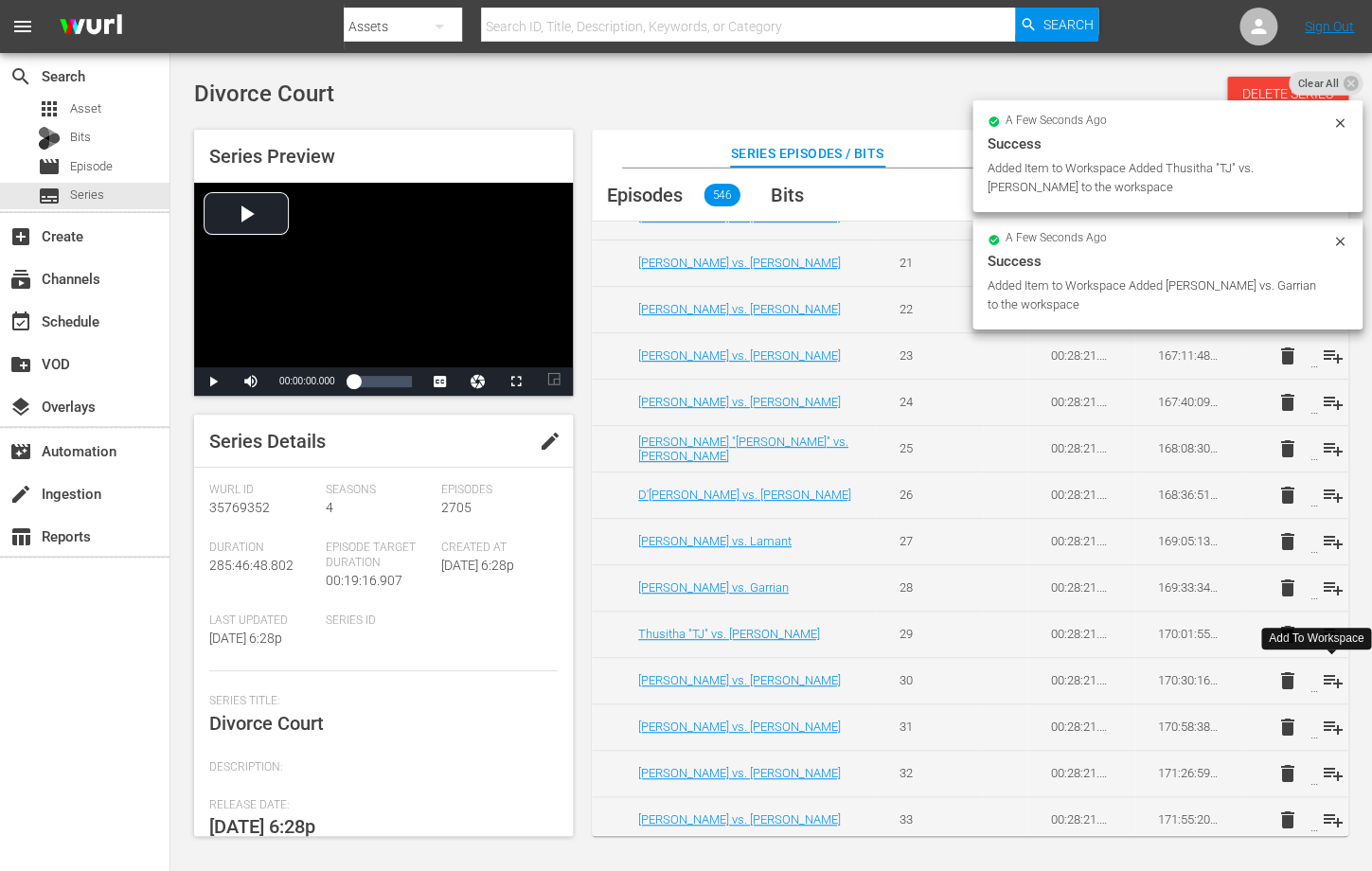 click on "playlist_add" at bounding box center [1332, 681] 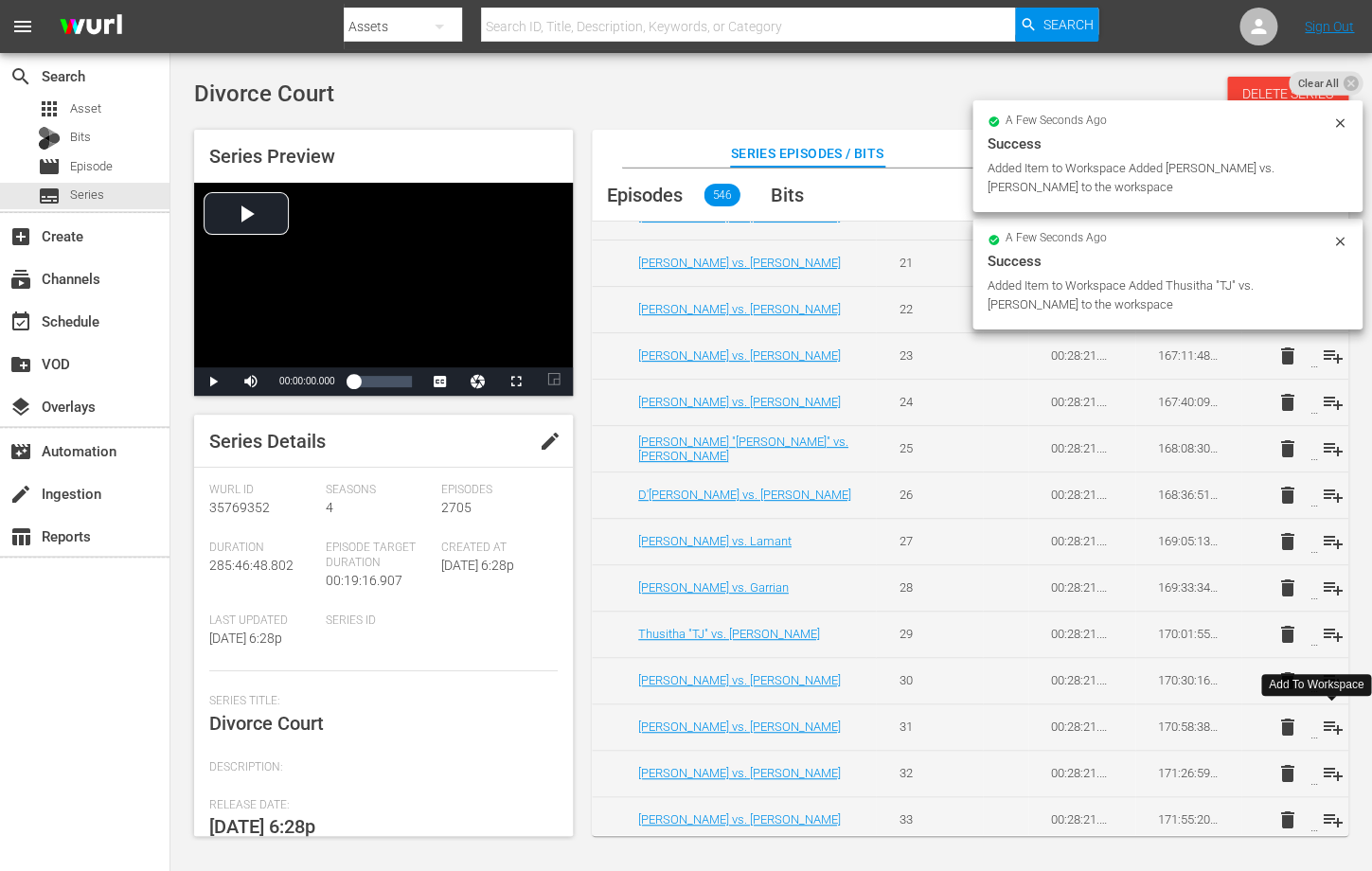 click on "playlist_add" at bounding box center (1332, 727) 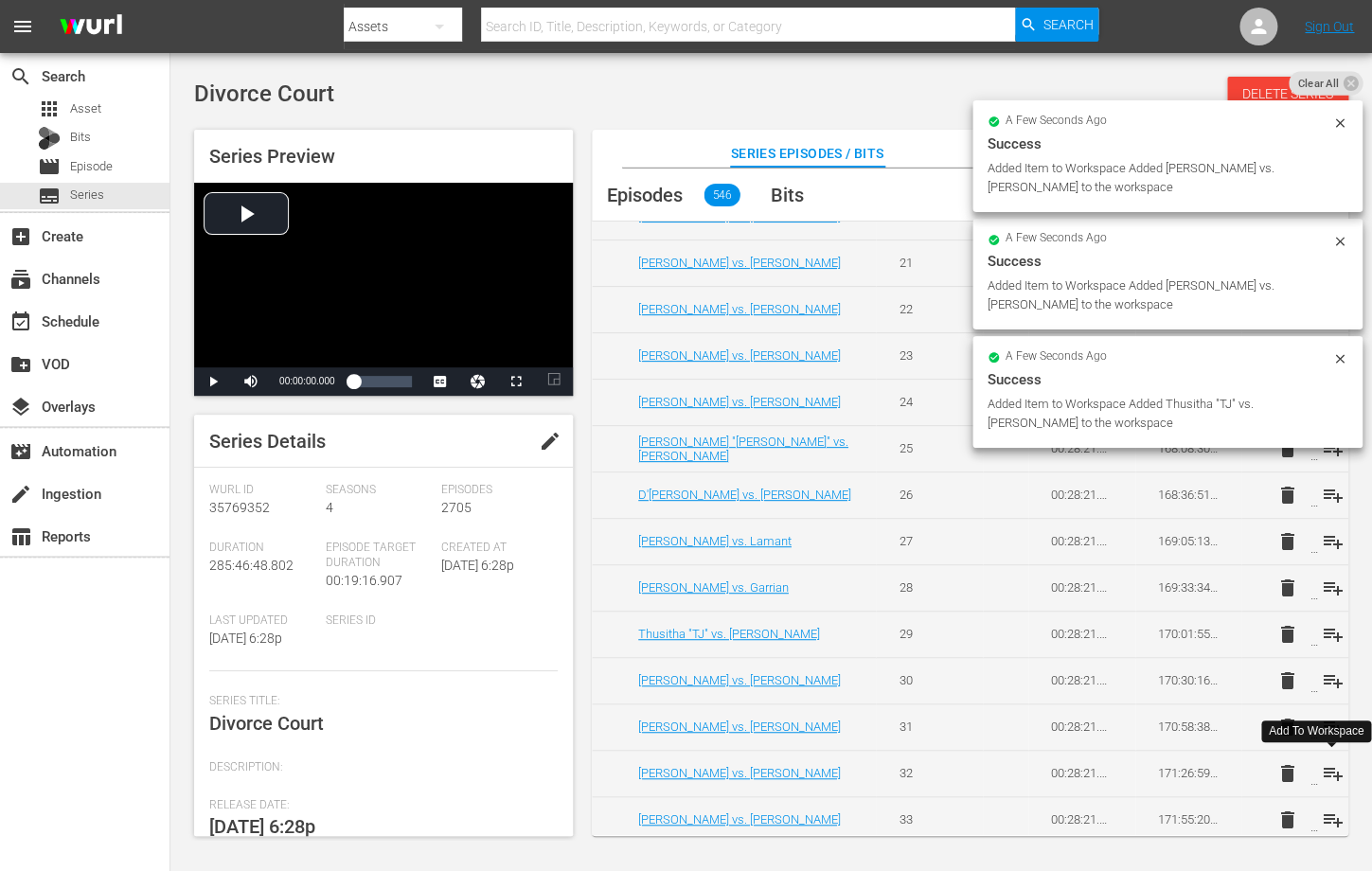 click on "playlist_add" at bounding box center [1332, 773] 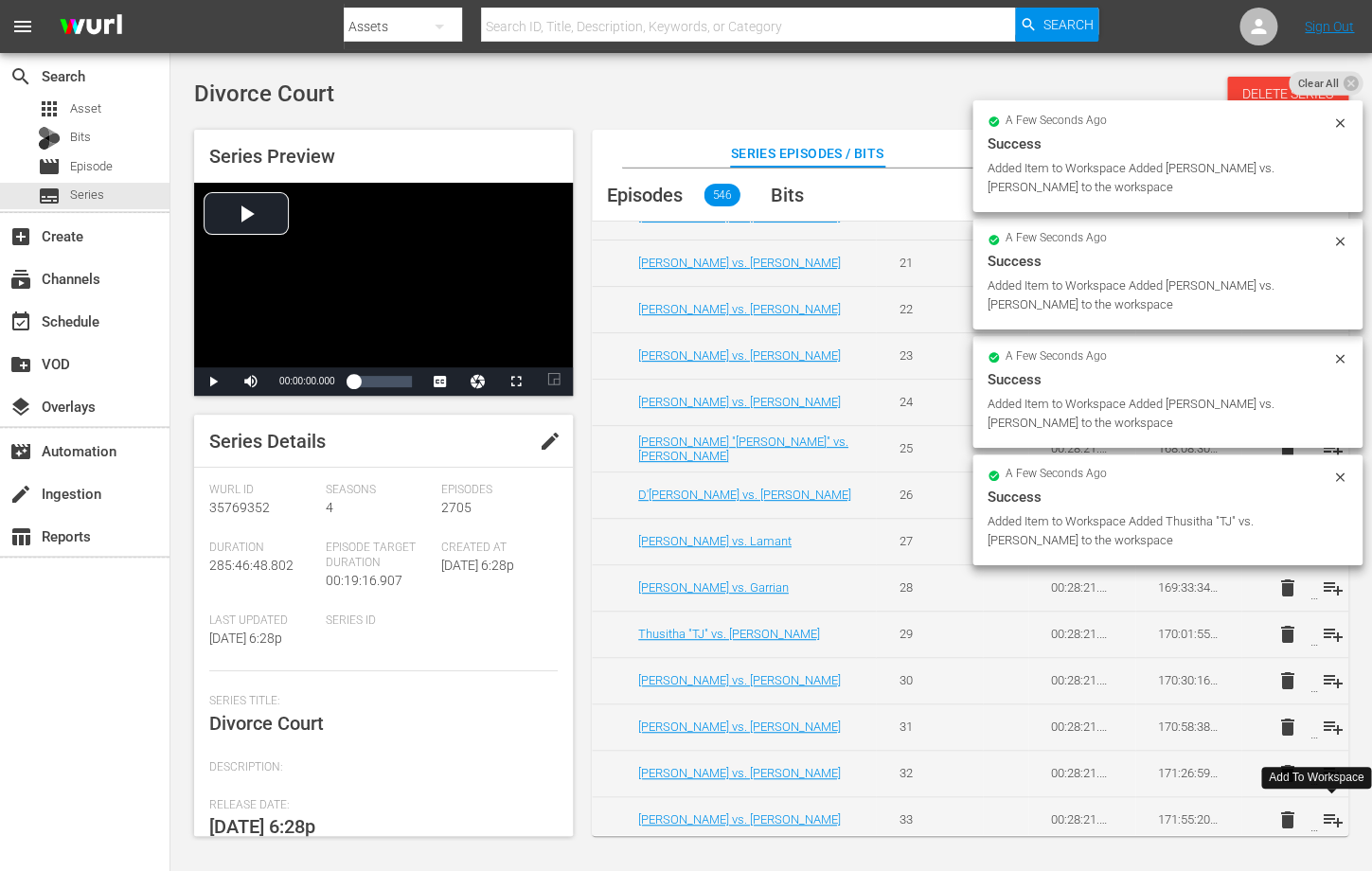 click on "playlist_add" at bounding box center (1332, 820) 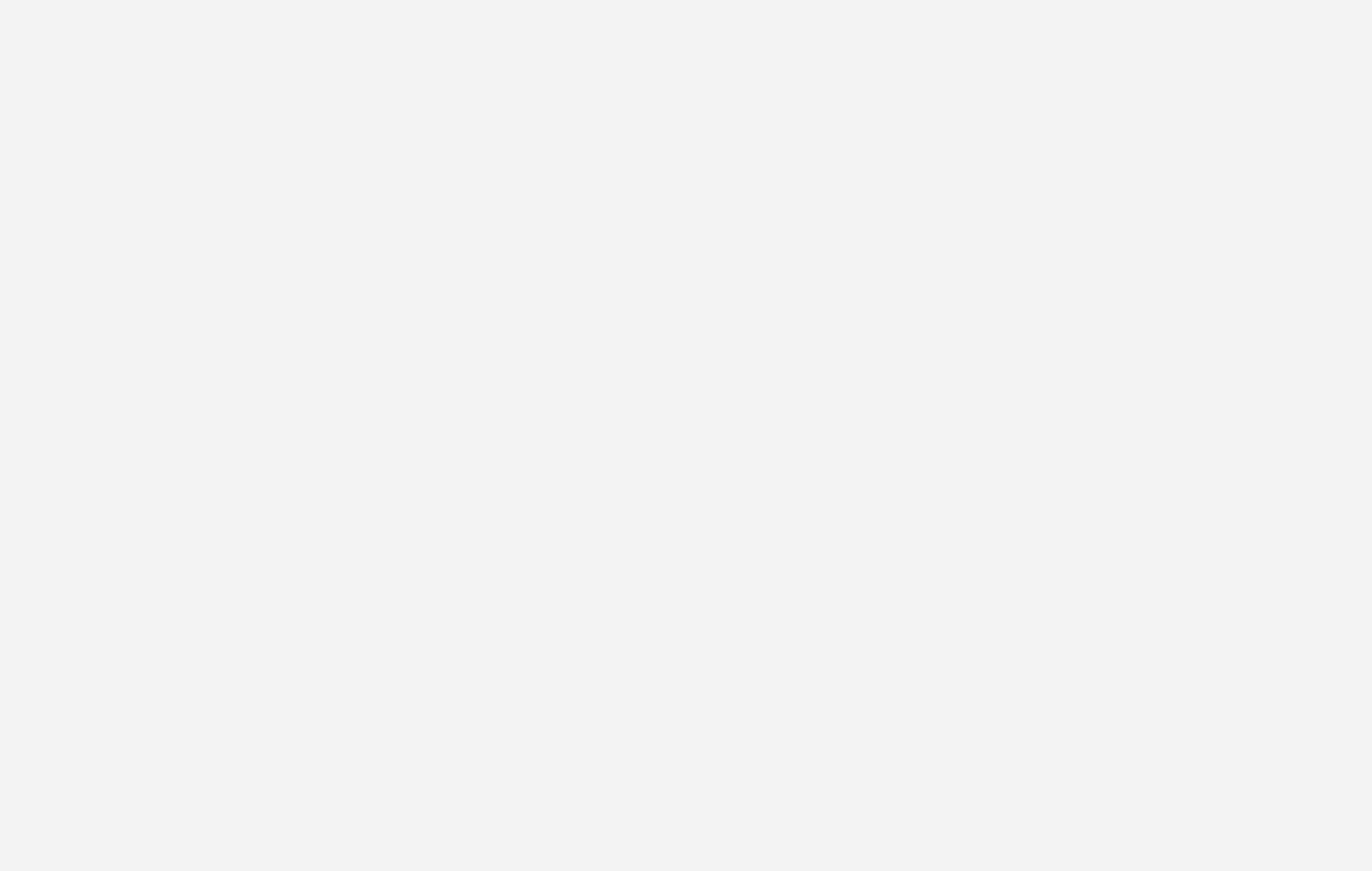 scroll, scrollTop: 0, scrollLeft: 0, axis: both 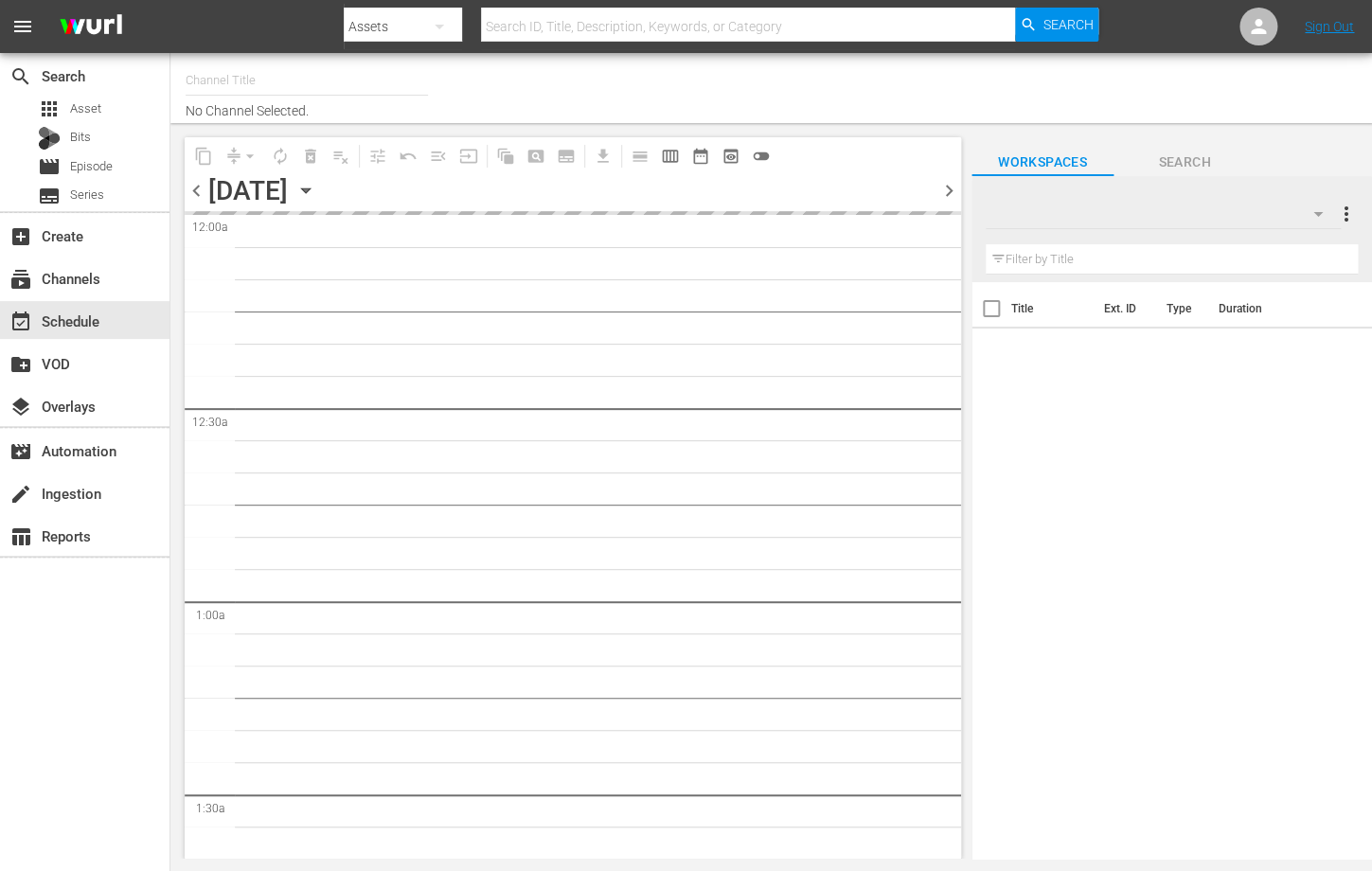 type on "Divorce Court (1590)" 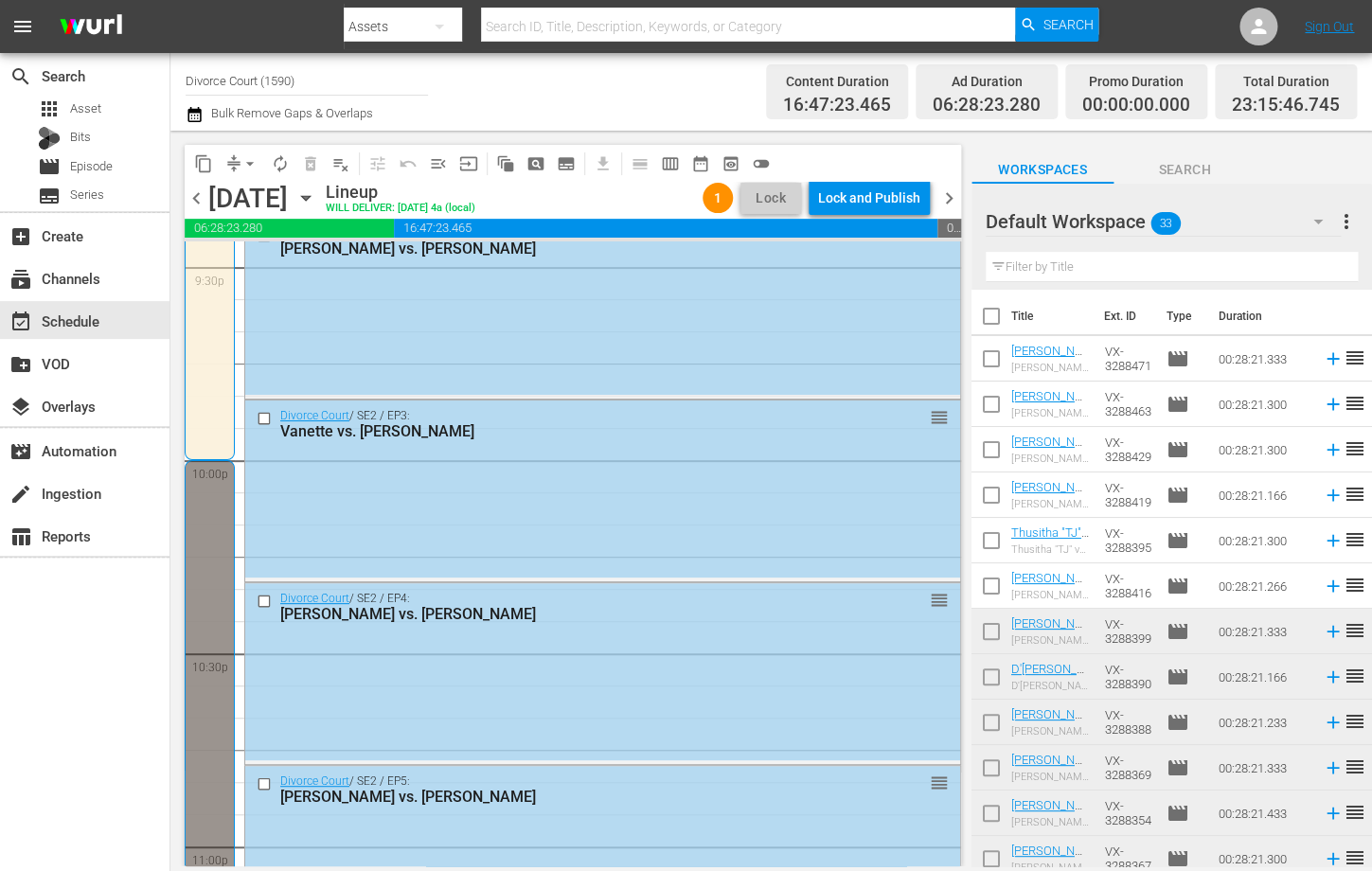 scroll, scrollTop: 8646, scrollLeft: 0, axis: vertical 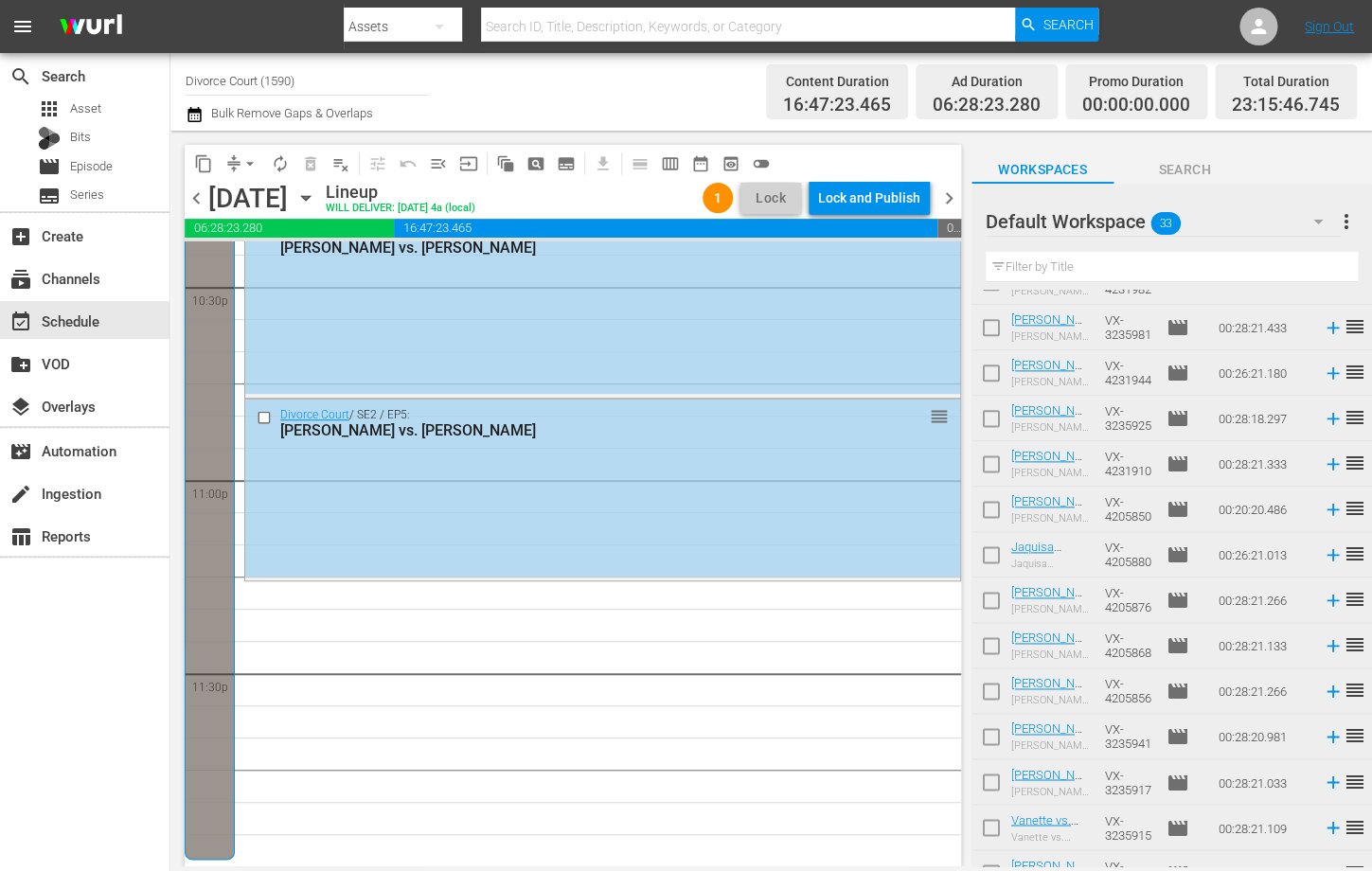 click on "reorder" at bounding box center [1355, 645] 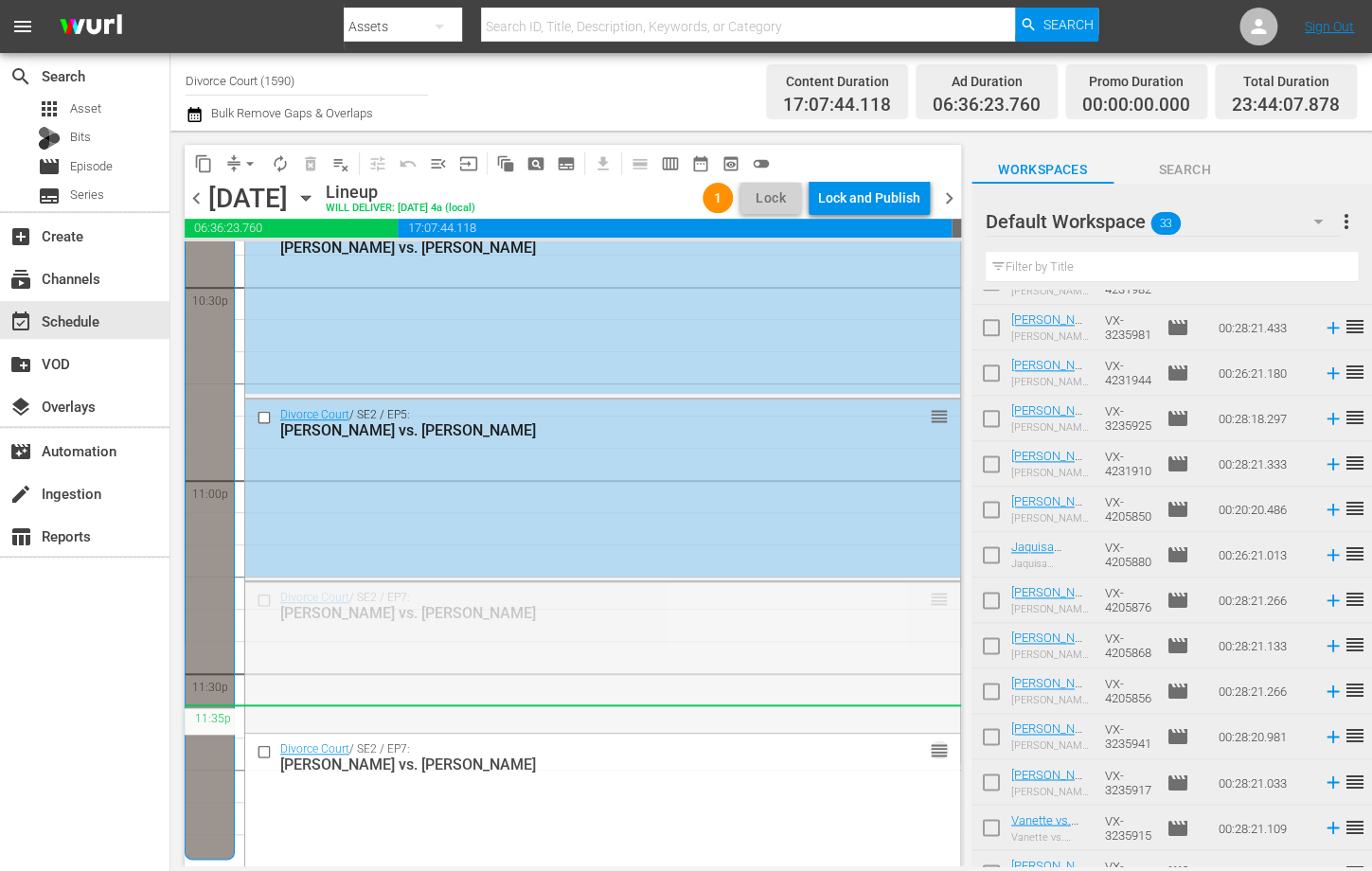 drag, startPoint x: 937, startPoint y: 600, endPoint x: 920, endPoint y: 716, distance: 117.23907 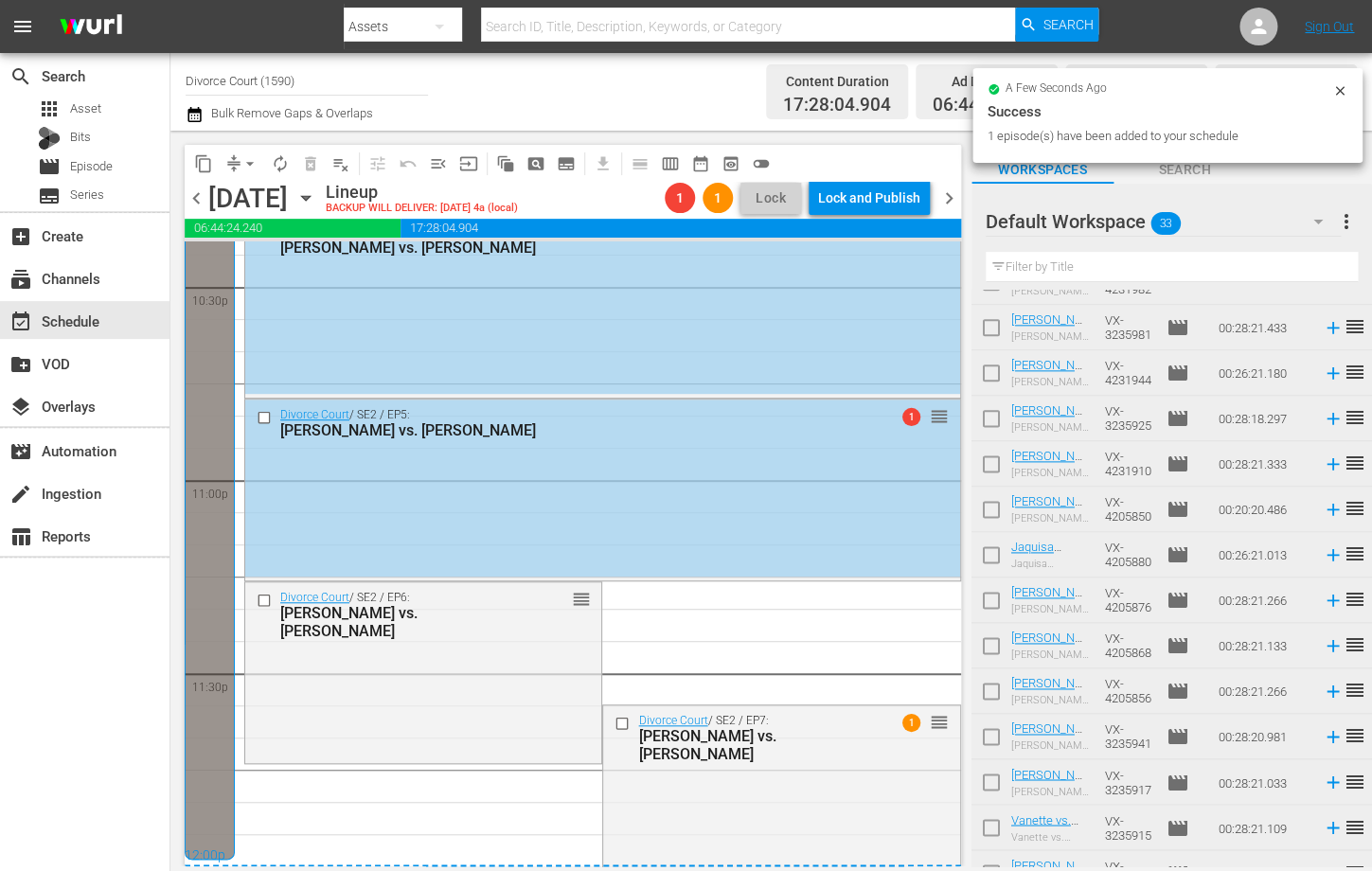 scroll, scrollTop: 8667, scrollLeft: 0, axis: vertical 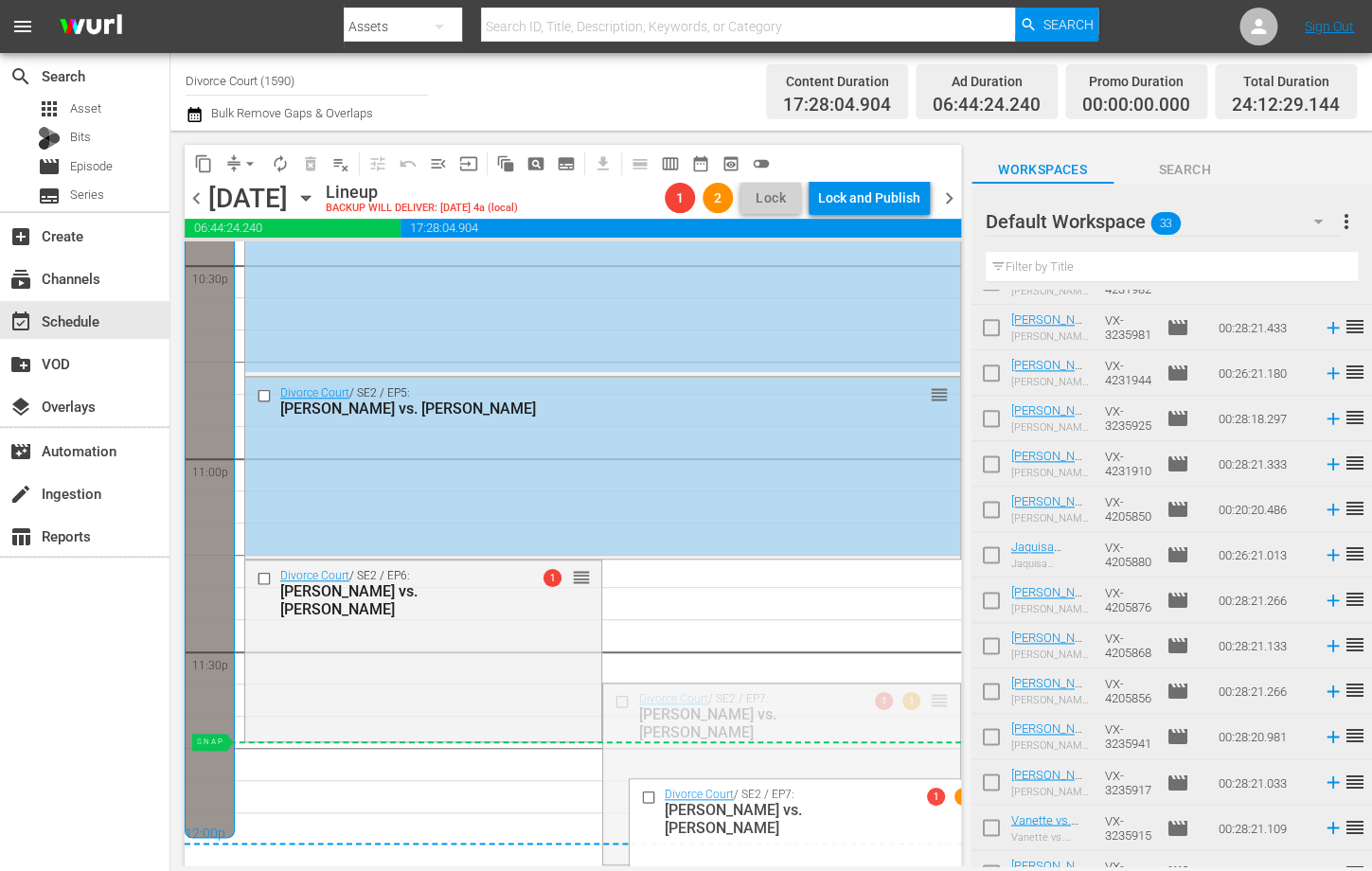 drag, startPoint x: 939, startPoint y: 700, endPoint x: 708, endPoint y: 760, distance: 238.66504 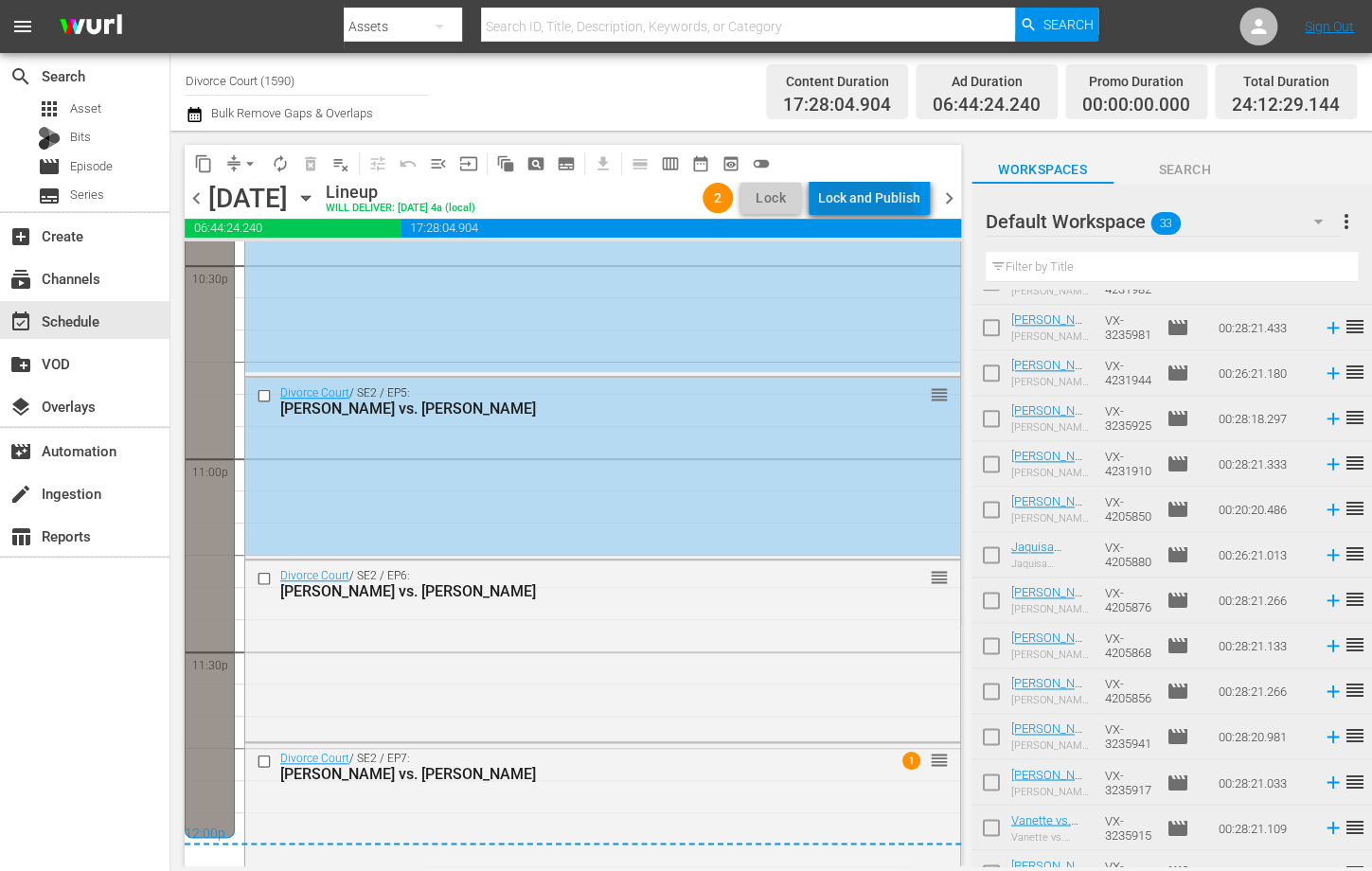 click on "Lock and Publish" at bounding box center (869, 198) 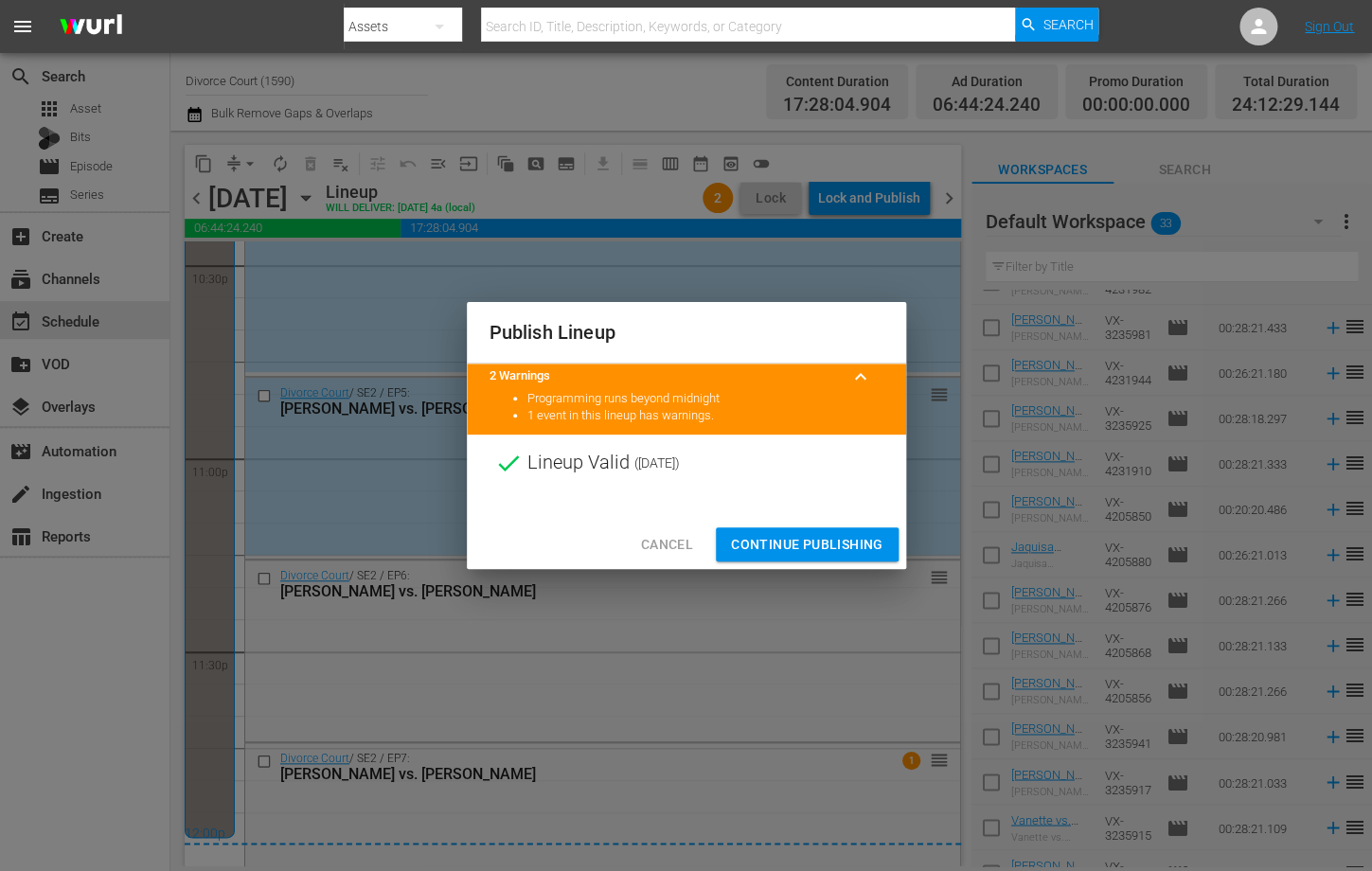 click on "Continue Publishing" at bounding box center [807, 544] 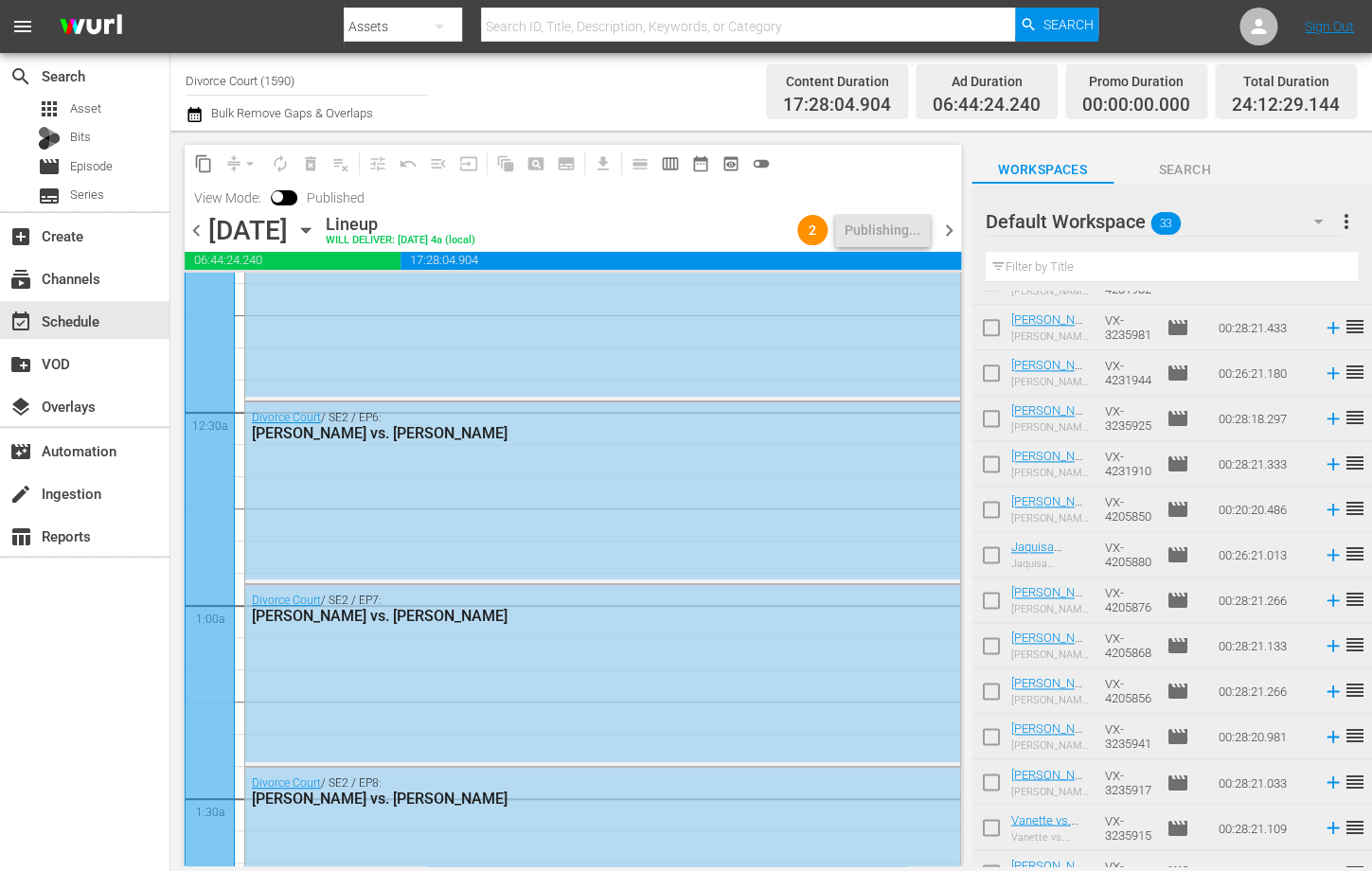scroll, scrollTop: 0, scrollLeft: 0, axis: both 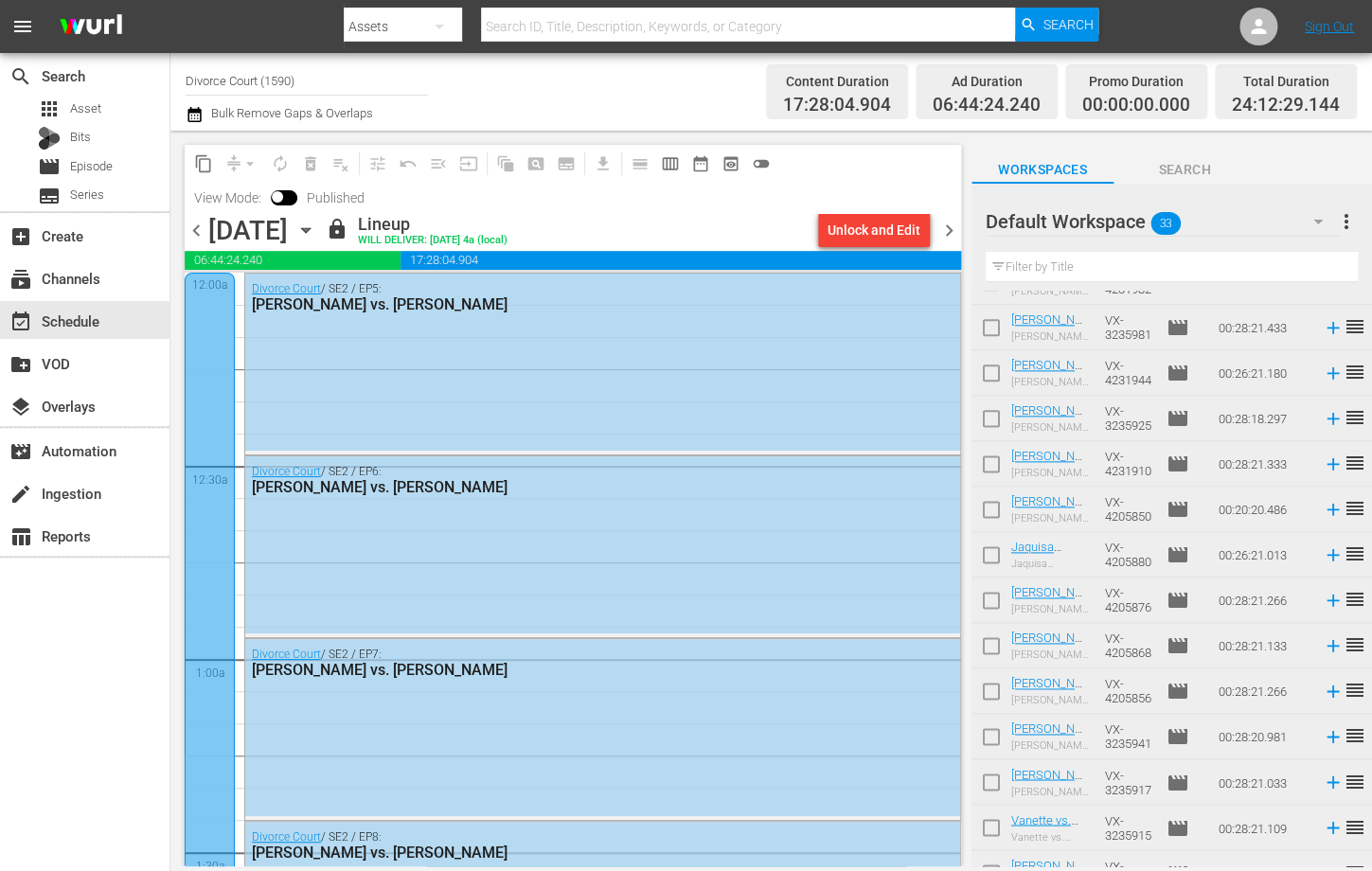 click on "chevron_right" at bounding box center (949, 230) 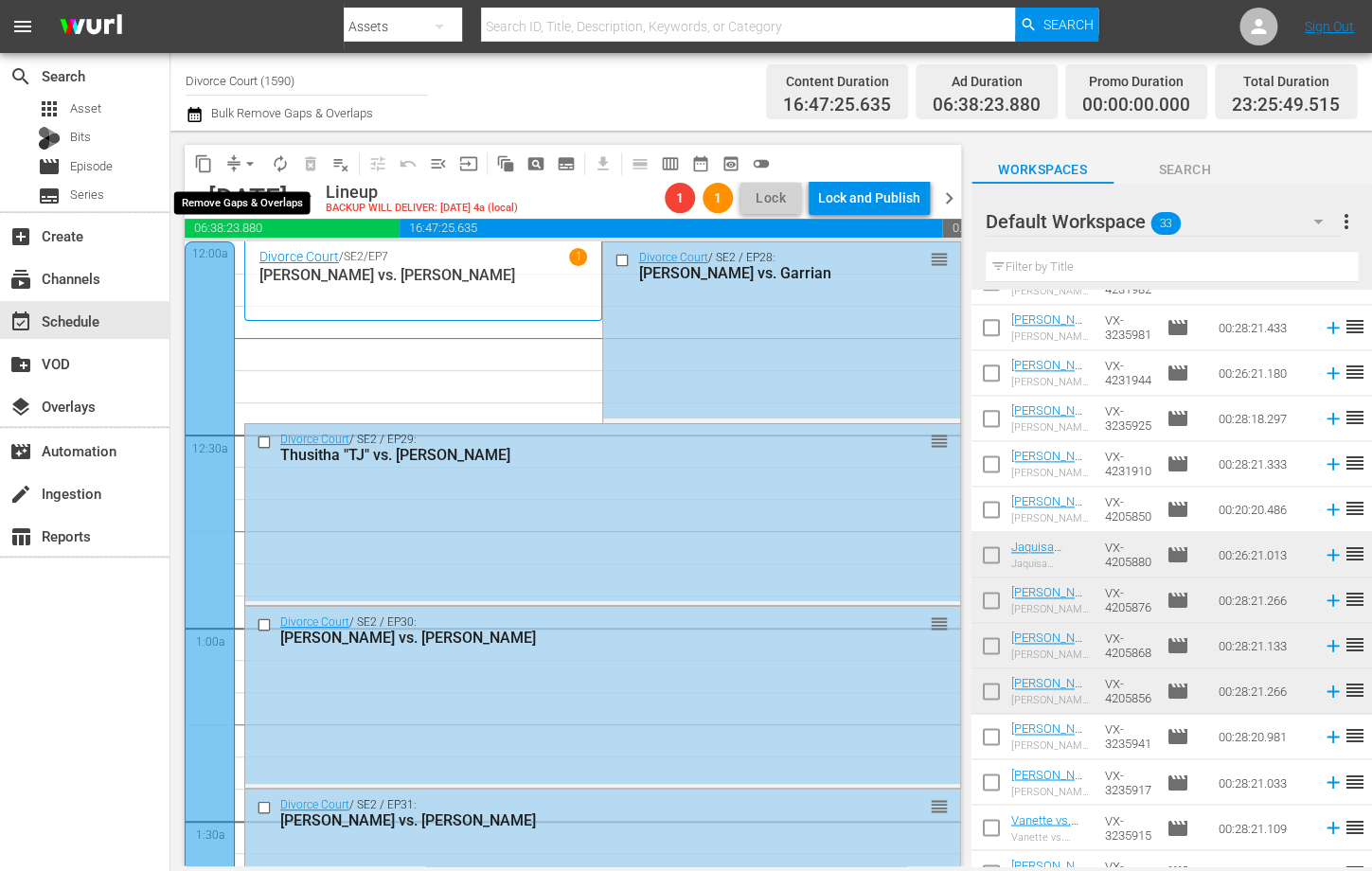 click on "arrow_drop_down" at bounding box center (250, 164) 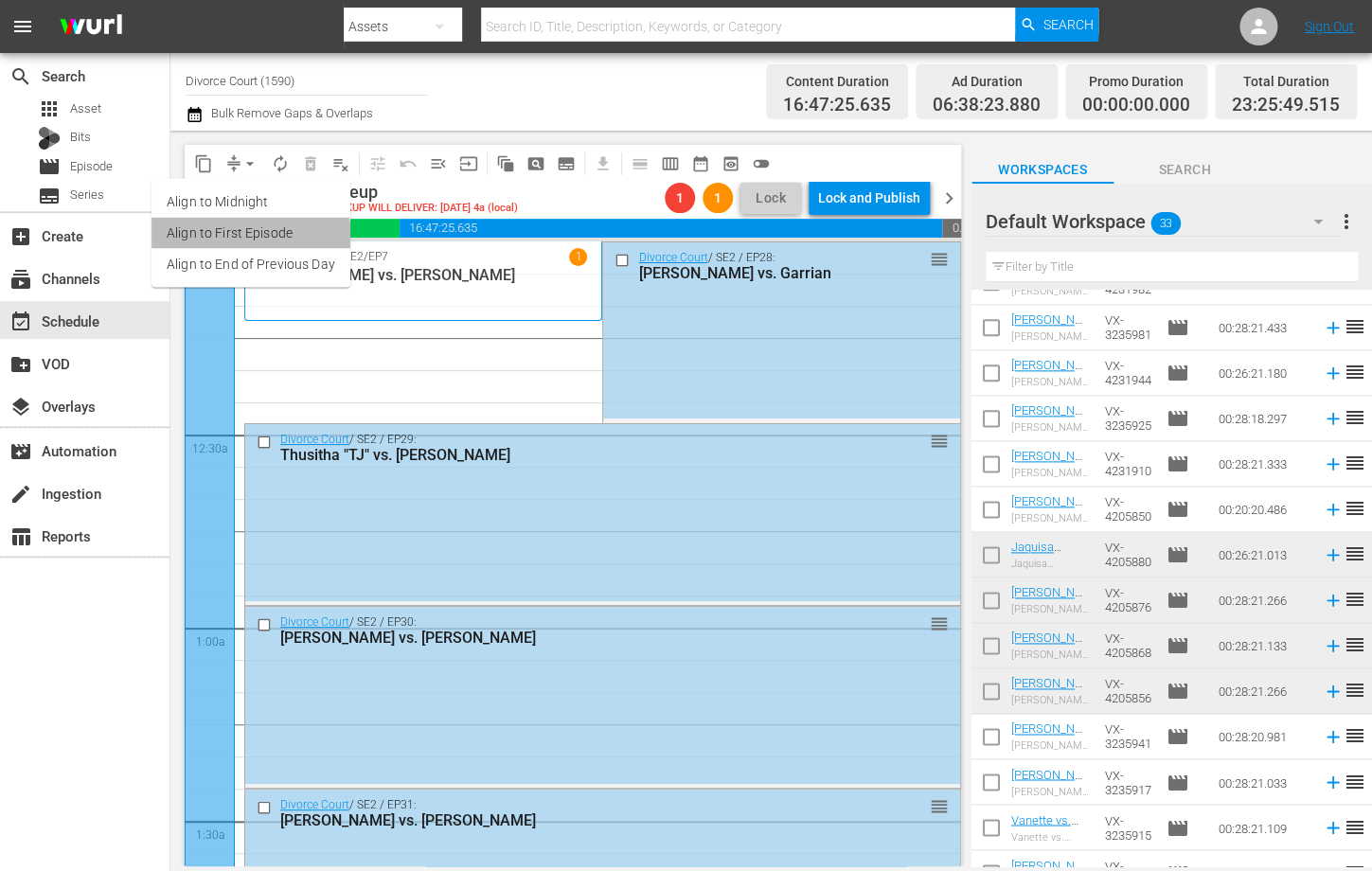 click on "Align to First Episode" at bounding box center [251, 233] 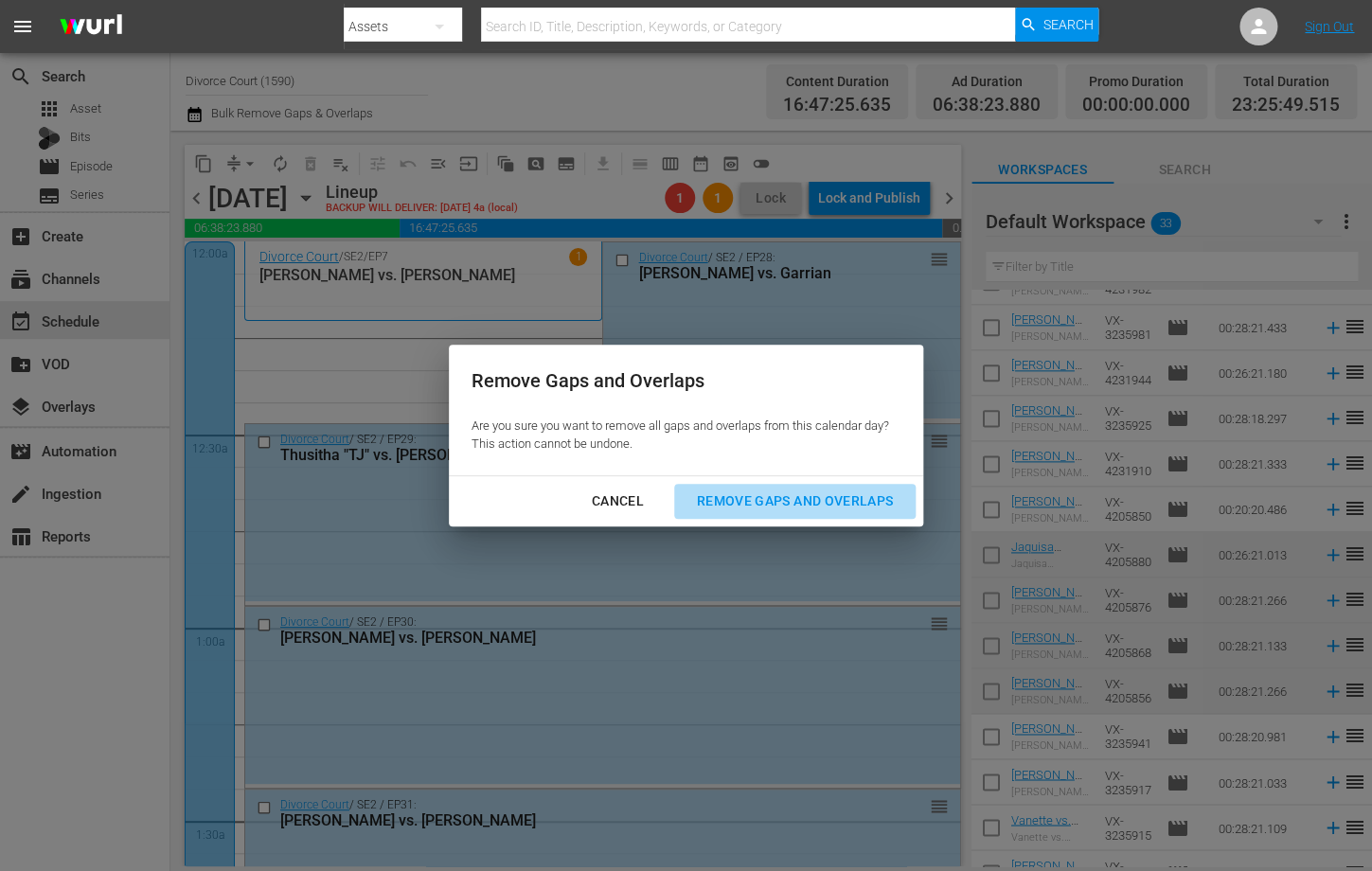 click on "Remove Gaps and Overlaps" at bounding box center [794, 501] 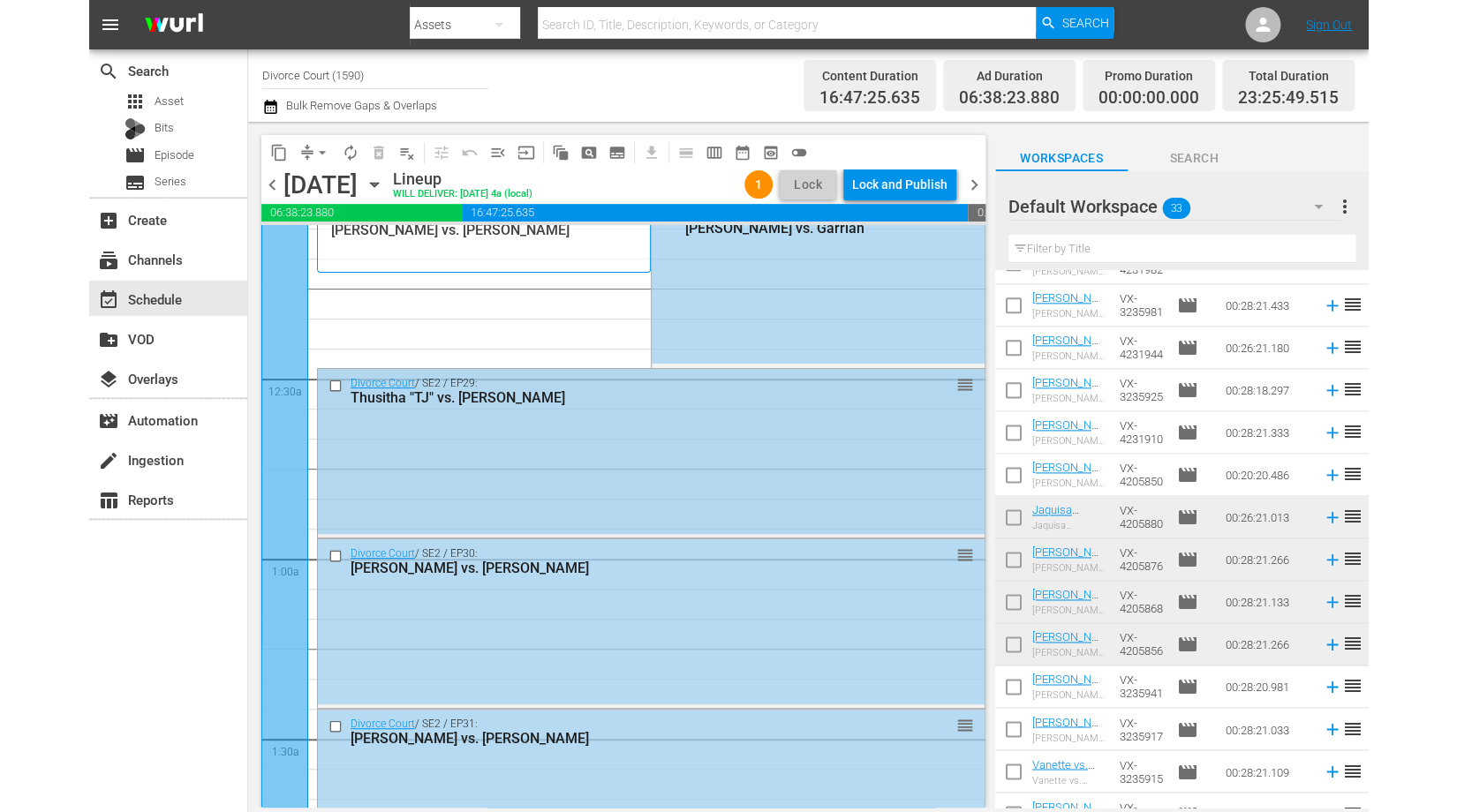 scroll, scrollTop: 0, scrollLeft: 0, axis: both 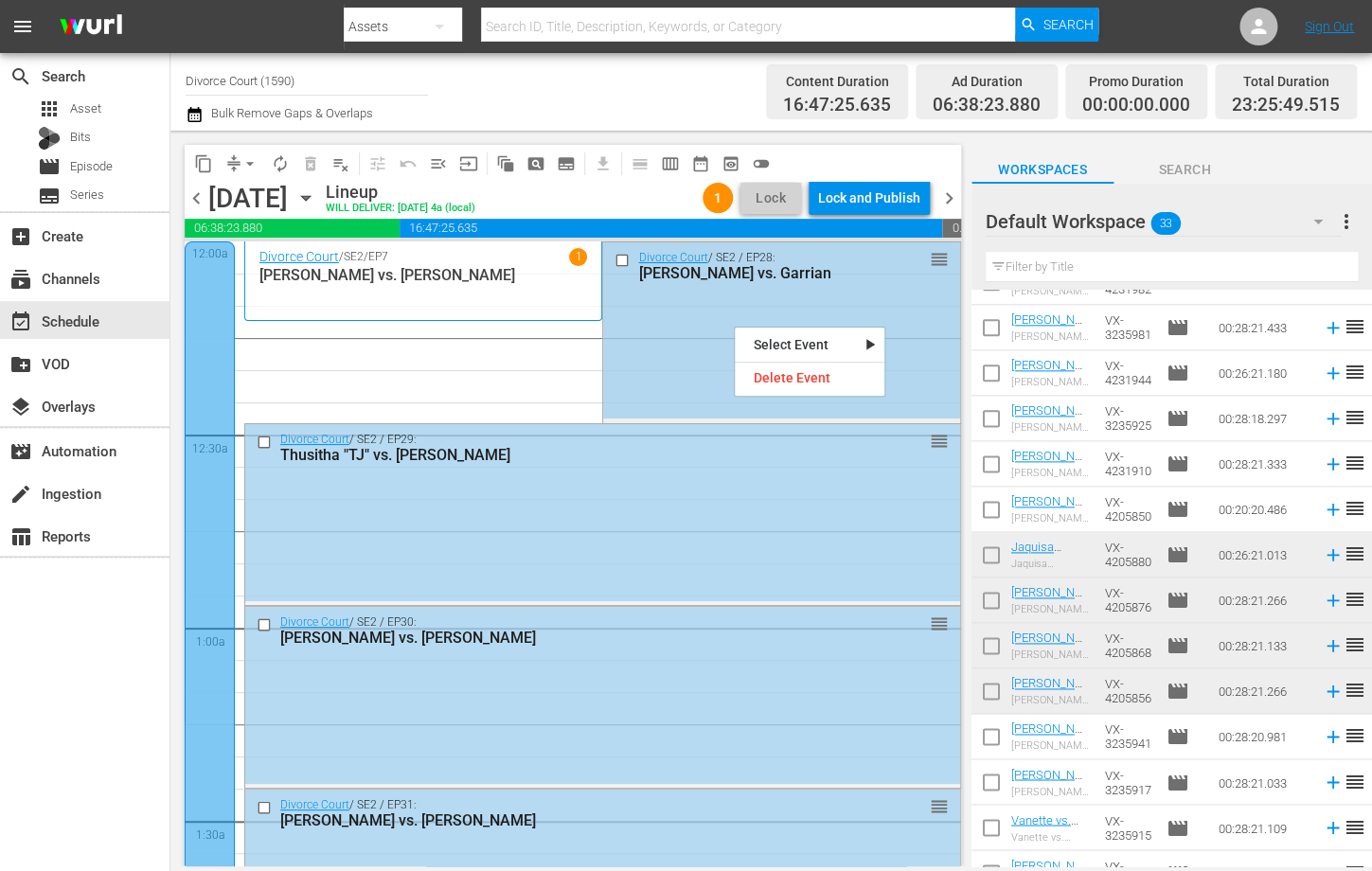 drag, startPoint x: 734, startPoint y: 325, endPoint x: 647, endPoint y: 389, distance: 108.00463 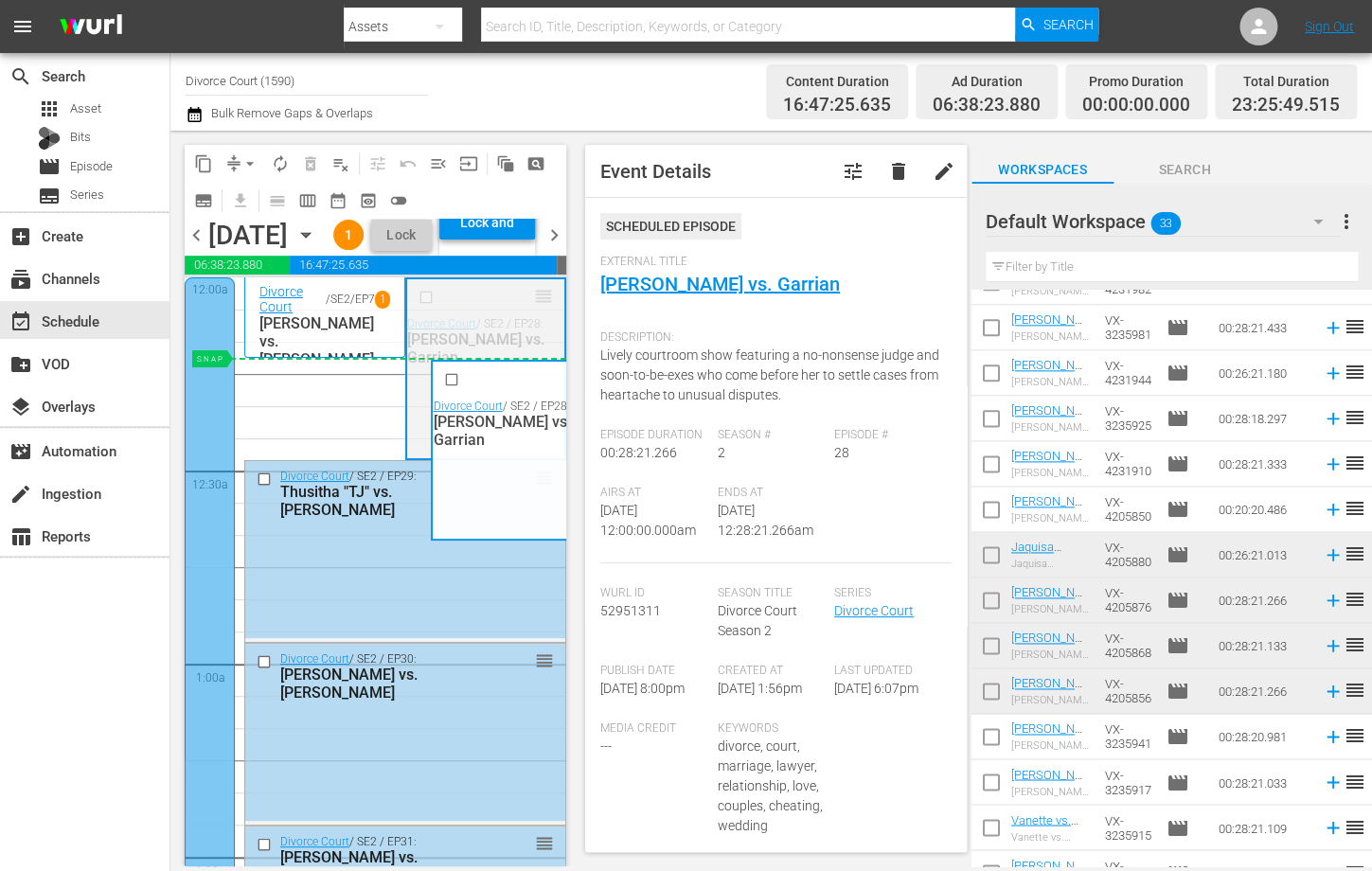 drag, startPoint x: 543, startPoint y: 326, endPoint x: 461, endPoint y: 394, distance: 106.526992 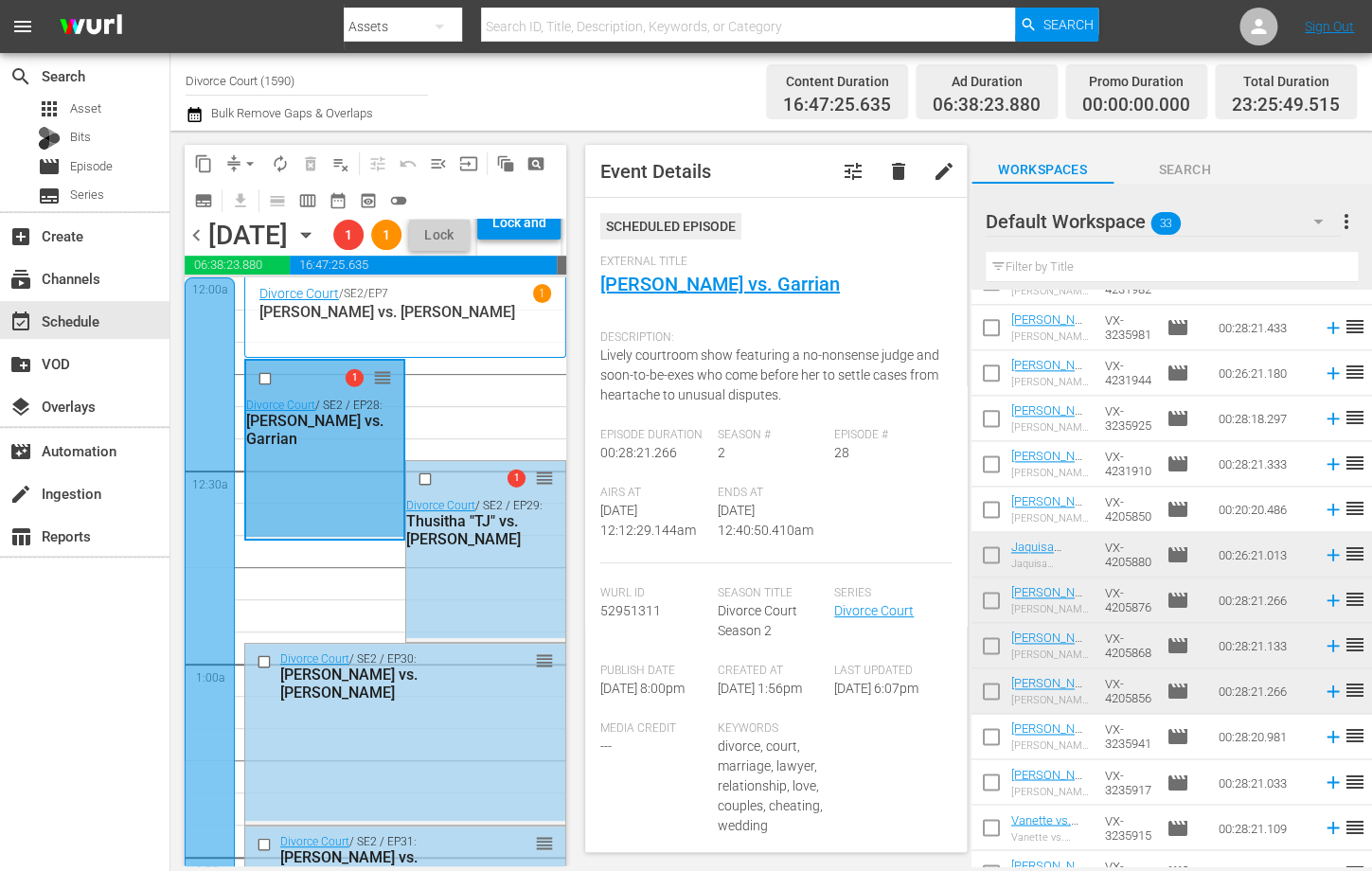 click on "content_copy compress arrow_drop_down autorenew_outlined delete_forever_outlined playlist_remove_outlined tune_outlined undo_outined menu_open input auto_awesome_motion_outlined pageview_outlined subtitles_outlined get_app calendar_view_day_outlined calendar_view_week_outlined date_range_outlined preview_outlined toggle_off" at bounding box center (375, 182) 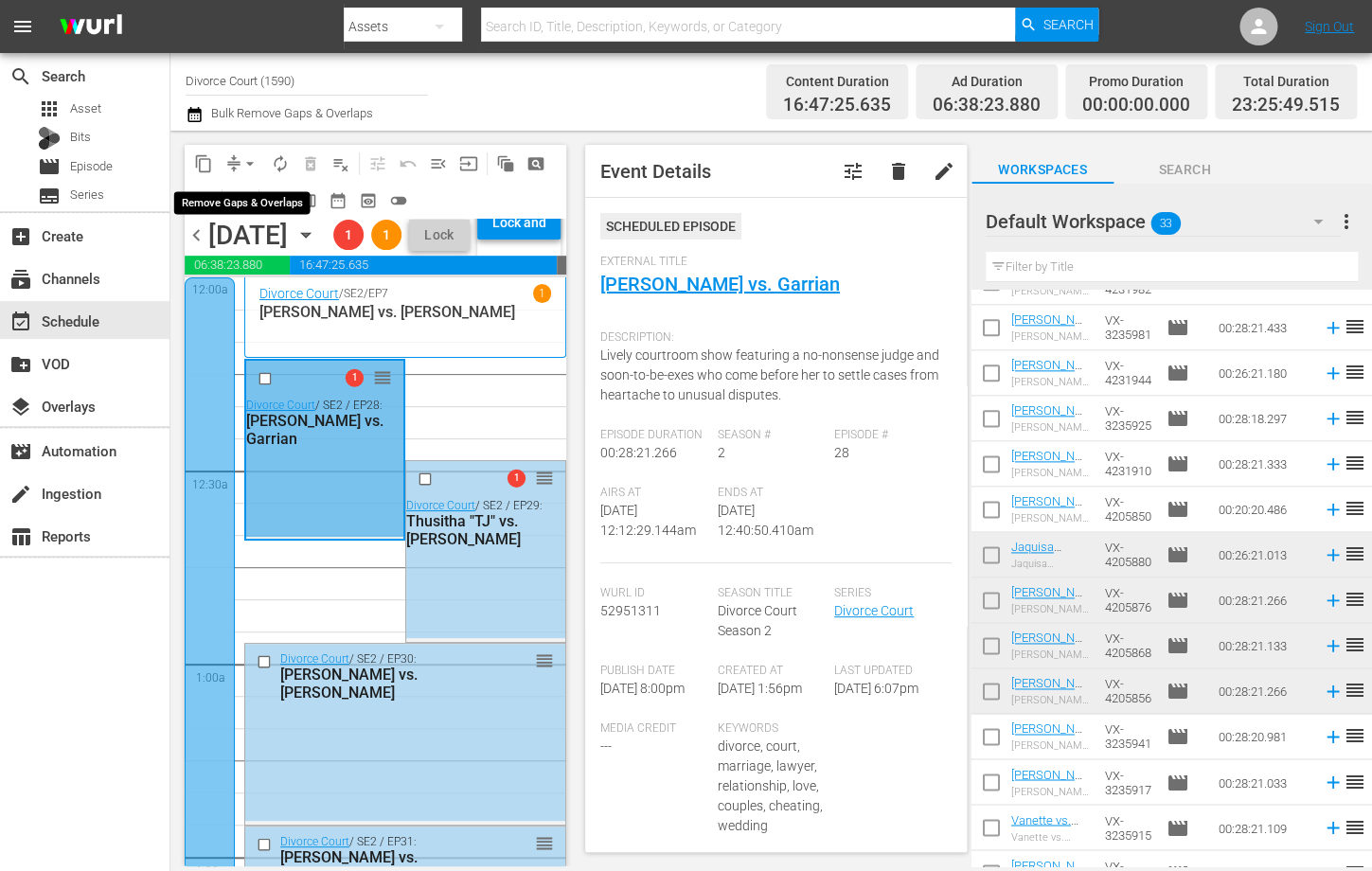 click on "compress" at bounding box center [234, 164] 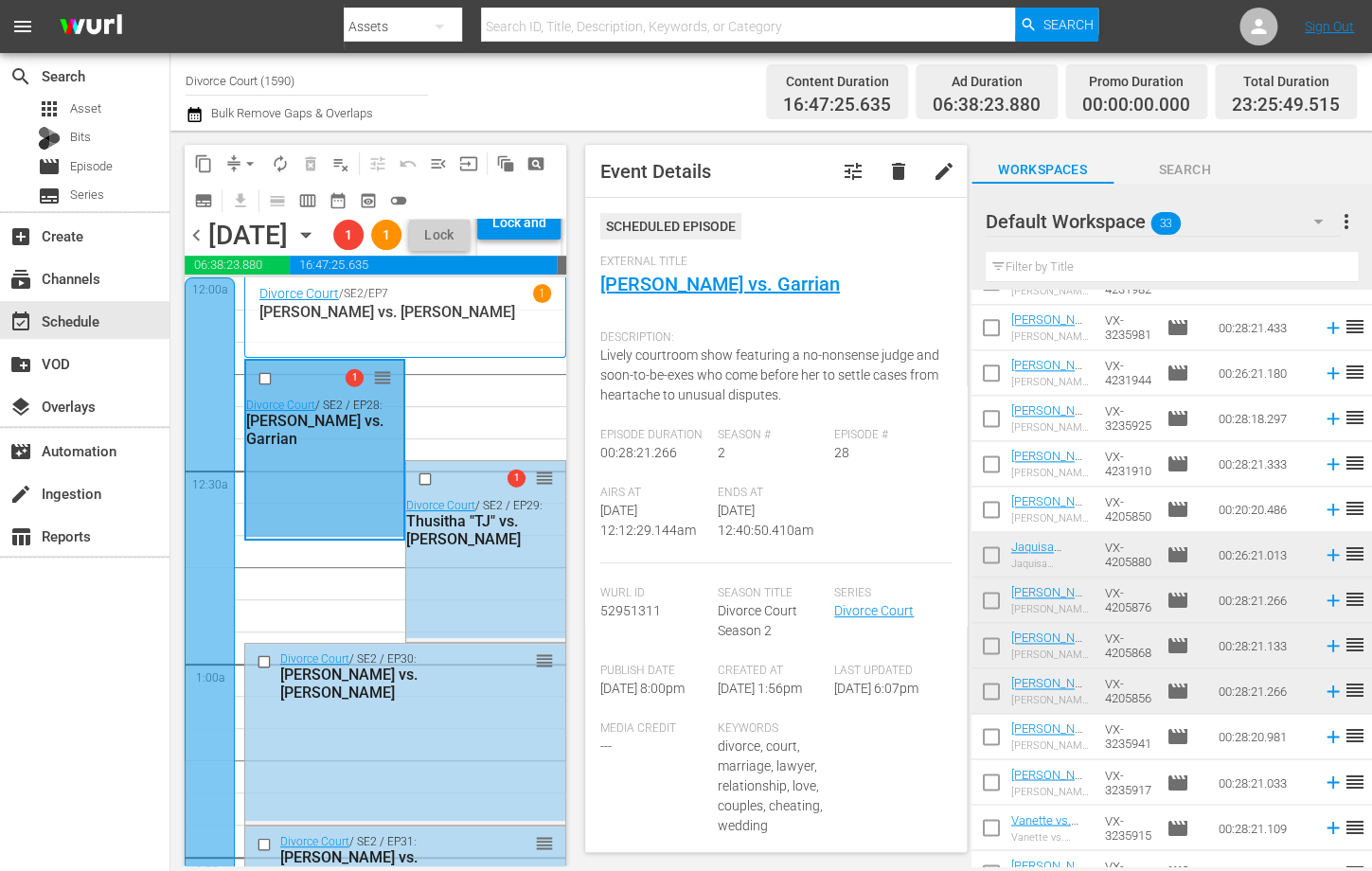 click on "Divorce Court  / SE2 / EP37:
[PERSON_NAME] vs. [PERSON_NAME] reorder Divorce Court  / SE2 / EP44:
Latina vs. [PERSON_NAME] reorder Divorce Court  / SE2 / EP47:
[PERSON_NAME] vs. [PERSON_NAME] reorder Divorce Court  / SE2 / EP33:
[PERSON_NAME] vs. [PERSON_NAME] reorder 1 reorder Divorce Court  / SE2 / EP29:
Thusitha "TJ" vs. [PERSON_NAME] Court  / SE2 / EP31:
[PERSON_NAME] vs. [PERSON_NAME] reorder Divorce Court  / SE2 / EP32:
[PERSON_NAME] vs. [PERSON_NAME] reorder Divorce Court  / SE2 / EP35:
Walesca vs. Teajawon "TJ" reorder Divorce Court  / SE2 / EP36:
[PERSON_NAME] vs. [PERSON_NAME] reorder Divorce Court  / SE2 / EP38:
[PERSON_NAME] vs. Jidon reorder Divorce Court  / SE2 / EP41:
[PERSON_NAME] vs. [PERSON_NAME] reorder Divorce Court  / SE2 / EP45:
[PERSON_NAME] vs. [PERSON_NAME] reorder Divorce Court  / SE2 / EP50:
[PERSON_NAME] vs. [PERSON_NAME] reorder 1 reorder Divorce Court  / SE2 / EP28:
[PERSON_NAME] vs. Garrian Divorce Court  / SE2 / EP39:
[PERSON_NAME] vs. [PERSON_NAME] reorder Divorce Court  / SE2 / EP43:
[PERSON_NAME] vs. Tananaree reorder Divorce Court  / SE2 / EP6:
[PERSON_NAME] vs. [PERSON_NAME] reorder Divorce Court  / SE2 / EP8:" at bounding box center [405, 4913] 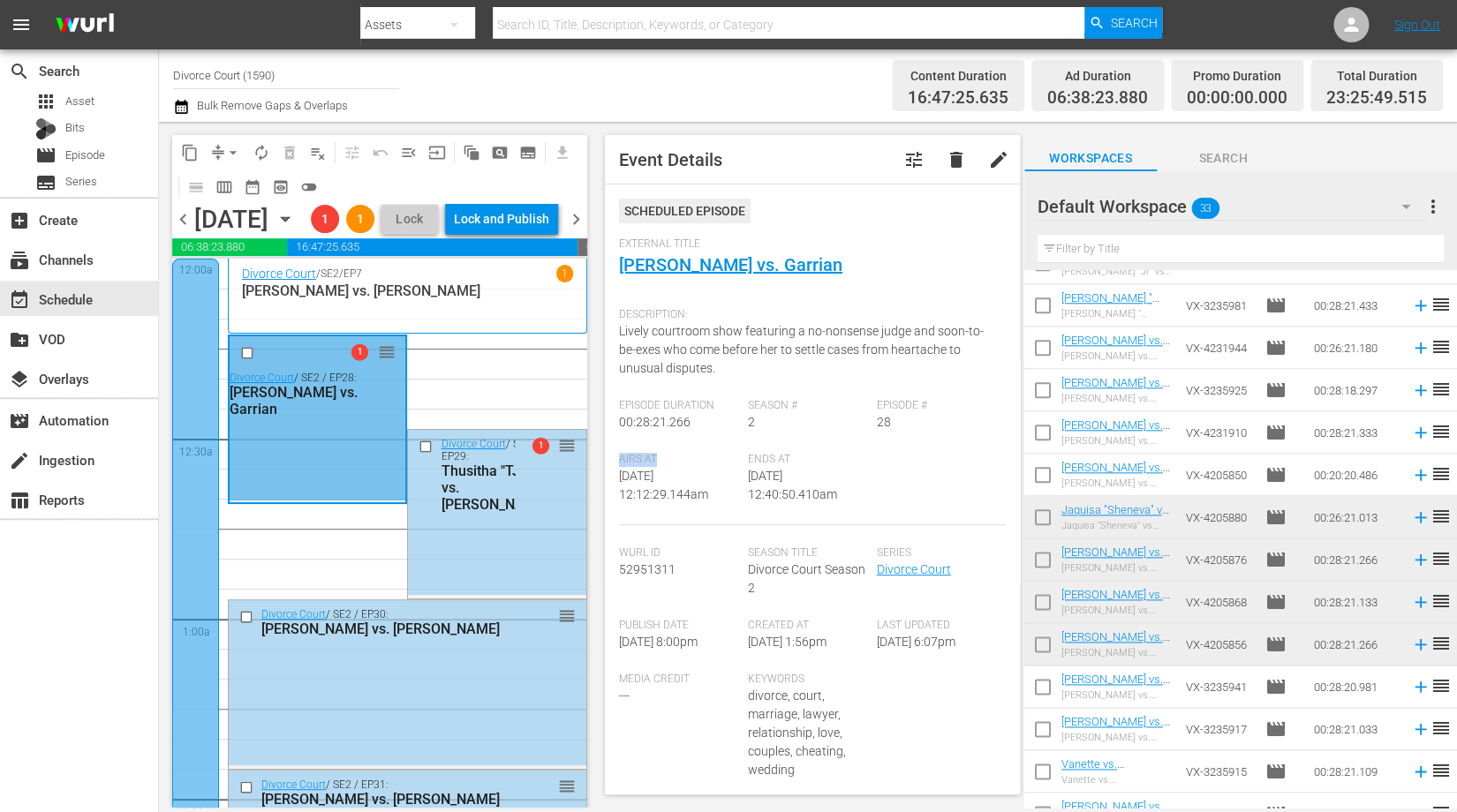drag, startPoint x: 601, startPoint y: 461, endPoint x: 680, endPoint y: 454, distance: 79.30952 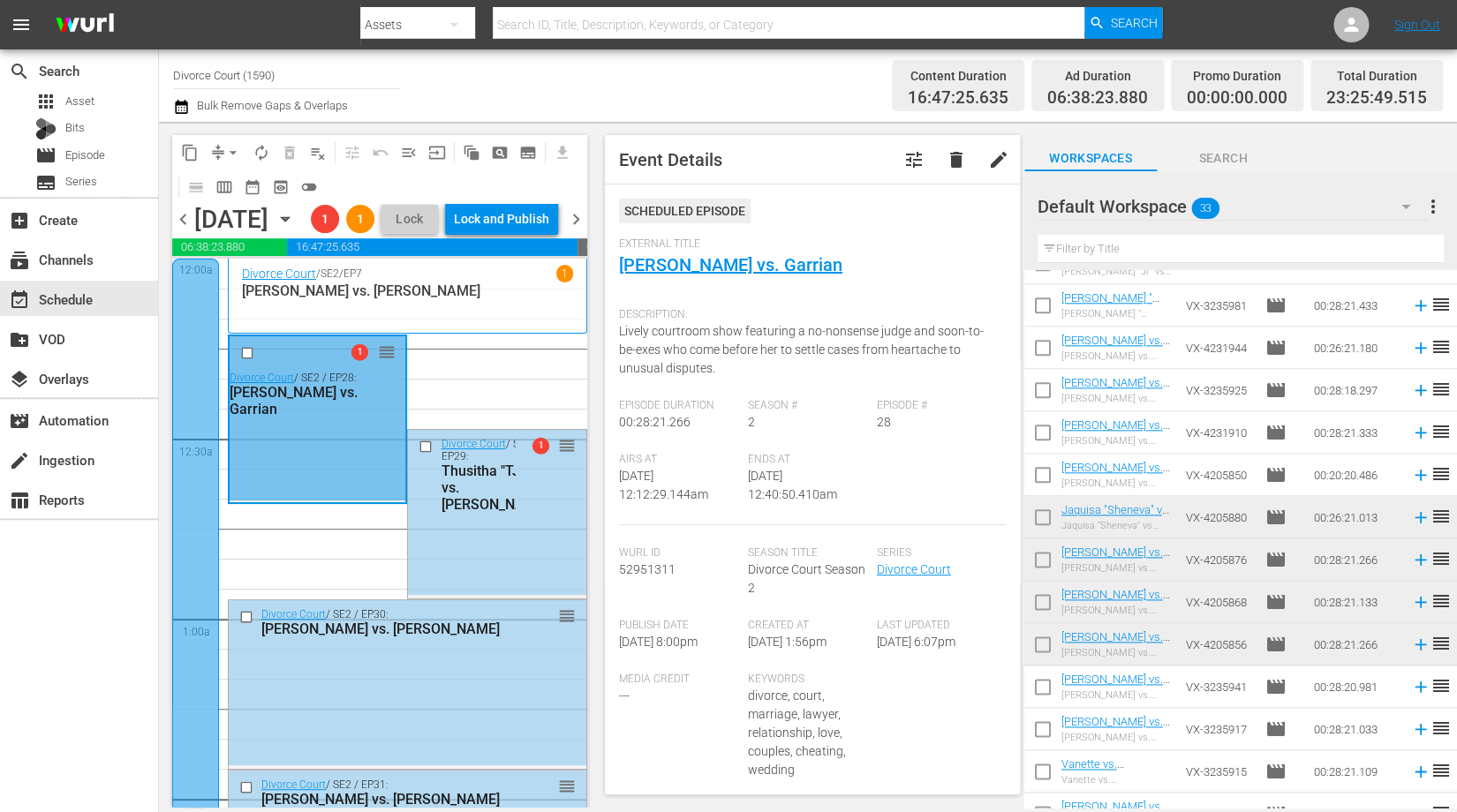 click on "Event Details tune delete edit Scheduled Episode External Title [PERSON_NAME] vs. [PERSON_NAME] Description: Lively courtroom show featuring a no-nonsense judge and soon-to-be-exes who come before her to settle cases from heartache to unusual disputes. Episode Duration 00:28:21.266 Season # 2 Episode # 28 Airs At [DATE] 12:12:29.144am Ends At [DATE] 12:40:50.410am [PERSON_NAME] Id 52951311 Season Title Divorce Court Season 2 Series Divorce Court   Publish Date [DATE] 8:00pm Created At [DATE] 1:56pm Last Updated [DATE] 6:07pm Media Credit --- Keywords divorce, court, marriage, lawyer, relationship, love, couples, cheating, wedding  Actors --- Directors --- Producers --- Episode Assets Order Title Starts At Duration 1 [PERSON_NAME] vs. Garrian 12:12:29 AM 00:08:22.967 2 Divorce Court - Ad Slate 12:20:52 AM 00:02:00.120 3 [PERSON_NAME] vs. Garrian 12:22:52 AM 00:06:30.867 4 Divorce Court - Ad Slate 12:29:23 AM 00:02:00.120 5 [PERSON_NAME] vs. Garrian 12:31:23 AM 00:04:57.000 6 Divorce Court - Ad Slate 12:36:20 AM 00:02:00.120 7 [PERSON_NAME] vs. Garrian" at bounding box center (812, 464) 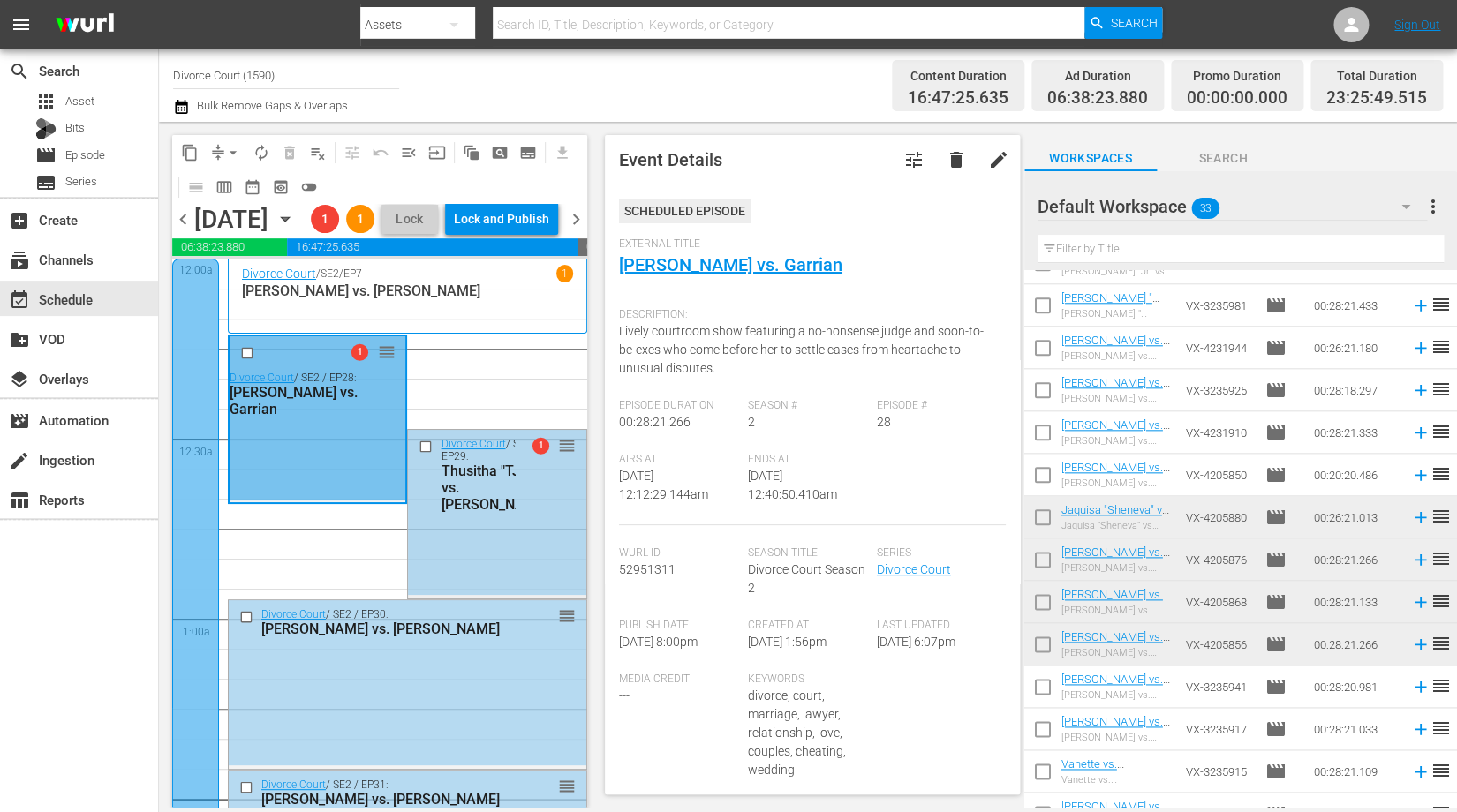 click on "Divorce Court  / SE2 / EP29:
Thusitha "TJ" vs. [PERSON_NAME] 1 reorder" at bounding box center (496, 512) 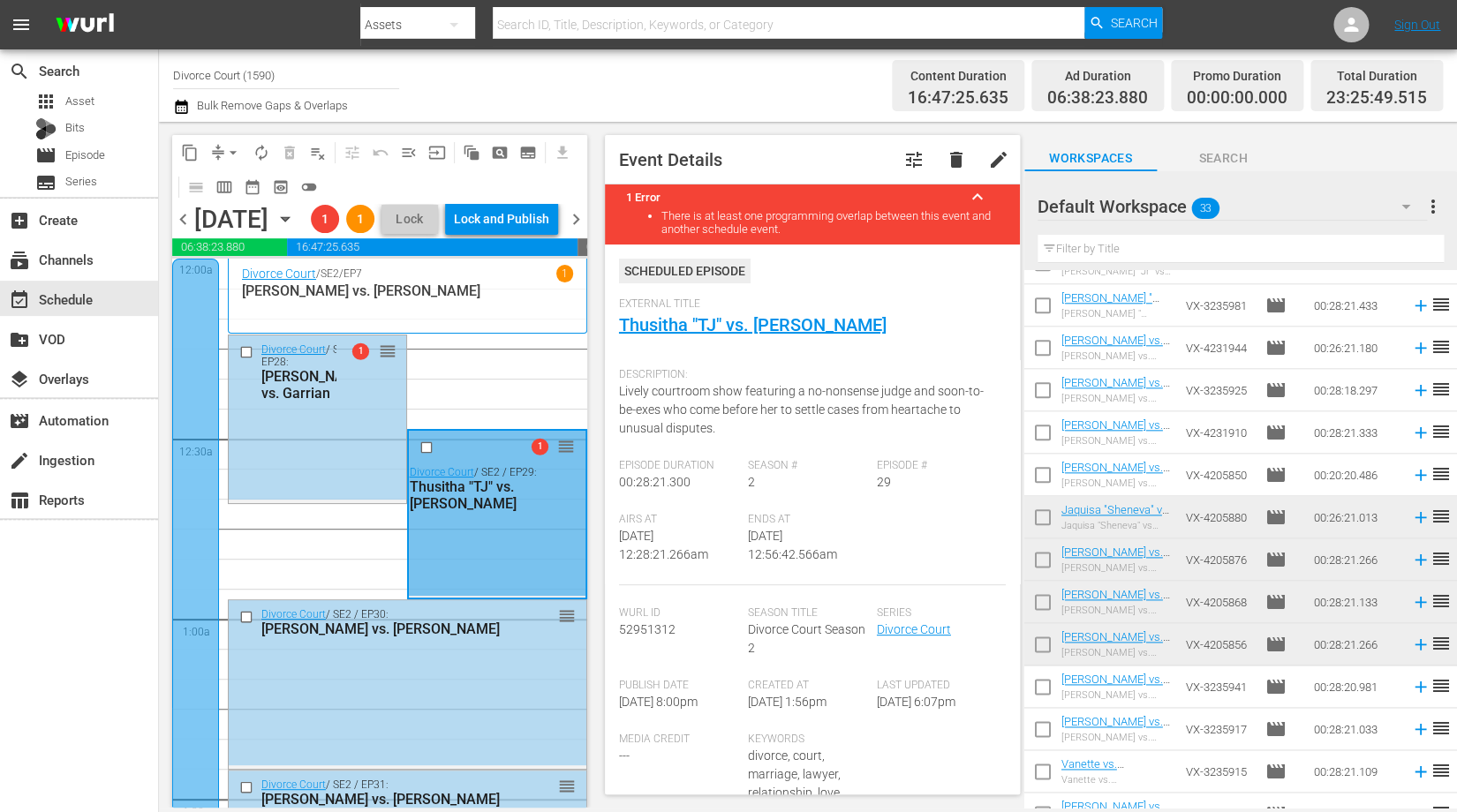 click on "compress" at bounding box center [218, 153] 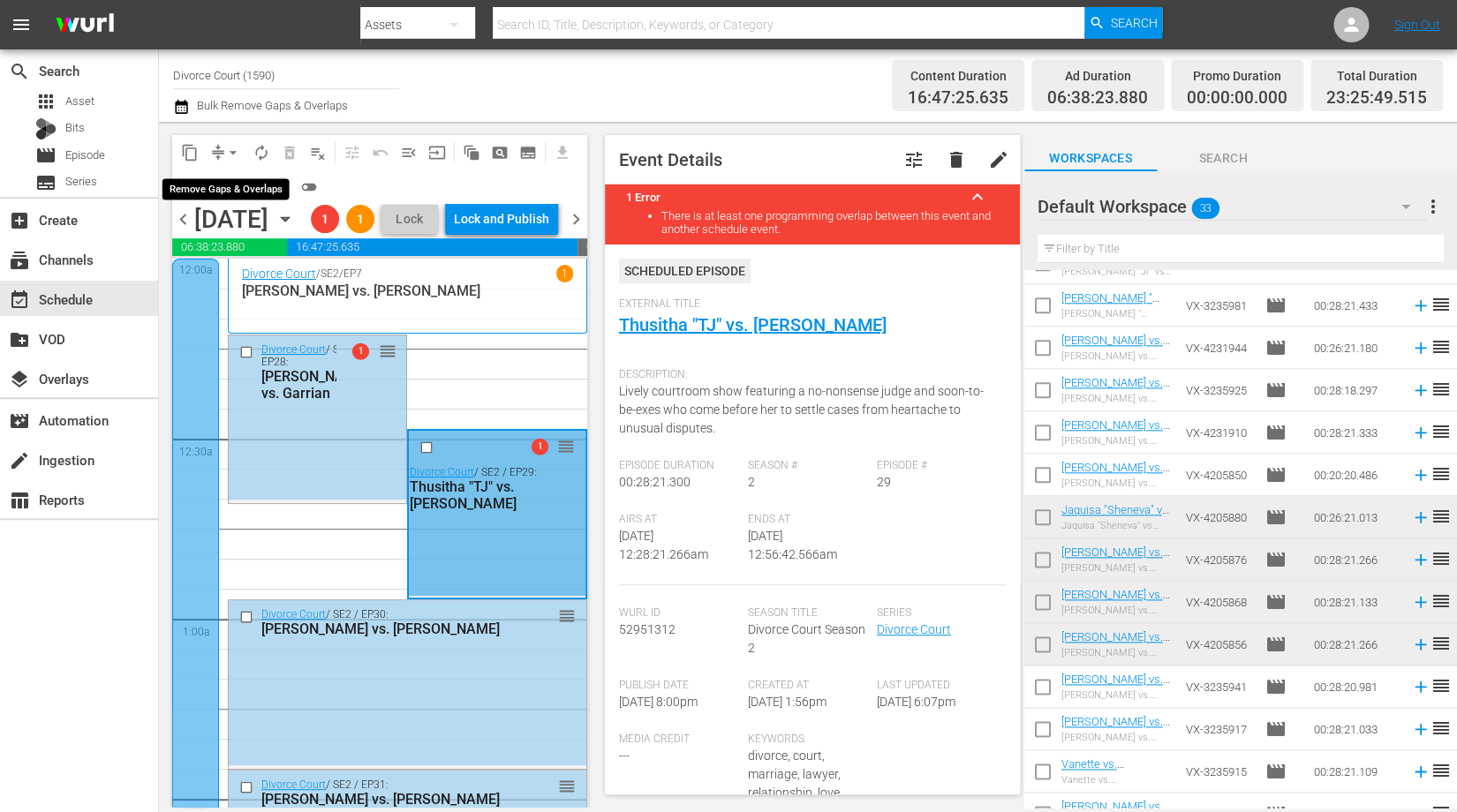 click on "arrow_drop_down" at bounding box center (233, 153) 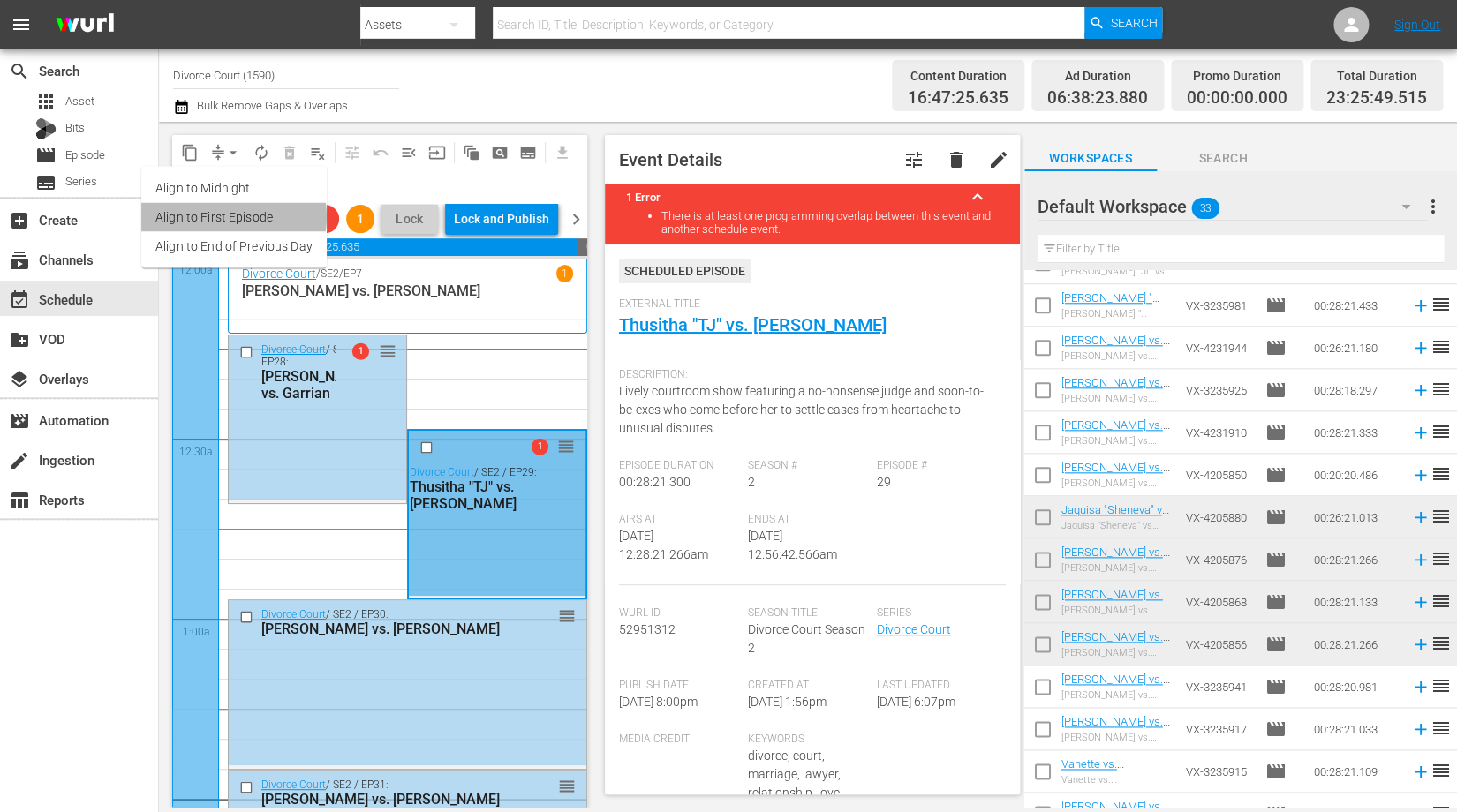 click on "Align to First Episode" at bounding box center (234, 217) 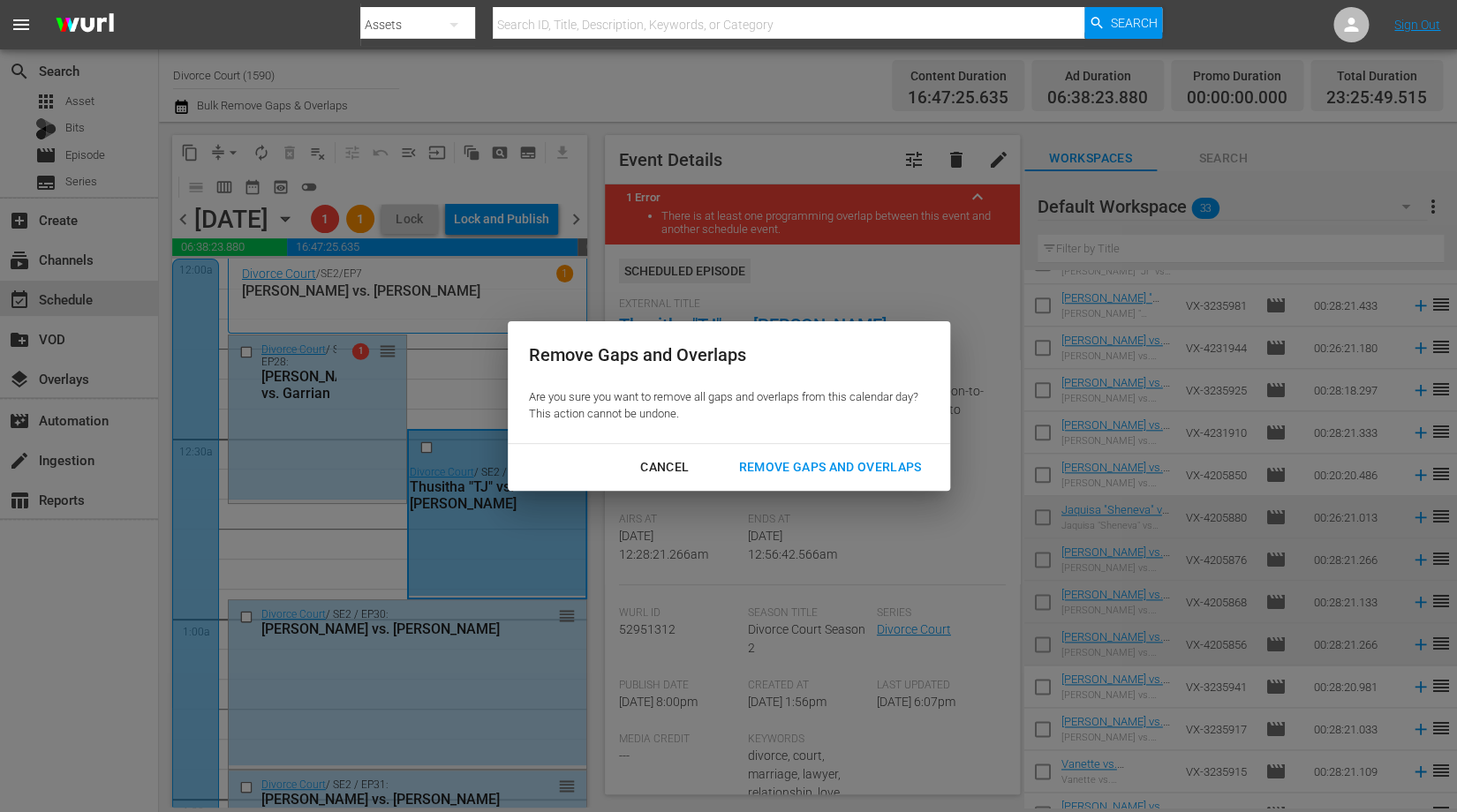 click on "Remove Gaps and Overlaps Are you sure you want to remove all gaps and overlaps from this calendar day? This action cannot be undone. Cancel Remove Gaps and Overlaps" at bounding box center [728, 406] 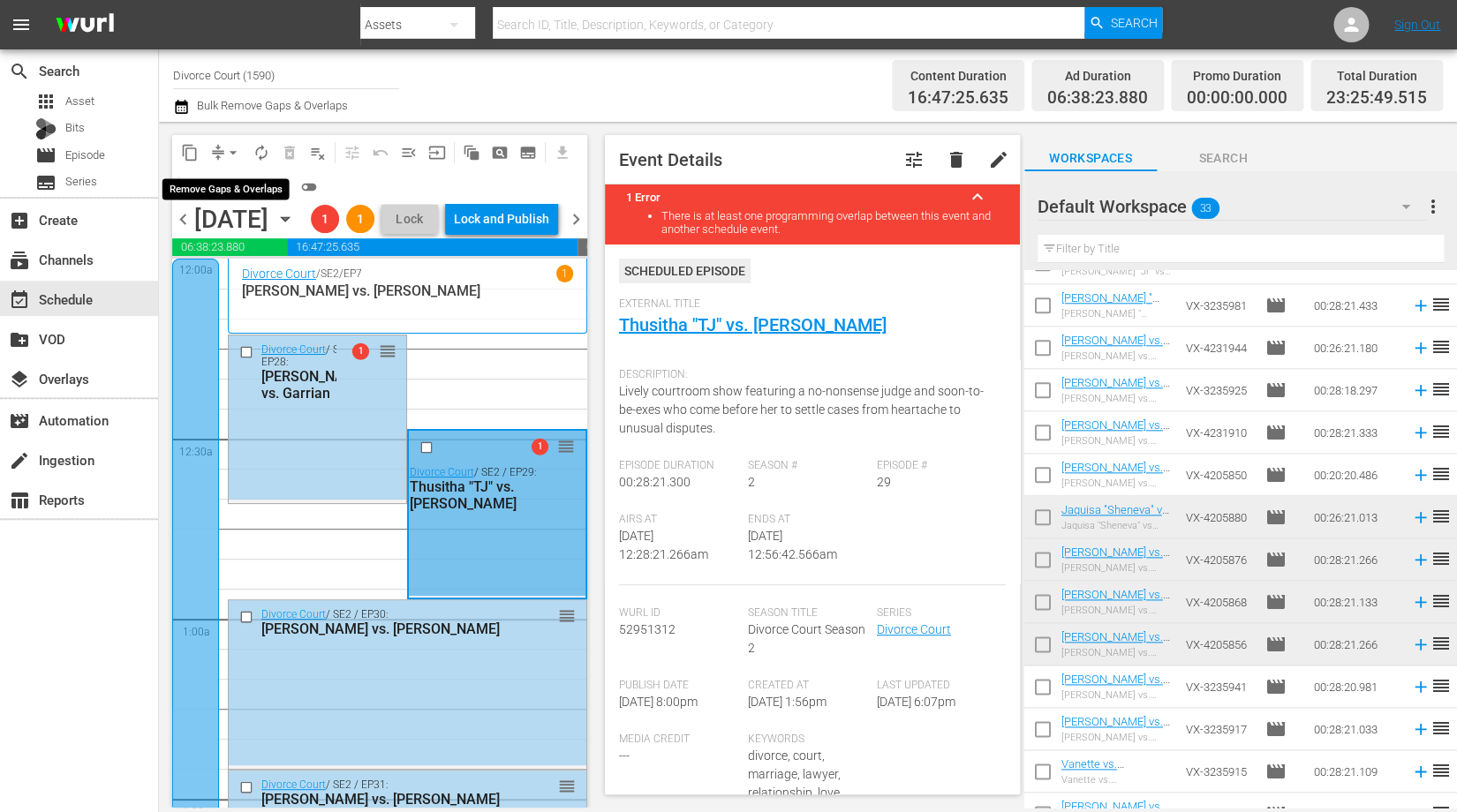 click on "arrow_drop_down" at bounding box center (233, 153) 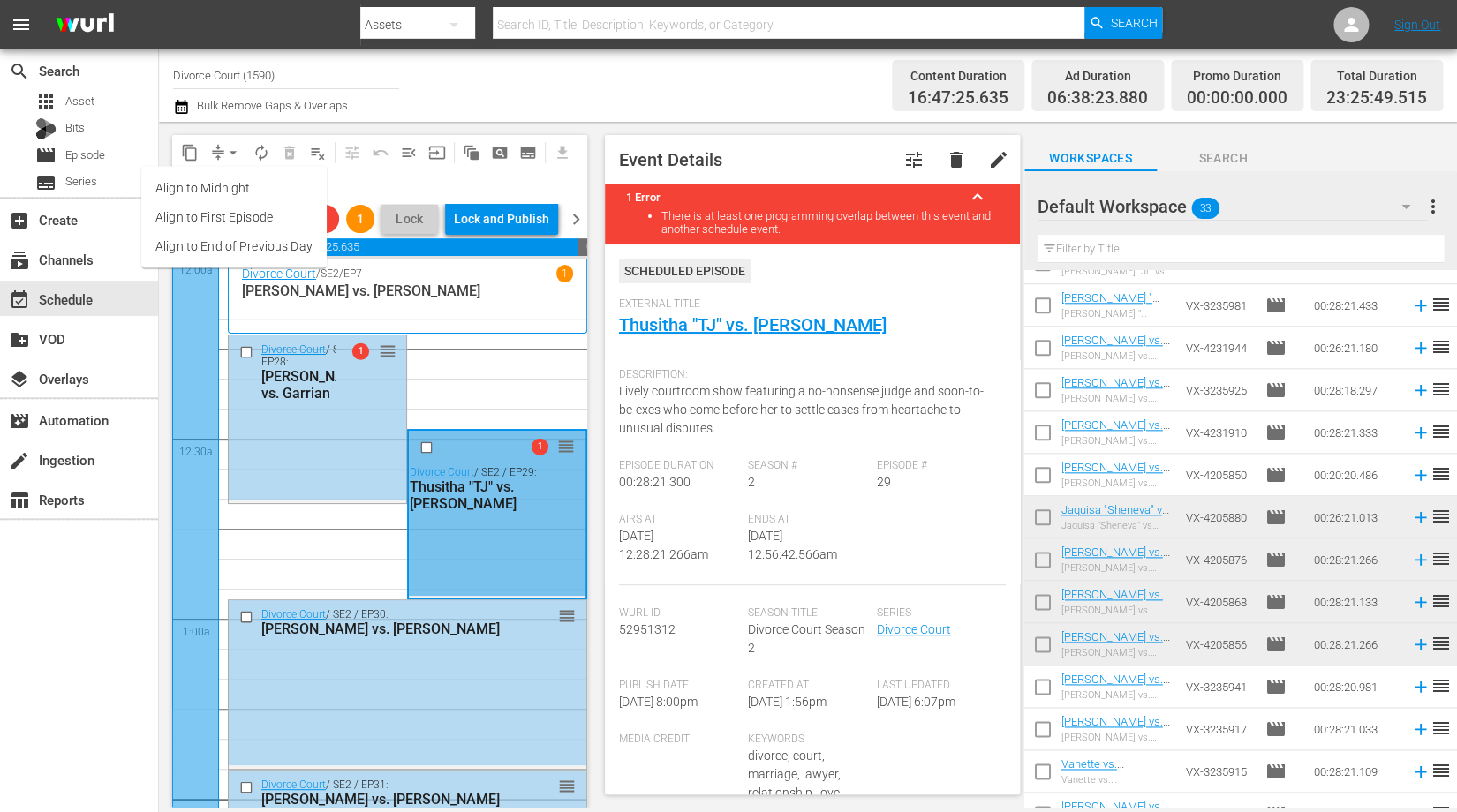 click on "Align to End of Previous Day" at bounding box center [234, 246] 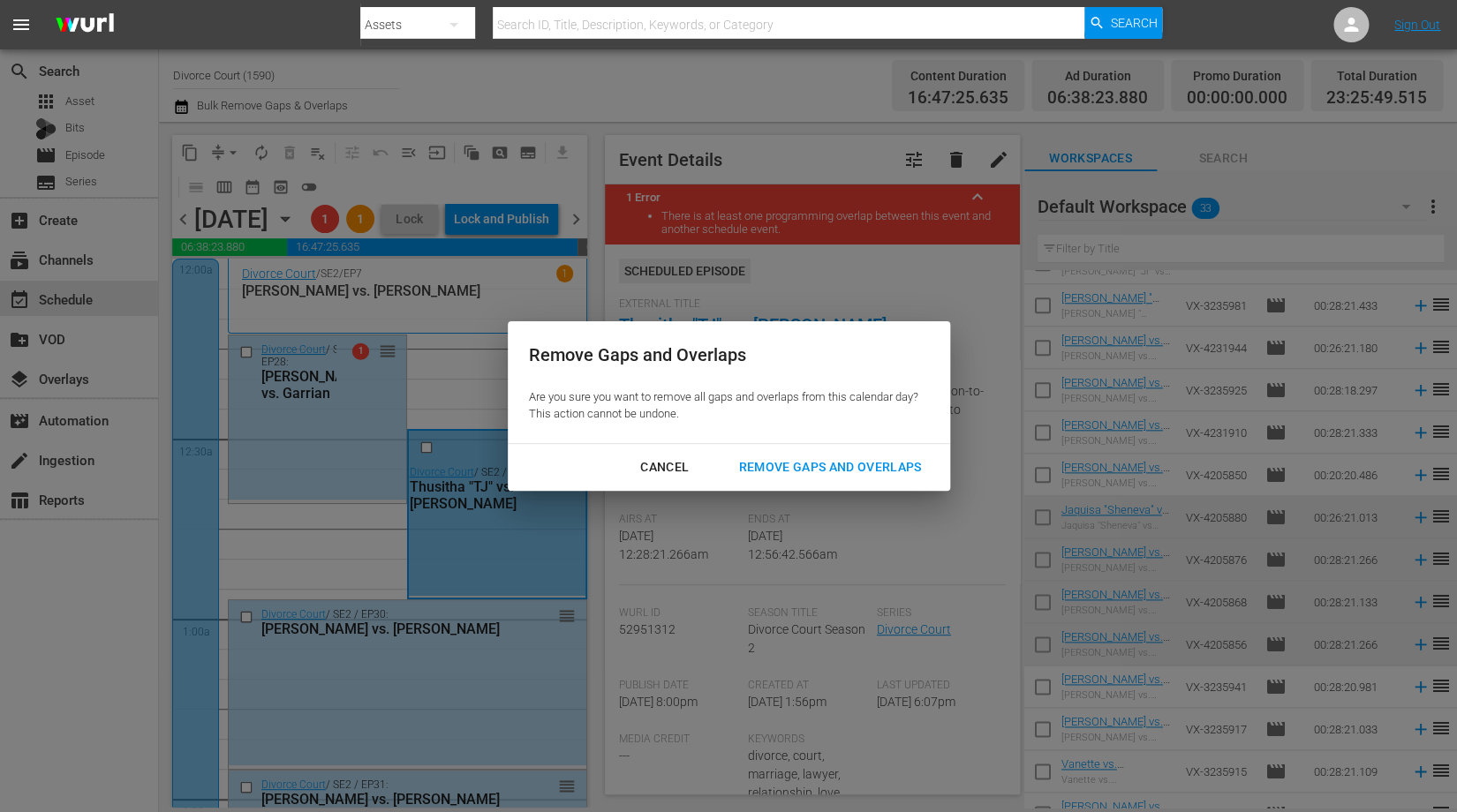 click on "Remove Gaps and Overlaps" at bounding box center (829, 467) 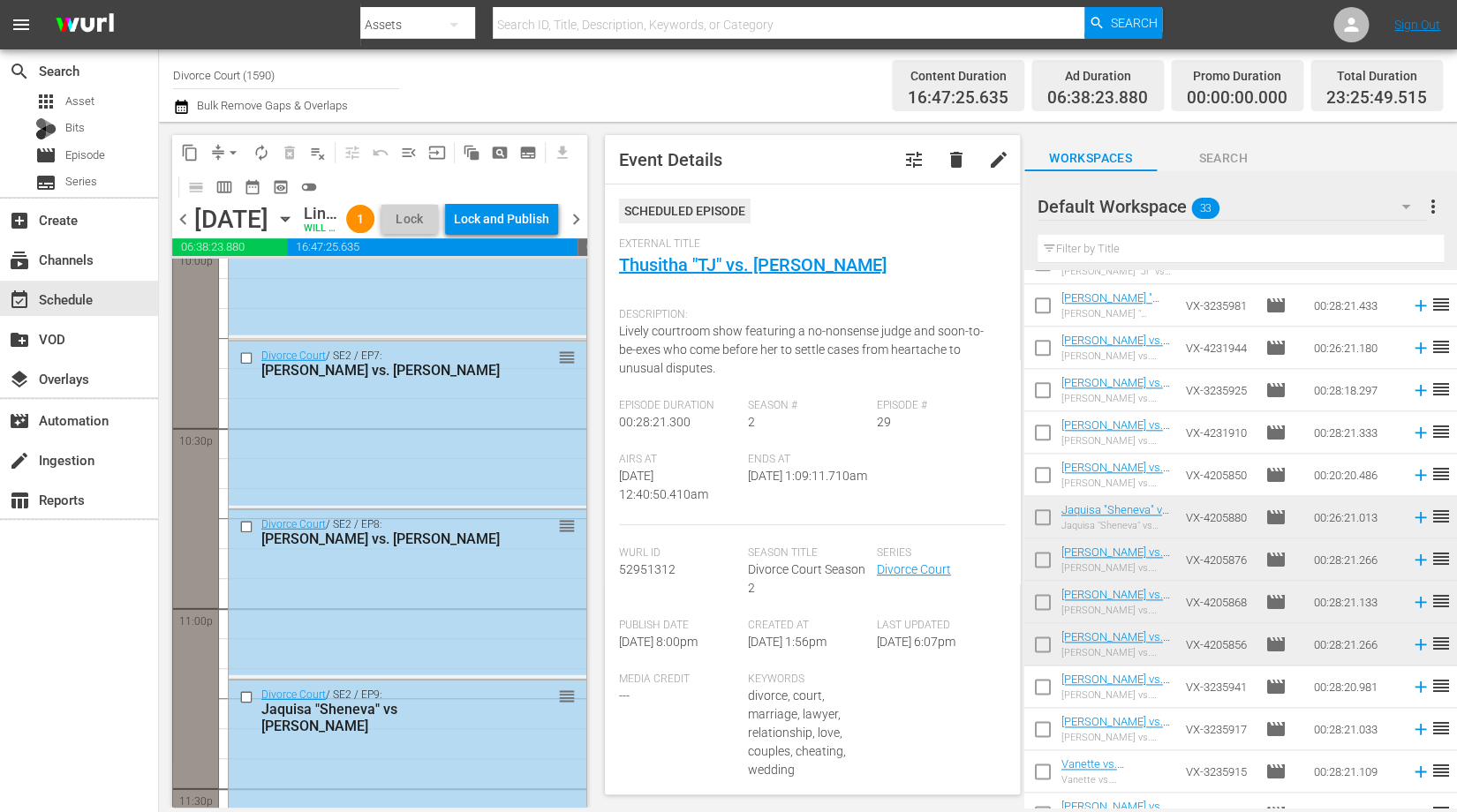 scroll, scrollTop: 8123, scrollLeft: 0, axis: vertical 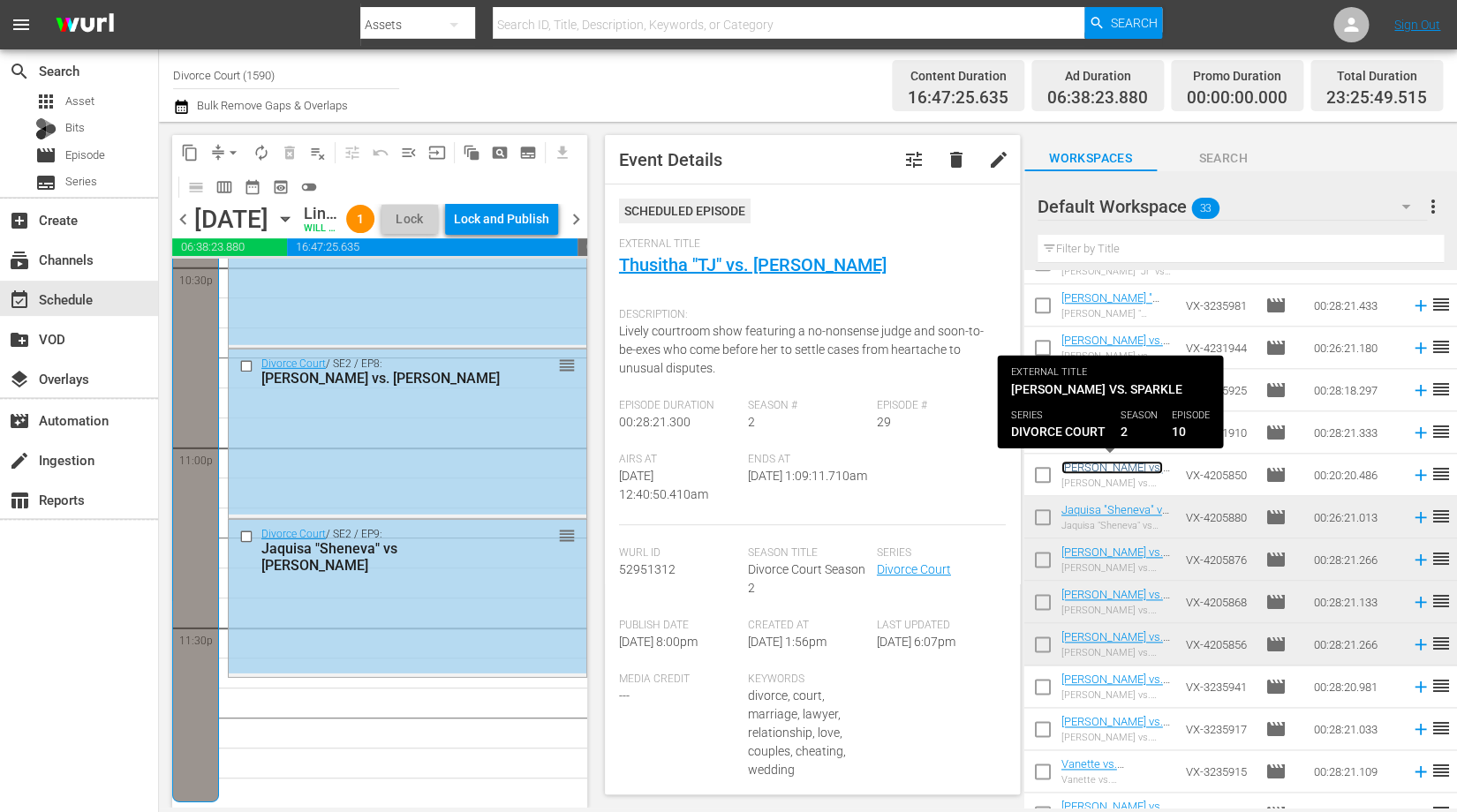 click on "[PERSON_NAME] vs. Sparkle" at bounding box center (1112, 474) 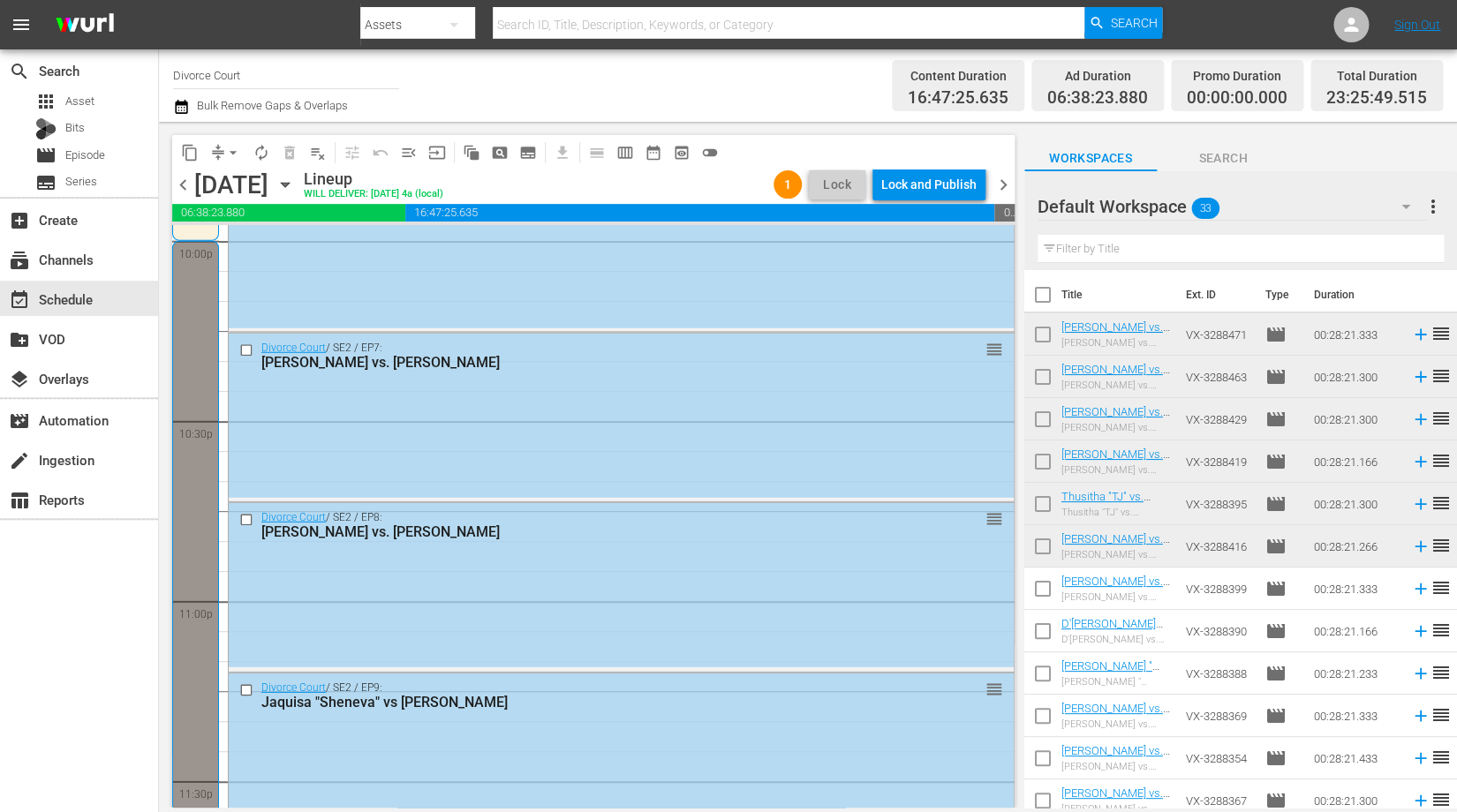scroll, scrollTop: 8060, scrollLeft: 0, axis: vertical 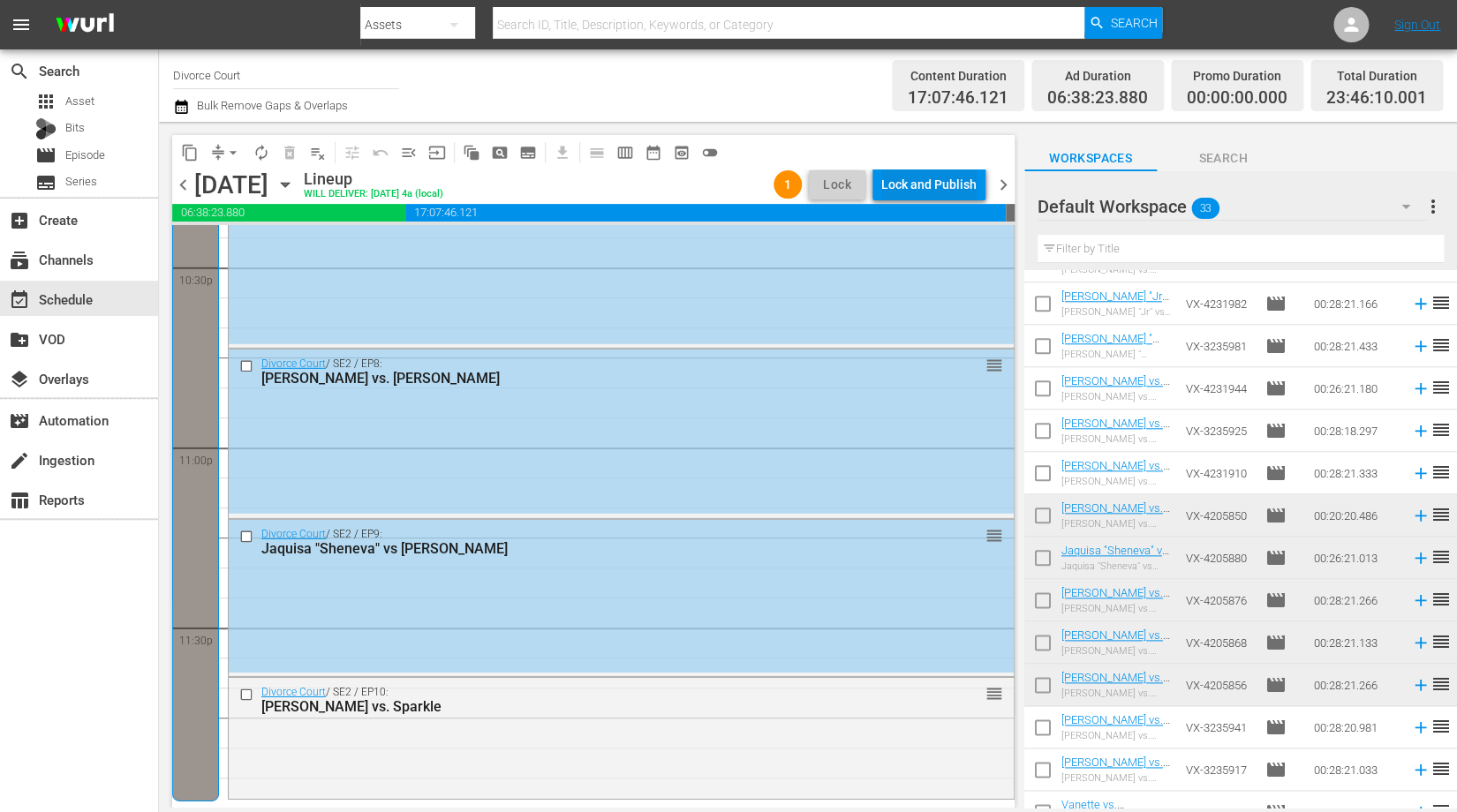click on "Lock and Publish" at bounding box center (929, 184) 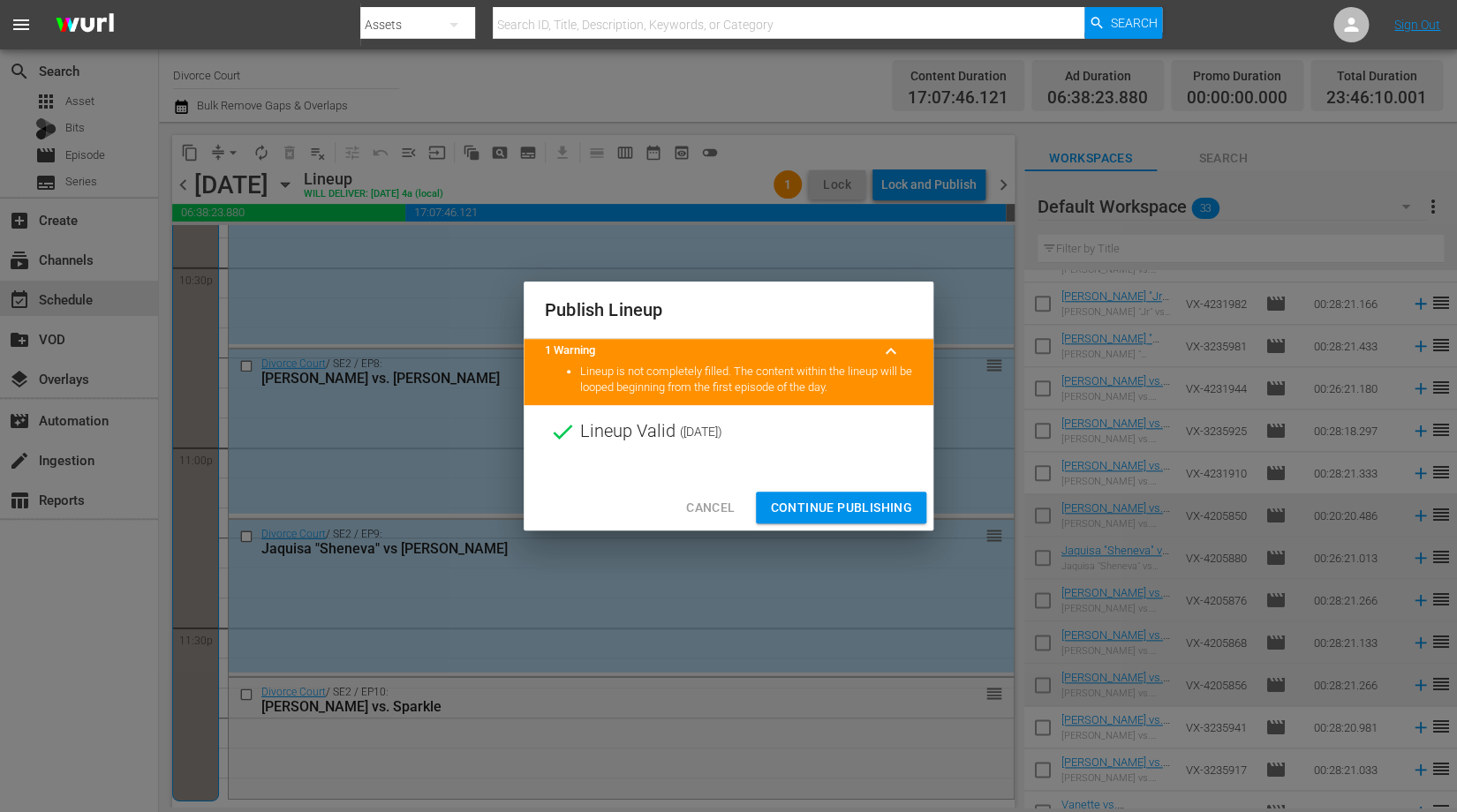 click on "Cancel" at bounding box center [710, 508] 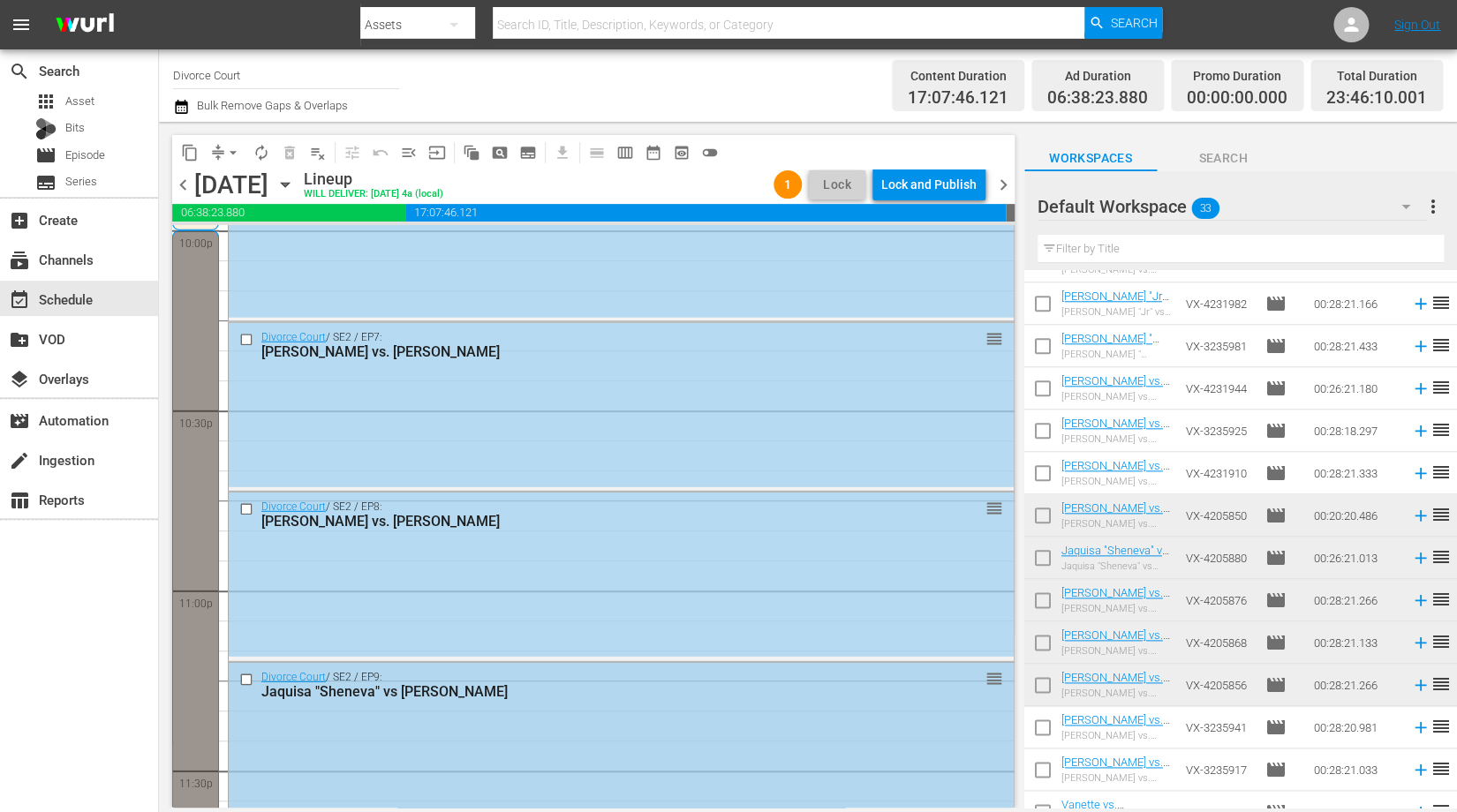 scroll, scrollTop: 8060, scrollLeft: 0, axis: vertical 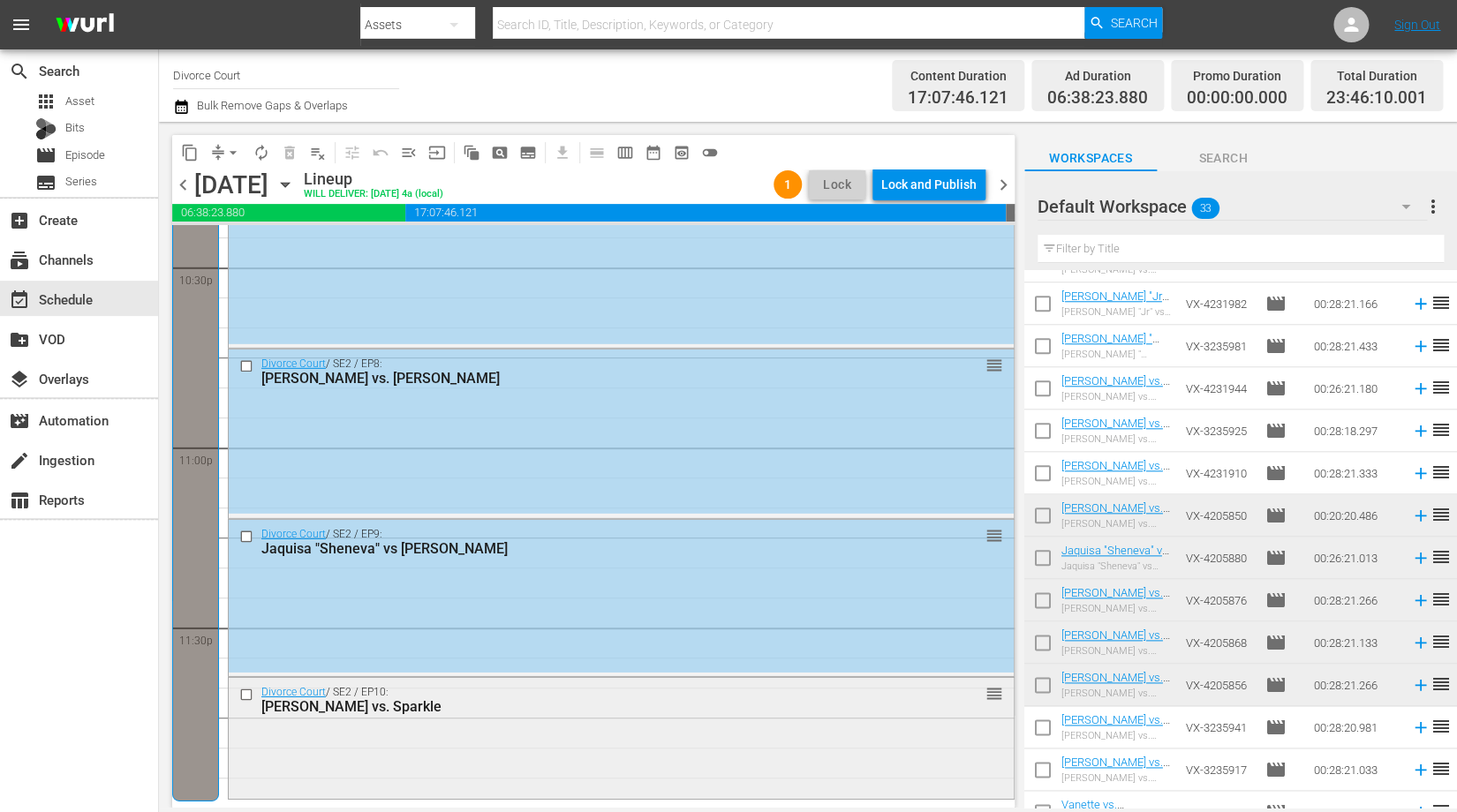click on "[PERSON_NAME] vs. Sparkle" at bounding box center (589, 706) 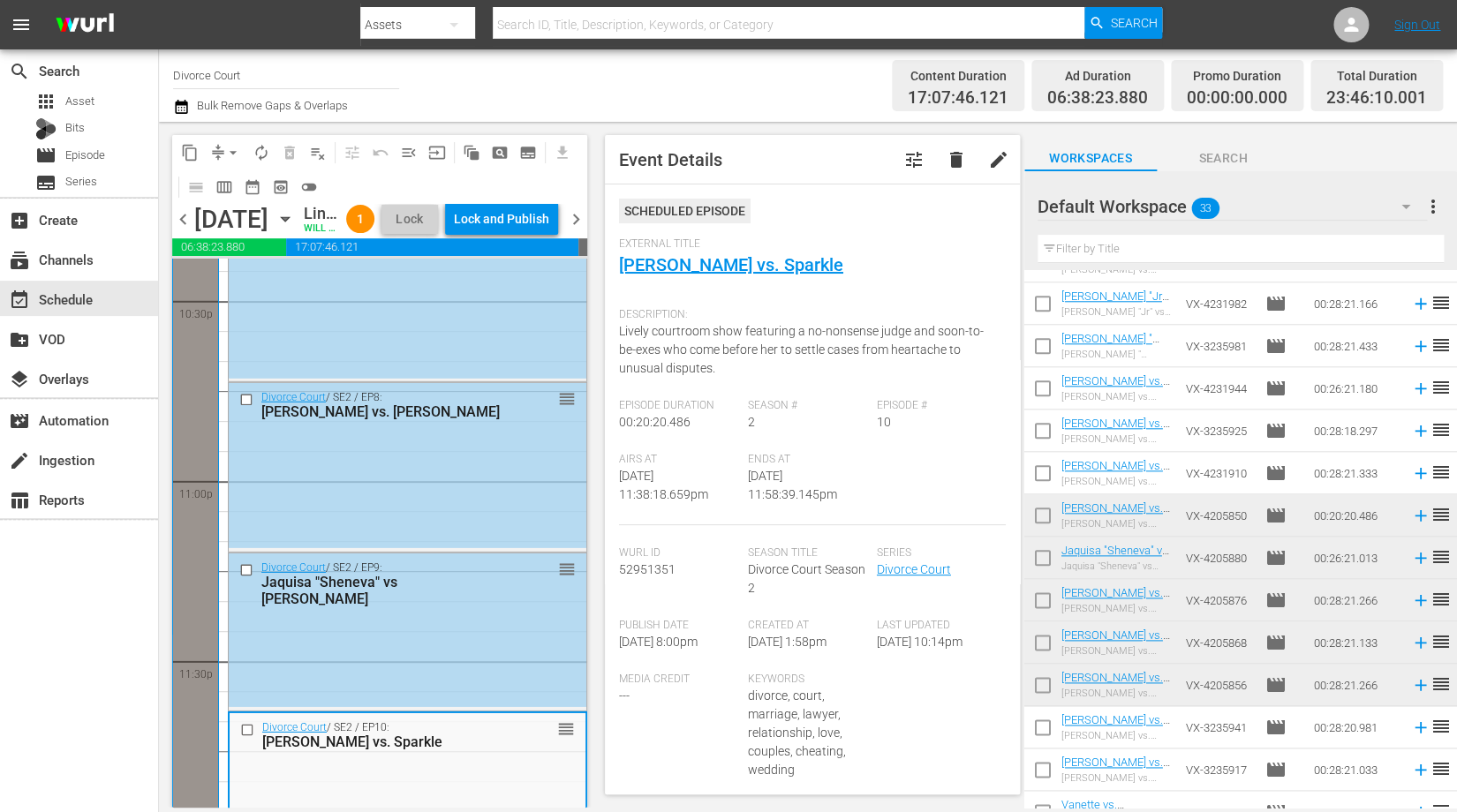scroll, scrollTop: 335, scrollLeft: 0, axis: vertical 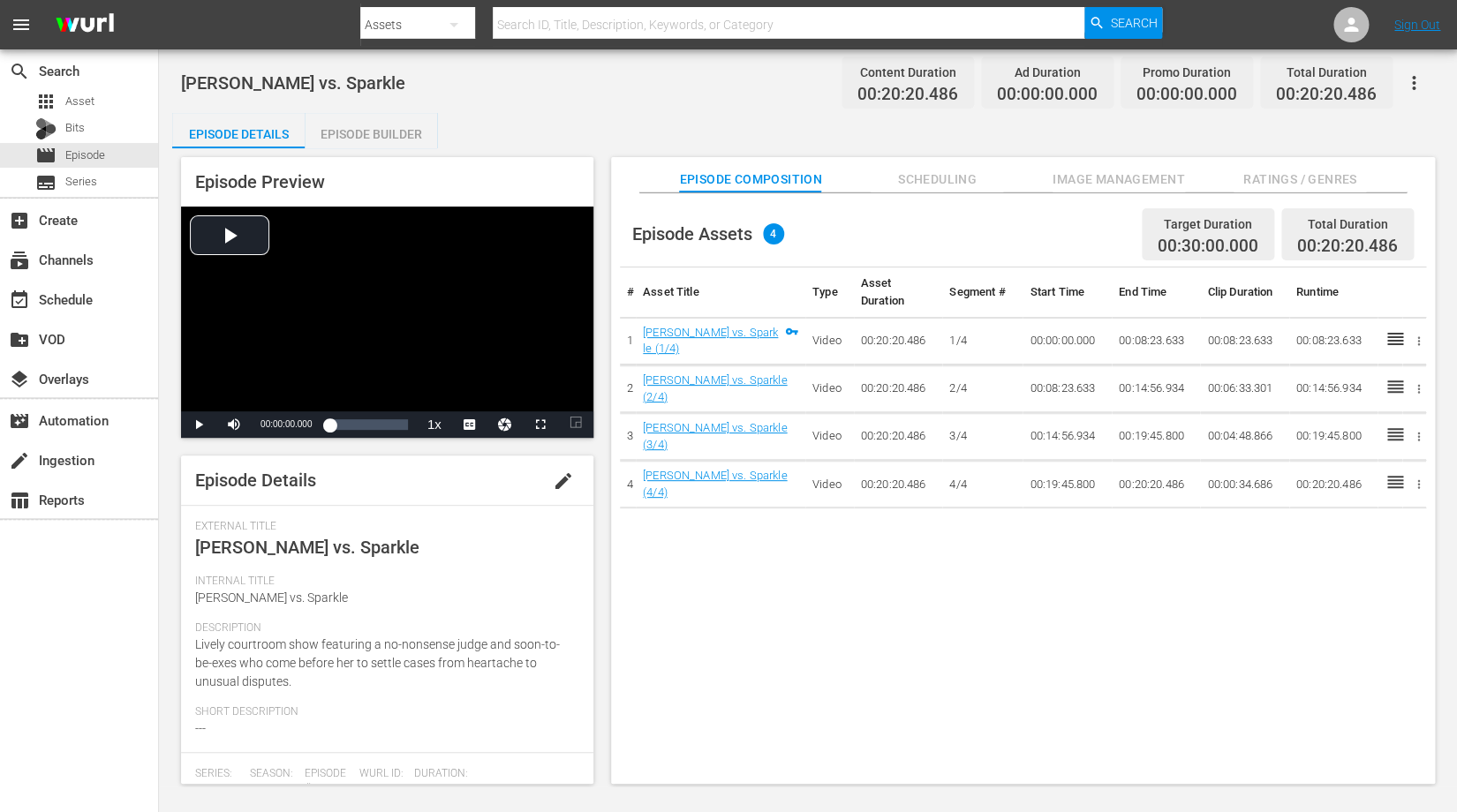 click on "Episode Builder" at bounding box center [371, 134] 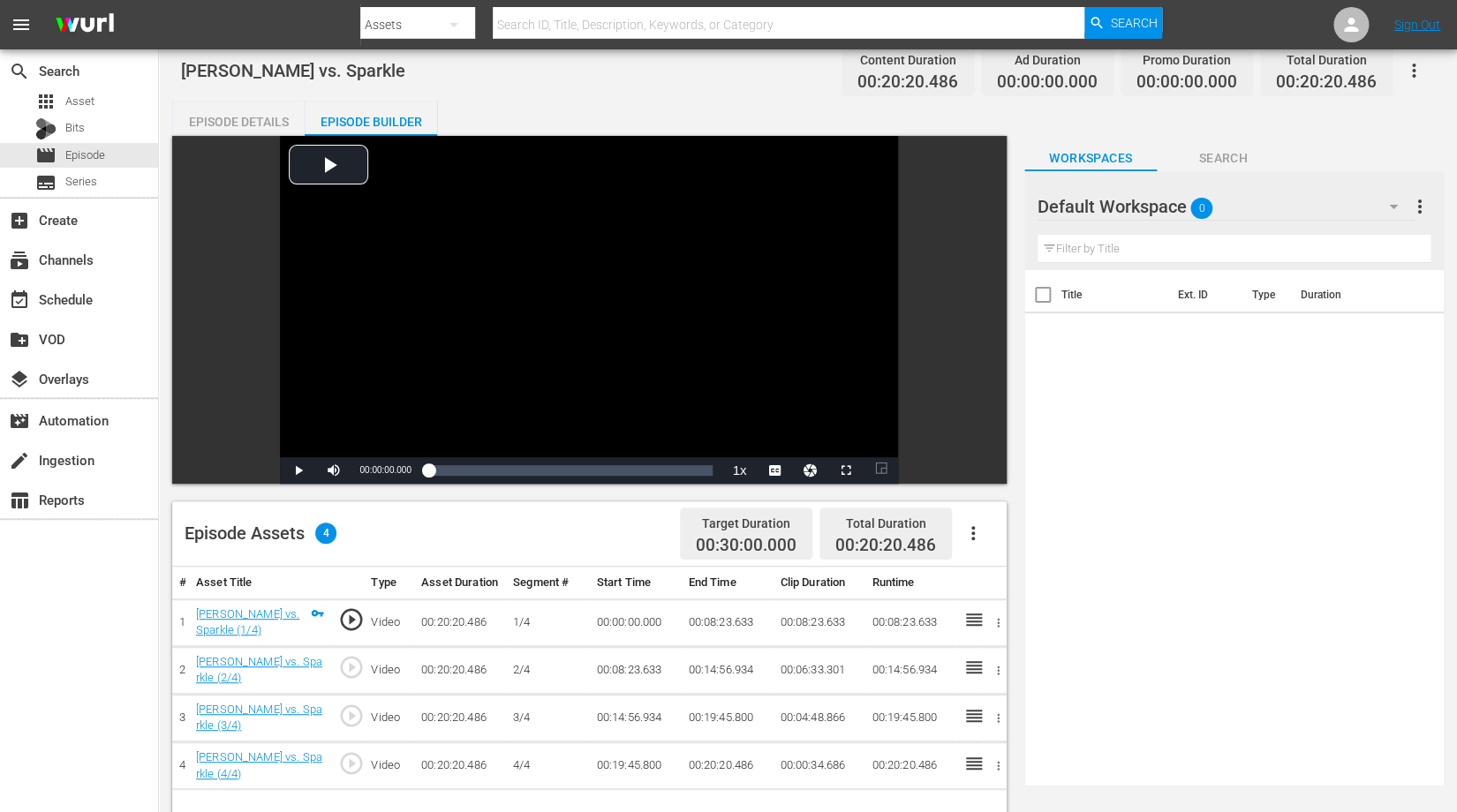 scroll, scrollTop: 0, scrollLeft: 0, axis: both 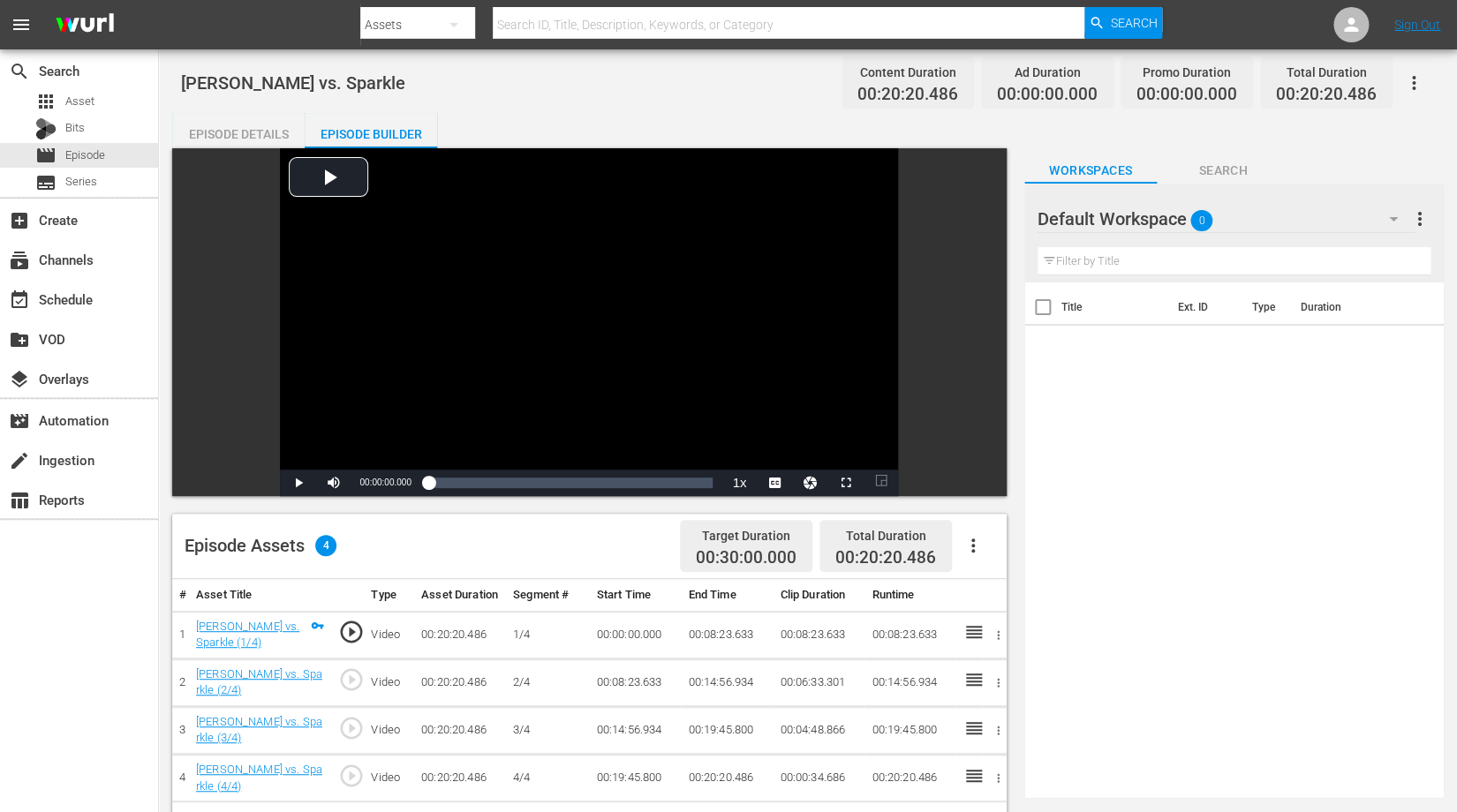 click 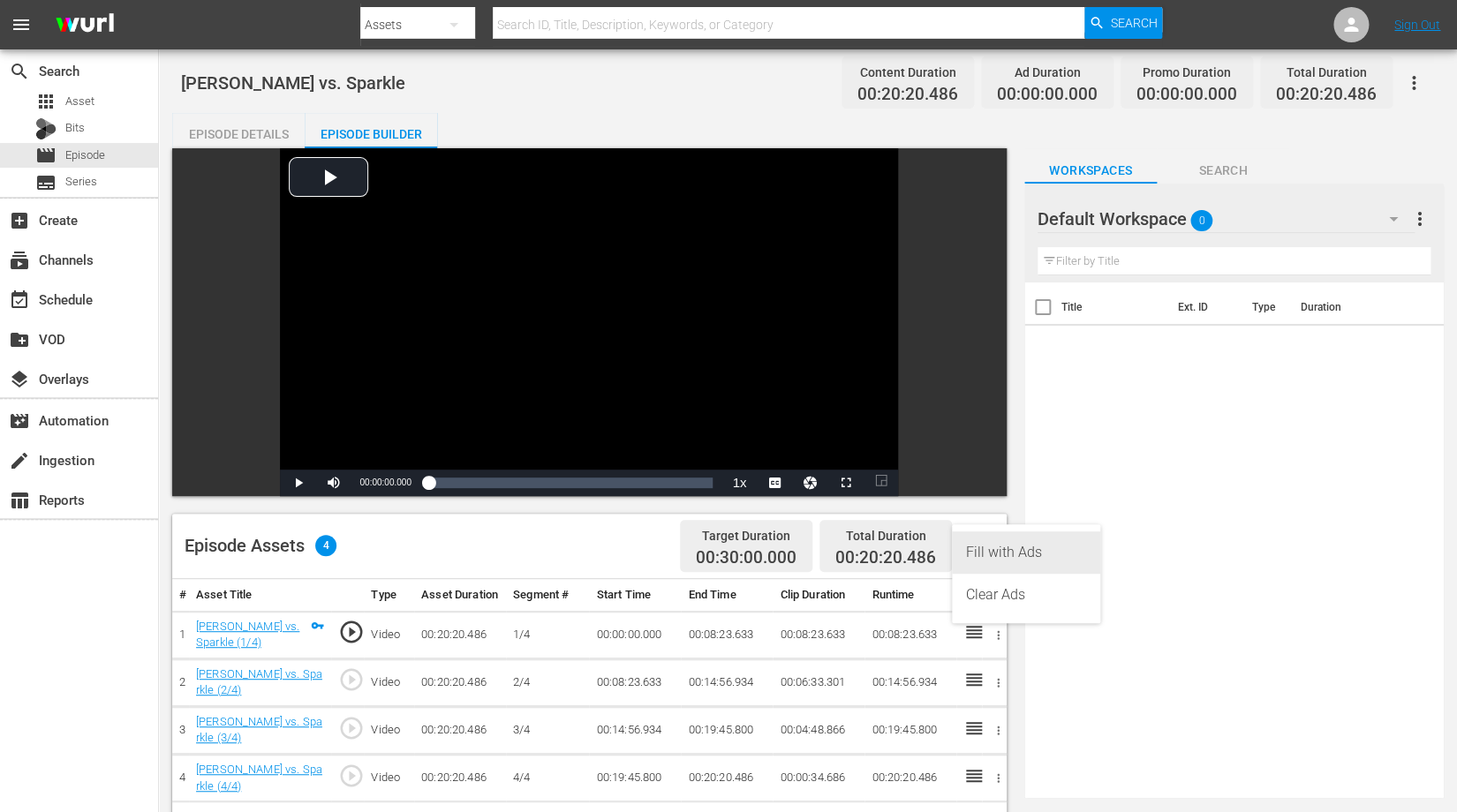 click on "Fill with Ads" at bounding box center (1026, 553) 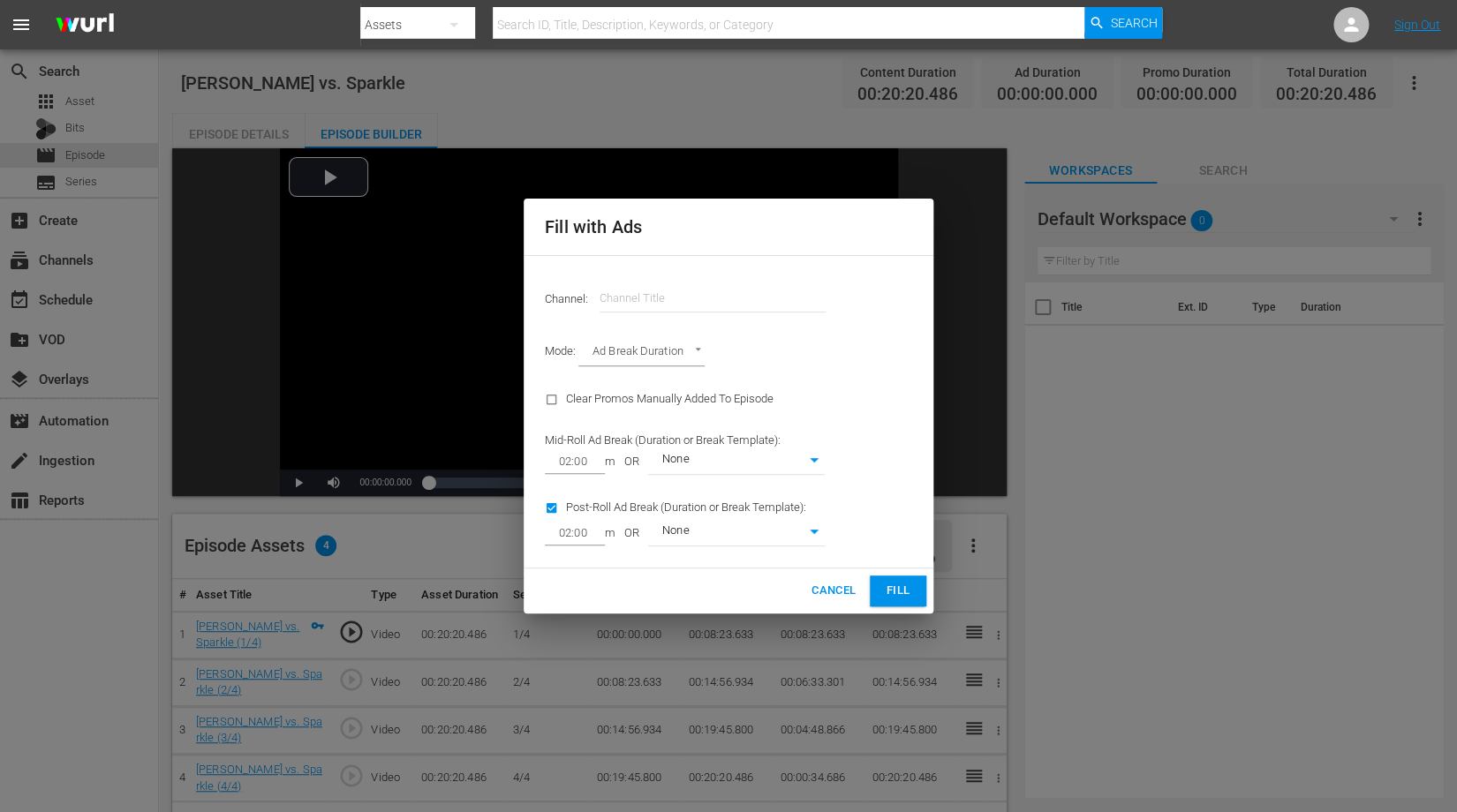 click on "Fill" at bounding box center [898, 590] 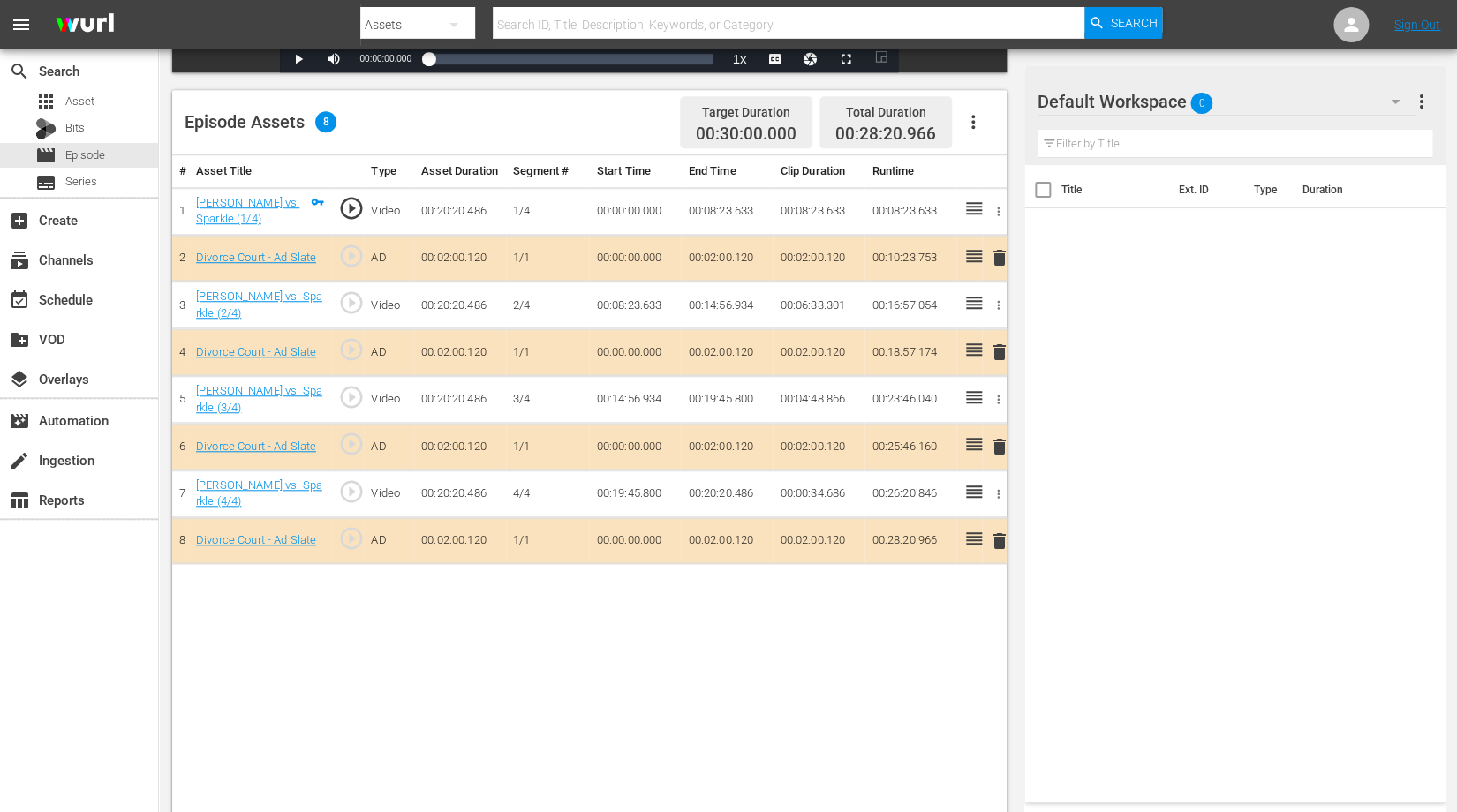 scroll, scrollTop: 419, scrollLeft: 0, axis: vertical 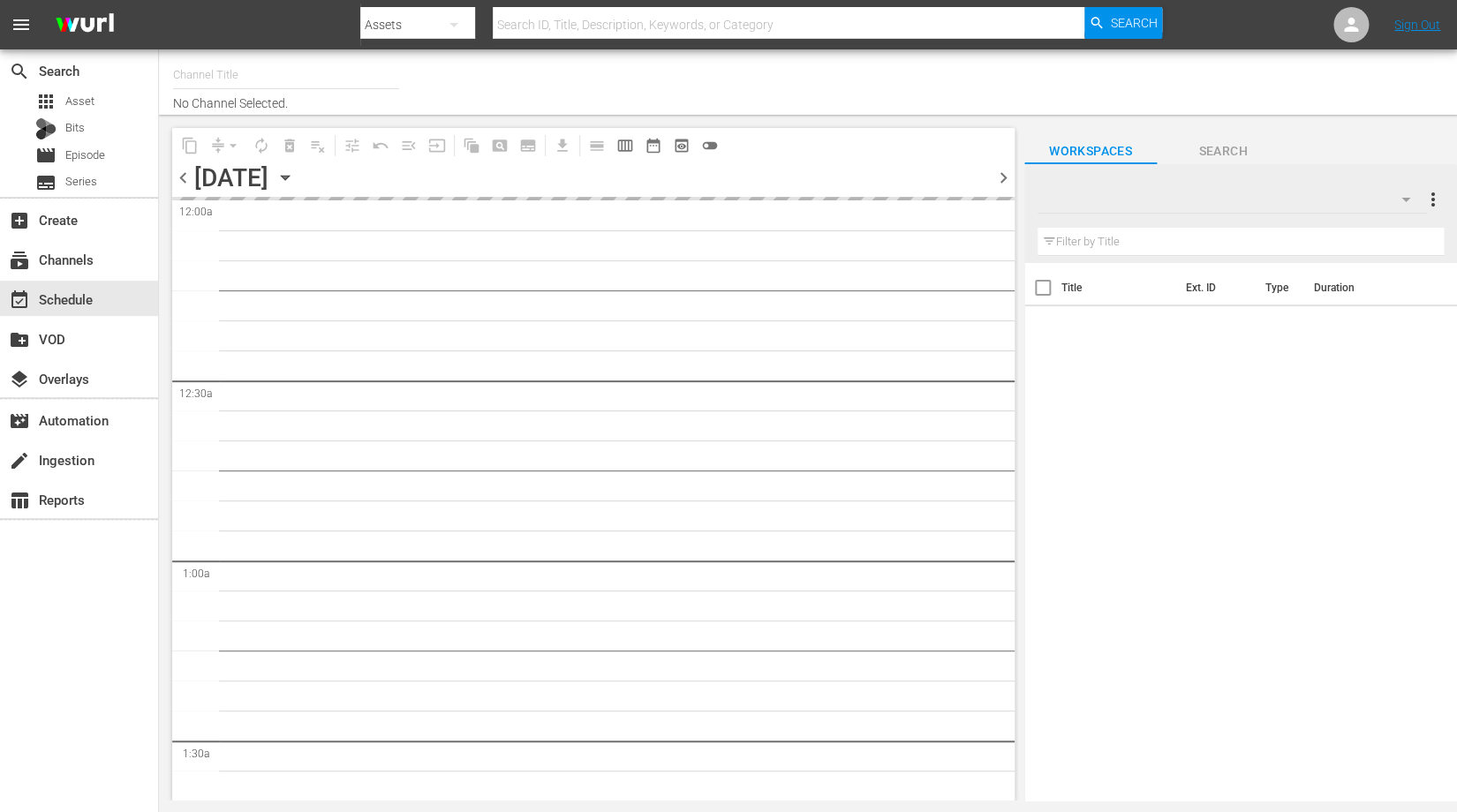 type on "Divorce Court (1590)" 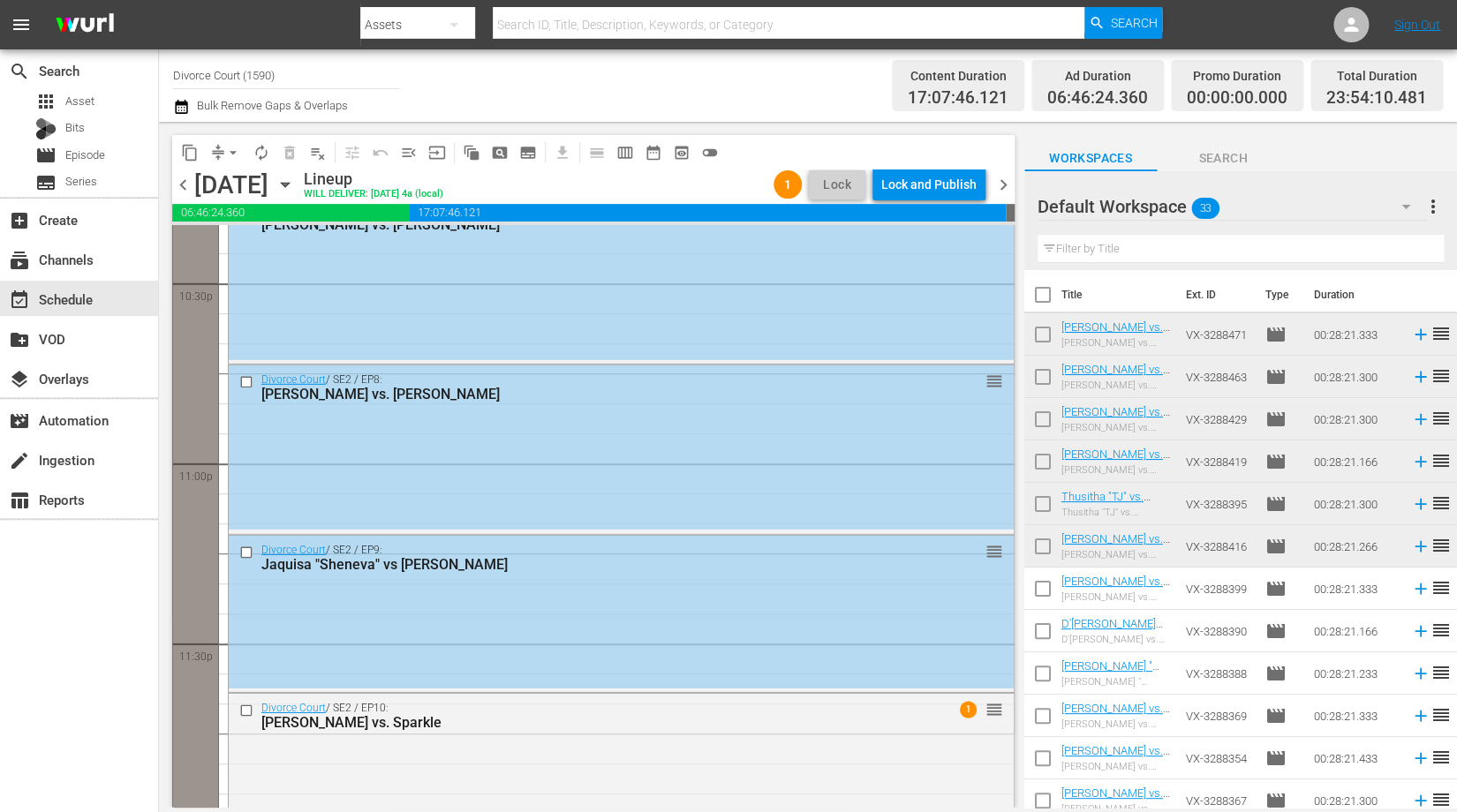 scroll, scrollTop: 8100, scrollLeft: 0, axis: vertical 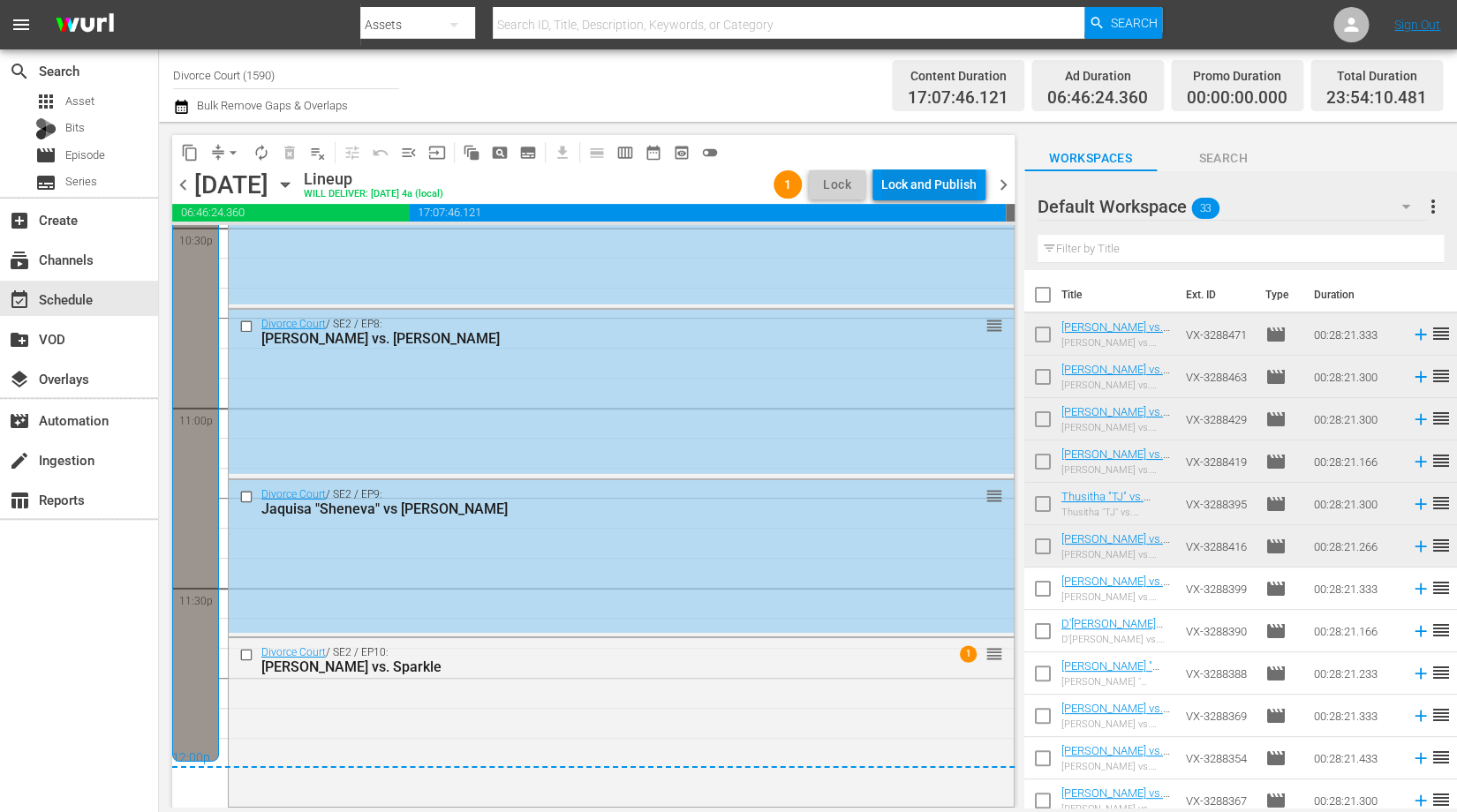 click on "Lock and Publish" at bounding box center (929, 184) 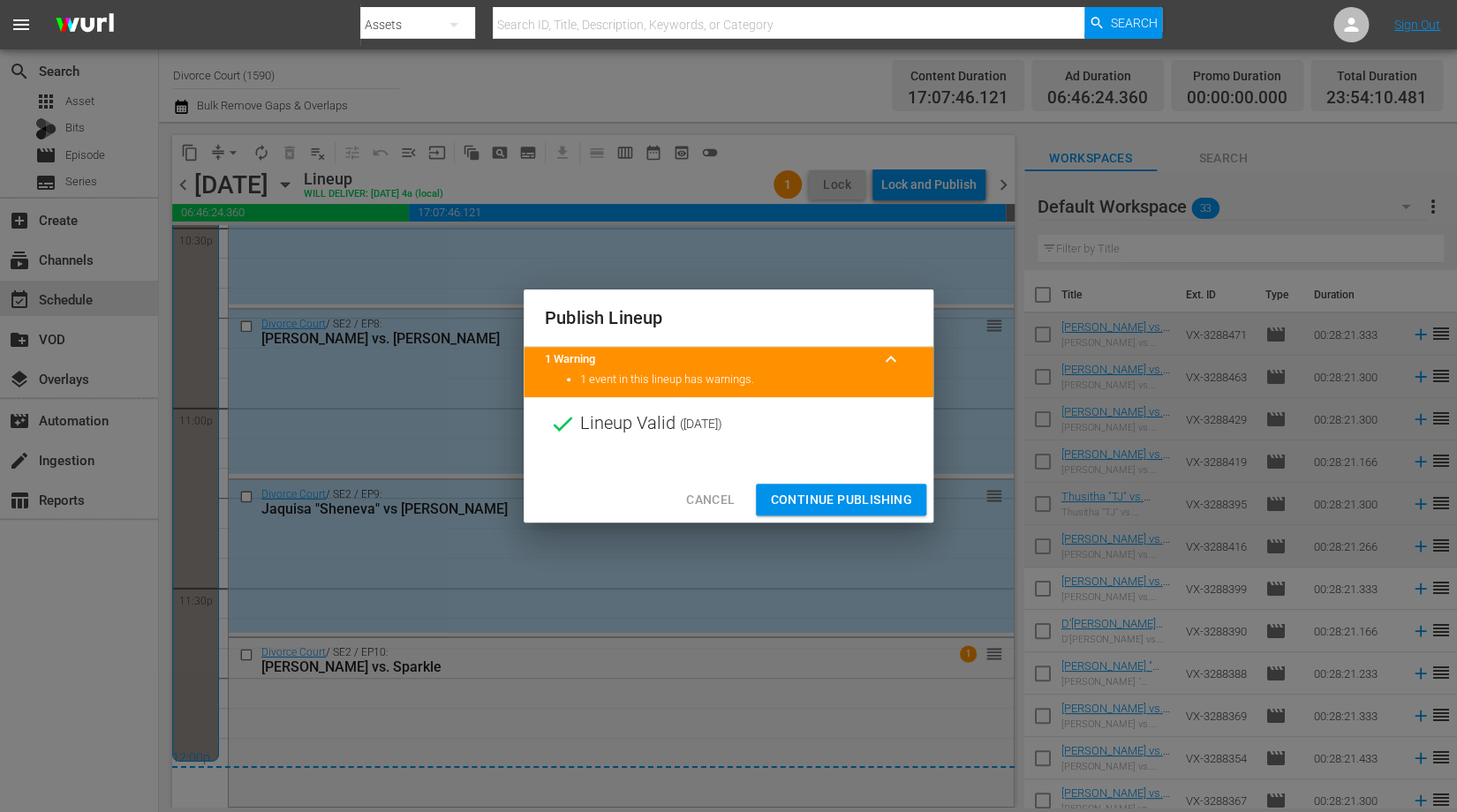 click on "Continue Publishing" at bounding box center [841, 500] 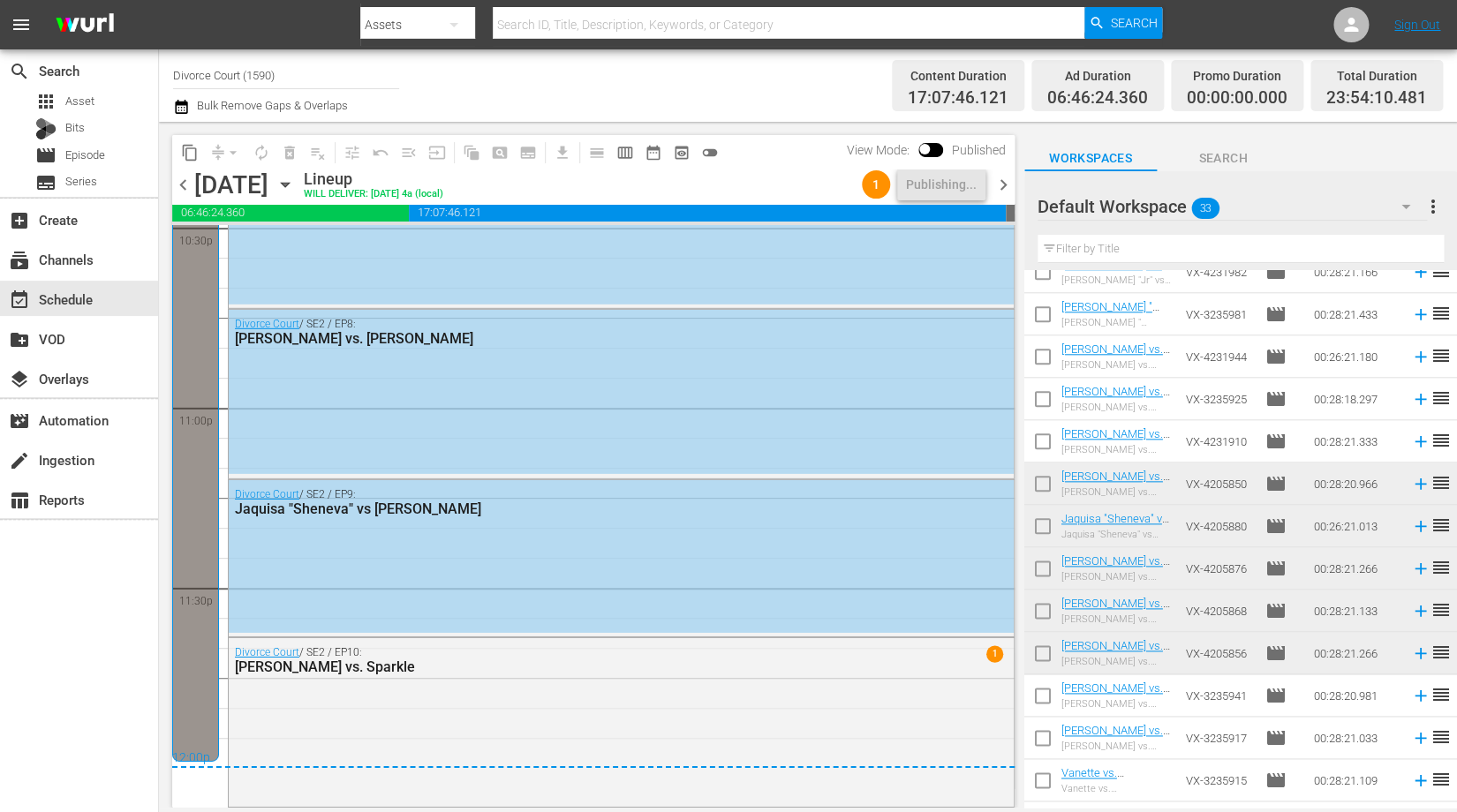 scroll, scrollTop: 902, scrollLeft: 0, axis: vertical 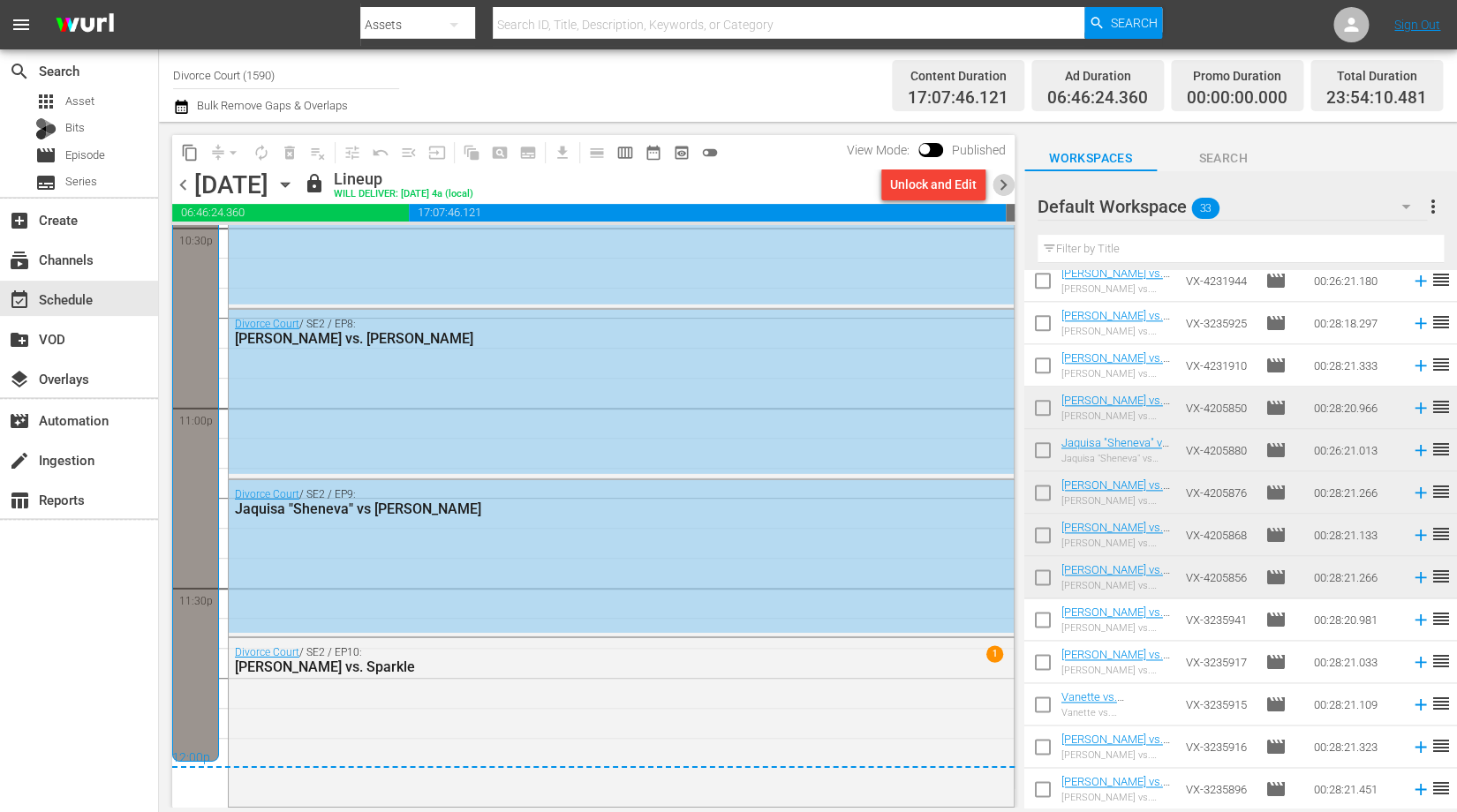 click on "chevron_right" at bounding box center [1003, 184] 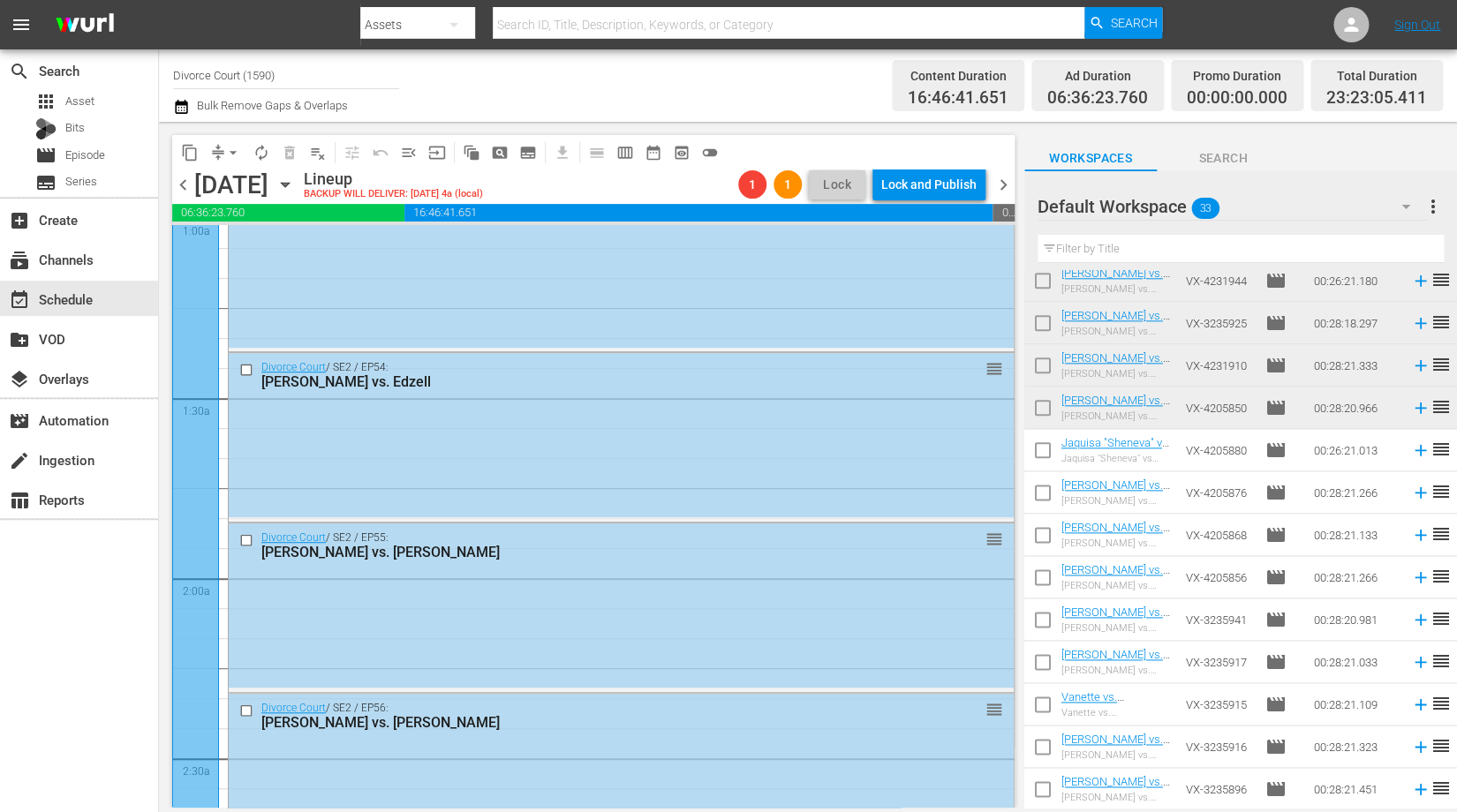 scroll, scrollTop: 0, scrollLeft: 0, axis: both 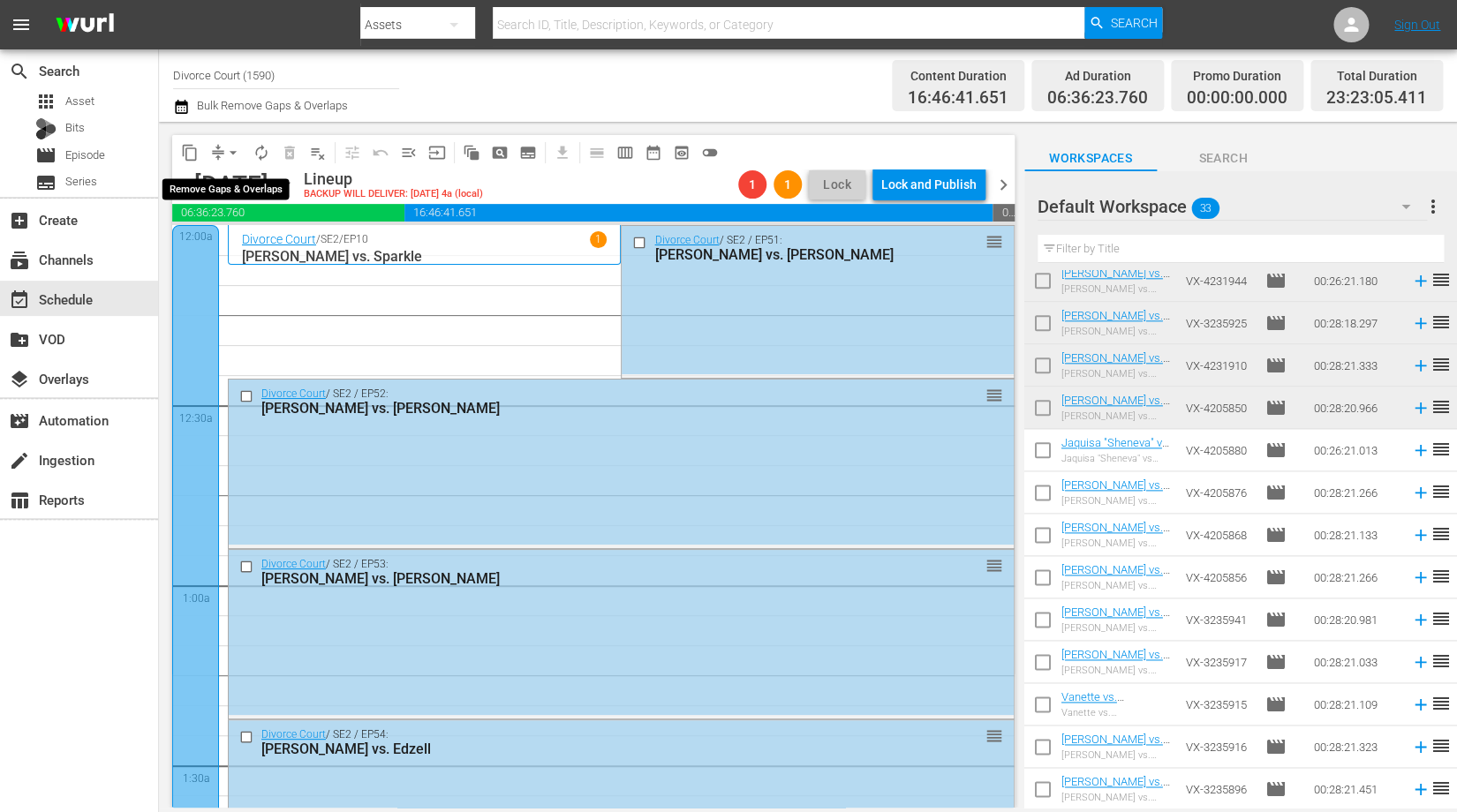 click on "arrow_drop_down" at bounding box center [233, 153] 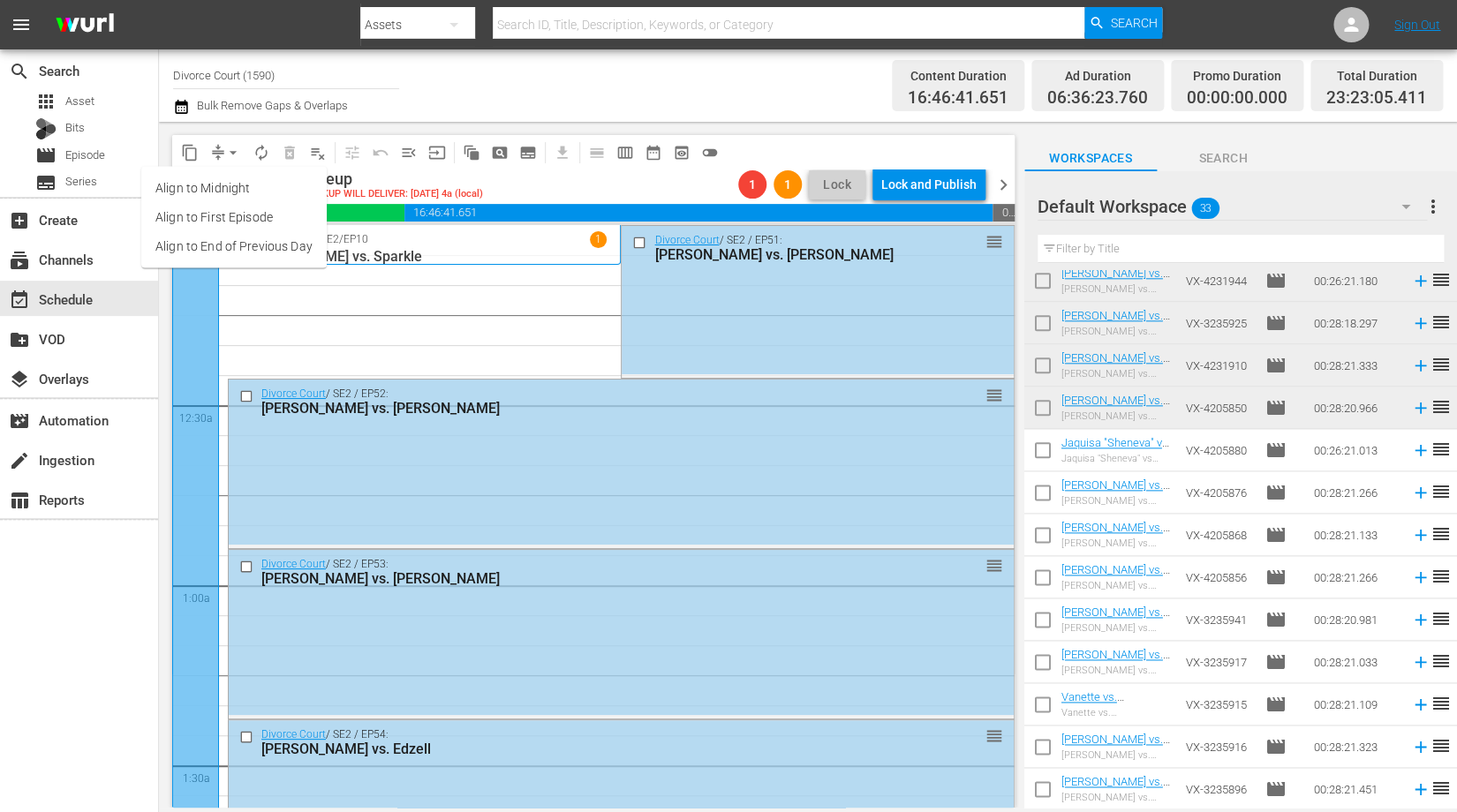 click on "Align to End of Previous Day" at bounding box center [234, 246] 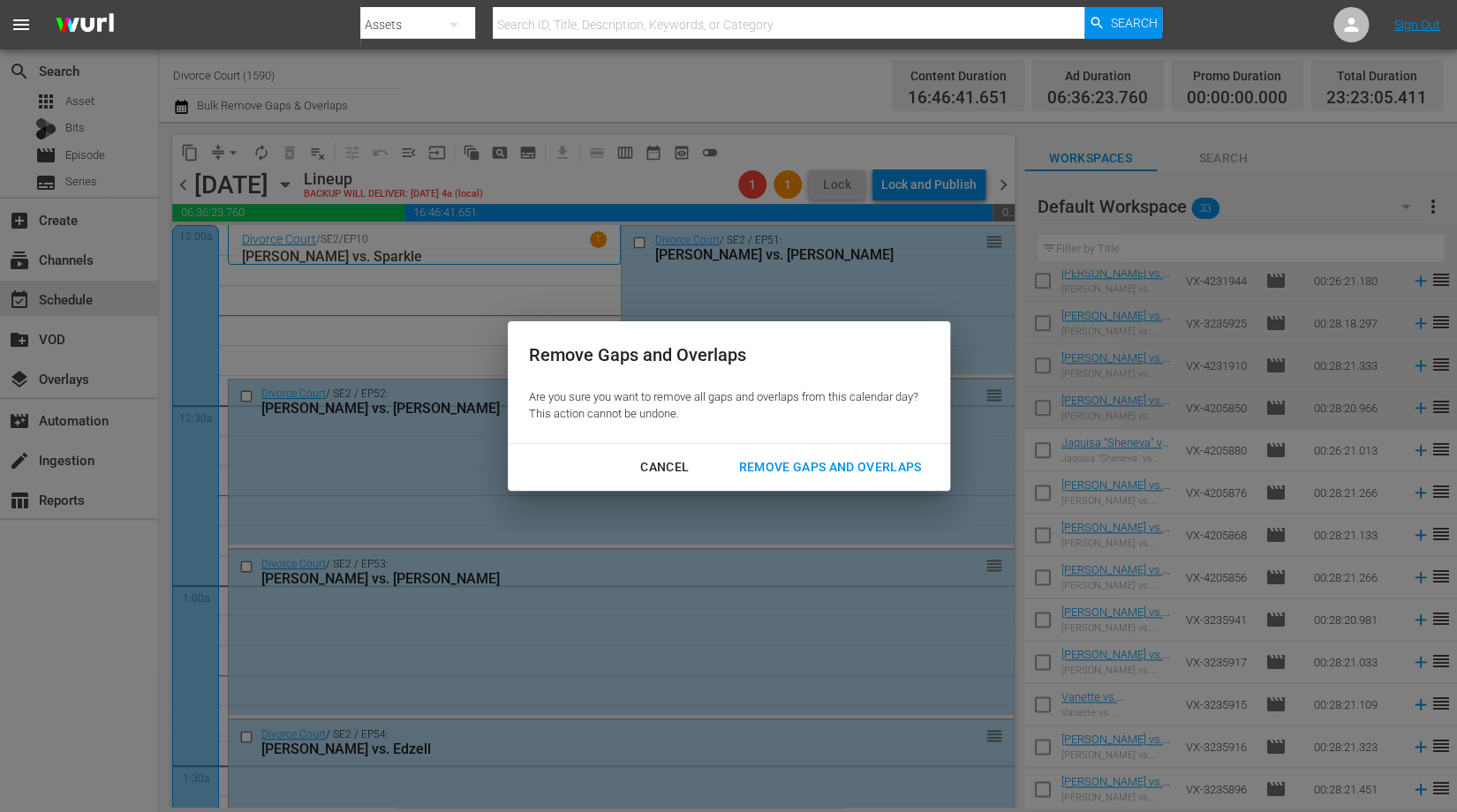 click on "Remove Gaps and Overlaps" at bounding box center [829, 467] 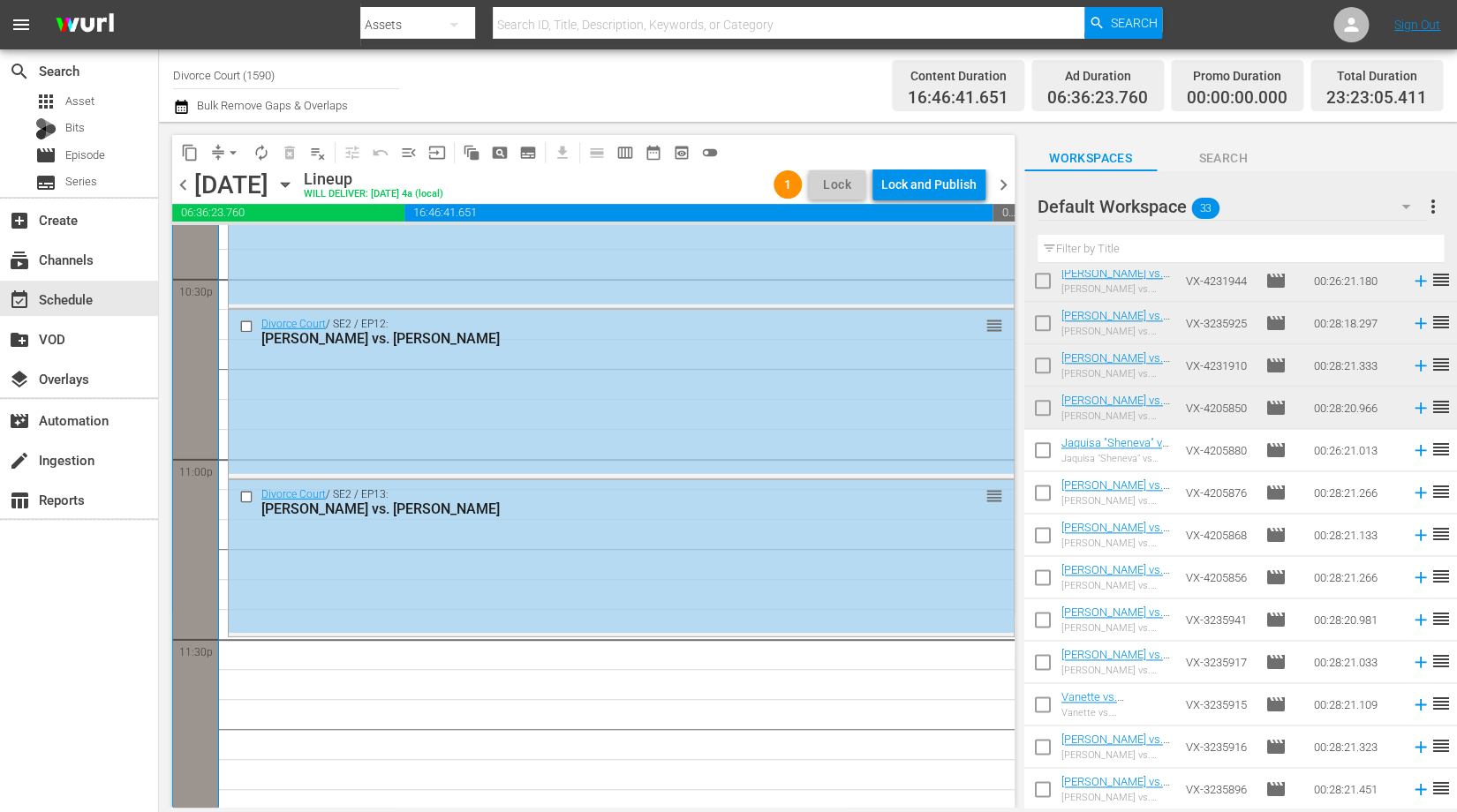 scroll, scrollTop: 8055, scrollLeft: 0, axis: vertical 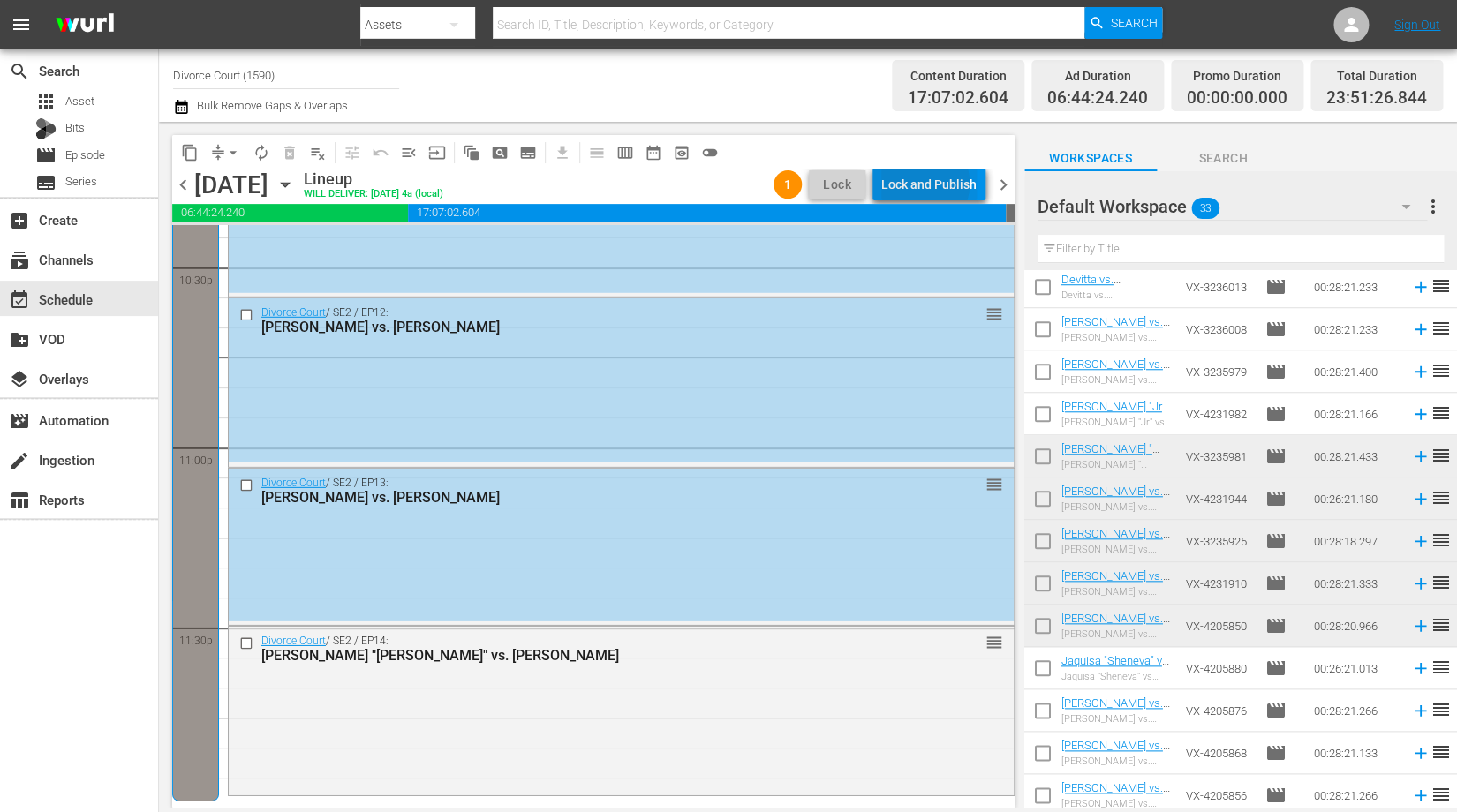 click on "Lock and Publish" at bounding box center (929, 184) 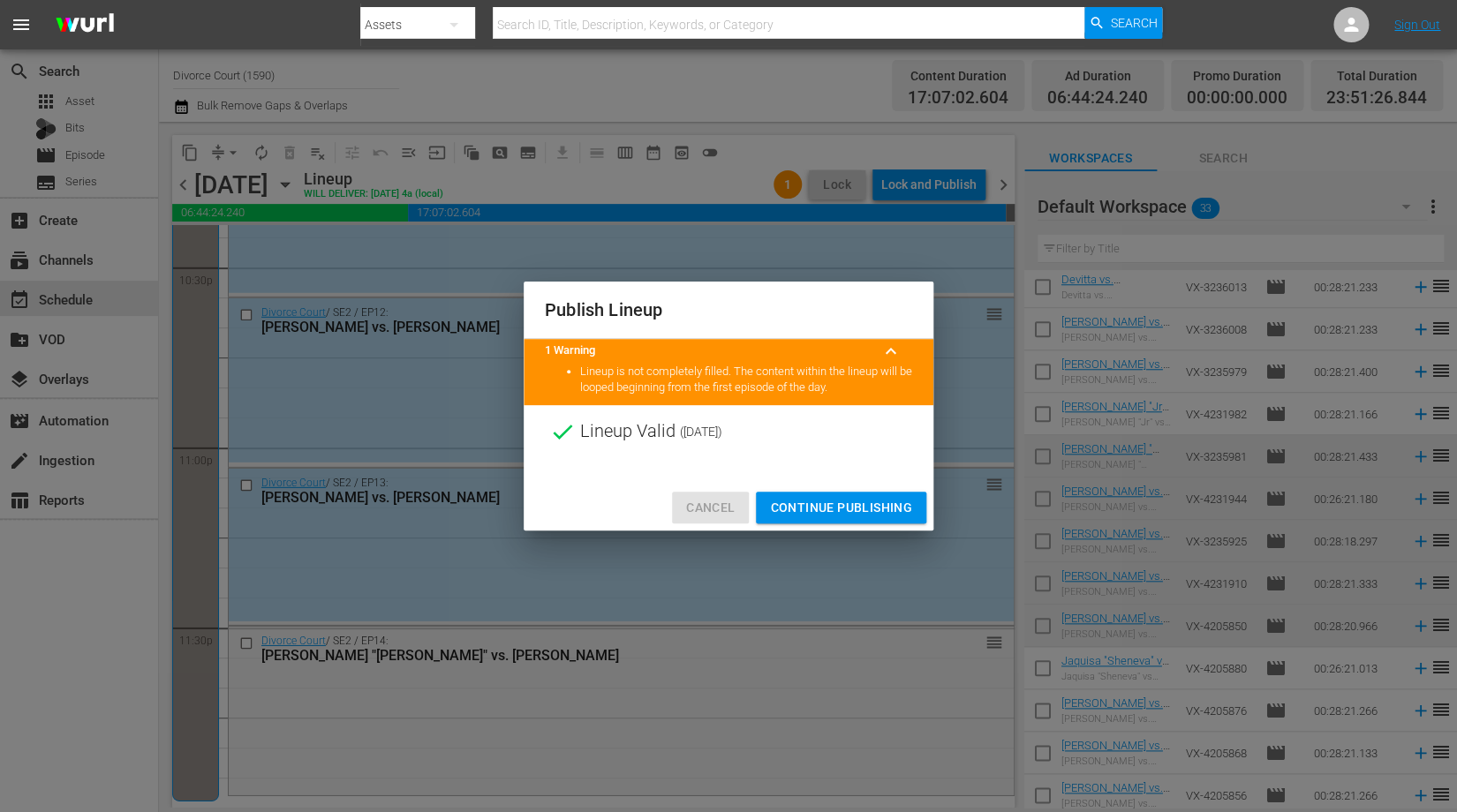 click on "Cancel" at bounding box center [710, 508] 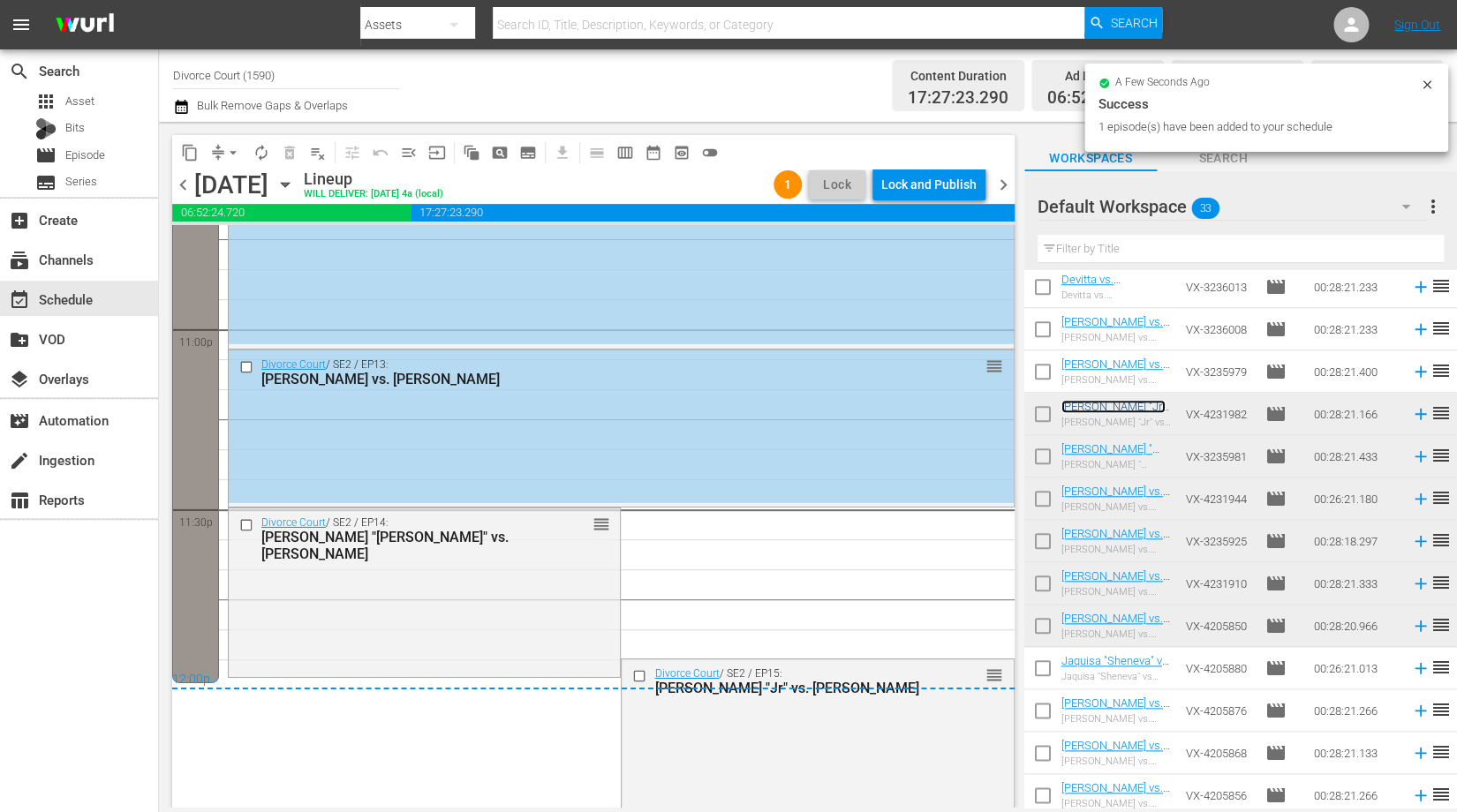 scroll, scrollTop: 8200, scrollLeft: 0, axis: vertical 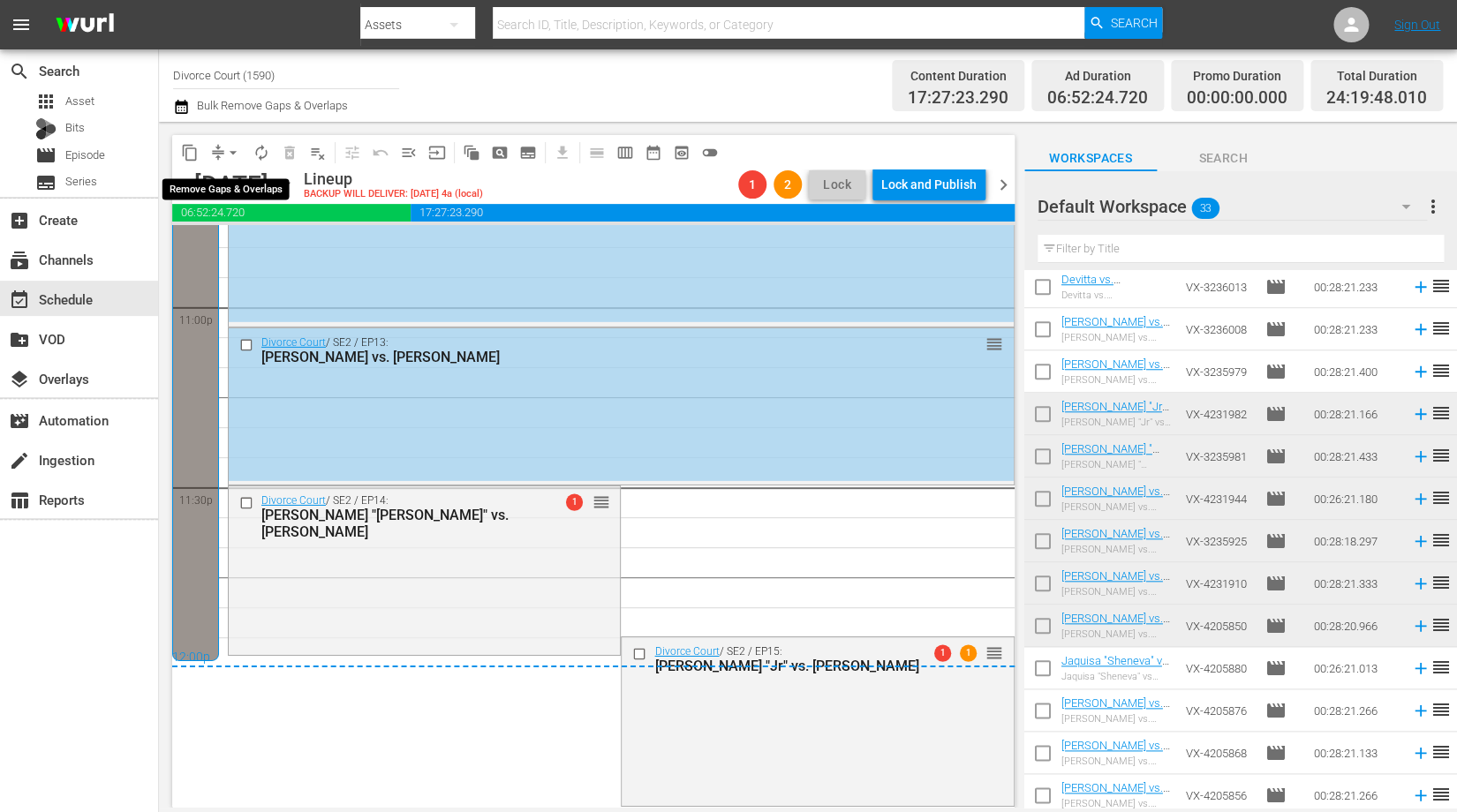click on "arrow_drop_down" at bounding box center [233, 153] 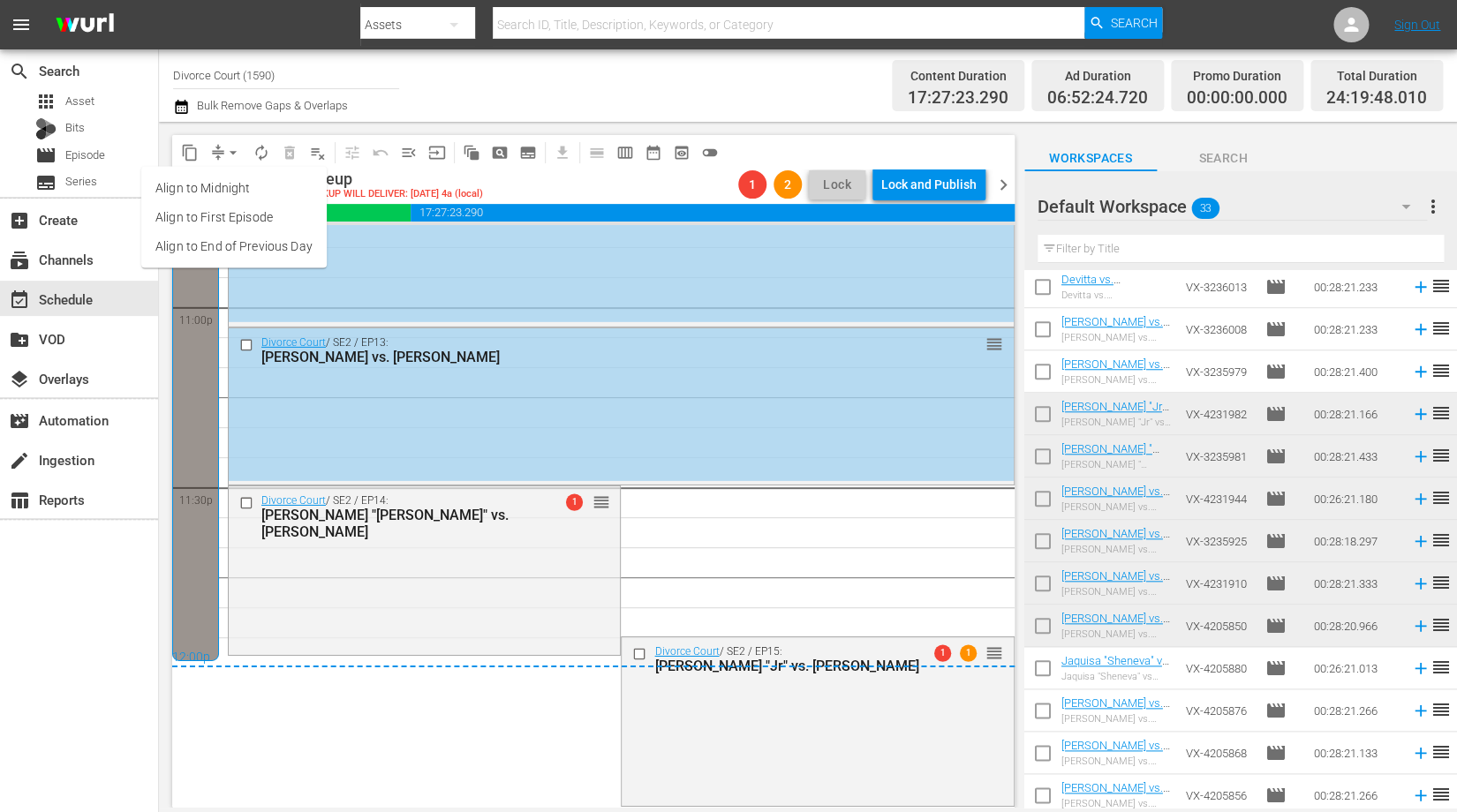 click on "Align to End of Previous Day" at bounding box center [234, 246] 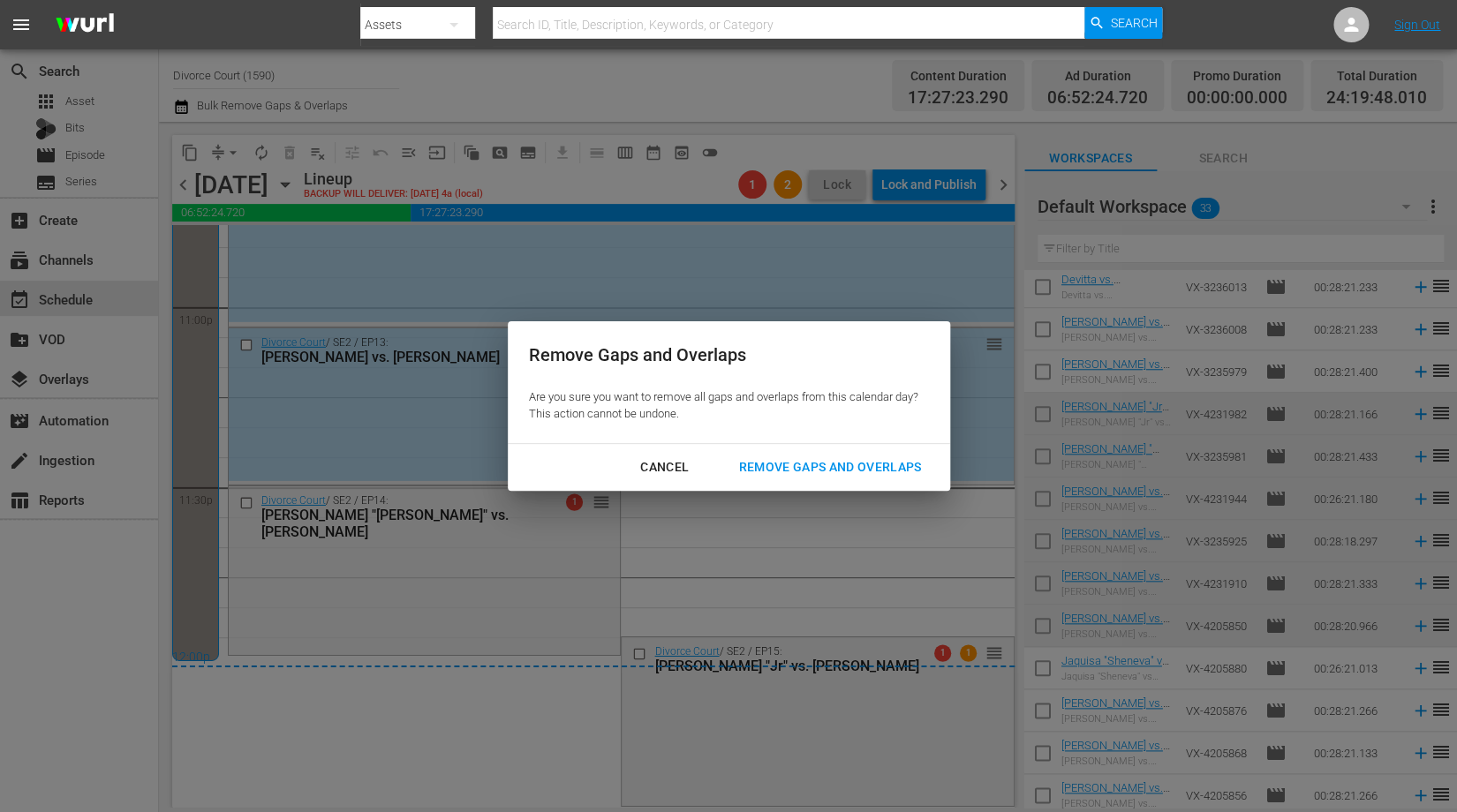 click on "Remove Gaps and Overlaps" at bounding box center (829, 467) 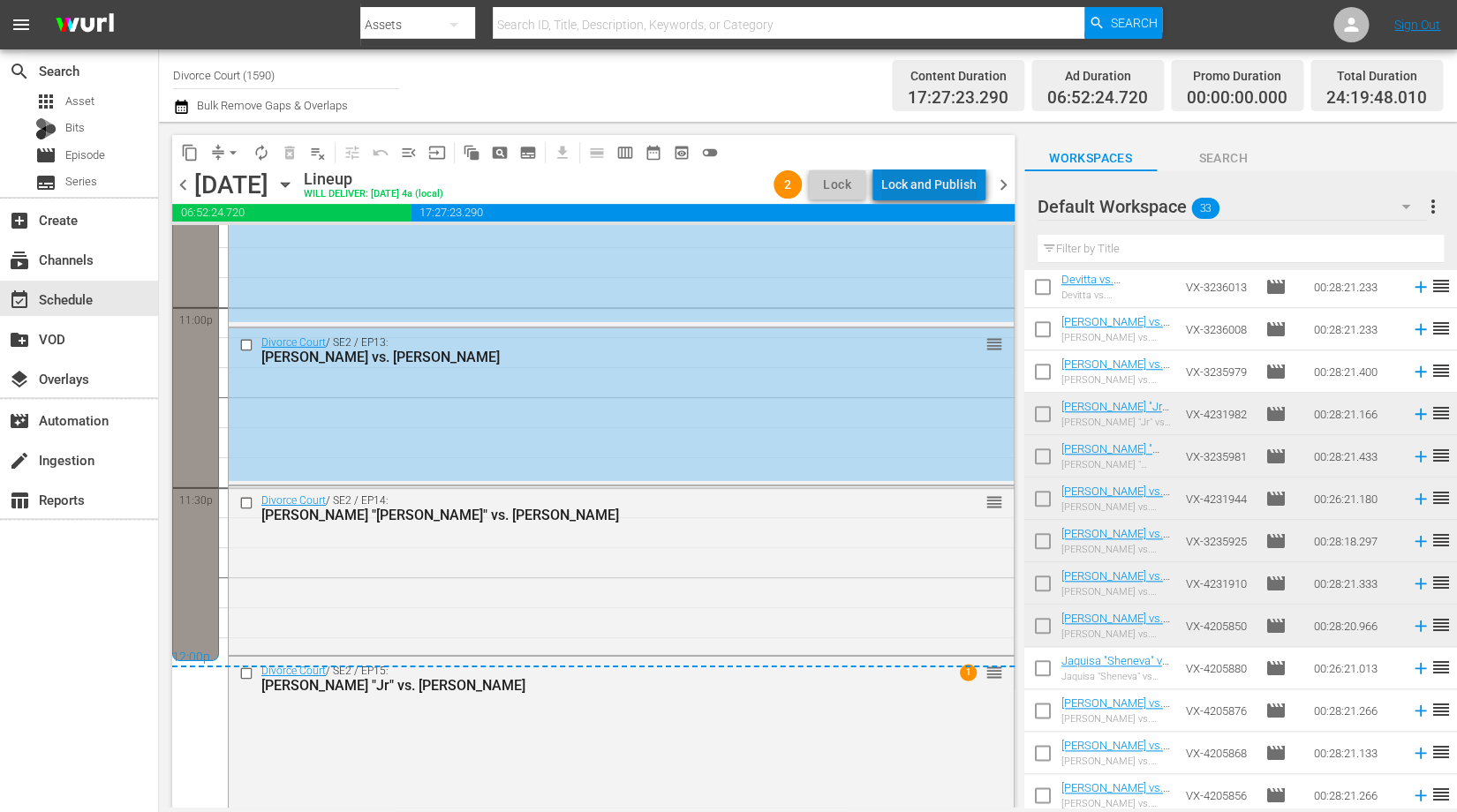 click on "Lock and Publish" at bounding box center (929, 184) 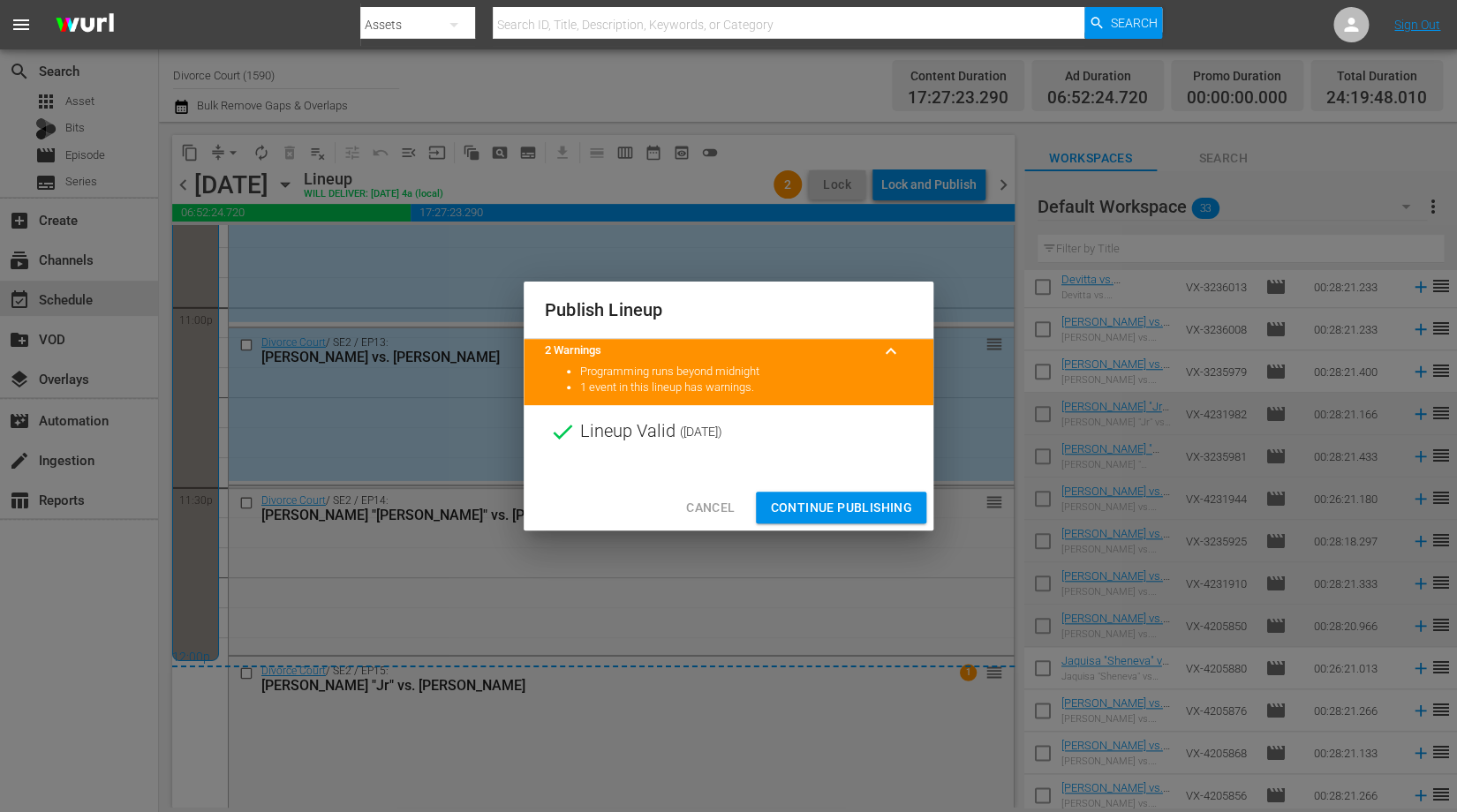 click on "Continue Publishing" at bounding box center (841, 508) 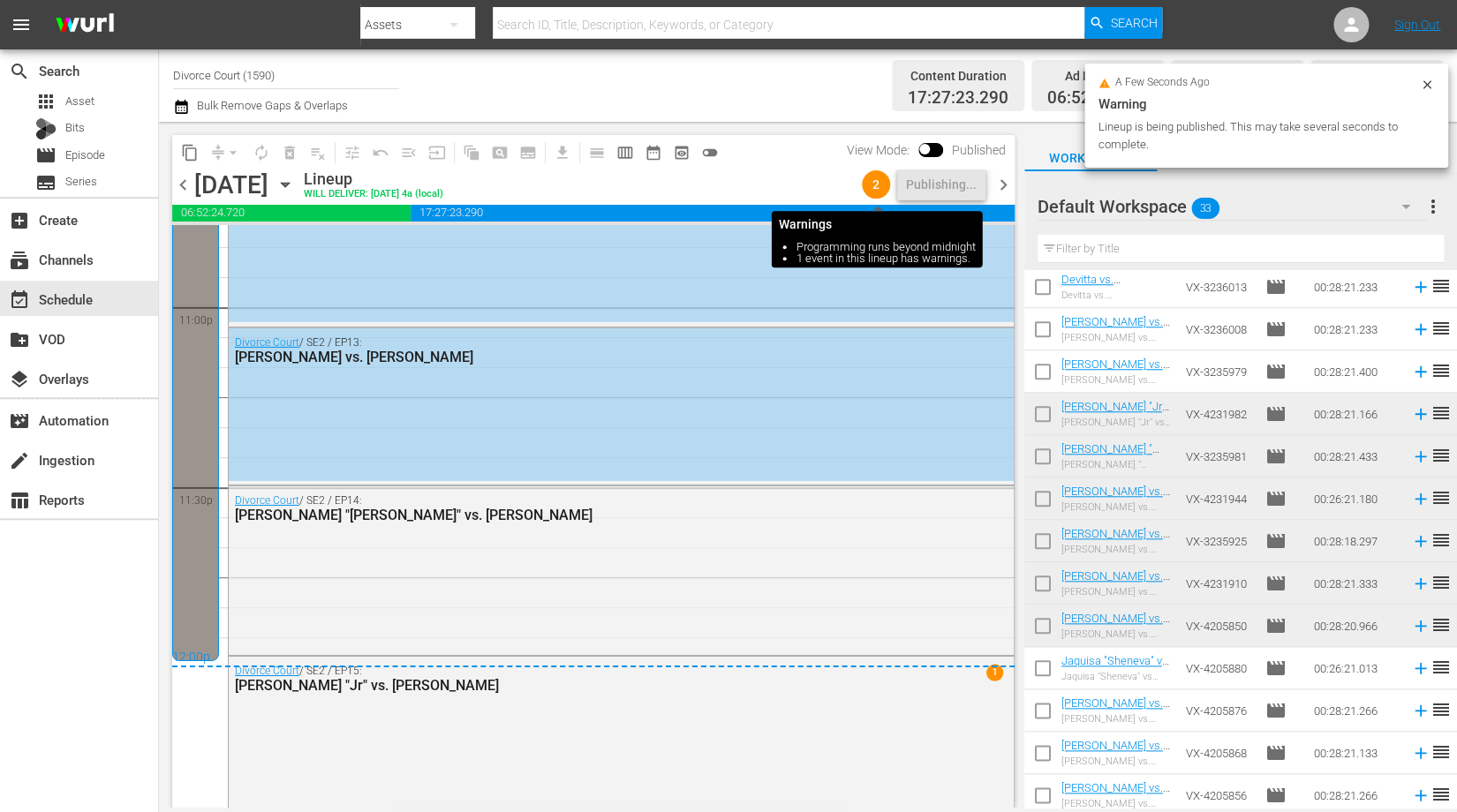 click on "2" at bounding box center [876, 184] 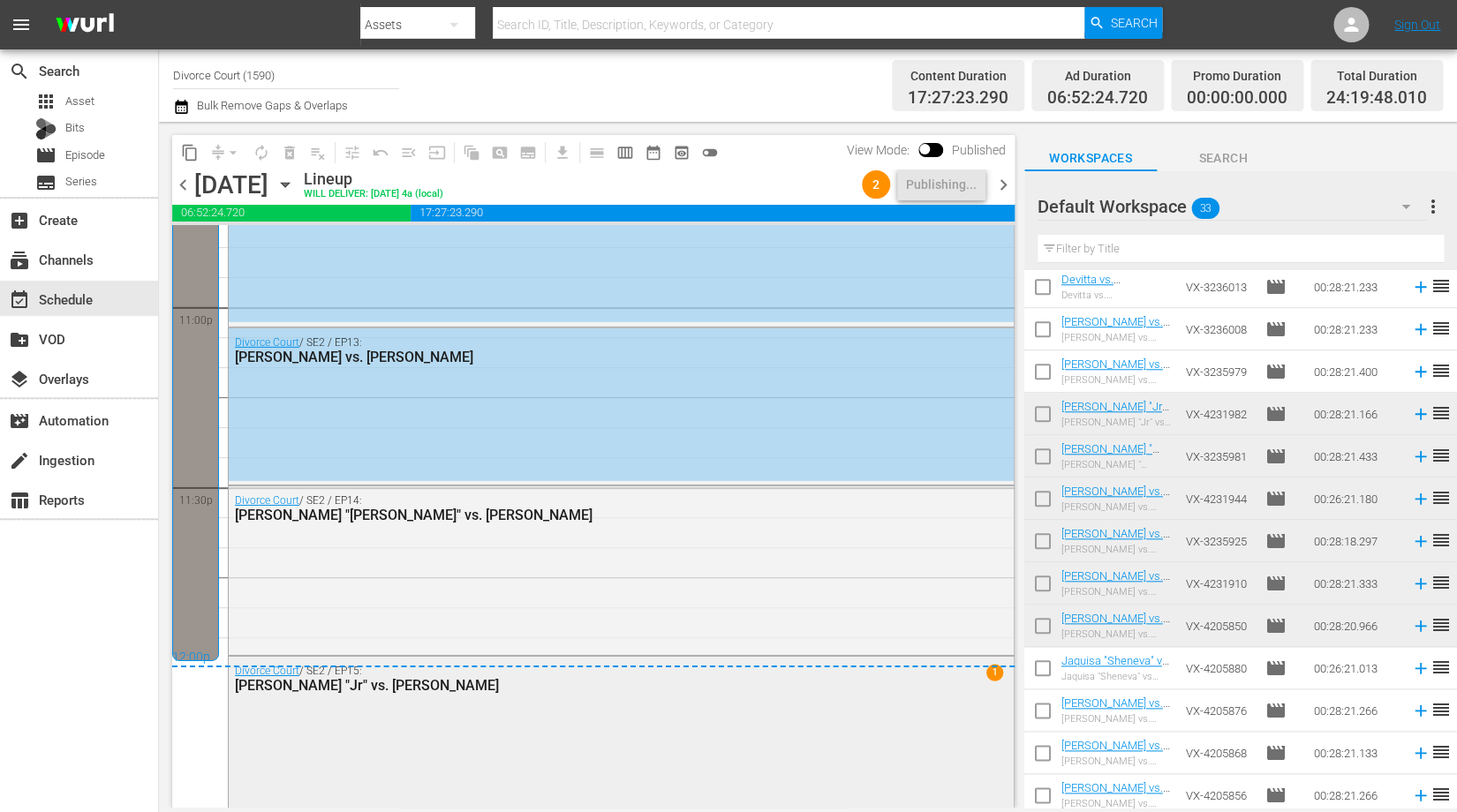 click on "1" at bounding box center [994, 672] 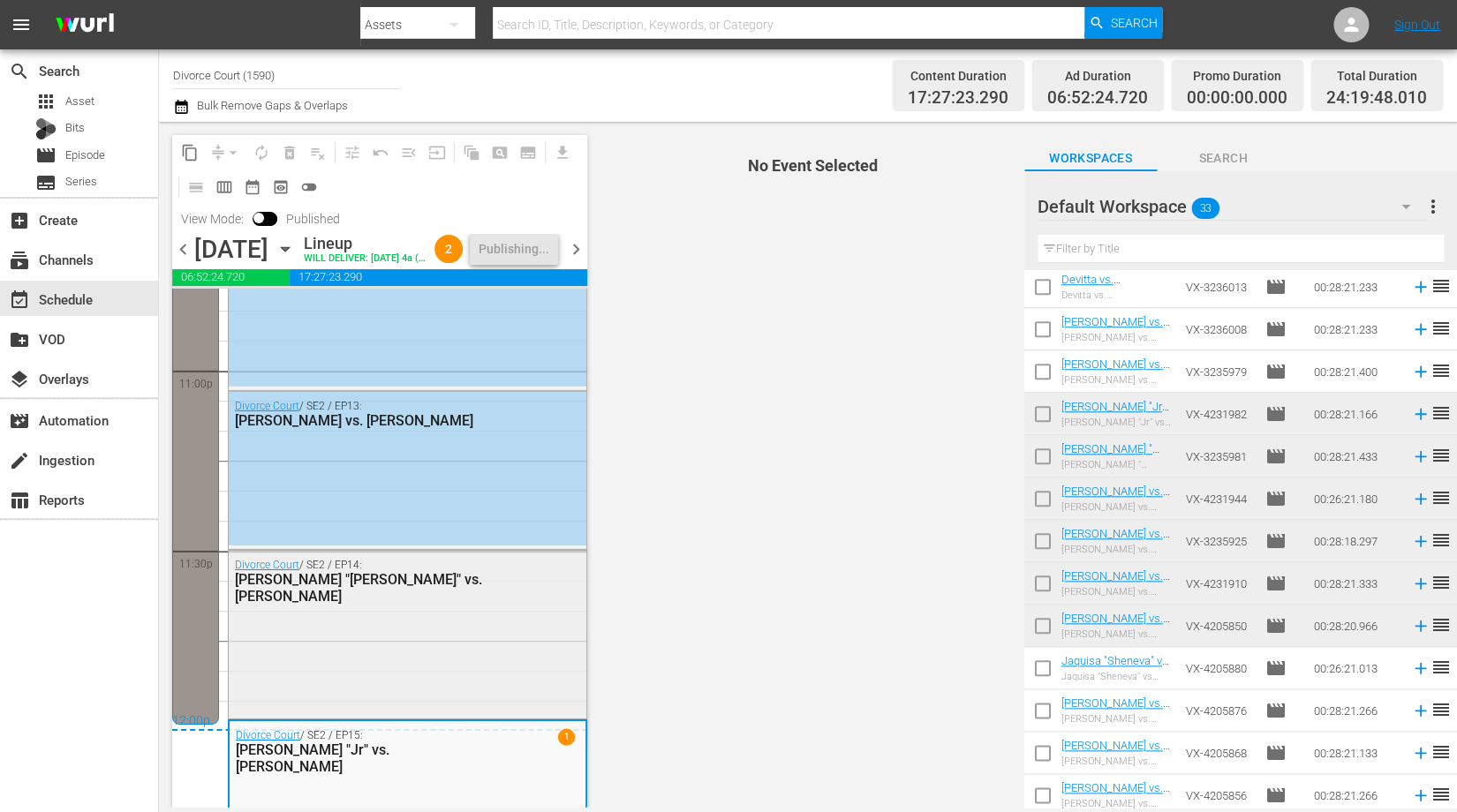 click on "Divorce Court  / SE2 / EP14:
[PERSON_NAME] "[PERSON_NAME]" vs. [PERSON_NAME]" at bounding box center (407, 581) 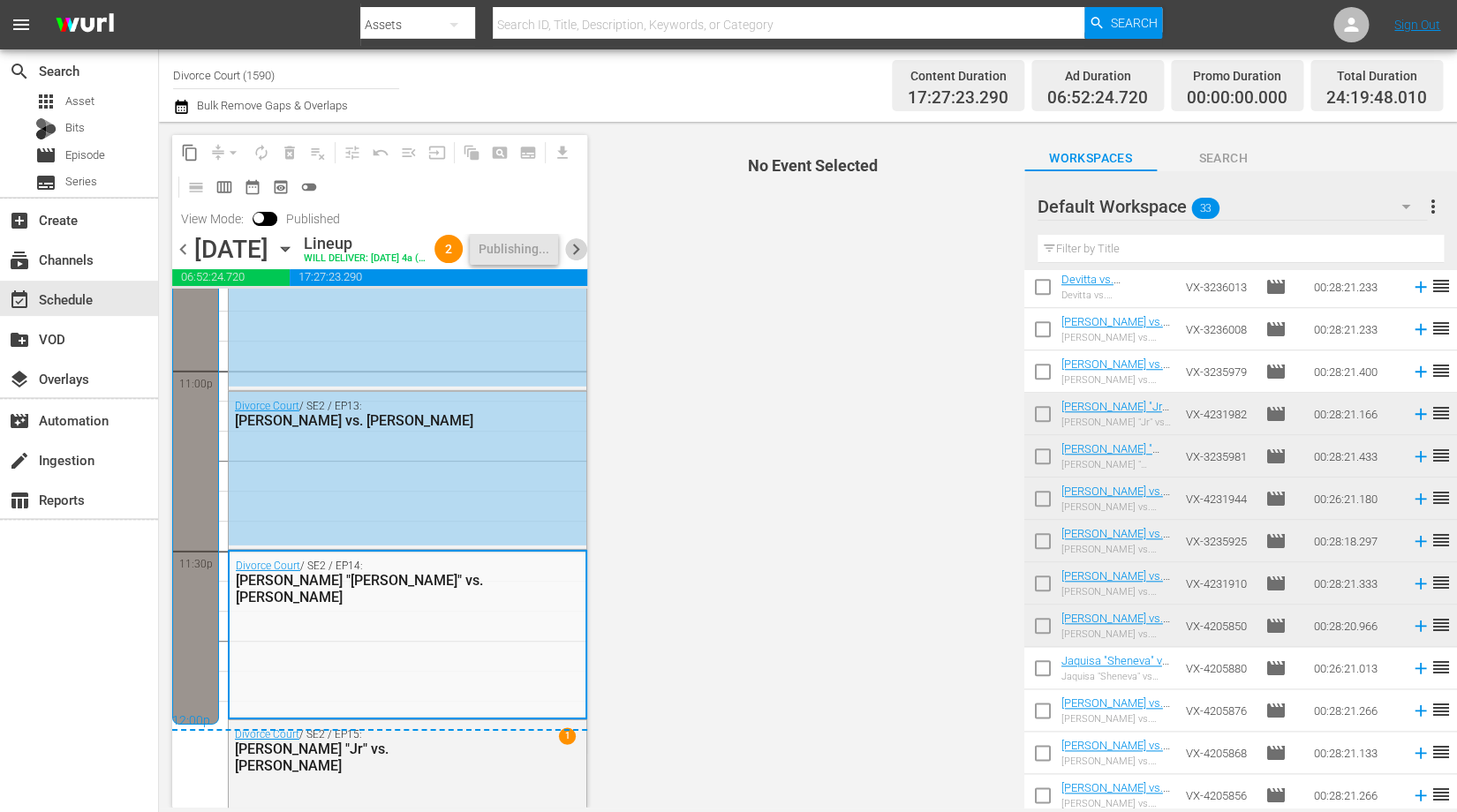click on "chevron_right" at bounding box center [576, 249] 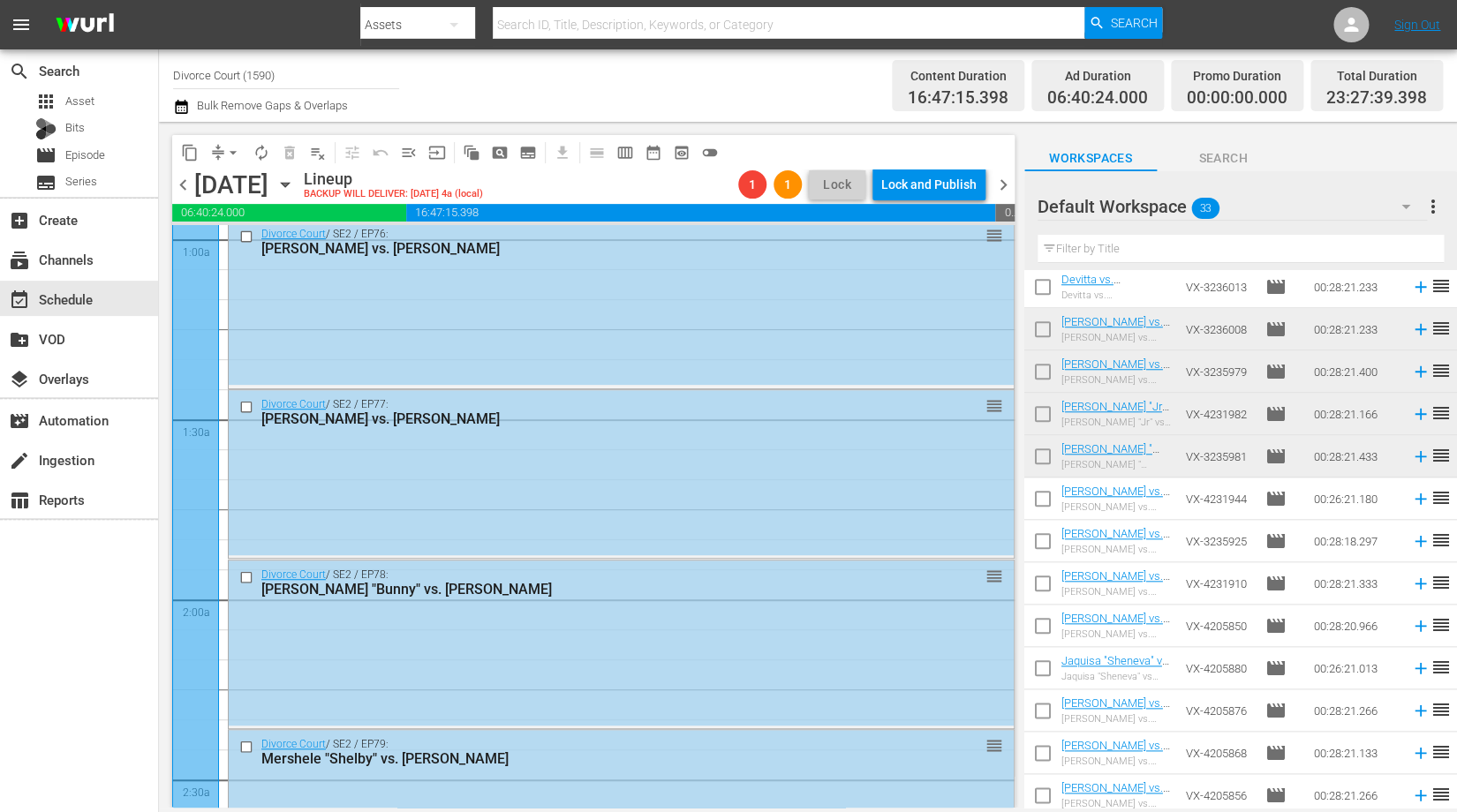 scroll, scrollTop: 0, scrollLeft: 0, axis: both 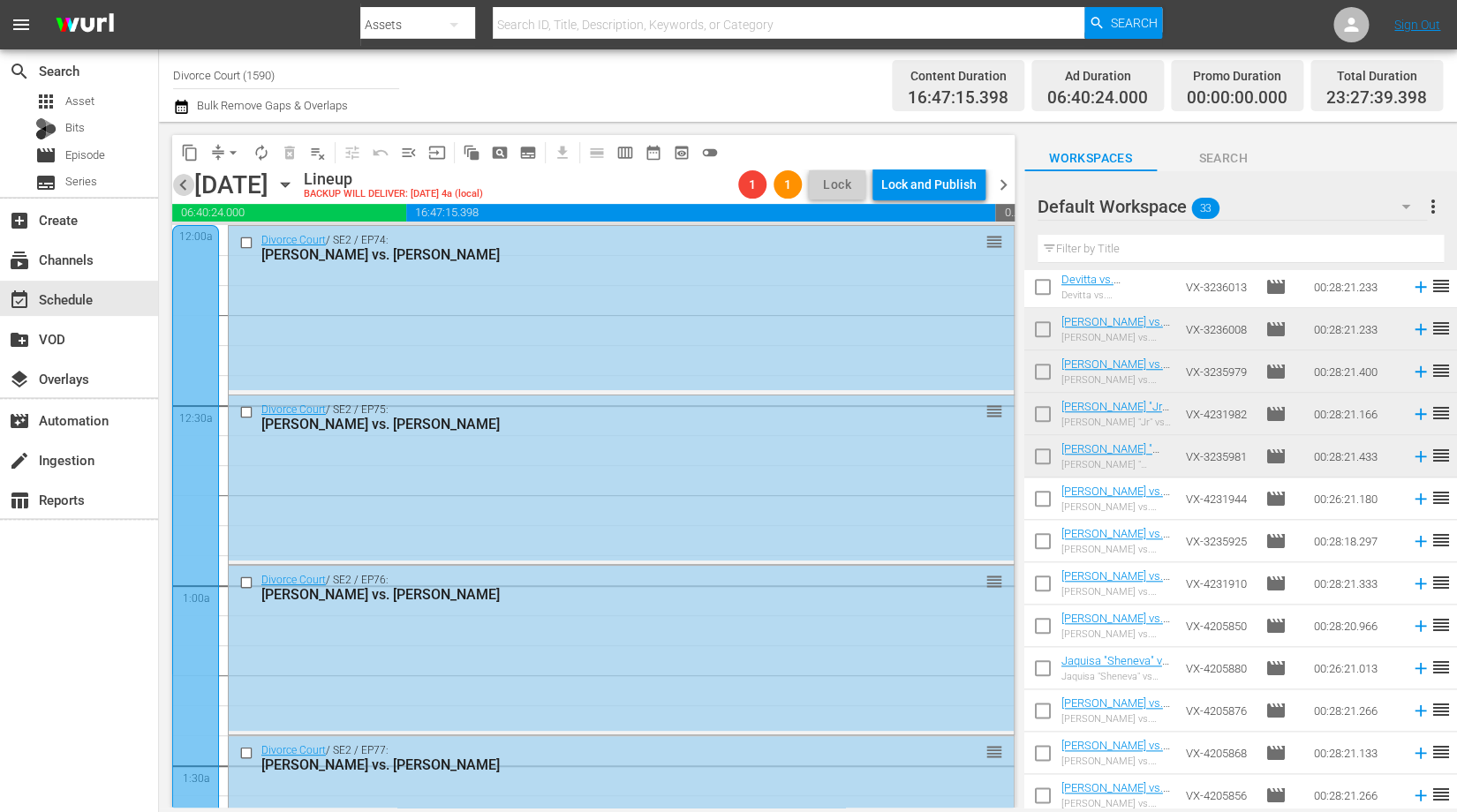 click on "chevron_left" at bounding box center [183, 184] 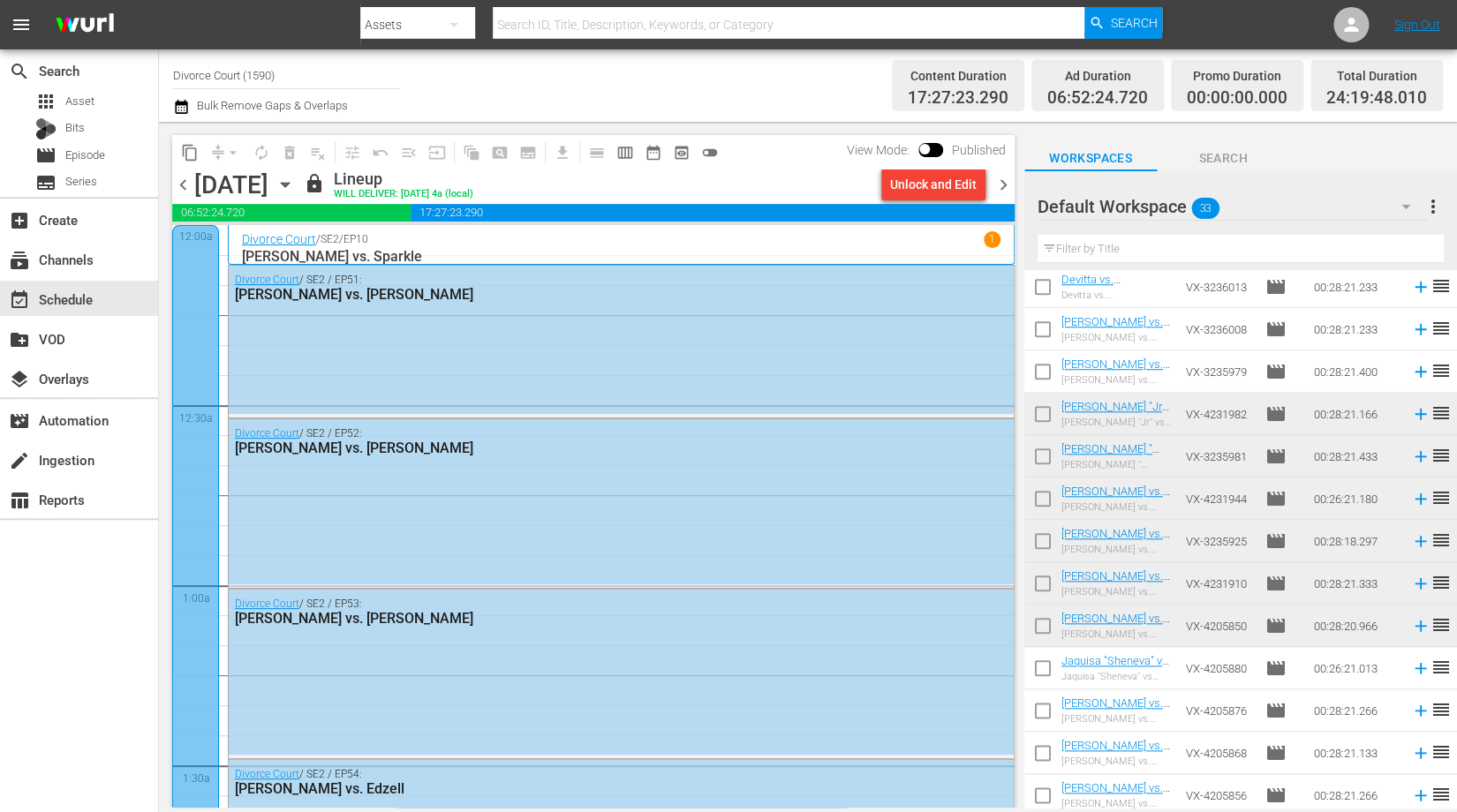 click on "chevron_right" at bounding box center (1003, 184) 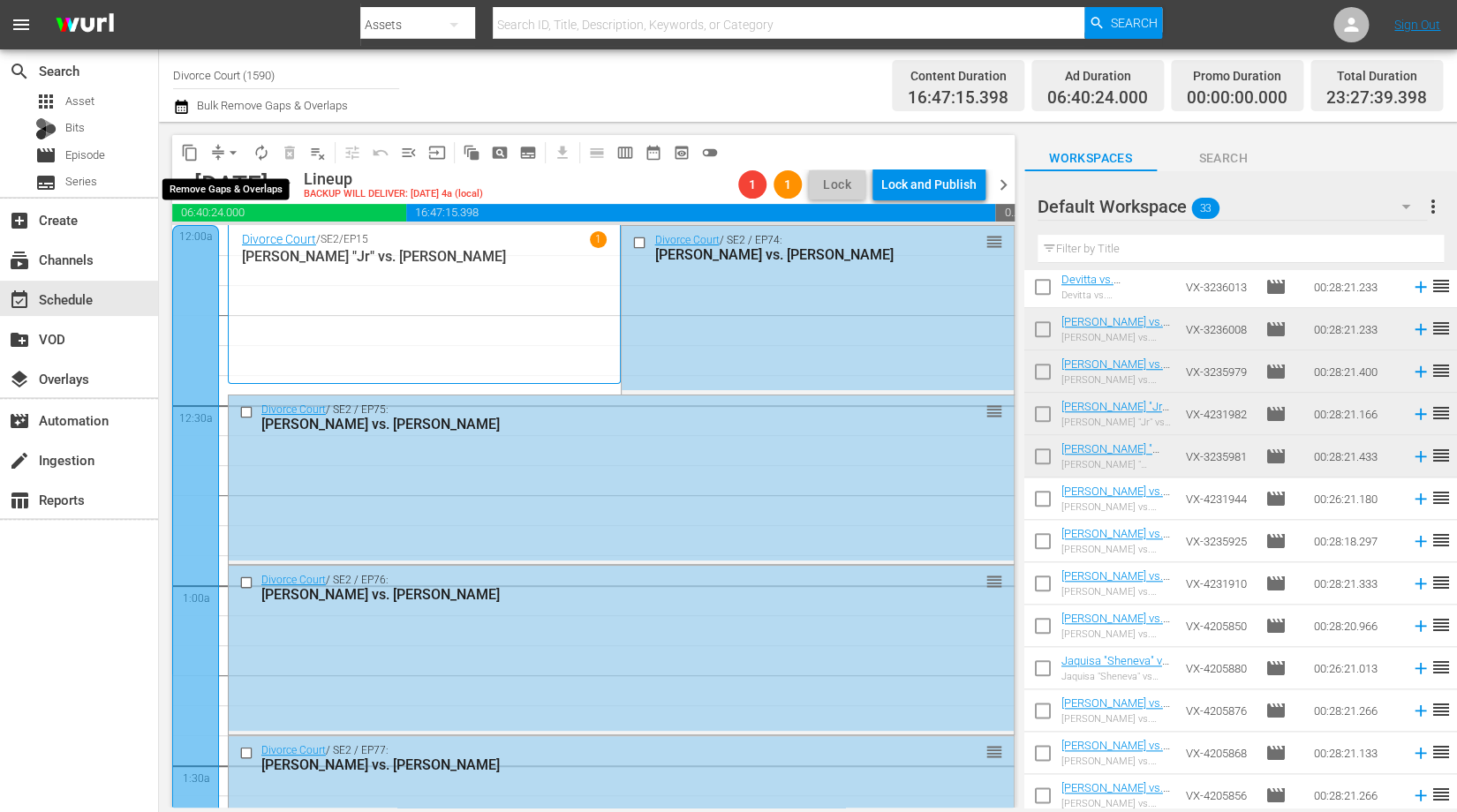 click on "compress" at bounding box center (218, 153) 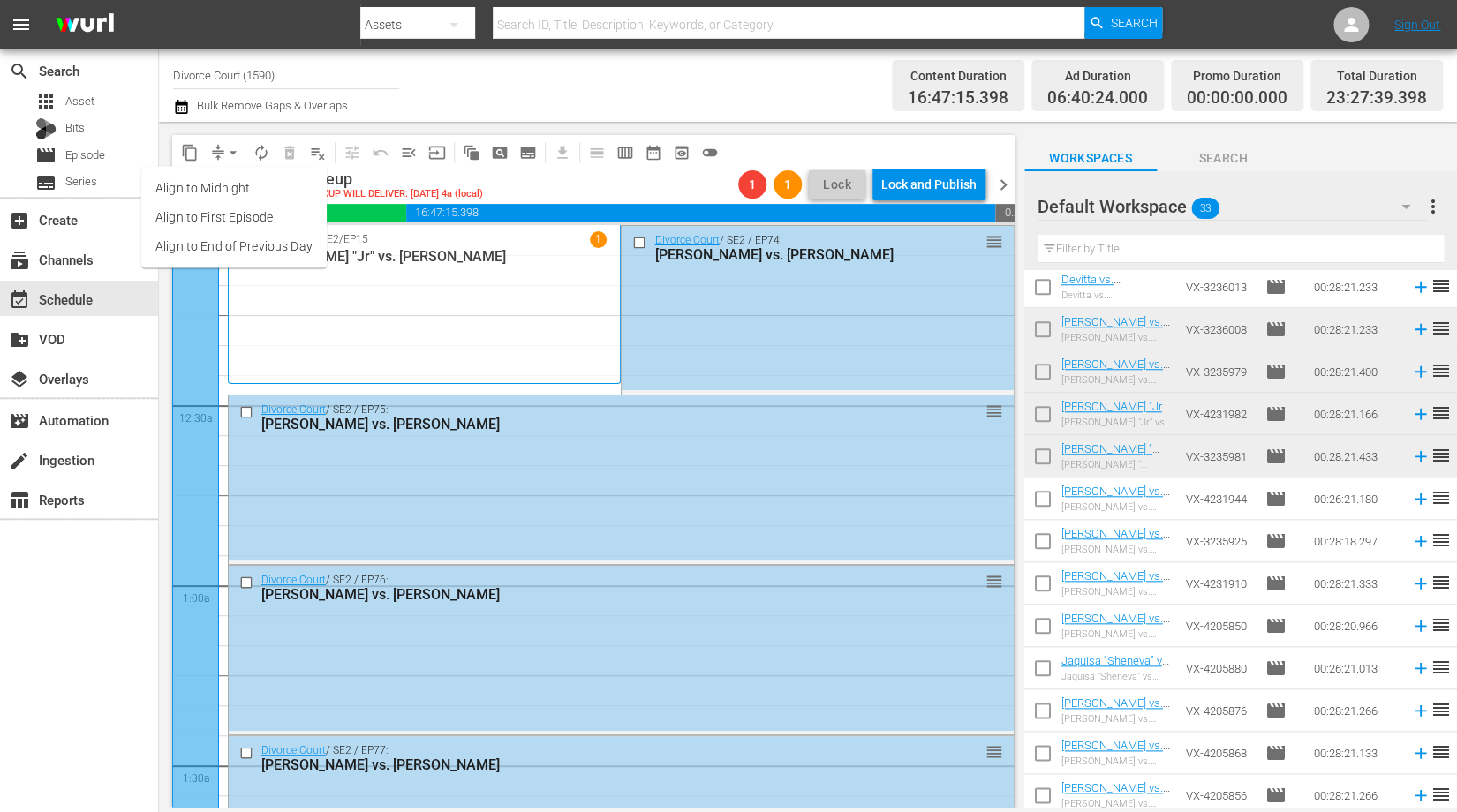 click on "Align to End of Previous Day" at bounding box center [234, 246] 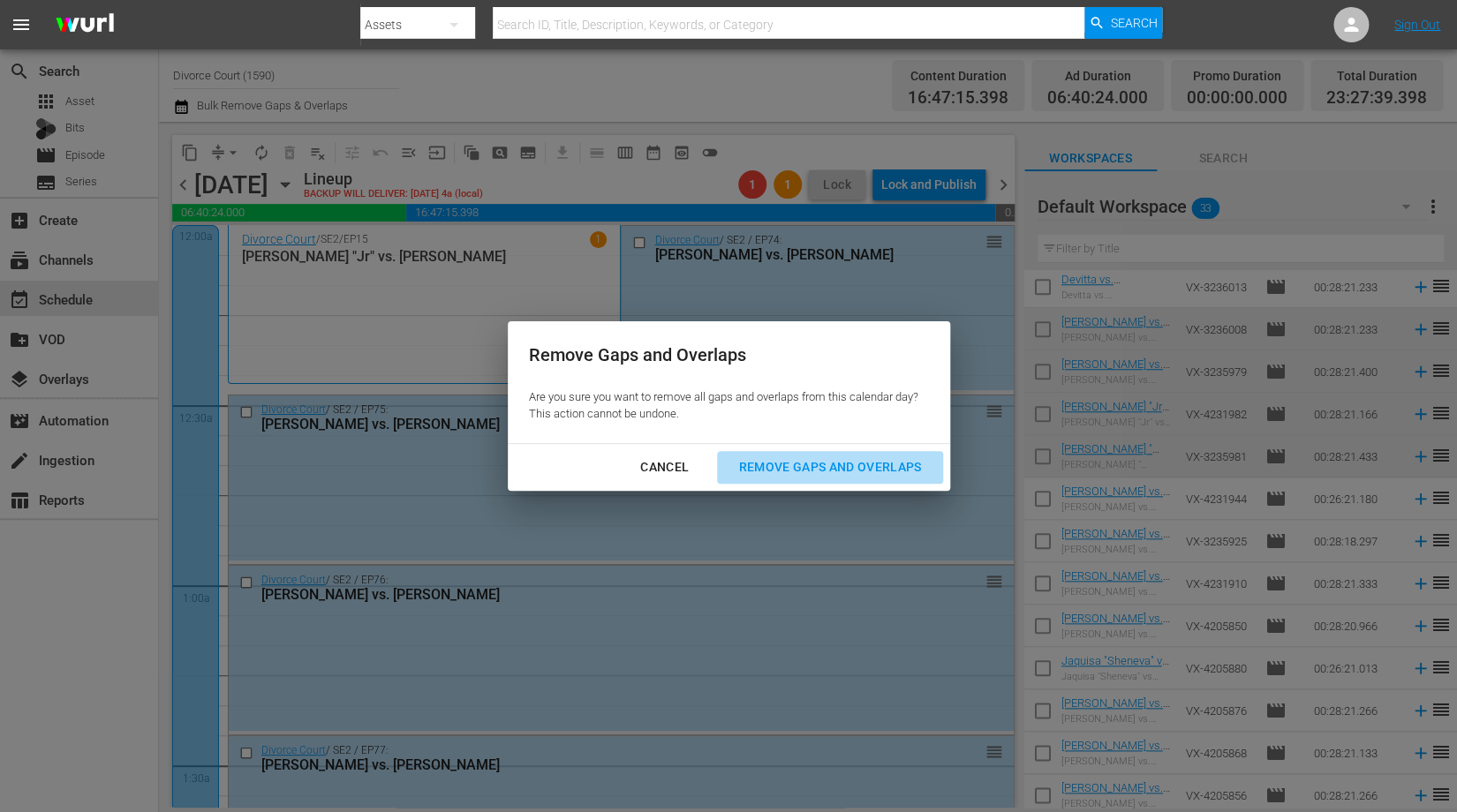 click on "Remove Gaps and Overlaps" at bounding box center (829, 467) 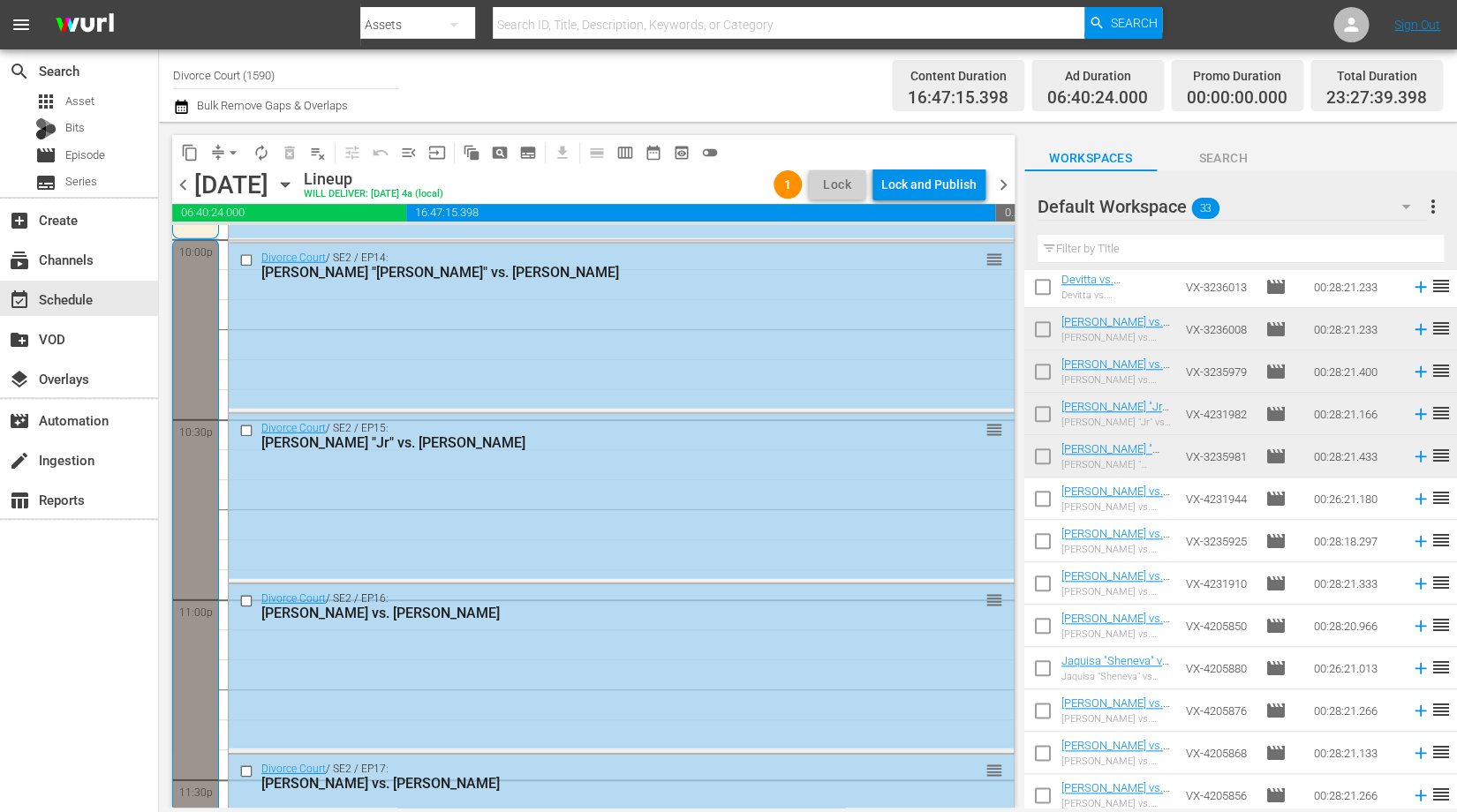 scroll, scrollTop: 8060, scrollLeft: 0, axis: vertical 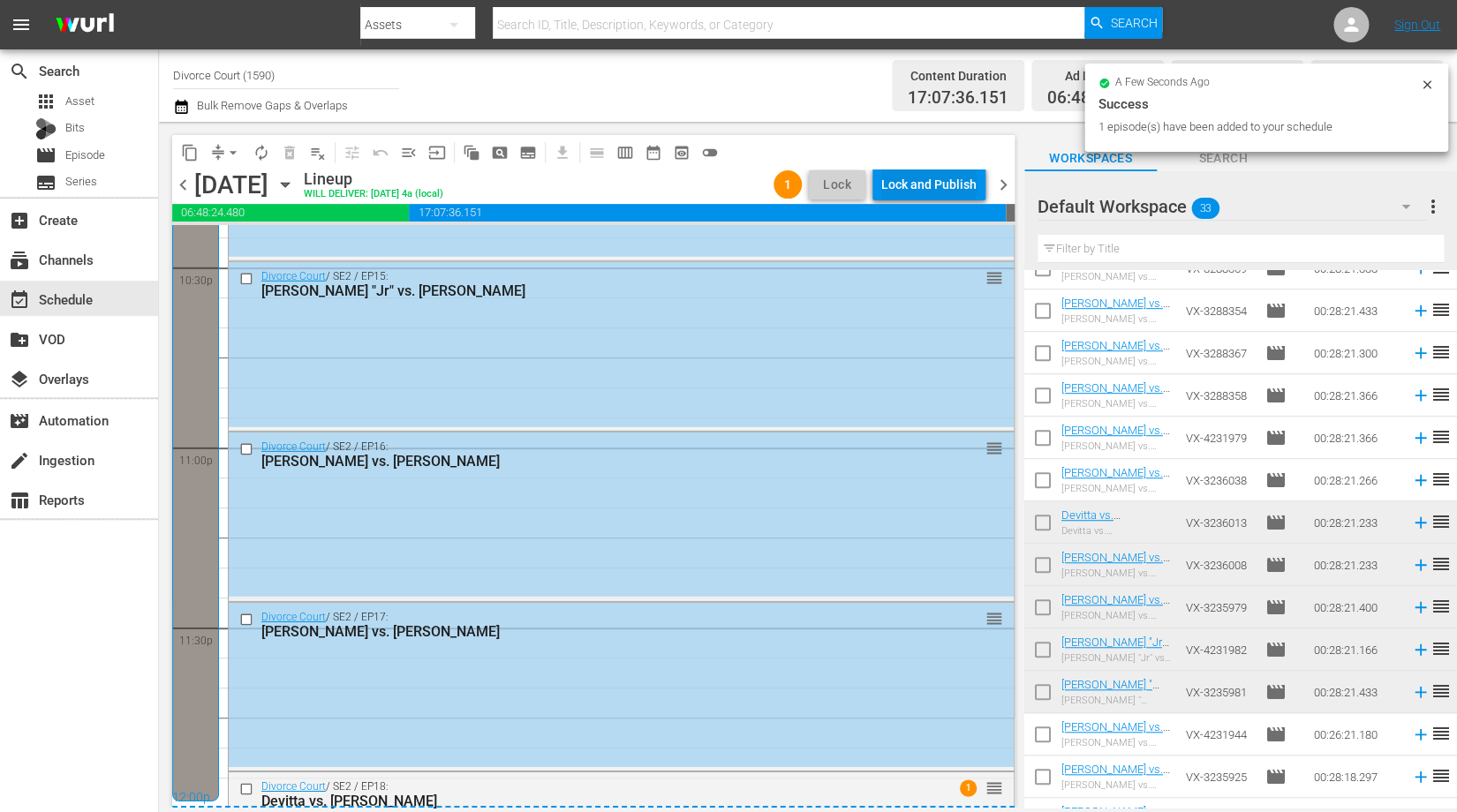 click on "Lock and Publish" at bounding box center [929, 184] 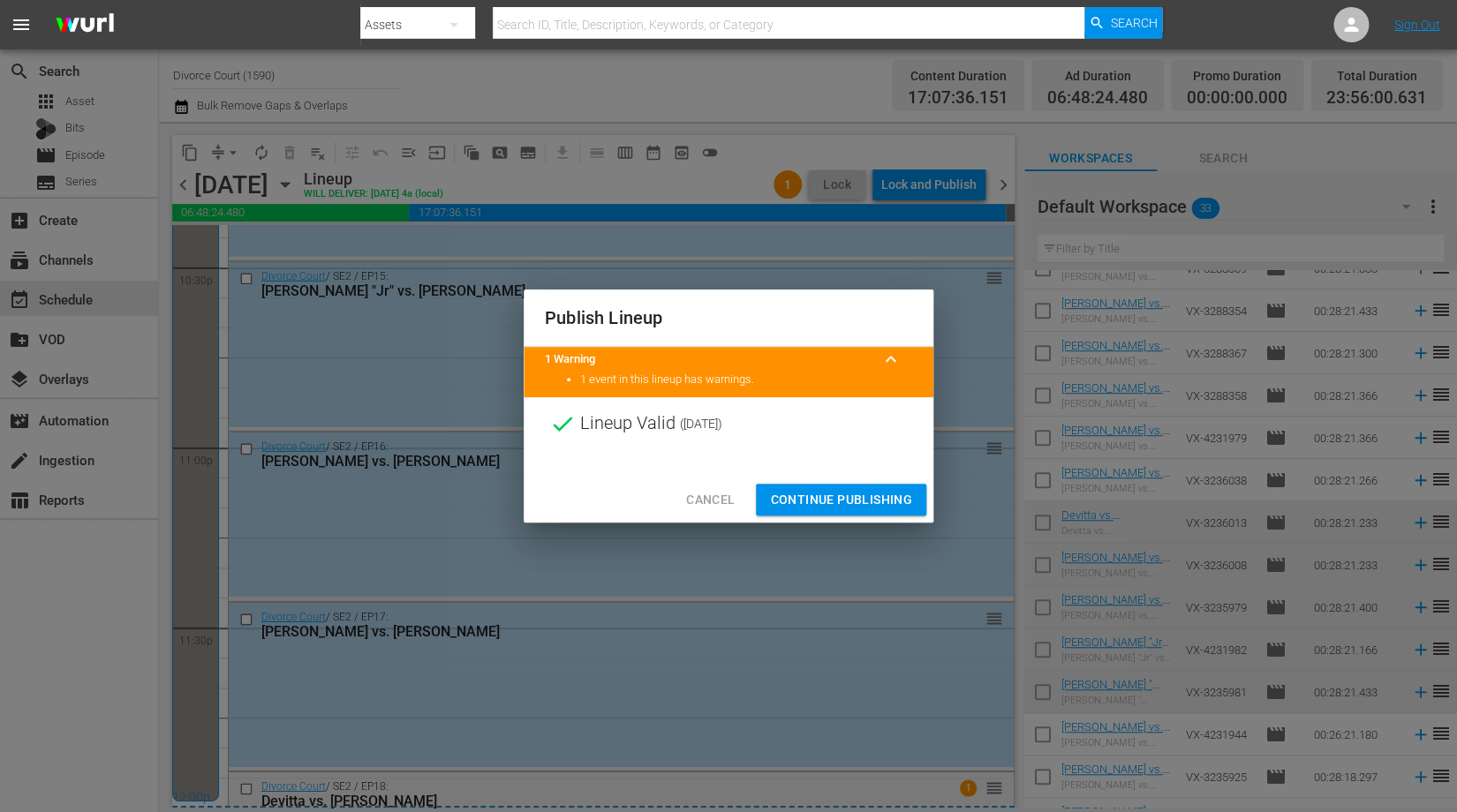 click on "Continue Publishing" at bounding box center (841, 500) 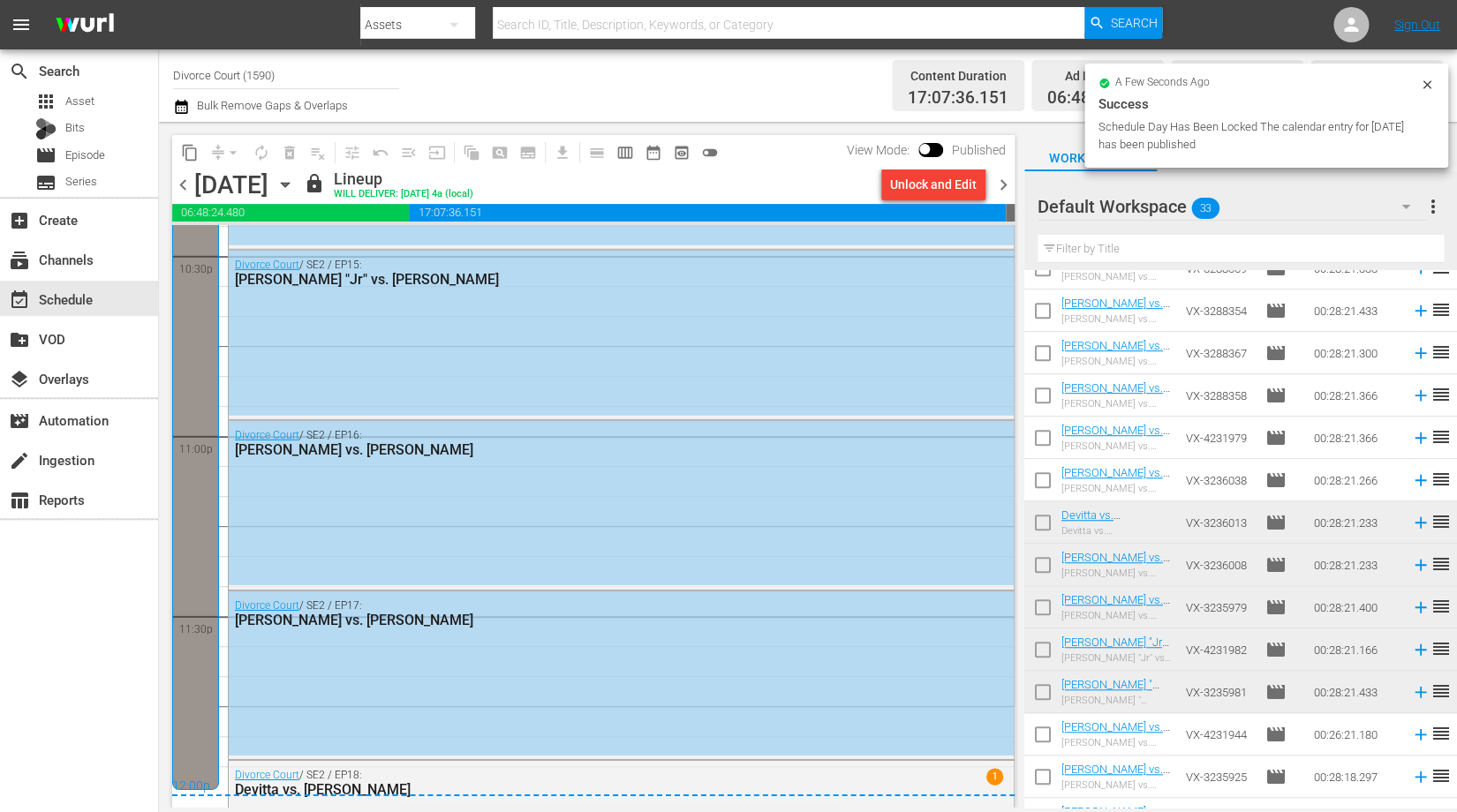 scroll, scrollTop: 8078, scrollLeft: 0, axis: vertical 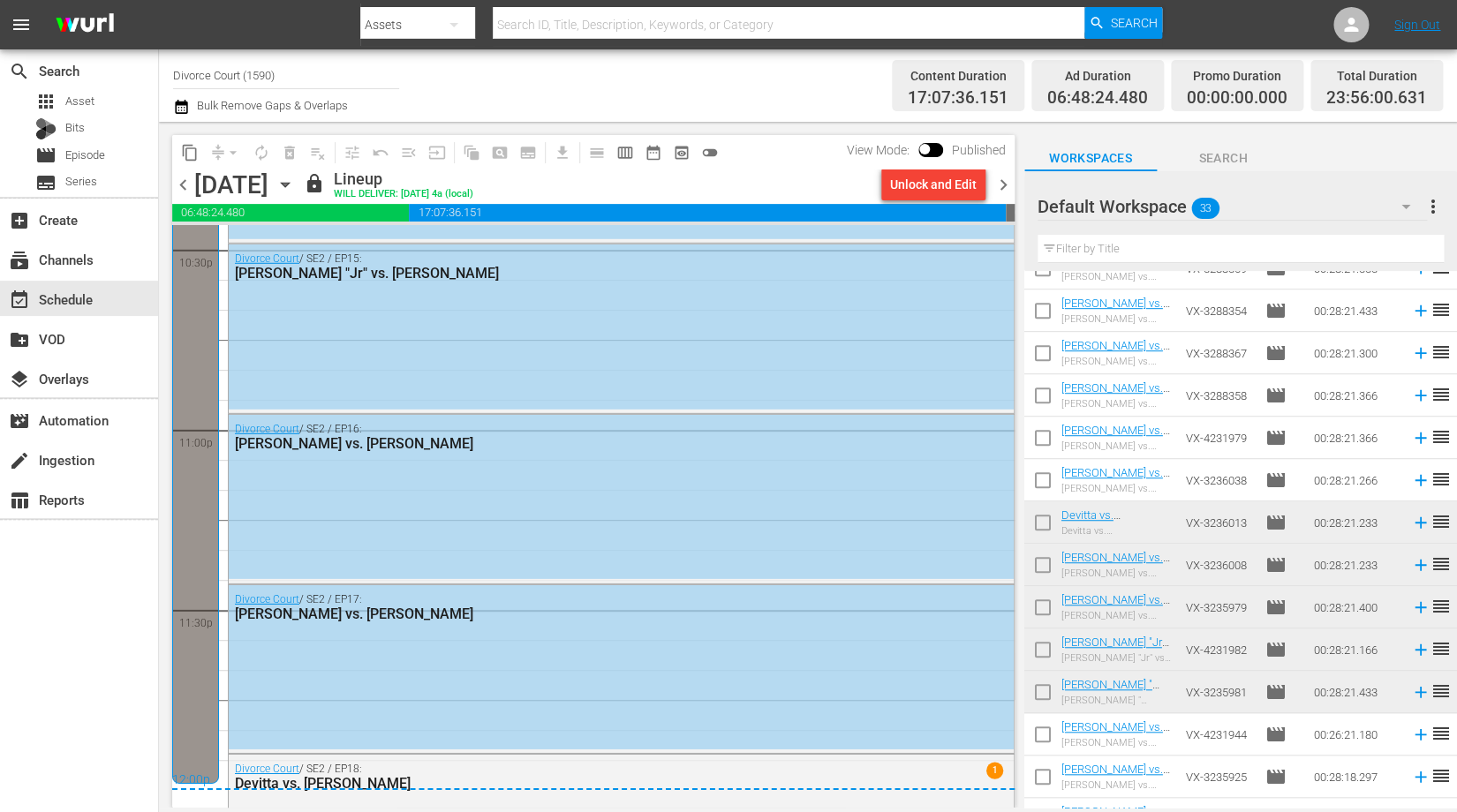 click on "chevron_right" at bounding box center (1003, 184) 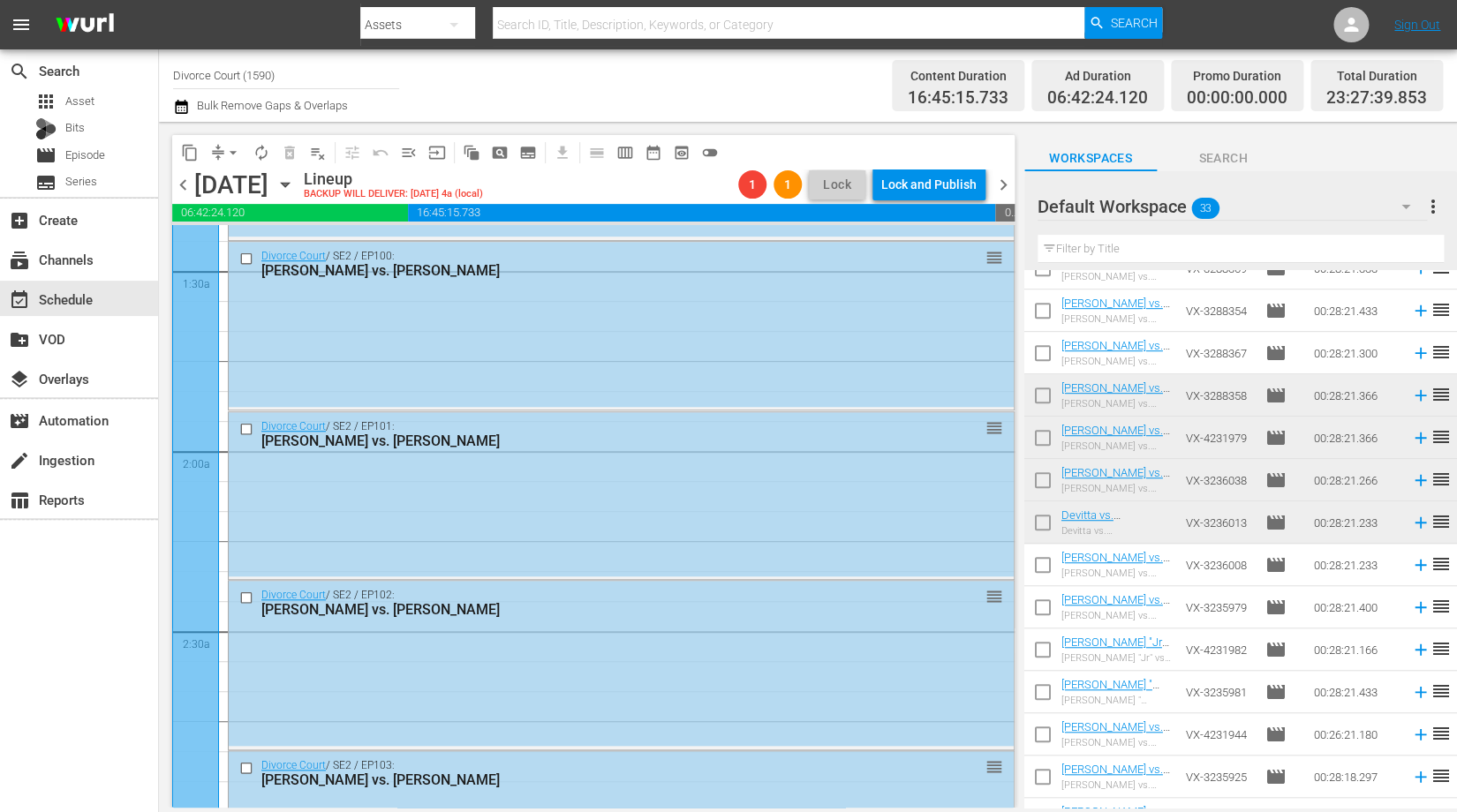 scroll, scrollTop: 0, scrollLeft: 0, axis: both 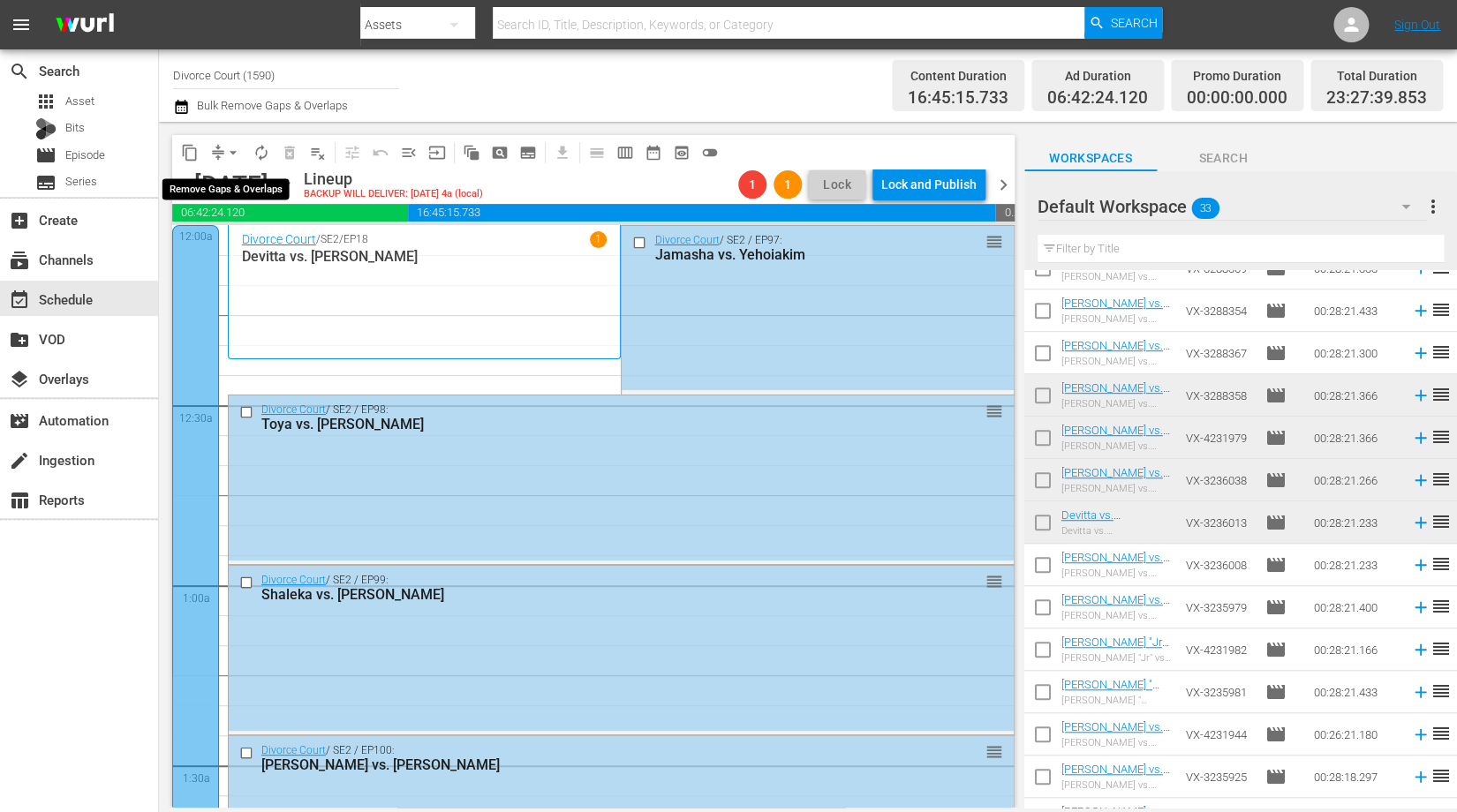 click on "arrow_drop_down" at bounding box center [233, 153] 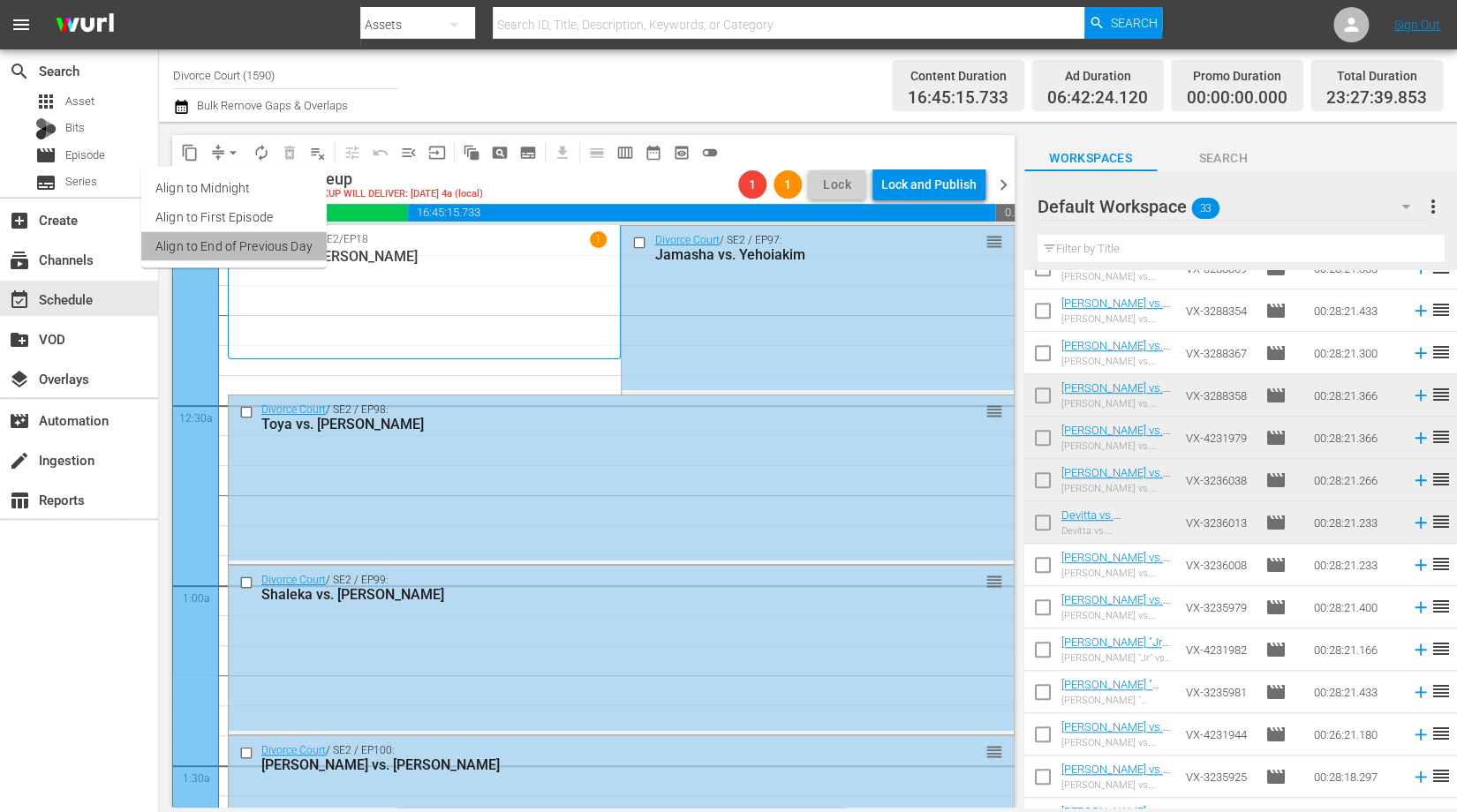 click on "Align to End of Previous Day" at bounding box center (234, 246) 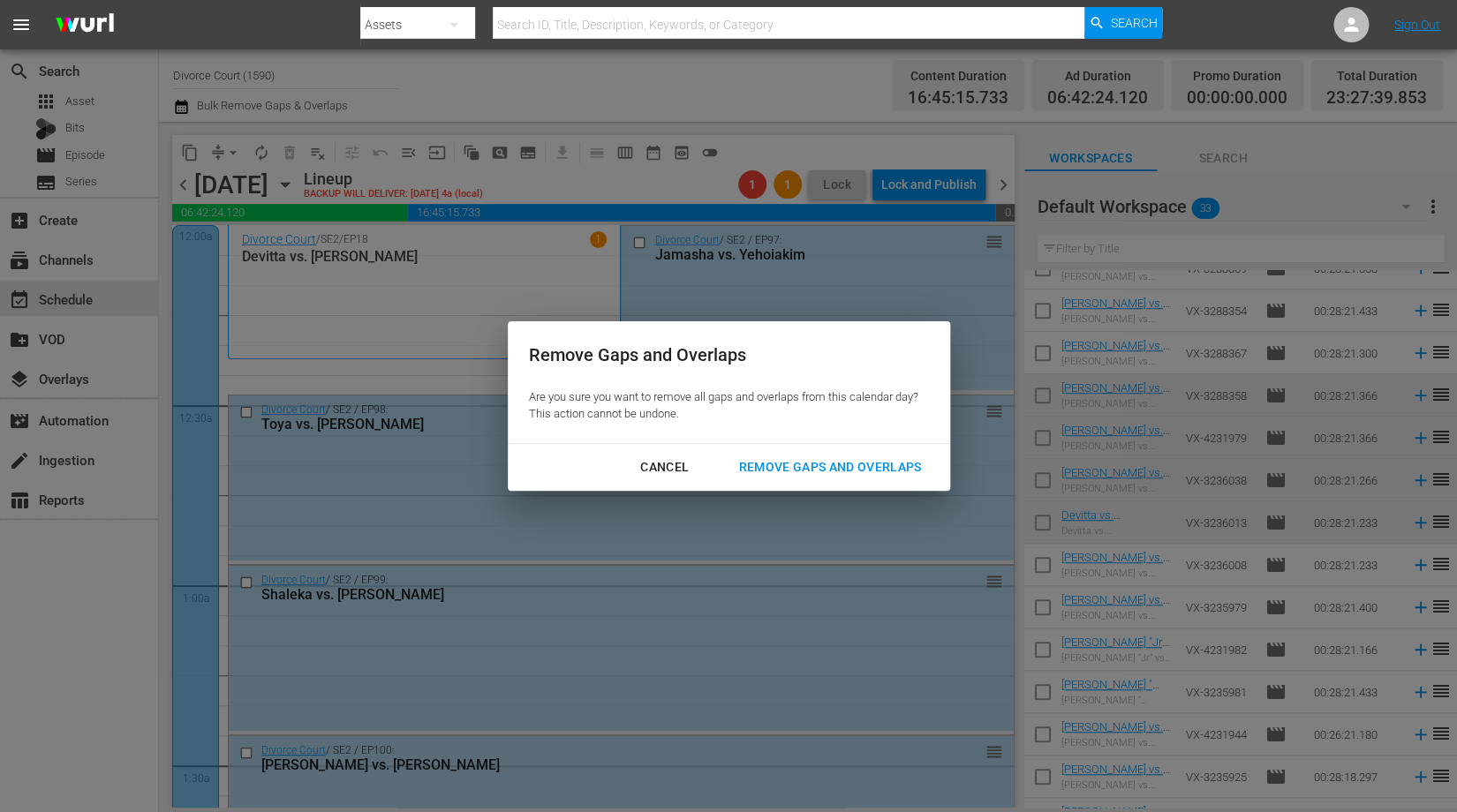 click on "Remove Gaps and Overlaps" at bounding box center [829, 467] 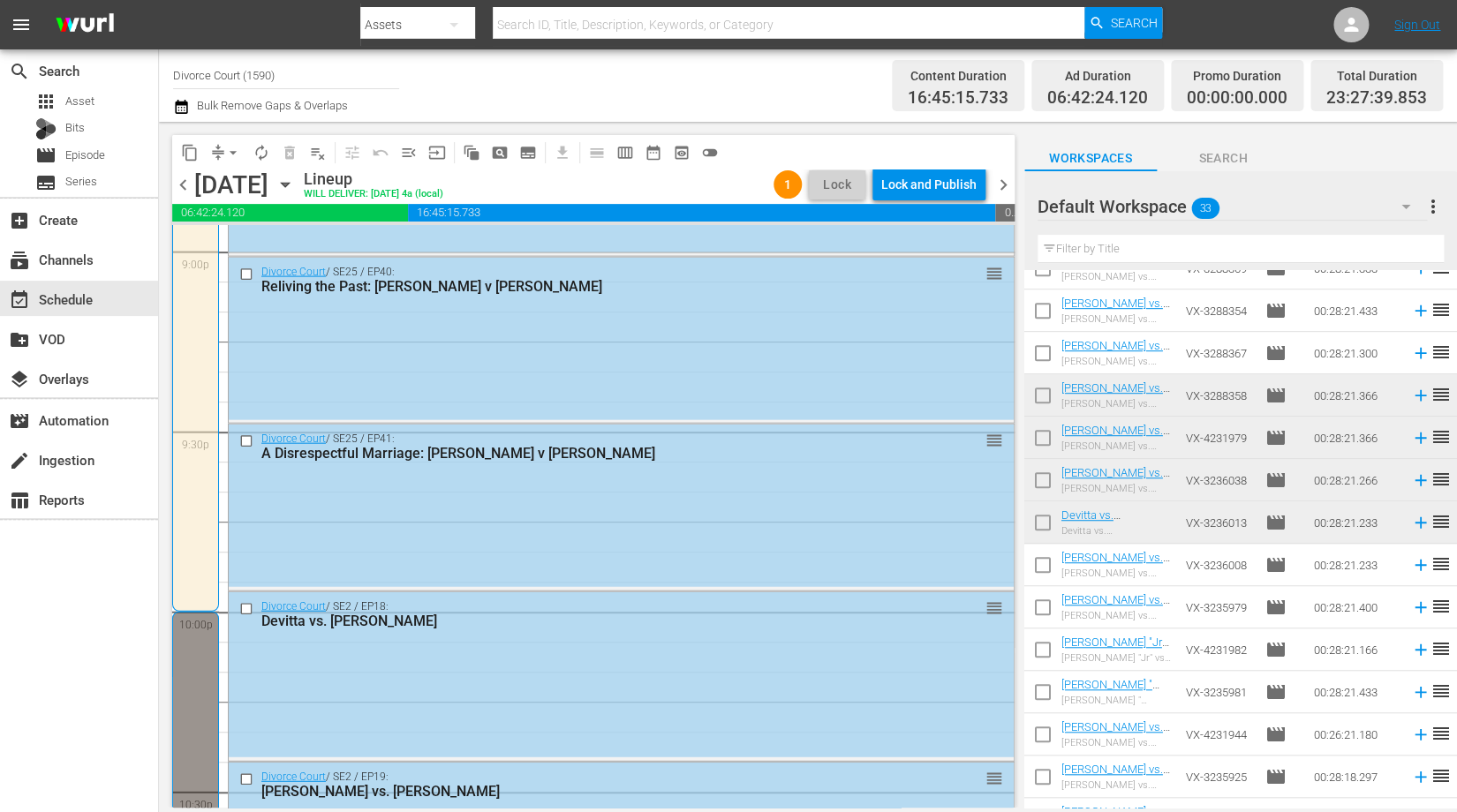 scroll, scrollTop: 8060, scrollLeft: 0, axis: vertical 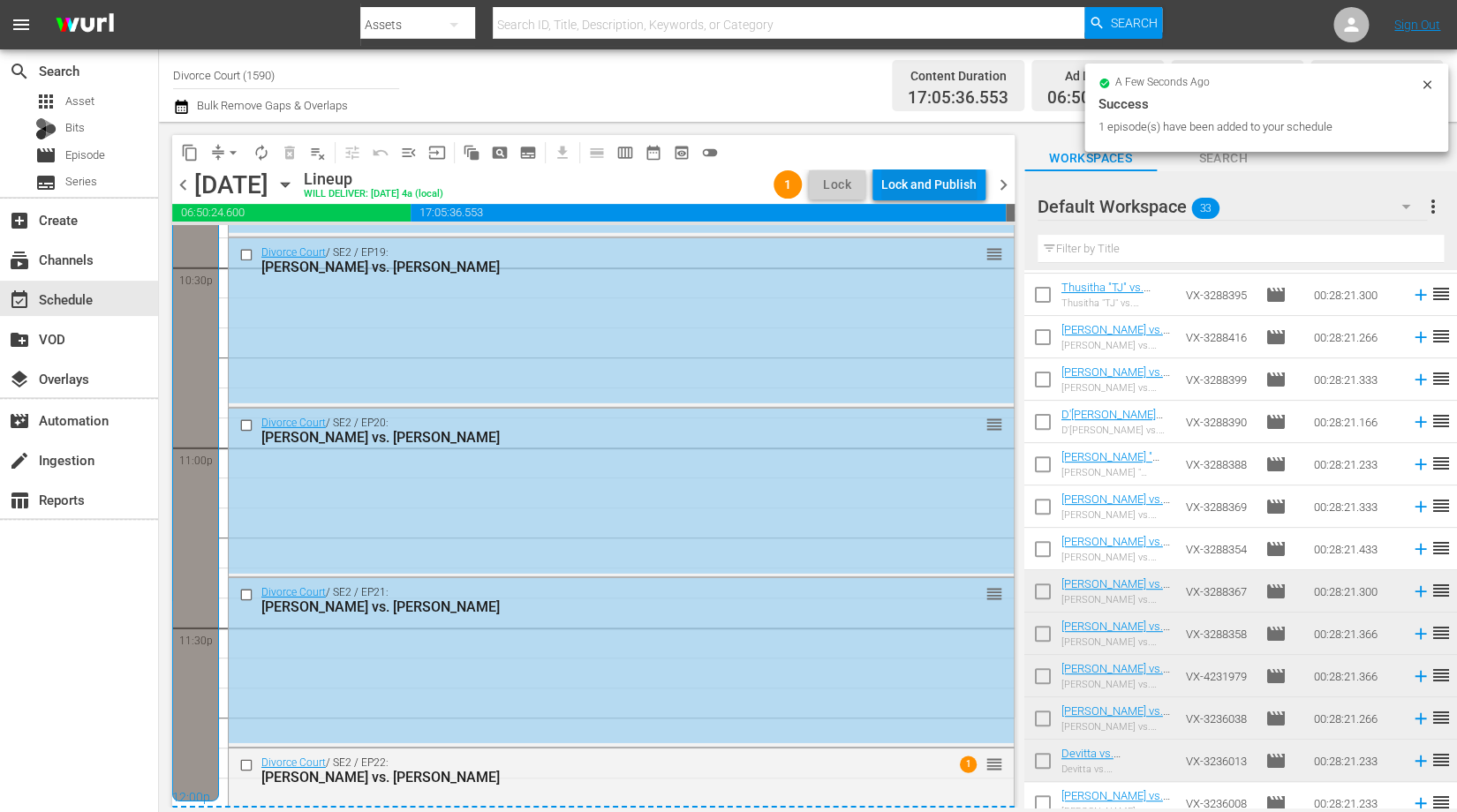 click on "Lock and Publish" at bounding box center (929, 184) 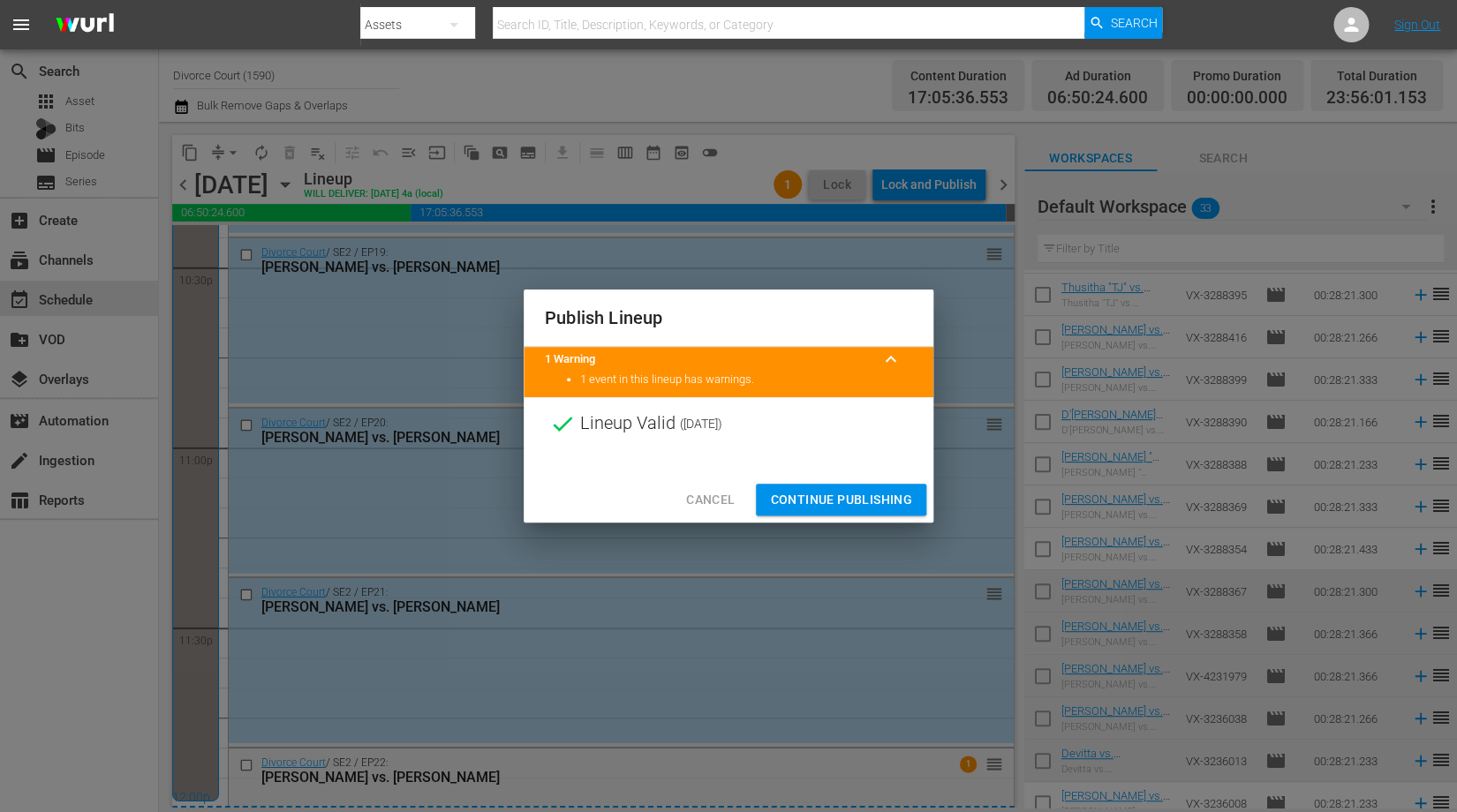 click on "Continue Publishing" at bounding box center [841, 500] 